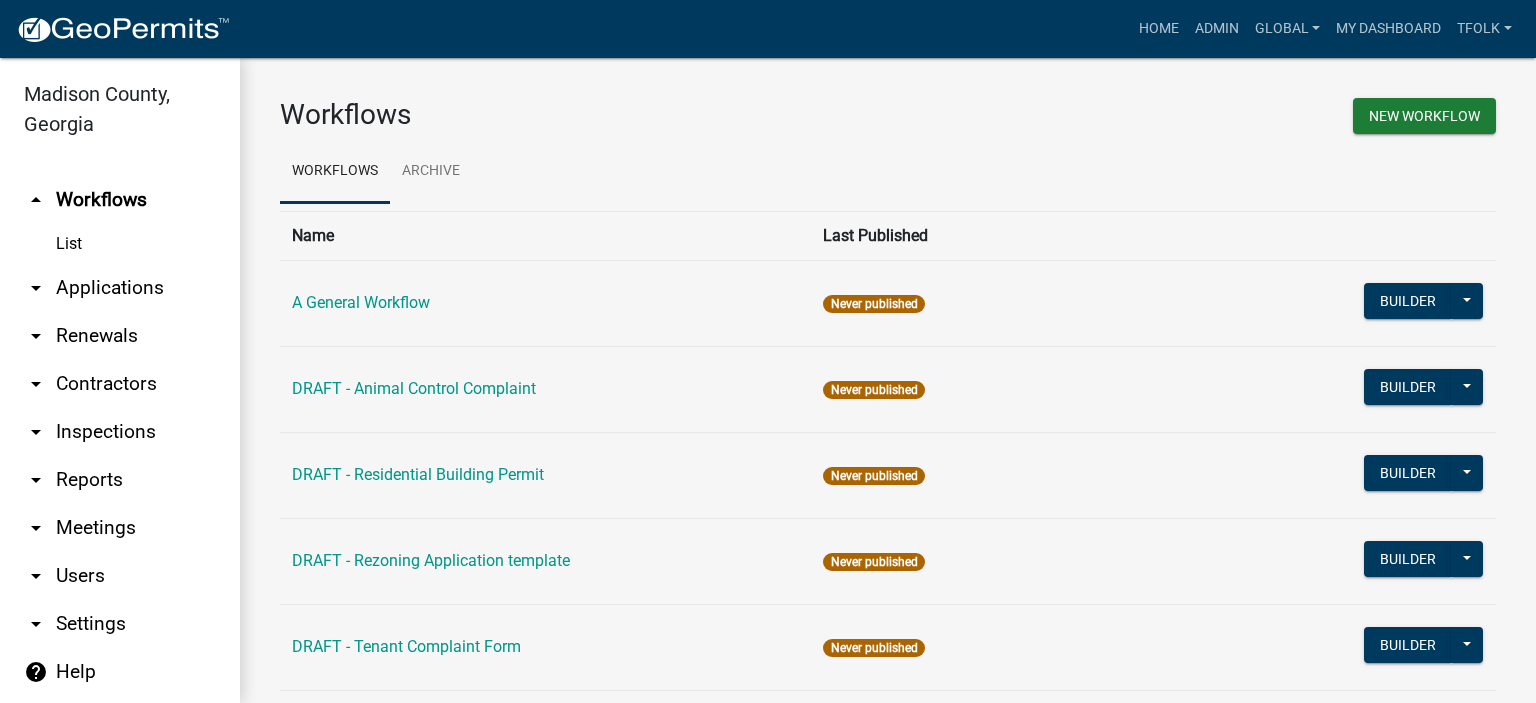 scroll, scrollTop: 0, scrollLeft: 0, axis: both 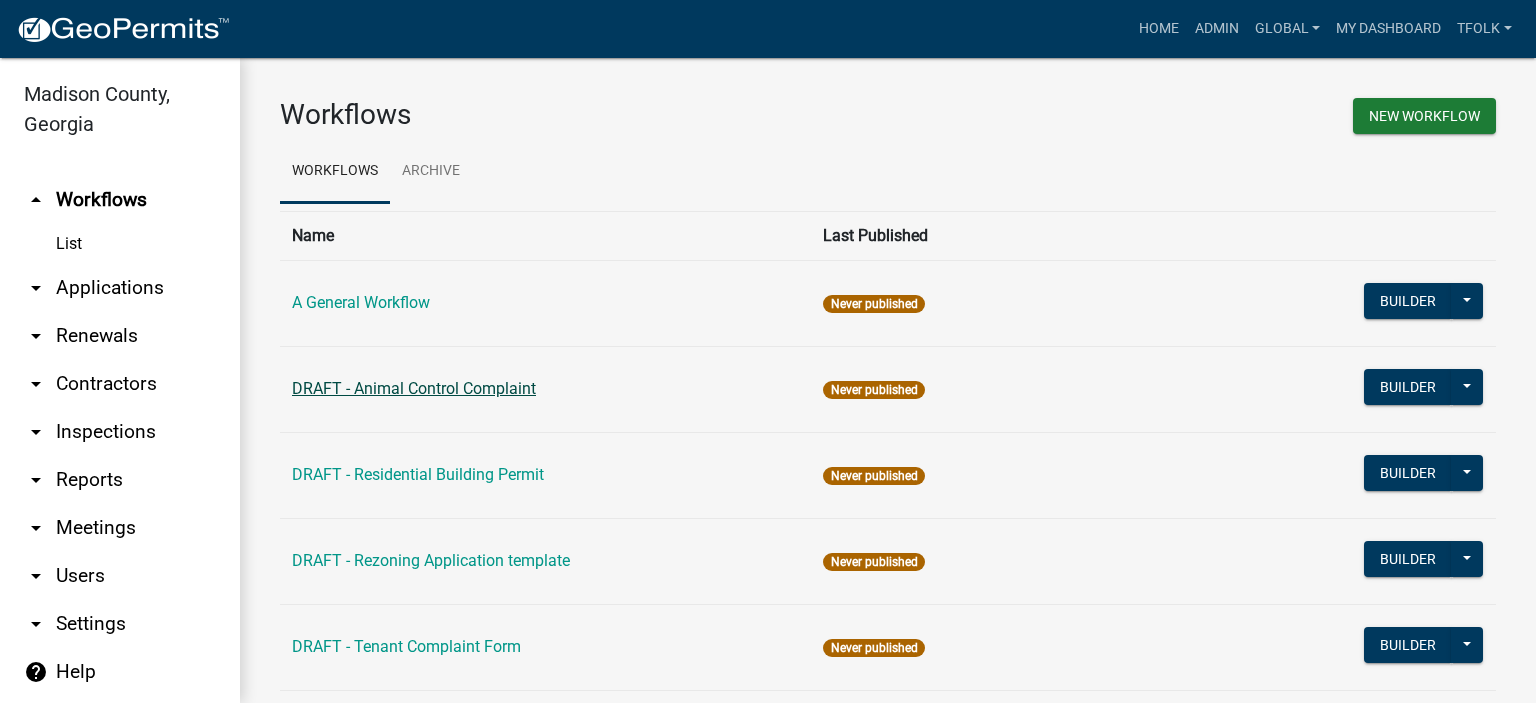 click on "DRAFT - Animal Control Complaint" at bounding box center [414, 388] 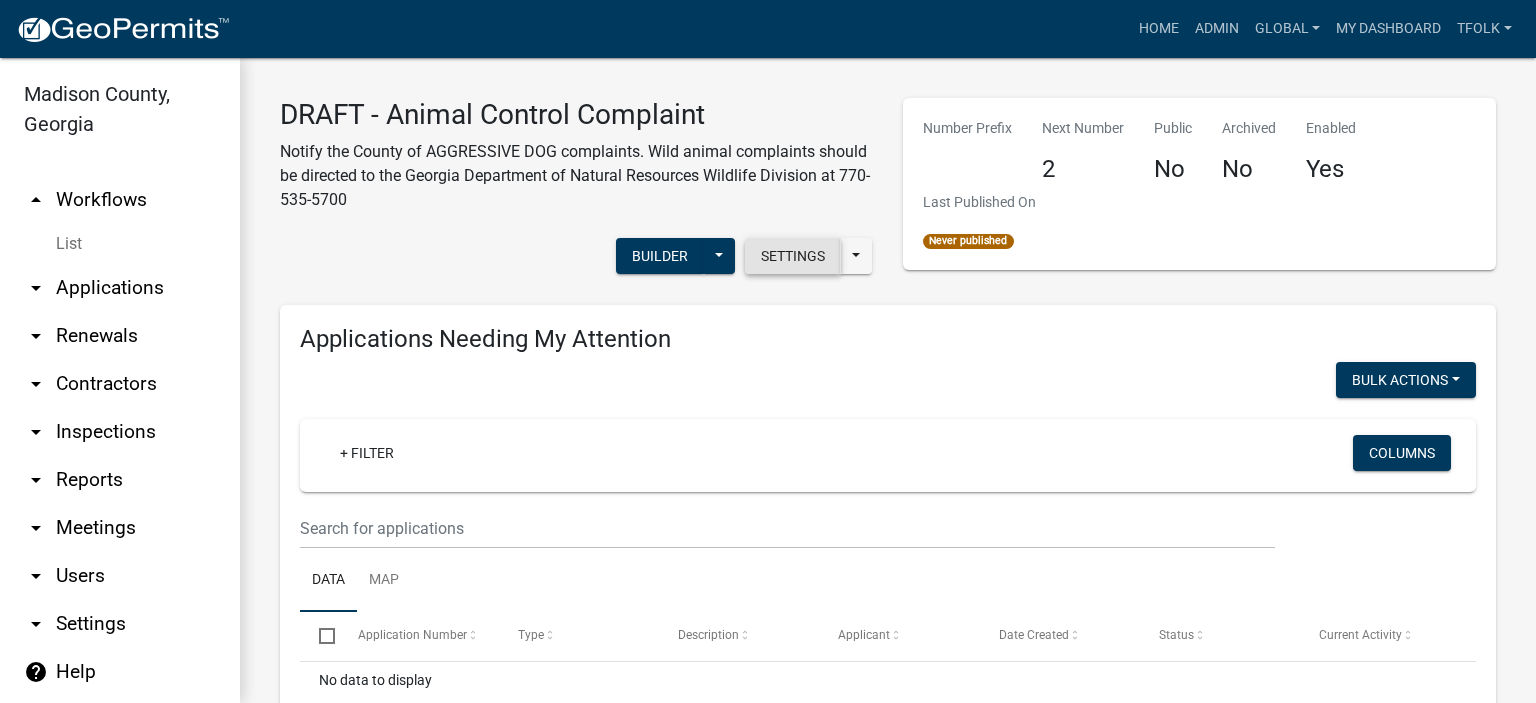 click on "Settings" 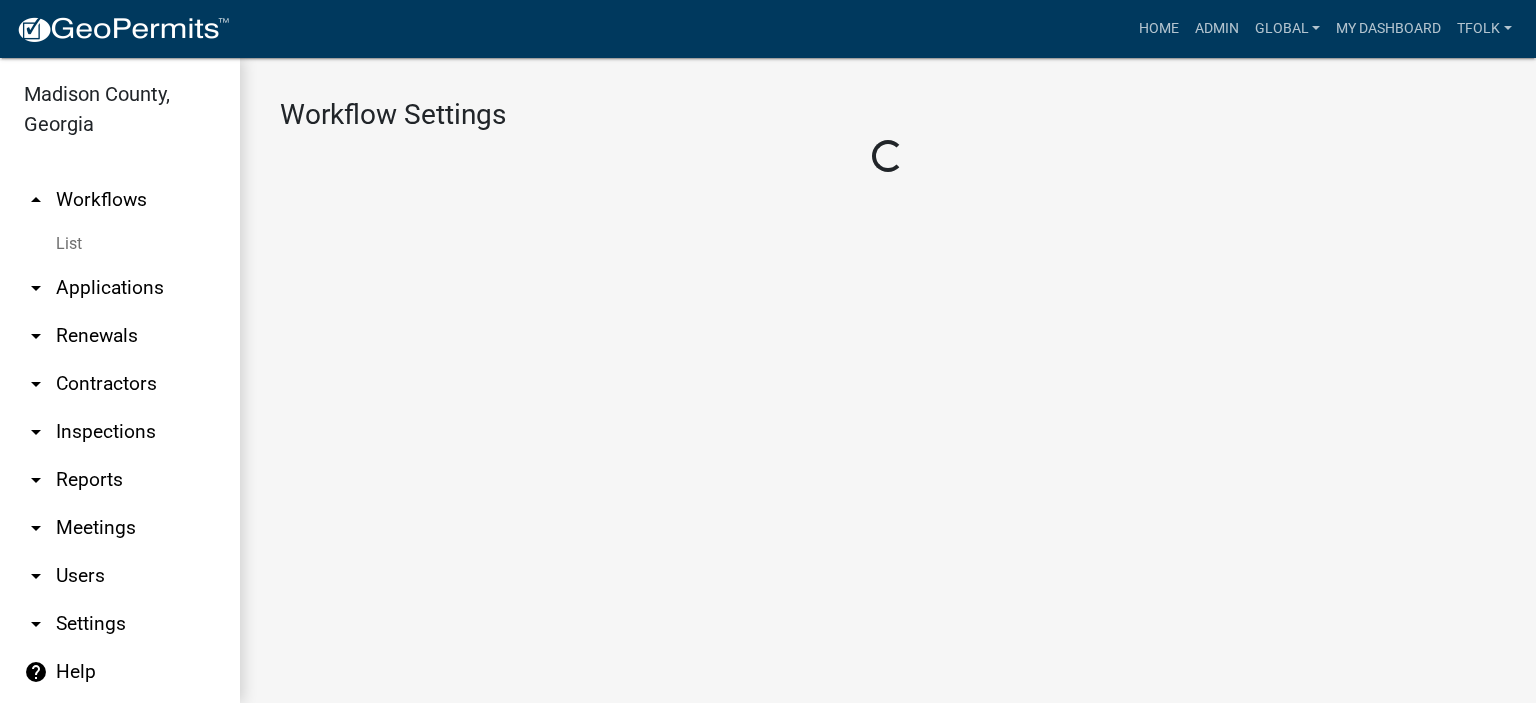 select on "1" 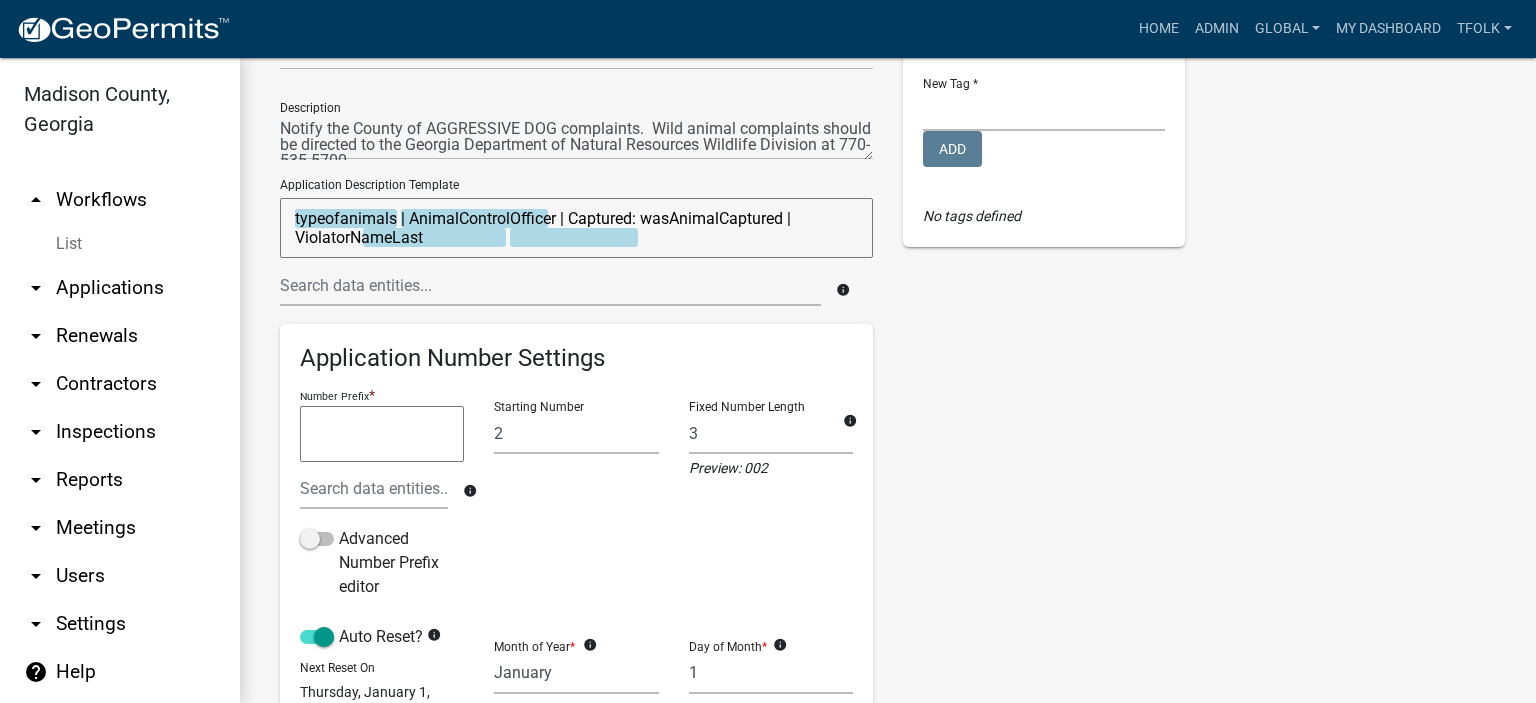 scroll, scrollTop: 100, scrollLeft: 0, axis: vertical 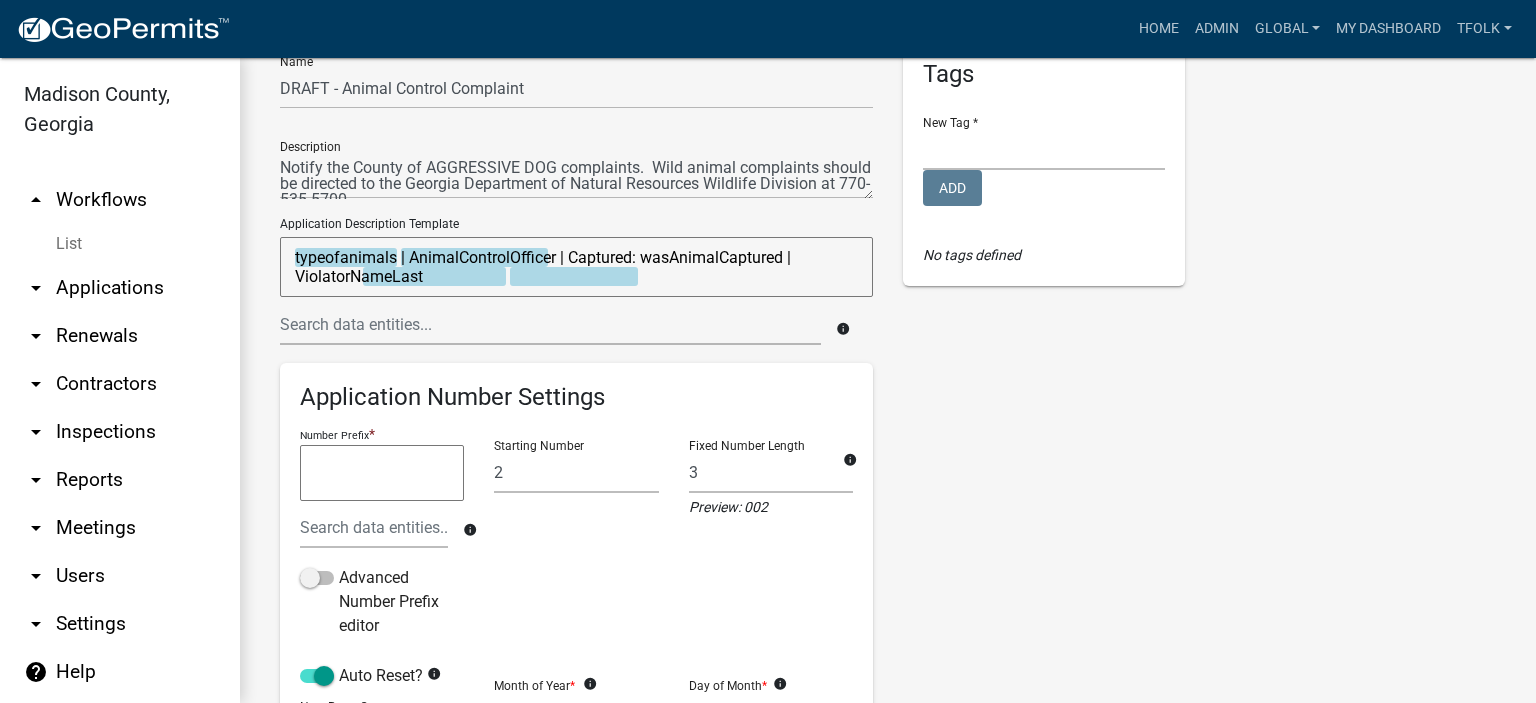 click on "typeofanimals | AnimalControlOfficer | Captured: wasAnimalCaptured | ViolatorNameLast" at bounding box center [576, 267] 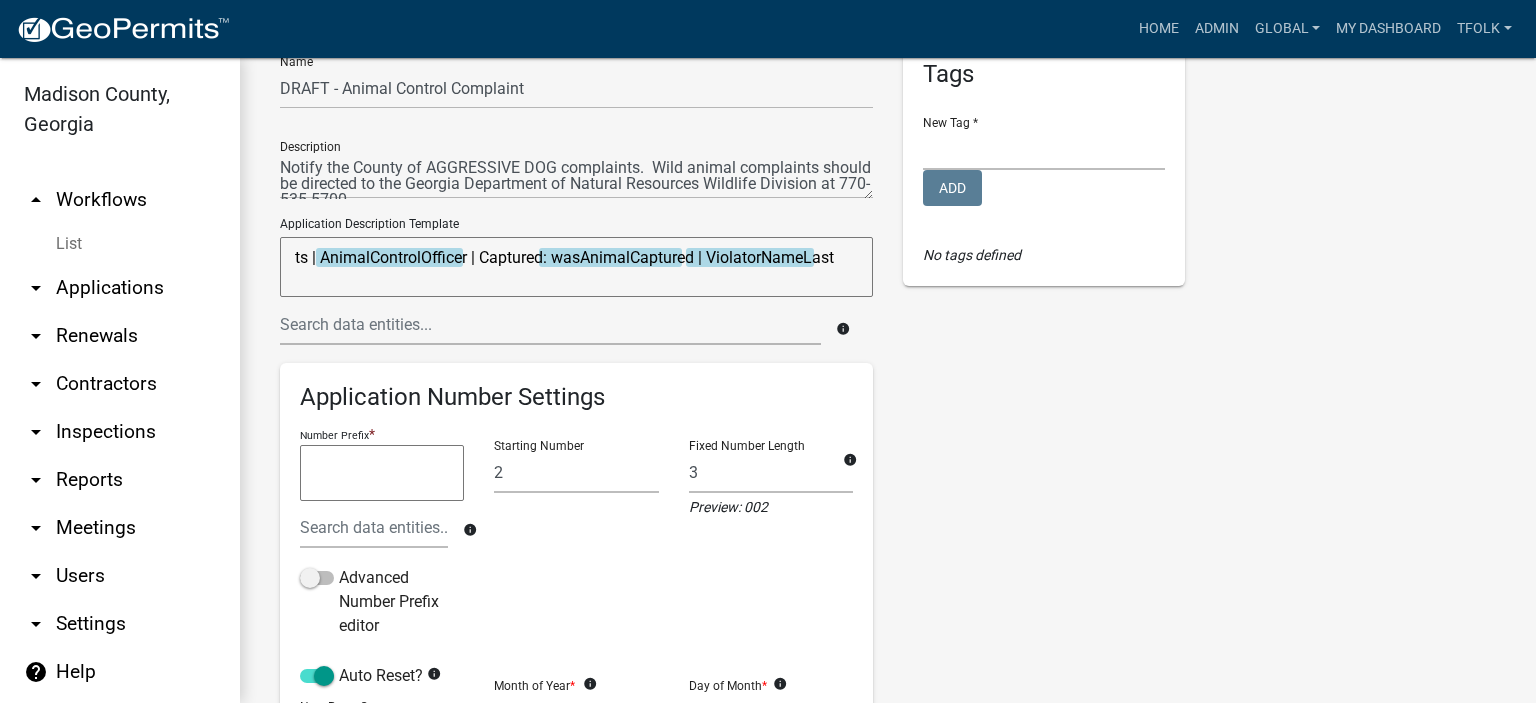 click on "ts | AnimalControlOfficer | Captured: wasAnimalCaptured | ViolatorNameLast" at bounding box center (576, 267) 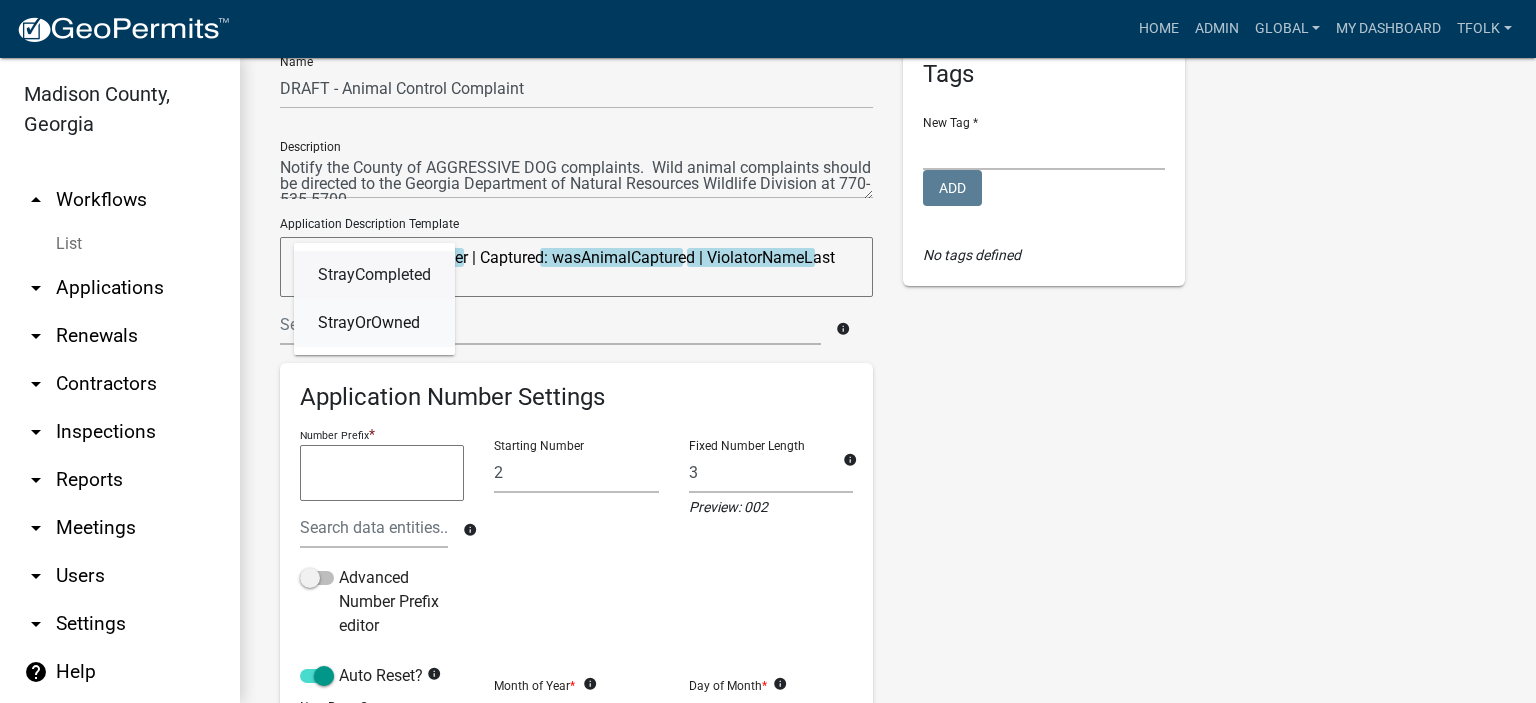 click on "StrayOrOwned" 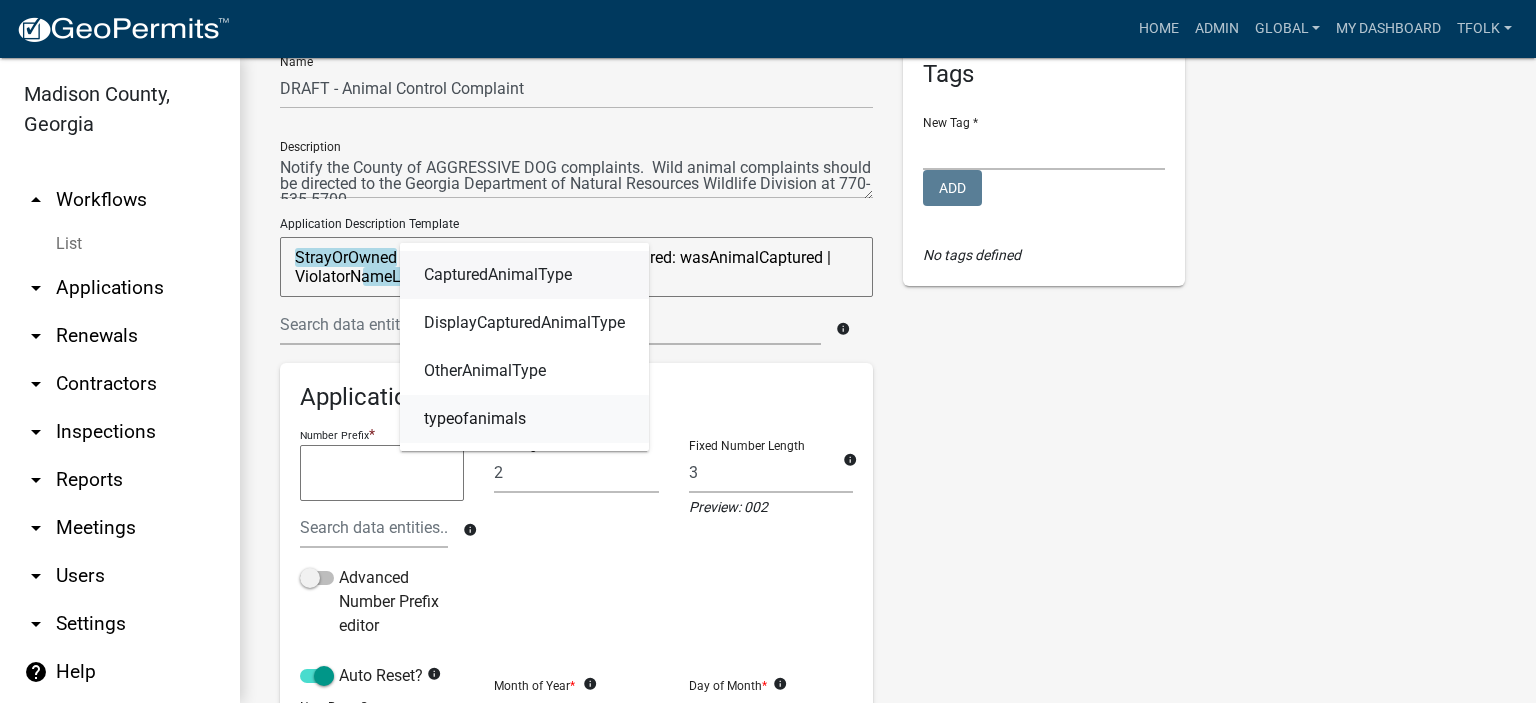 click on "typeofanimals" 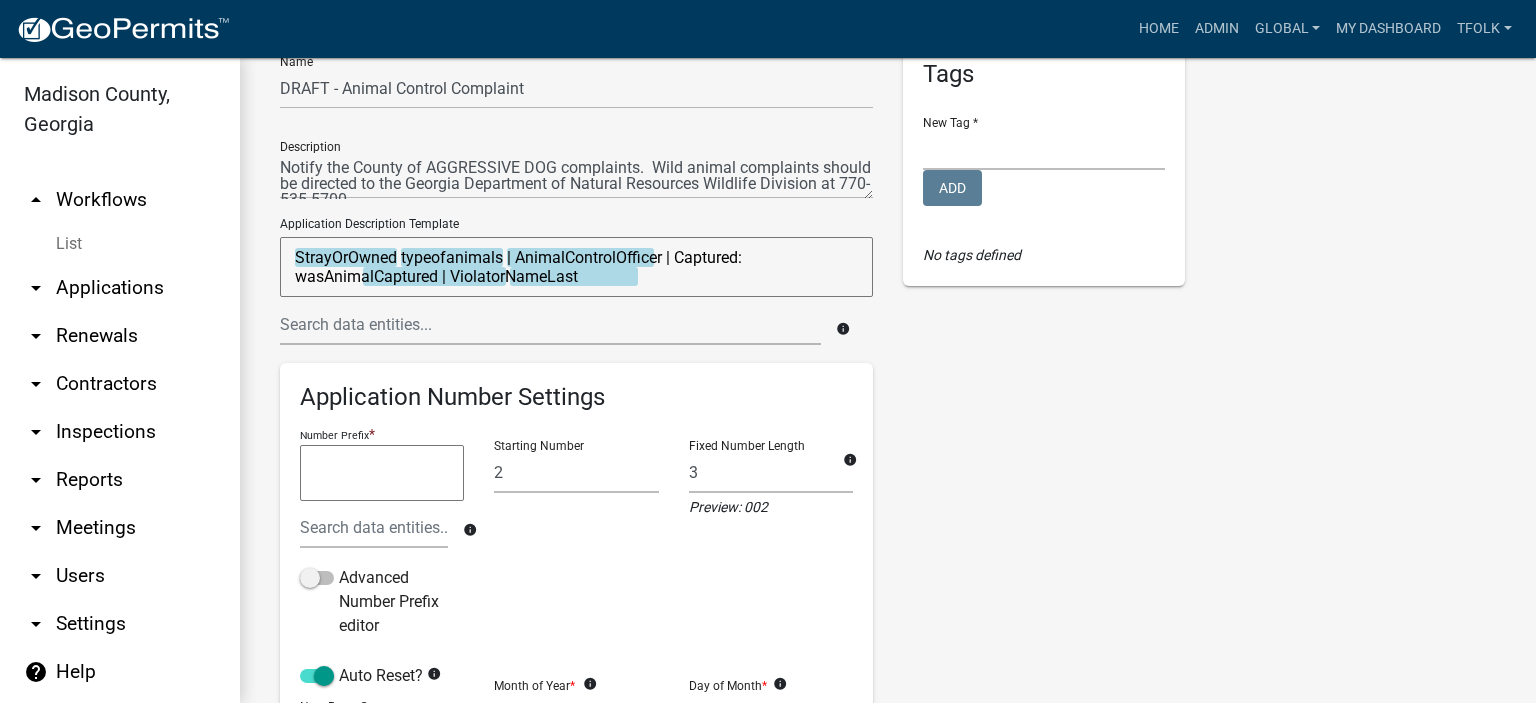 click on "StrayOrOwned typeofanimals | AnimalControlOfficer | Captured: wasAnimalCaptured | ViolatorNameLast" at bounding box center [576, 267] 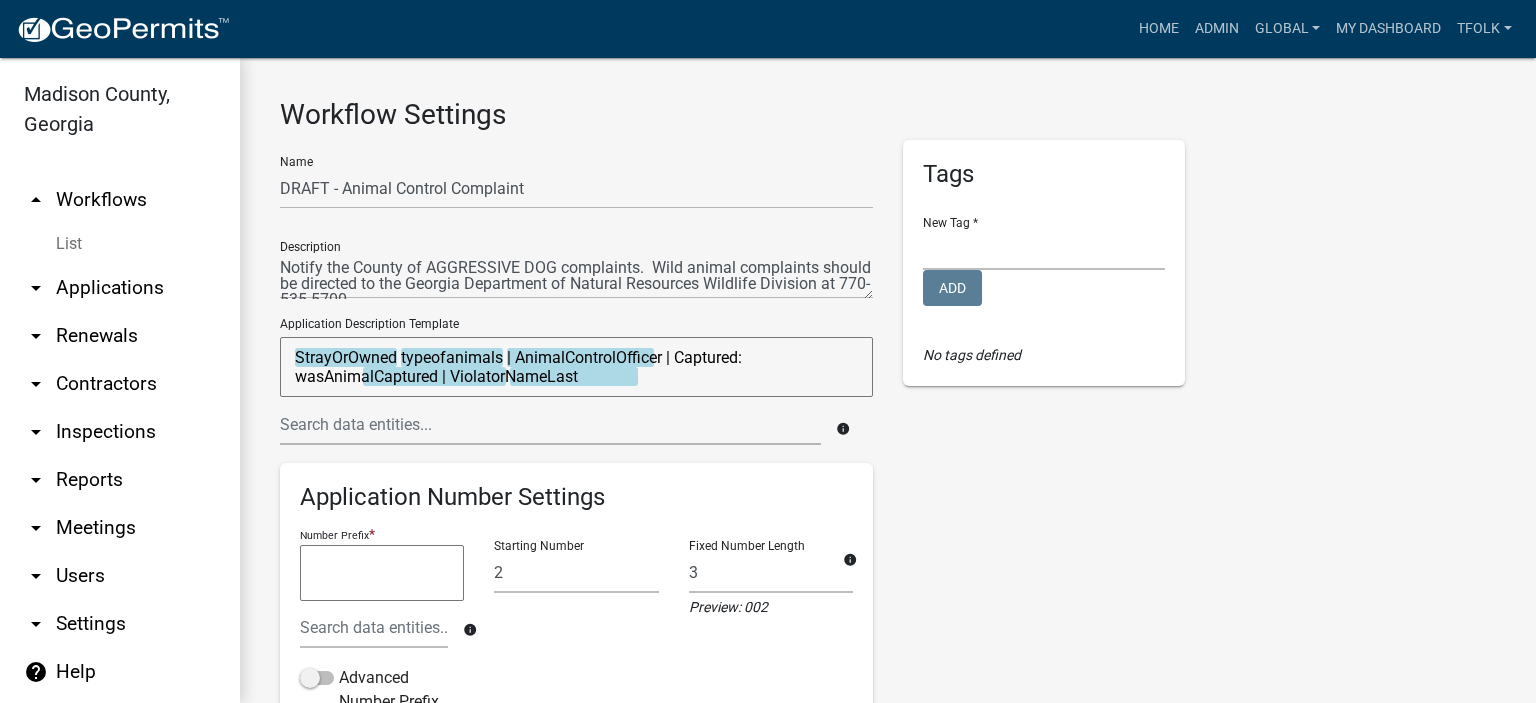 scroll, scrollTop: 620, scrollLeft: 0, axis: vertical 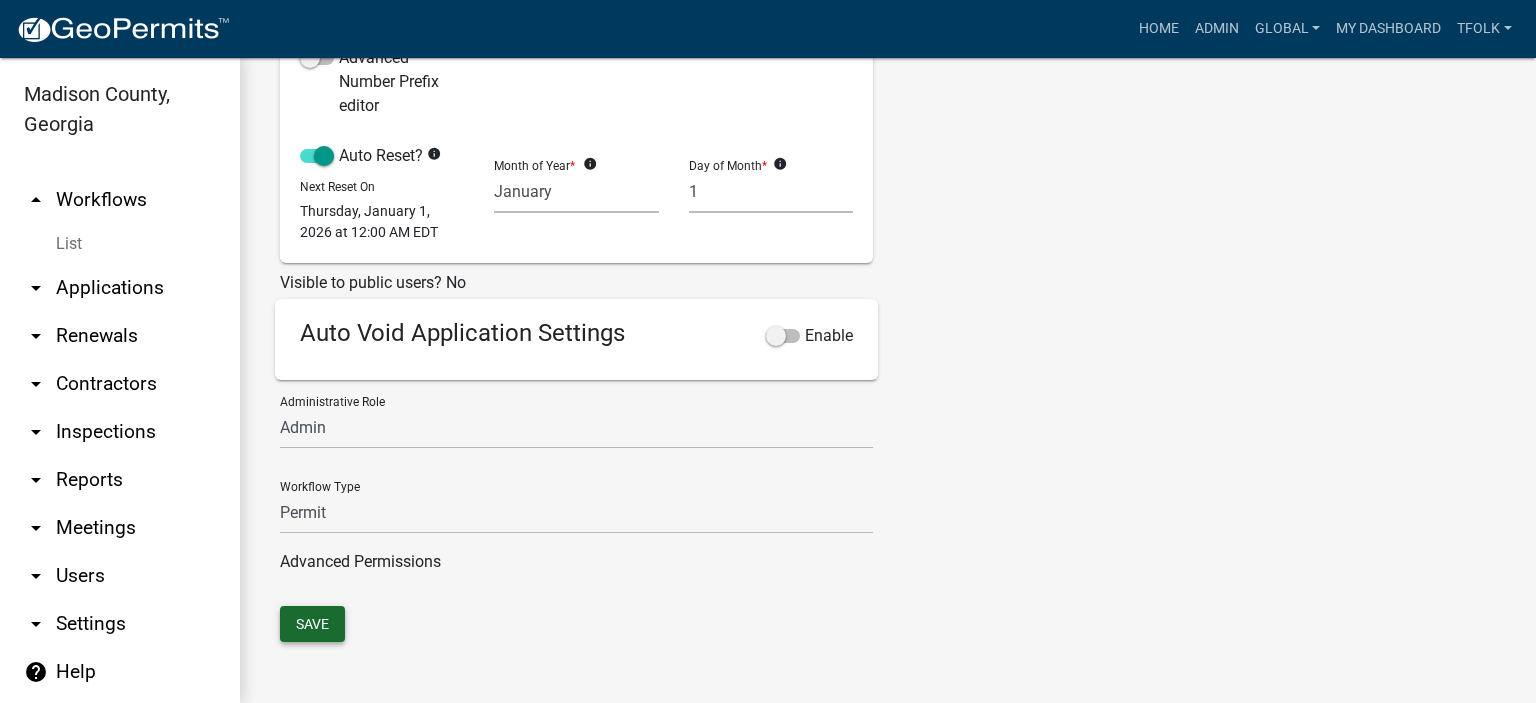 type on "StrayOrOwned typeofanimals | AnimalControlOfficer | Captured: wasAnimalCaptured | ViolatorNameLast" 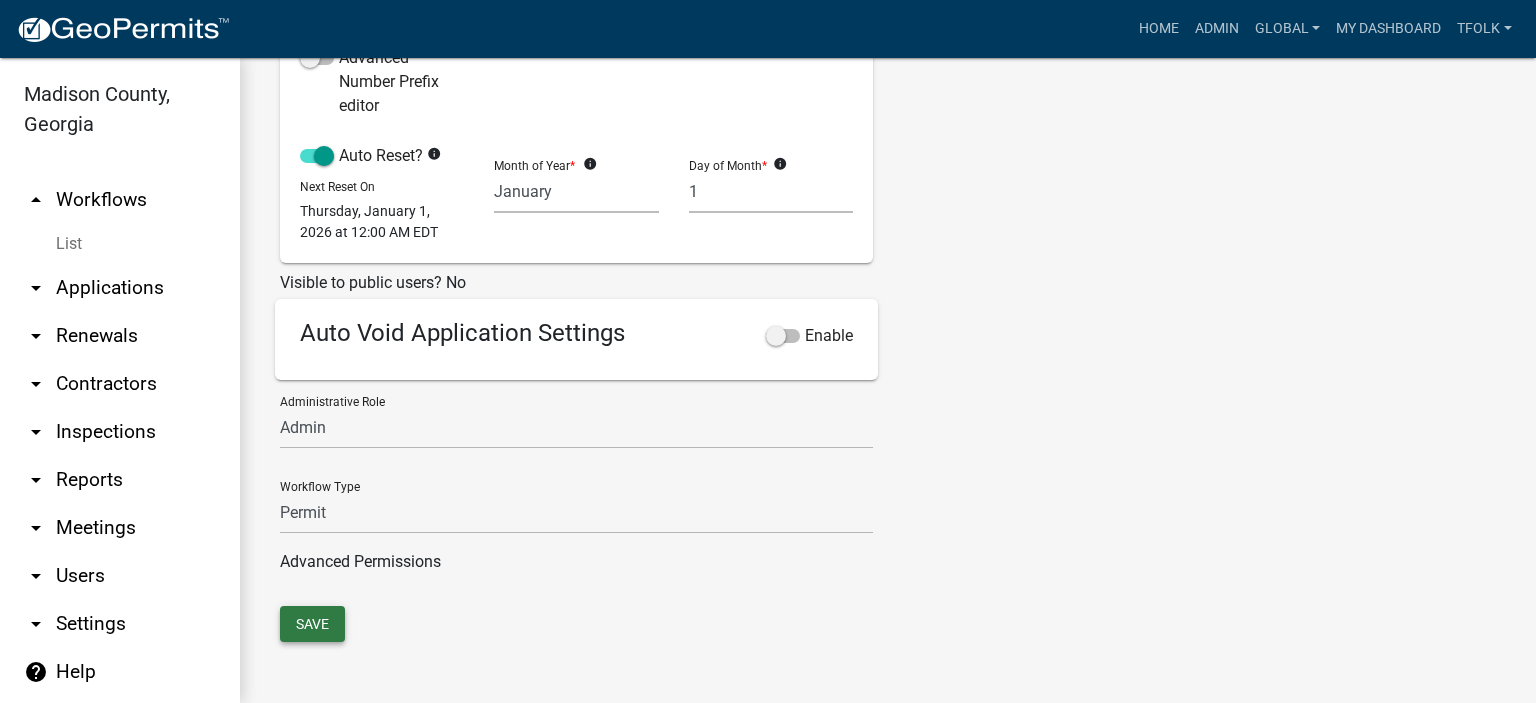 click on "Save" 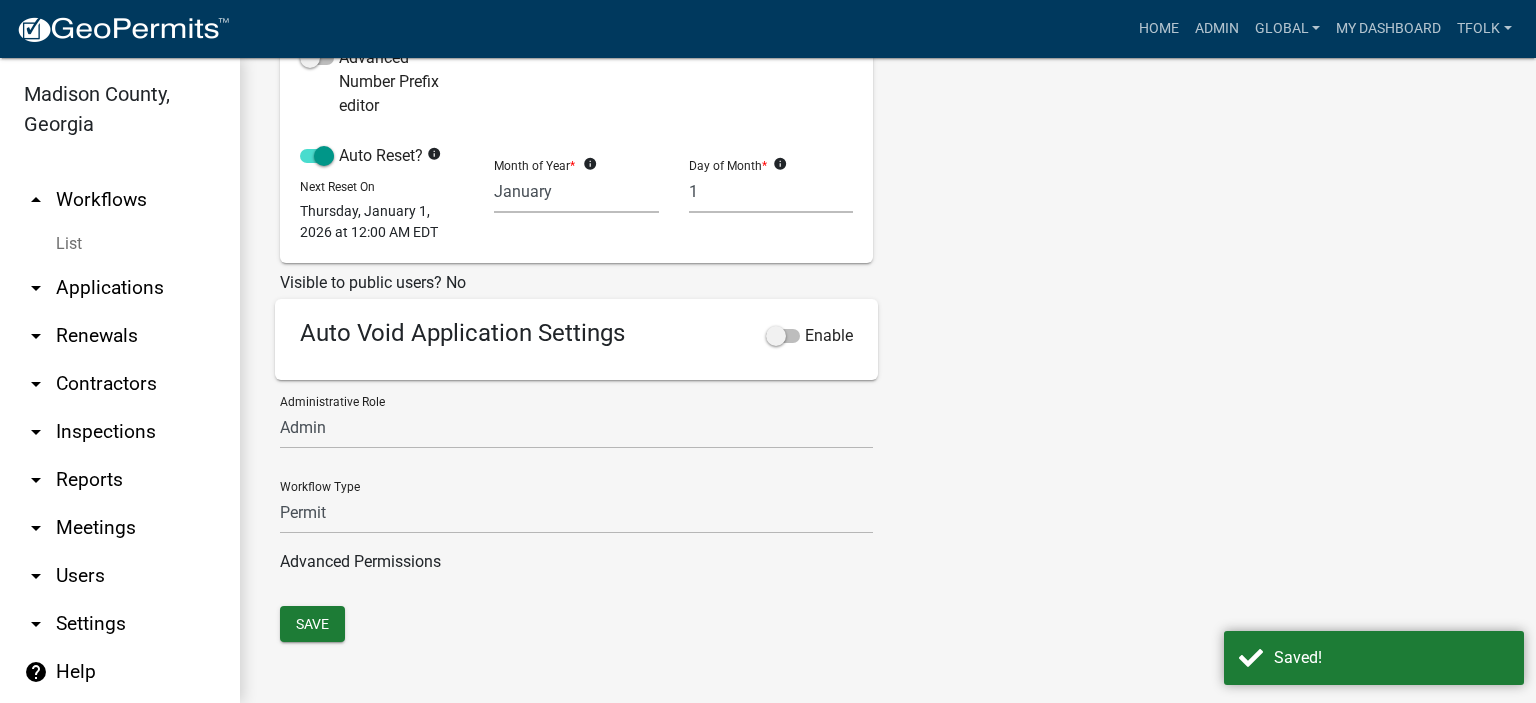 scroll, scrollTop: 120, scrollLeft: 0, axis: vertical 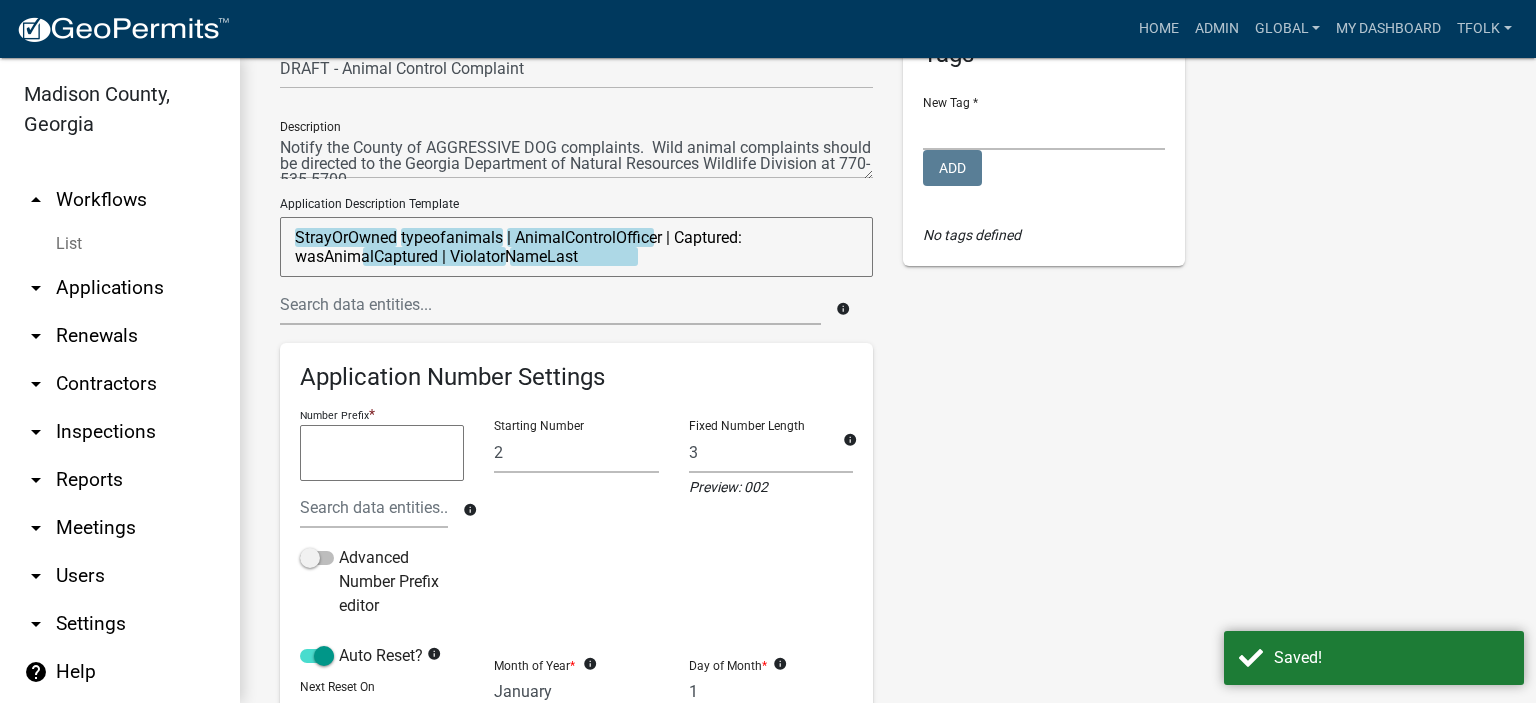 click on "arrow_drop_up   Workflows" at bounding box center [120, 200] 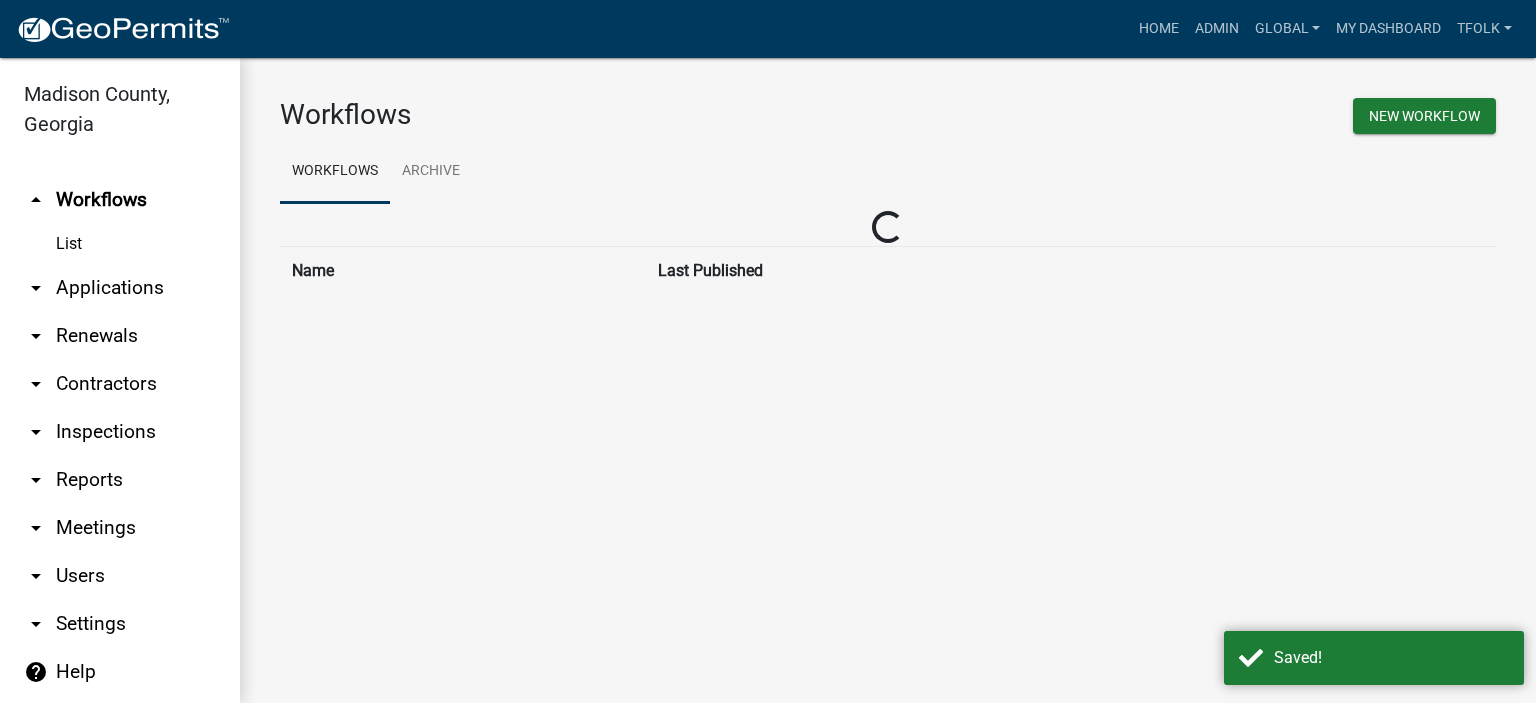 scroll, scrollTop: 0, scrollLeft: 0, axis: both 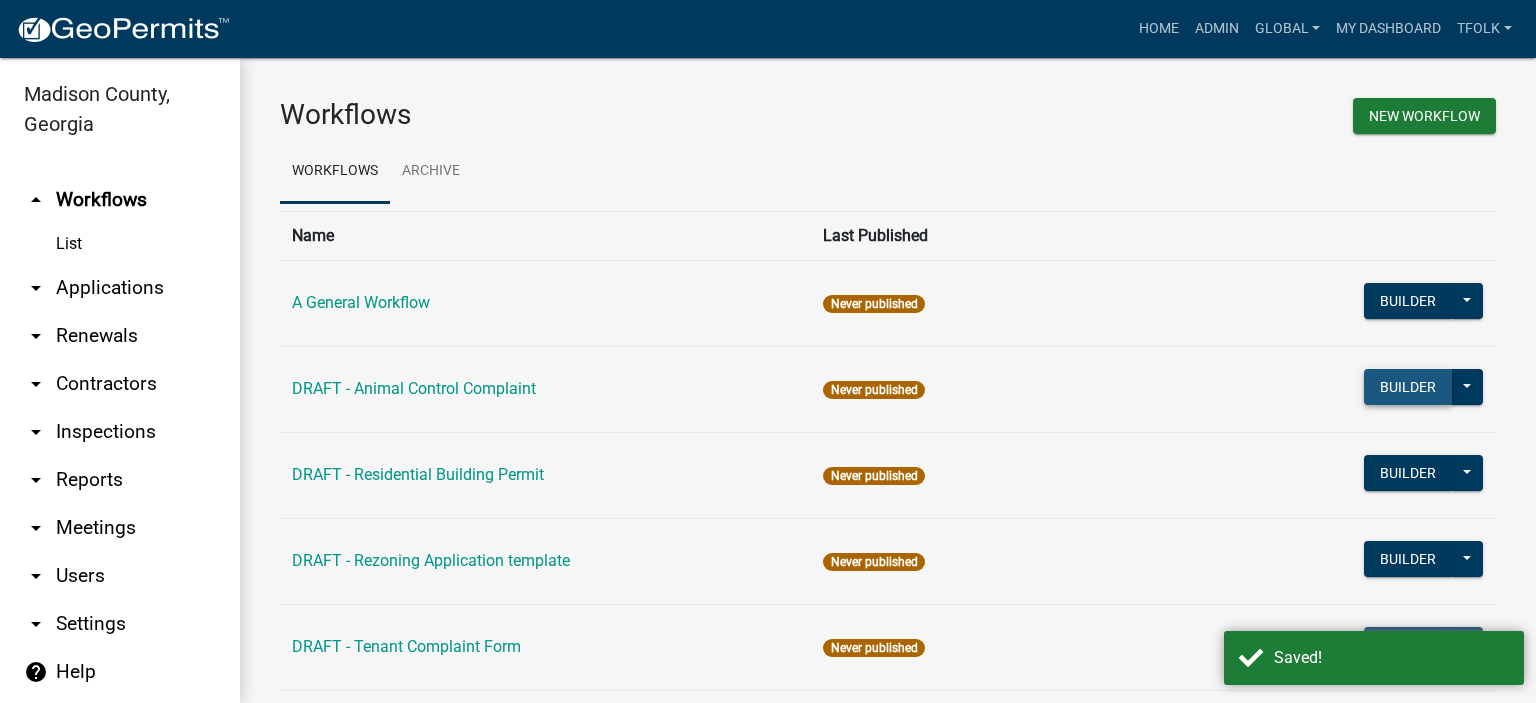 click on "Builder" at bounding box center [1408, 387] 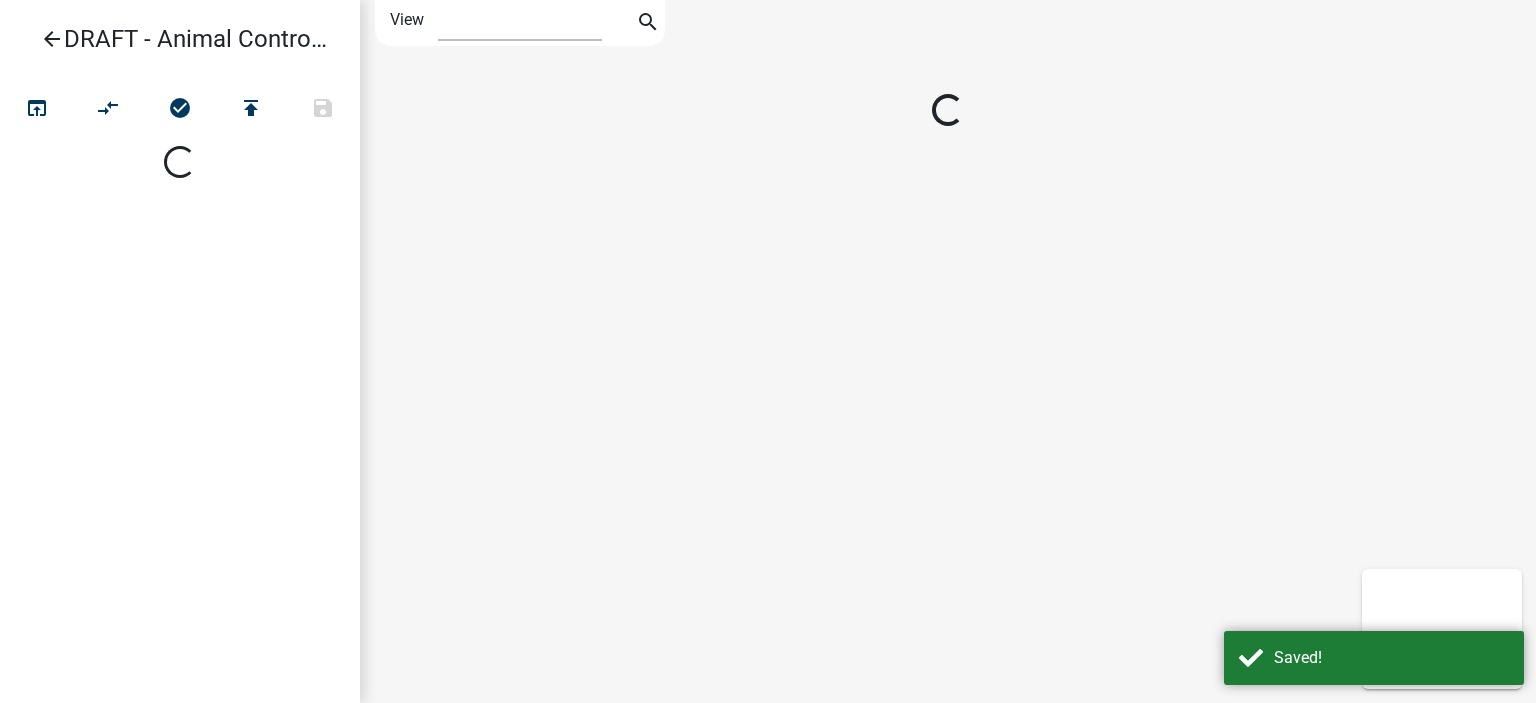 select on "1" 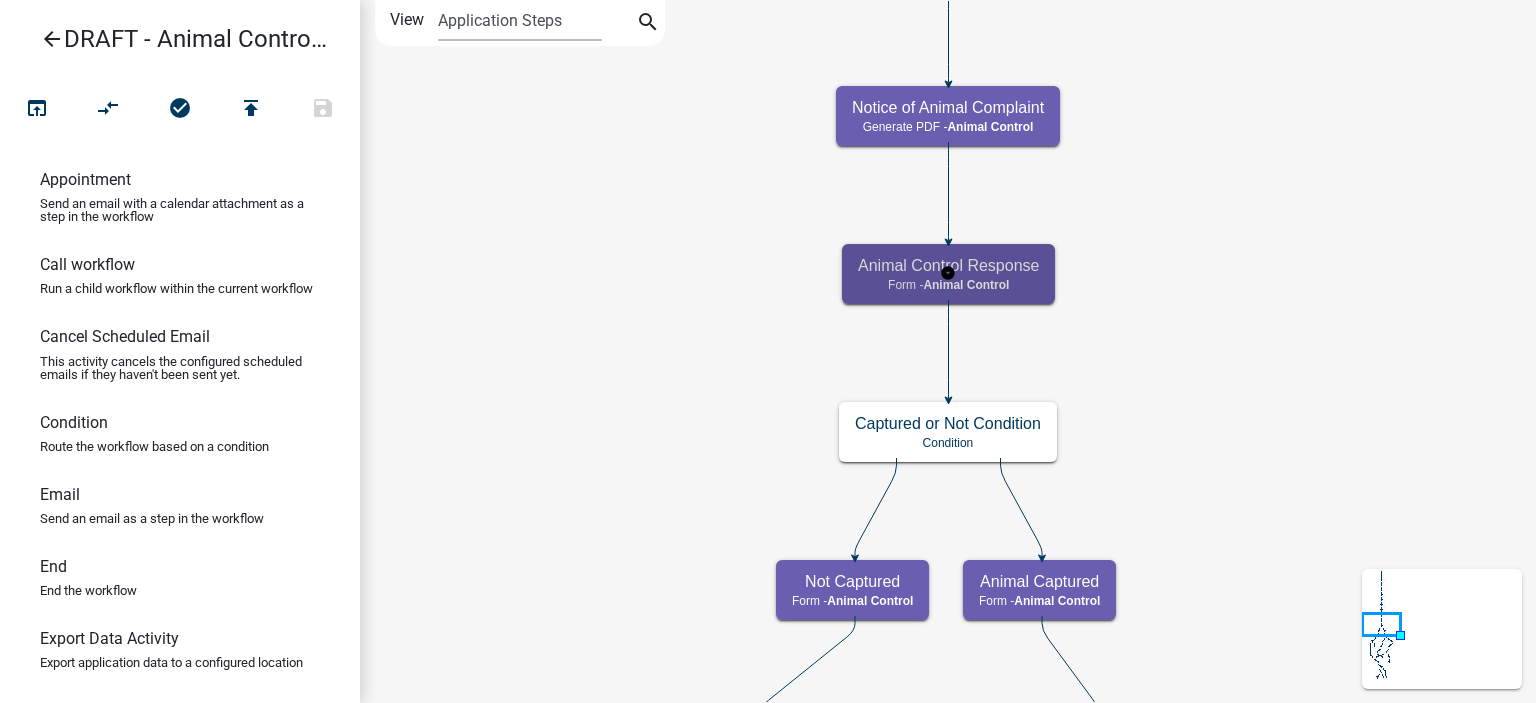 click on "Animal Control Response
Form -  Animal Control" at bounding box center (948, 274) 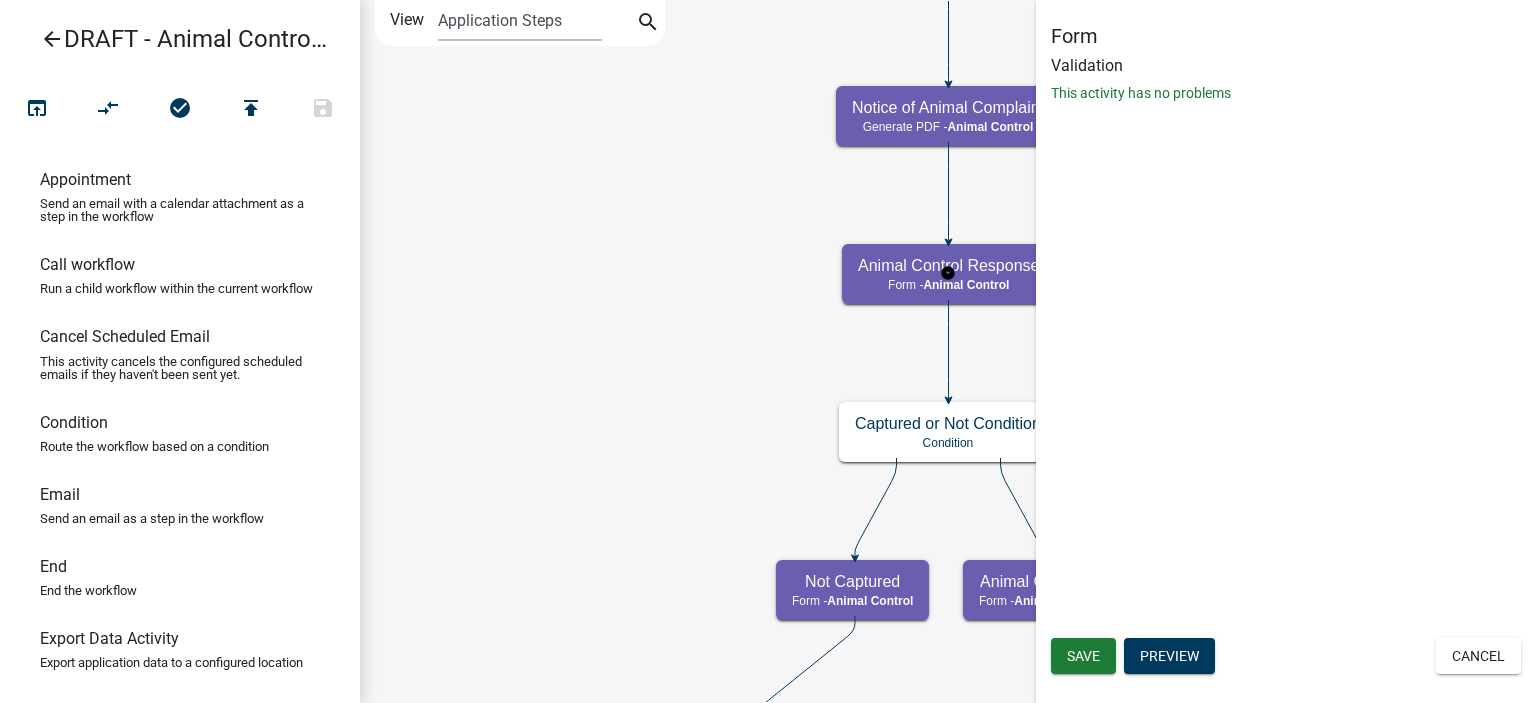 select on "CF90C5DF-2F39-437D-9A89-1F38DA938B57" 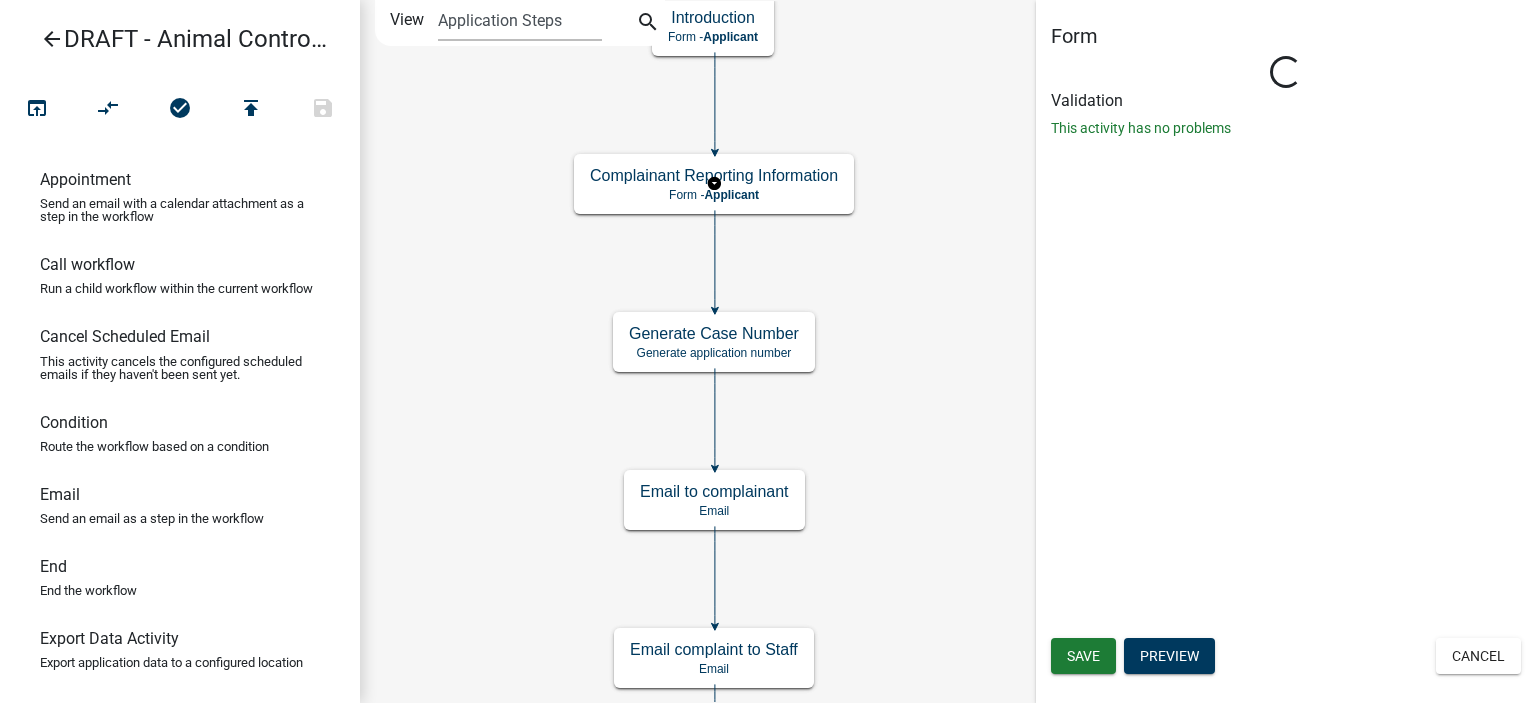 scroll, scrollTop: 0, scrollLeft: 0, axis: both 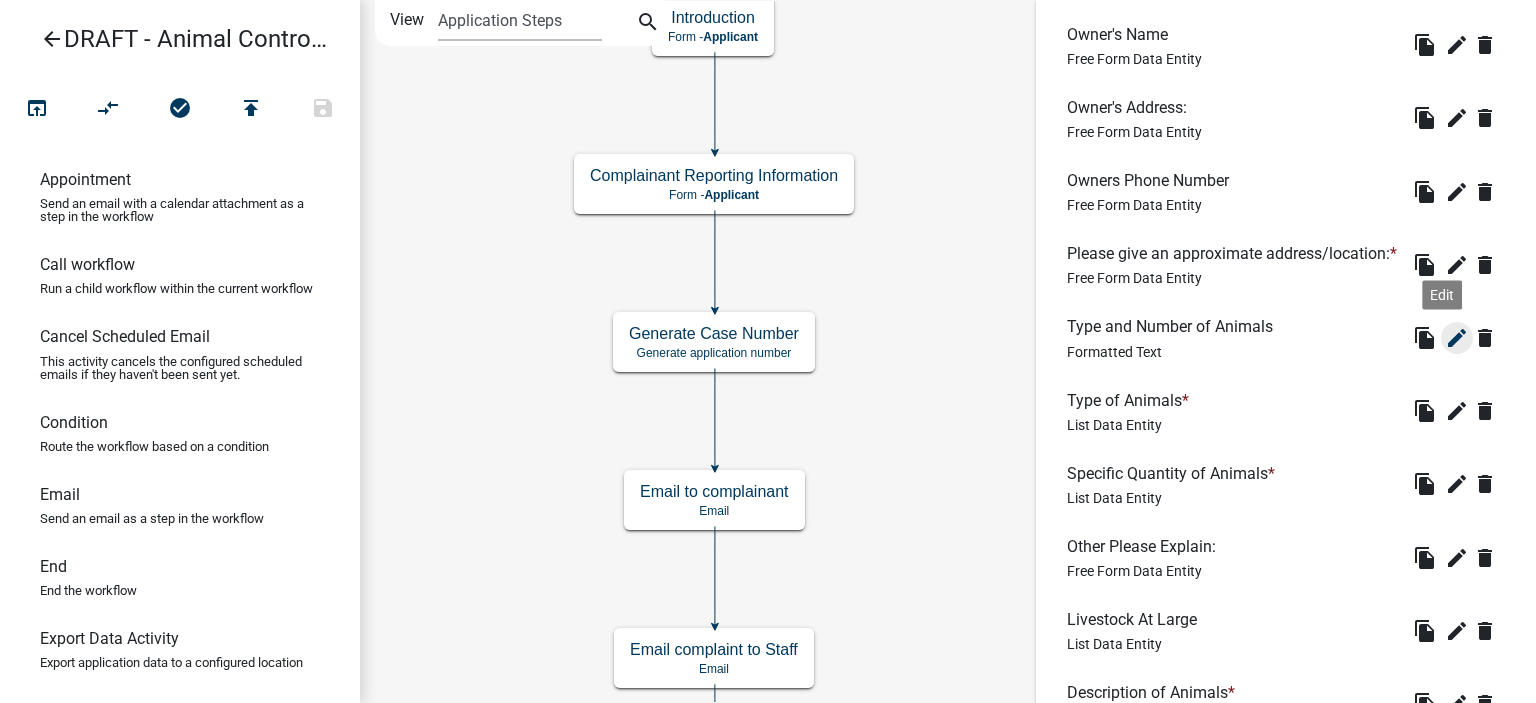 click on "edit" 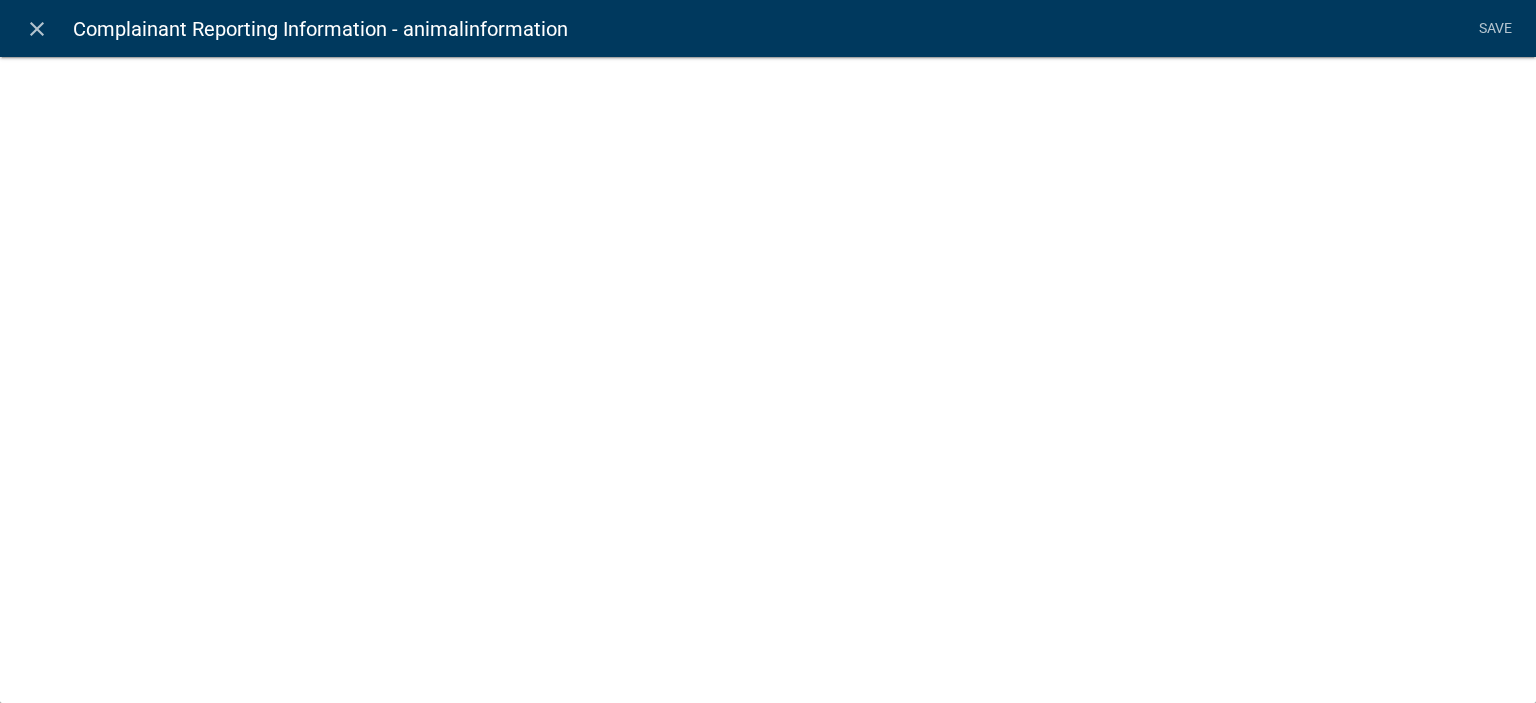 select on "rich-text" 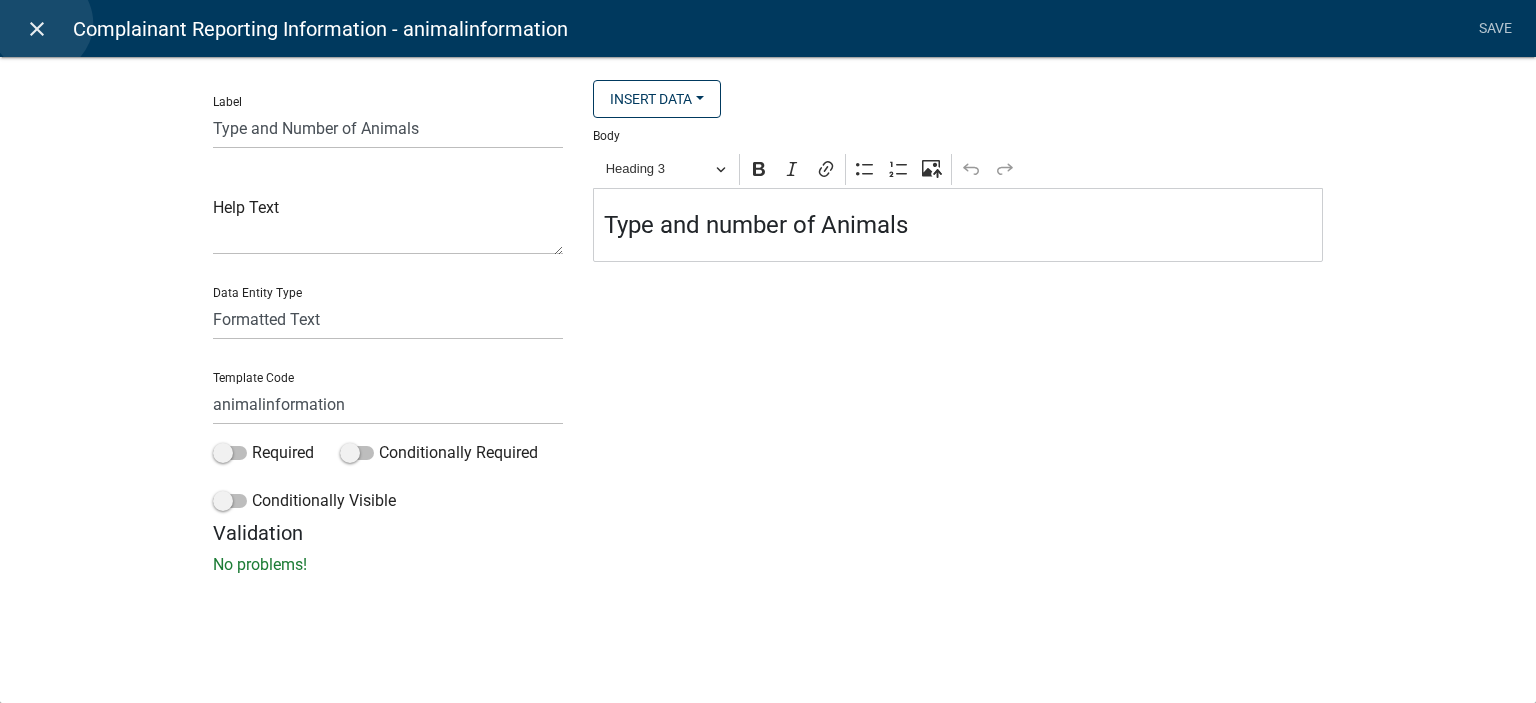 click on "close" 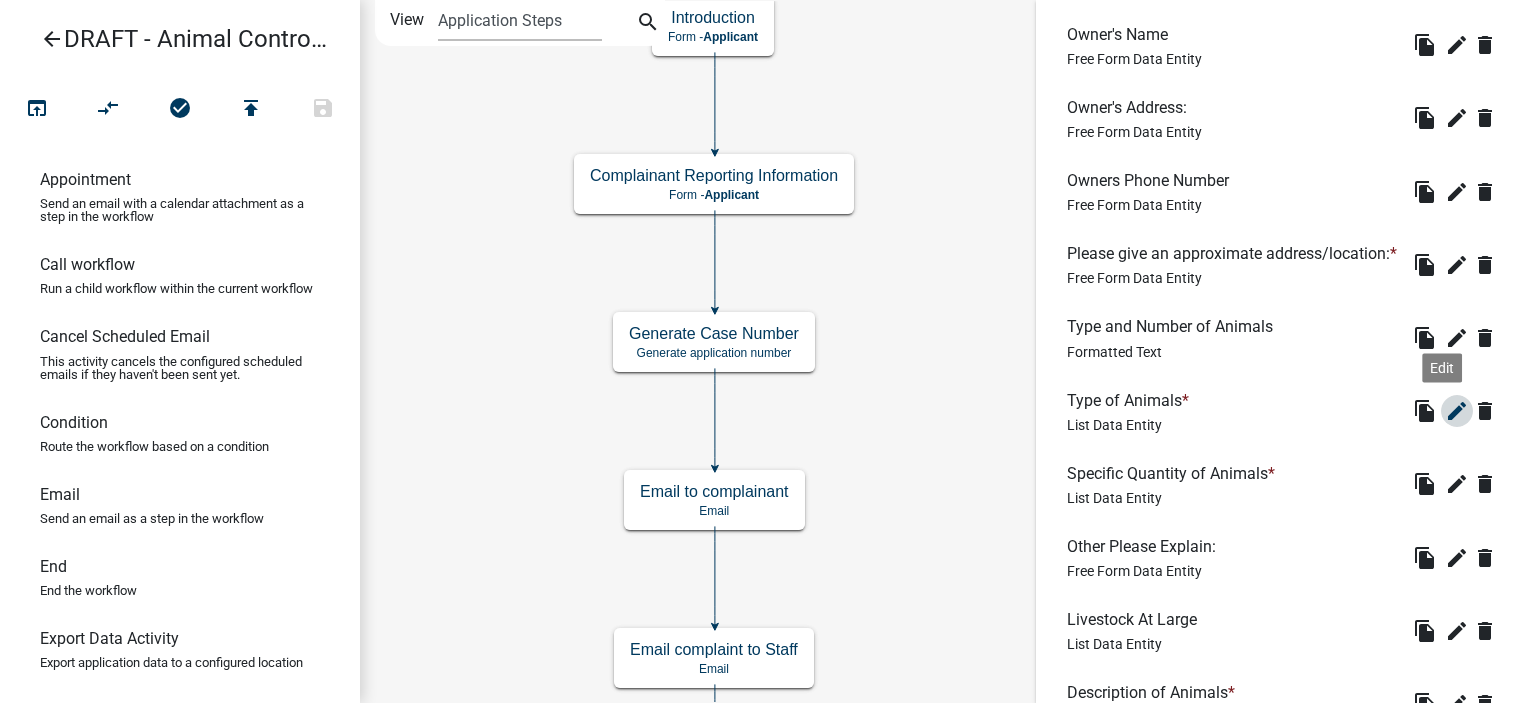 click on "edit" 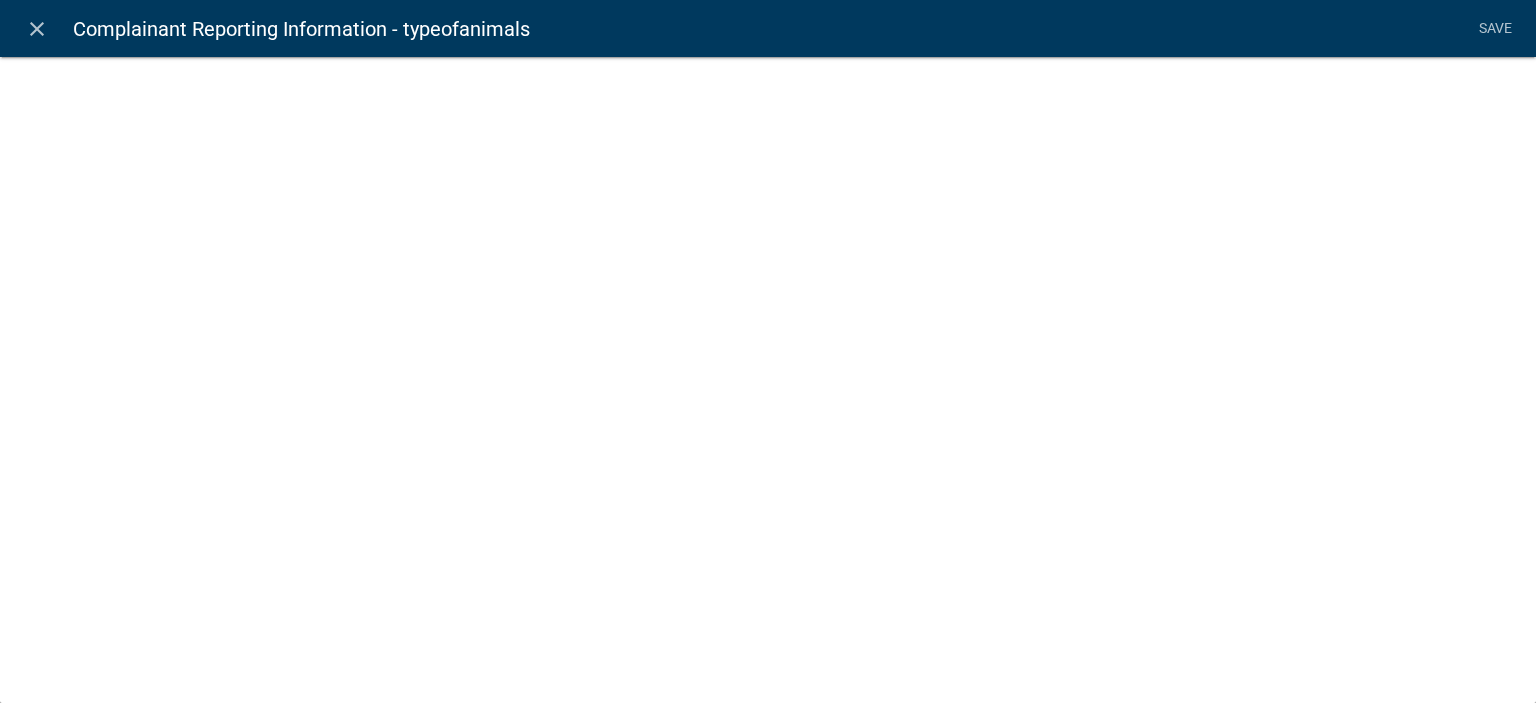 select on "list-data" 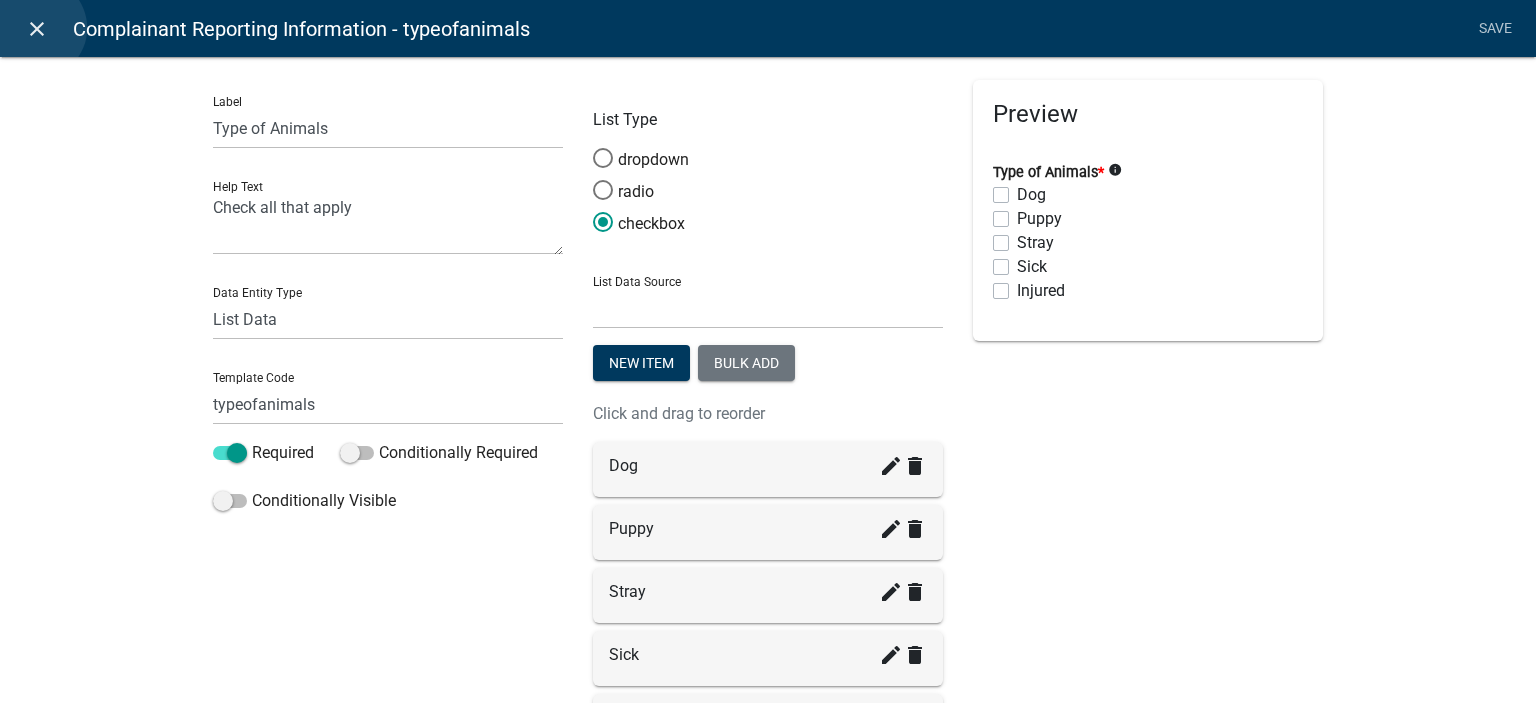 click on "close" 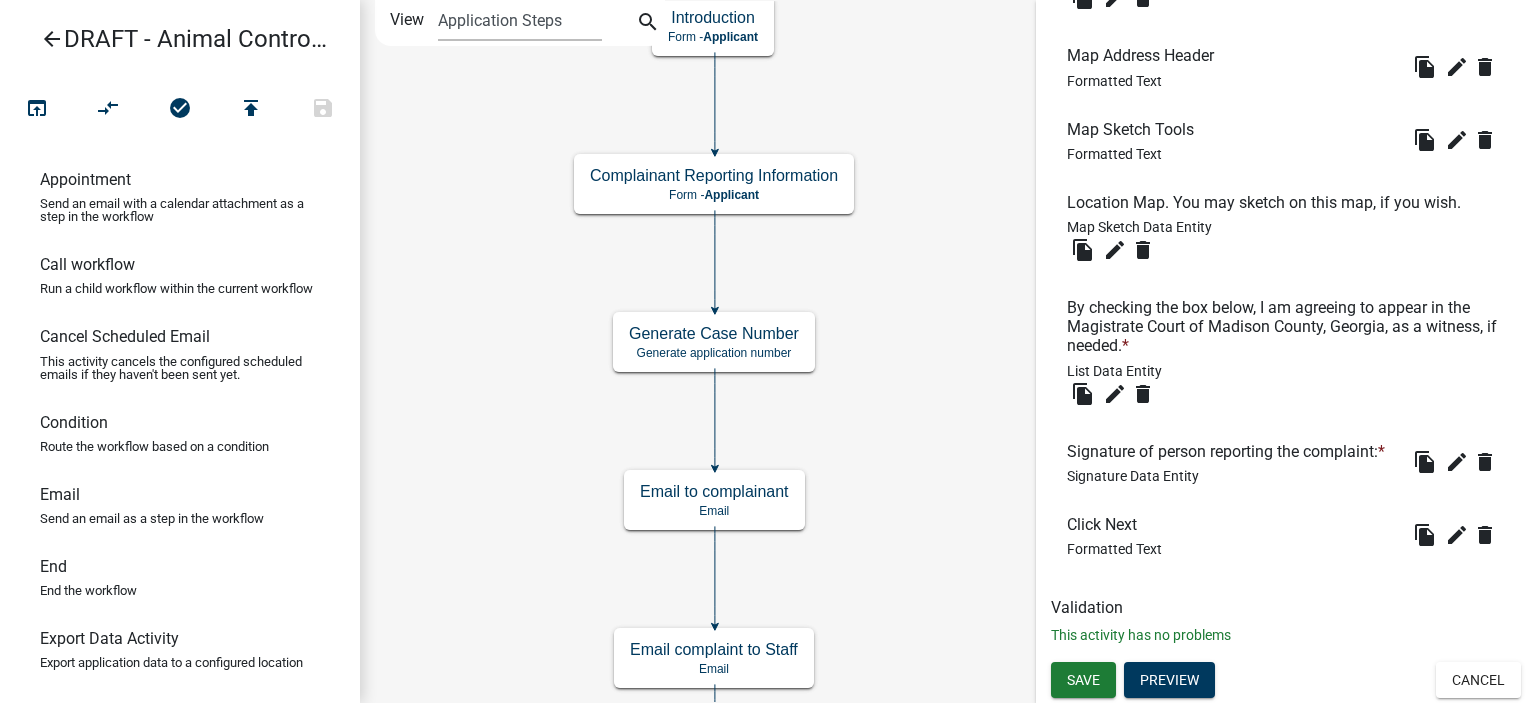 scroll, scrollTop: 2600, scrollLeft: 0, axis: vertical 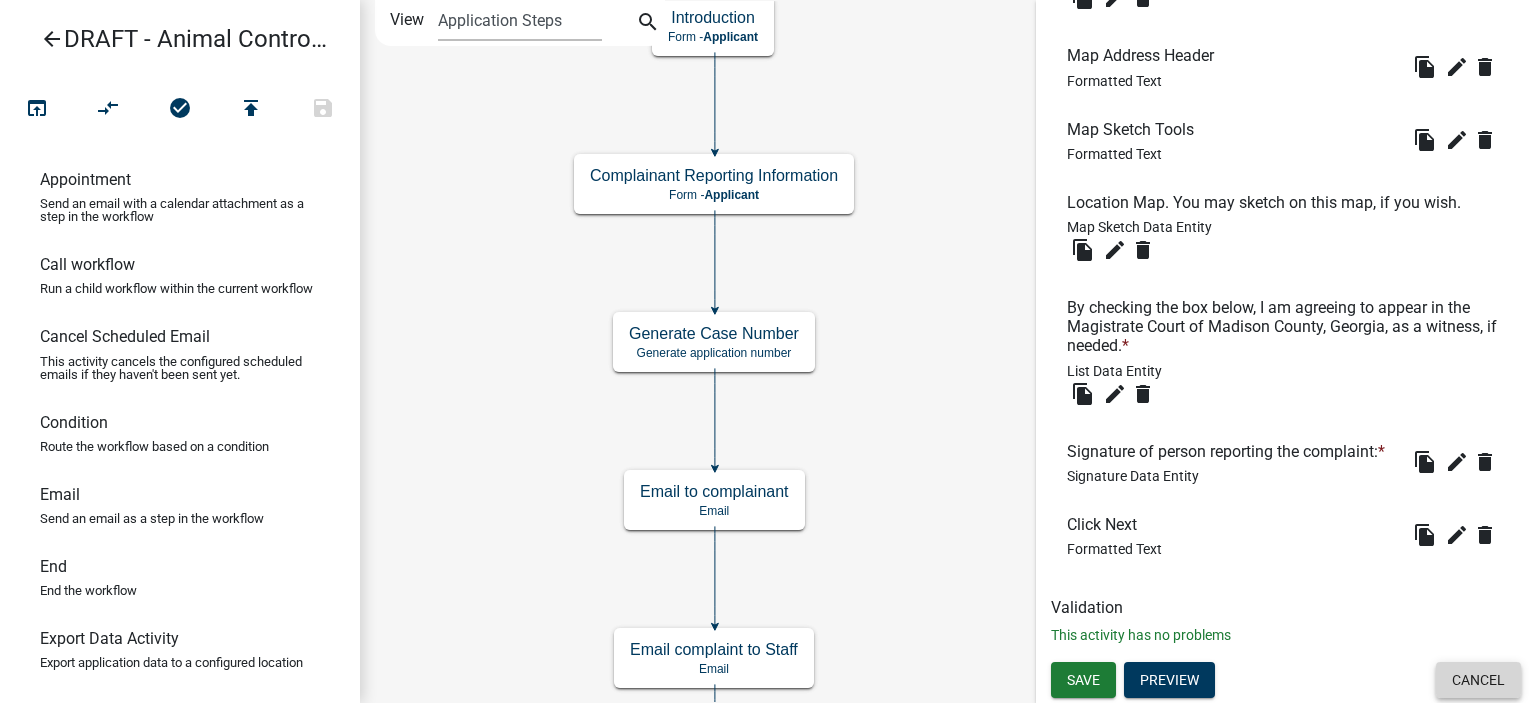 click on "Cancel" 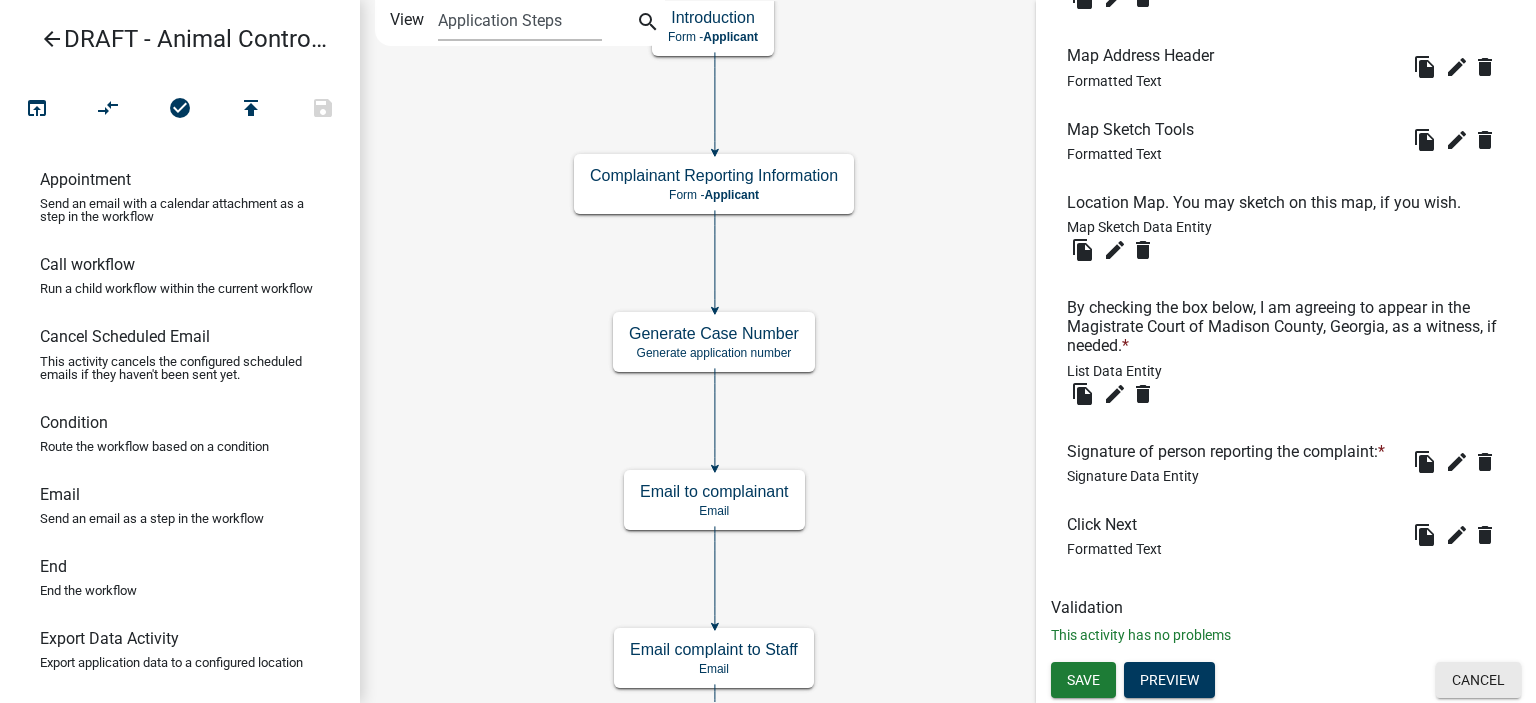 scroll, scrollTop: 0, scrollLeft: 0, axis: both 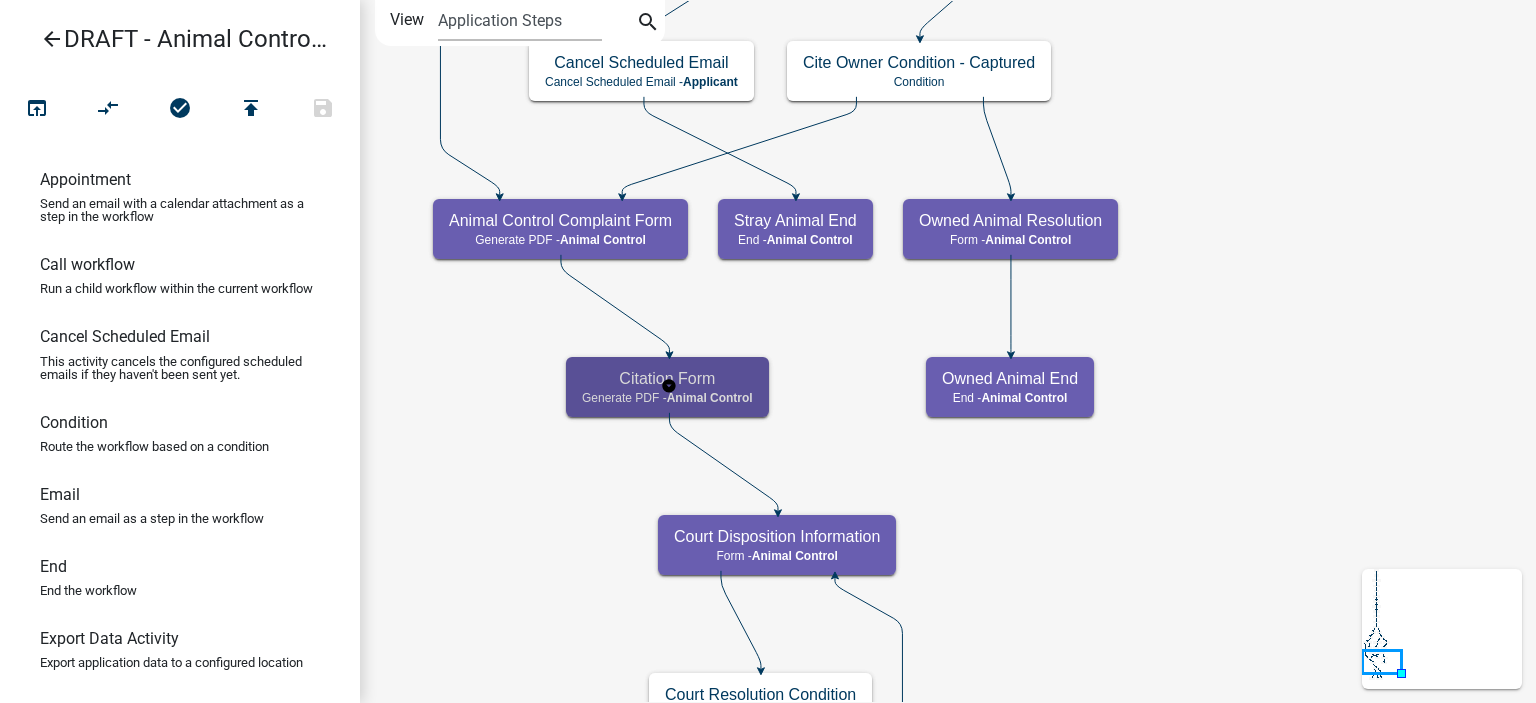 click on "Animal Control" at bounding box center [710, 398] 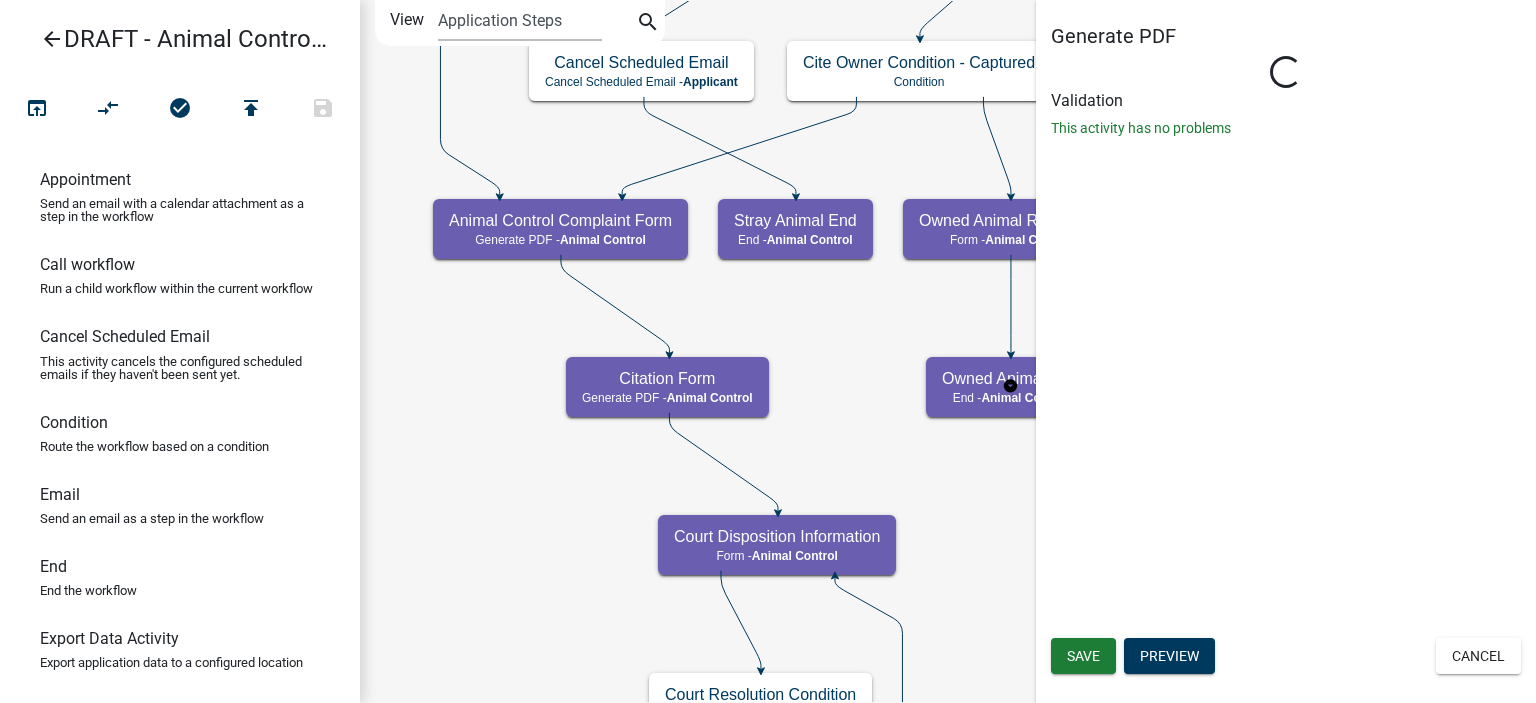 select on "CF90C5DF-2F39-437D-9A89-1F38DA938B57" 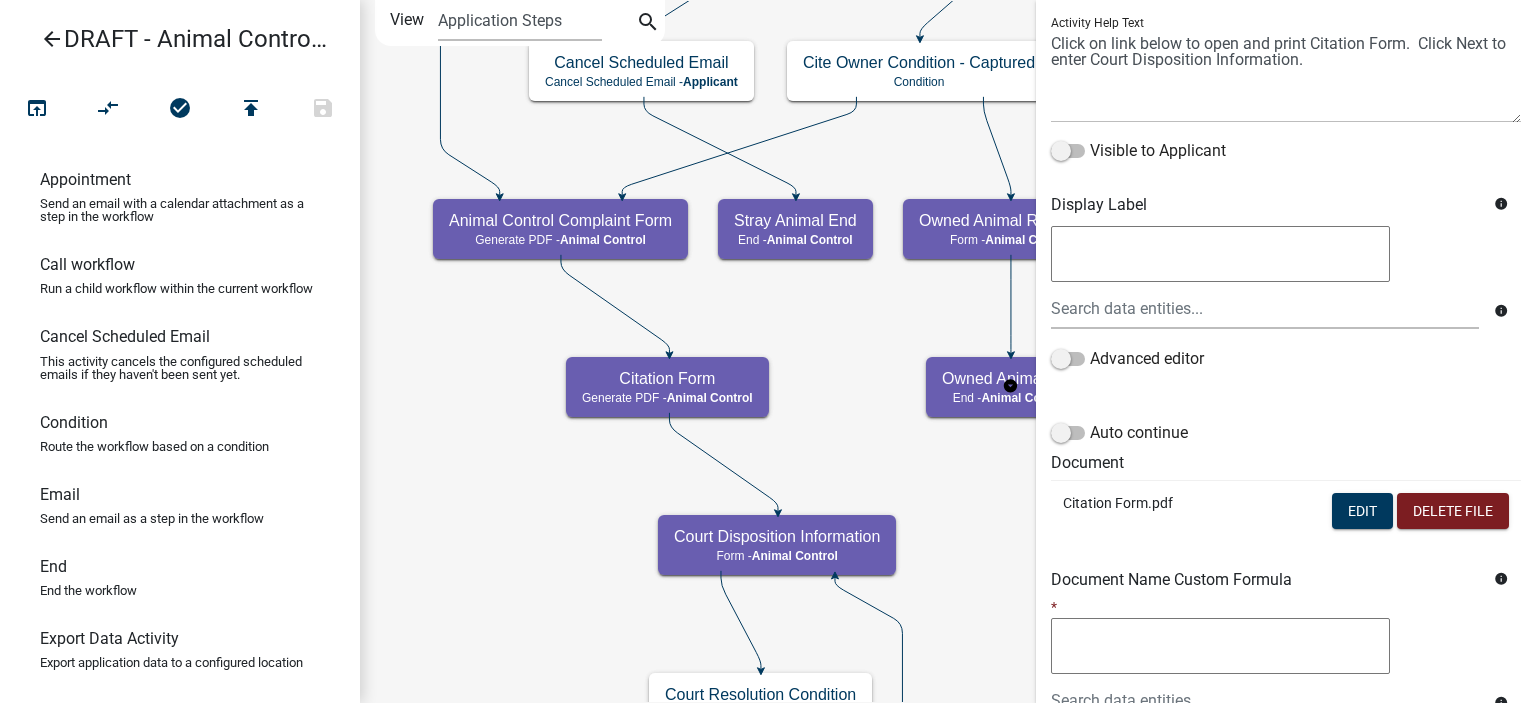 scroll, scrollTop: 438, scrollLeft: 0, axis: vertical 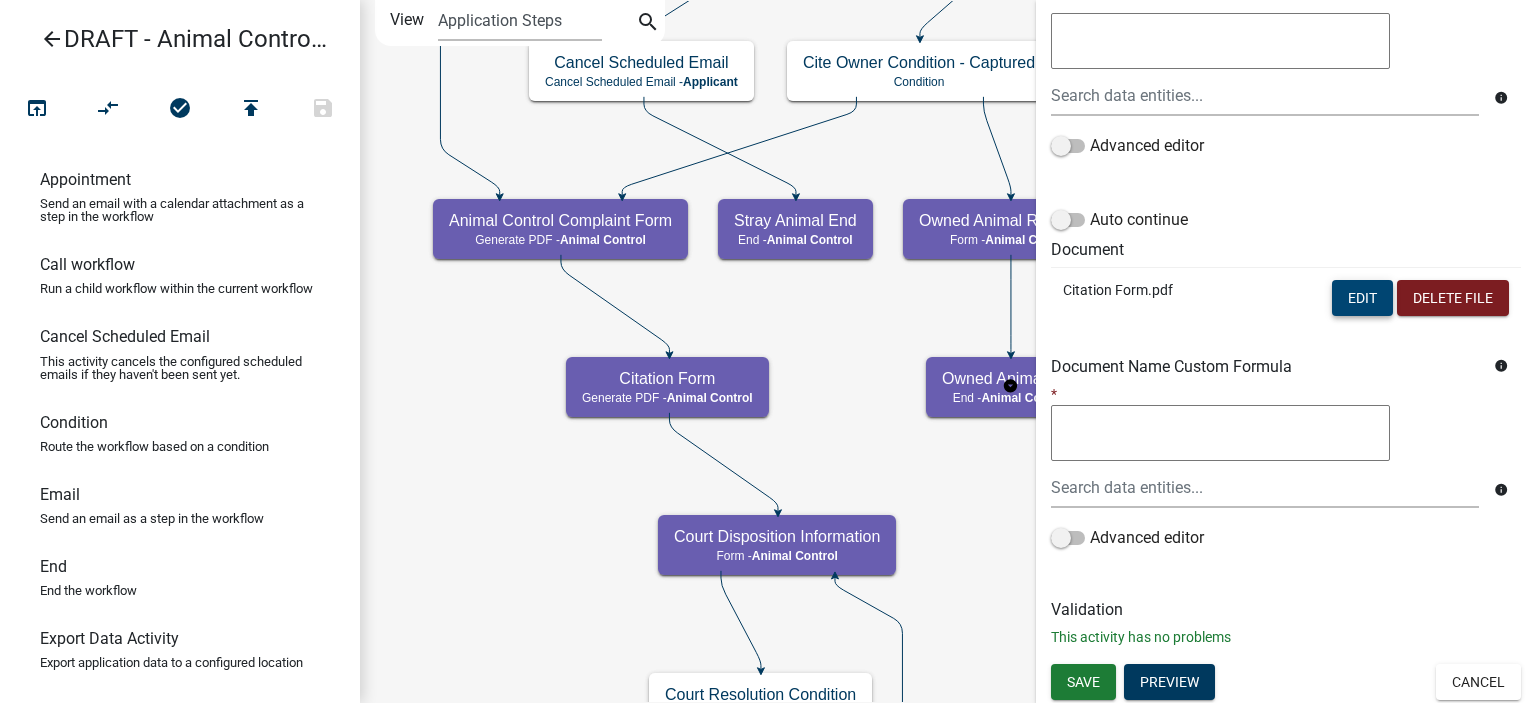 click on "Edit" at bounding box center [1362, 298] 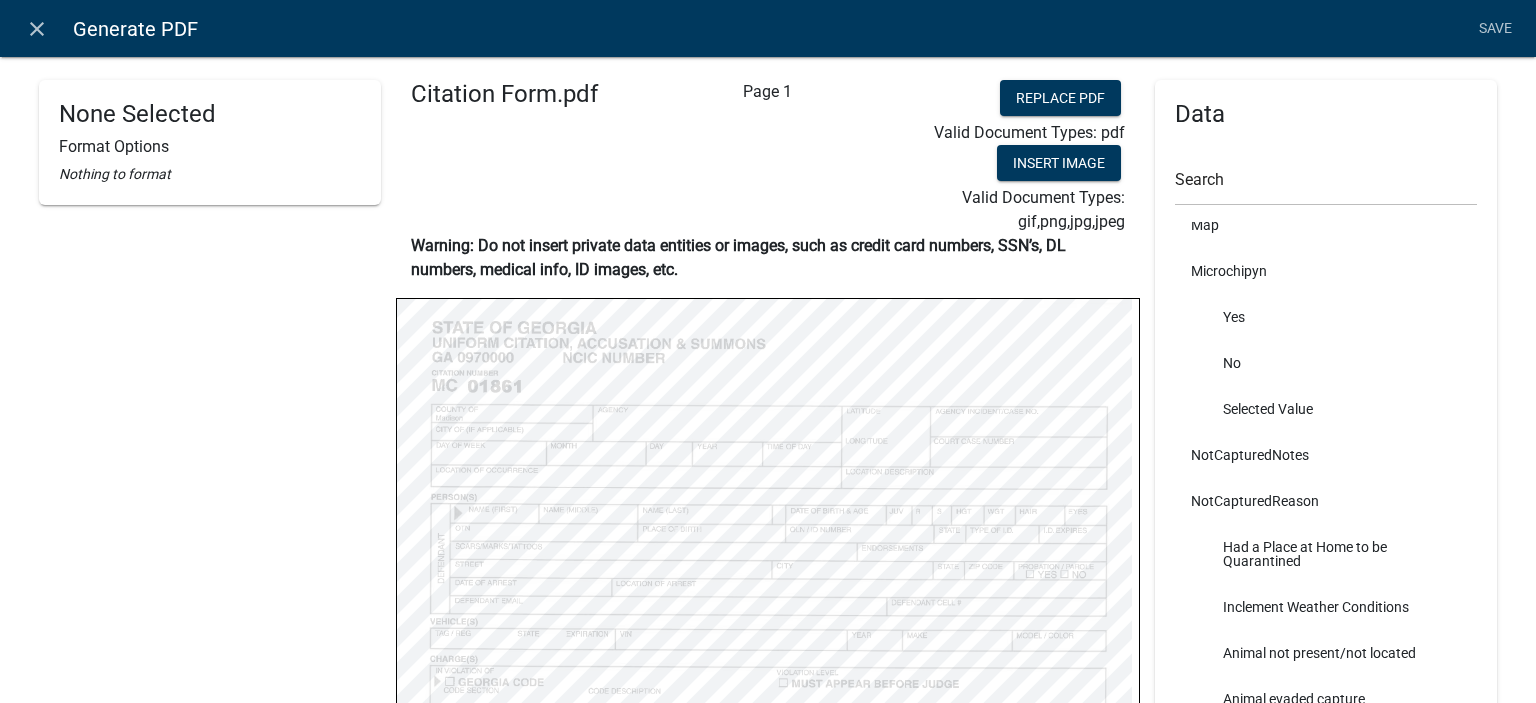 scroll, scrollTop: 6200, scrollLeft: 0, axis: vertical 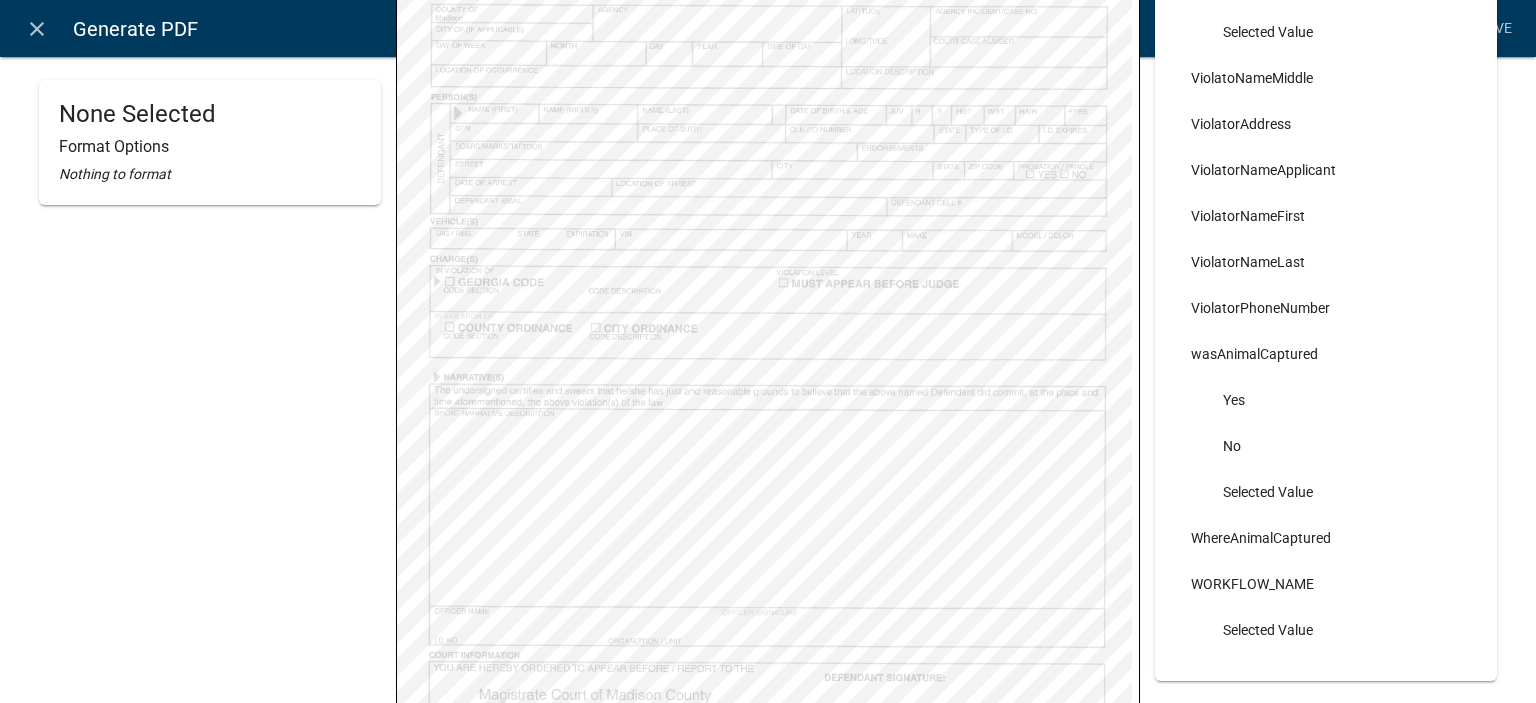 drag, startPoint x: 242, startPoint y: 371, endPoint x: 236, endPoint y: 355, distance: 17.088007 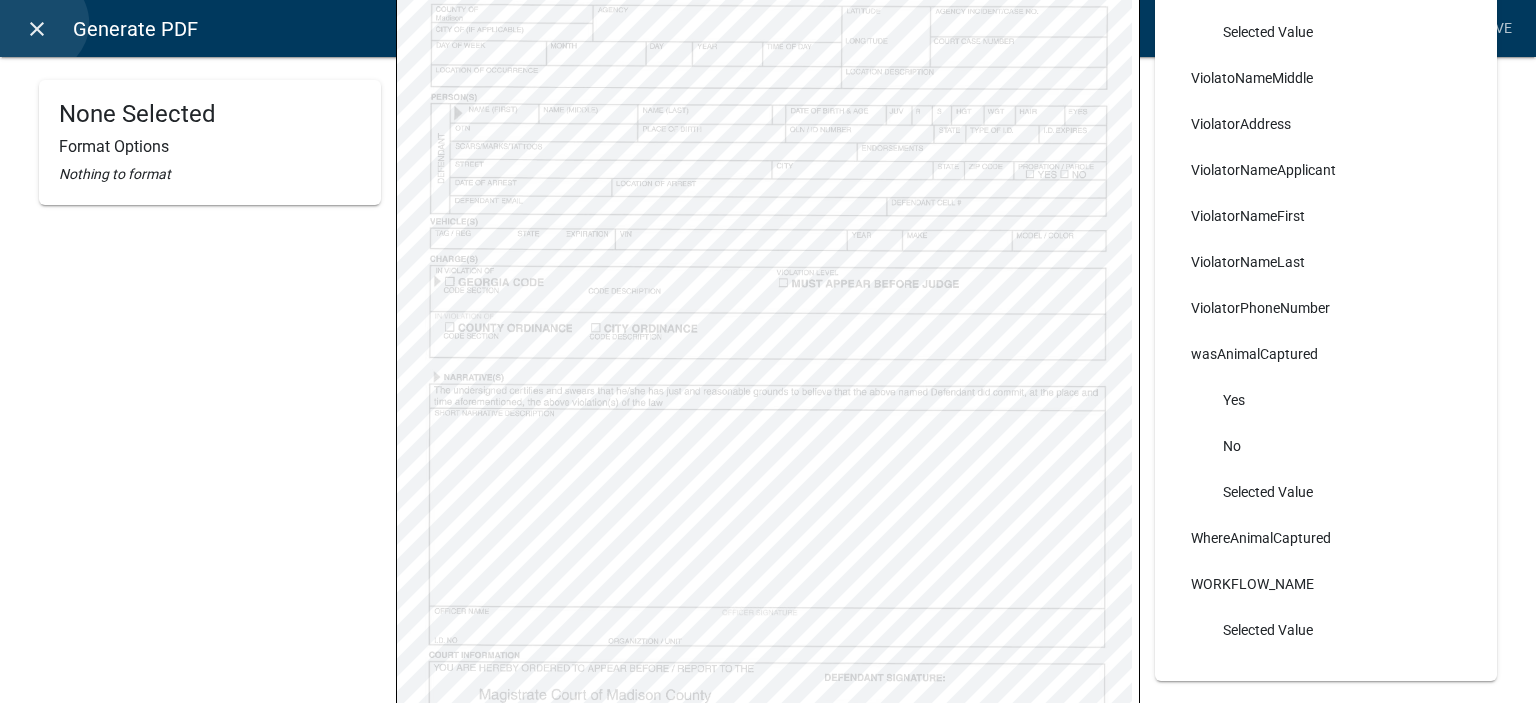 click on "close" 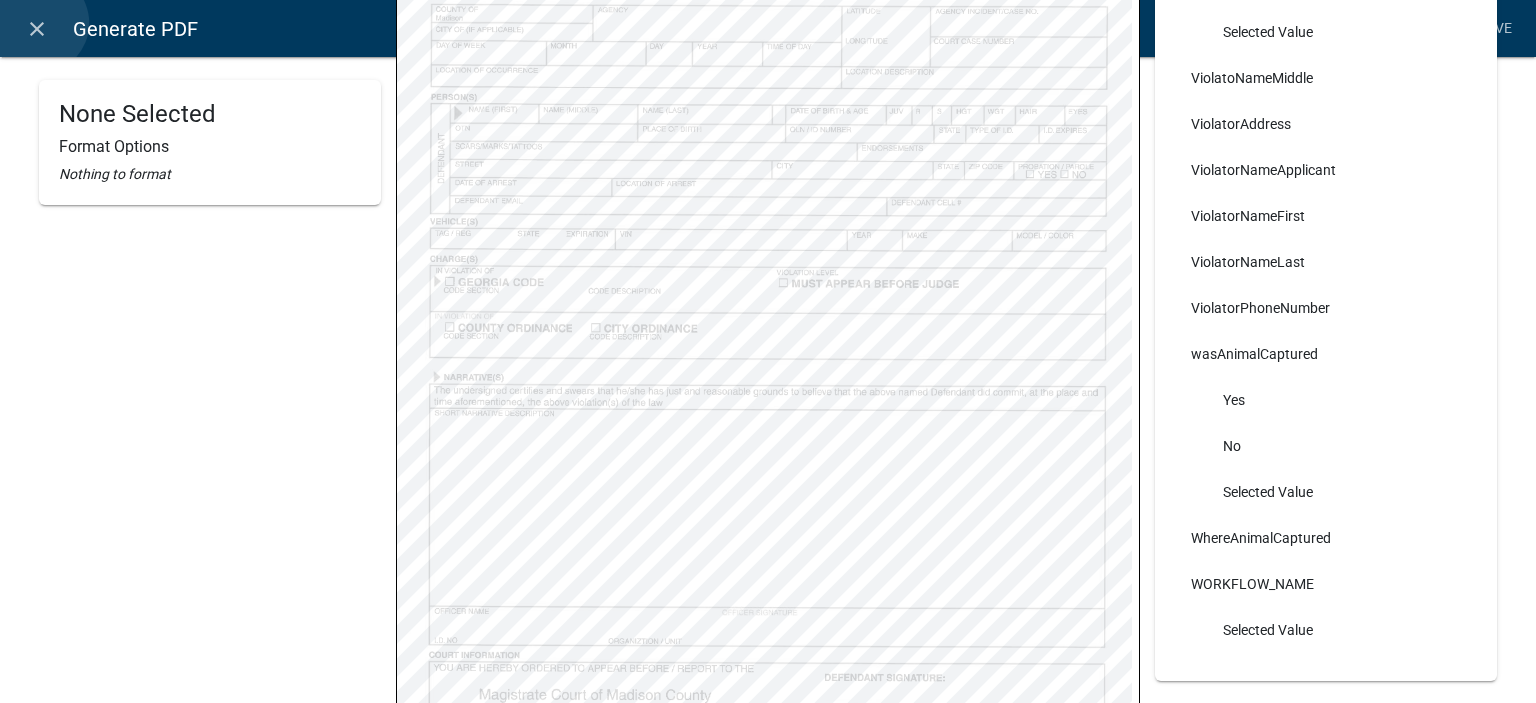 scroll, scrollTop: 0, scrollLeft: 0, axis: both 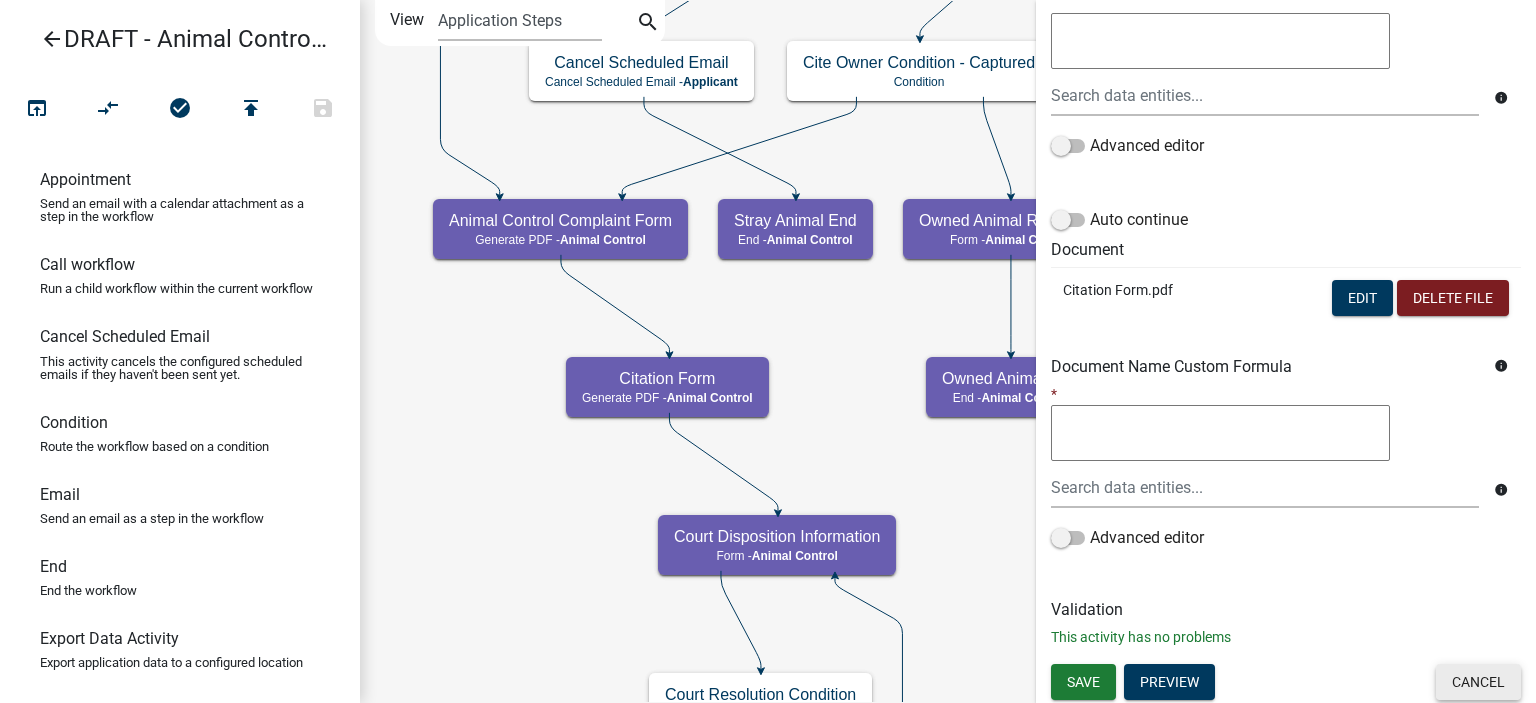 click on "Cancel" 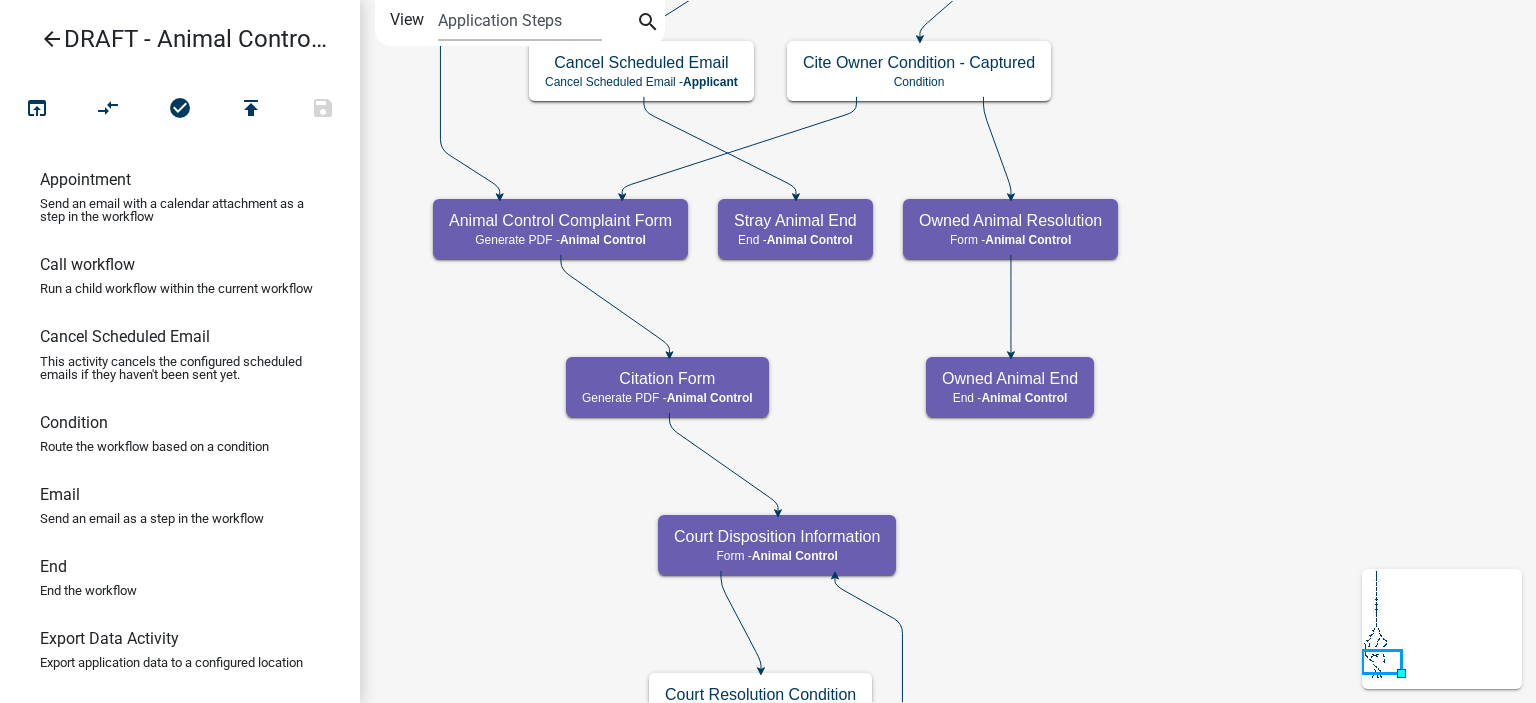 scroll, scrollTop: 0, scrollLeft: 0, axis: both 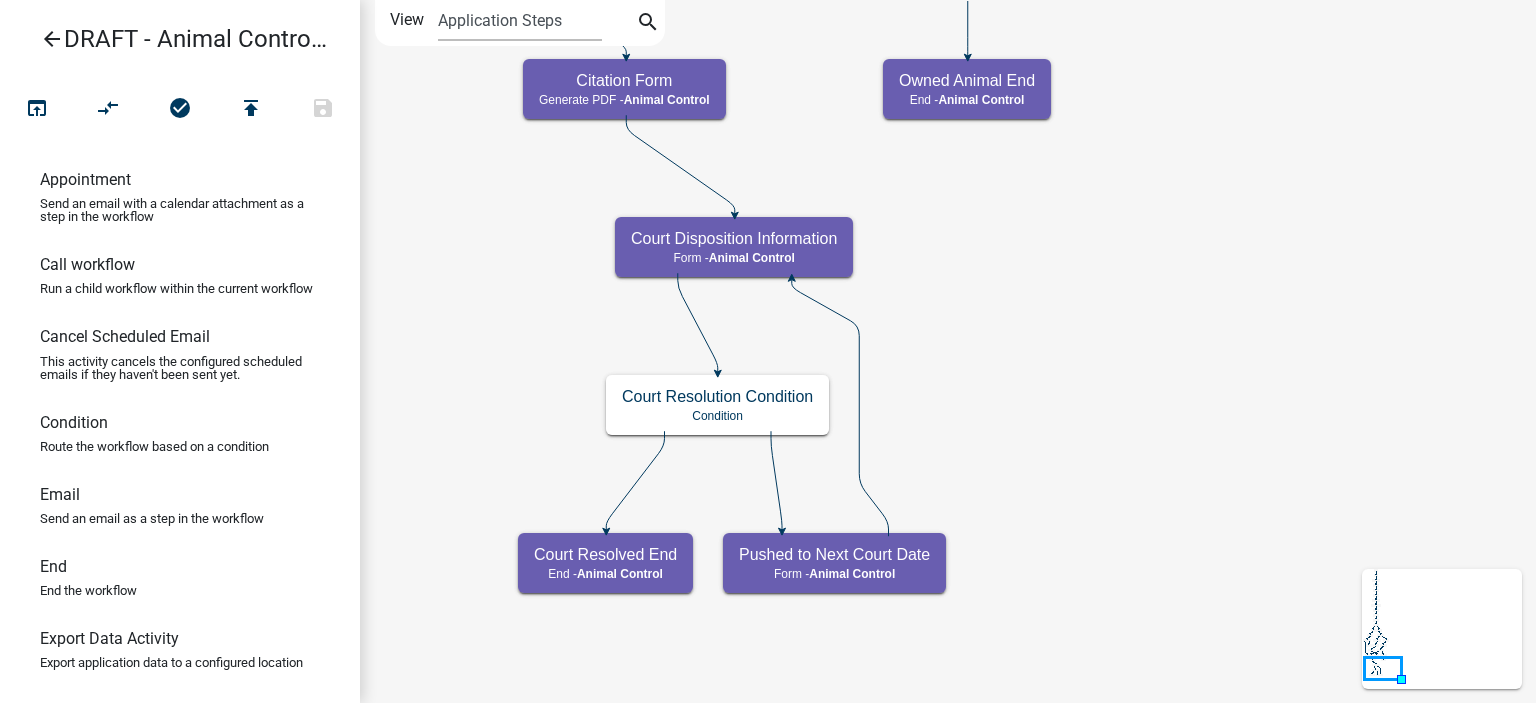 click on "Start
Start -  Applicant
Complainant Reporting Information
Form -  Applicant
Animal Control Complaint Form
Generate PDF -  Animal Control
Court Resolved End
End -  Animal Control" 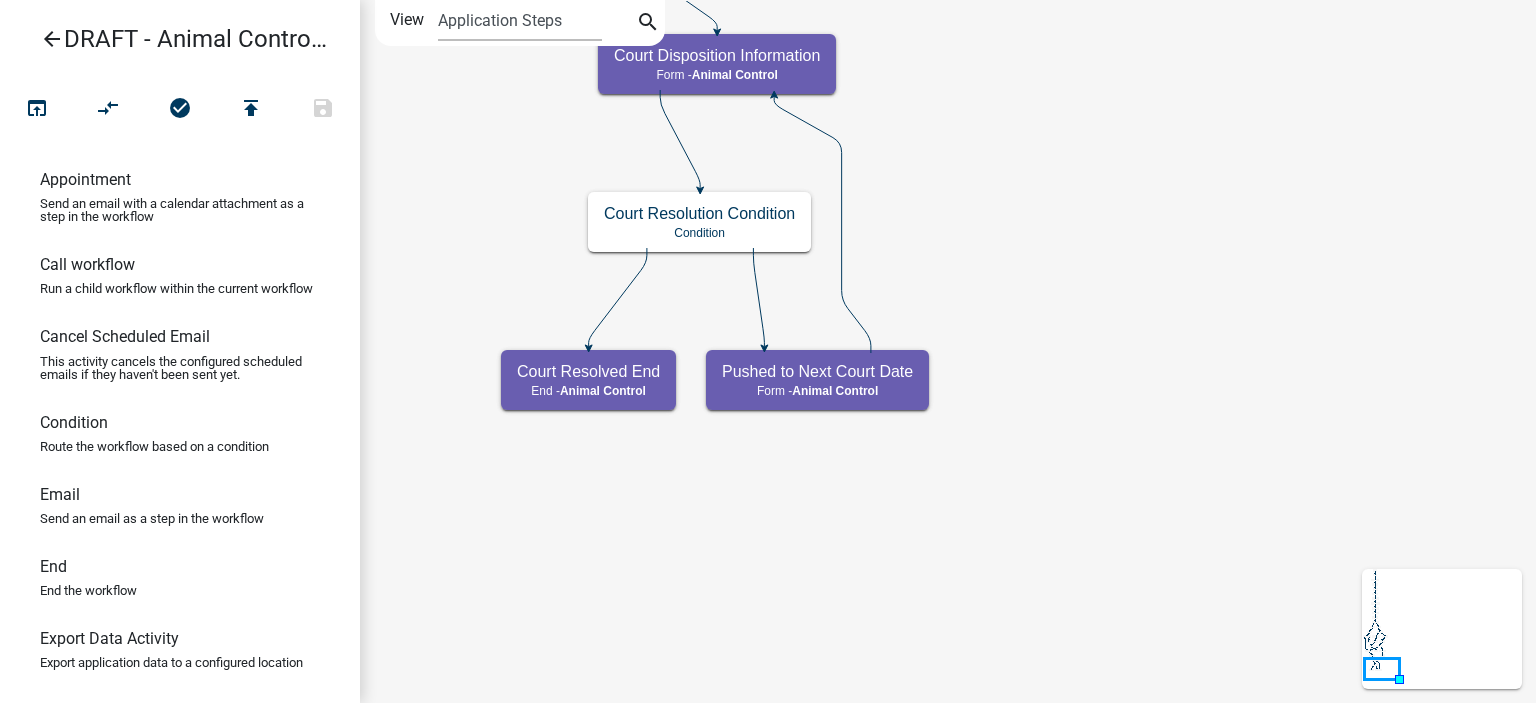 click on "arrow_back" at bounding box center (52, 41) 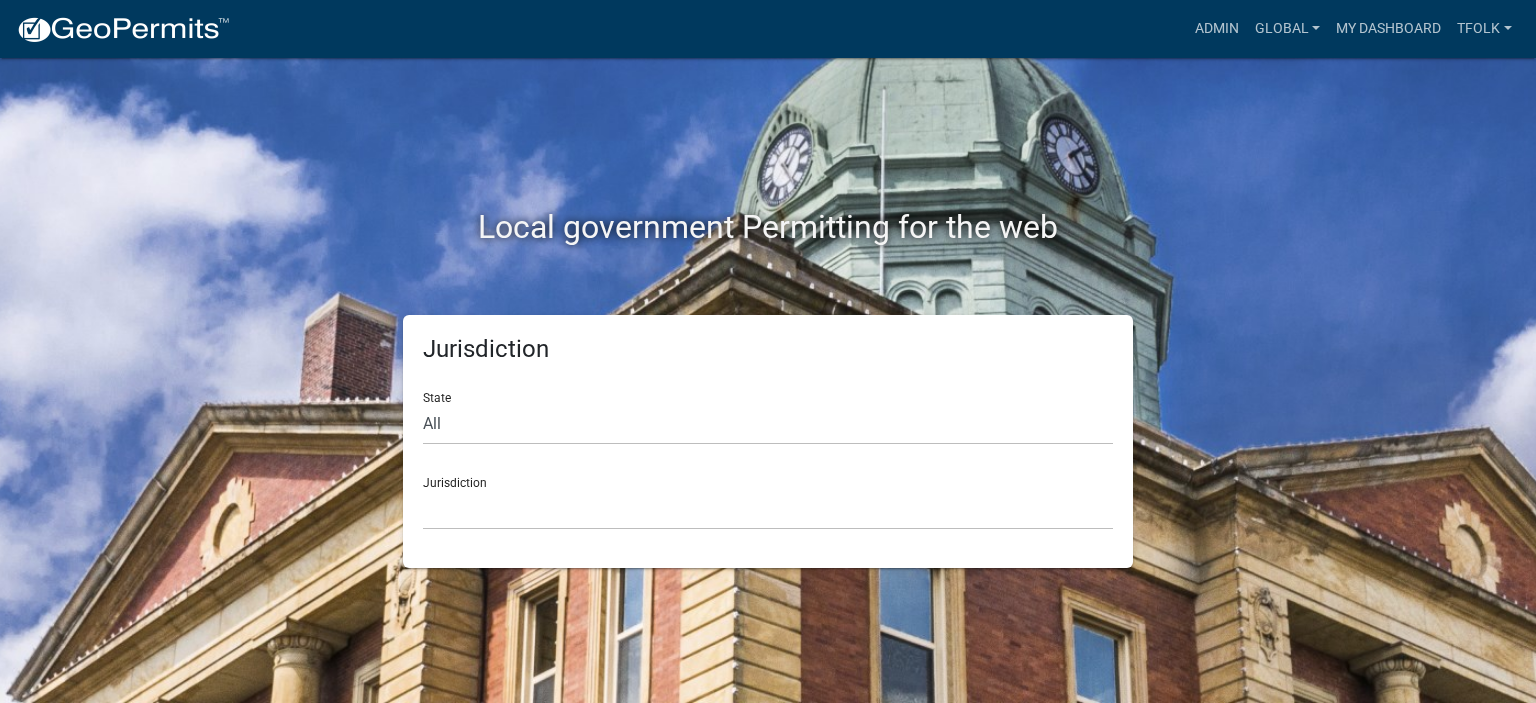 scroll, scrollTop: 0, scrollLeft: 0, axis: both 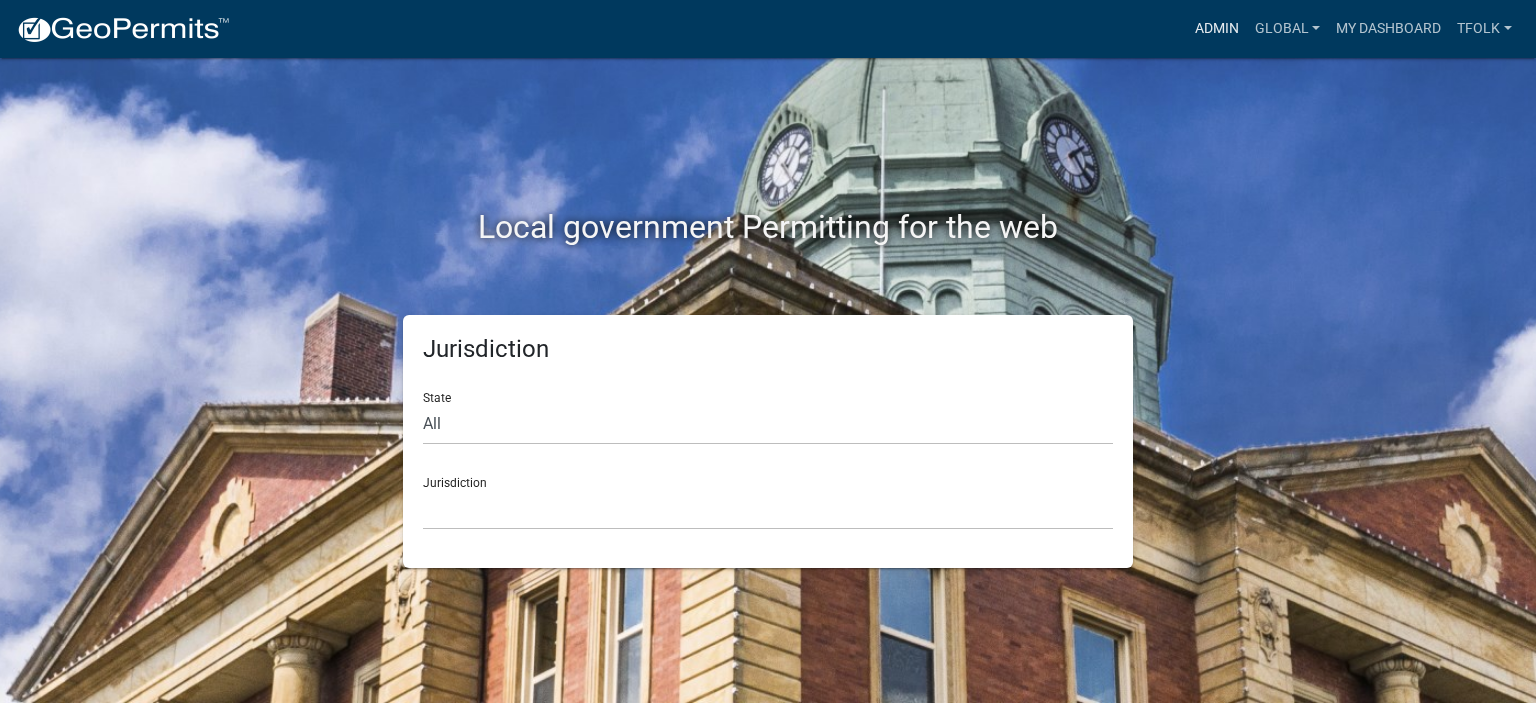 click on "Admin" at bounding box center (1217, 29) 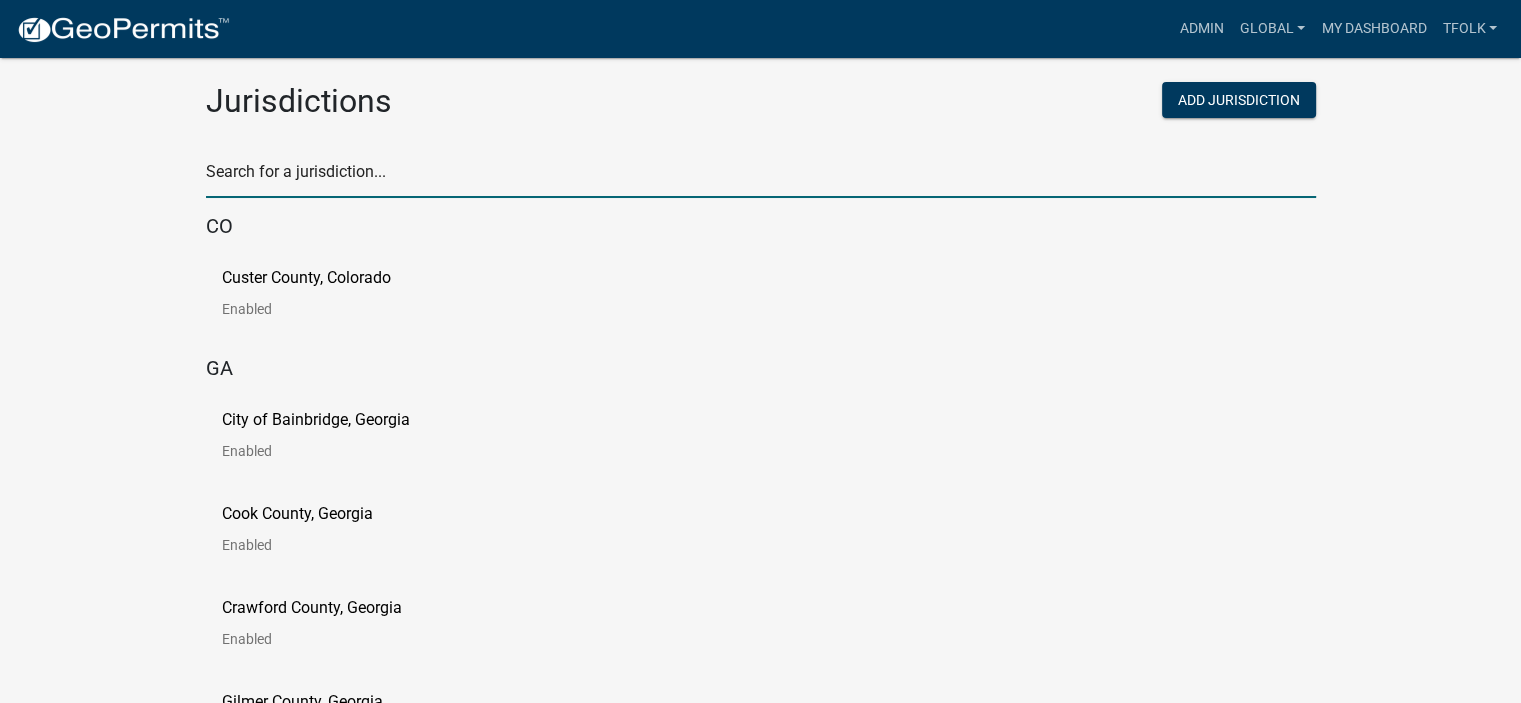 click 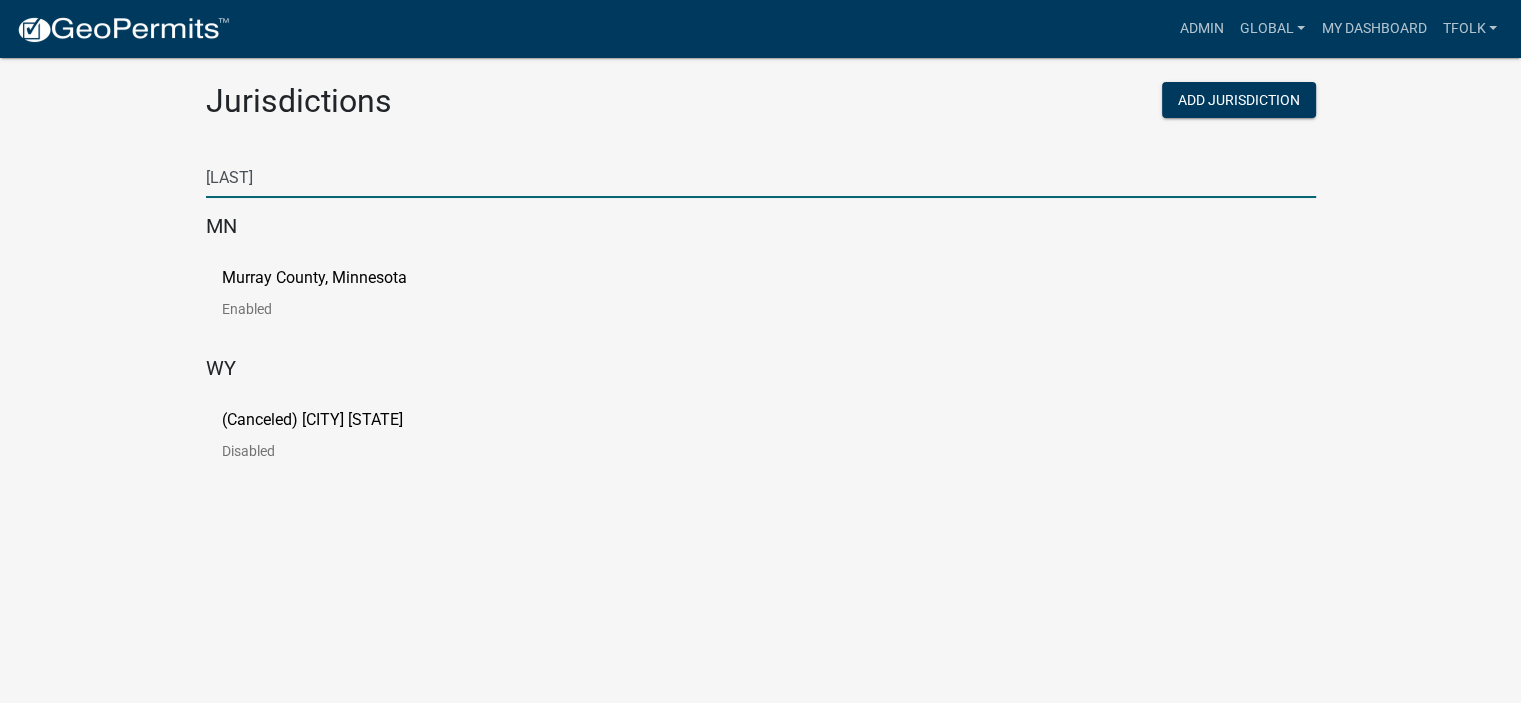 type on "murray" 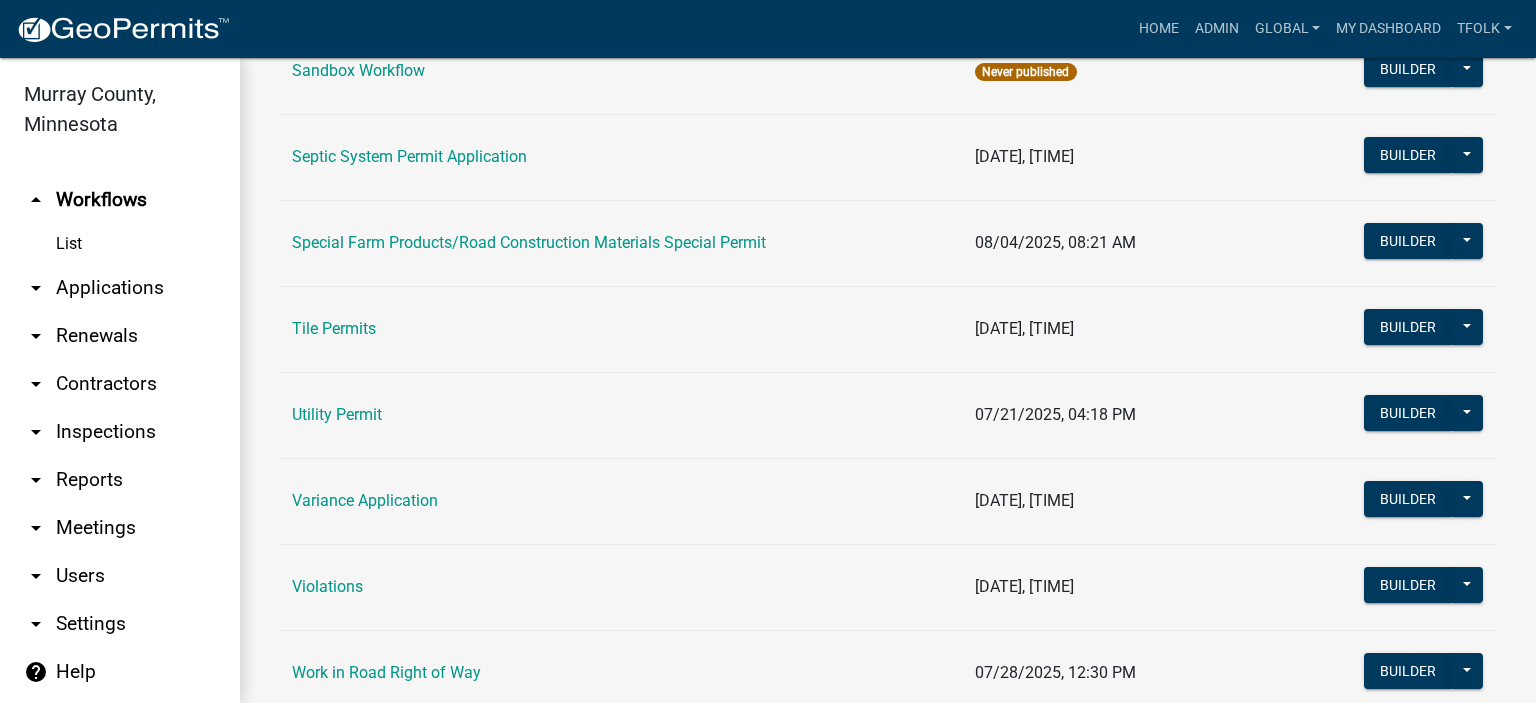 scroll, scrollTop: 1586, scrollLeft: 0, axis: vertical 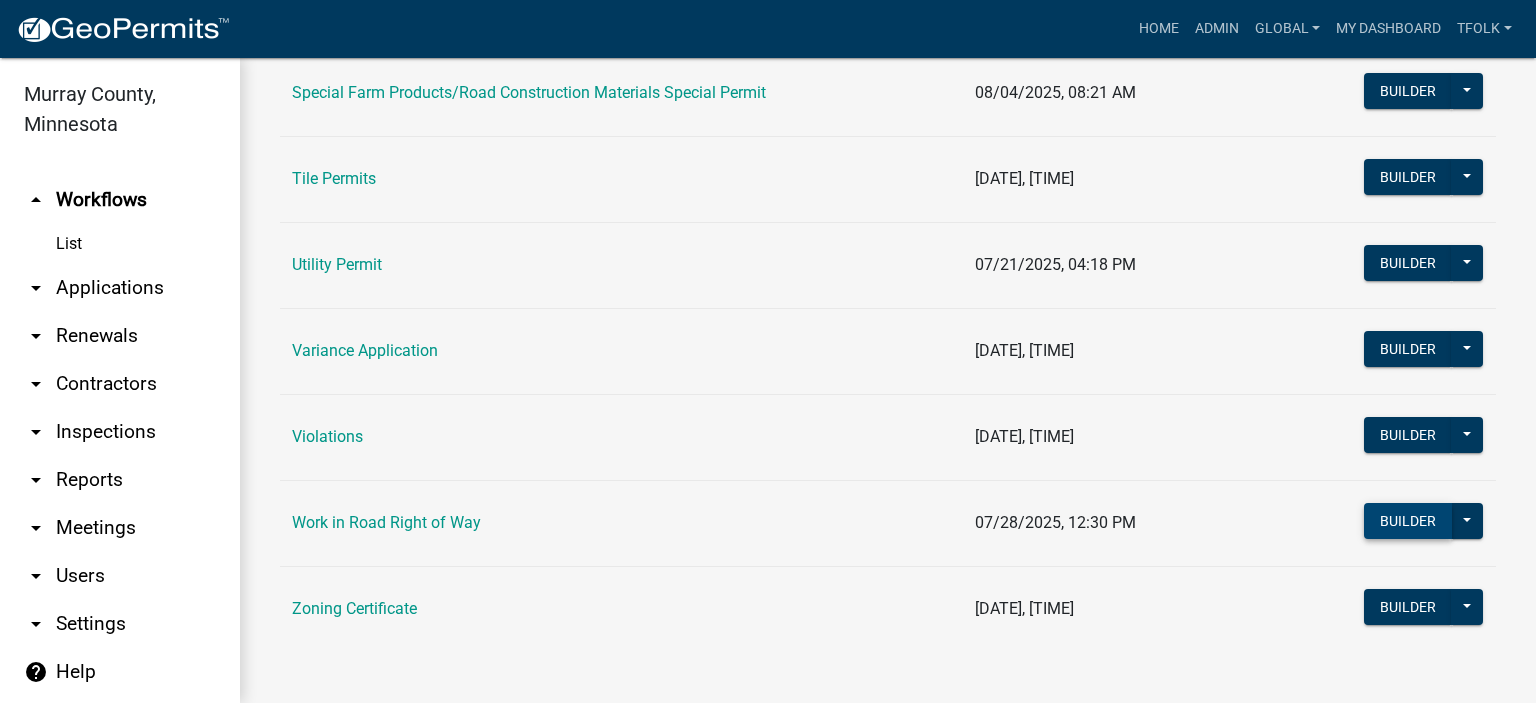 click on "Builder" at bounding box center [1408, 521] 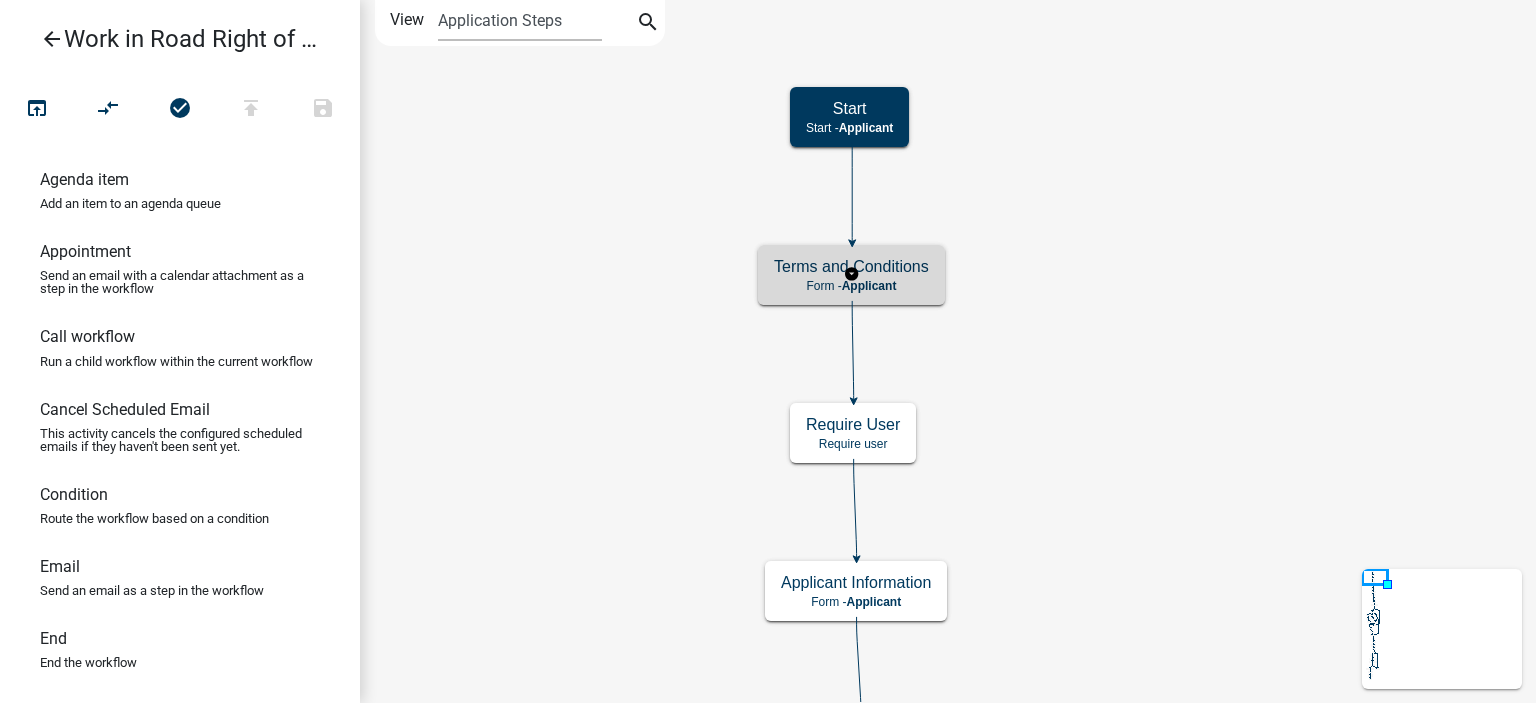 click on "Form -  Applicant" at bounding box center [851, 286] 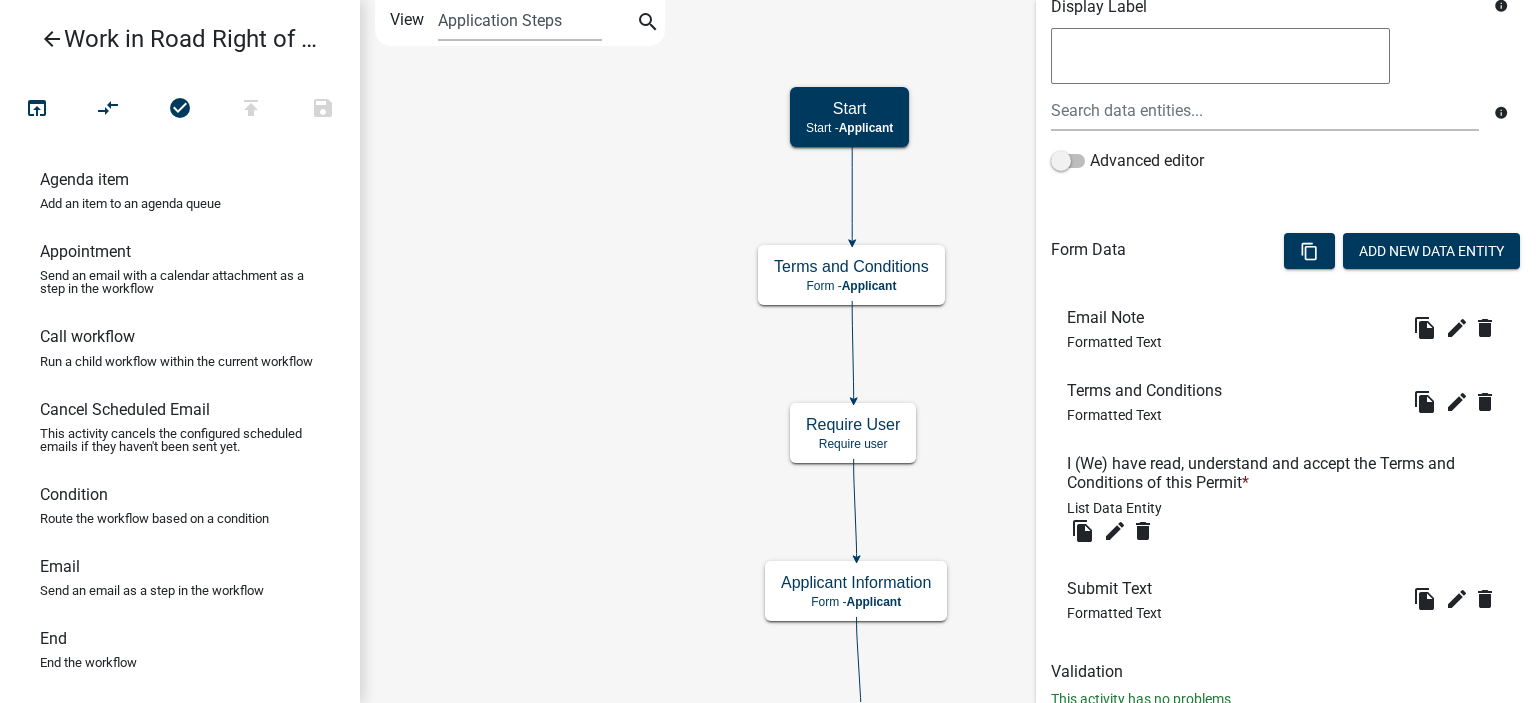scroll, scrollTop: 438, scrollLeft: 0, axis: vertical 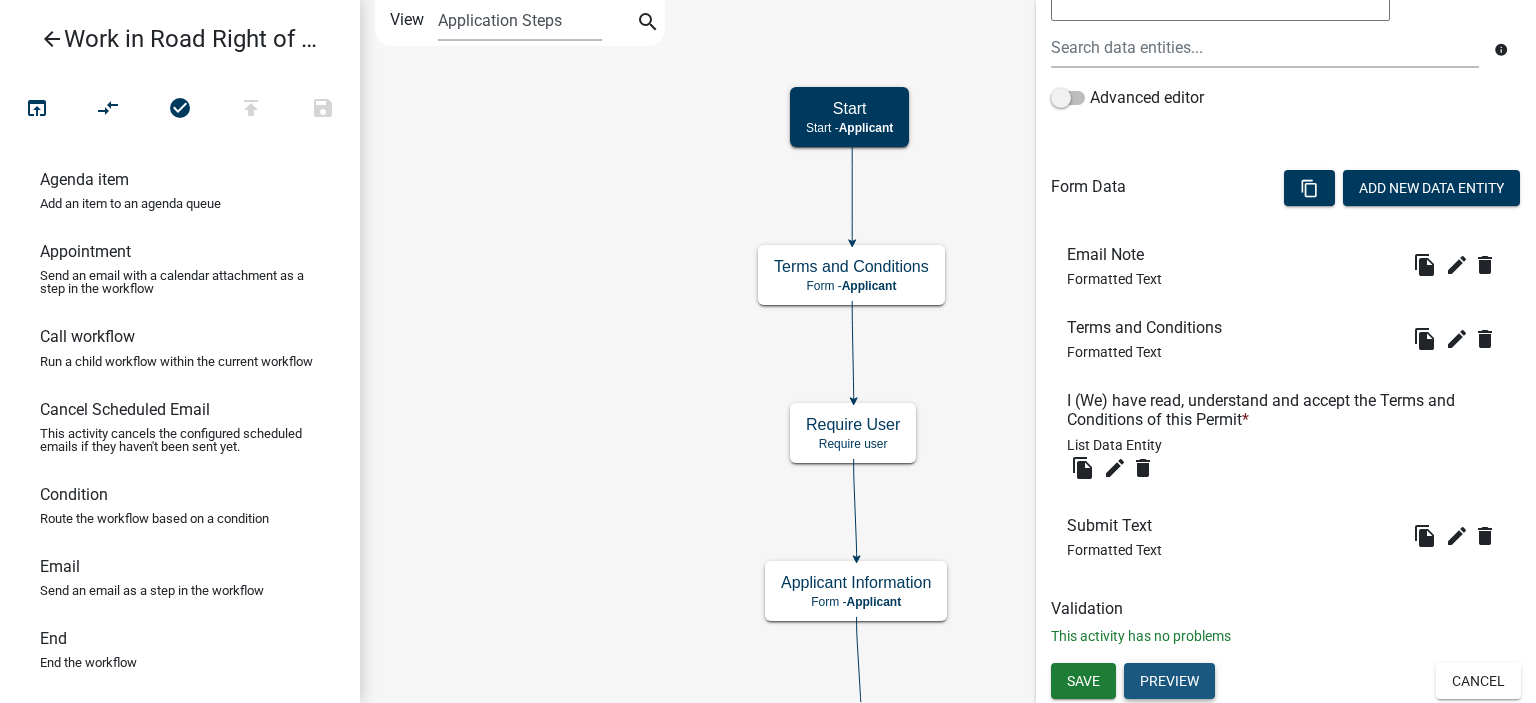 click on "Preview" 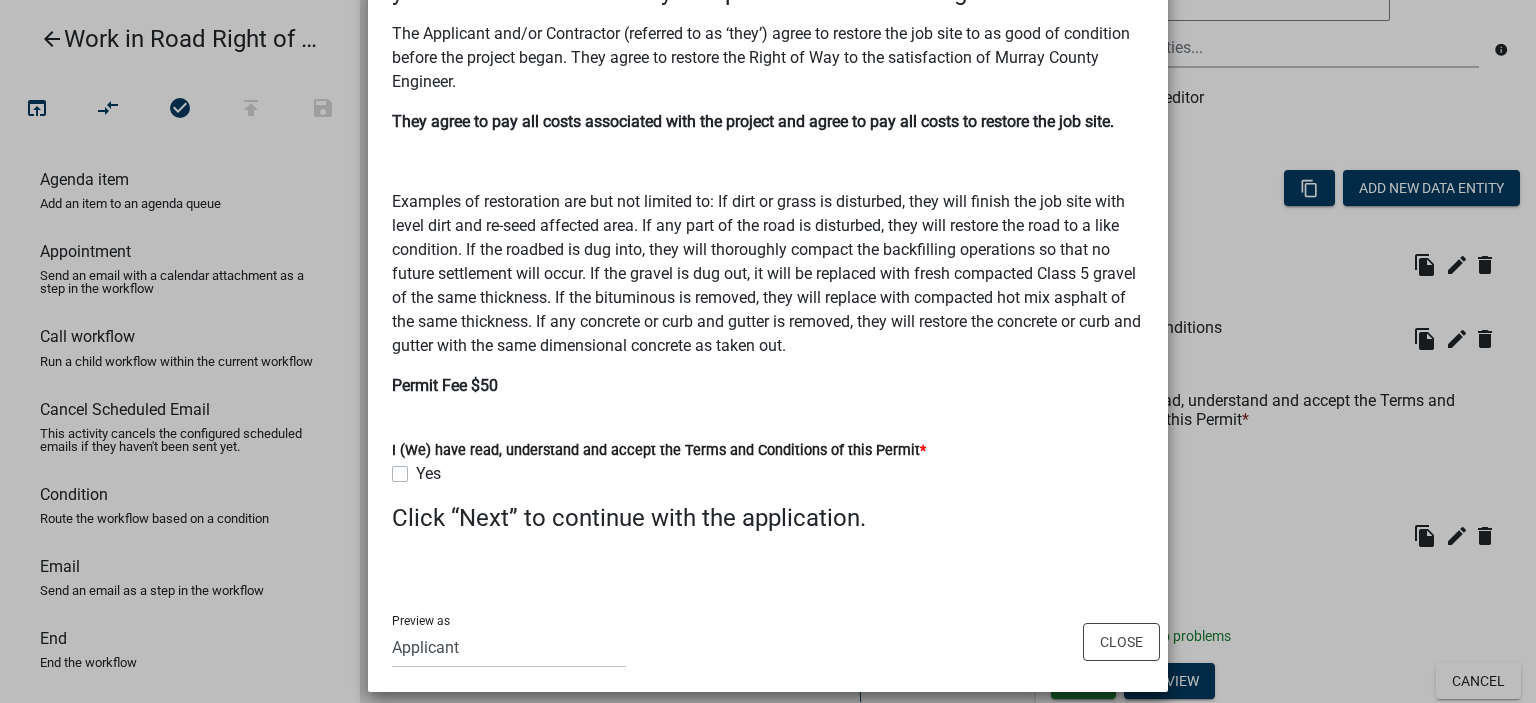 scroll, scrollTop: 244, scrollLeft: 0, axis: vertical 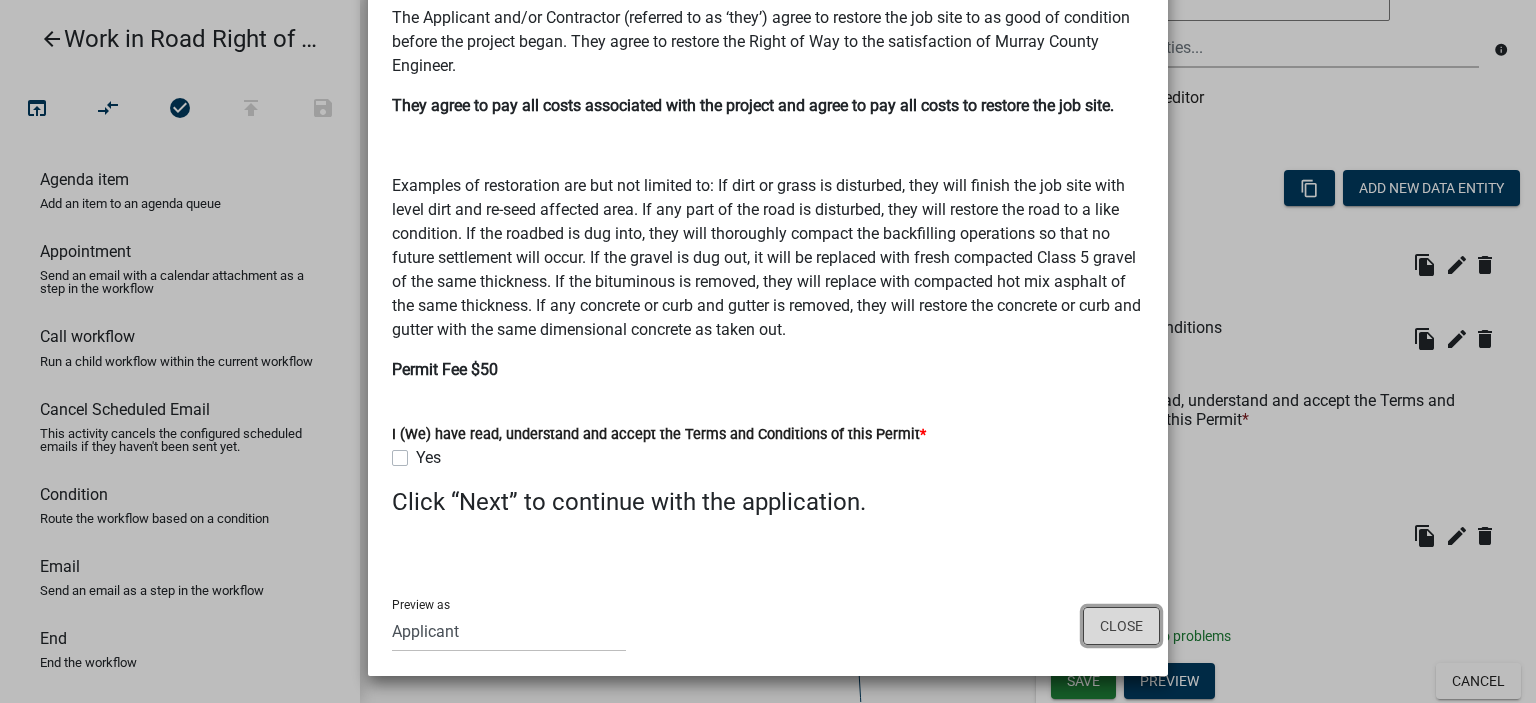 click on "Close" 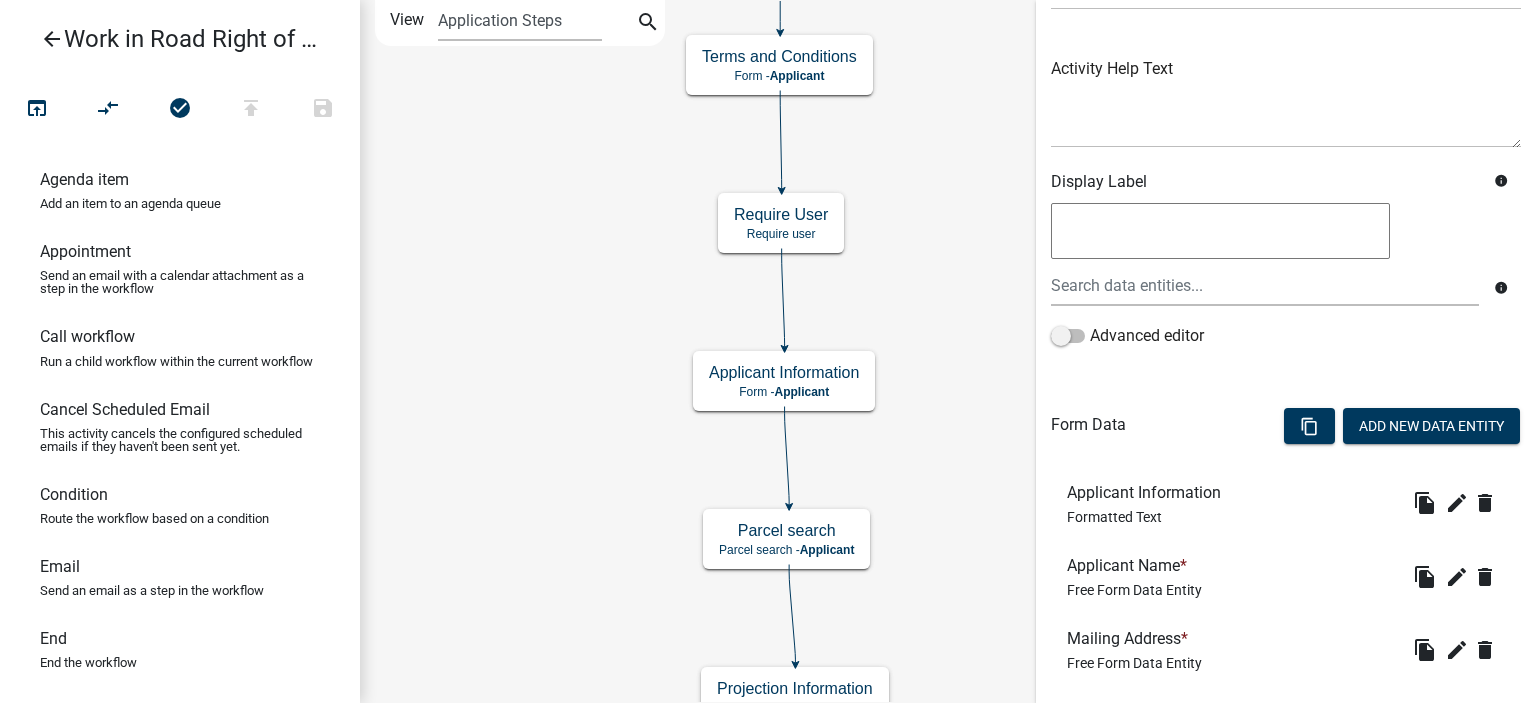 scroll, scrollTop: 400, scrollLeft: 0, axis: vertical 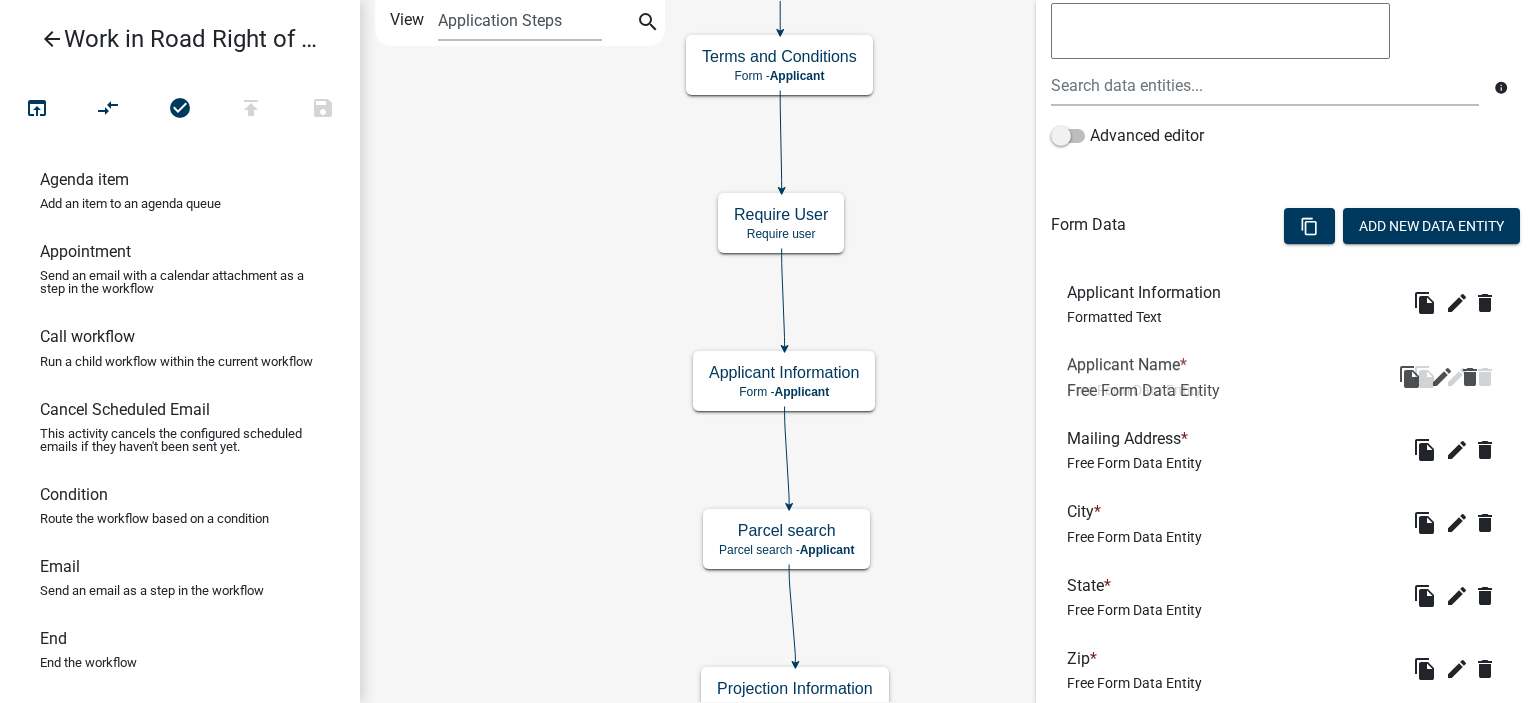 click on "Applicant Name  *     Free Form Data Entity  file_copy   edit     delete" 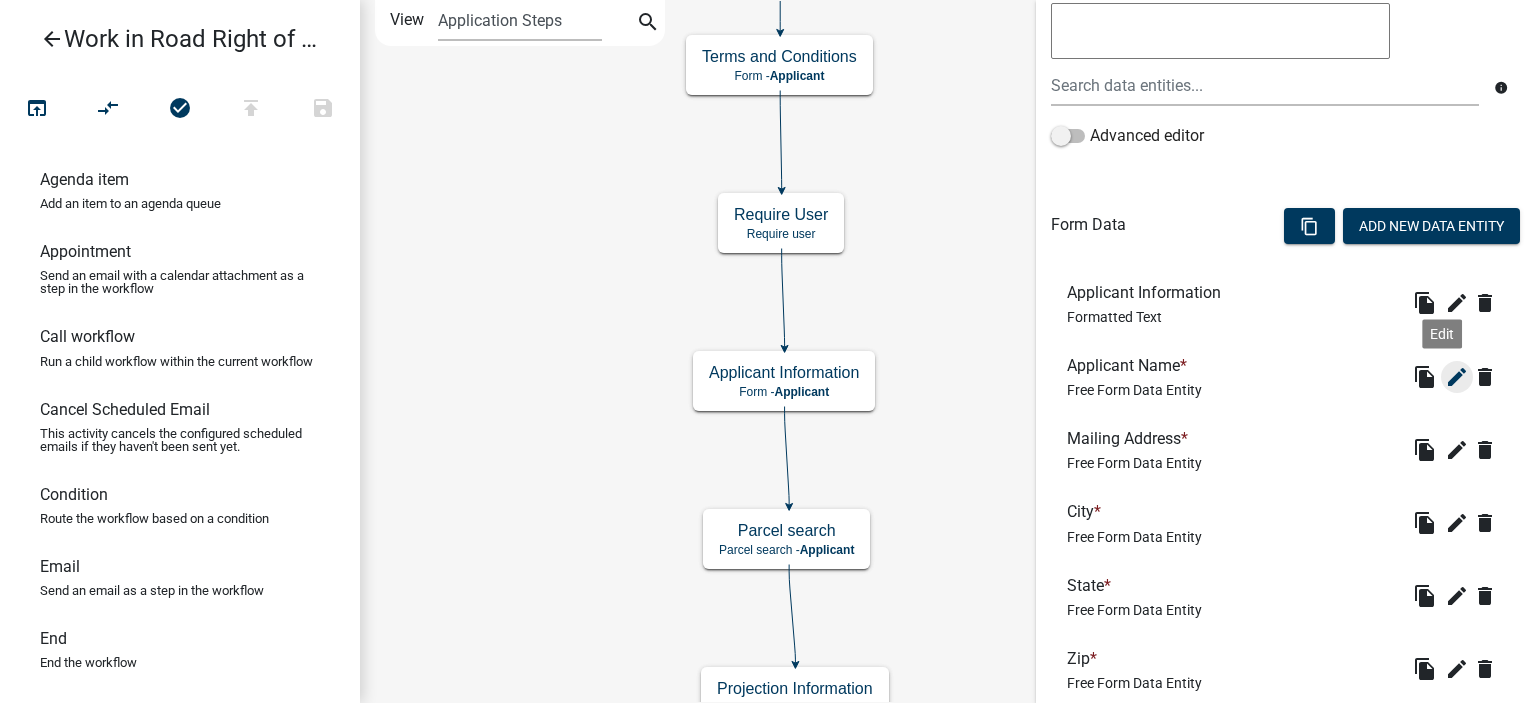 click on "edit" 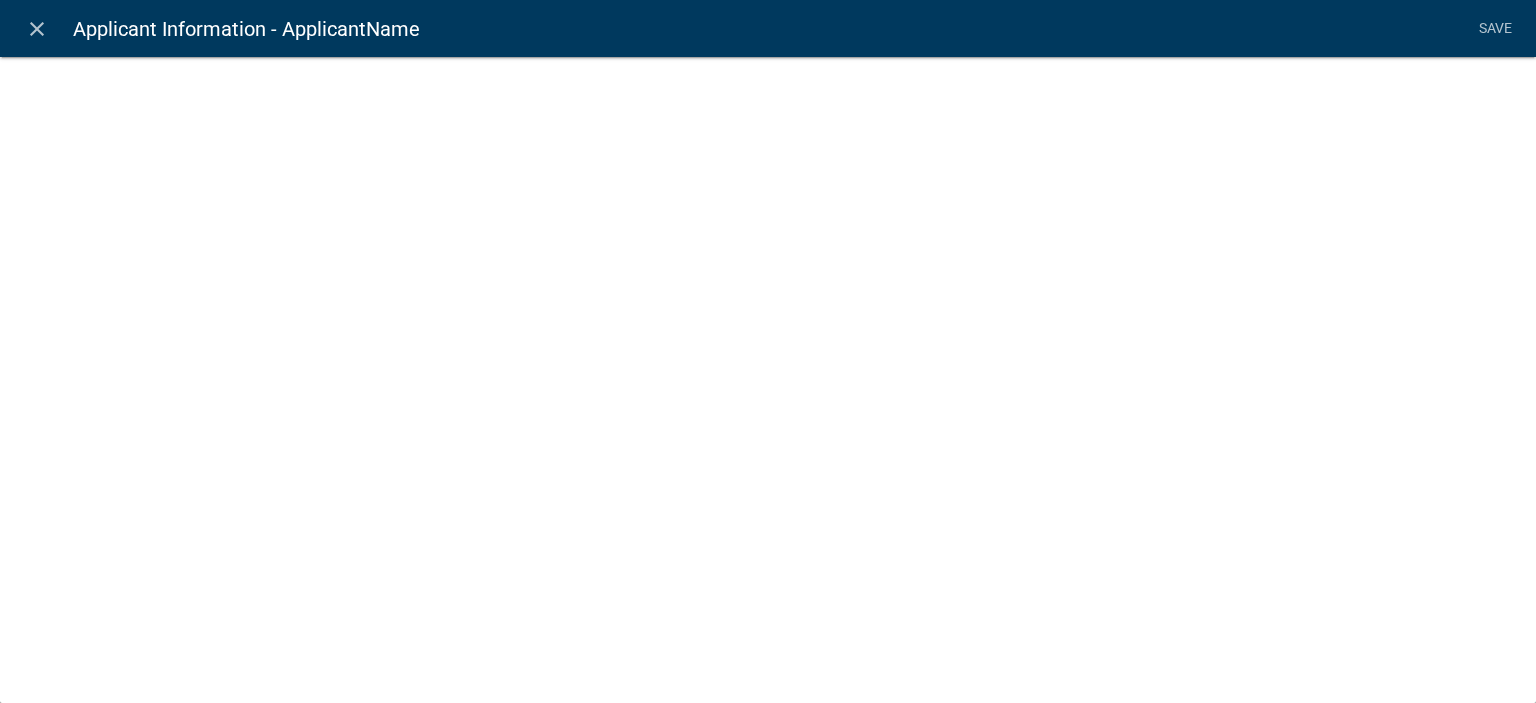 select on "1: Object" 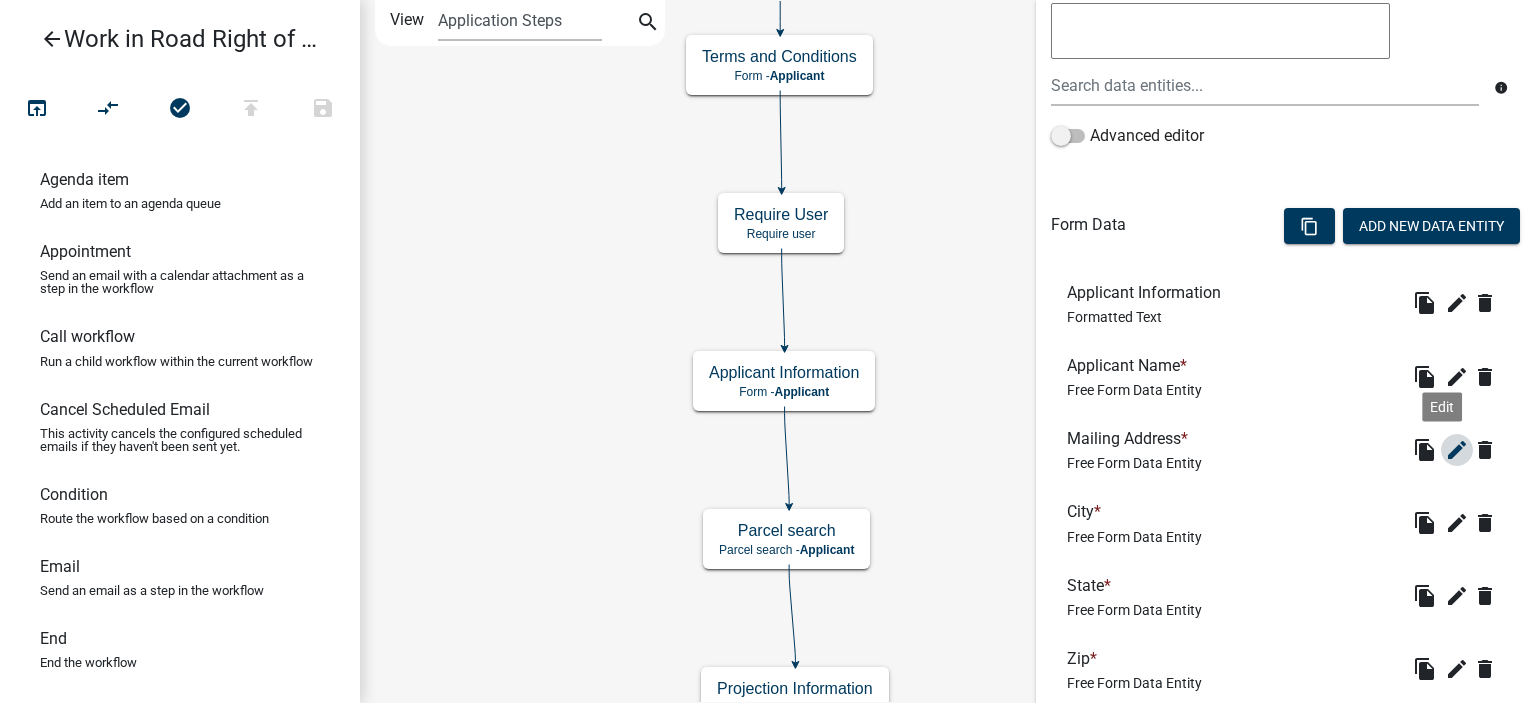 click on "edit" 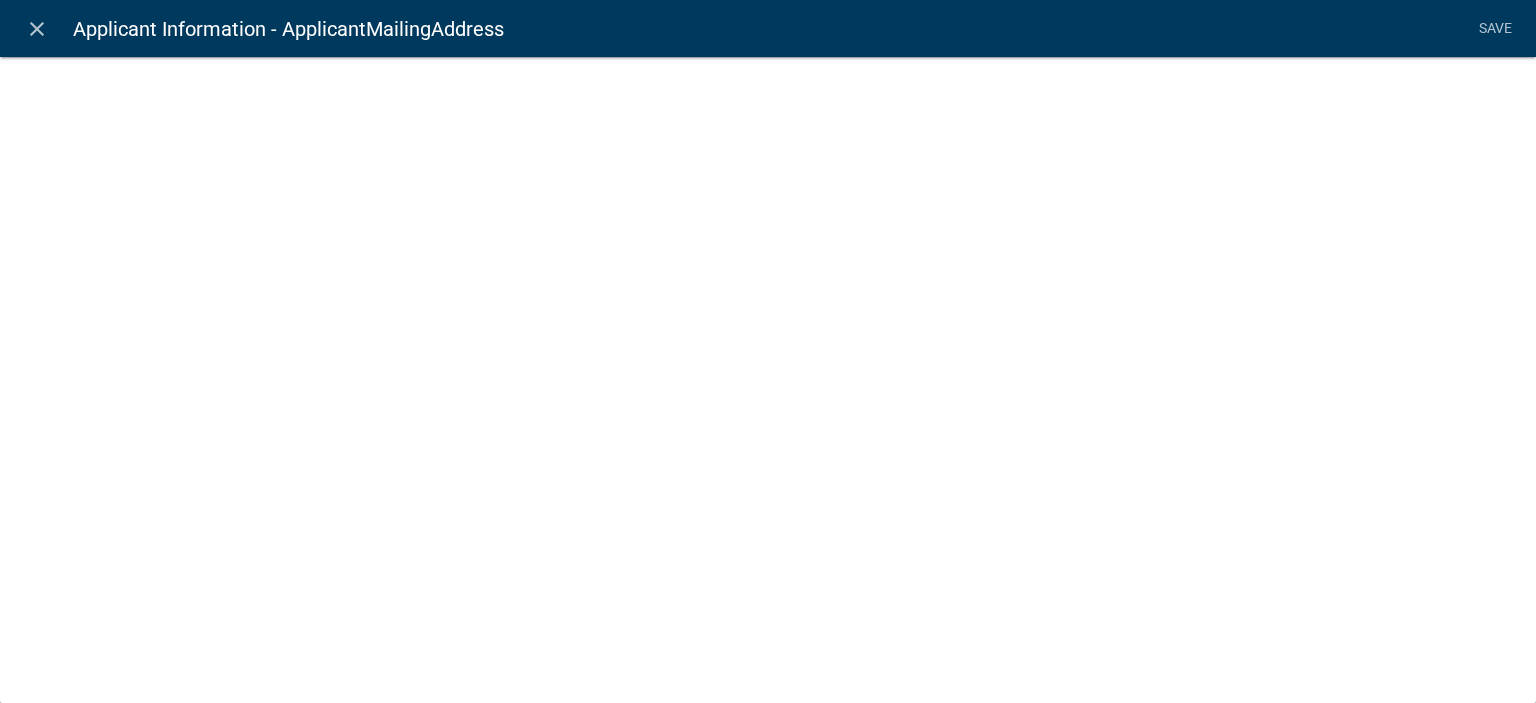 select on "1: Object" 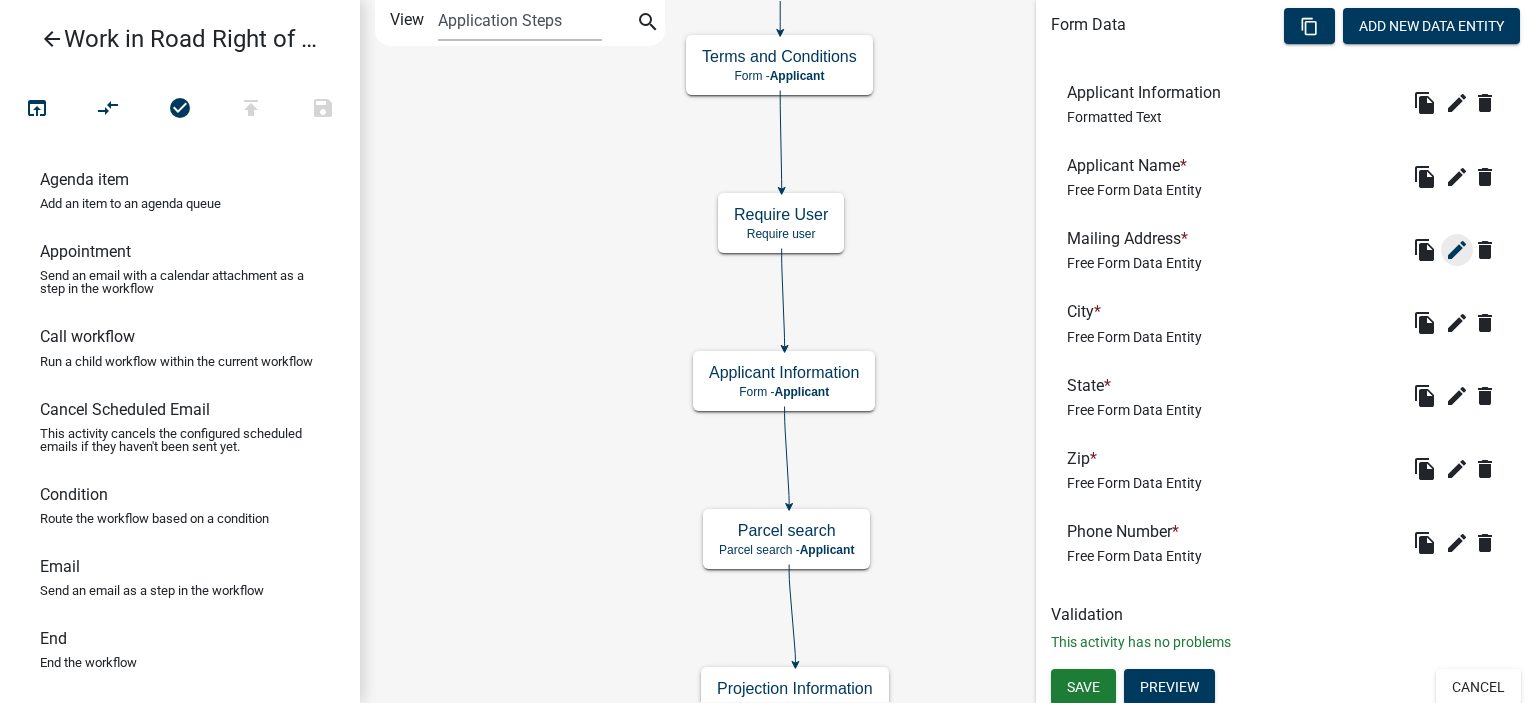 scroll, scrollTop: 606, scrollLeft: 0, axis: vertical 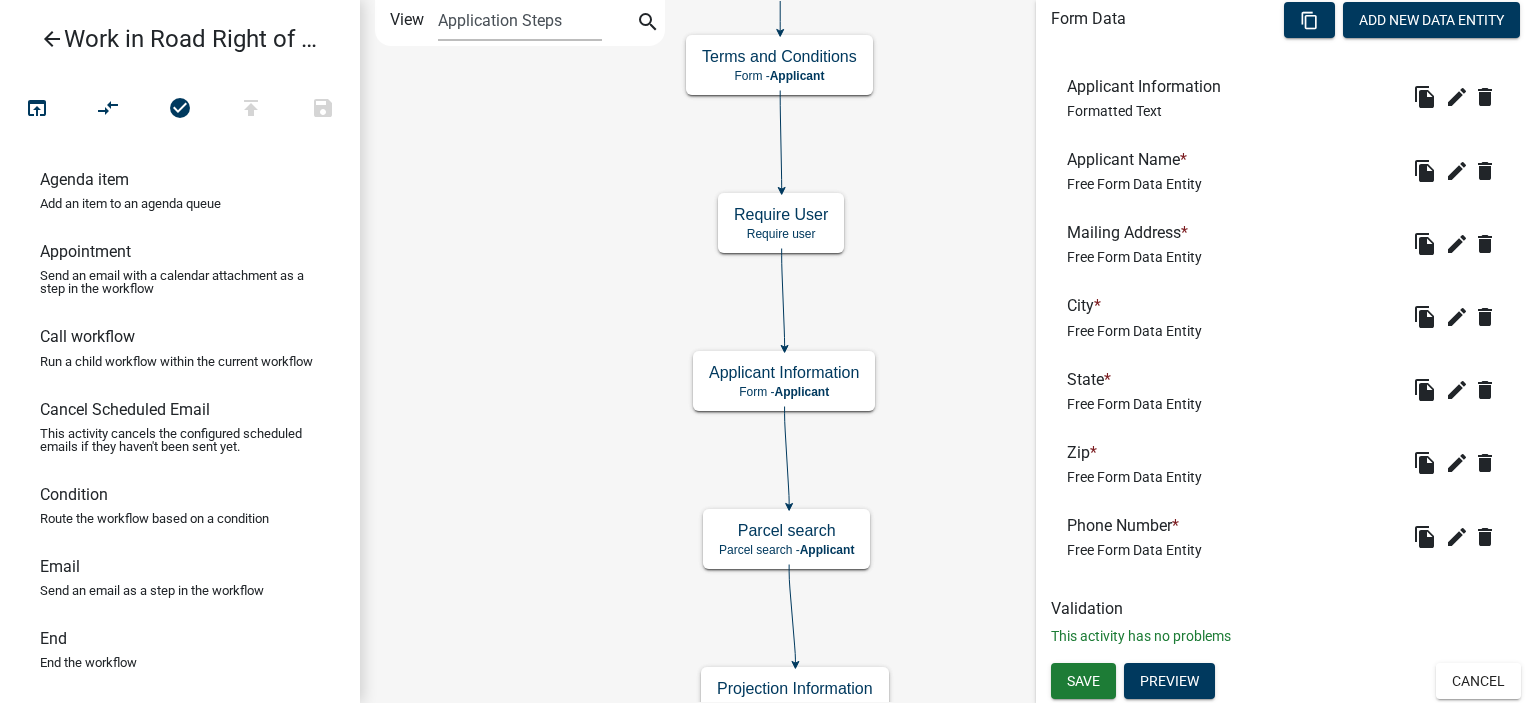 click on "Start
Start -  Applicant
Require User
Require user
Signature and Submit
Form -  Applicant
Application Submitted
Email
Continue Condition
Applicant" 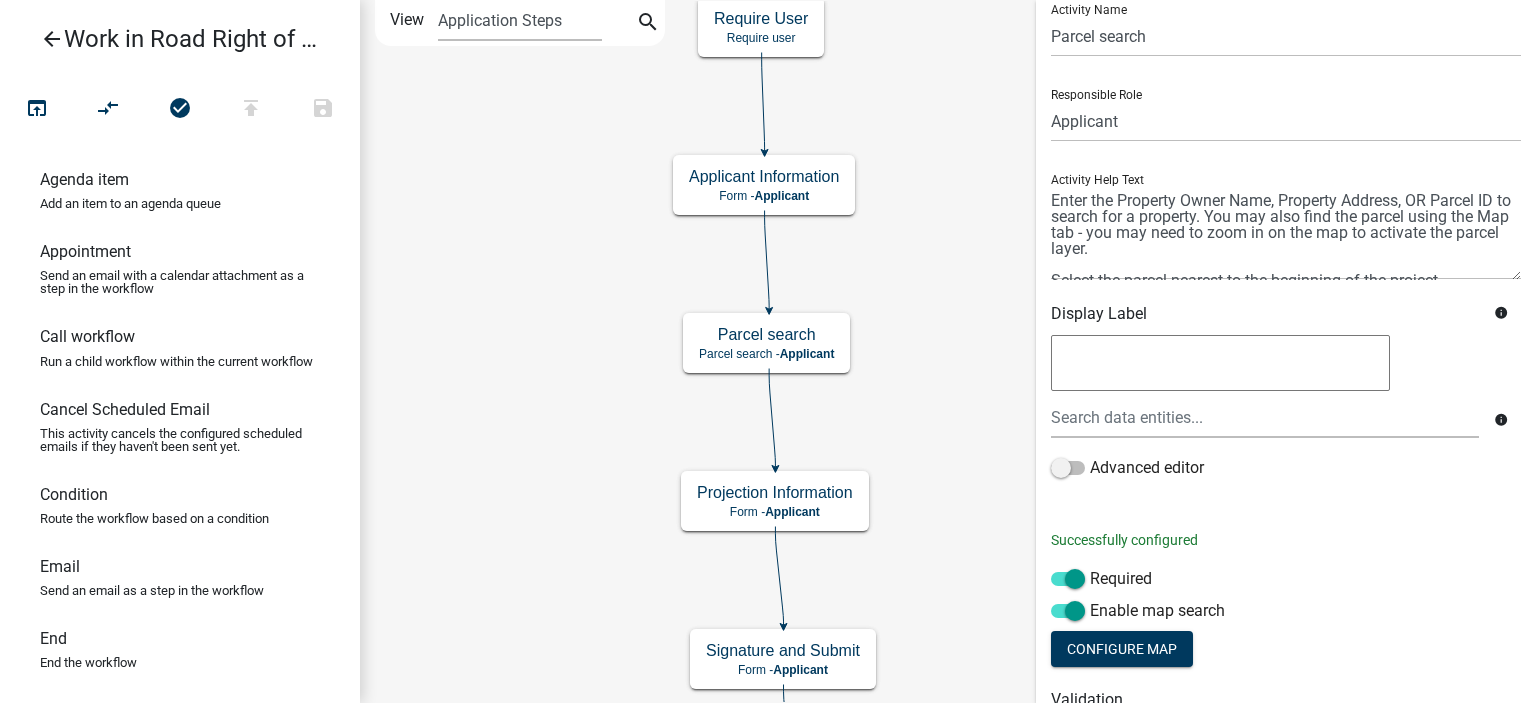 scroll, scrollTop: 100, scrollLeft: 0, axis: vertical 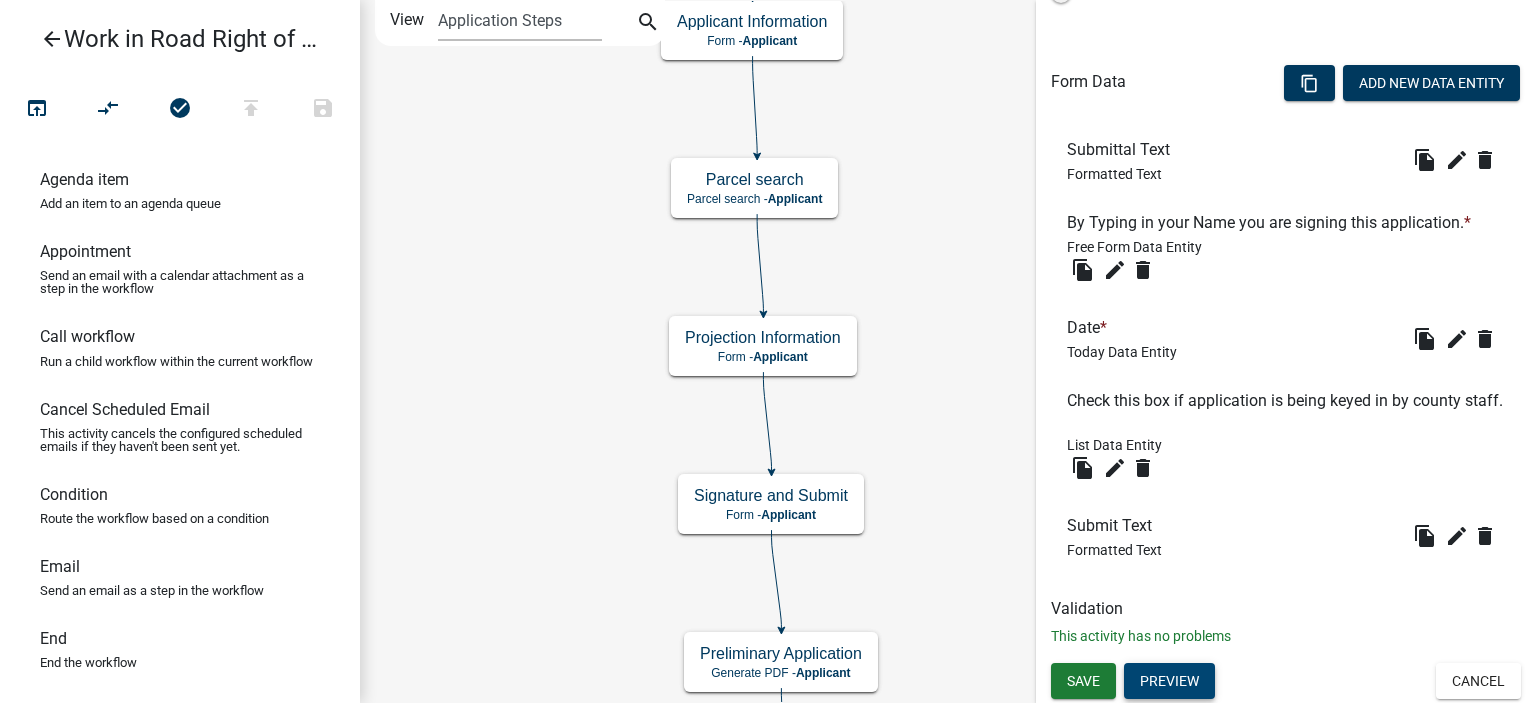 click on "Preview" 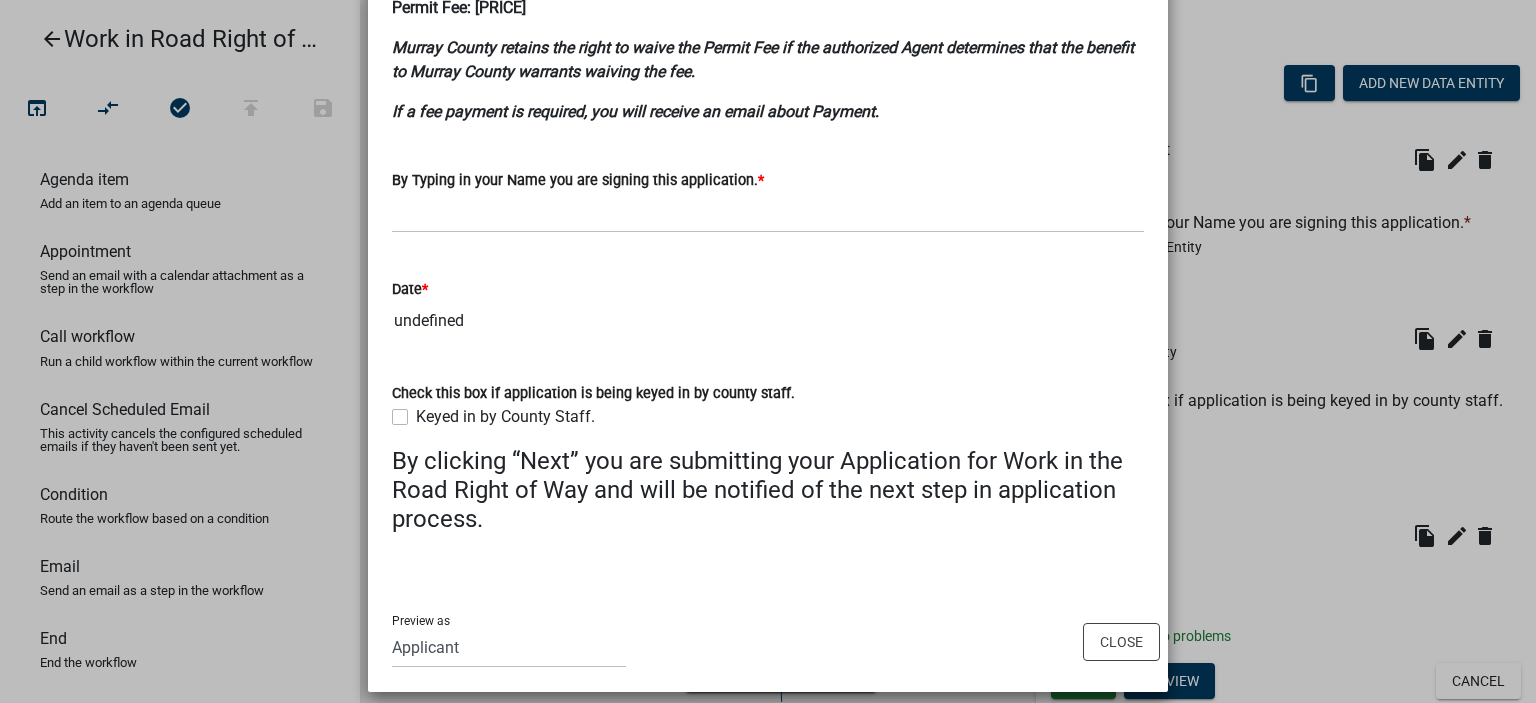 scroll, scrollTop: 300, scrollLeft: 0, axis: vertical 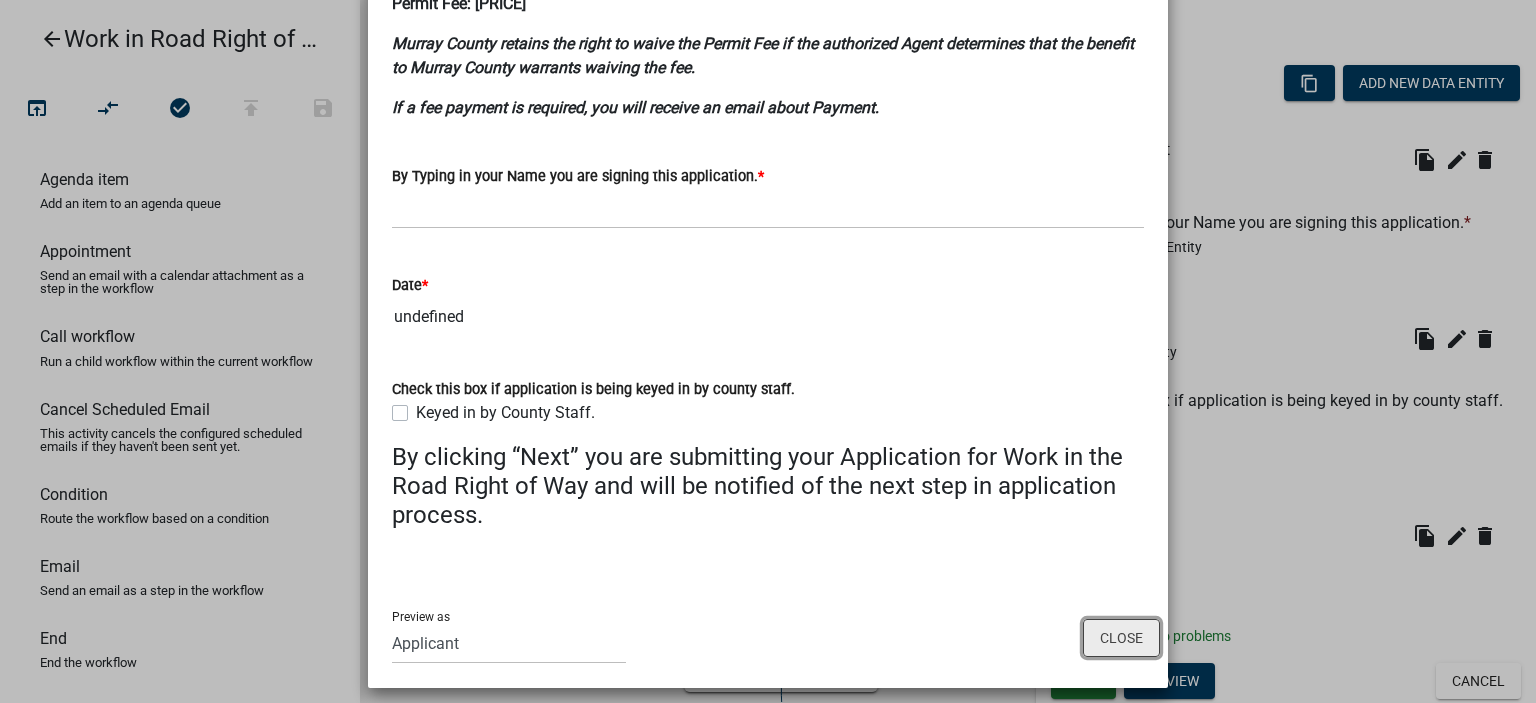 click on "Close" 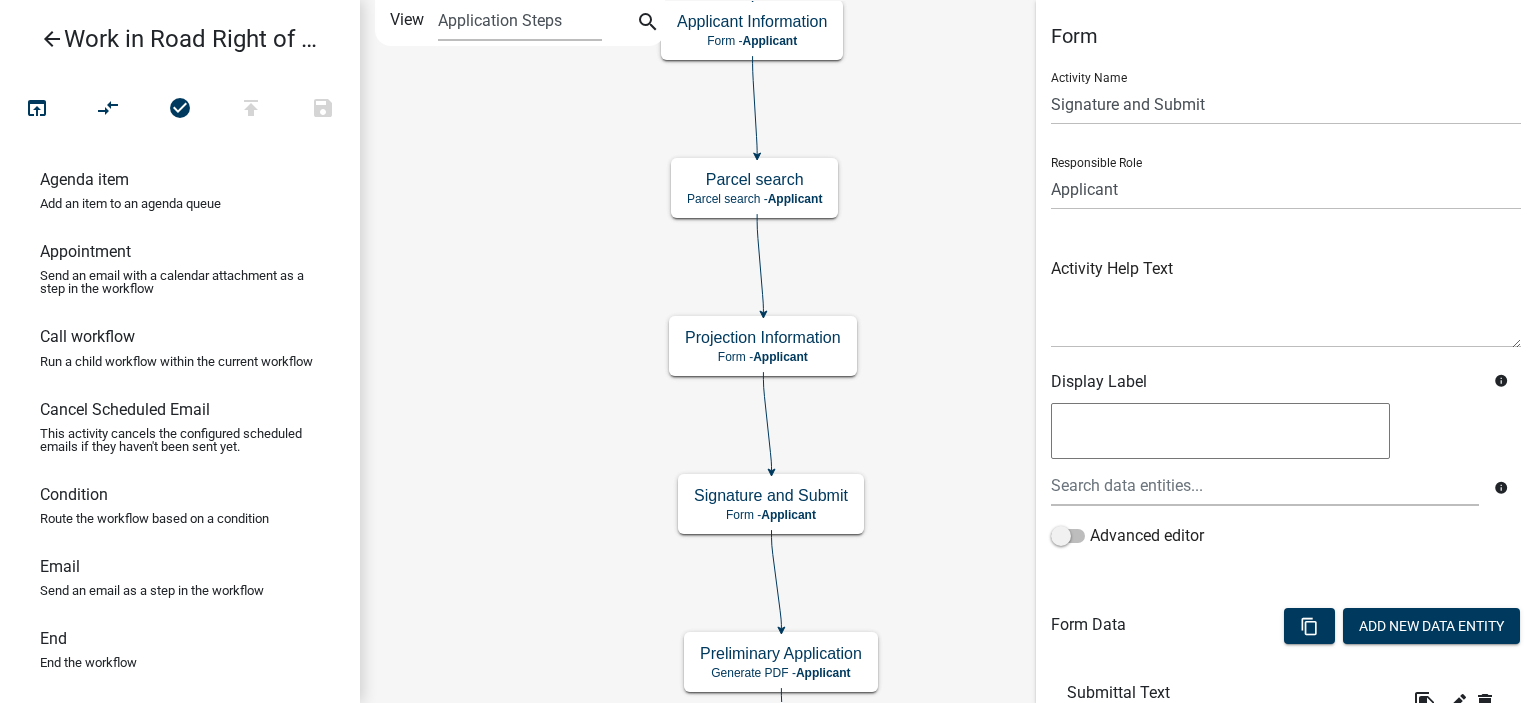 scroll, scrollTop: 543, scrollLeft: 0, axis: vertical 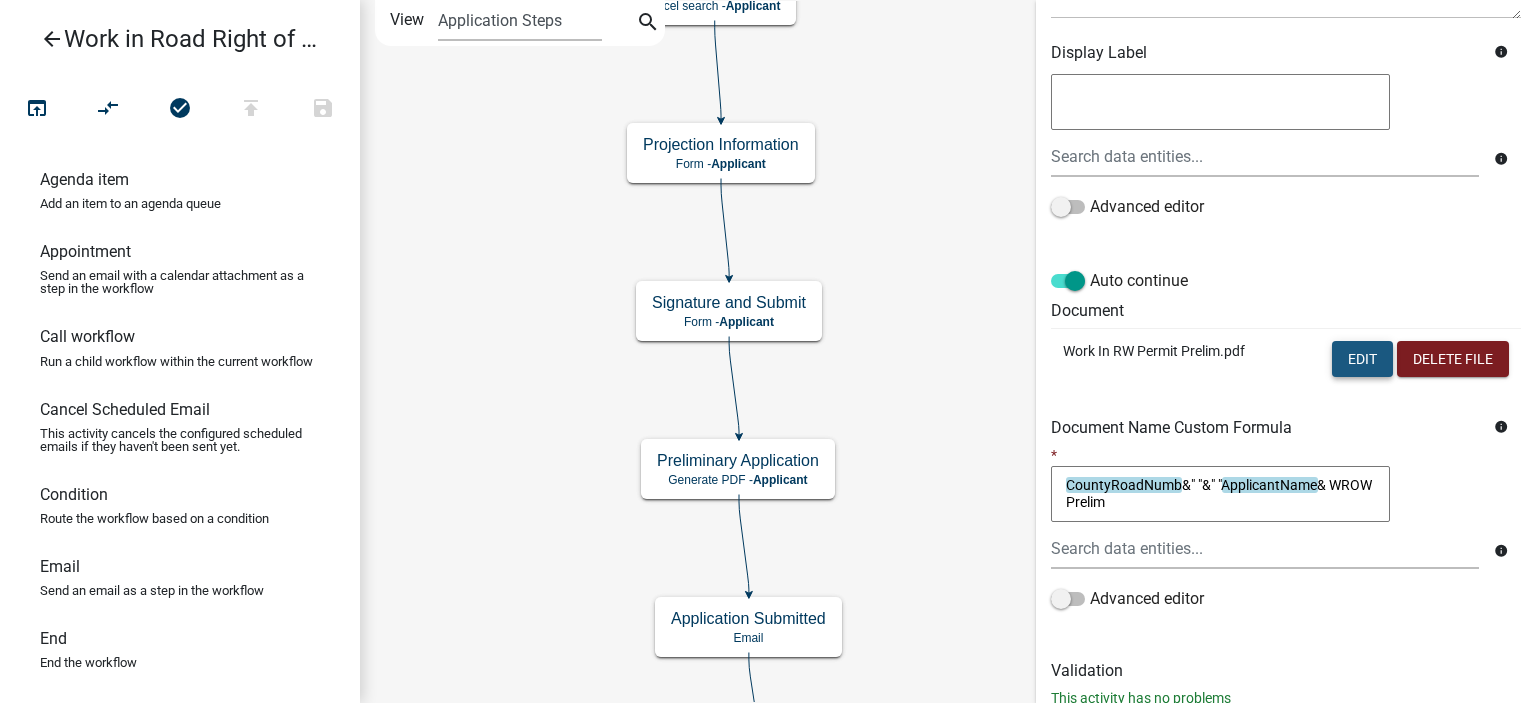 click on "Edit" at bounding box center [1362, 359] 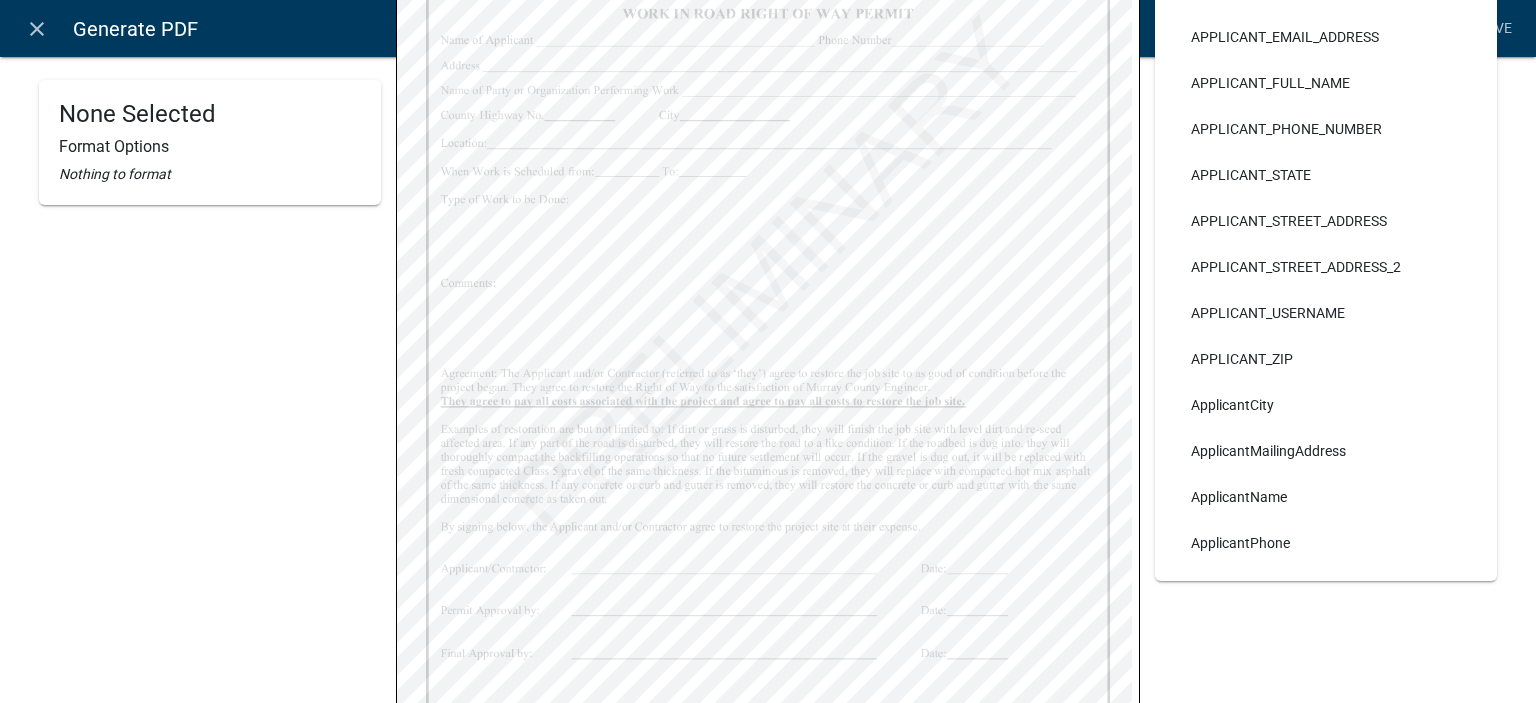 scroll, scrollTop: 0, scrollLeft: 0, axis: both 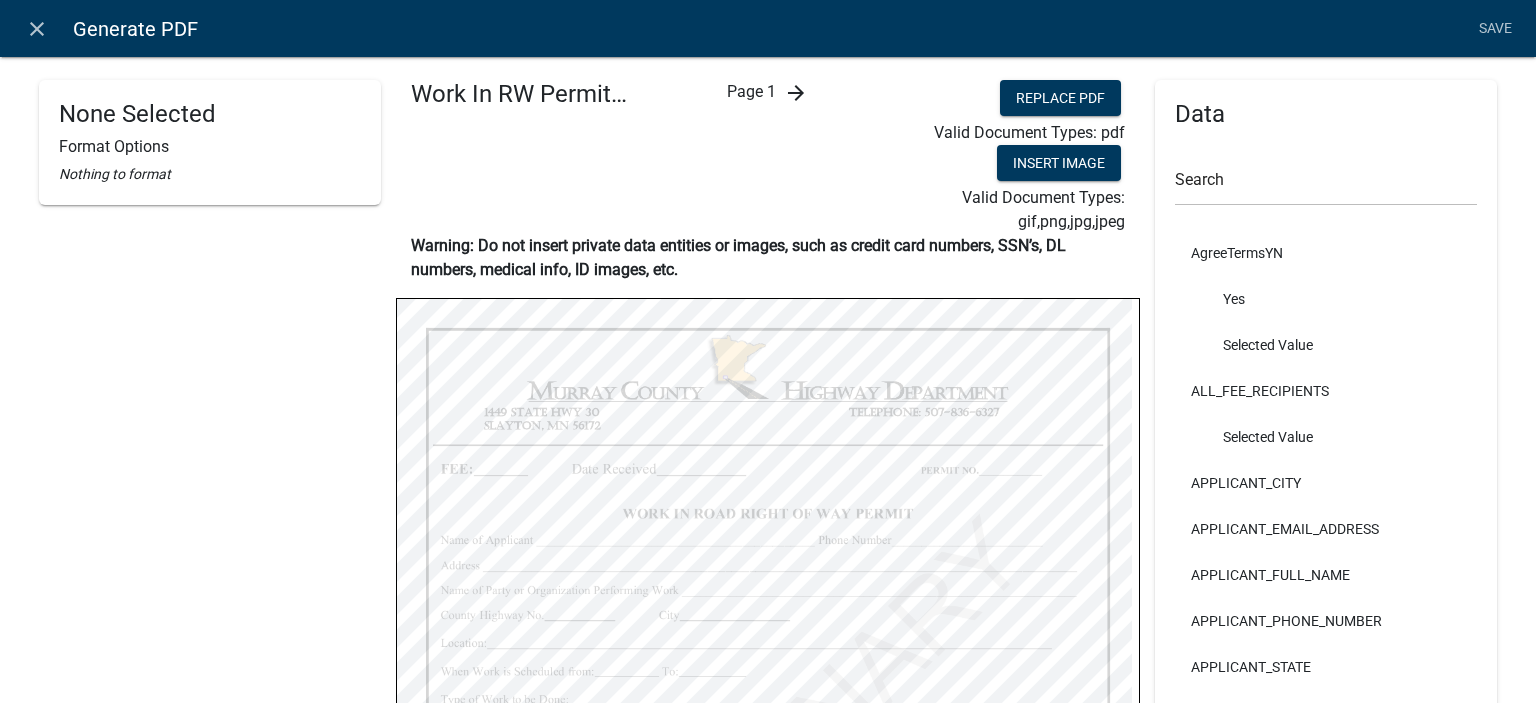 click on "arrow_forward" 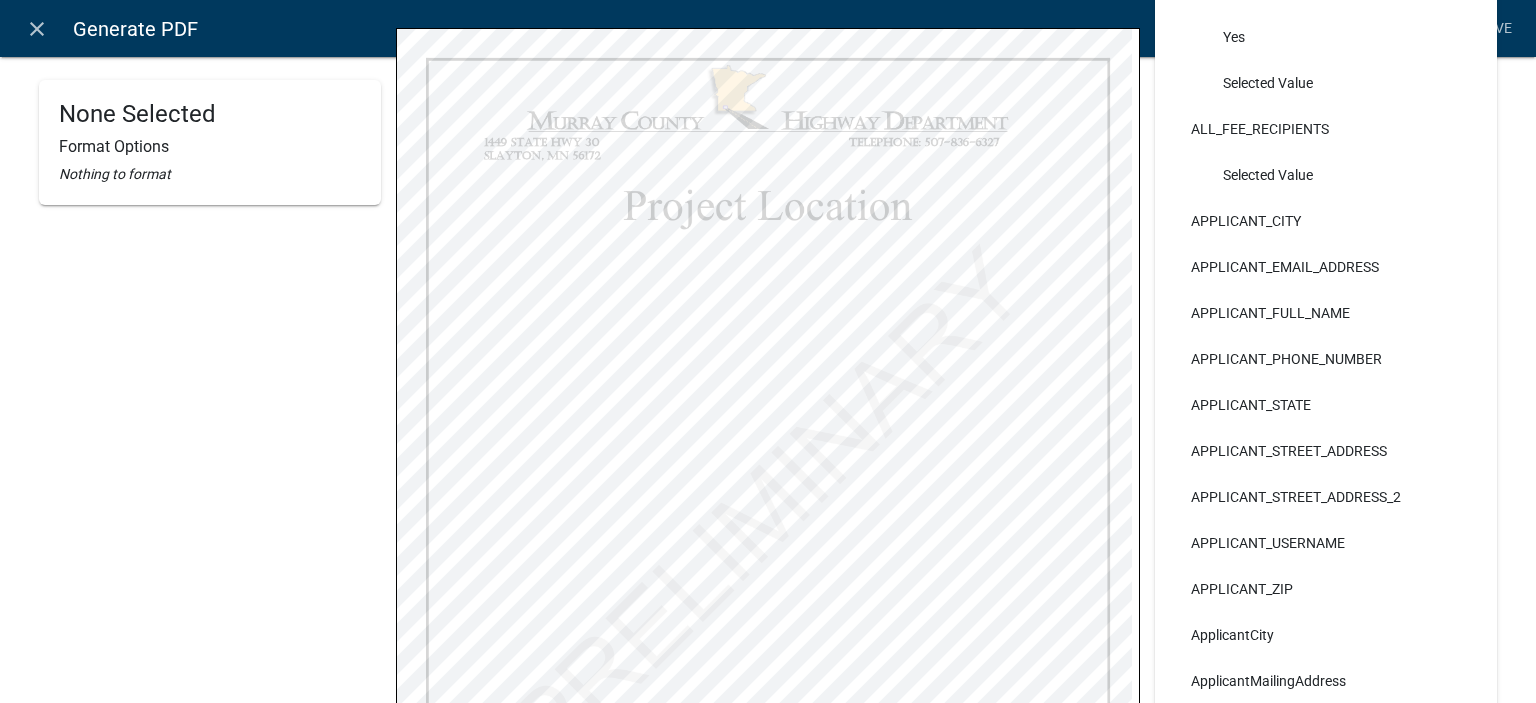 scroll, scrollTop: 0, scrollLeft: 0, axis: both 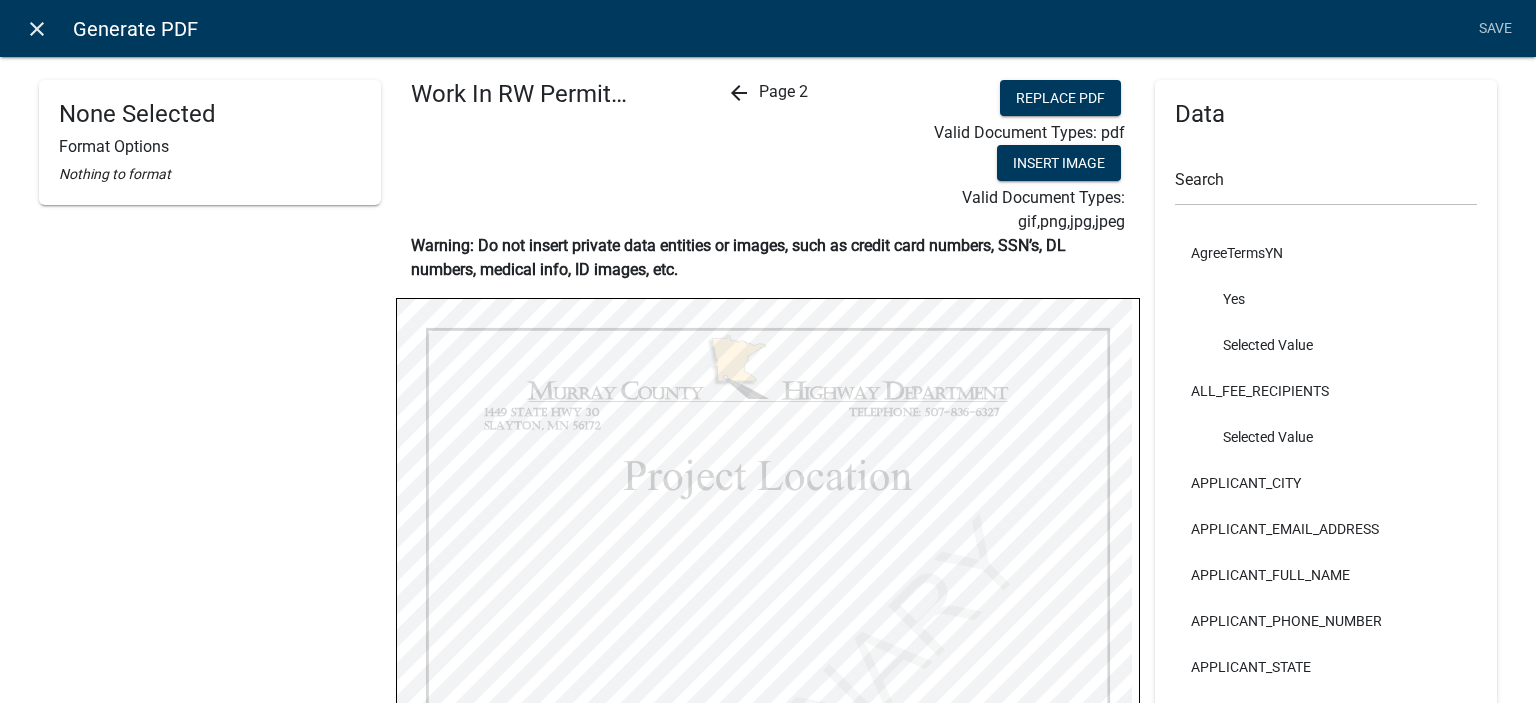 click on "close" 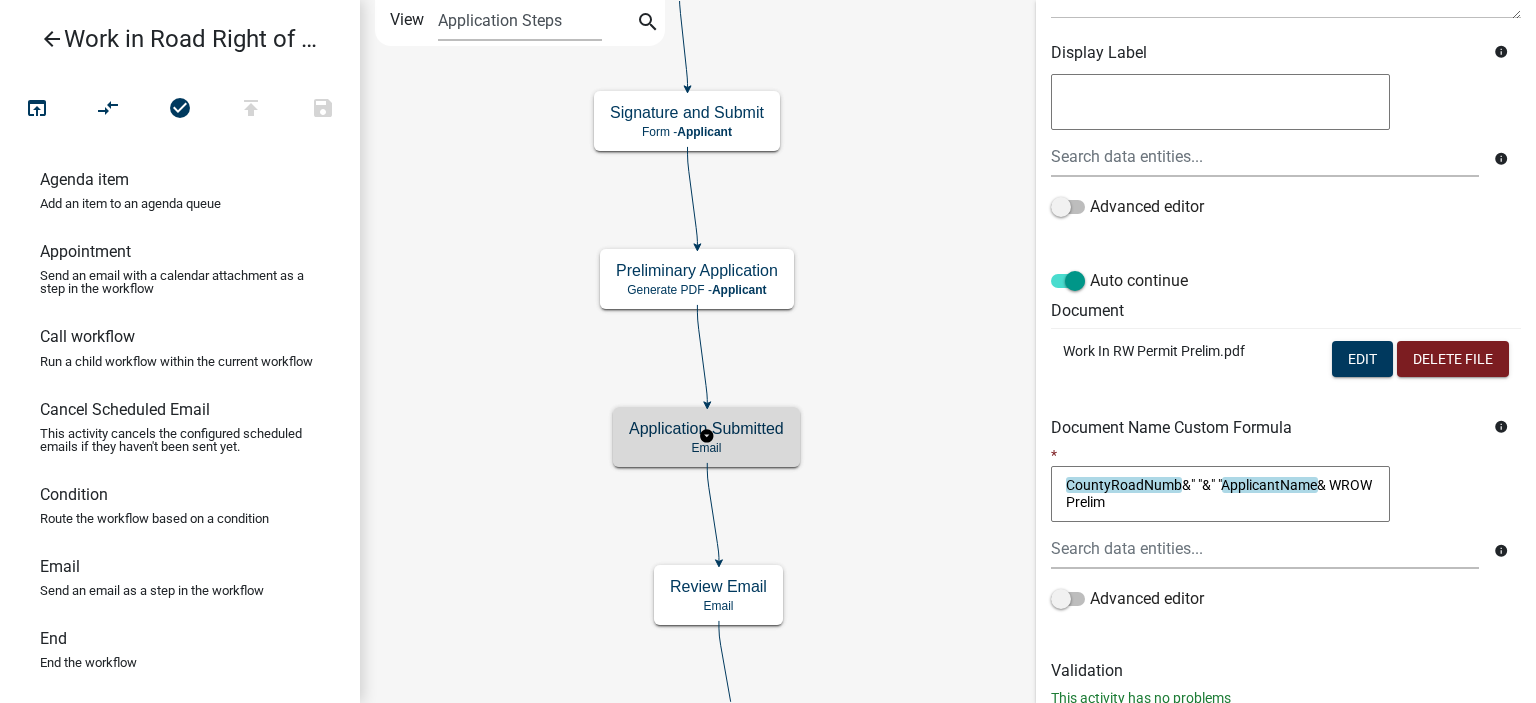 scroll, scrollTop: 0, scrollLeft: 0, axis: both 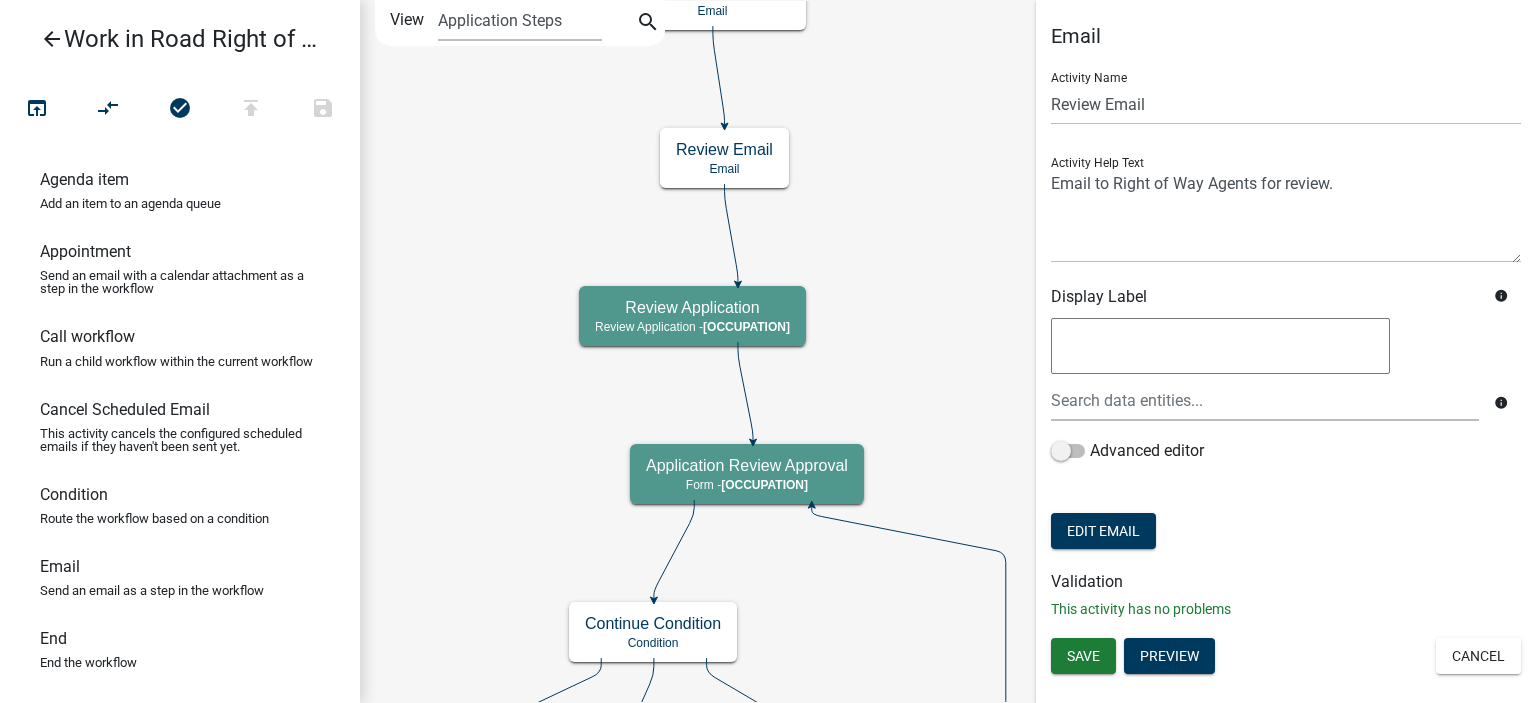 click on "Start
Start -  Applicant
Require User
Require user
Signature and Submit
Form -  Applicant
Application Submitted
Email
Continue Condition
Applicant" 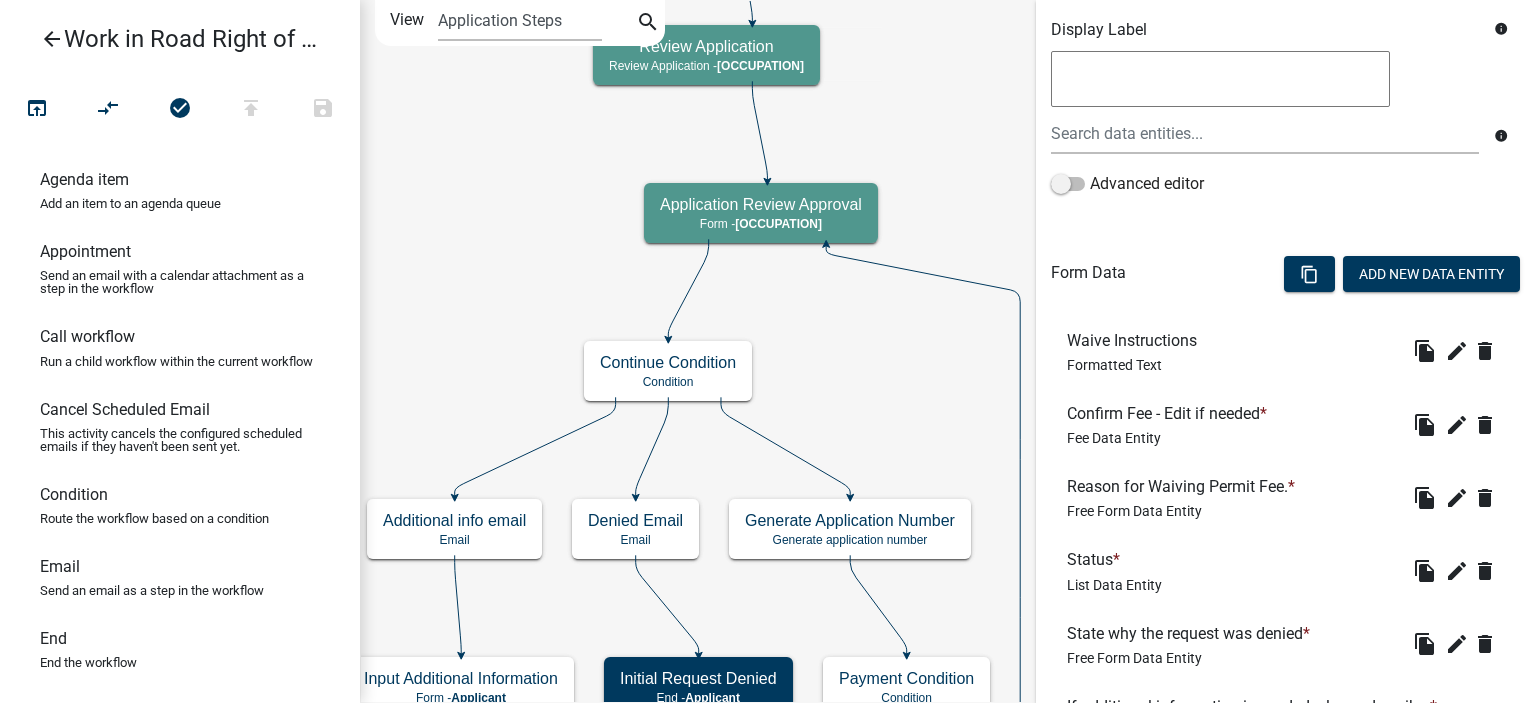 scroll, scrollTop: 957, scrollLeft: 0, axis: vertical 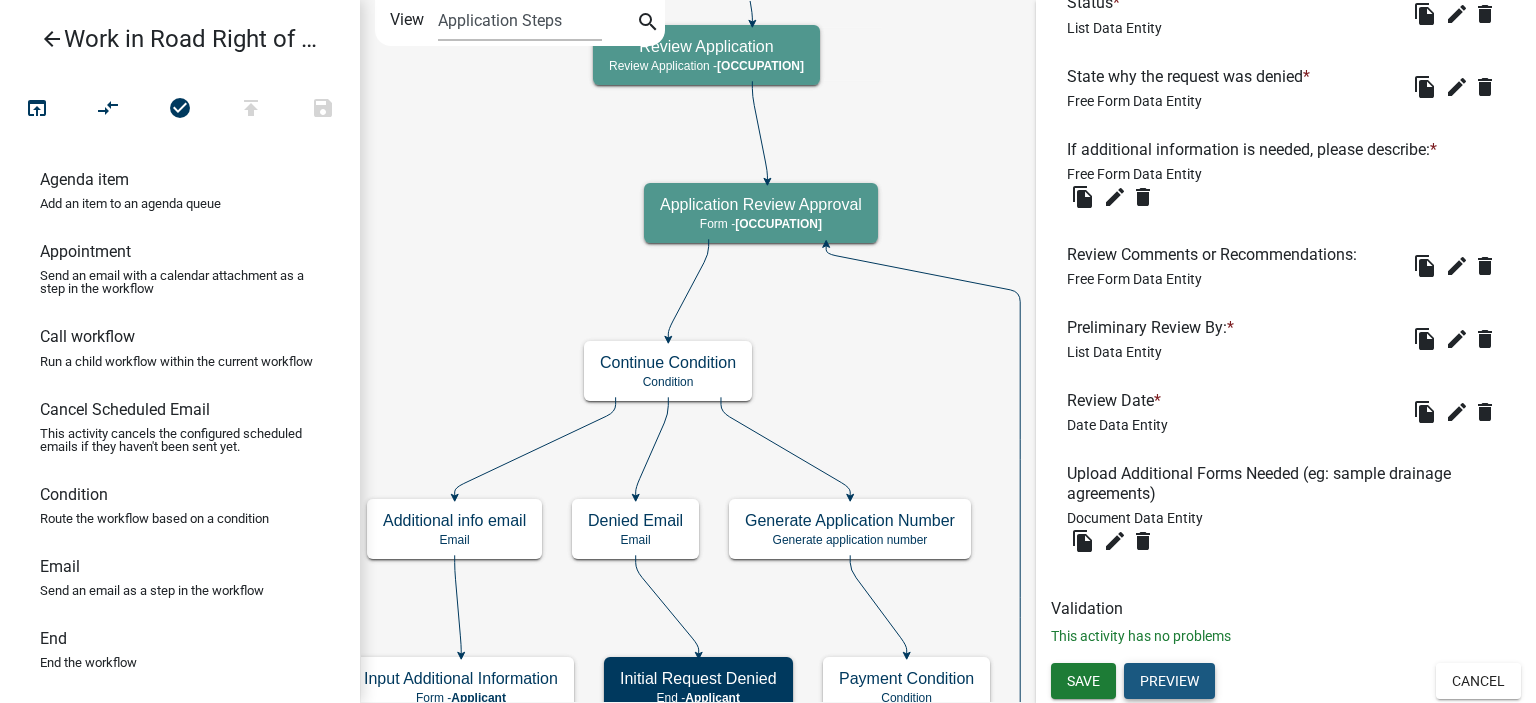 click on "Preview" 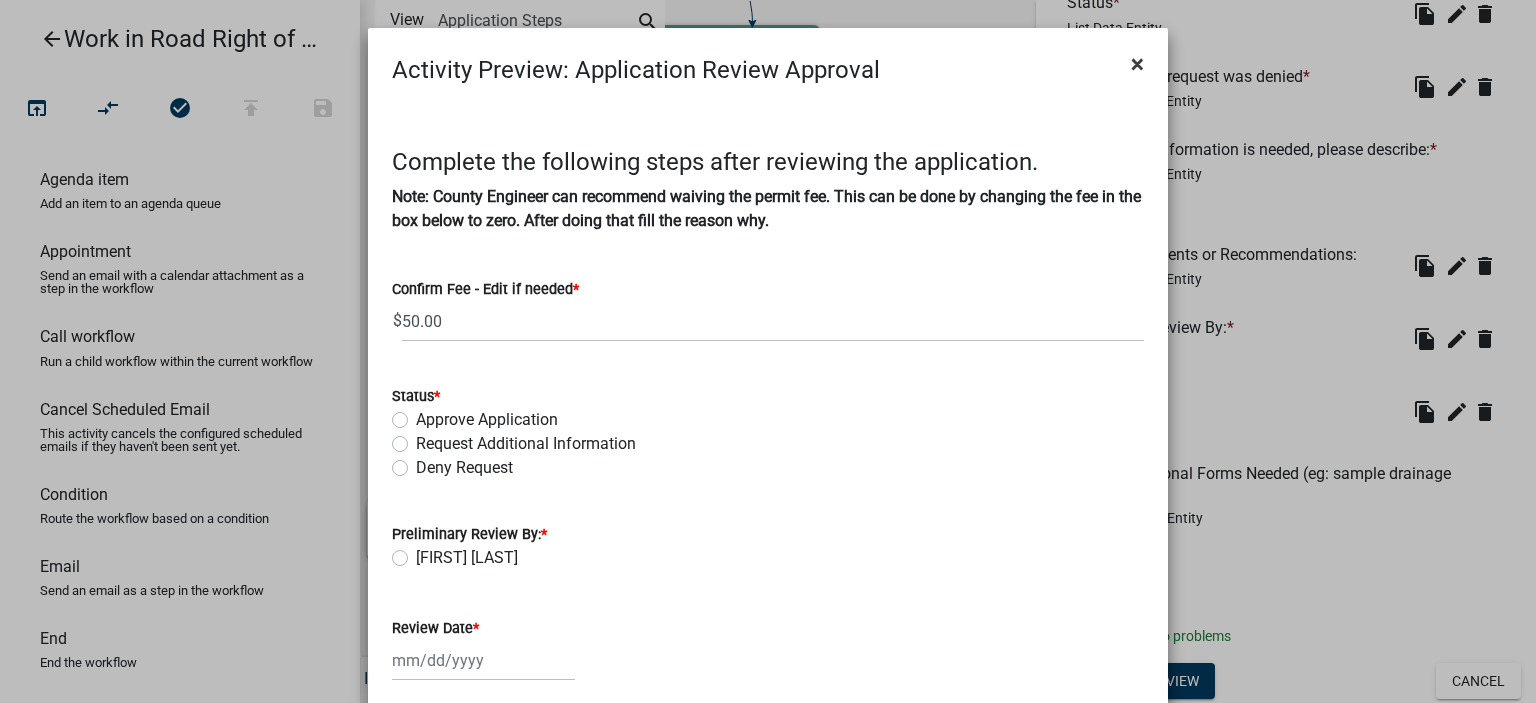 click on "×" 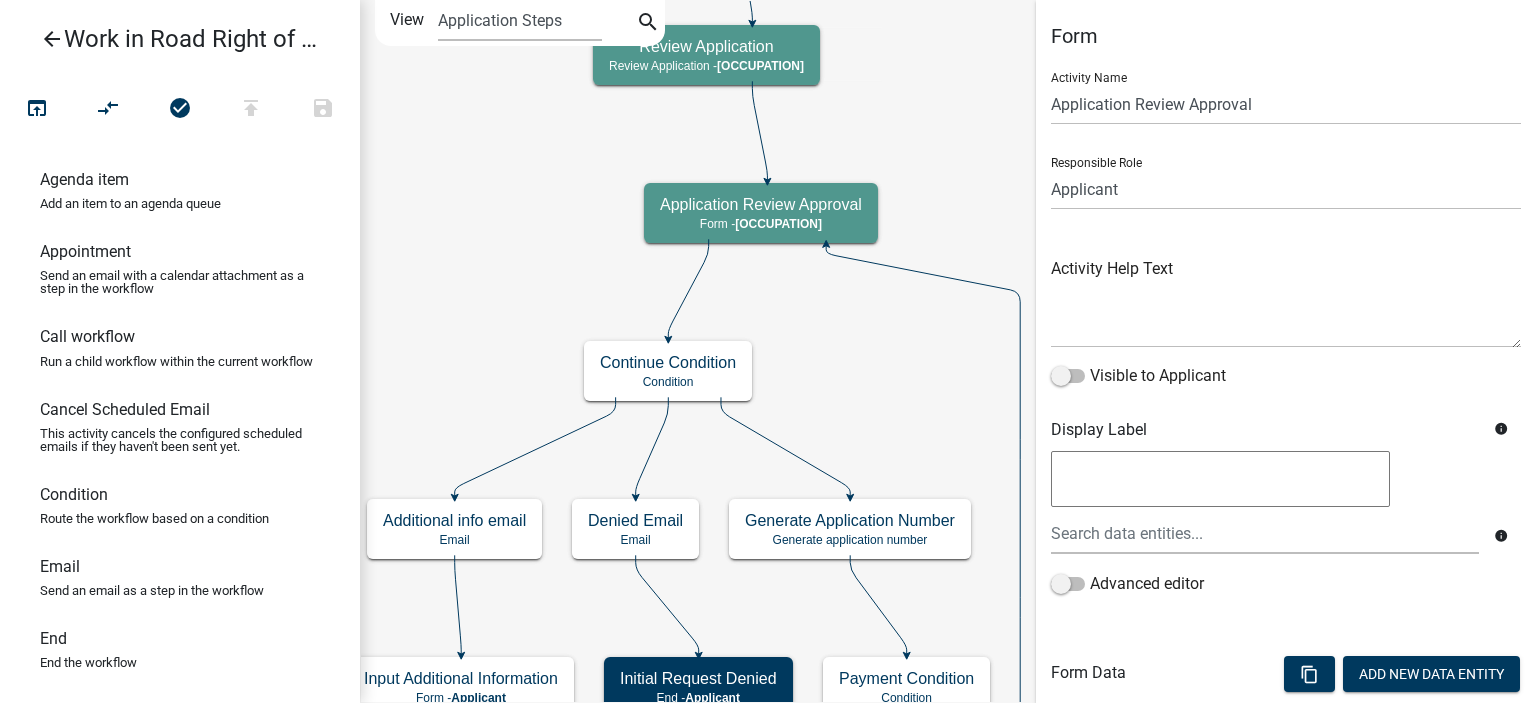 scroll, scrollTop: 957, scrollLeft: 0, axis: vertical 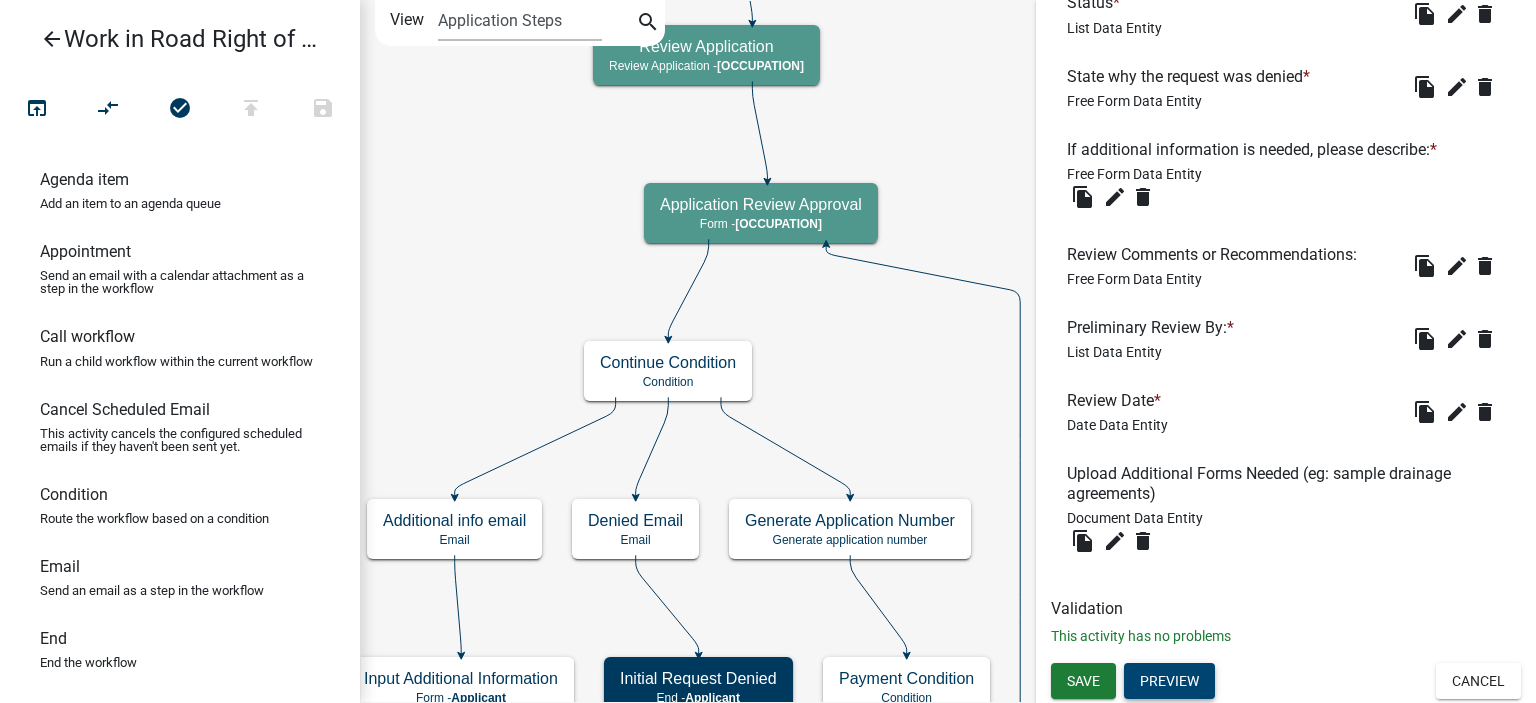 click on "Preview" 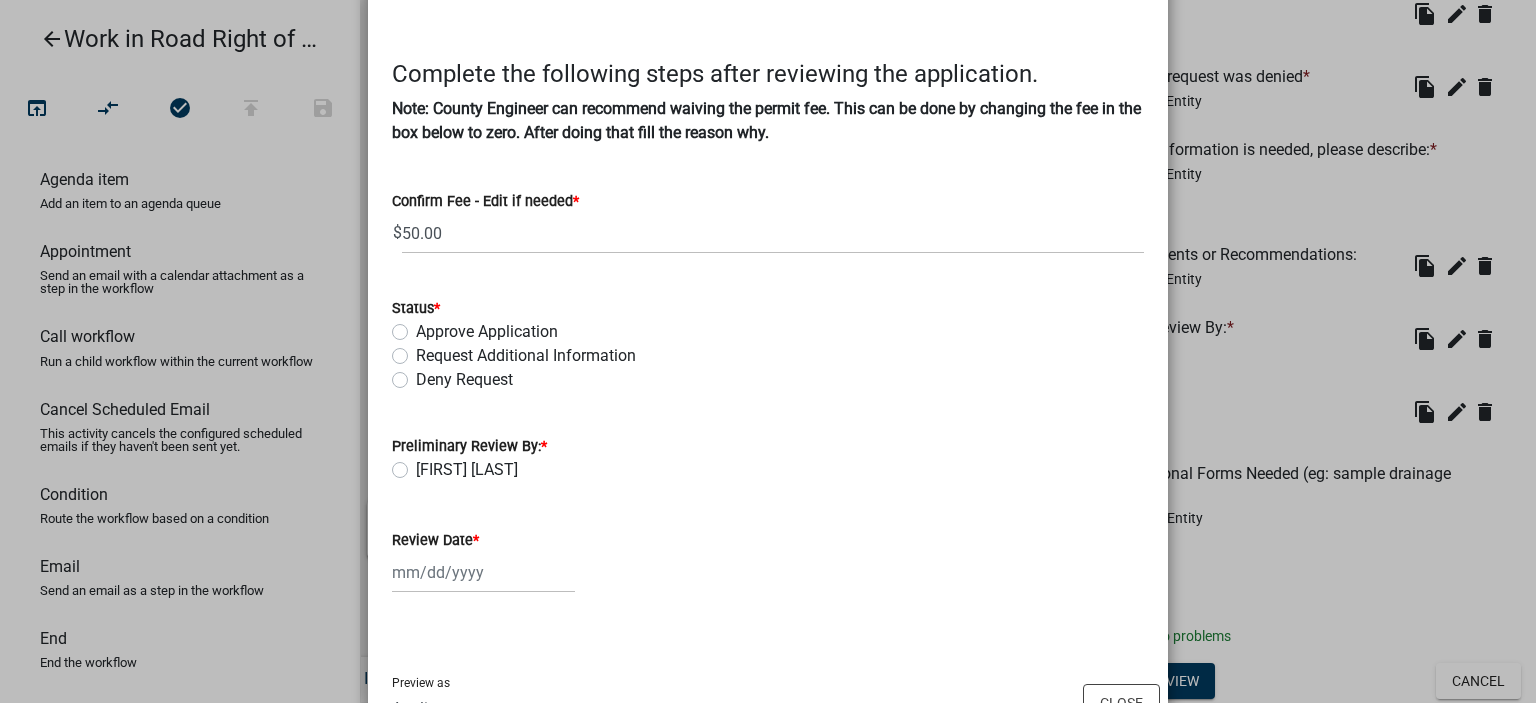scroll, scrollTop: 0, scrollLeft: 0, axis: both 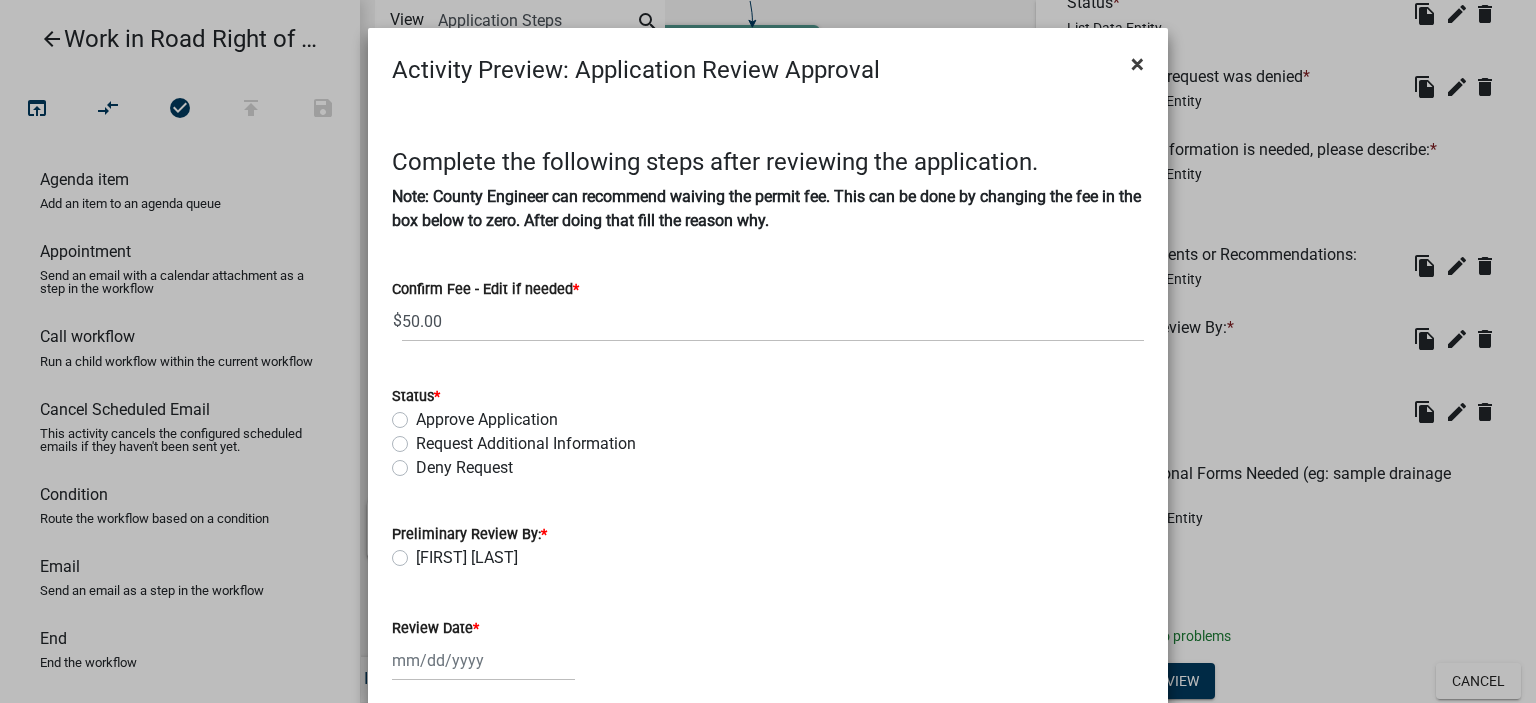 click on "×" 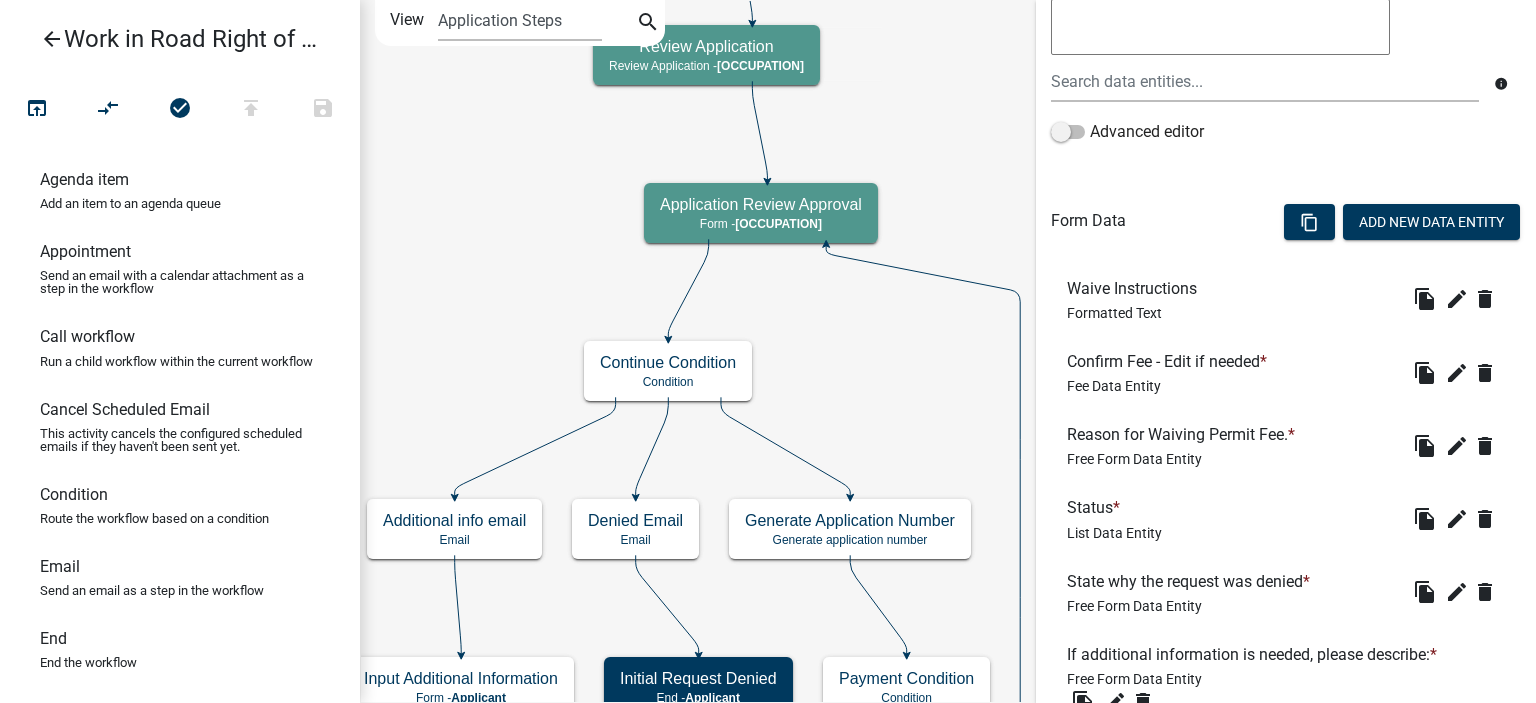 scroll, scrollTop: 457, scrollLeft: 0, axis: vertical 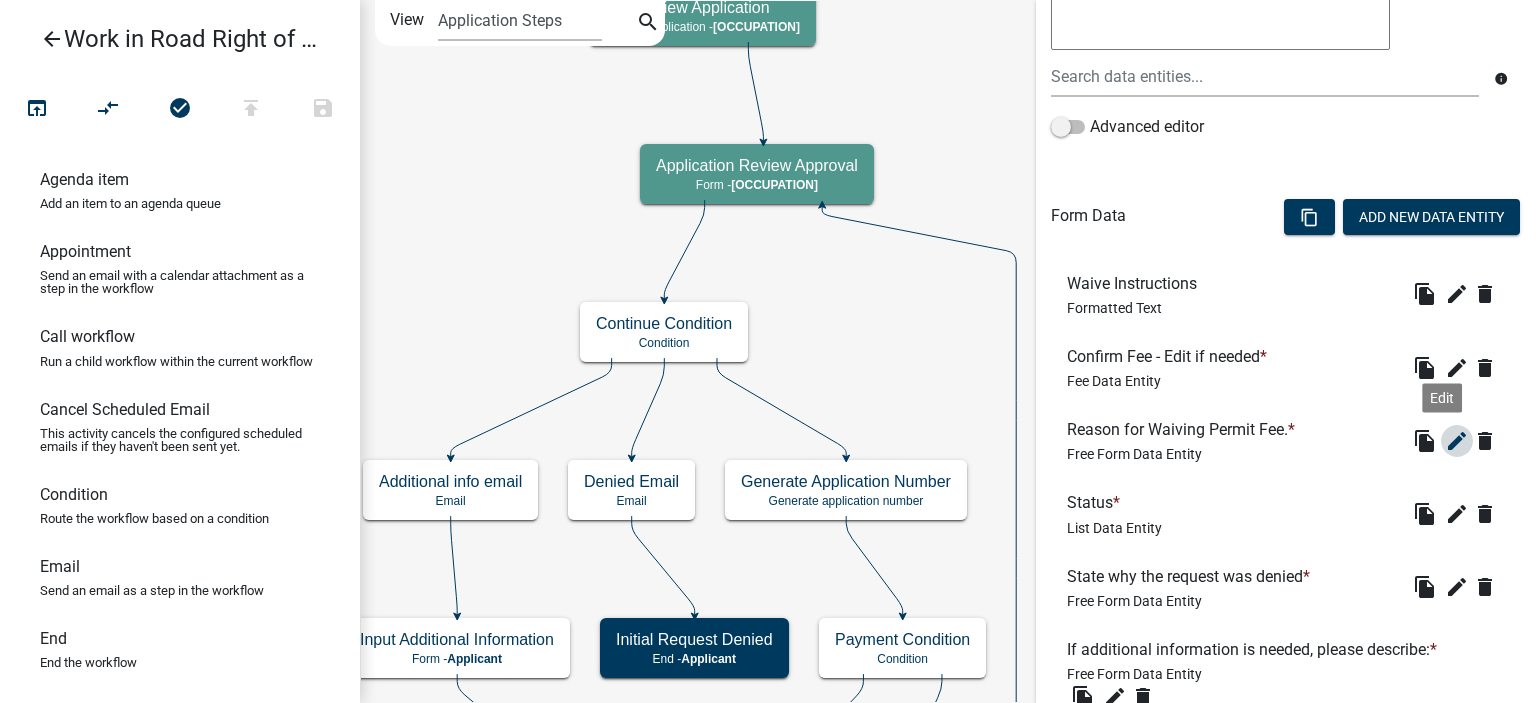 click on "edit" 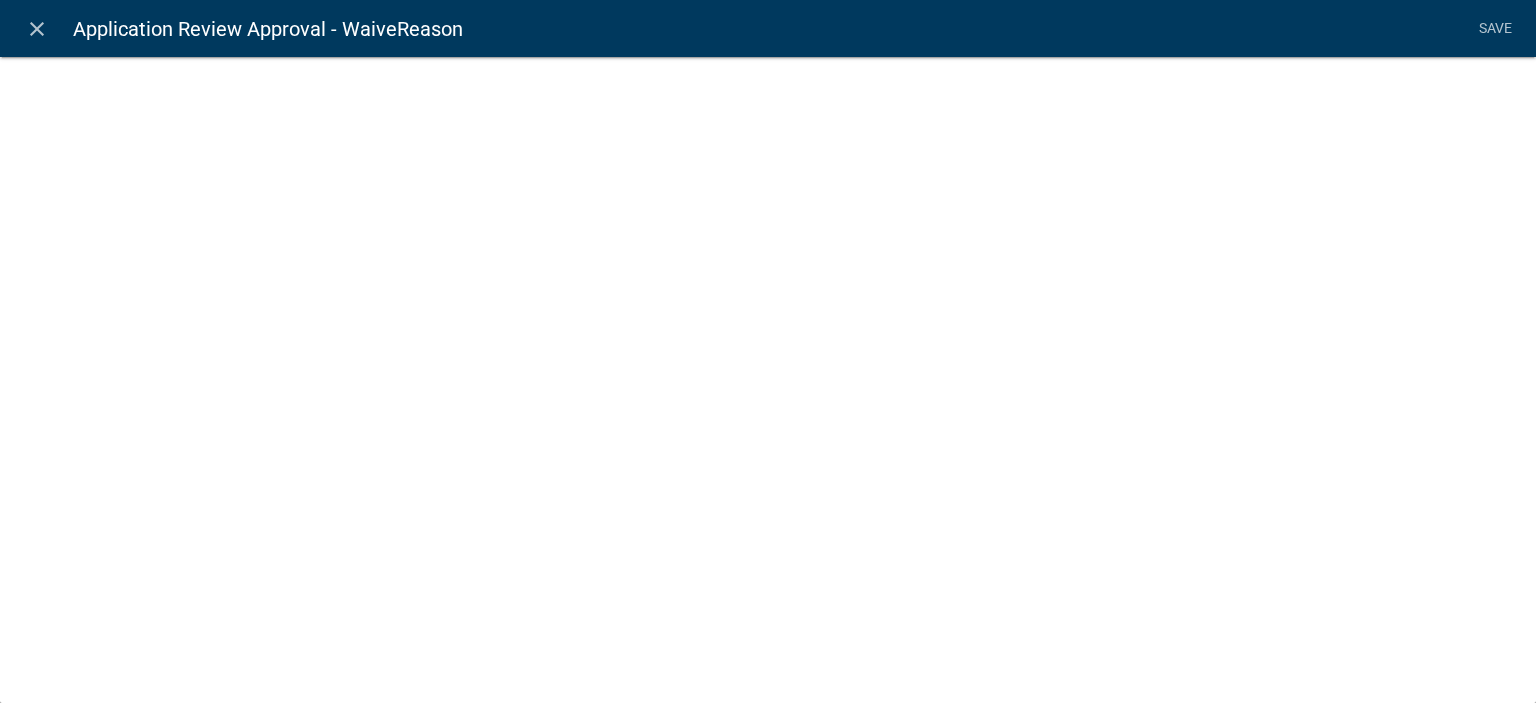select 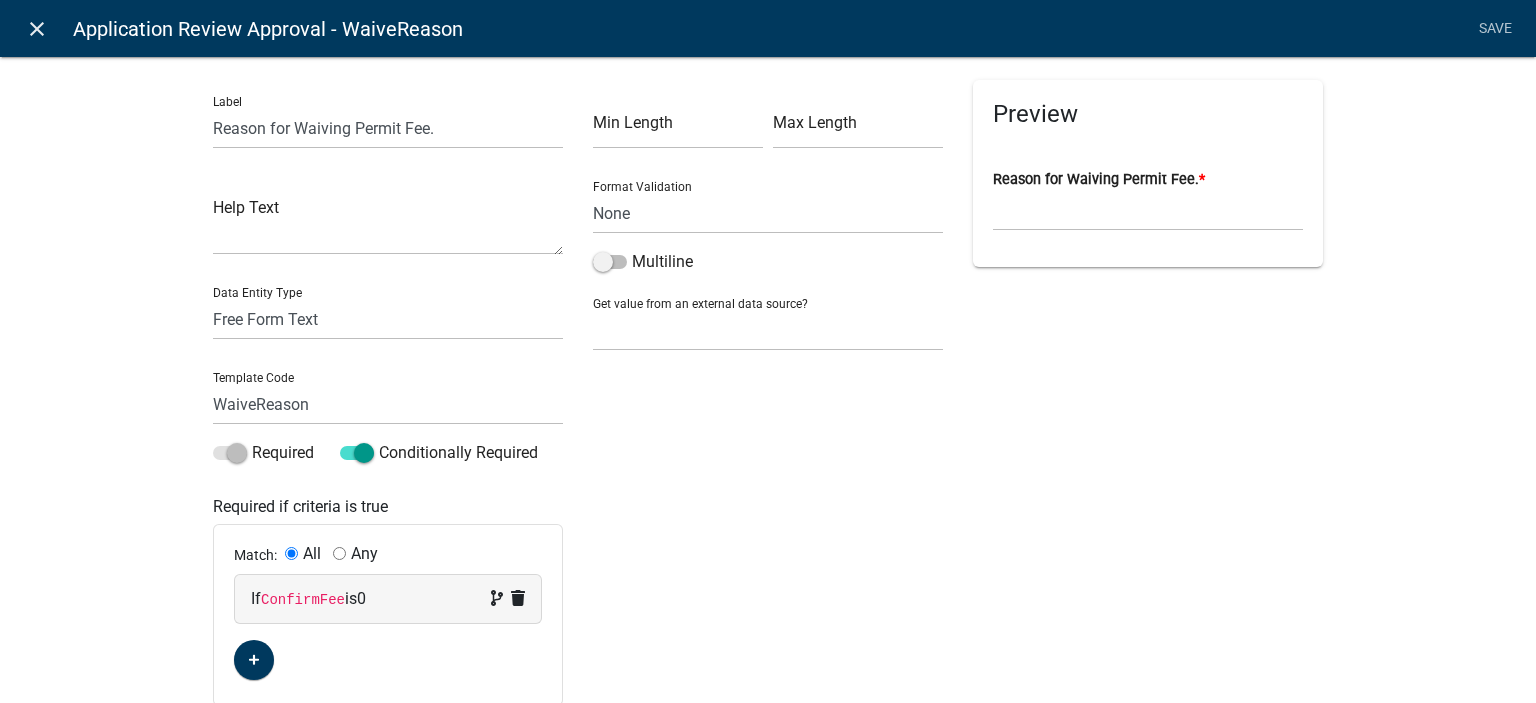 click on "close" 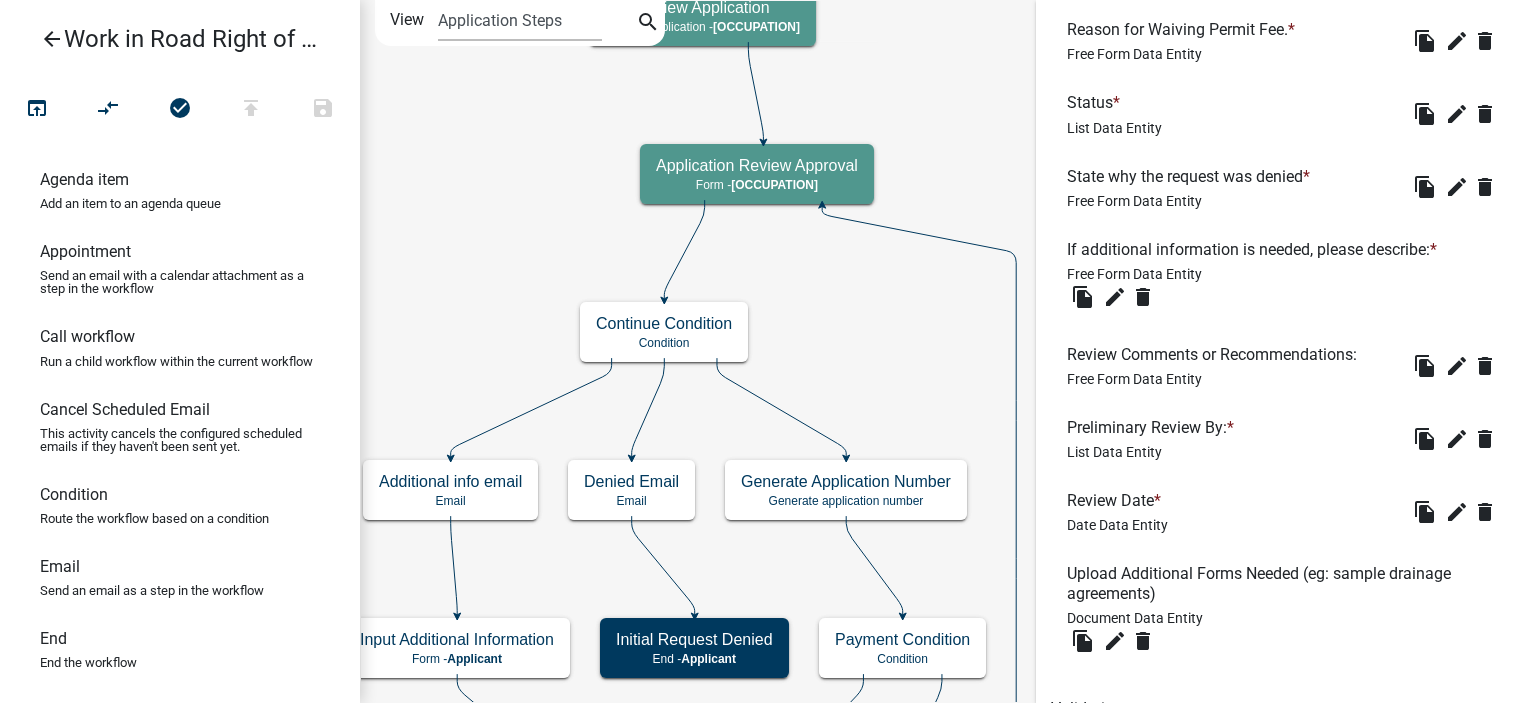 scroll, scrollTop: 957, scrollLeft: 0, axis: vertical 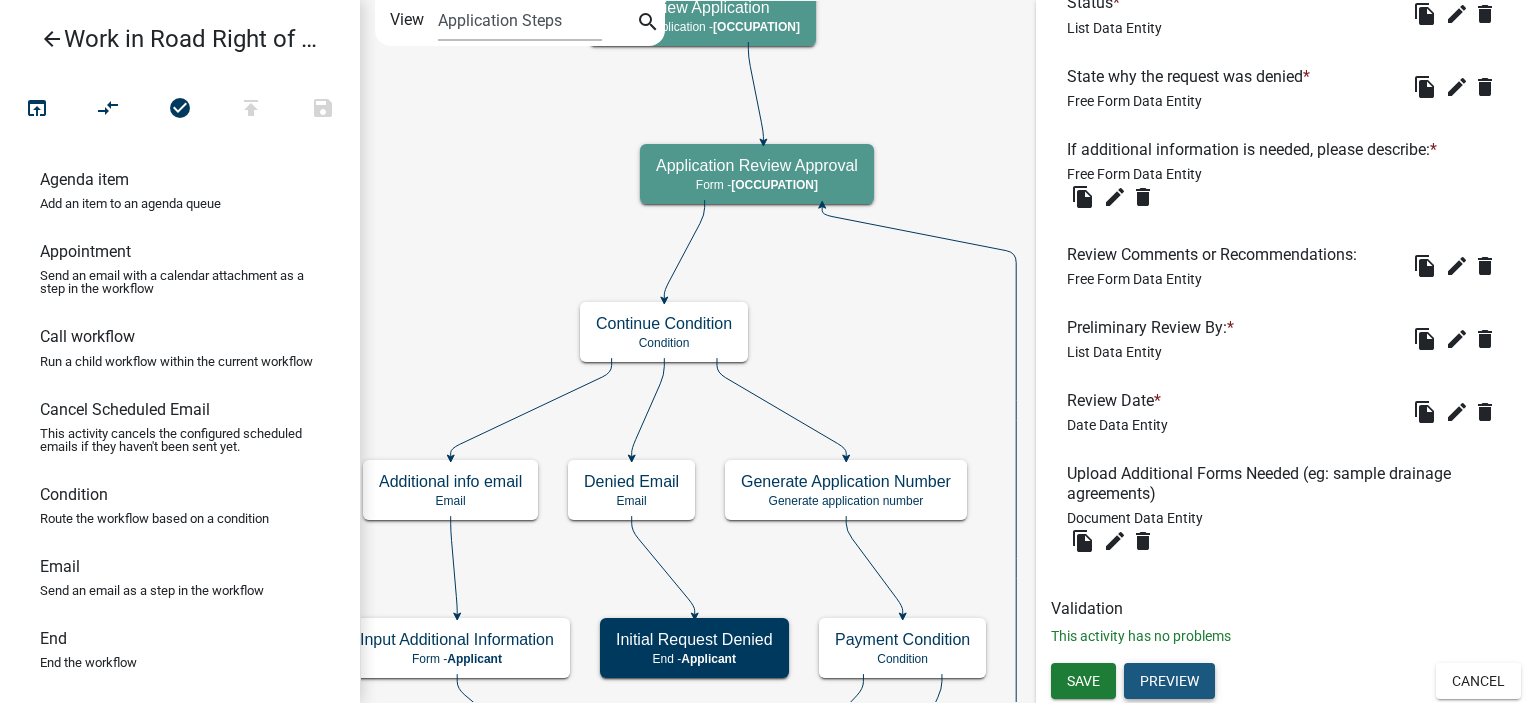 click on "Preview" 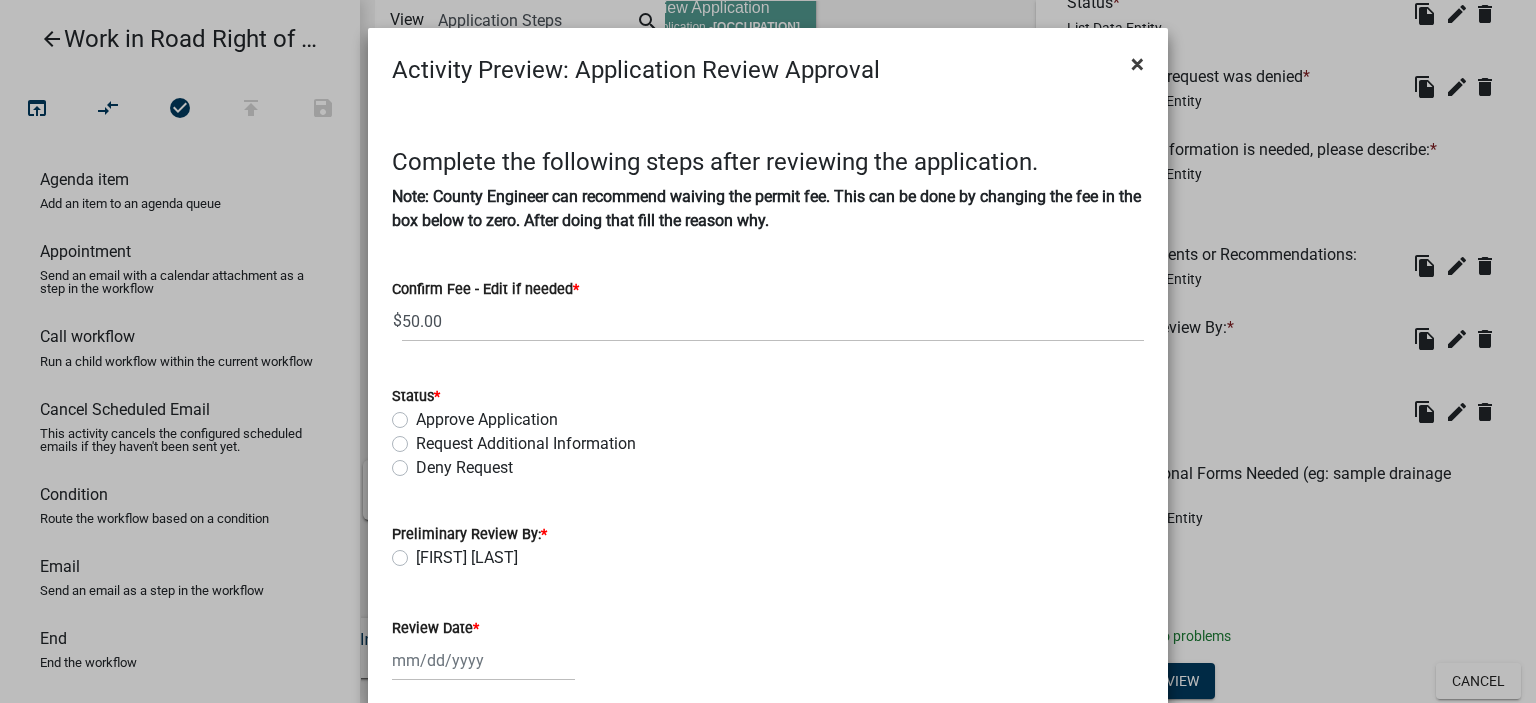 click on "×" 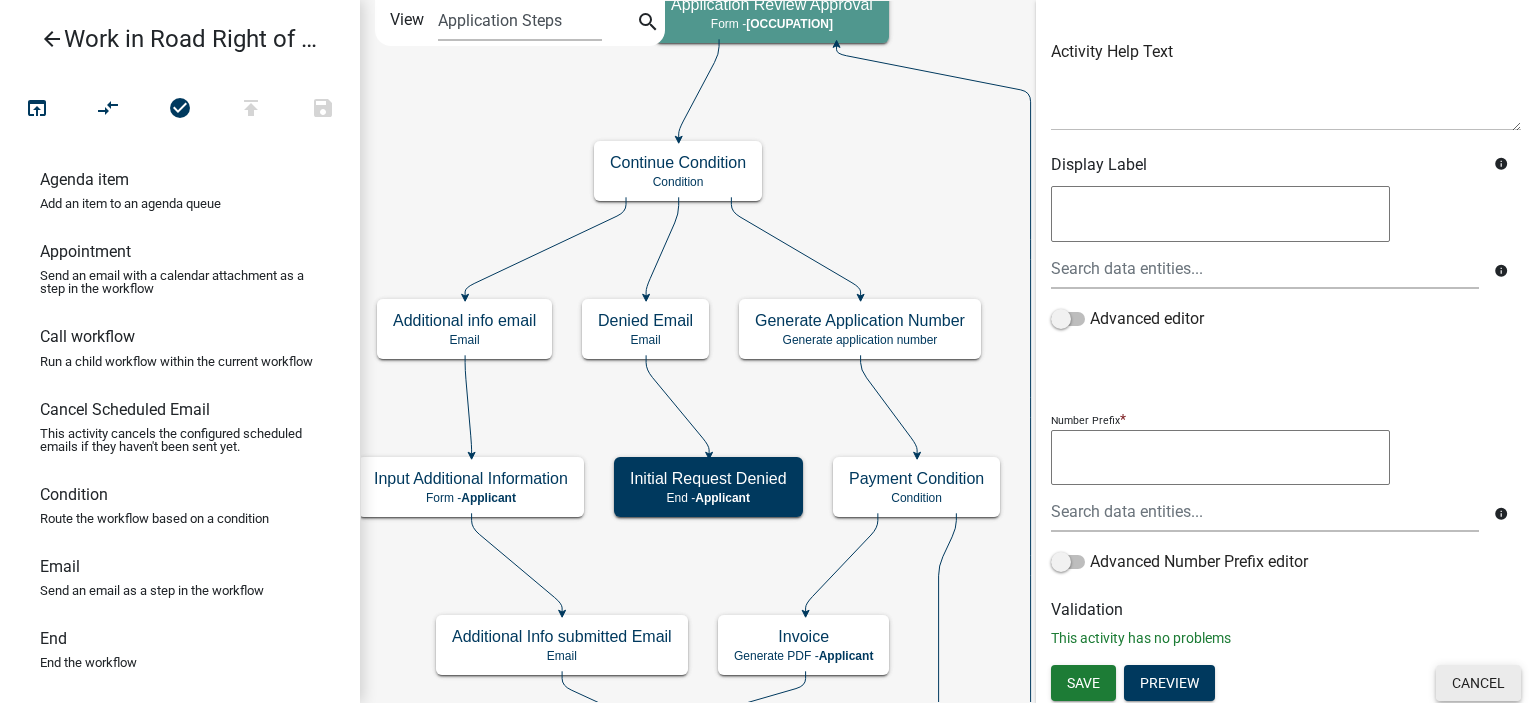 scroll, scrollTop: 133, scrollLeft: 0, axis: vertical 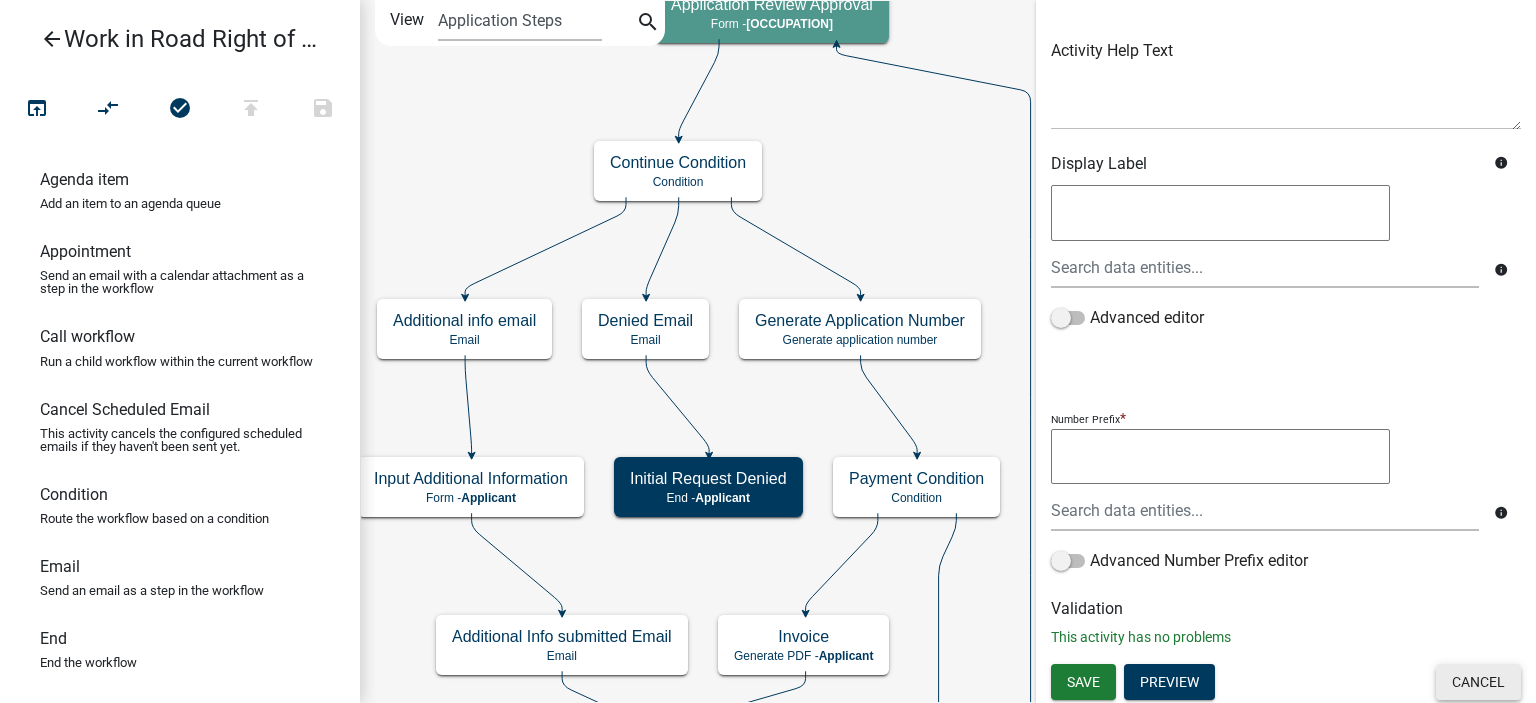 click on "Cancel" 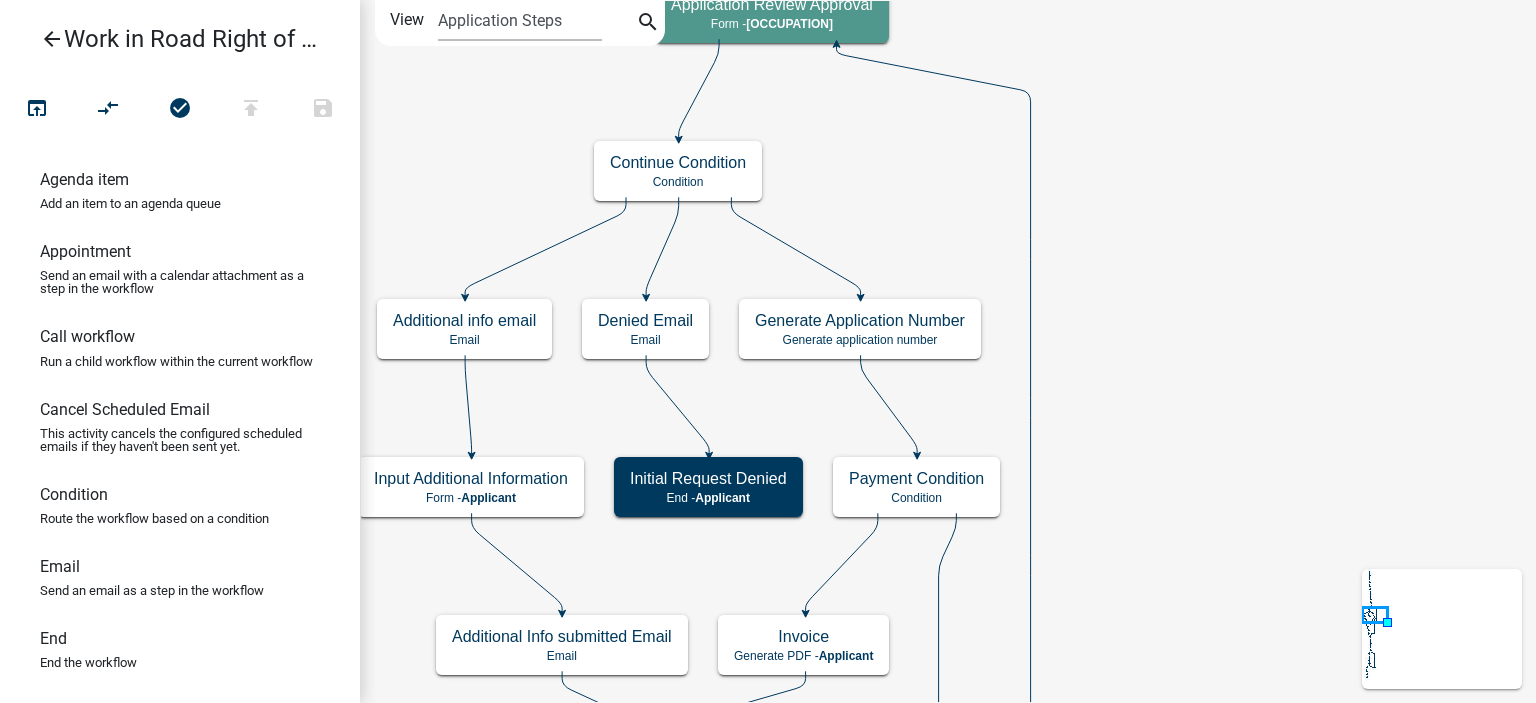 scroll, scrollTop: 0, scrollLeft: 0, axis: both 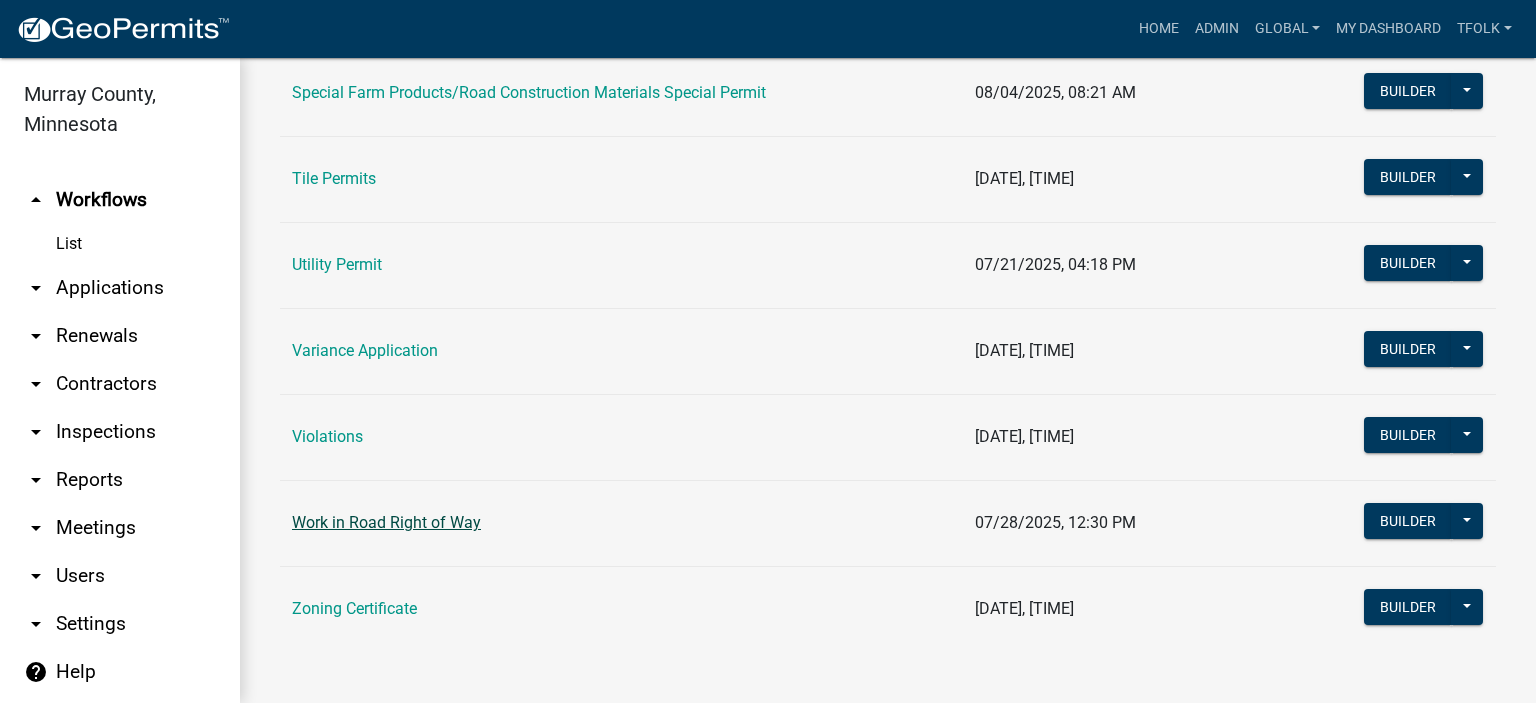 click on "Work in Road Right of Way" at bounding box center [386, 522] 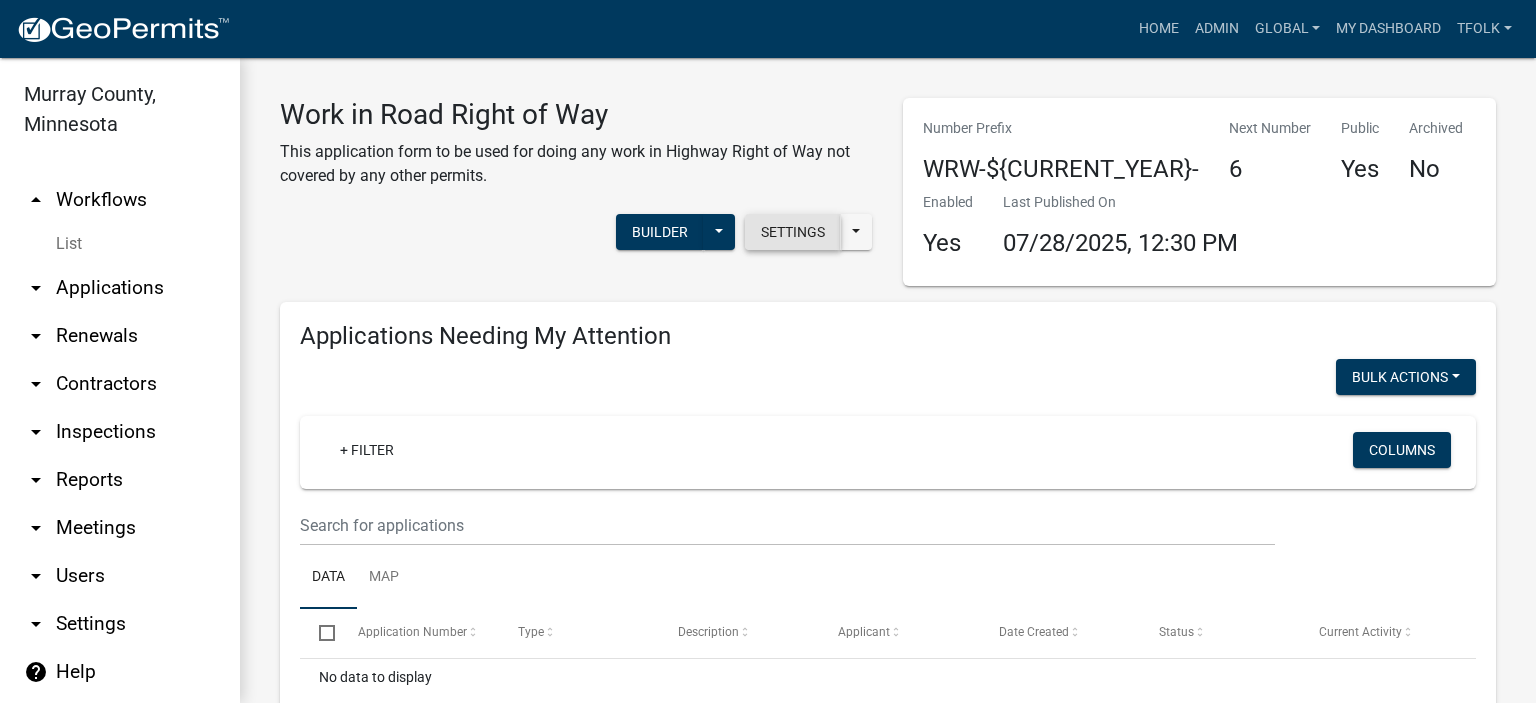 click on "Settings" 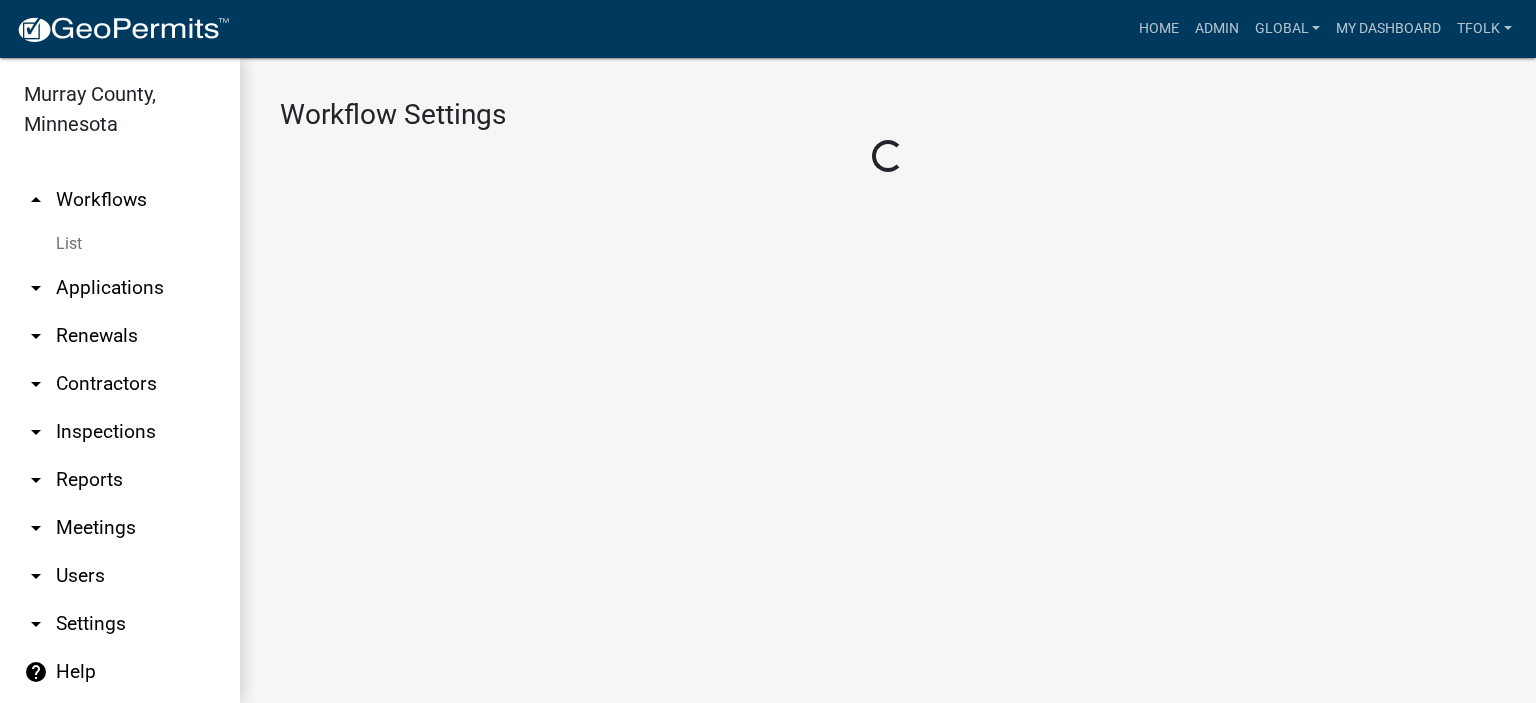 select on "1" 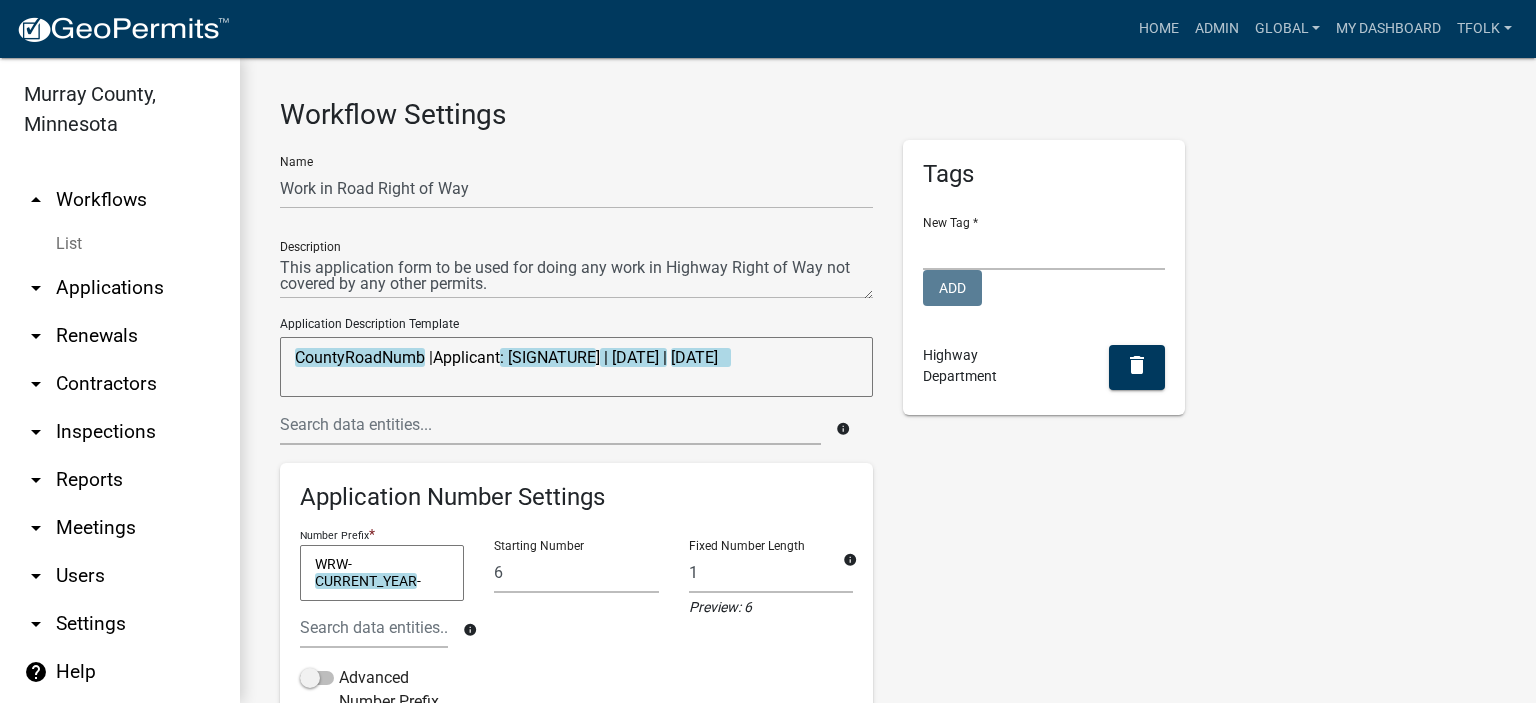 select 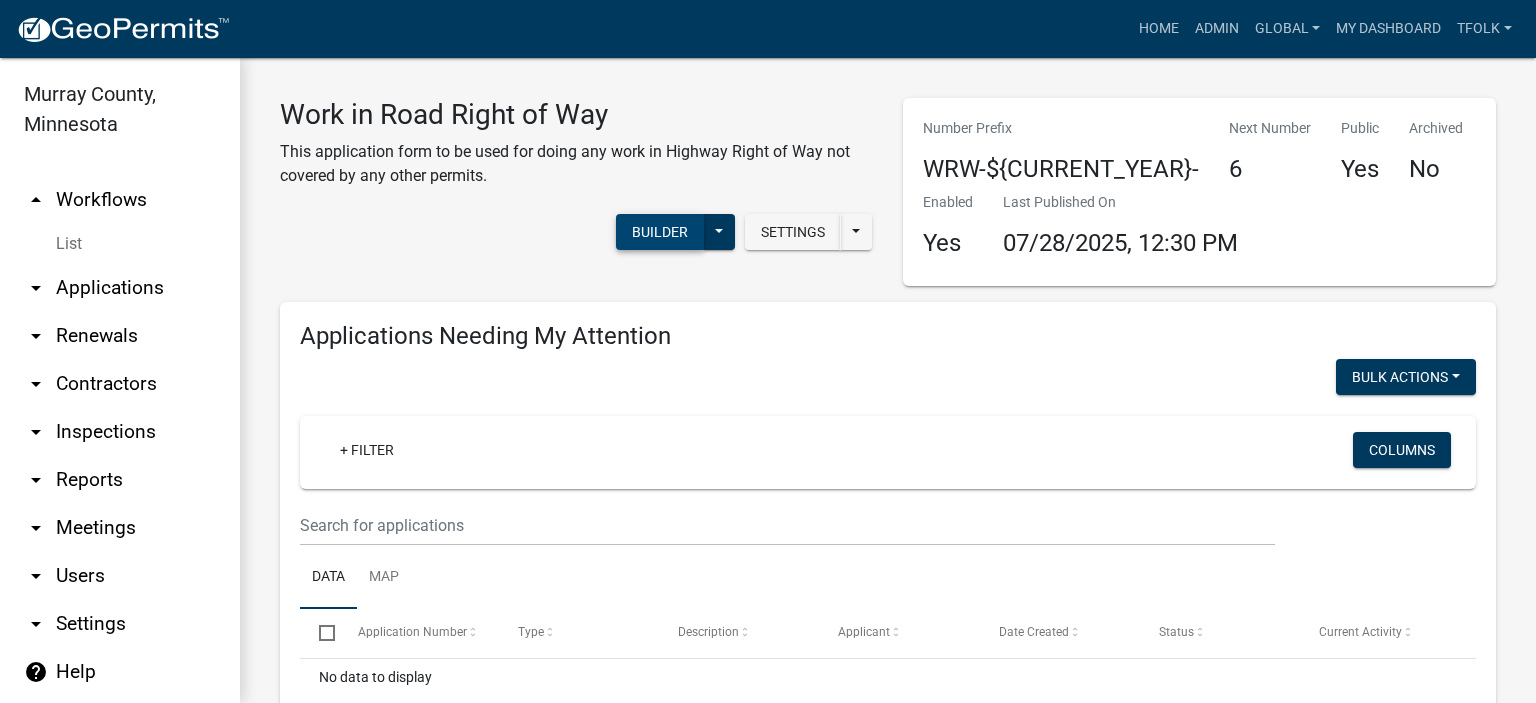 click on "Builder" 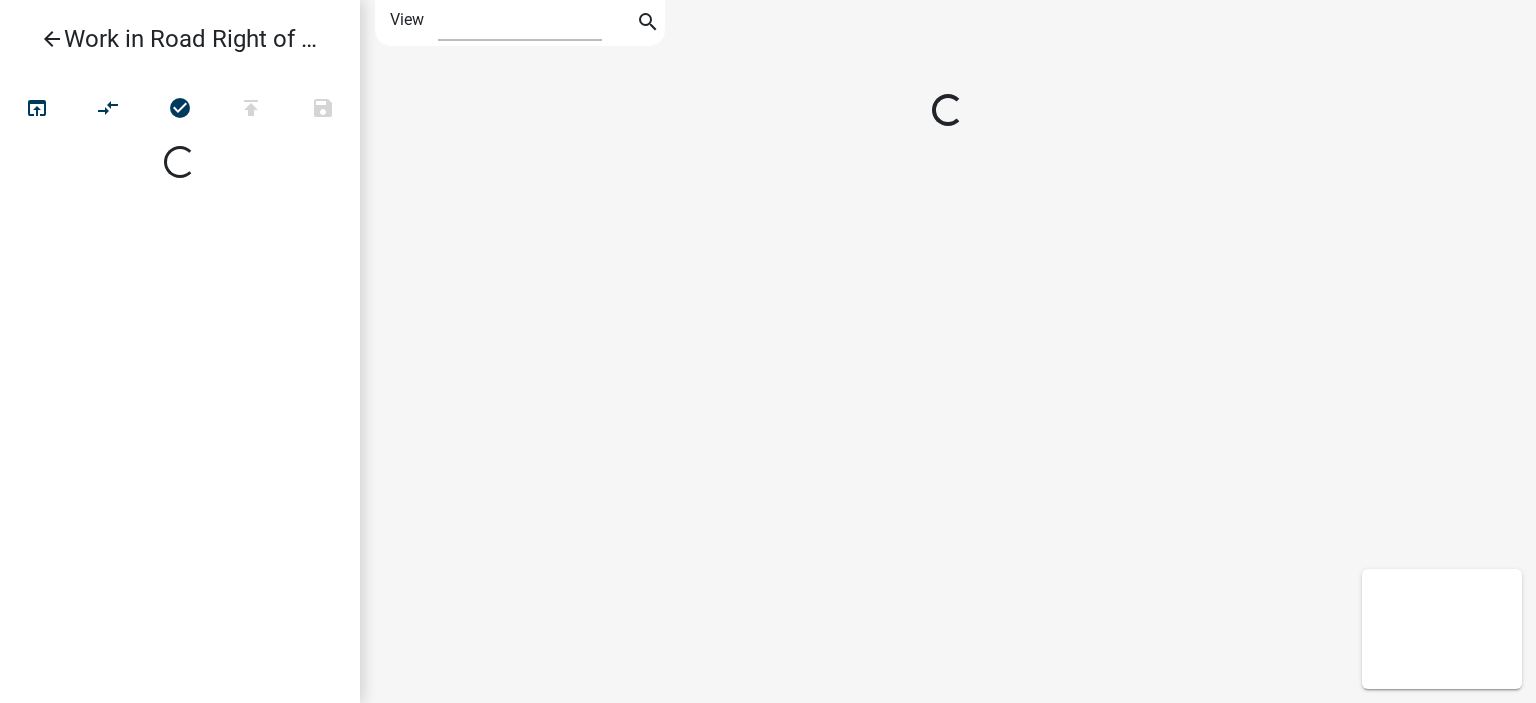 select on "1" 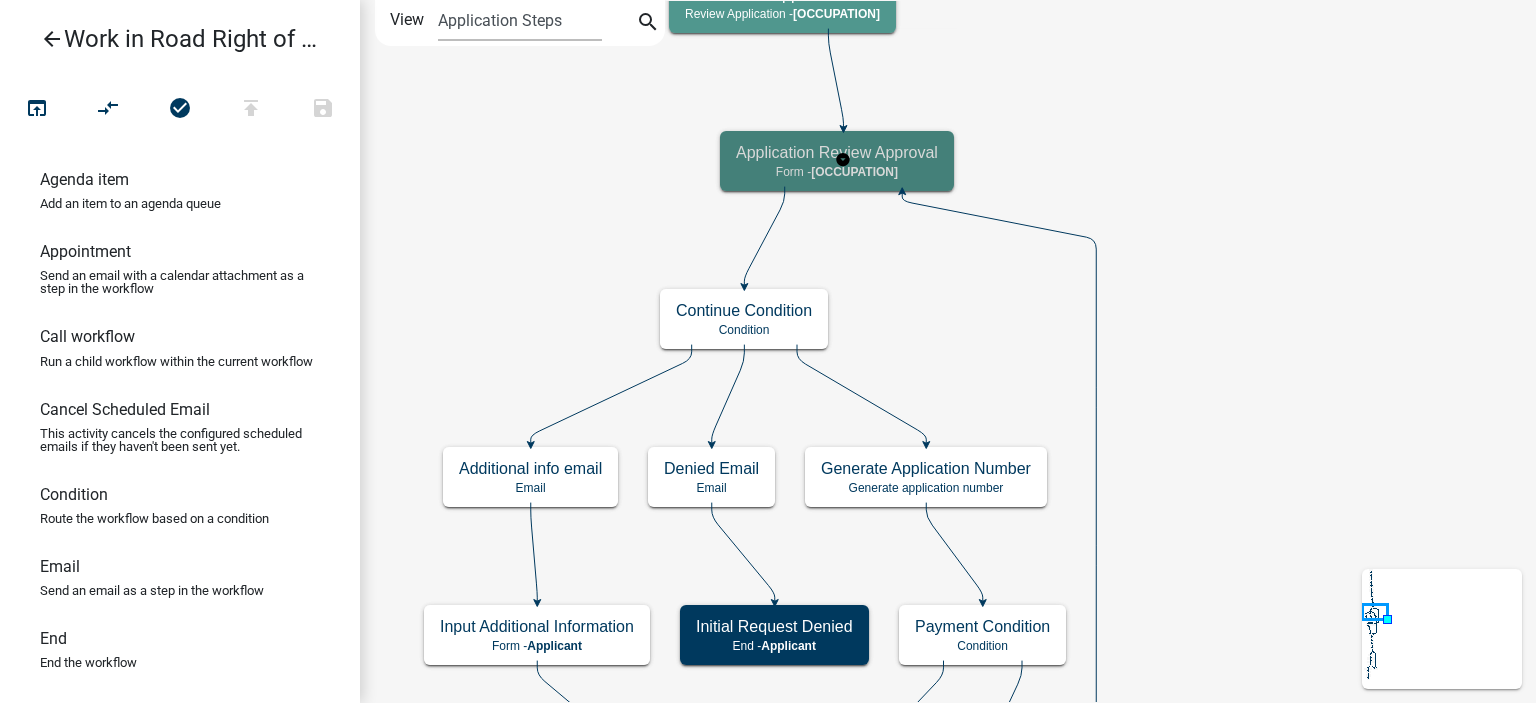 click on "Application Review Approval" at bounding box center (837, 152) 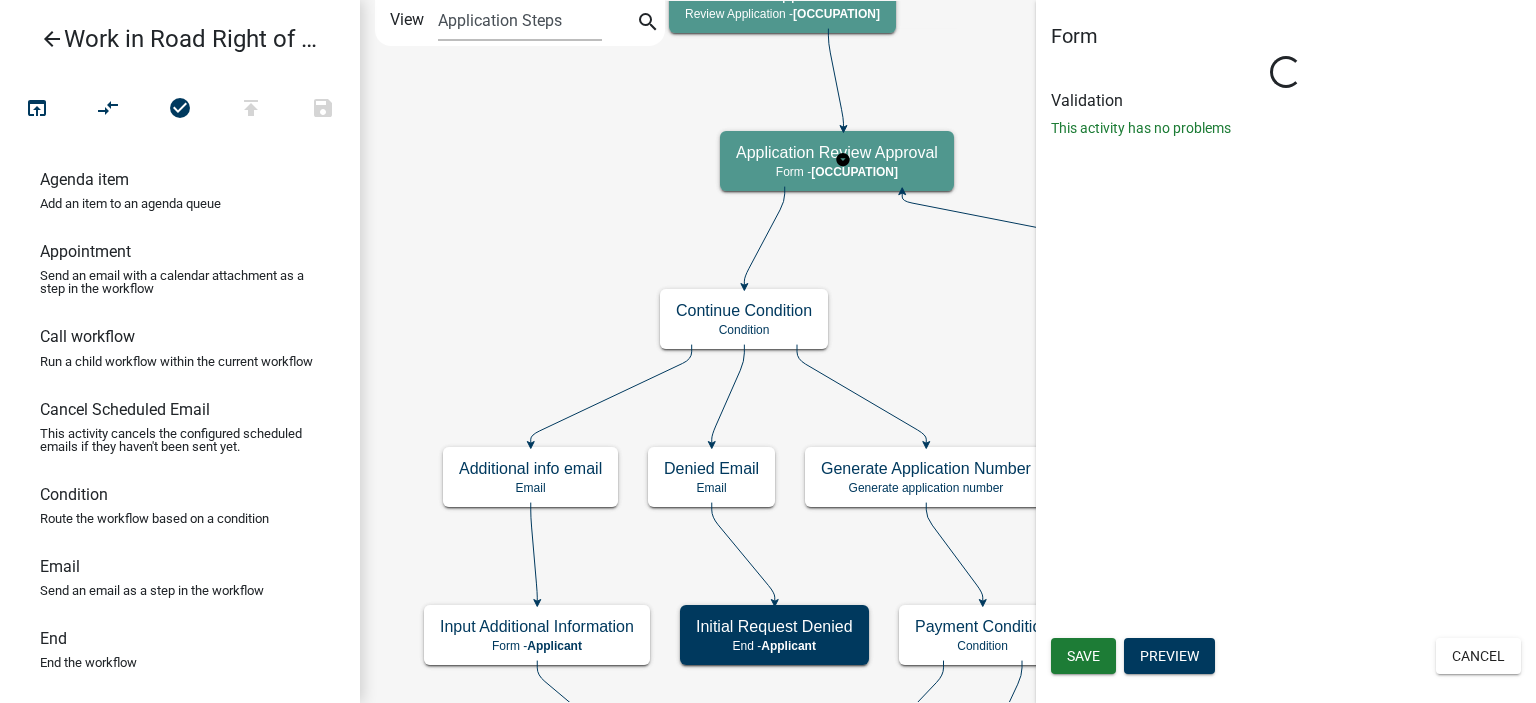 select on "1BABB051-011D-440E-9D83-F11DCCBAC216" 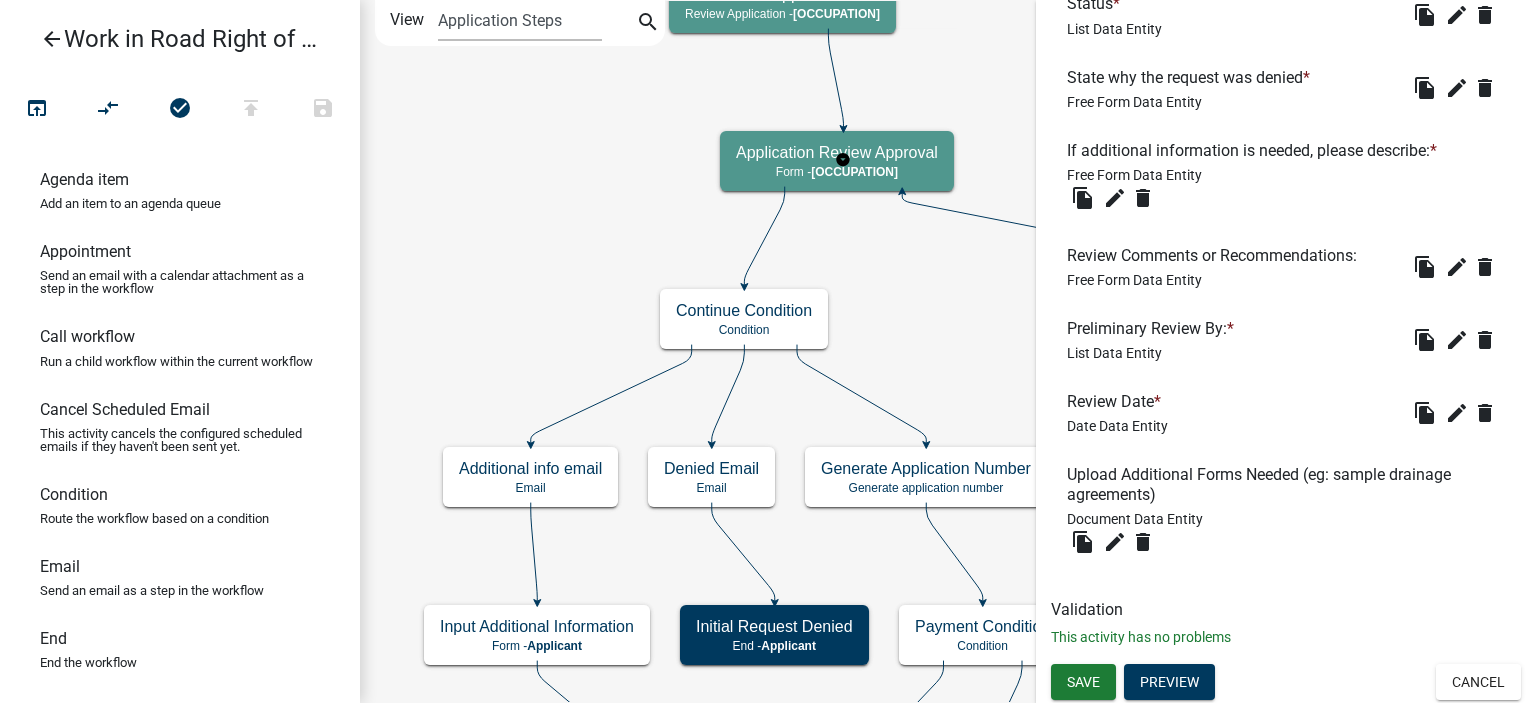 scroll, scrollTop: 957, scrollLeft: 0, axis: vertical 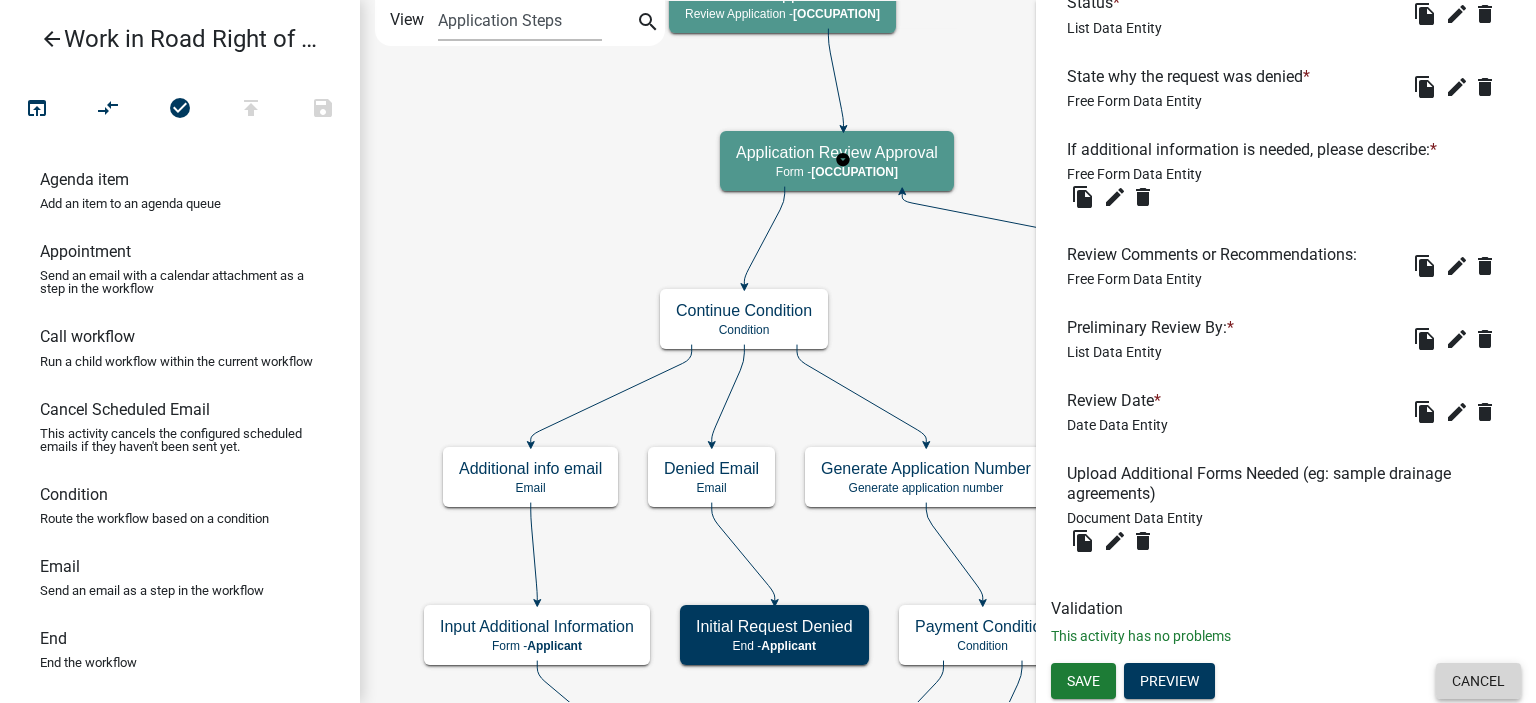 click on "Cancel" 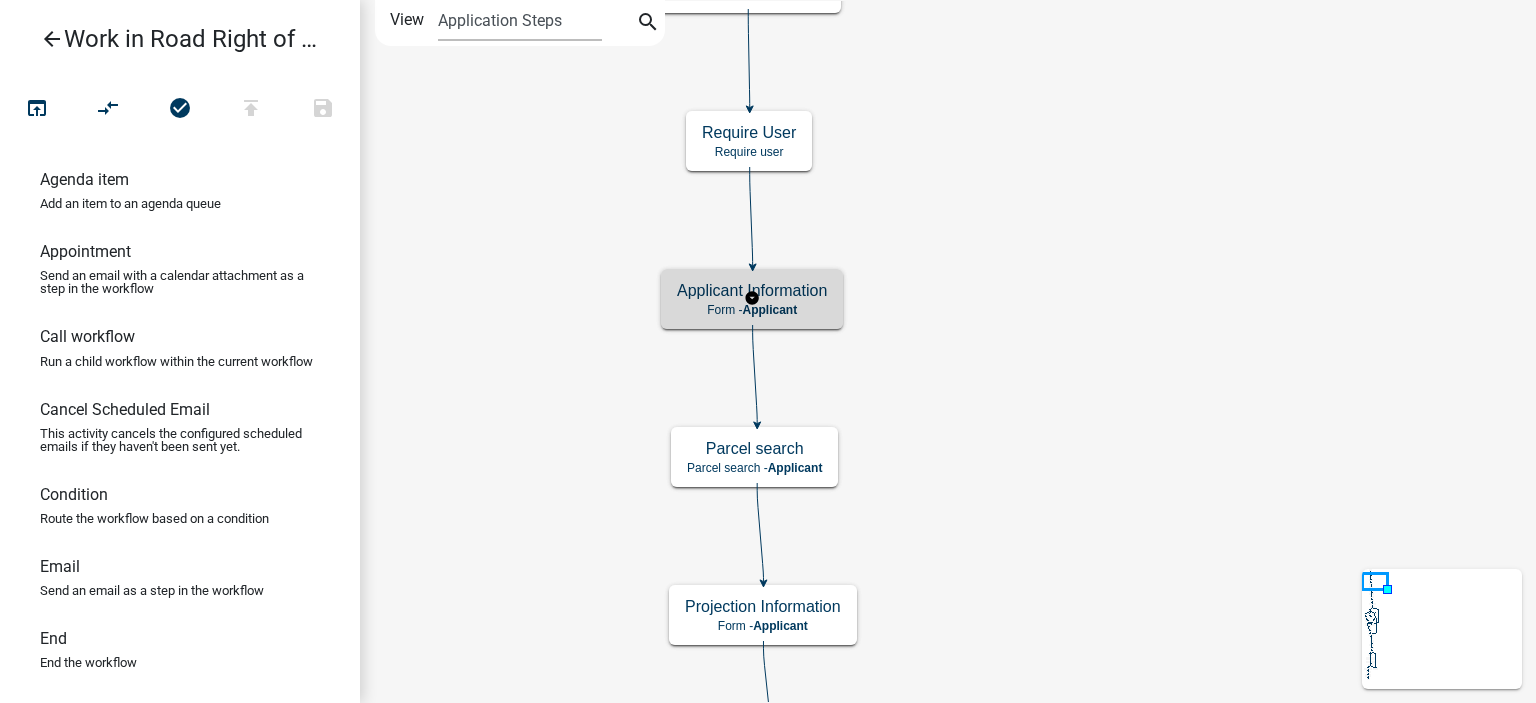 click on "Applicant" at bounding box center [769, 310] 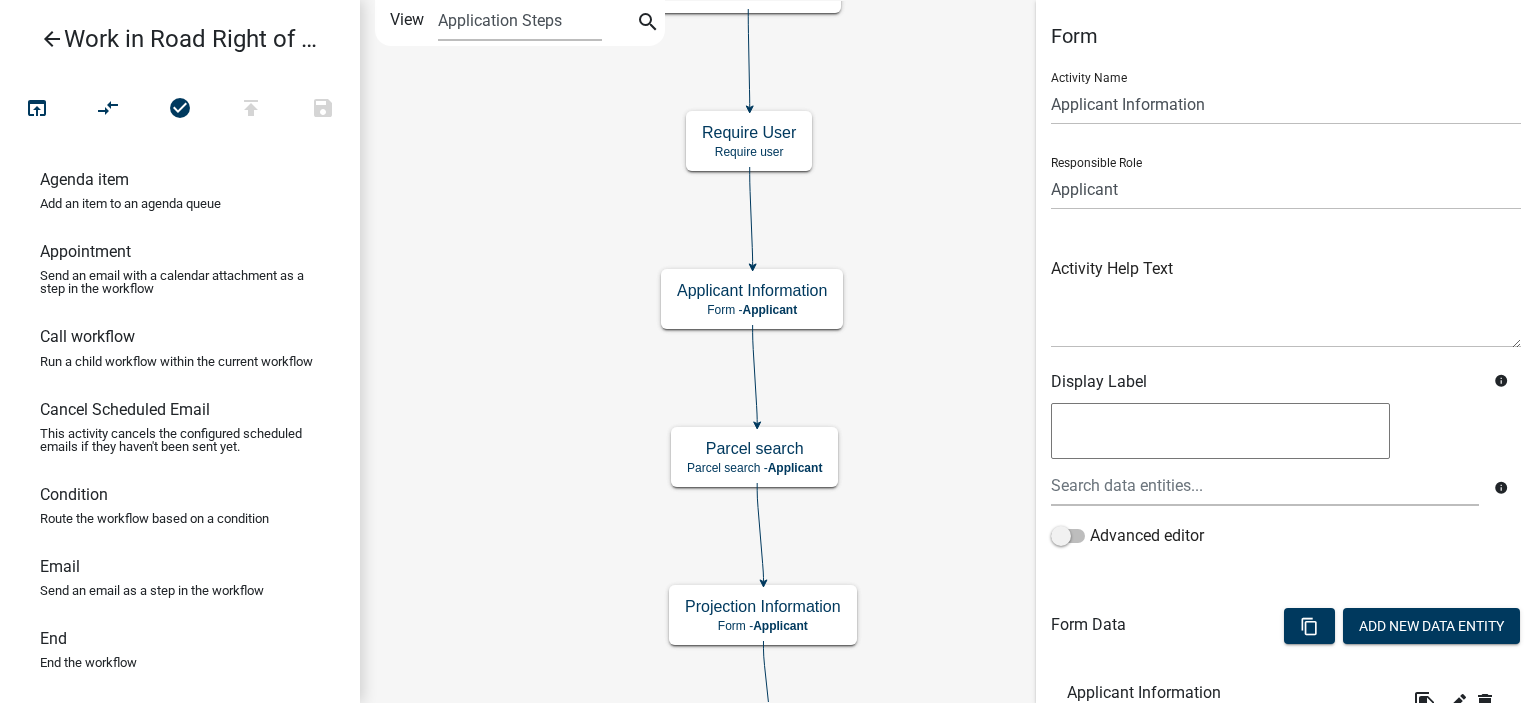 scroll, scrollTop: 606, scrollLeft: 0, axis: vertical 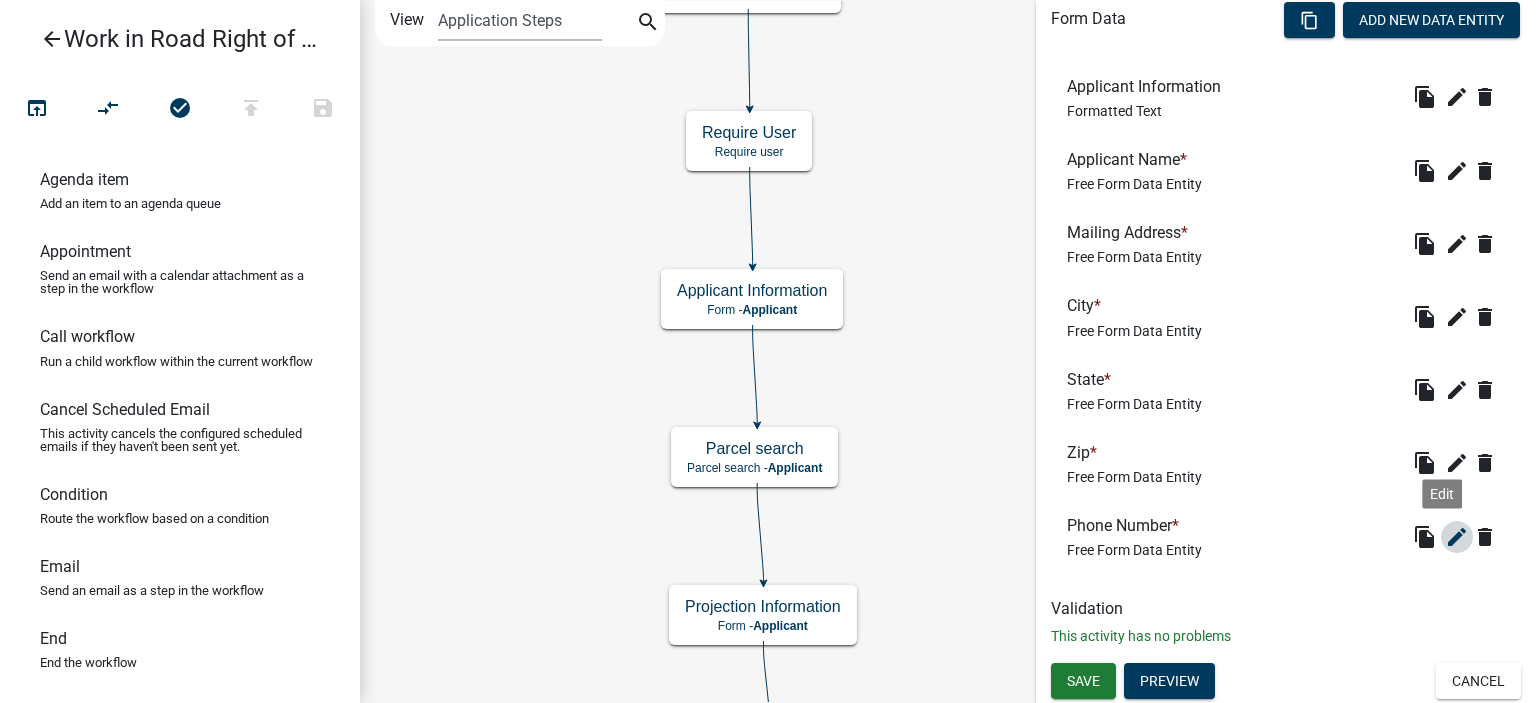 click on "edit" 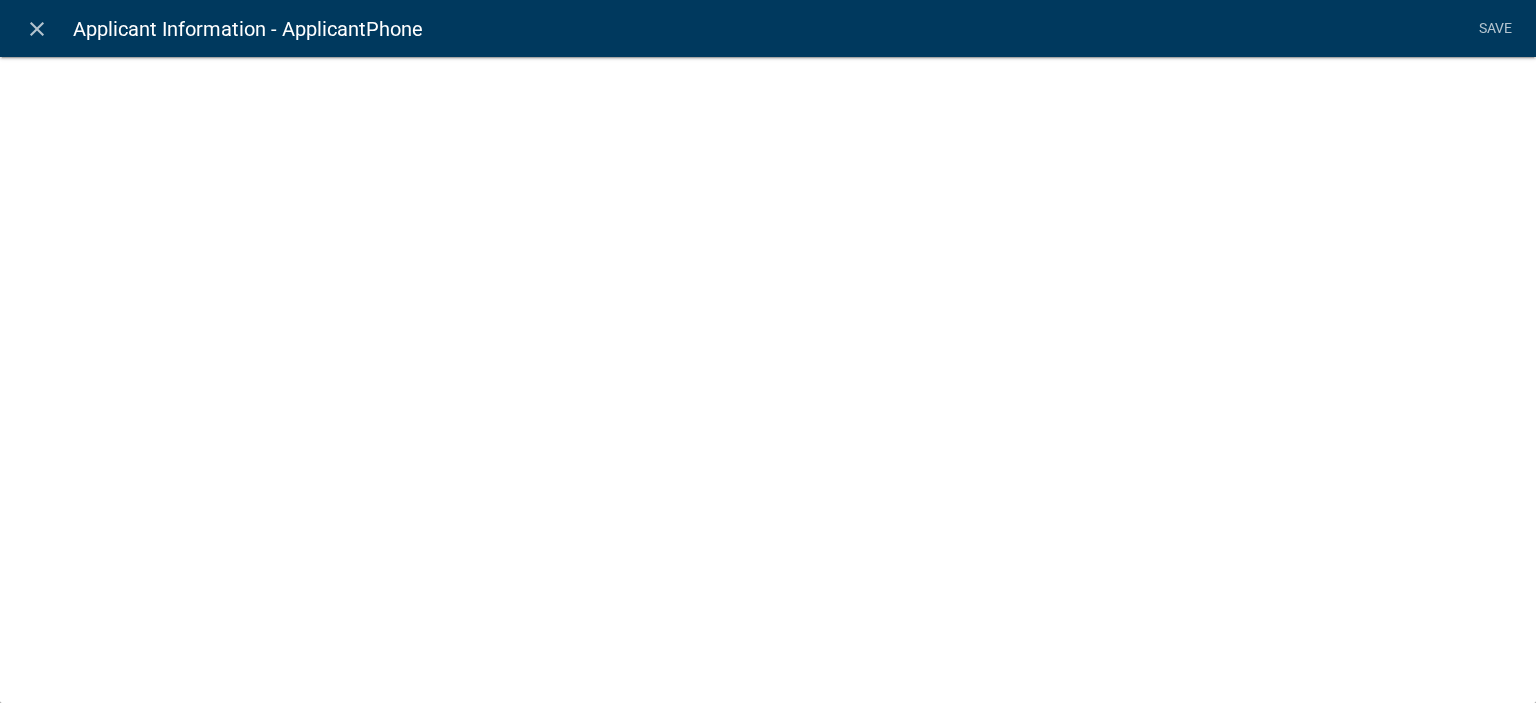 select on "1" 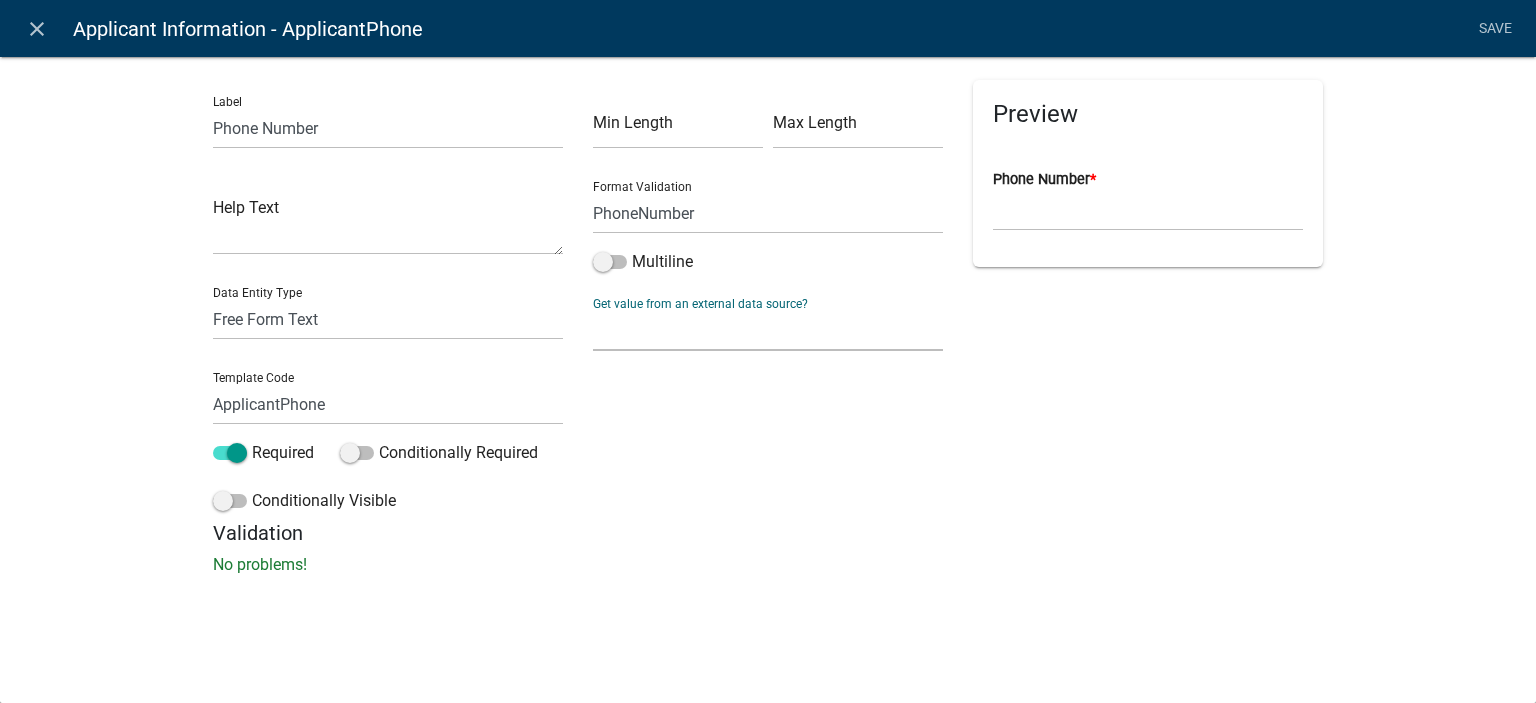 click on "None  Applicant Data" at bounding box center (768, 330) 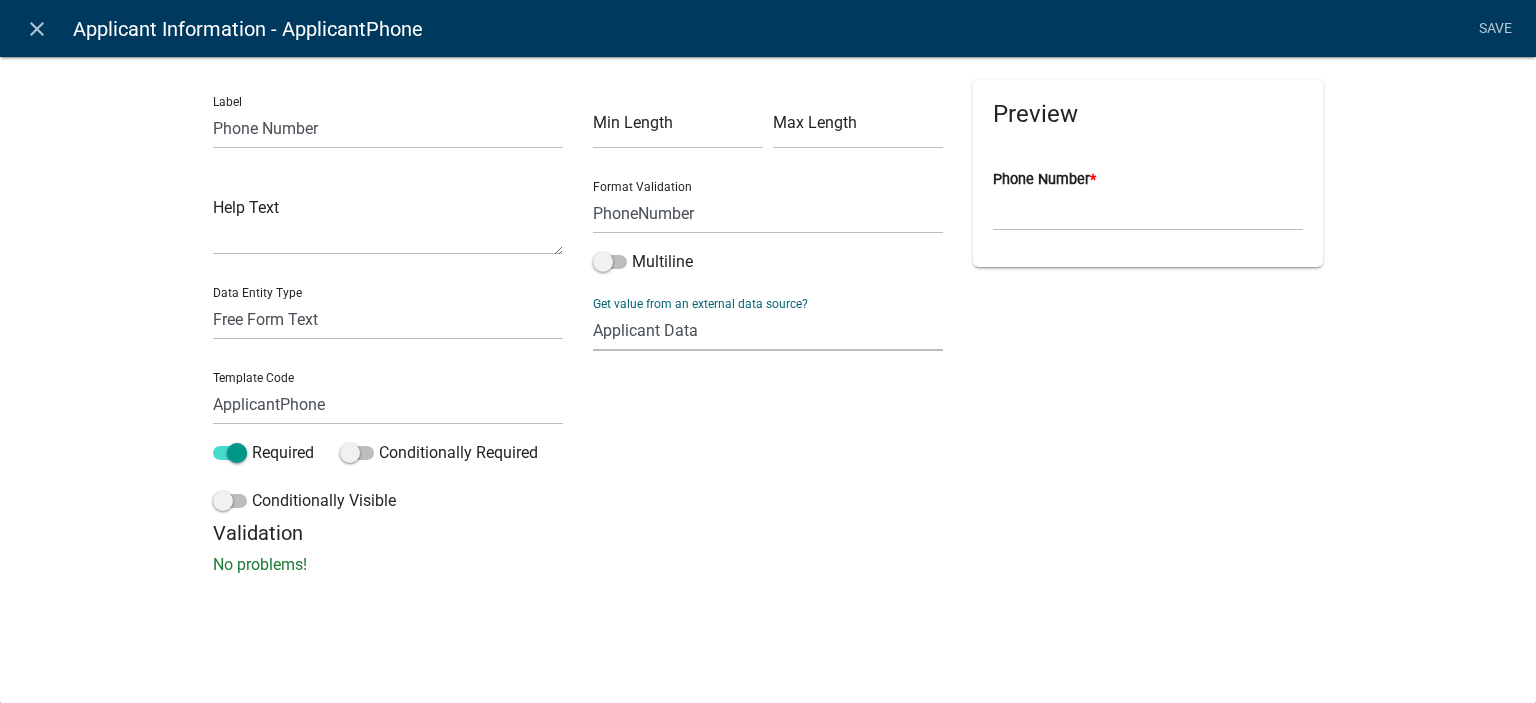 click on "None  Applicant Data" at bounding box center [768, 330] 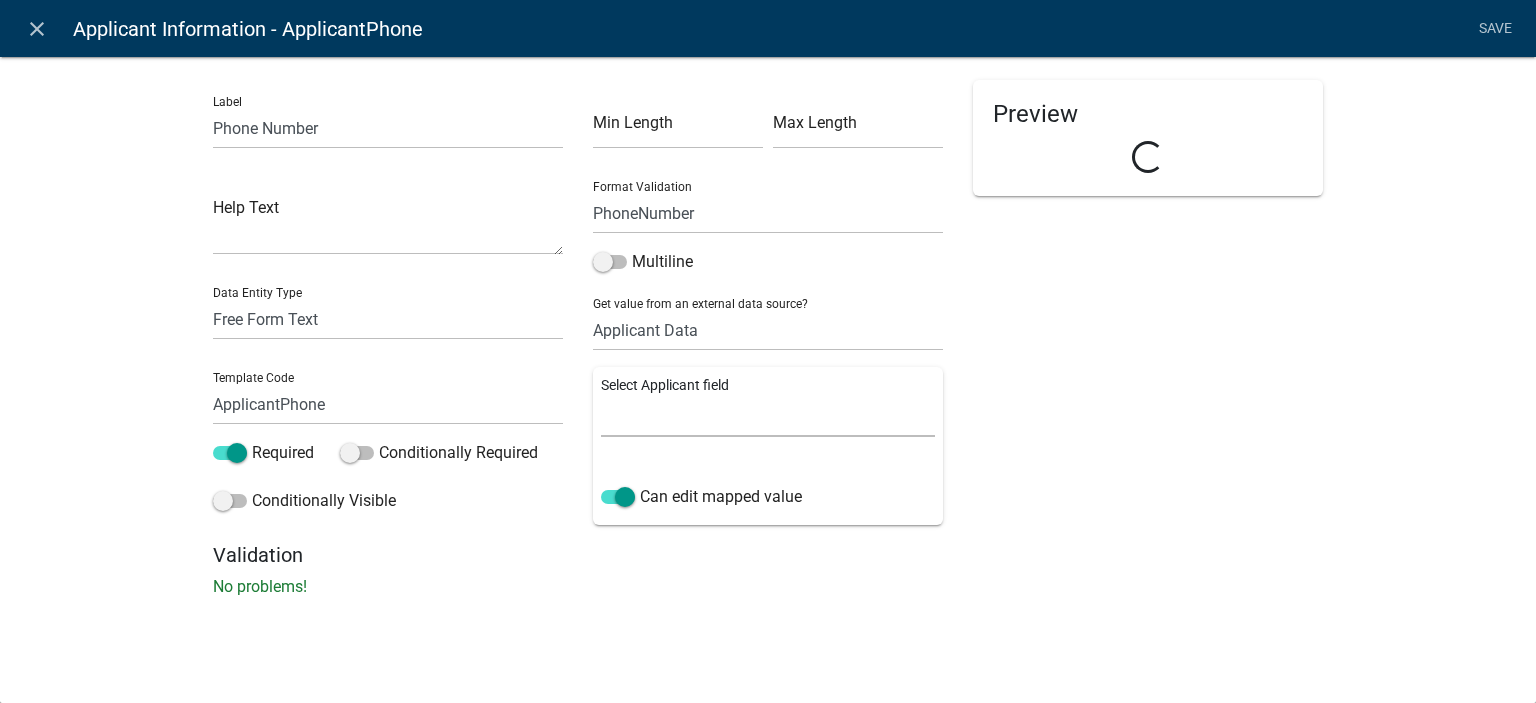 click on "Full Name   Username   Email Address   Street Address   Street Address 2   City   State   Zip   Phone Number" at bounding box center [768, 416] 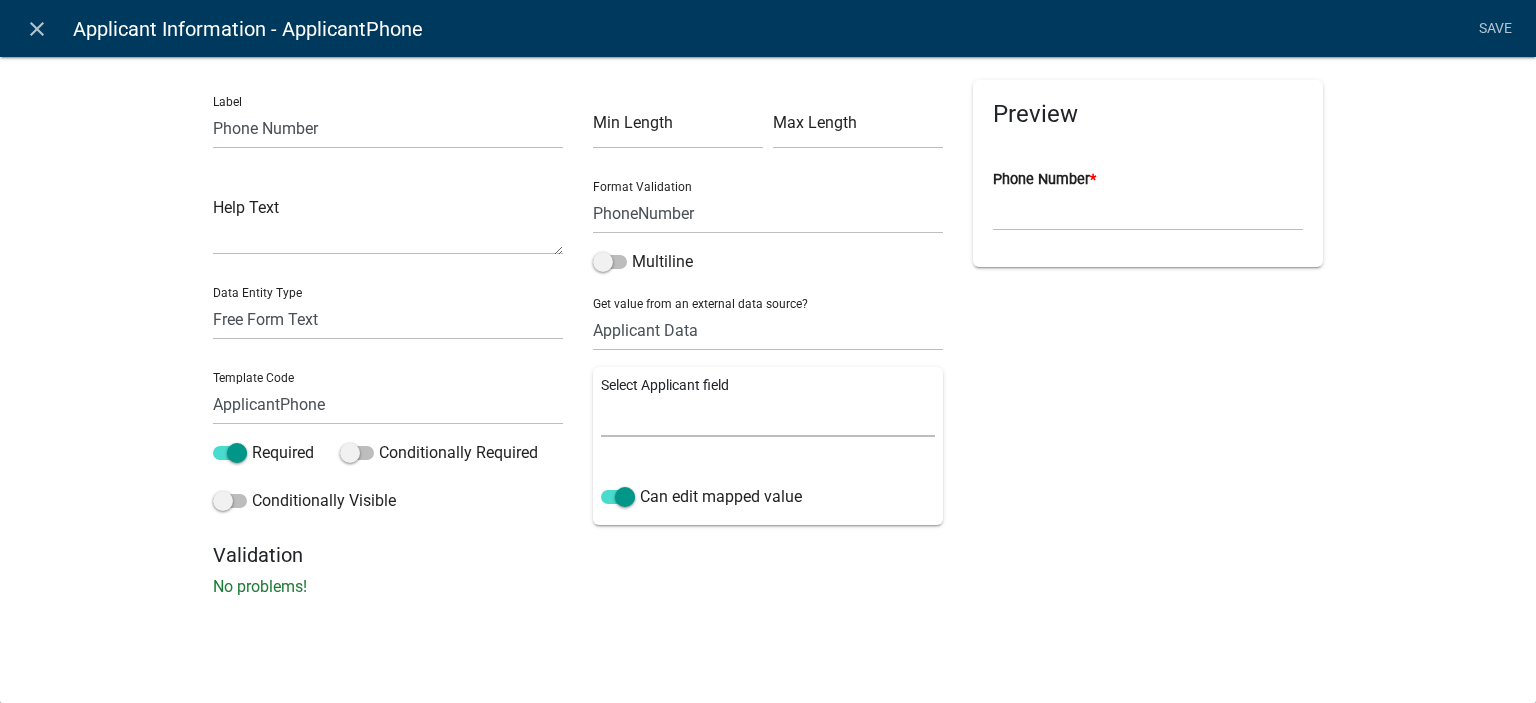 select on "8: Object" 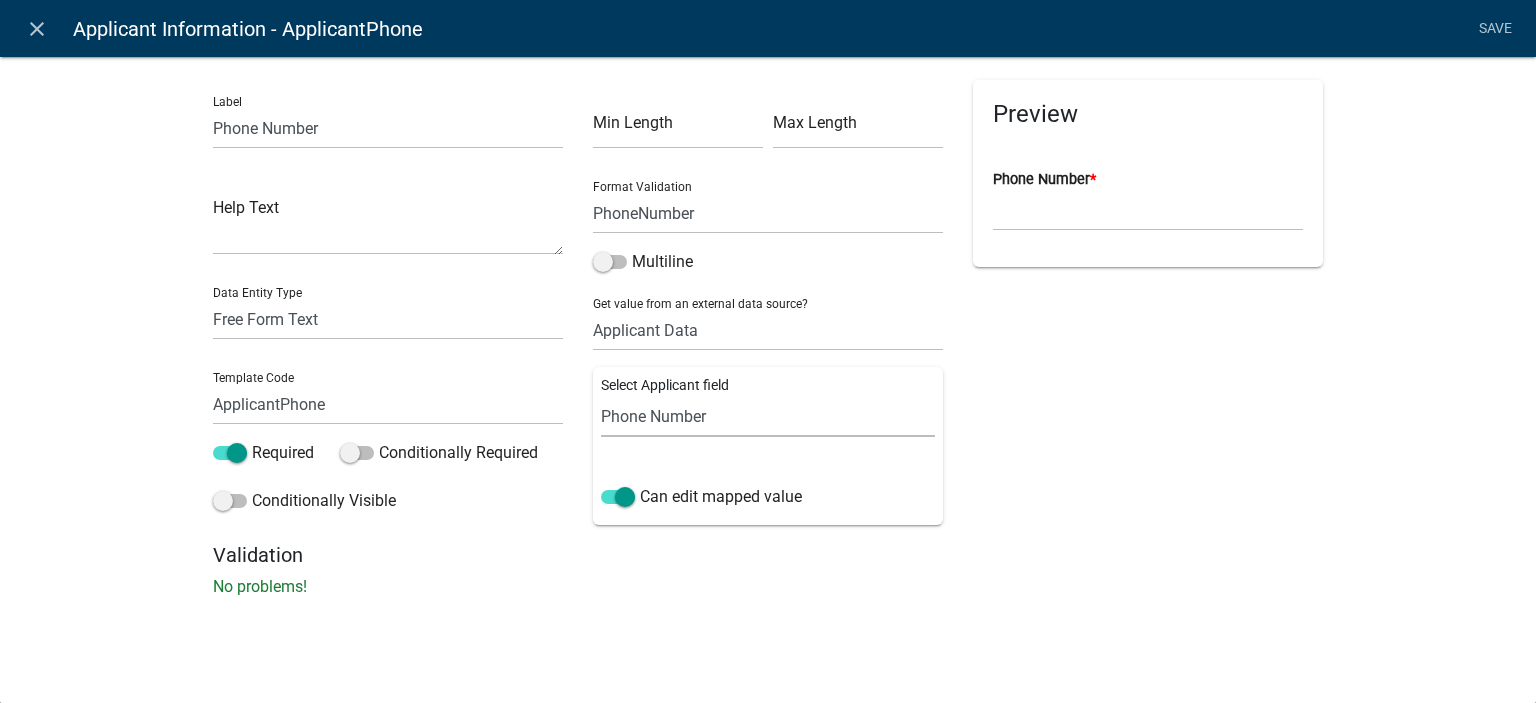 click on "Full Name   Username   Email Address   Street Address   Street Address 2   City   State   Zip   Phone Number" at bounding box center [768, 416] 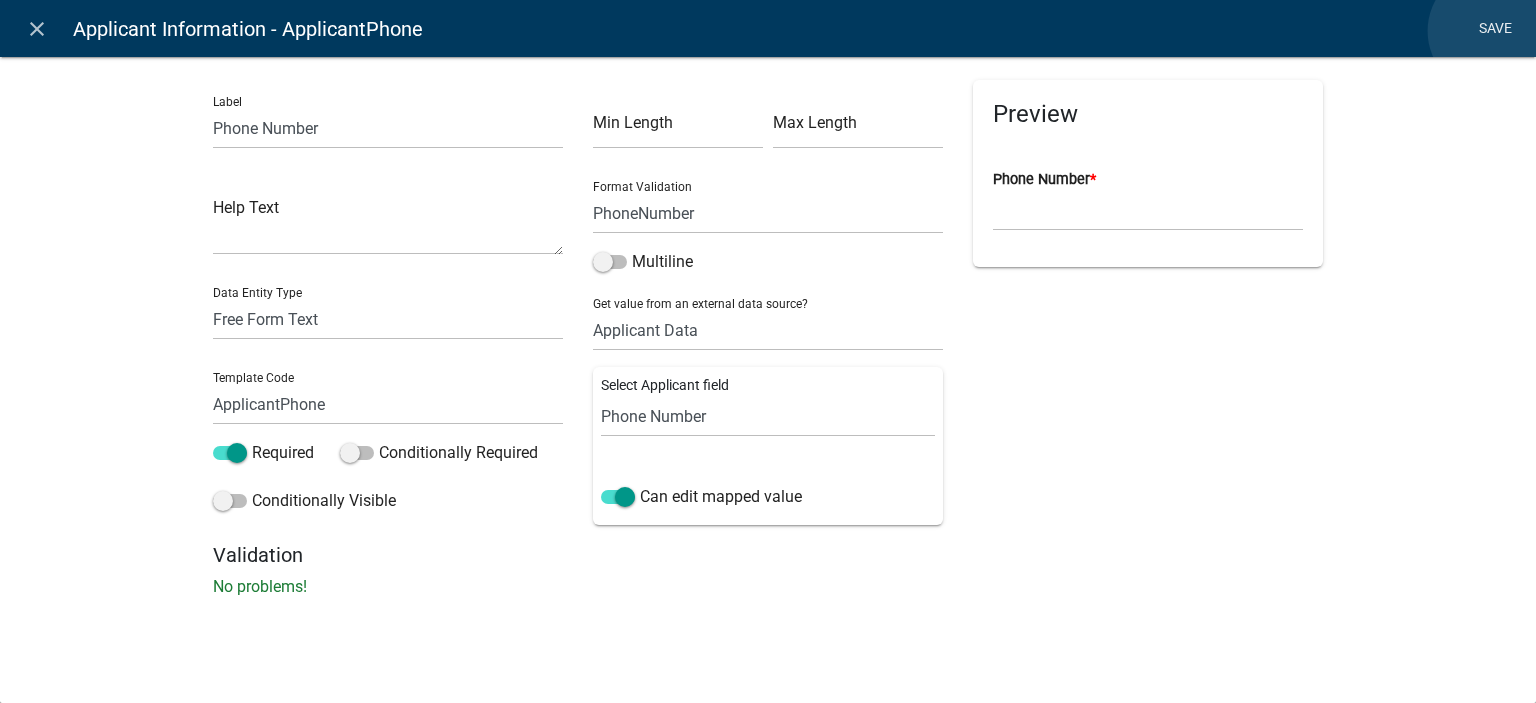 click on "Save" 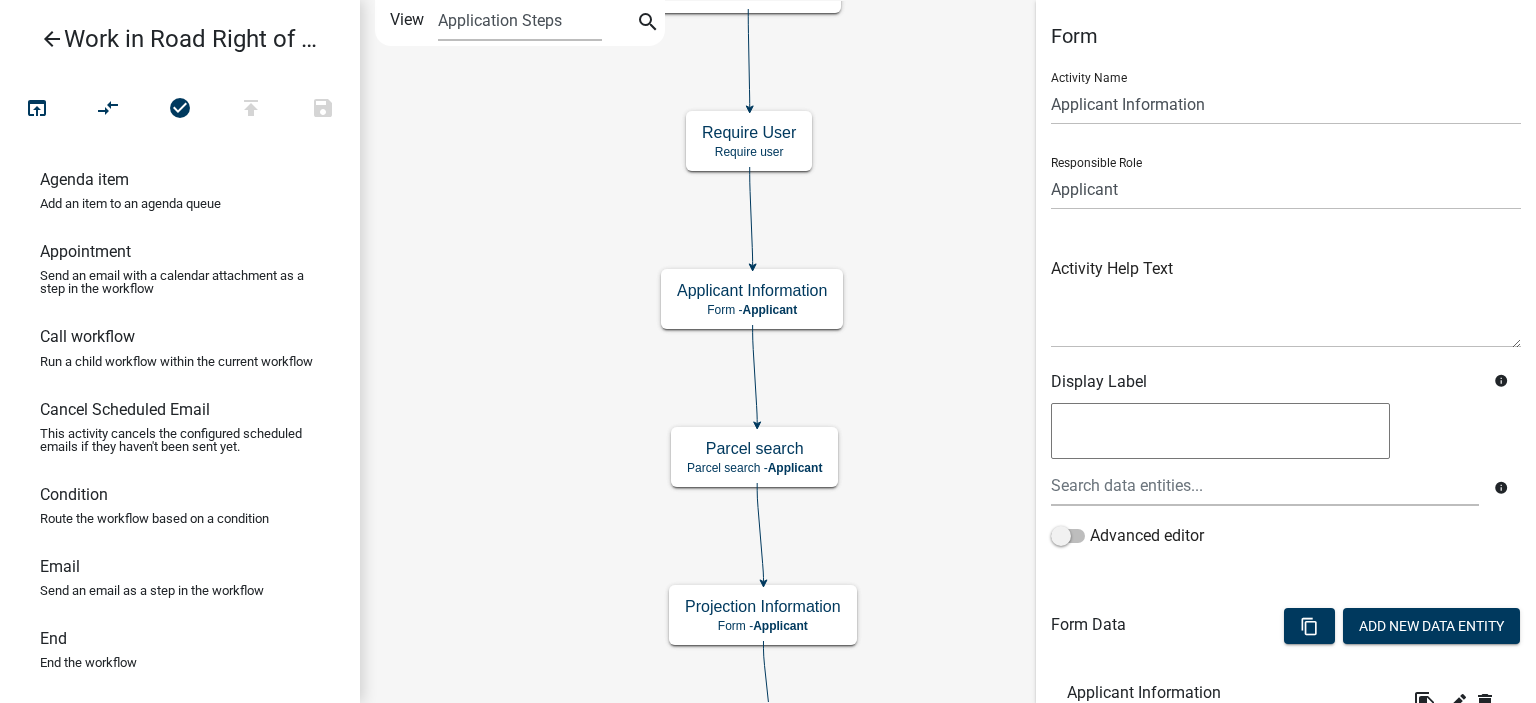 scroll, scrollTop: 606, scrollLeft: 0, axis: vertical 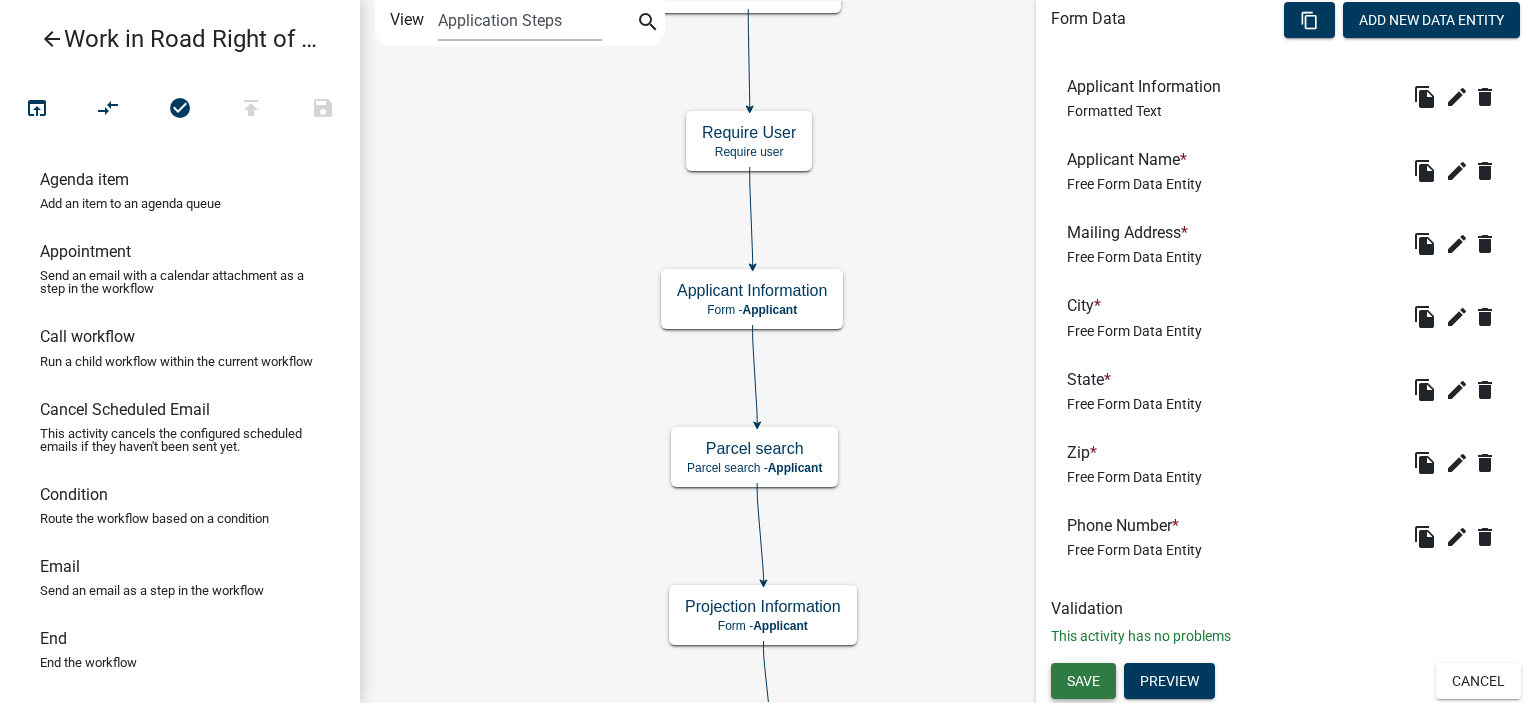 click on "Save" 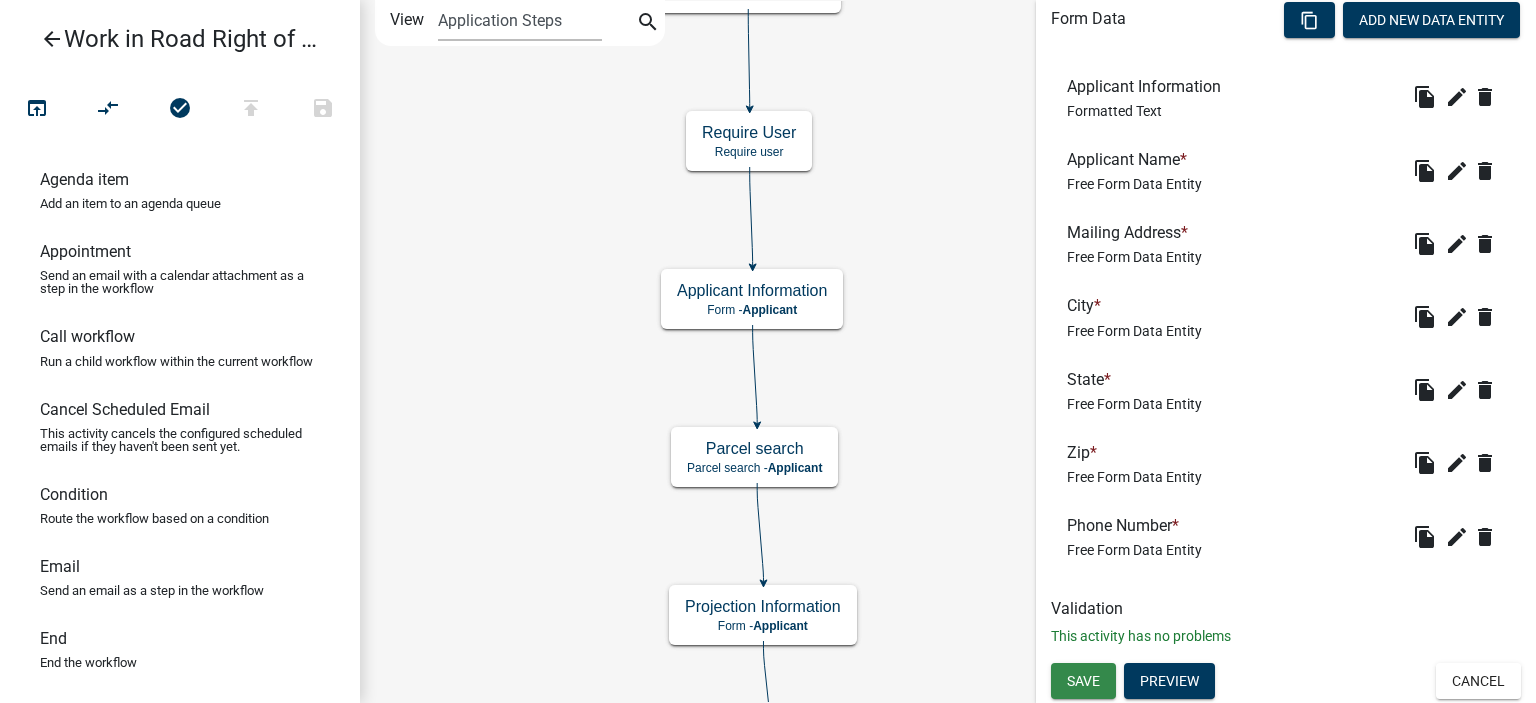 scroll, scrollTop: 0, scrollLeft: 0, axis: both 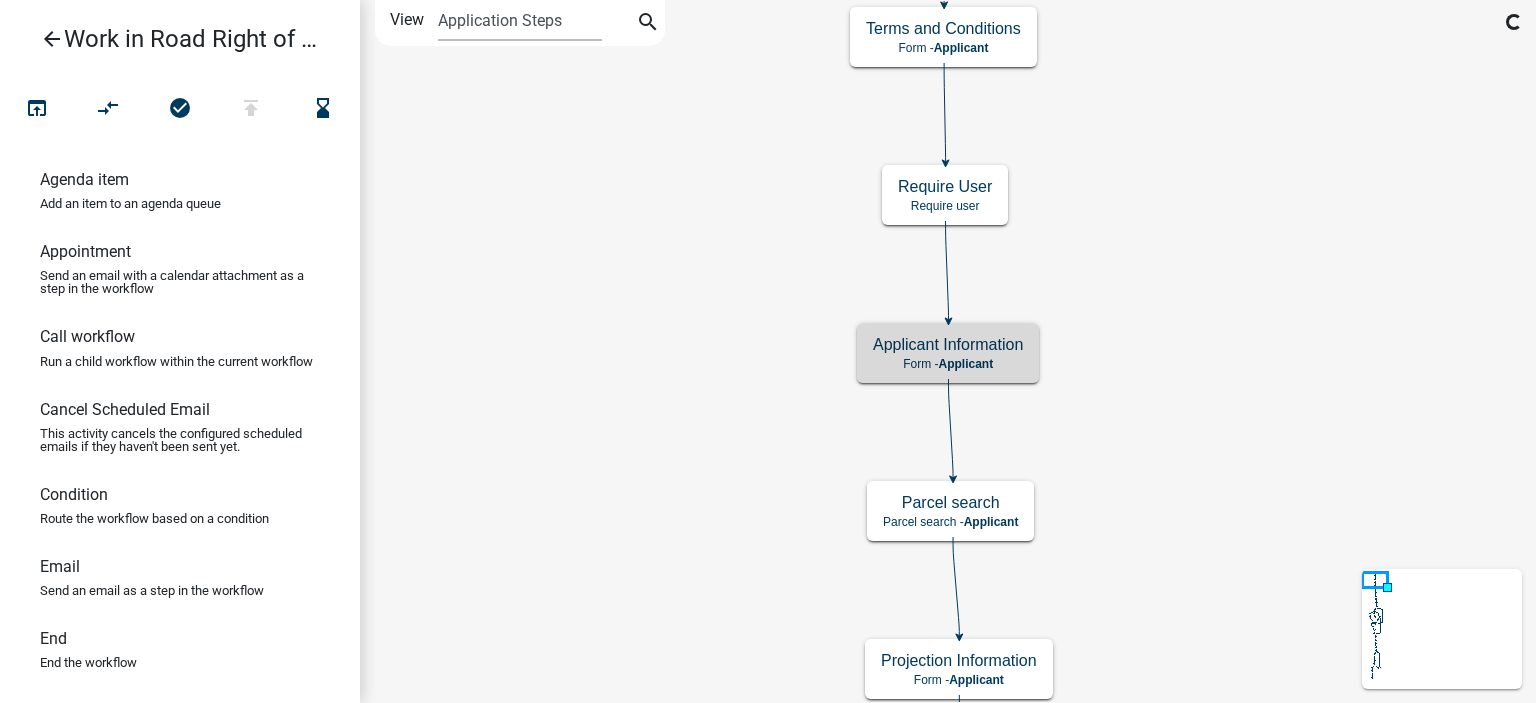 click on "Start
Start -  Applicant
Require User
Require user
Signature and Submit
Form -  Applicant
Application Submitted
Email
Continue Condition
Applicant" 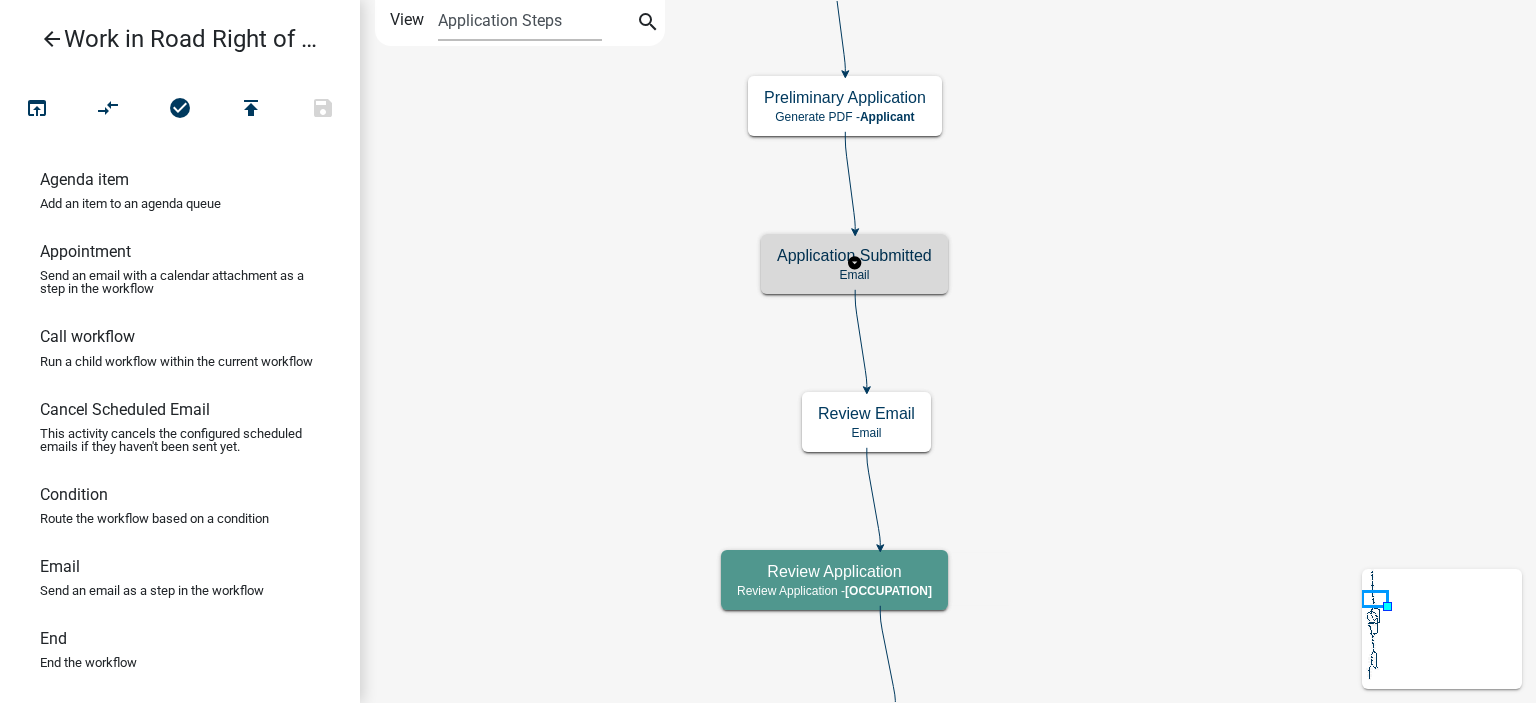 click on "Application Submitted" at bounding box center (854, 255) 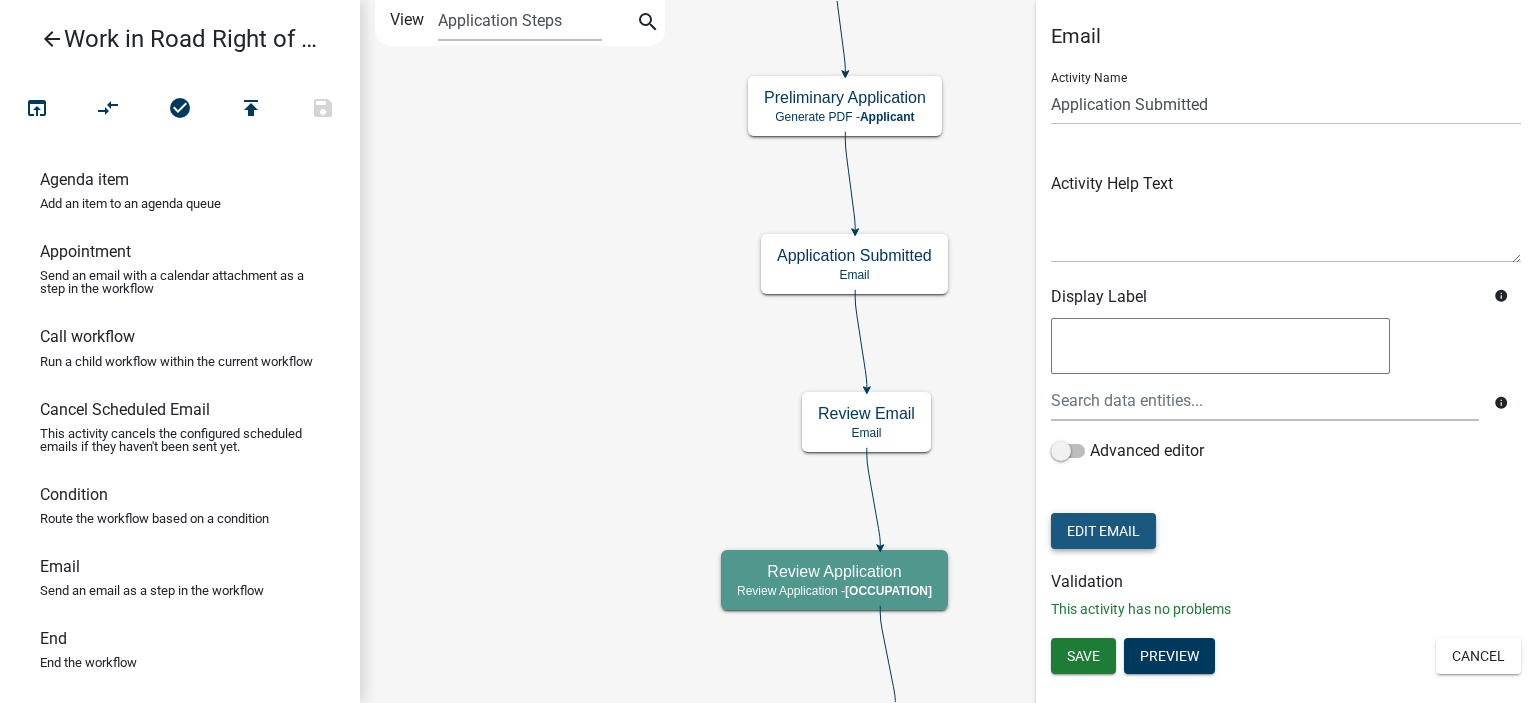 click on "Edit Email" at bounding box center (1103, 531) 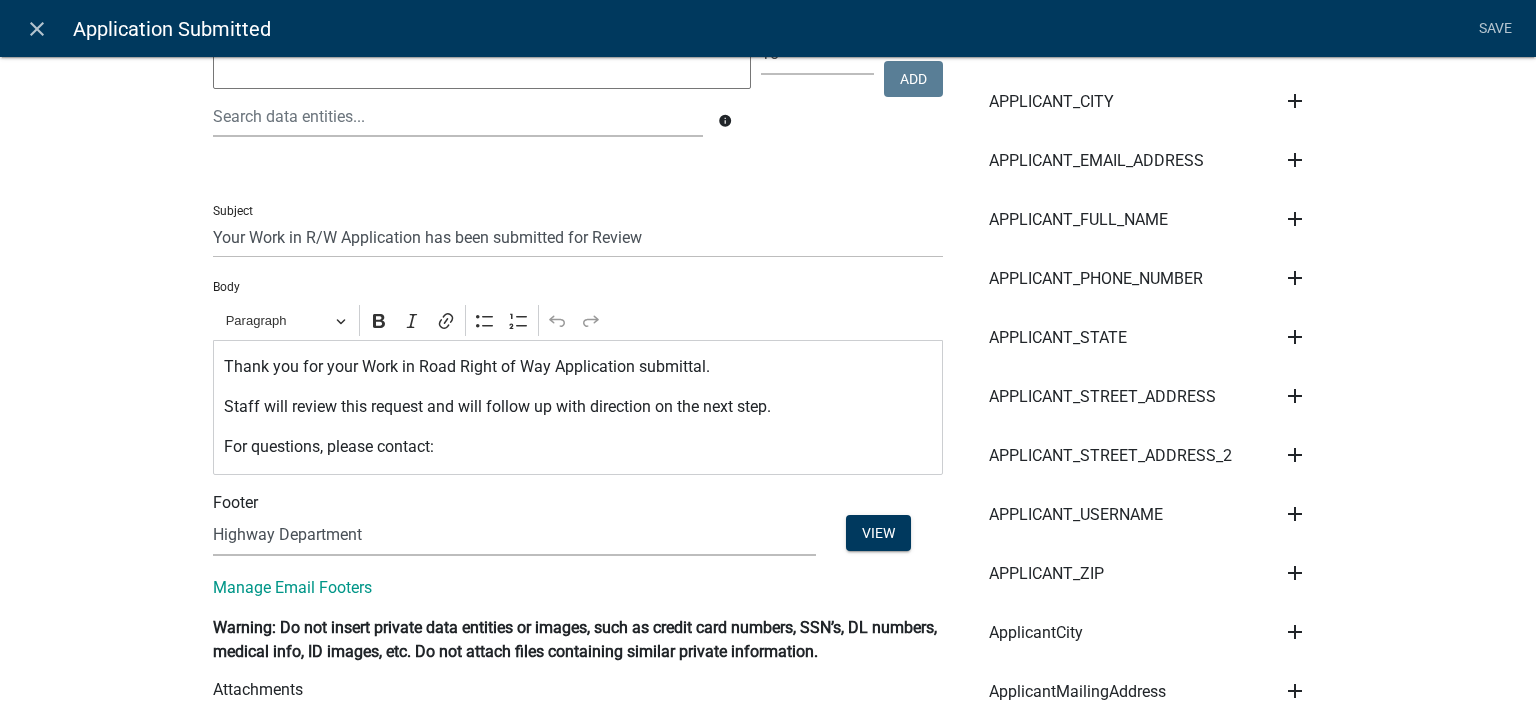 scroll, scrollTop: 300, scrollLeft: 0, axis: vertical 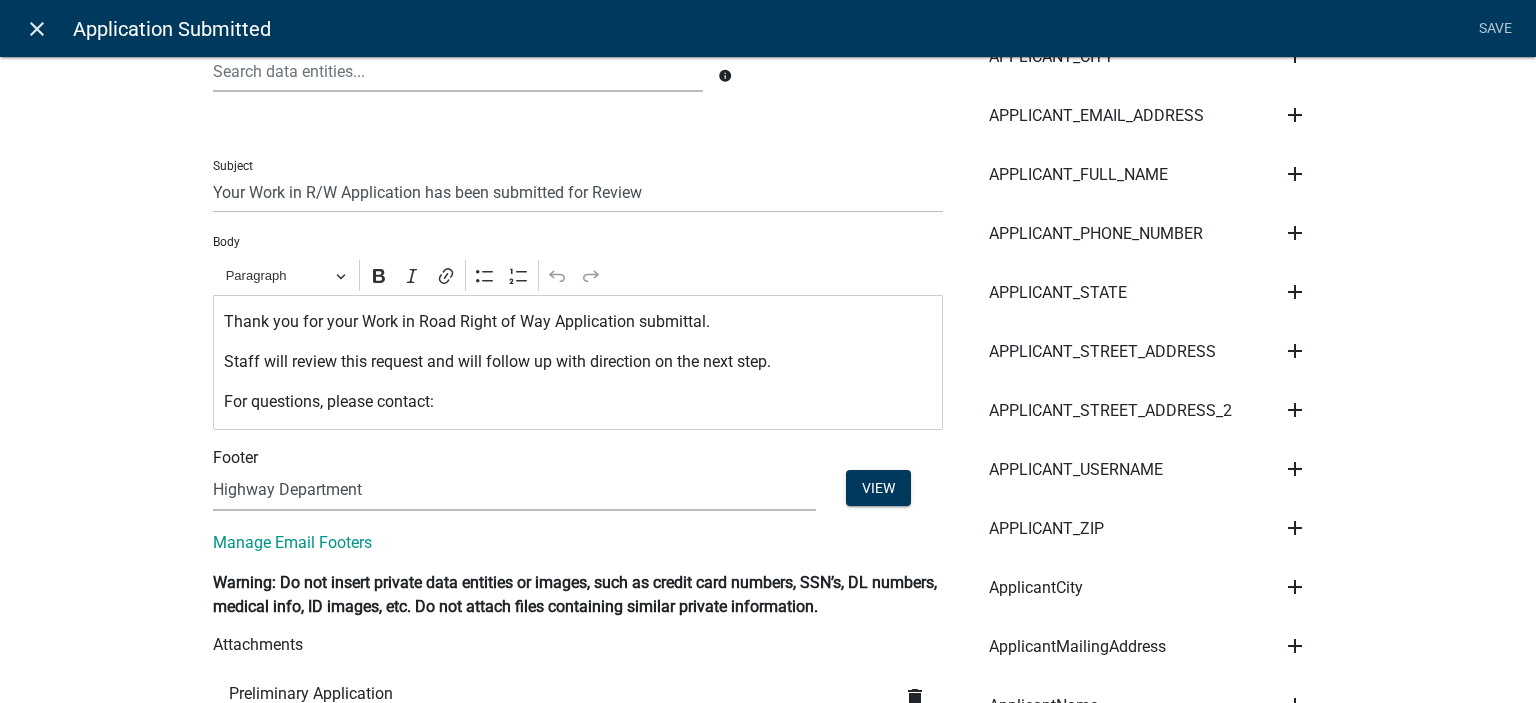 click on "close" 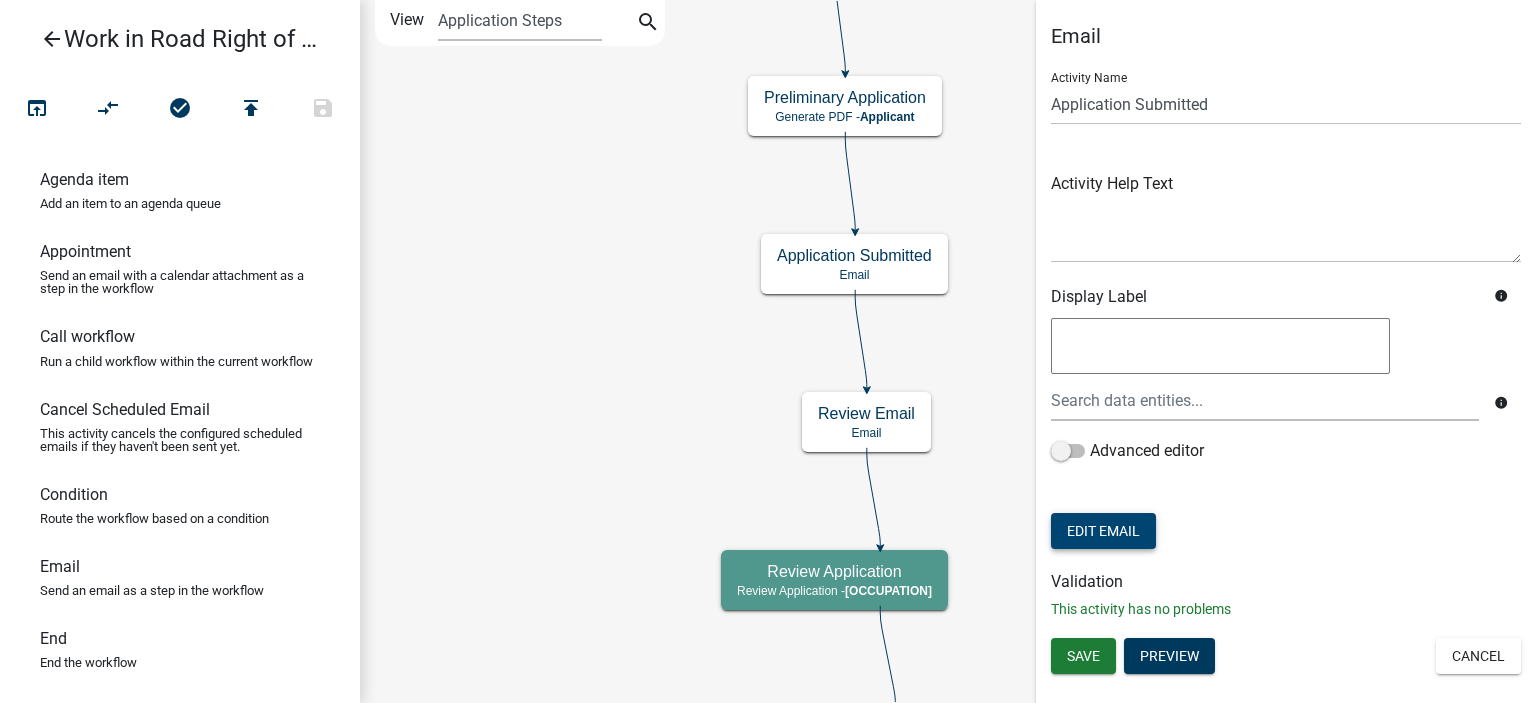 scroll, scrollTop: 0, scrollLeft: 0, axis: both 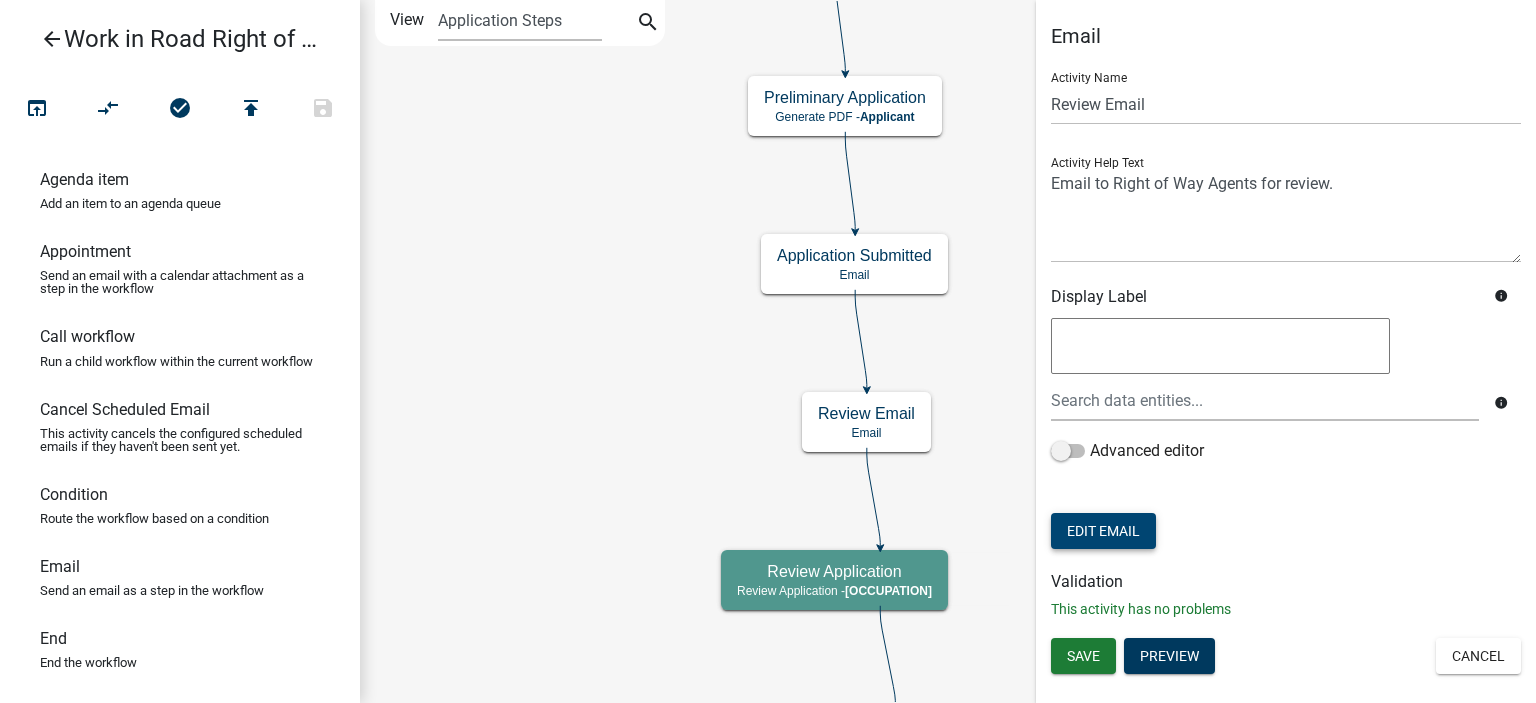click on "Edit Email" at bounding box center (1103, 531) 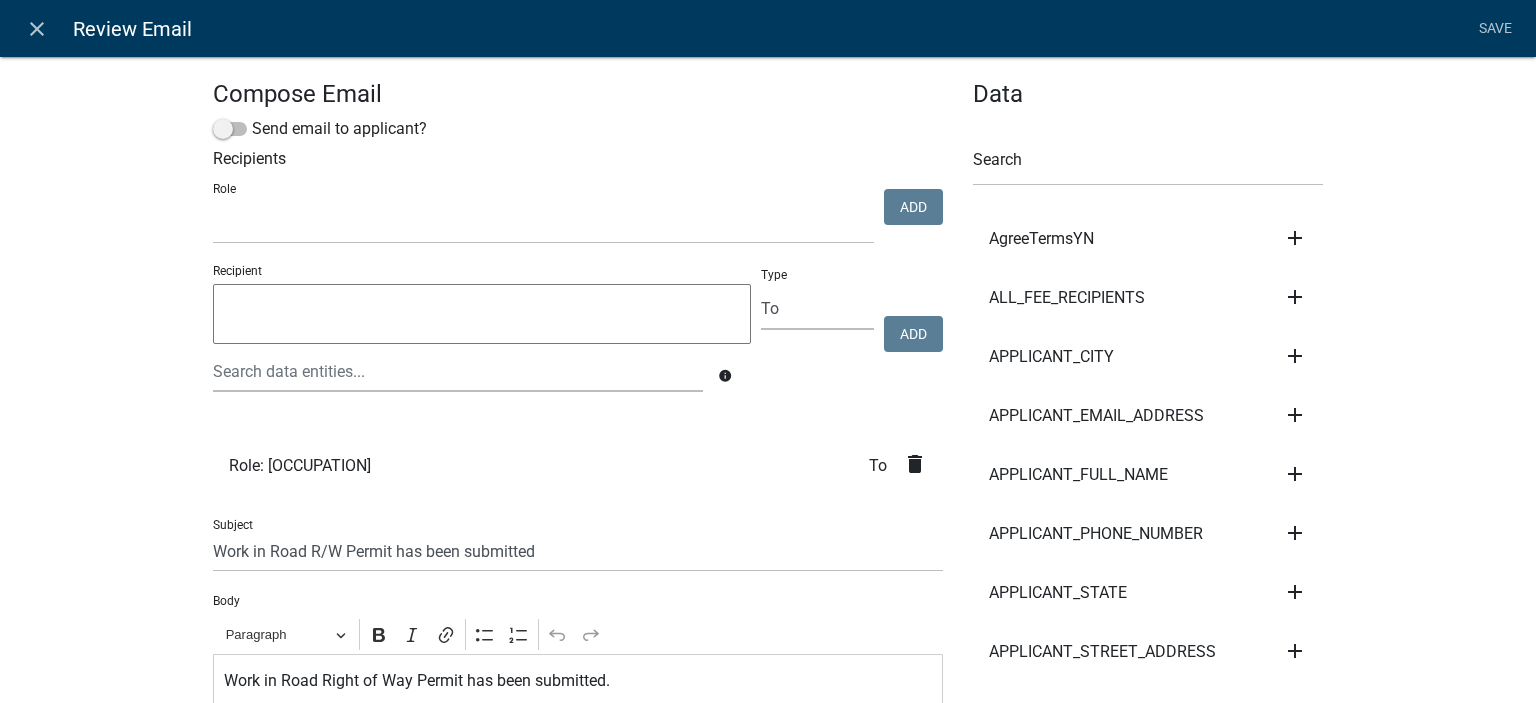 select 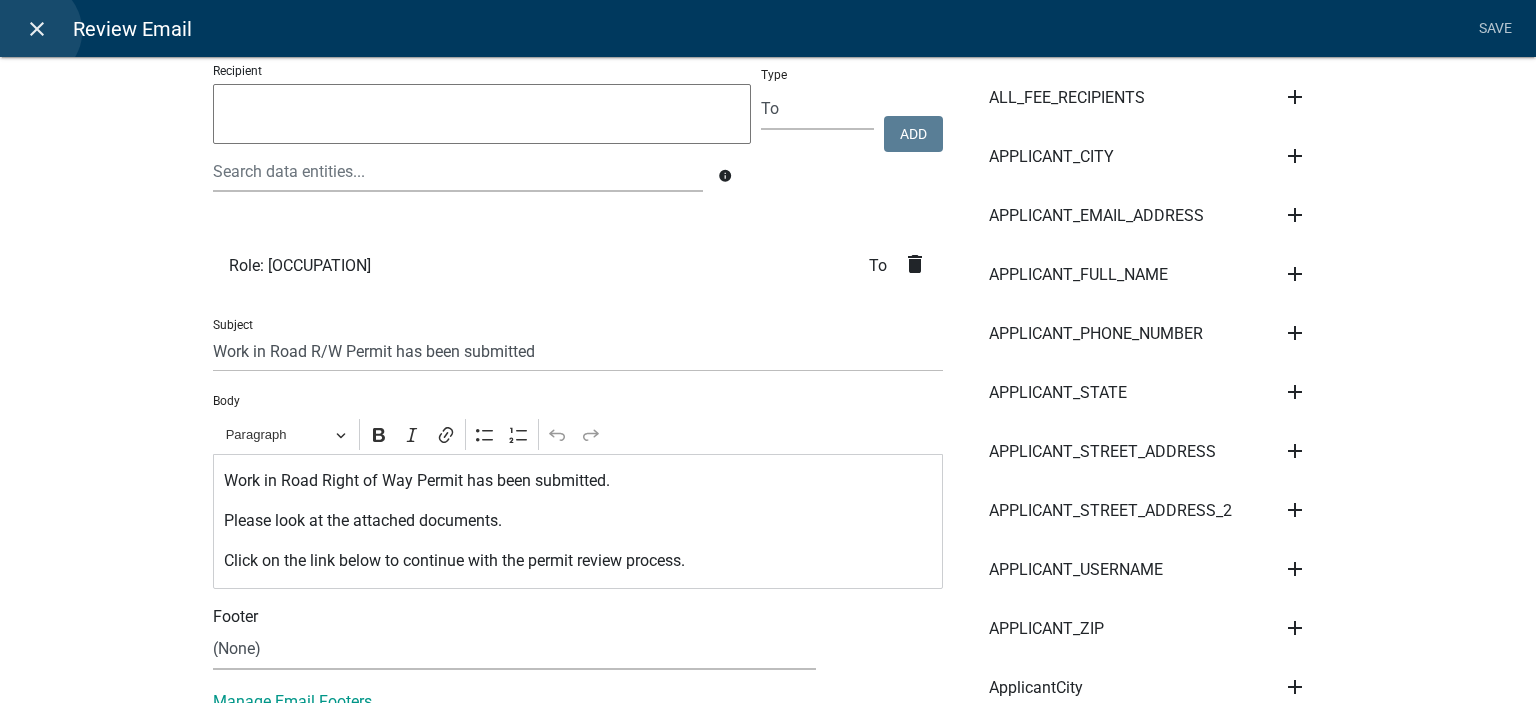 click on "close" 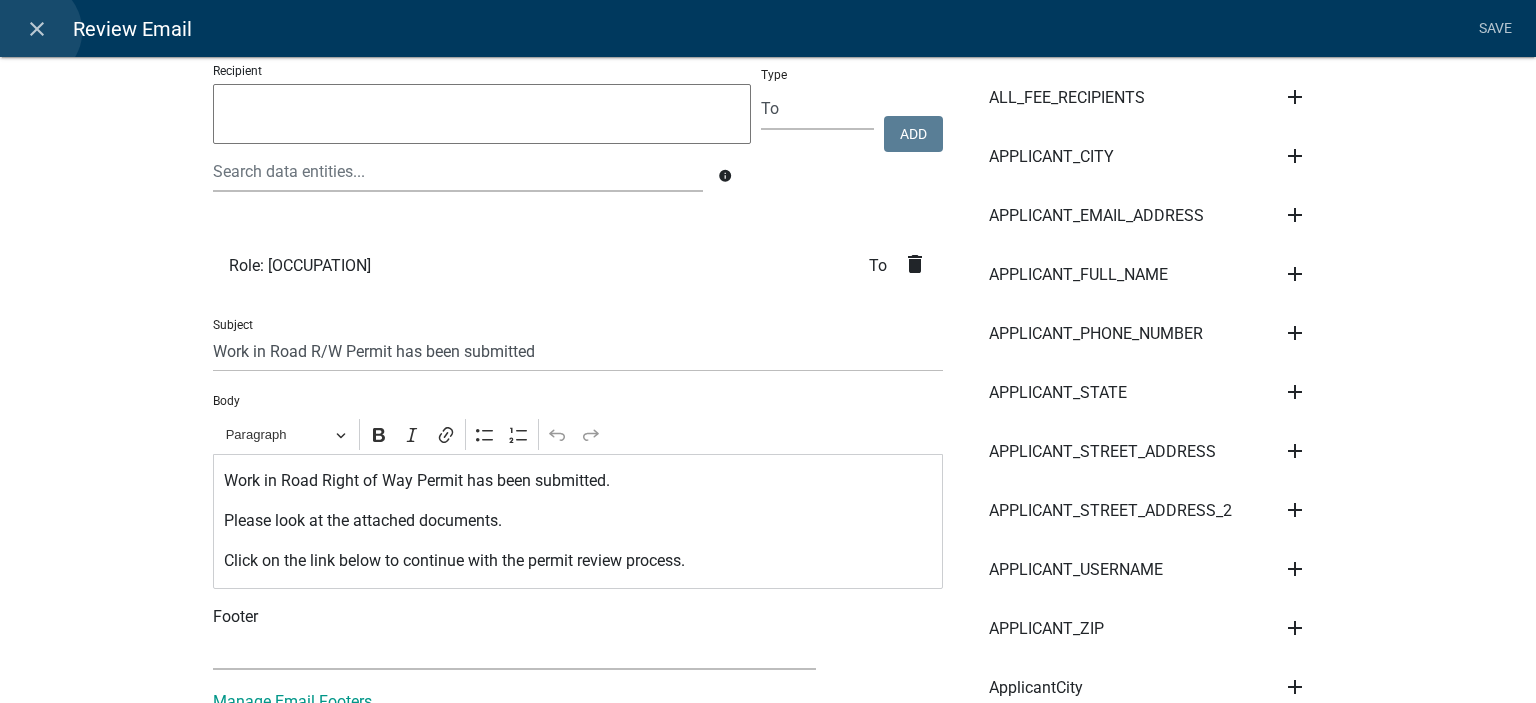scroll, scrollTop: 0, scrollLeft: 0, axis: both 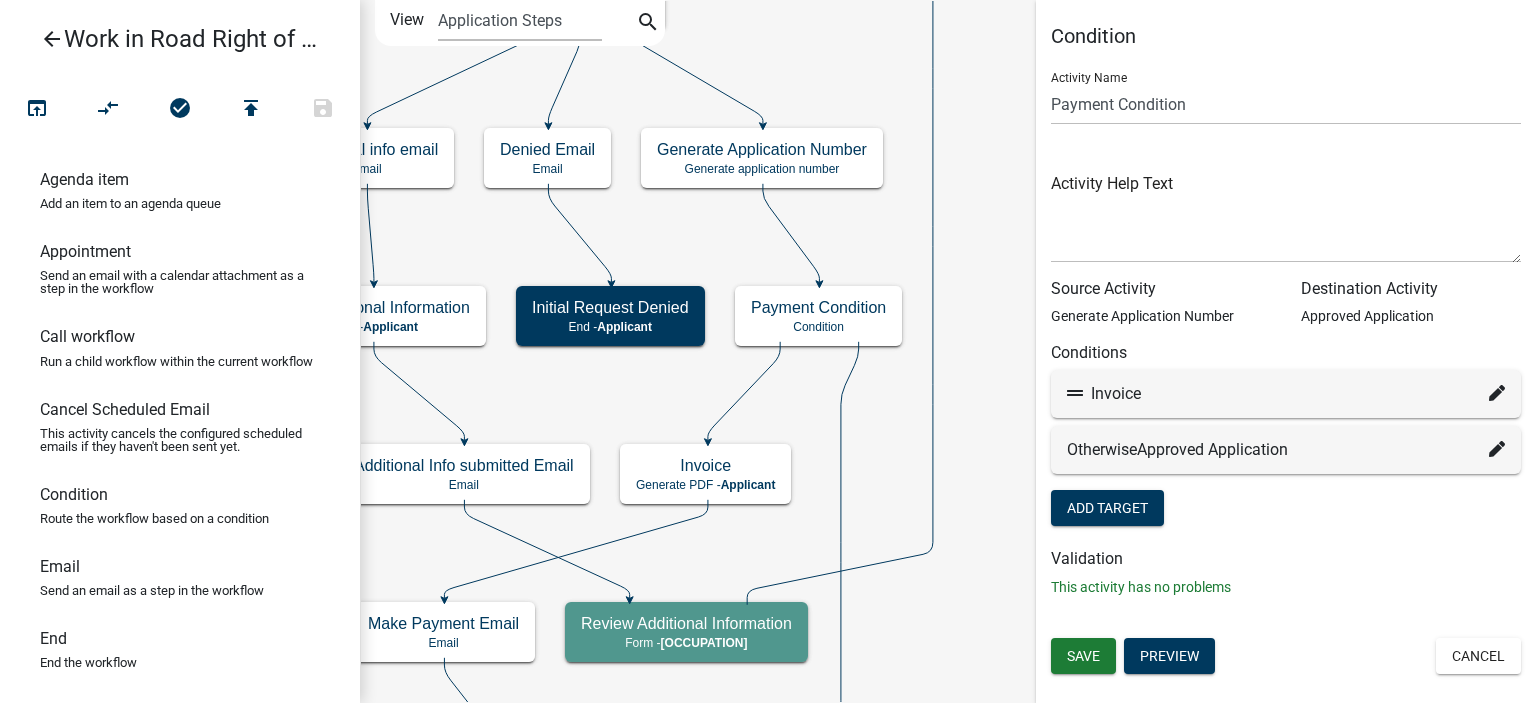 click on "Invoice" 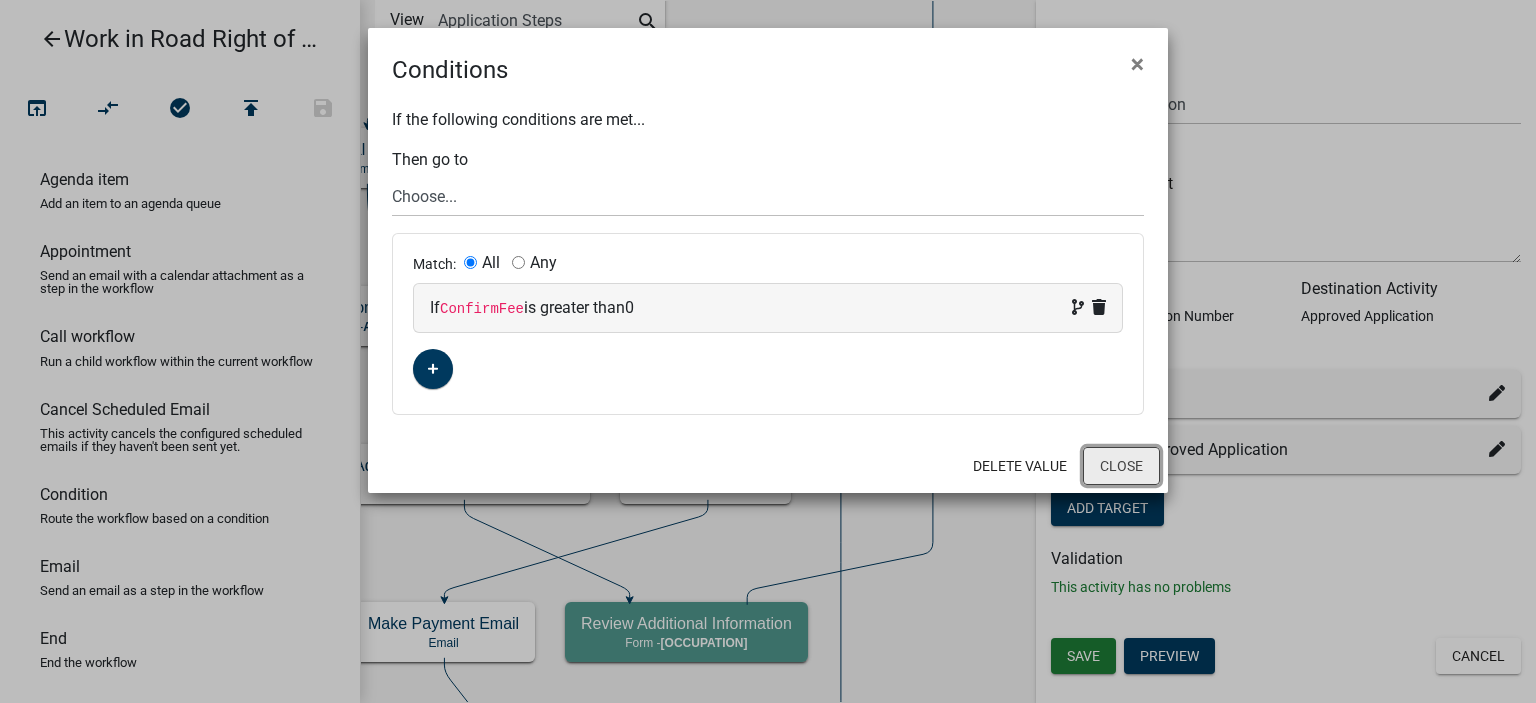 click on "Close" 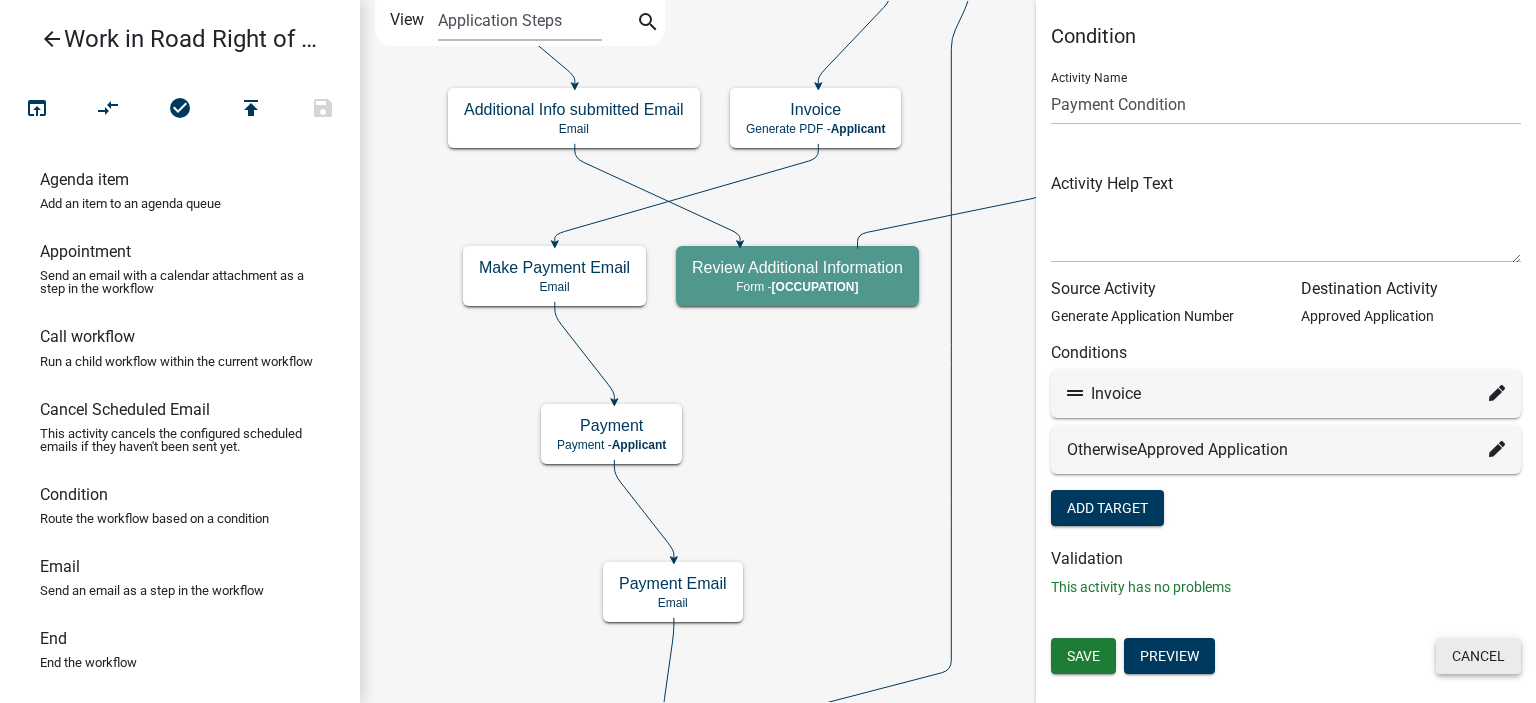 click on "Cancel" 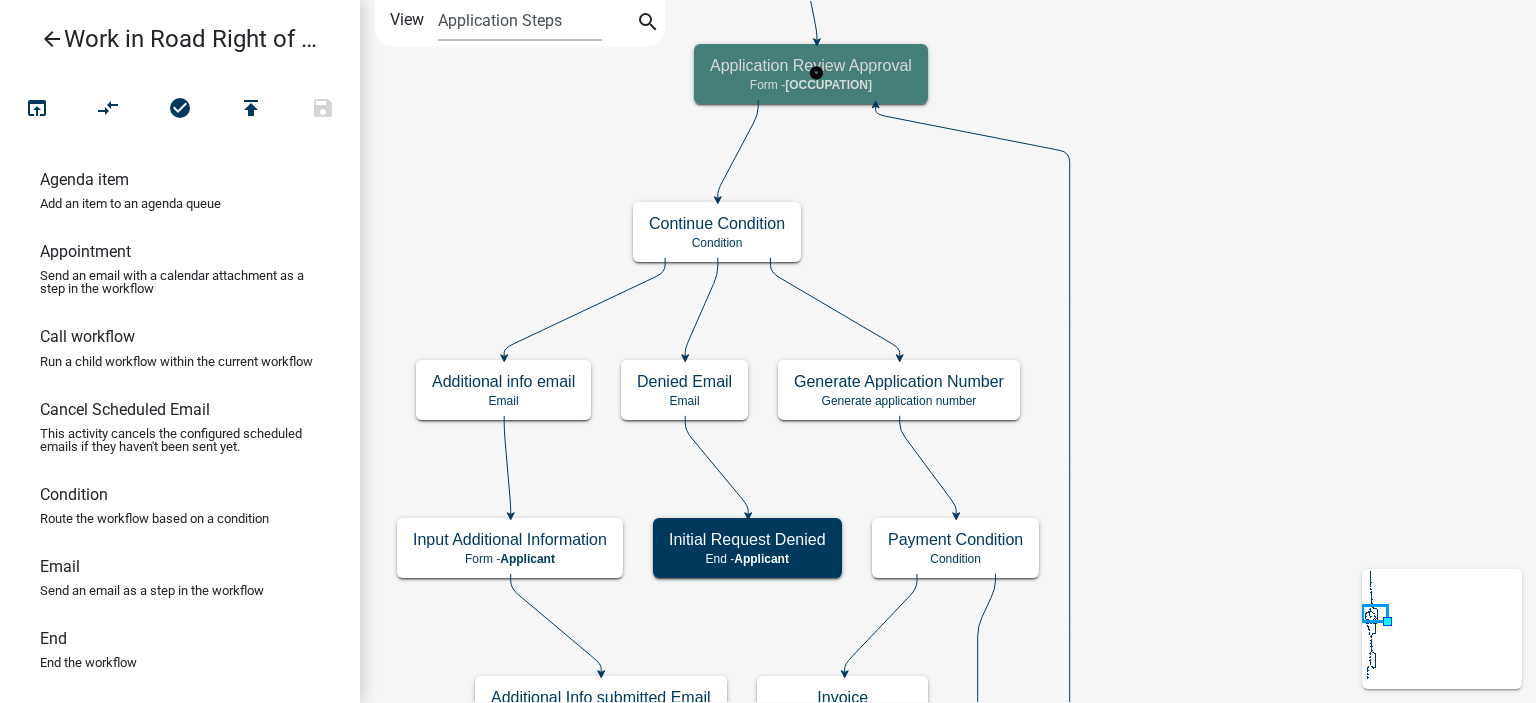 click on "Application Review Approval
Form -  Highway Department Engineer" at bounding box center (811, 74) 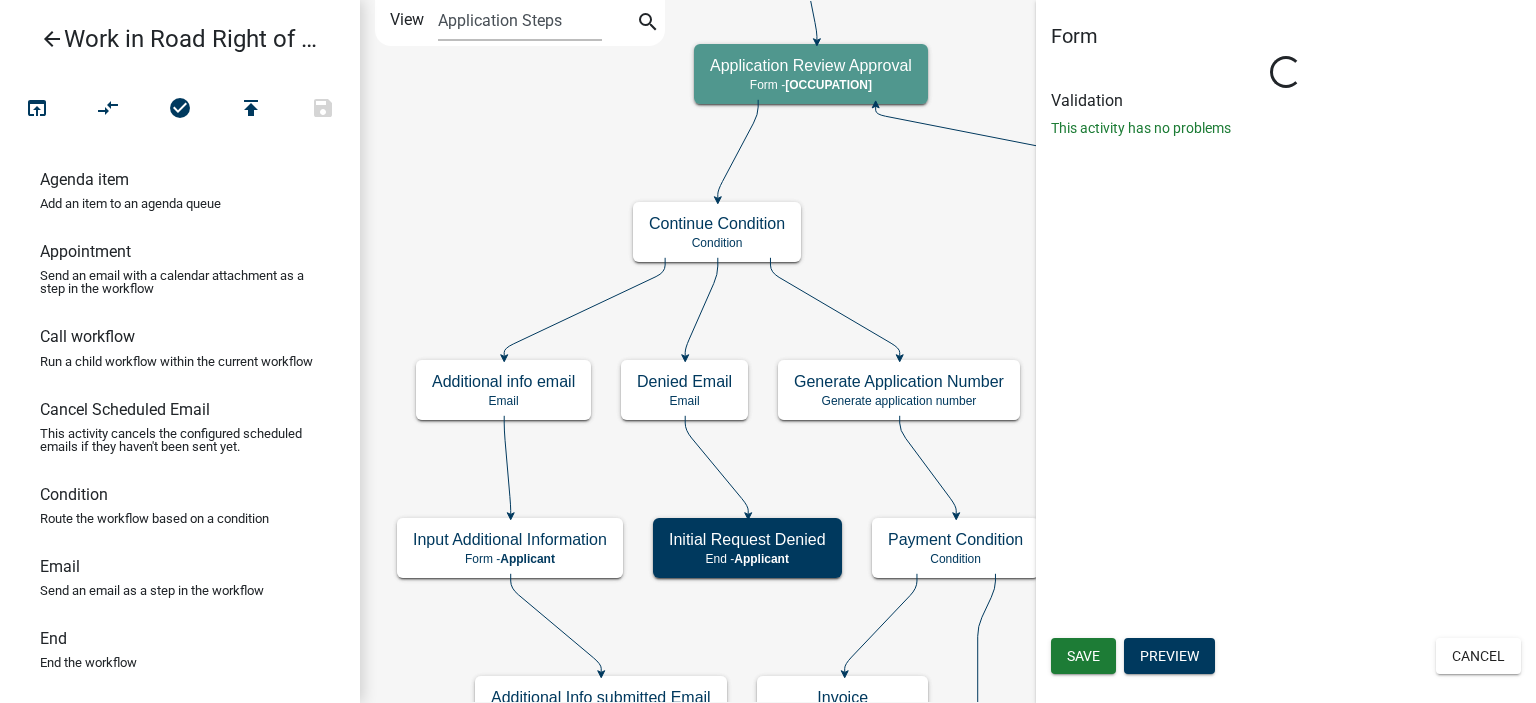 select on "1BABB051-011D-440E-9D83-F11DCCBAC216" 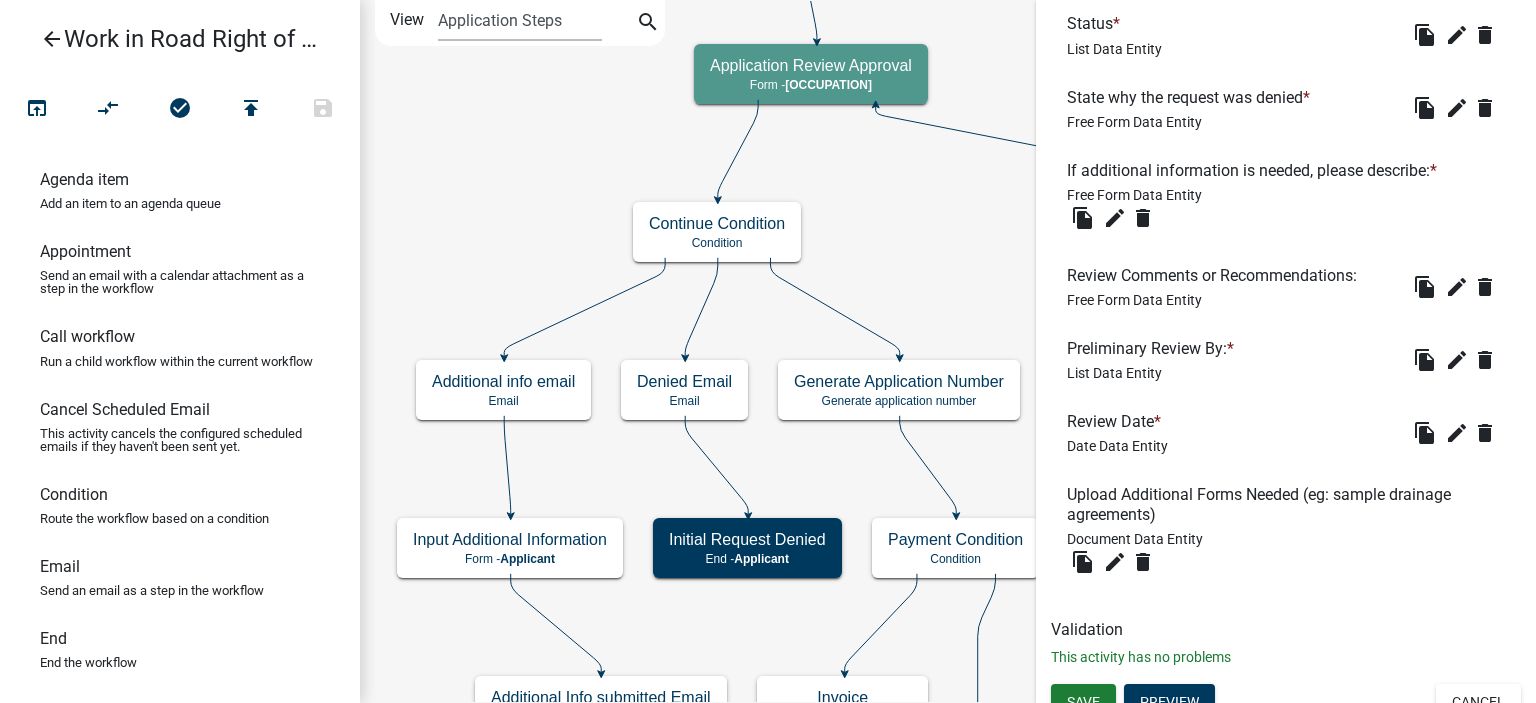 scroll, scrollTop: 957, scrollLeft: 0, axis: vertical 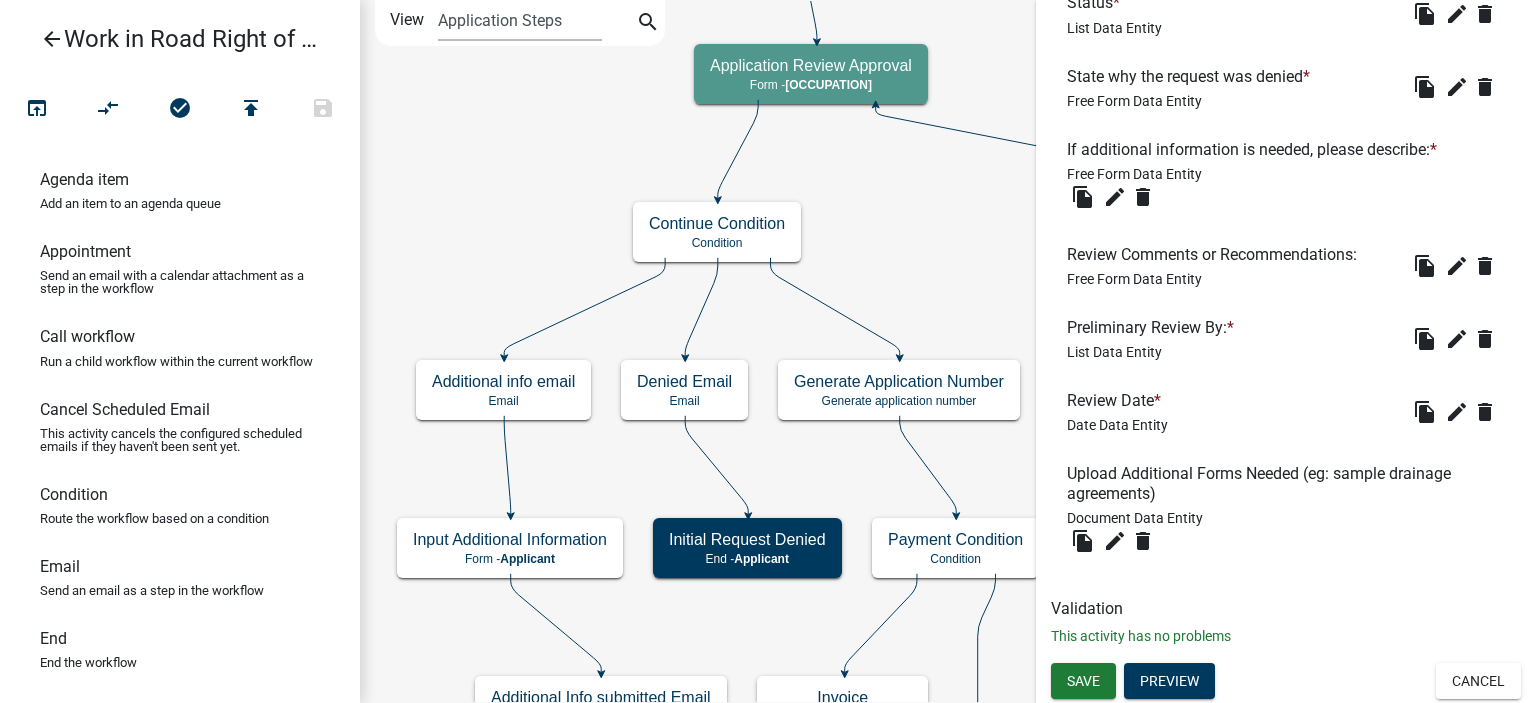 click on "Start
Start -  Applicant
Require User
Require user
Signature and Submit
Form -  Applicant
Application Submitted
Email
Continue Condition
Applicant" 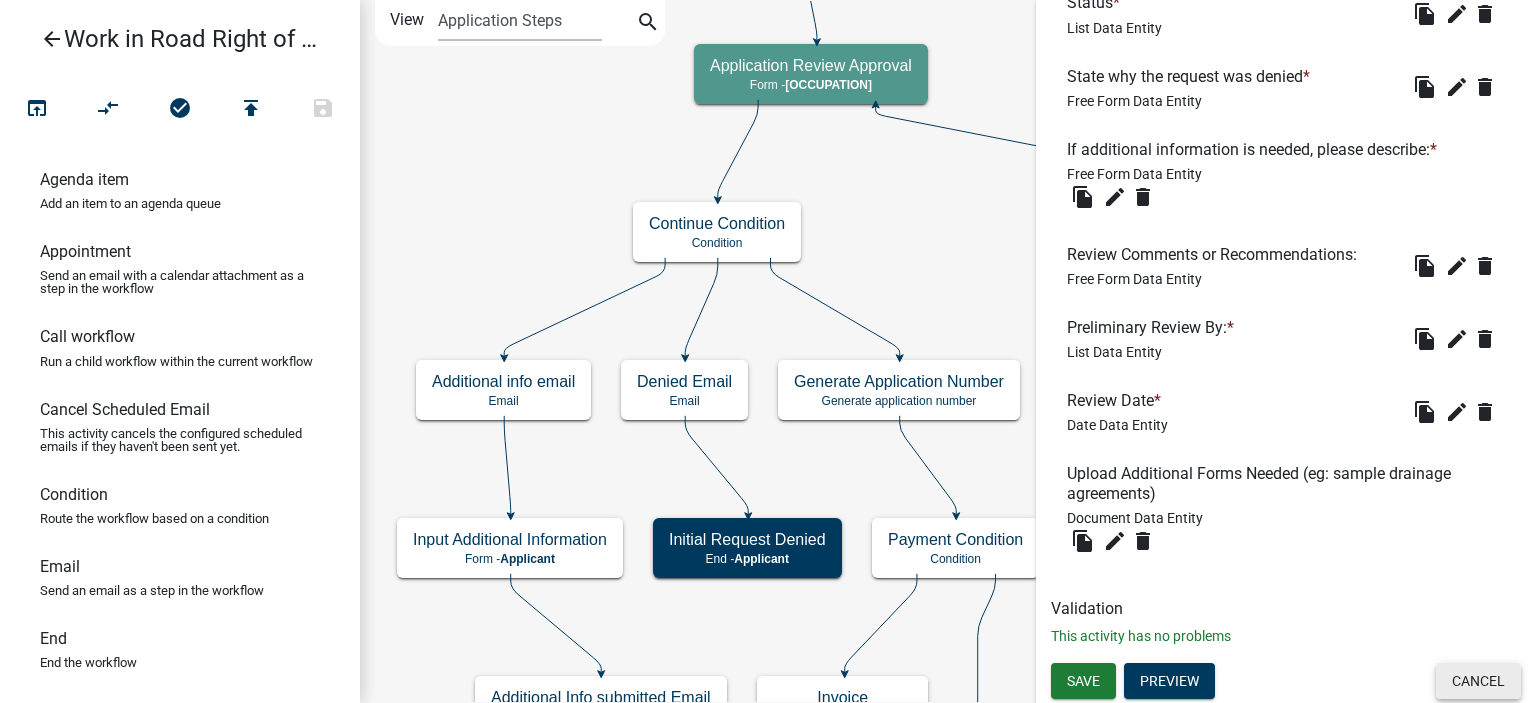 click on "Cancel" 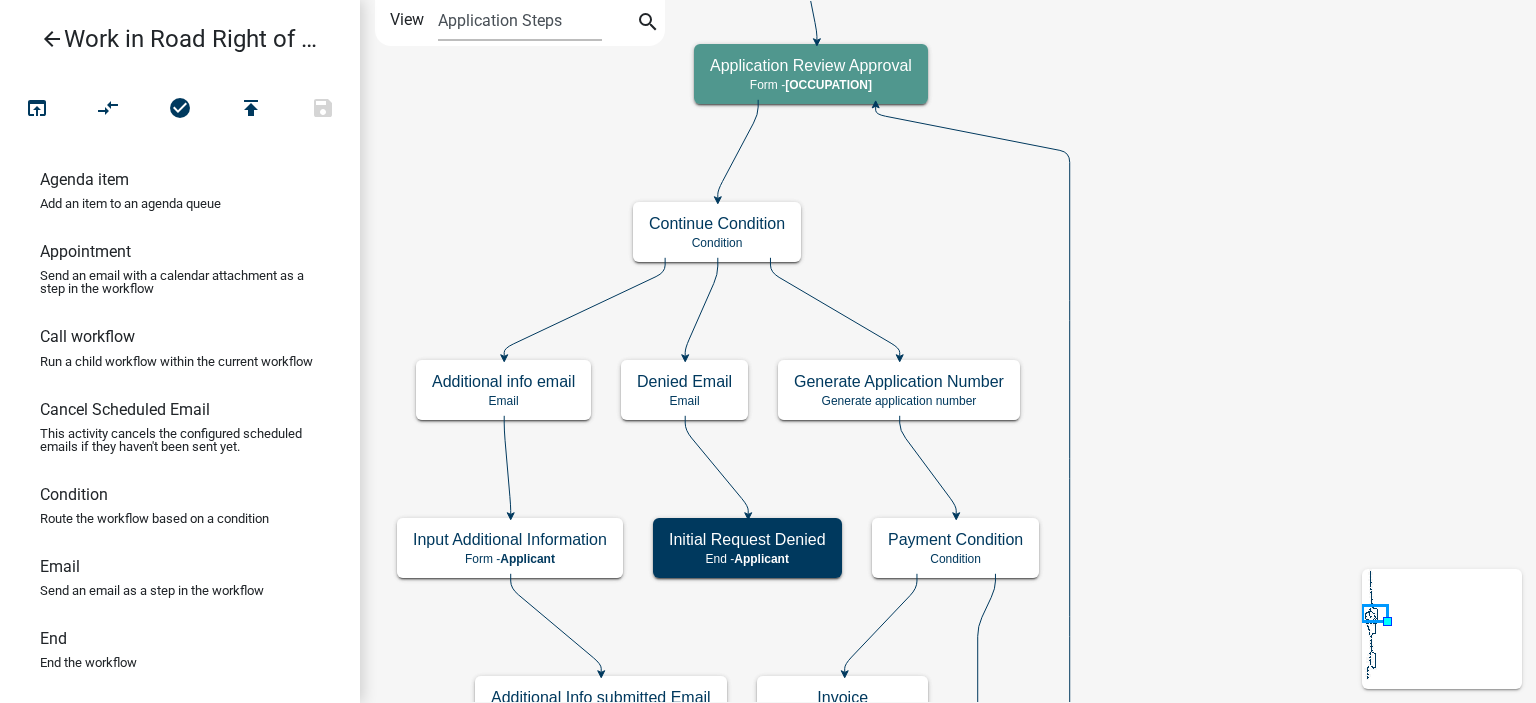 scroll, scrollTop: 0, scrollLeft: 0, axis: both 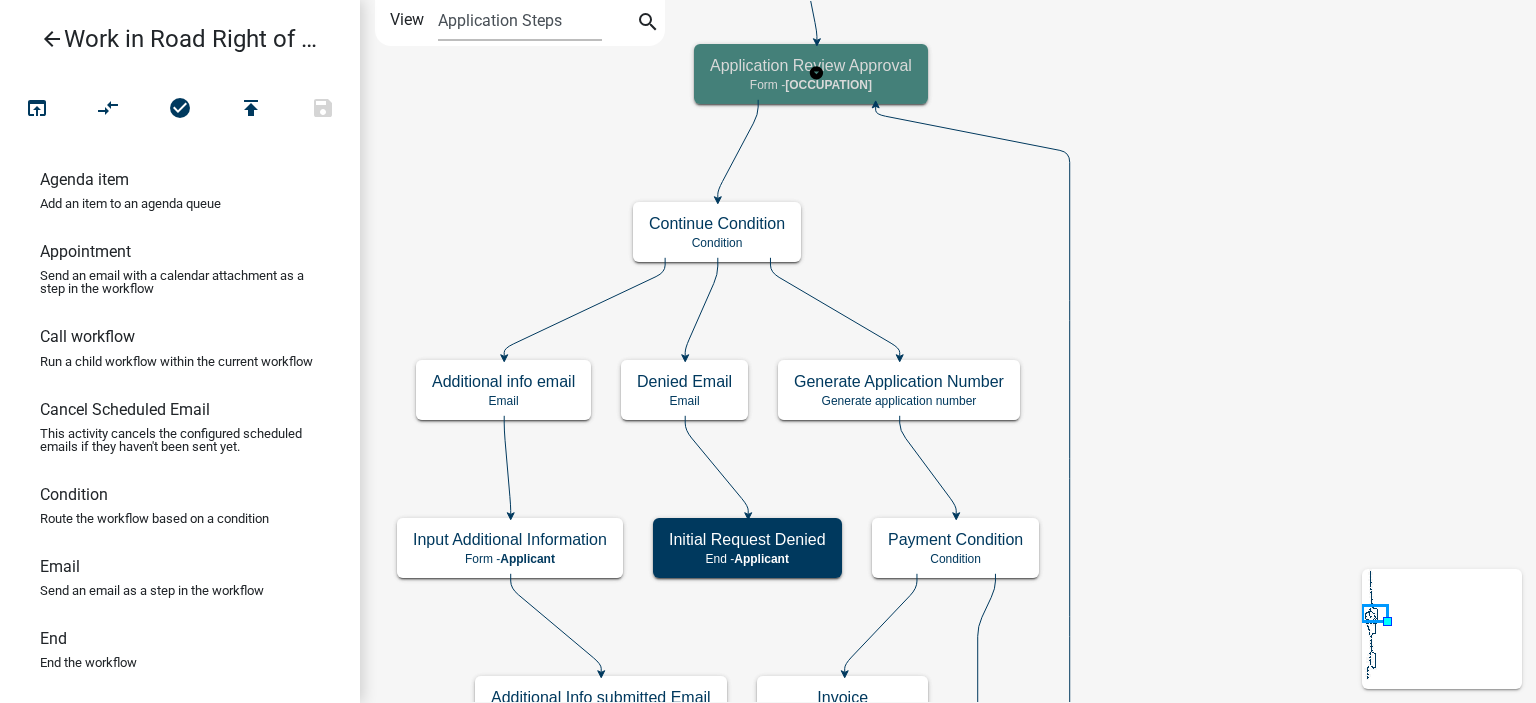 click on "Highway Department Engineer" at bounding box center [828, 85] 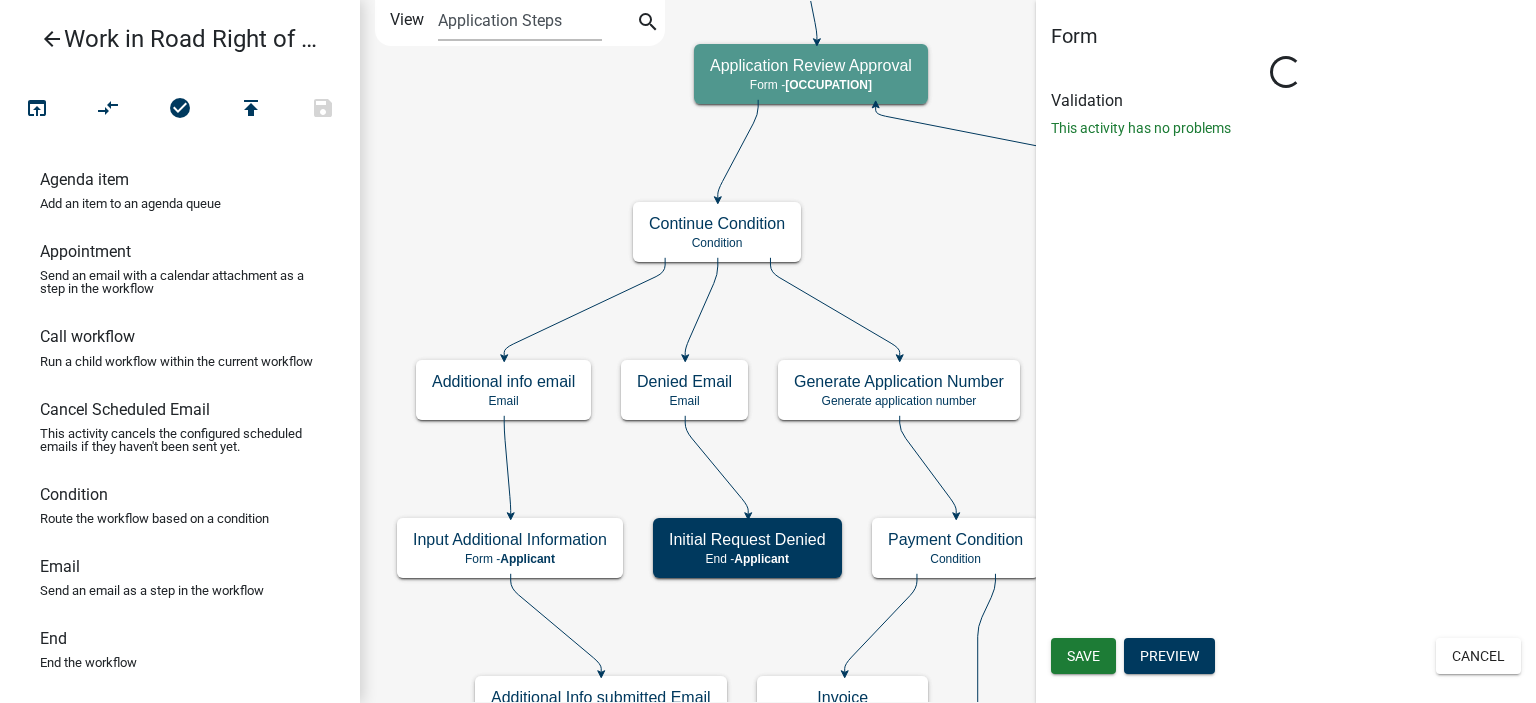 select on "1BABB051-011D-440E-9D83-F11DCCBAC216" 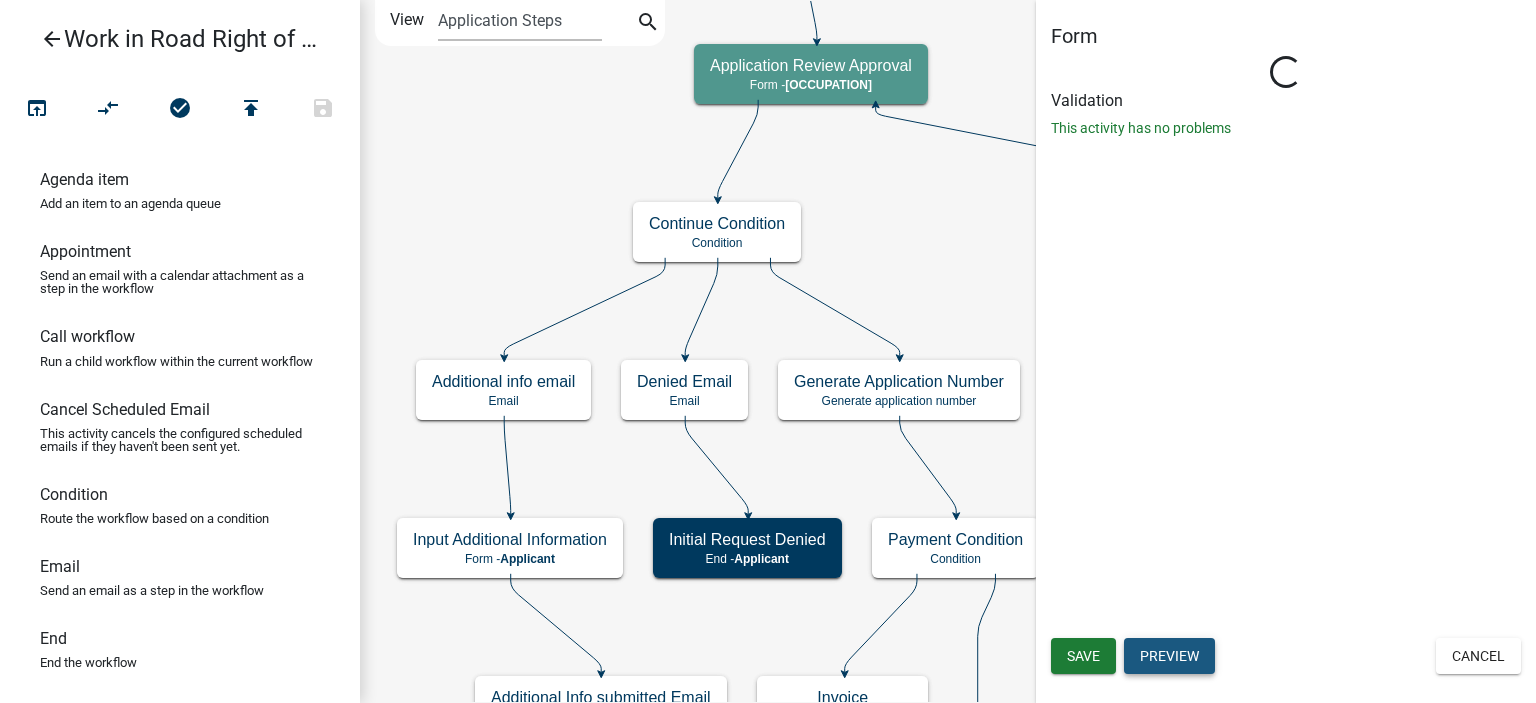 click on "Preview" 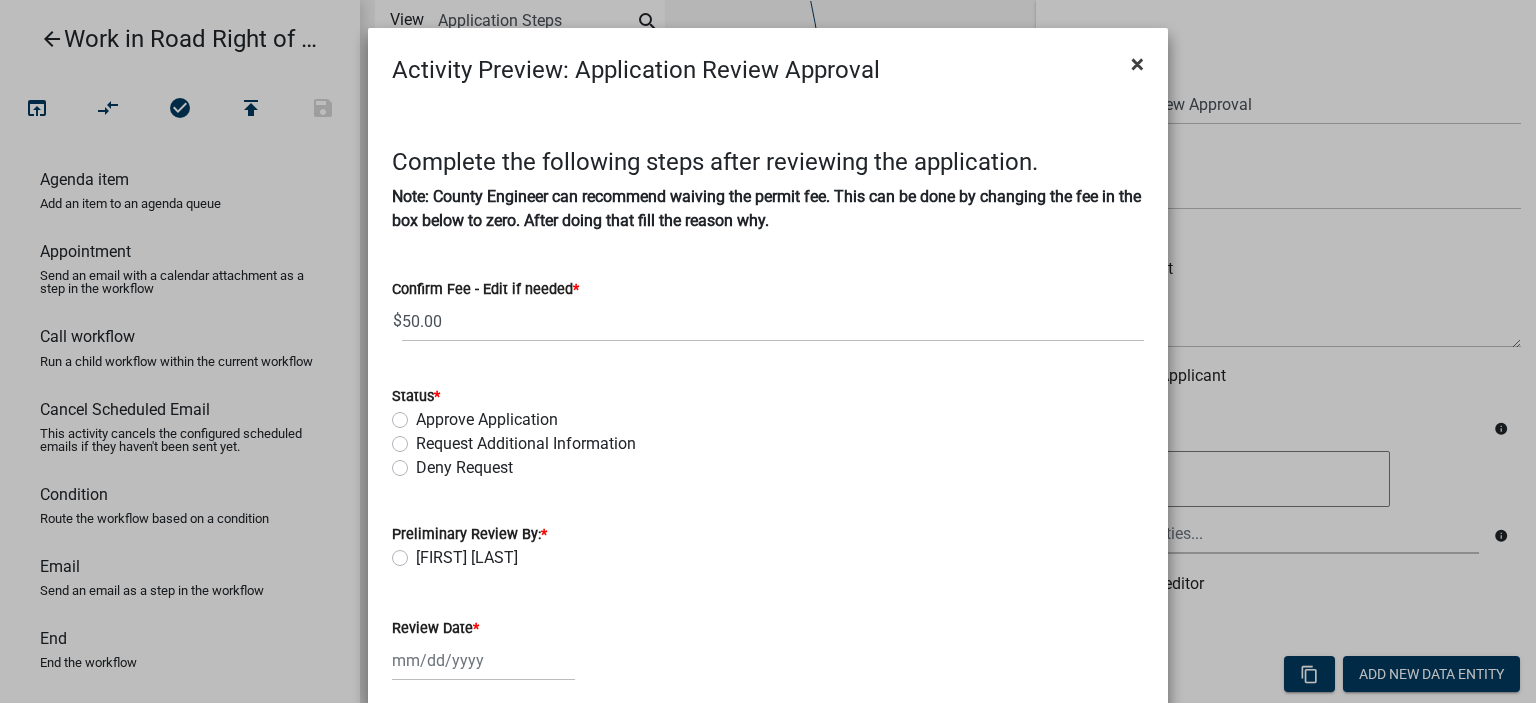 click on "×" 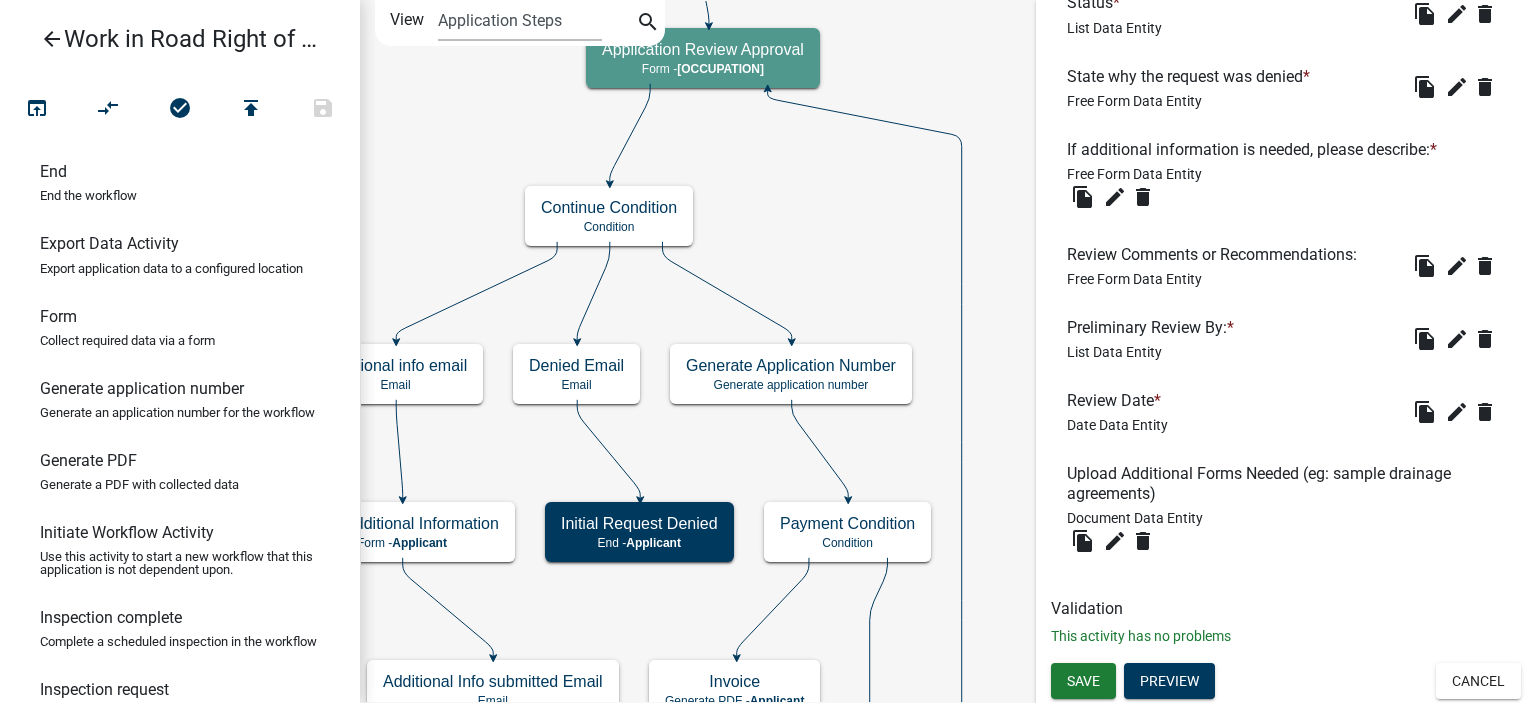 scroll, scrollTop: 500, scrollLeft: 0, axis: vertical 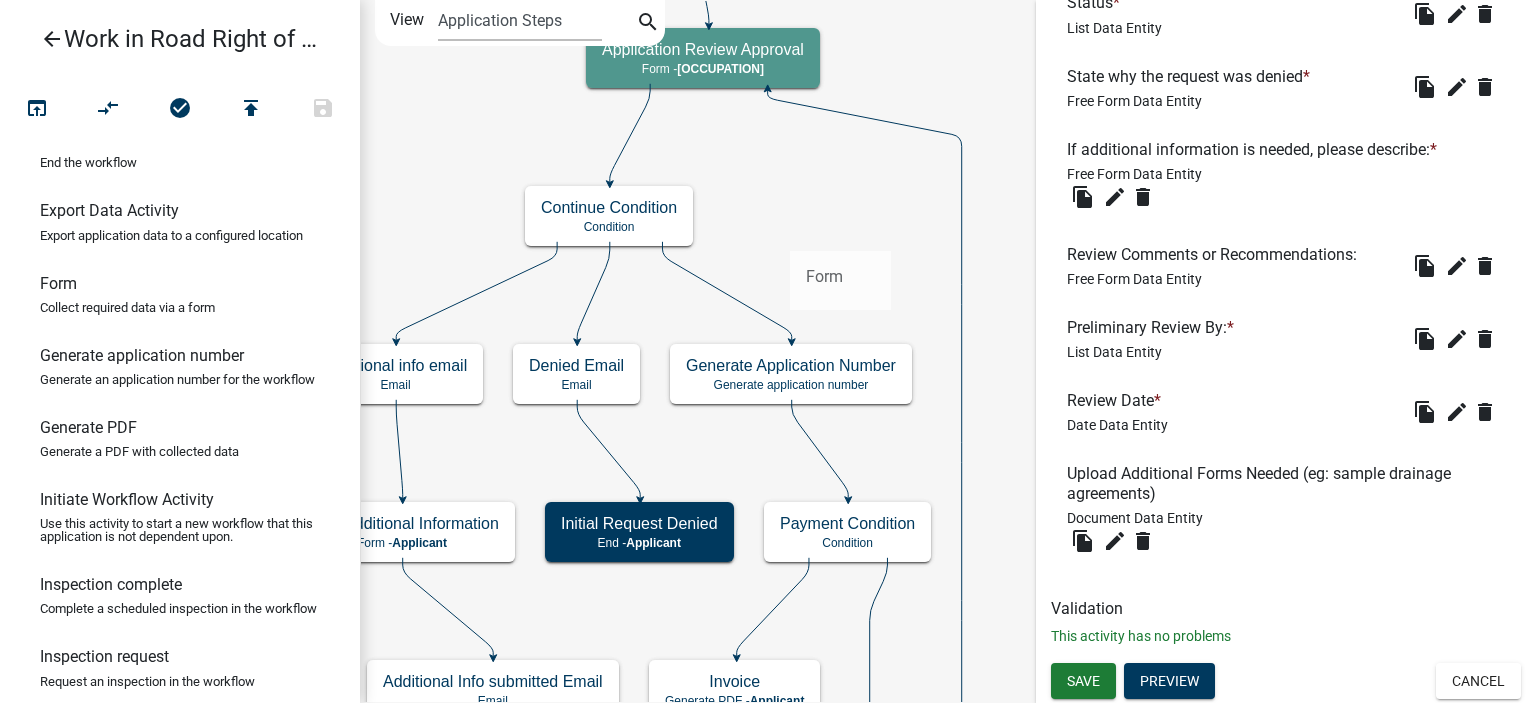 drag, startPoint x: 124, startPoint y: 349, endPoint x: 790, endPoint y: 233, distance: 676.0266 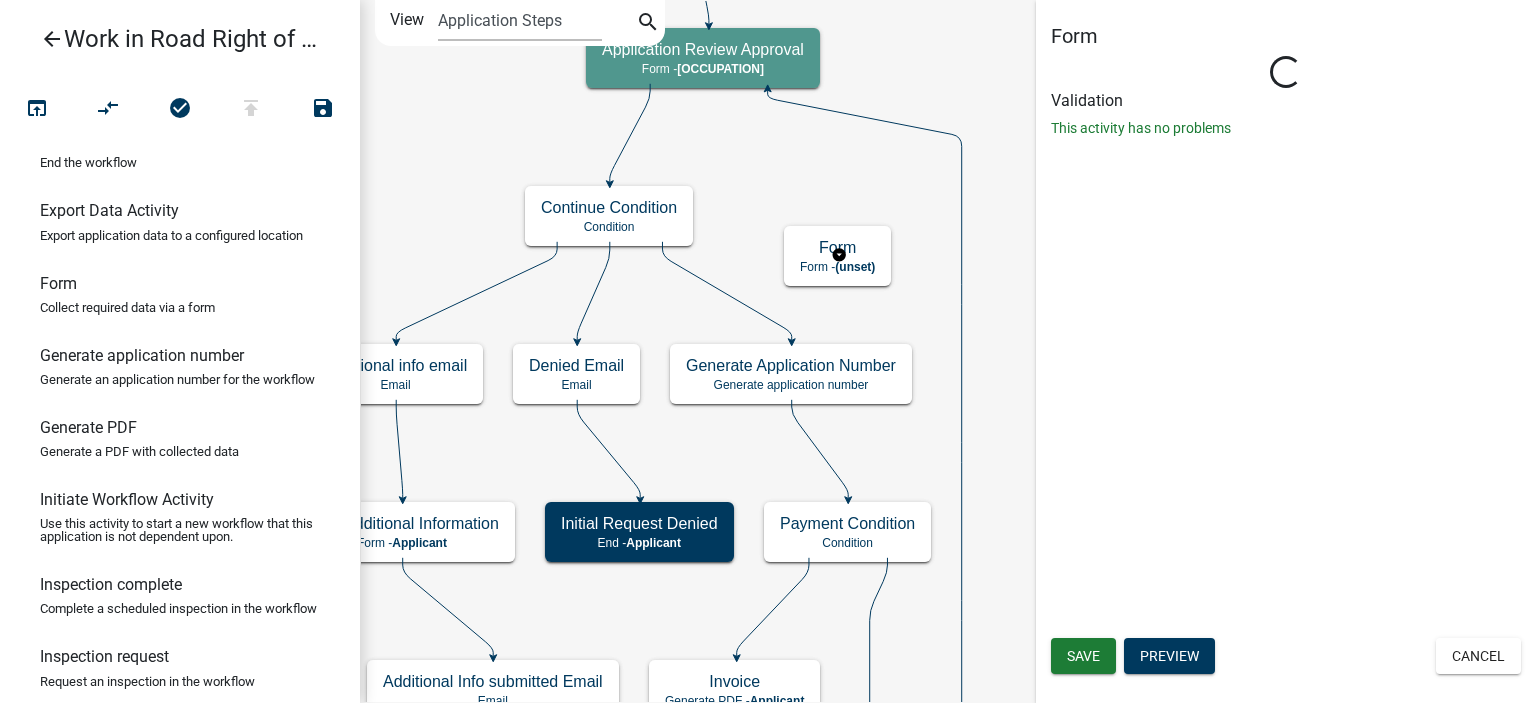 scroll, scrollTop: 0, scrollLeft: 0, axis: both 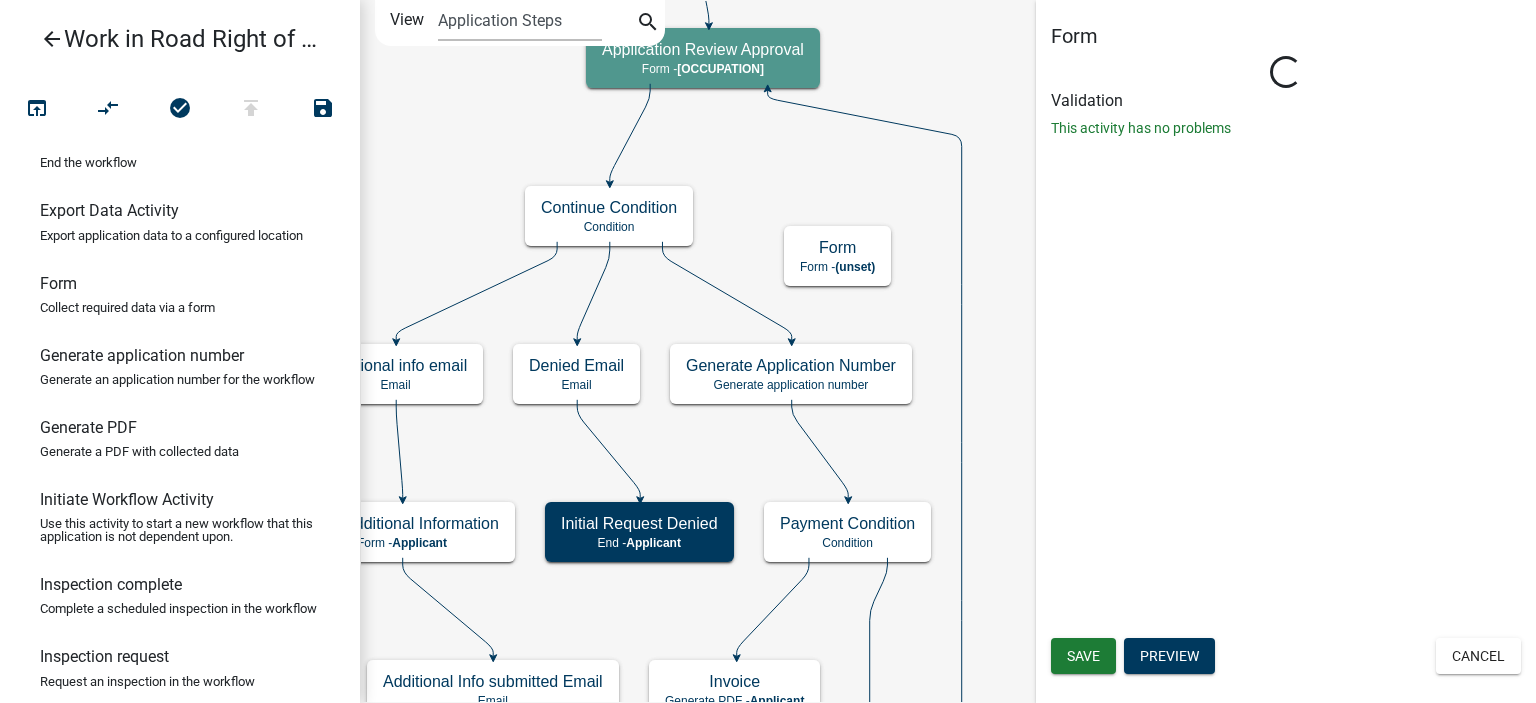 select on "1BABB051-011D-440E-9D83-F11DCCBAC216" 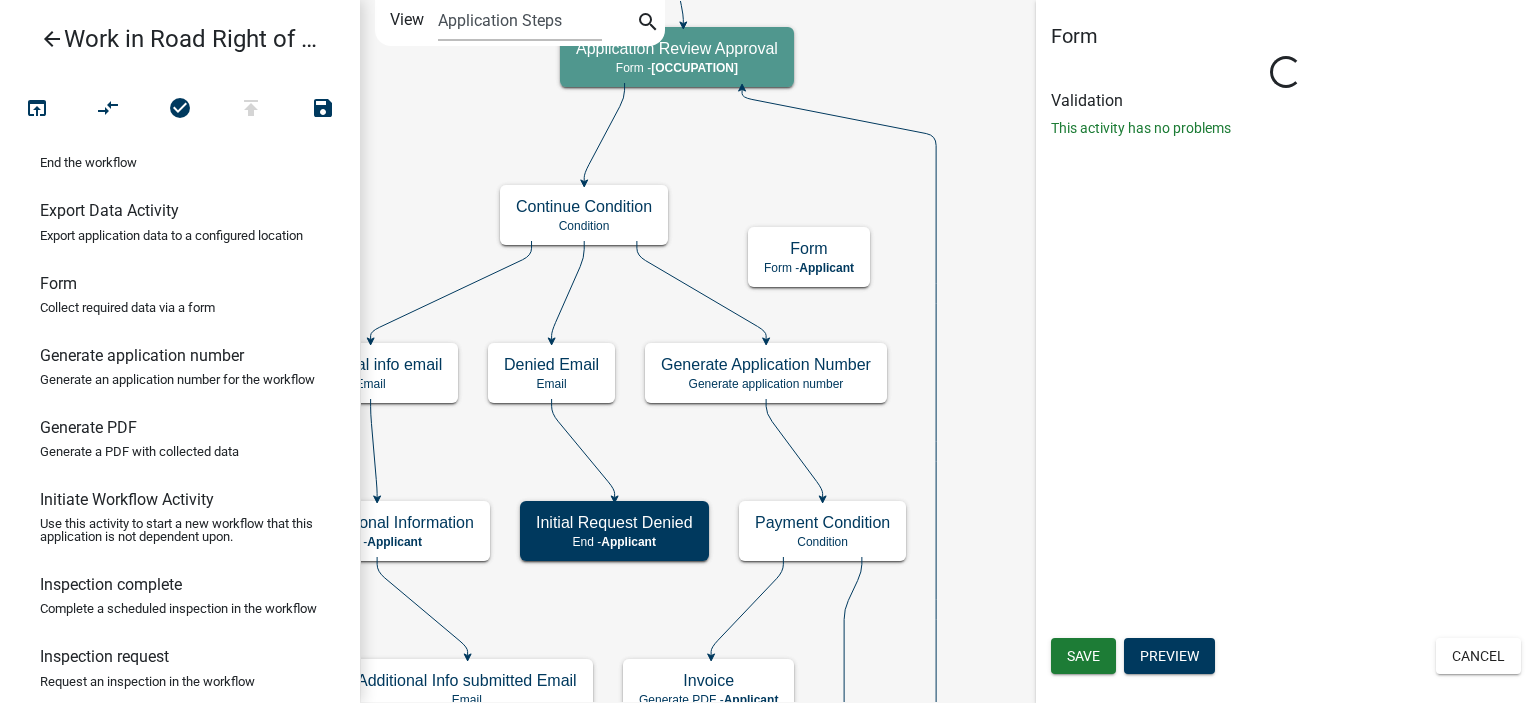 select on "1BABB051-011D-440E-9D83-F11DCCBAC216" 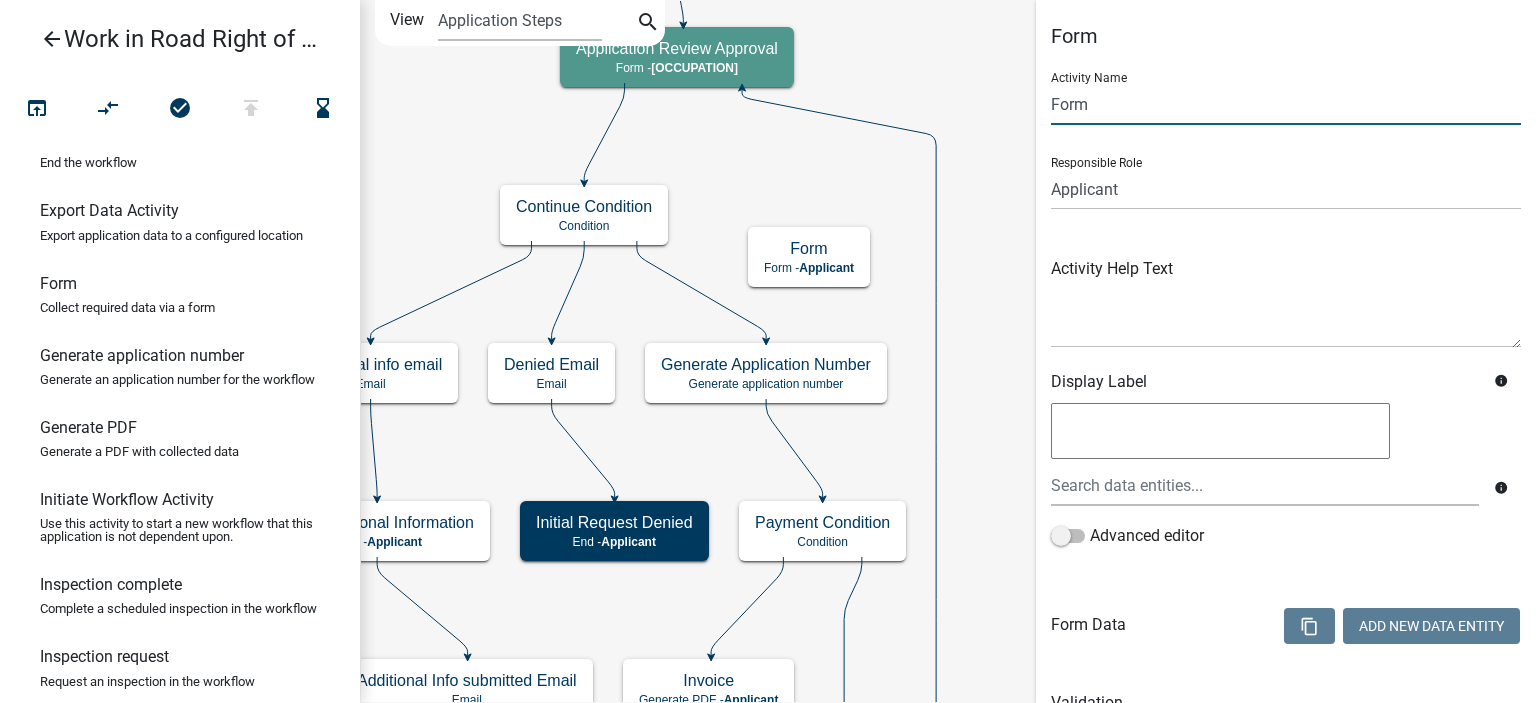 click on "Form" 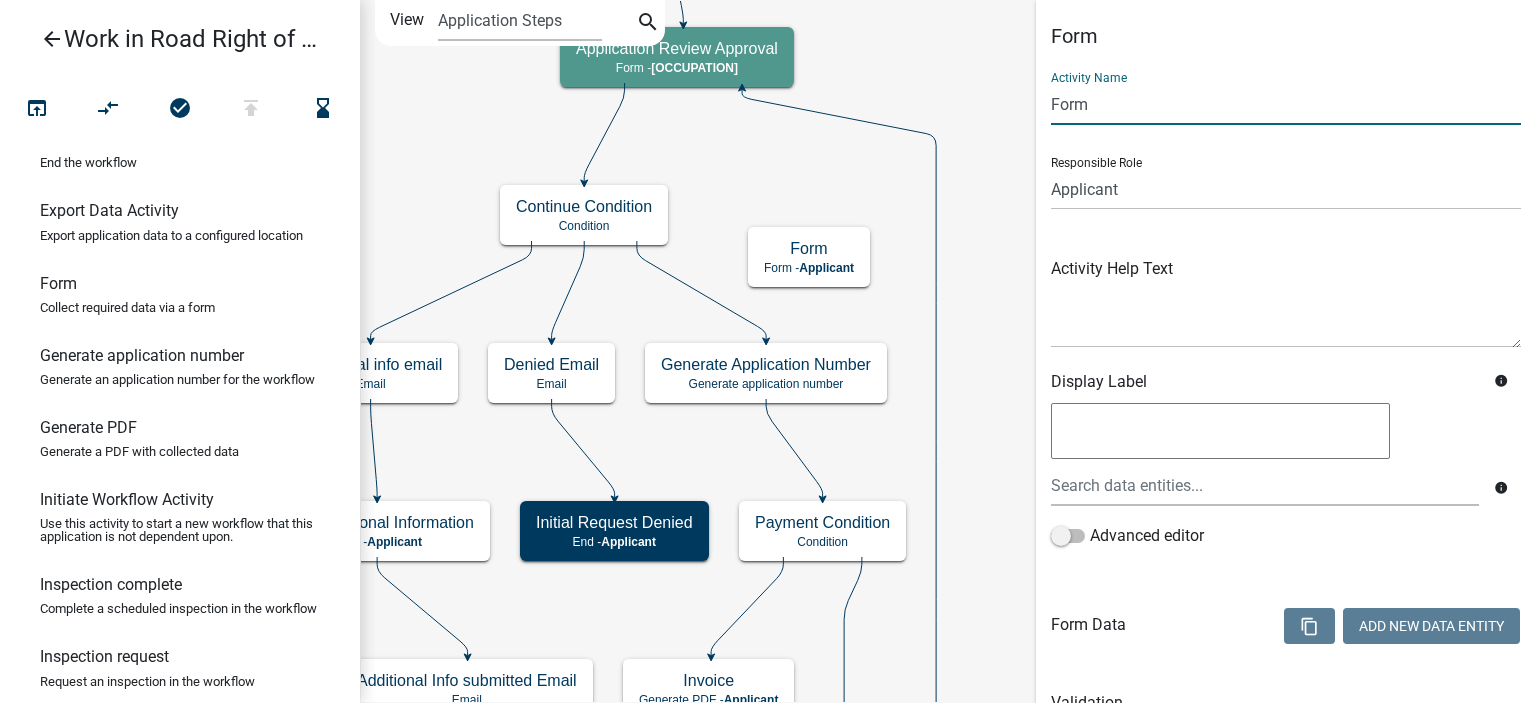 click on "Form" 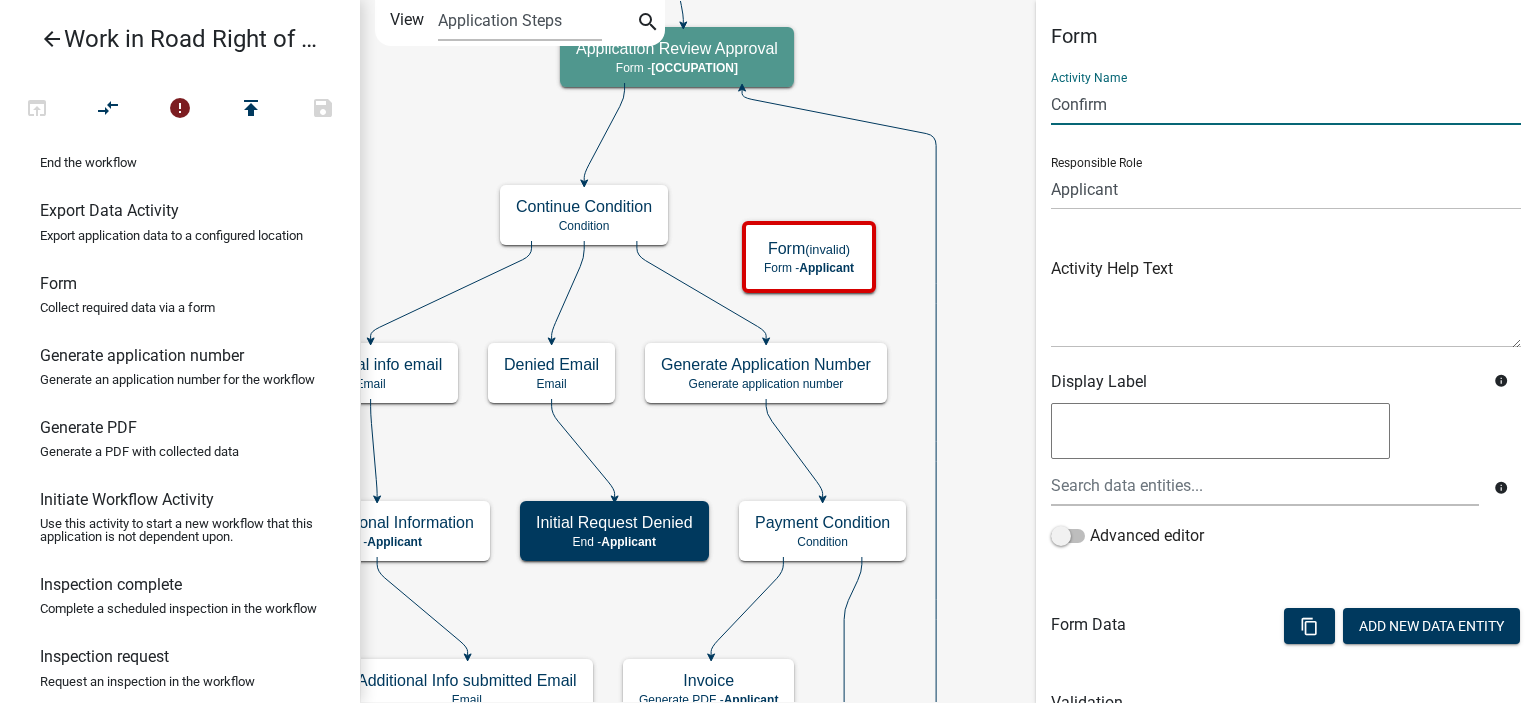 type on "Confirm Fees" 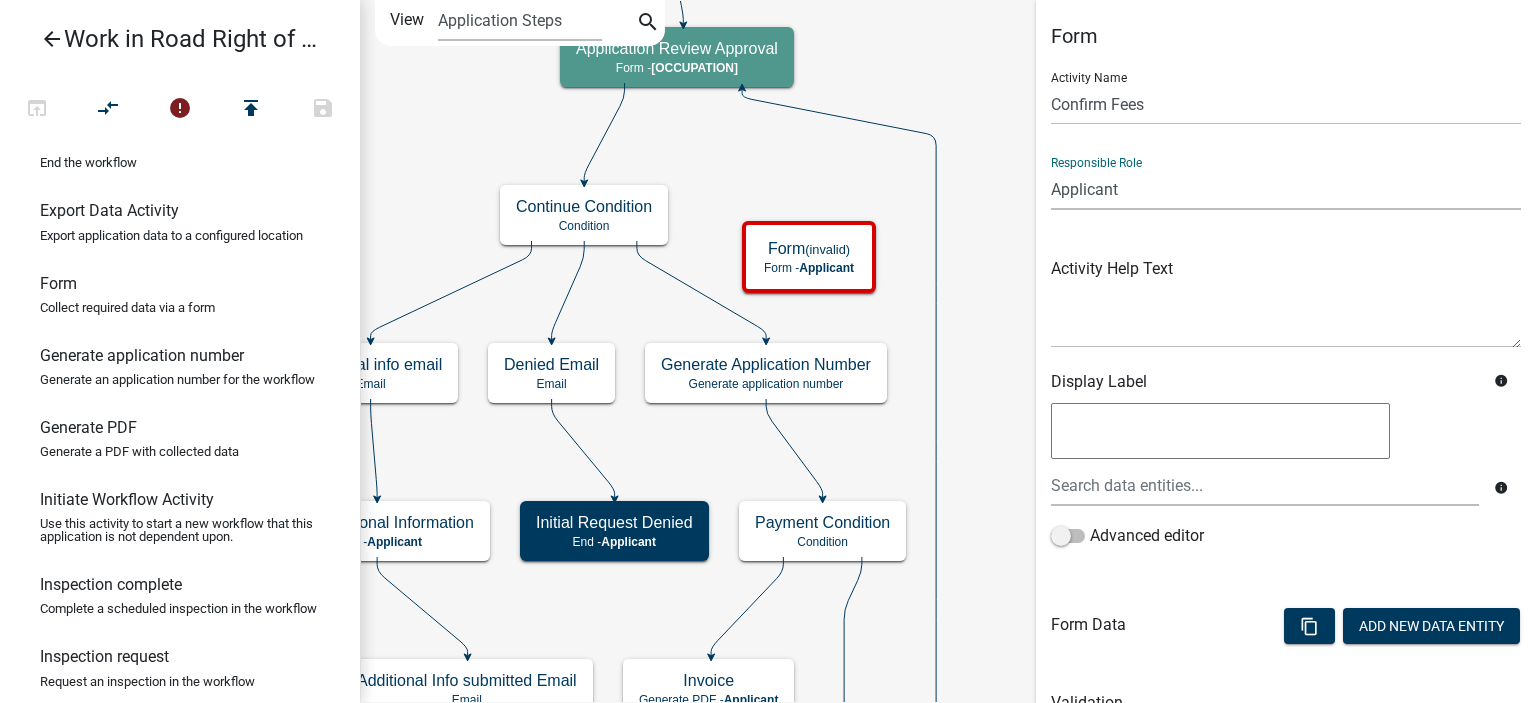 click on "Applicant   Zoning and Environmental Administrator   Highway Department Admin   Highway Dept Inspectors   Highway Department Admin Asst   Sherrif's Department   GIS   Emergency Management   Admin   Highway Department Maintenance Supervisor   Code Enforcement   Highway Department Engineer" 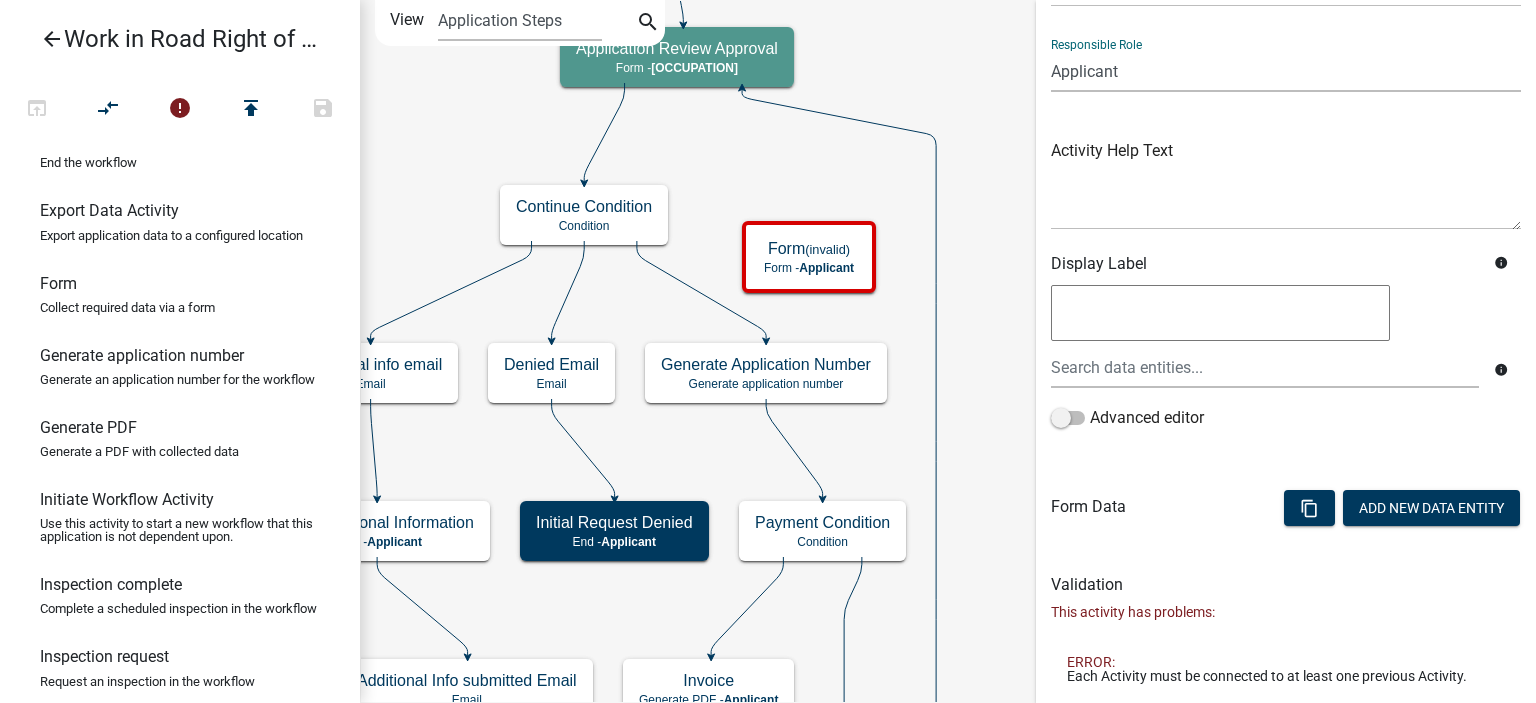 scroll, scrollTop: 214, scrollLeft: 0, axis: vertical 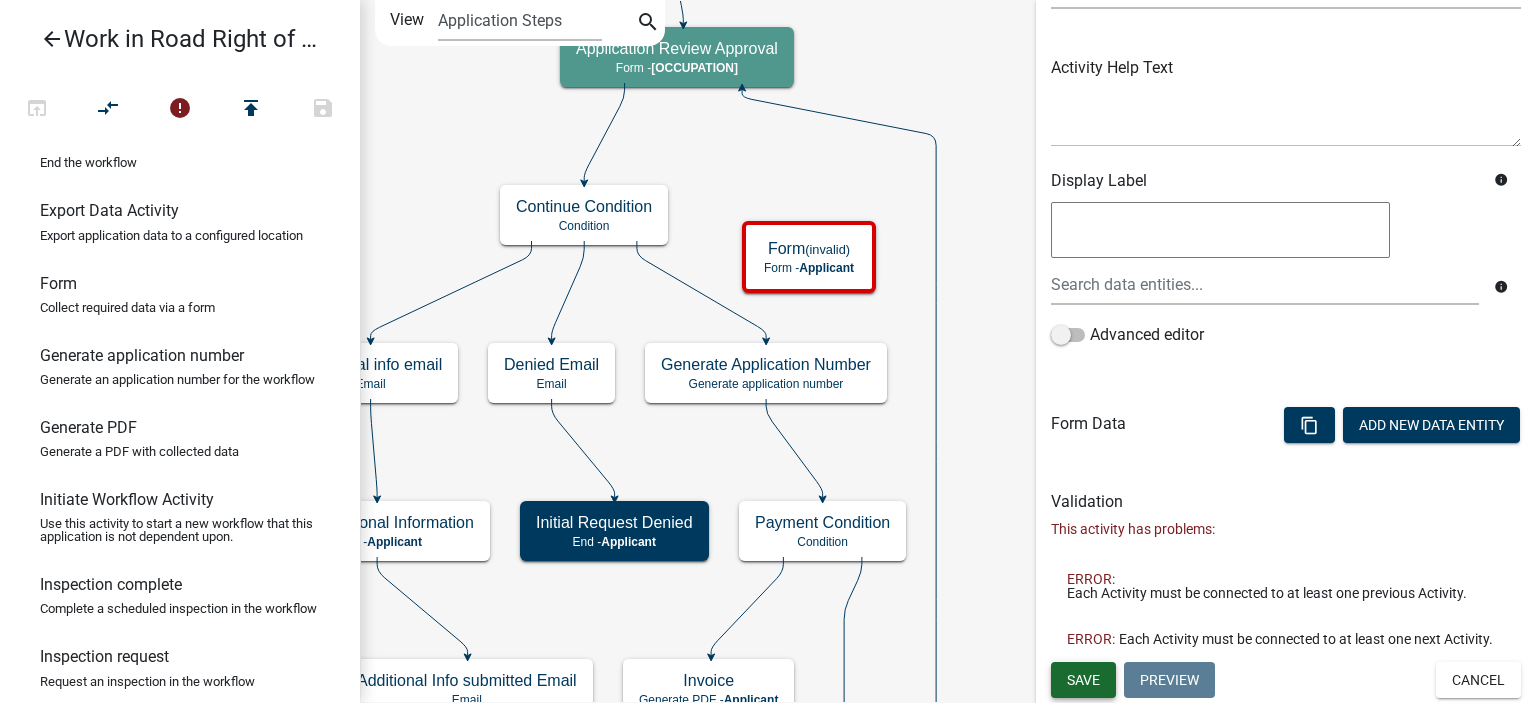 click on "Save" 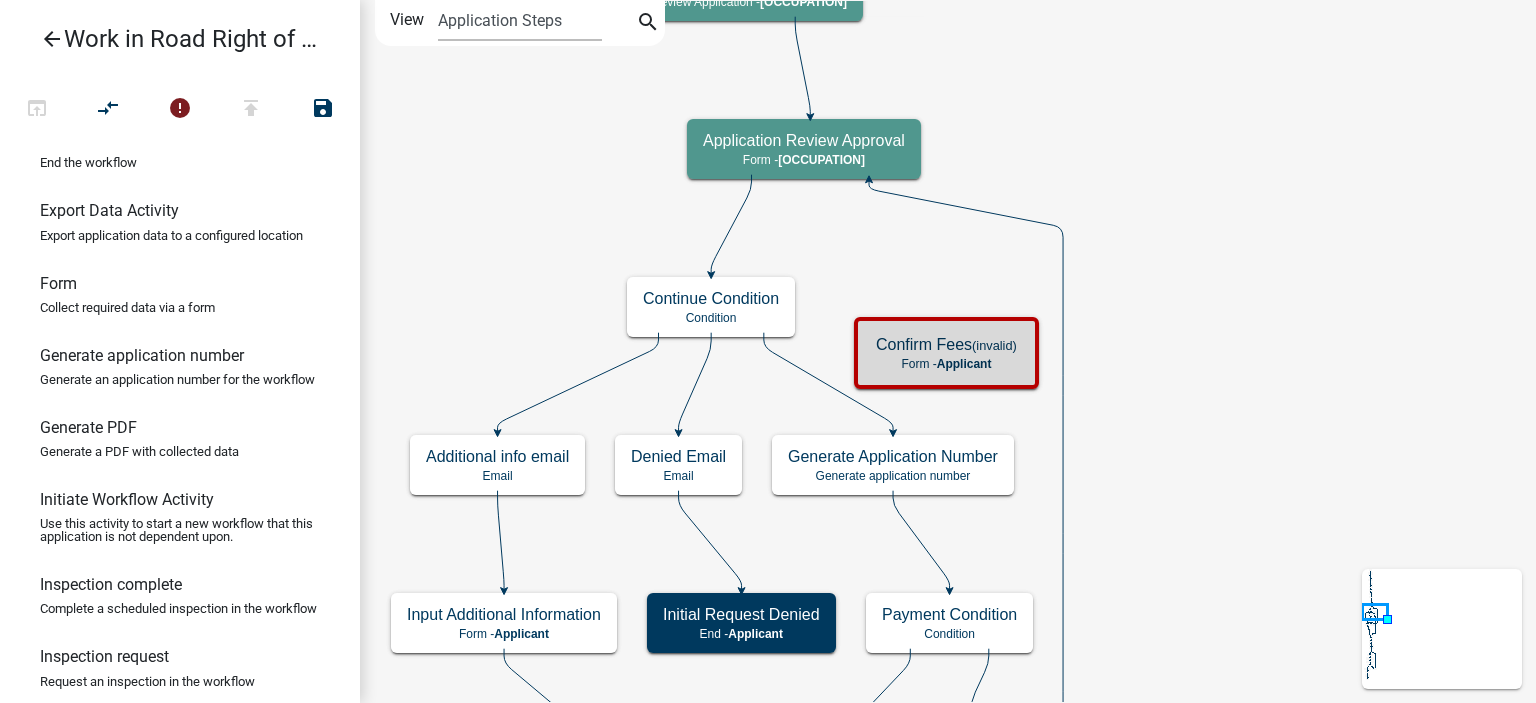 scroll, scrollTop: 0, scrollLeft: 0, axis: both 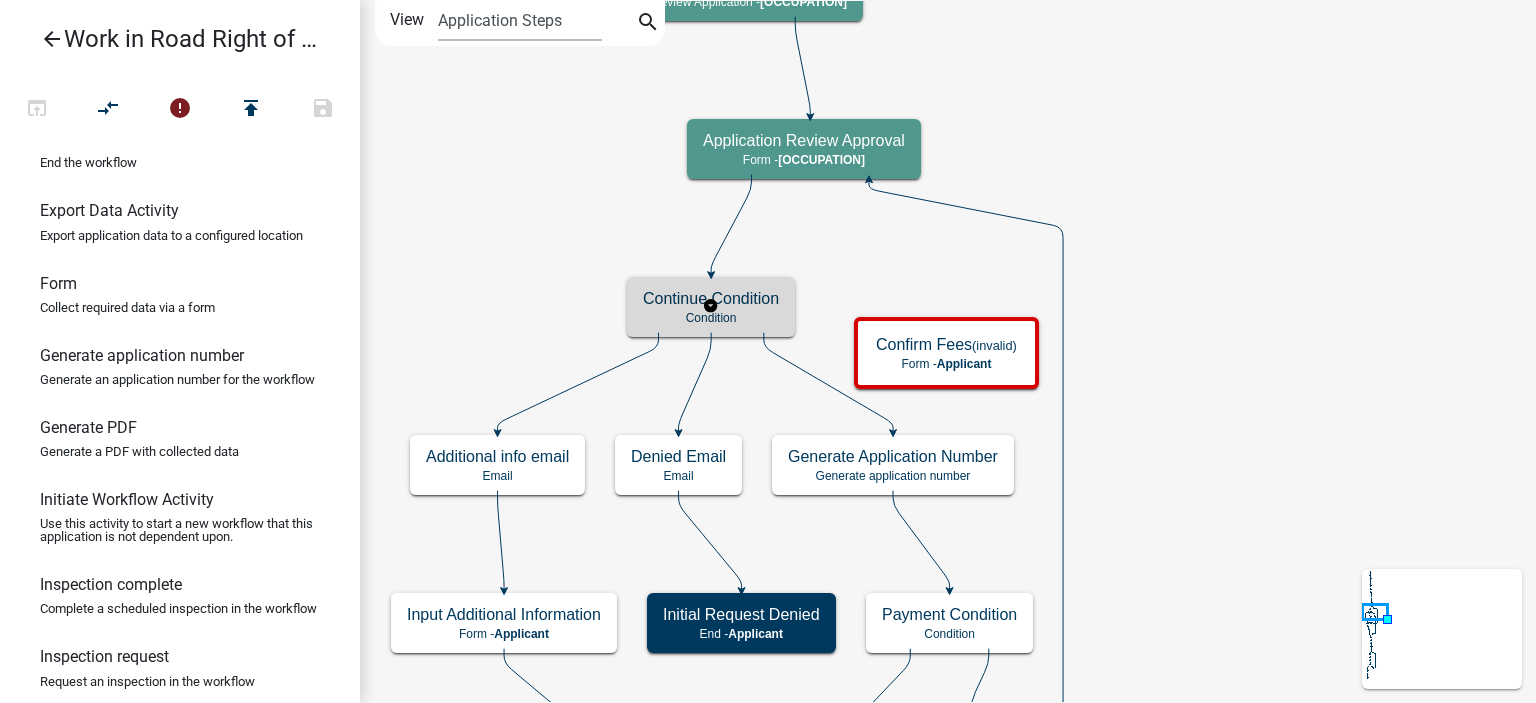 click on "Condition" at bounding box center (711, 318) 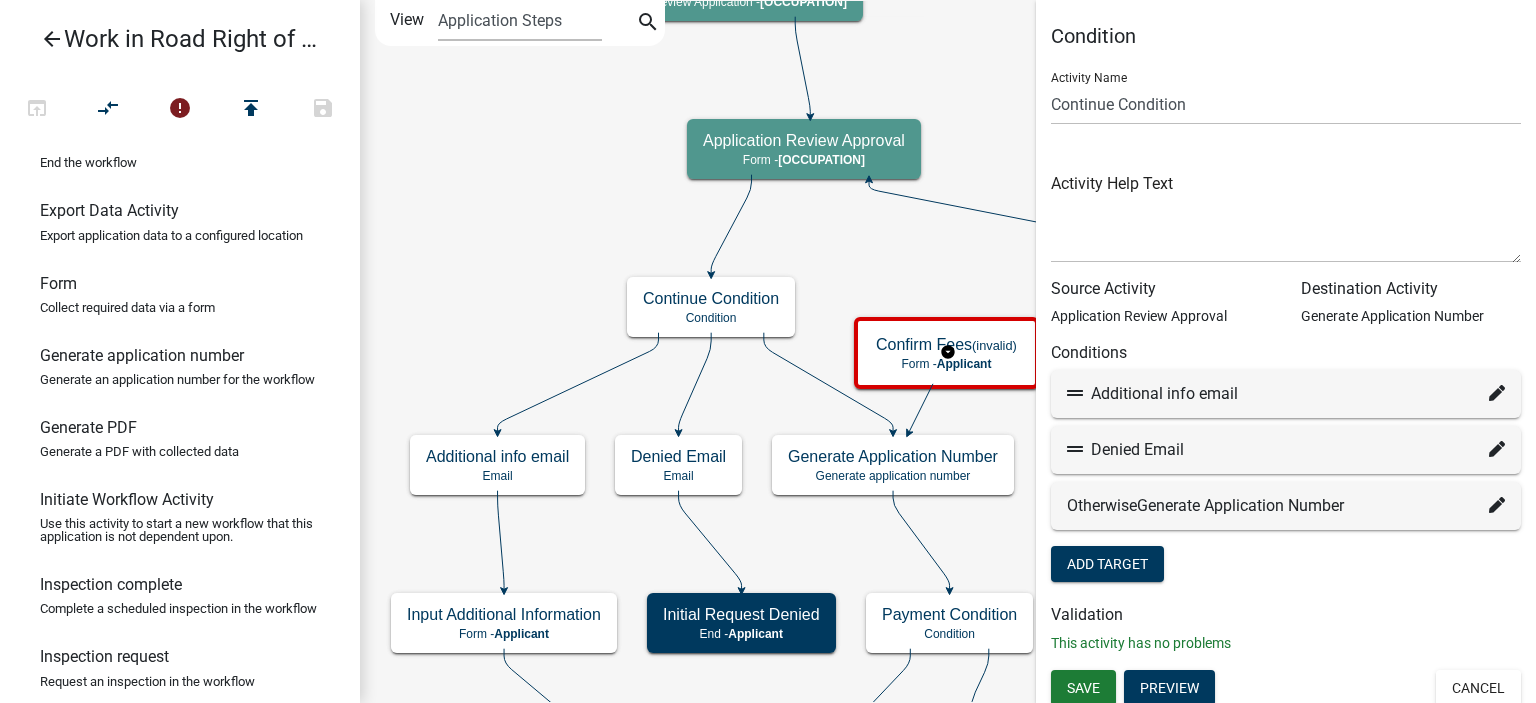 click 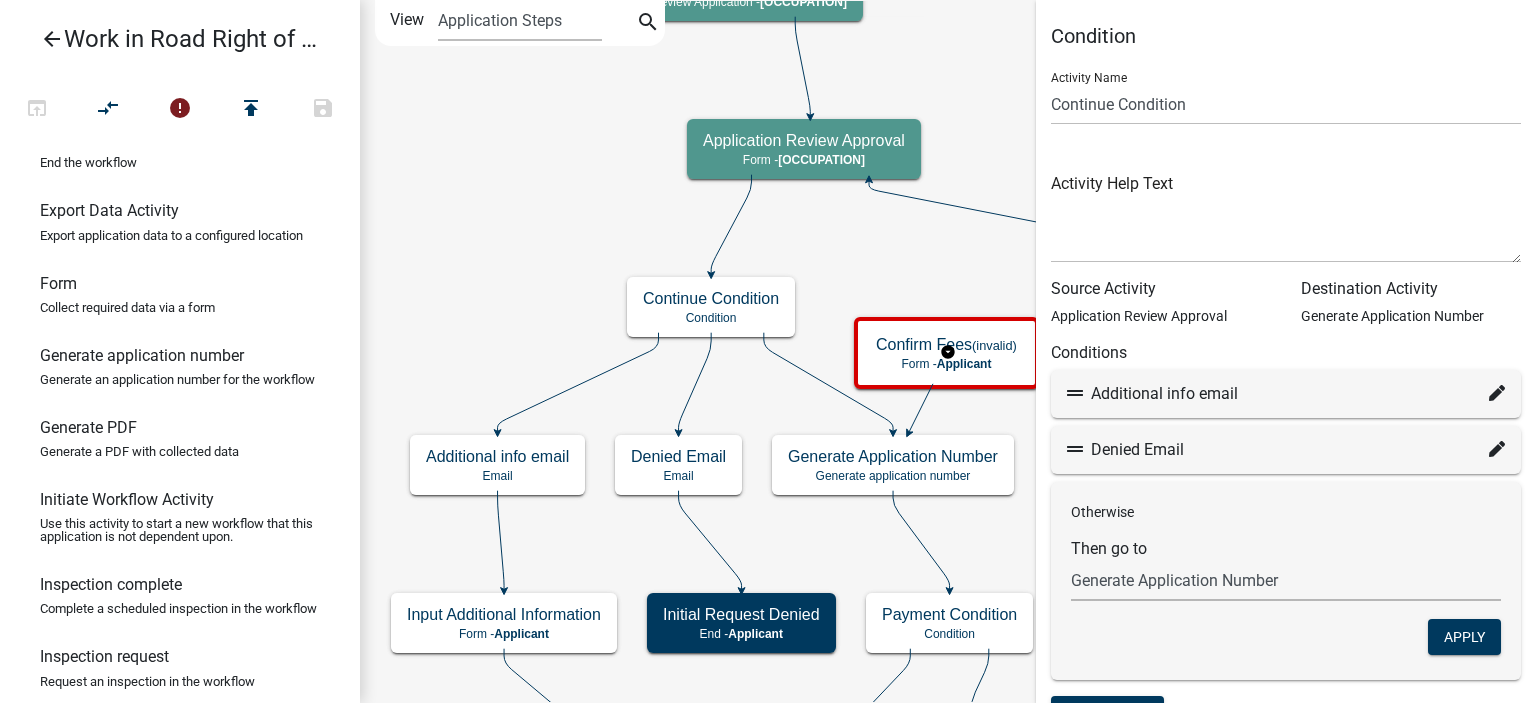 click on "Choose...  Start   Require User   Signature and Submit   Application Submitted   Additional info email   Input Additional Information   Additional Info submitted Email   Denied Email   Initial Request Denied   Review Additional Information   Preliminary Application   Applicant Information   Terms and Conditions   Review Email   Email to Hwy Dept   Generate Application Number   Review Application   Projection Information   Approved Application   Payment   Payment Condition   Payment Email   Email to Applicant   Request Final inspection   Final Inspection Request Email   Schedule Final Inspection   Final Inspection Complete   Inspection Approval Condition   Reinspection Needed Email   Final Work in R/W Permit    Final Inspection Approved Email   Permit End   Make Payment Email   Parcel search   Invoice   Schedule 1 Month Email   Cancel Scheduled Email   Schedule End Date Email   Confirm Fees" at bounding box center (1286, 580) 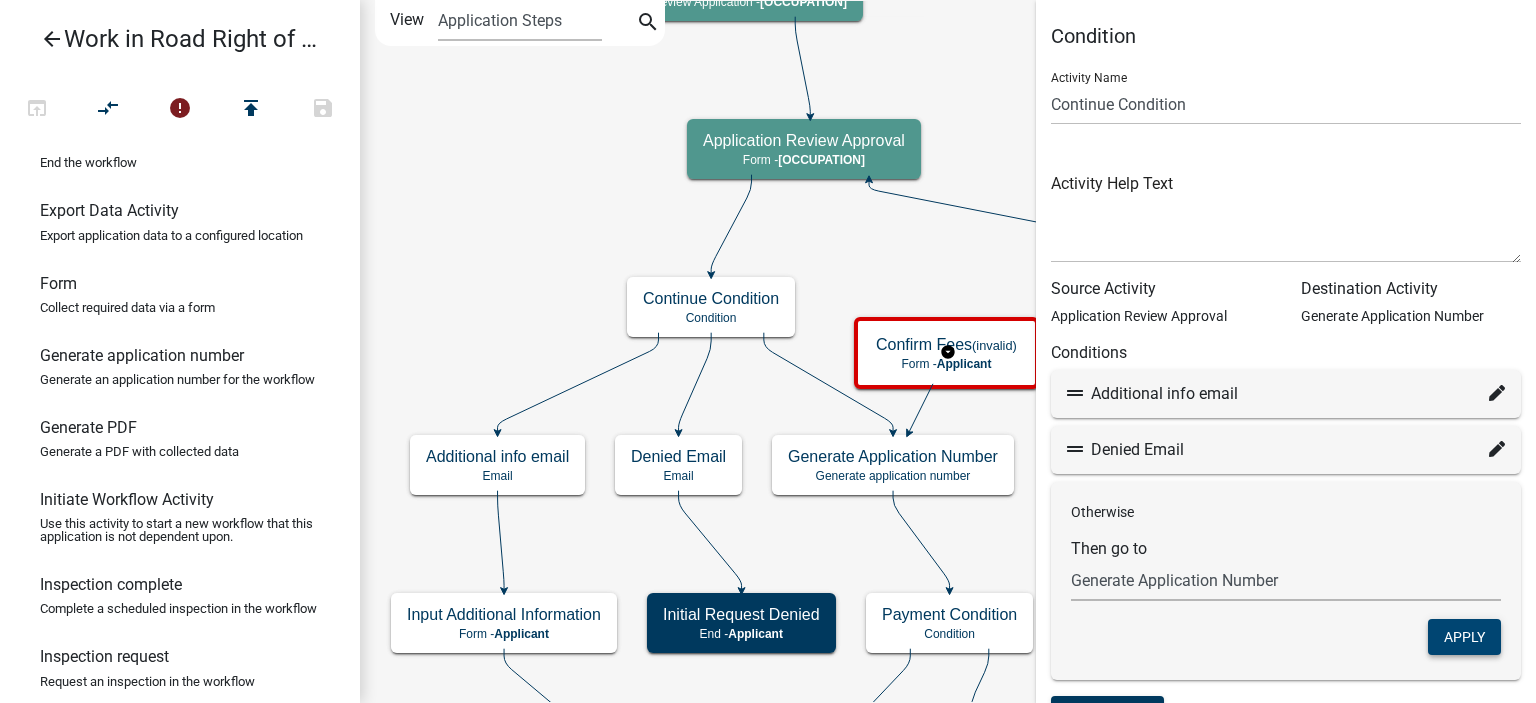 click on "Apply" at bounding box center (1464, 637) 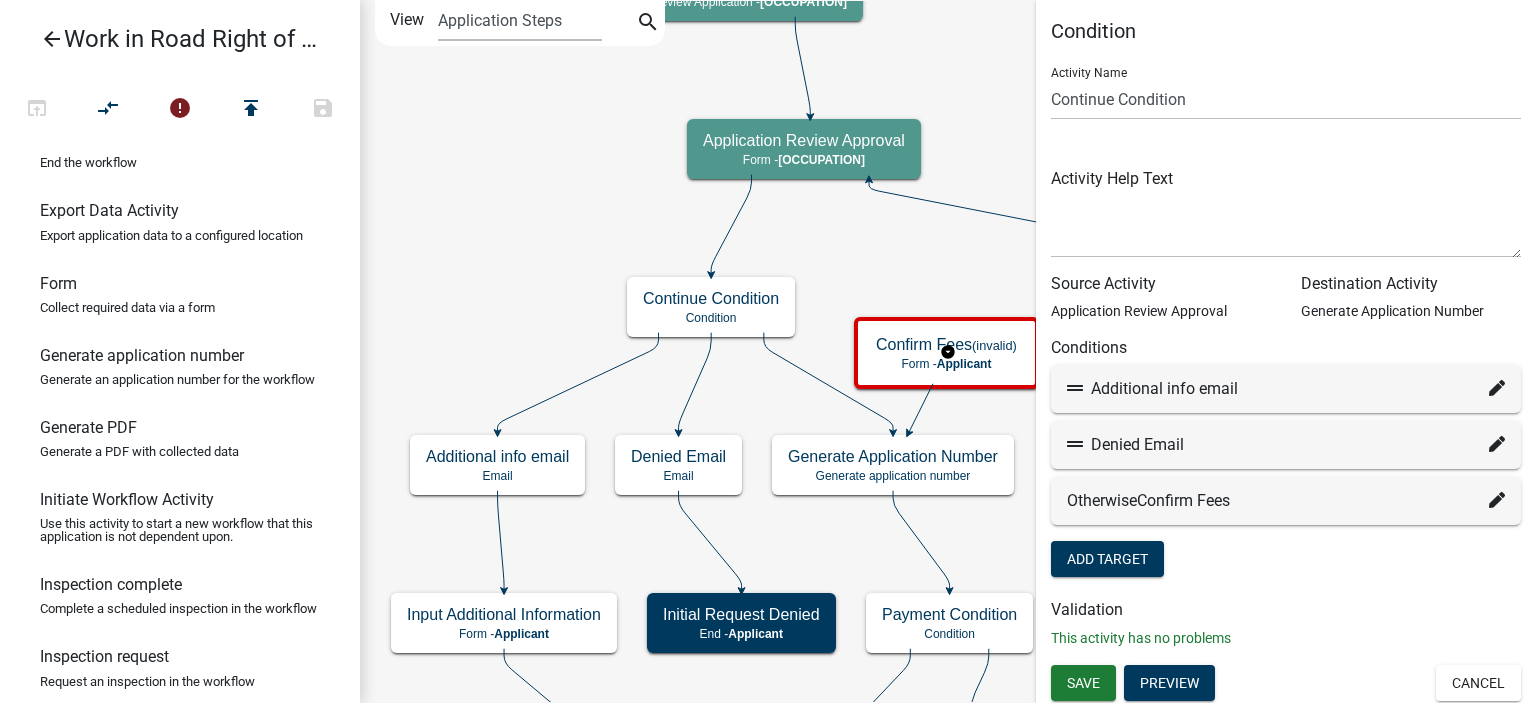 scroll, scrollTop: 7, scrollLeft: 0, axis: vertical 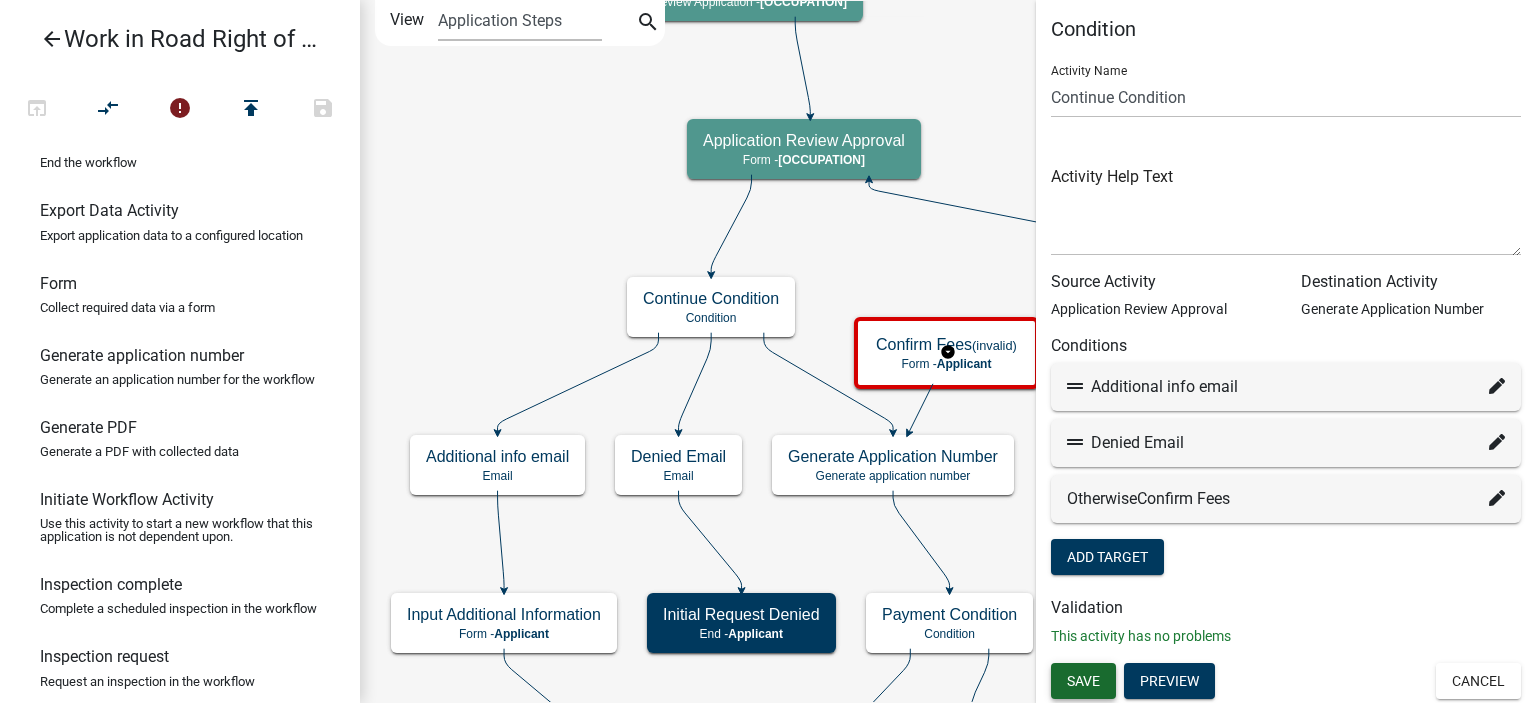 click on "Save" 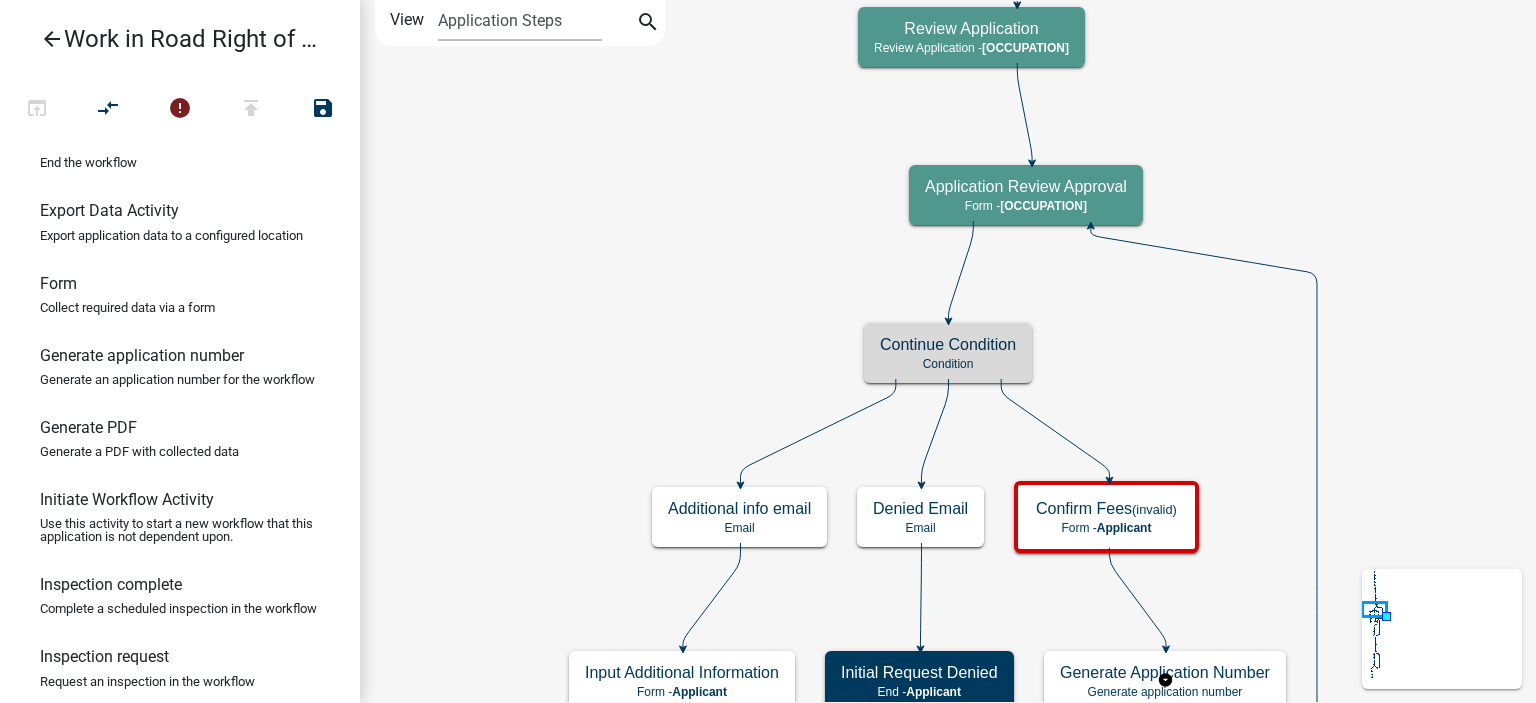 scroll, scrollTop: 0, scrollLeft: 0, axis: both 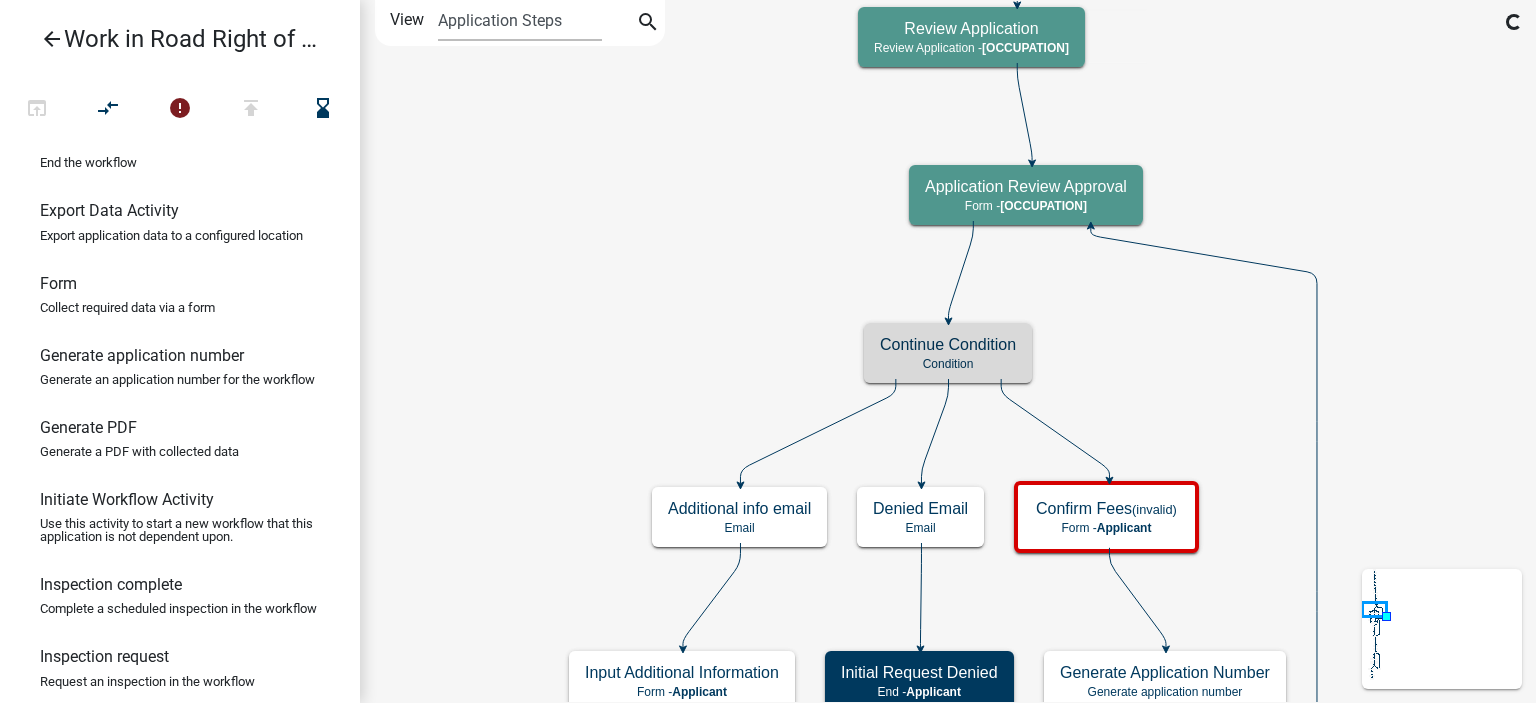 click on "Start
Start -  Applicant
Require User
Require user
Signature and Submit
Form -  Applicant
Application Submitted
Email
Continue Condition
Applicant" 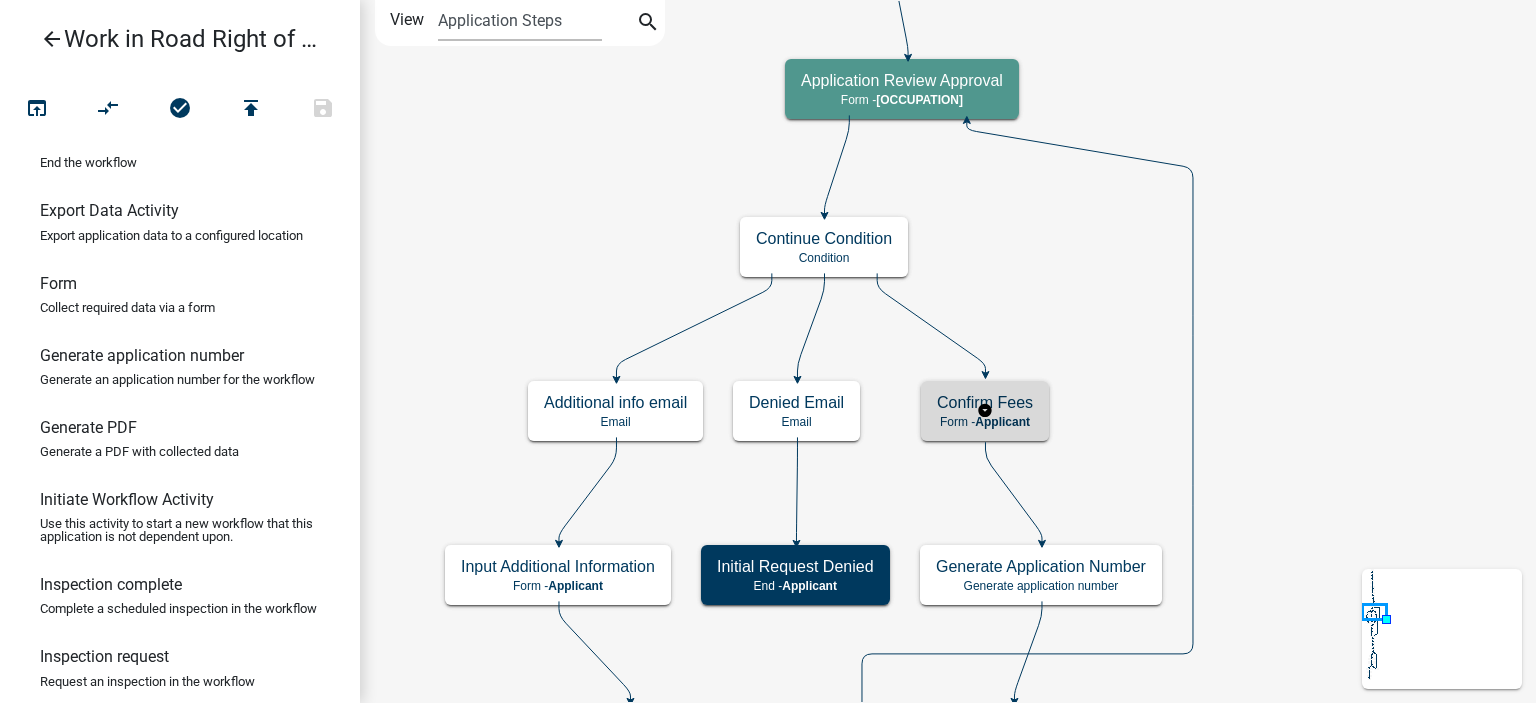 click on "Applicant" at bounding box center (1002, 422) 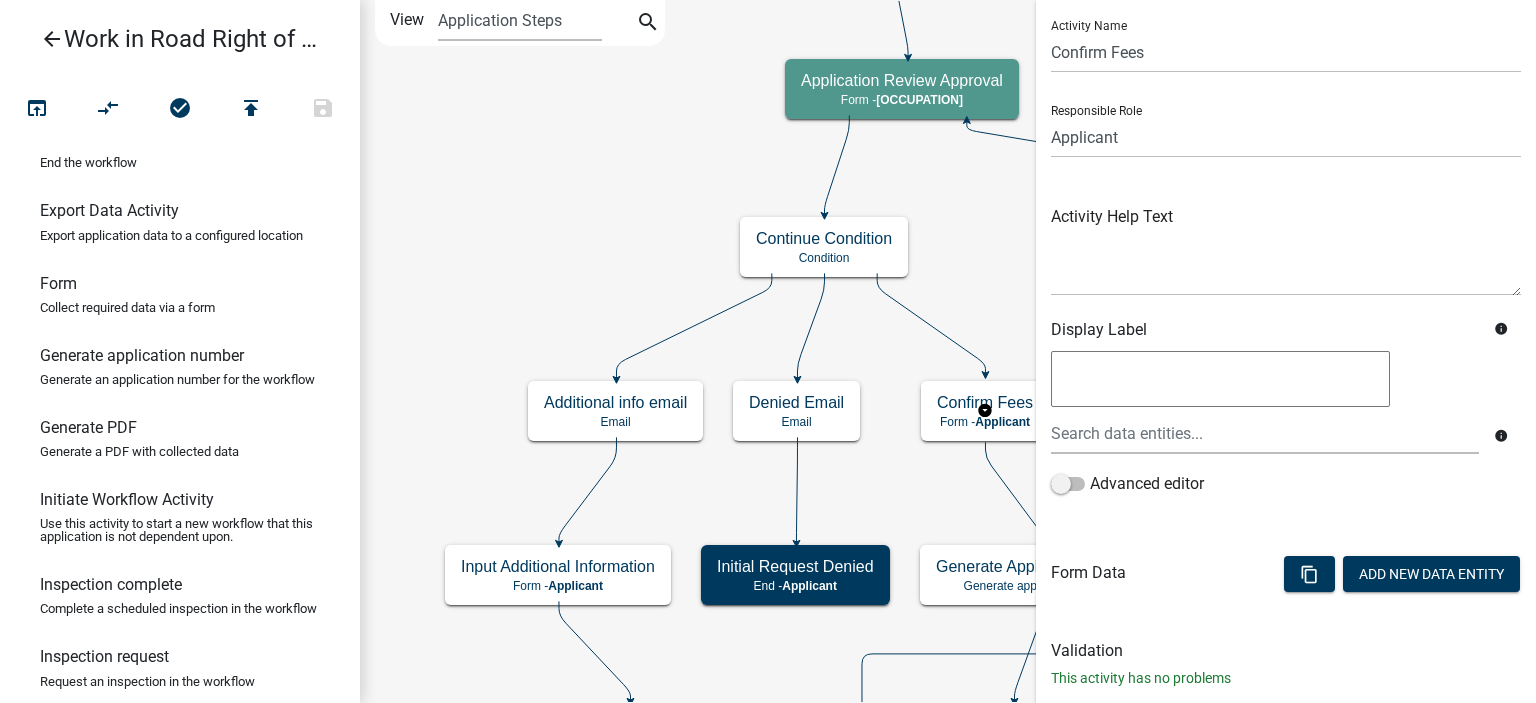 scroll, scrollTop: 94, scrollLeft: 0, axis: vertical 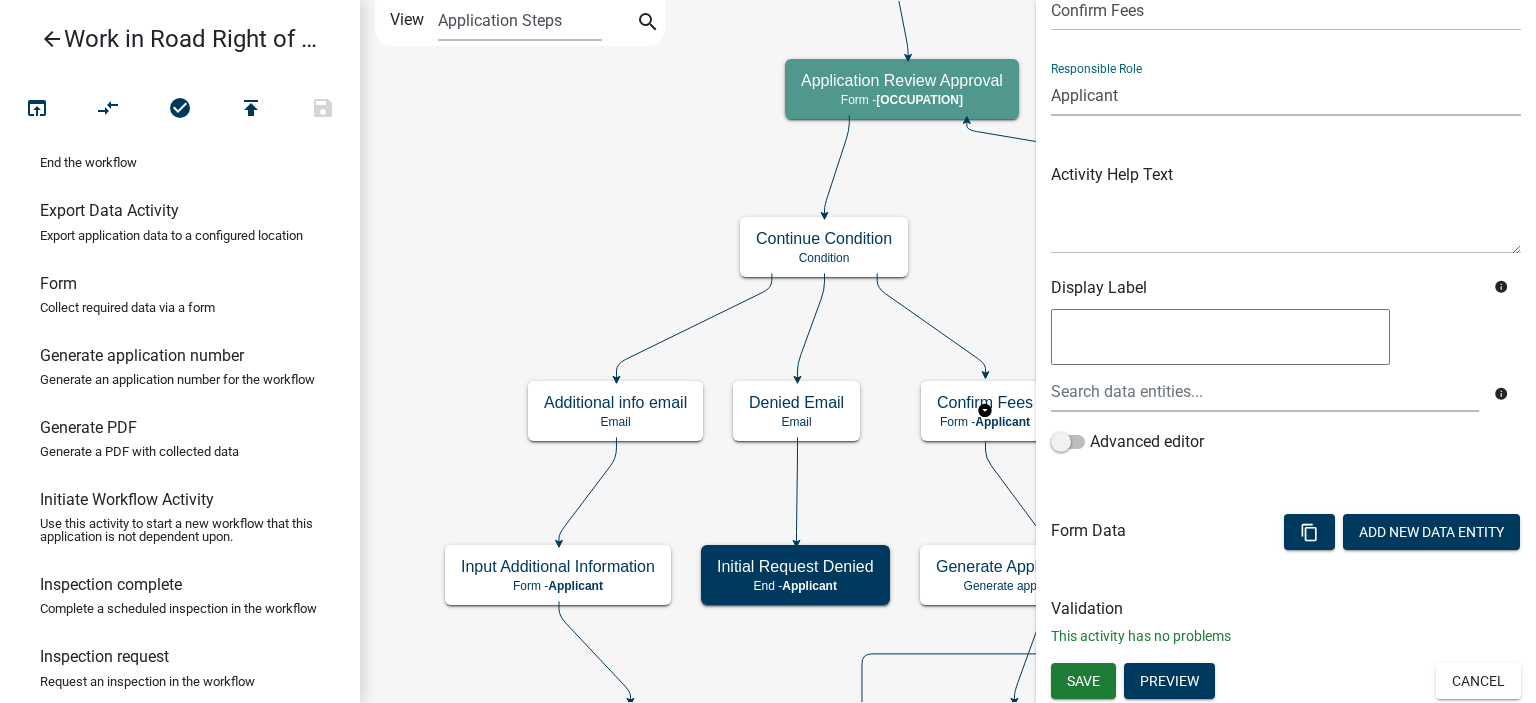 click on "Applicant   Zoning and Environmental Administrator   Highway Department Admin   Highway Dept Inspectors   Highway Department Admin Asst   Sherrif's Department   GIS   Emergency Management   Admin   Highway Department Maintenance Supervisor   Code Enforcement   Highway Department Engineer" 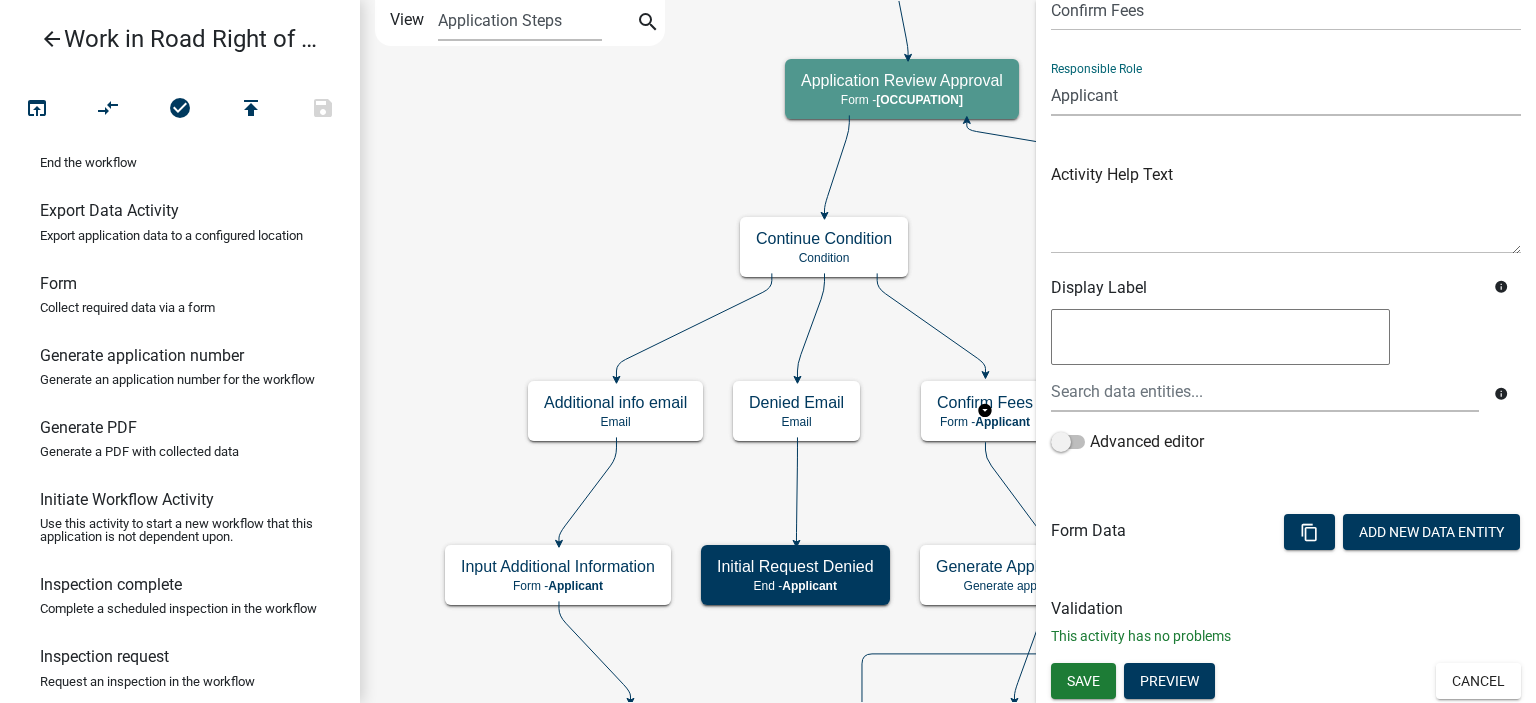 select on "1BABB051-011D-440E-9D83-F11DCCBAC216" 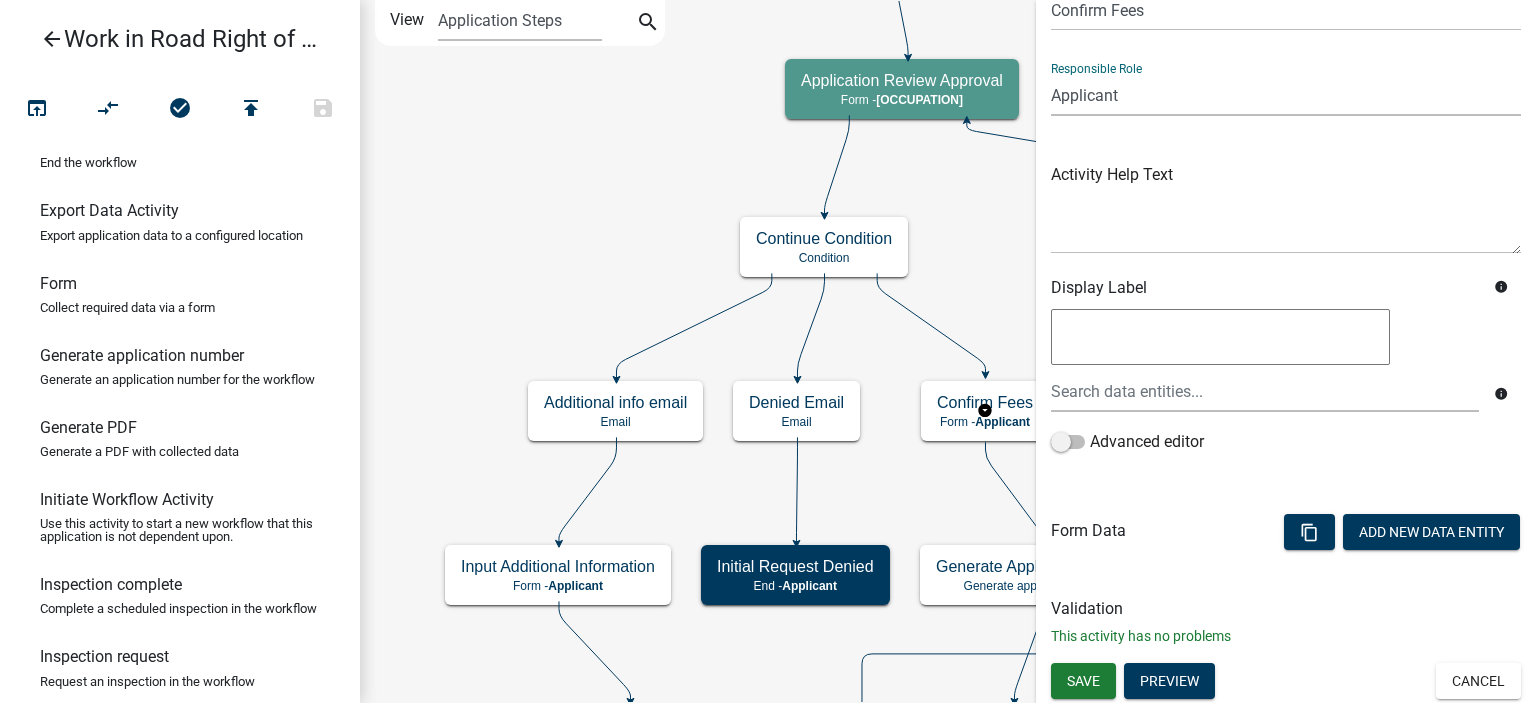 click on "Applicant   Zoning and Environmental Administrator   Highway Department Admin   Highway Dept Inspectors   Highway Department Admin Asst   Sherrif's Department   GIS   Emergency Management   Admin   Highway Department Maintenance Supervisor   Code Enforcement   Highway Department Engineer" 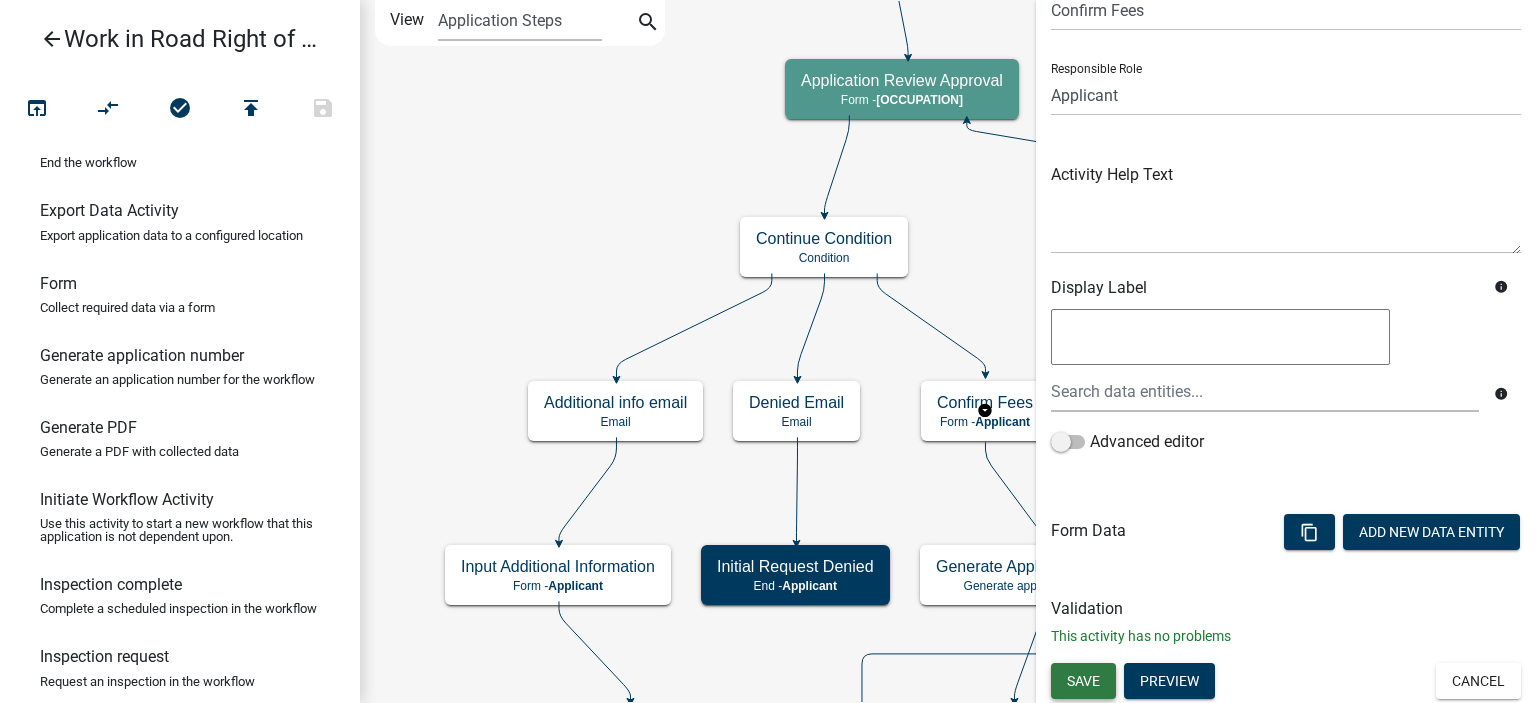 click on "Save" 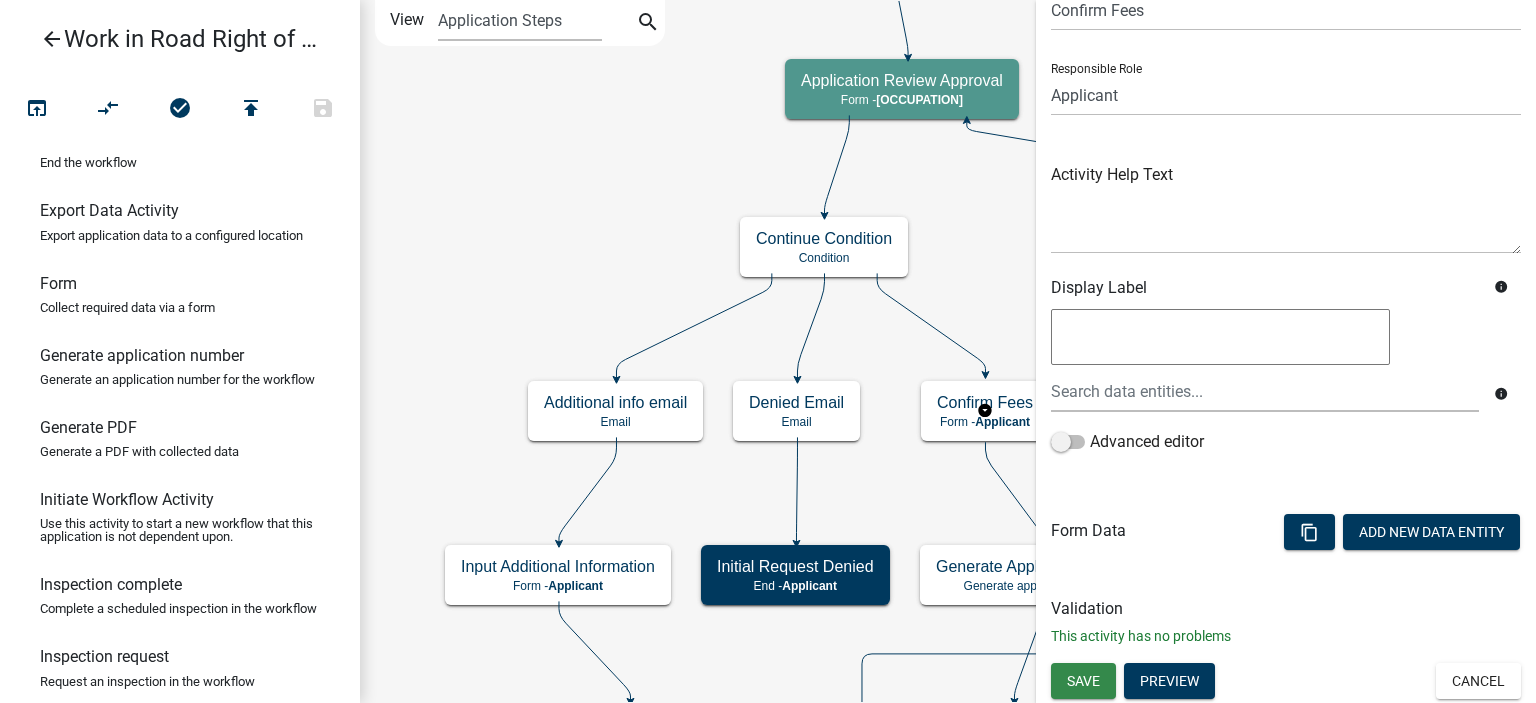 scroll, scrollTop: 0, scrollLeft: 0, axis: both 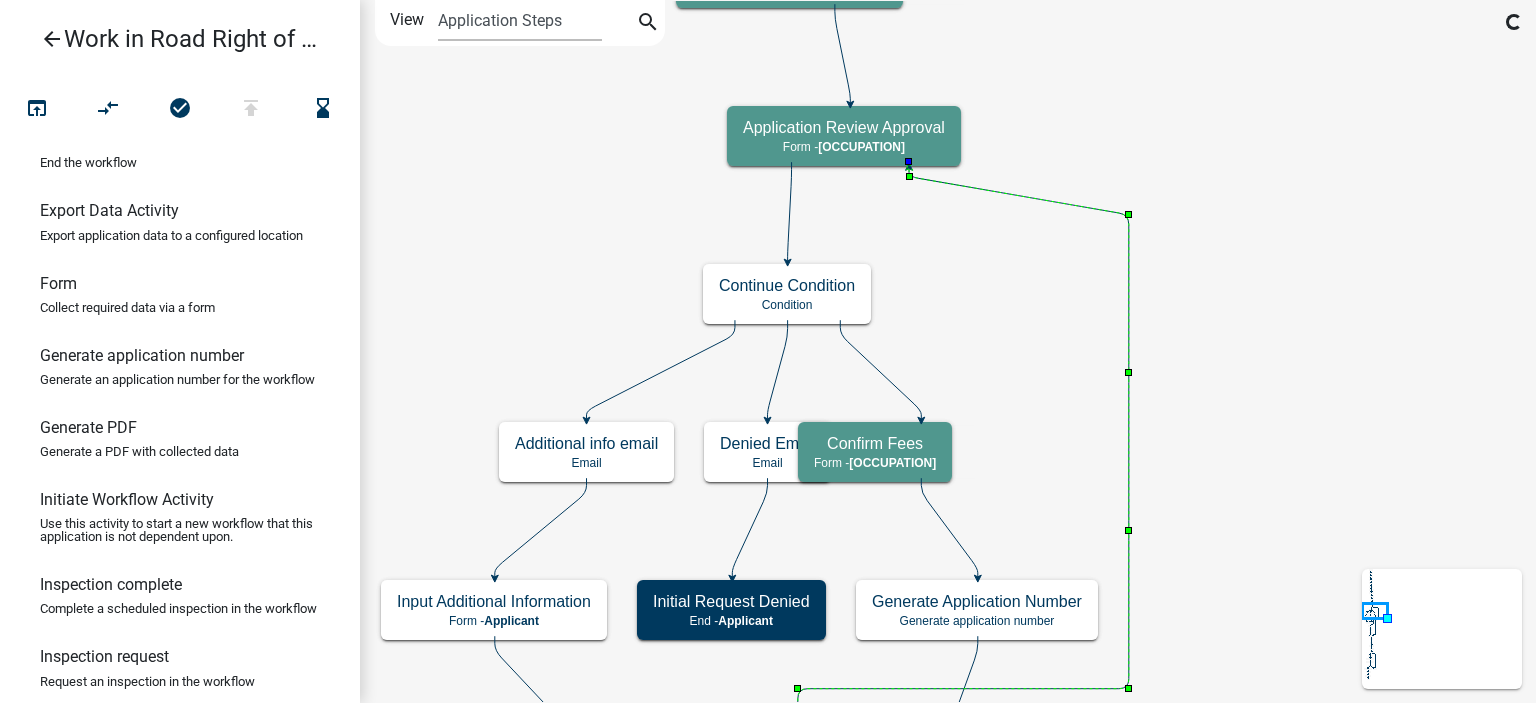 click 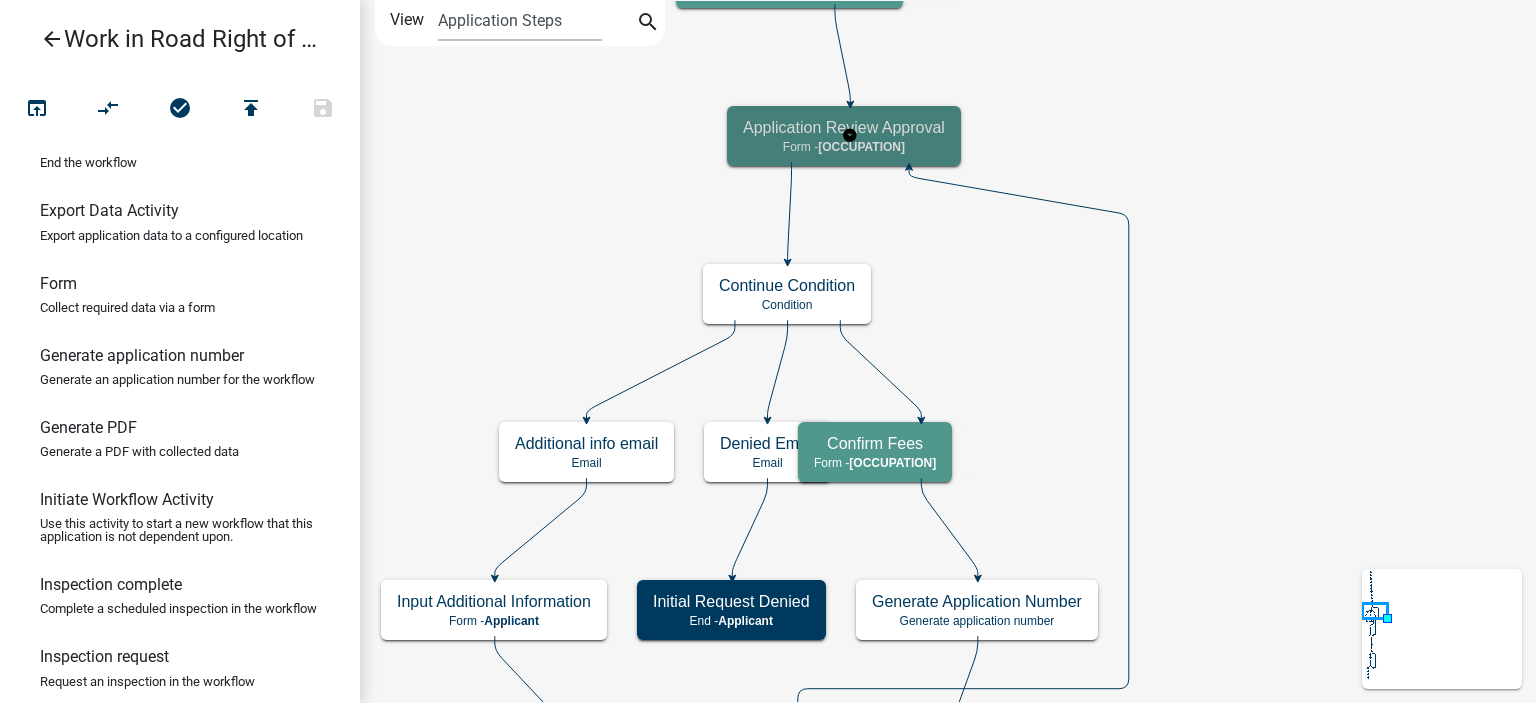 click on "Application Review Approval" at bounding box center [844, 127] 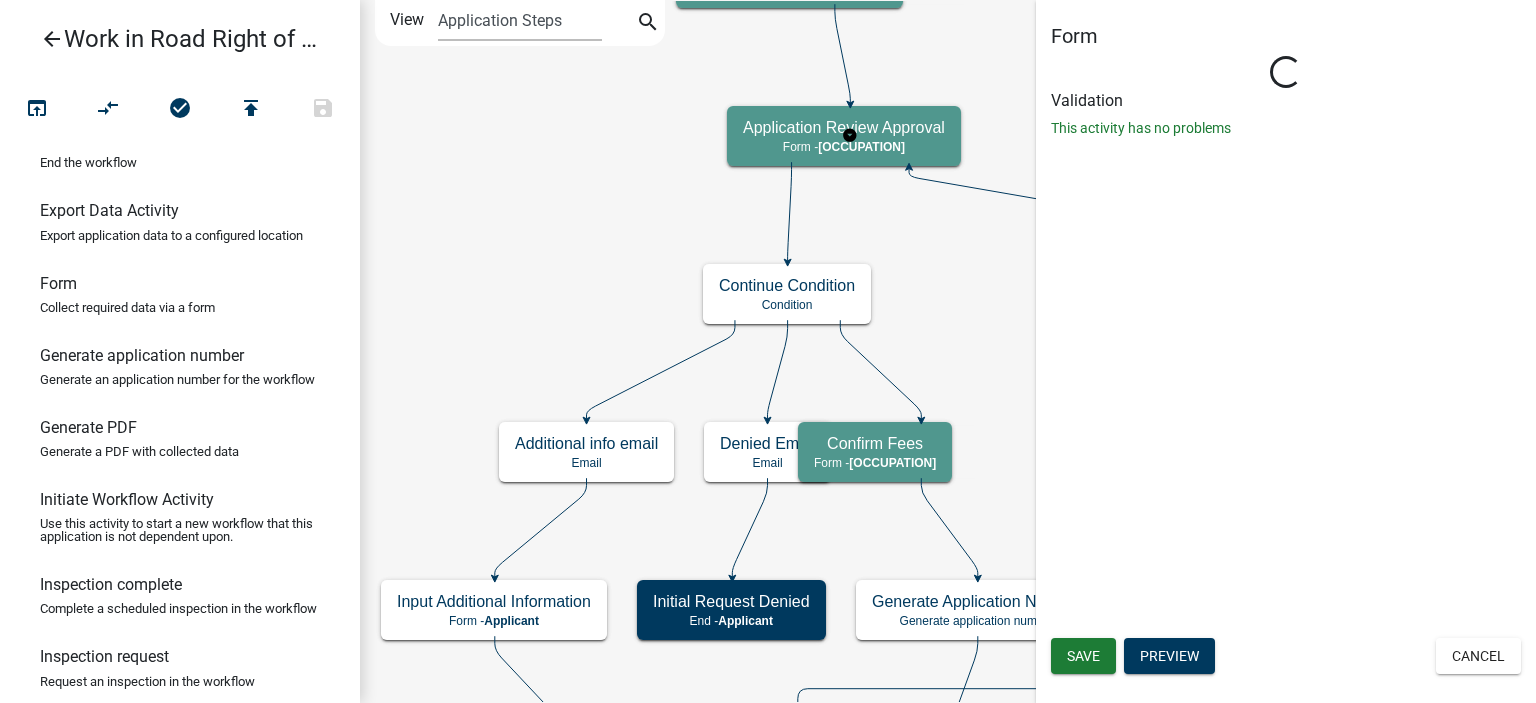 select on "1BABB051-011D-440E-9D83-F11DCCBAC216" 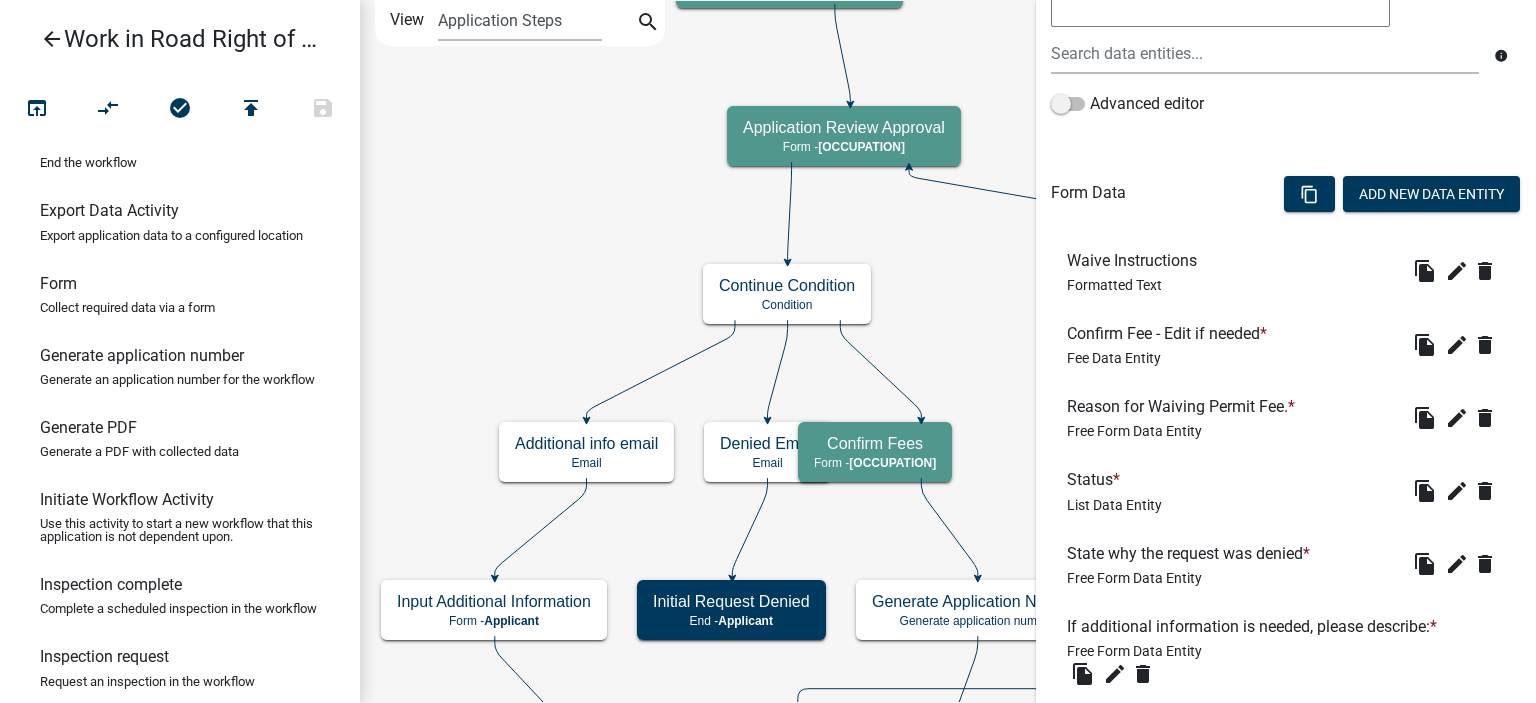 scroll, scrollTop: 500, scrollLeft: 0, axis: vertical 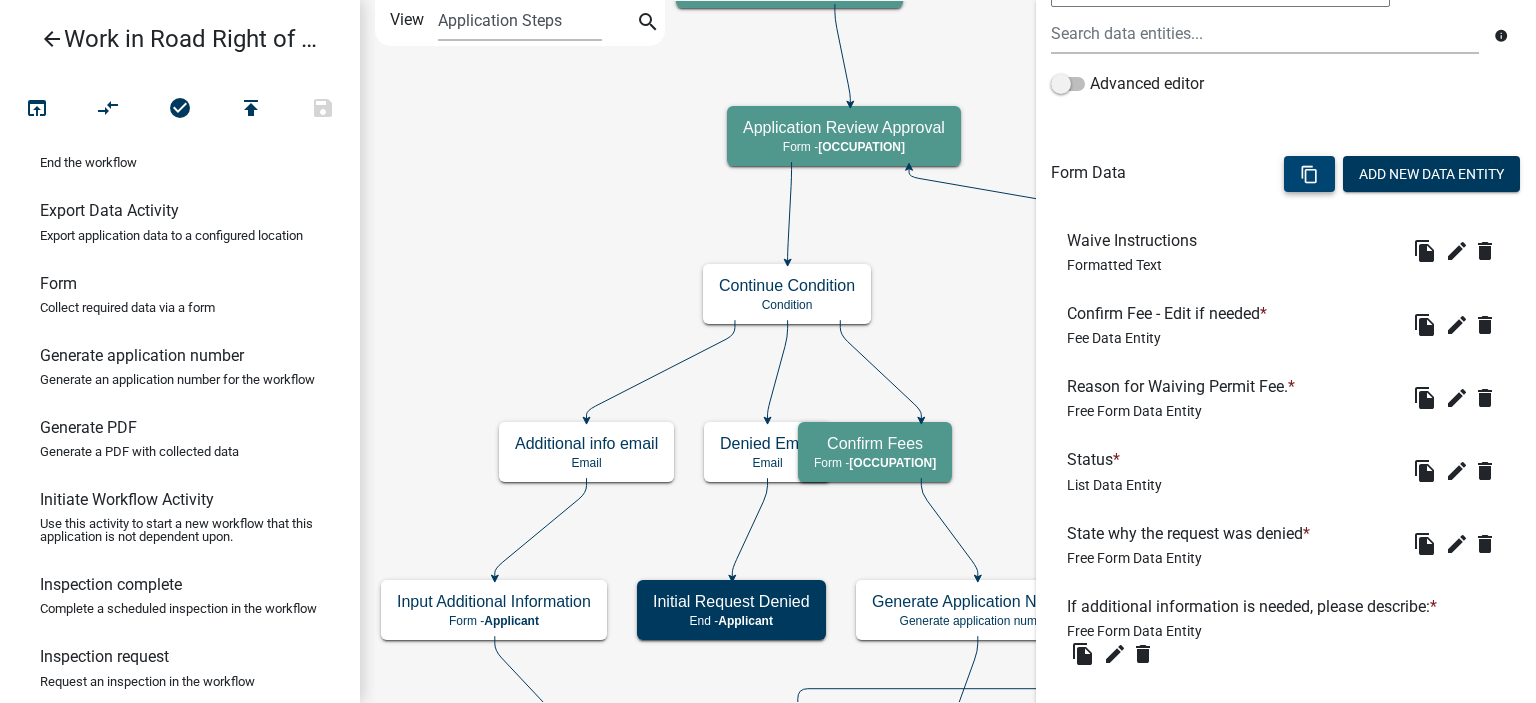 click on "content_copy" at bounding box center [1309, 174] 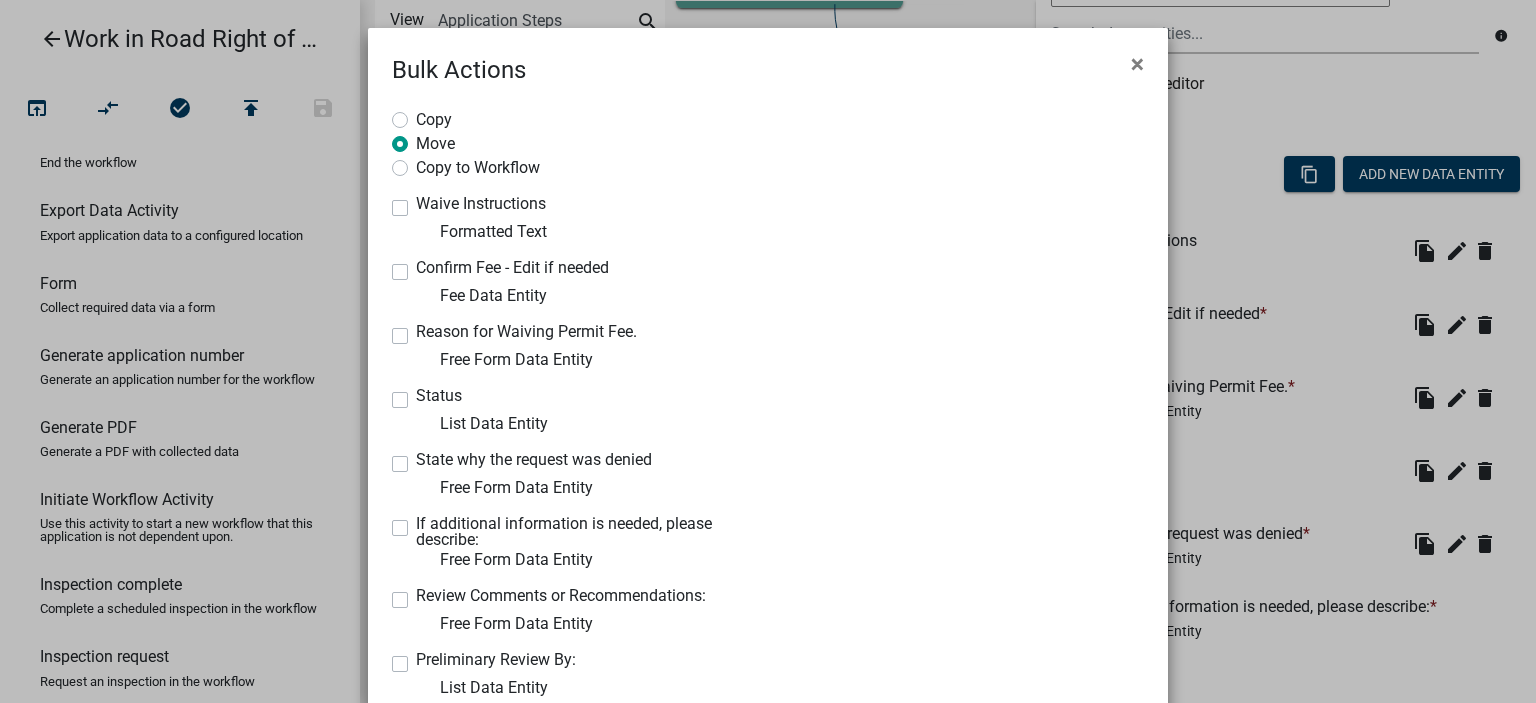 click on "Waive Instructions" 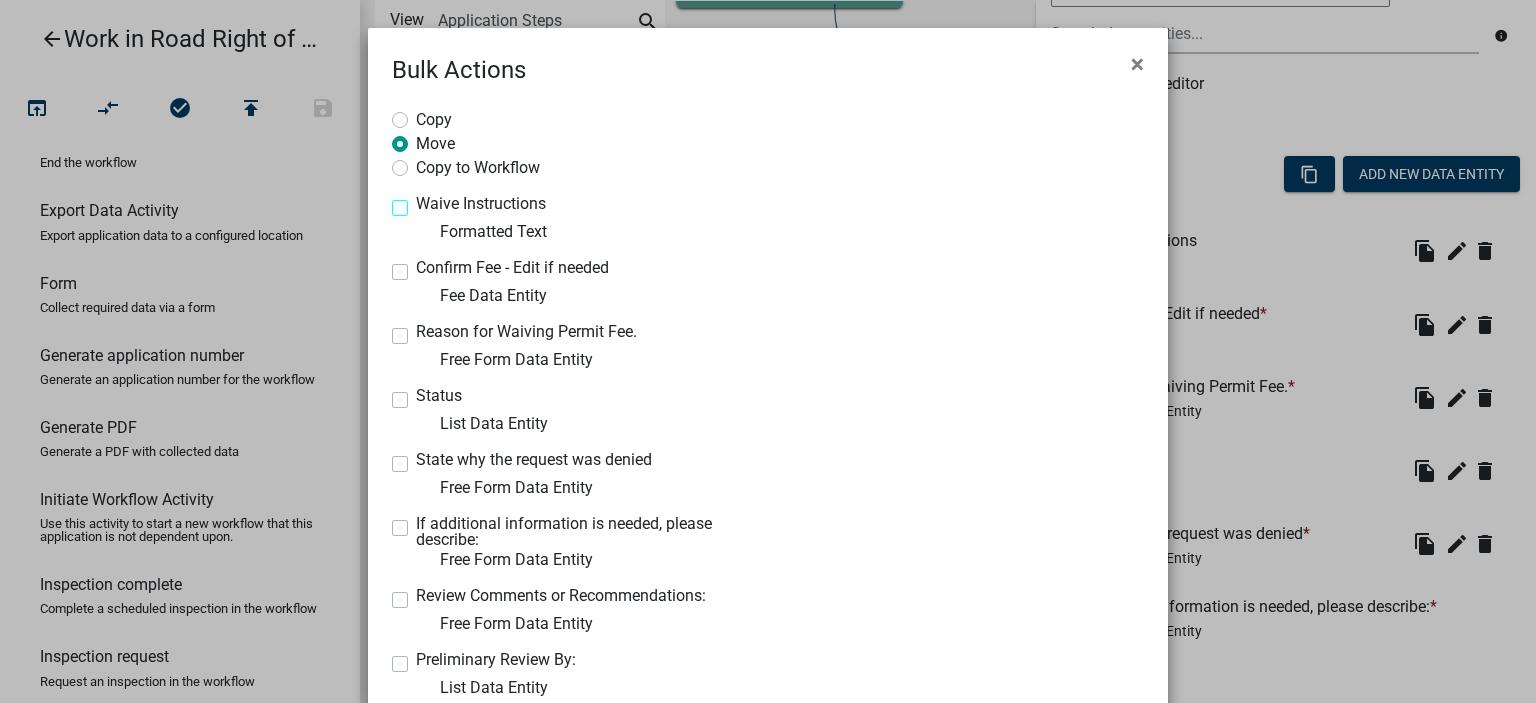 click on "Waive Instructions" at bounding box center [422, 202] 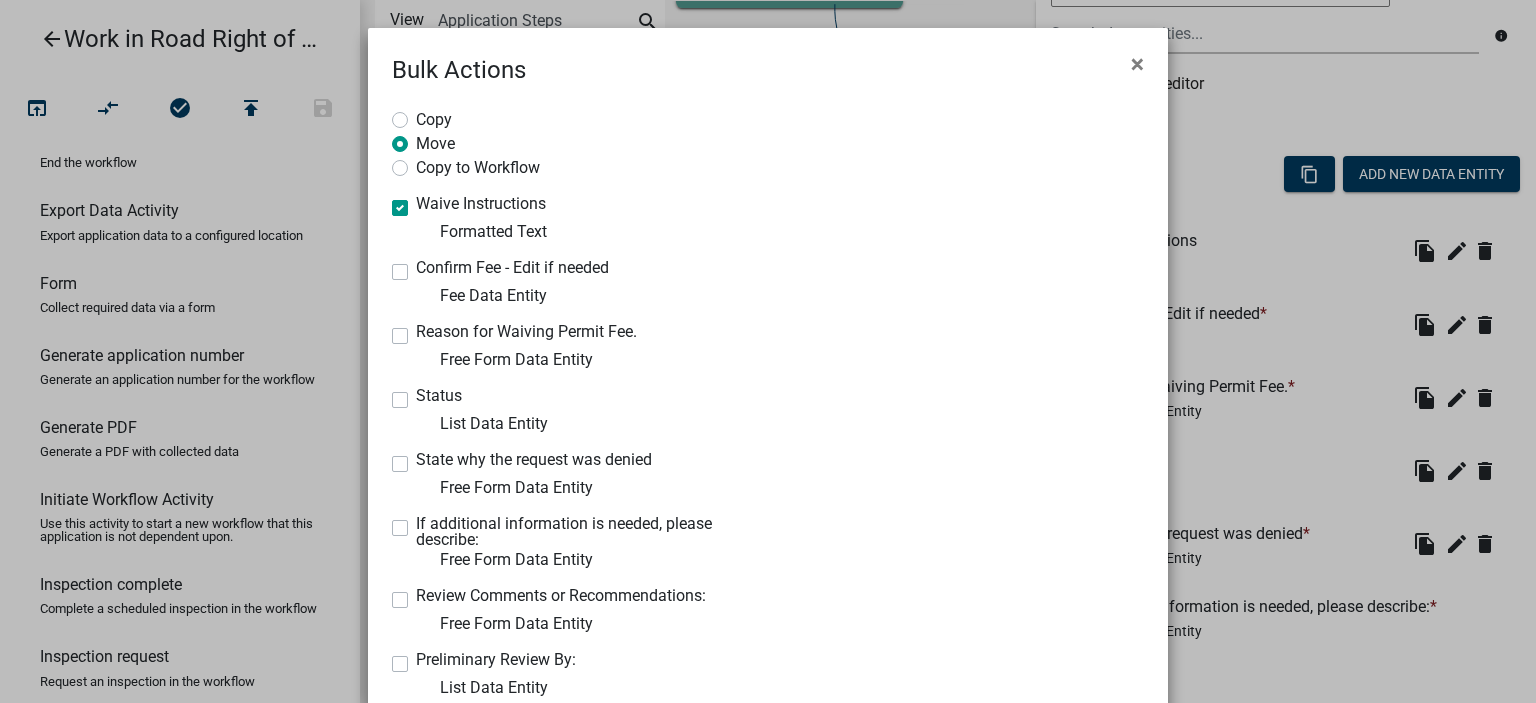 click on "Confirm Fee - Edit if needed" 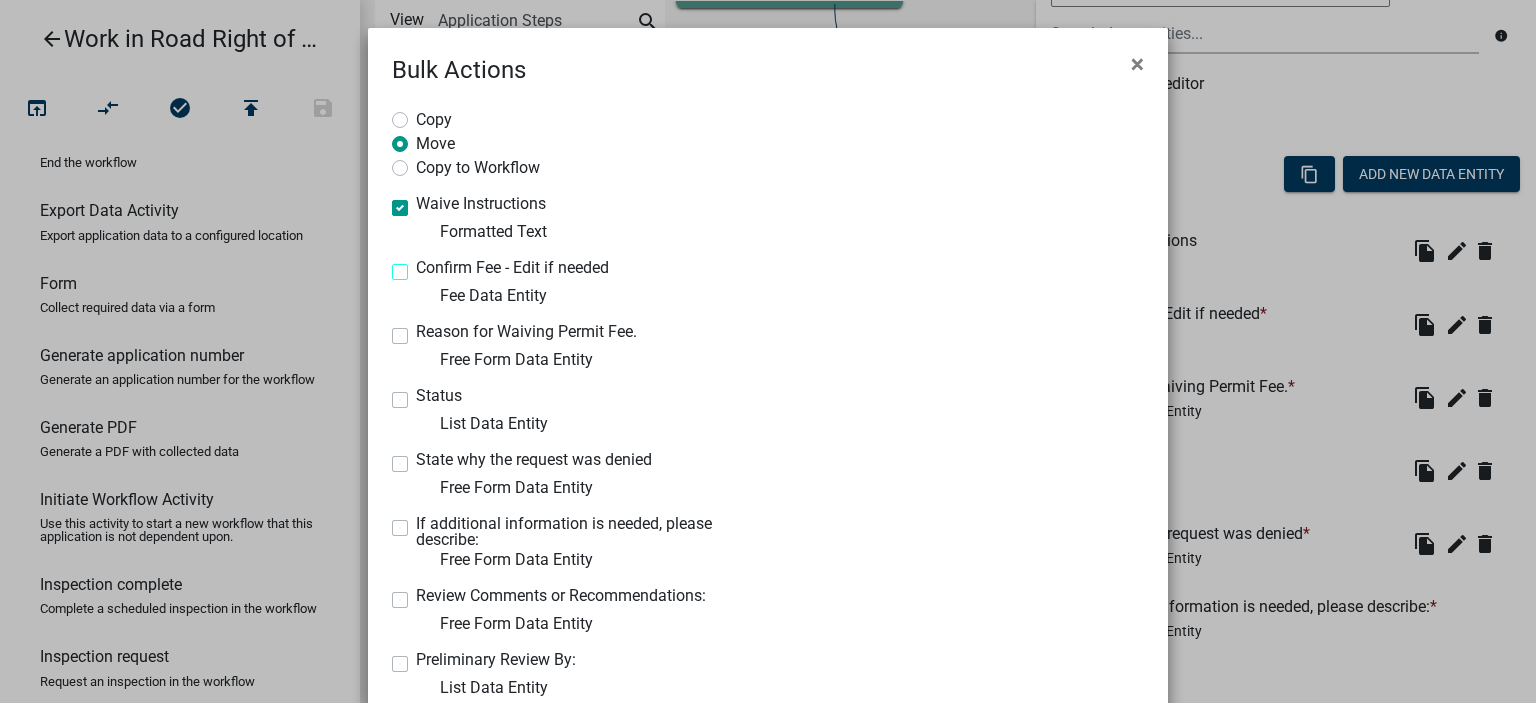 click on "Confirm Fee - Edit if needed" at bounding box center (422, 266) 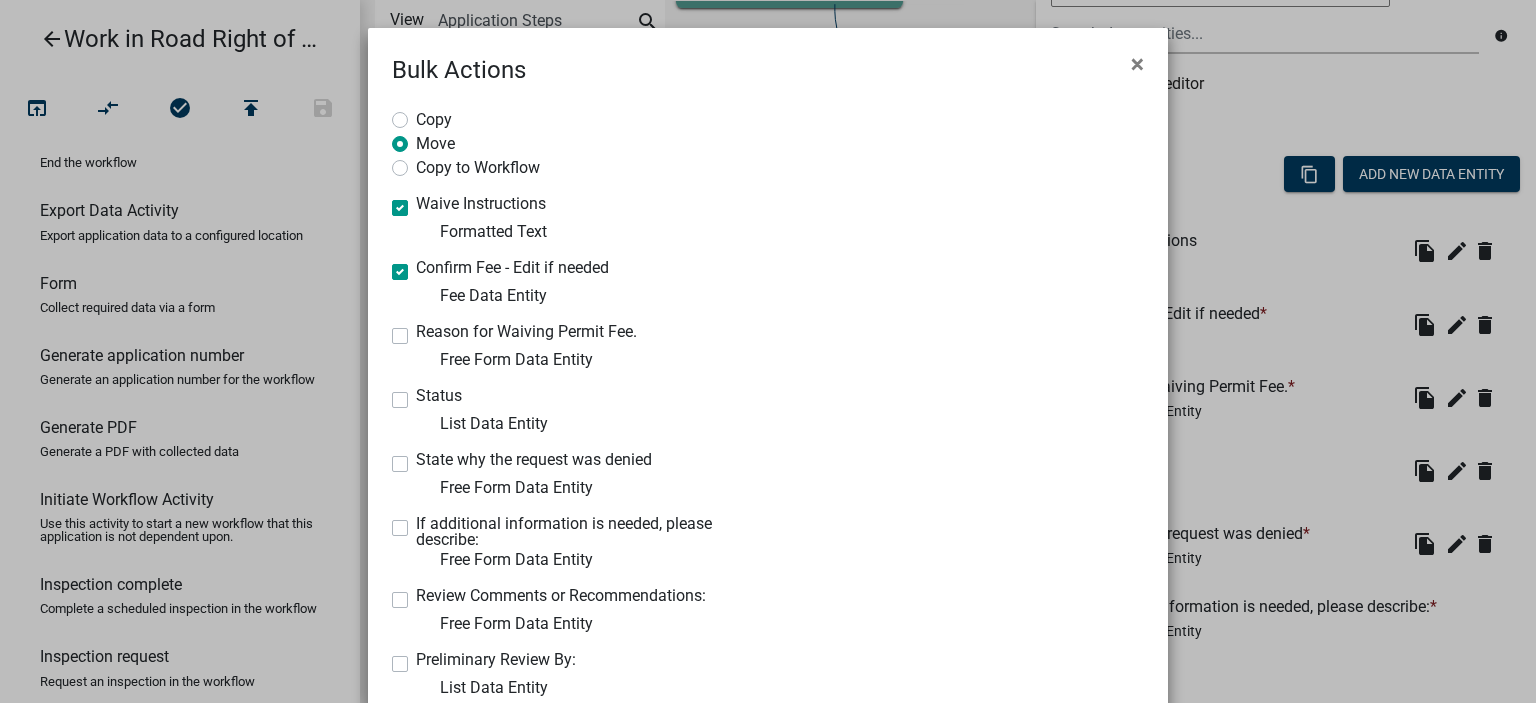 click on "Reason for Waiving Permit Fee." 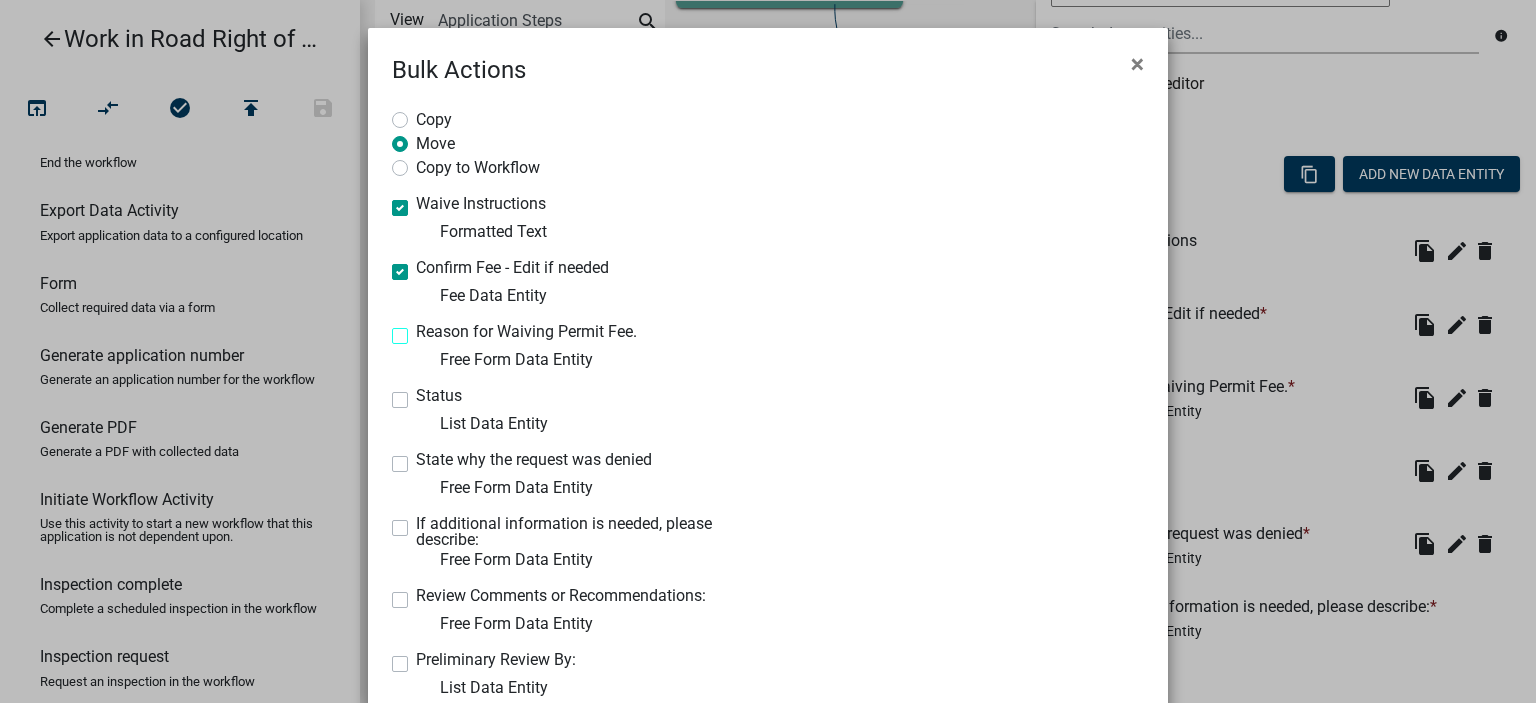 checkbox on "true" 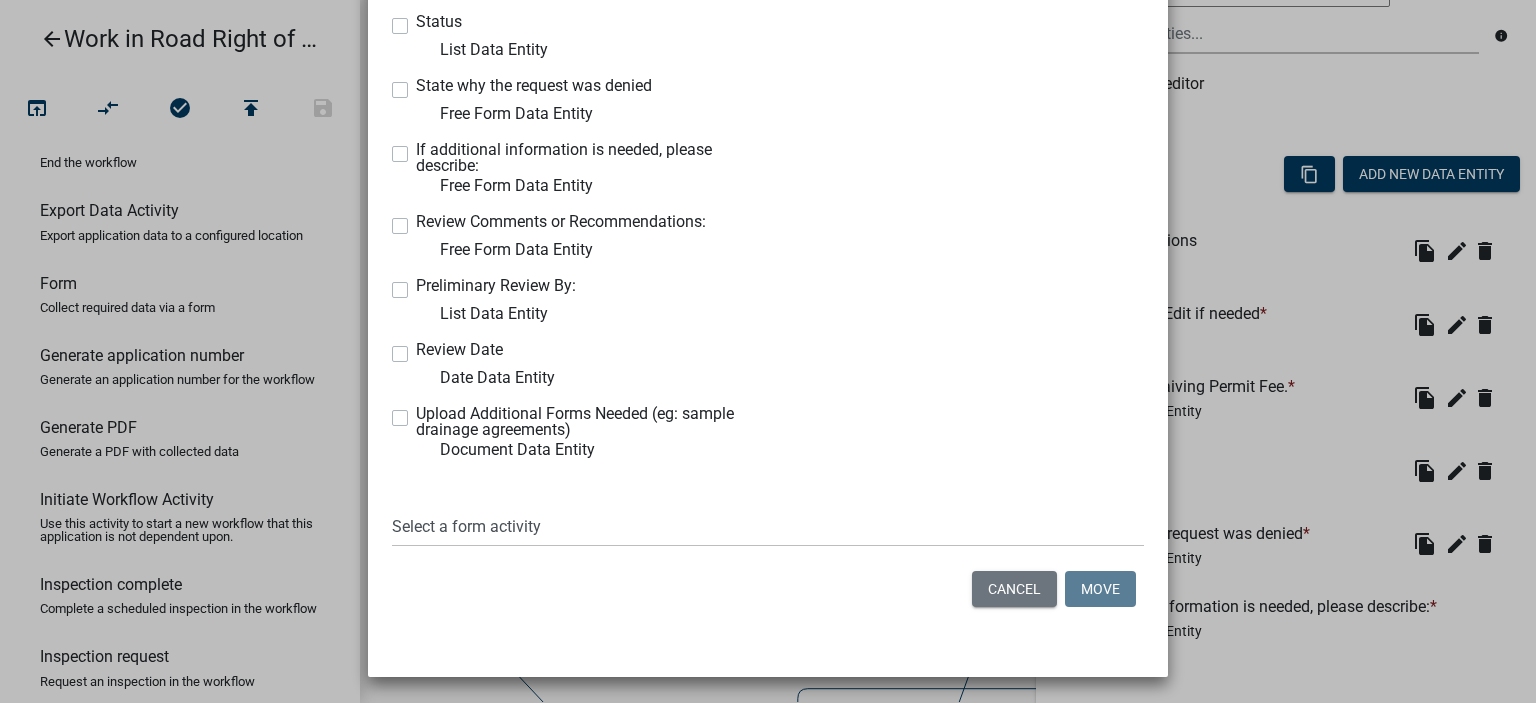 scroll, scrollTop: 376, scrollLeft: 0, axis: vertical 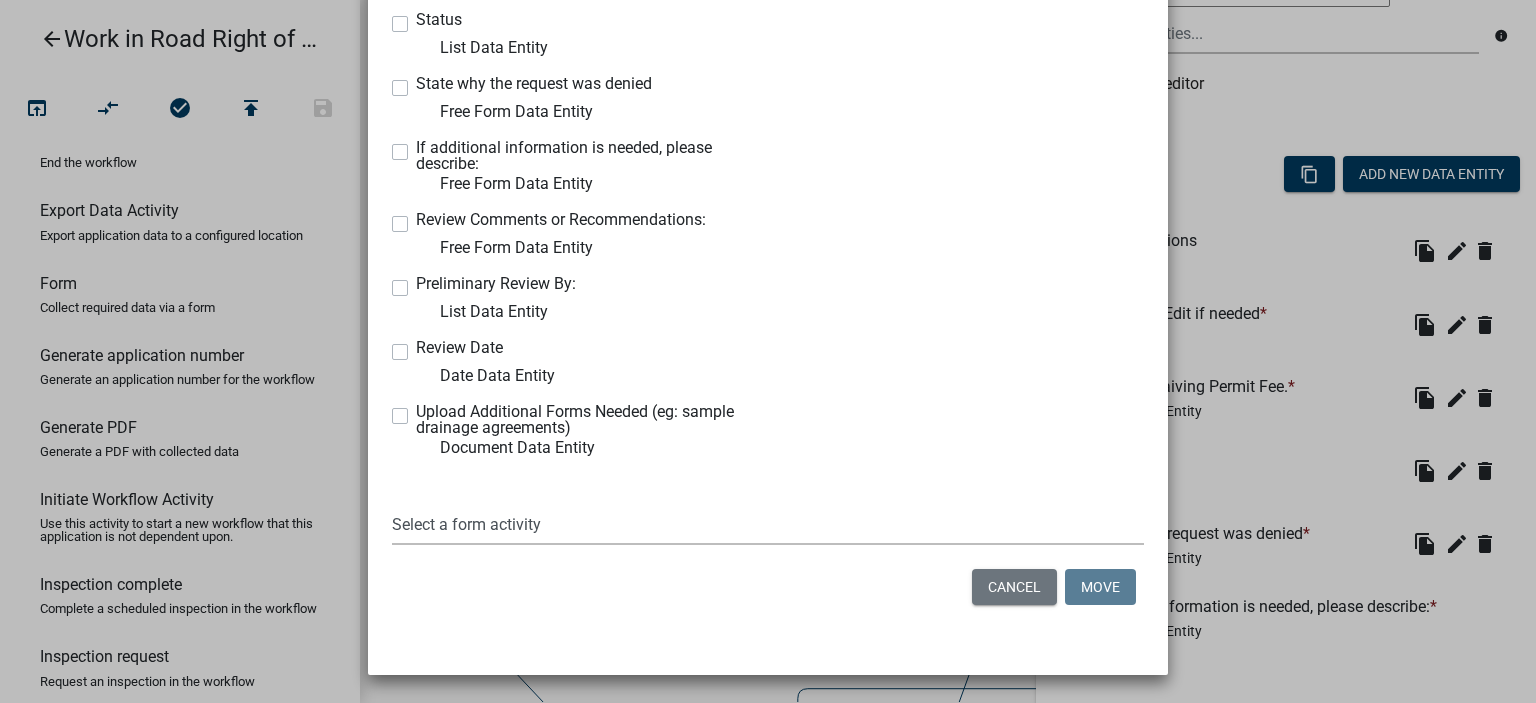 click on "Select a form activity  Signature and Submit   Input Additional Information   Review Additional Information   Applicant Information   Terms and Conditions   Projection Information   Request Final inspection   Schedule Final Inspection   Final Inspection Complete   Confirm Fees" 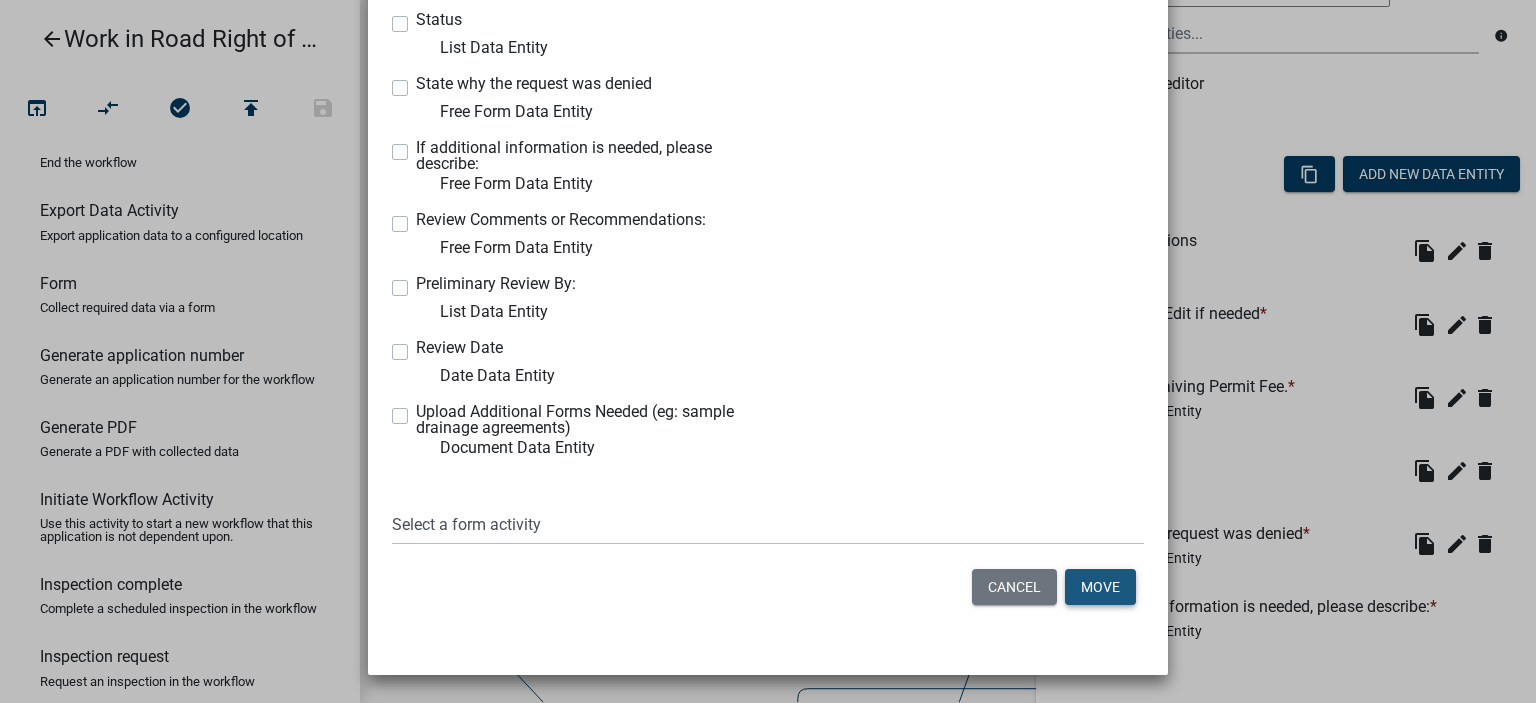 click on "Move" 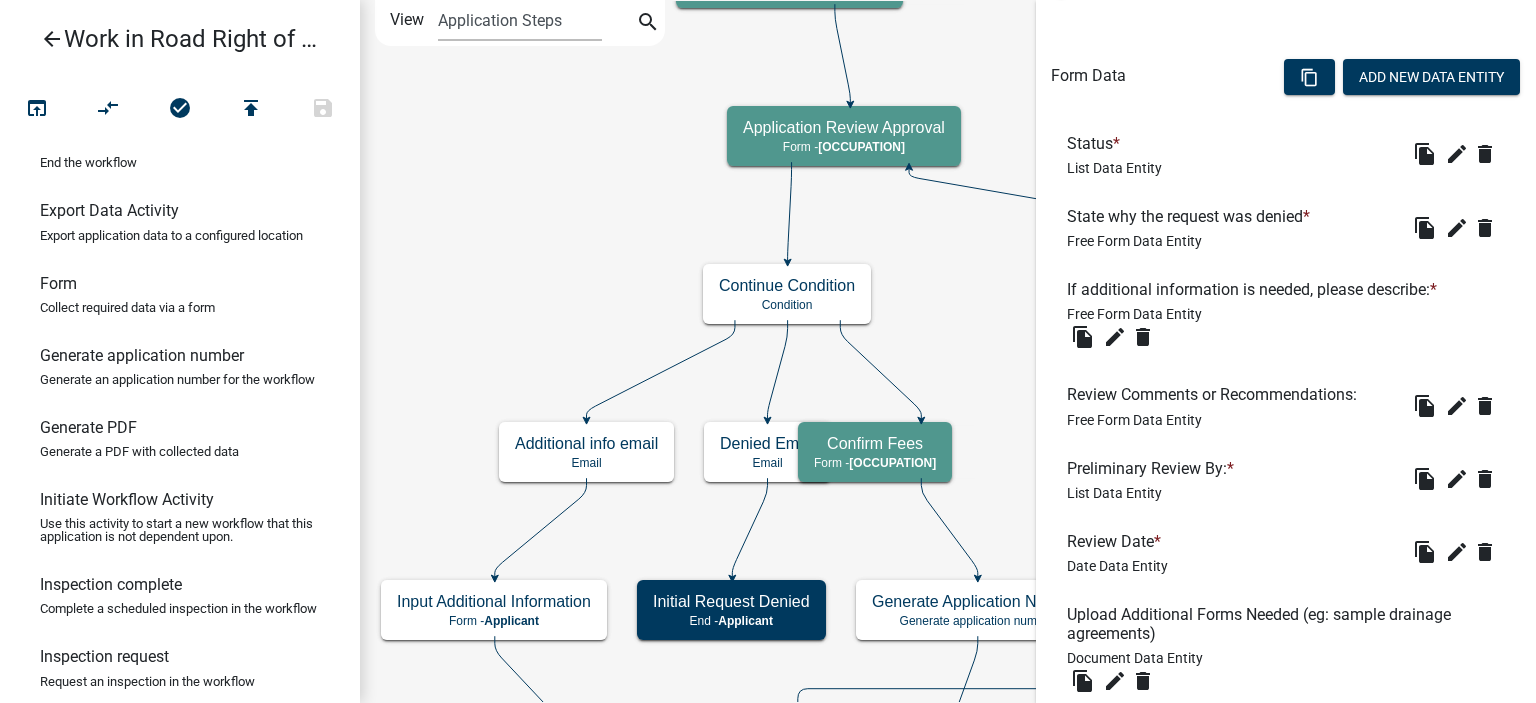 scroll, scrollTop: 737, scrollLeft: 0, axis: vertical 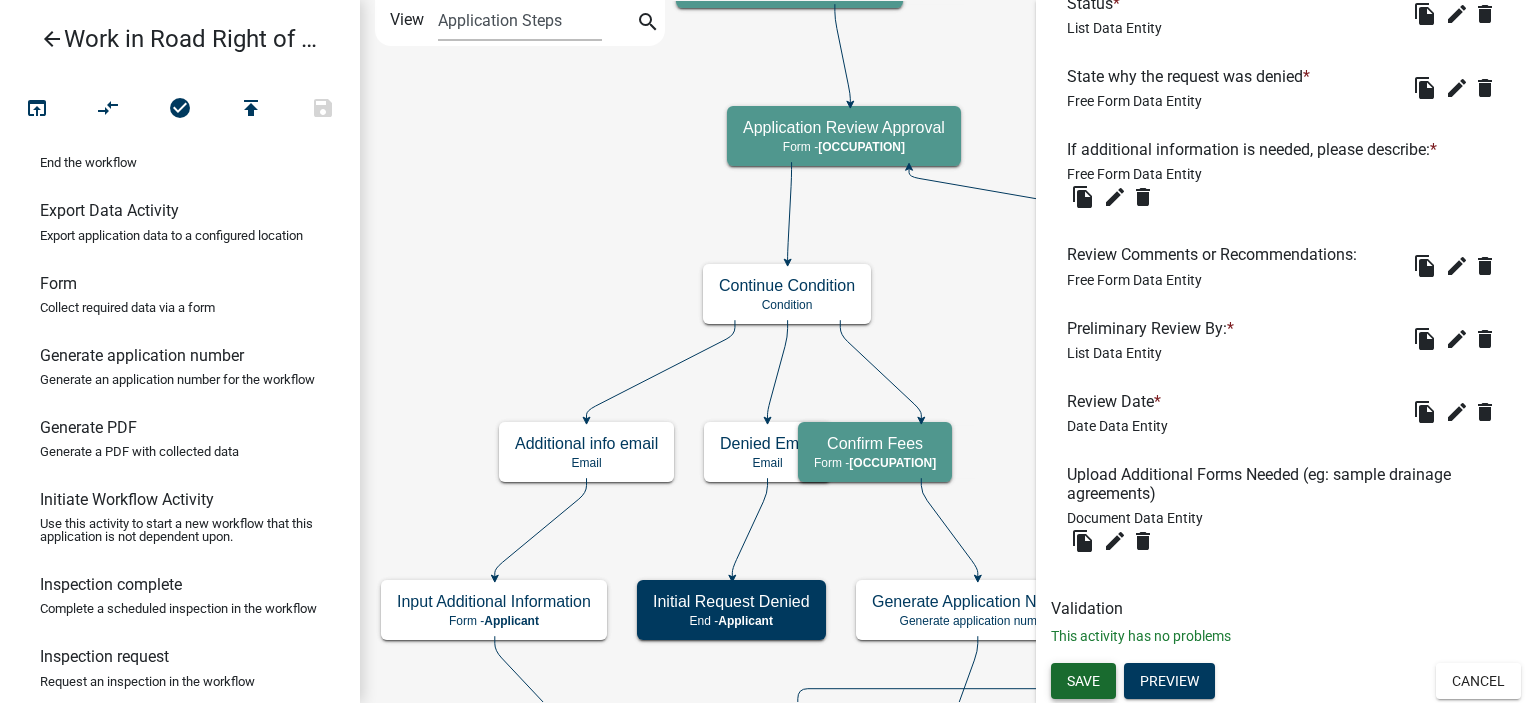 click on "Save" 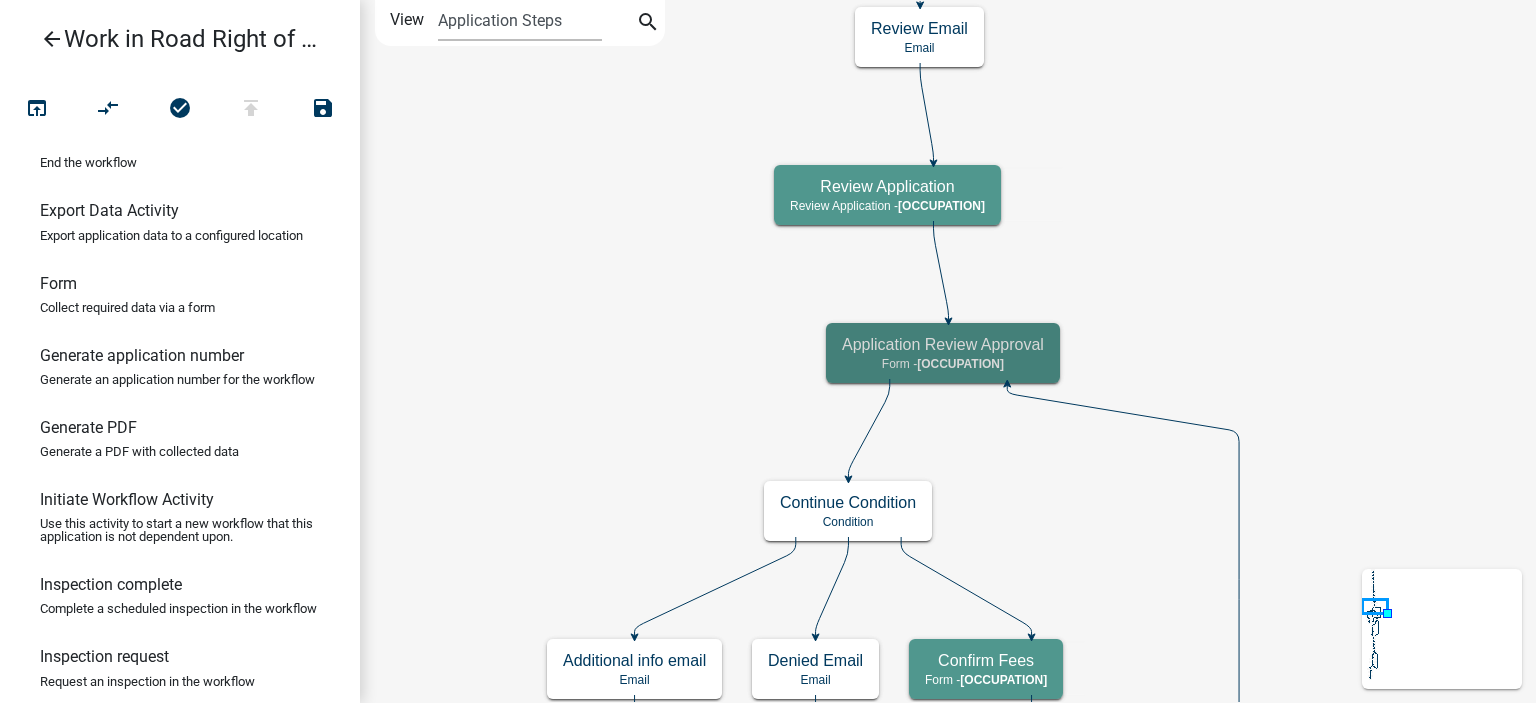 scroll, scrollTop: 0, scrollLeft: 0, axis: both 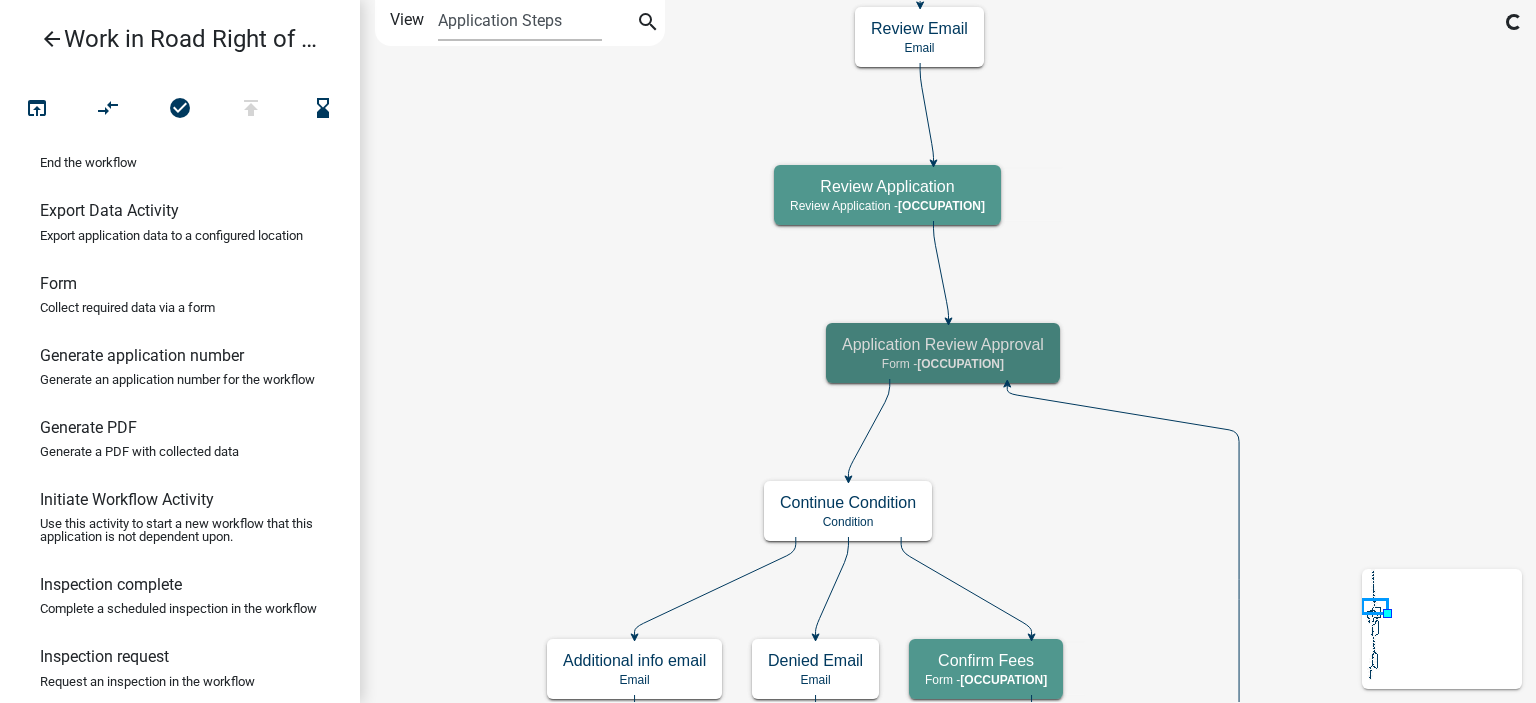 click on "Start
Start -  Applicant
Require User
Require user
Signature and Submit
Form -  Applicant
Application Submitted
Email
Continue Condition
Applicant" 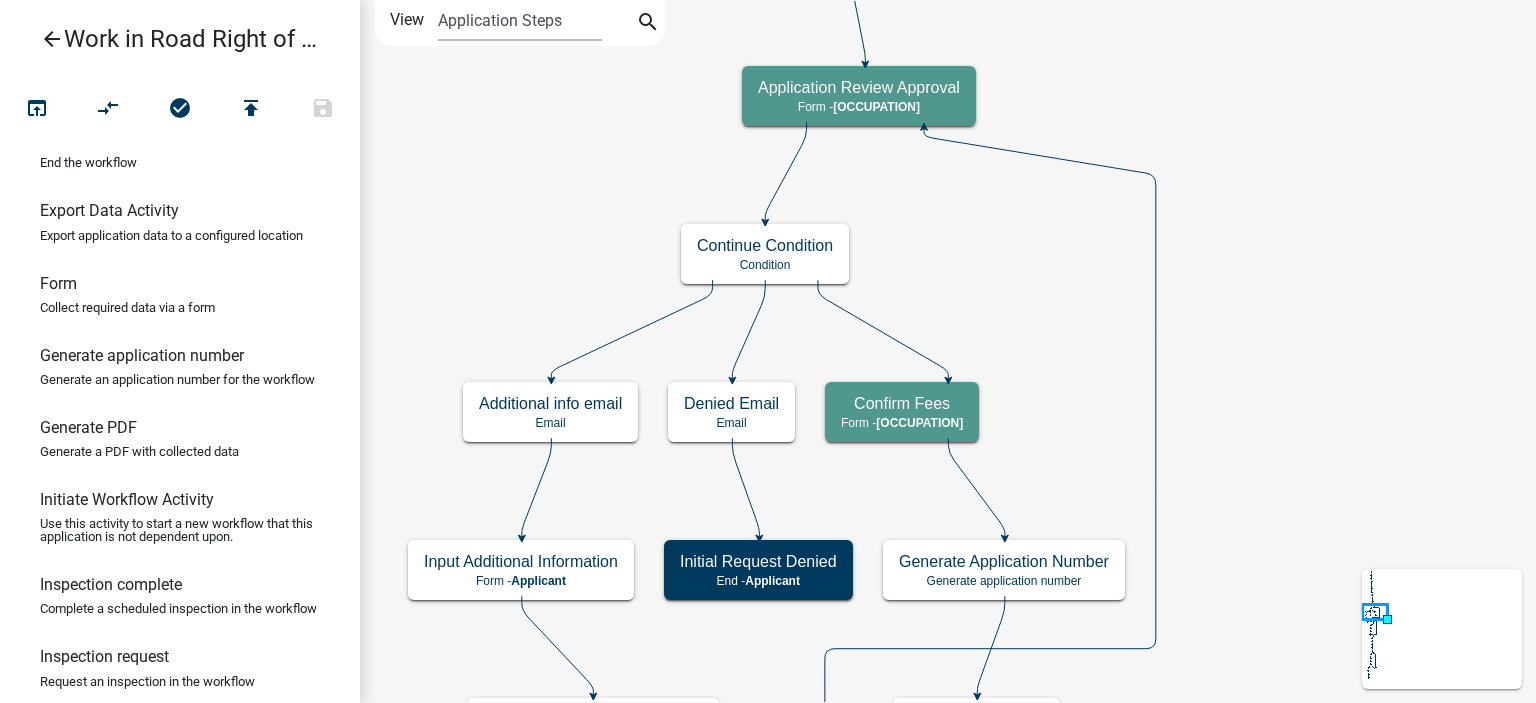 click on "Start
Start -  Applicant
Require User
Require user
Signature and Submit
Form -  Applicant
Application Submitted
Email
Continue Condition
Applicant" 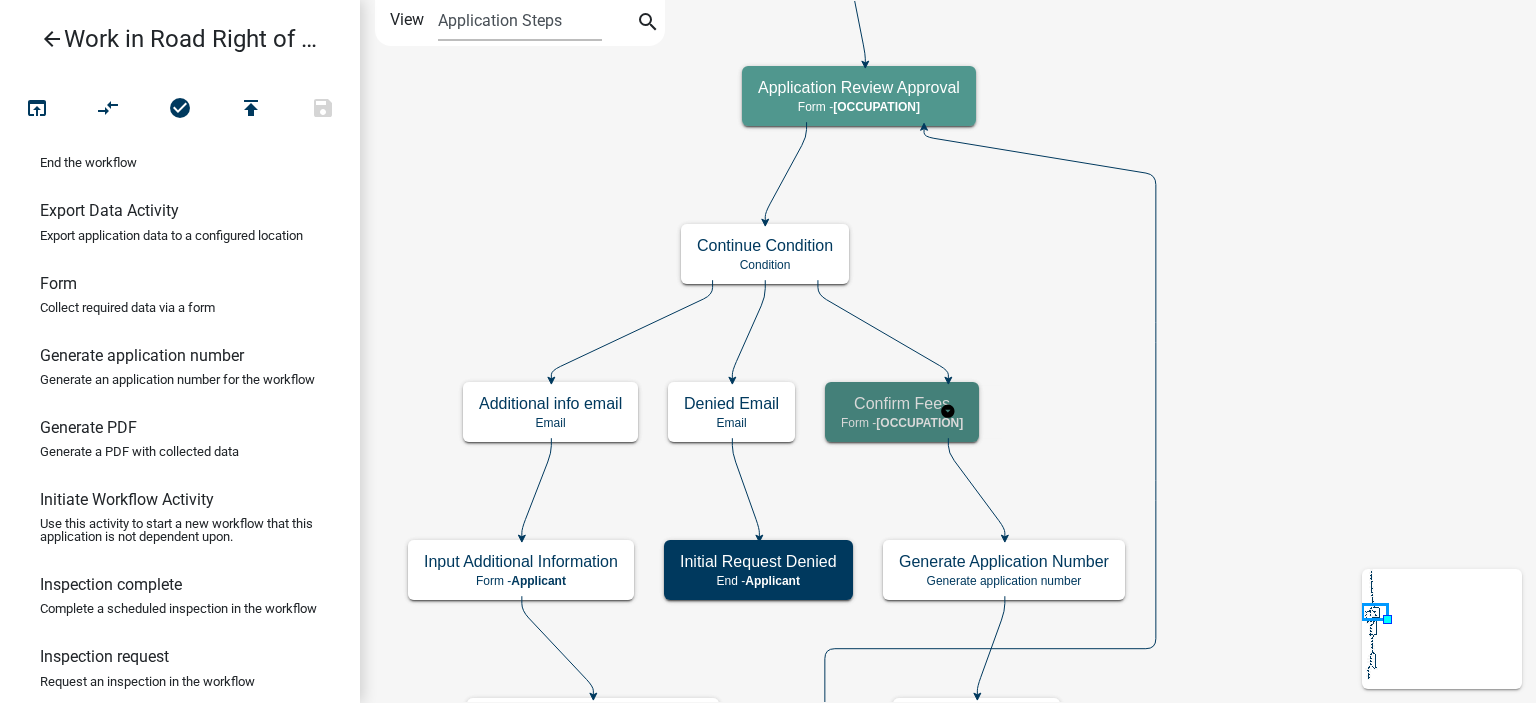 click on "Highway Department Engineer" at bounding box center (919, 423) 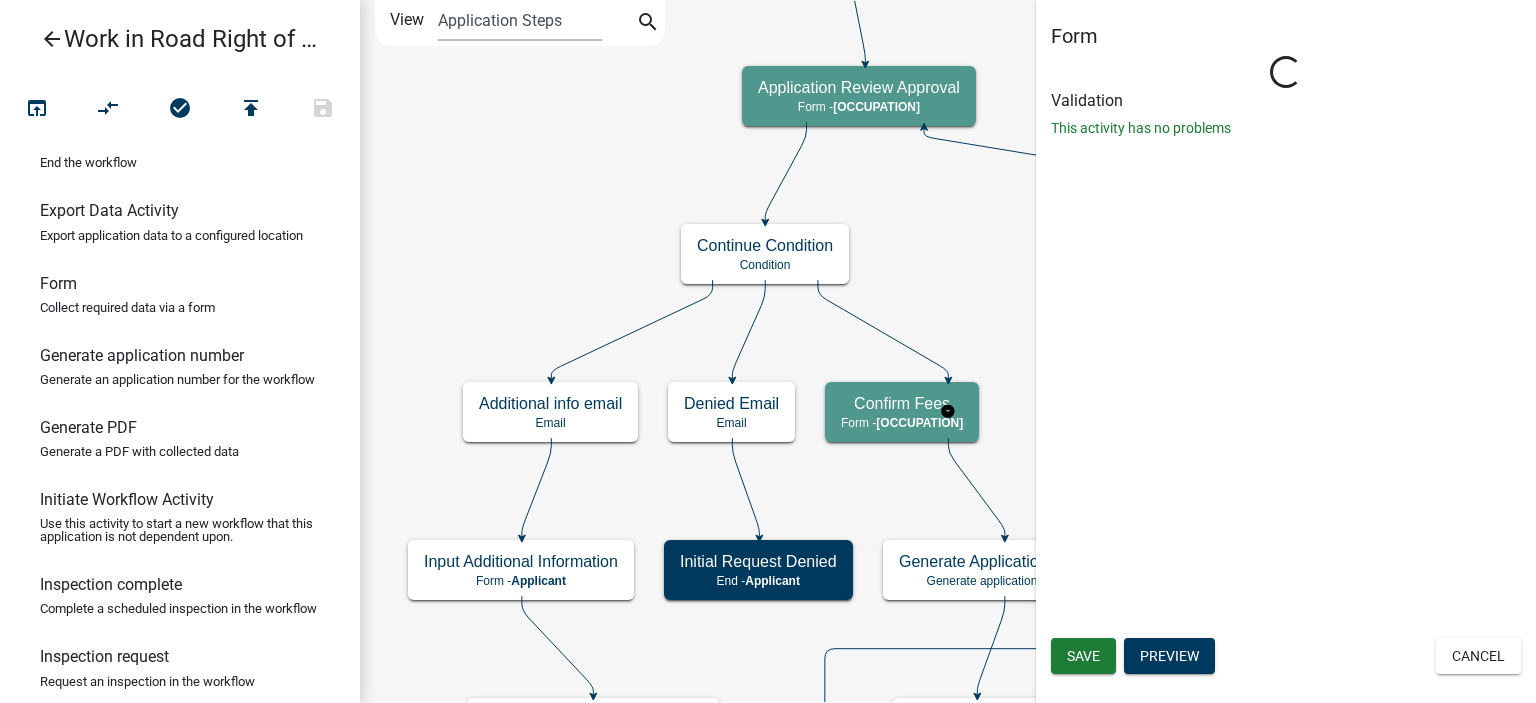 select on "1BABB051-011D-440E-9D83-F11DCCBAC216" 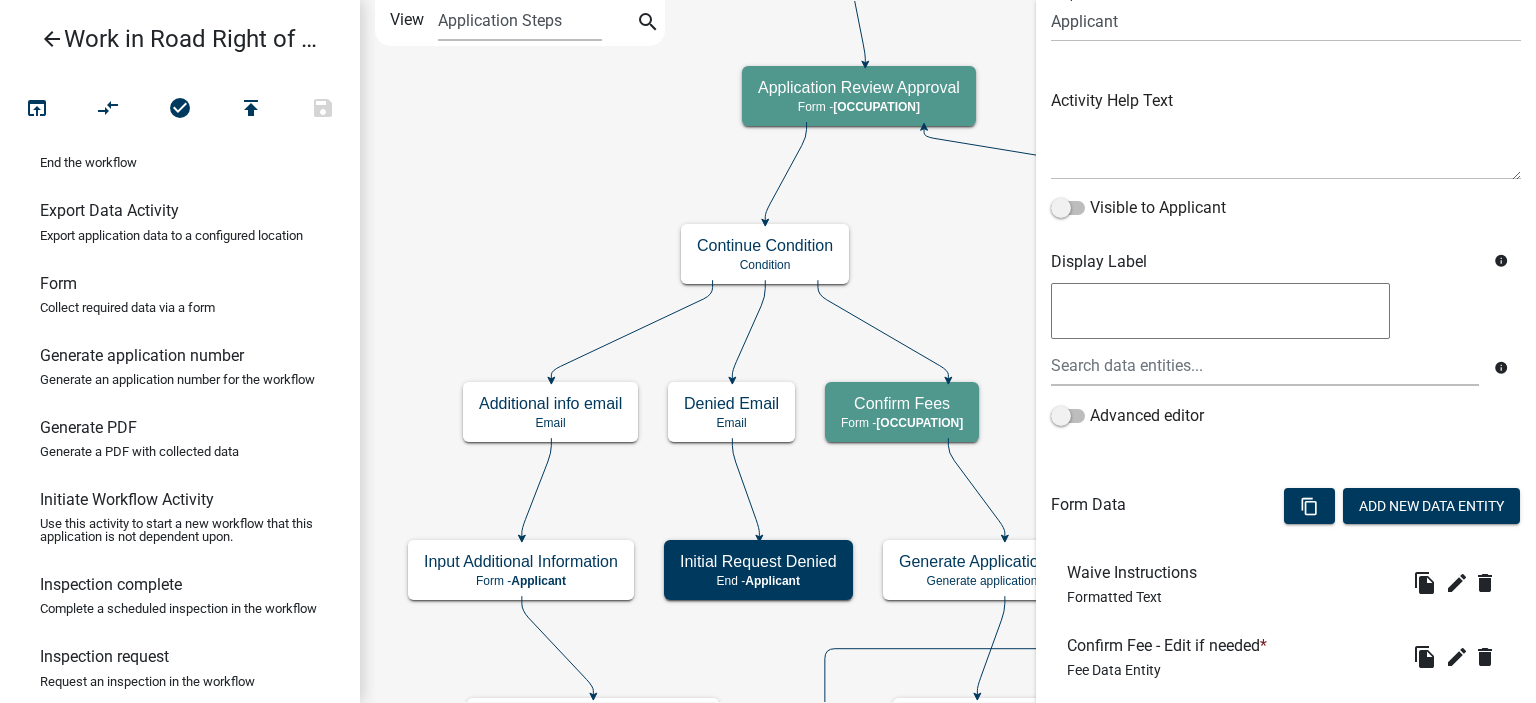 scroll, scrollTop: 361, scrollLeft: 0, axis: vertical 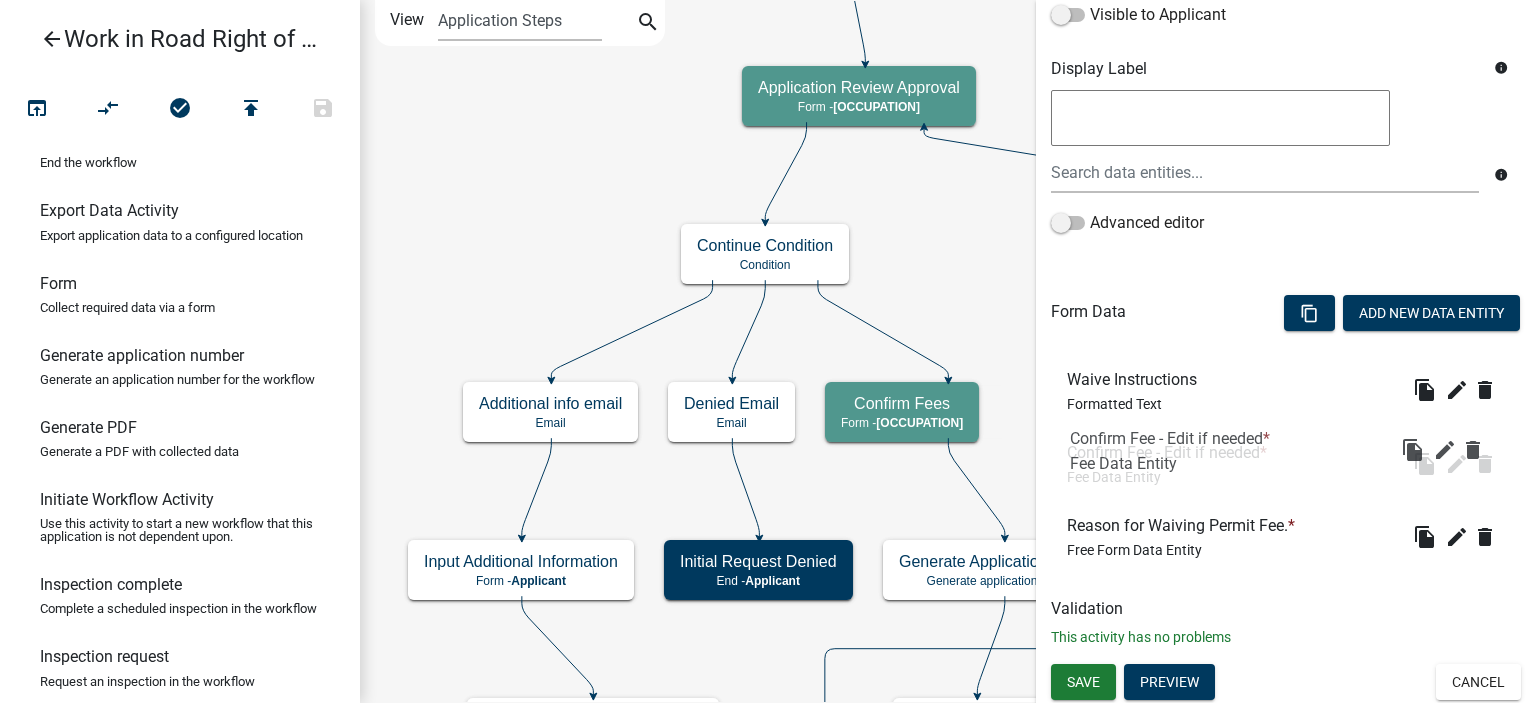 drag, startPoint x: 1168, startPoint y: 463, endPoint x: 1171, endPoint y: 451, distance: 12.369317 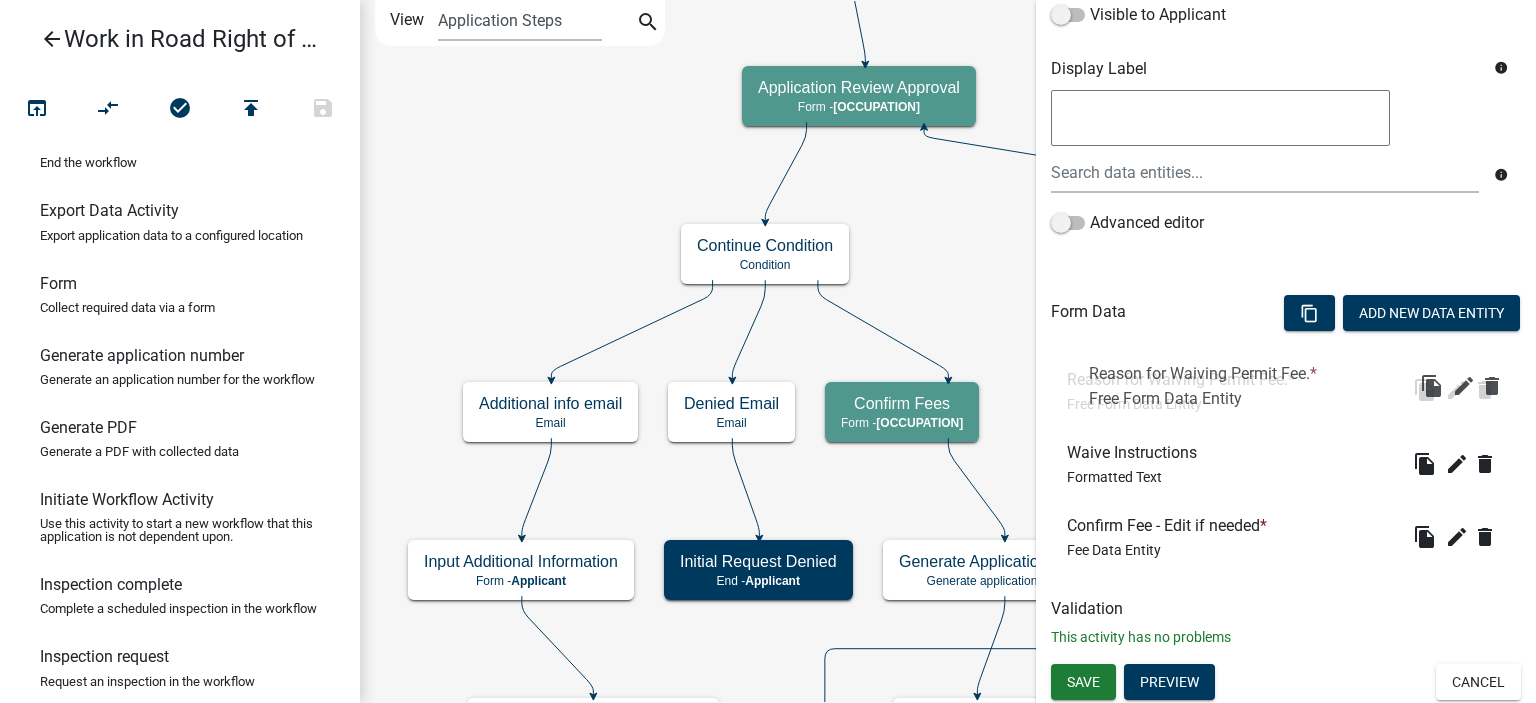 drag, startPoint x: 1140, startPoint y: 537, endPoint x: 1162, endPoint y: 385, distance: 153.58385 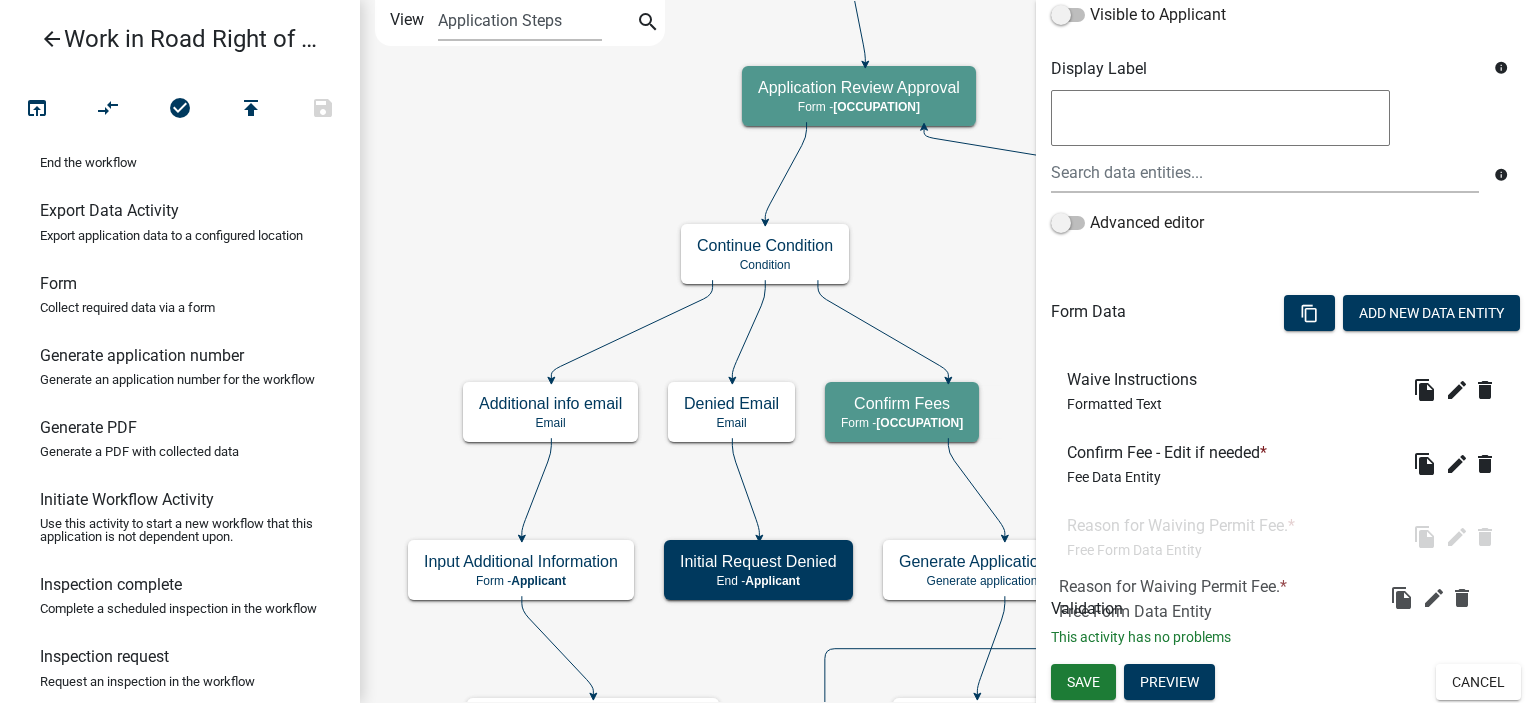 drag, startPoint x: 1161, startPoint y: 386, endPoint x: 1152, endPoint y: 594, distance: 208.19463 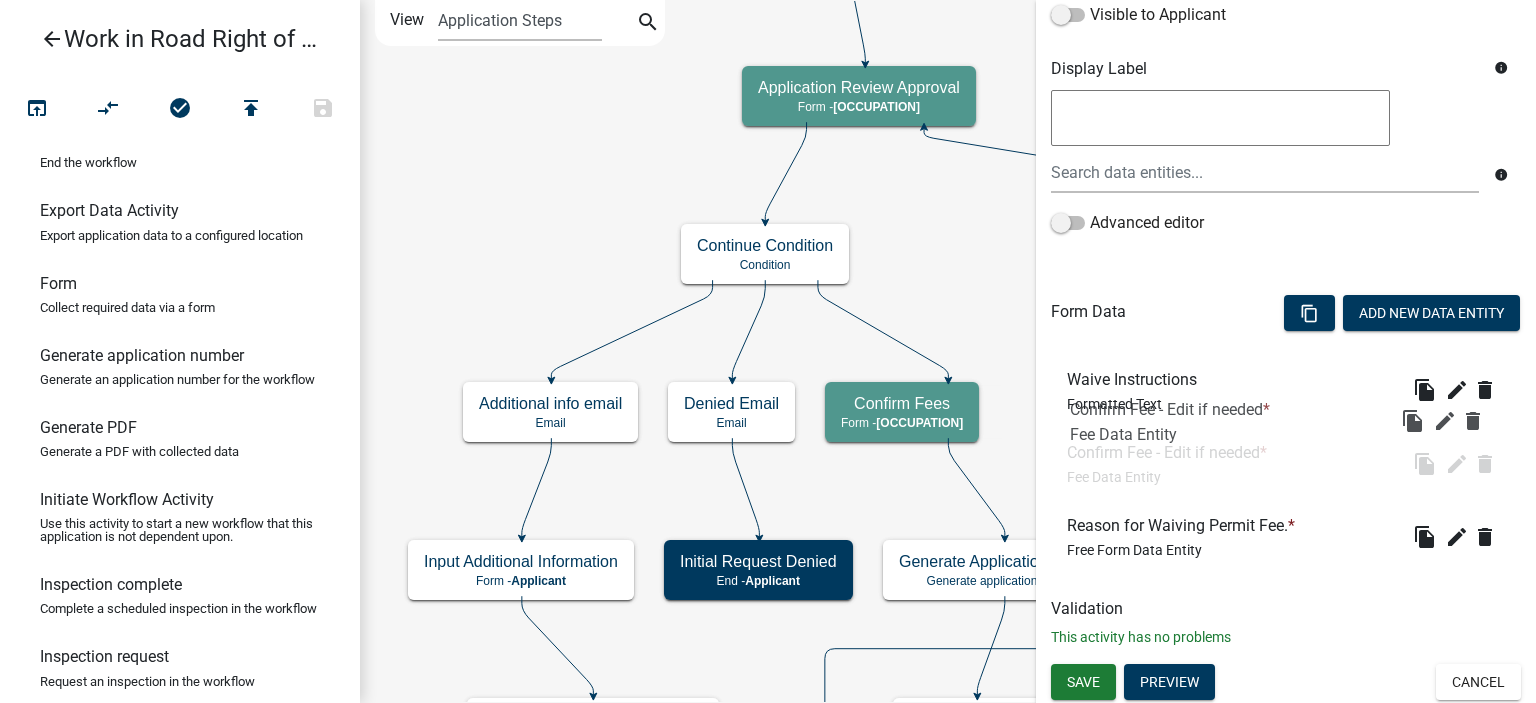 drag, startPoint x: 1150, startPoint y: 432, endPoint x: 1154, endPoint y: 360, distance: 72.11102 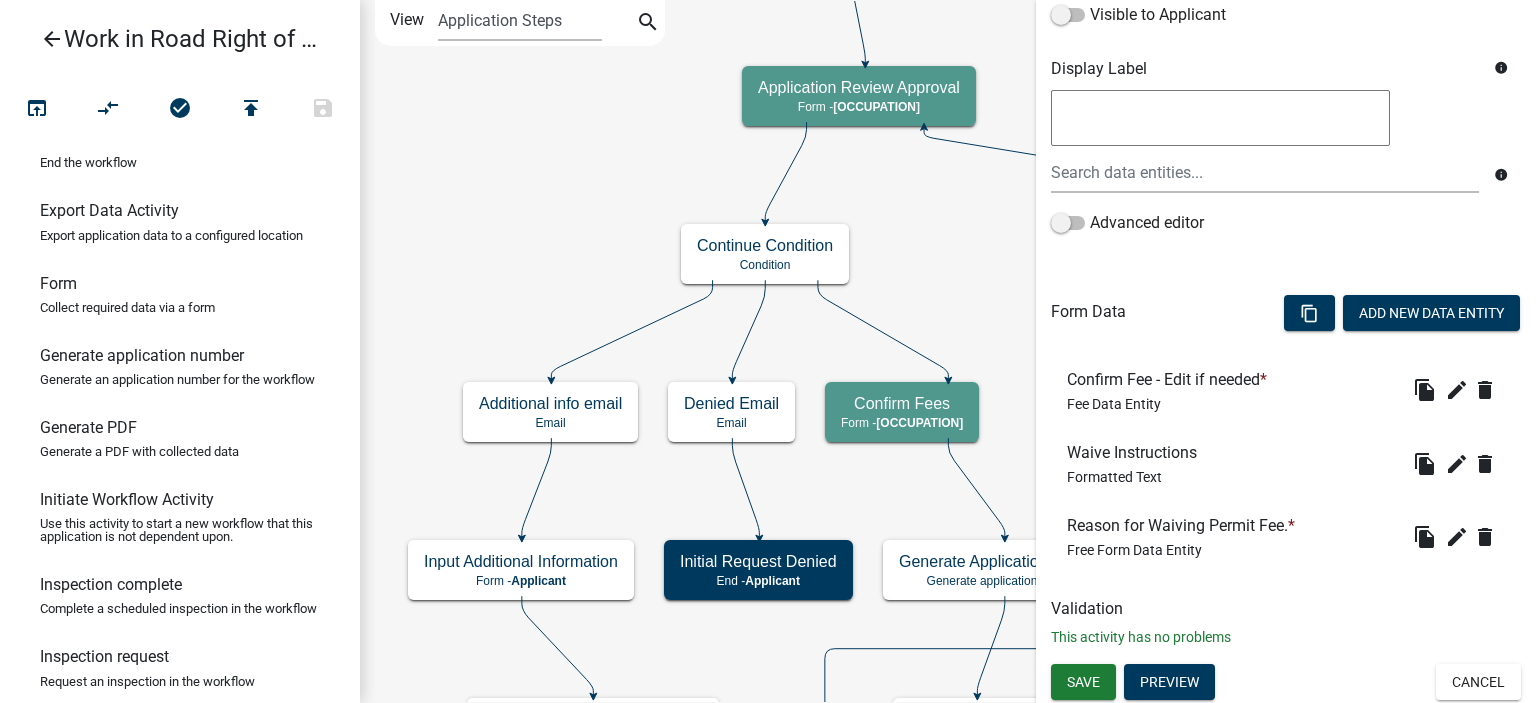 drag, startPoint x: 1120, startPoint y: 472, endPoint x: 1128, endPoint y: 370, distance: 102.31325 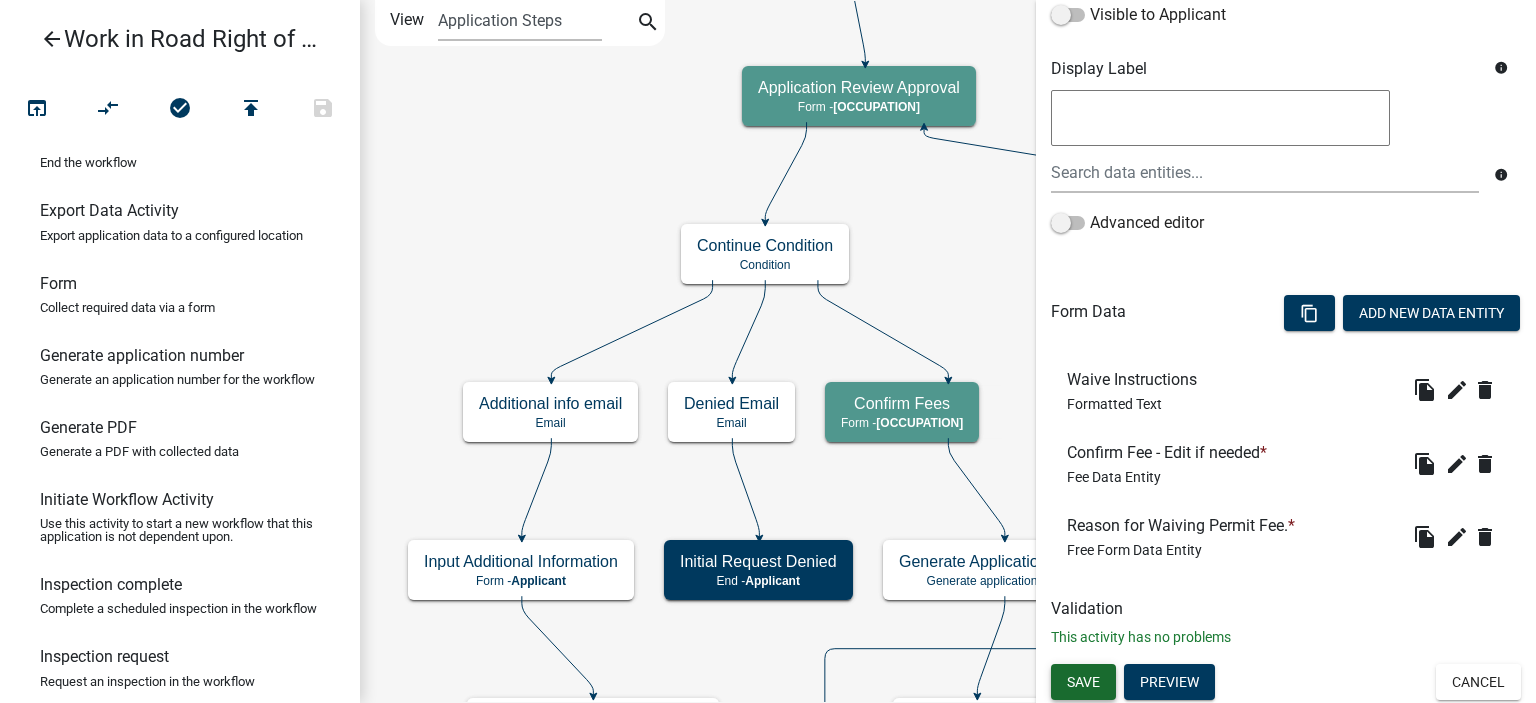 click on "Save" 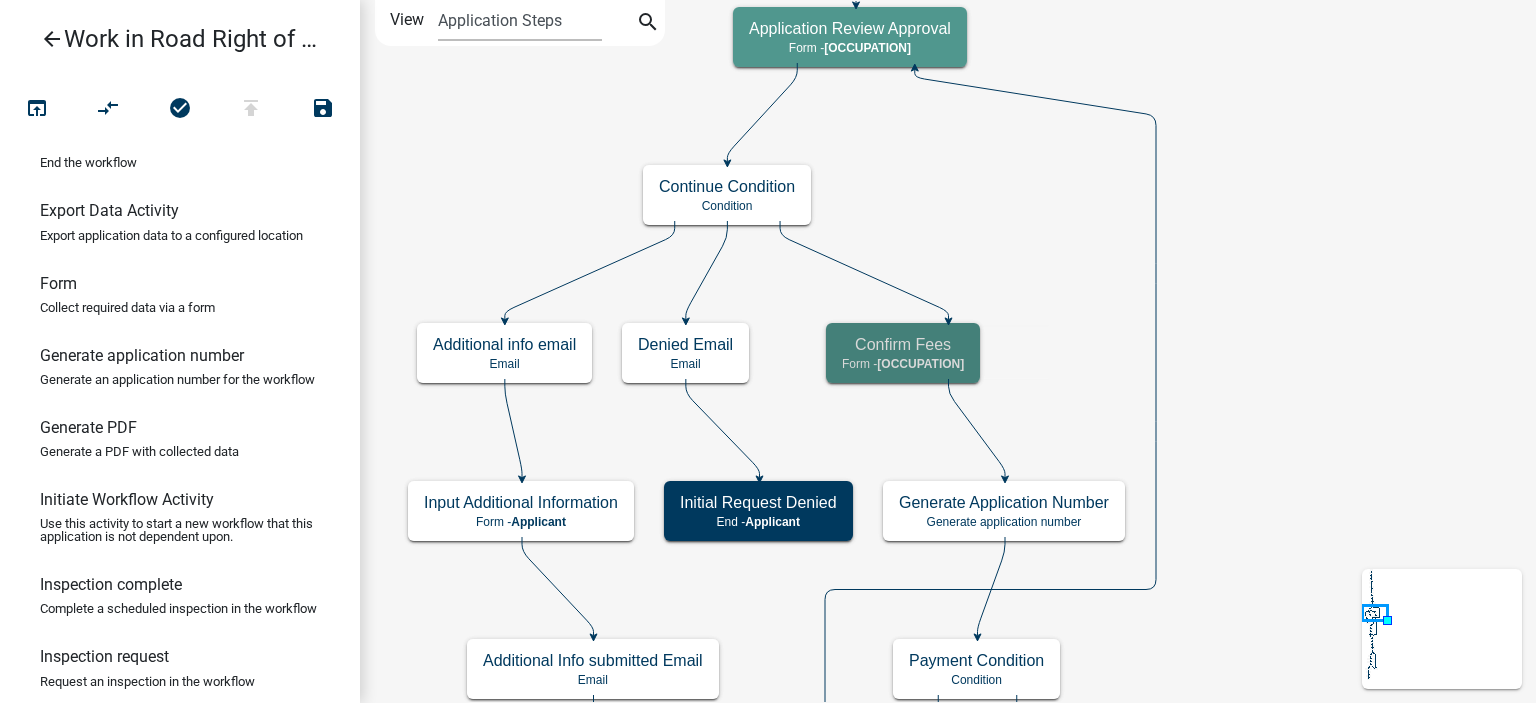 scroll, scrollTop: 0, scrollLeft: 0, axis: both 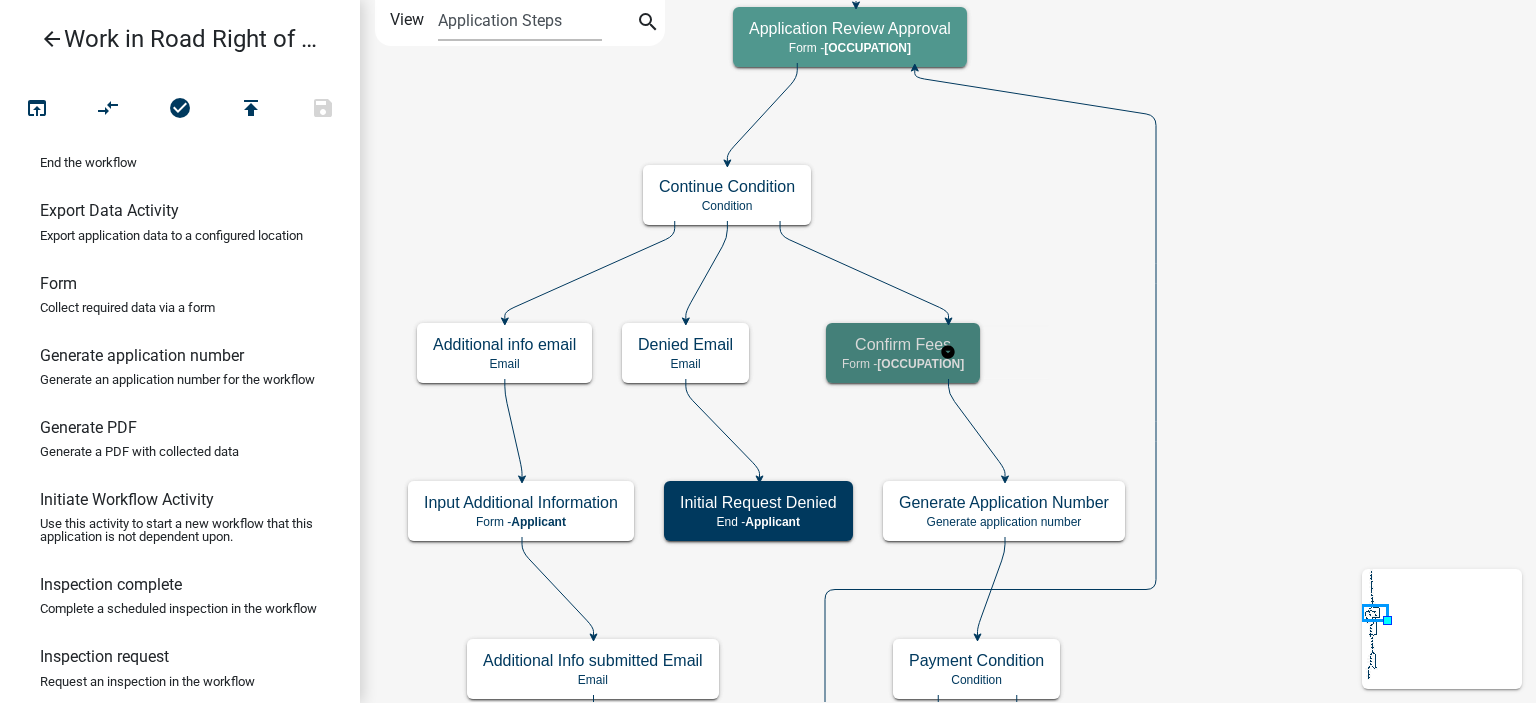 click on "Highway Department Engineer" at bounding box center [920, 364] 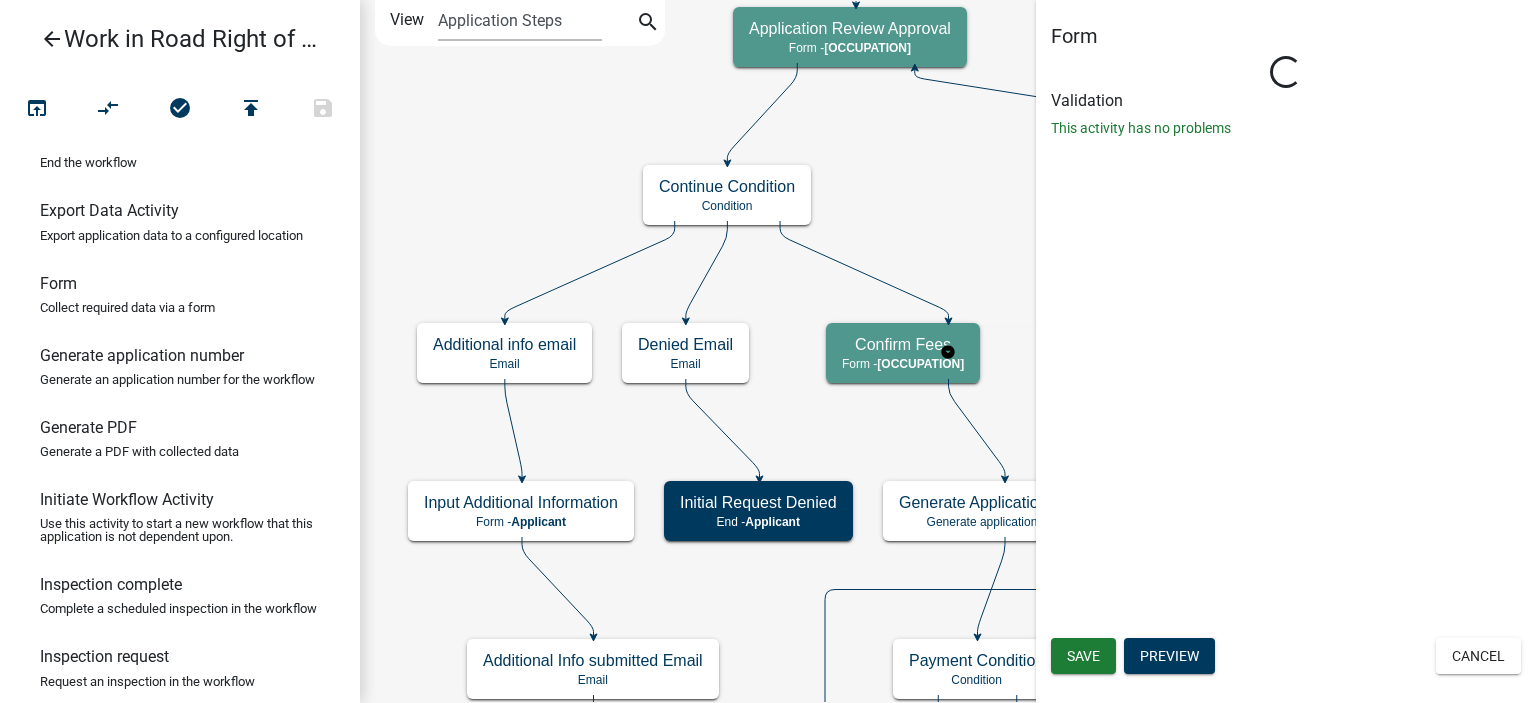 select on "1BABB051-011D-440E-9D83-F11DCCBAC216" 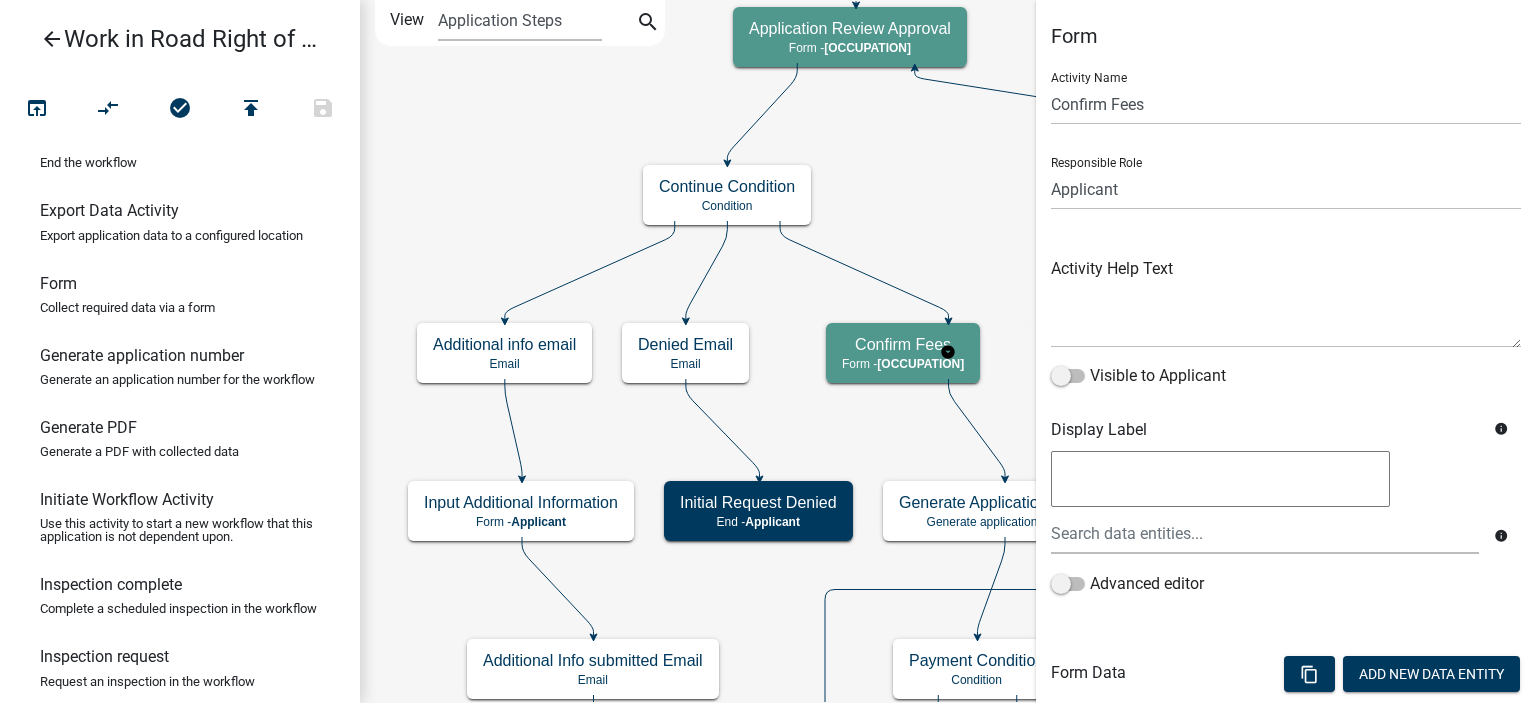 scroll, scrollTop: 361, scrollLeft: 0, axis: vertical 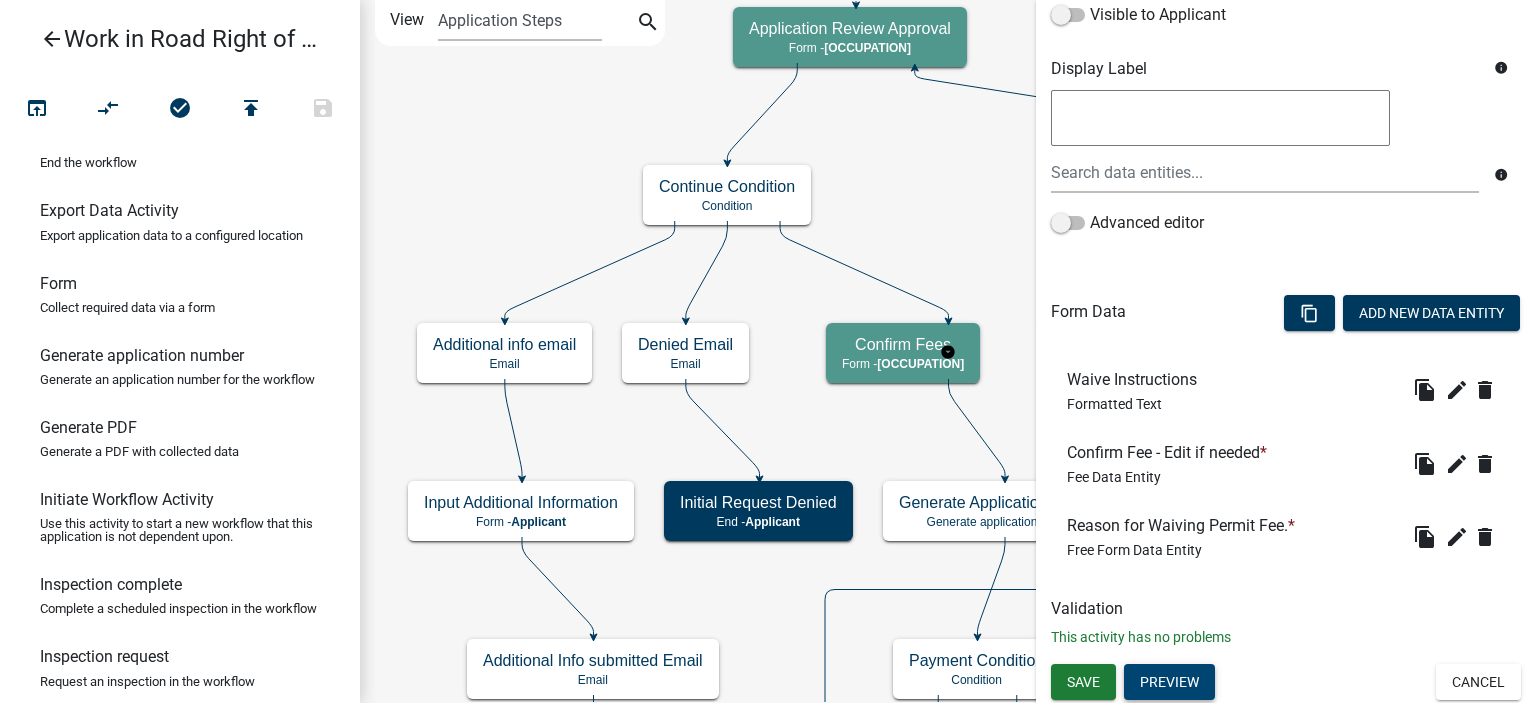 click on "Preview" 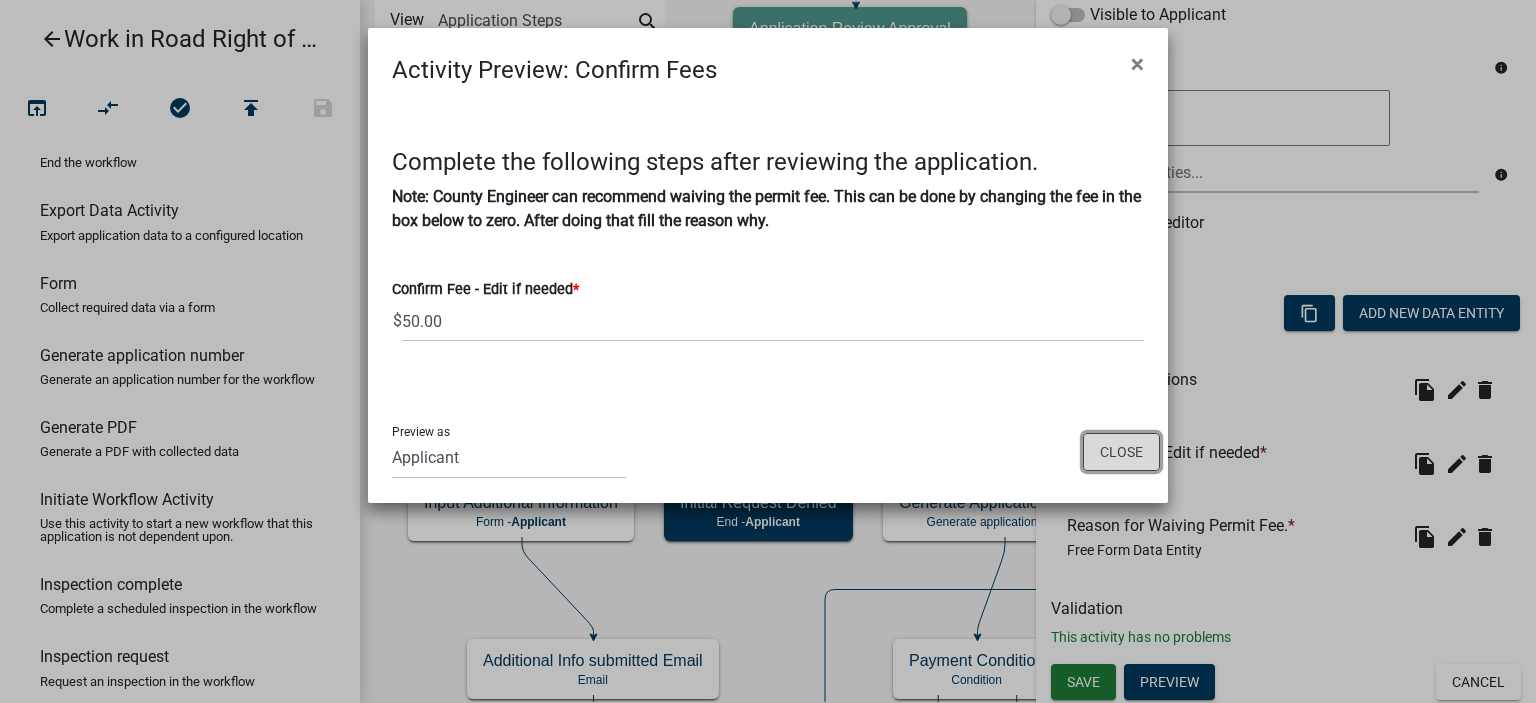 click on "Close" 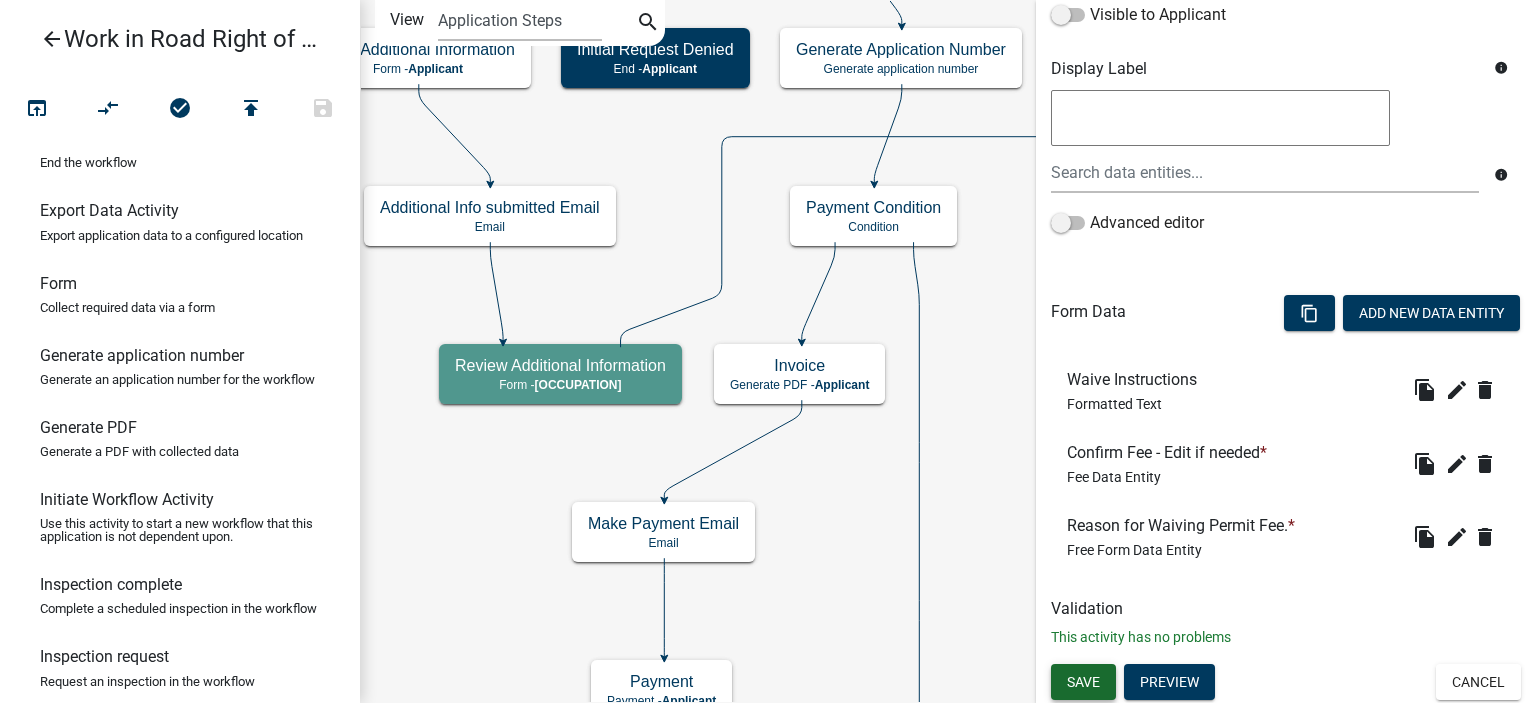 click on "Save" 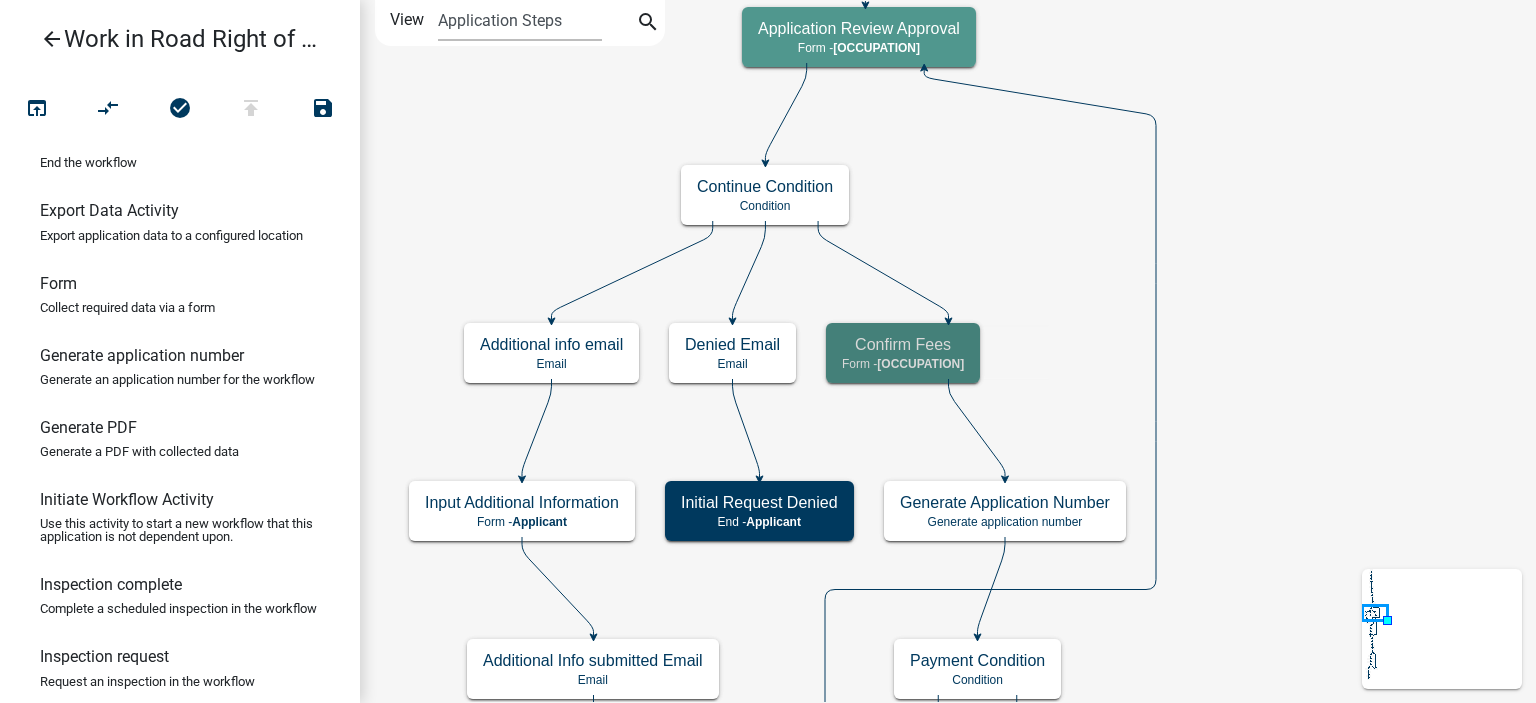 scroll, scrollTop: 0, scrollLeft: 0, axis: both 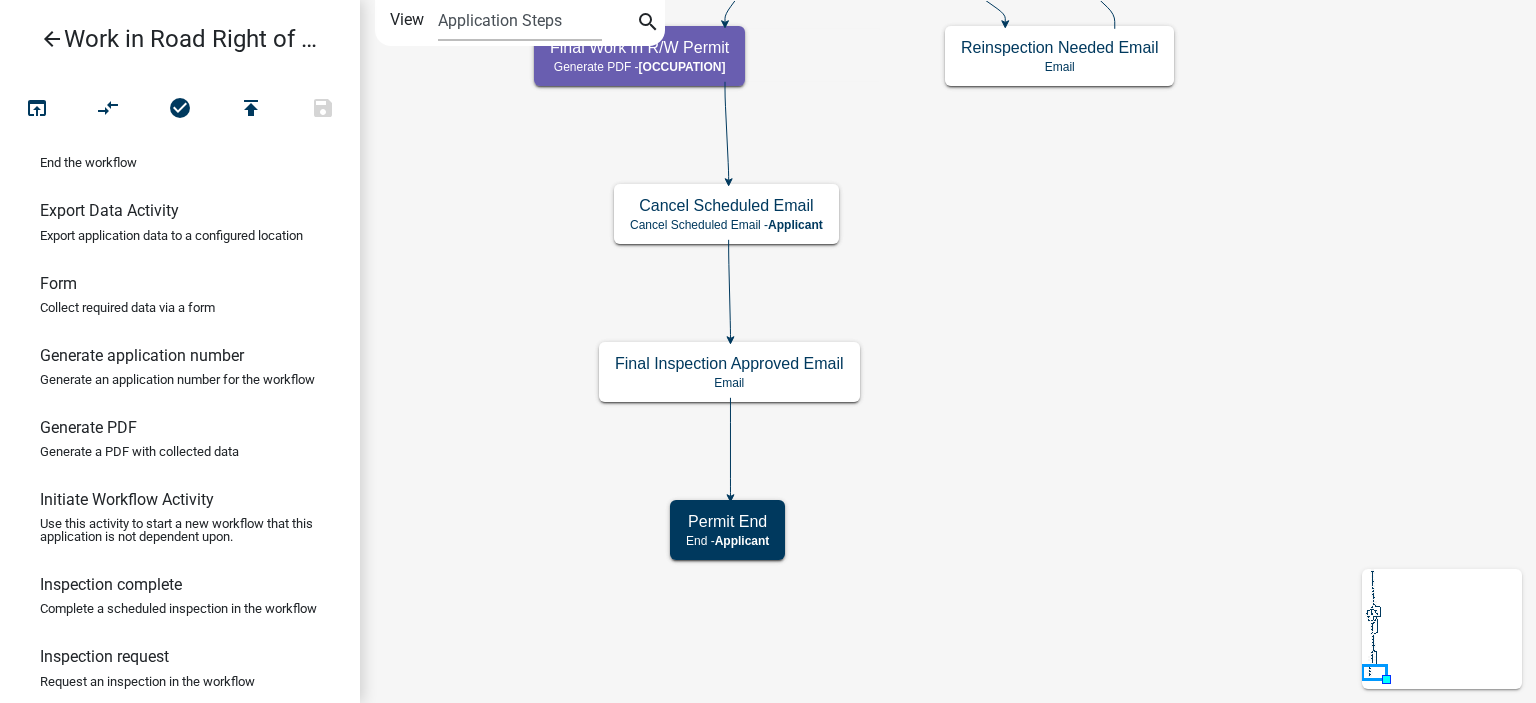 click on "arrow_back" at bounding box center [52, 41] 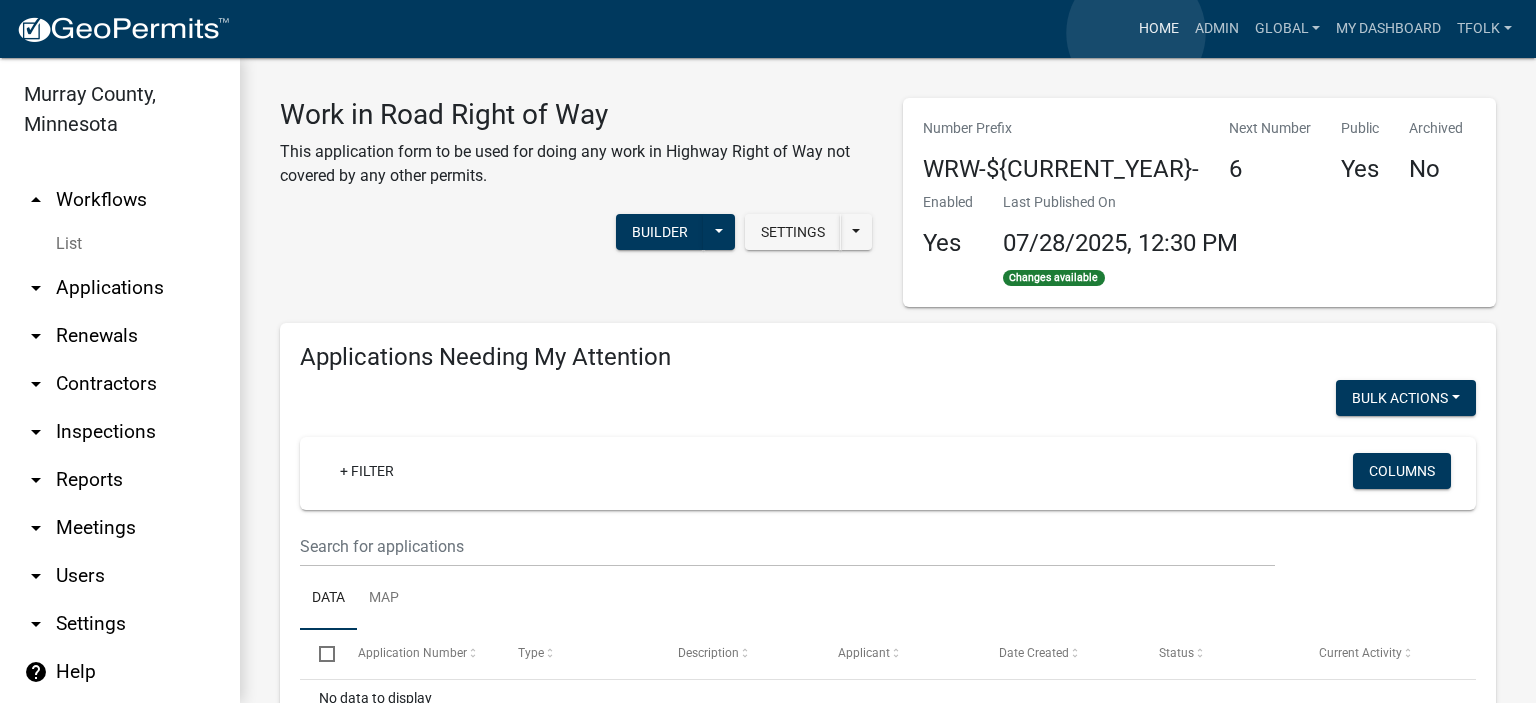 click on "Home" at bounding box center (1159, 29) 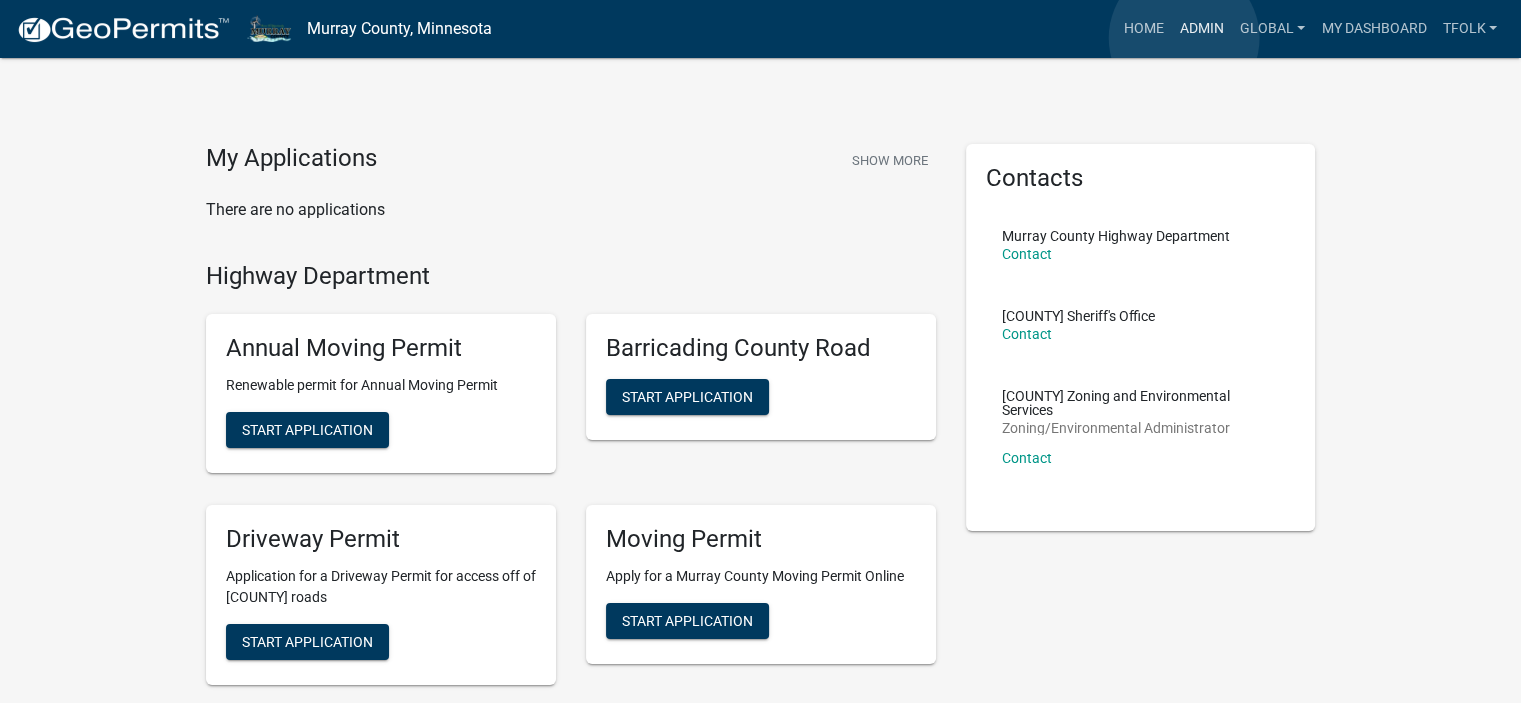 click on "Admin" at bounding box center [1202, 29] 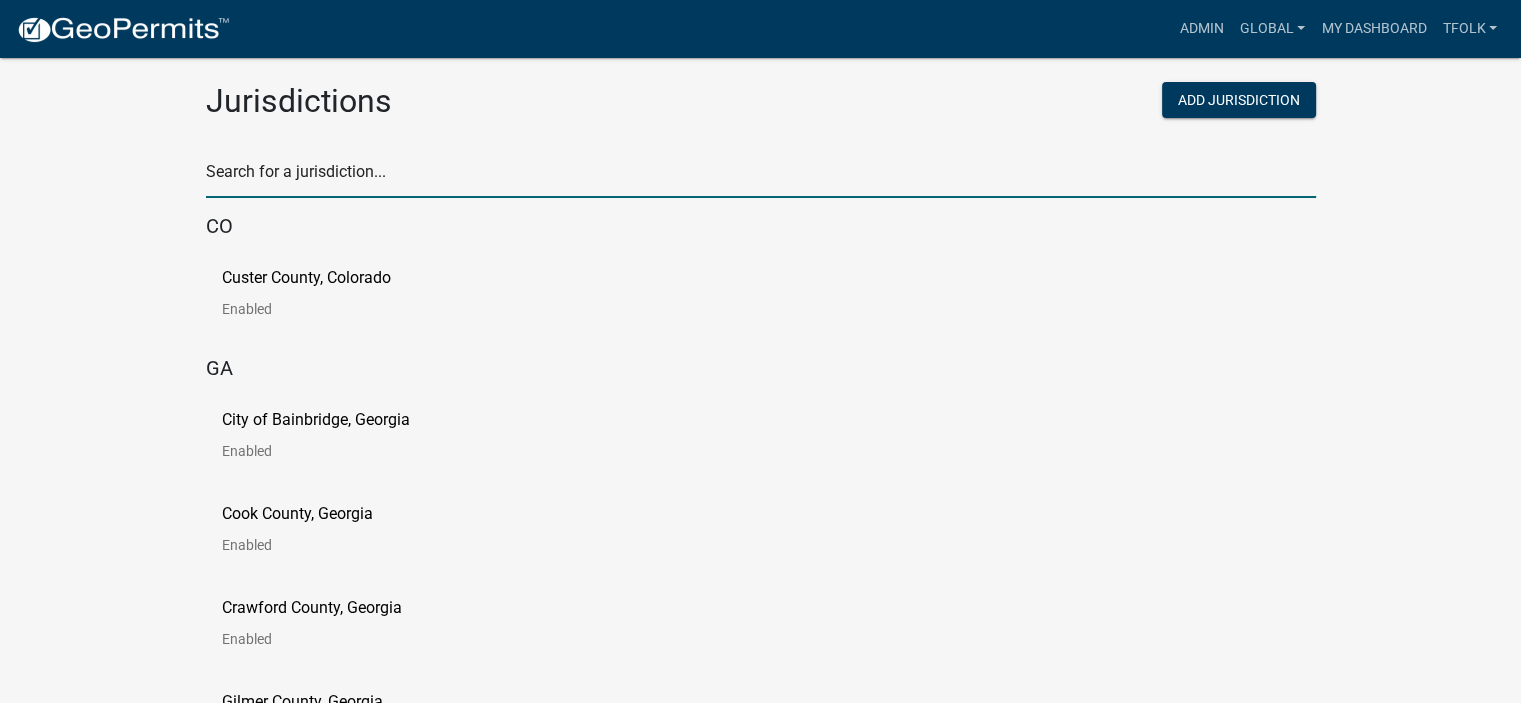 click 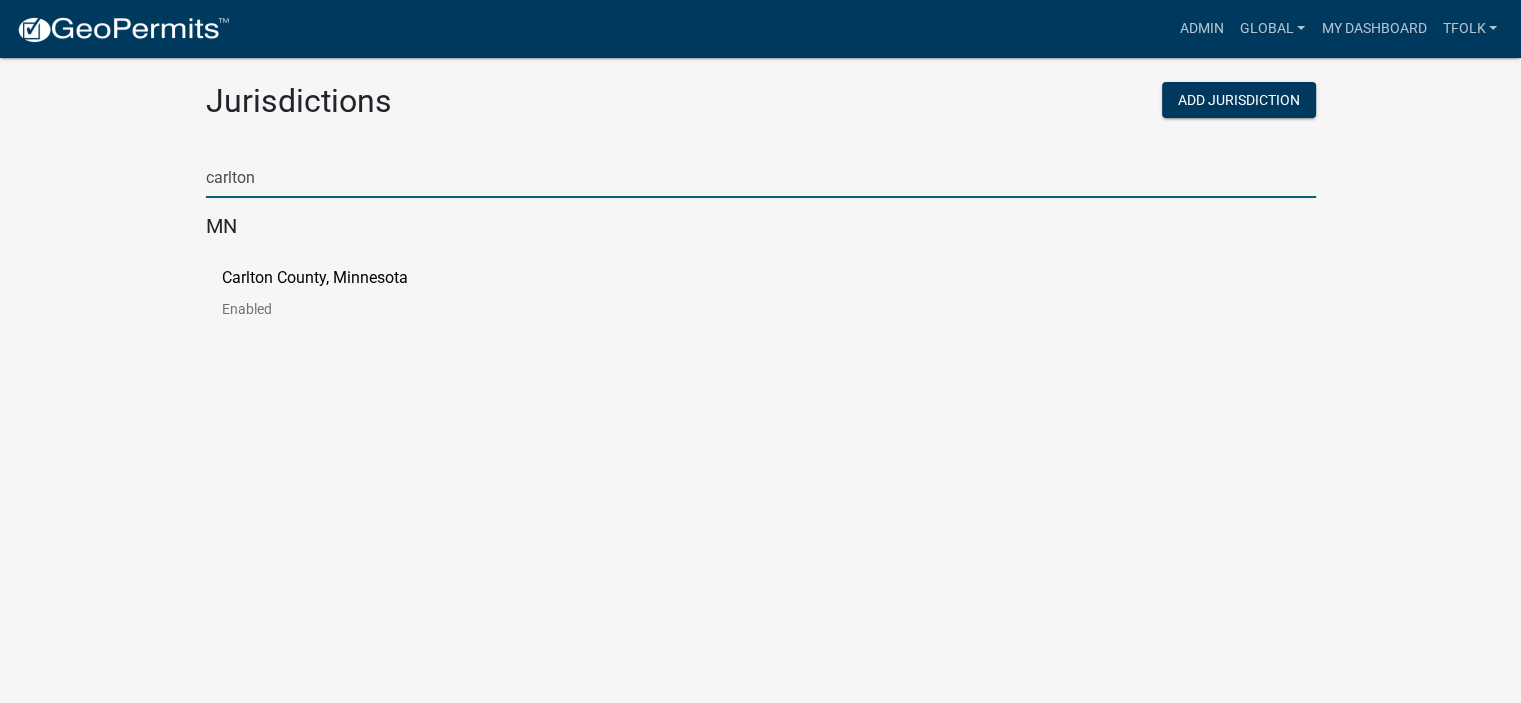 type on "carlton" 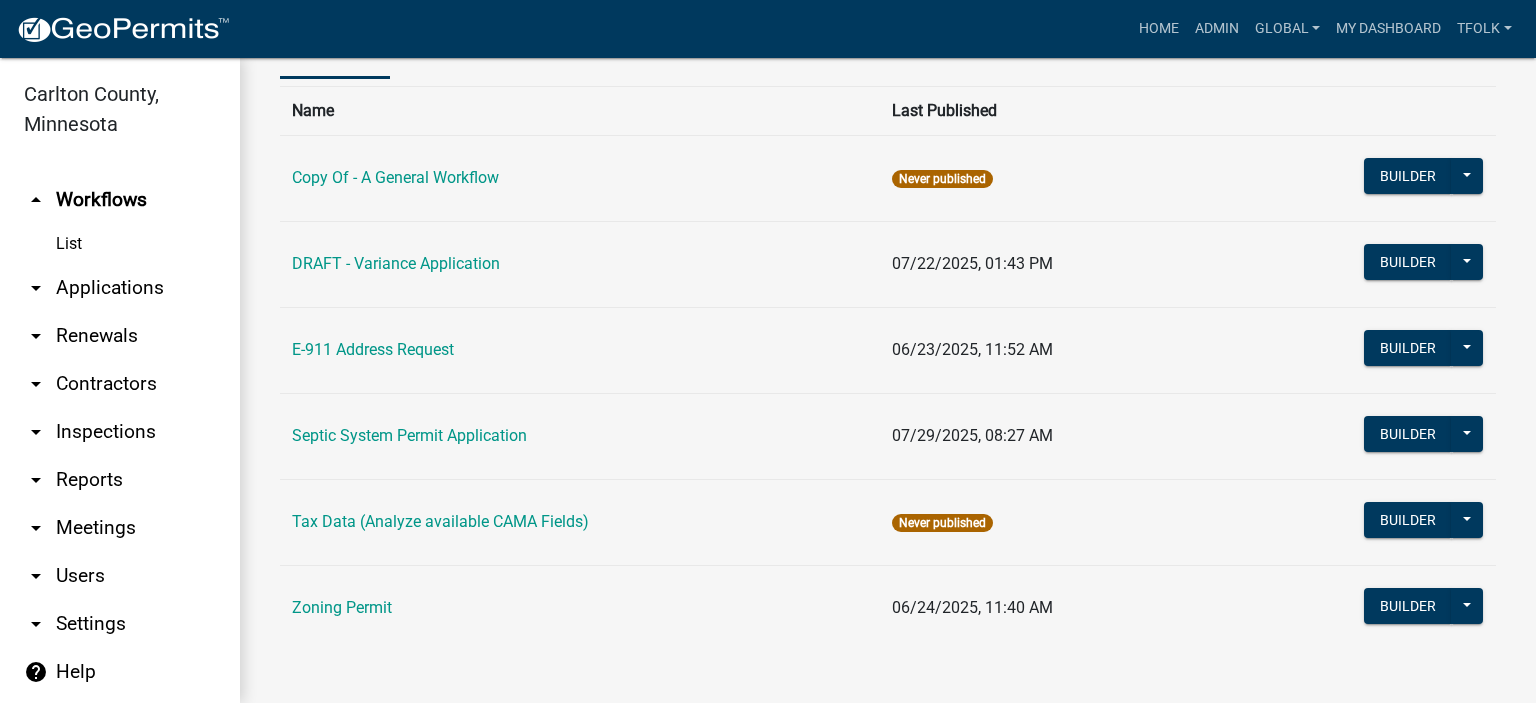 scroll, scrollTop: 127, scrollLeft: 0, axis: vertical 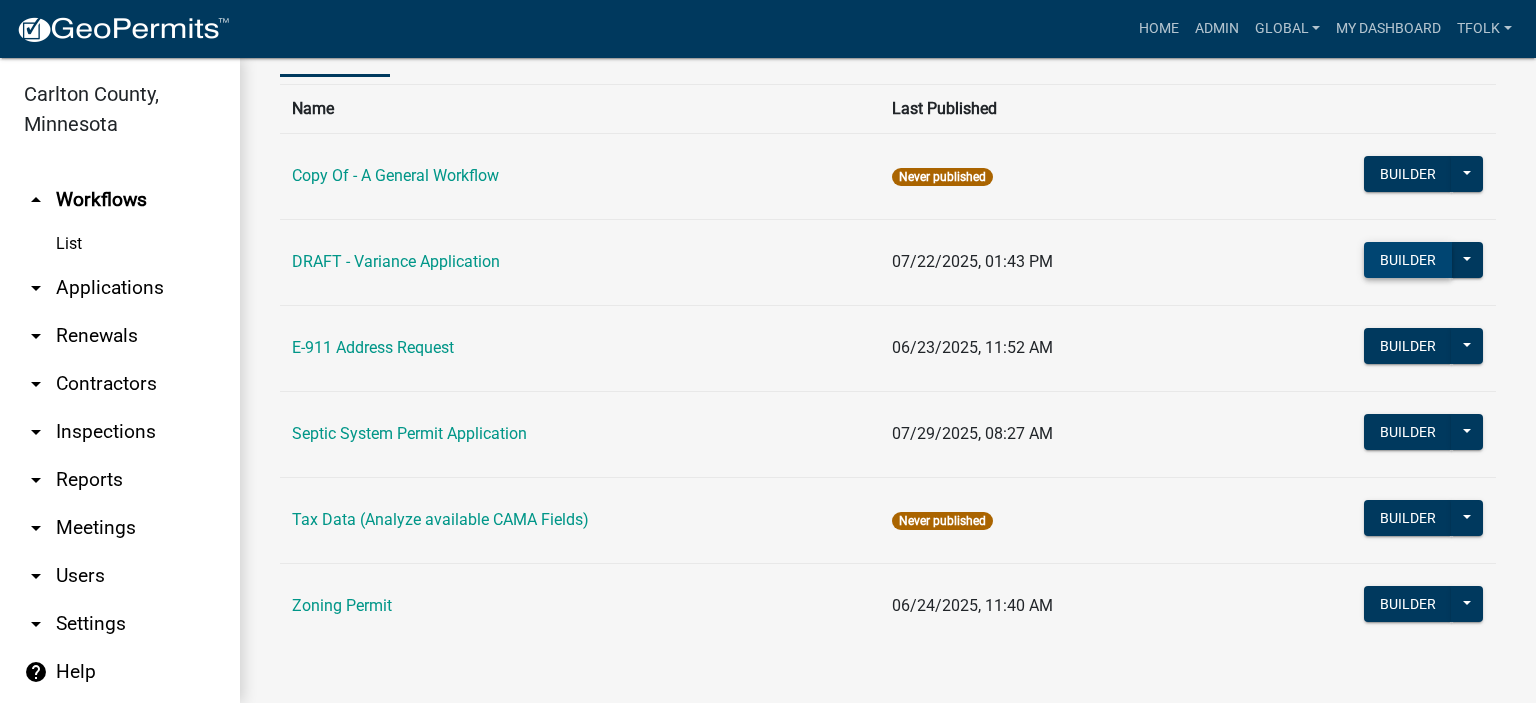 click on "Builder" at bounding box center [1408, 260] 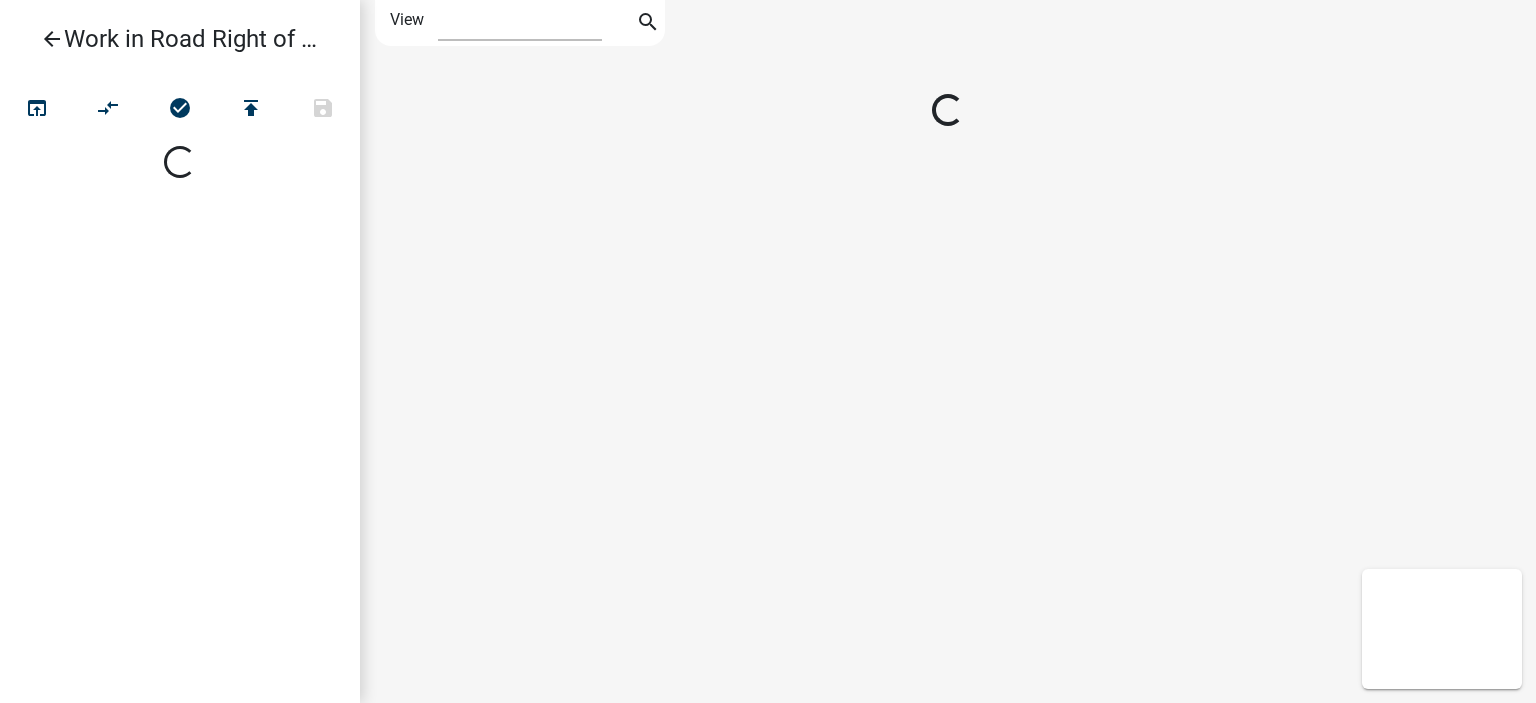 select on "1" 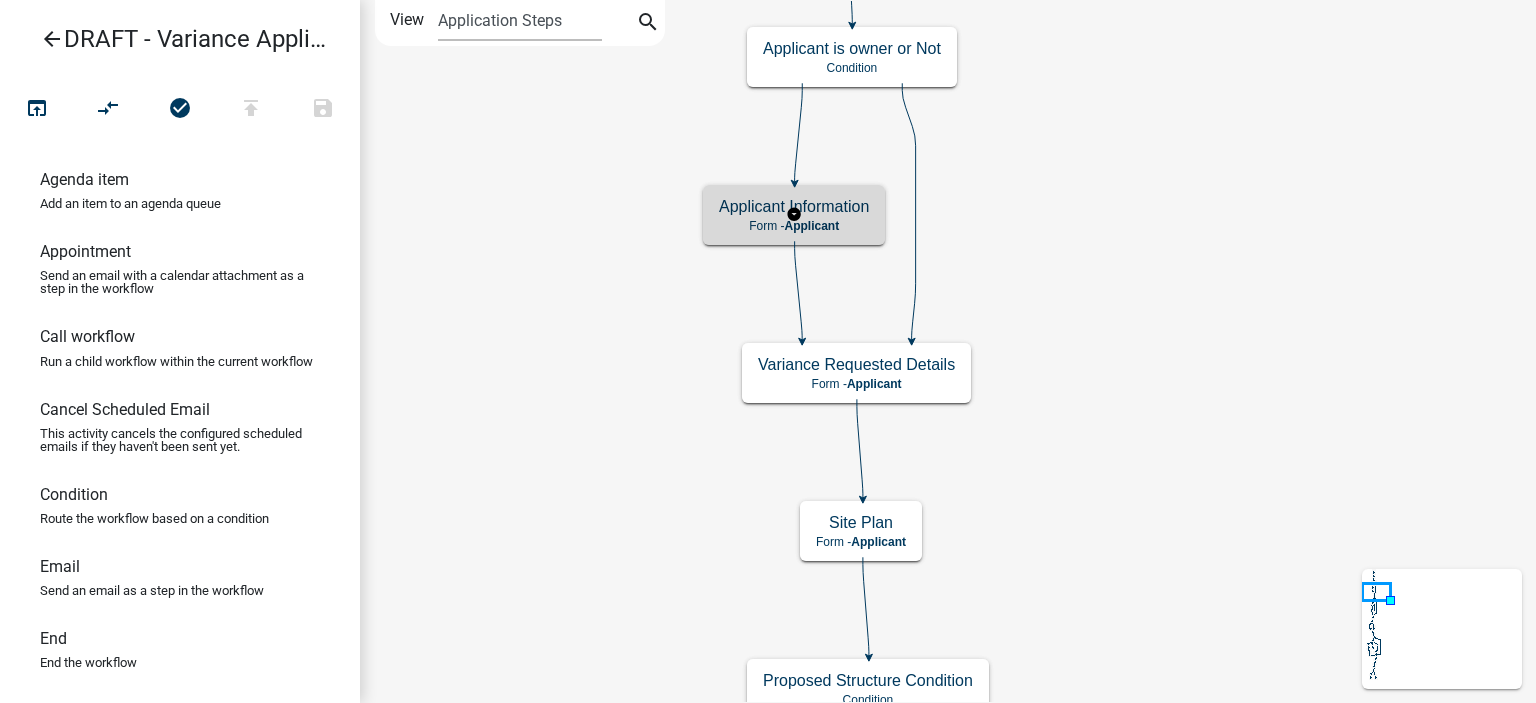 click on "Form -  Applicant" at bounding box center [794, 226] 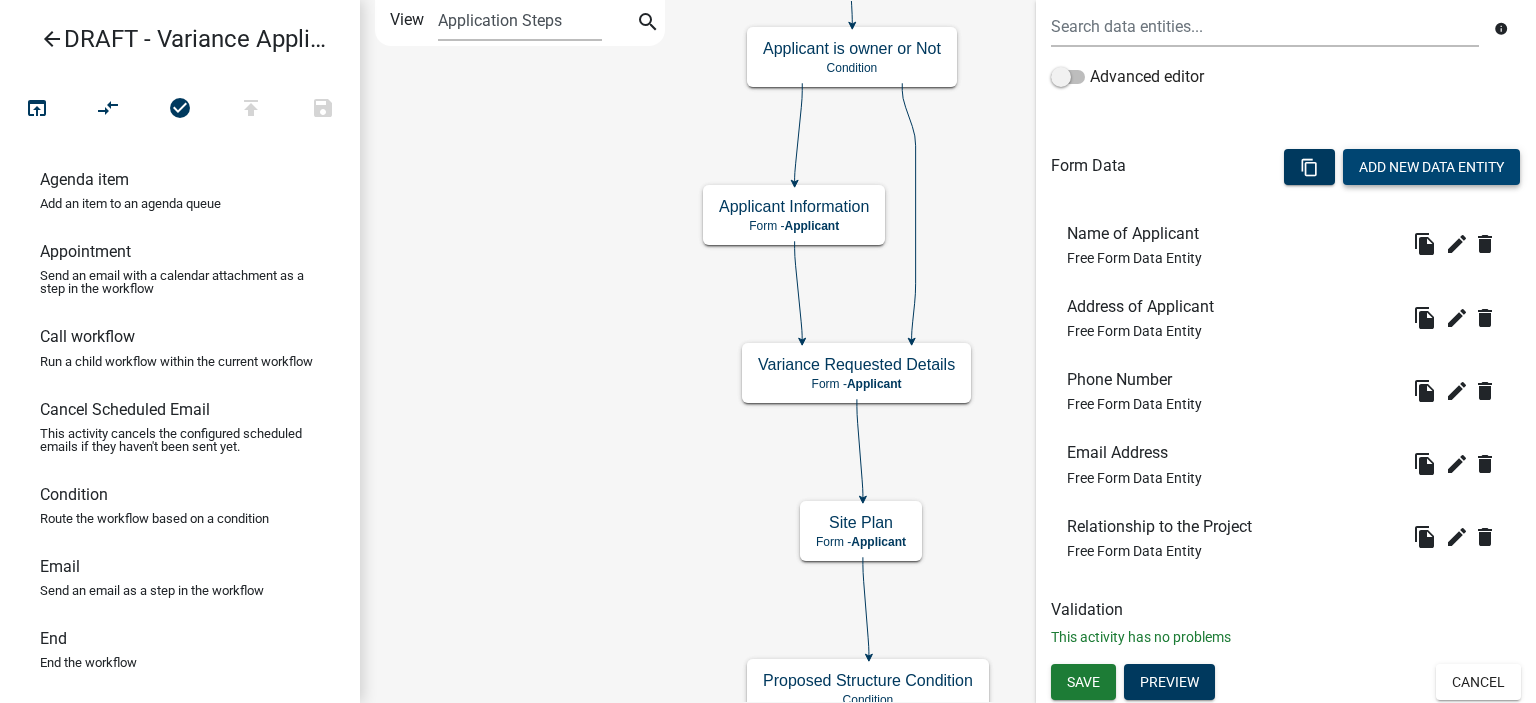 scroll, scrollTop: 460, scrollLeft: 0, axis: vertical 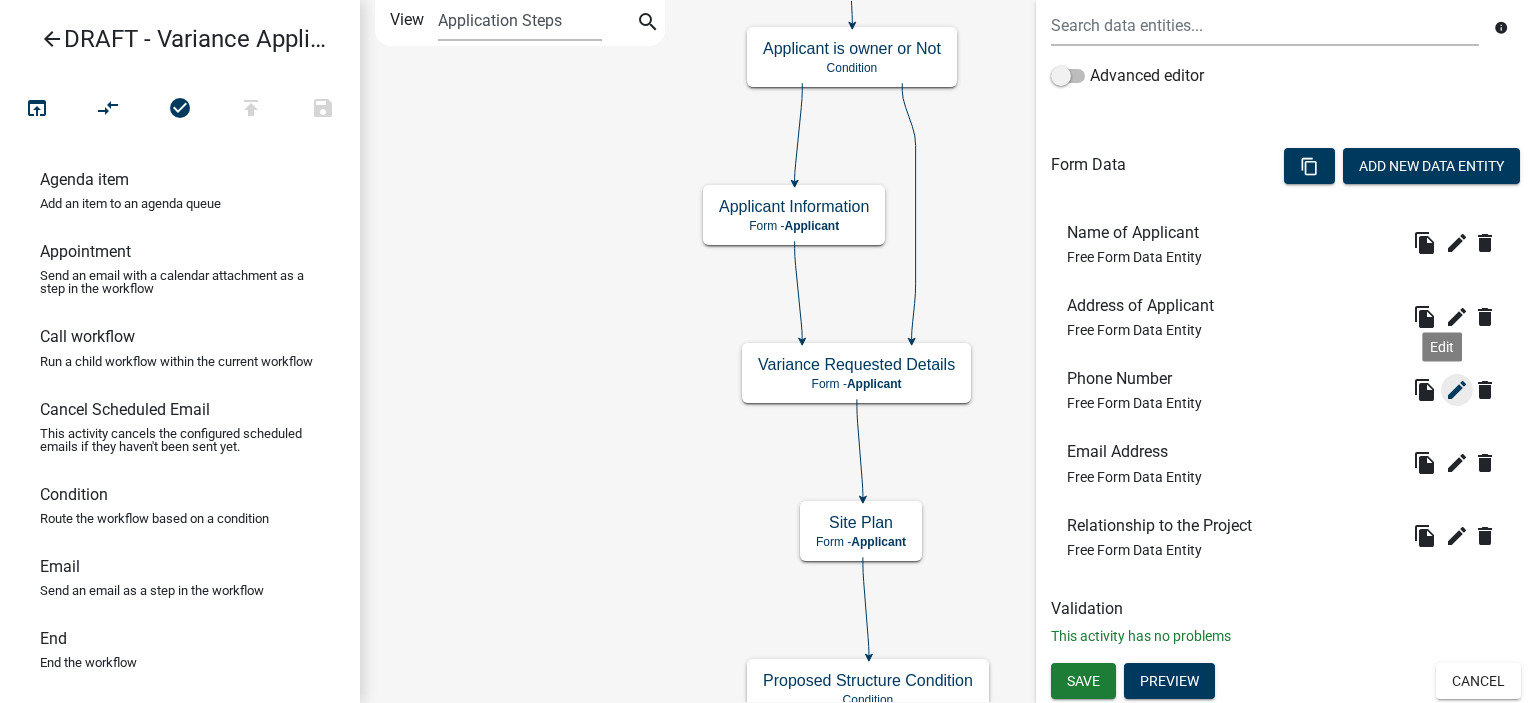 click on "edit" 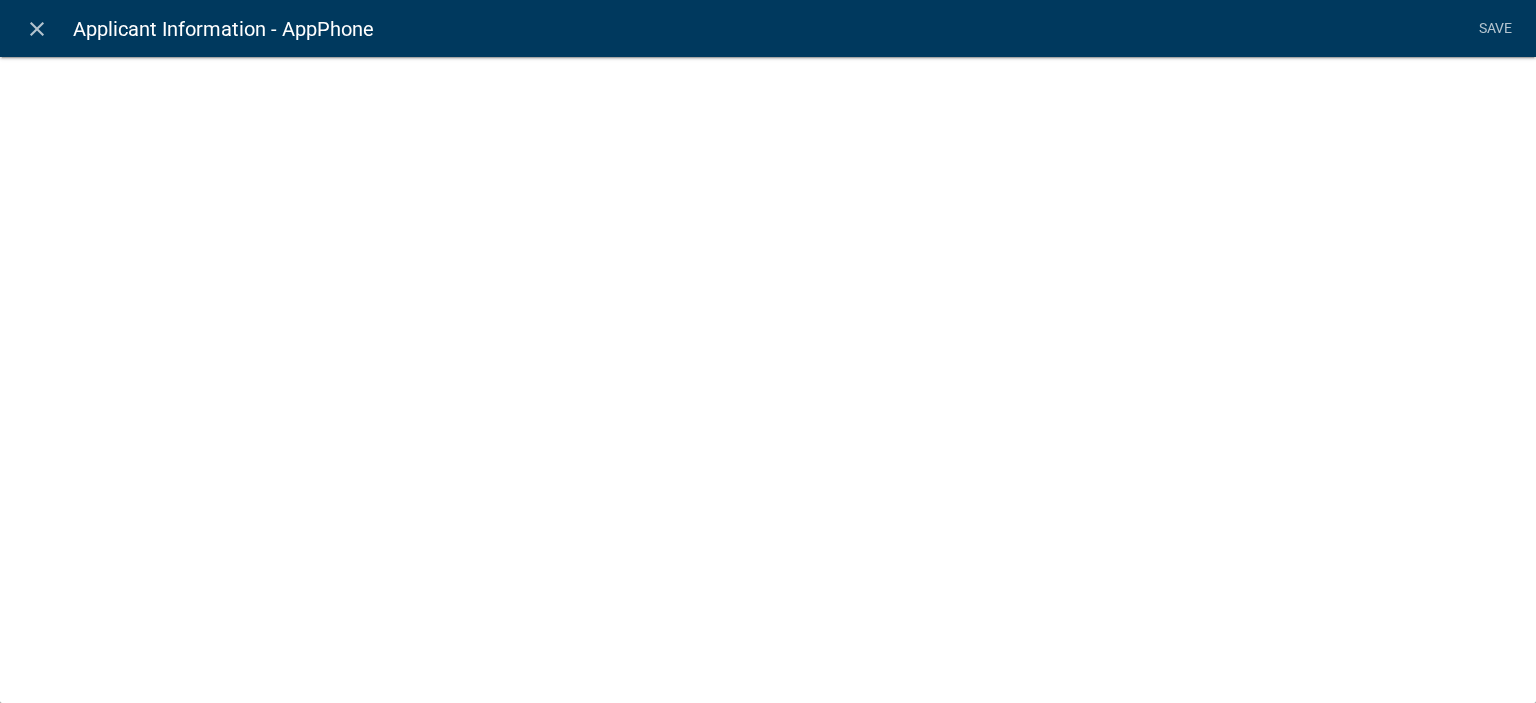 select on "1" 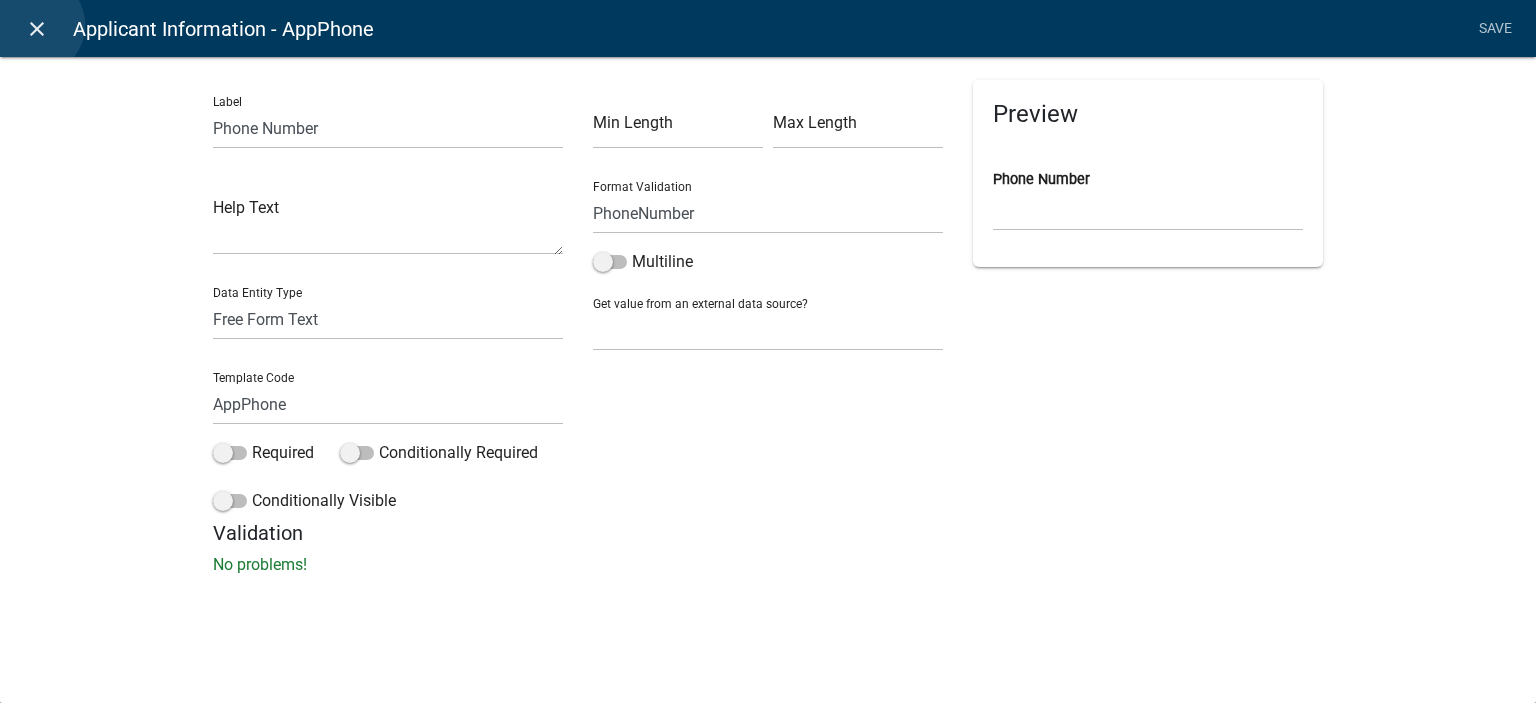 click on "close" 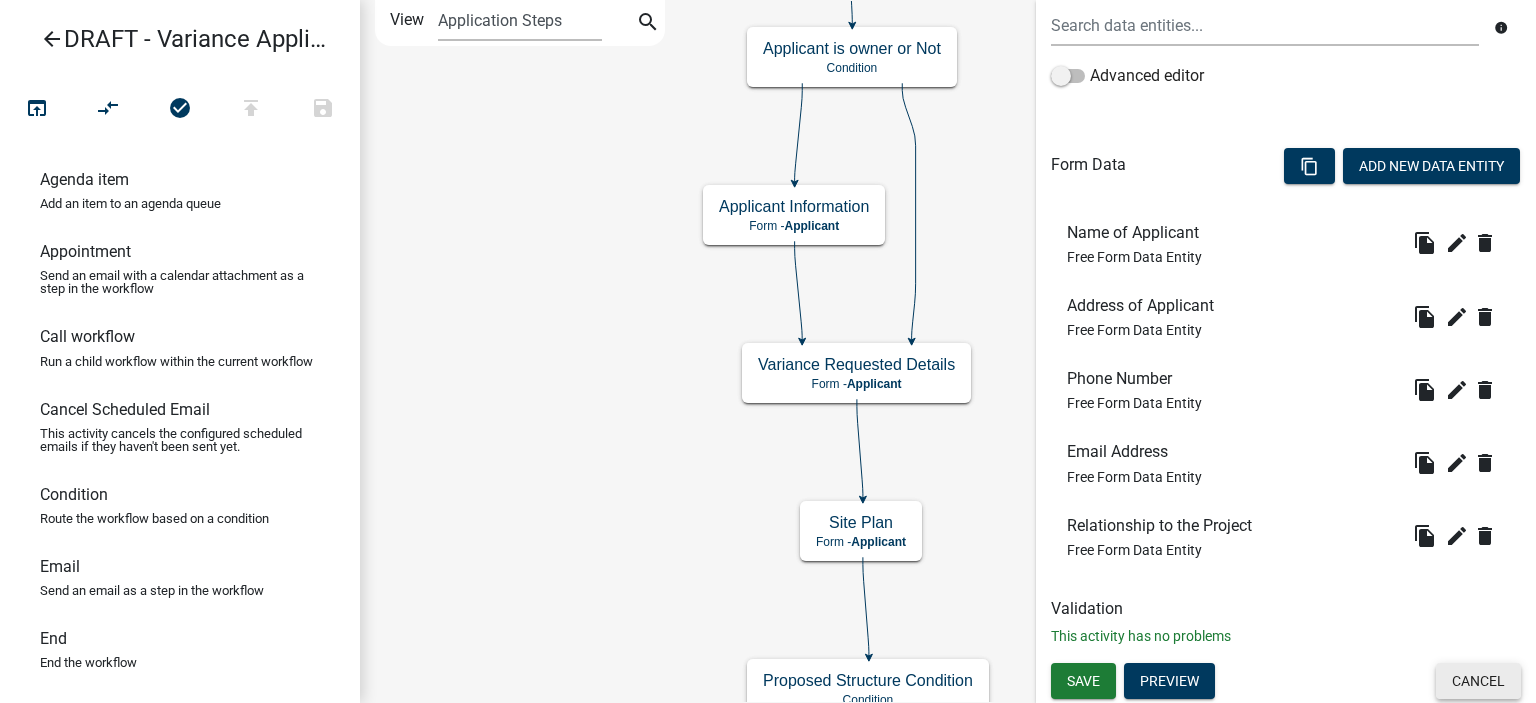 click on "Cancel" 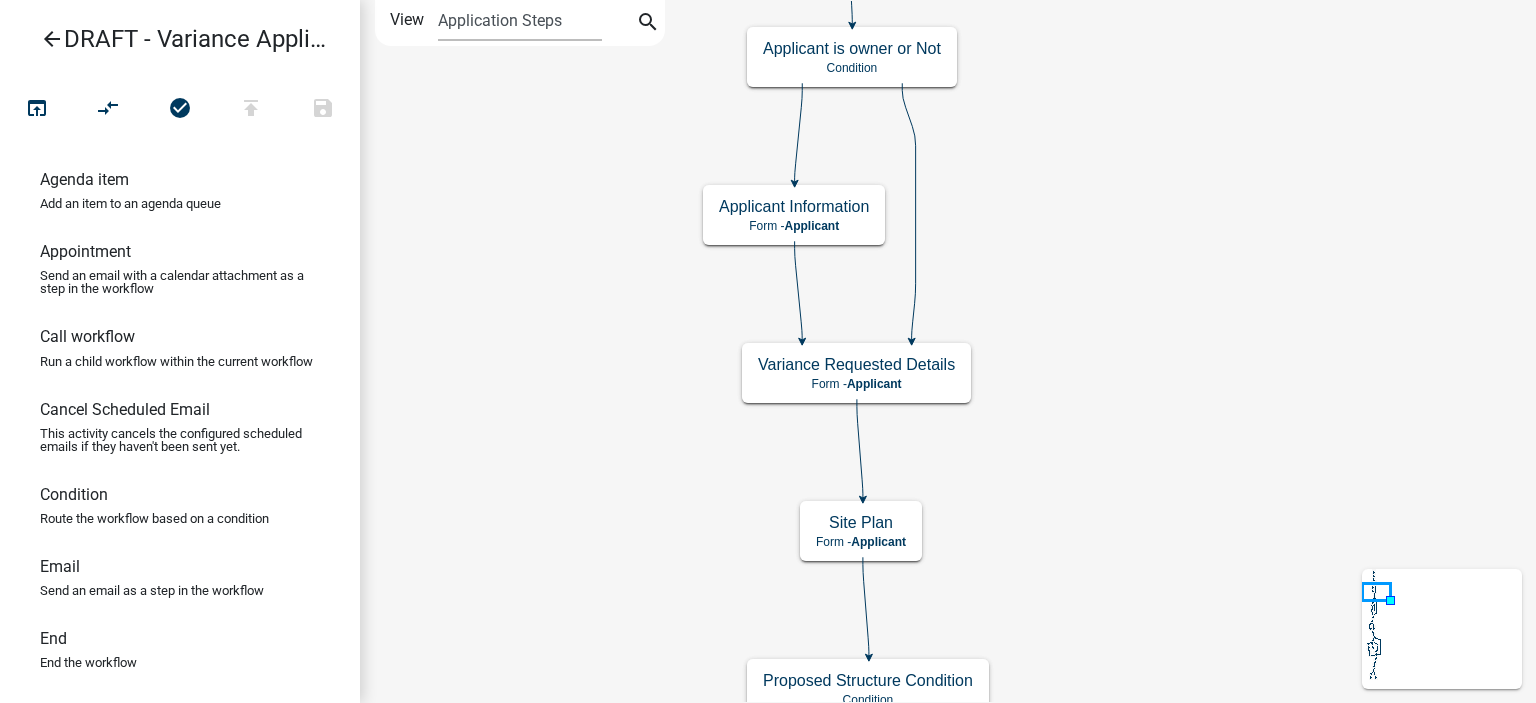 scroll, scrollTop: 0, scrollLeft: 0, axis: both 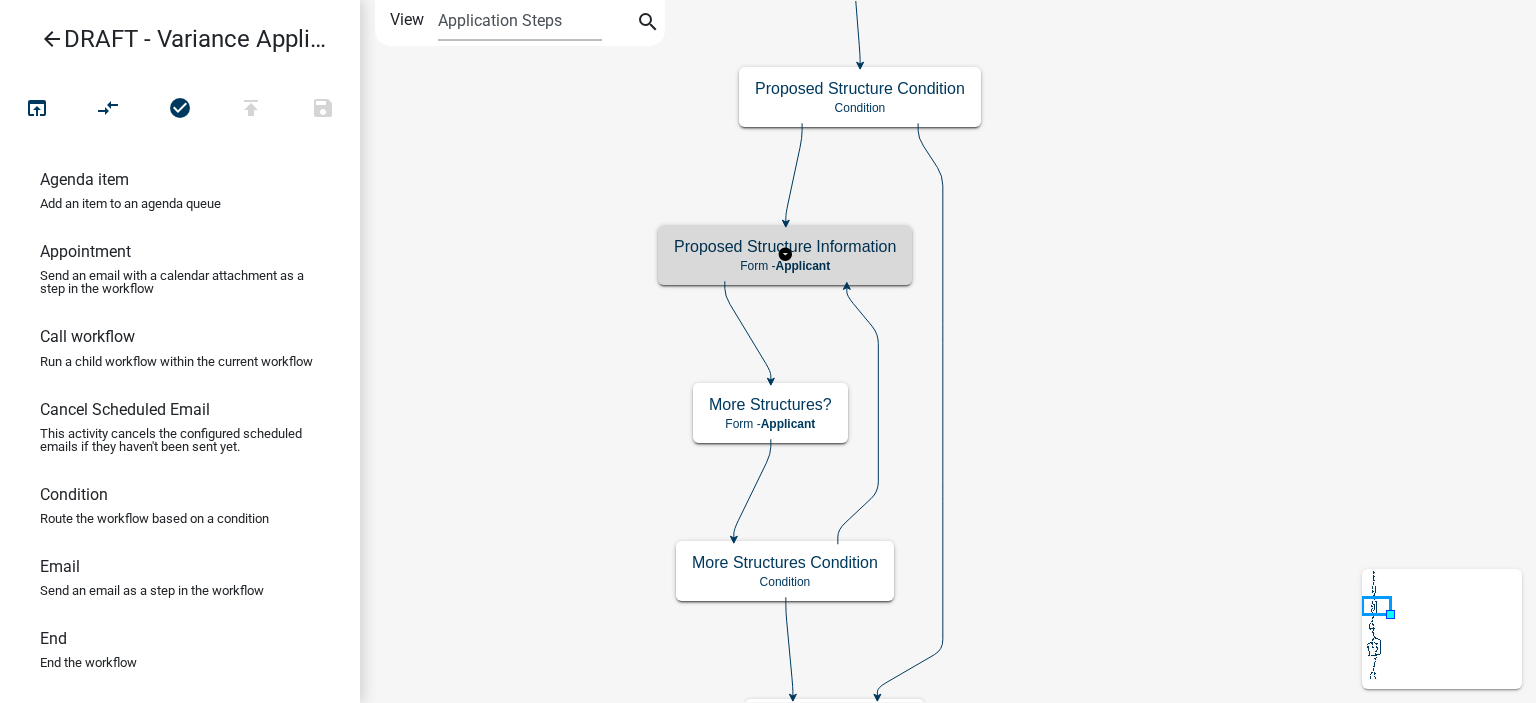 click on "Form -  Applicant" at bounding box center [785, 266] 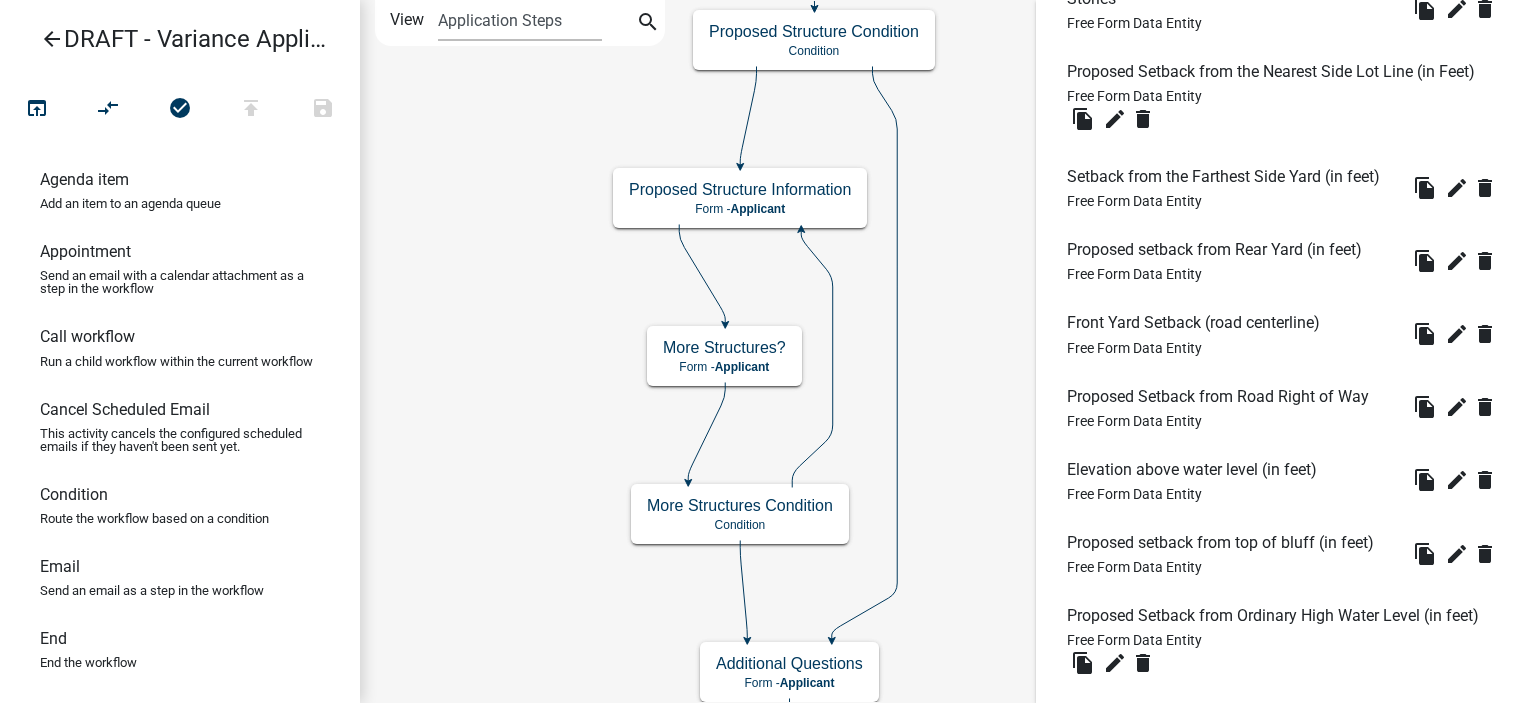 scroll, scrollTop: 1183, scrollLeft: 0, axis: vertical 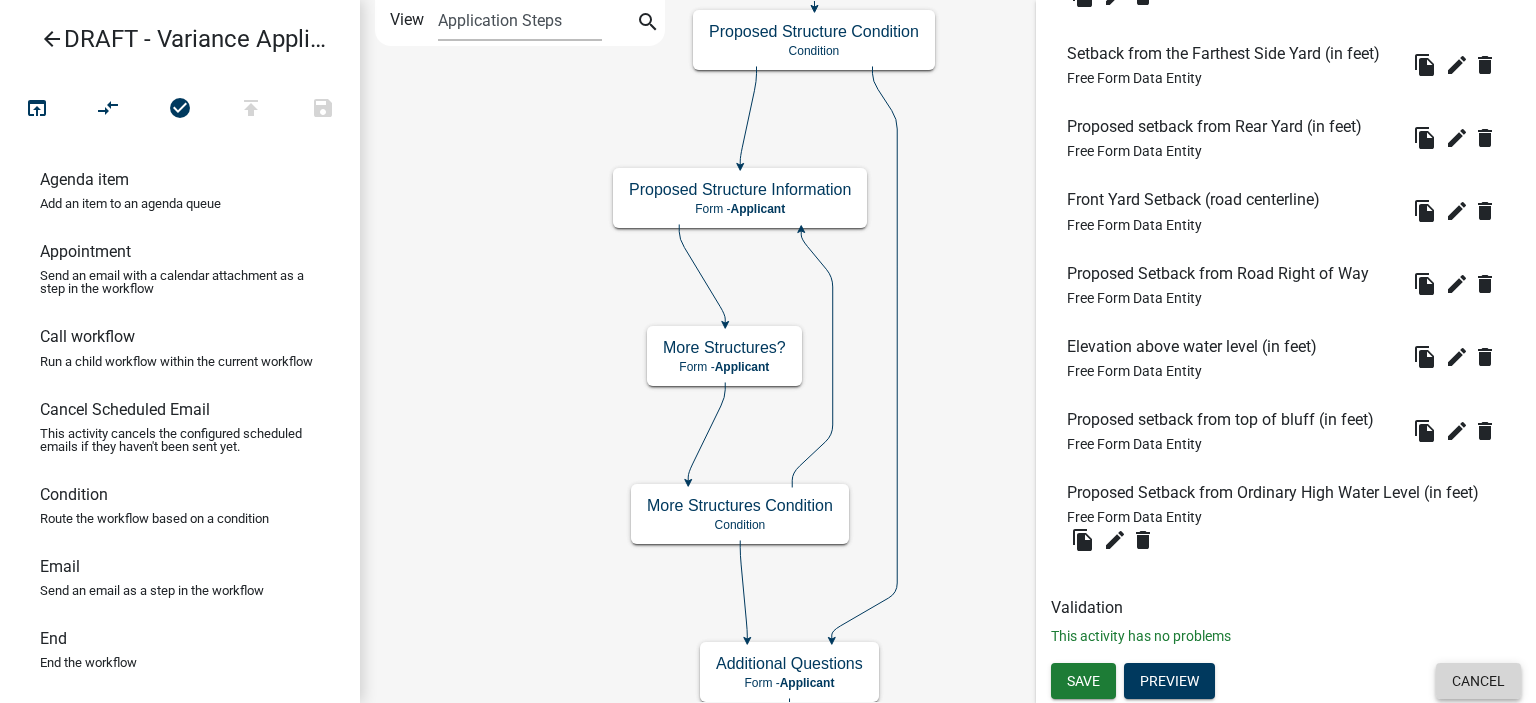 click on "Cancel" 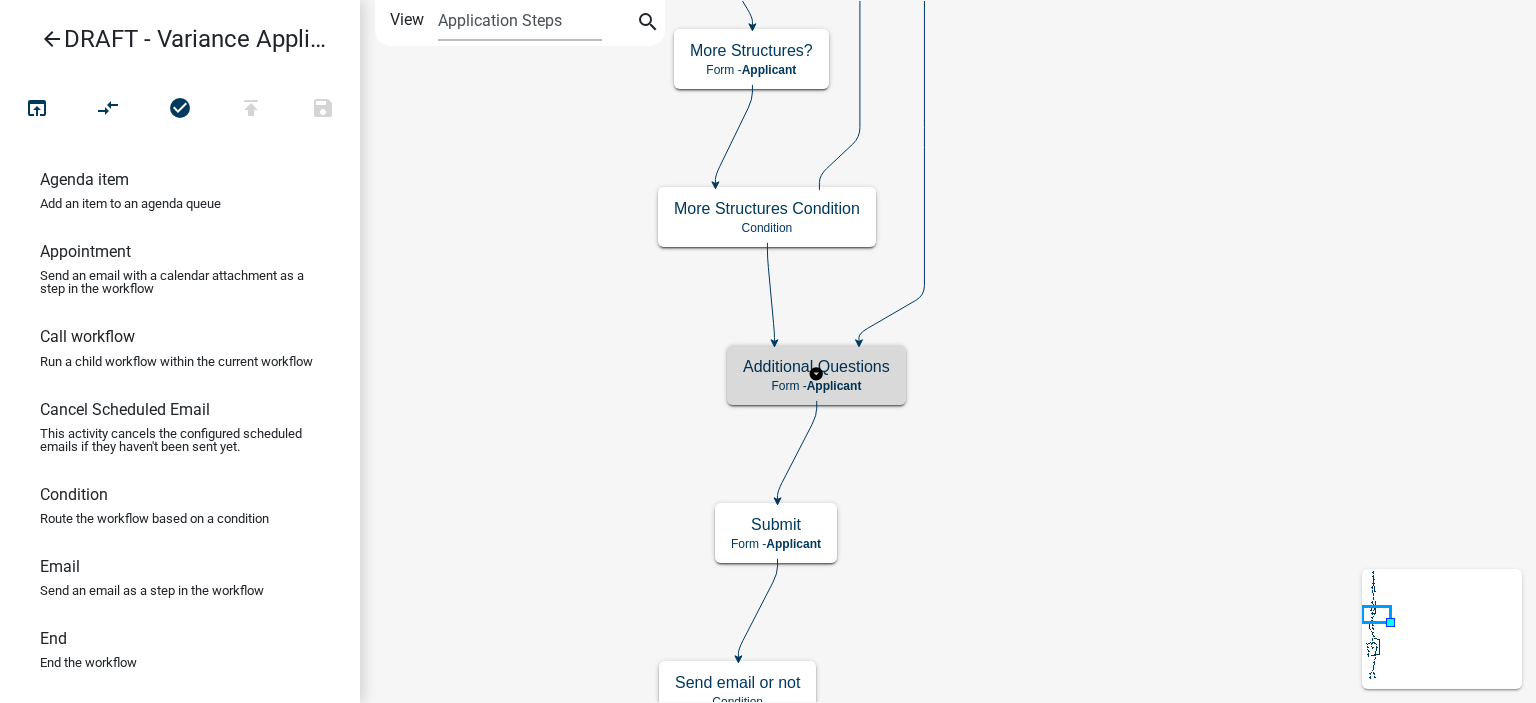 click on "Form -  Applicant" at bounding box center (816, 386) 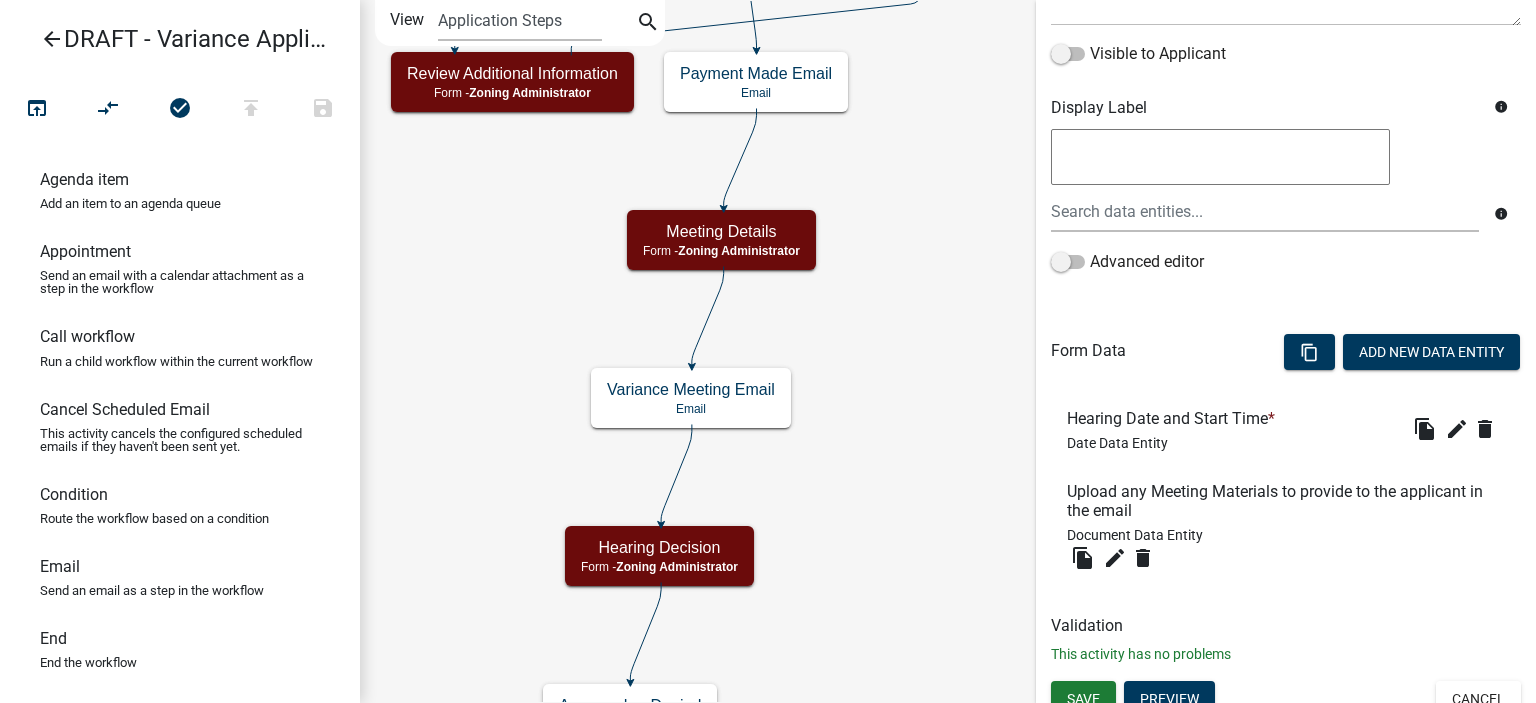 scroll, scrollTop: 340, scrollLeft: 0, axis: vertical 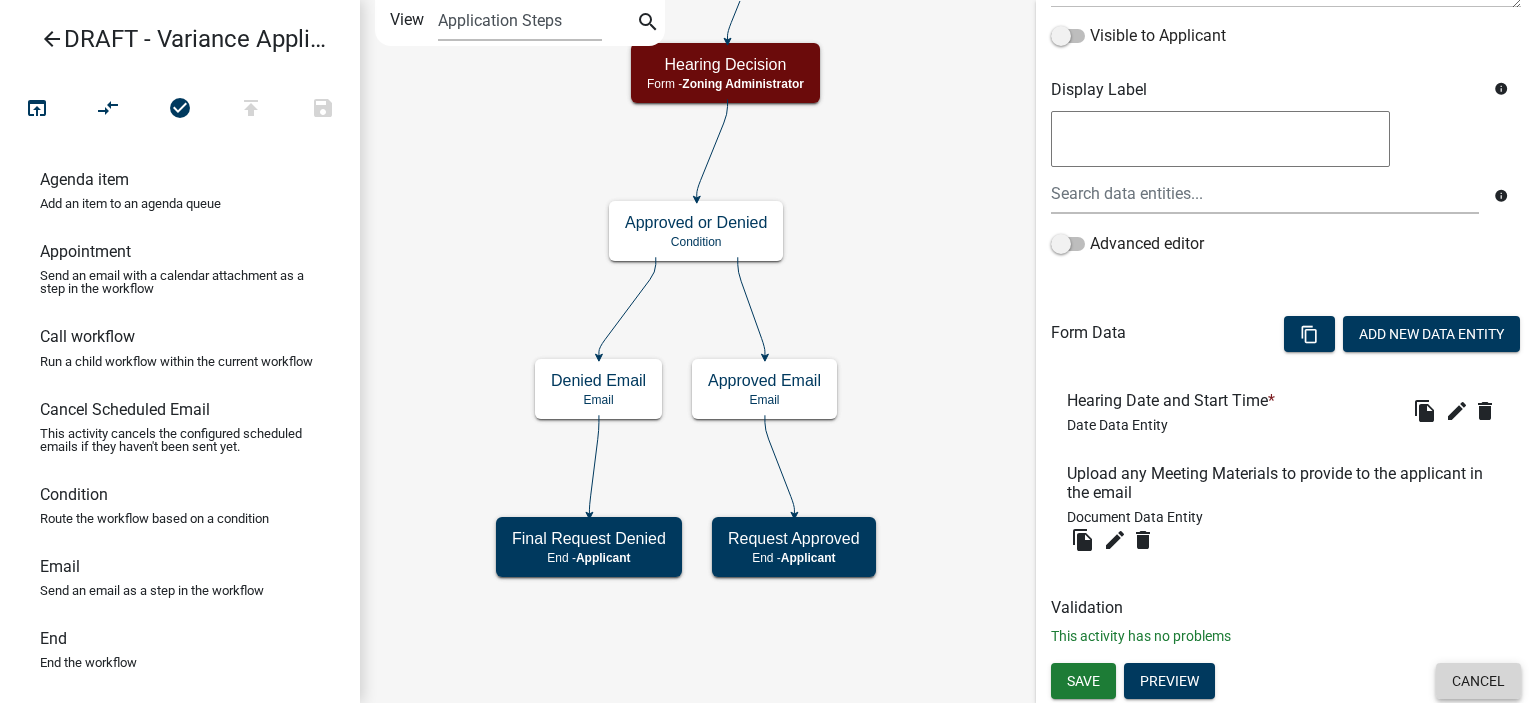 click on "Cancel" 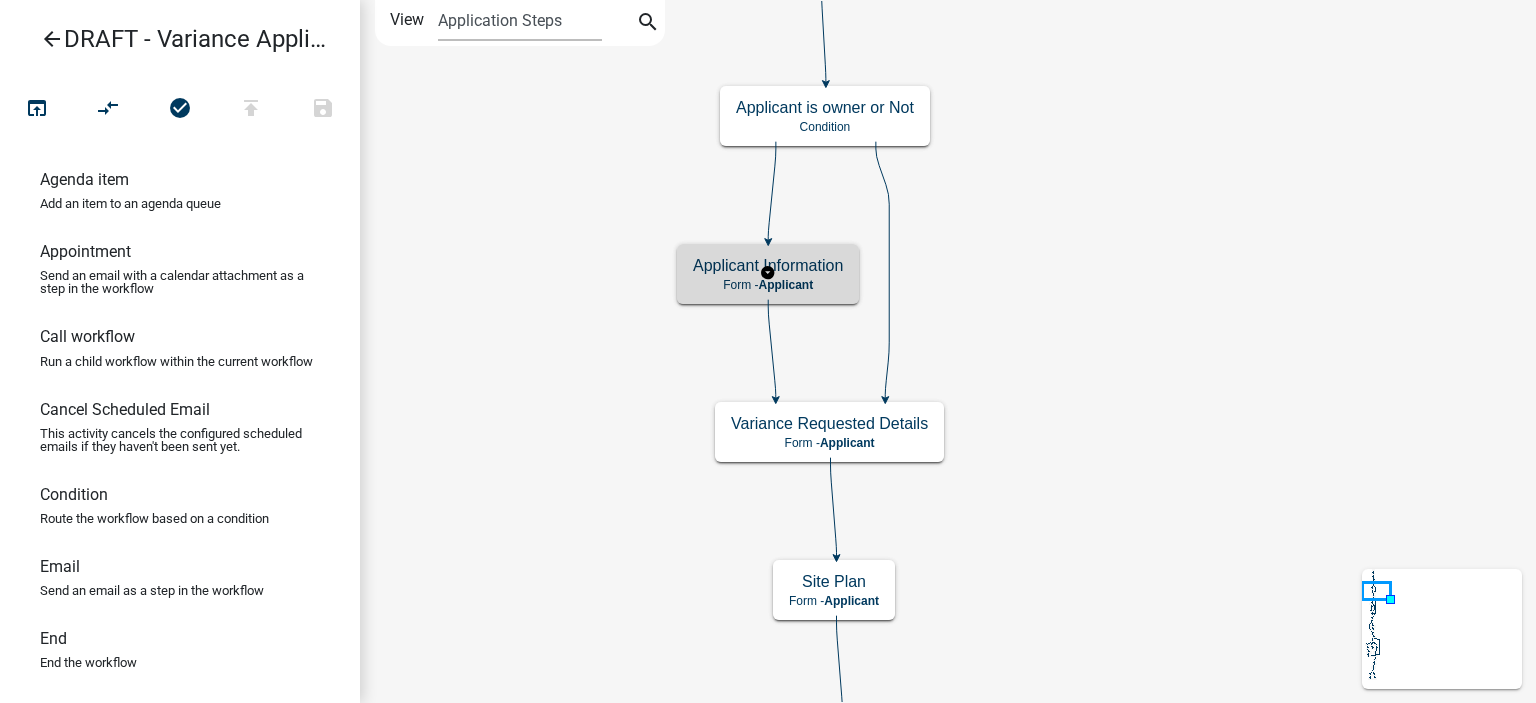 click on "Applicant Information" at bounding box center (768, 265) 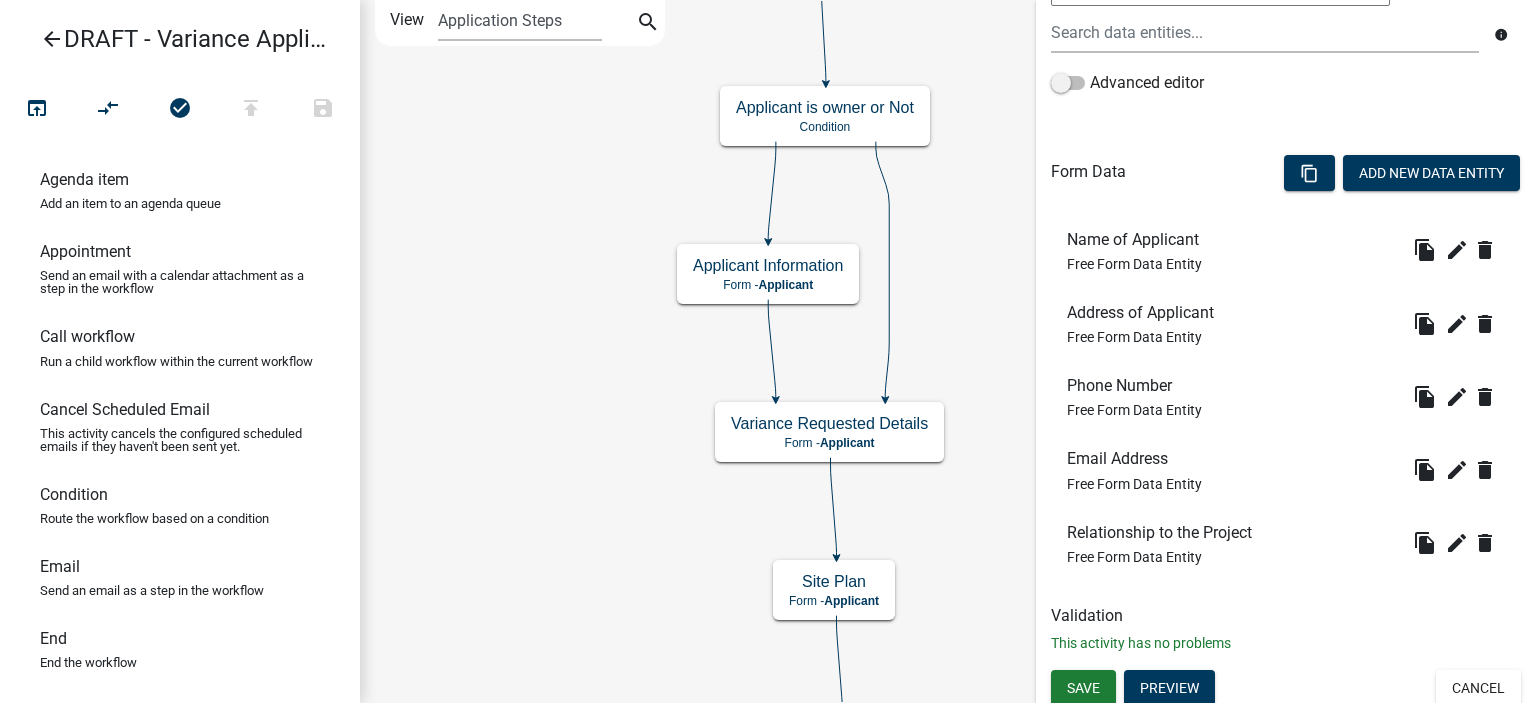 scroll, scrollTop: 460, scrollLeft: 0, axis: vertical 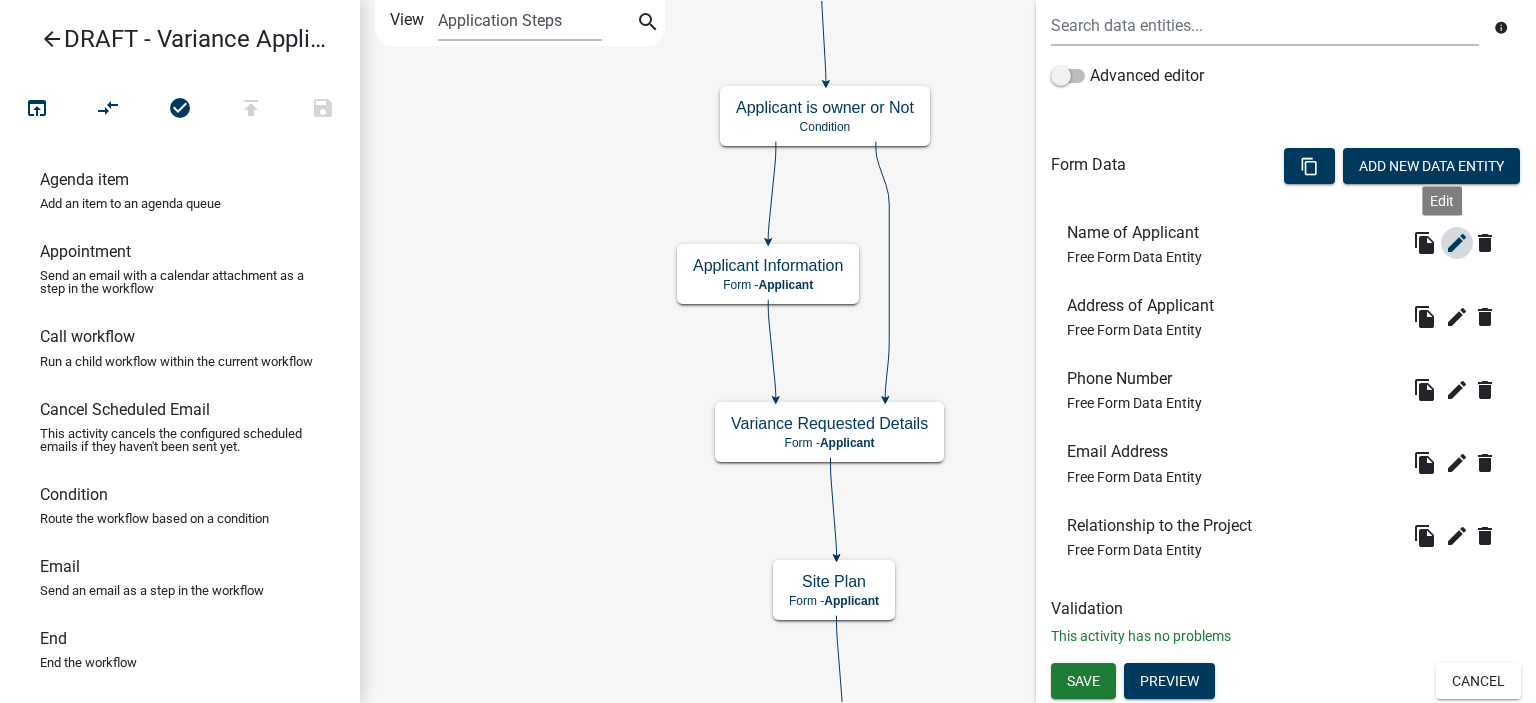click on "edit" 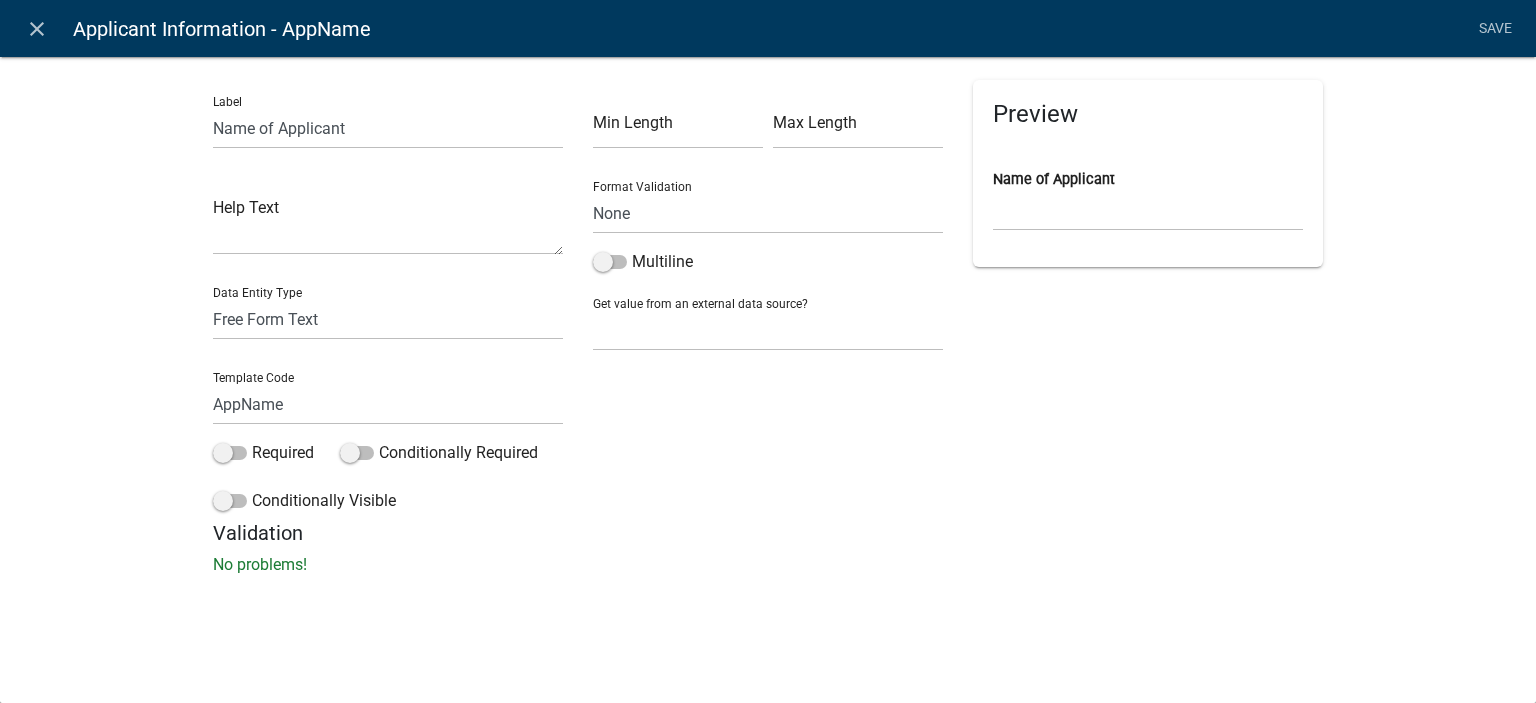 click on "Min Length Max Length  Format Validation   None   Email   PhoneNumber   Multiline   Get value from an external data source?  None  Parcel search   Applicant Data" at bounding box center [768, 300] 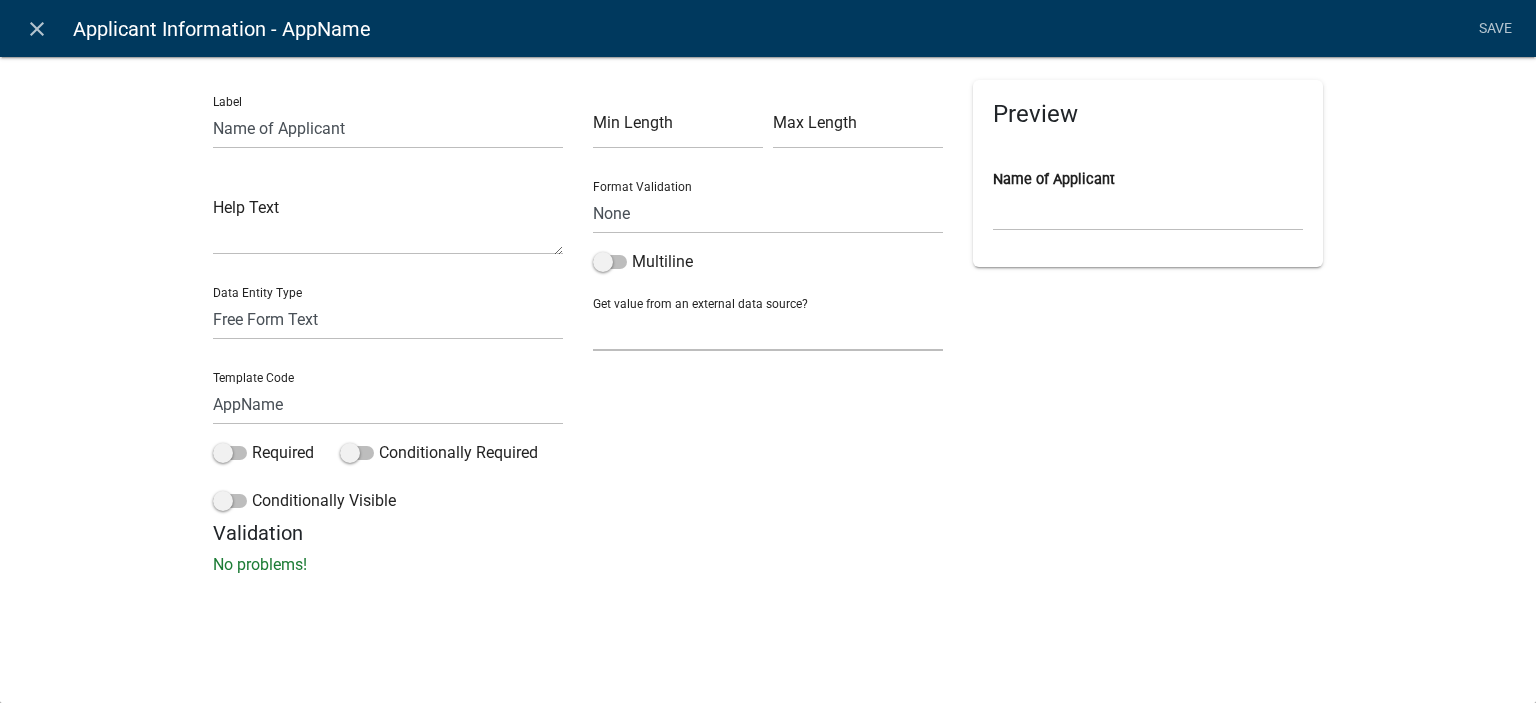 click on "None  Parcel search   Applicant Data" at bounding box center [768, 330] 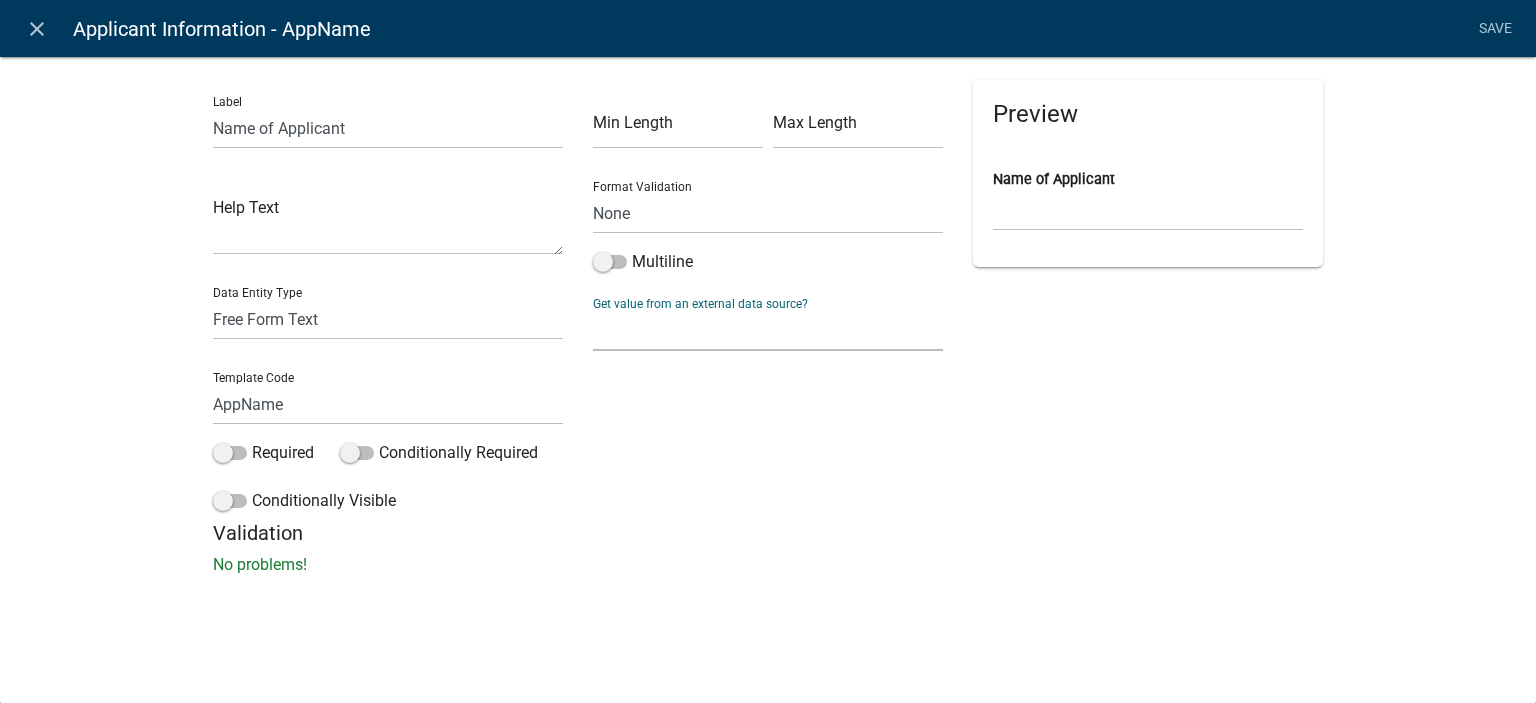 select on "2: Object" 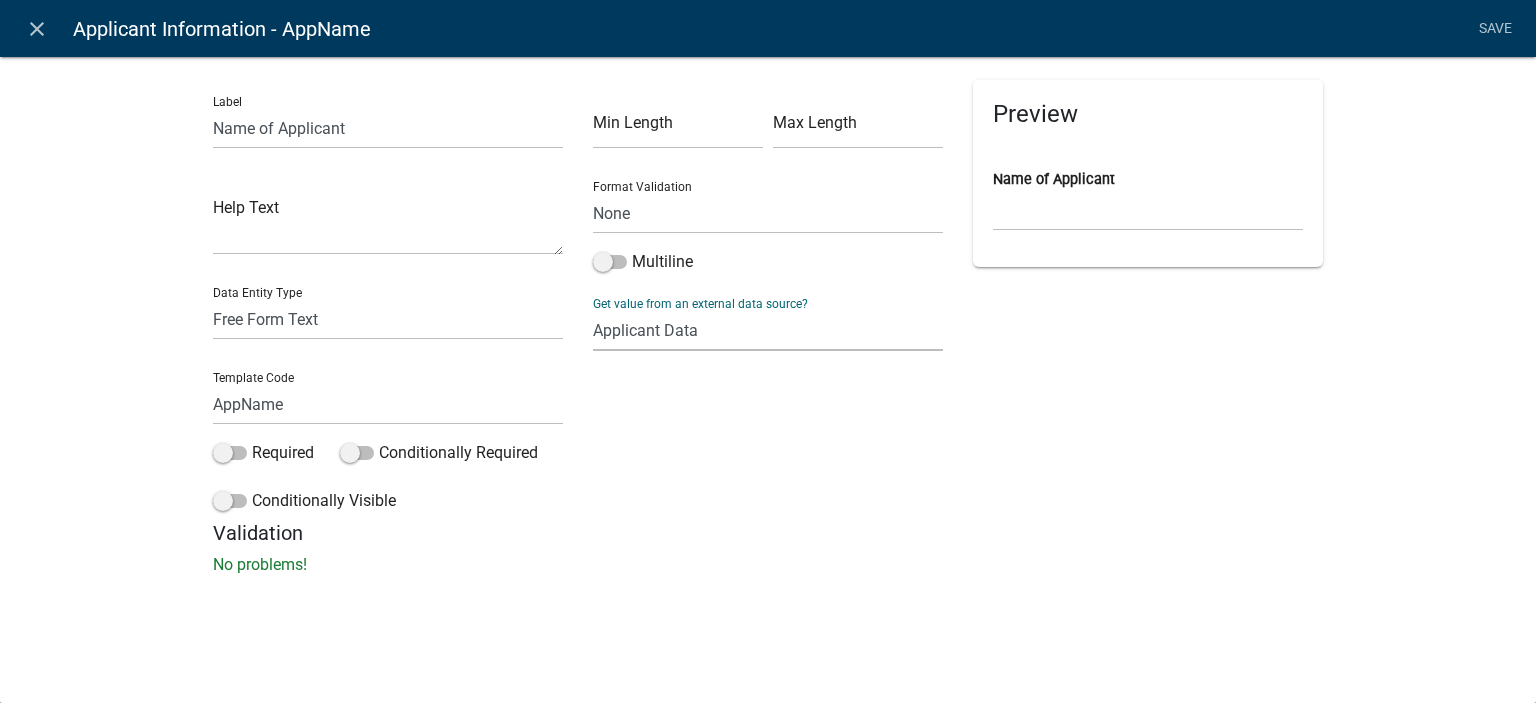 click on "None  Parcel search   Applicant Data" at bounding box center (768, 330) 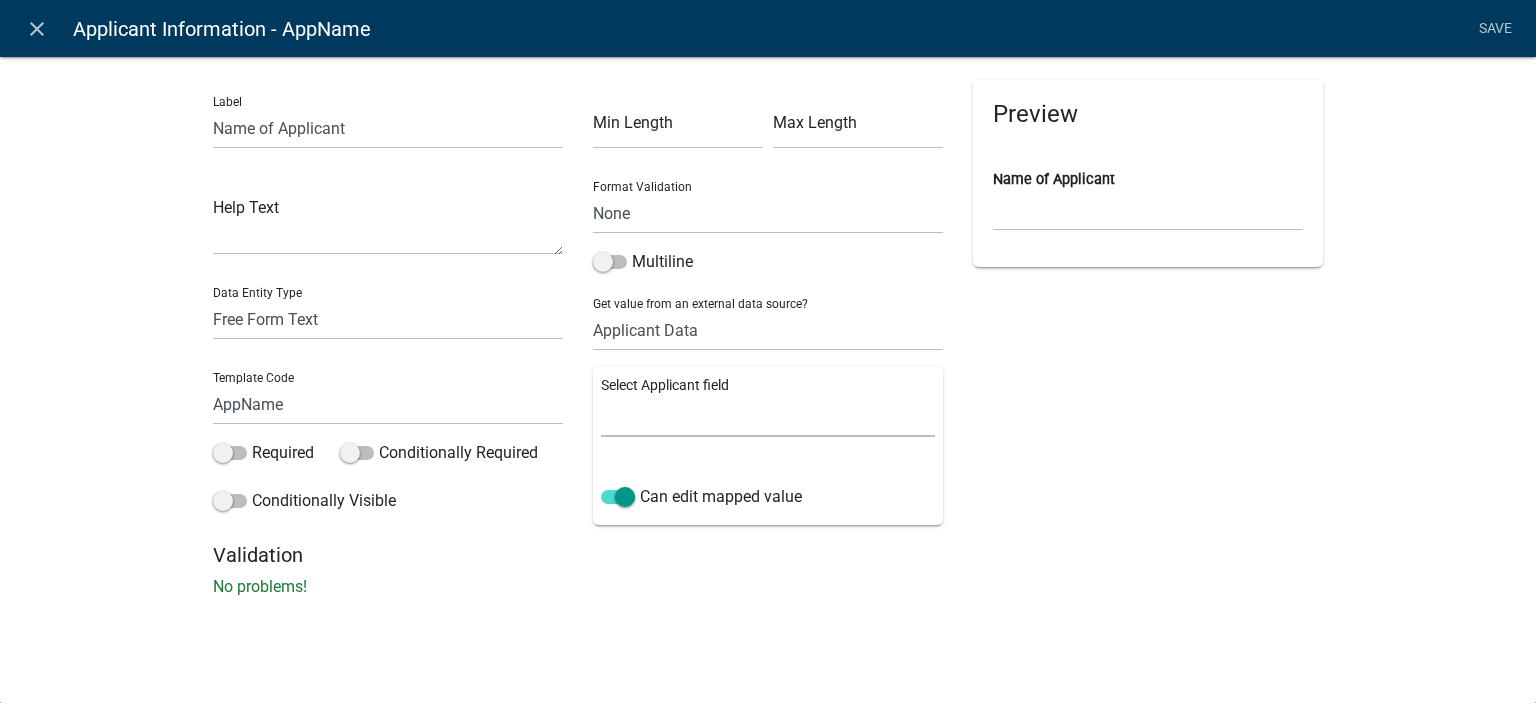 click on "Full Name   Username   Email Address   Street Address   Street Address 2   City   State   Zip   Phone Number" at bounding box center [768, 416] 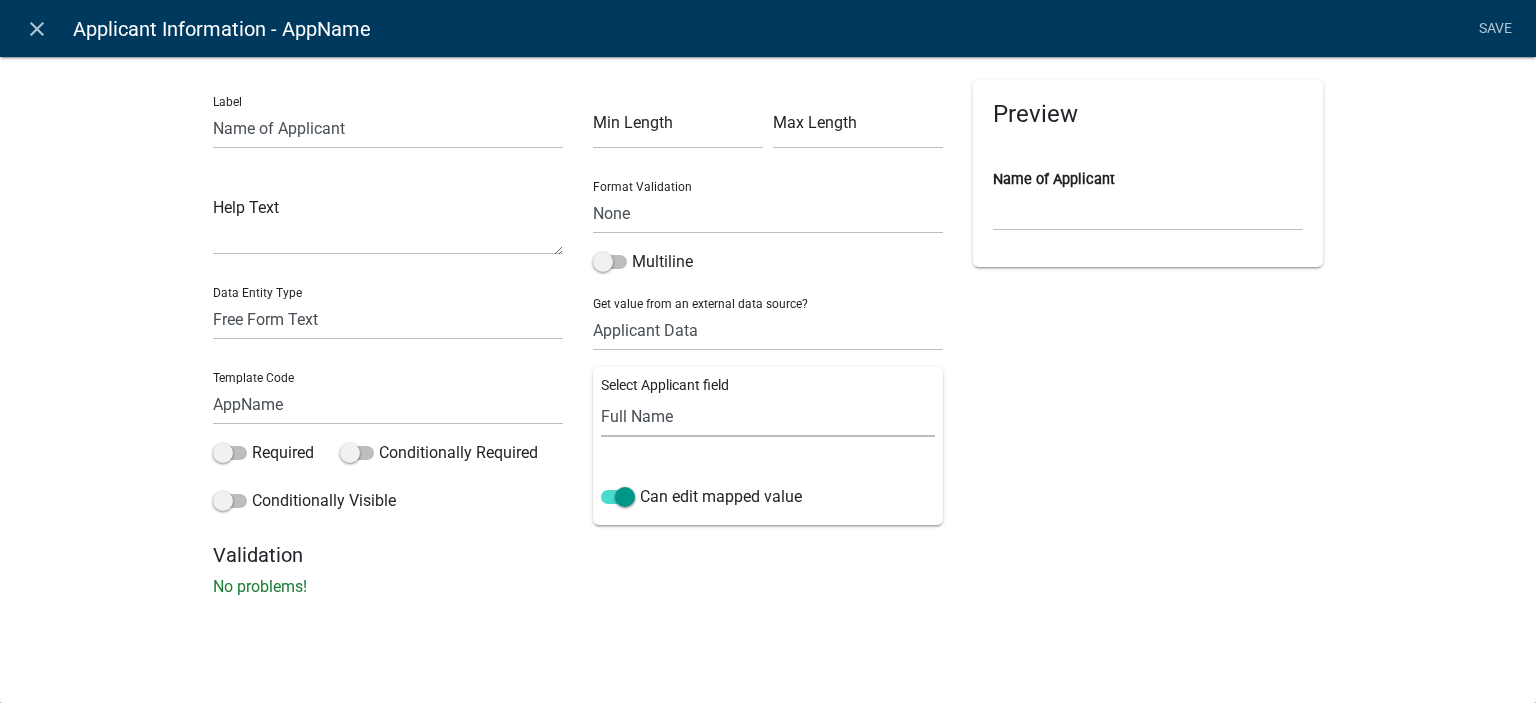 click on "Full Name   Username   Email Address   Street Address   Street Address 2   City   State   Zip   Phone Number" at bounding box center (768, 416) 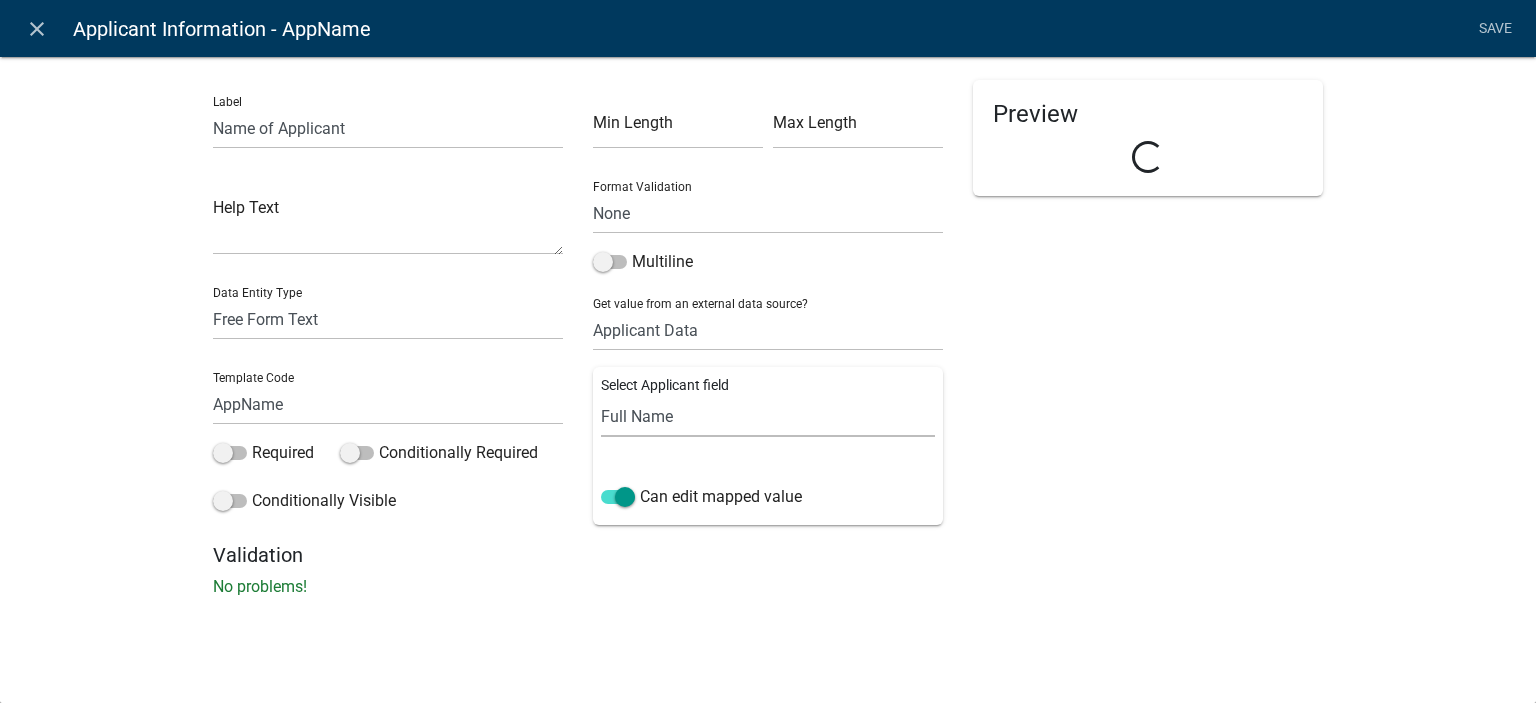 click on "Preview  Loading..." at bounding box center [1148, 311] 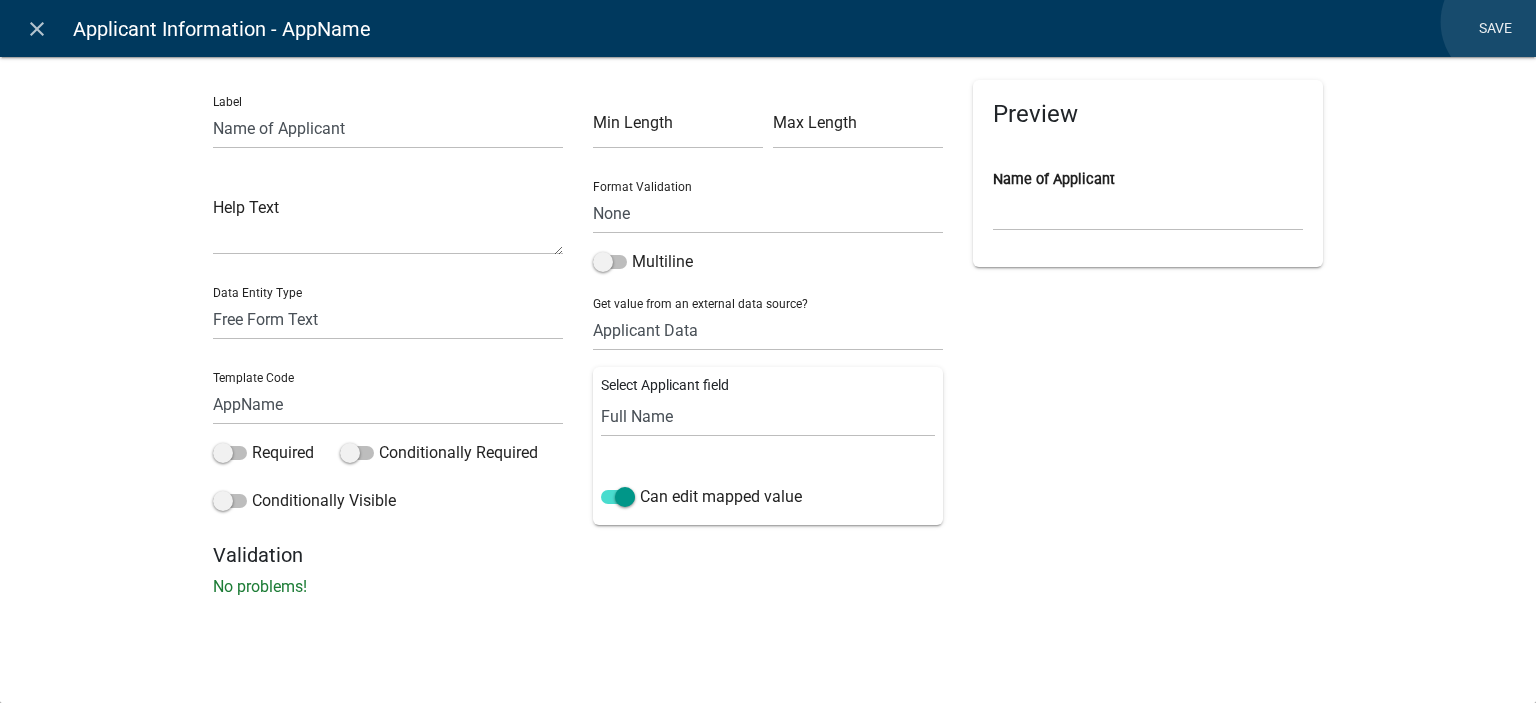 click on "Save" 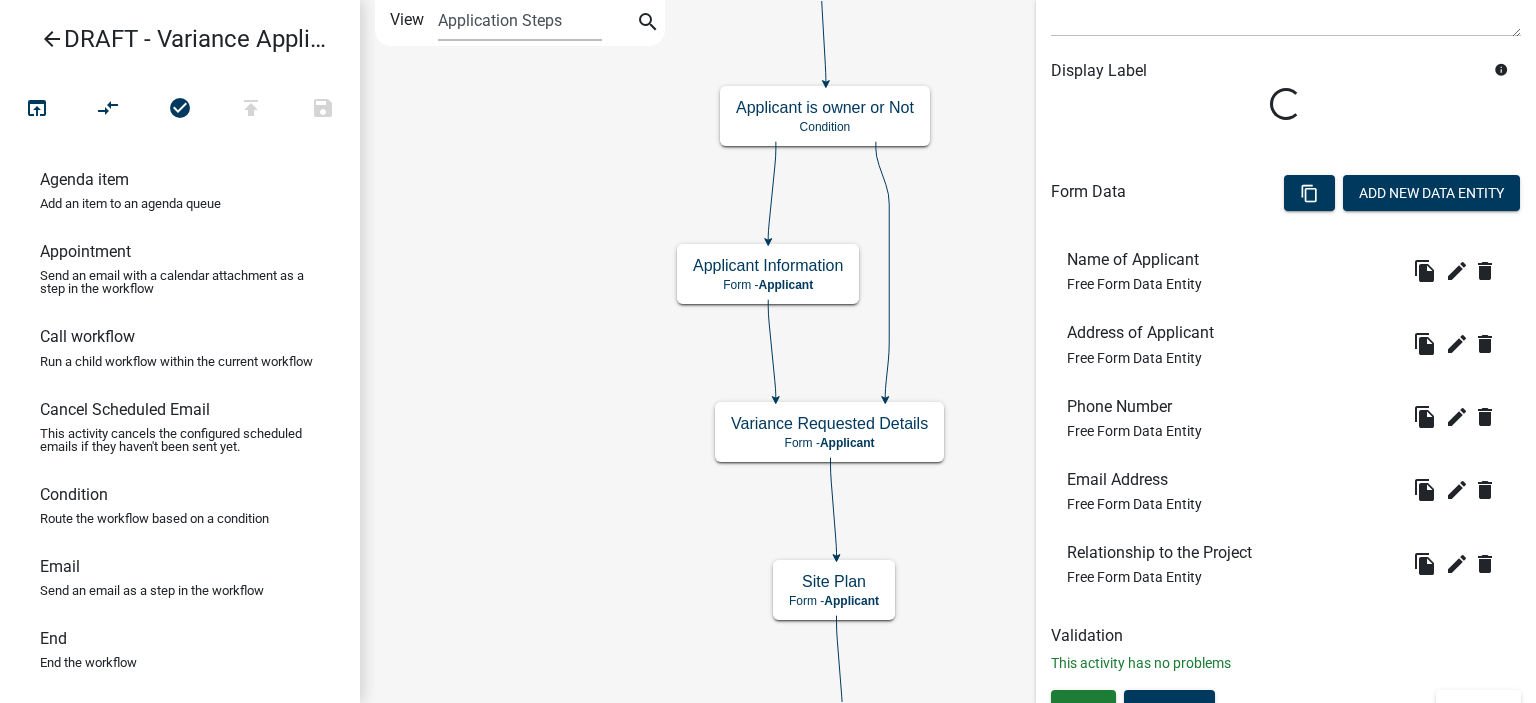 scroll, scrollTop: 339, scrollLeft: 0, axis: vertical 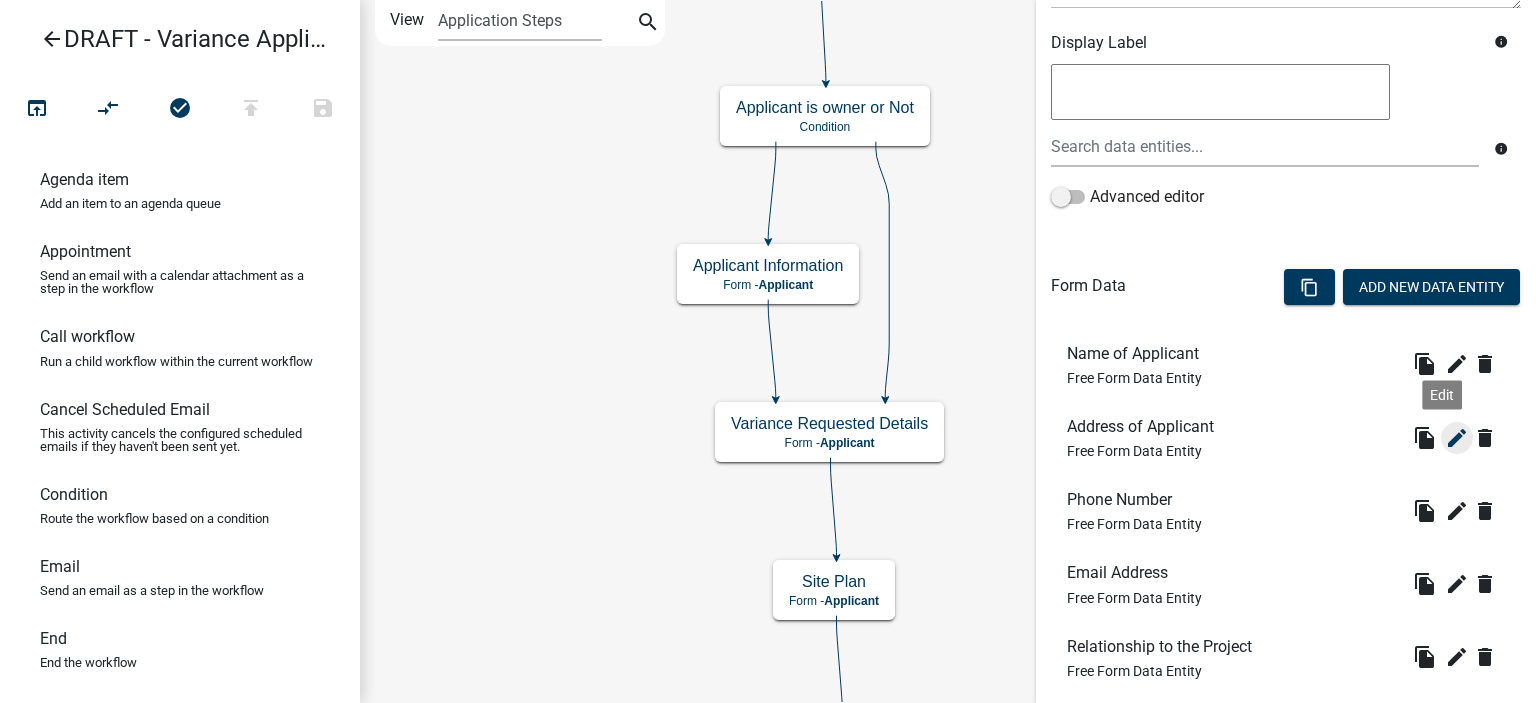 click on "edit" 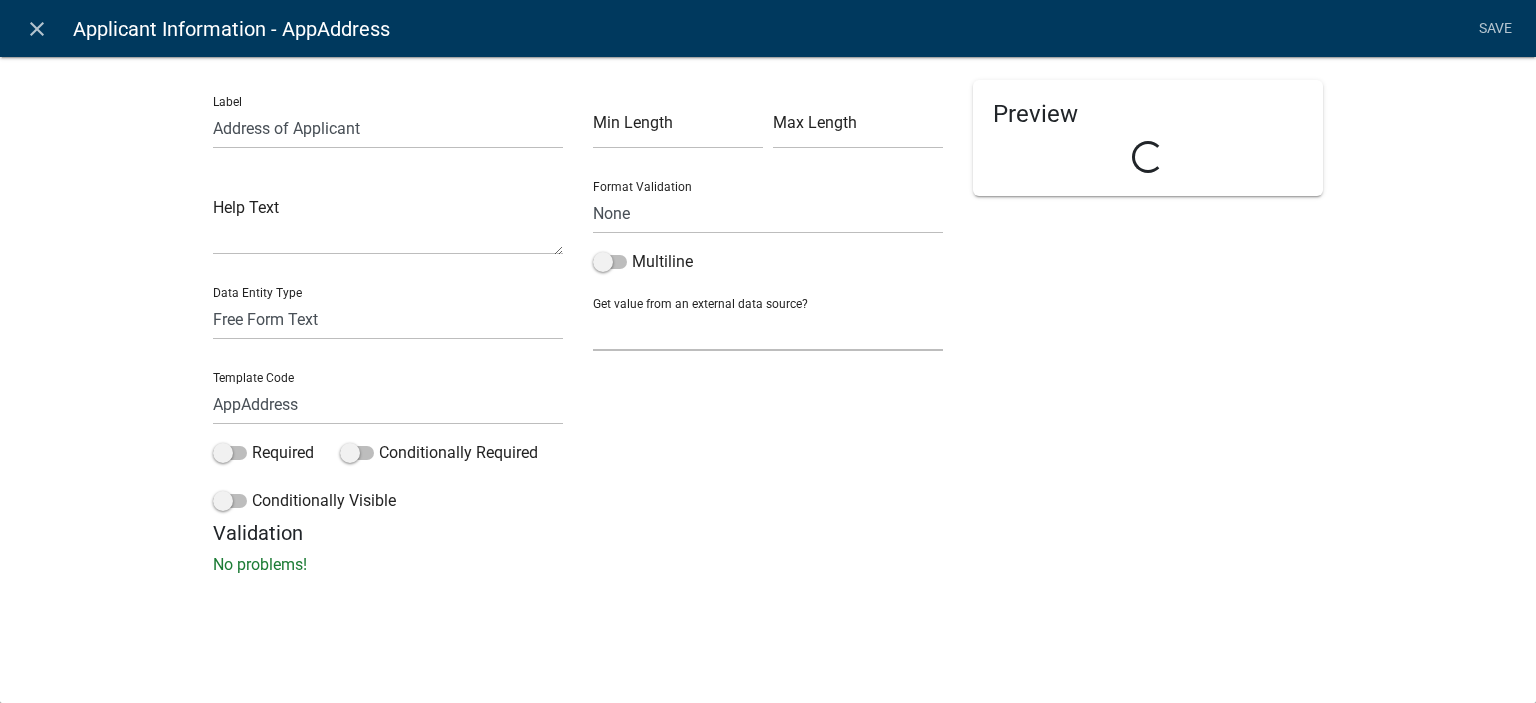 click on "None  Parcel search   Applicant Data" at bounding box center (768, 330) 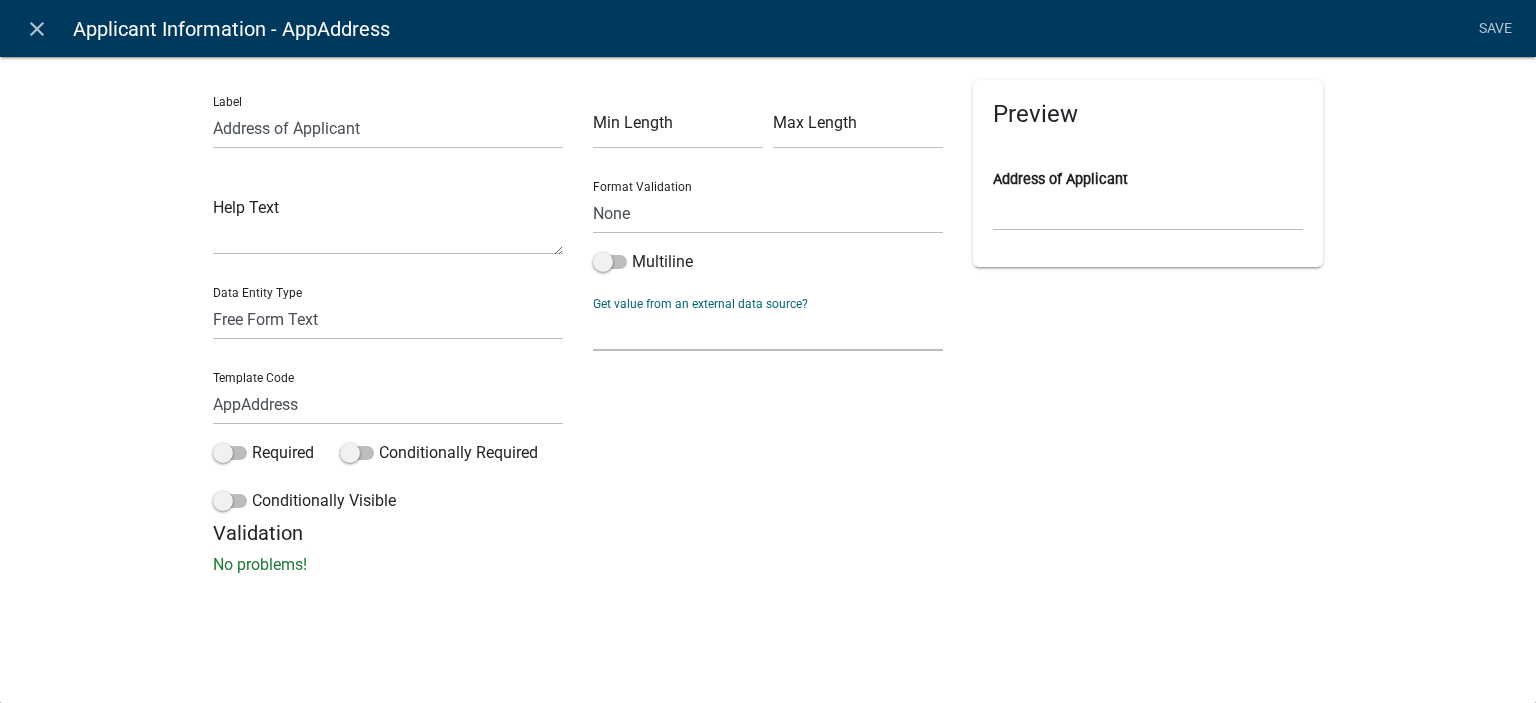 select on "2: Object" 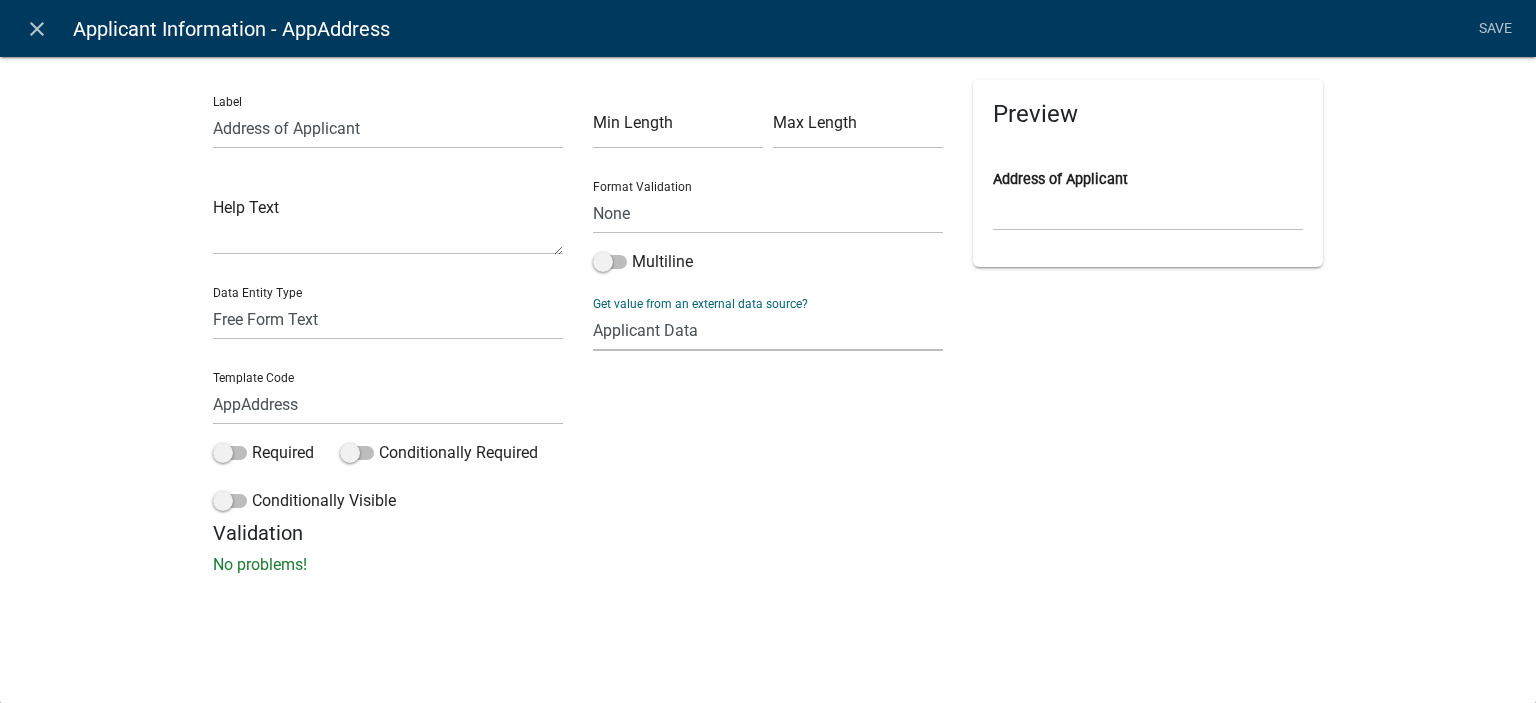 click on "None  Parcel search   Applicant Data" at bounding box center (768, 330) 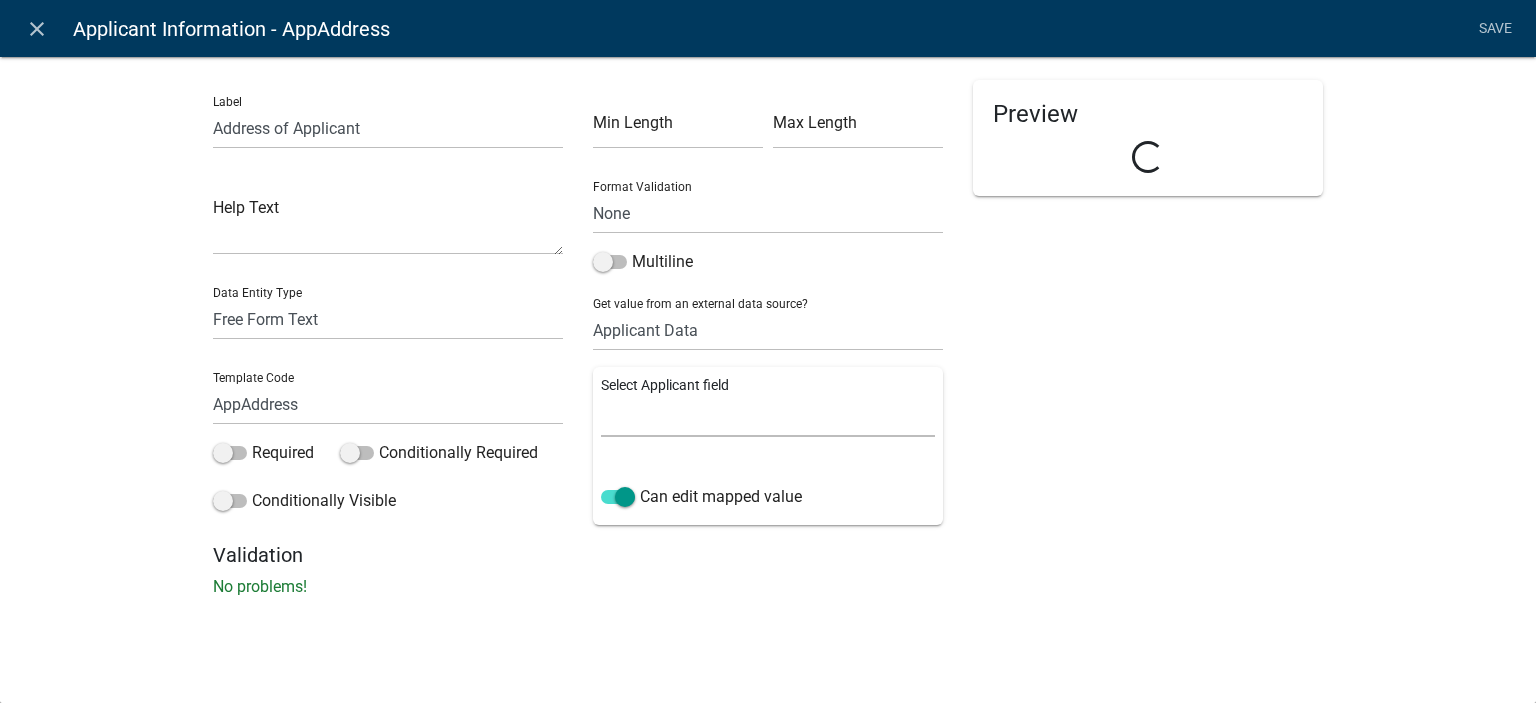 click on "Full Name   Username   Email Address   Street Address   Street Address 2   City   State   Zip   Phone Number" at bounding box center (768, 416) 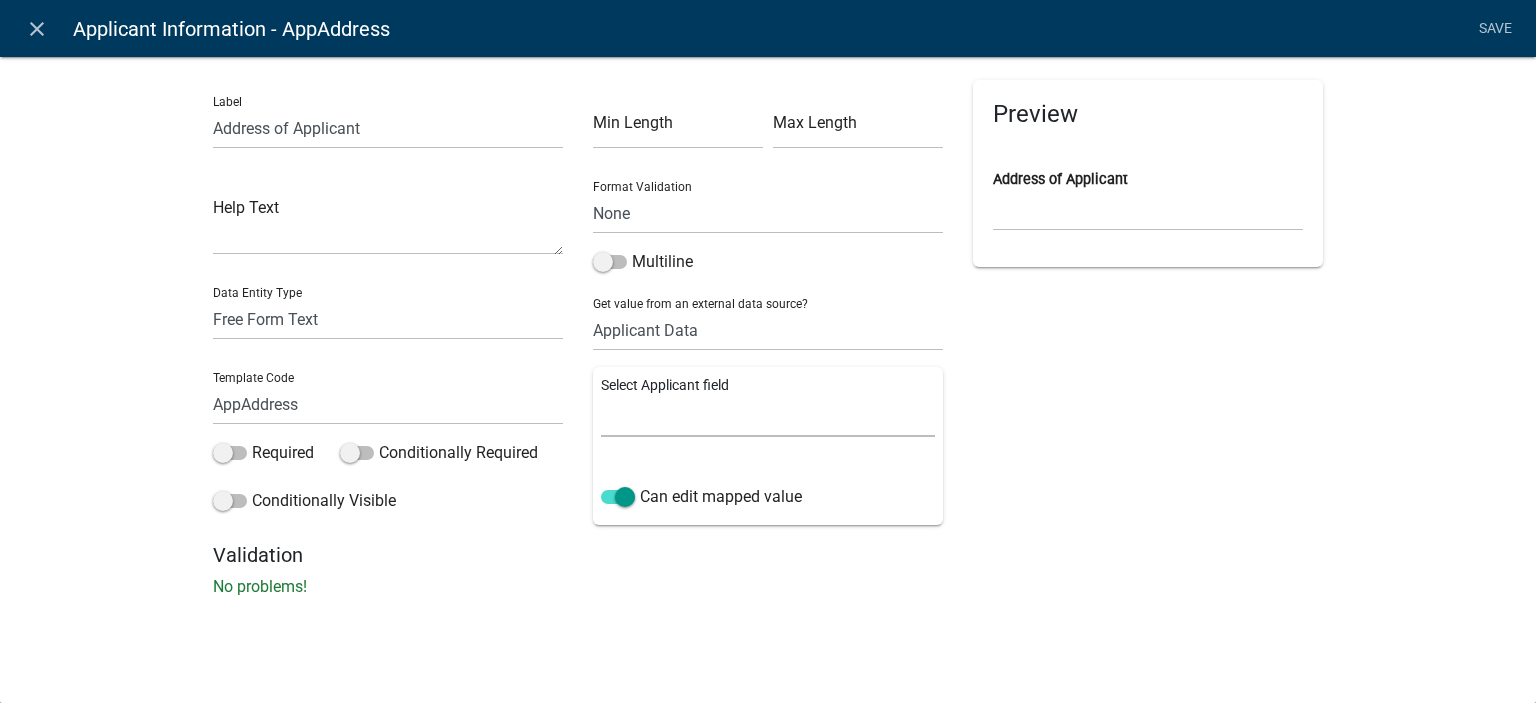 select on "3: Object" 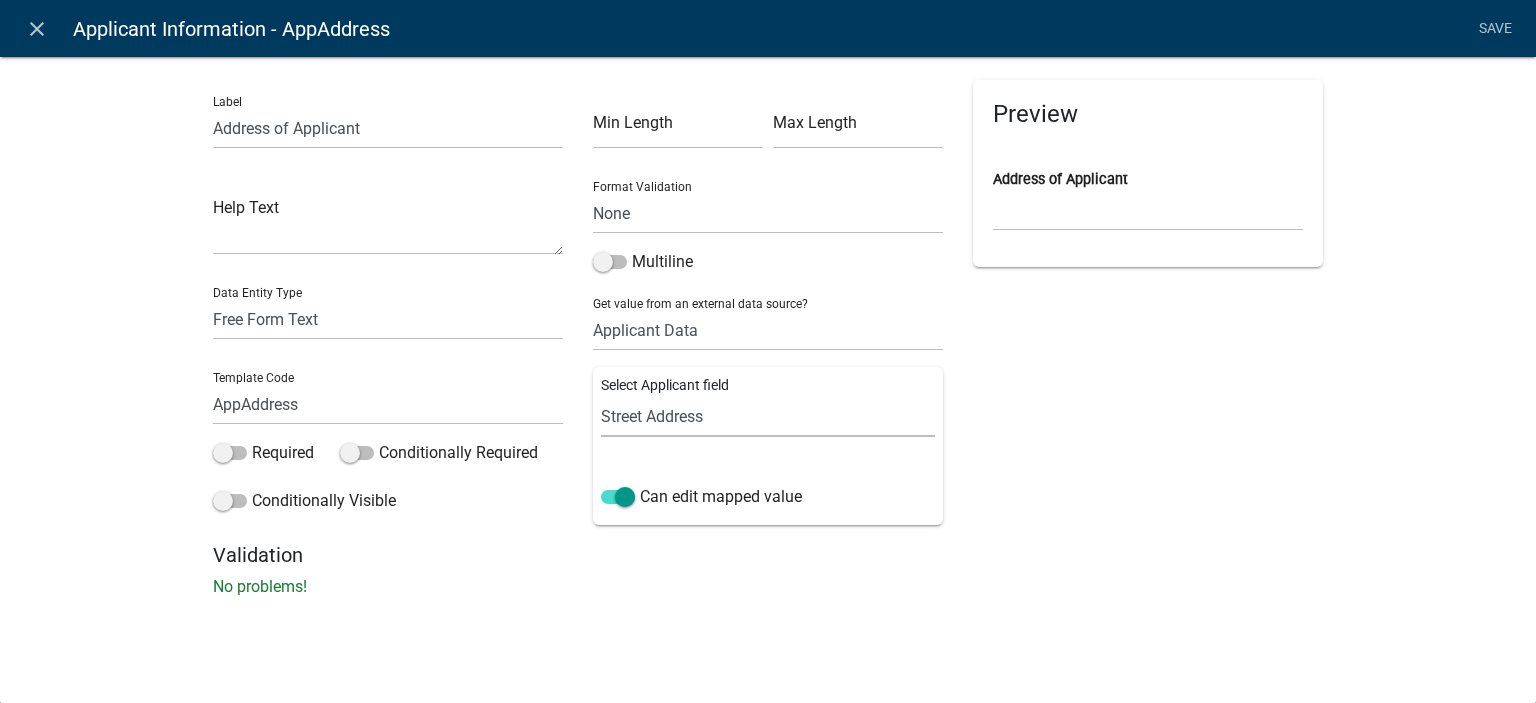 click on "Full Name   Username   Email Address   Street Address   Street Address 2   City   State   Zip   Phone Number" at bounding box center (768, 416) 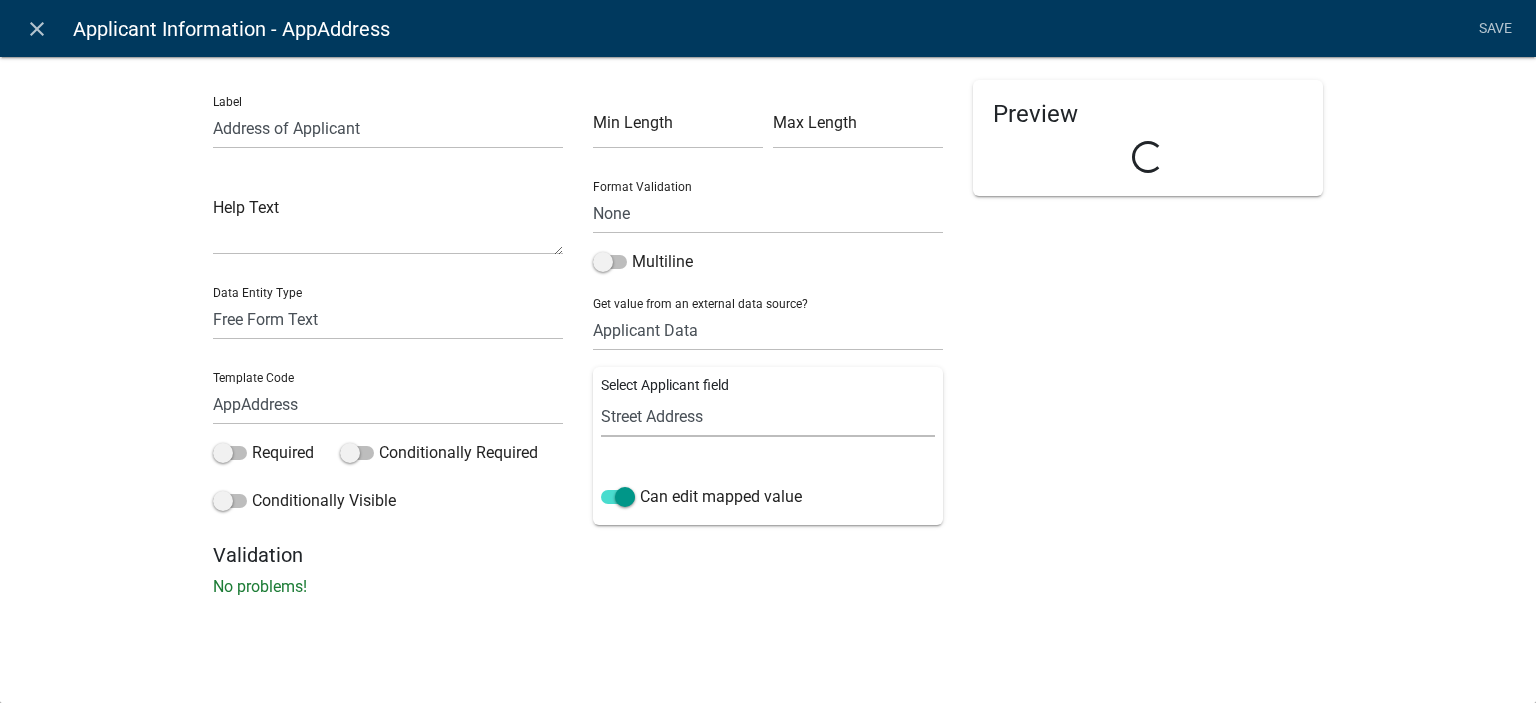 click on "Preview  Loading..." at bounding box center [1148, 311] 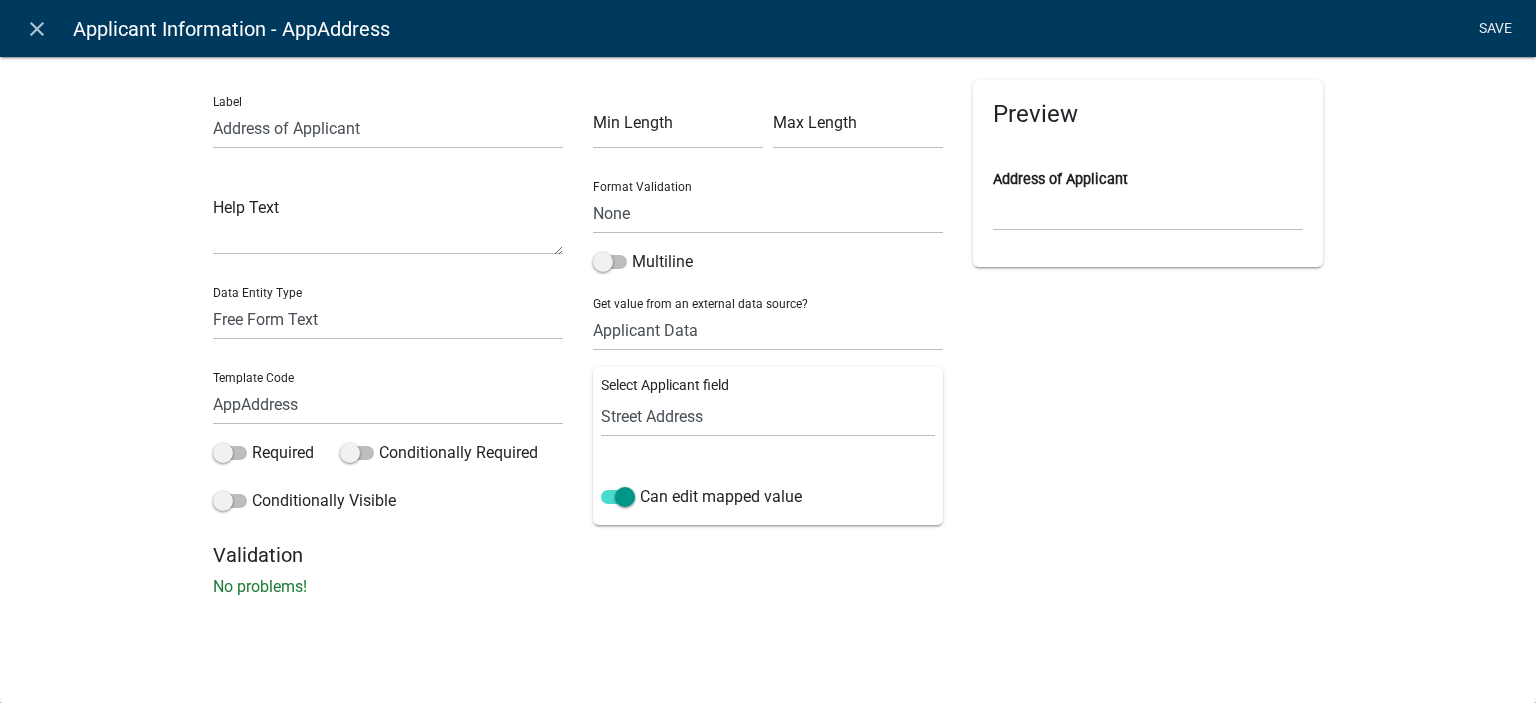 click on "Save" 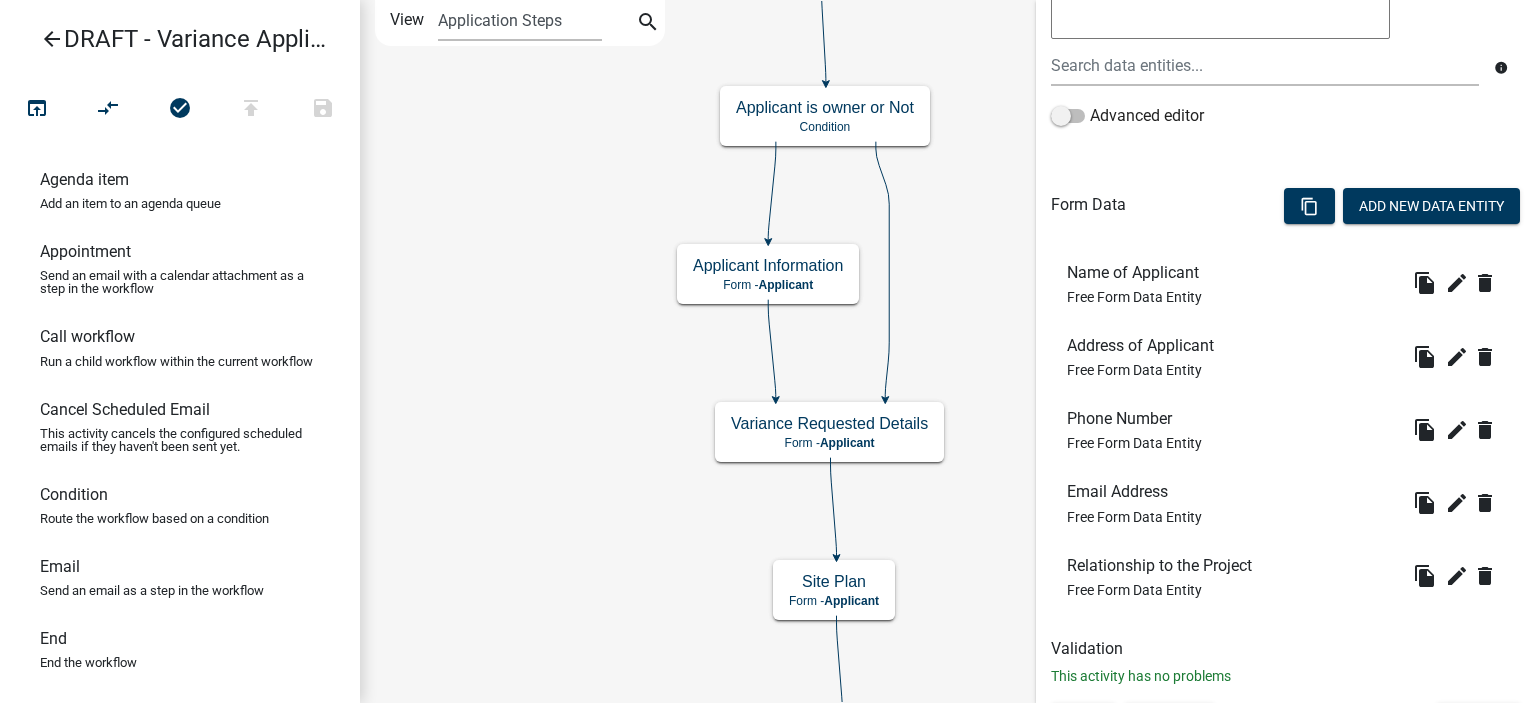 scroll, scrollTop: 460, scrollLeft: 0, axis: vertical 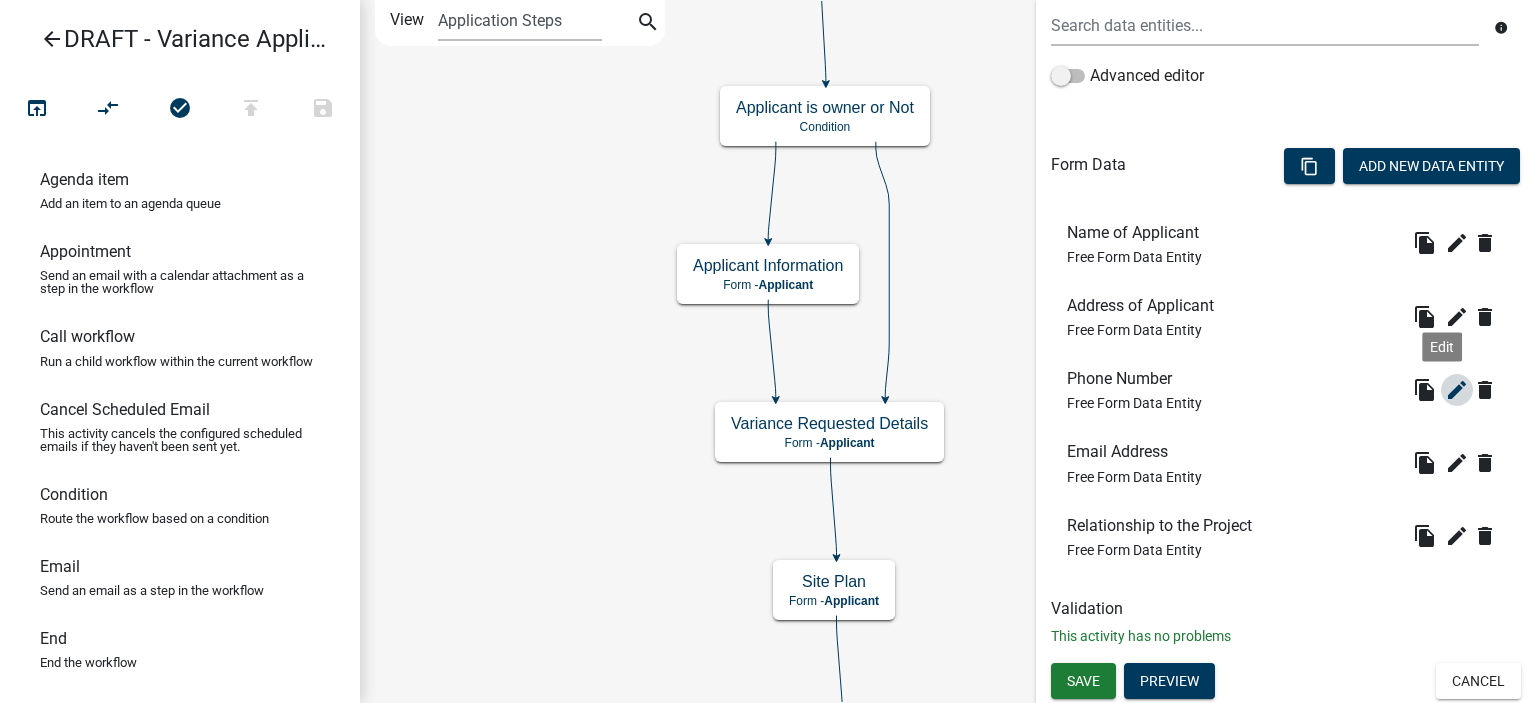 click on "edit" 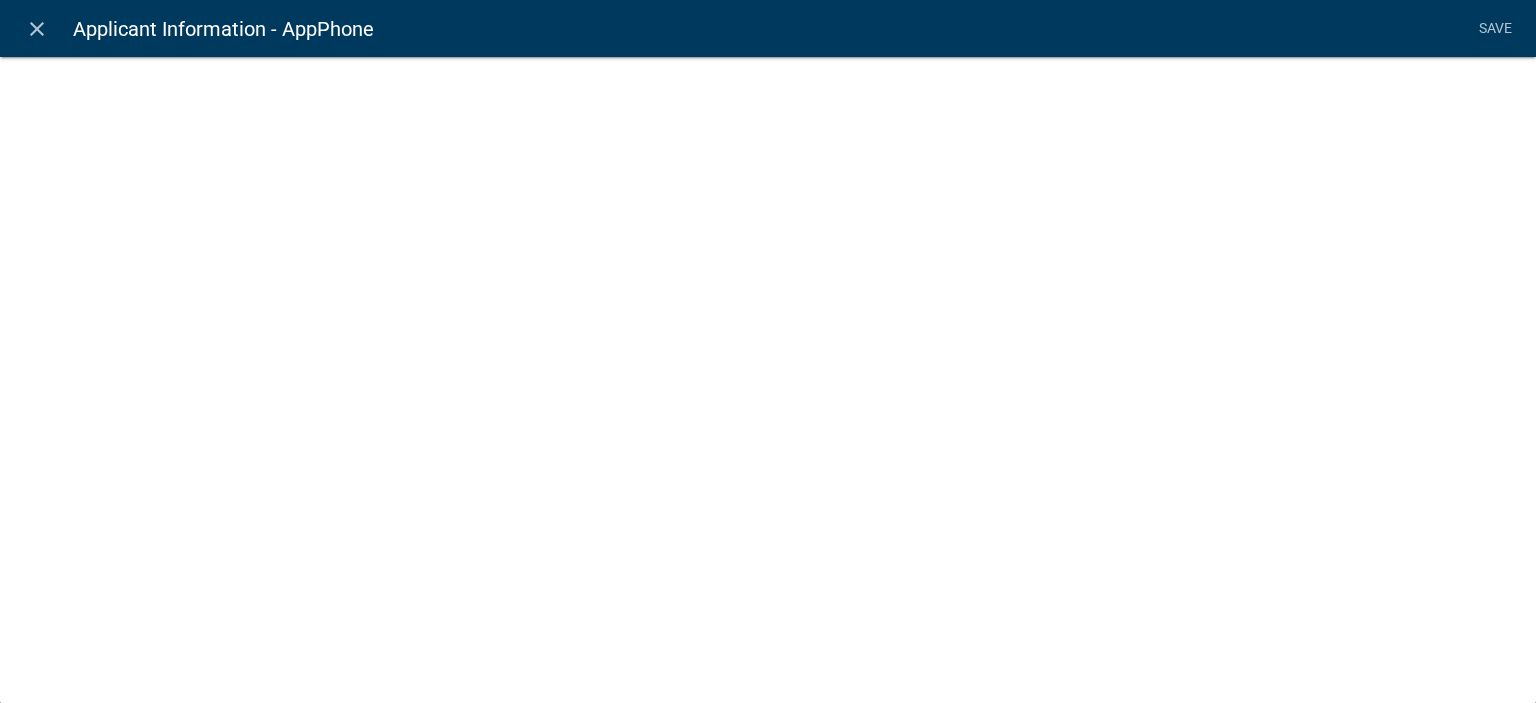 select on "1" 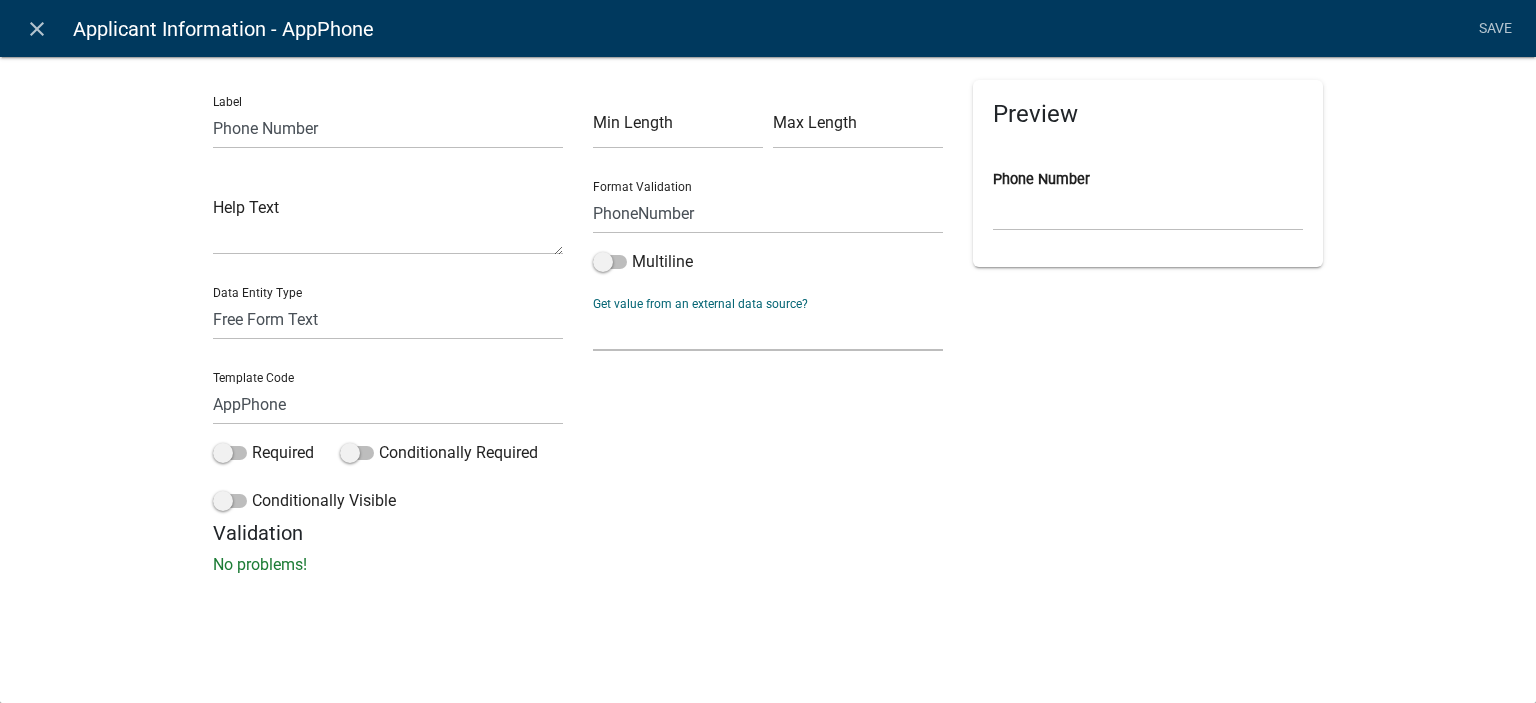 click on "None  Parcel search   Applicant Data" at bounding box center (768, 330) 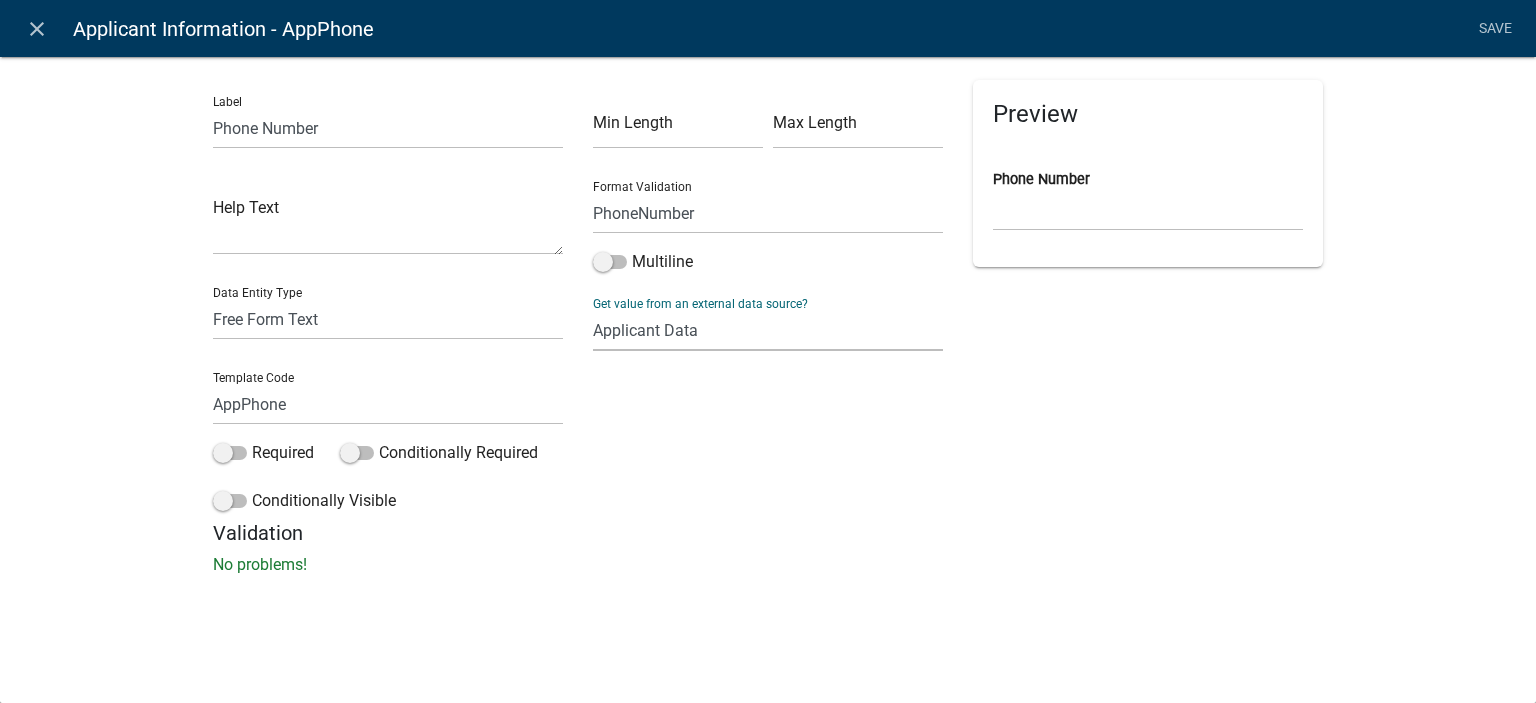 click on "None  Parcel search   Applicant Data" at bounding box center [768, 330] 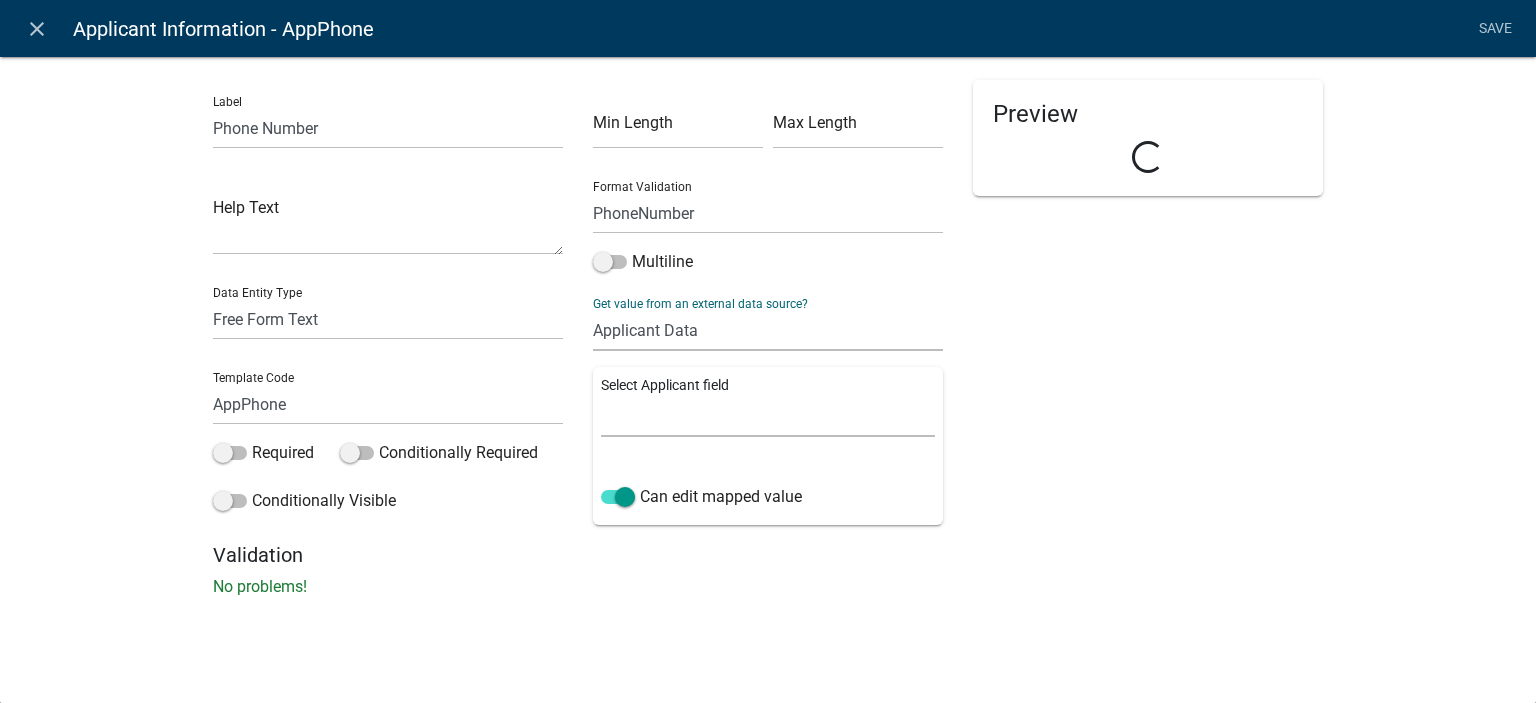 click on "Full Name   Username   Email Address   Street Address   Street Address 2   City   State   Zip   Phone Number" at bounding box center (768, 416) 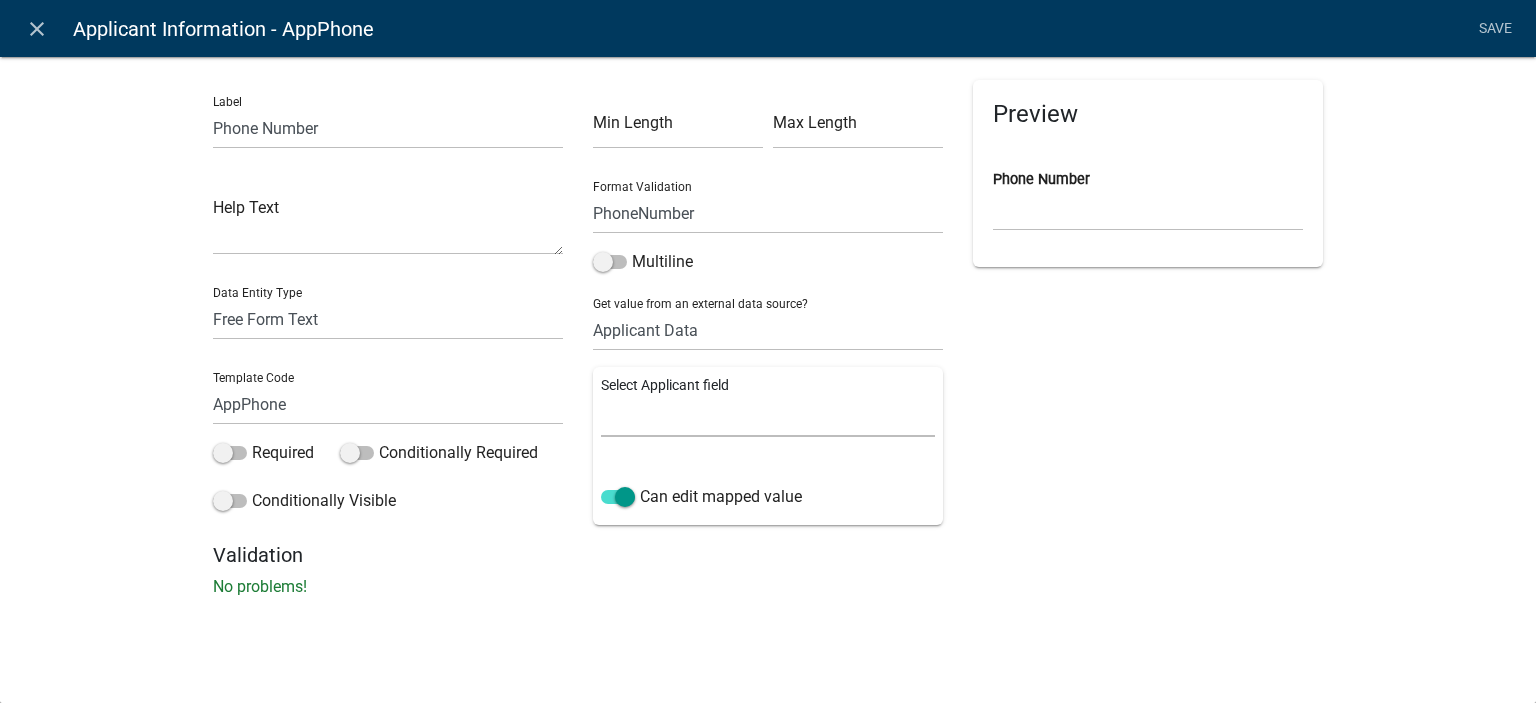 select on "8: Object" 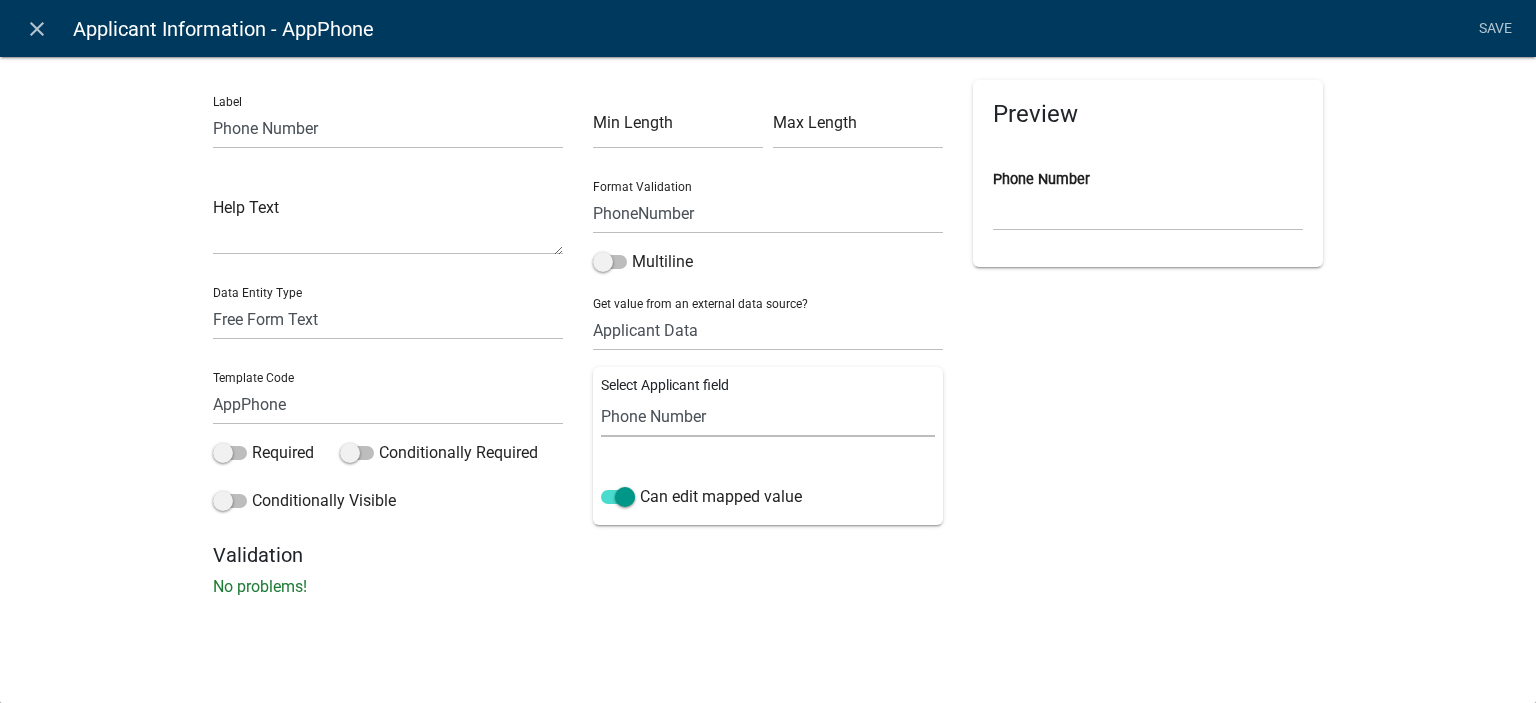 click on "Full Name   Username   Email Address   Street Address   Street Address 2   City   State   Zip   Phone Number" at bounding box center (768, 416) 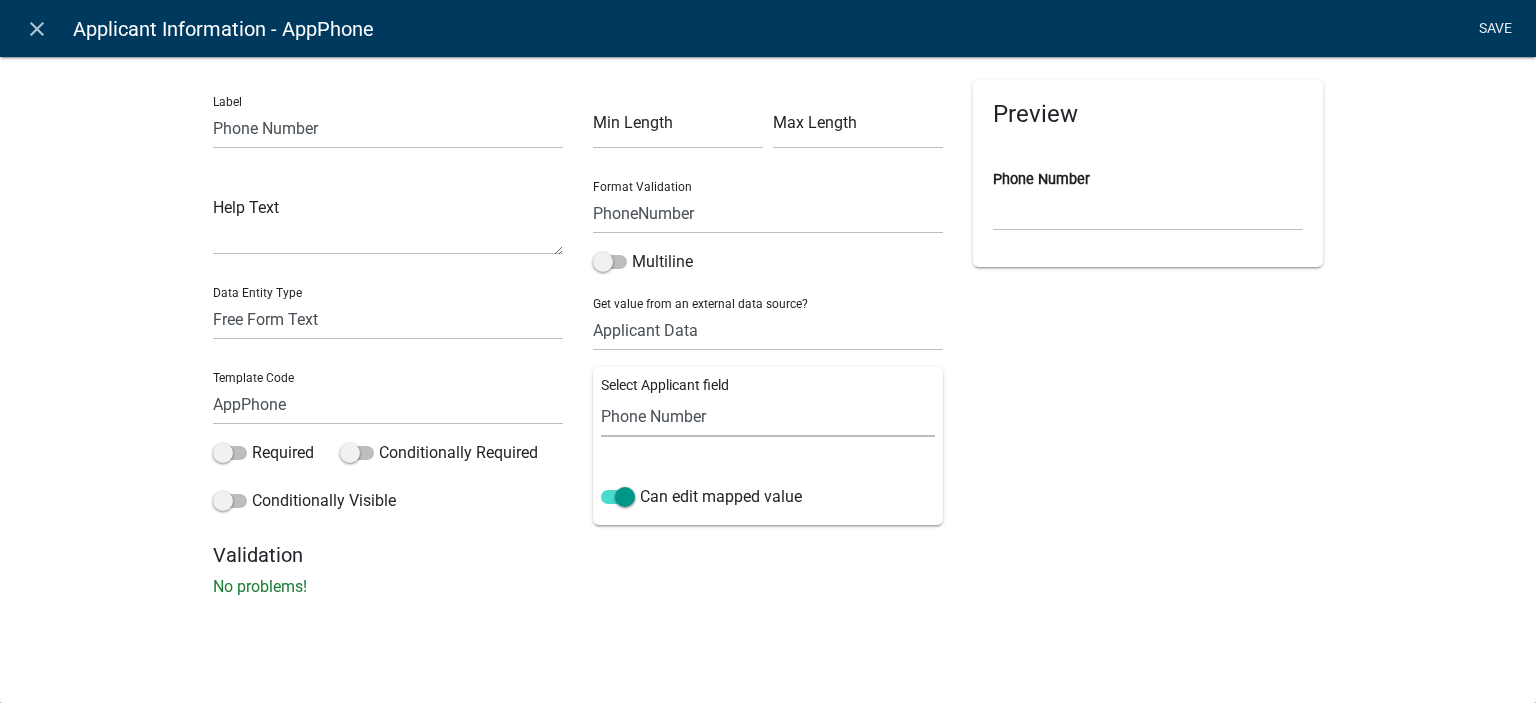 click on "Save" 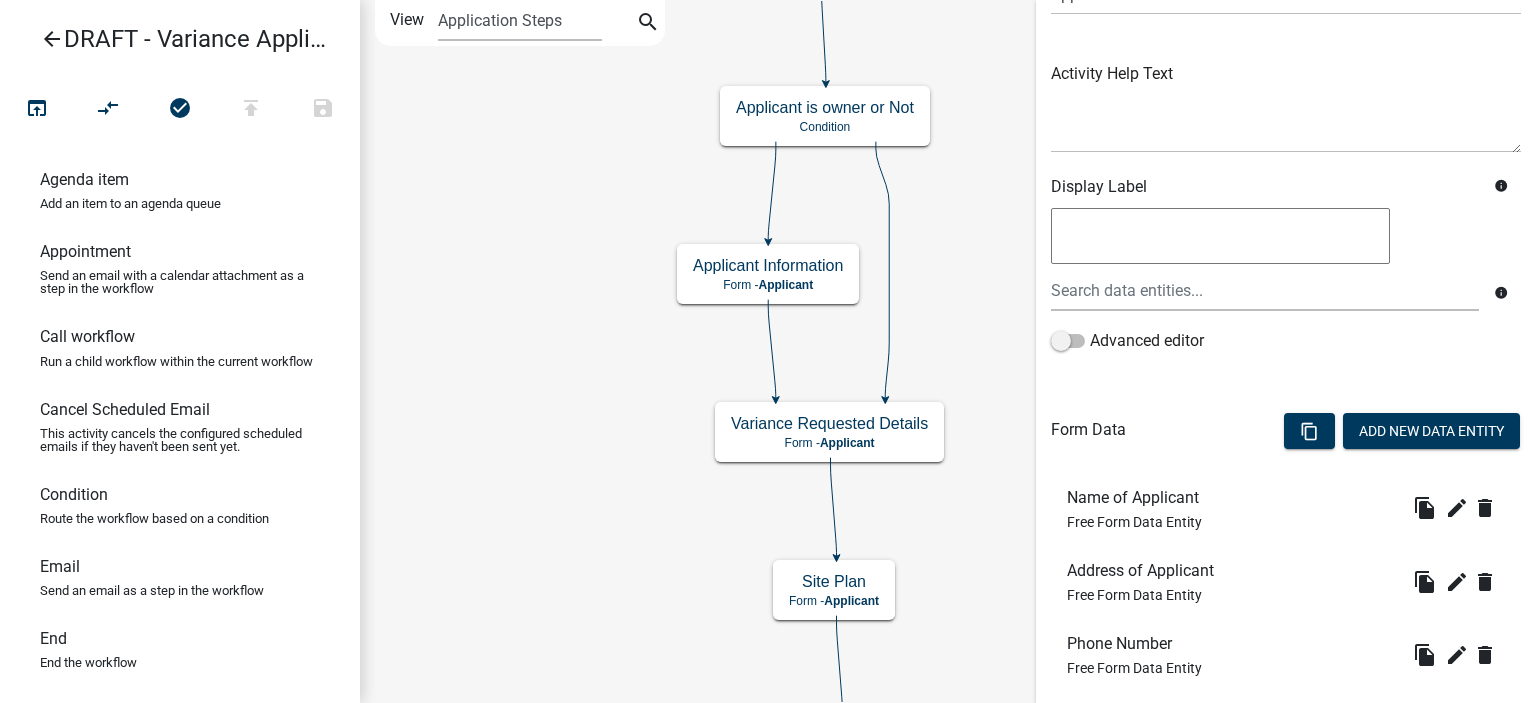 scroll, scrollTop: 460, scrollLeft: 0, axis: vertical 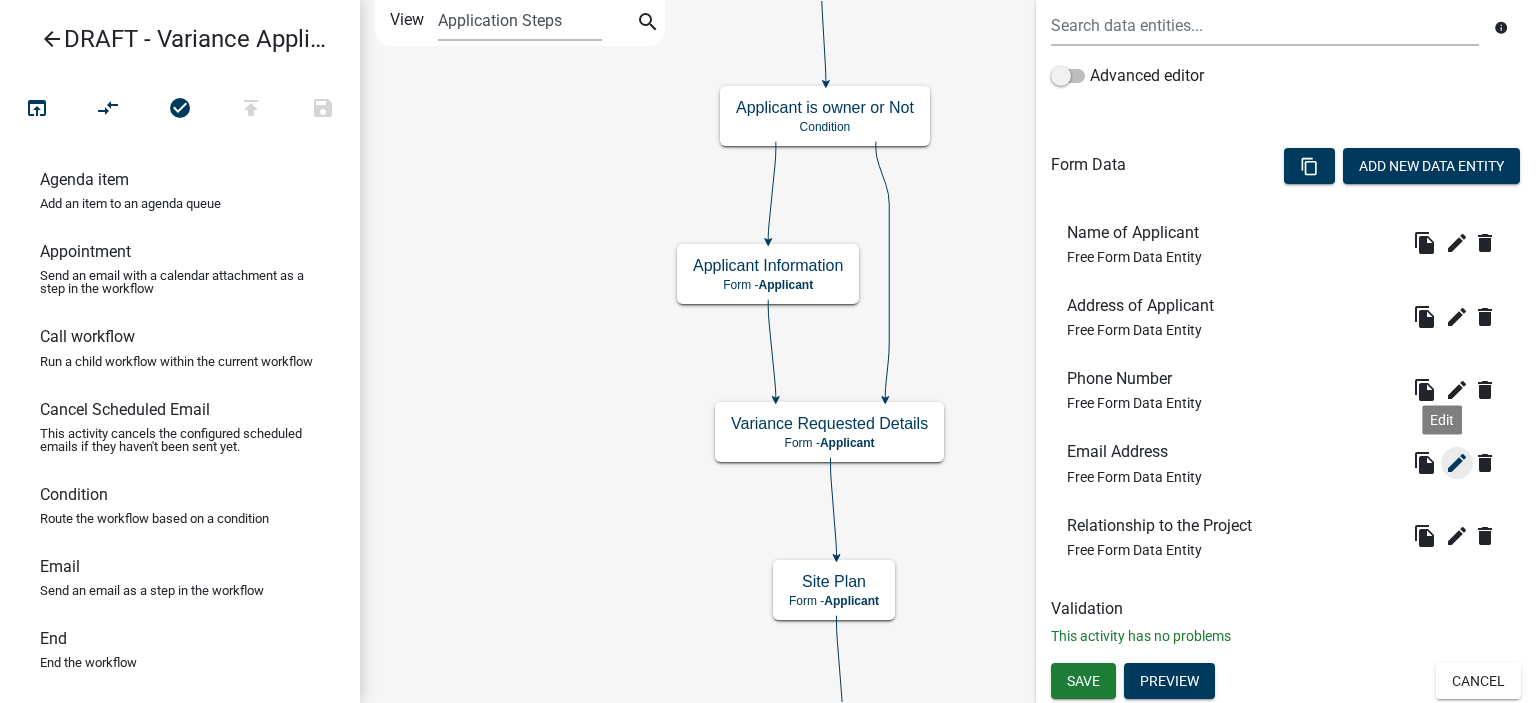 click on "edit" 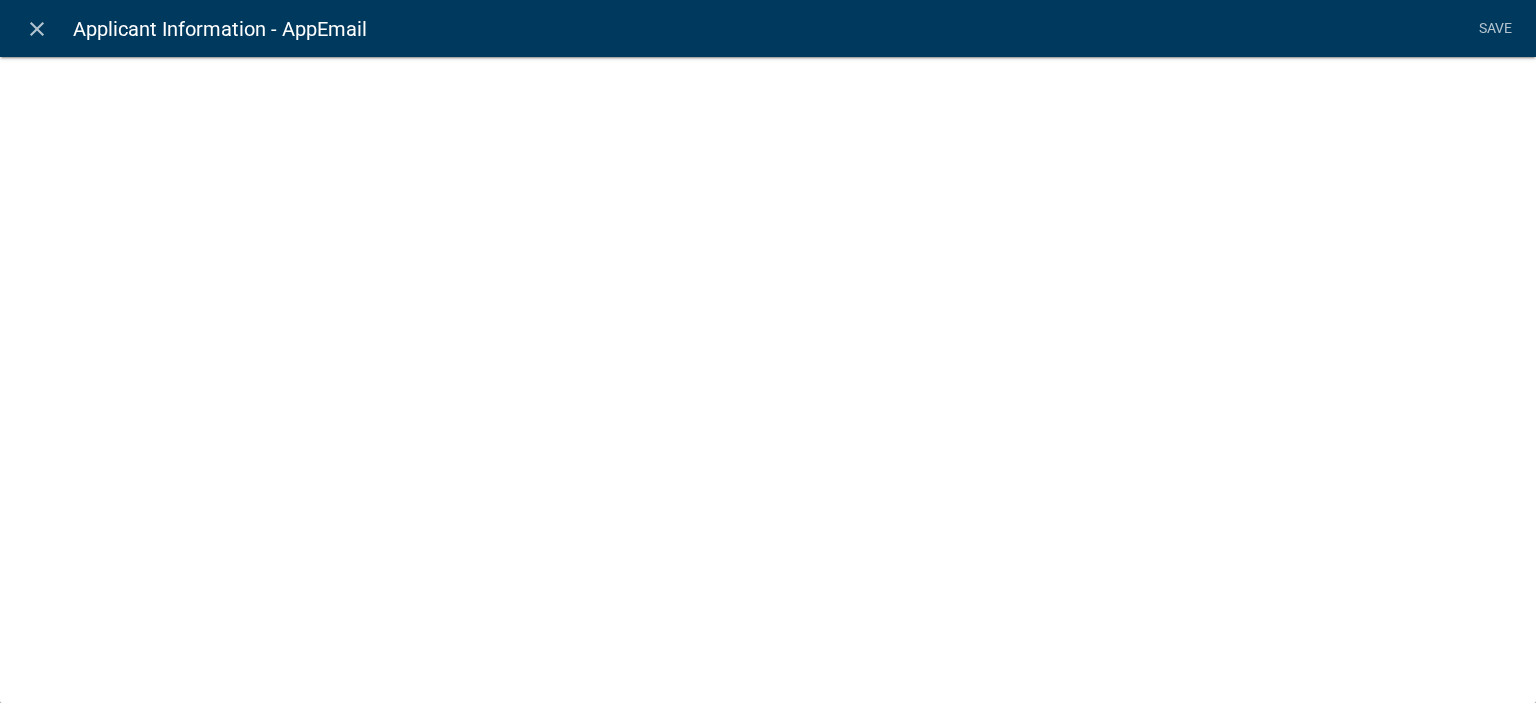 select on "0" 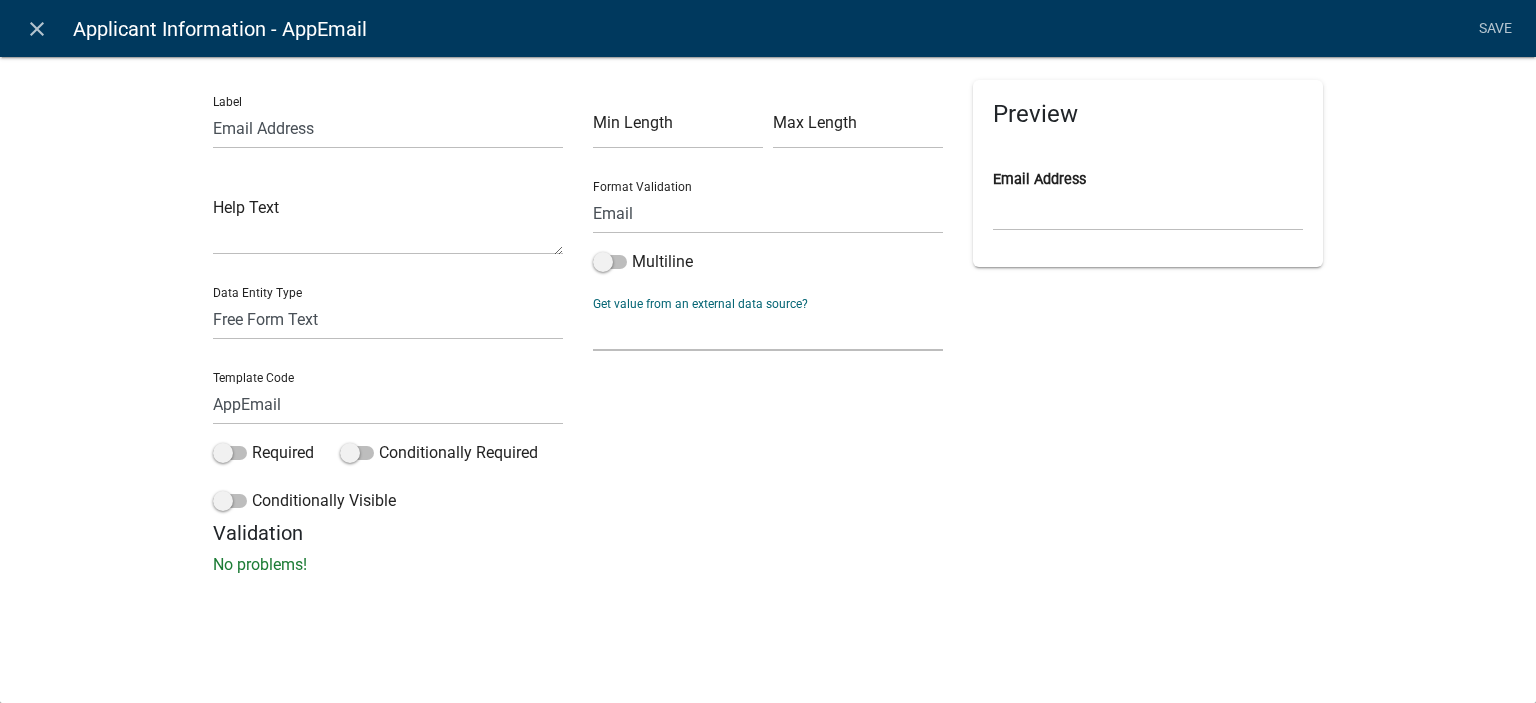click on "None  Parcel search   Applicant Data" at bounding box center (768, 330) 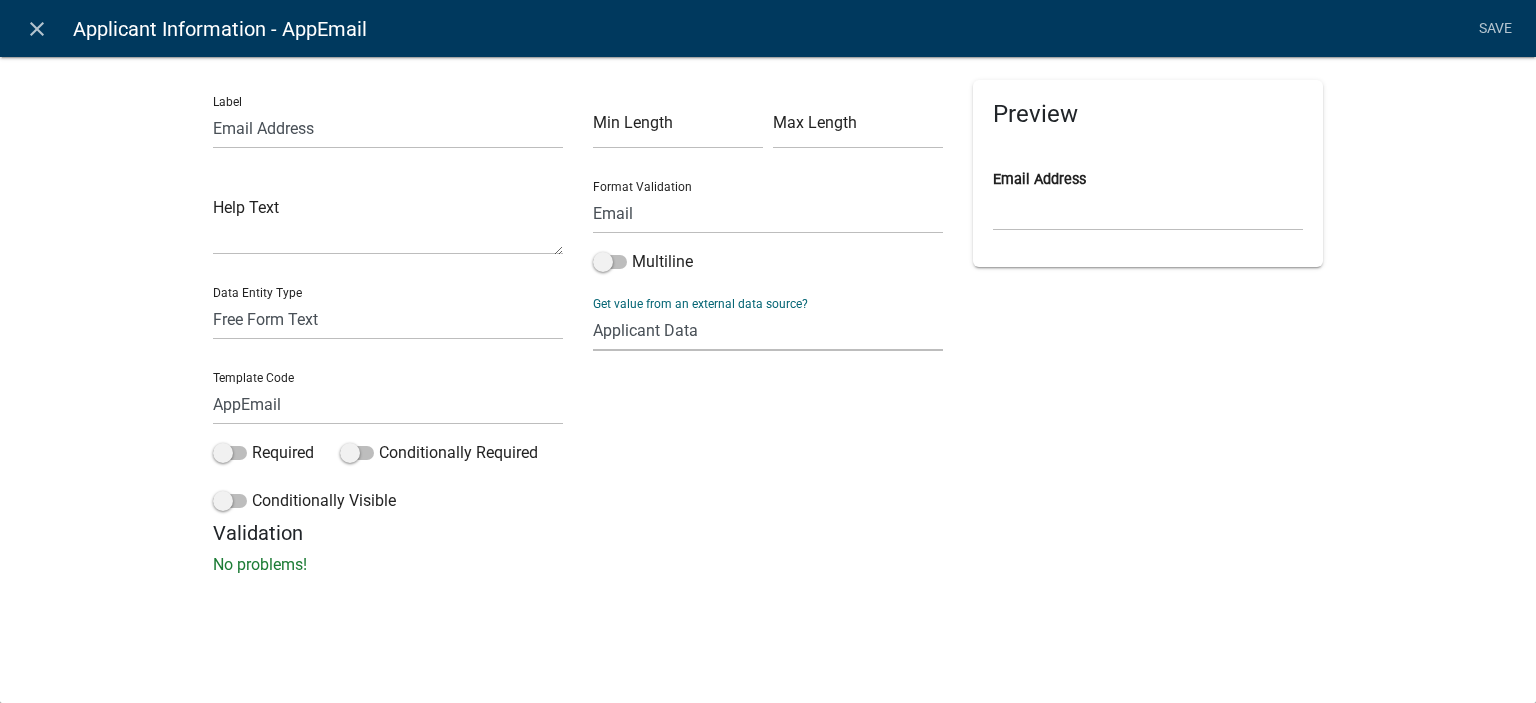 click on "None  Parcel search   Applicant Data" at bounding box center [768, 330] 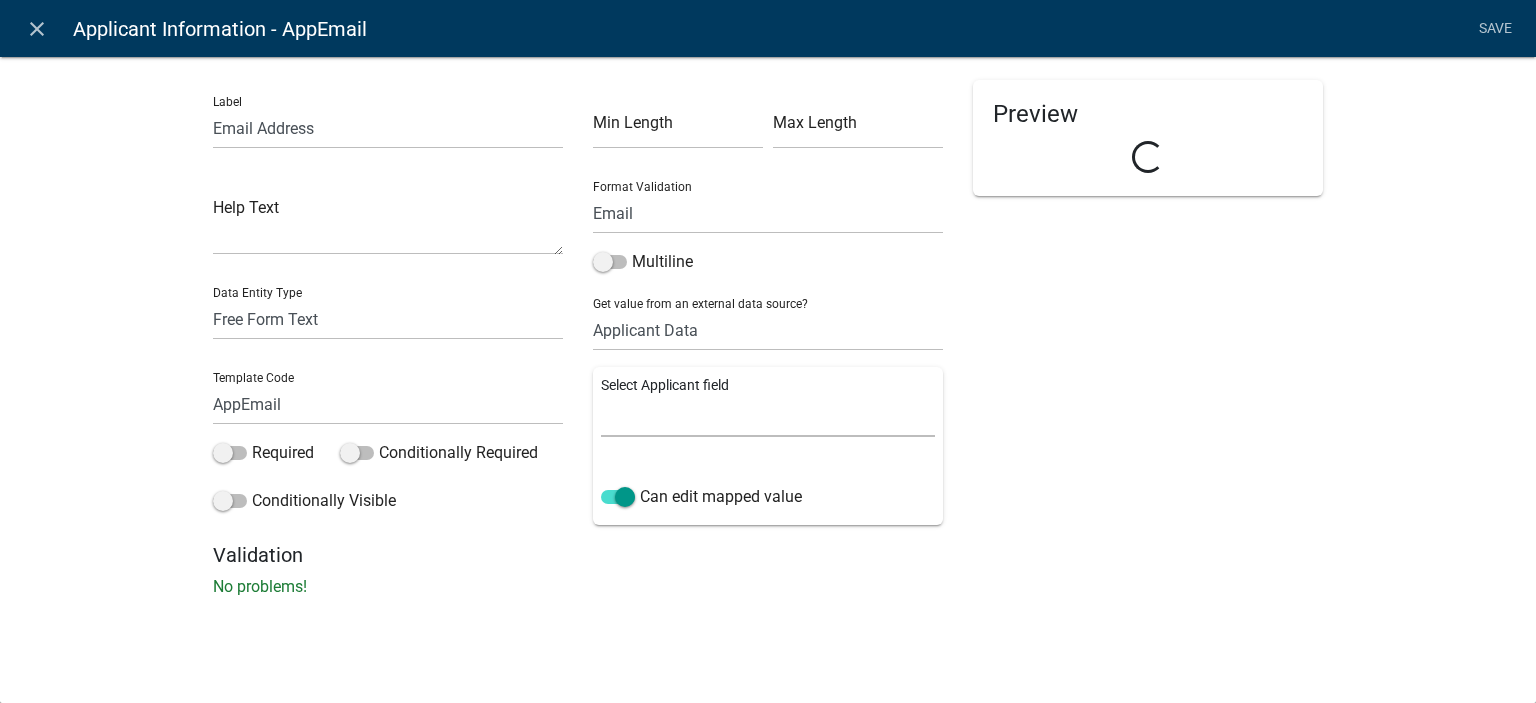 click on "Full Name   Username   Email Address   Street Address   Street Address 2   City   State   Zip   Phone Number" at bounding box center (768, 416) 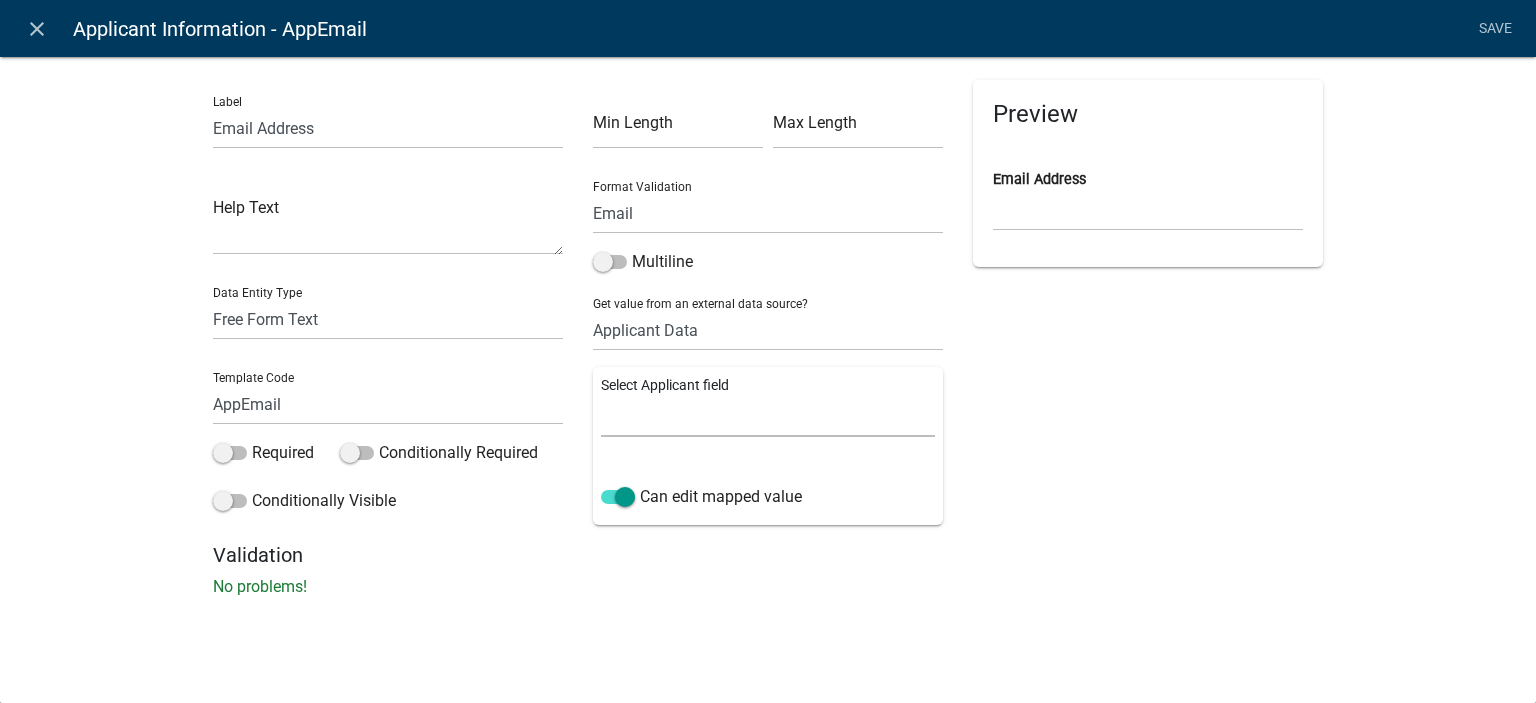 select on "2: Object" 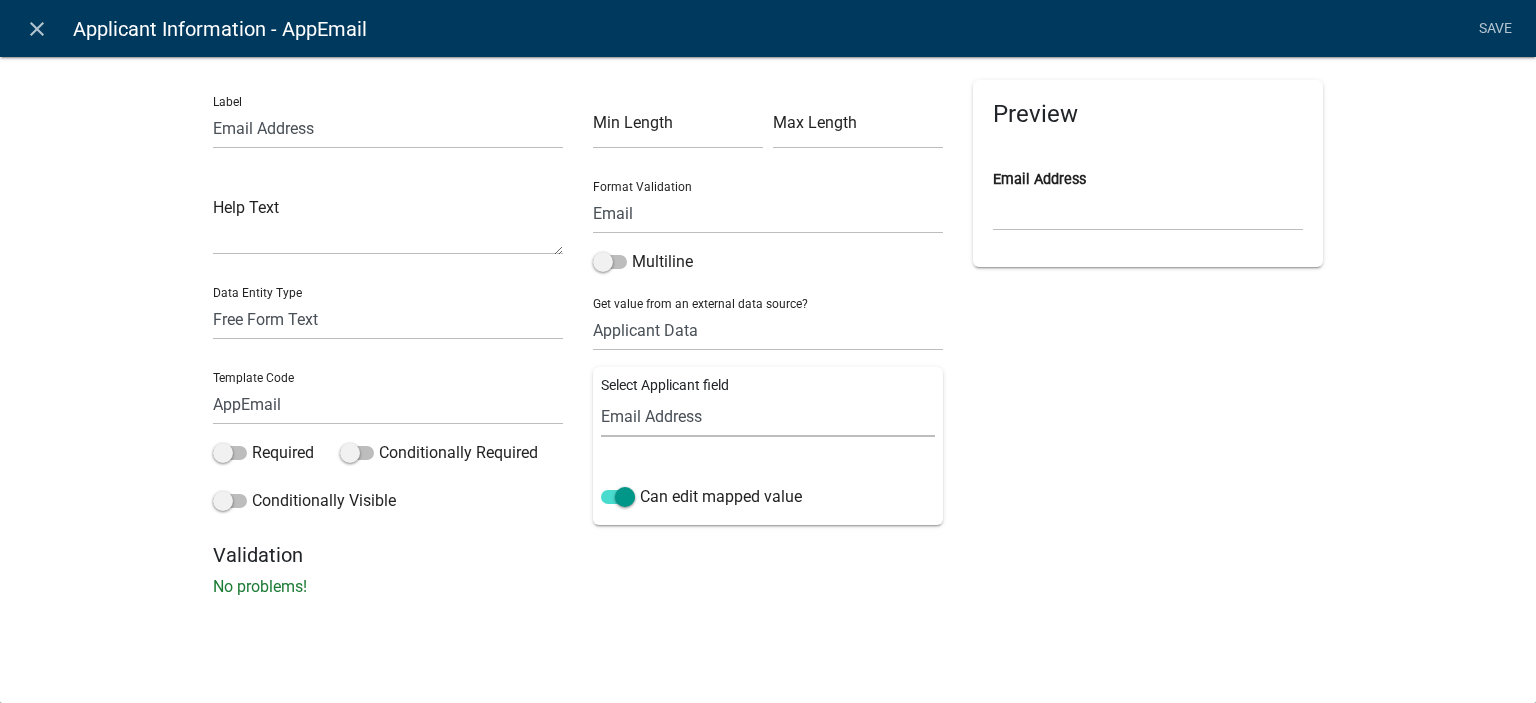click on "Full Name   Username   Email Address   Street Address   Street Address 2   City   State   Zip   Phone Number" at bounding box center (768, 416) 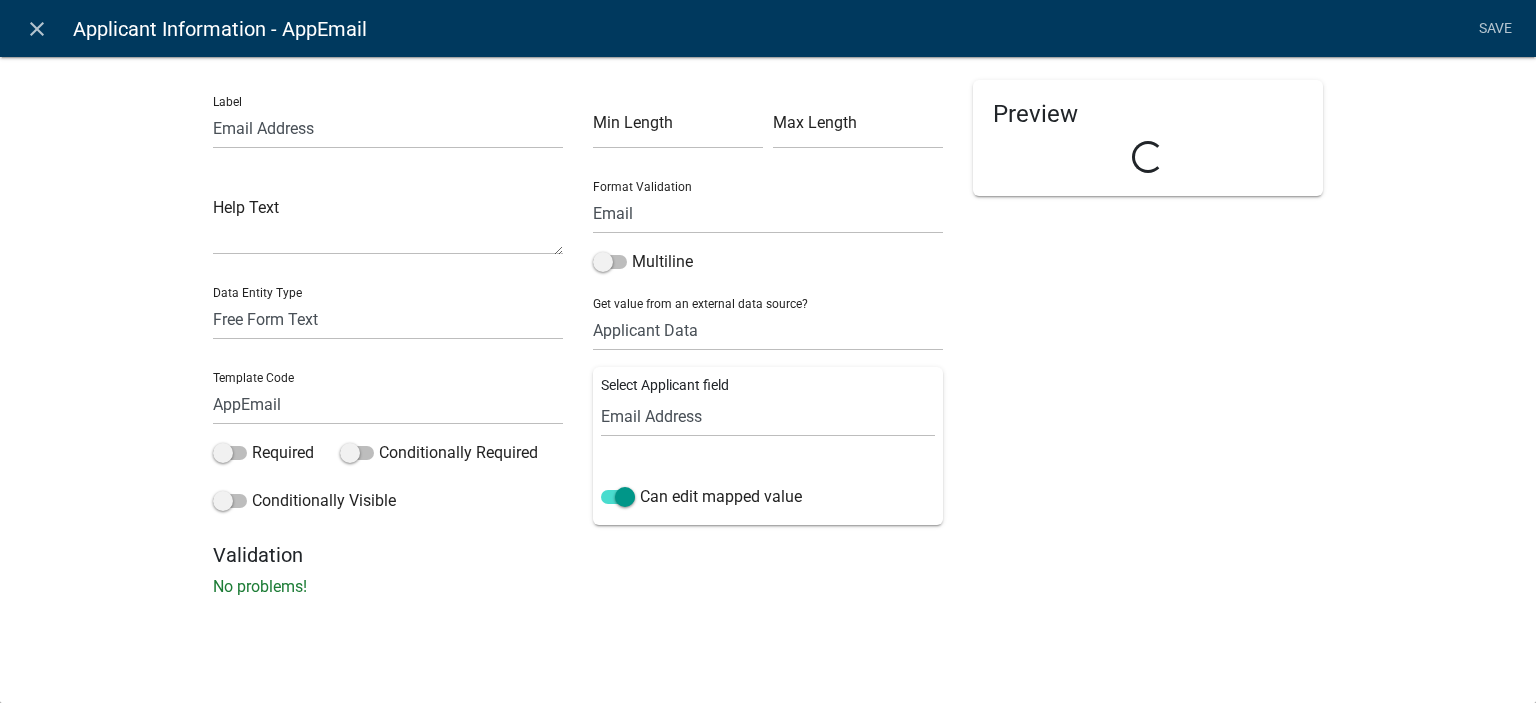 click on "Preview  Loading..." at bounding box center (1148, 311) 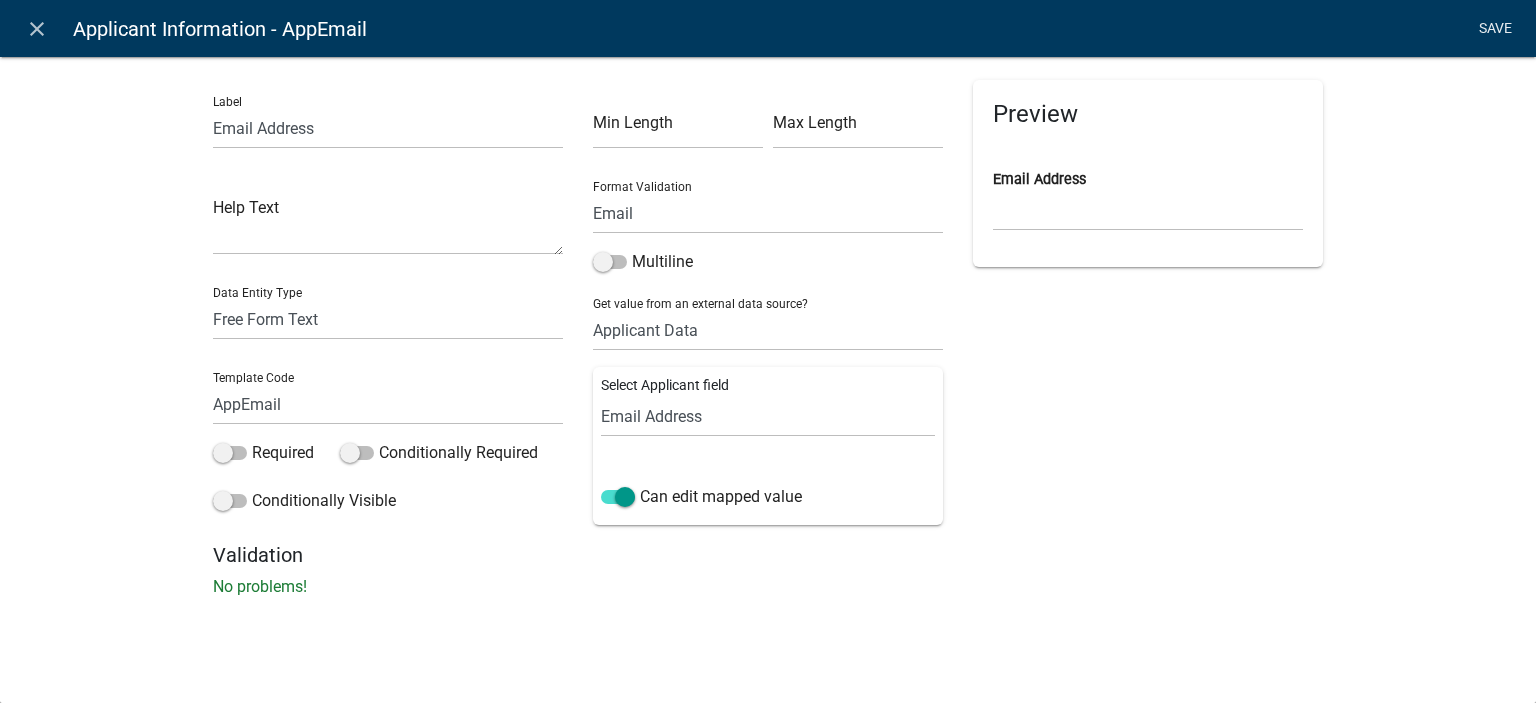 click on "Save" 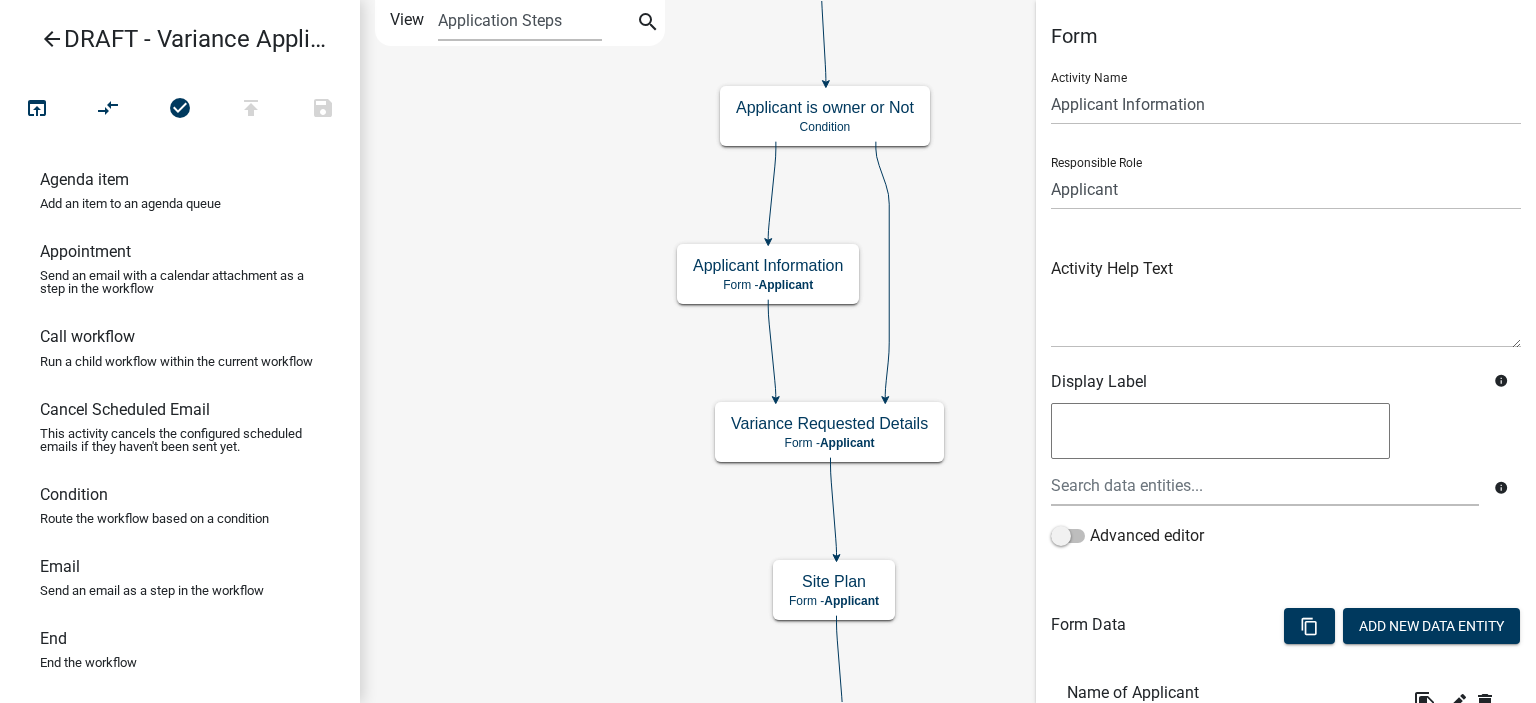 scroll, scrollTop: 460, scrollLeft: 0, axis: vertical 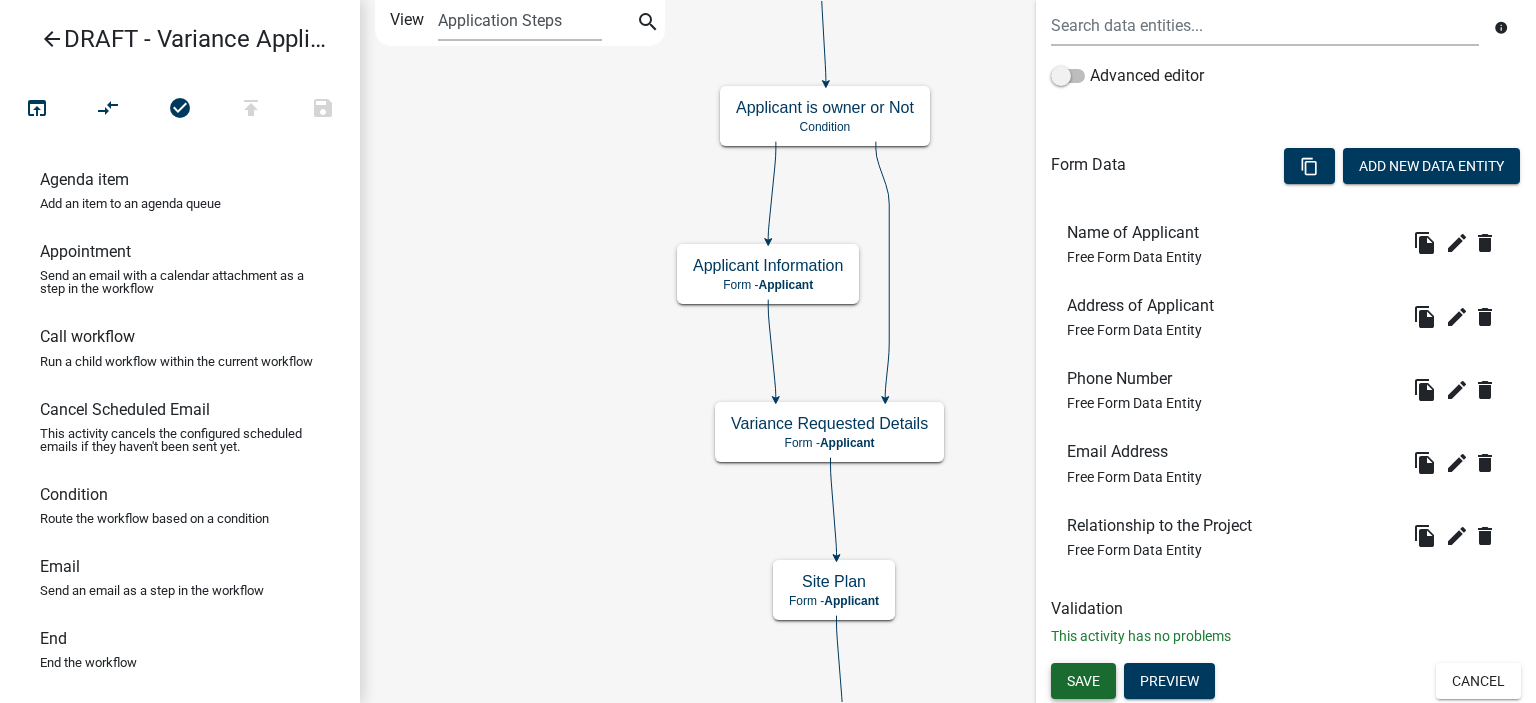 click on "Save" 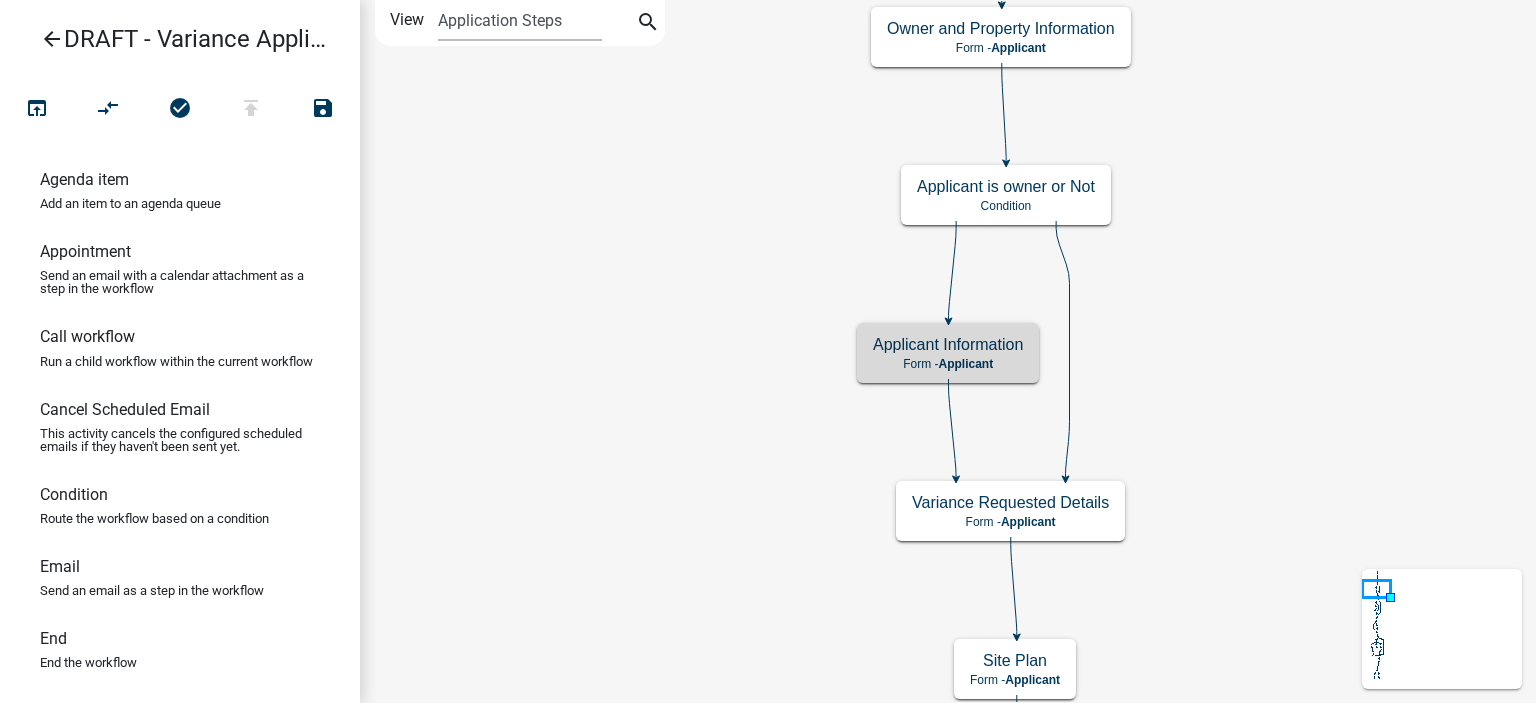 scroll, scrollTop: 0, scrollLeft: 0, axis: both 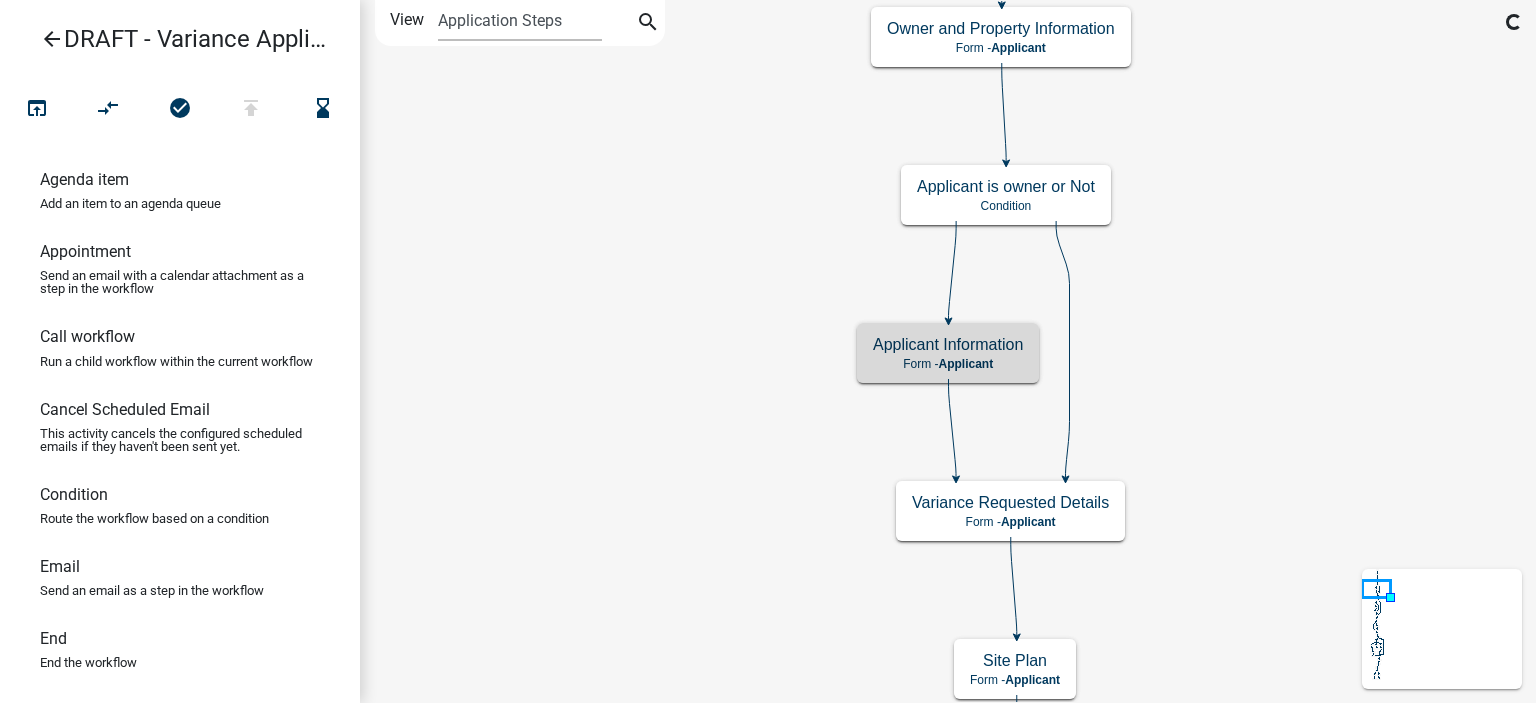 click on "Start
Start -  Applicant
Owner and Property Information
Form -  Applicant
Parcel search
Parcel search -  Applicant
Require User
Require user
Request Approved
Applicant" 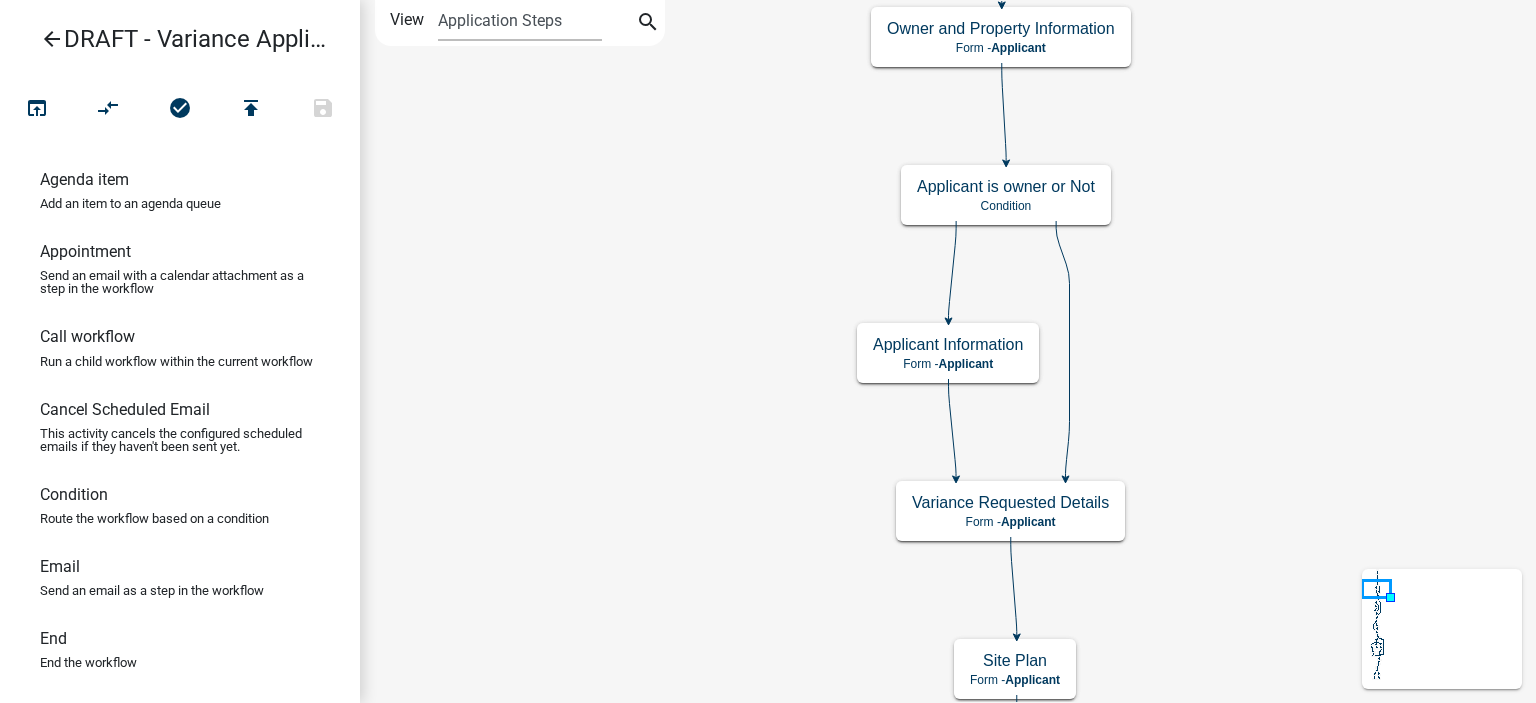 click on "Start
Start -  Applicant
Owner and Property Information
Form -  Applicant
Parcel search
Parcel search -  Applicant
Require User
Require user
Request Approved
Applicant" 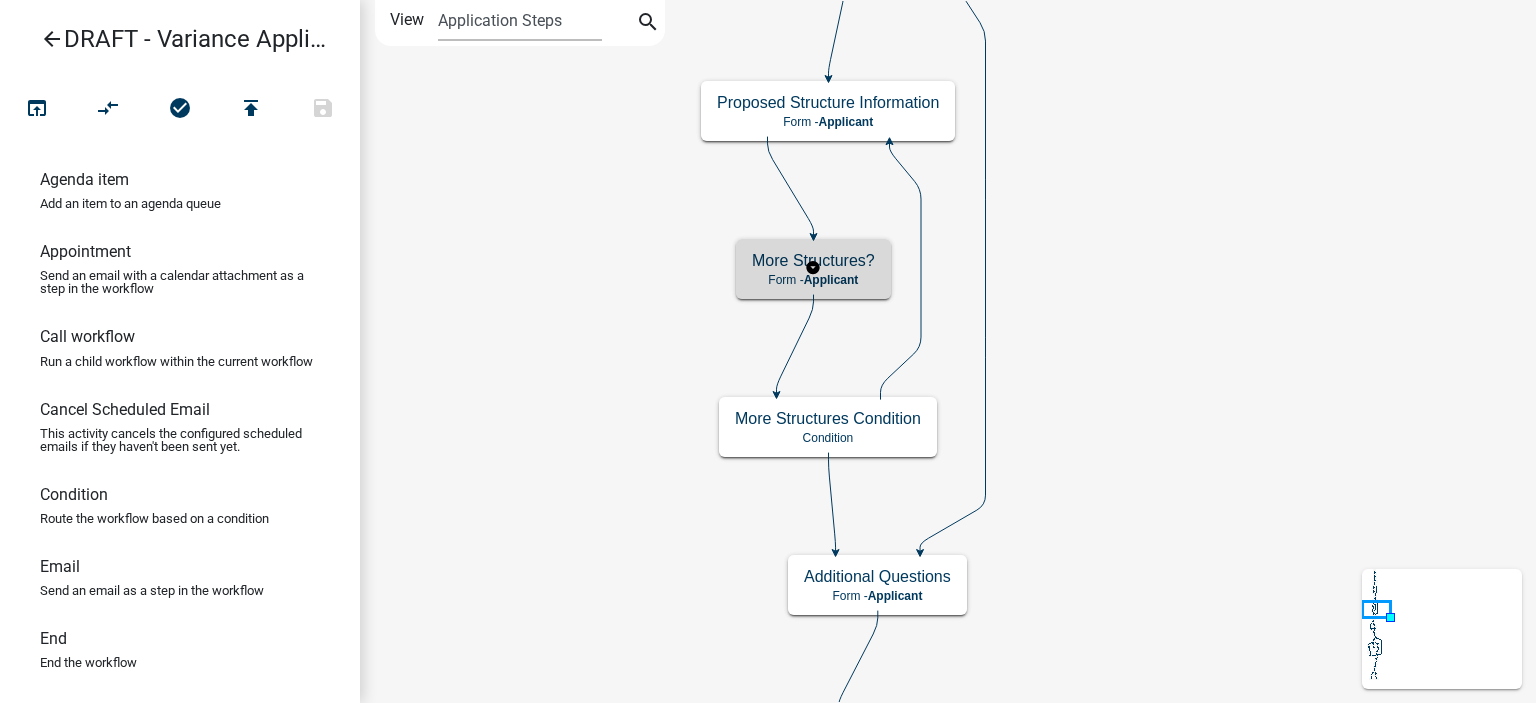 click on "Form -  Applicant" at bounding box center [813, 280] 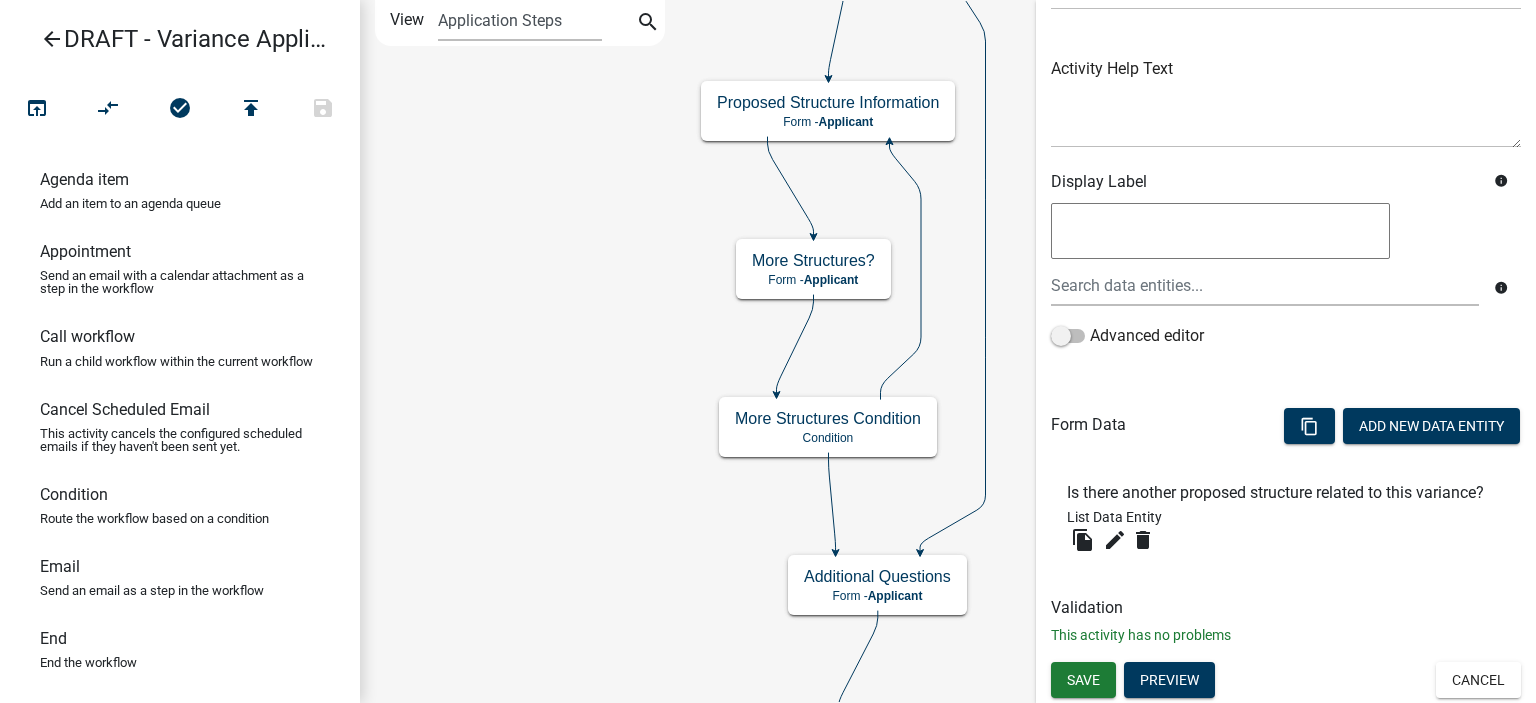 scroll, scrollTop: 218, scrollLeft: 0, axis: vertical 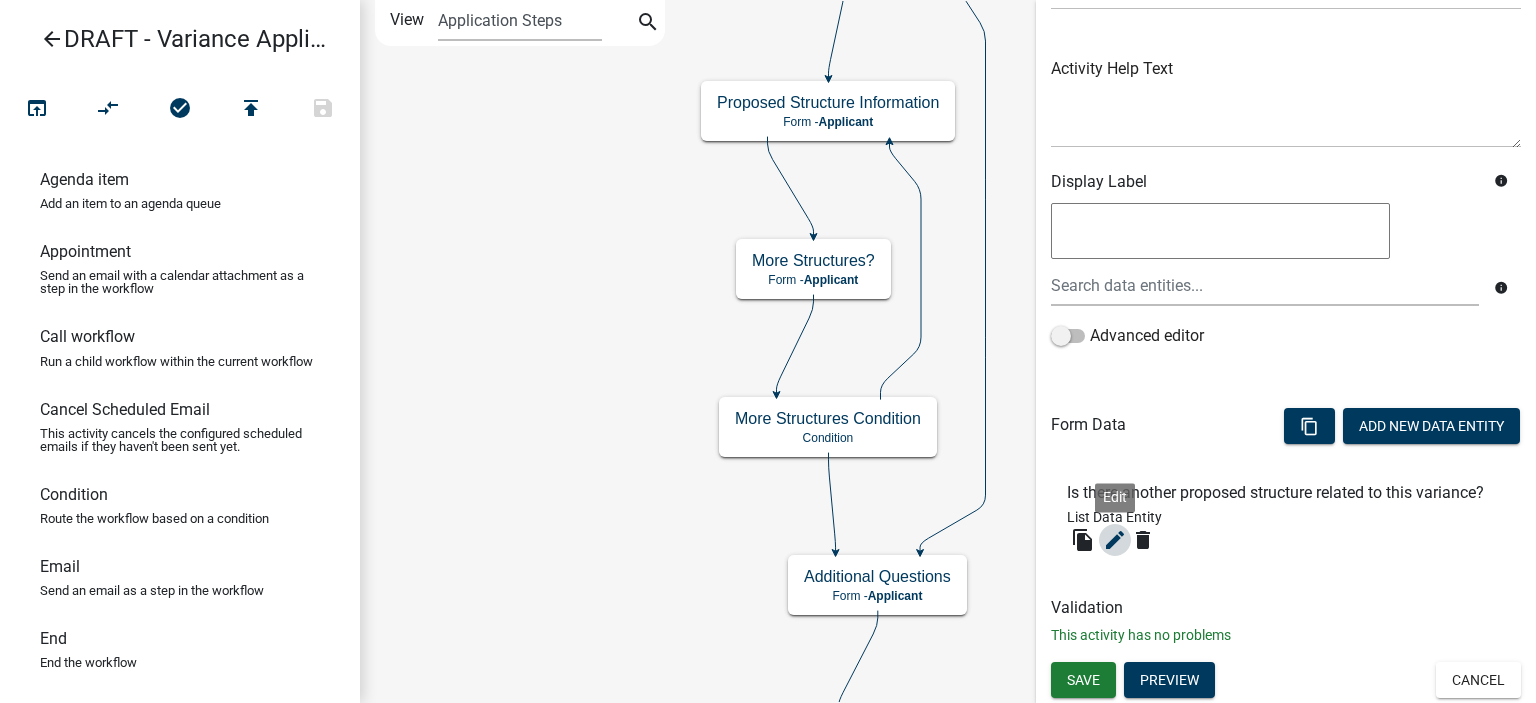 click on "edit" 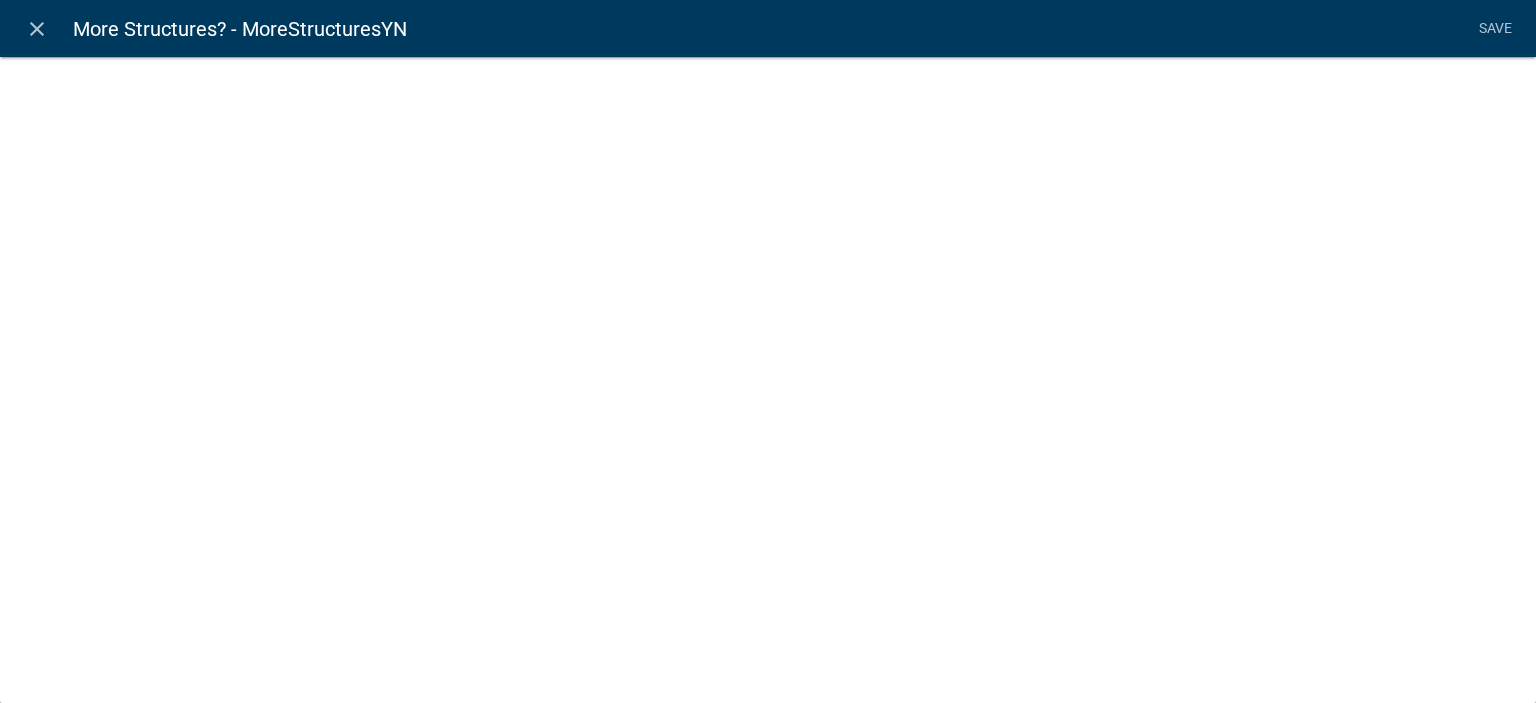 select on "list-data" 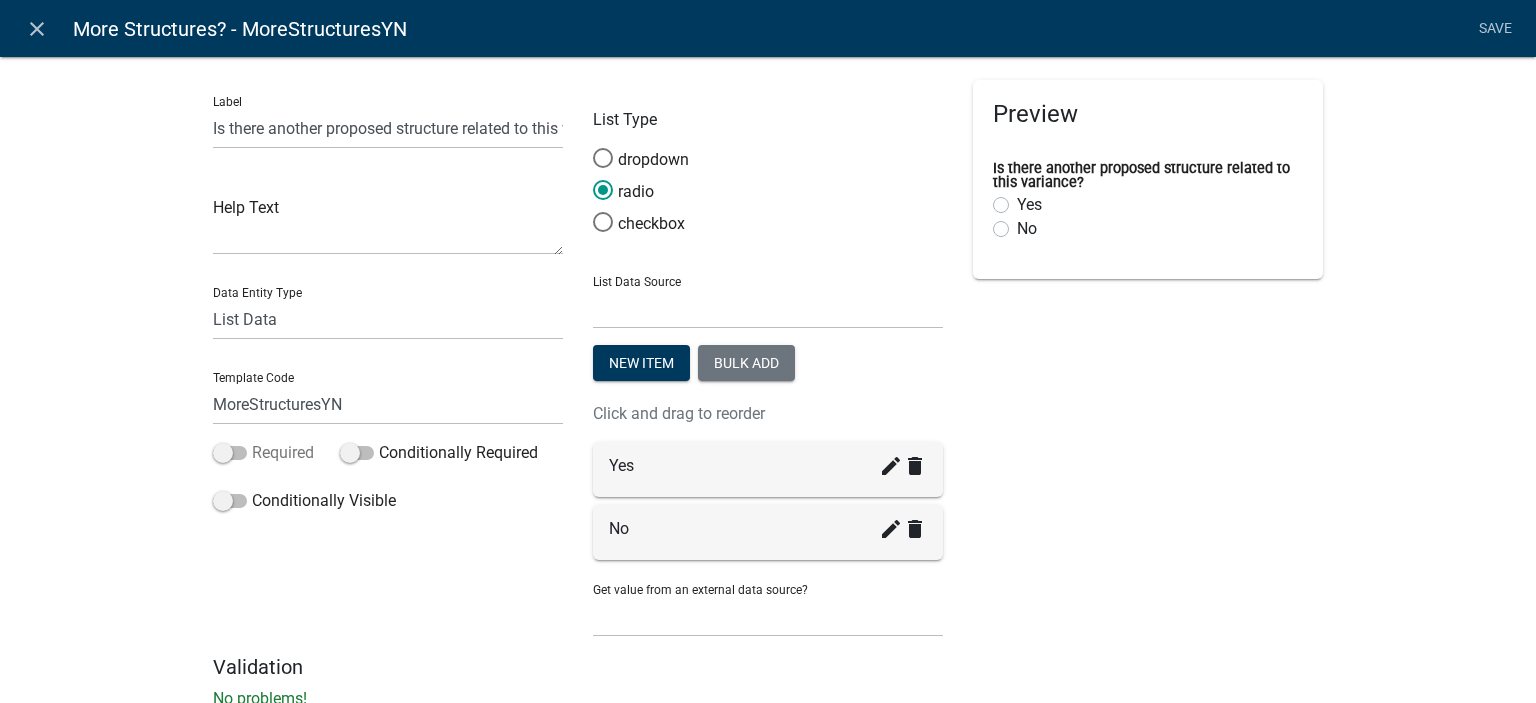 click on "Required" at bounding box center [263, 453] 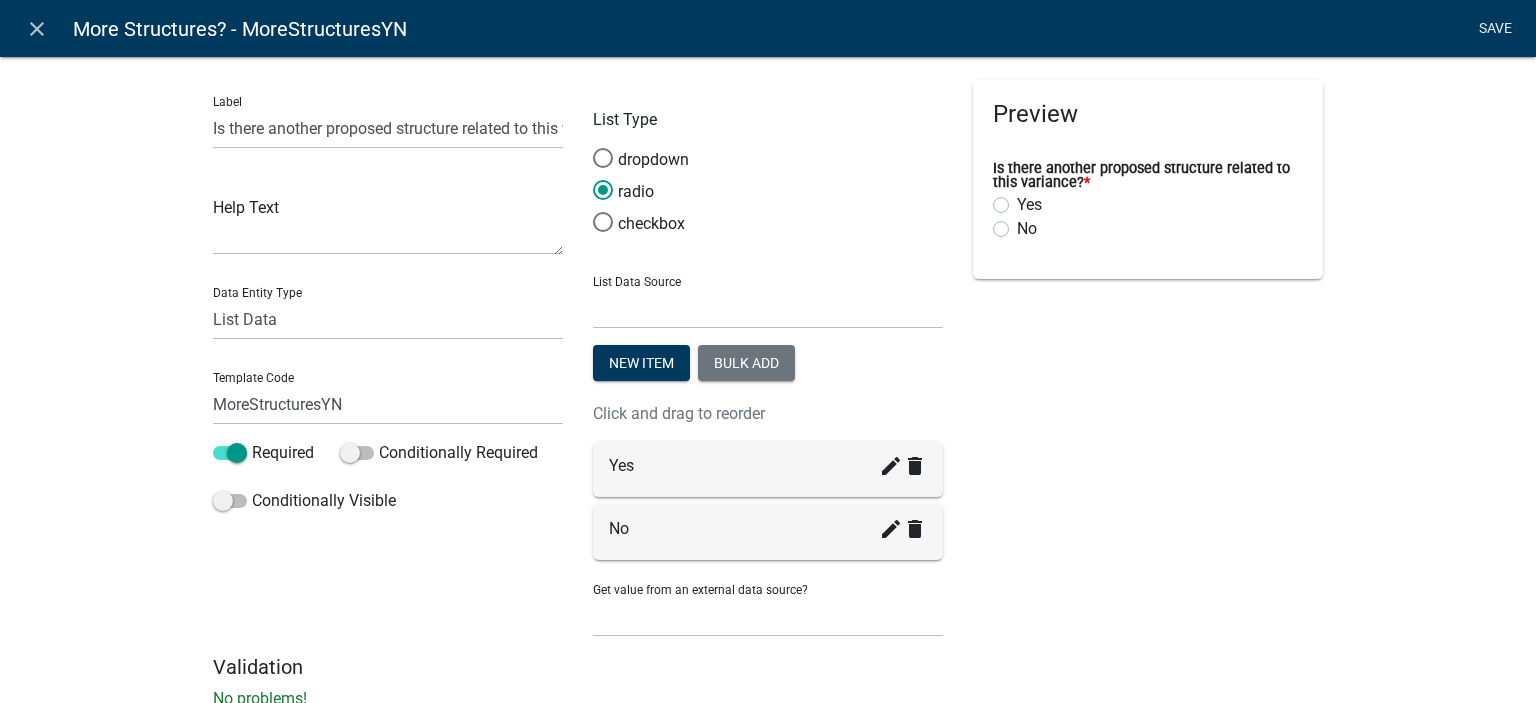 click on "Save" 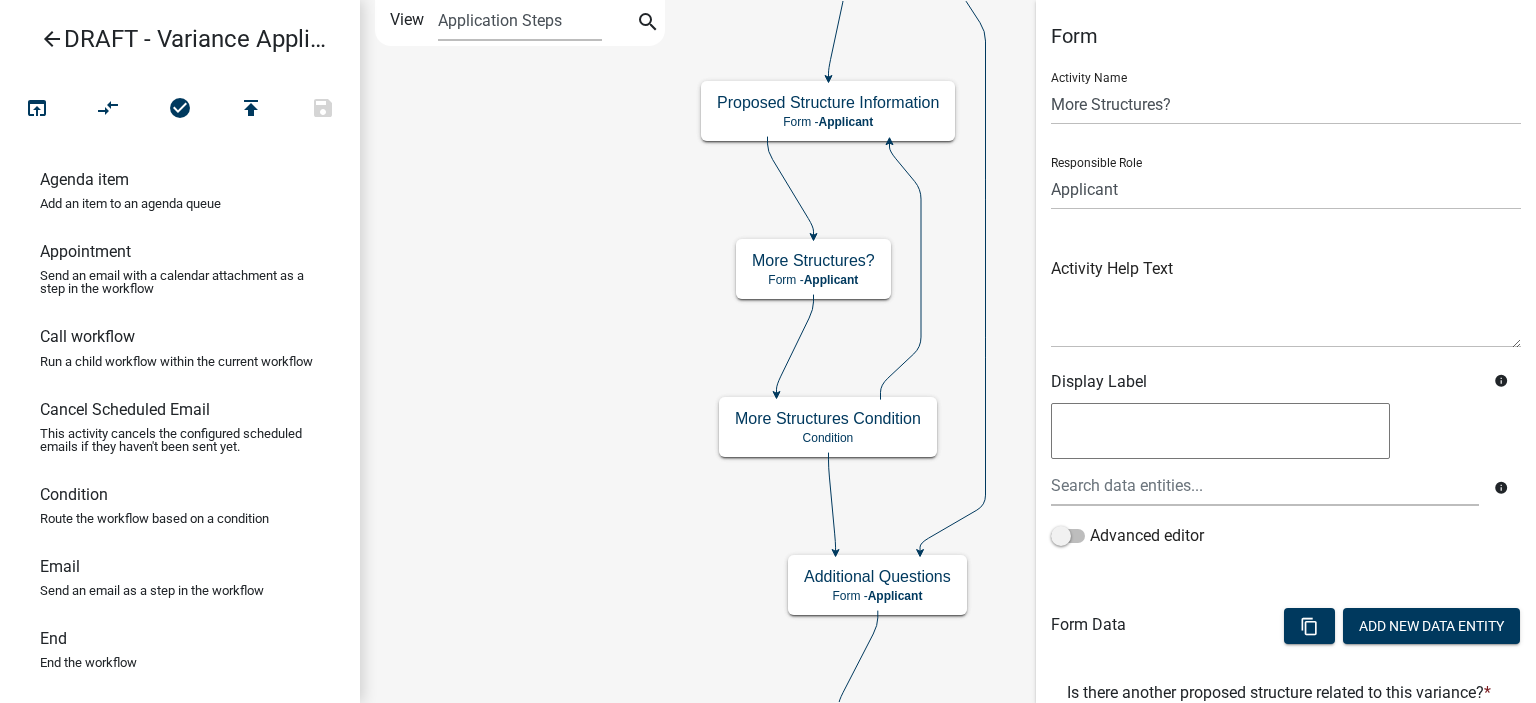 scroll, scrollTop: 218, scrollLeft: 0, axis: vertical 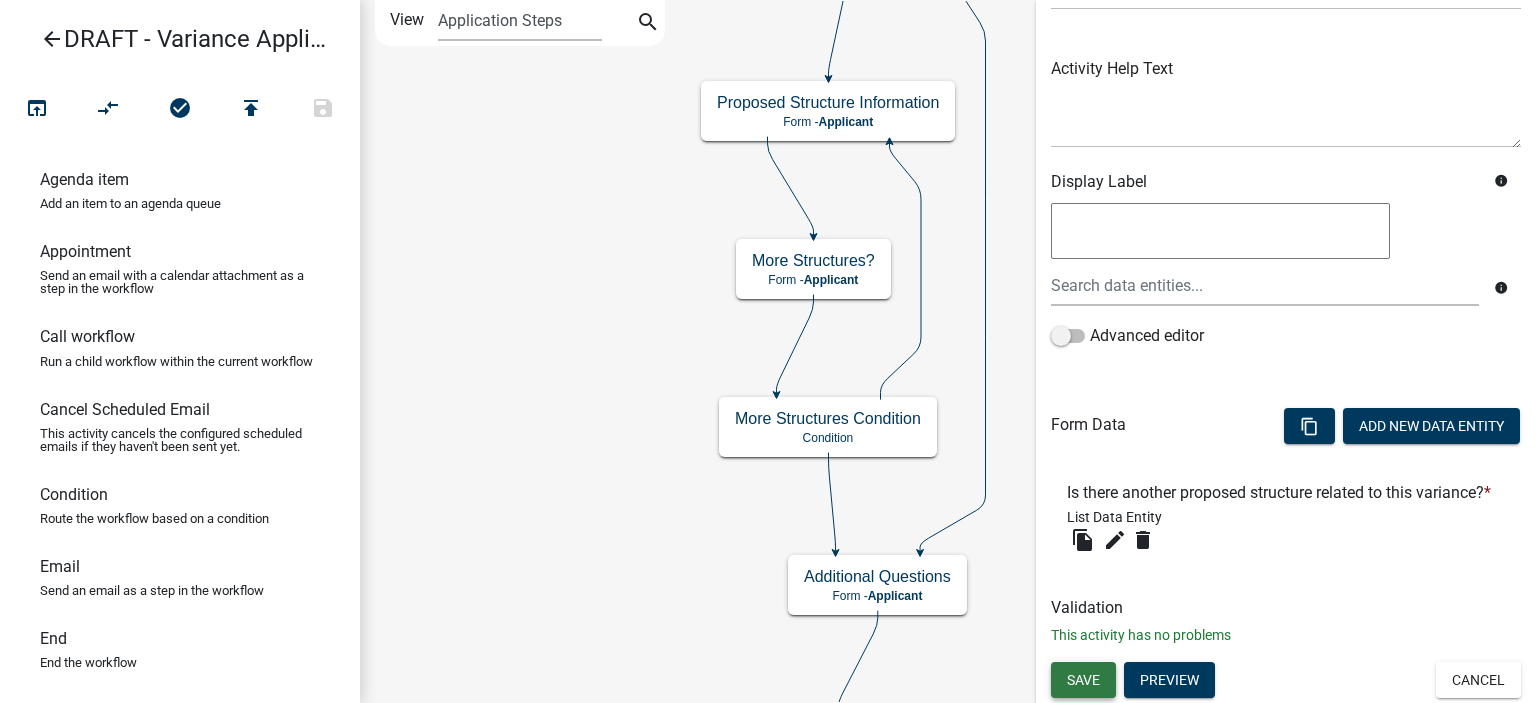 click on "Save" 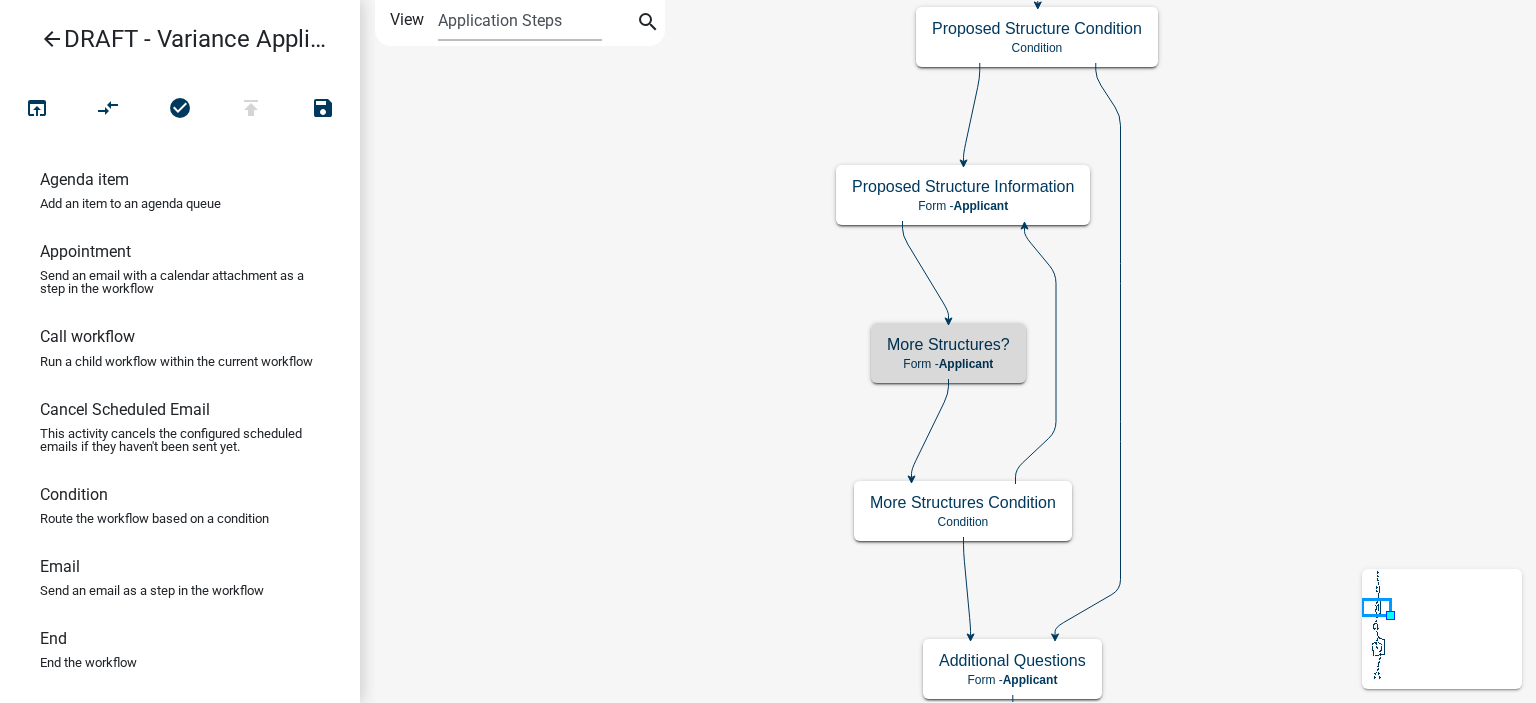 click on "Start
Start -  Applicant
Owner and Property Information
Form -  Applicant
Parcel search
Parcel search -  Applicant
Require User
Require user
Request Approved
Applicant" 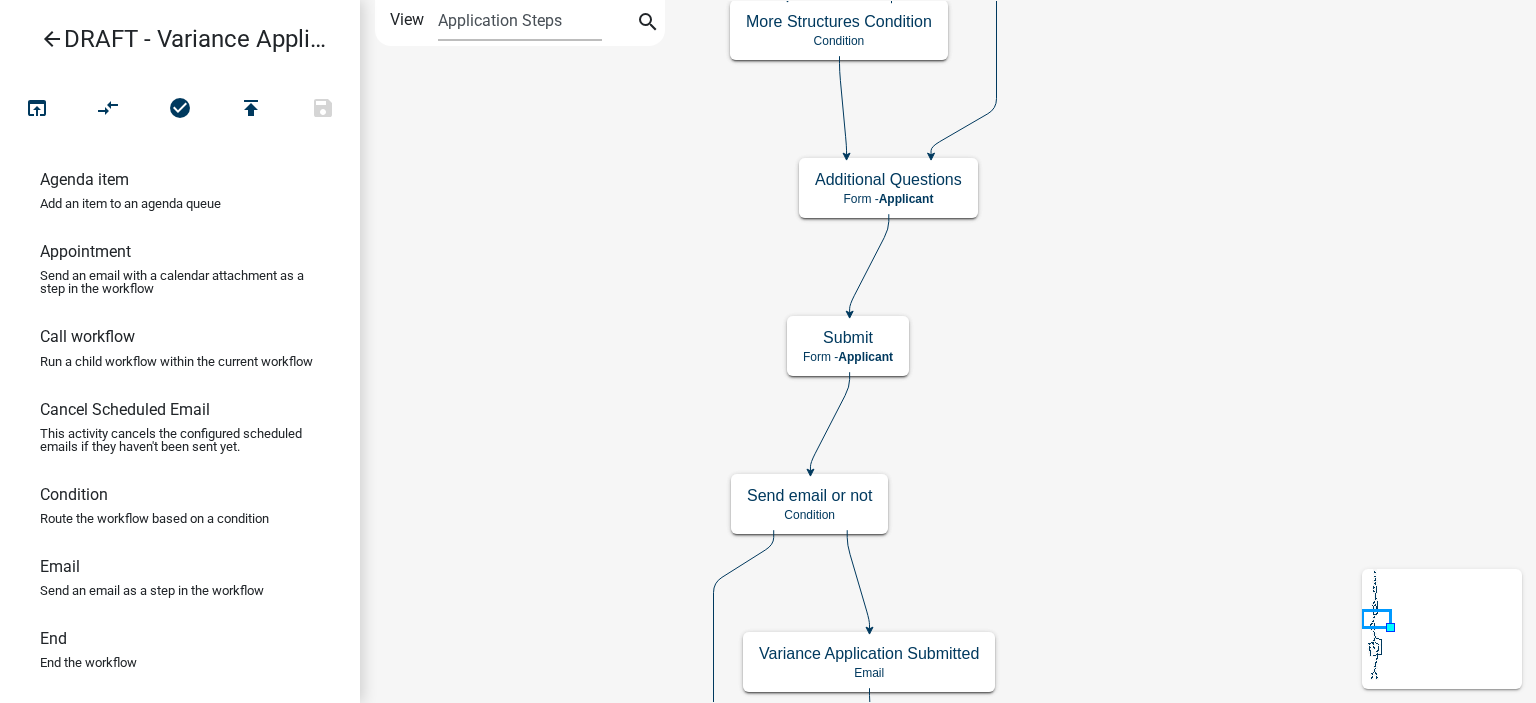 click on "Start
Start -  Applicant
Owner and Property Information
Form -  Applicant
Parcel search
Parcel search -  Applicant
Require User
Require user
Request Approved
Applicant" 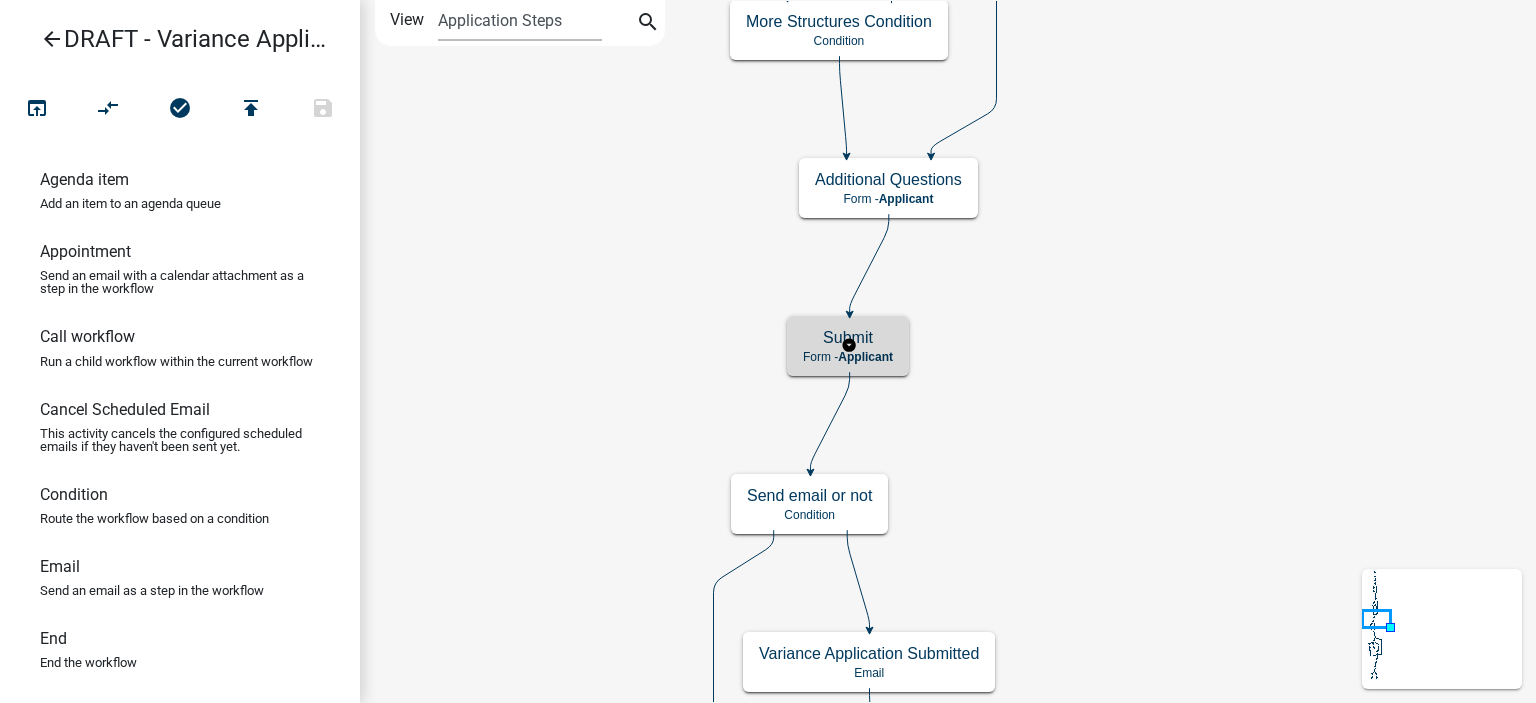 click on "Submit
Form -  Applicant" at bounding box center (848, 346) 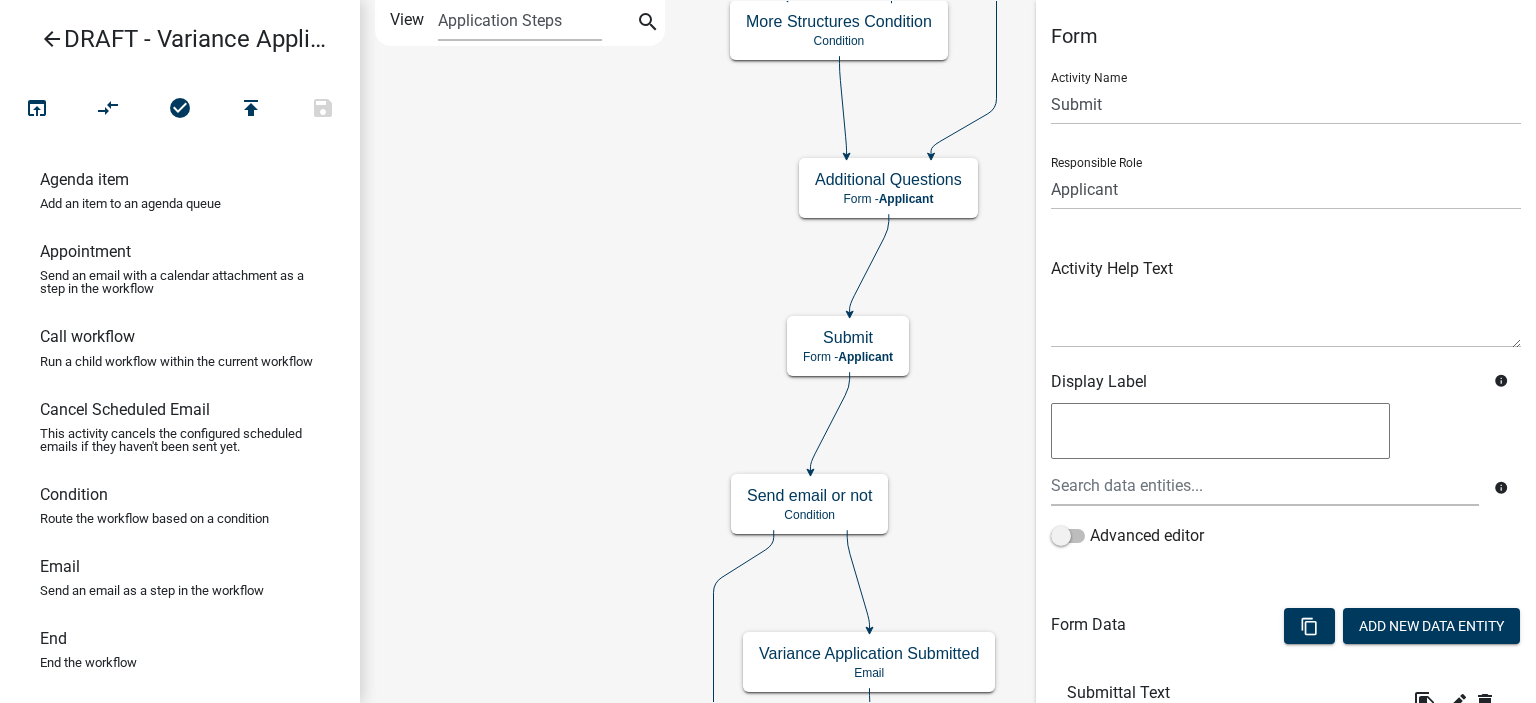 scroll, scrollTop: 511, scrollLeft: 0, axis: vertical 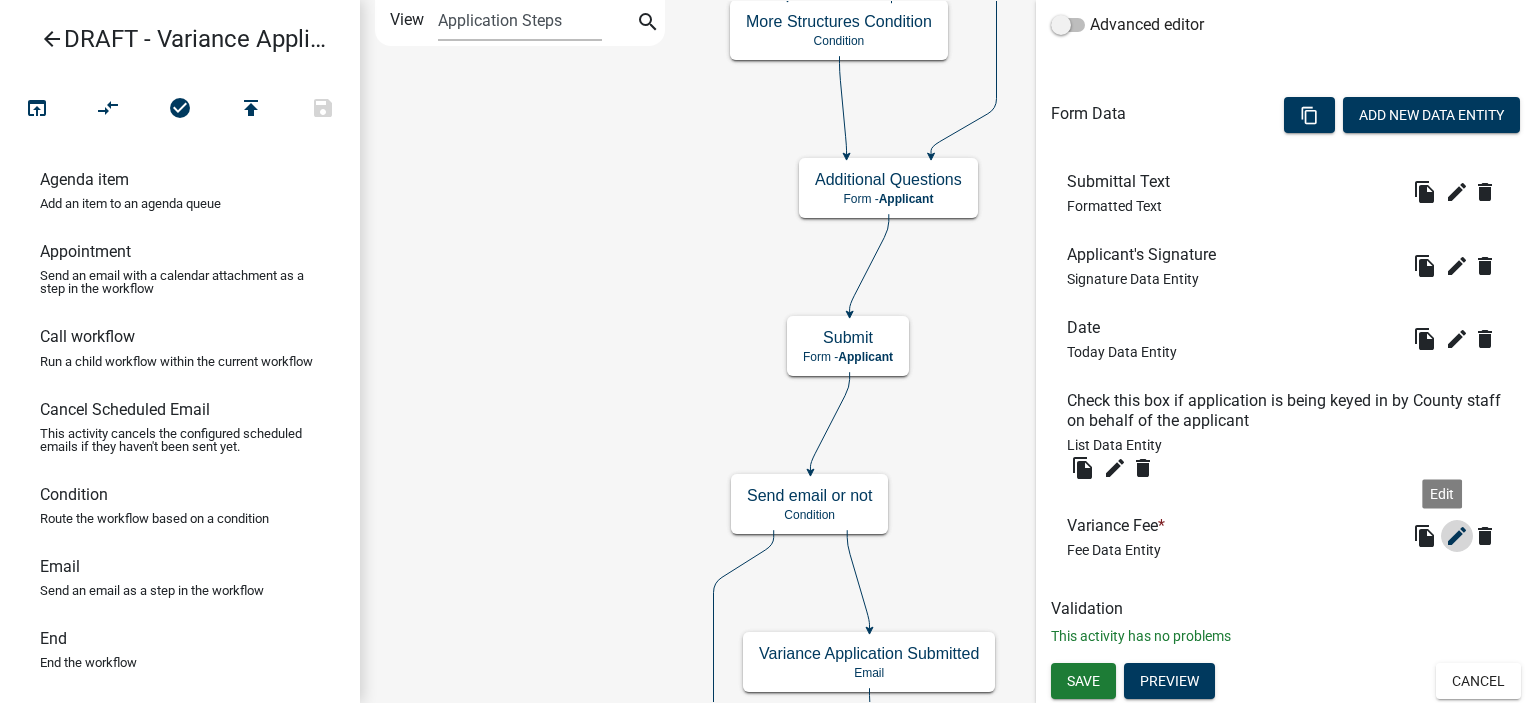 click on "edit" 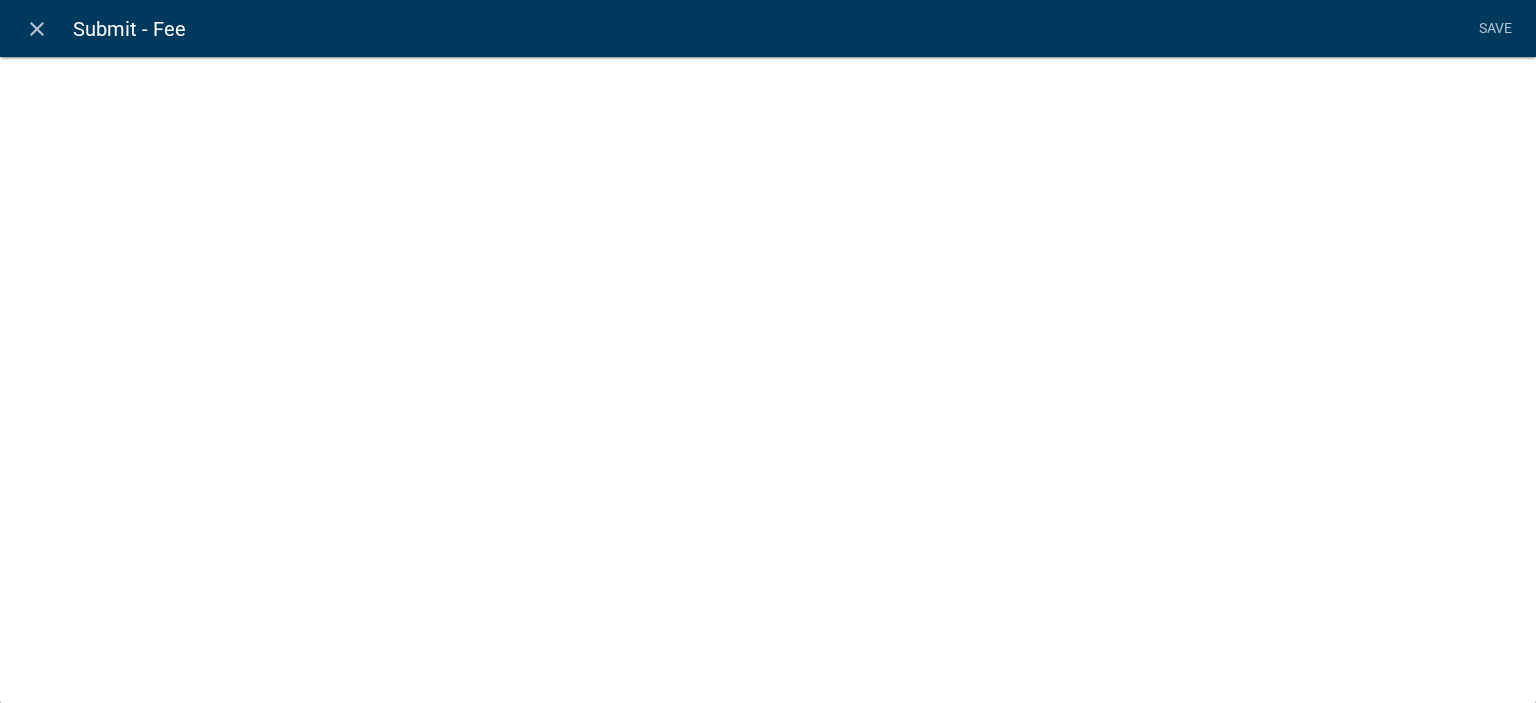select on "fee" 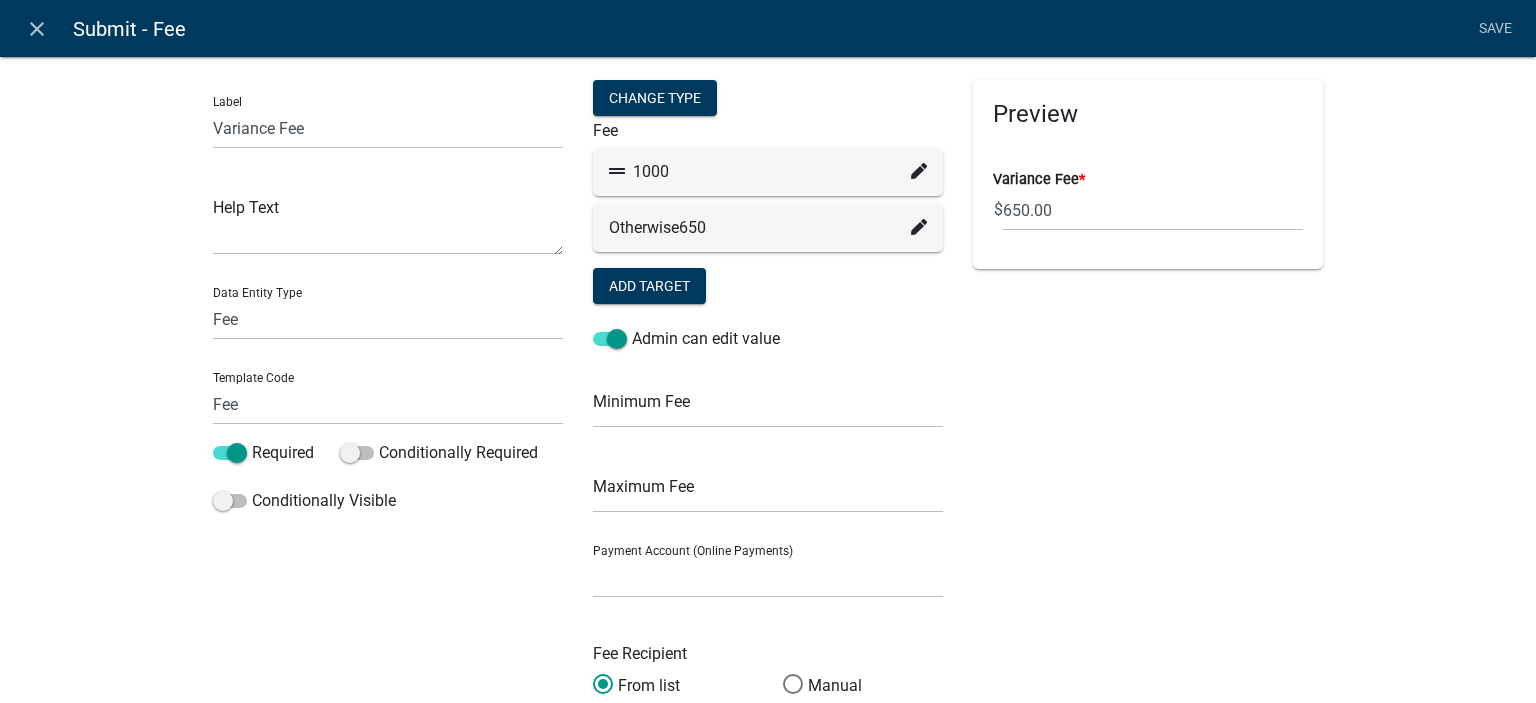 click 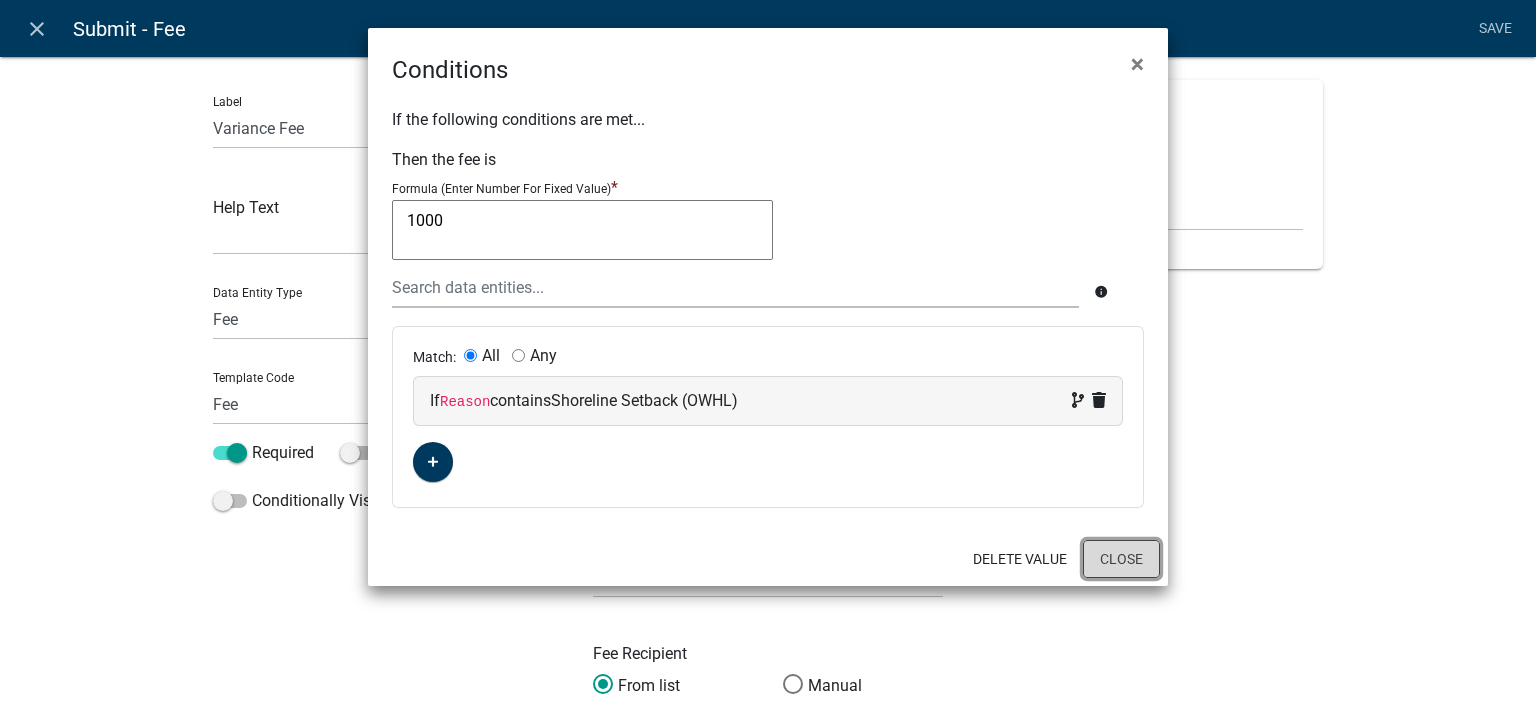 click on "Close" 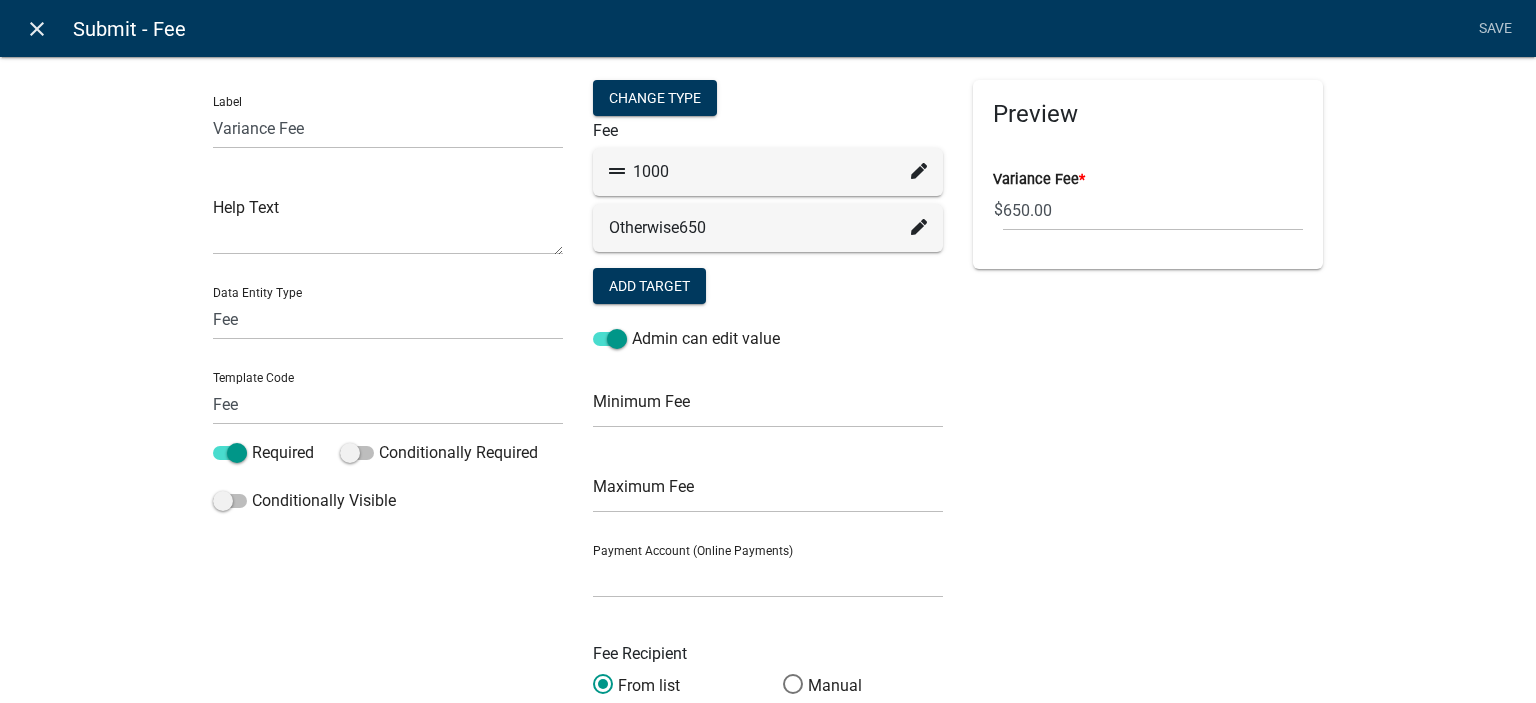 click on "close" 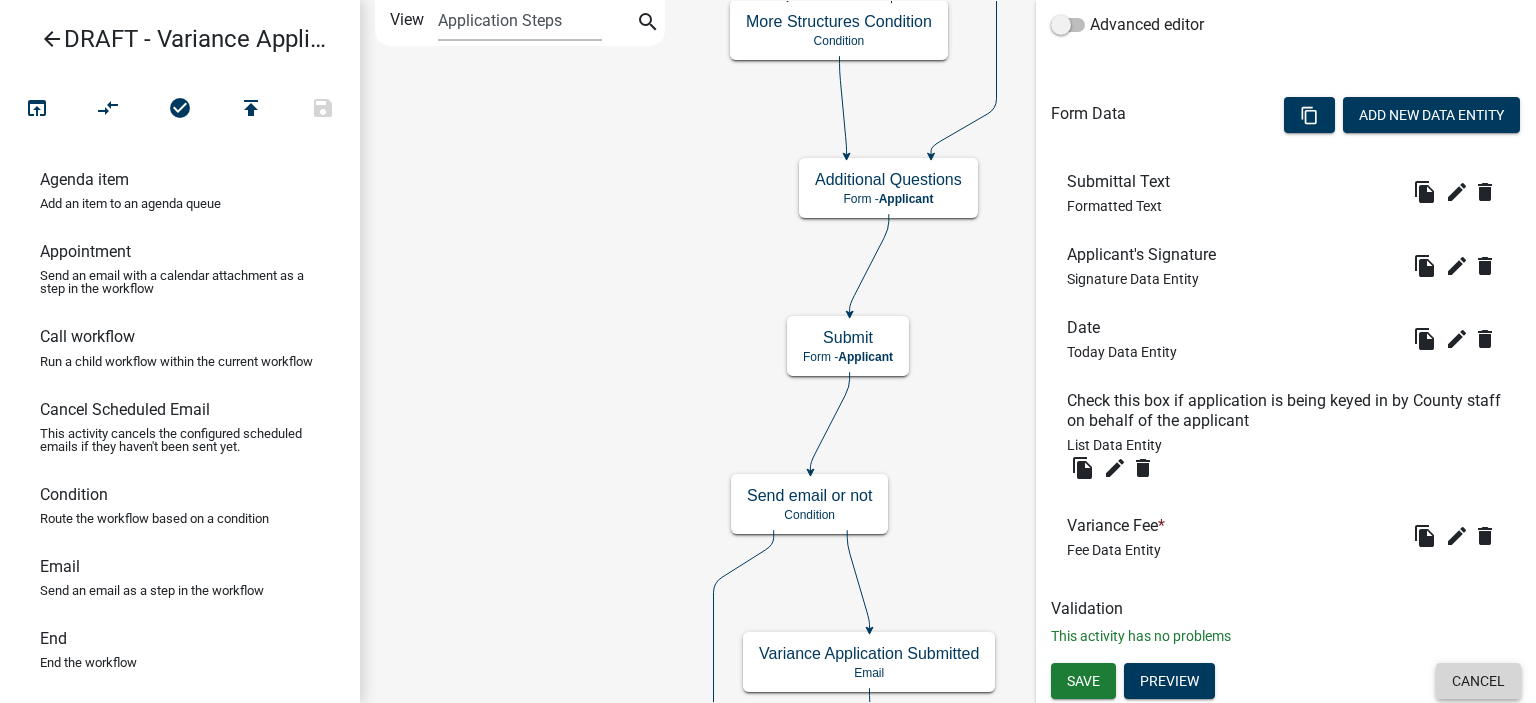 click on "Cancel" 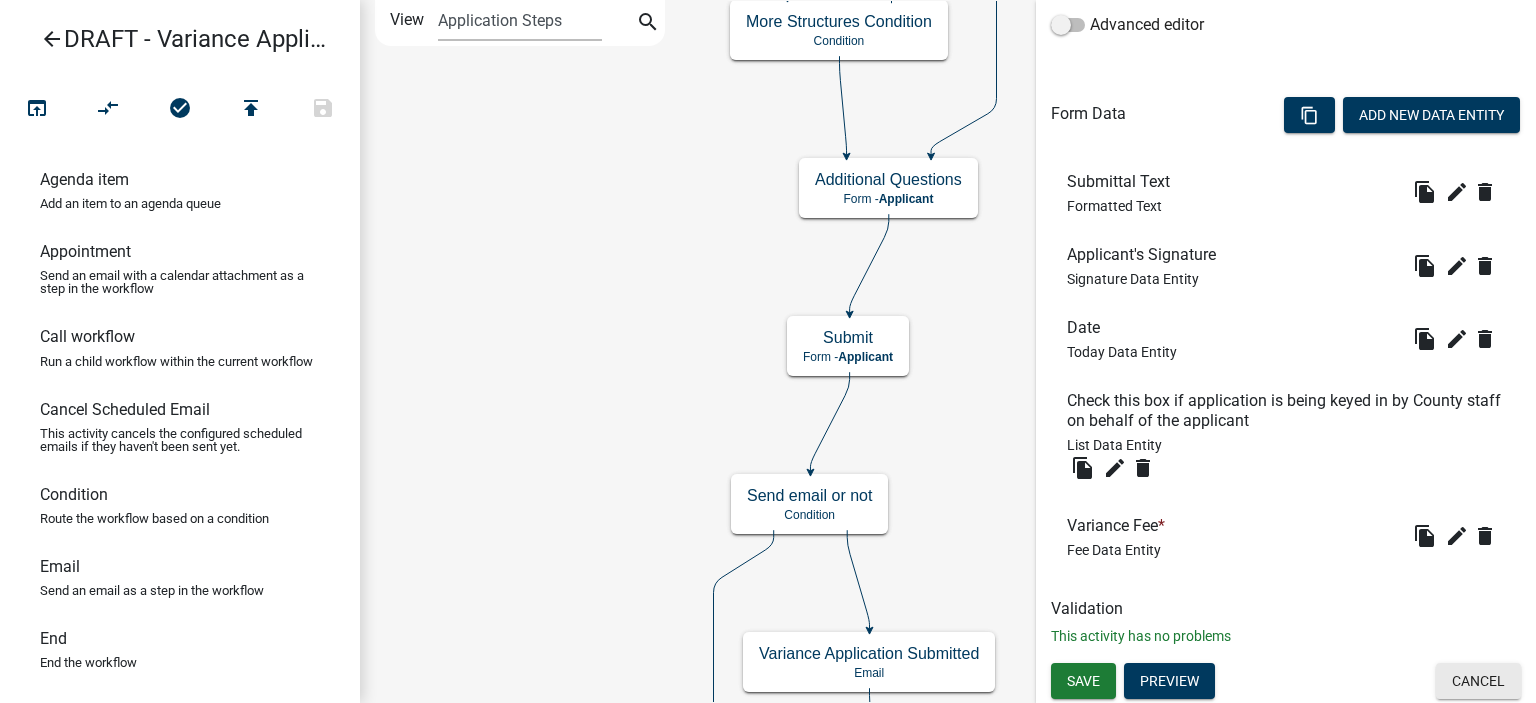 scroll, scrollTop: 0, scrollLeft: 0, axis: both 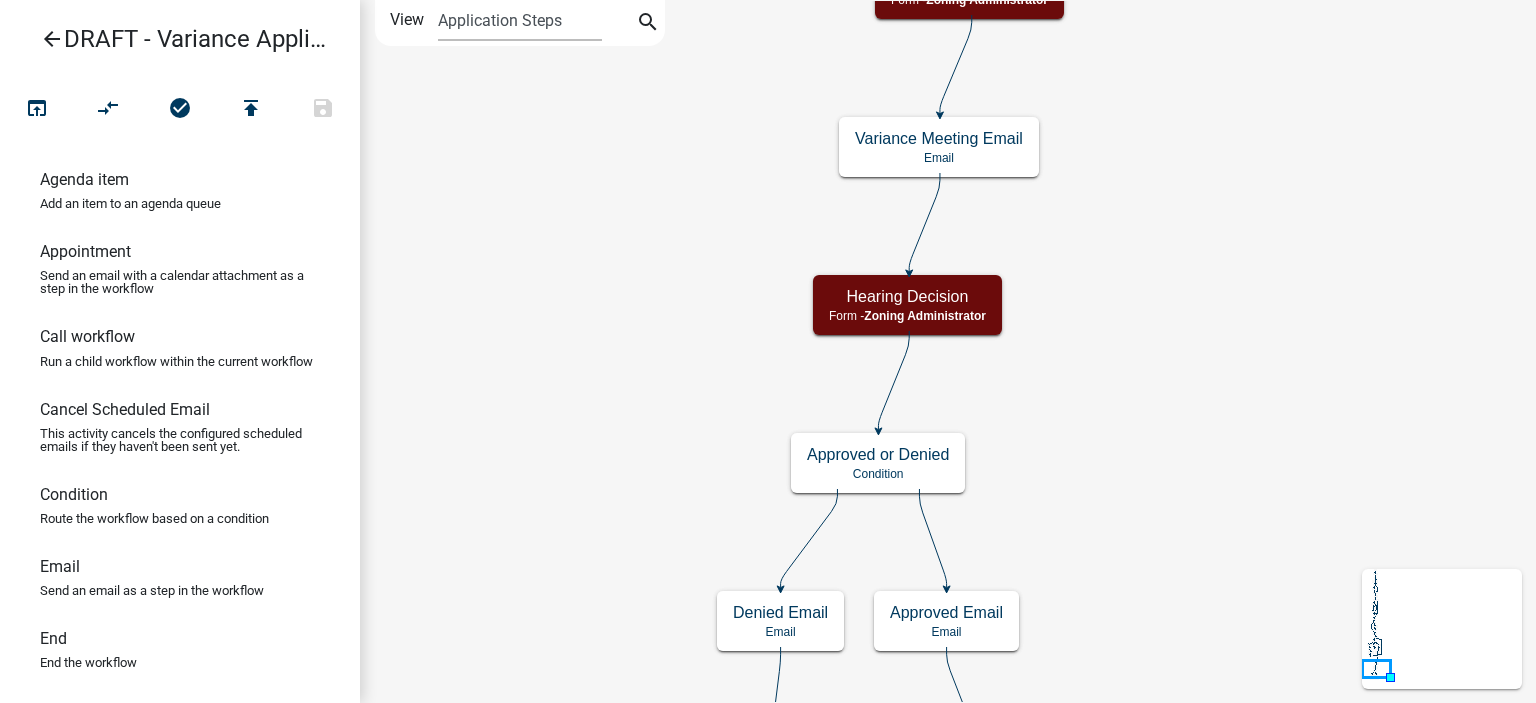 click on "arrow_back" at bounding box center [52, 41] 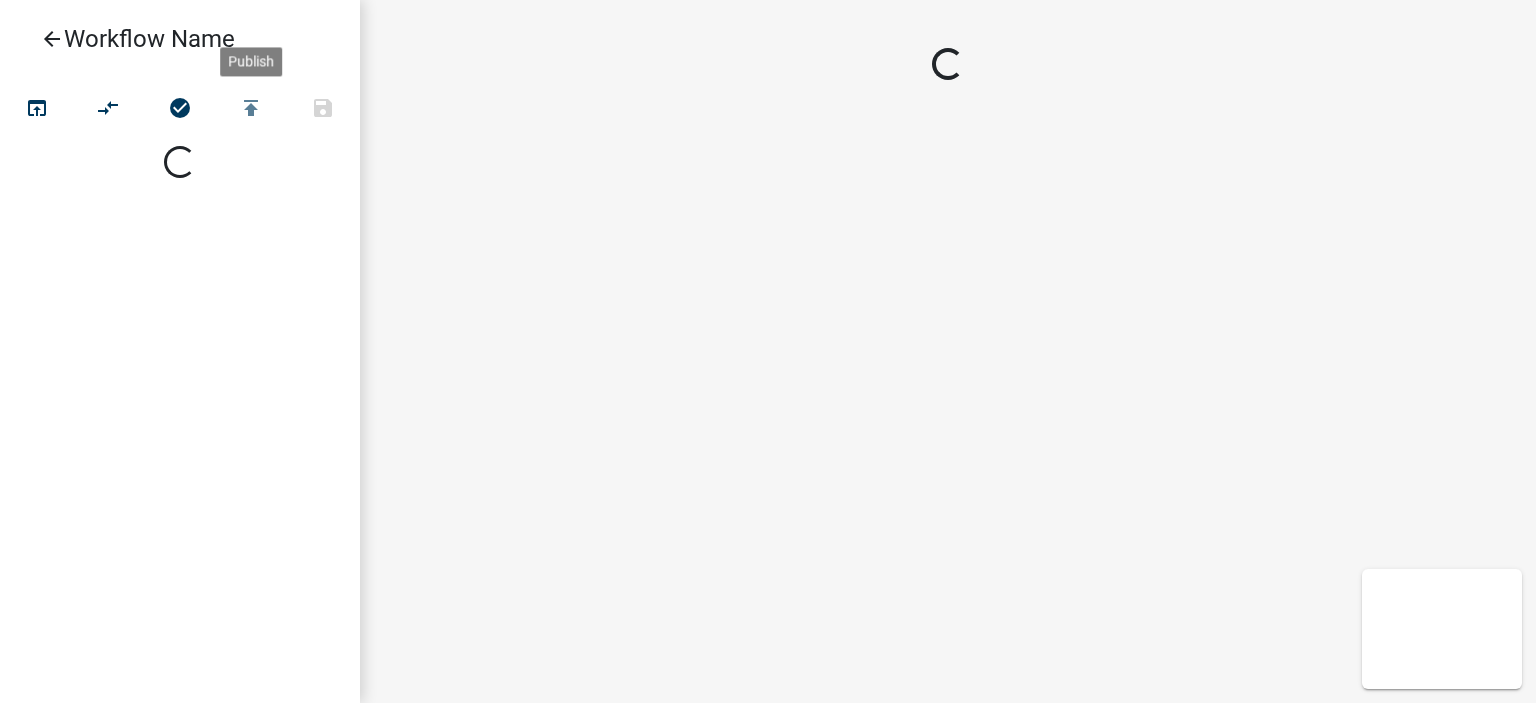 scroll, scrollTop: 0, scrollLeft: 0, axis: both 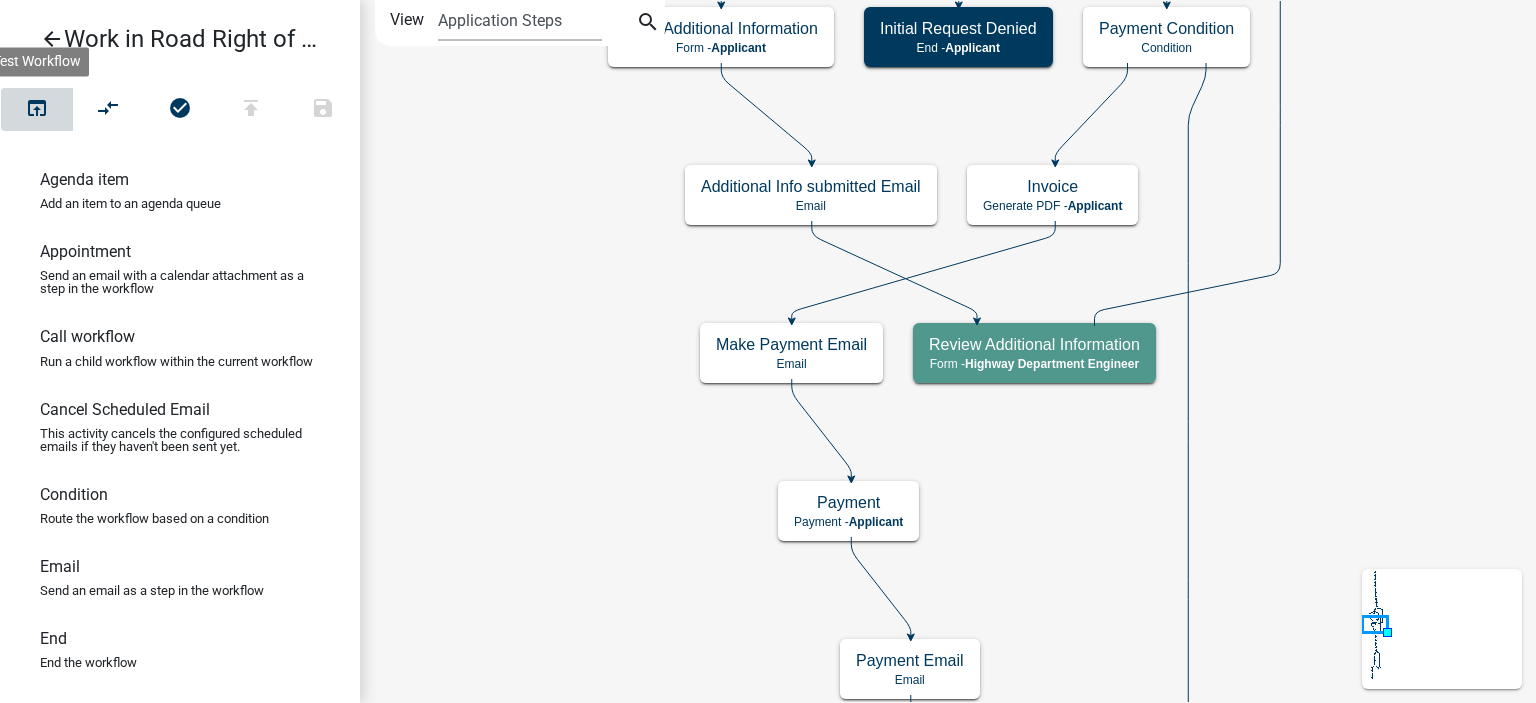 click on "open_in_browser" at bounding box center (37, 110) 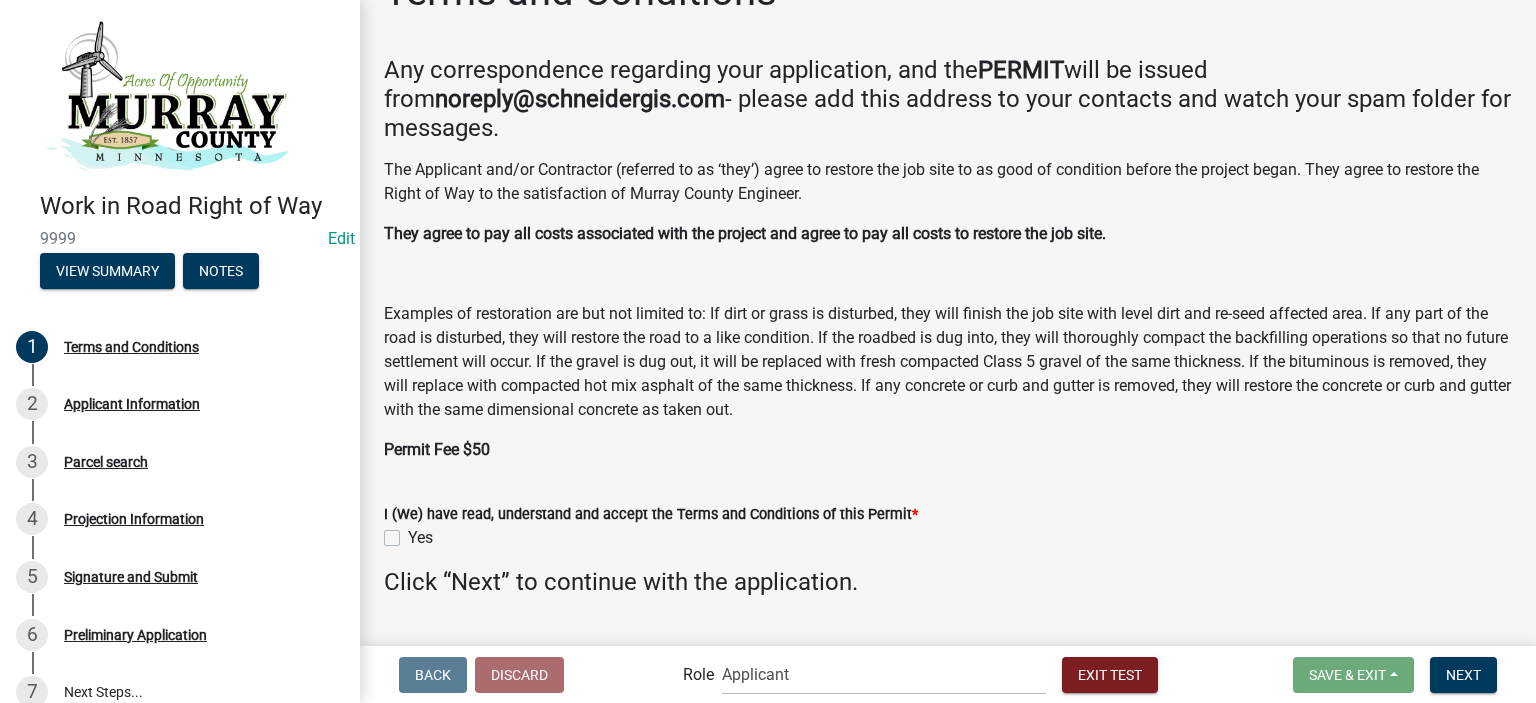 scroll, scrollTop: 104, scrollLeft: 0, axis: vertical 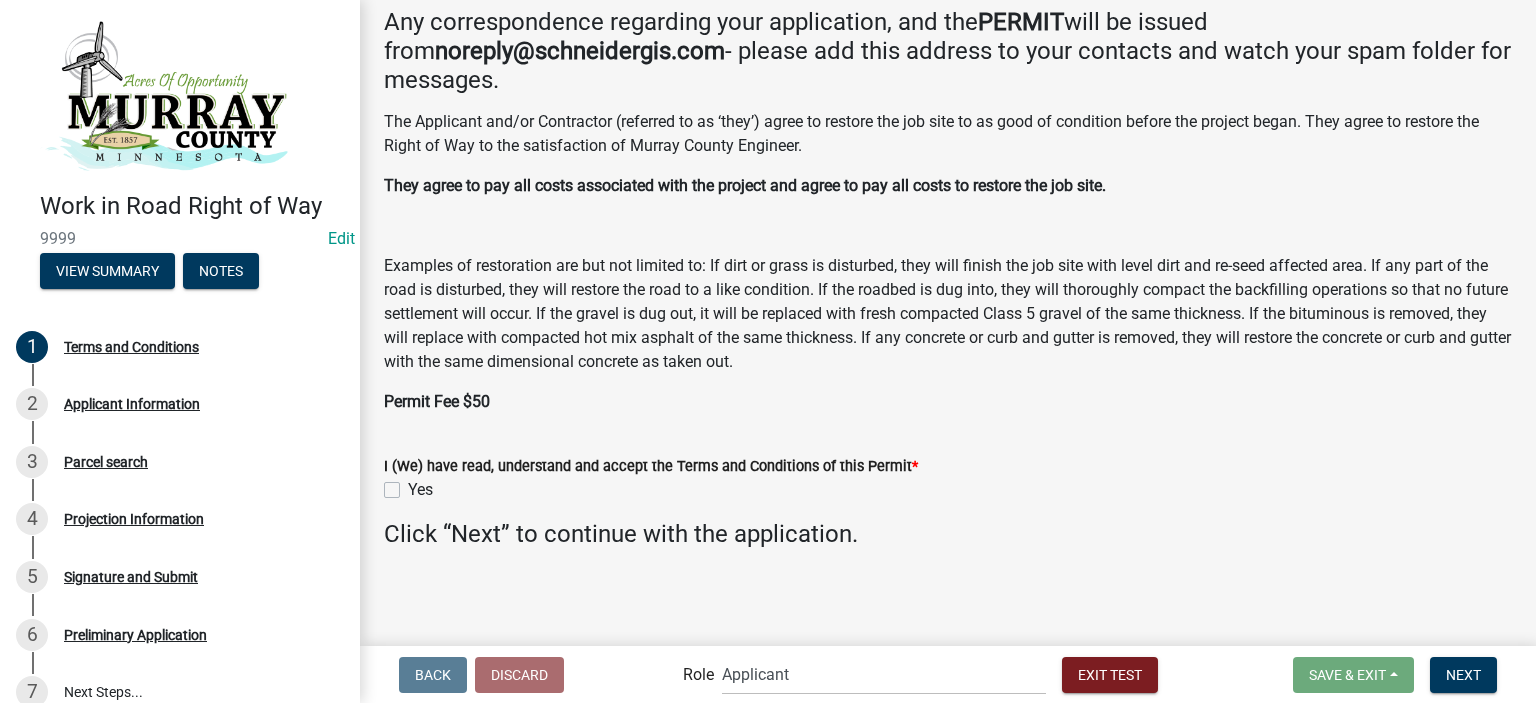 click on "Yes" 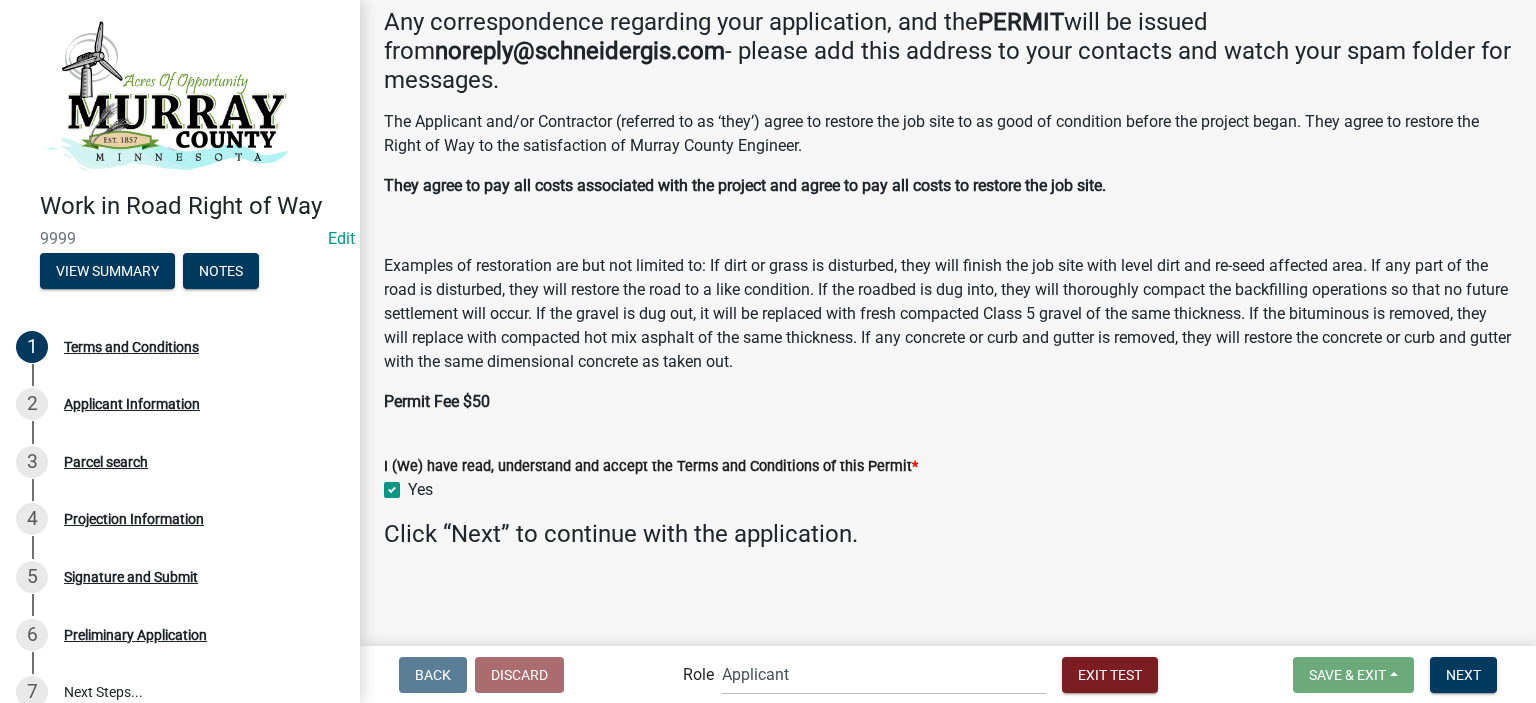 checkbox on "true" 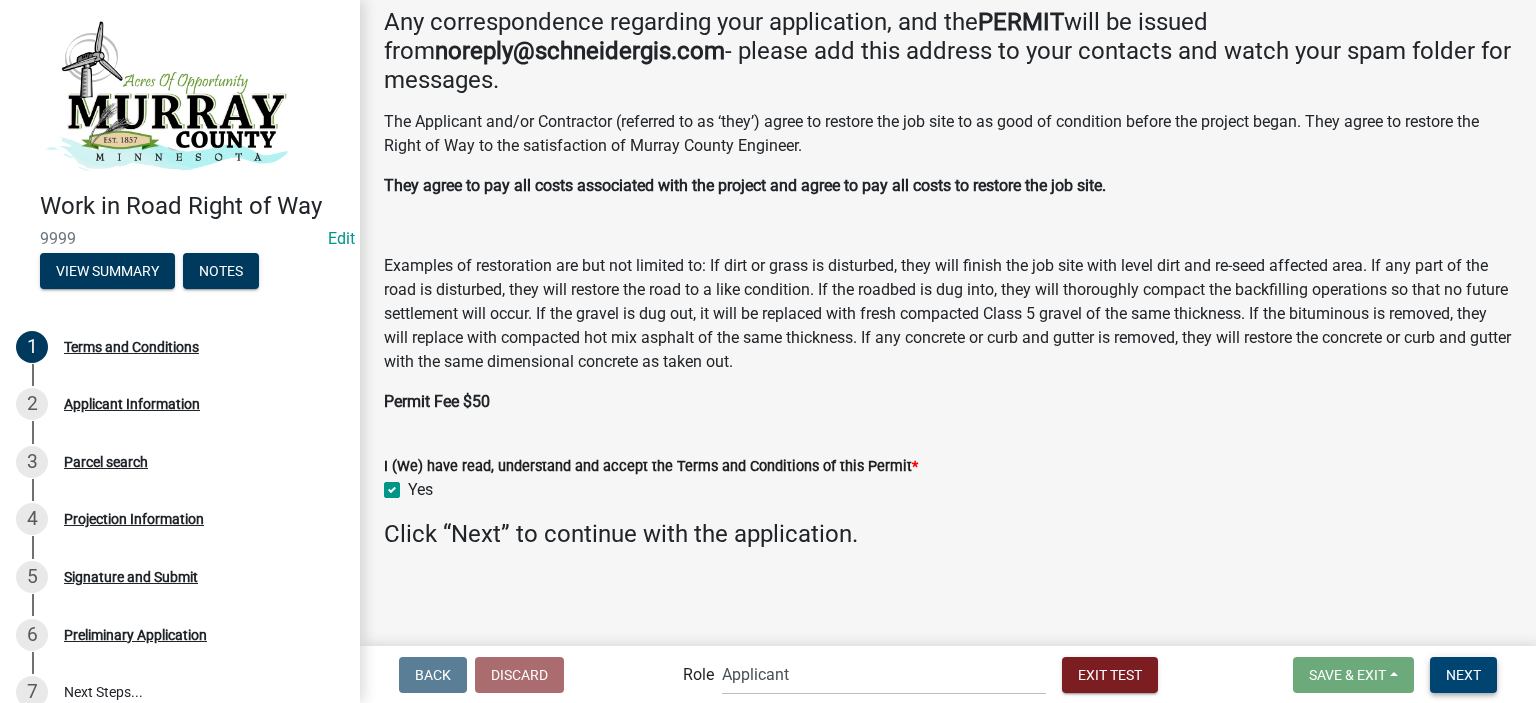 click on "Next" at bounding box center [1463, 675] 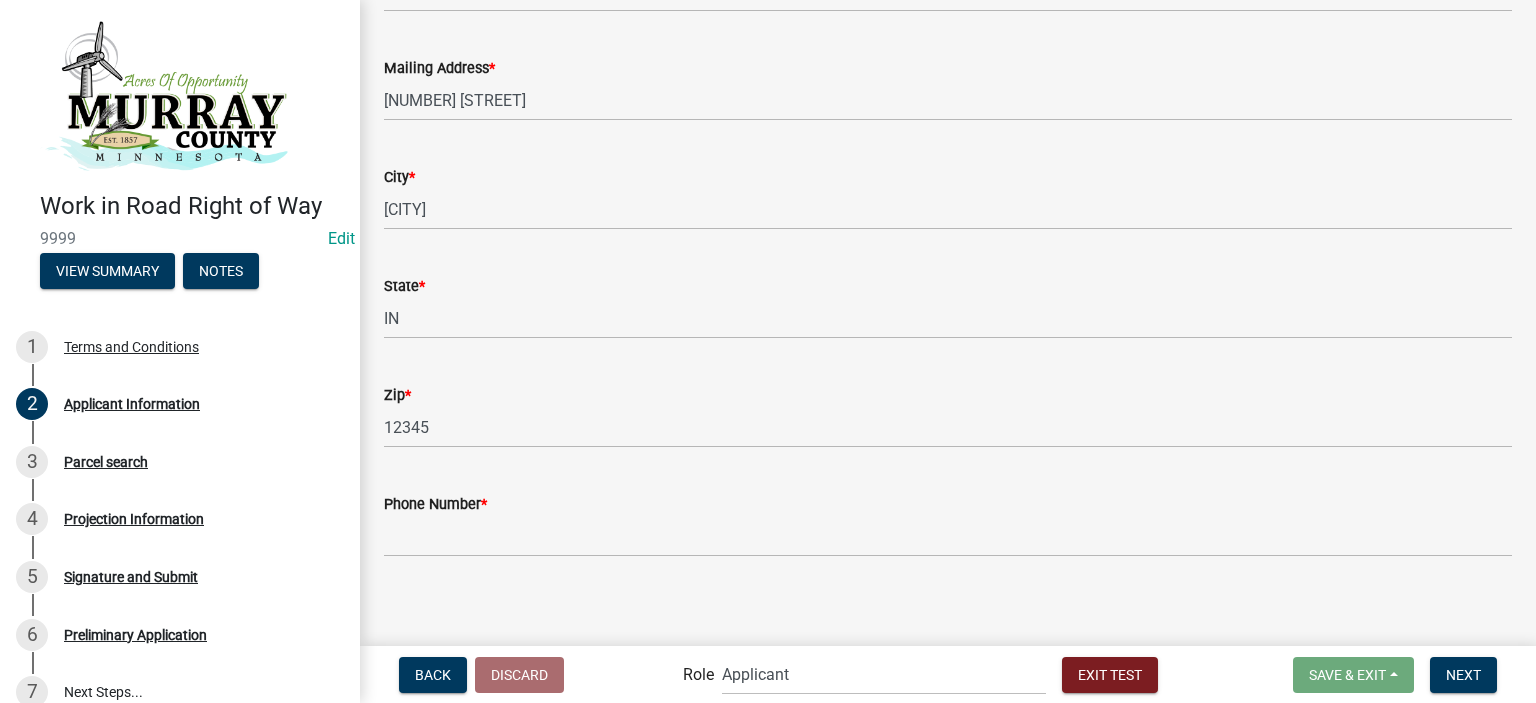 scroll, scrollTop: 245, scrollLeft: 0, axis: vertical 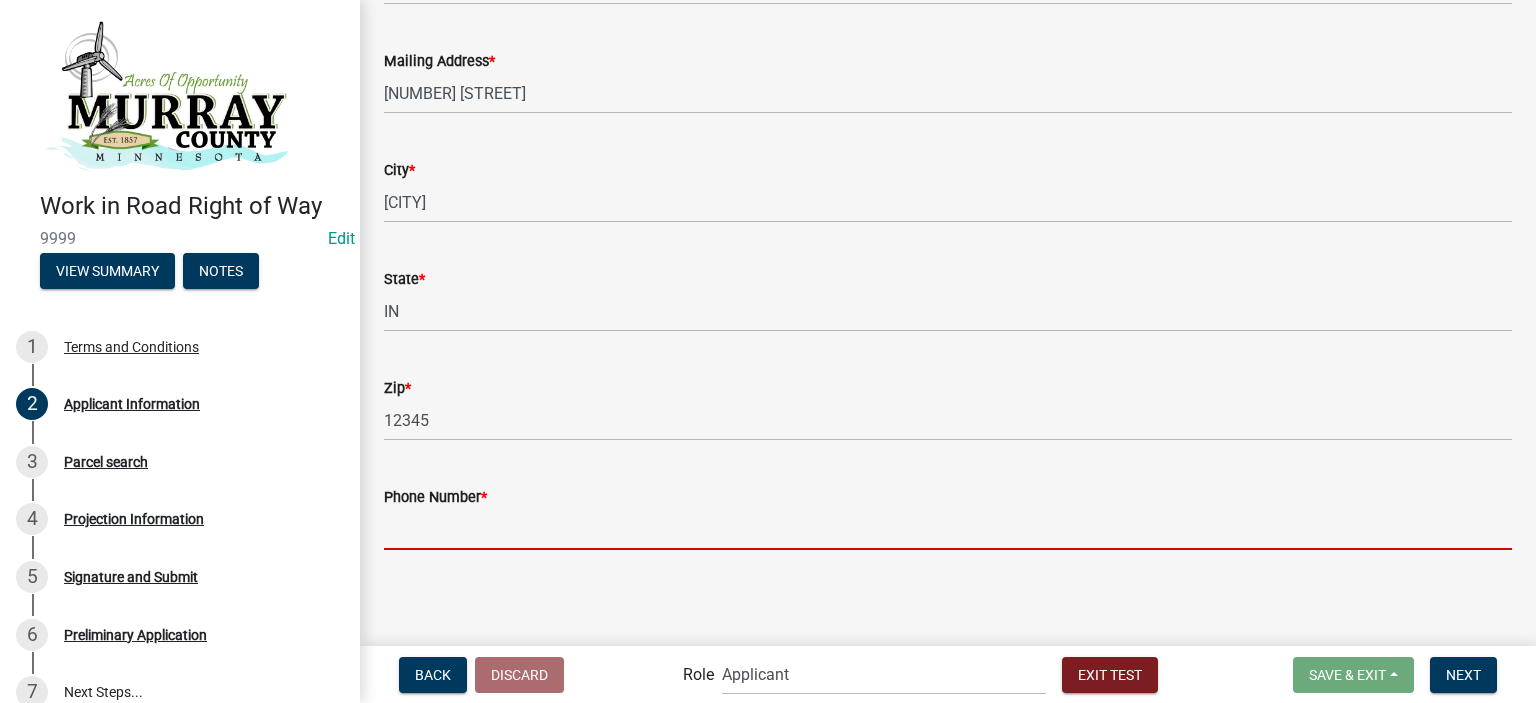 click on "Phone Number  *" at bounding box center [948, 529] 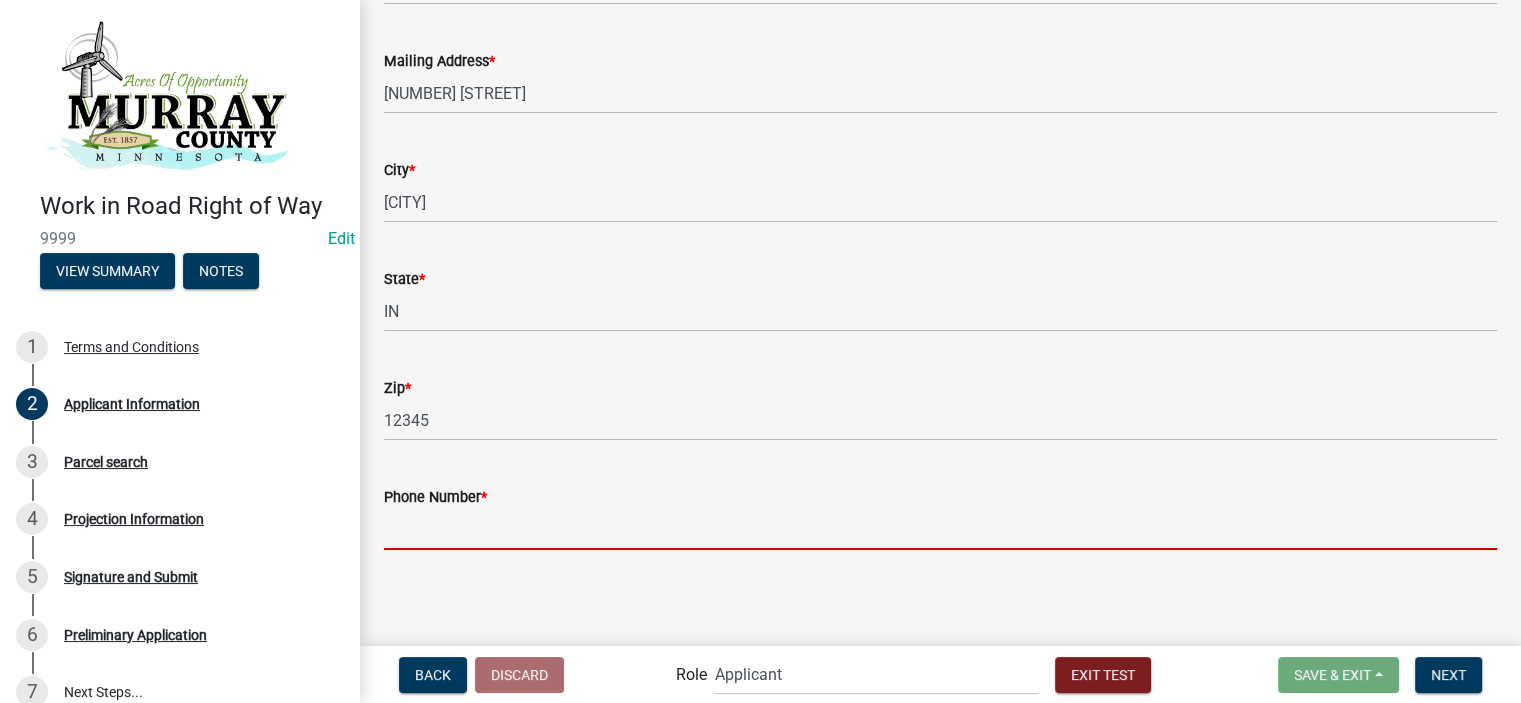 scroll, scrollTop: 32, scrollLeft: 0, axis: vertical 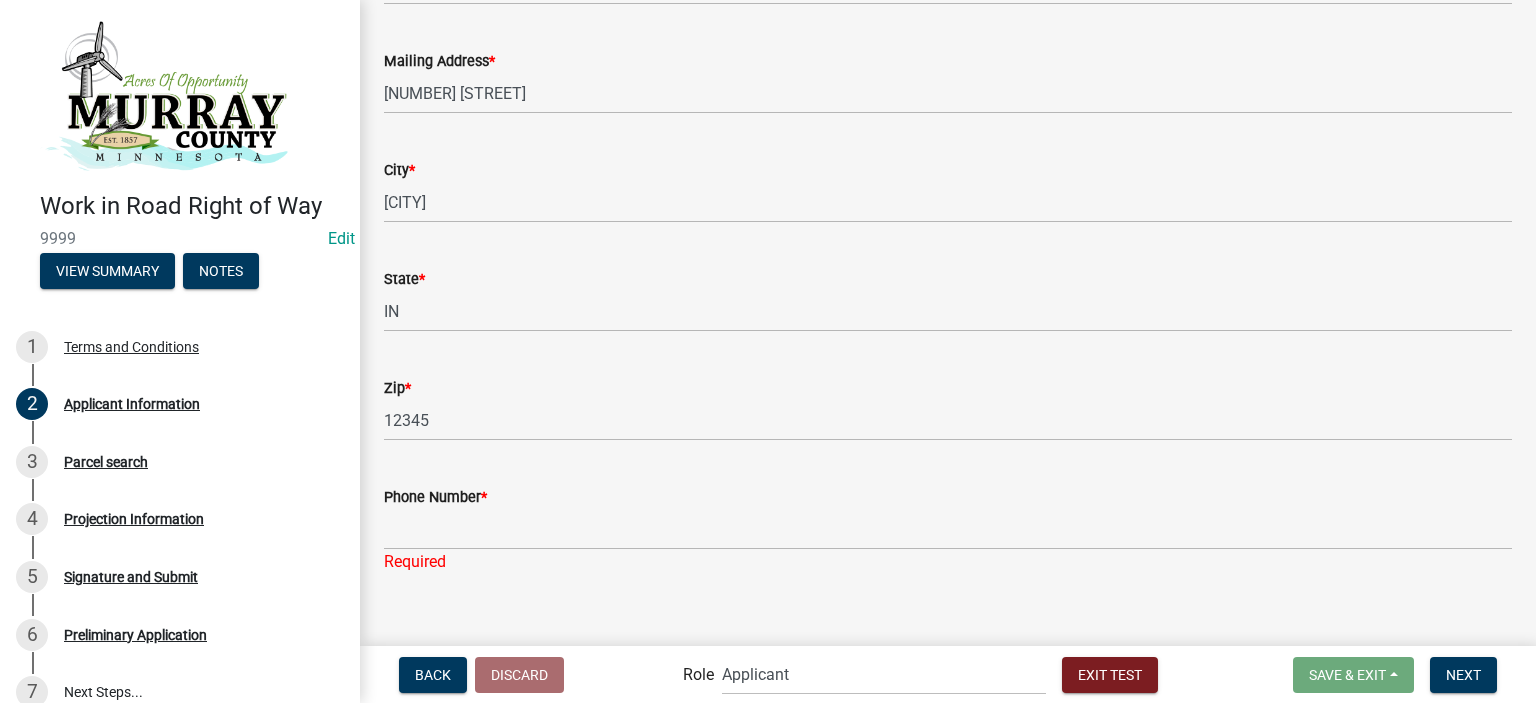 click on "Phone Number  *" 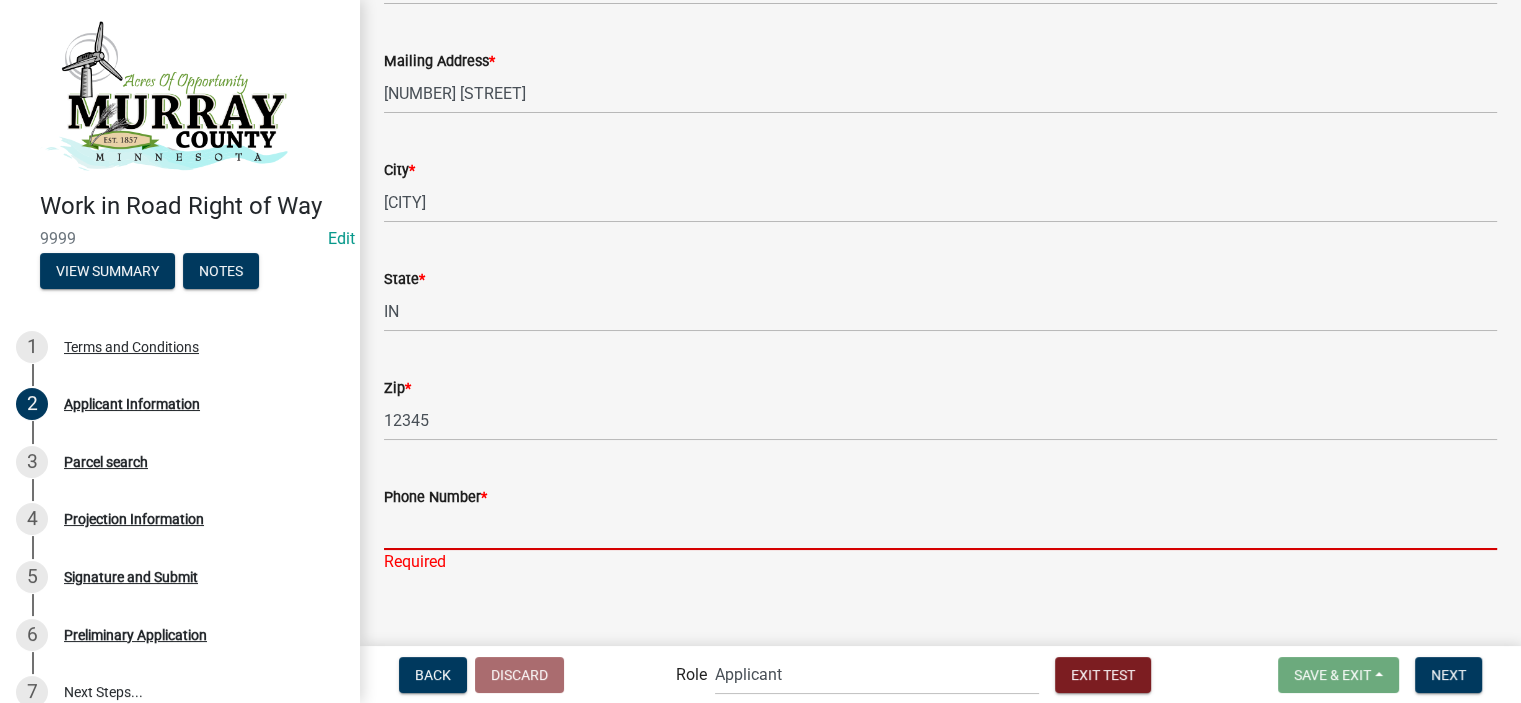 click on "Phone Number  *" at bounding box center (940, 529) 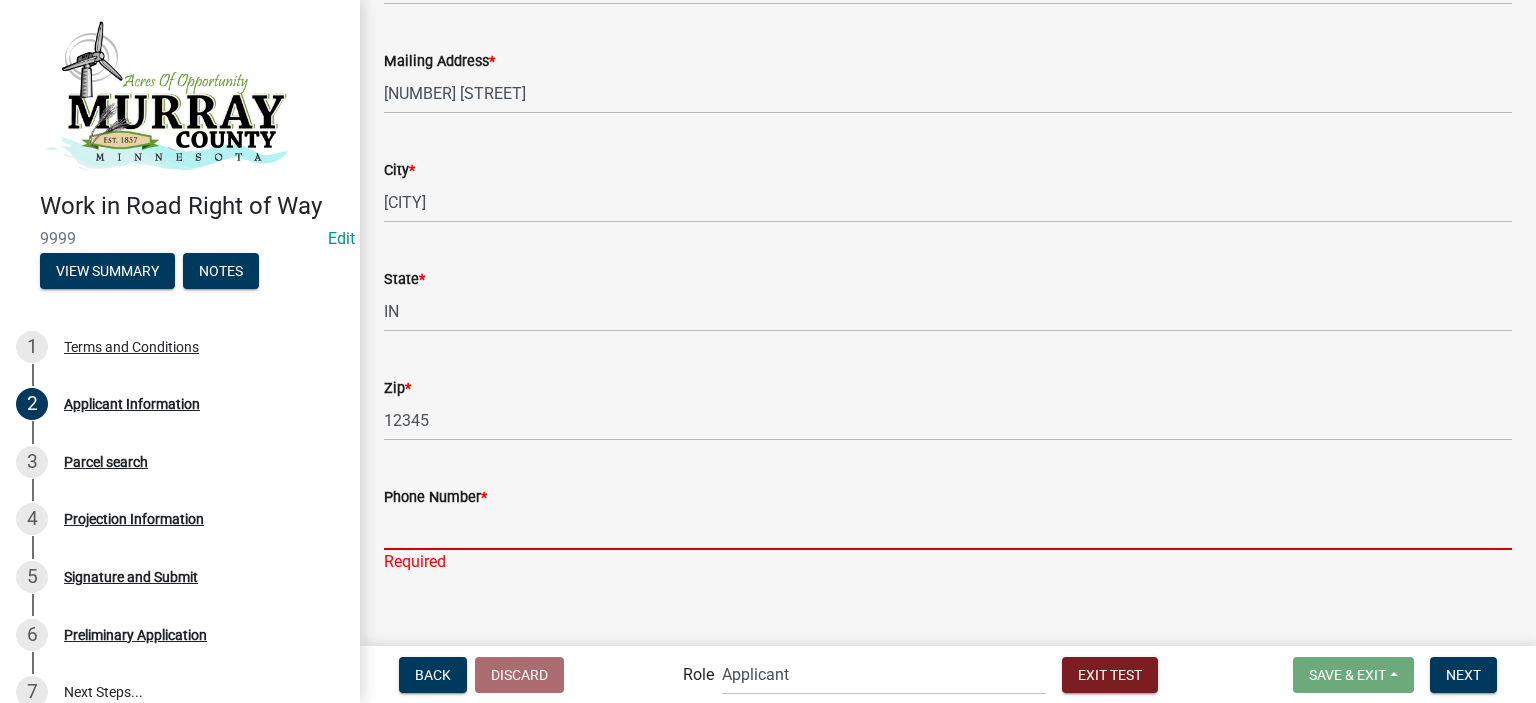 click on "Phone Number  *" at bounding box center (948, 529) 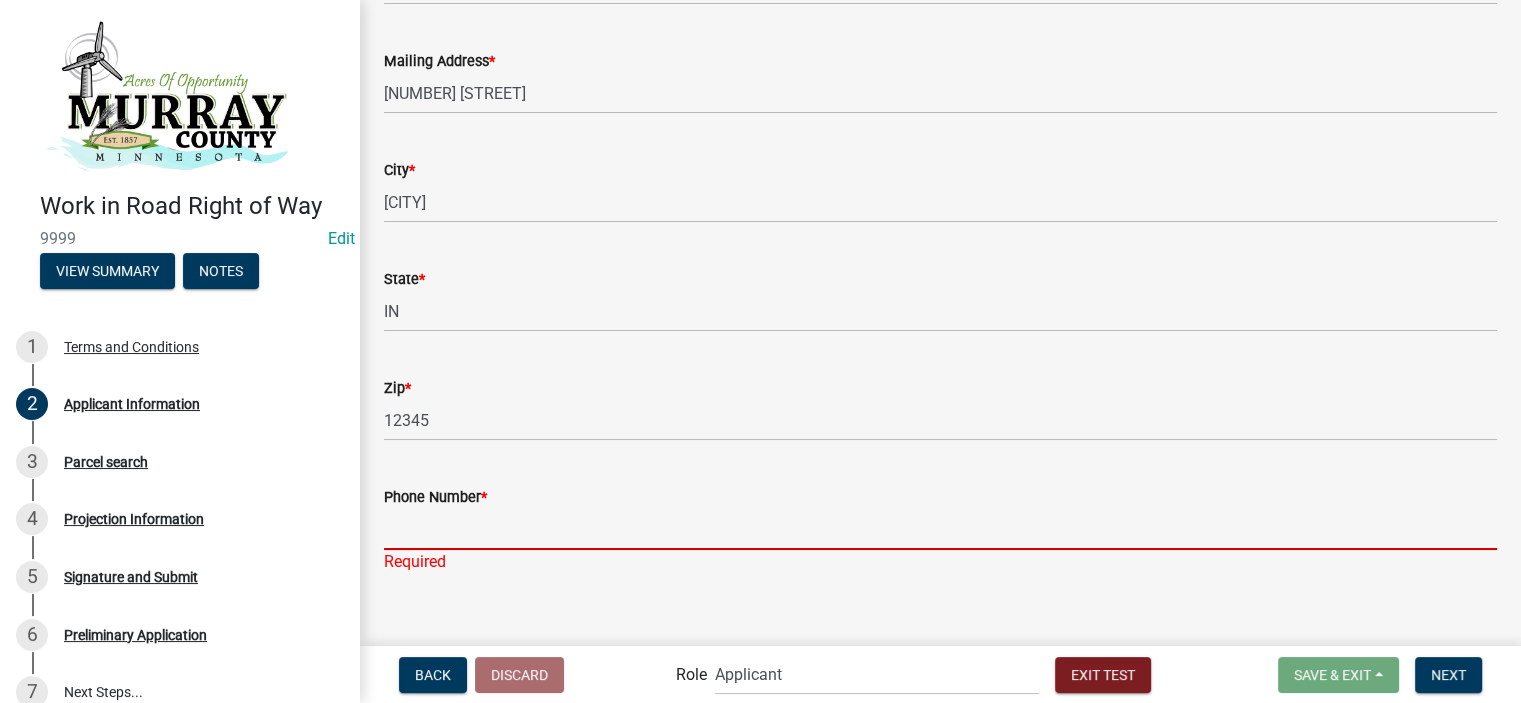 scroll, scrollTop: 25, scrollLeft: 0, axis: vertical 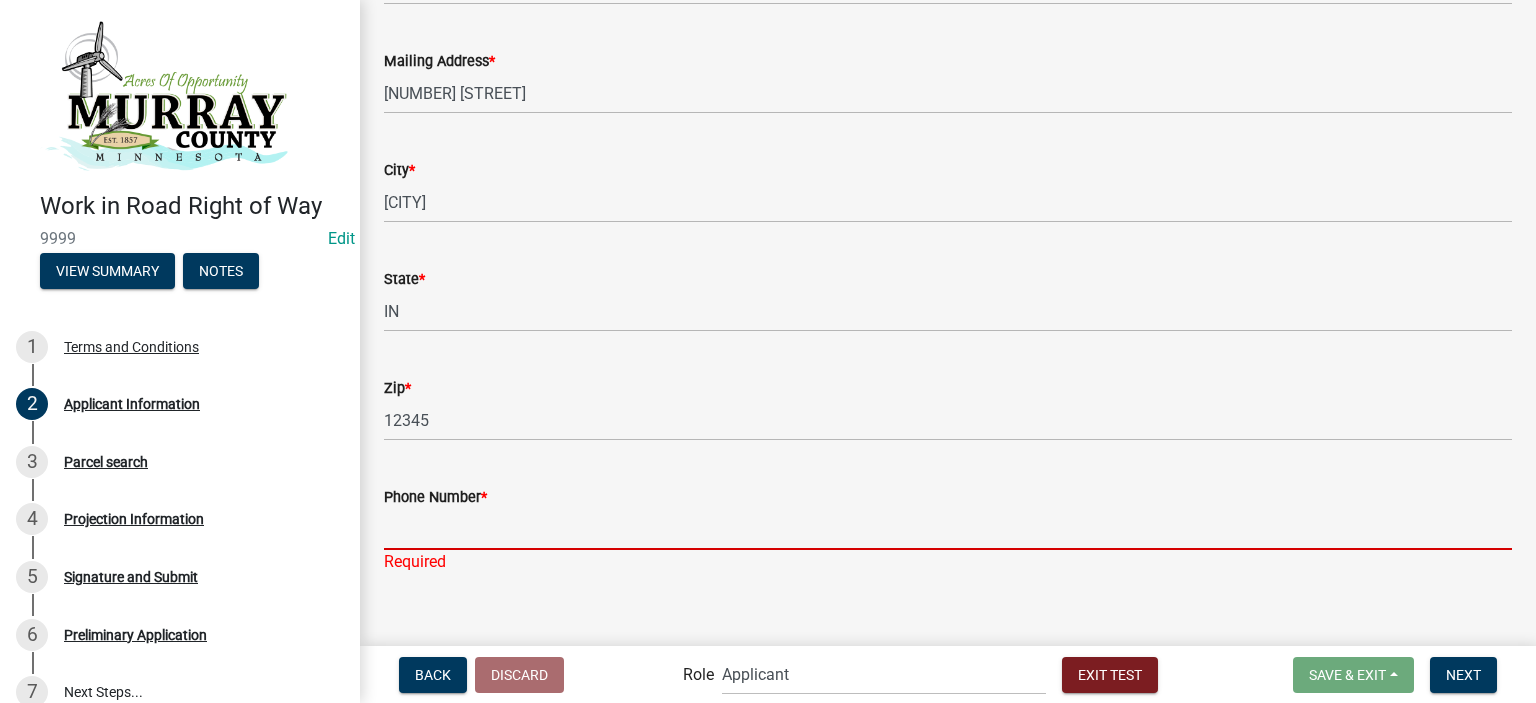 click on "Phone Number  *" 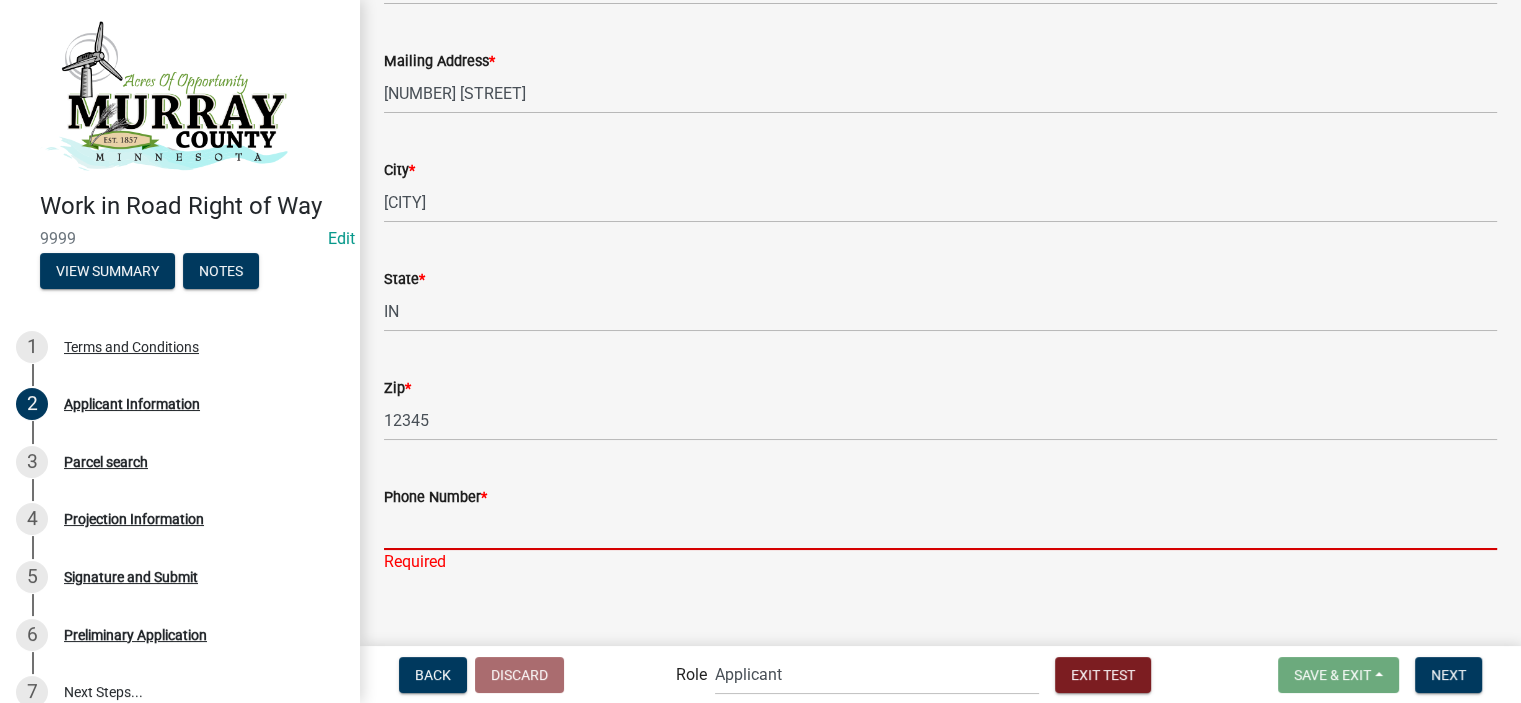 scroll, scrollTop: 25, scrollLeft: 0, axis: vertical 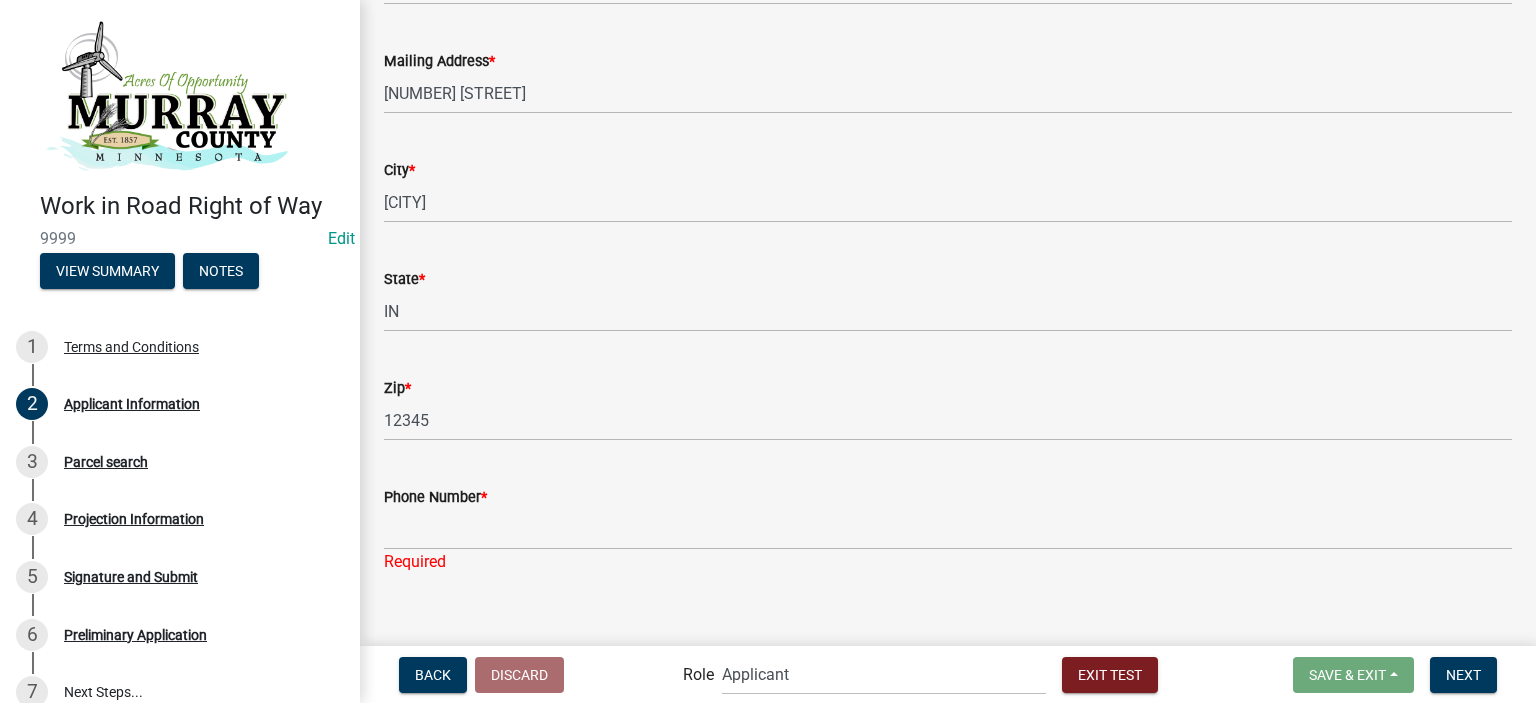 click on "Zip  *" 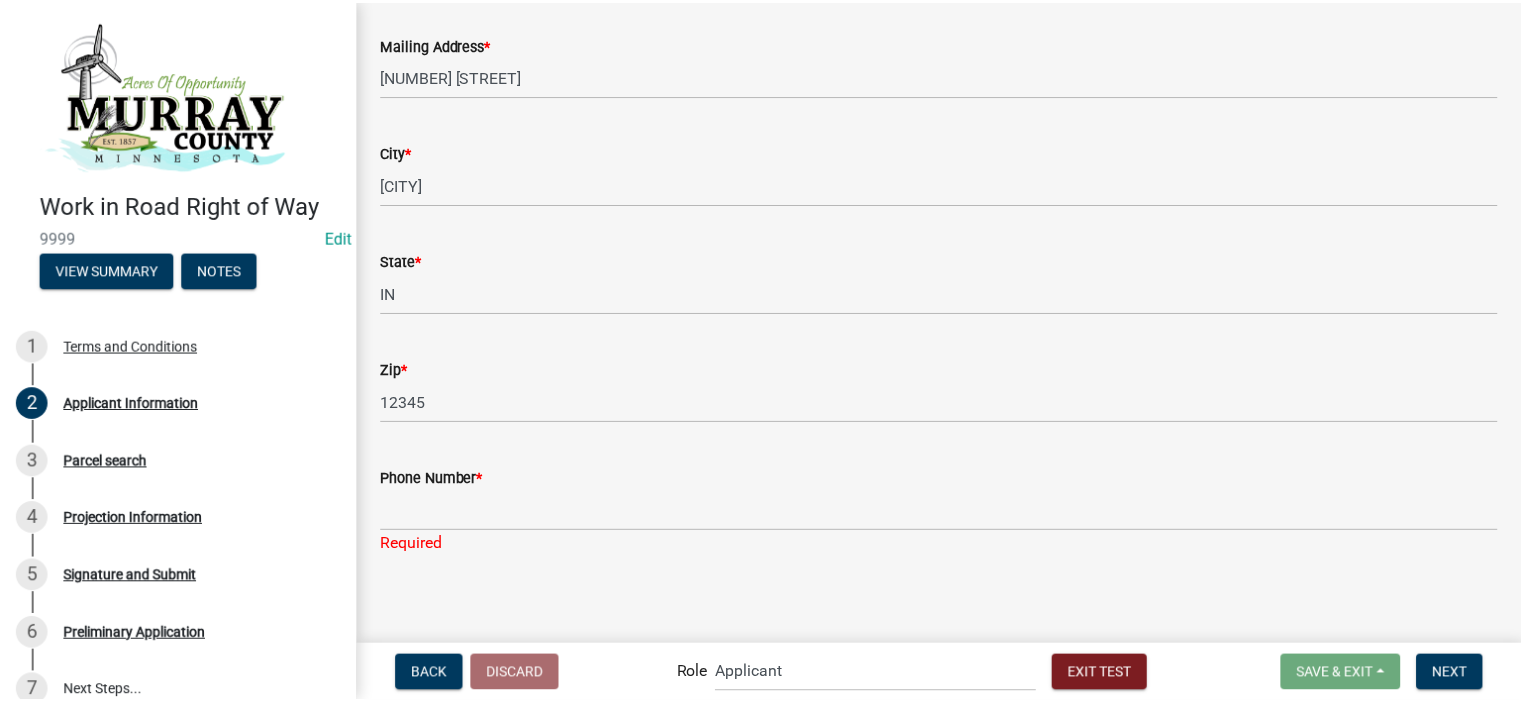 scroll, scrollTop: 269, scrollLeft: 0, axis: vertical 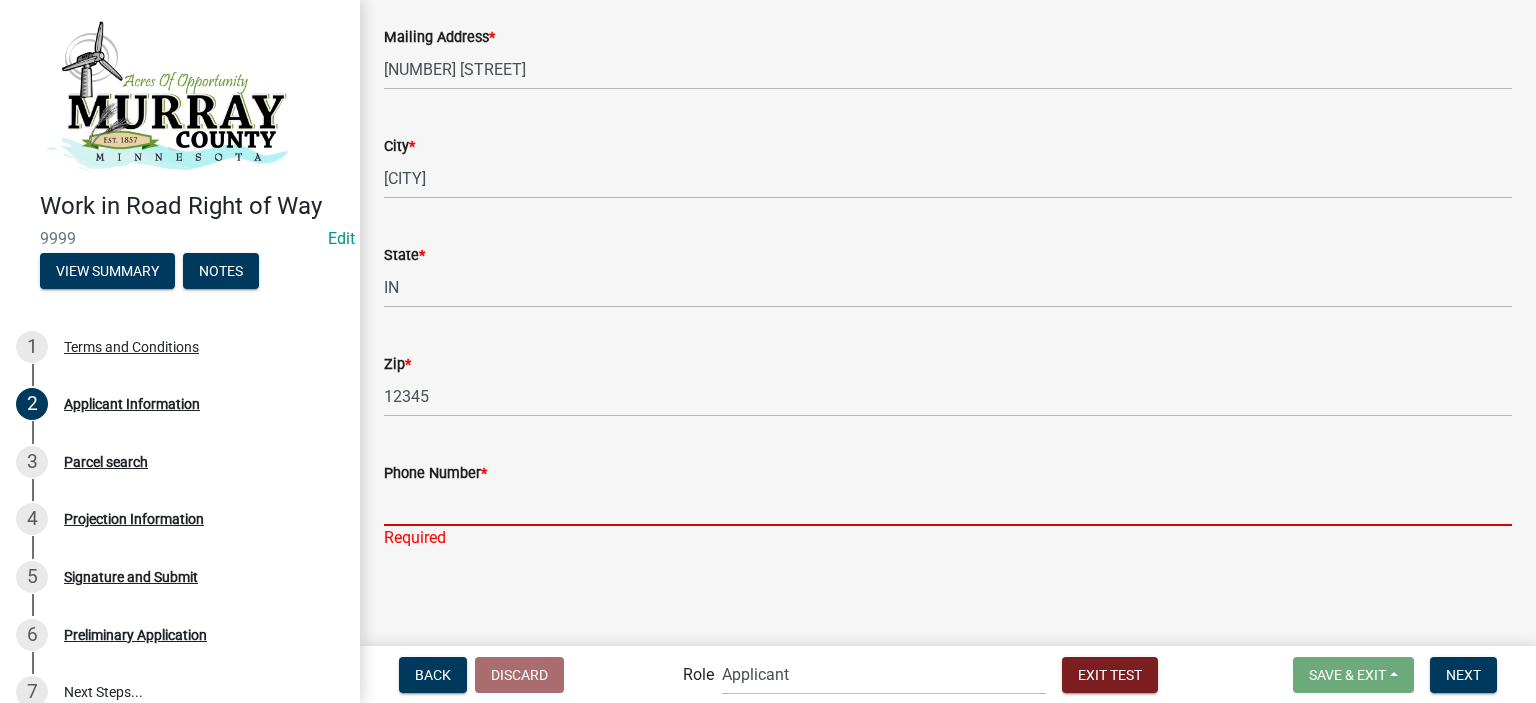 click on "Phone Number  *" at bounding box center [948, 505] 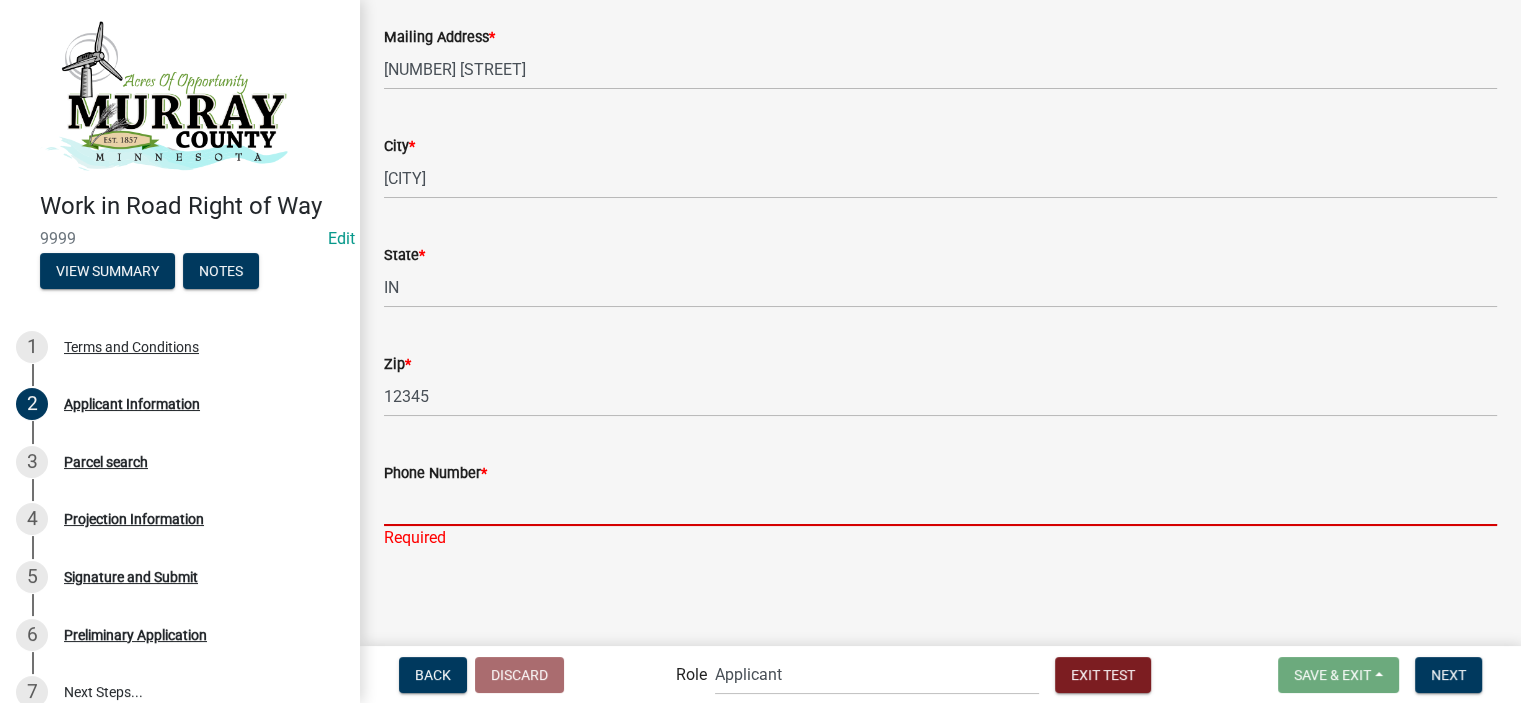 scroll, scrollTop: 1, scrollLeft: 0, axis: vertical 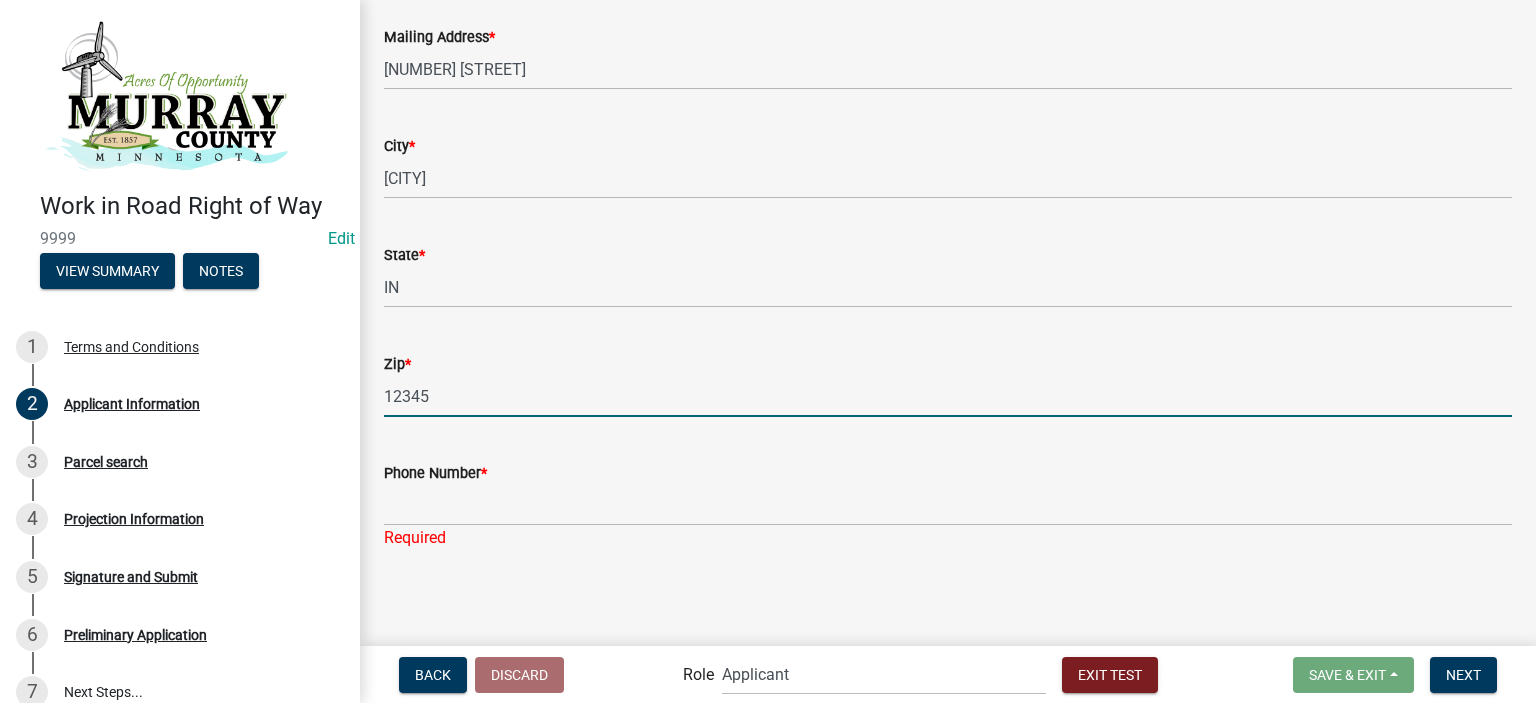 click on "12345" at bounding box center (948, 396) 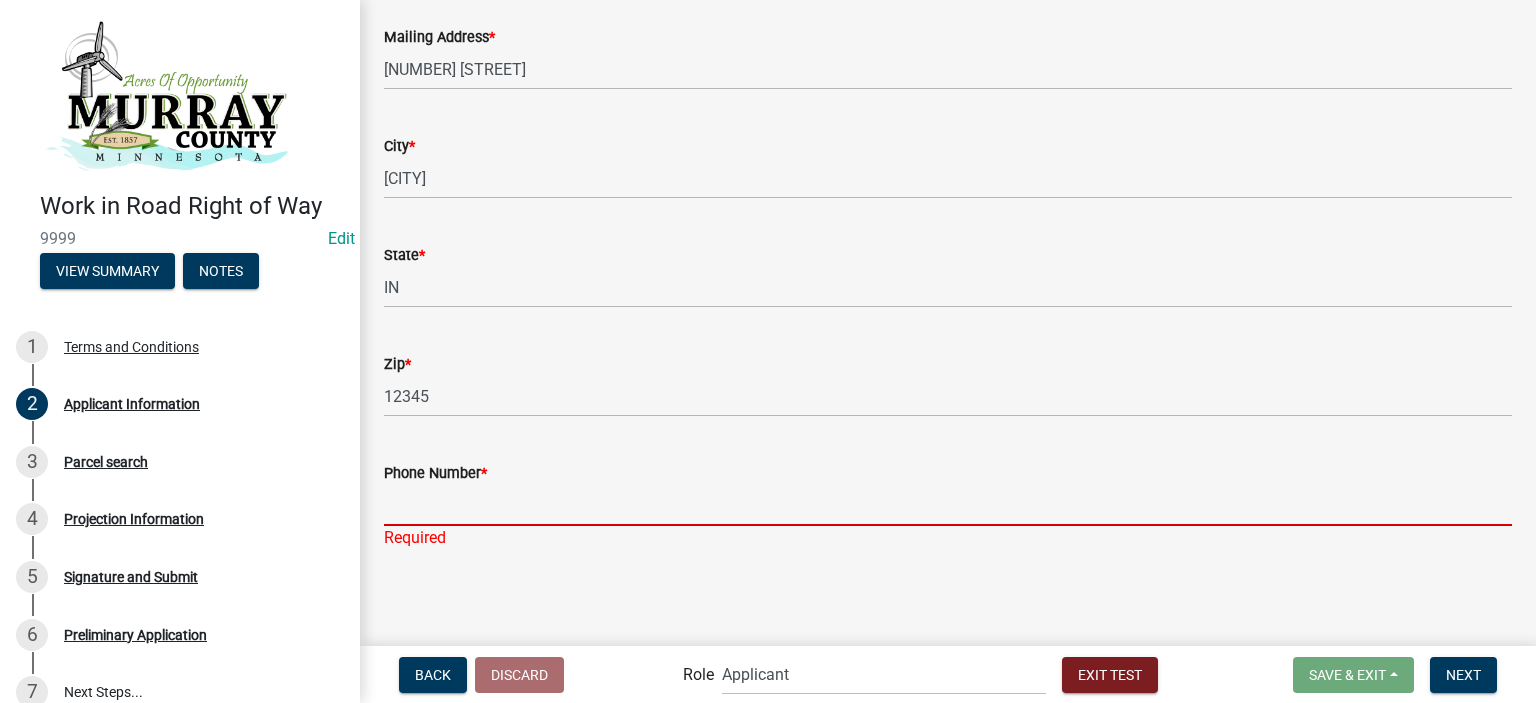 click on "Phone Number  *" at bounding box center (948, 505) 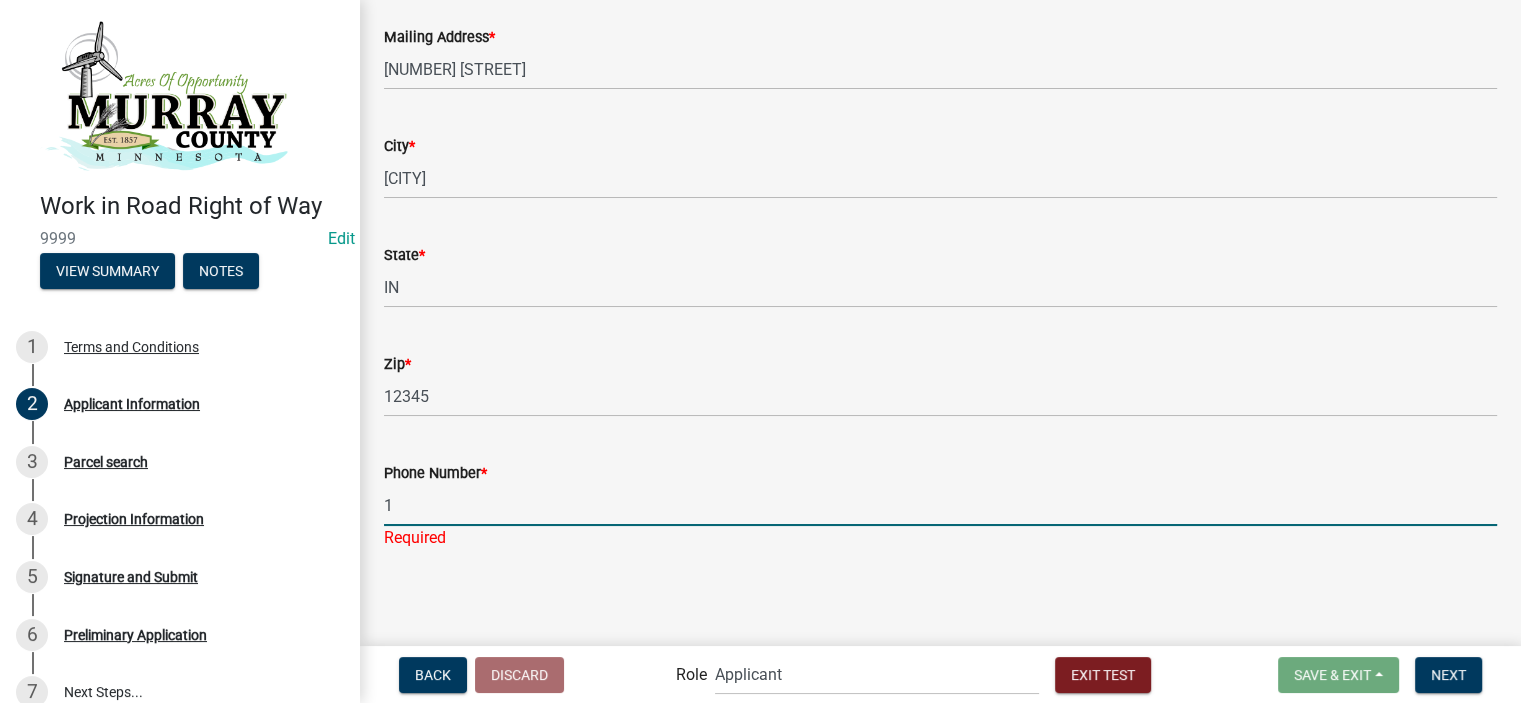 scroll, scrollTop: 0, scrollLeft: 0, axis: both 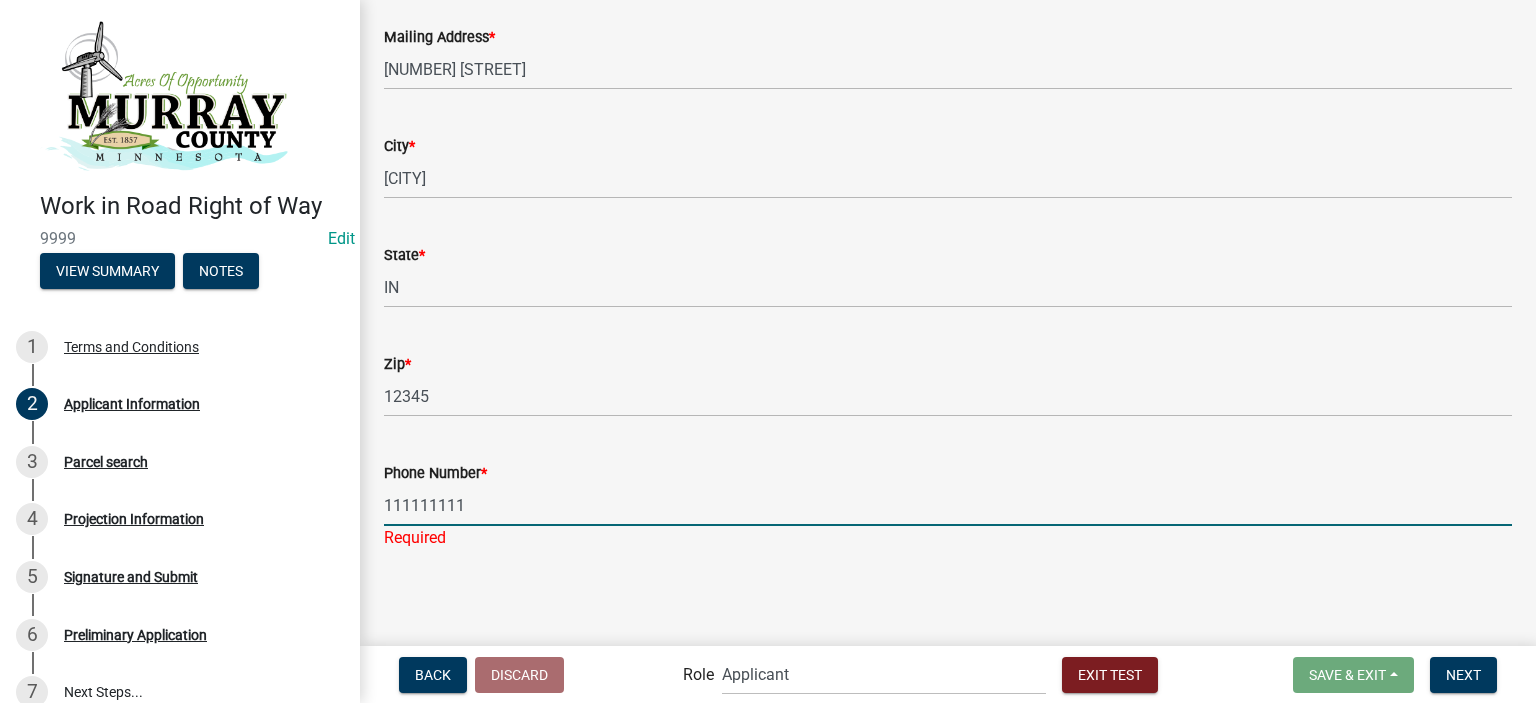type on "111111111" 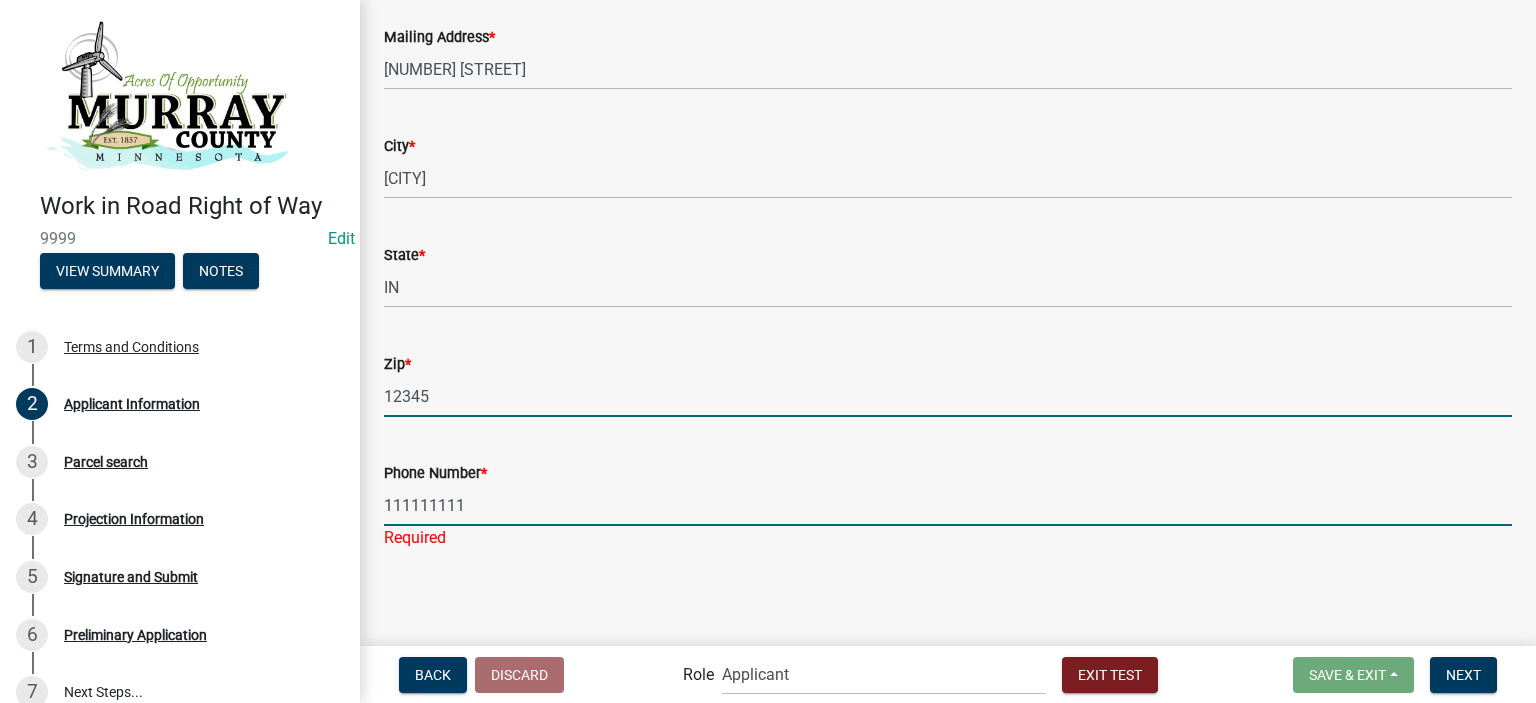 click on "12345" at bounding box center [948, 396] 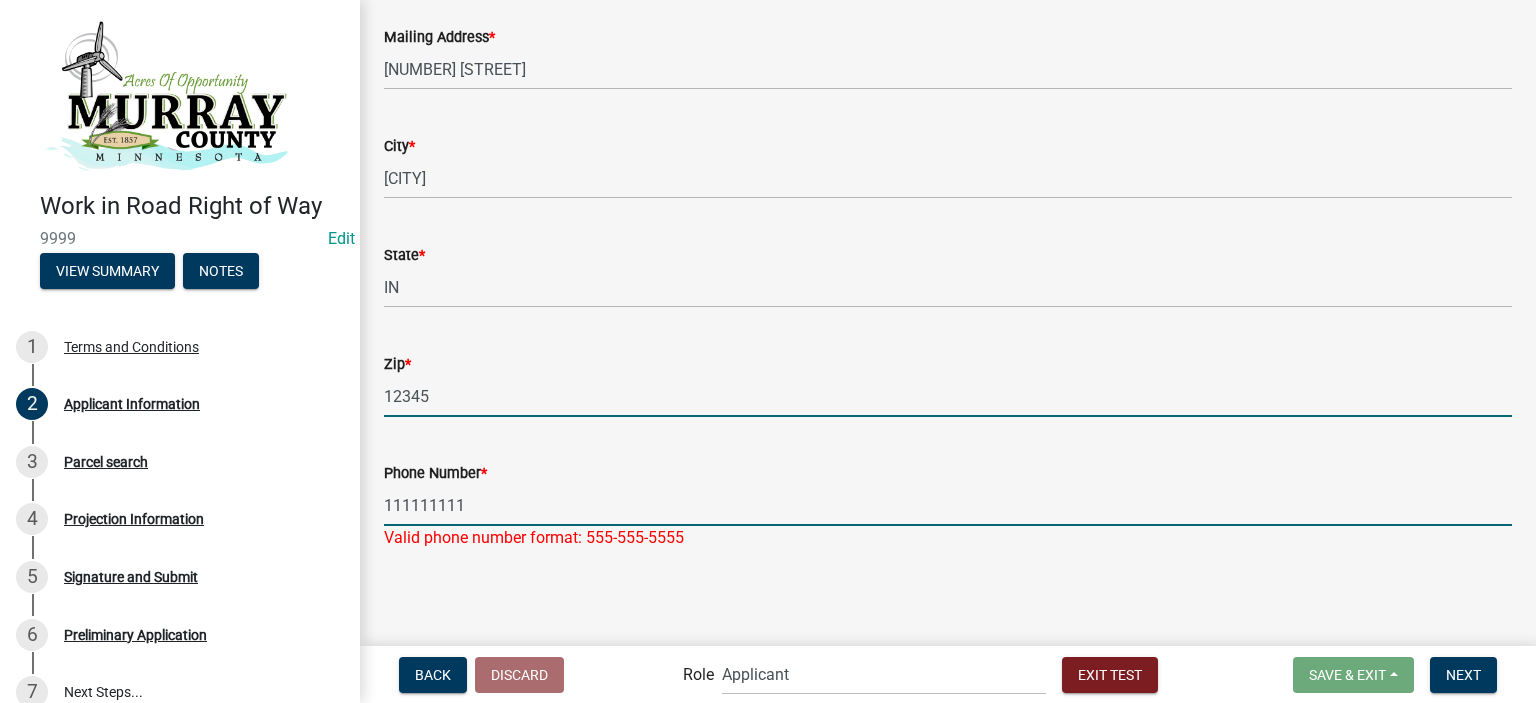 click on "111111111" at bounding box center [948, 505] 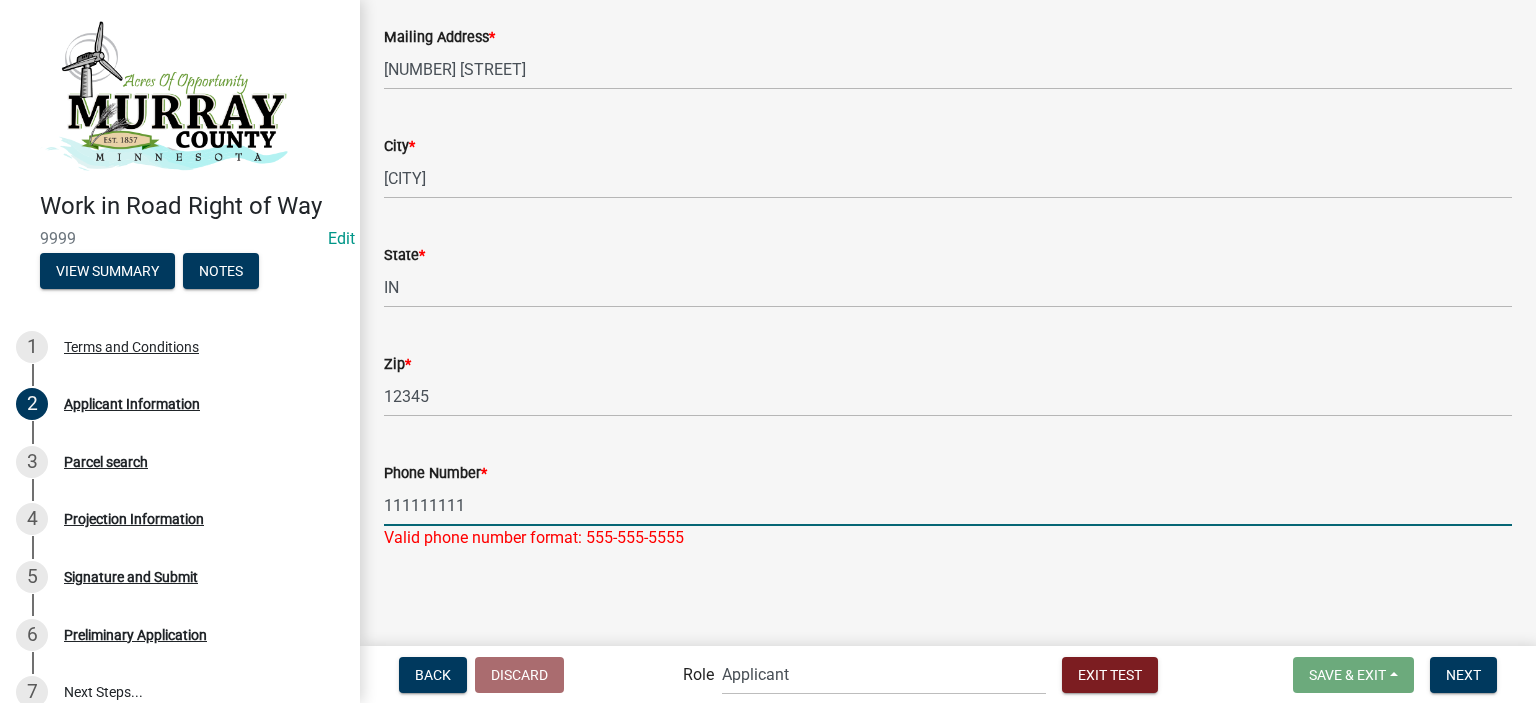 click on "111111111" at bounding box center (948, 505) 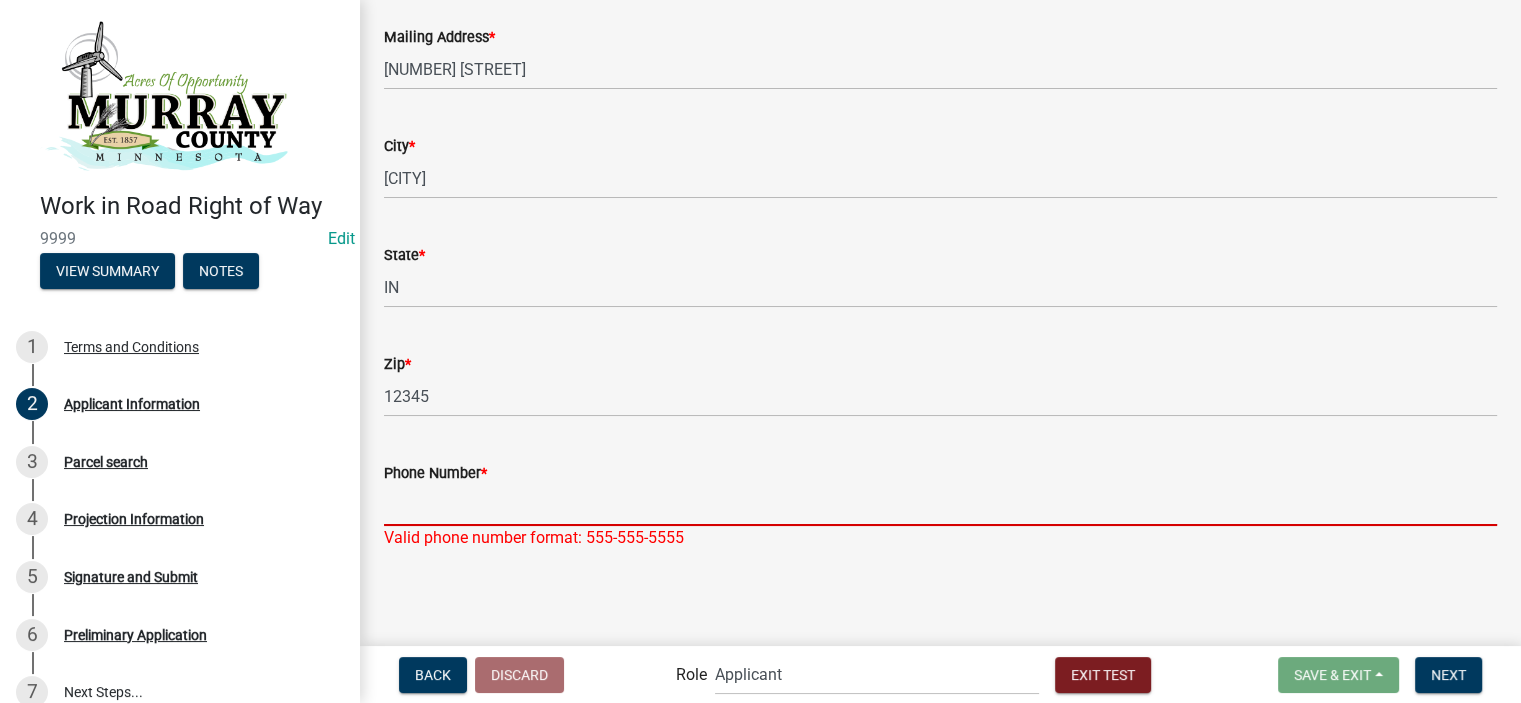 scroll, scrollTop: 1, scrollLeft: 0, axis: vertical 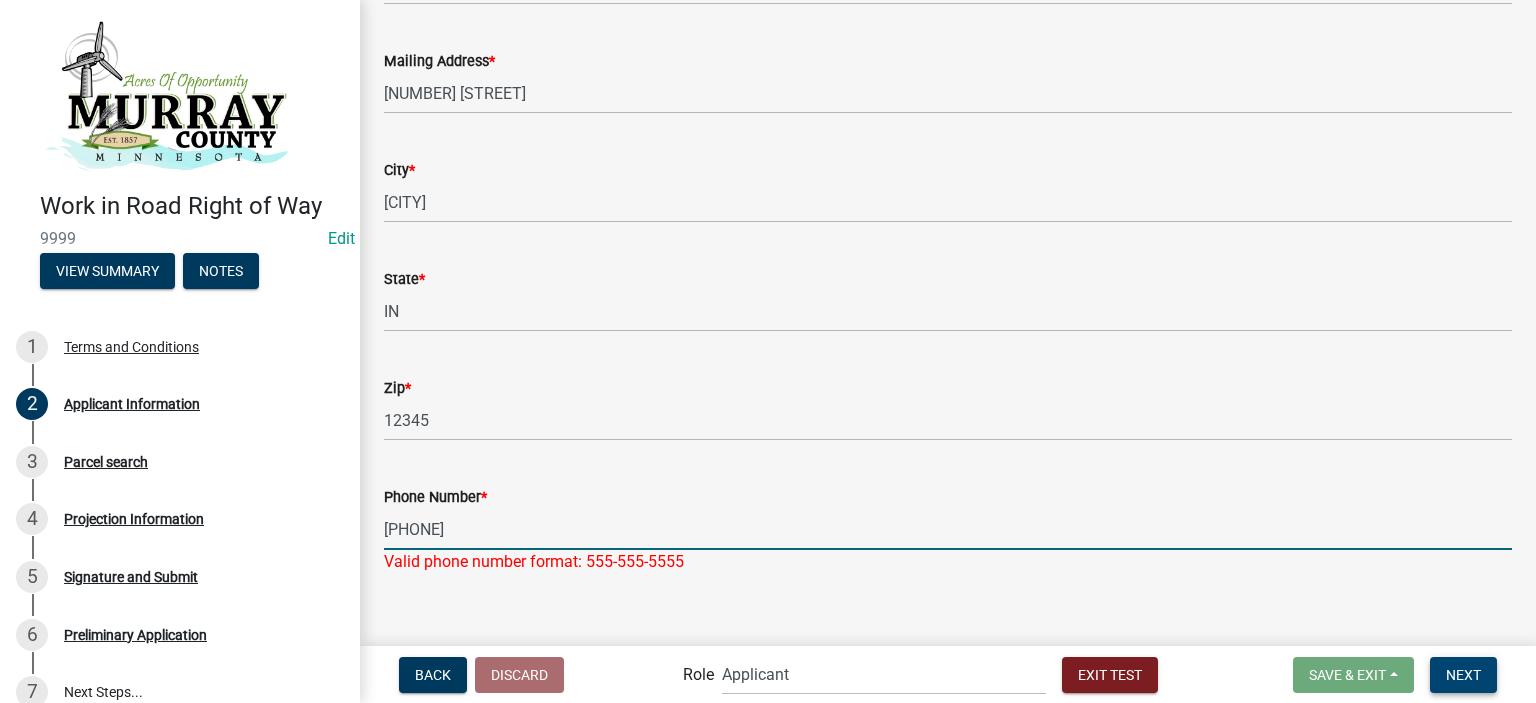 click on "Next" at bounding box center (1463, 674) 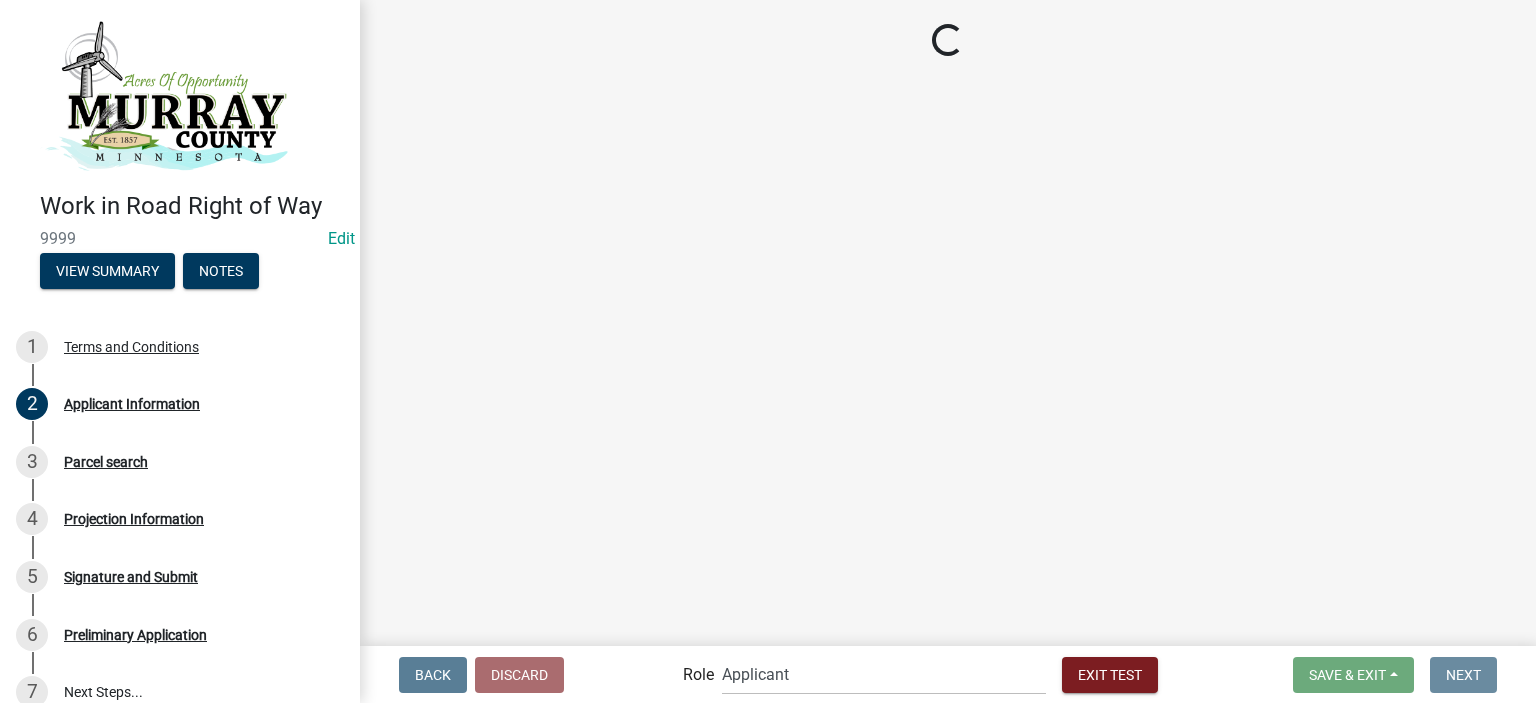 scroll, scrollTop: 0, scrollLeft: 0, axis: both 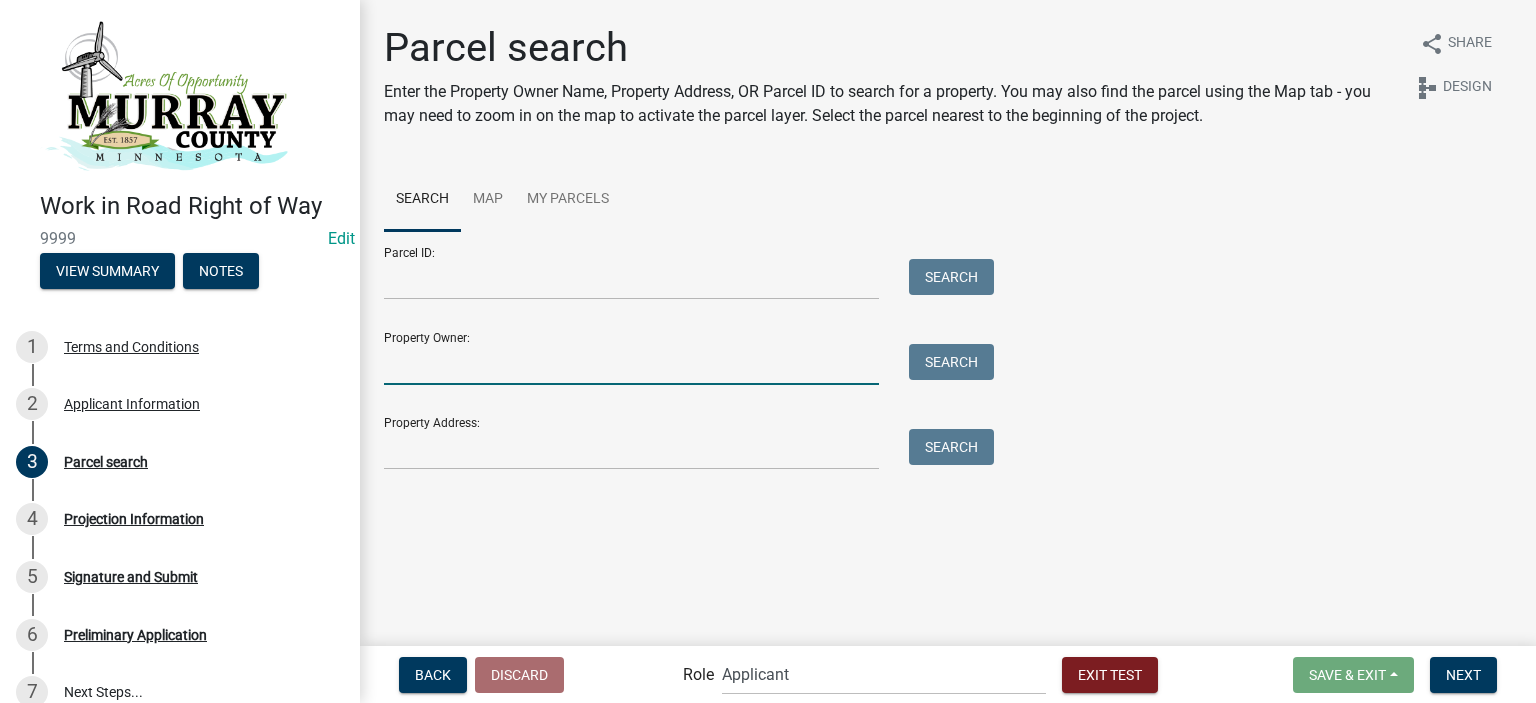 click on "Property Owner:" at bounding box center (631, 364) 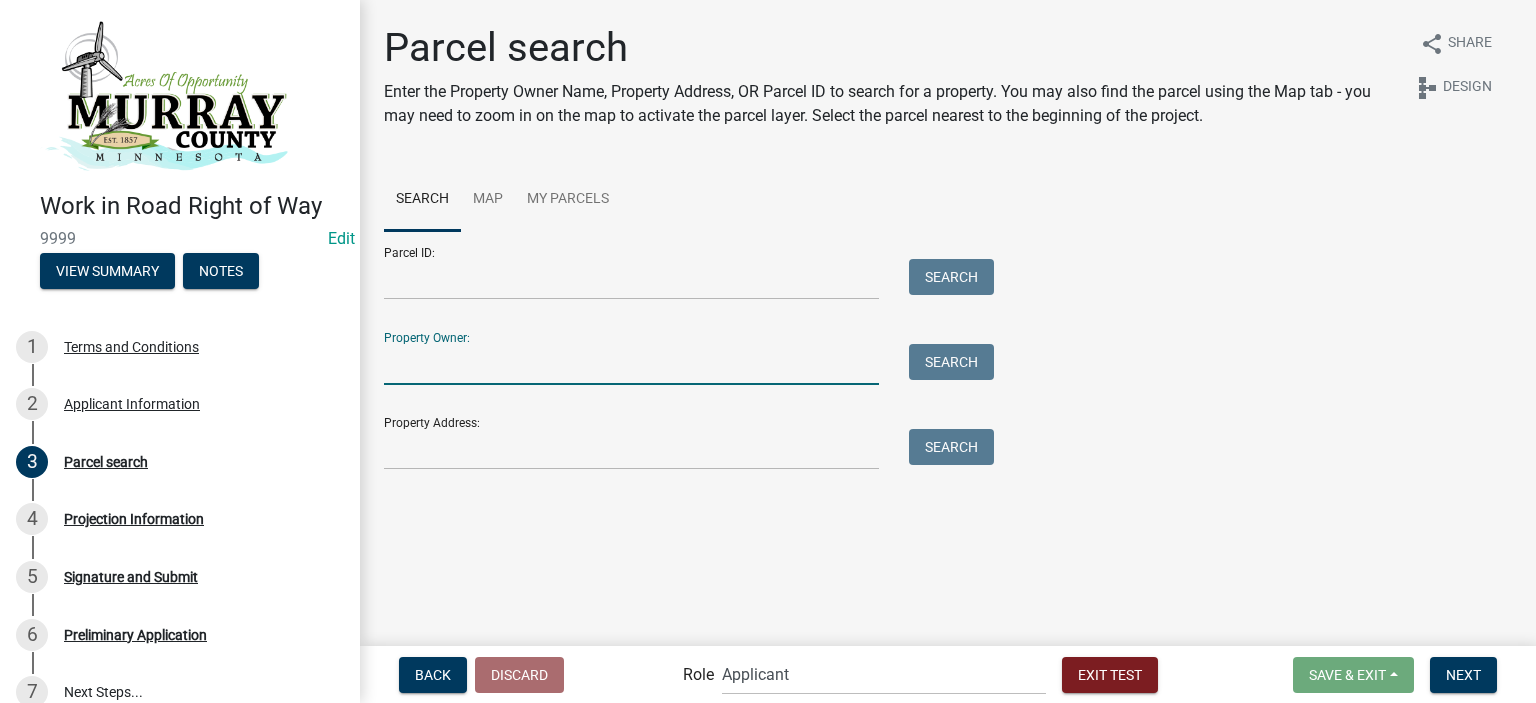 type on "smith" 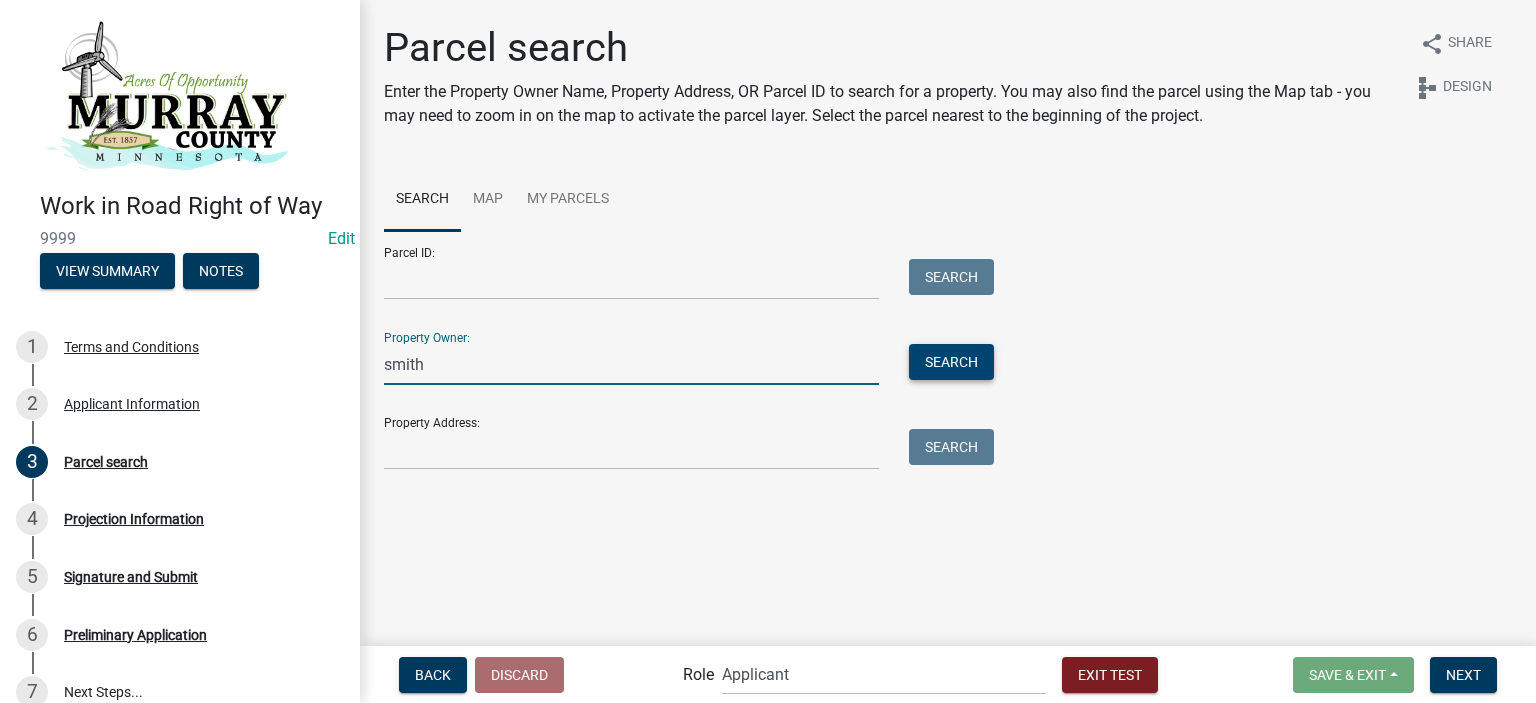 click on "Search" at bounding box center (951, 362) 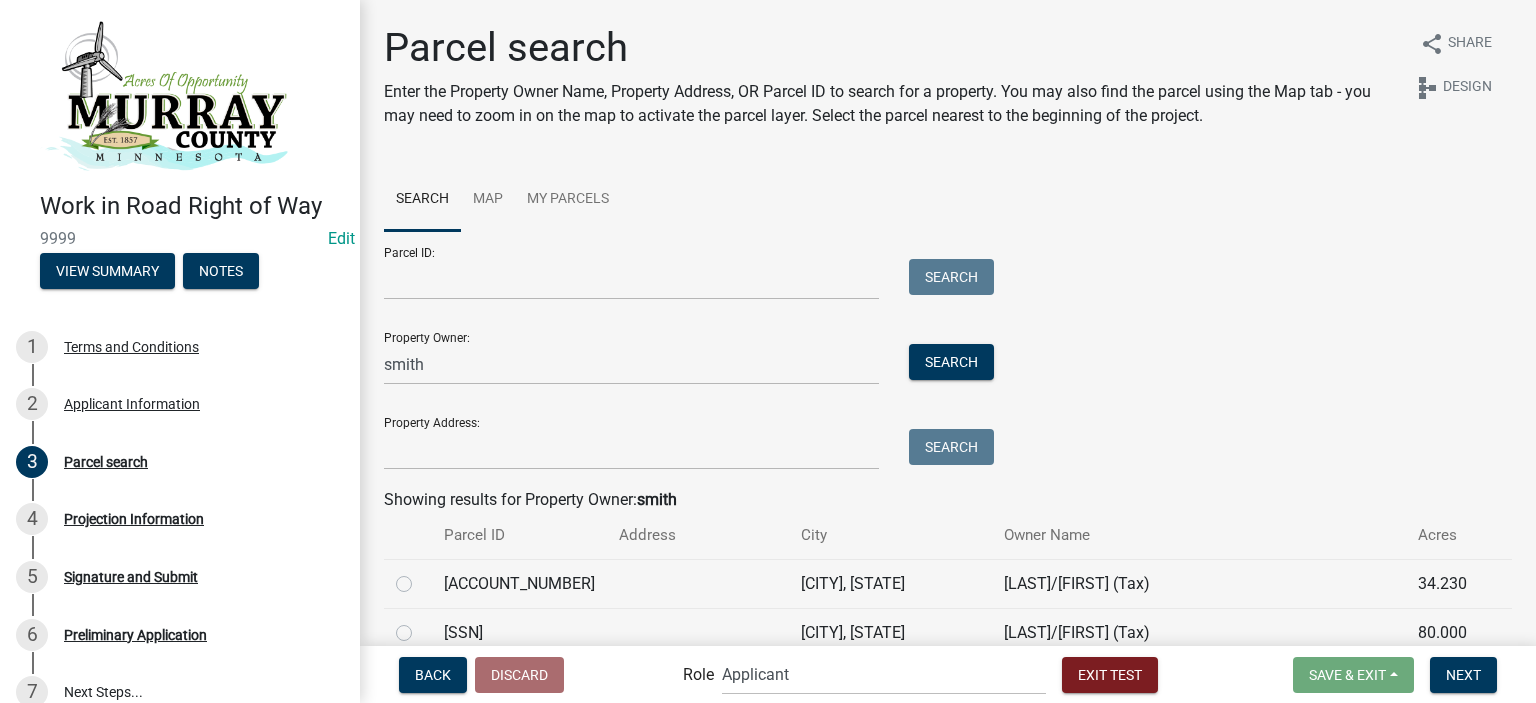 click 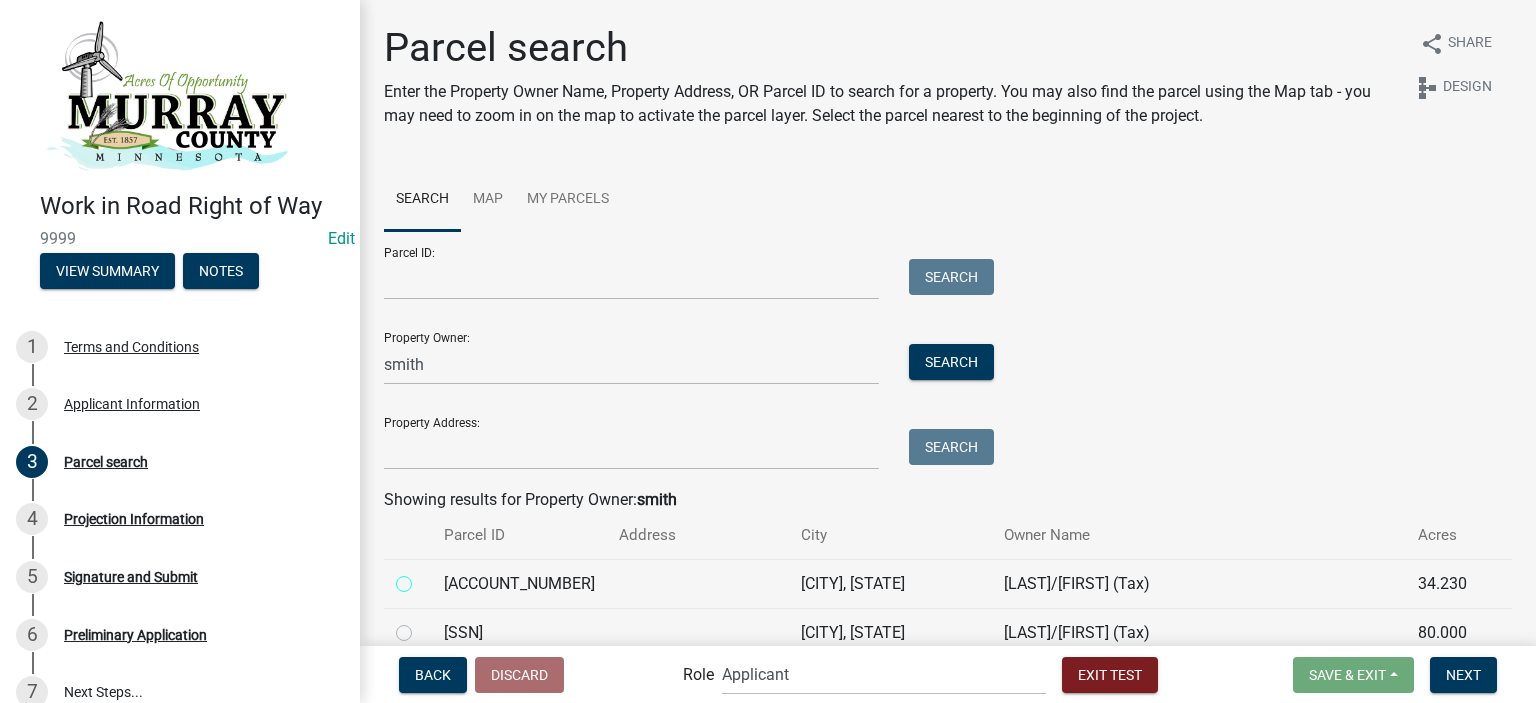 click at bounding box center (426, 578) 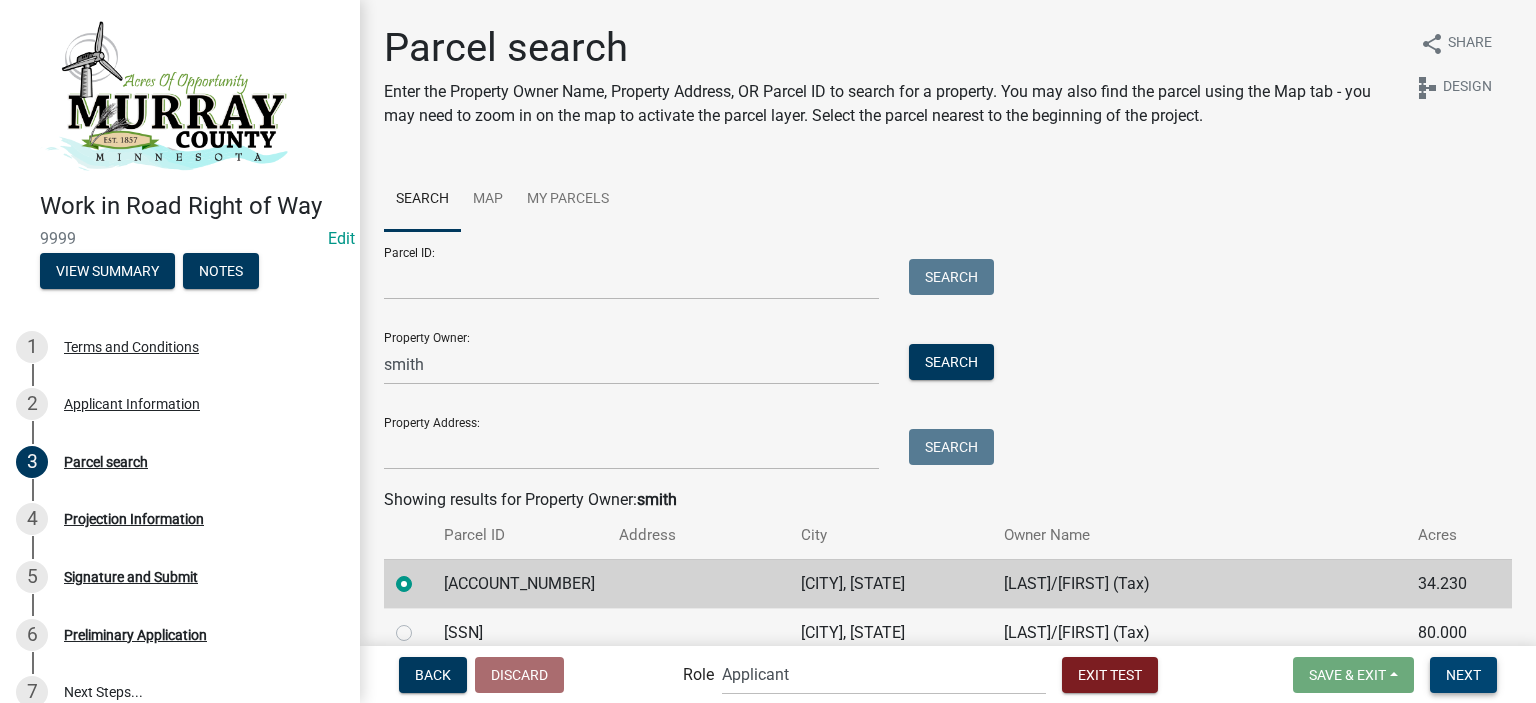 click on "Next" at bounding box center (1463, 674) 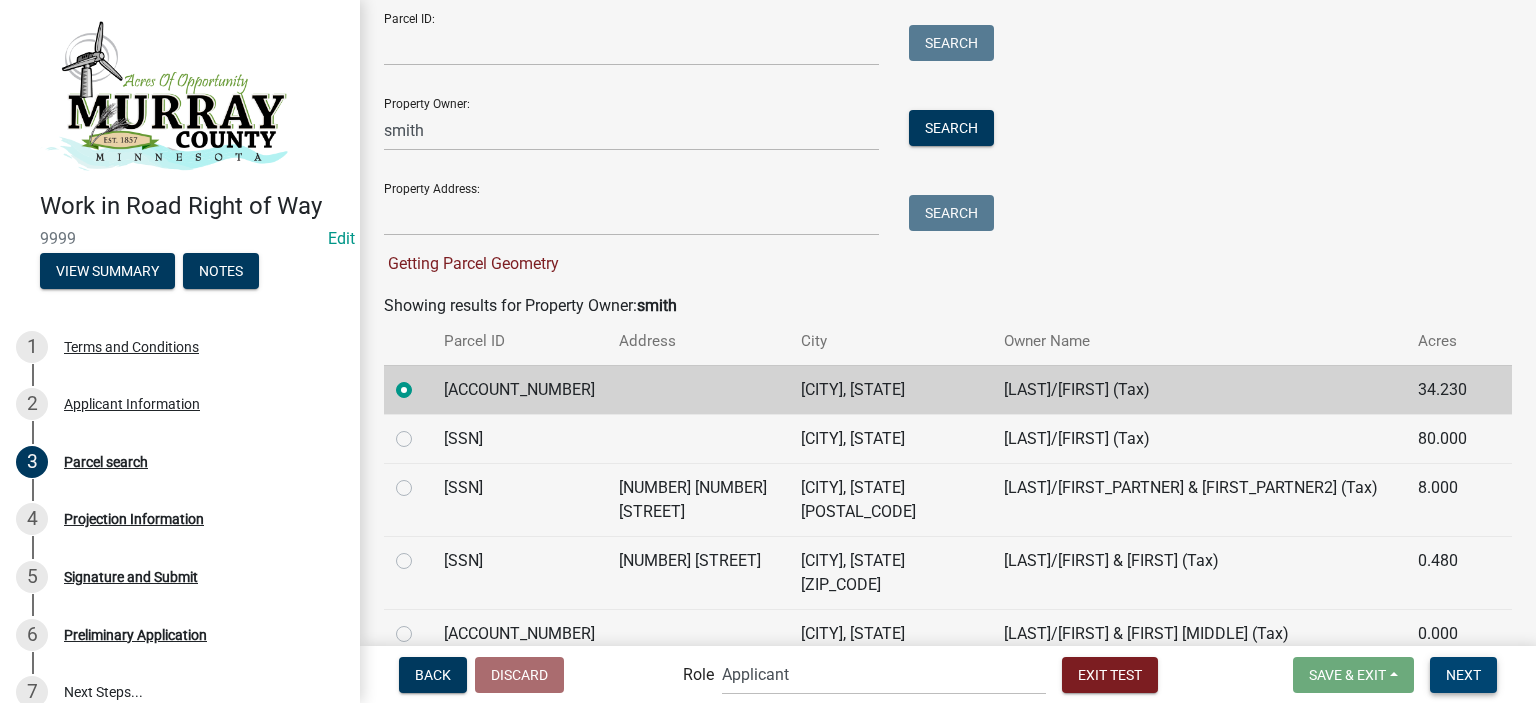 scroll, scrollTop: 300, scrollLeft: 0, axis: vertical 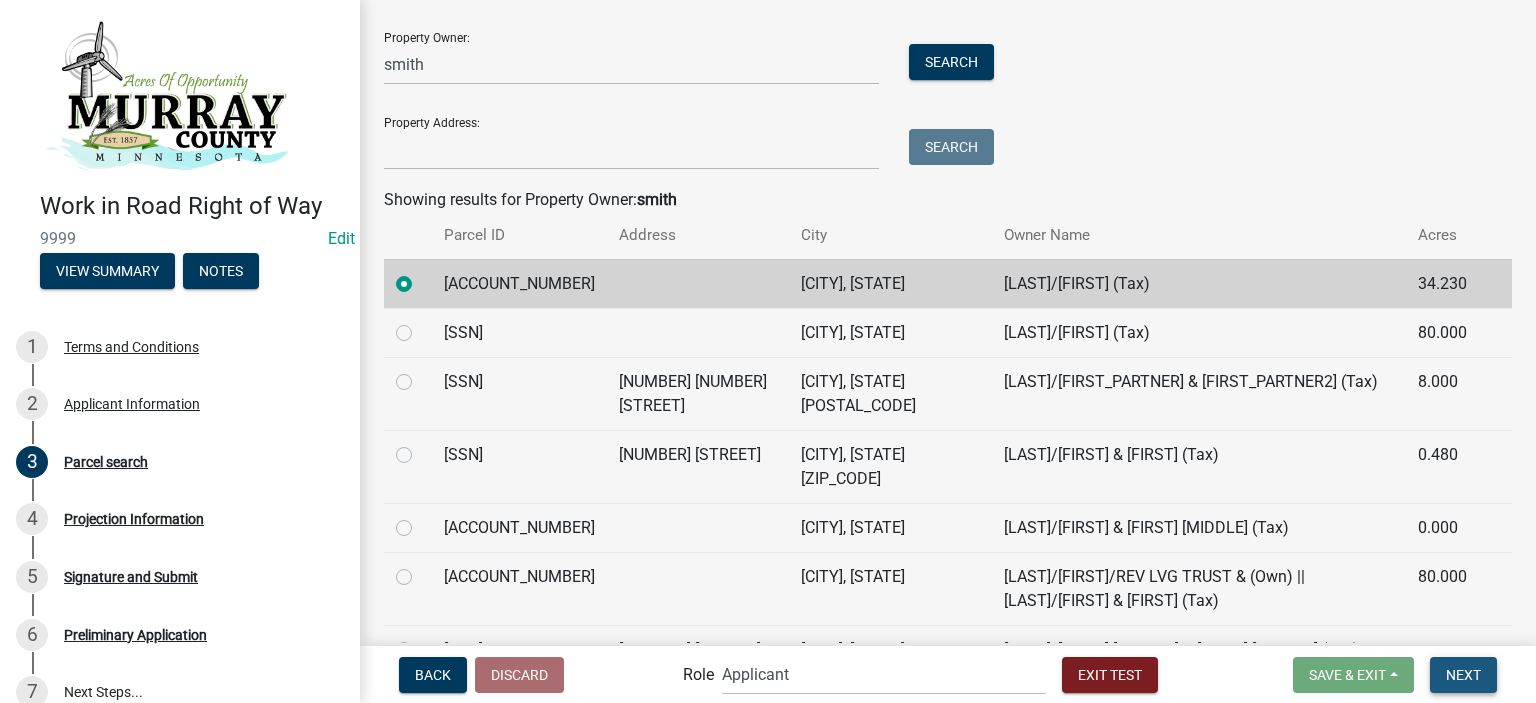 click on "Next" at bounding box center [1463, 674] 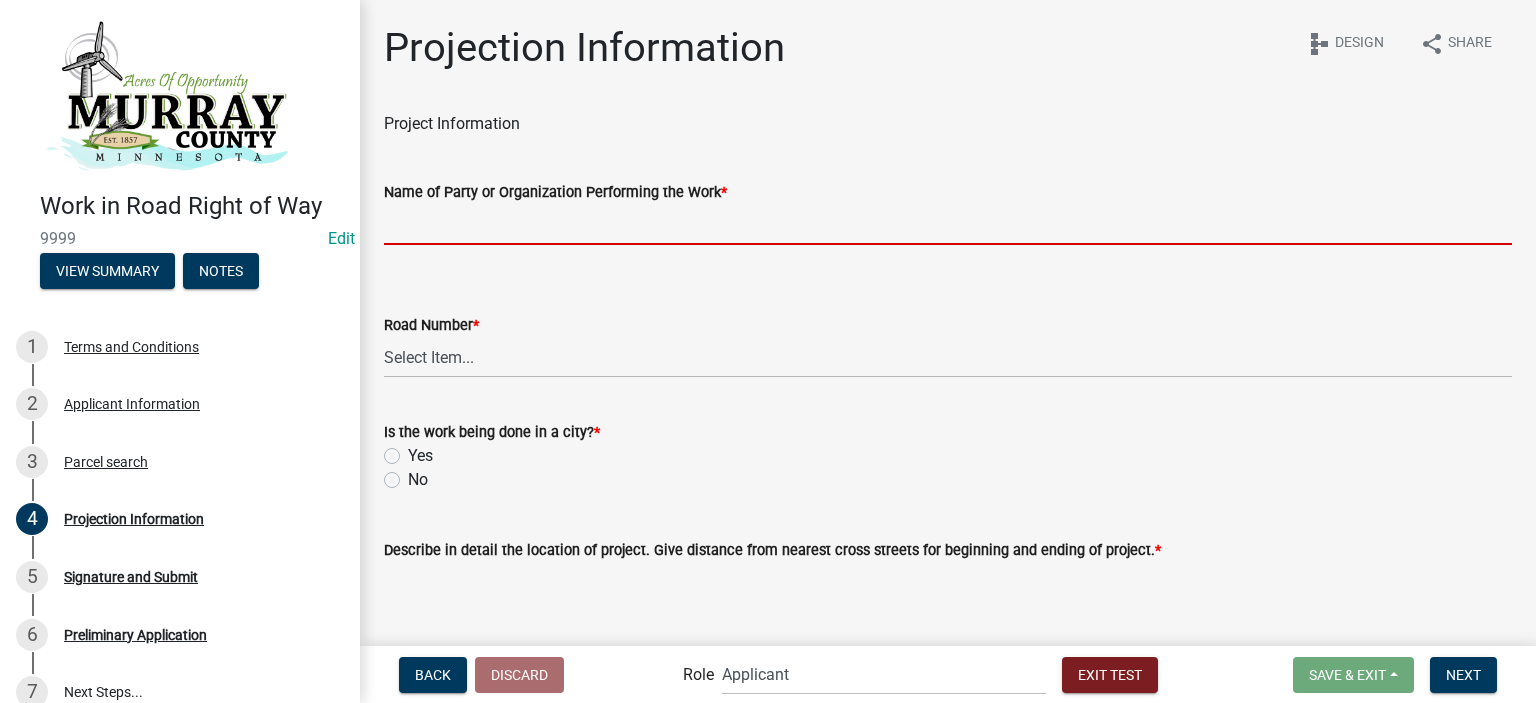 click on "Name of Party or Organization Performing the Work  *" at bounding box center [948, 224] 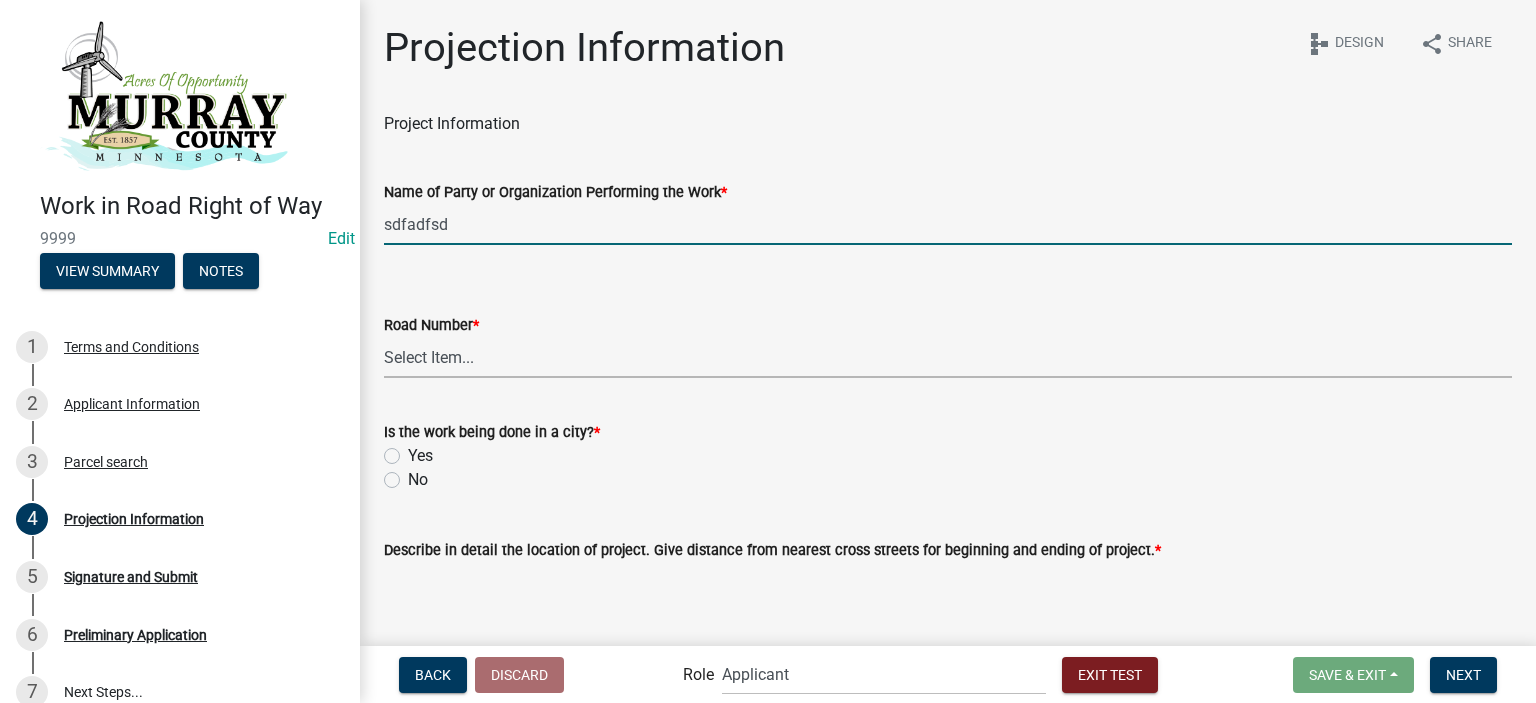 click on "Select Item...   CSAH 1   CSAH 2   CSAH 3   CSAH 4   CSAH 5   CSAH 6   CSAH 7   CSAH 8   CSAH 10   CSAH 11   CSAH 12   CSAH 13   CSAH 14   CSAH 15   CSAH 16   CSAH 17   CSAH 18   CSAH 20   CSAH 21   CSAH 22   CSAH 23   CSAH 24   CSAH 25   CSAH 26   CSAH 27   CSAH 28   CSAH 29   CSAH 30   CSAH 31   CSAH 32   CSAH 33   CSAH 34   CSAH 35   CSAH 36   CSAH 37   CSAH 38   CSAH 39   CSAH 40   CSAH 41   CSAH 42   CSAH 44   CSAH 45   CSAH 46   CSAH 47   CSAH 48   CSAH 49   CSAH 50   CSAH 51   CSAH 52   CR 67   CR 68   CR 70   CR 71   CR 72   CR 73   CR 74   CR 77   CR 80   CR 84   CR 85   CR 86   CR 87   CR 88   CR 91   CR 95   CR 96   CR 100   CR 102   CR 104   N/A" at bounding box center (948, 357) 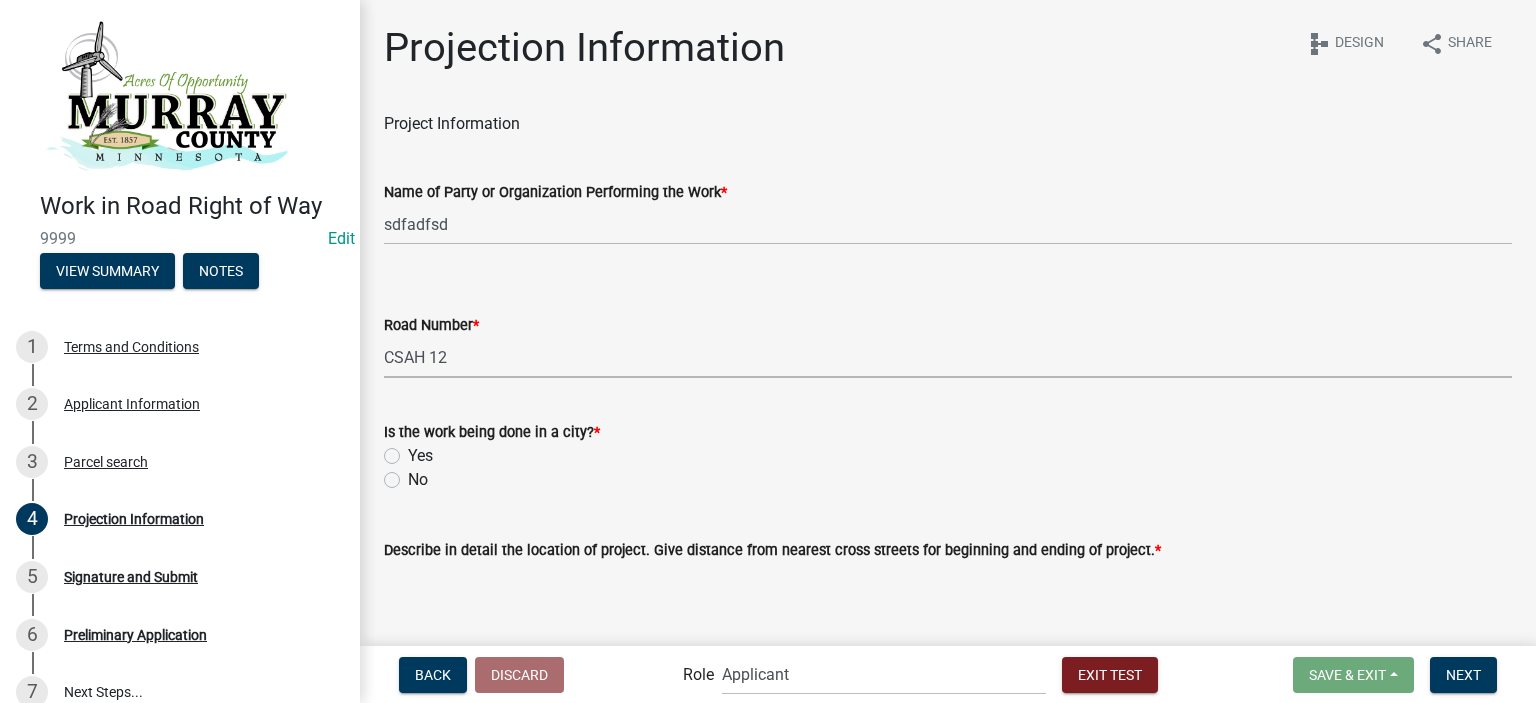 click on "Select Item...   CSAH 1   CSAH 2   CSAH 3   CSAH 4   CSAH 5   CSAH 6   CSAH 7   CSAH 8   CSAH 10   CSAH 11   CSAH 12   CSAH 13   CSAH 14   CSAH 15   CSAH 16   CSAH 17   CSAH 18   CSAH 20   CSAH 21   CSAH 22   CSAH 23   CSAH 24   CSAH 25   CSAH 26   CSAH 27   CSAH 28   CSAH 29   CSAH 30   CSAH 31   CSAH 32   CSAH 33   CSAH 34   CSAH 35   CSAH 36   CSAH 37   CSAH 38   CSAH 39   CSAH 40   CSAH 41   CSAH 42   CSAH 44   CSAH 45   CSAH 46   CSAH 47   CSAH 48   CSAH 49   CSAH 50   CSAH 51   CSAH 52   CR 67   CR 68   CR 70   CR 71   CR 72   CR 73   CR 74   CR 77   CR 80   CR 84   CR 85   CR 86   CR 87   CR 88   CR 91   CR 95   CR 96   CR 100   CR 102   CR 104   N/A" at bounding box center (948, 357) 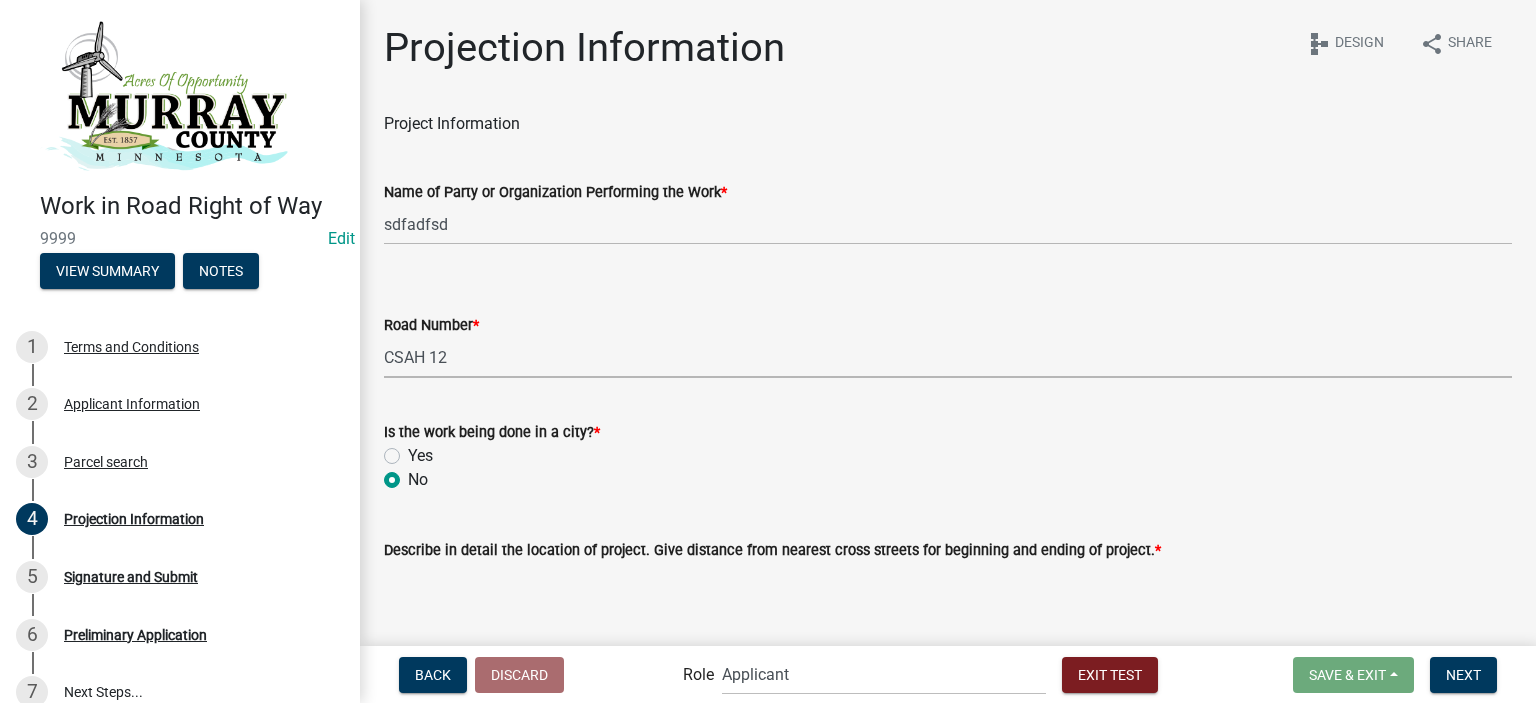 radio on "true" 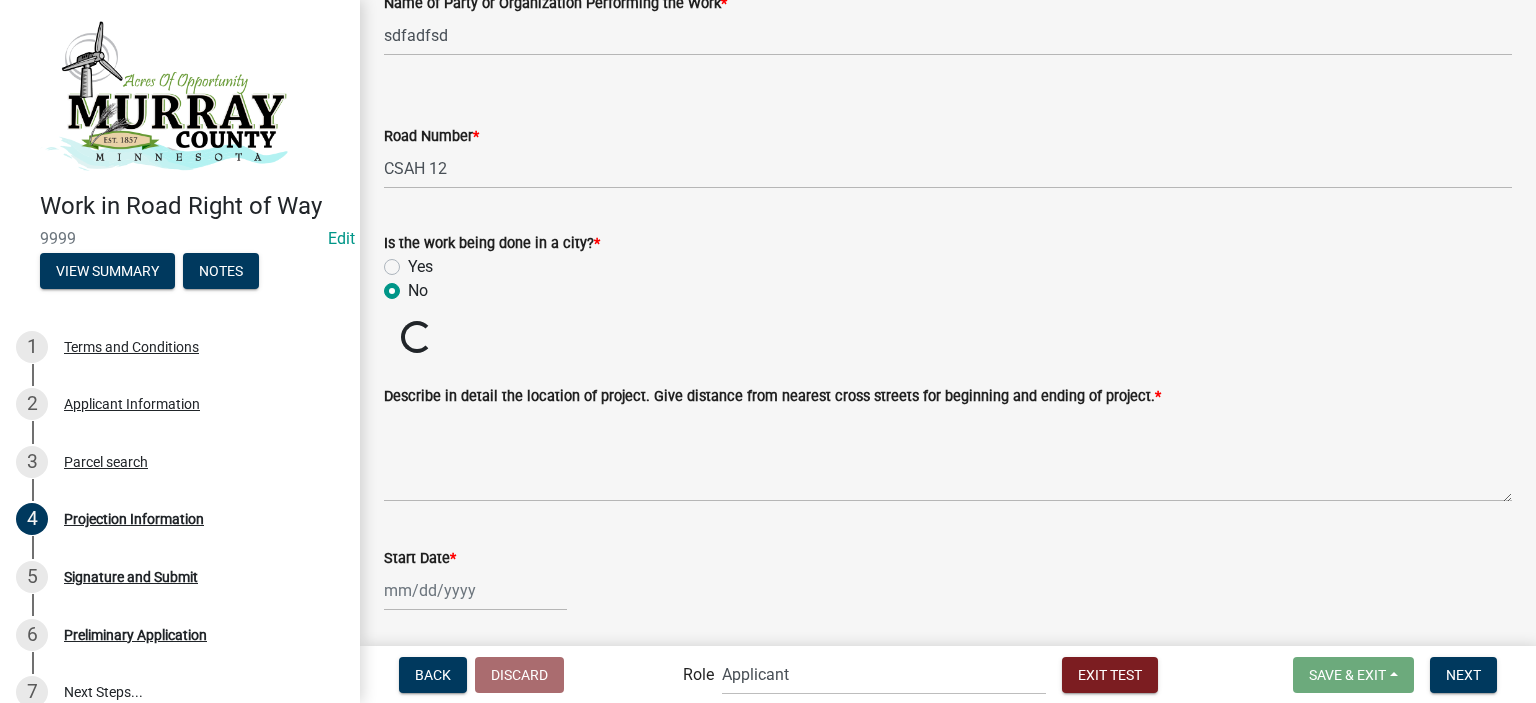 scroll, scrollTop: 200, scrollLeft: 0, axis: vertical 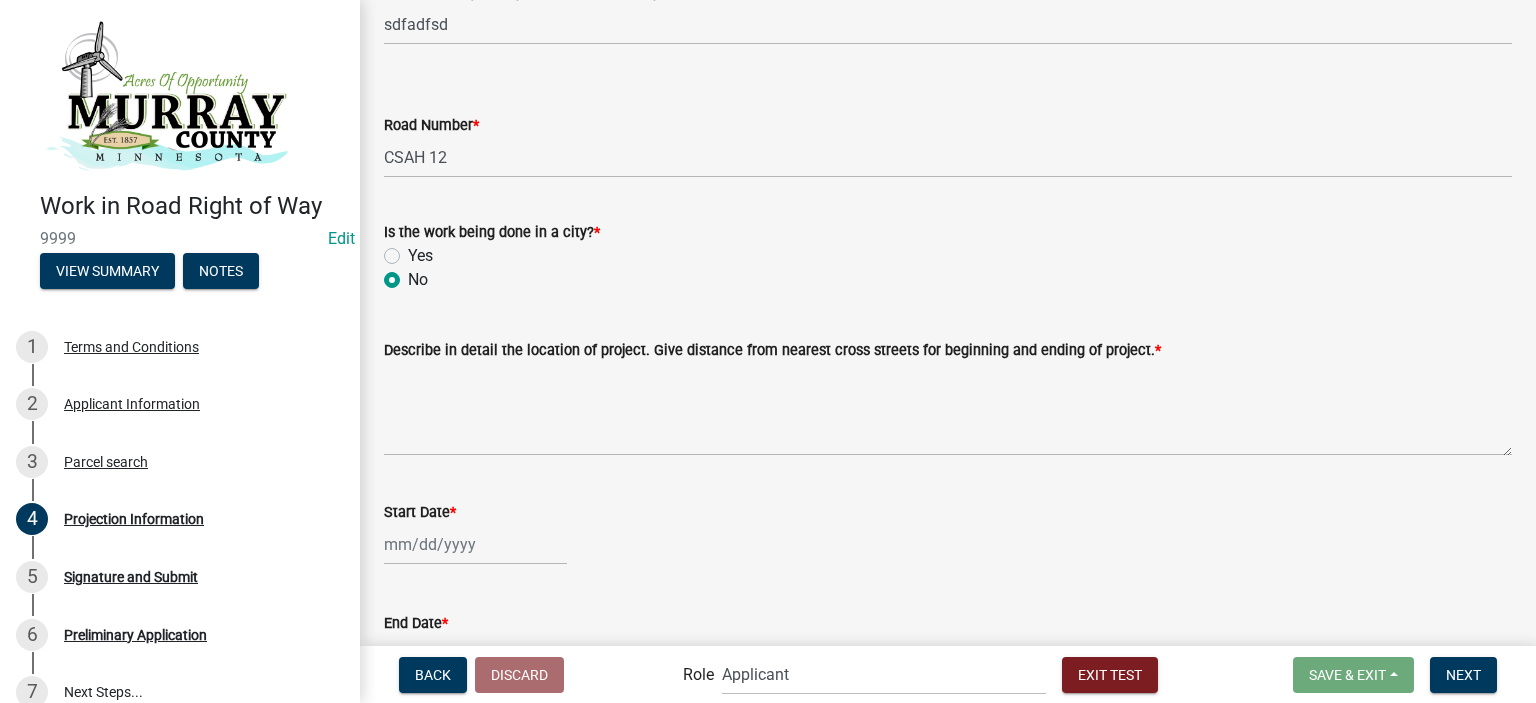 click on "Yes" 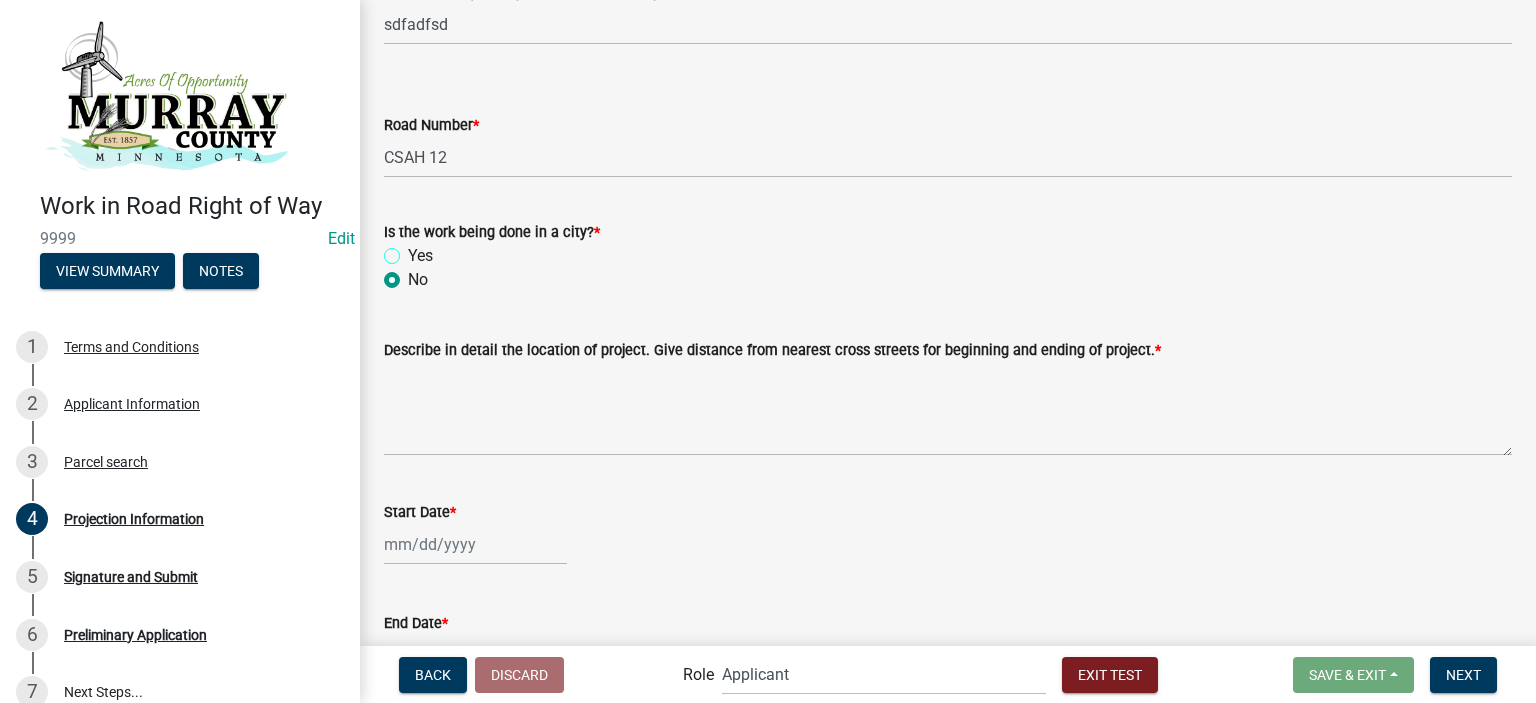 click on "Yes" at bounding box center [414, 250] 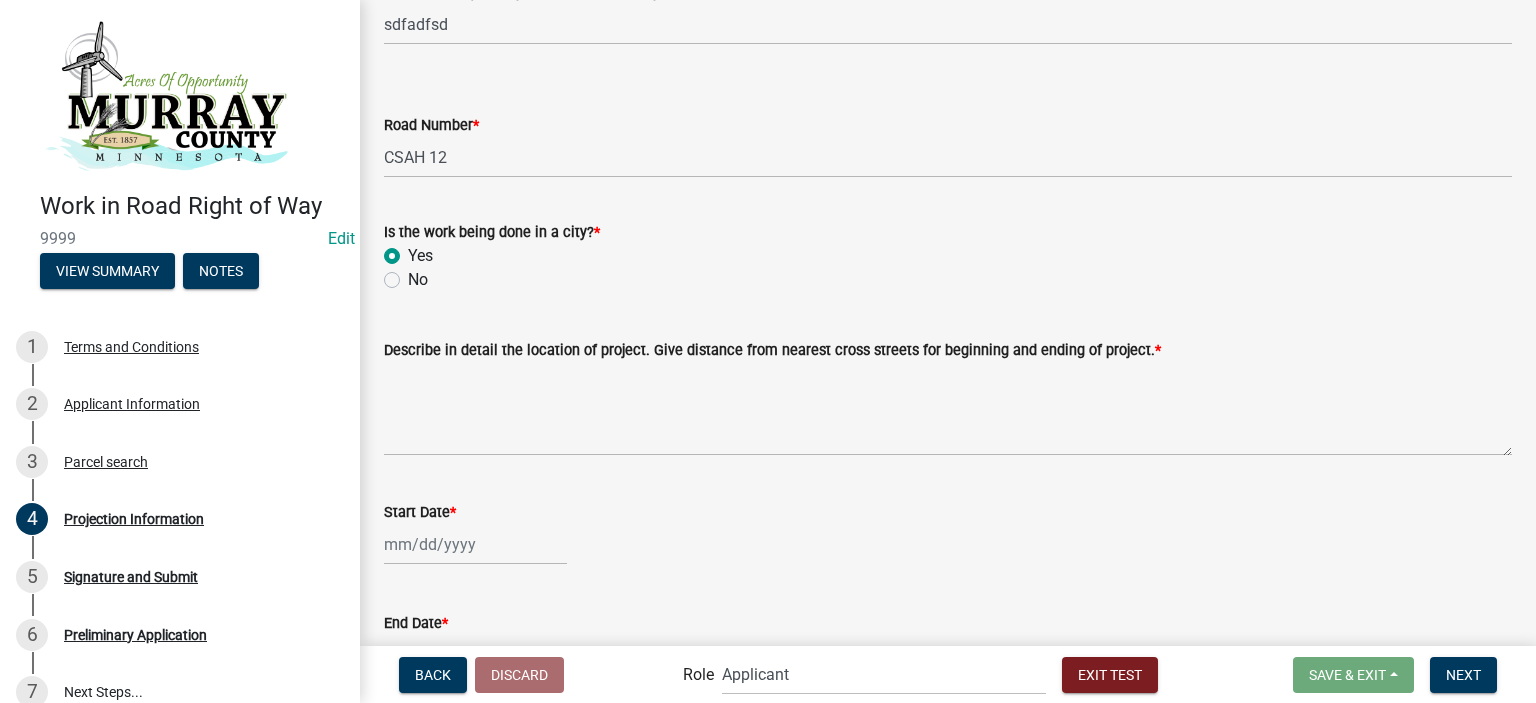 radio on "true" 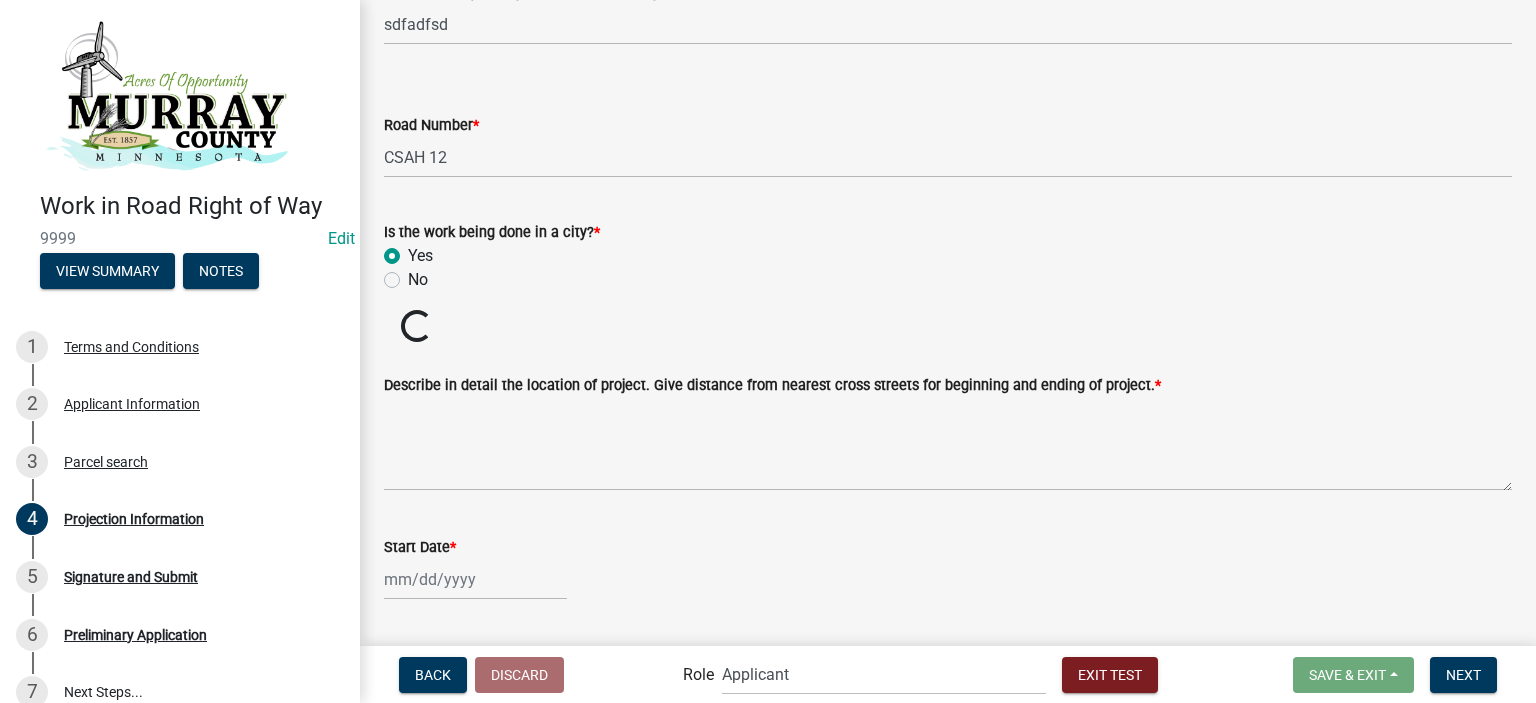 click on "Yes" 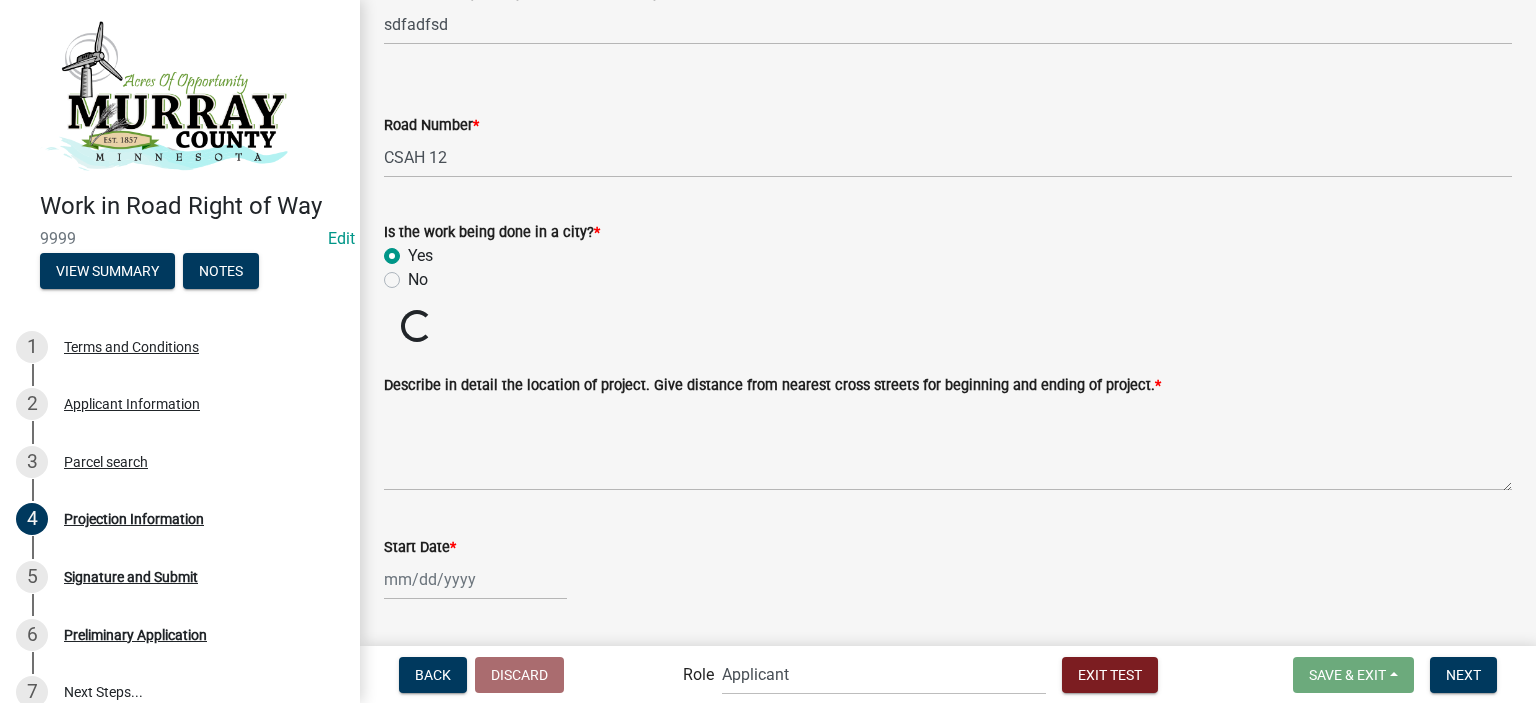 click on "Yes" at bounding box center [414, 250] 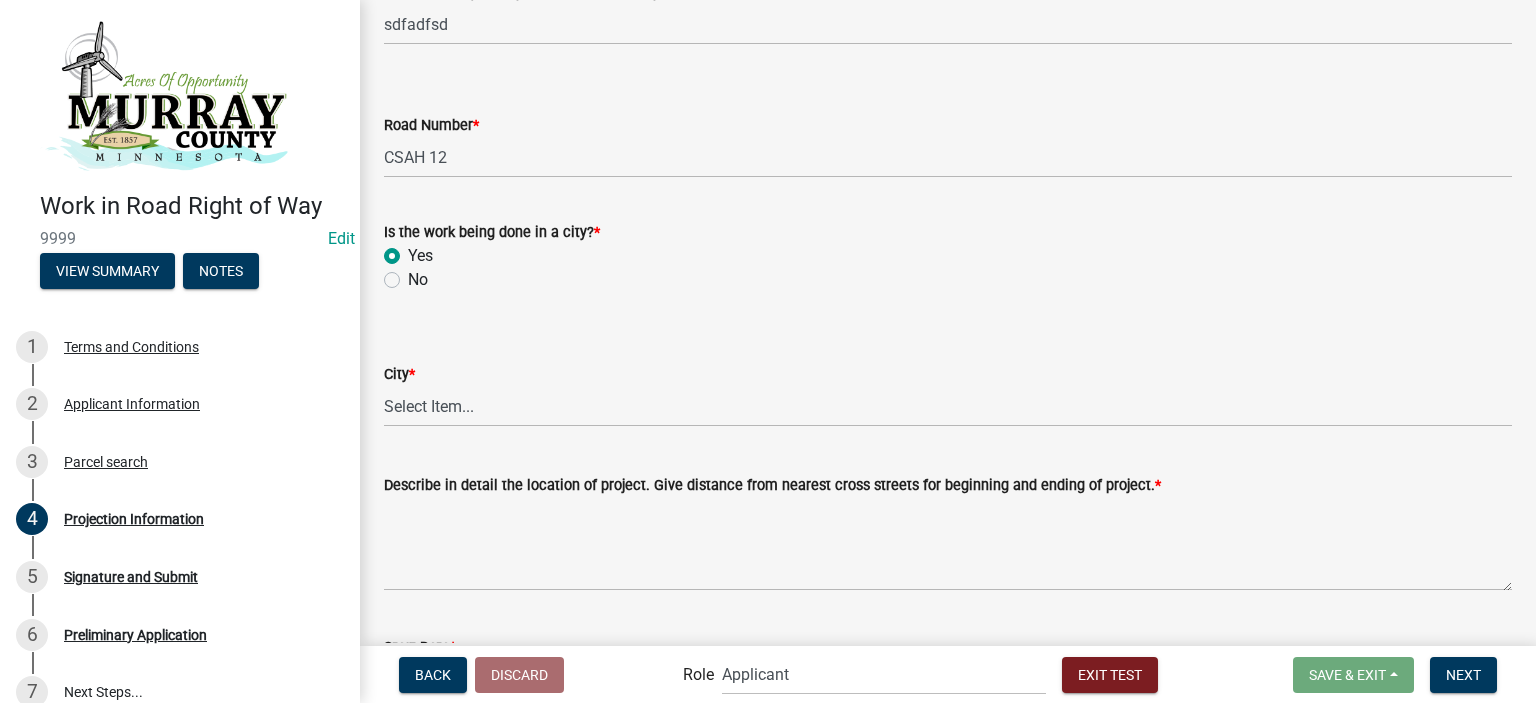 click on "No" 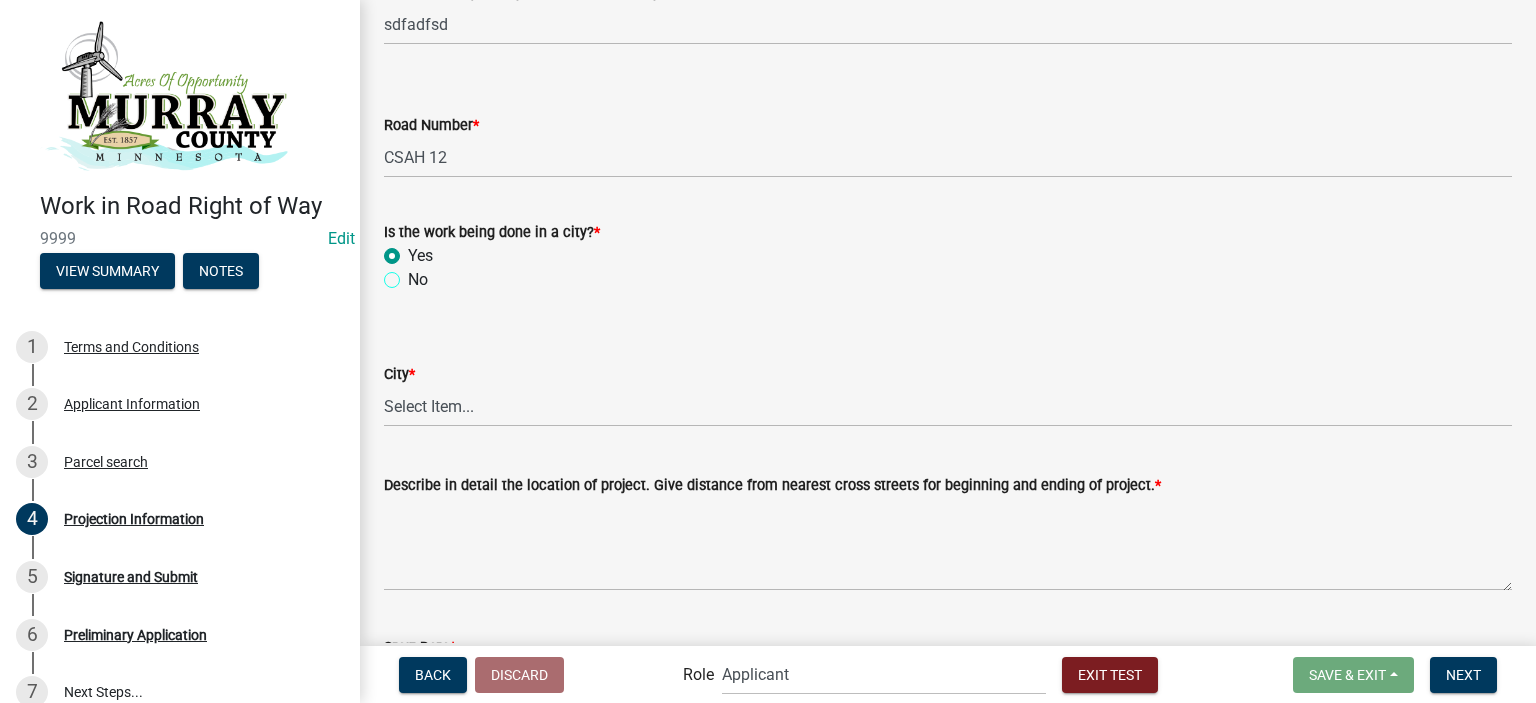 click on "No" at bounding box center (414, 274) 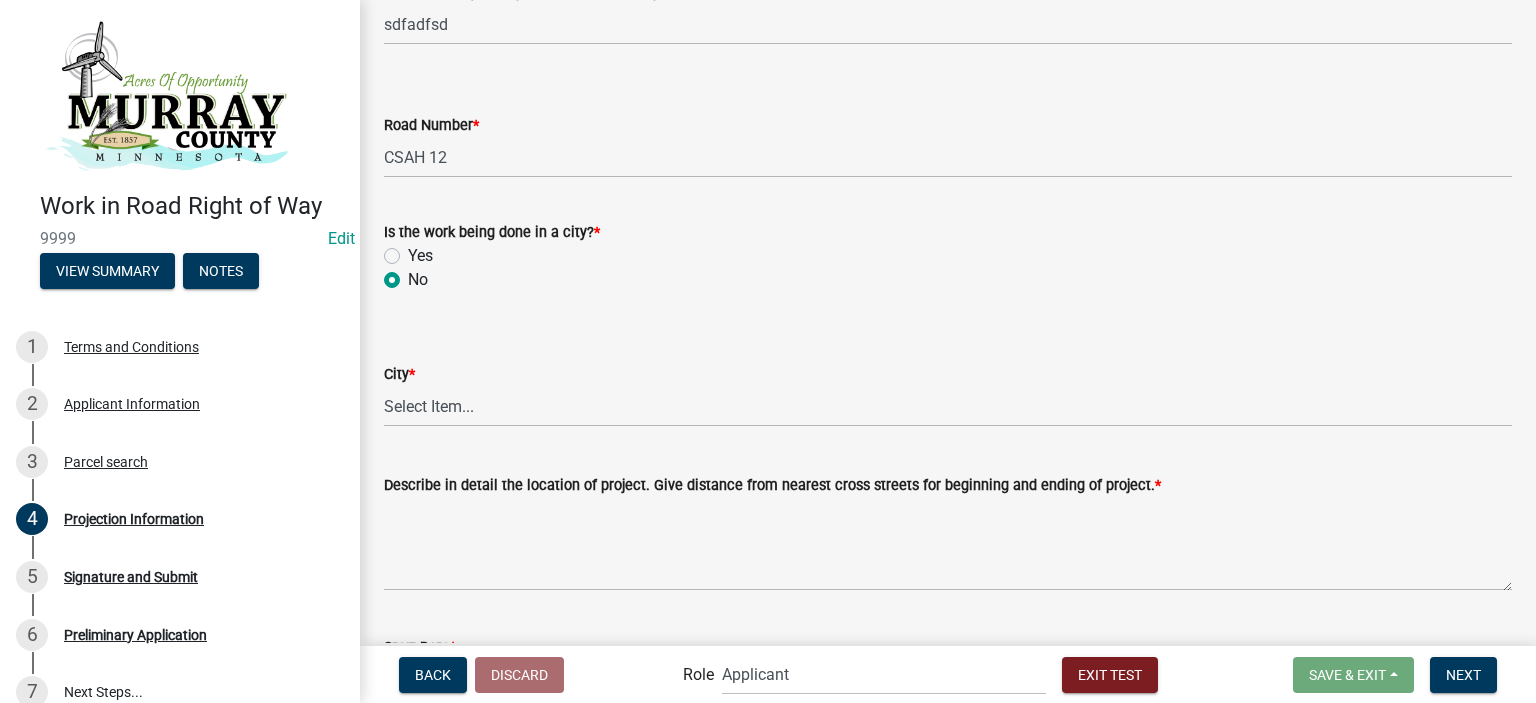 radio on "true" 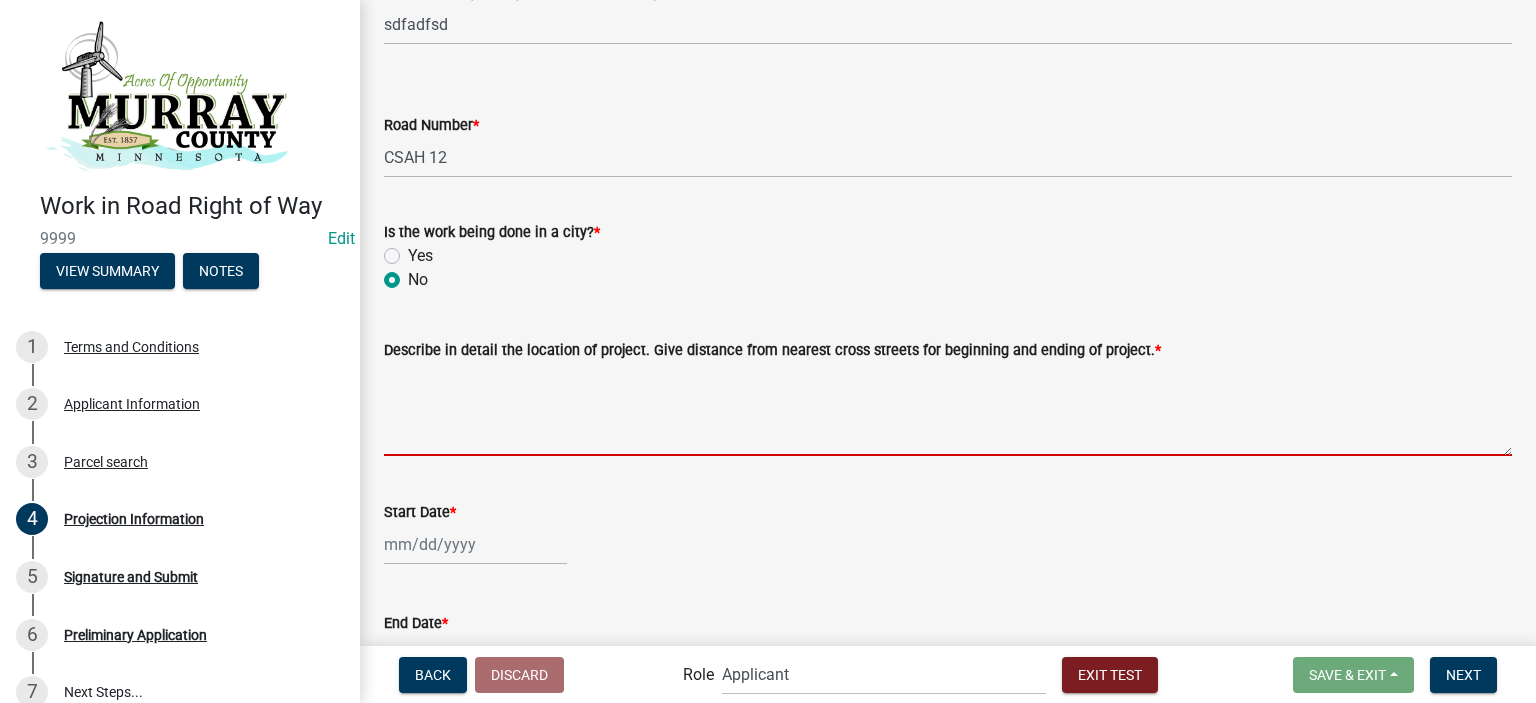 click on "Describe in detail the location of project. Give distance from nearest cross streets for beginning and ending of project.  *" at bounding box center (948, 409) 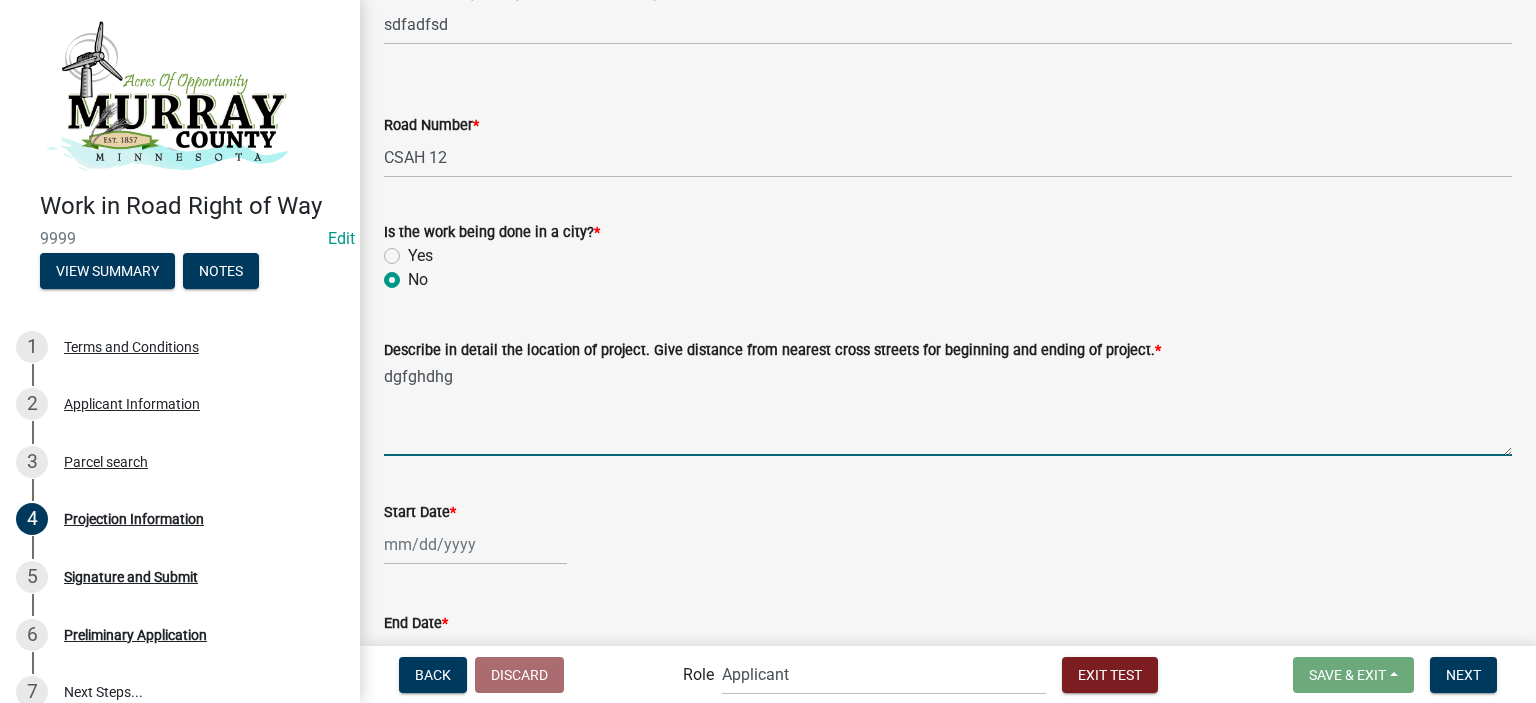 type on "dgfghdhg" 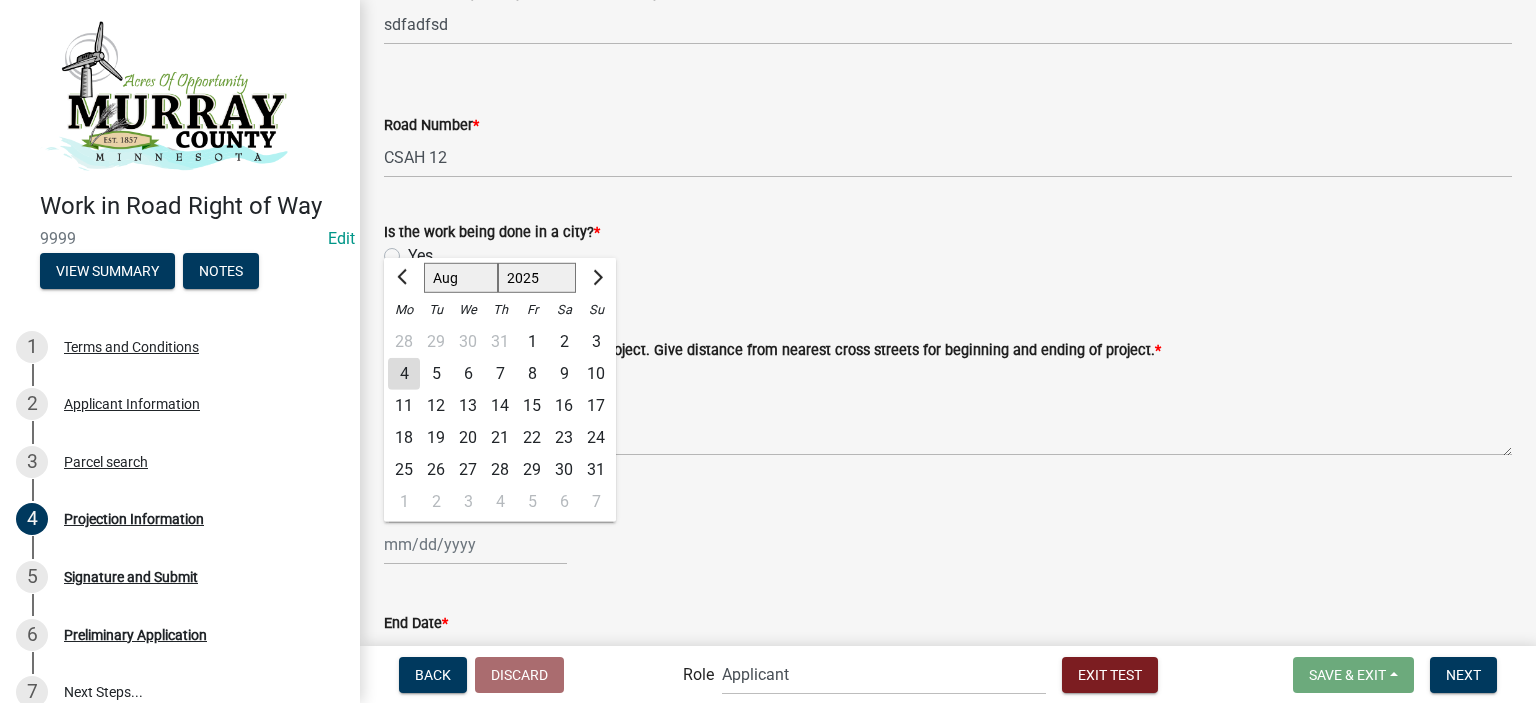 click on "5" 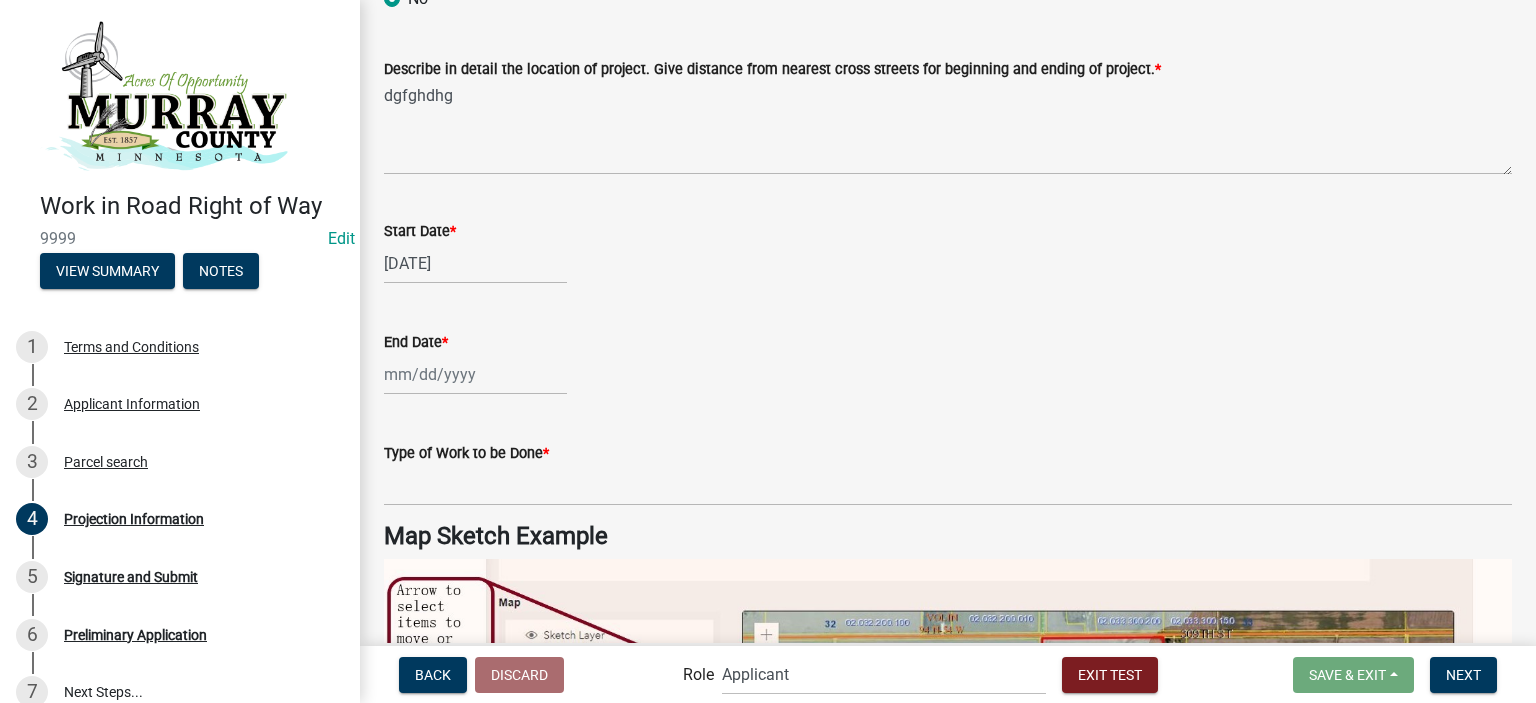 scroll, scrollTop: 500, scrollLeft: 0, axis: vertical 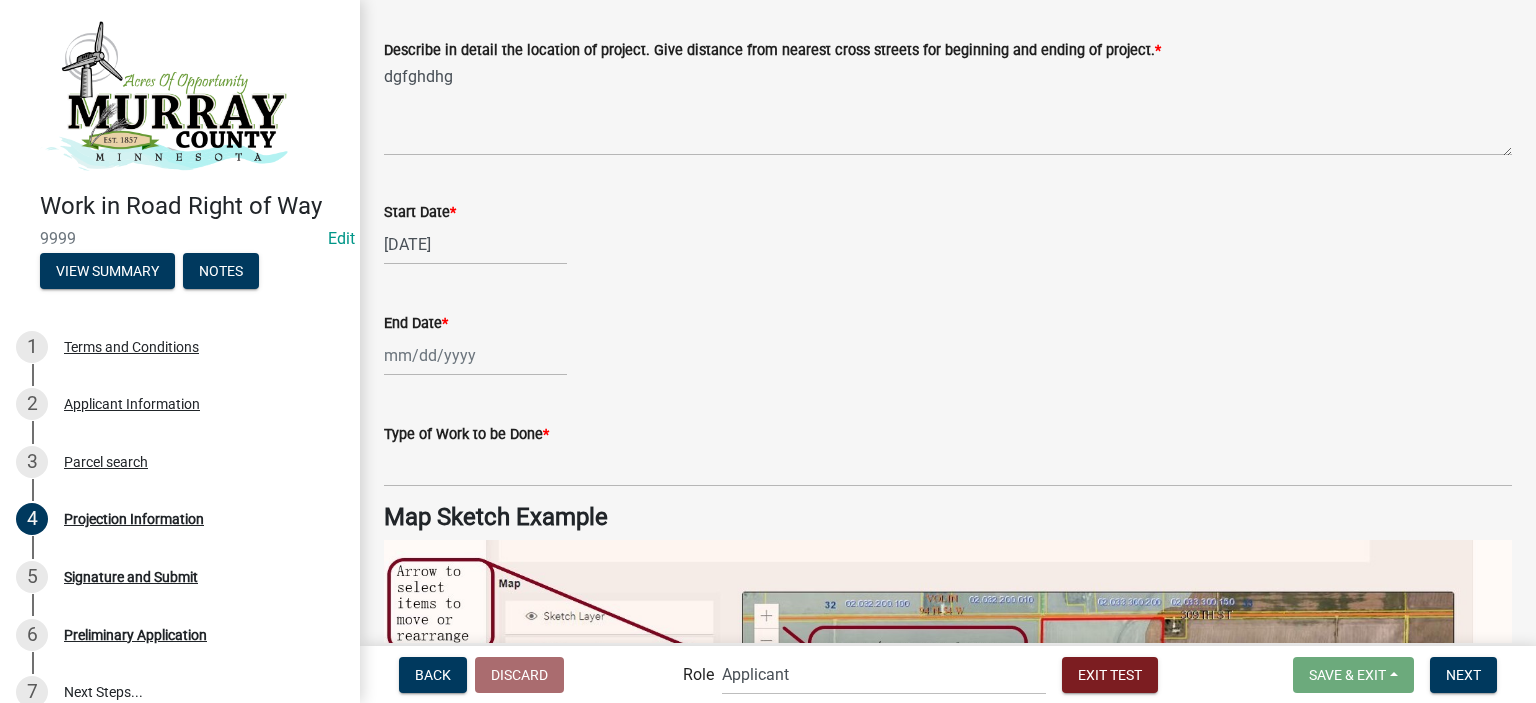 click 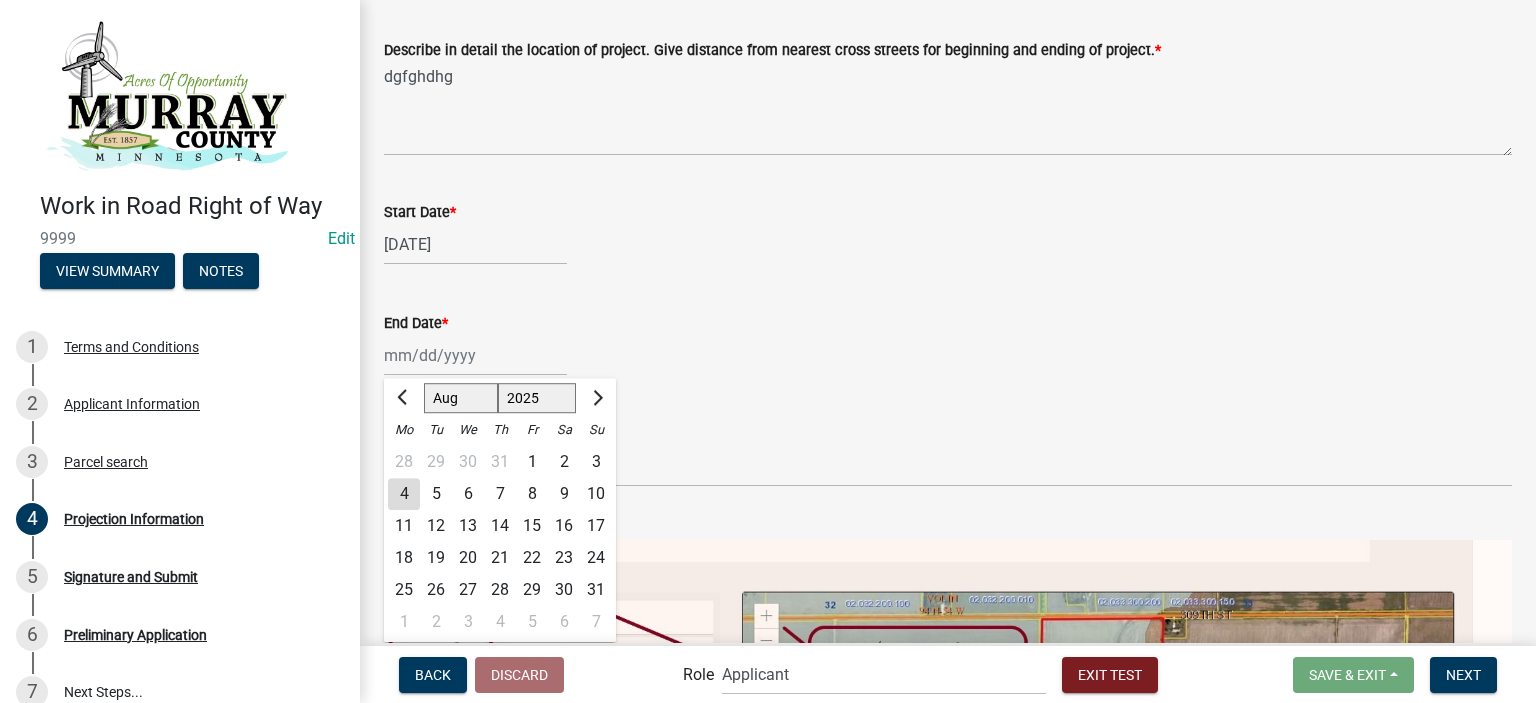 click on "6" 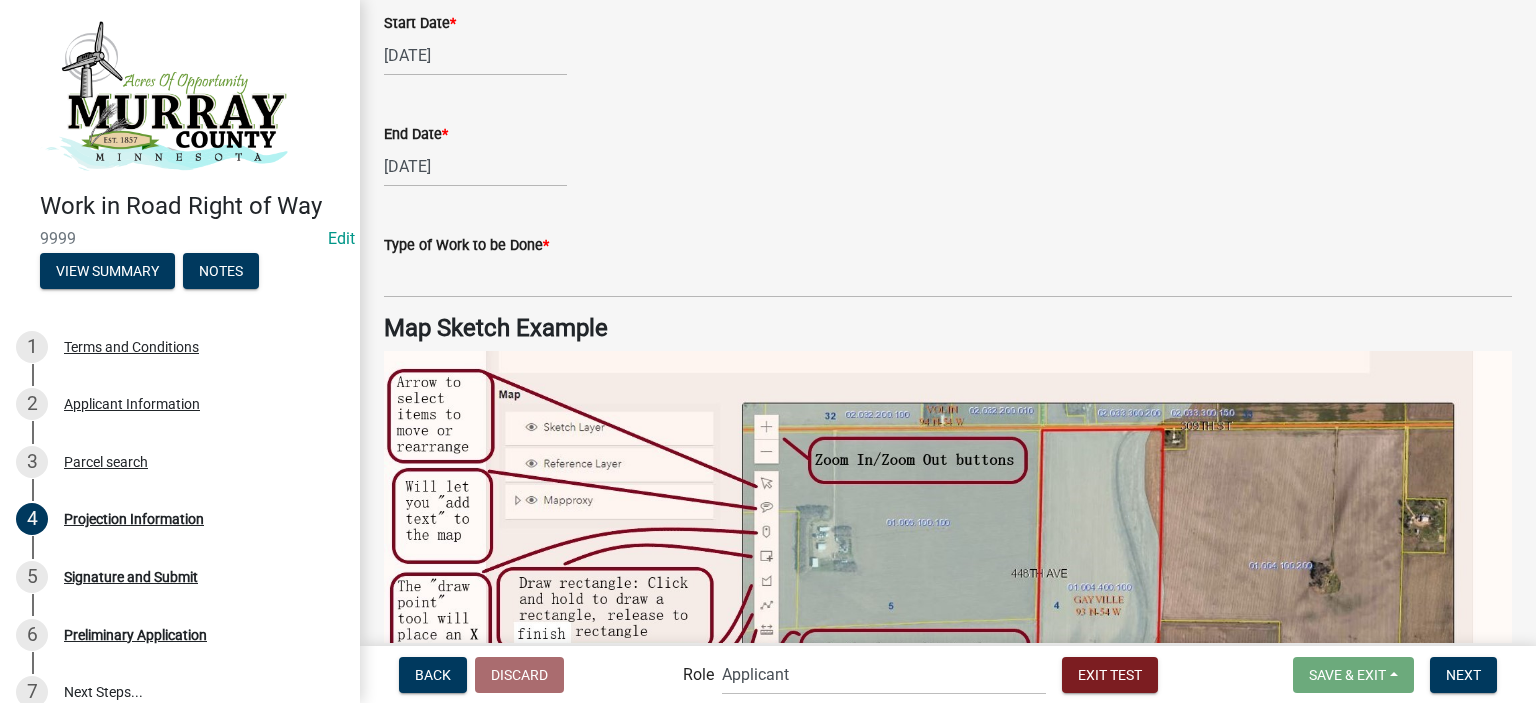 scroll, scrollTop: 700, scrollLeft: 0, axis: vertical 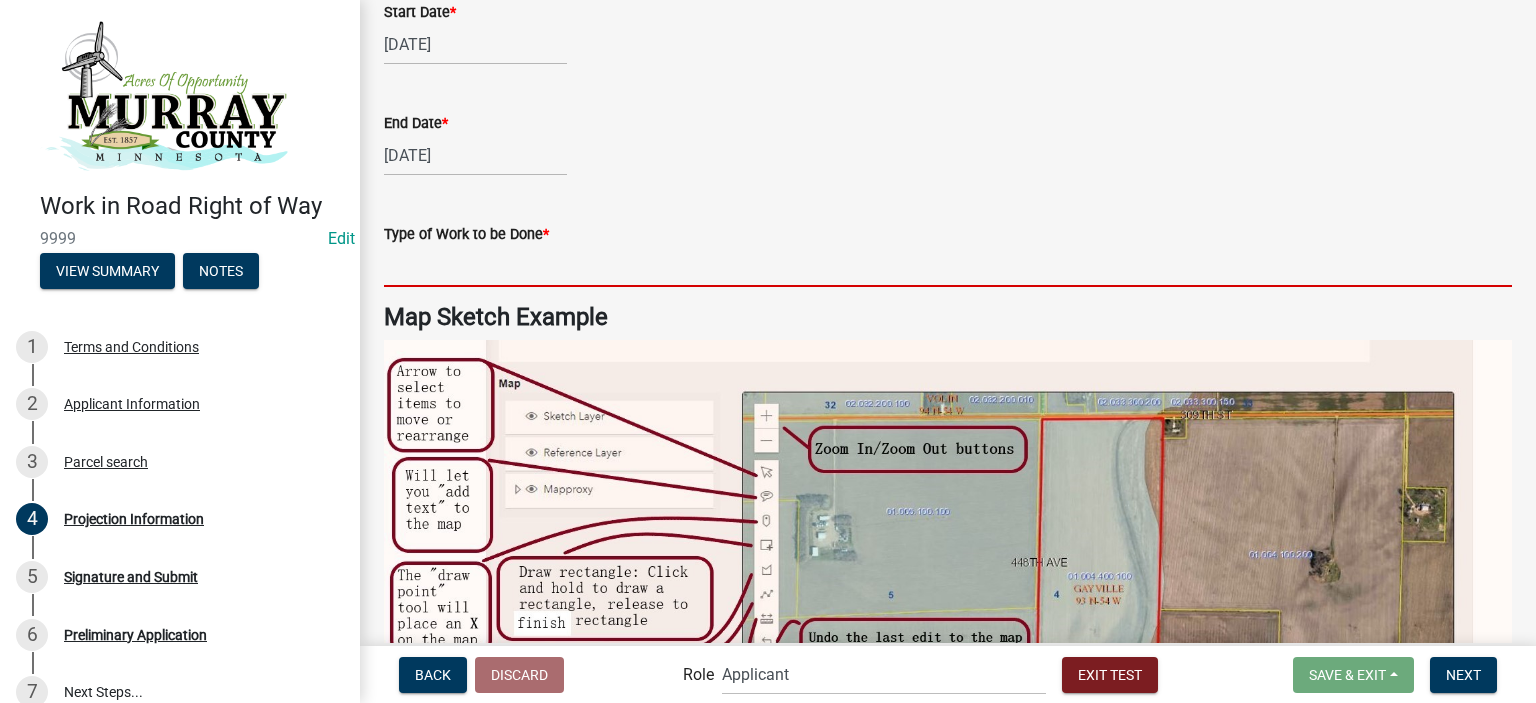 click on "Type of Work to be Done  *" at bounding box center [948, 266] 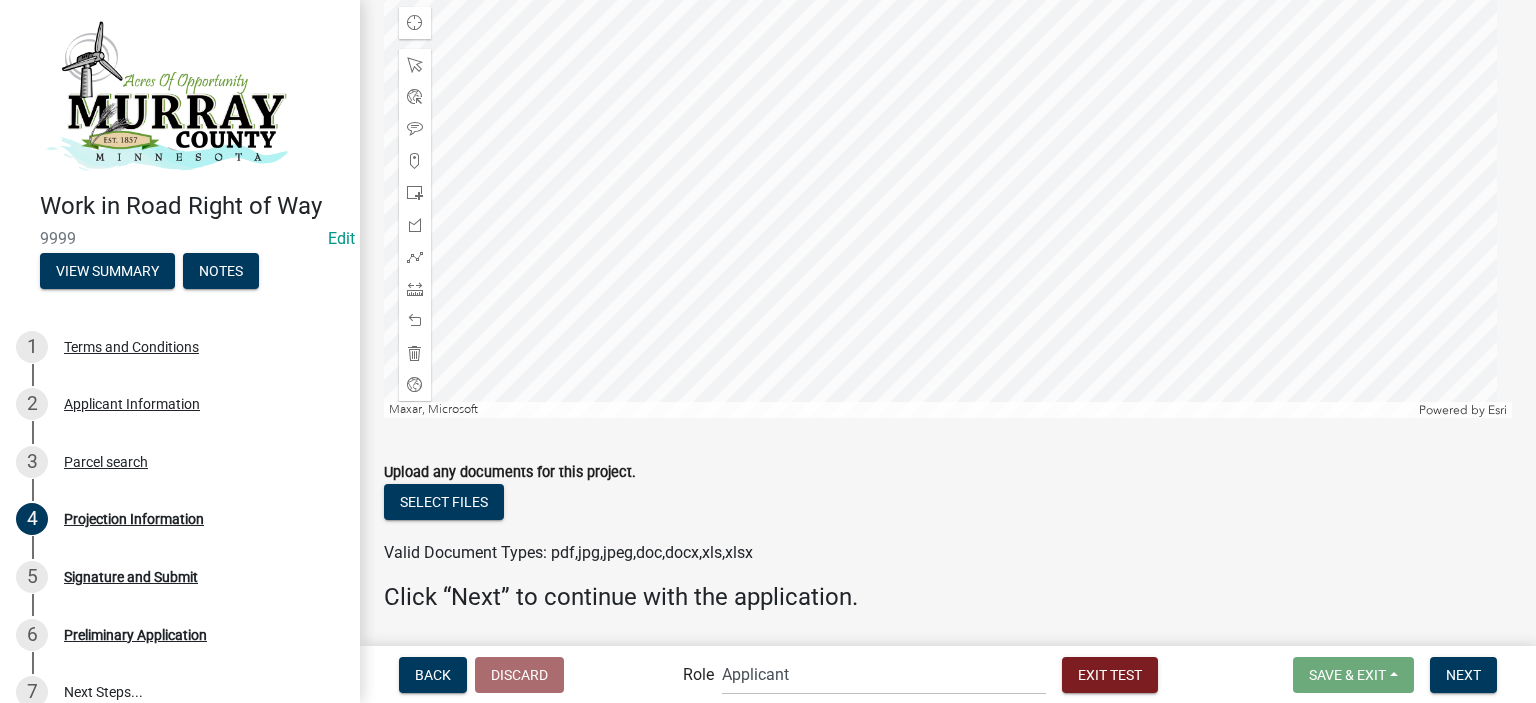 scroll, scrollTop: 1700, scrollLeft: 0, axis: vertical 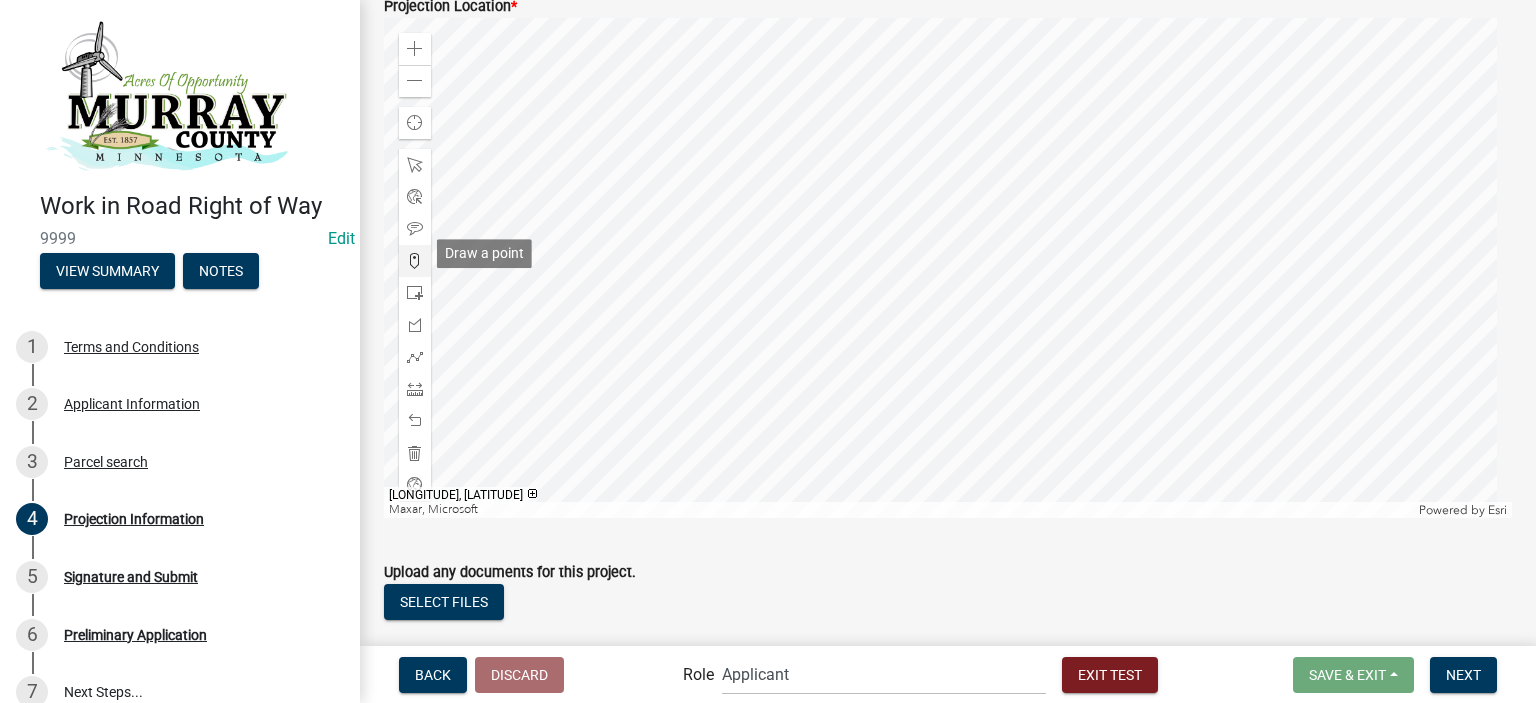 type on "fghgfhdghdgjhf" 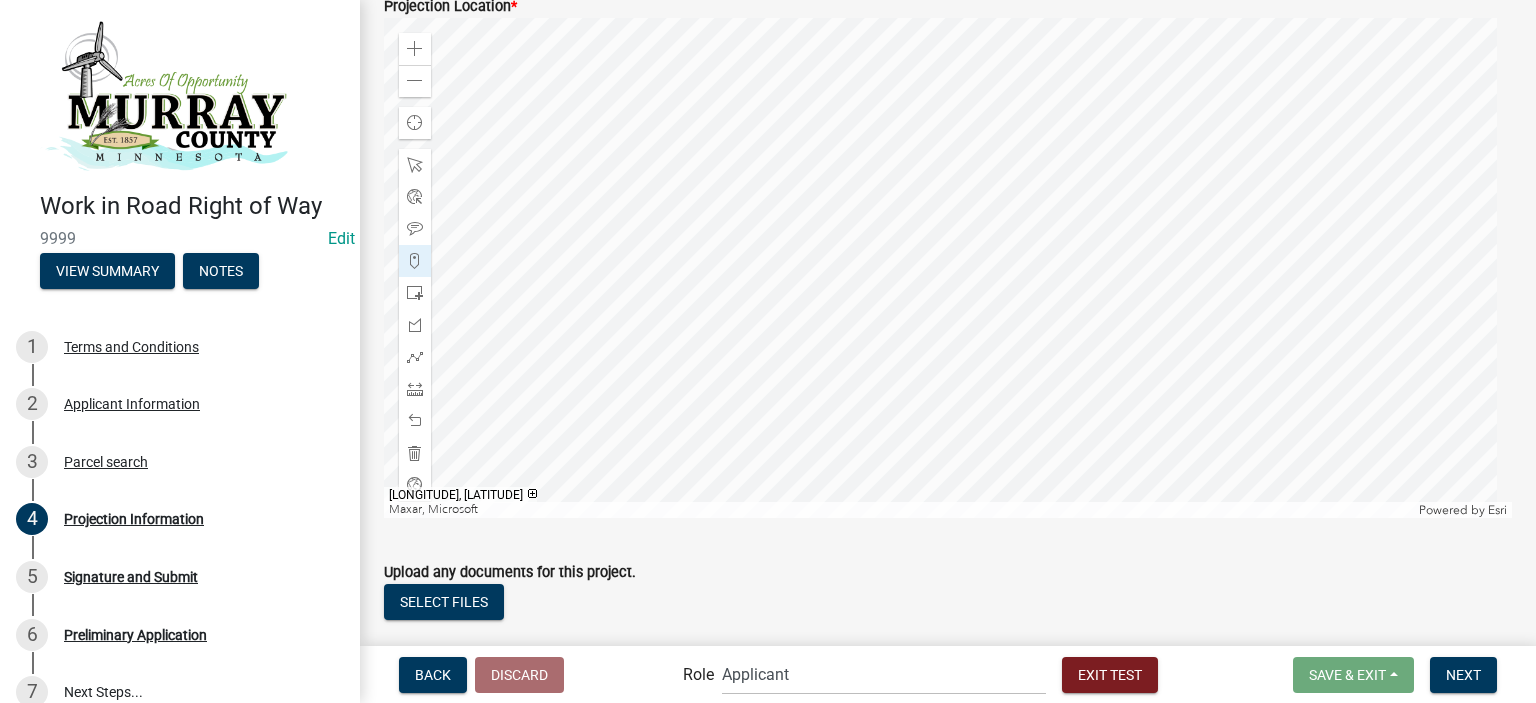click 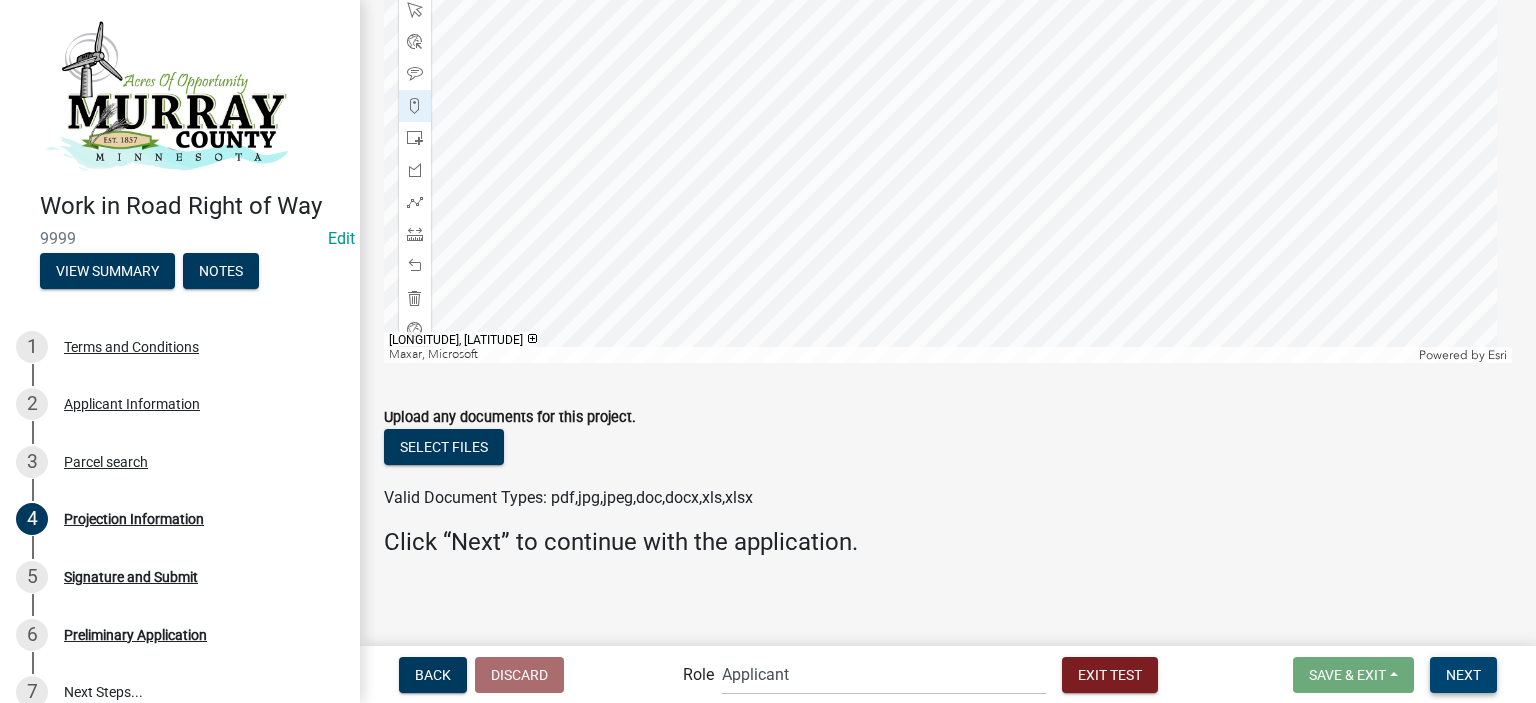 click on "Next" at bounding box center (1463, 675) 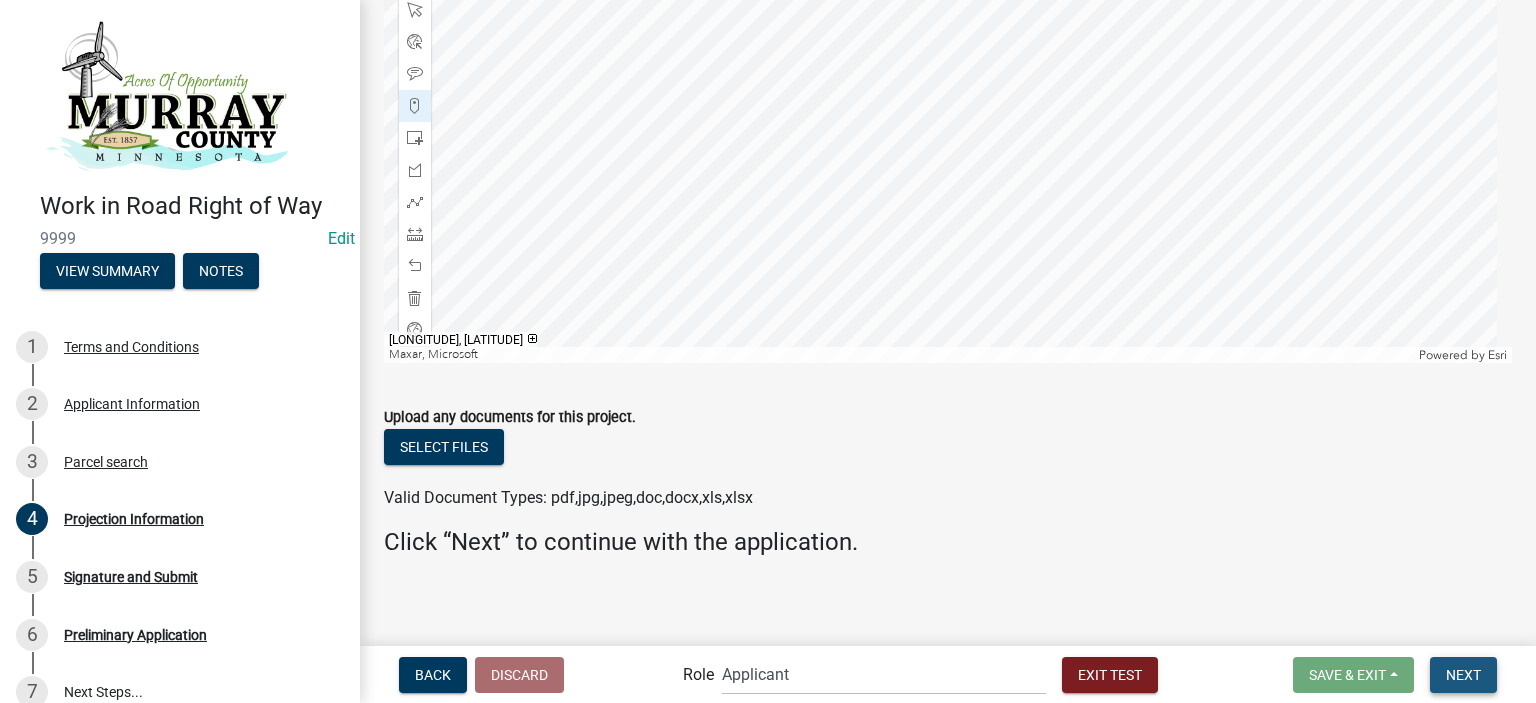 scroll, scrollTop: 0, scrollLeft: 0, axis: both 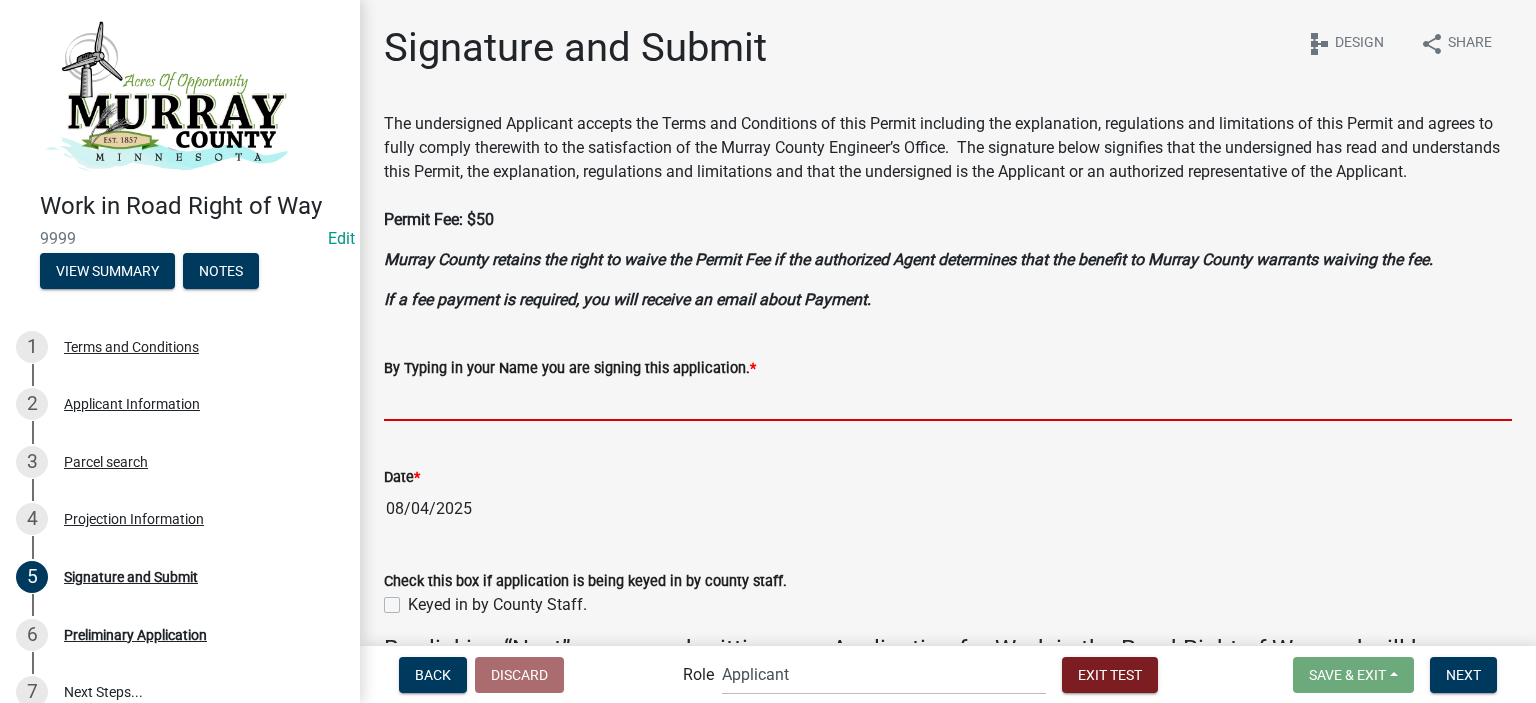 click on "By Typing in your Name you are signing this application.  *" at bounding box center (948, 400) 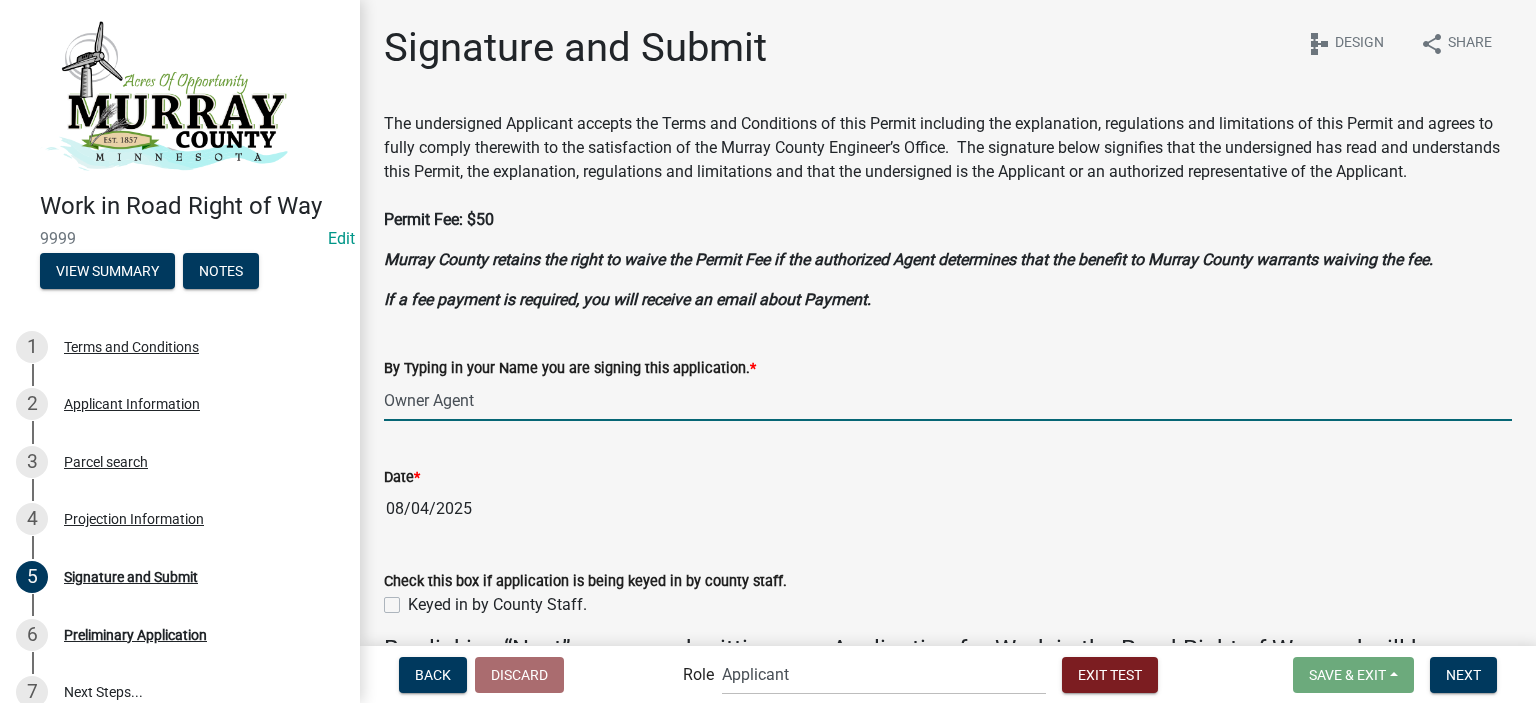 scroll, scrollTop: 167, scrollLeft: 0, axis: vertical 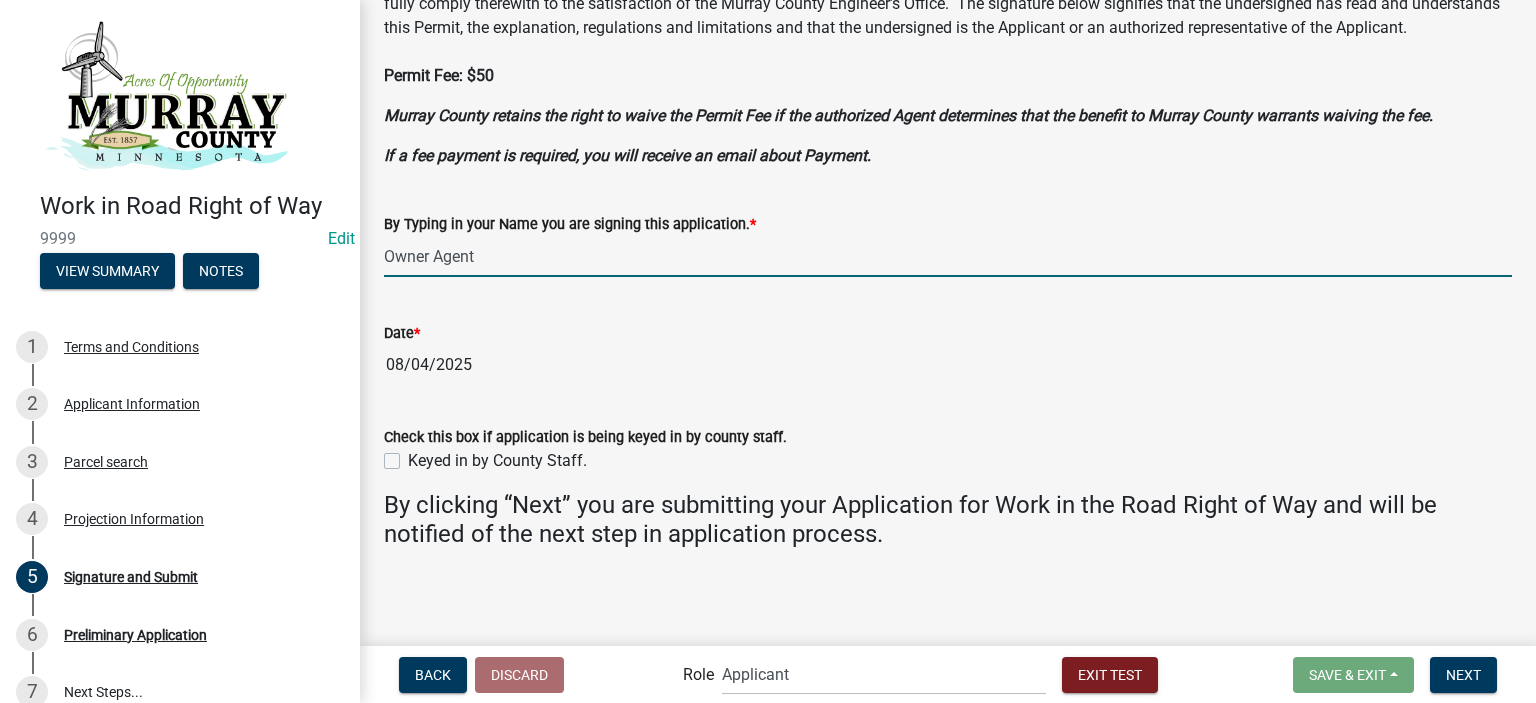 click on "Save & Exit  Save  Save & Exit   Next" at bounding box center [1395, 675] 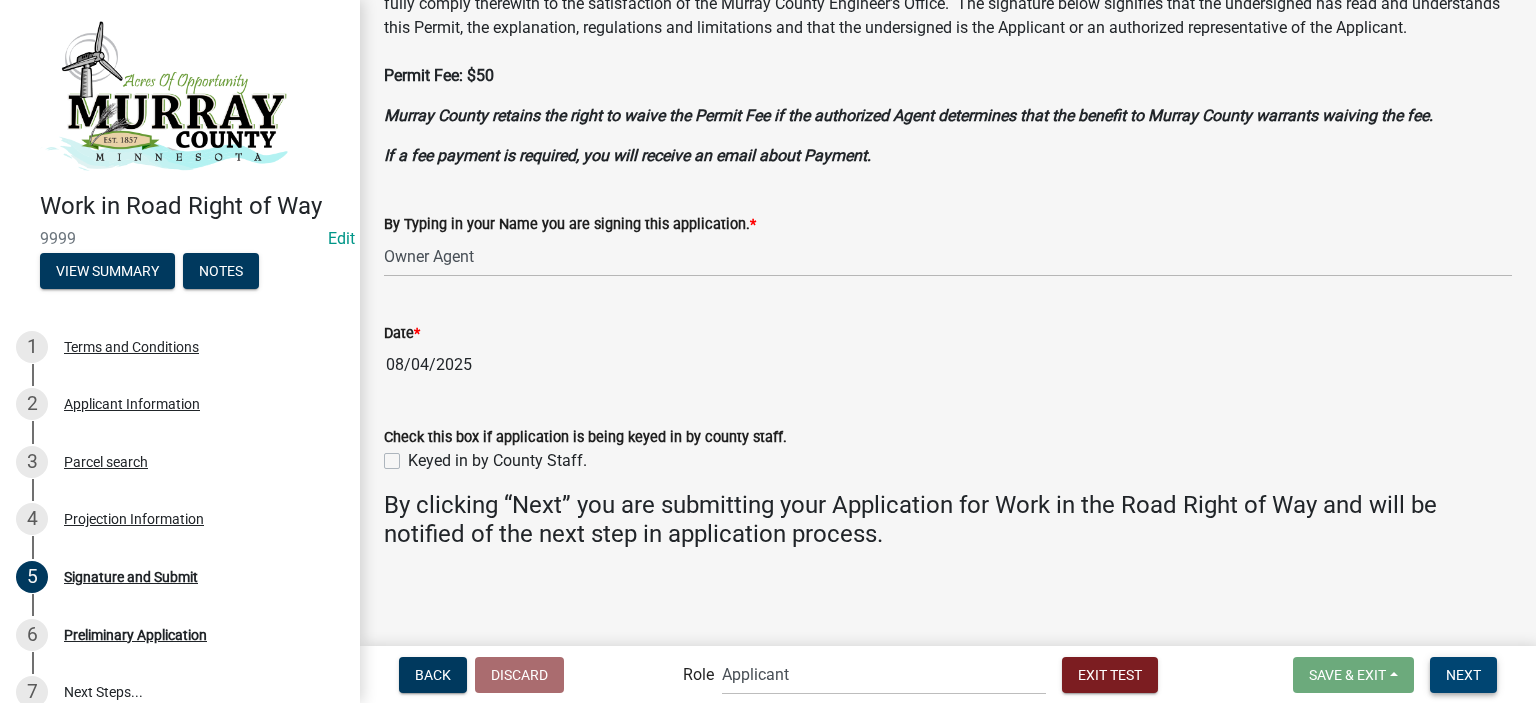 click on "Next" at bounding box center [1463, 674] 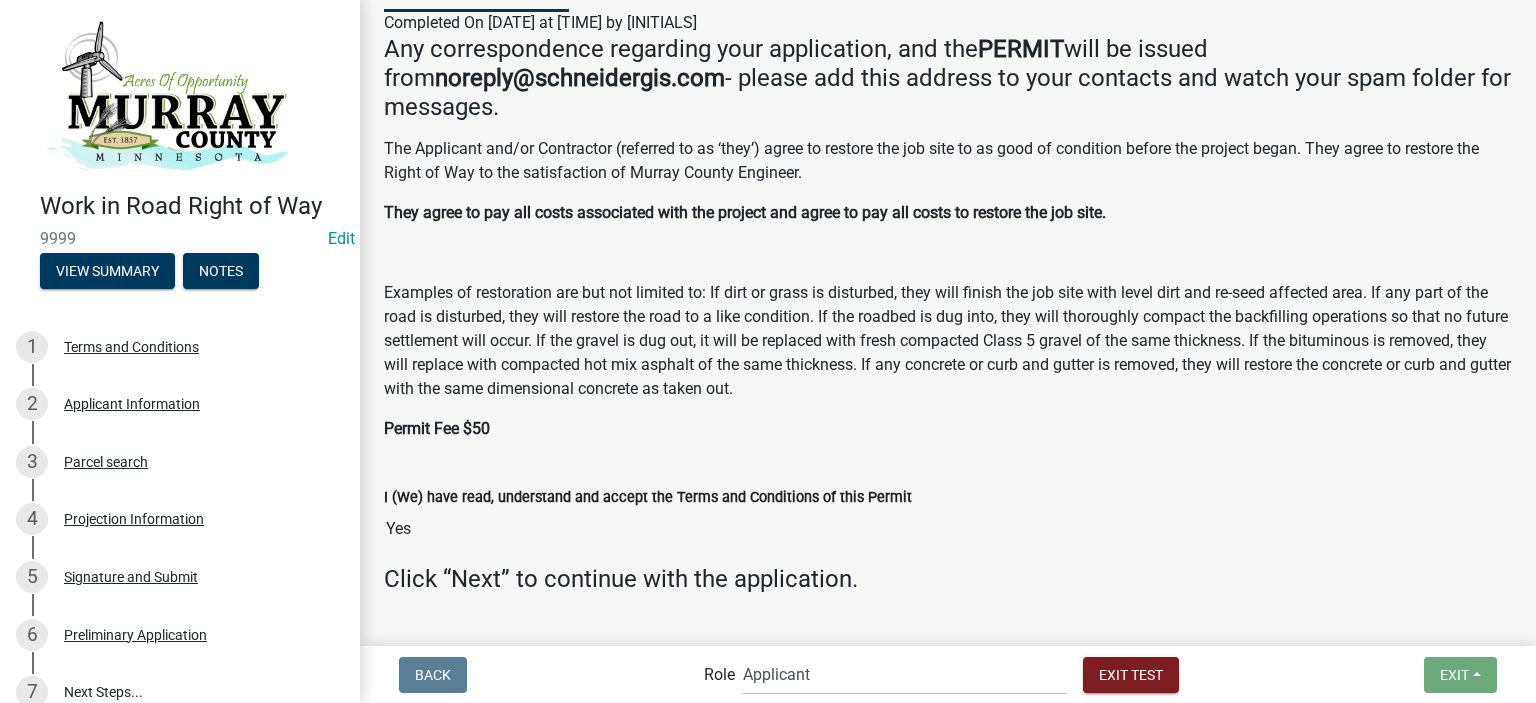 scroll, scrollTop: 272, scrollLeft: 0, axis: vertical 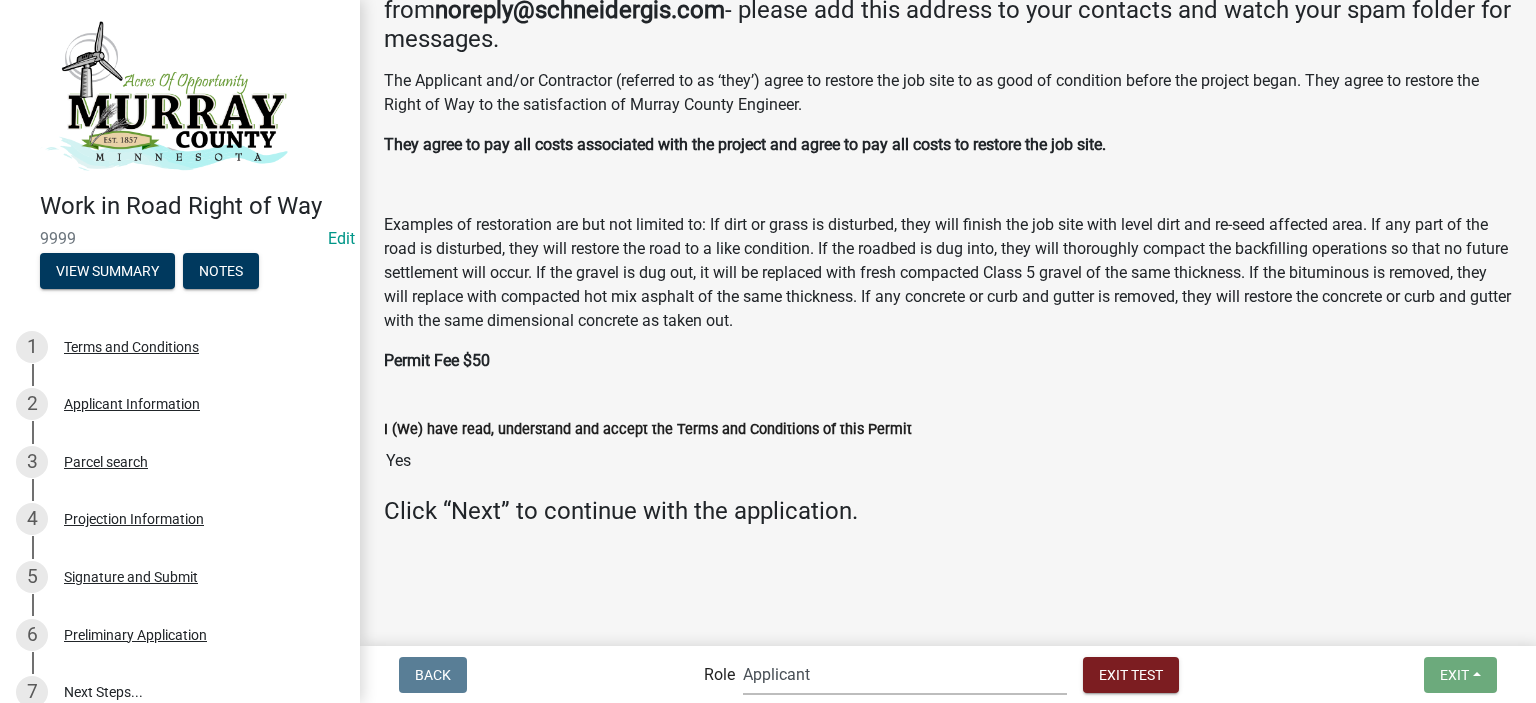click on "Applicant   Highway Department Admin   Admin   Highway Department Maintenance Supervisor   Highway Department Engineer" at bounding box center [905, 674] 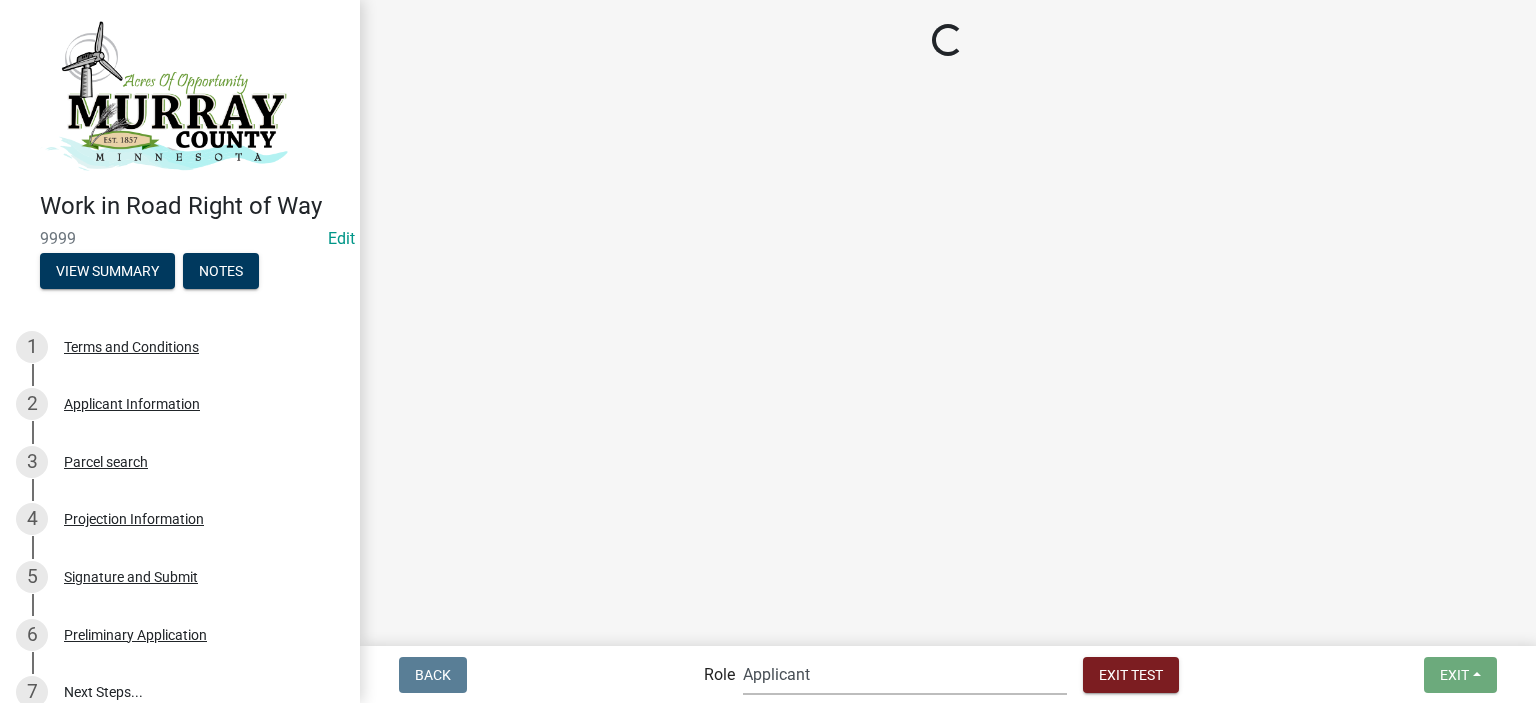 scroll, scrollTop: 0, scrollLeft: 0, axis: both 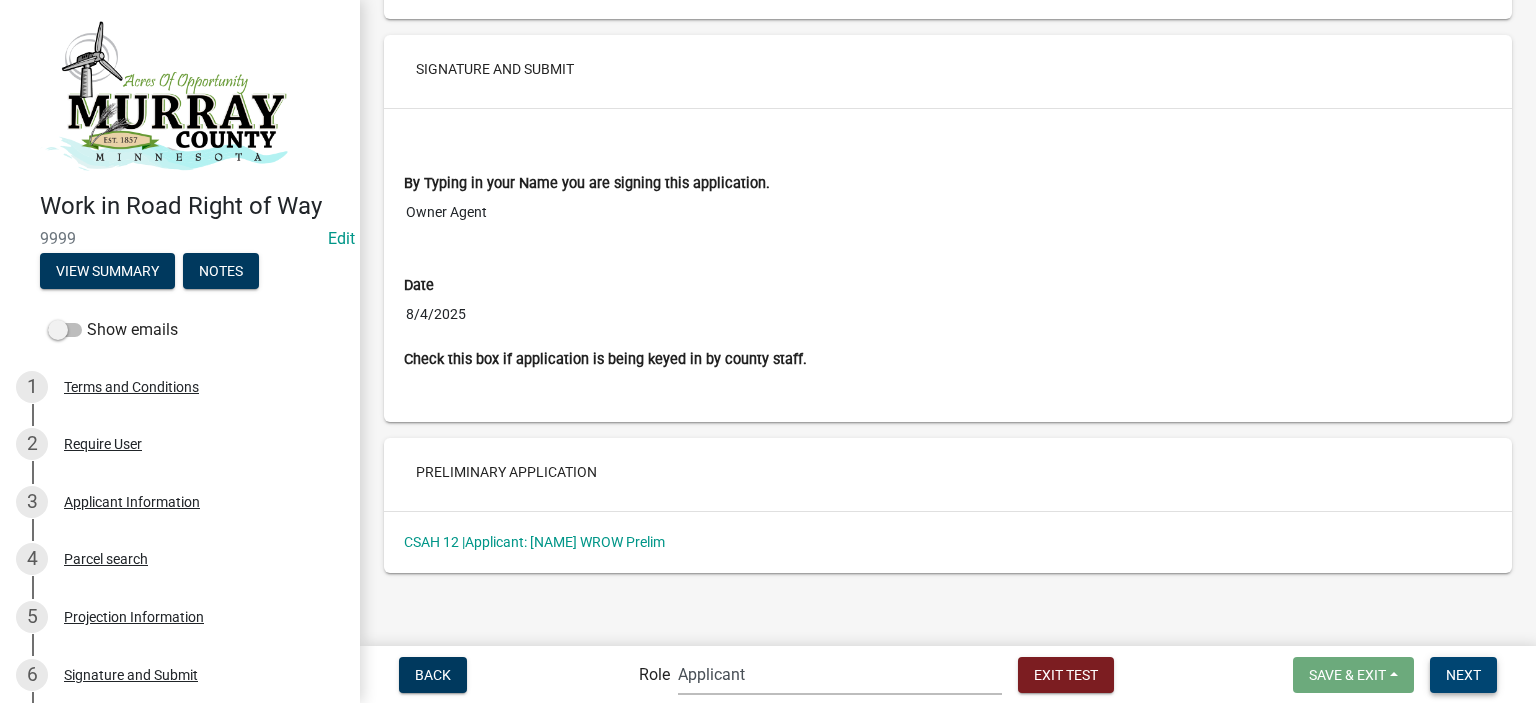 click on "Next" at bounding box center (1463, 674) 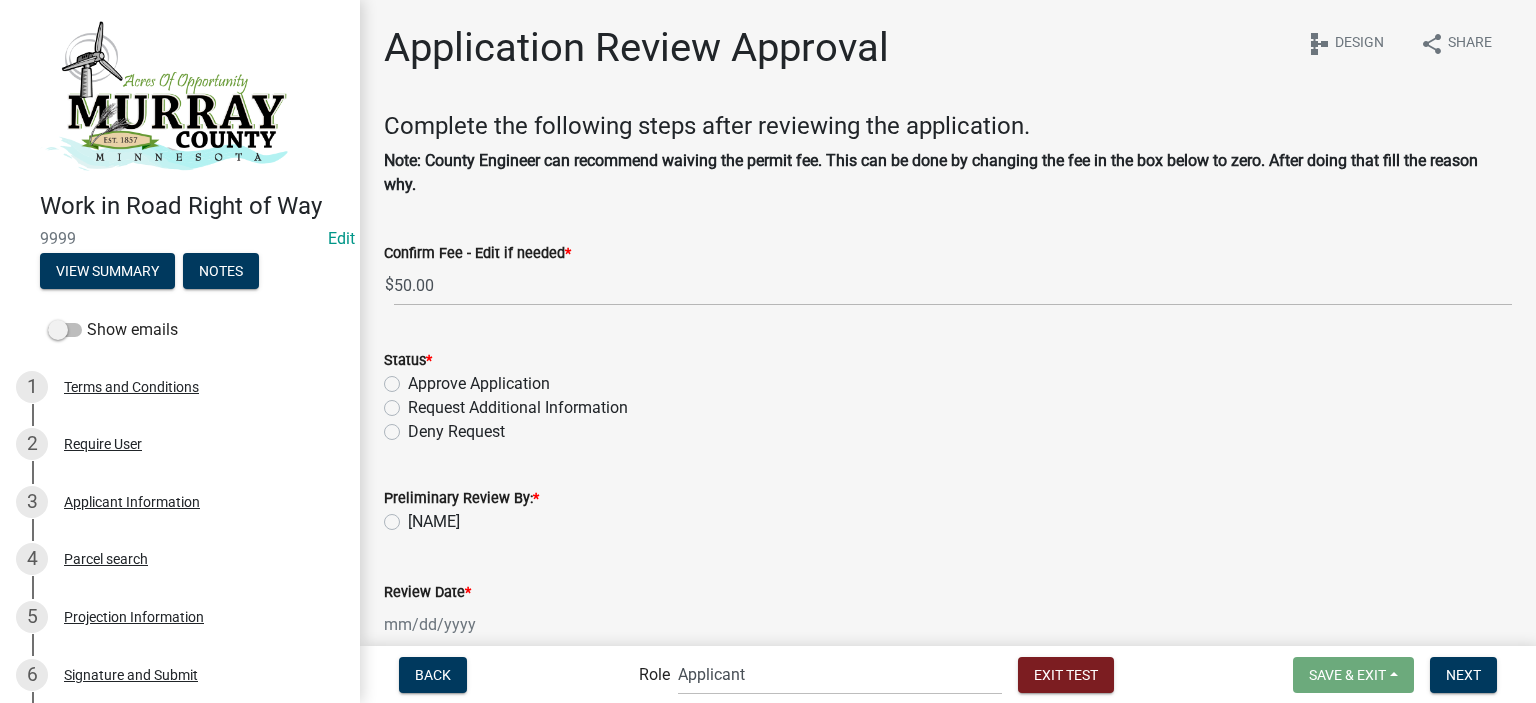 click on "Request Additional Information" 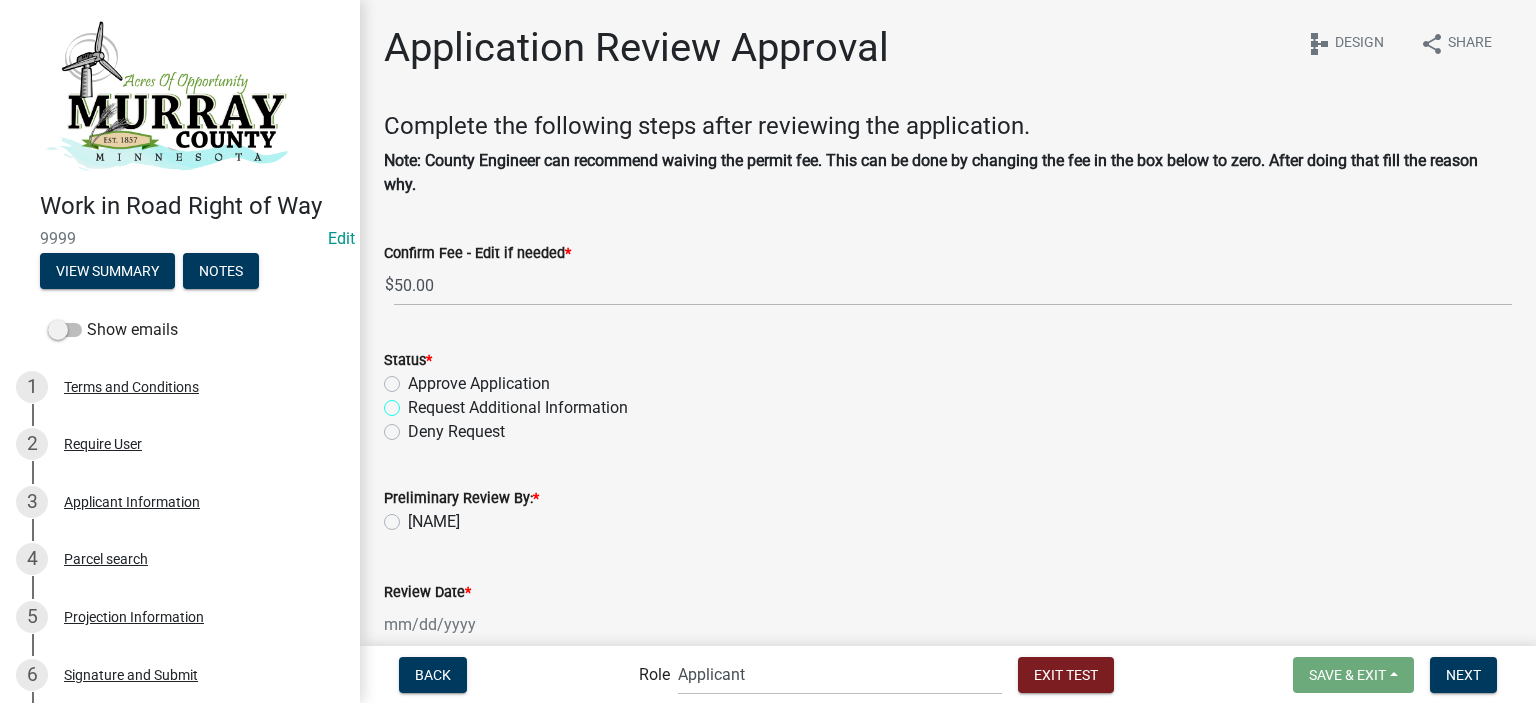 click on "Request Additional Information" at bounding box center [414, 402] 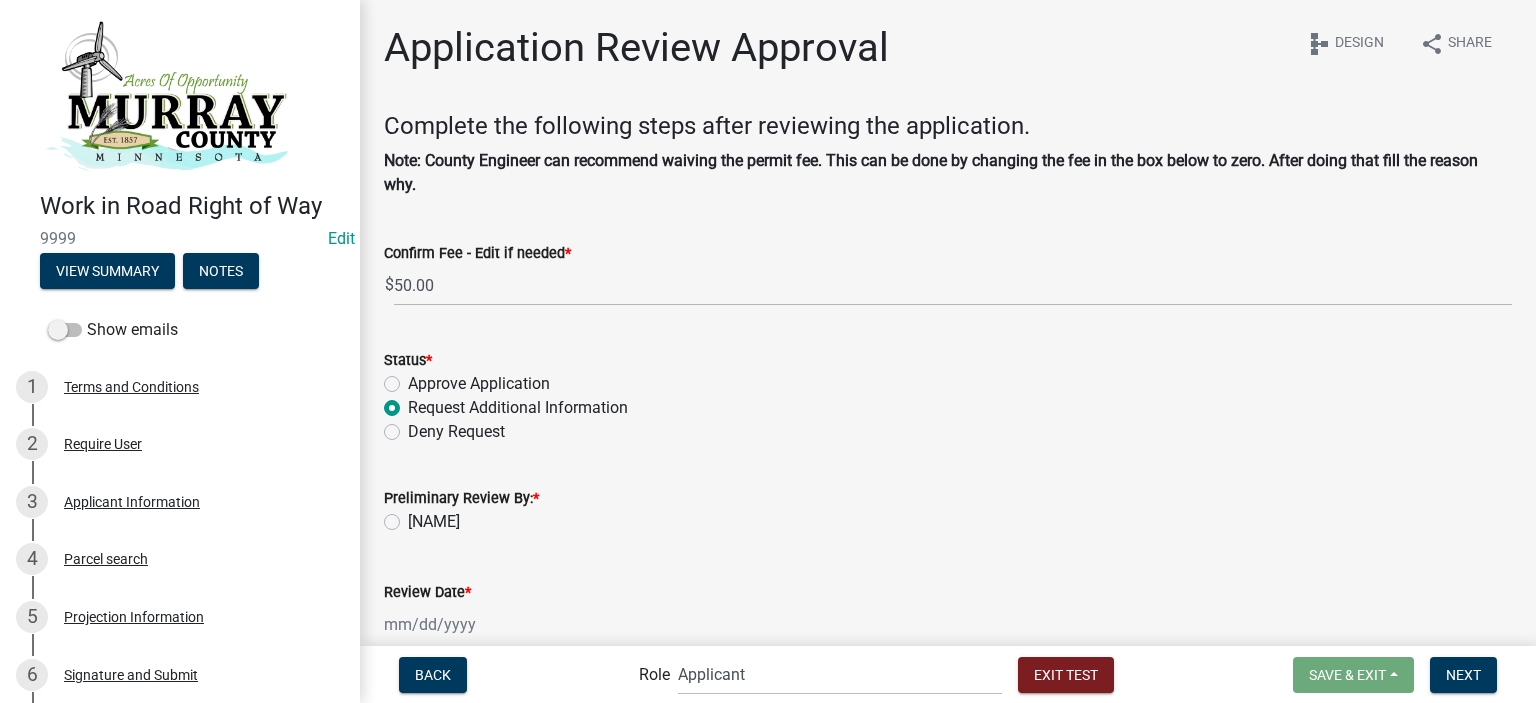 radio on "true" 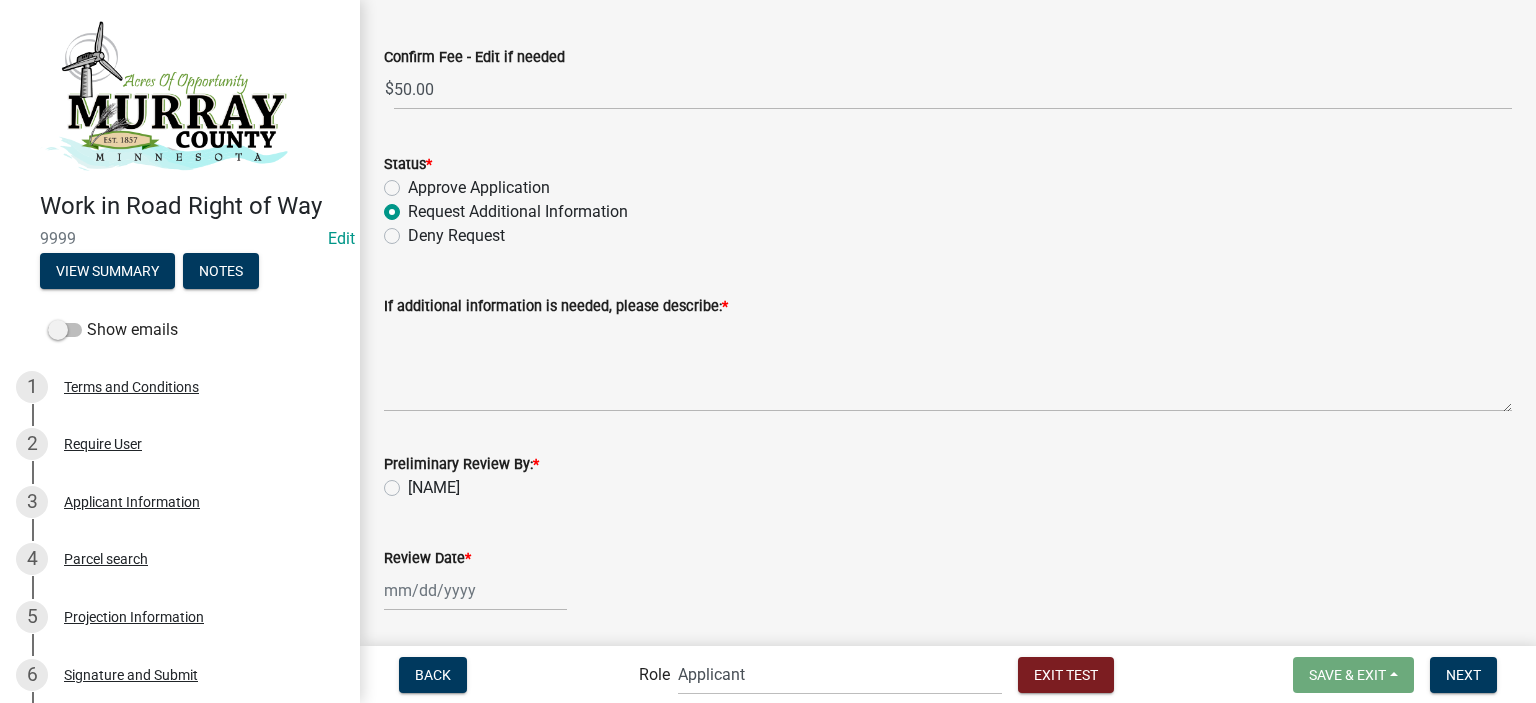 scroll, scrollTop: 200, scrollLeft: 0, axis: vertical 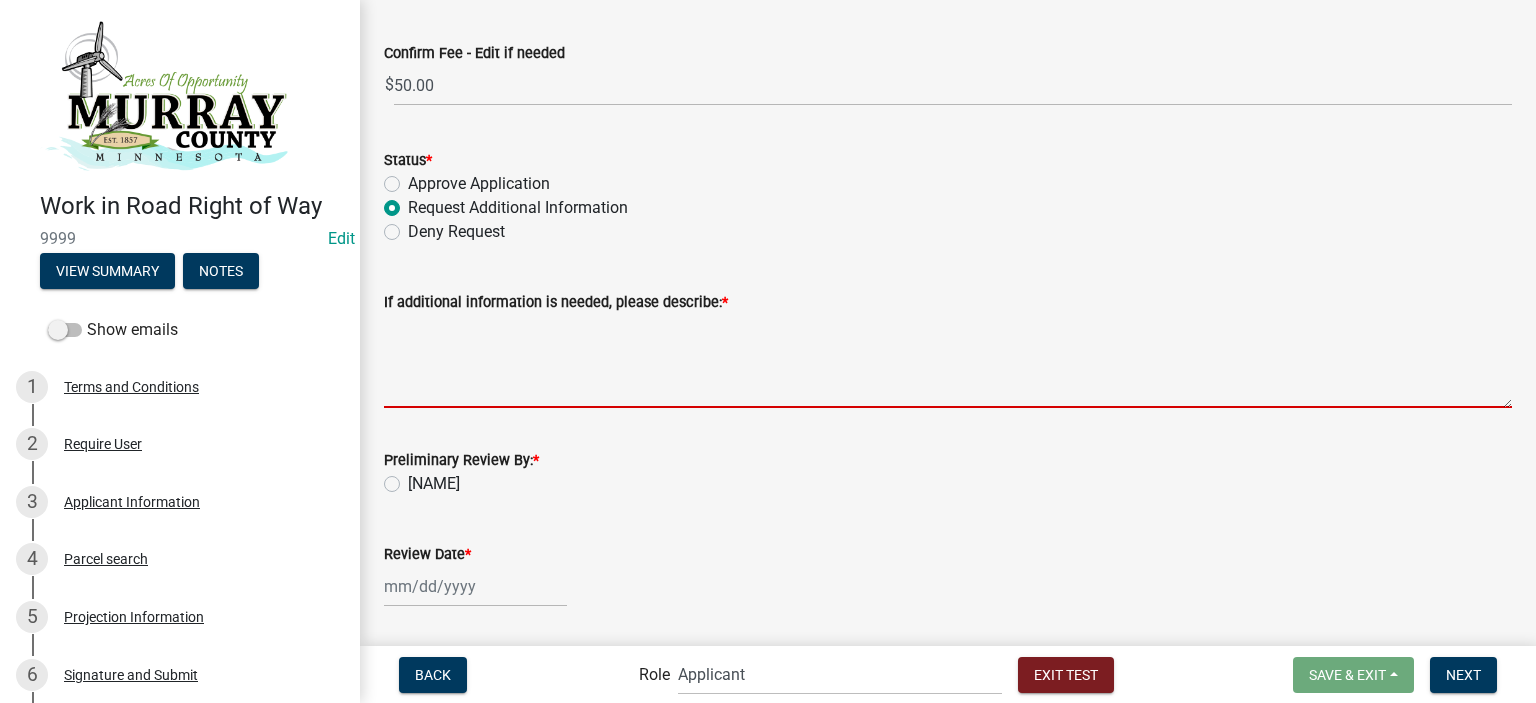 click on "If additional information is needed, please describe:  *" at bounding box center [948, 361] 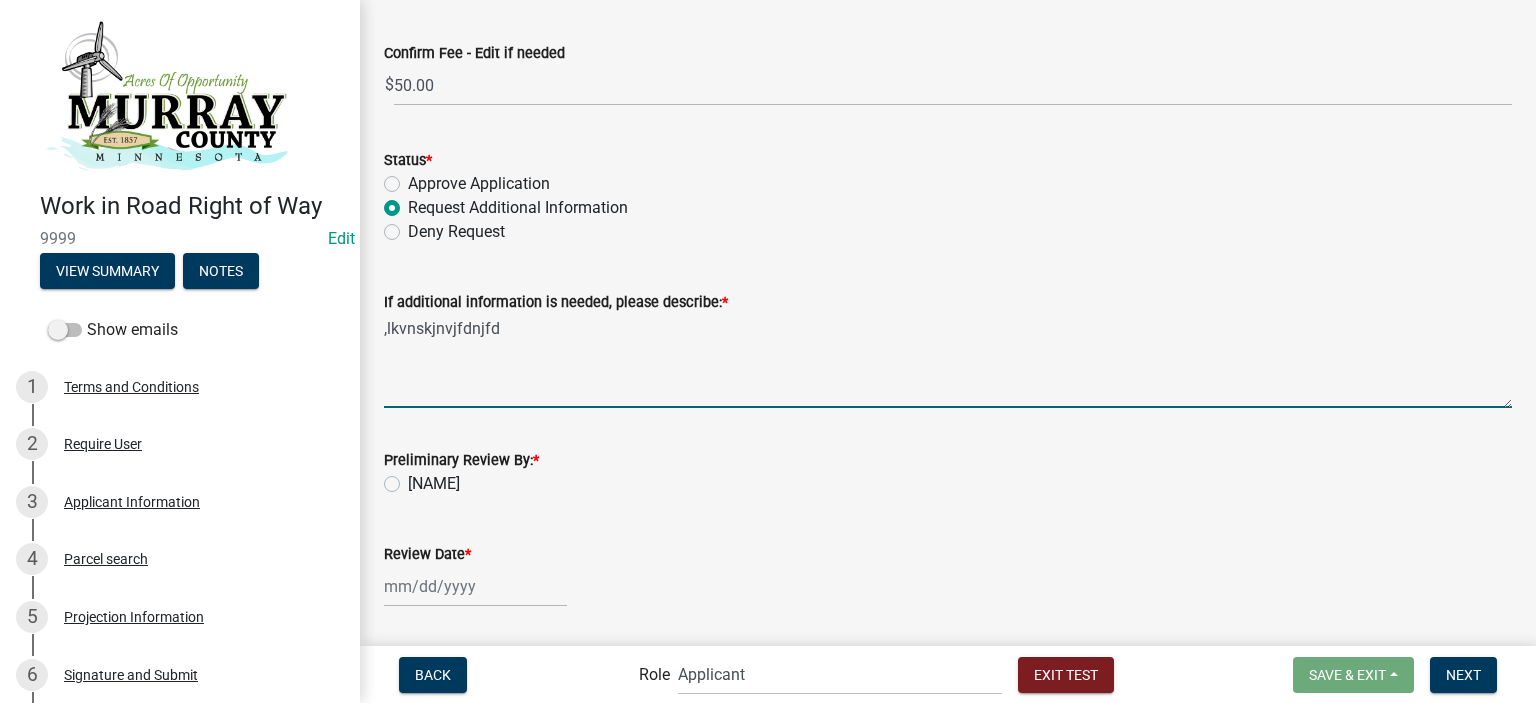 type on ",lkvnskjnvjfdnjfd" 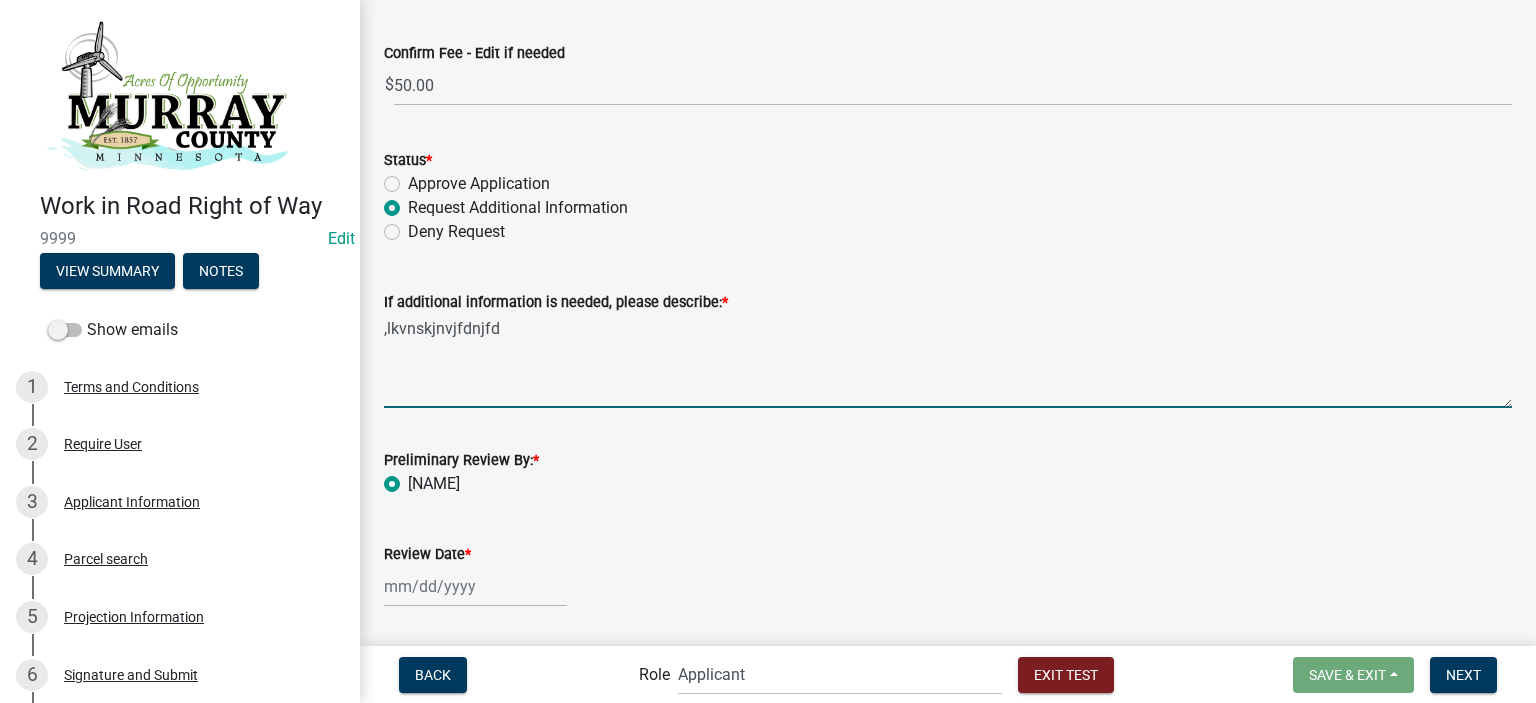 radio on "true" 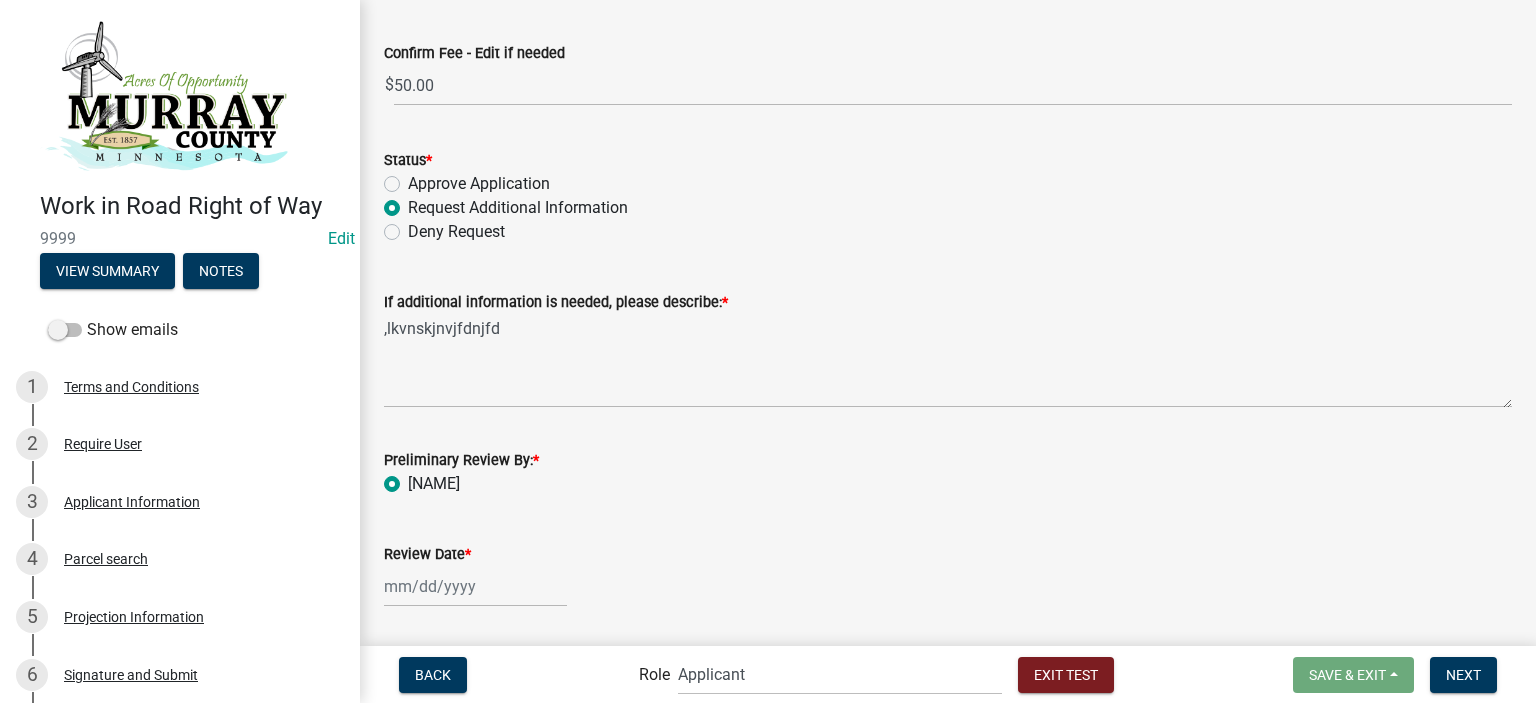 click 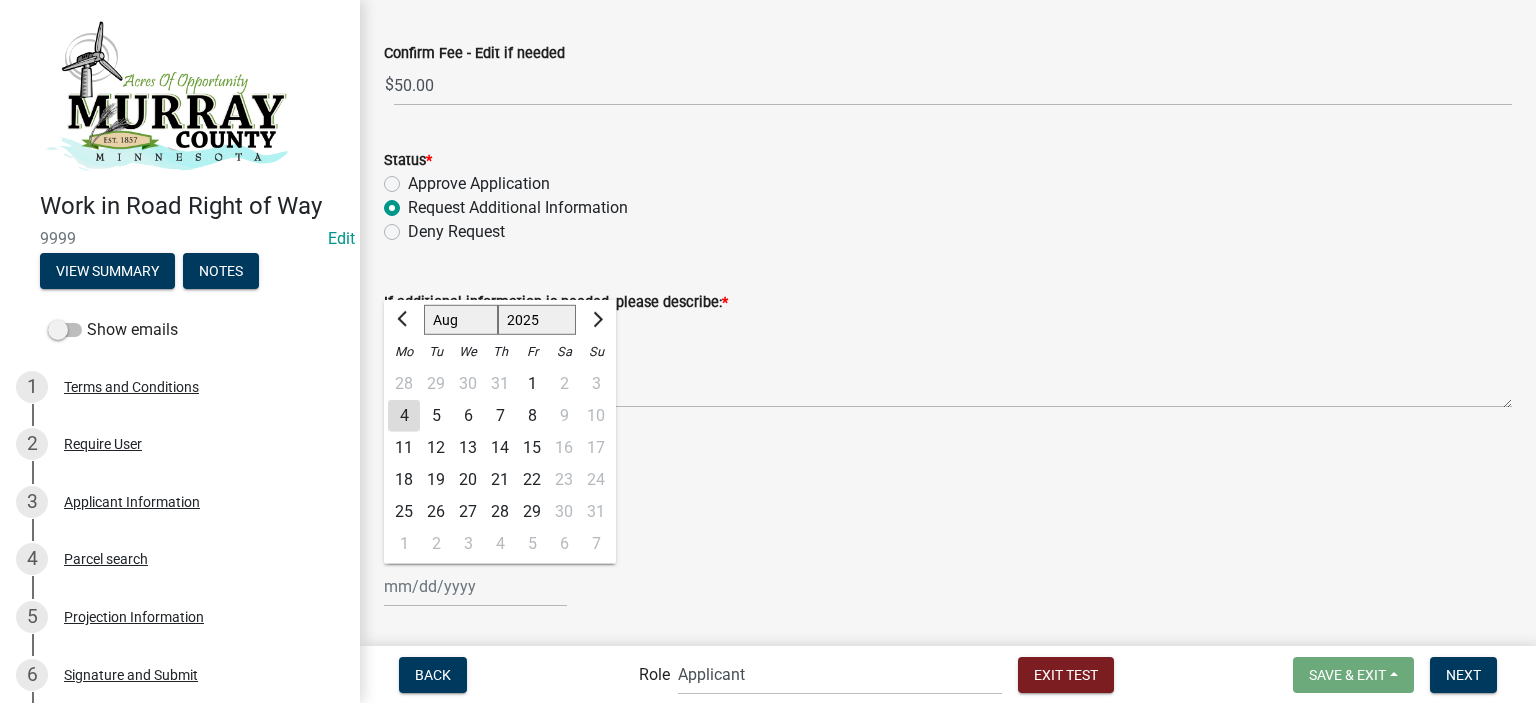 click on "4" 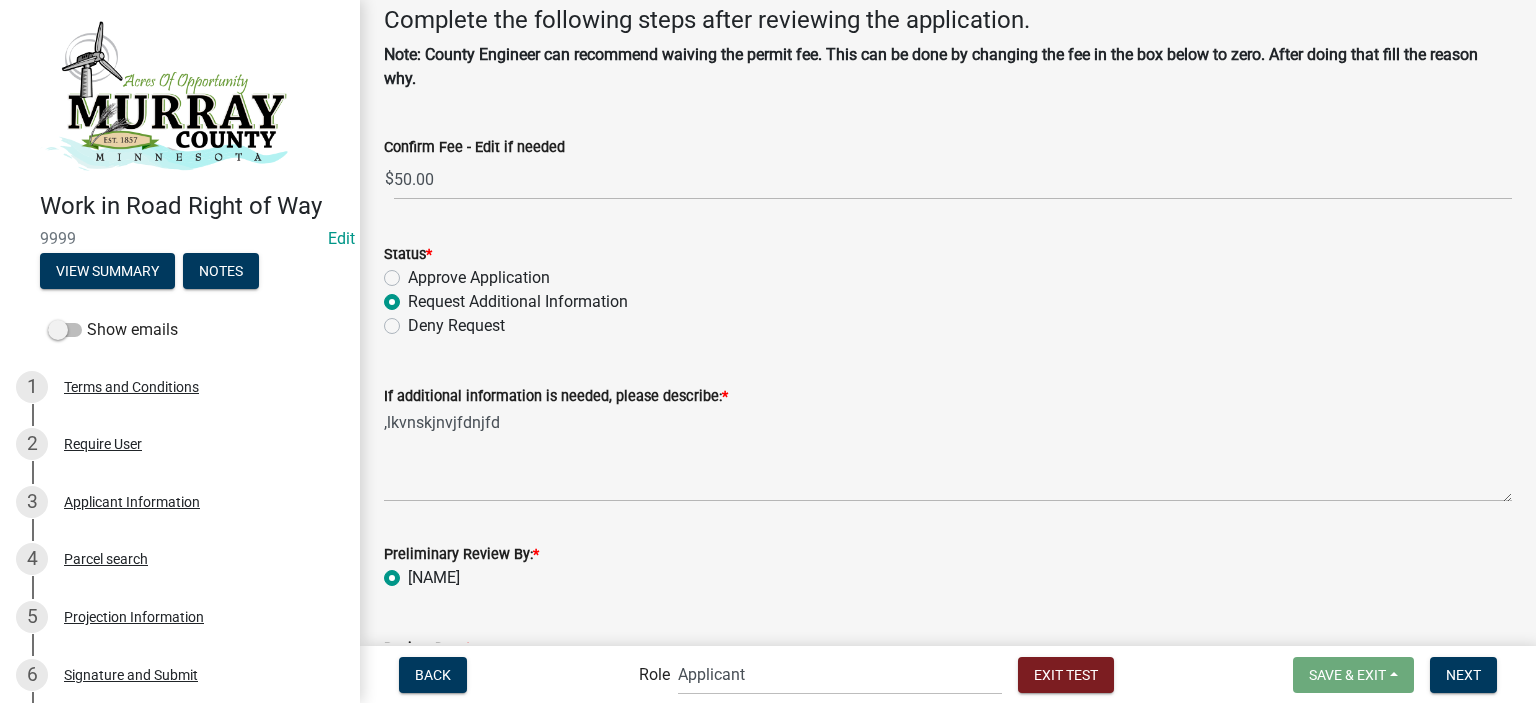 scroll, scrollTop: 6, scrollLeft: 0, axis: vertical 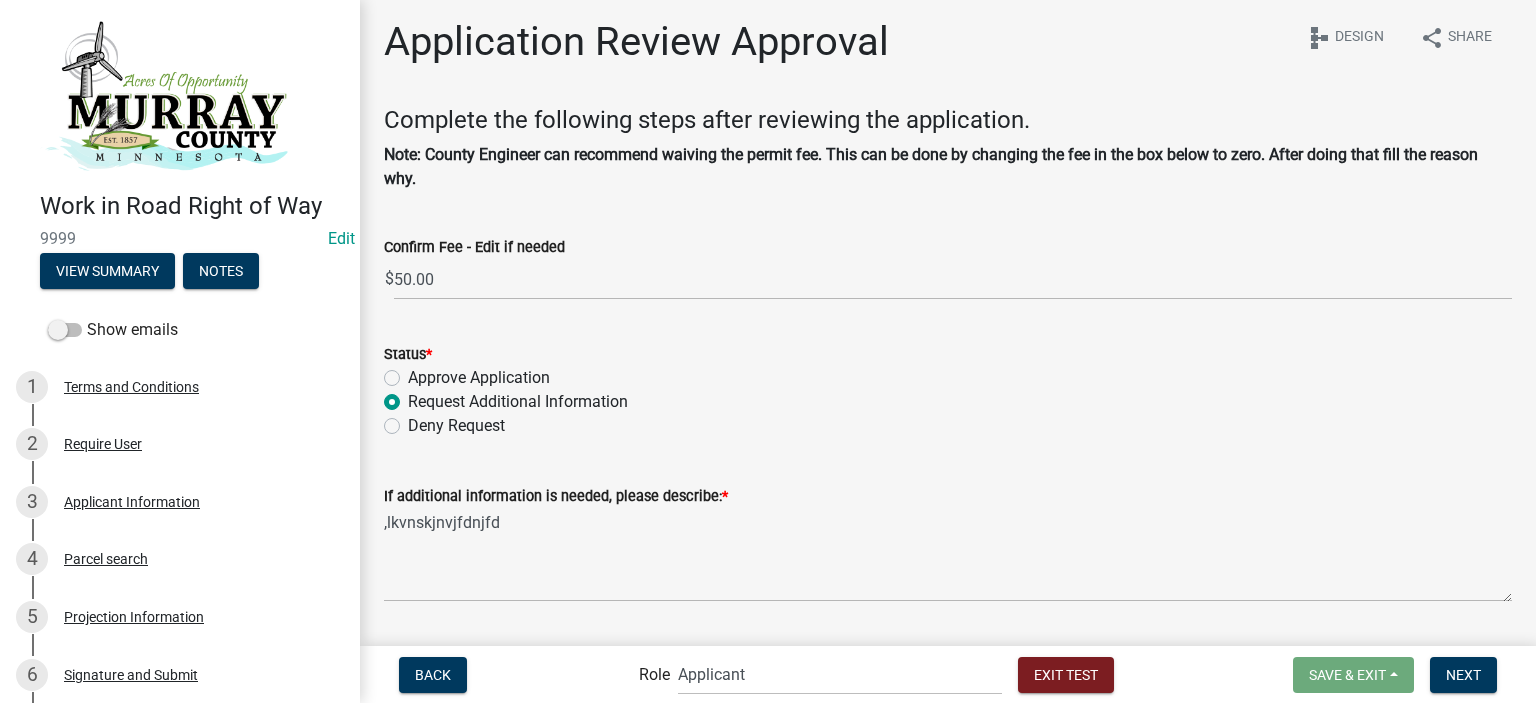 click on "Approve Application" 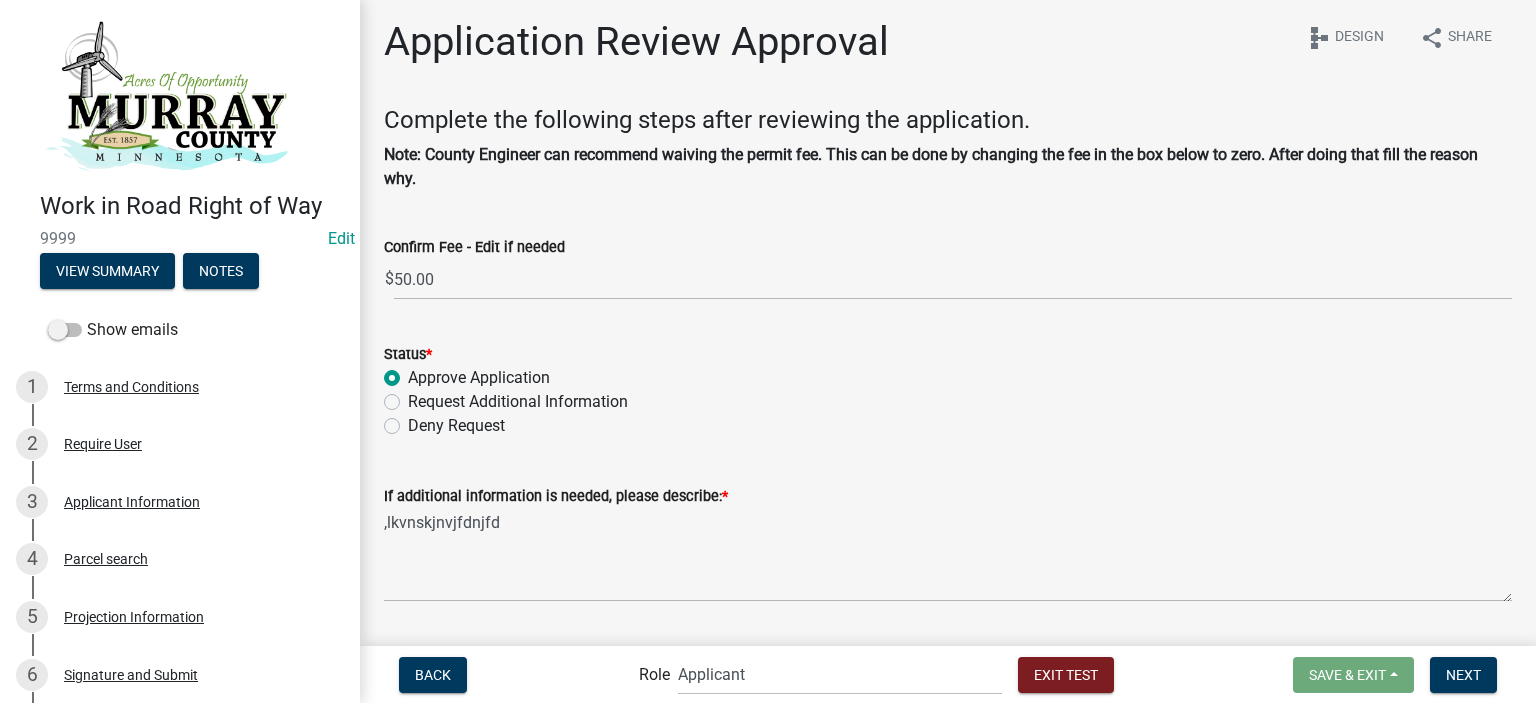 radio on "true" 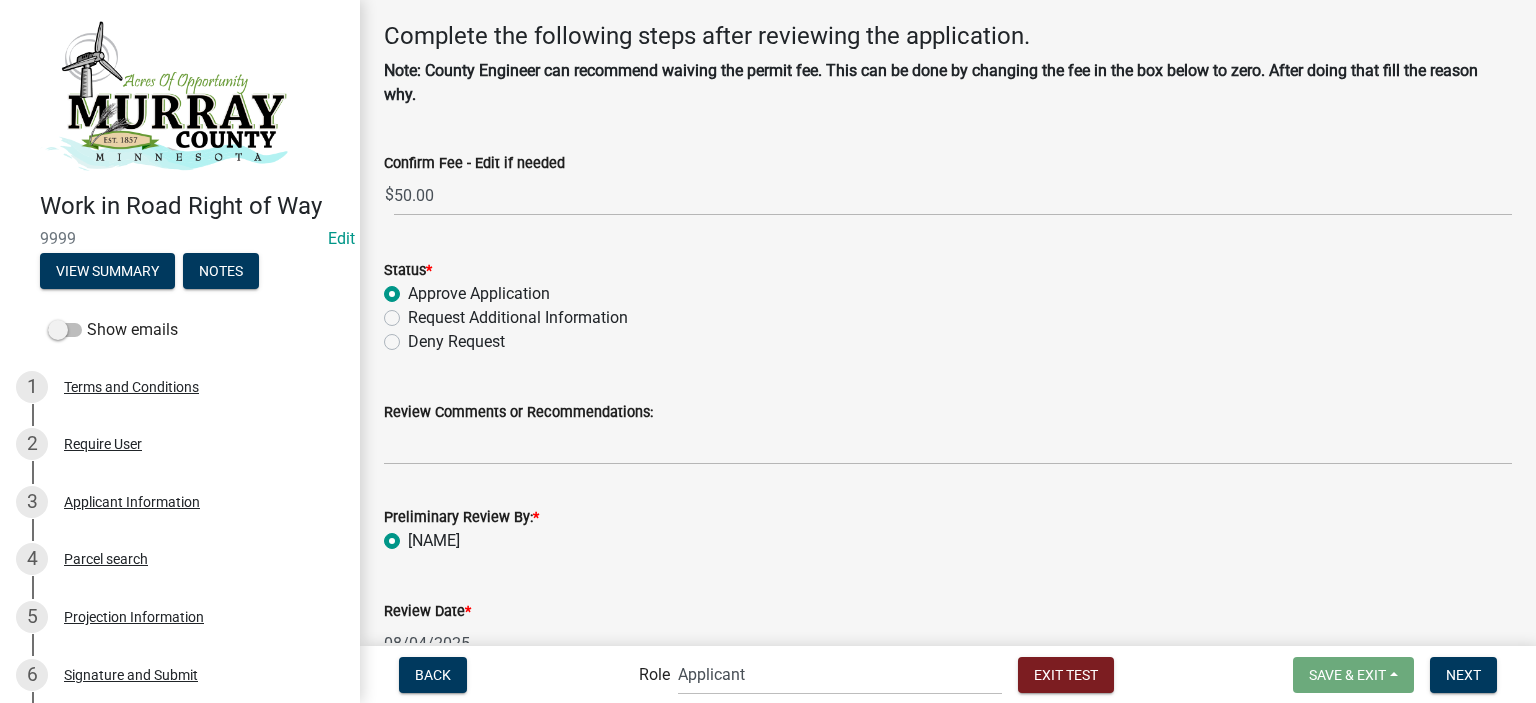 scroll, scrollTop: 206, scrollLeft: 0, axis: vertical 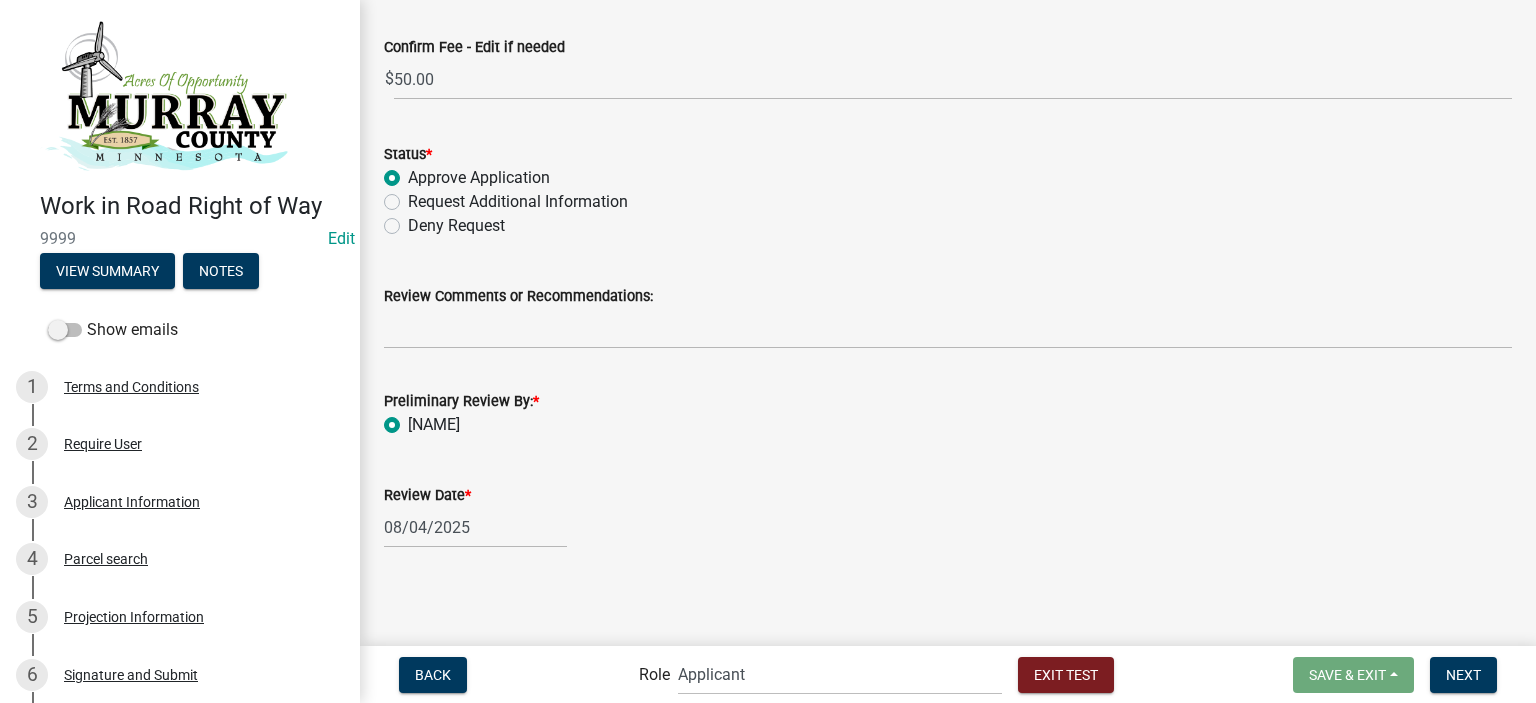 click on "Request Additional Information" 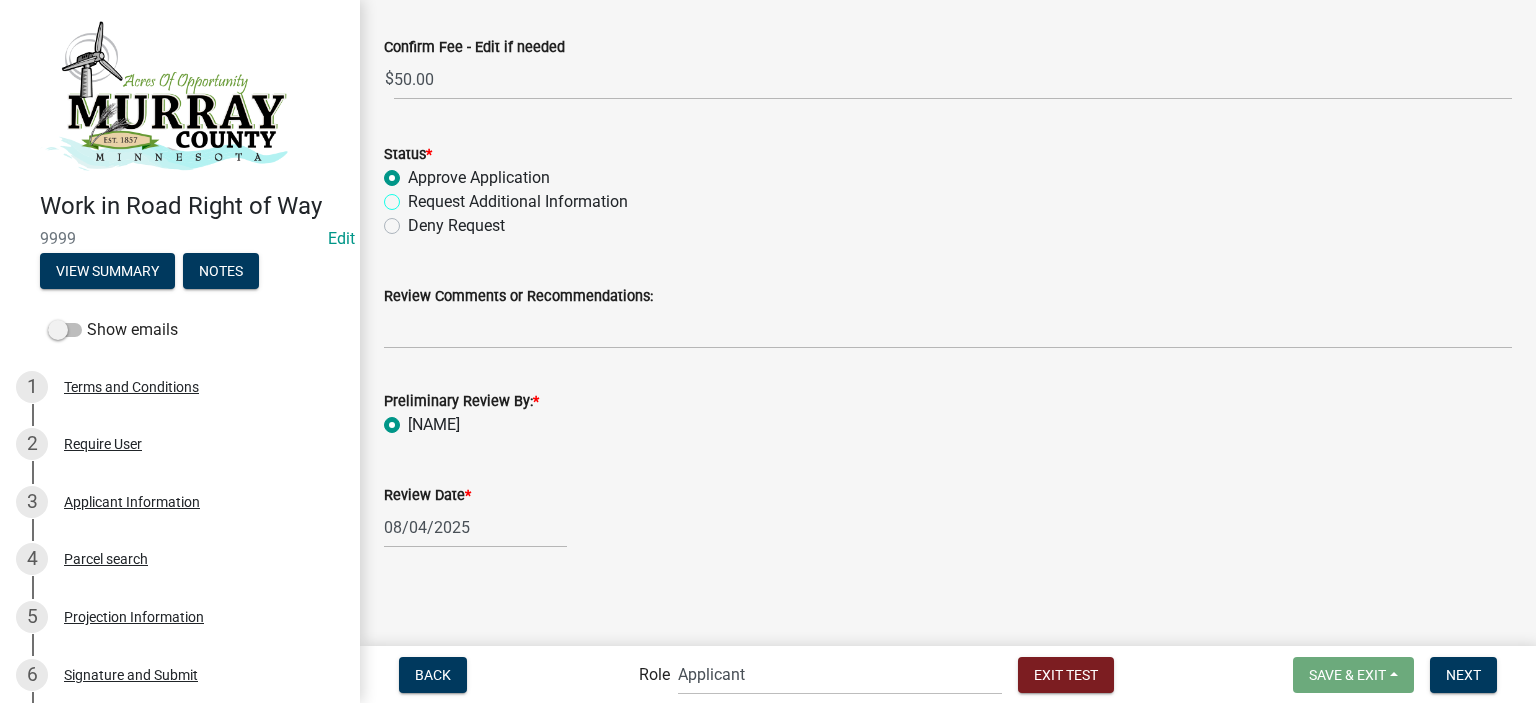 click on "Request Additional Information" at bounding box center (414, 196) 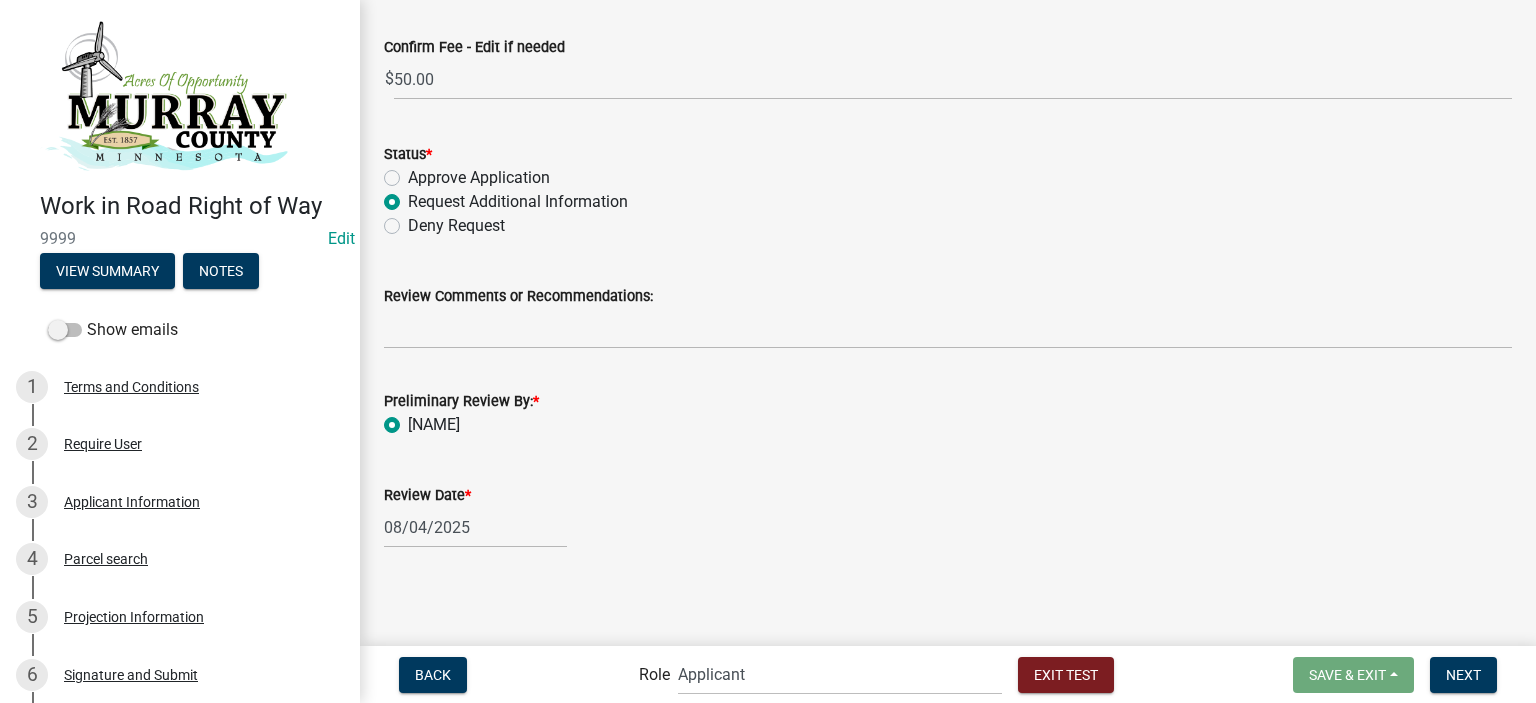 radio on "true" 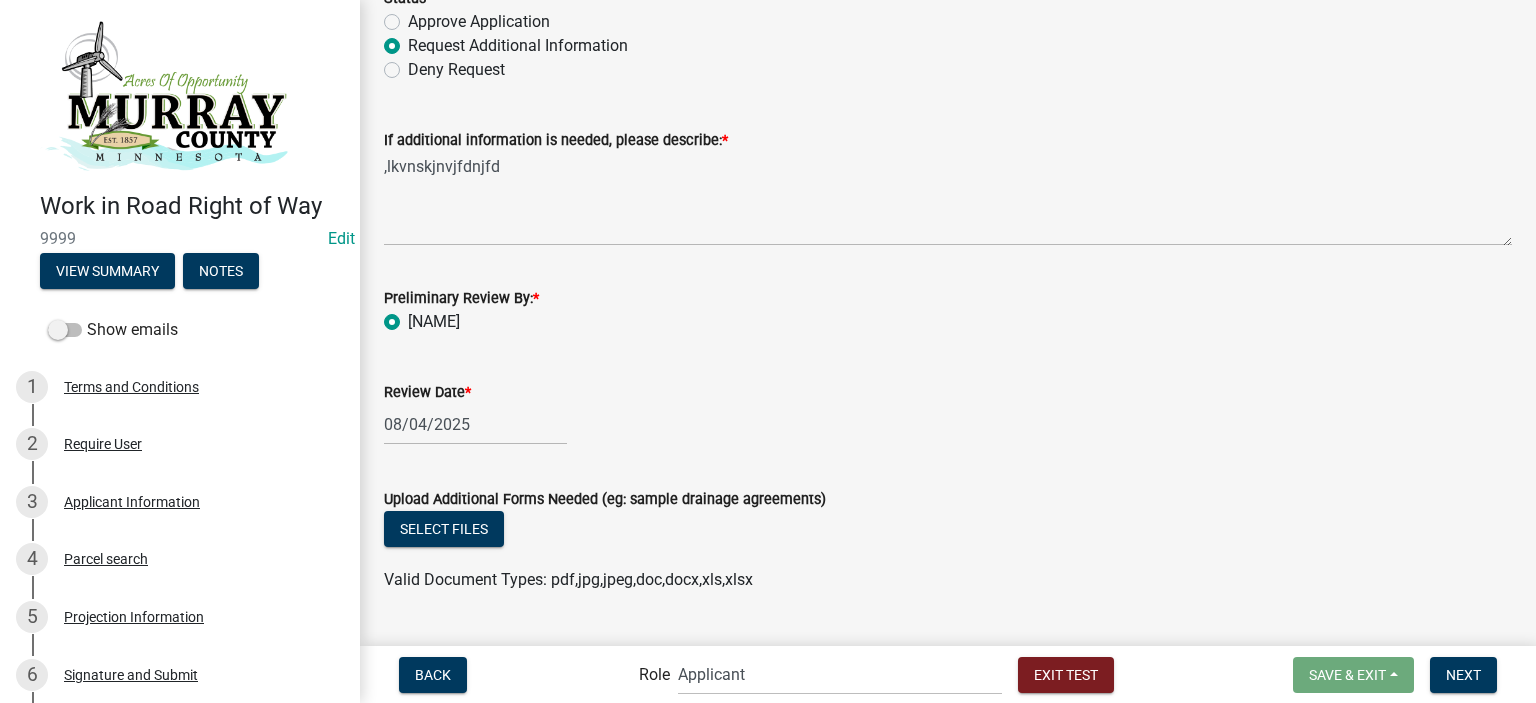 scroll, scrollTop: 406, scrollLeft: 0, axis: vertical 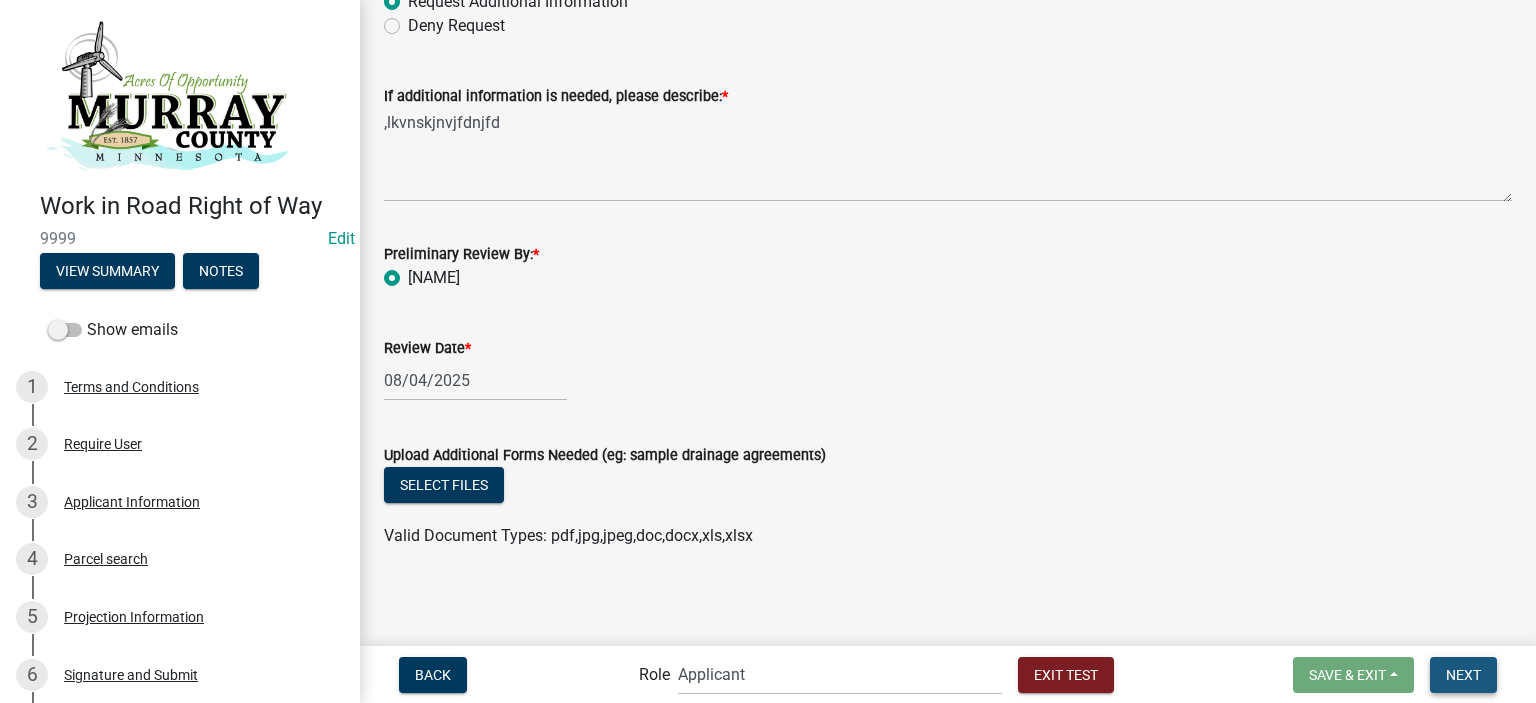 click on "Next" at bounding box center (1463, 675) 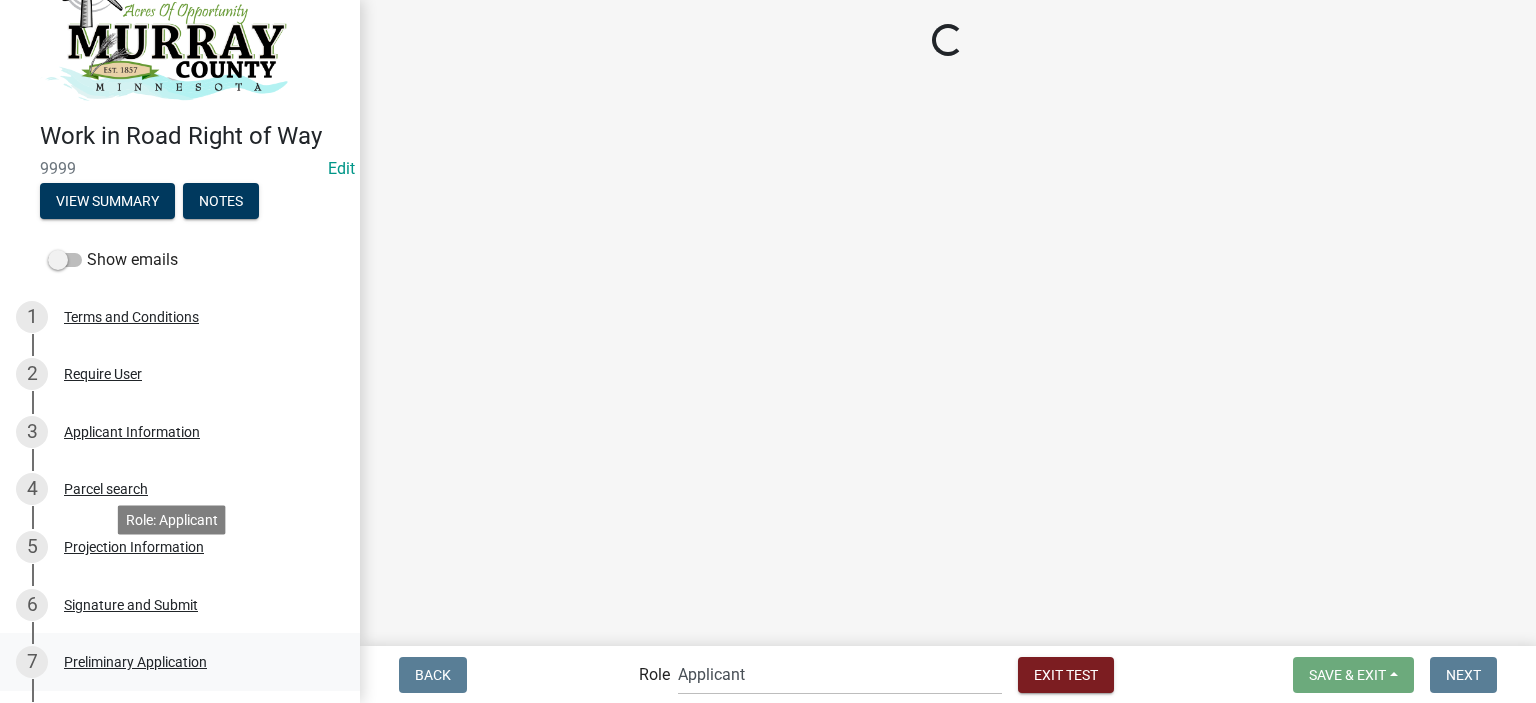 scroll, scrollTop: 200, scrollLeft: 0, axis: vertical 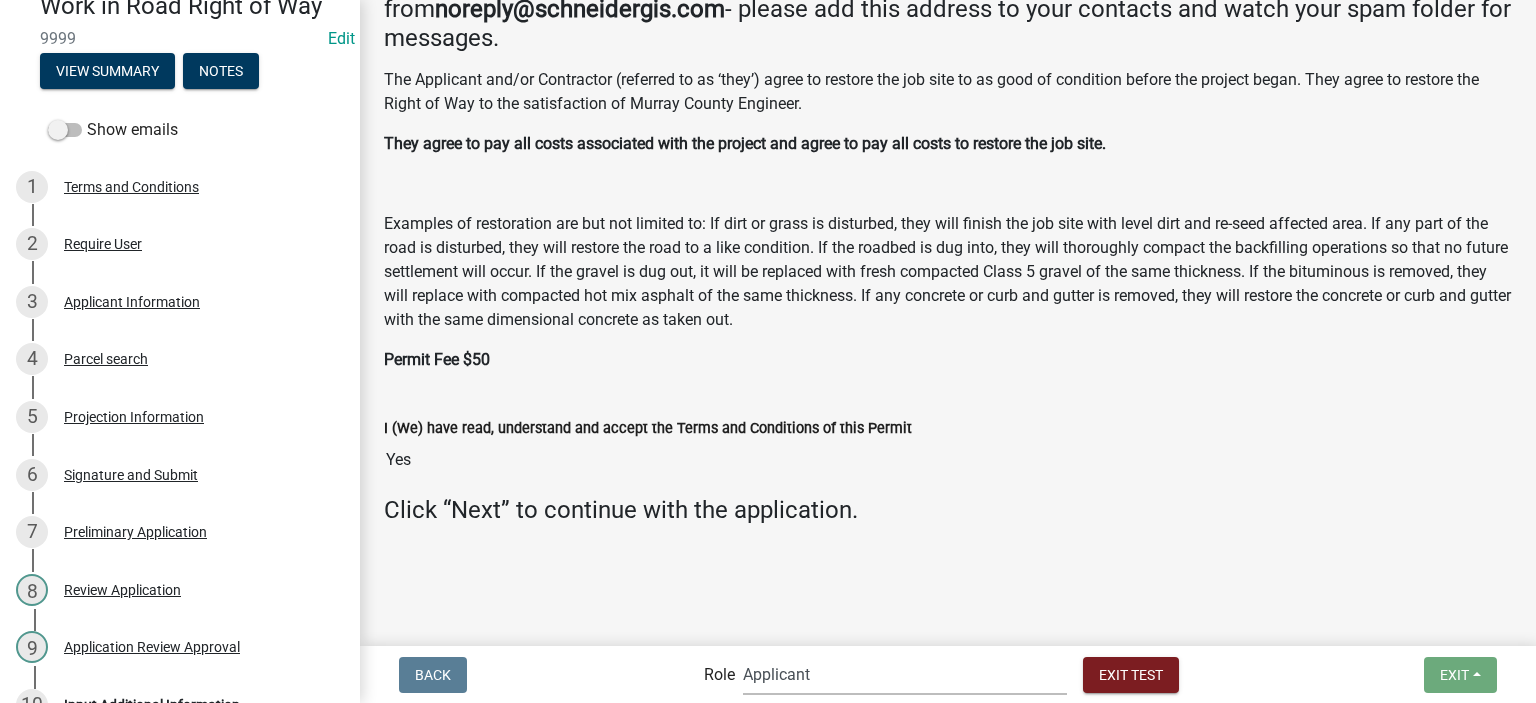 click on "Applicant   Highway Department Admin   Admin   Highway Department Maintenance Supervisor   Highway Department Engineer" at bounding box center [905, 674] 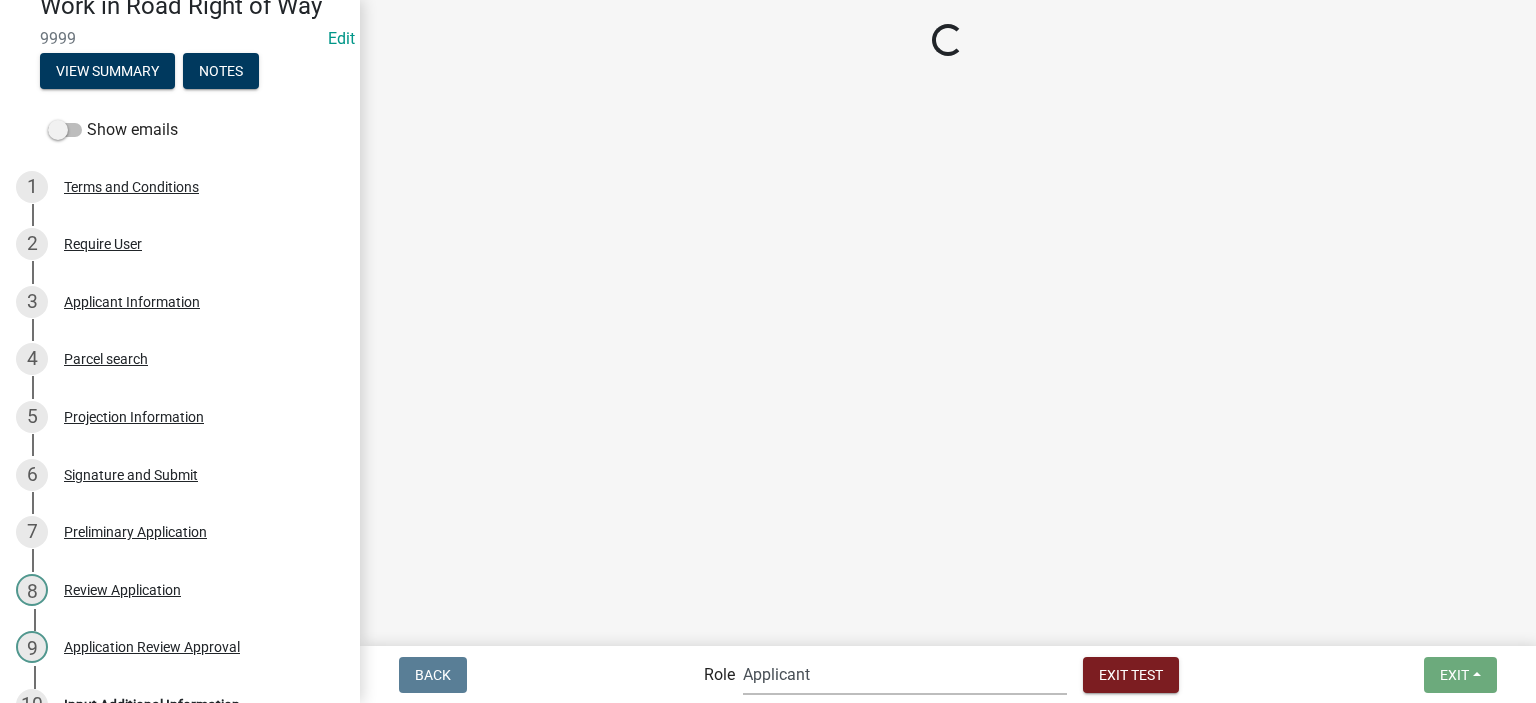 scroll, scrollTop: 0, scrollLeft: 0, axis: both 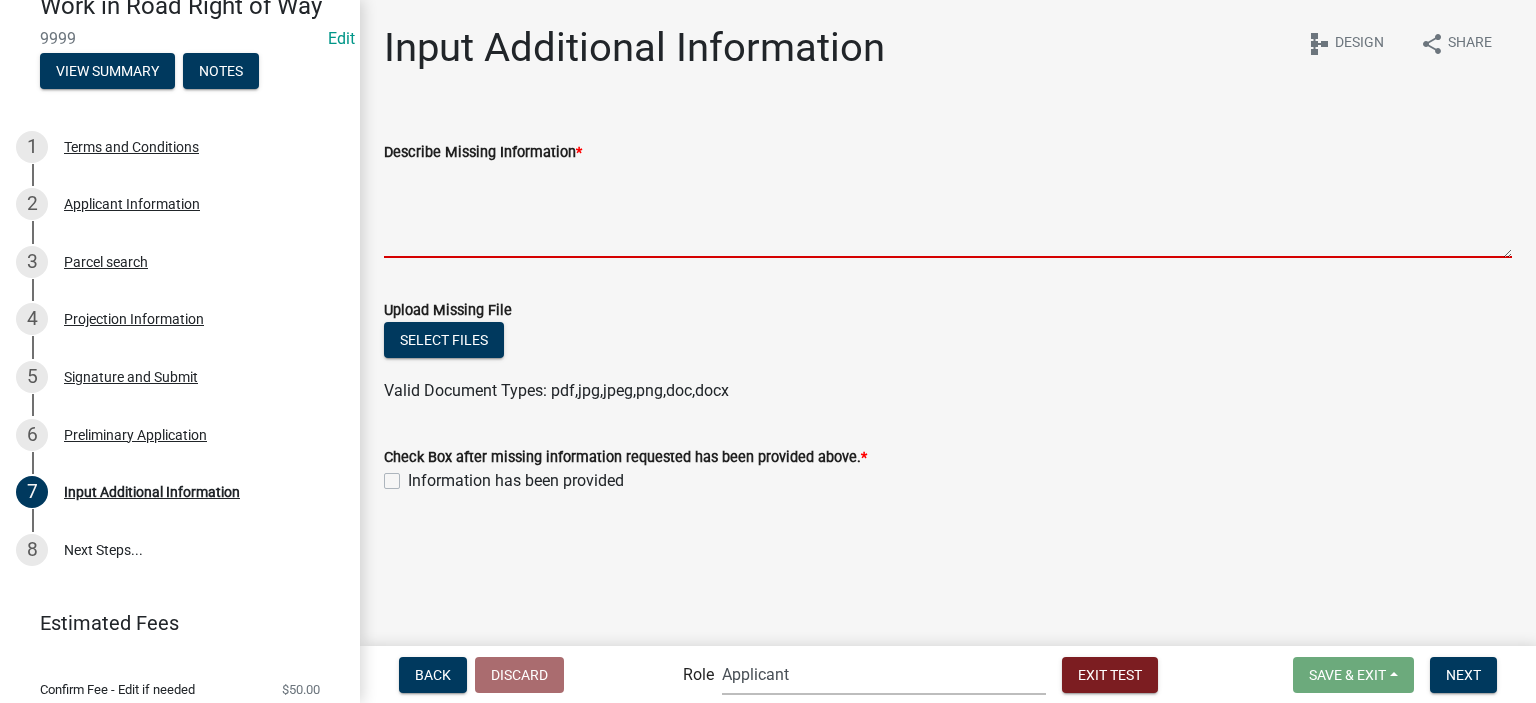 click on "Describe Missing Information  *" at bounding box center [948, 211] 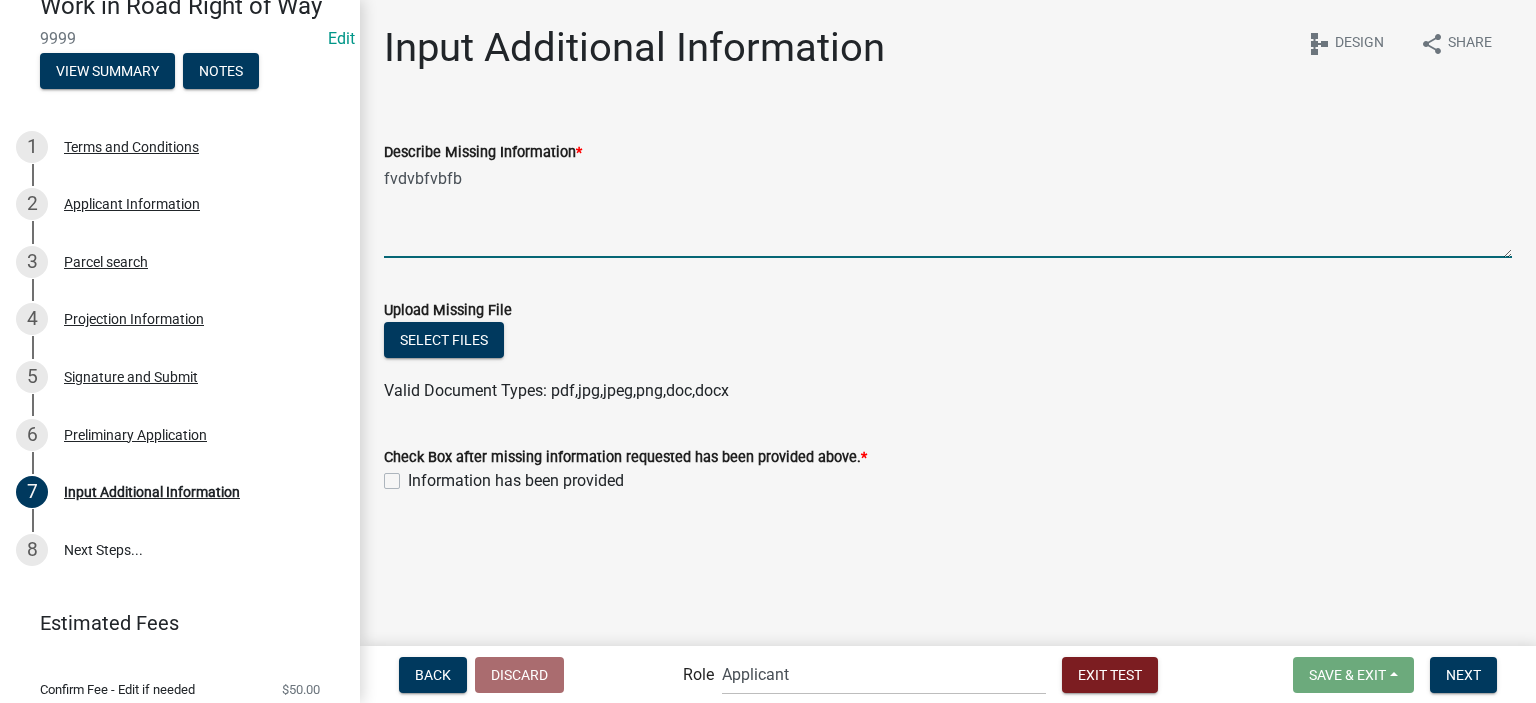 type on "fvdvbfvbfb" 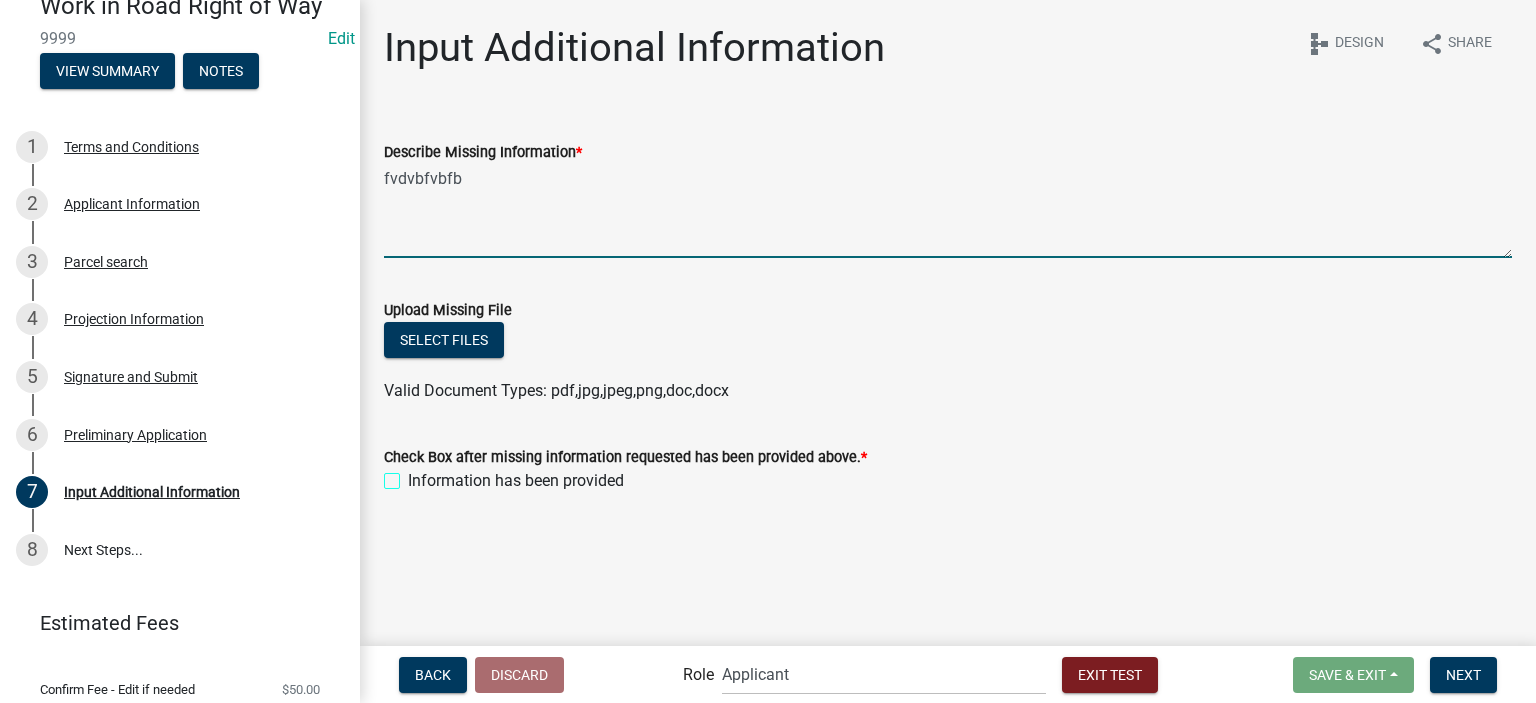 click on "Information has been provided" at bounding box center (414, 475) 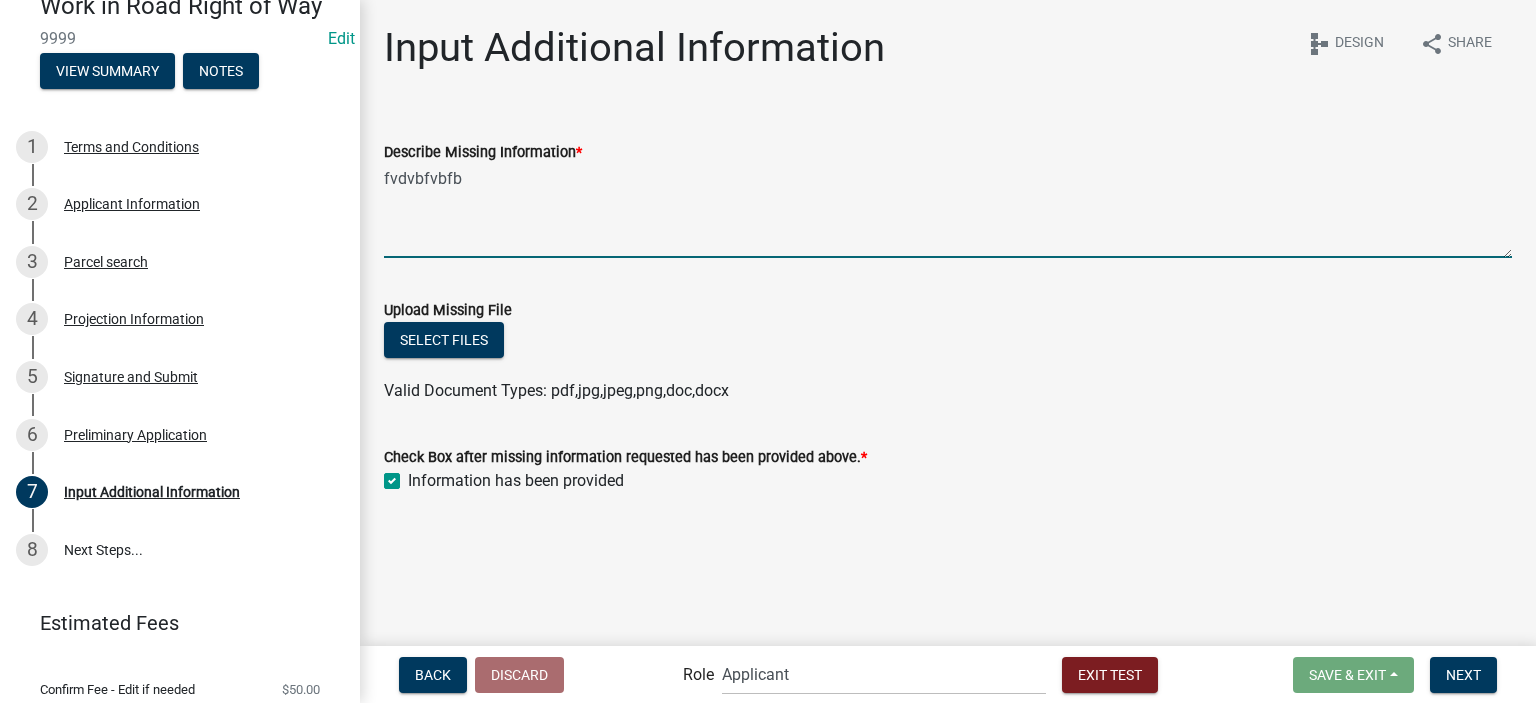 checkbox on "true" 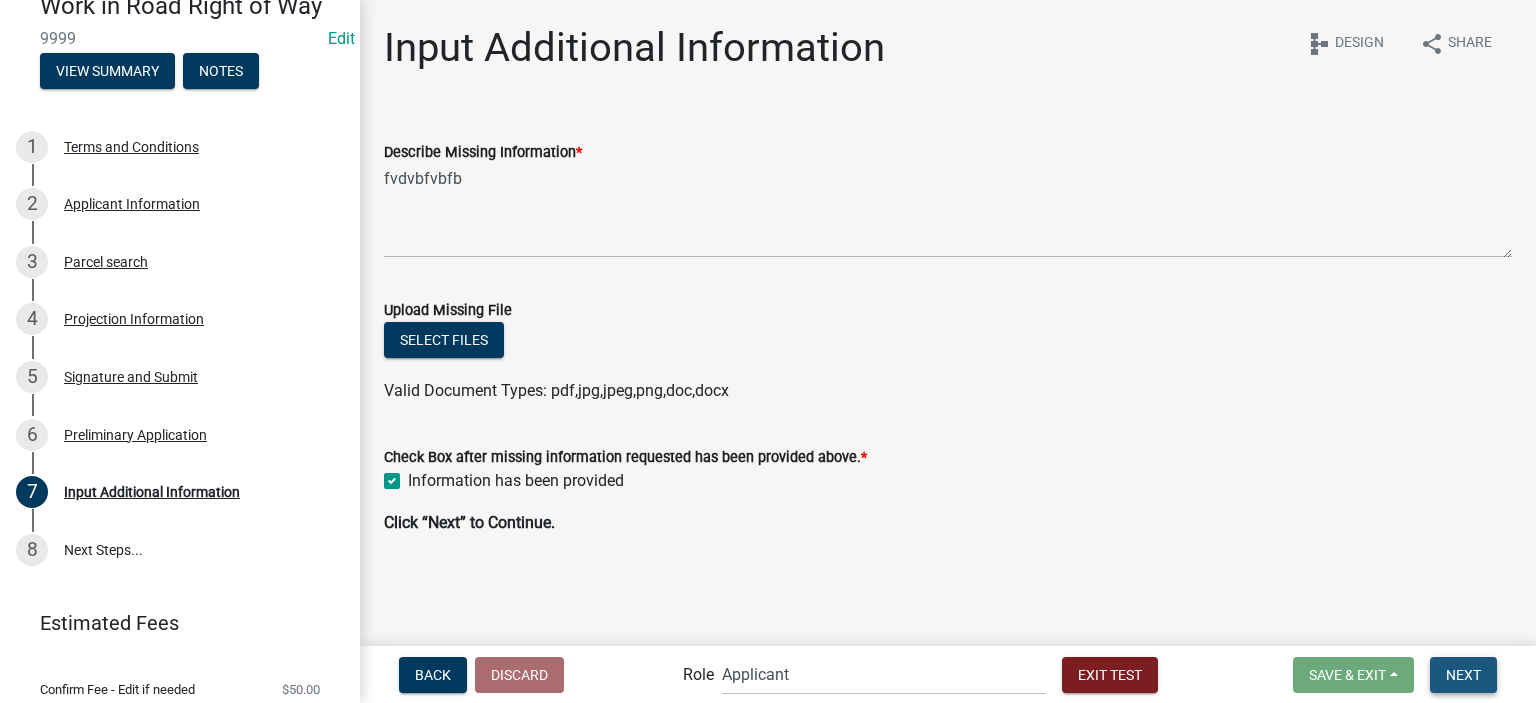 click on "Next" at bounding box center (1463, 674) 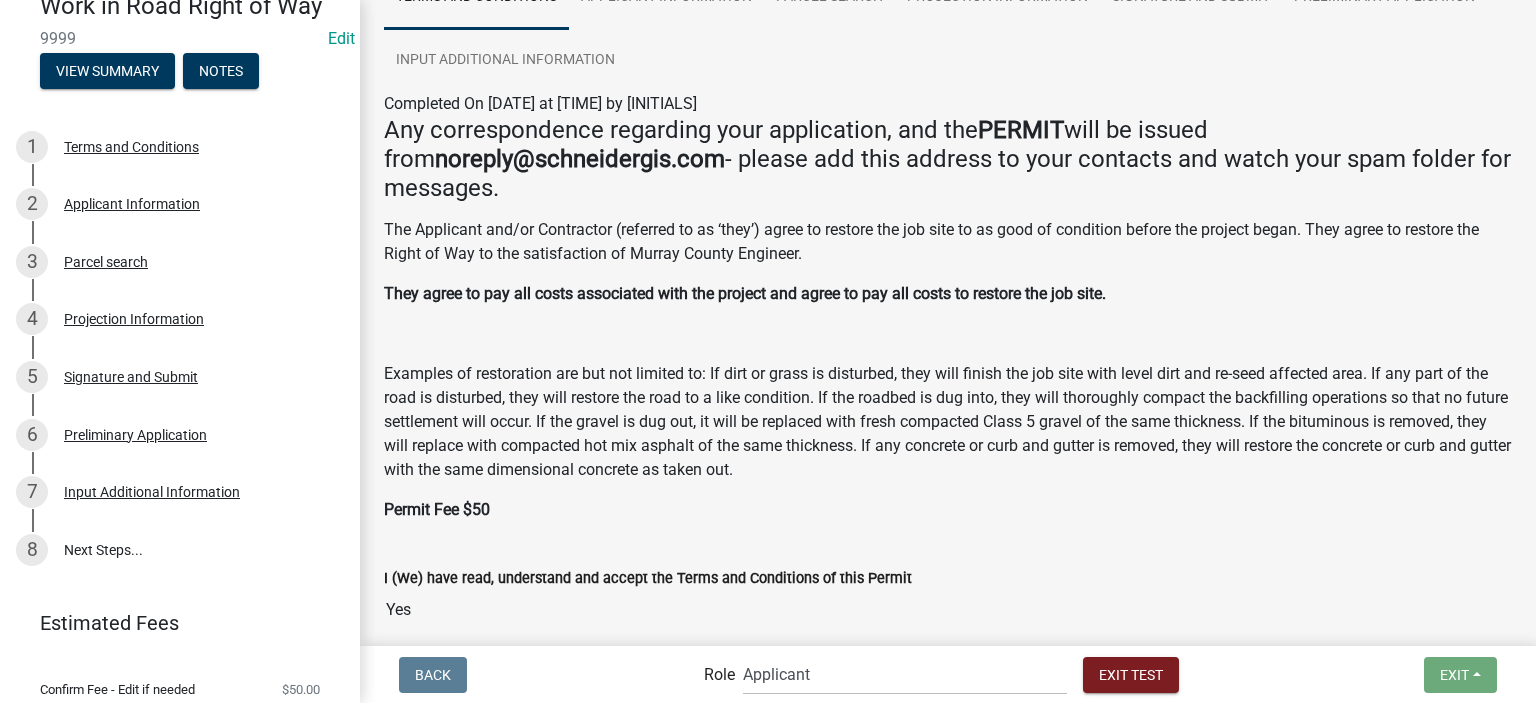 scroll, scrollTop: 336, scrollLeft: 0, axis: vertical 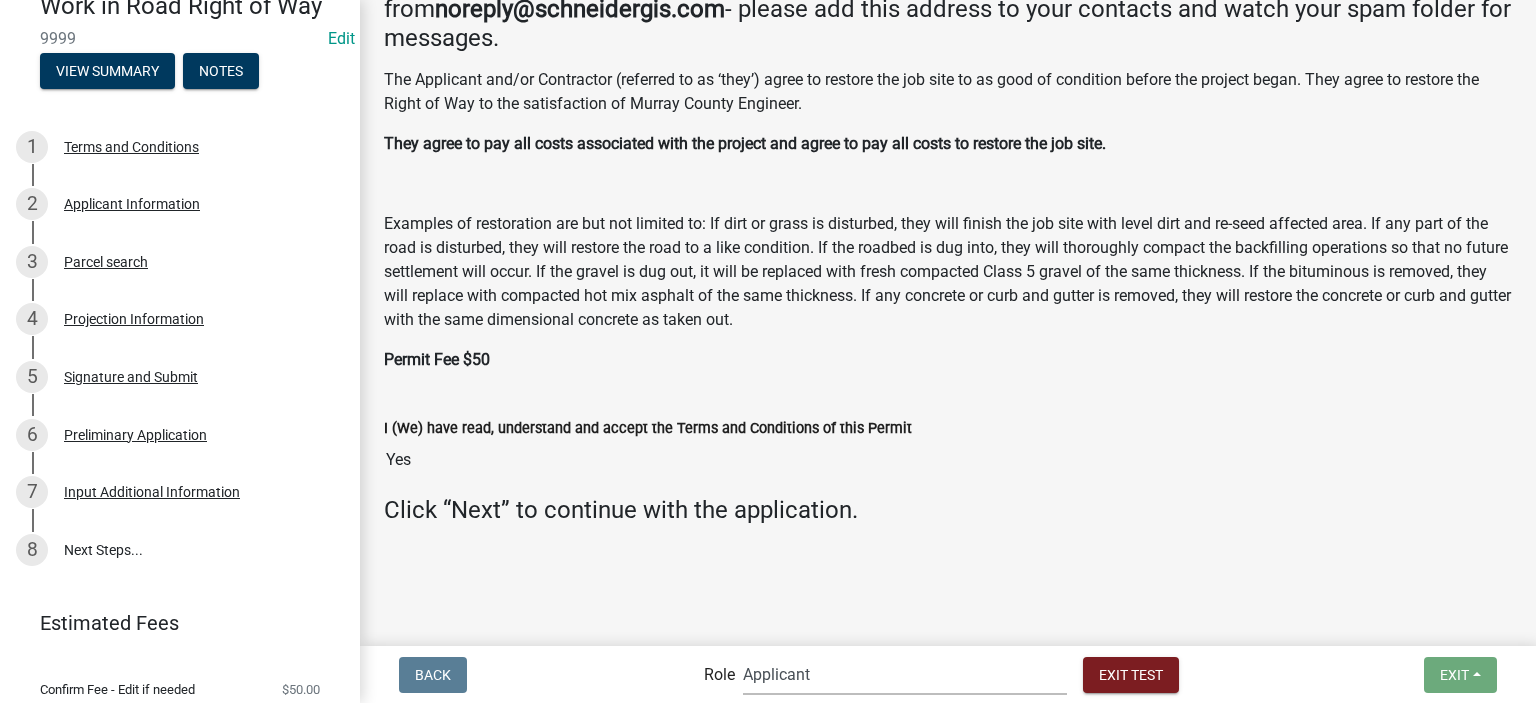click on "Applicant   Highway Department Admin   Admin   Highway Department Maintenance Supervisor   Highway Department Engineer" at bounding box center (905, 674) 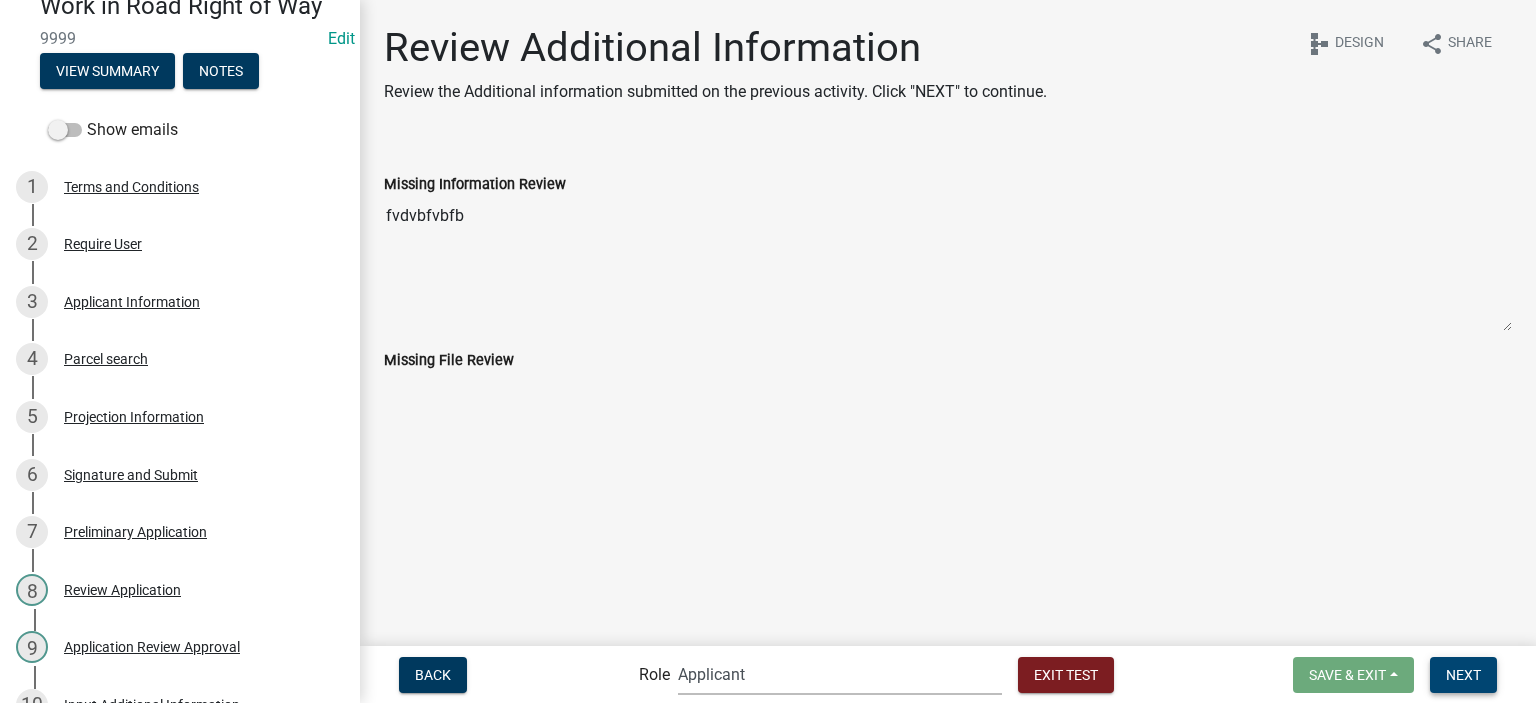 click on "Next" at bounding box center (1463, 674) 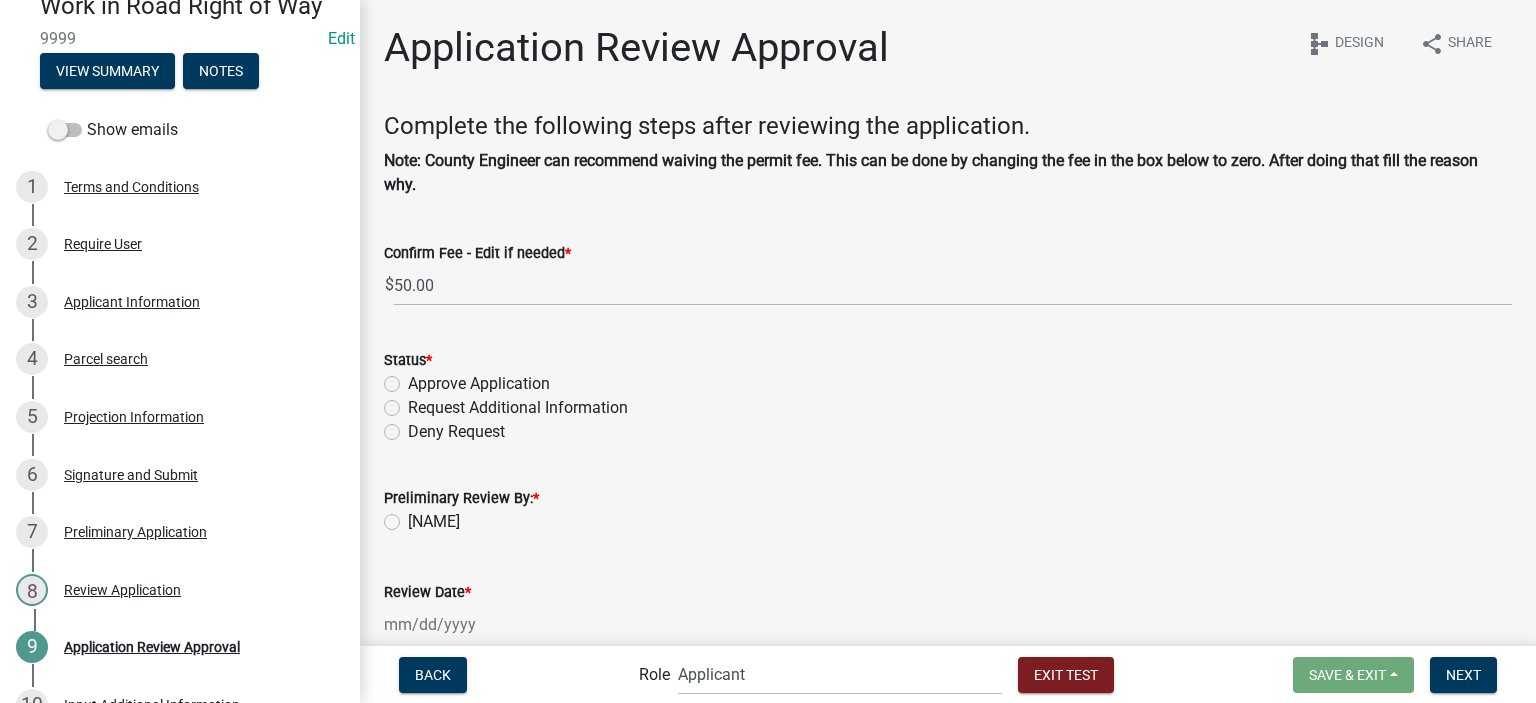 click on "Approve Application" 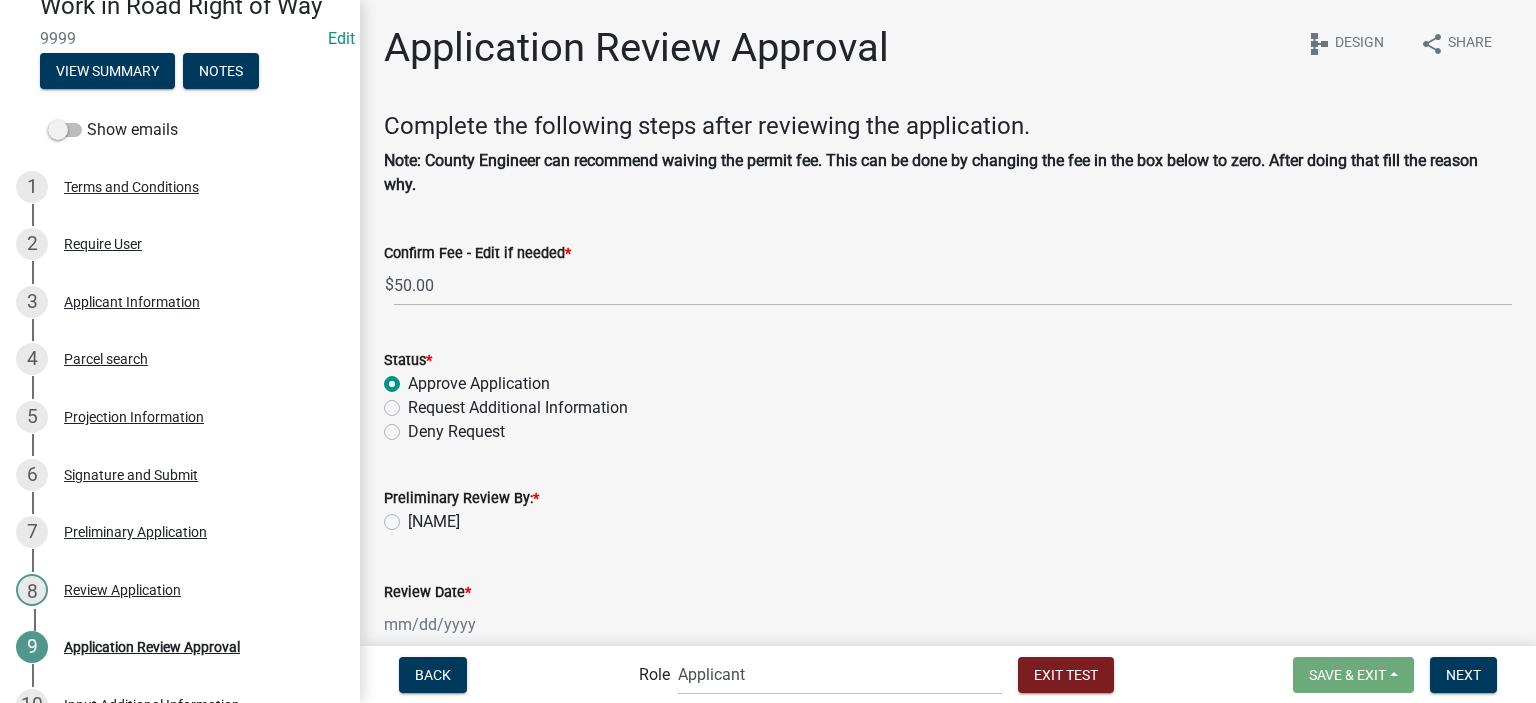 radio on "true" 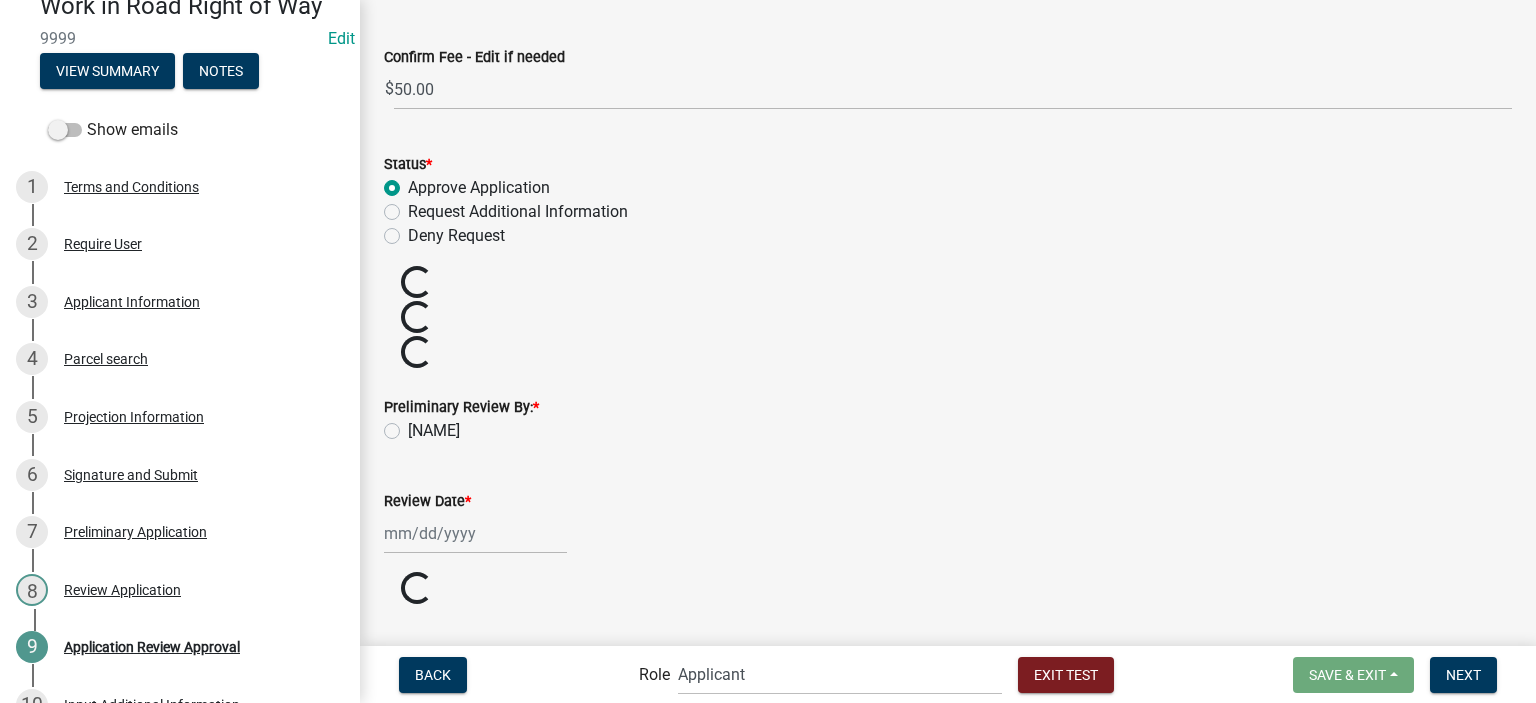 scroll, scrollTop: 200, scrollLeft: 0, axis: vertical 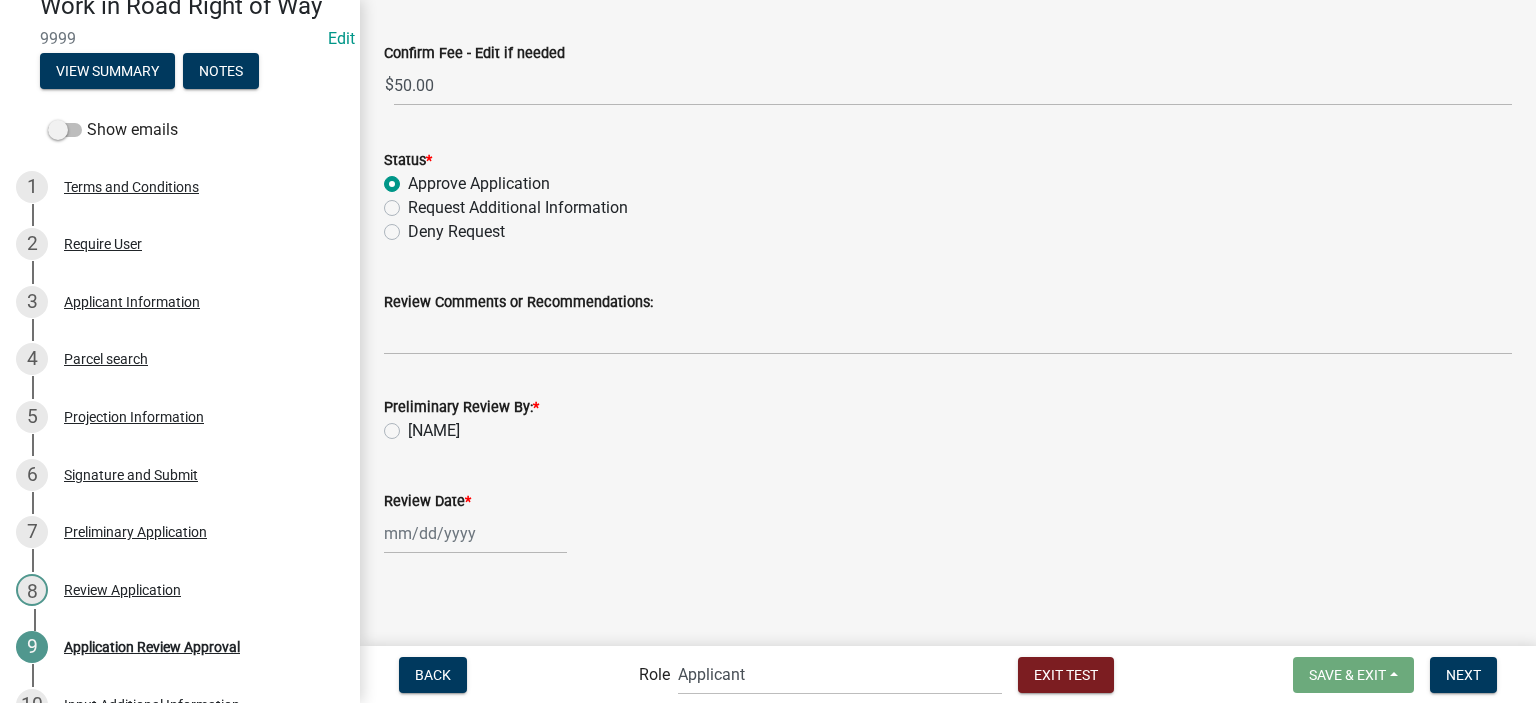 click on "[FIRST] [LAST]" 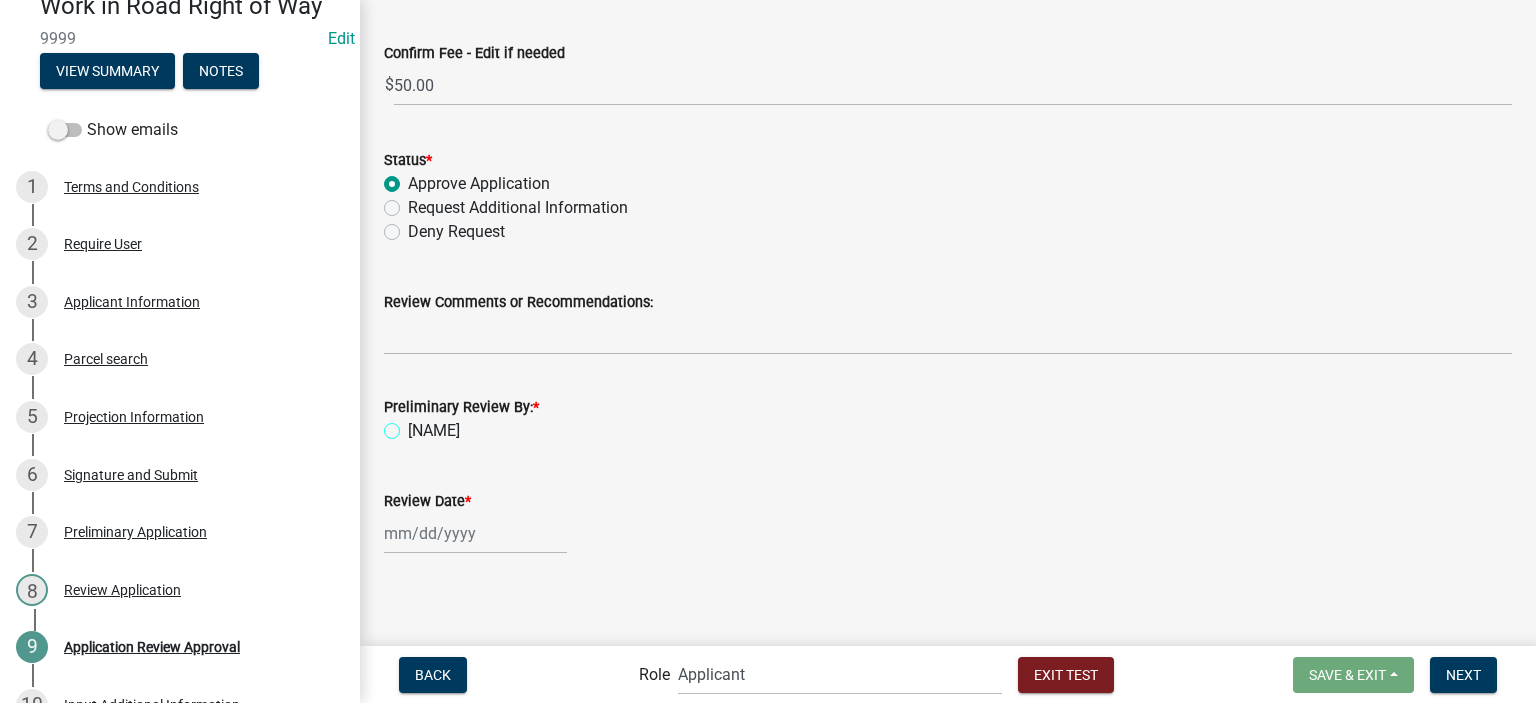 click on "[FIRST] [LAST]" at bounding box center [414, 425] 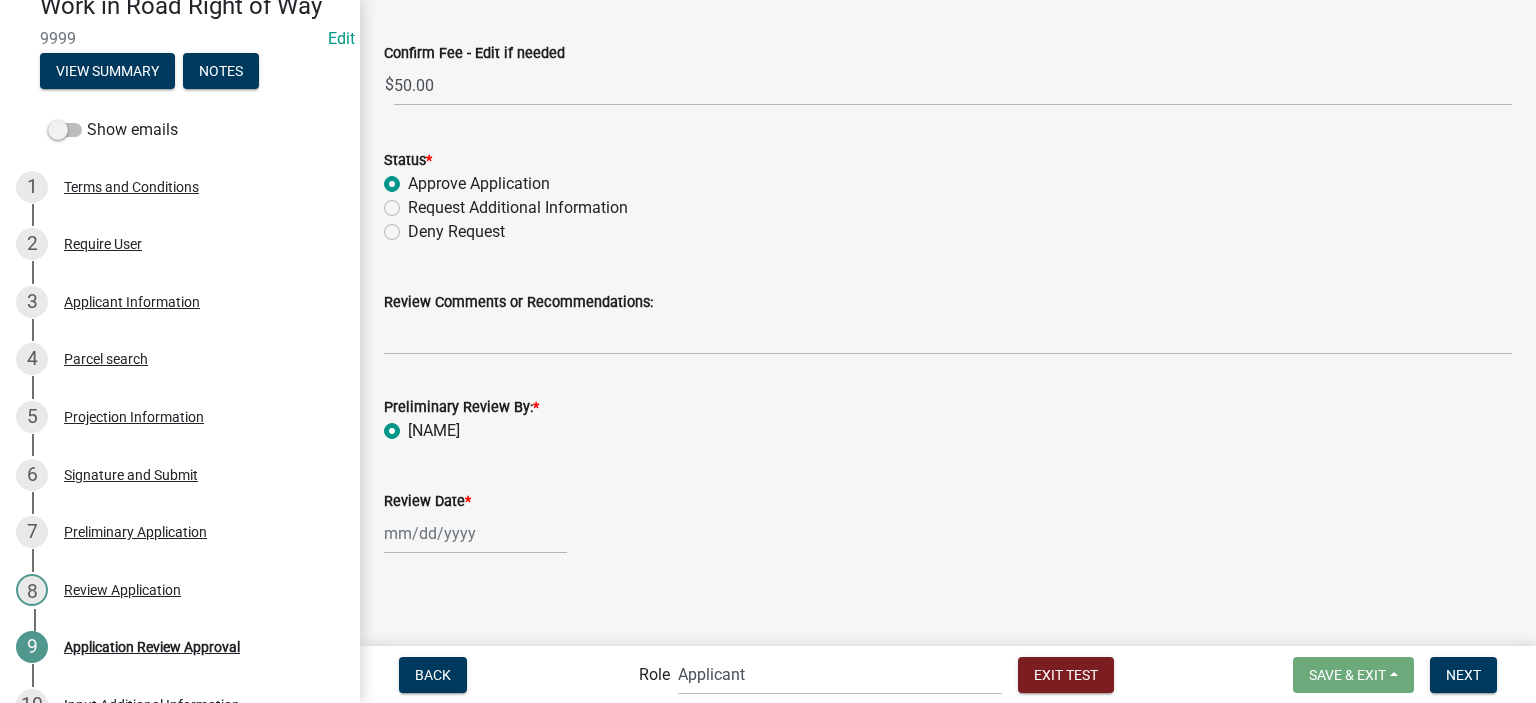 radio on "true" 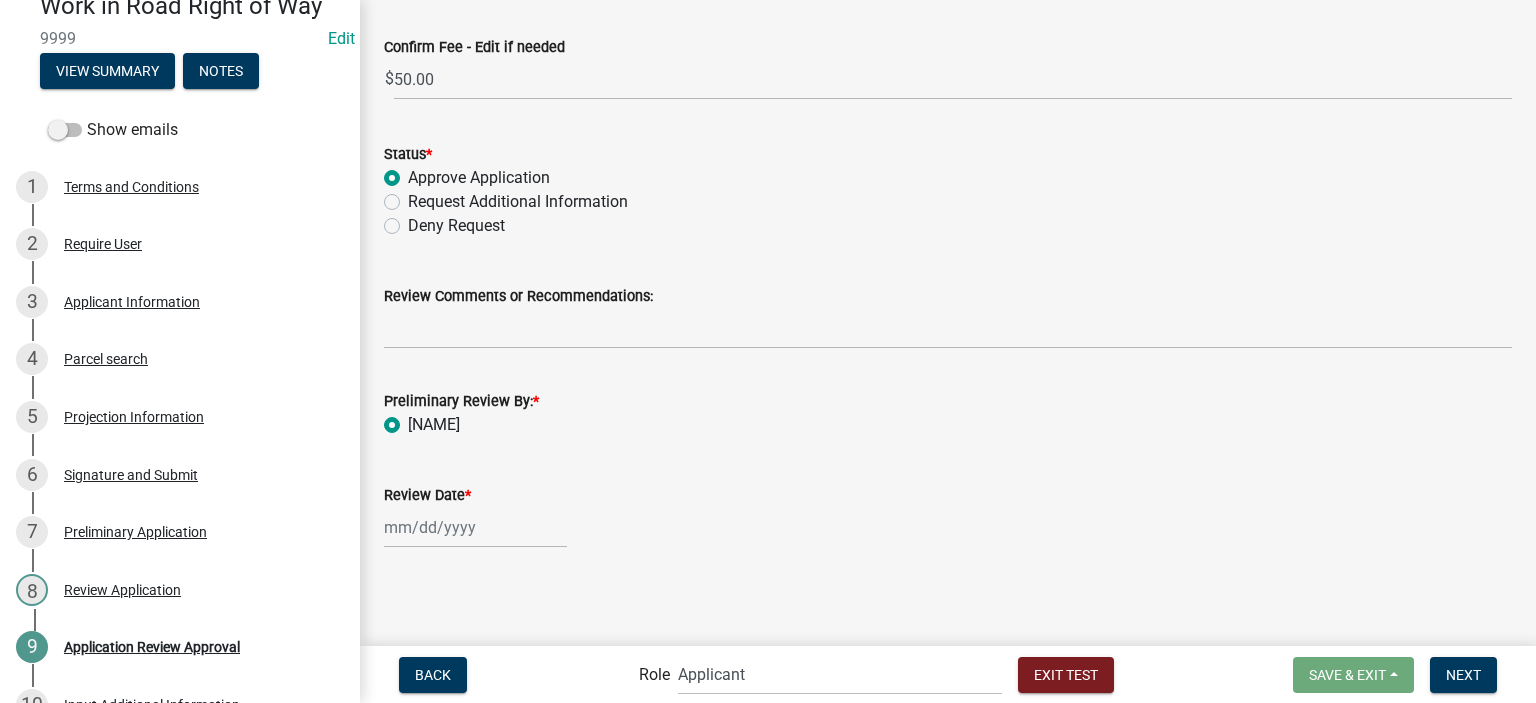 click 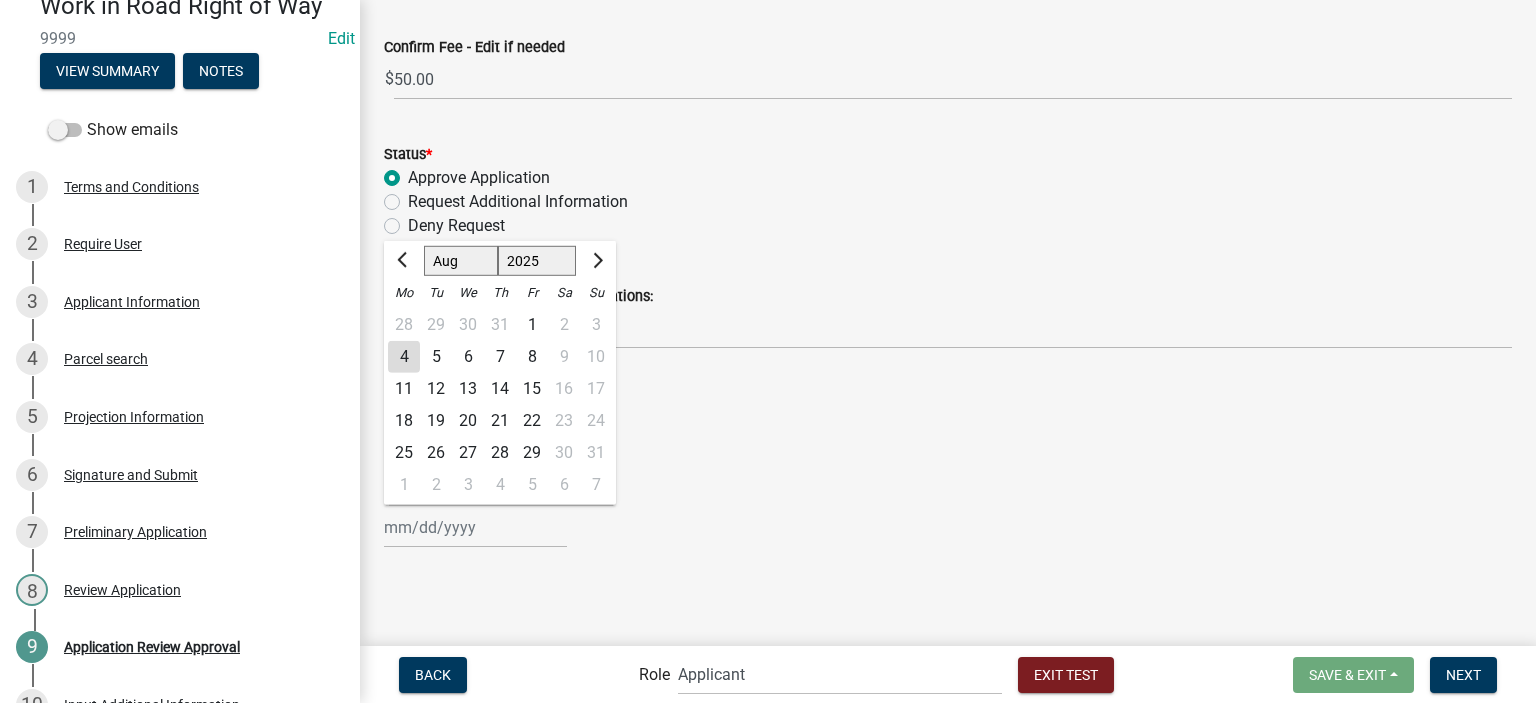 click on "4" 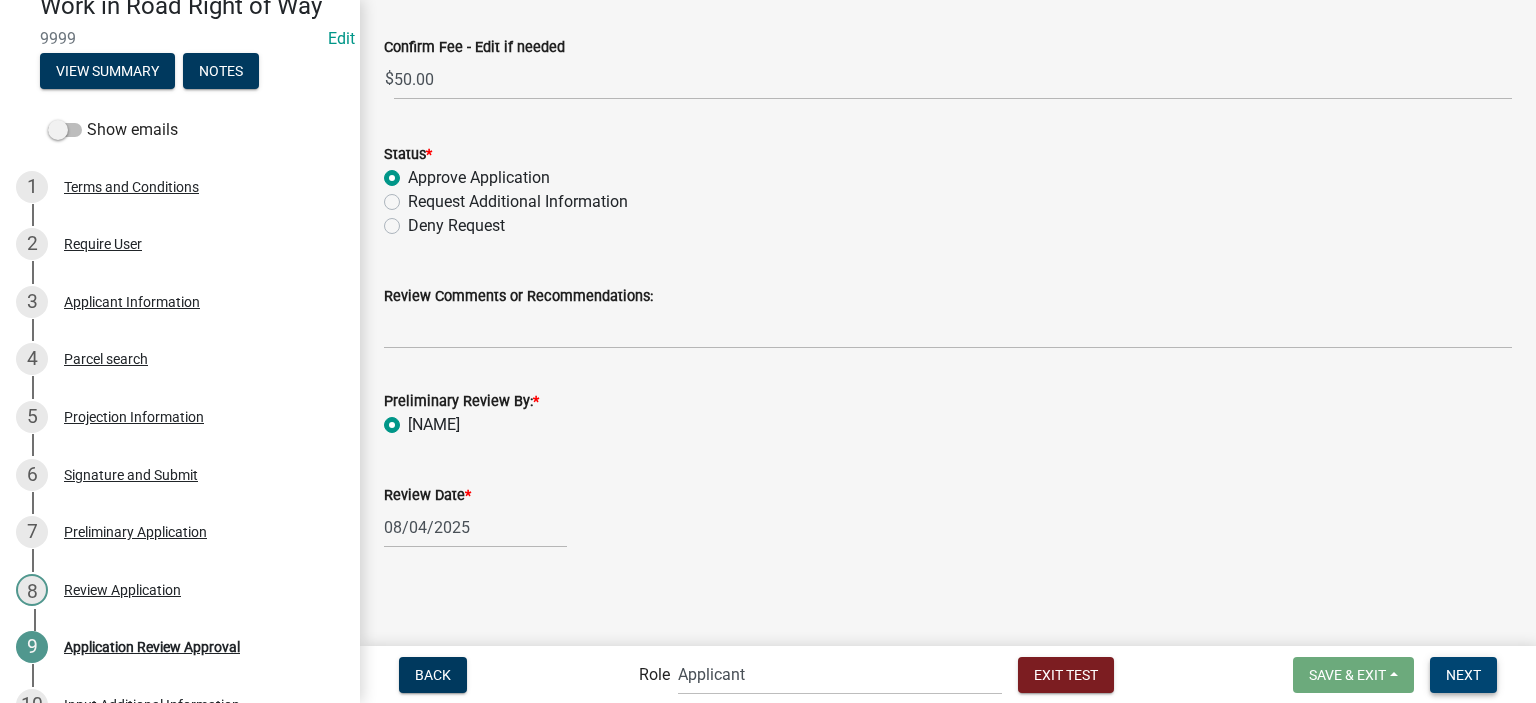 click on "Next" at bounding box center [1463, 674] 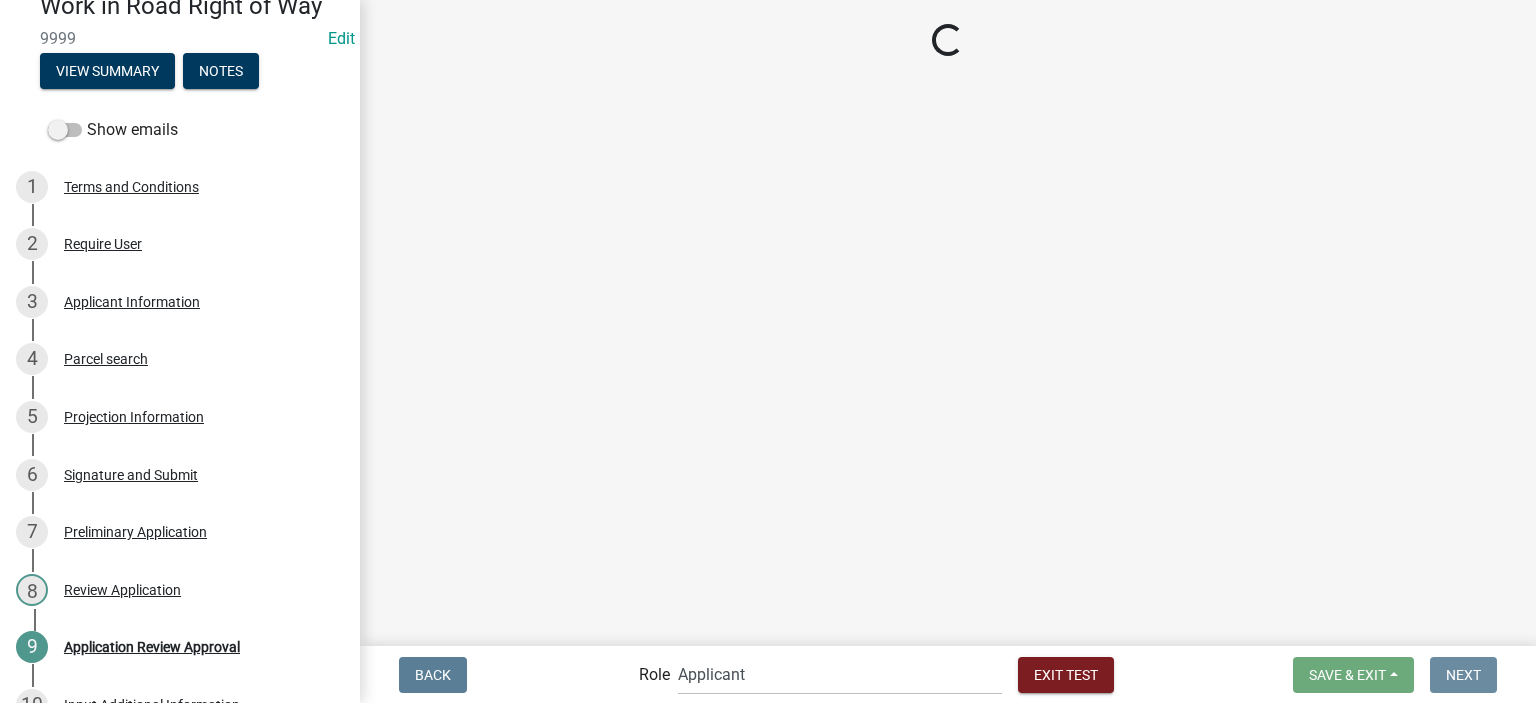 scroll, scrollTop: 0, scrollLeft: 0, axis: both 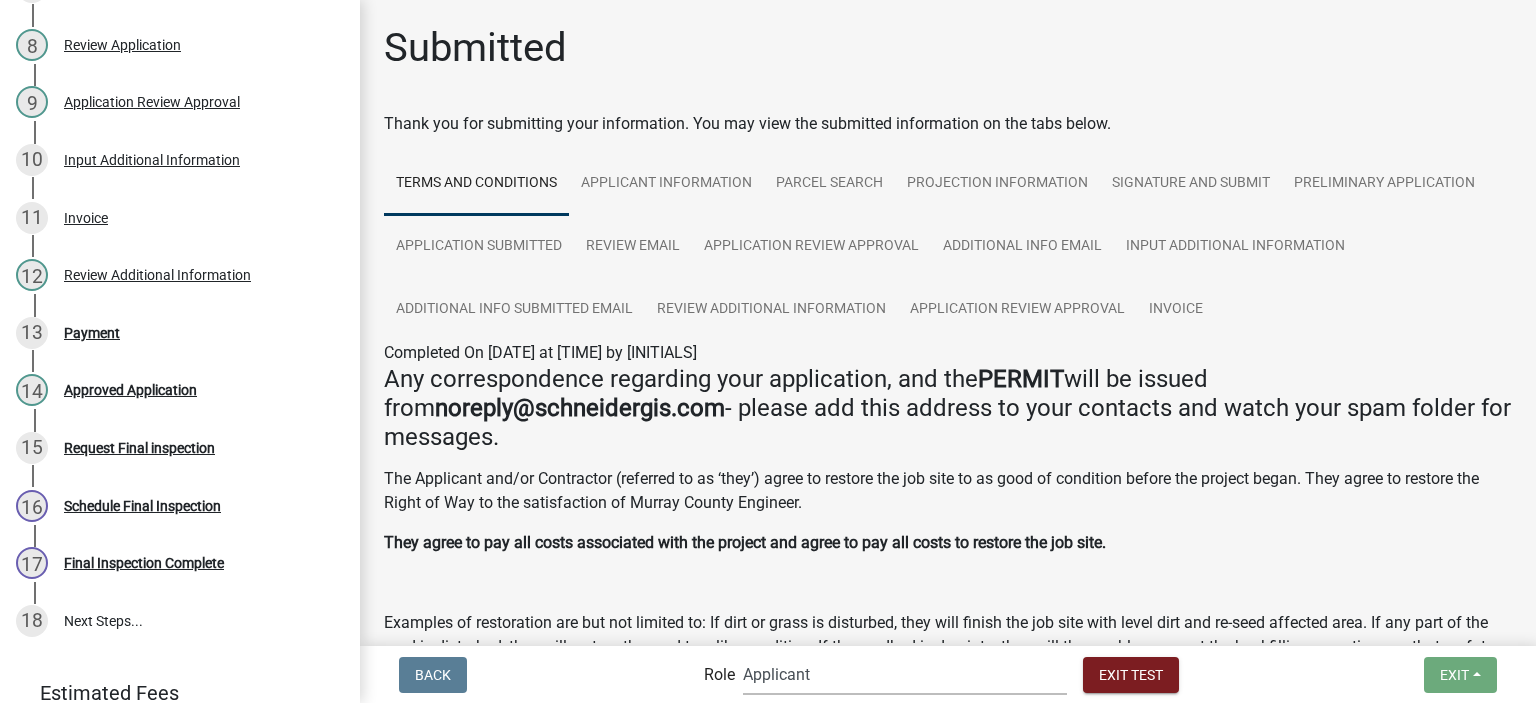 click on "Applicant   Highway Department Admin   Admin   Highway Department Maintenance Supervisor   Highway Department Engineer" at bounding box center (905, 674) 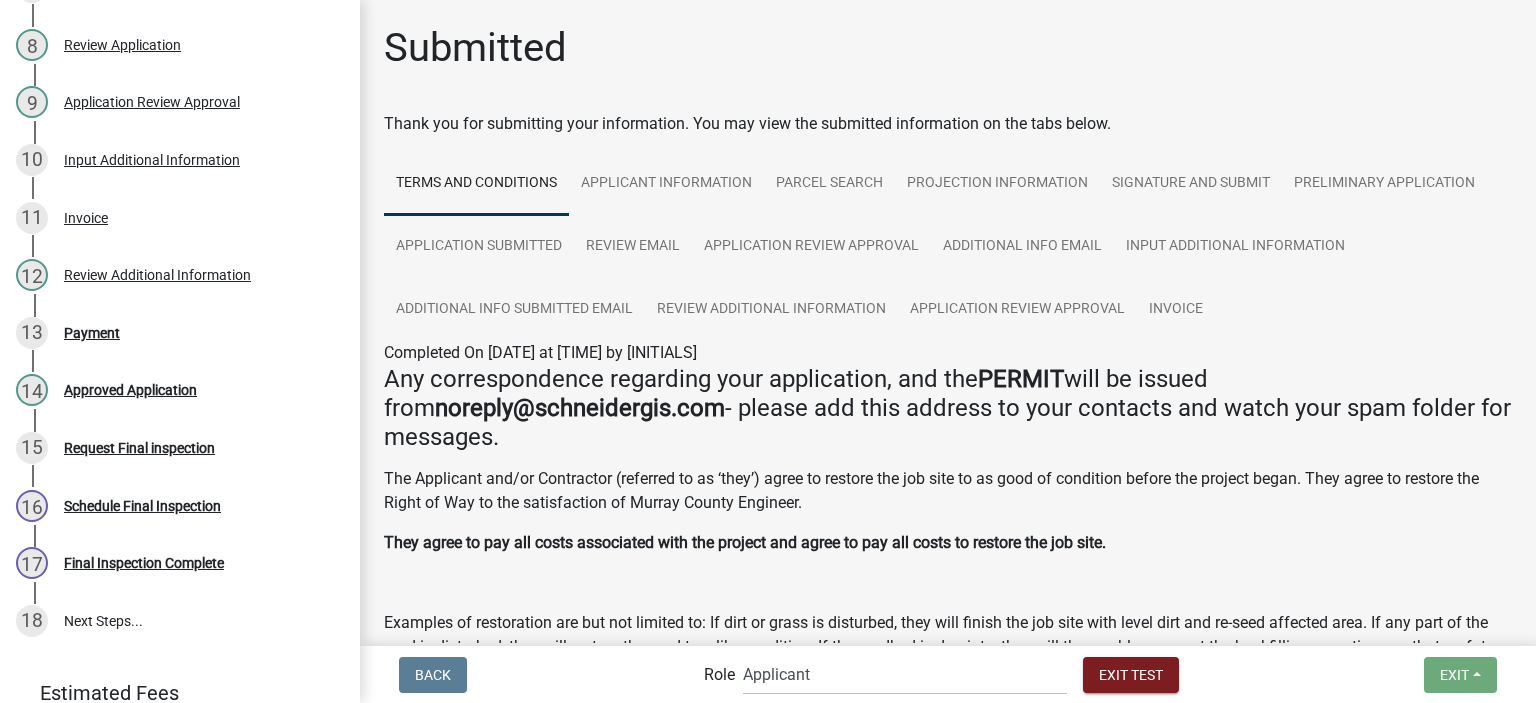 click on "The Applicant and/or Contractor (referred to as ‘they’) agree to restore the job site to as good of condition before the project began. They agree to restore the Right of Way to the satisfaction of Murray County Engineer." 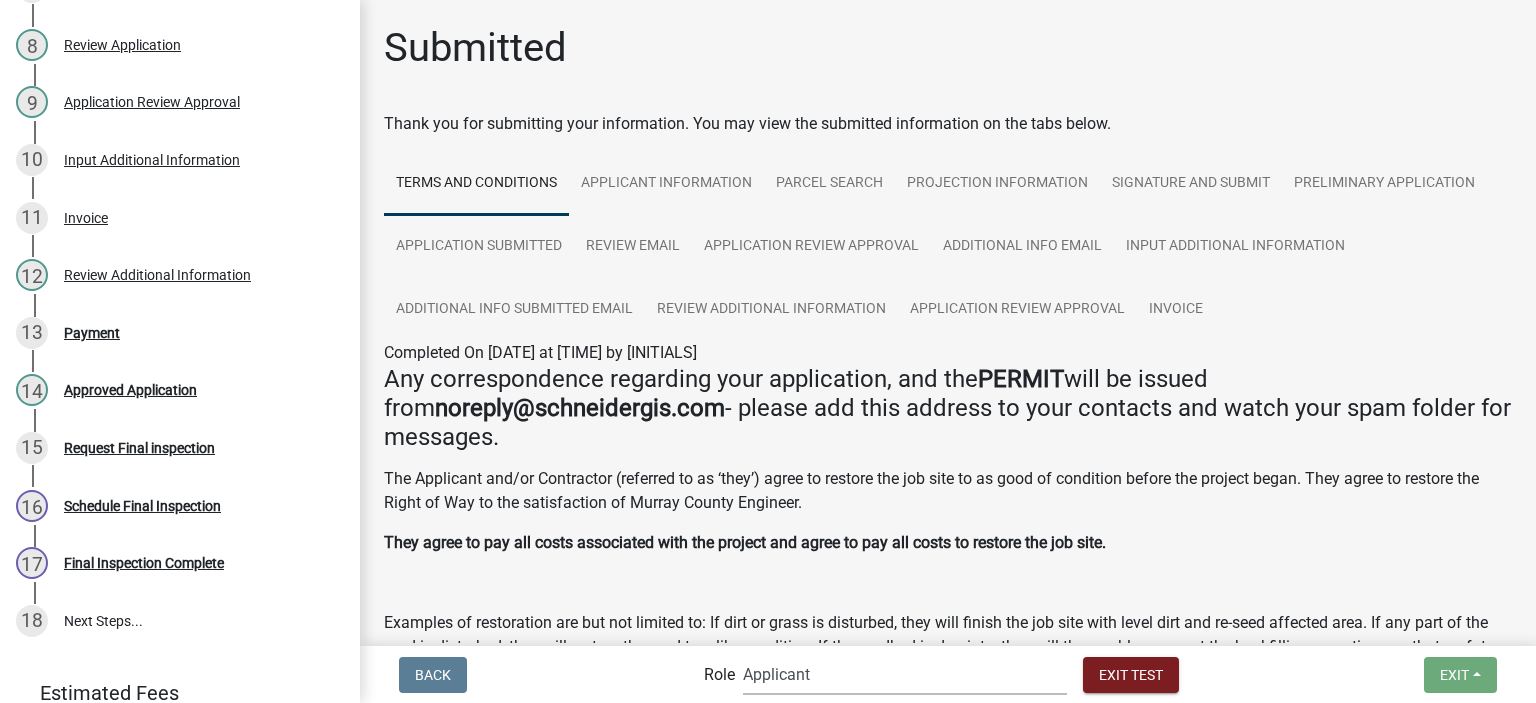 click on "Applicant   Highway Department Admin   Admin   Highway Department Maintenance Supervisor   Highway Department Engineer" at bounding box center [905, 674] 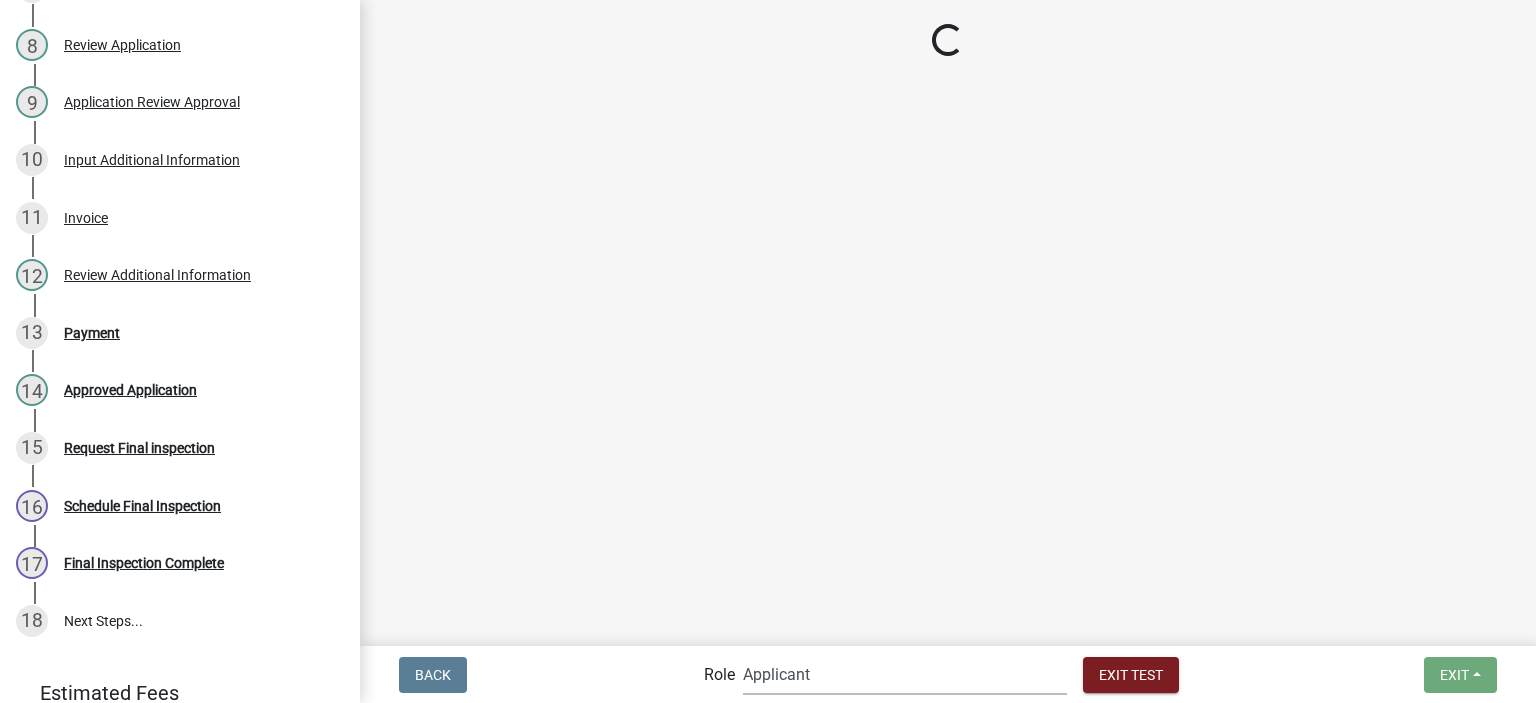 scroll, scrollTop: 302, scrollLeft: 0, axis: vertical 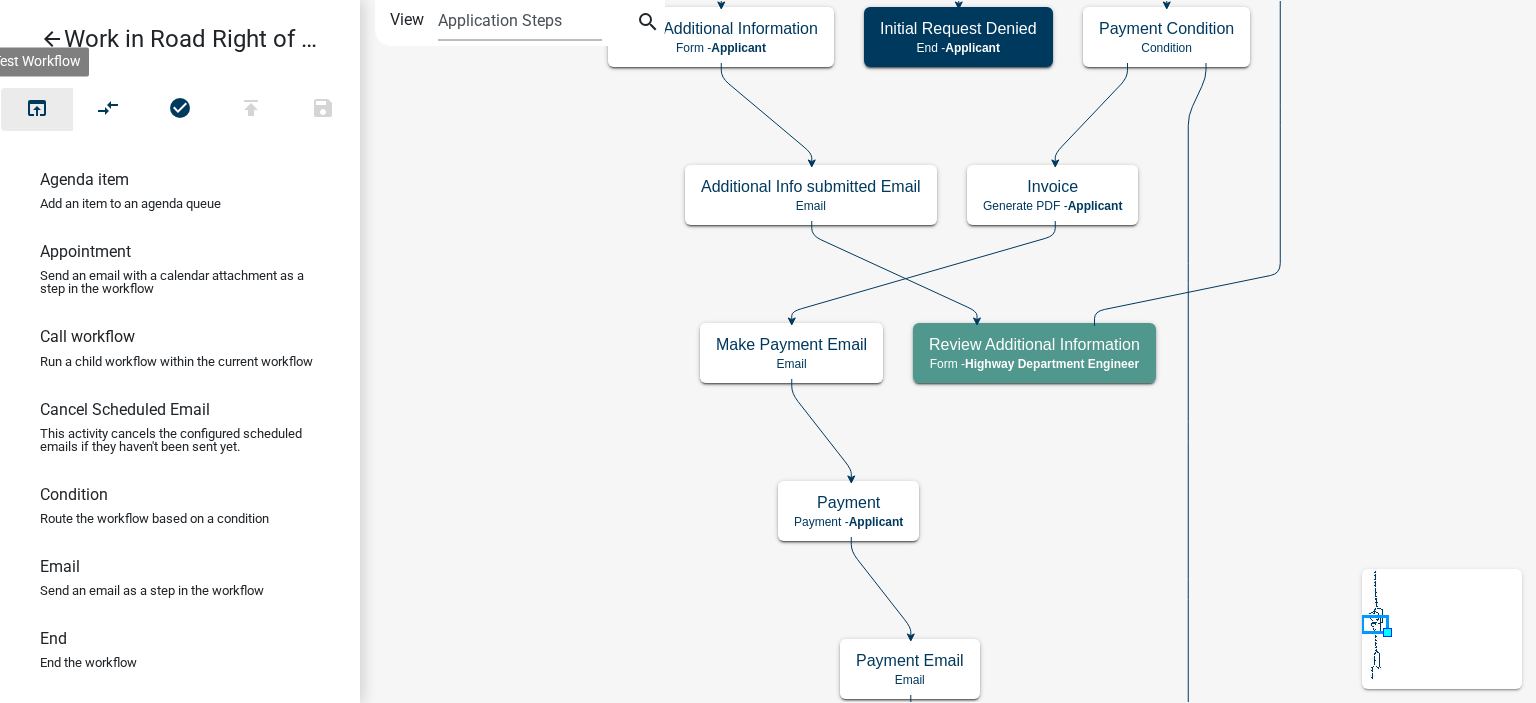 click on "open_in_browser" at bounding box center (37, 110) 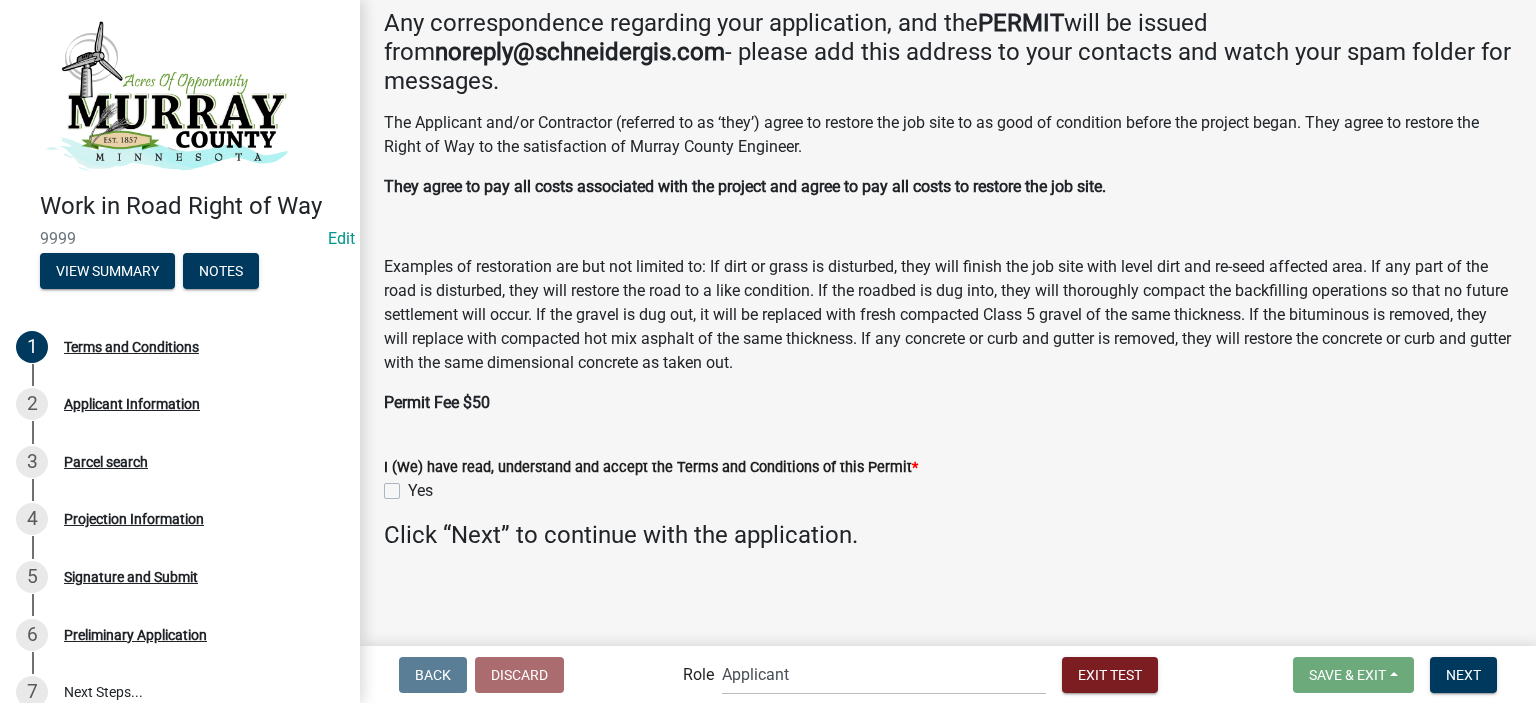 scroll, scrollTop: 104, scrollLeft: 0, axis: vertical 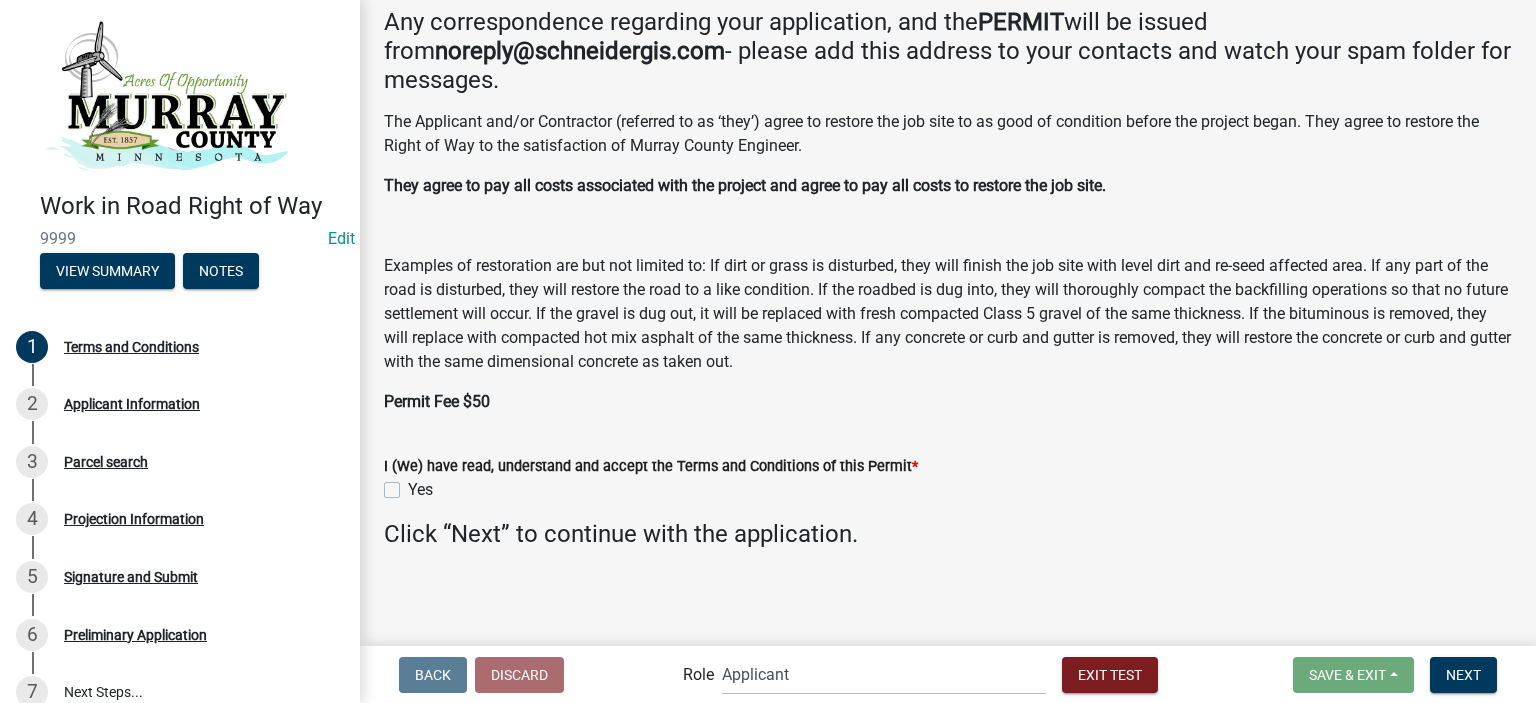 click on "I (We) have read, understand and accept the Terms and Conditions of this Permit  *  Yes" 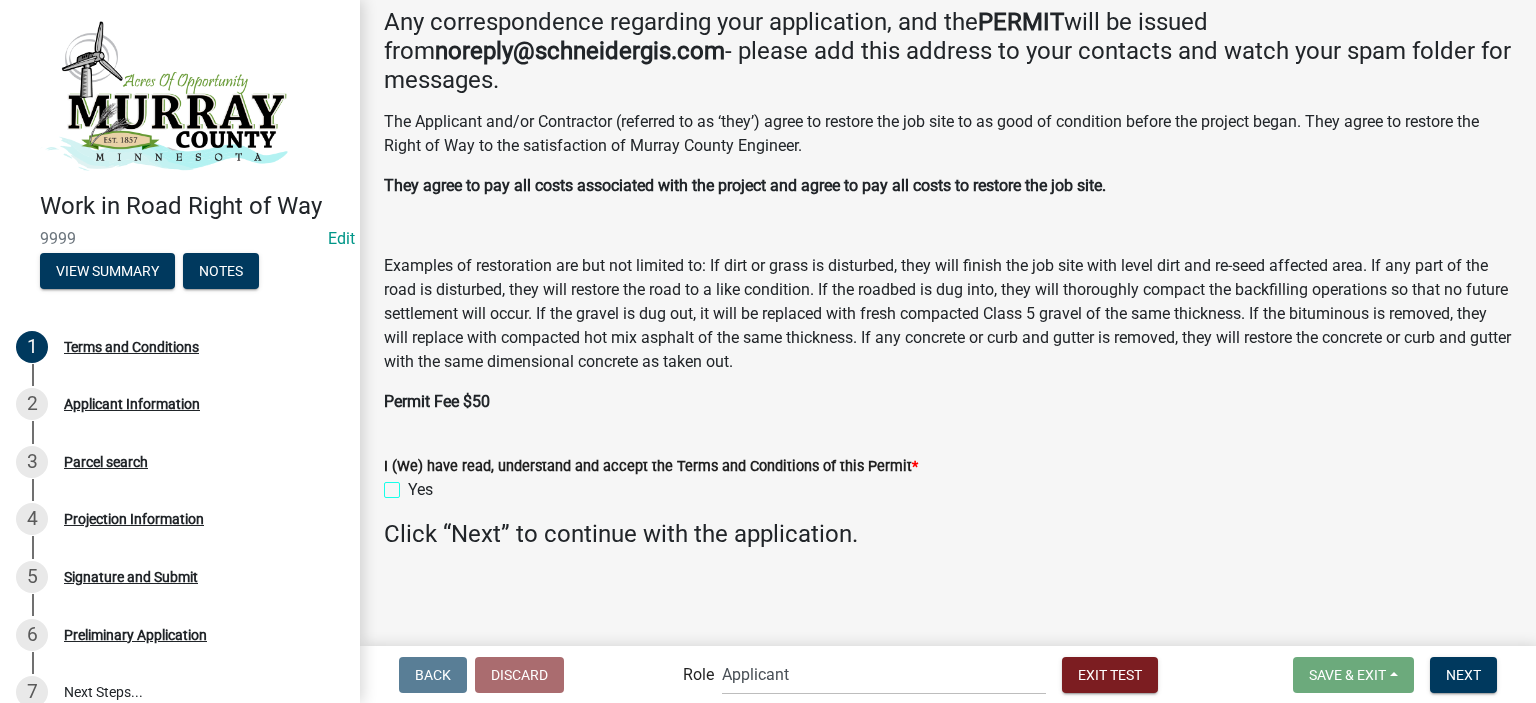click on "Yes" at bounding box center (414, 484) 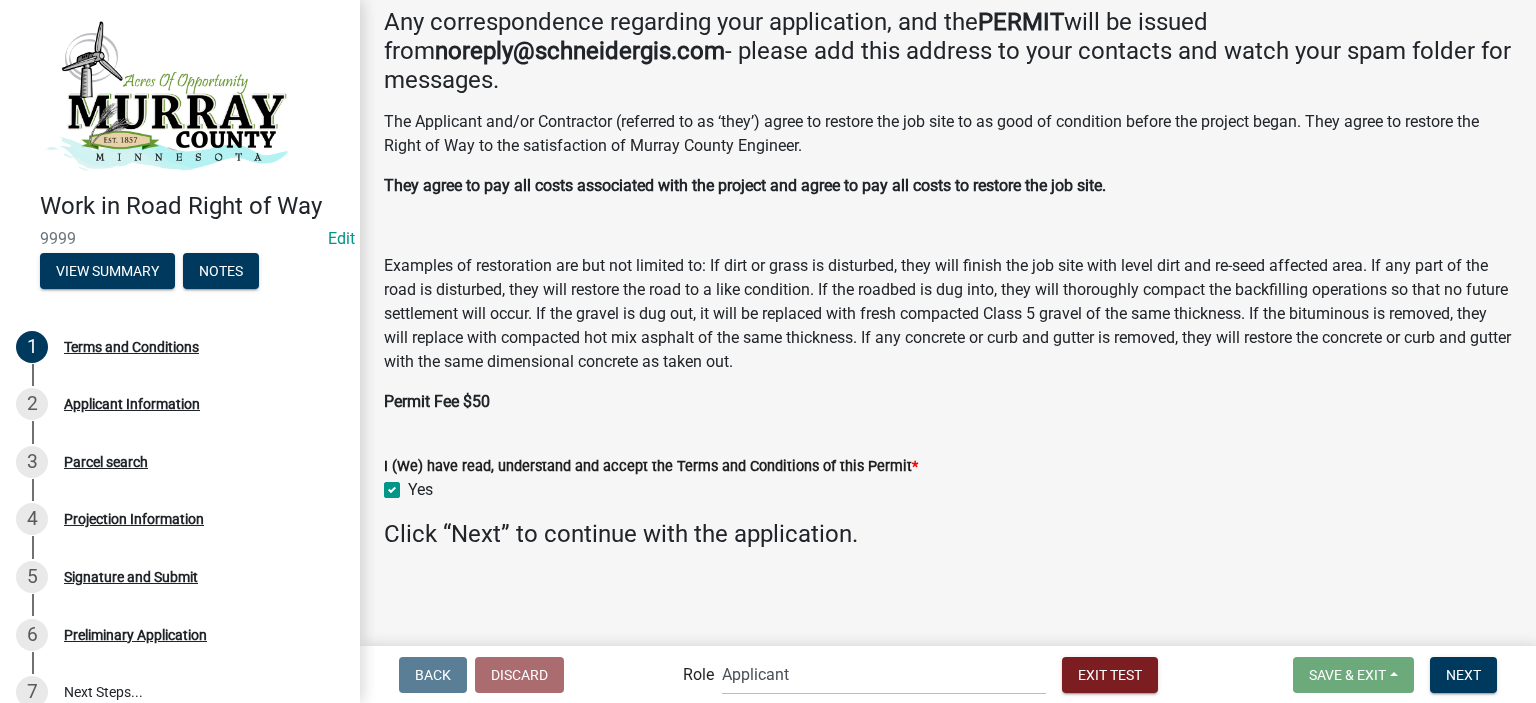 checkbox on "true" 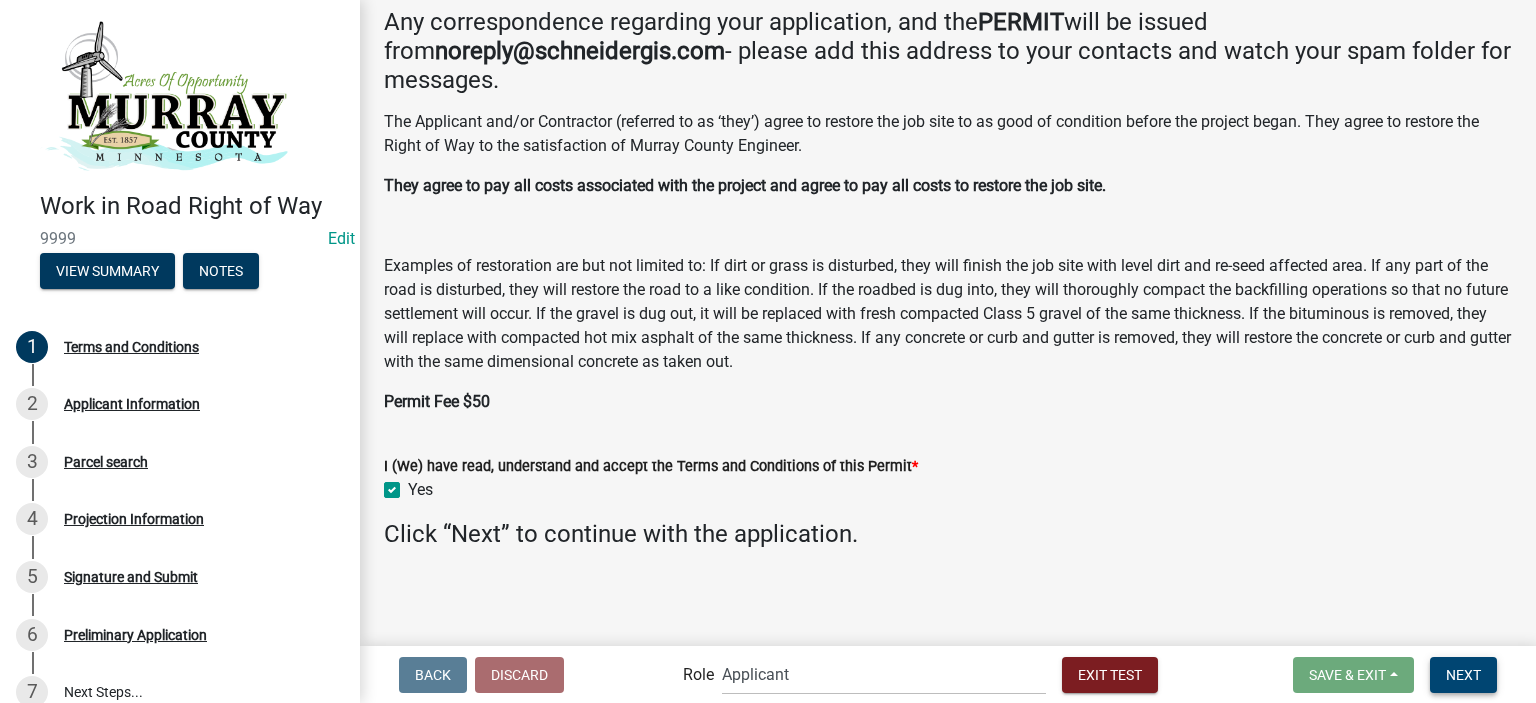 click on "Next" at bounding box center (1463, 675) 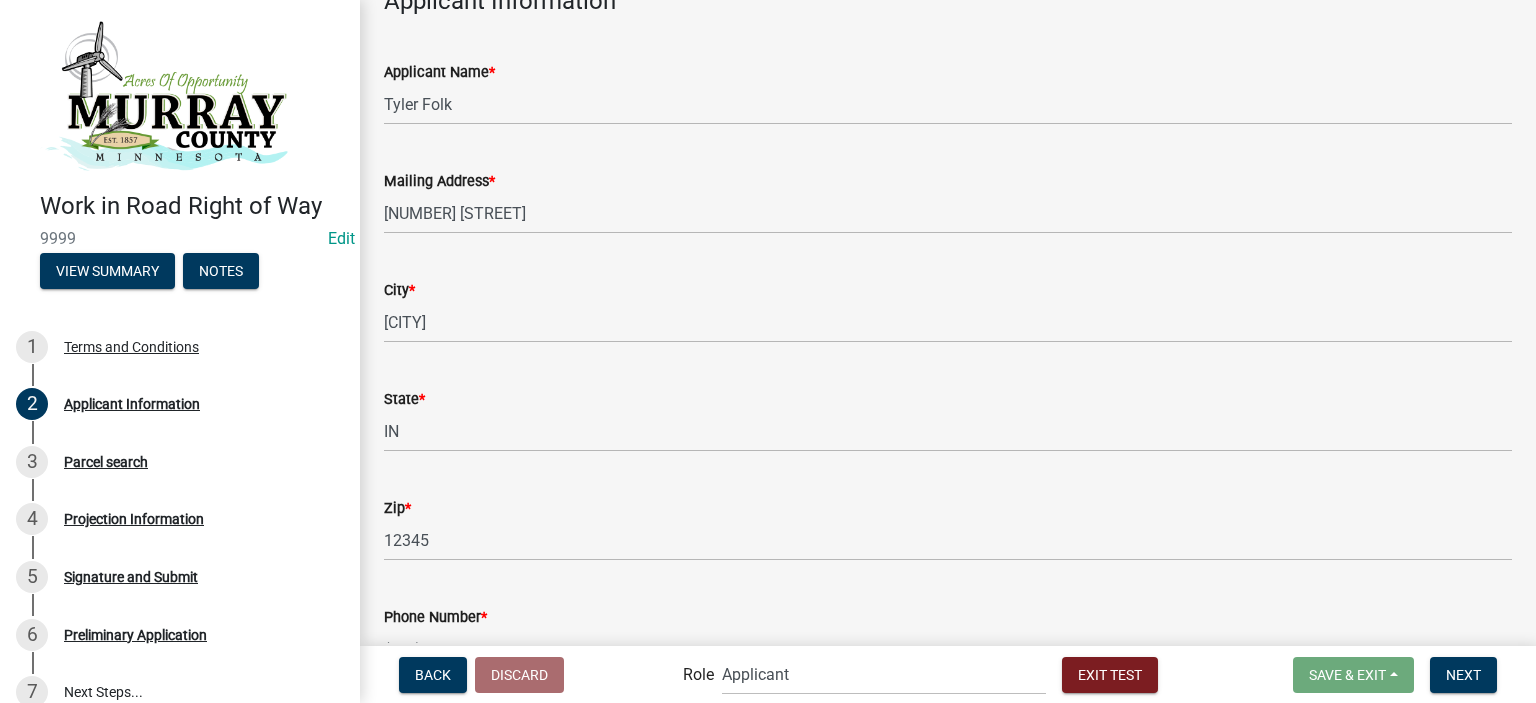 scroll, scrollTop: 245, scrollLeft: 0, axis: vertical 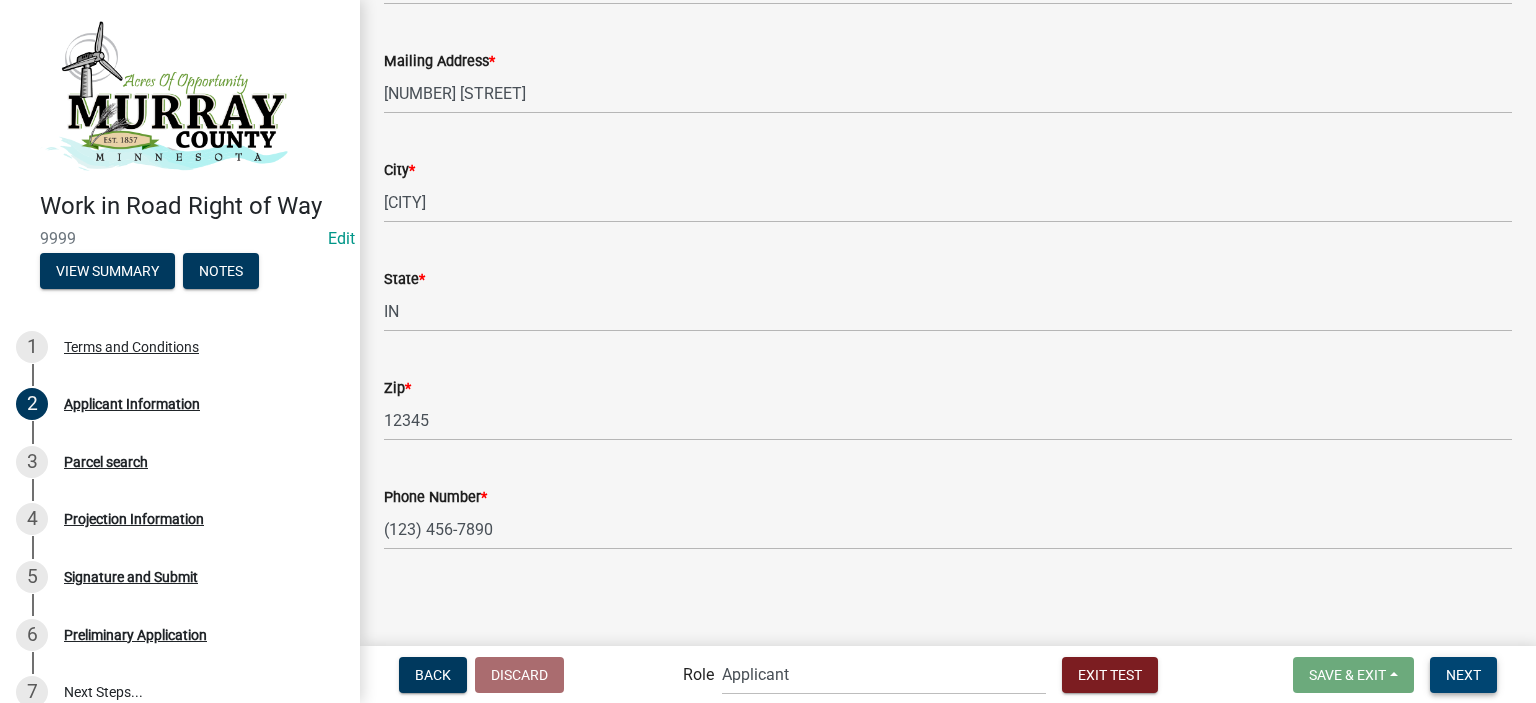 click on "Next" at bounding box center (1463, 674) 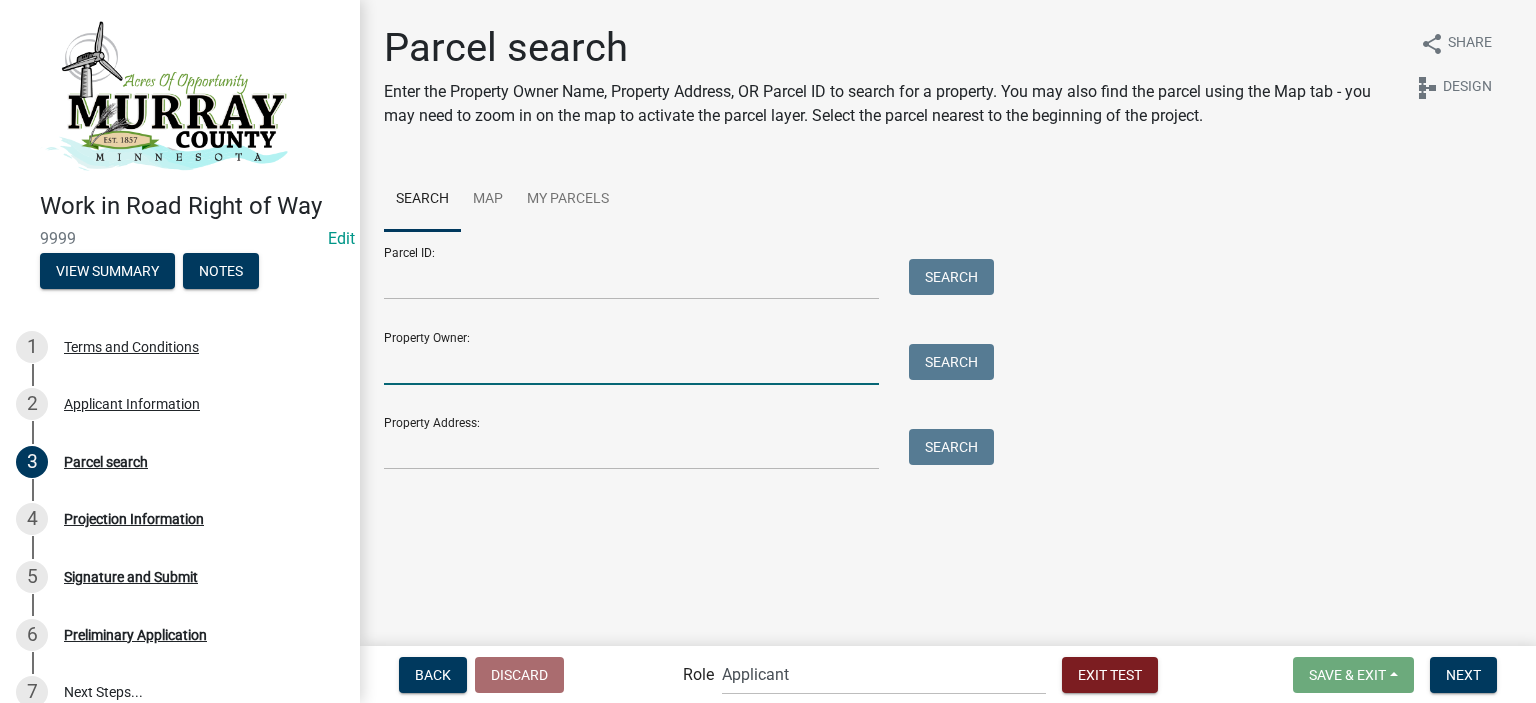 click on "Property Owner:" at bounding box center (631, 364) 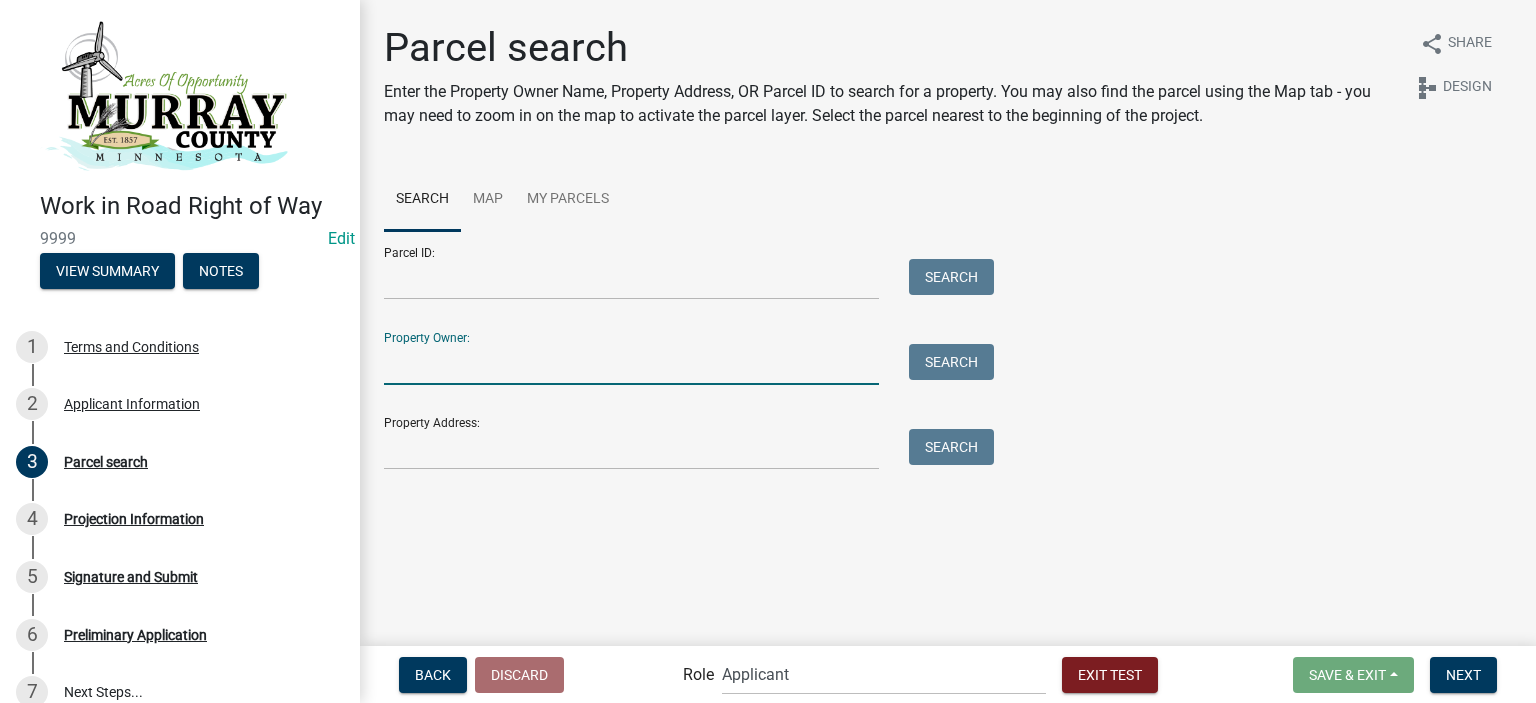 type on "smith" 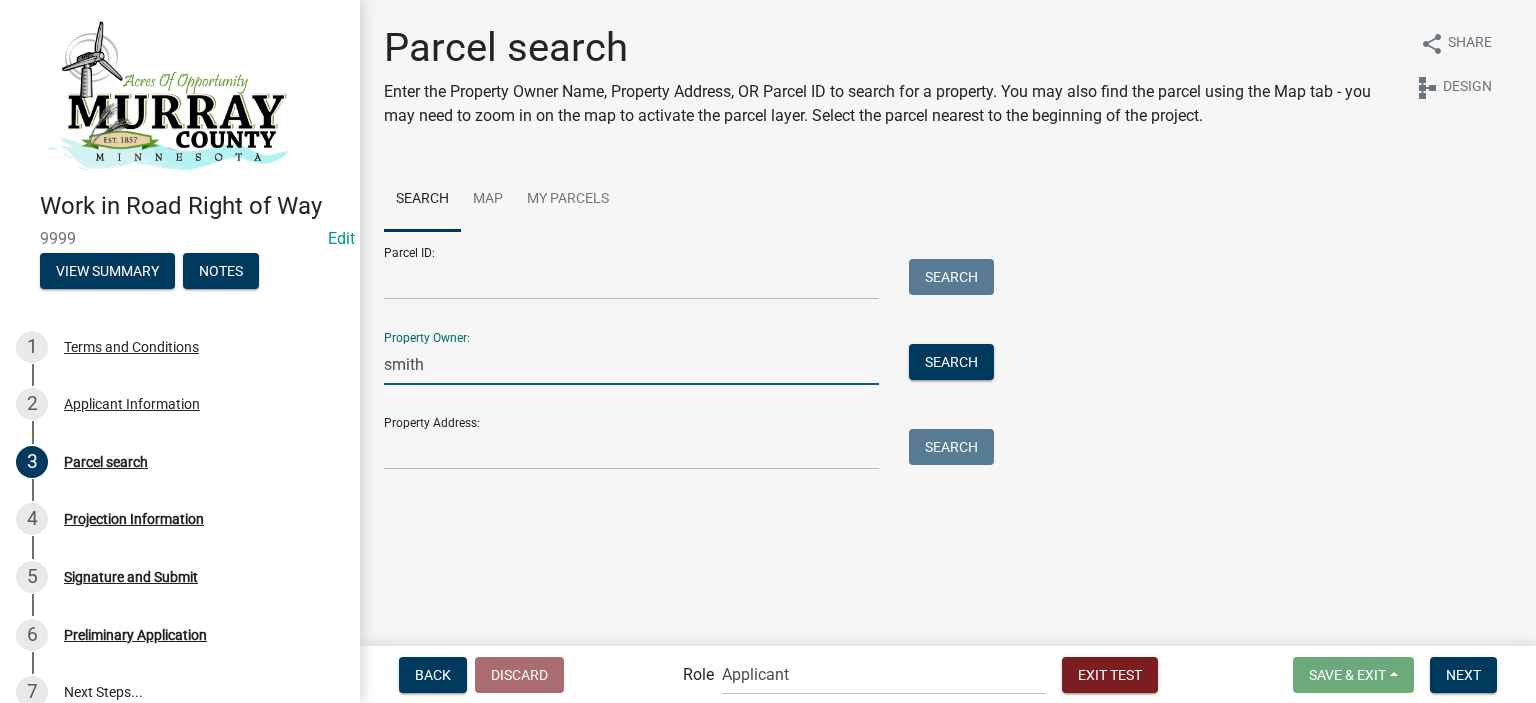 click on "Property Owner:  smith  Search" at bounding box center [684, 350] 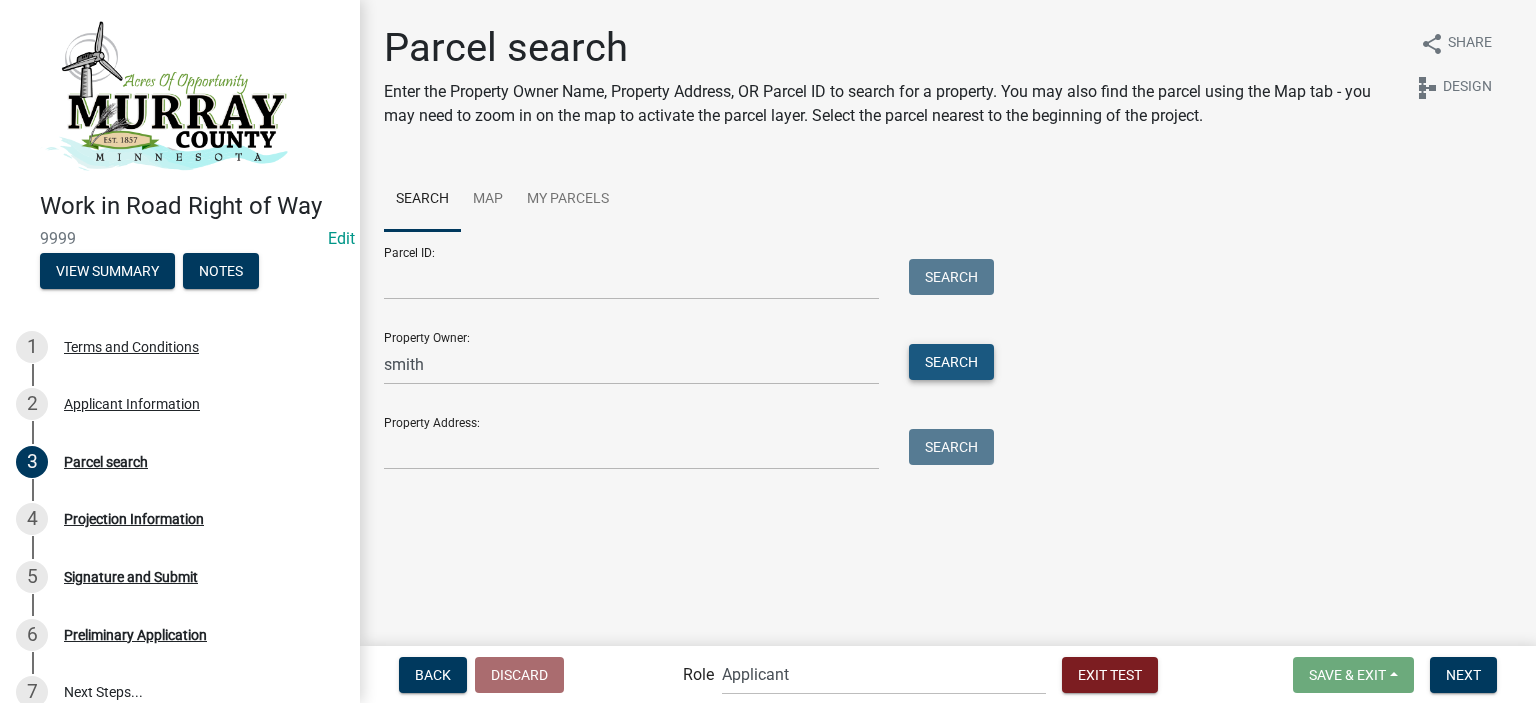 click on "Search" at bounding box center (951, 362) 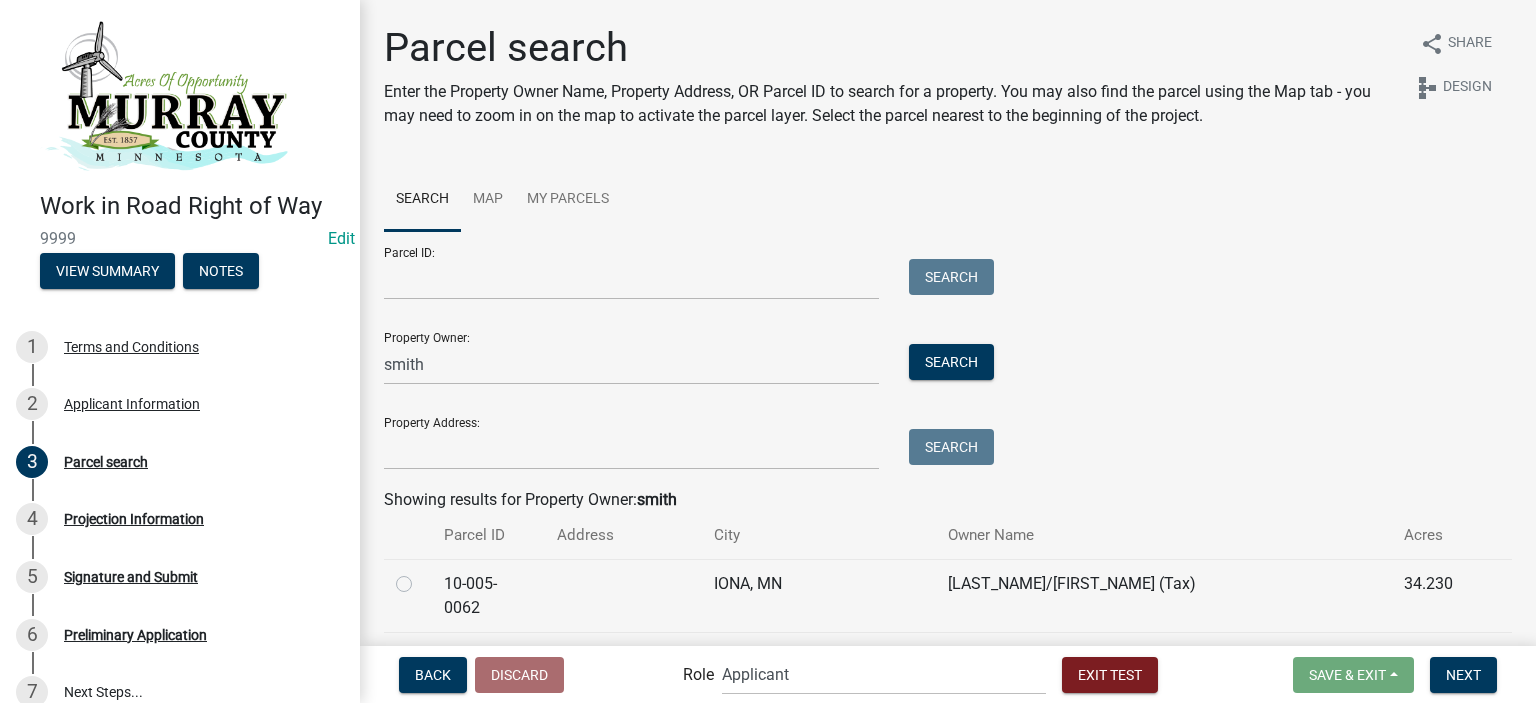 click 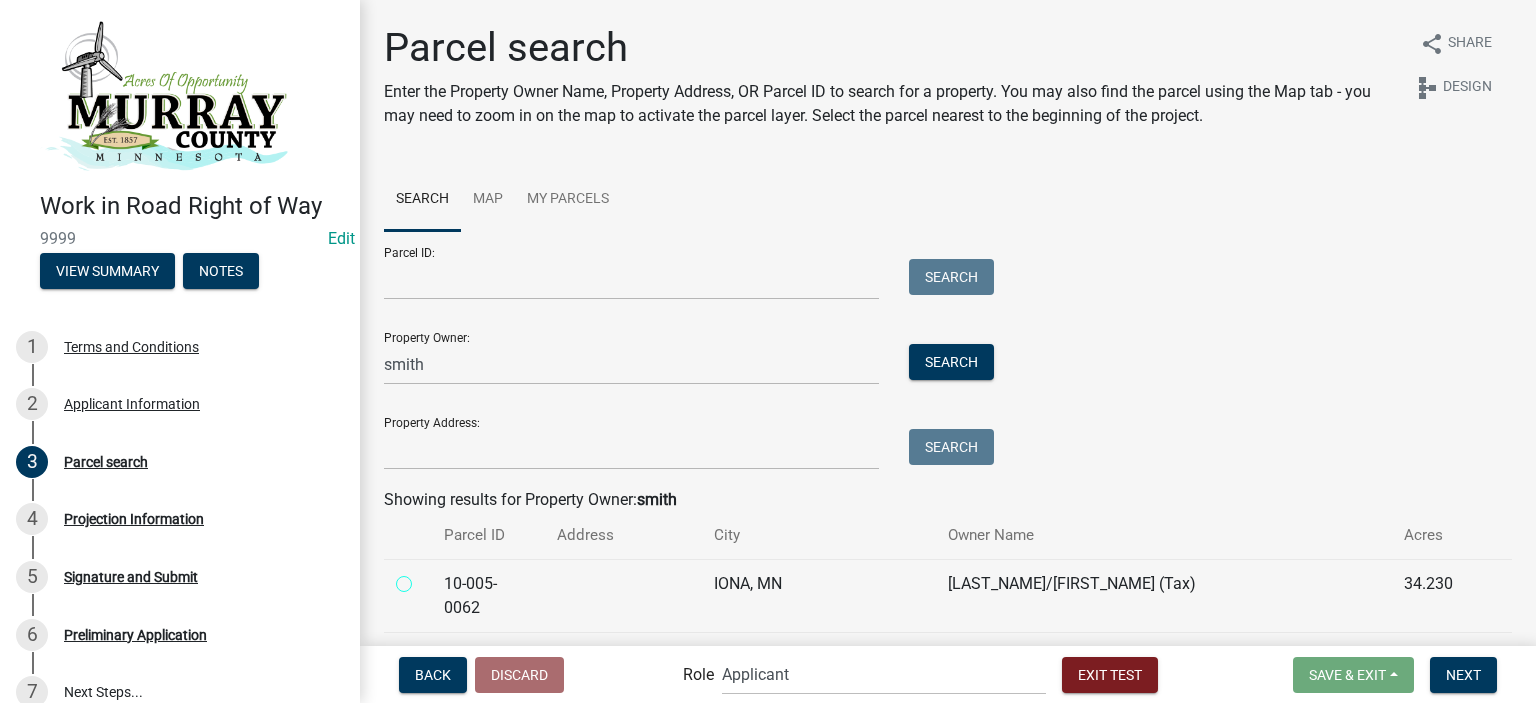 click at bounding box center [426, 578] 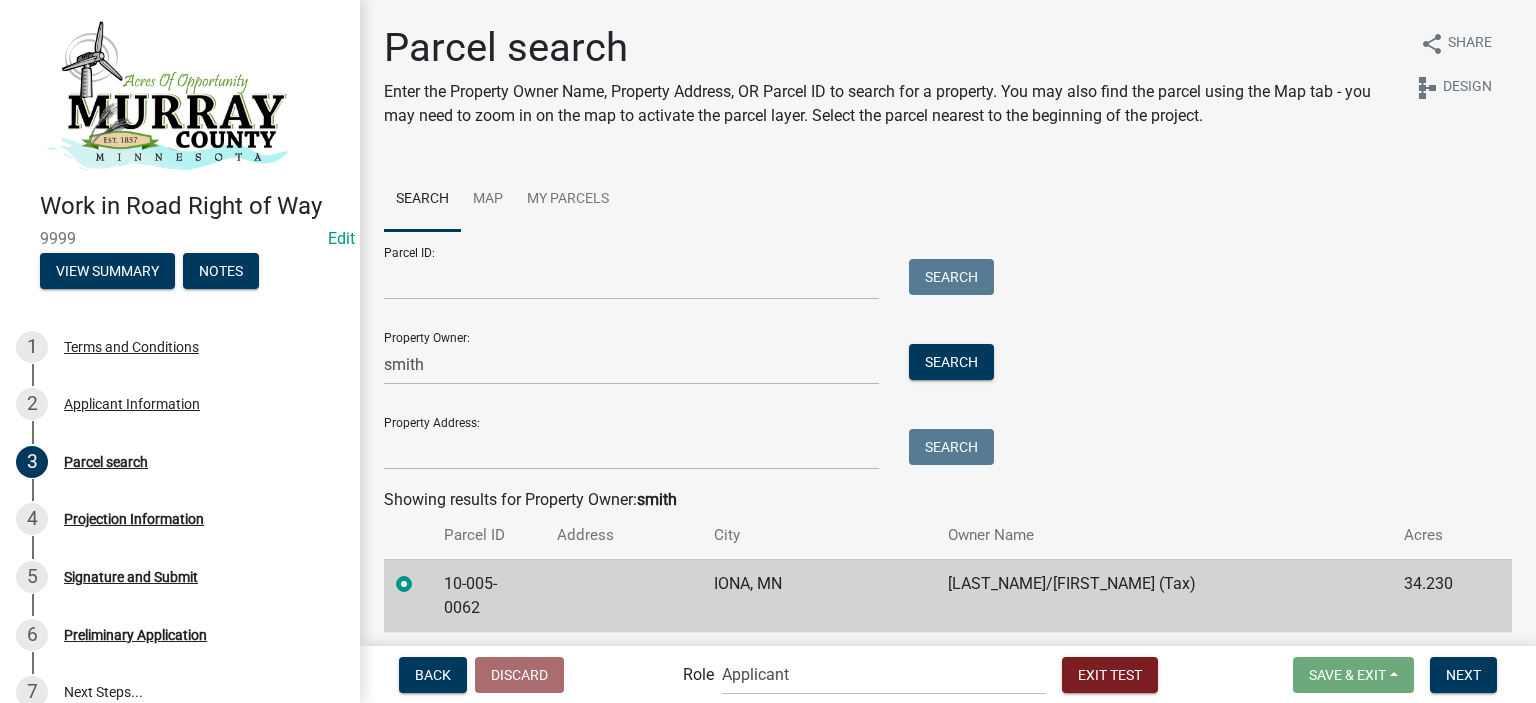 click on "Save & Exit  Save  Save & Exit   Next" at bounding box center (1395, 675) 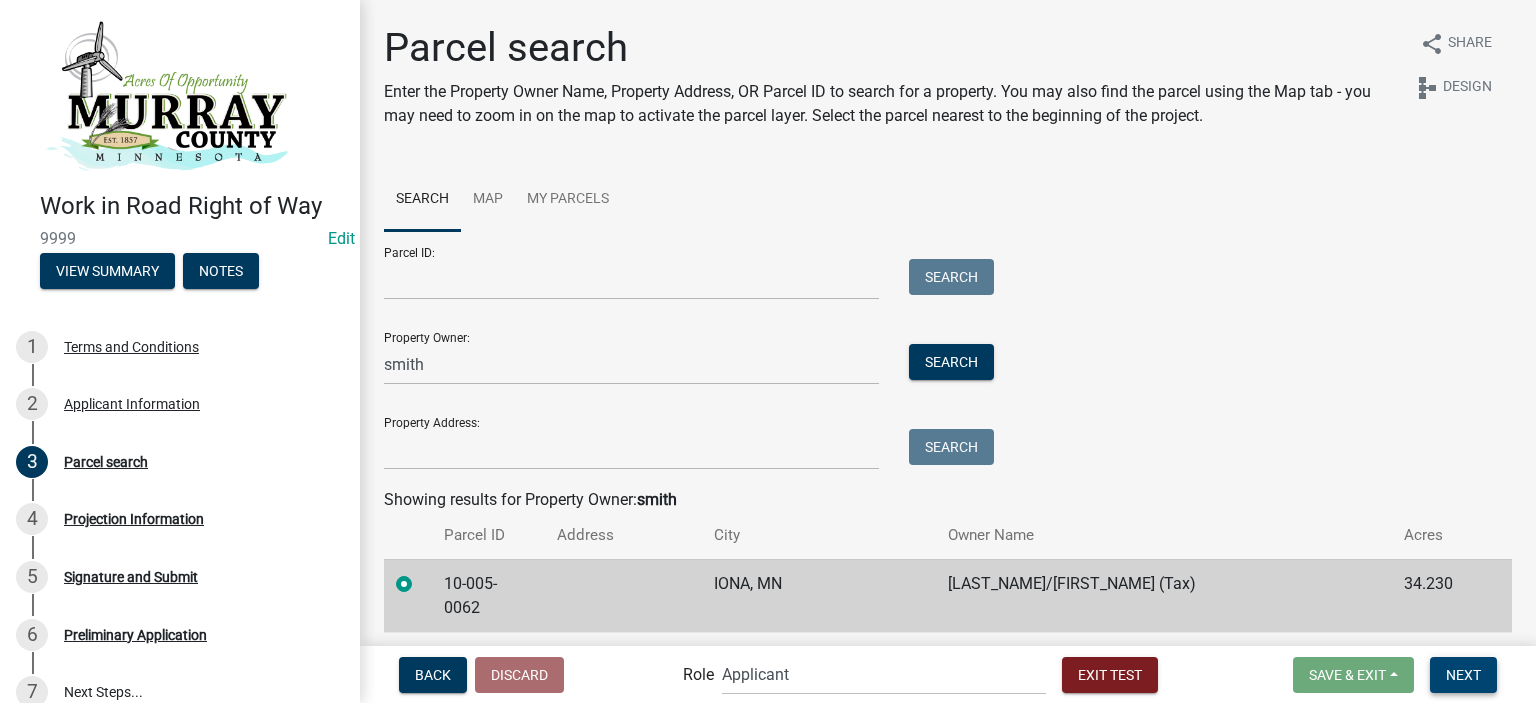 click on "Next" at bounding box center [1463, 674] 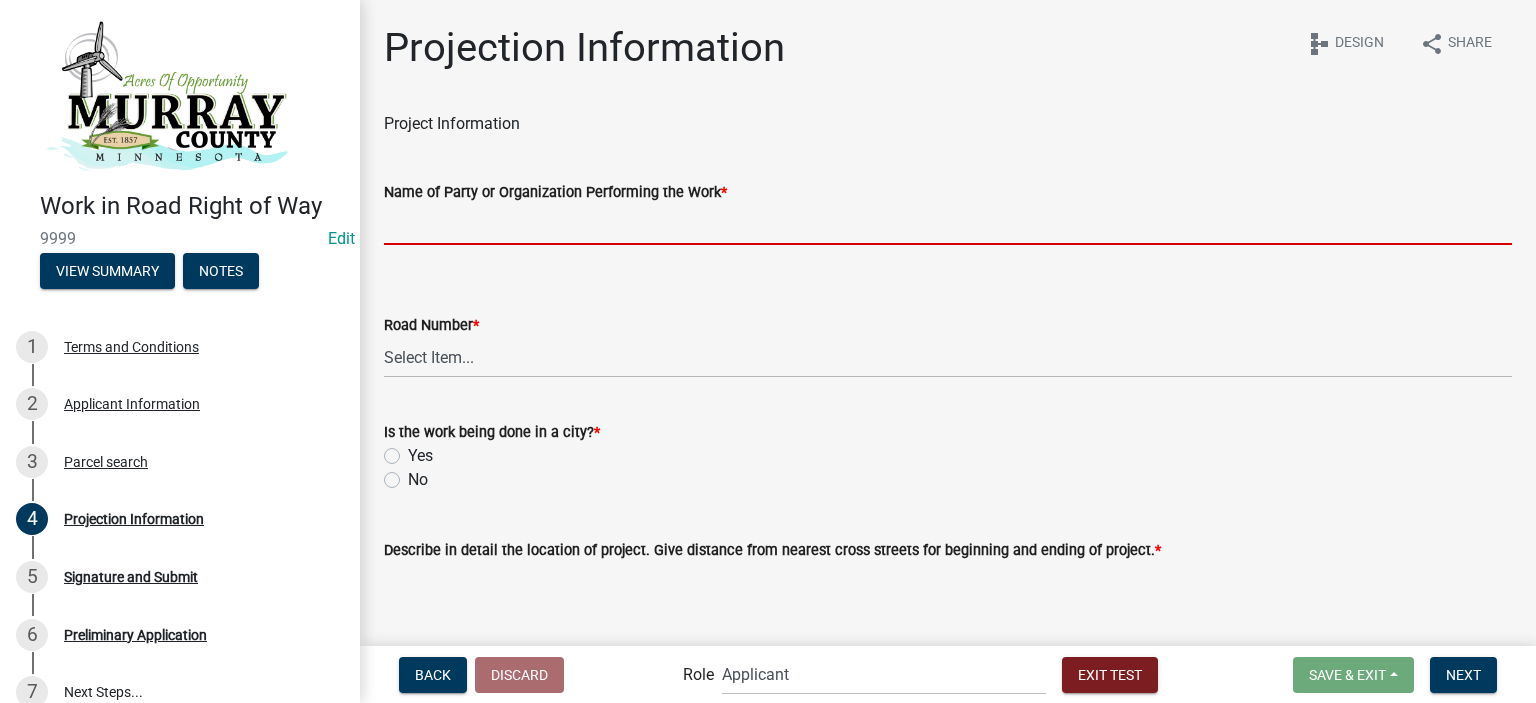 click on "Name of Party or Organization Performing the Work  *" at bounding box center (948, 224) 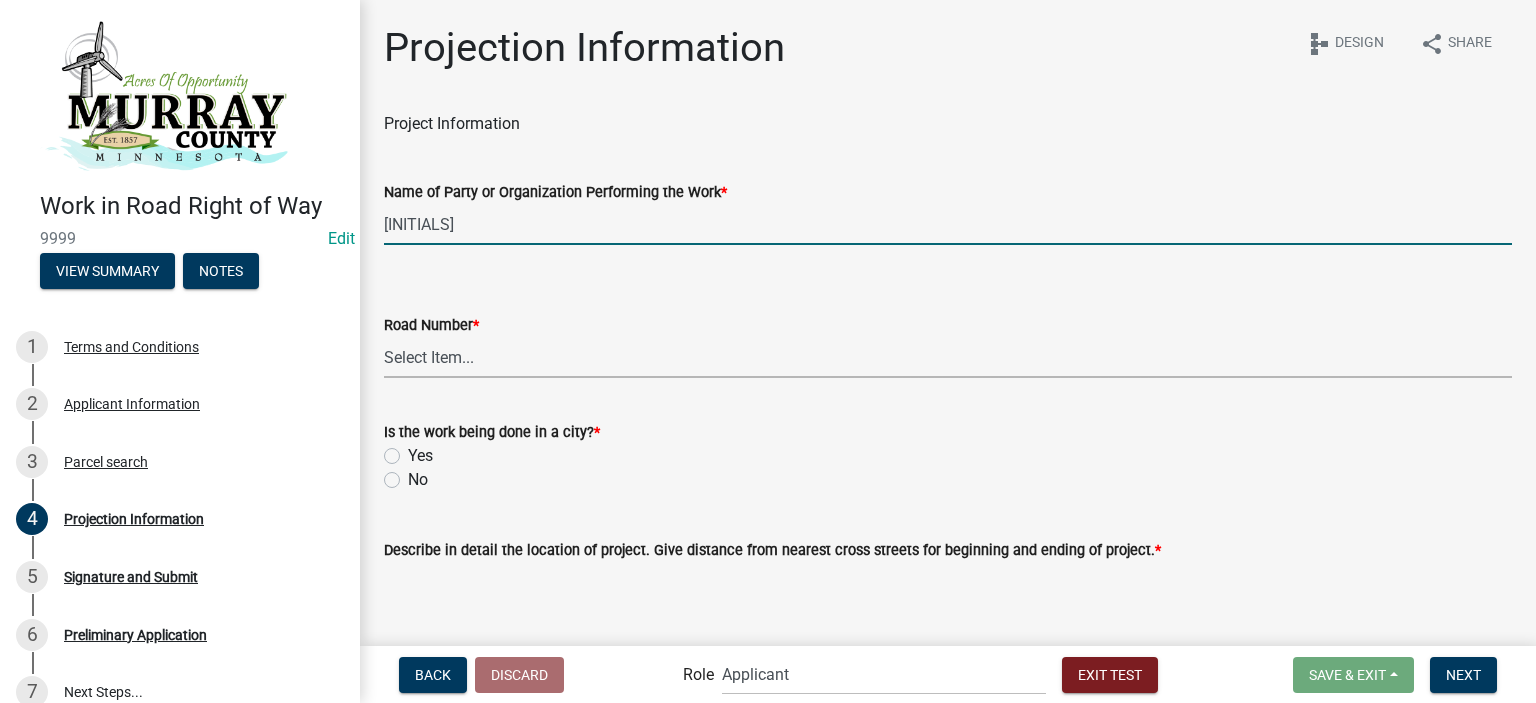 click on "Select Item...   CSAH 1   CSAH 2   CSAH 3   CSAH 4   CSAH 5   CSAH 6   CSAH 7   CSAH 8   CSAH 10   CSAH 11   CSAH 12   CSAH 13   CSAH 14   CSAH 15   CSAH 16   CSAH 17   CSAH 18   CSAH 20   CSAH 21   CSAH 22   CSAH 23   CSAH 24   CSAH 25   CSAH 26   CSAH 27   CSAH 28   CSAH 29   CSAH 30   CSAH 31   CSAH 32   CSAH 33   CSAH 34   CSAH 35   CSAH 36   CSAH 37   CSAH 38   CSAH 39   CSAH 40   CSAH 41   CSAH 42   CSAH 44   CSAH 45   CSAH 46   CSAH 47   CSAH 48   CSAH 49   CSAH 50   CSAH 51   CSAH 52   CR 67   CR 68   CR 70   CR 71   CR 72   CR 73   CR 74   CR 77   CR 80   CR 84   CR 85   CR 86   CR 87   CR 88   CR 91   CR 95   CR 96   CR 100   CR 102   CR 104   N/A" at bounding box center [948, 357] 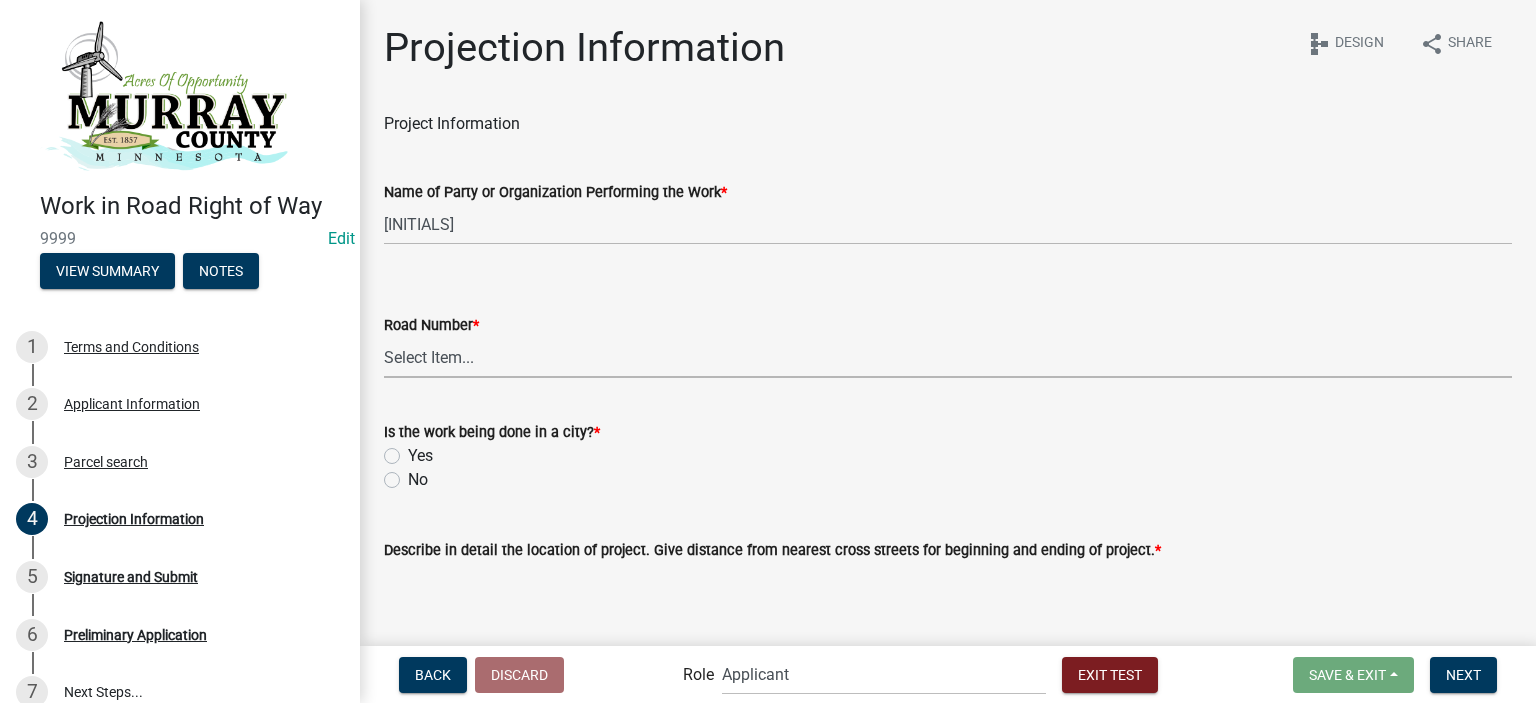 click on "Select Item...   CSAH 1   CSAH 2   CSAH 3   CSAH 4   CSAH 5   CSAH 6   CSAH 7   CSAH 8   CSAH 10   CSAH 11   CSAH 12   CSAH 13   CSAH 14   CSAH 15   CSAH 16   CSAH 17   CSAH 18   CSAH 20   CSAH 21   CSAH 22   CSAH 23   CSAH 24   CSAH 25   CSAH 26   CSAH 27   CSAH 28   CSAH 29   CSAH 30   CSAH 31   CSAH 32   CSAH 33   CSAH 34   CSAH 35   CSAH 36   CSAH 37   CSAH 38   CSAH 39   CSAH 40   CSAH 41   CSAH 42   CSAH 44   CSAH 45   CSAH 46   CSAH 47   CSAH 48   CSAH 49   CSAH 50   CSAH 51   CSAH 52   CR 67   CR 68   CR 70   CR 71   CR 72   CR 73   CR 74   CR 77   CR 80   CR 84   CR 85   CR 86   CR 87   CR 88   CR 91   CR 95   CR 96   CR 100   CR 102   CR 104   N/A" at bounding box center (948, 357) 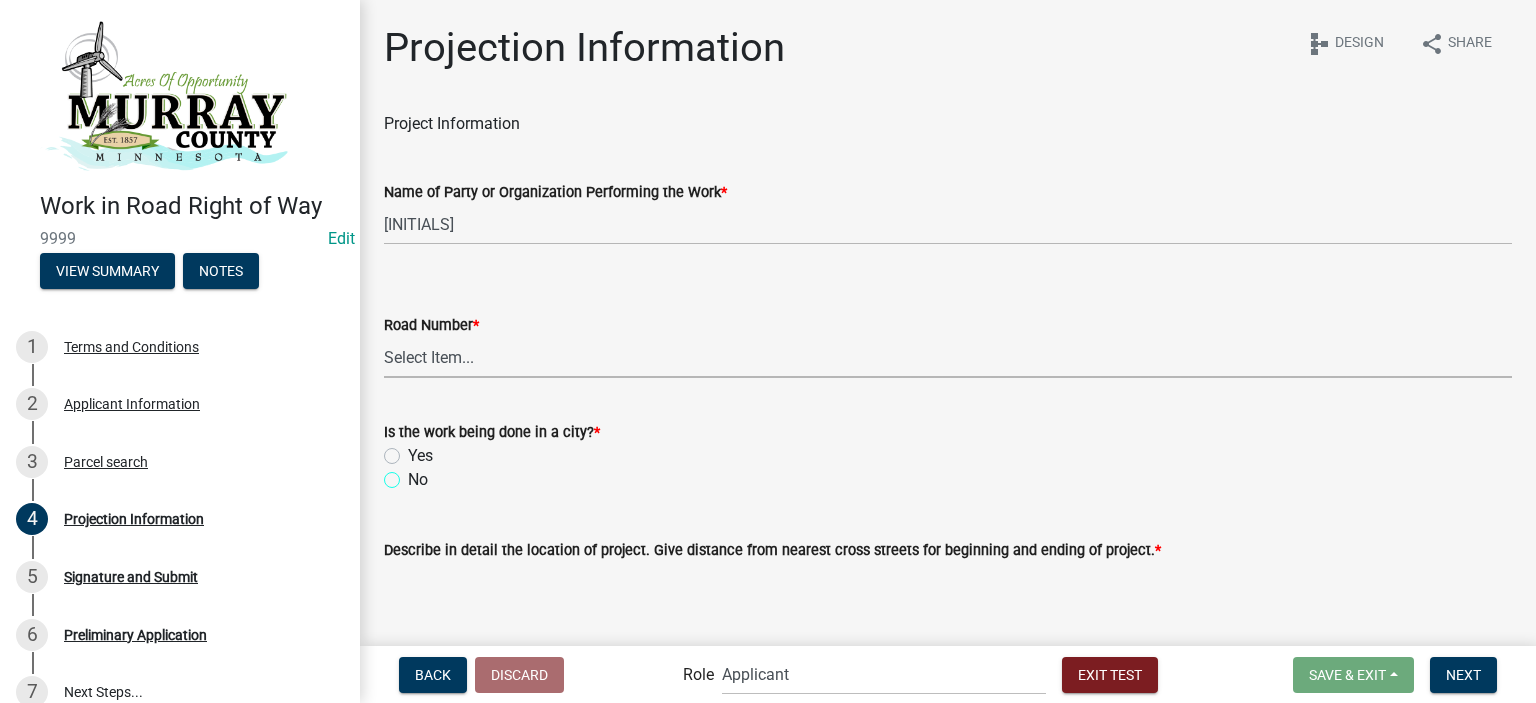 click on "No" at bounding box center (414, 474) 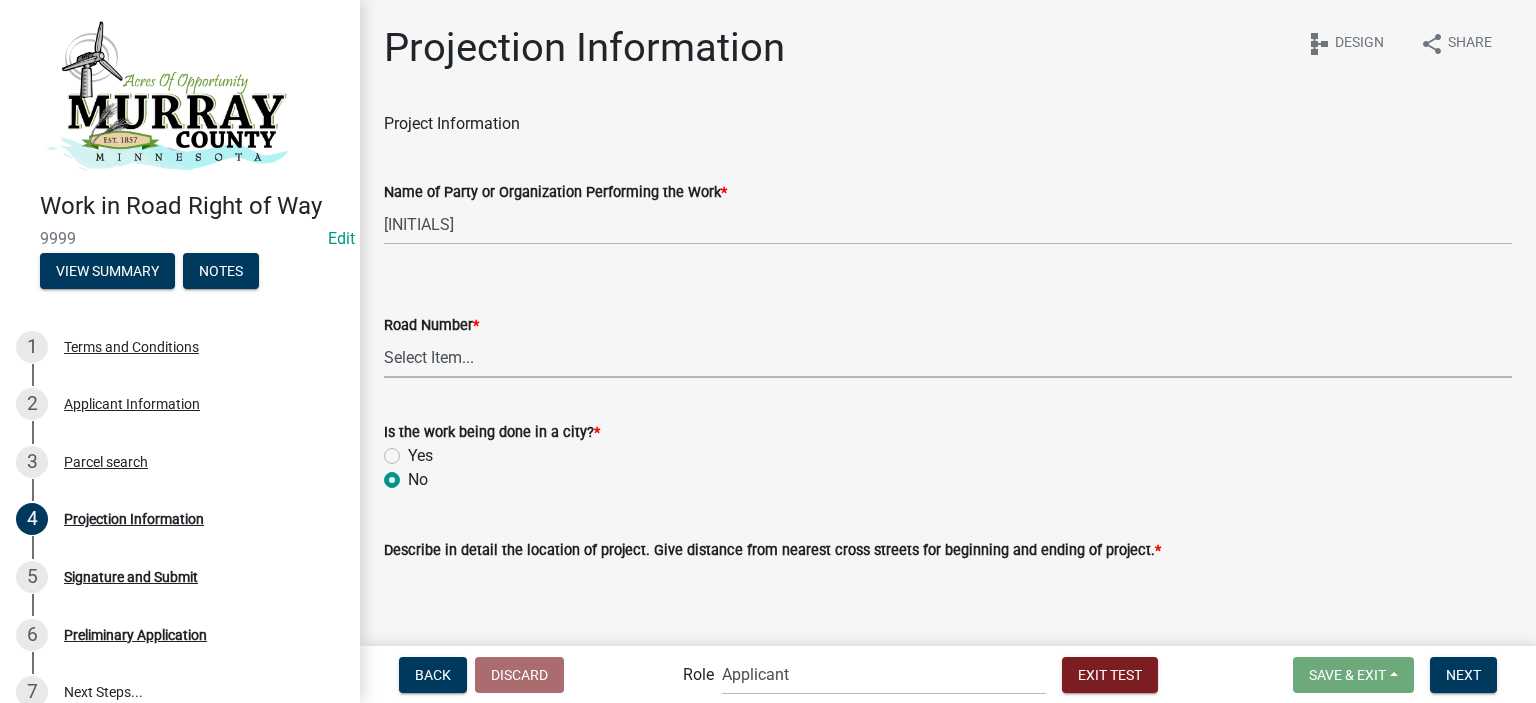 radio on "true" 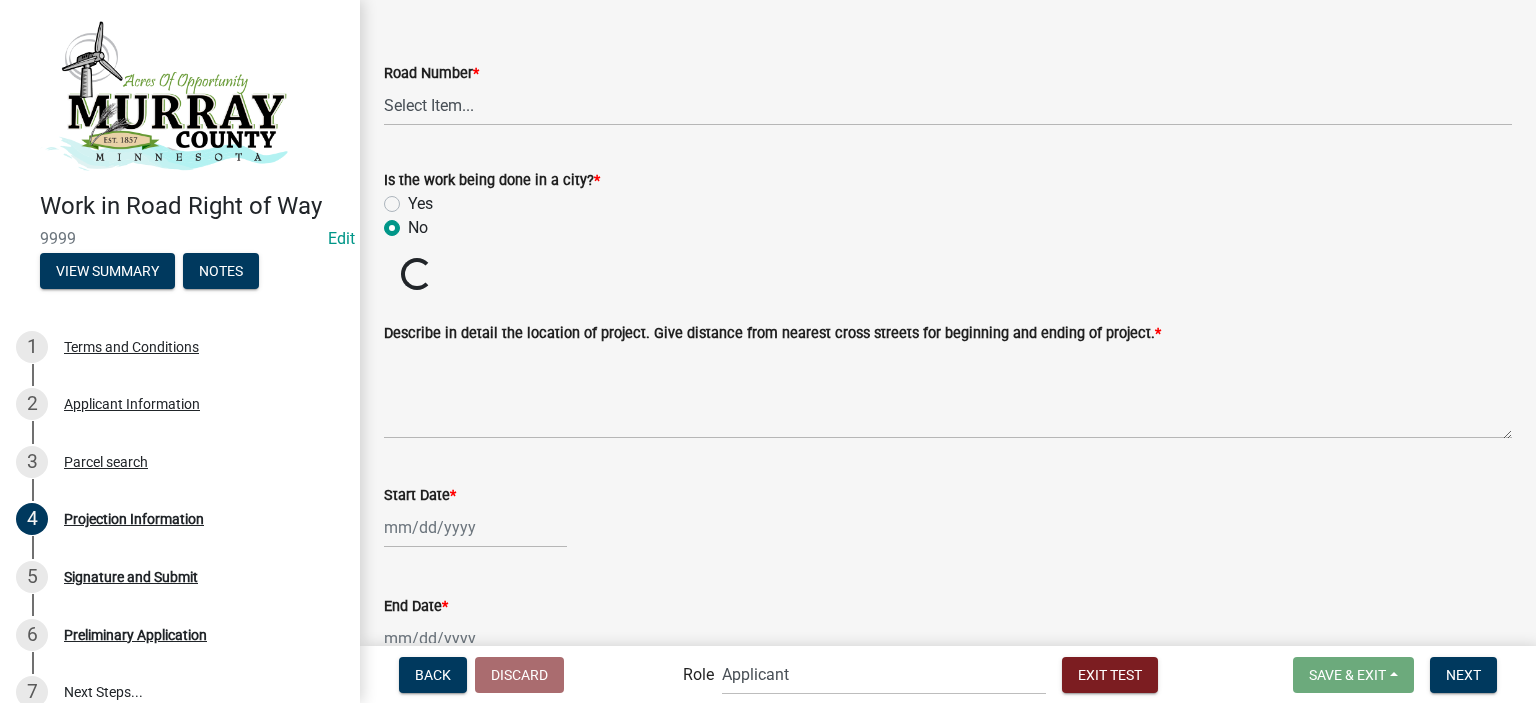 scroll, scrollTop: 300, scrollLeft: 0, axis: vertical 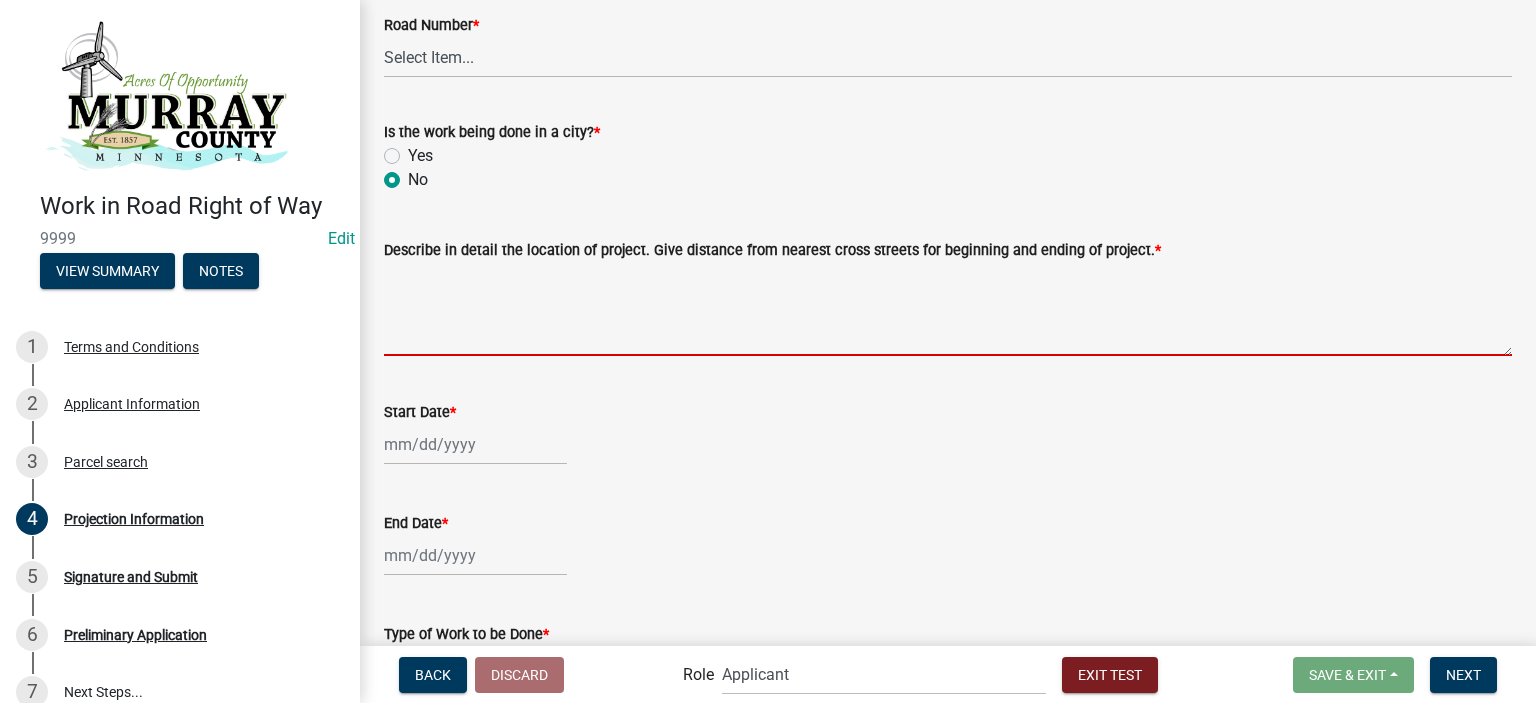 click on "Describe in detail the location of project. Give distance from nearest cross streets for beginning and ending of project.  *" at bounding box center (948, 309) 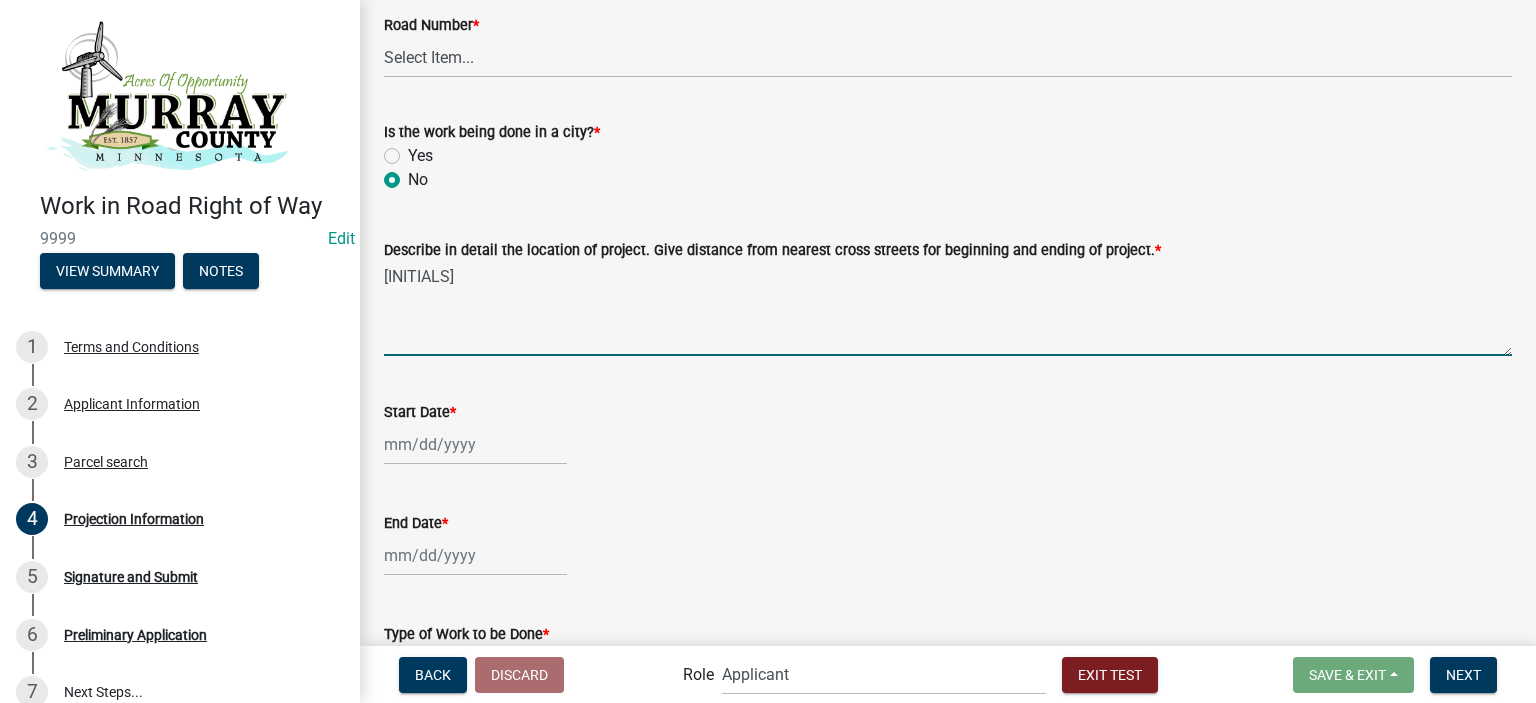 type on "cvdcgdv" 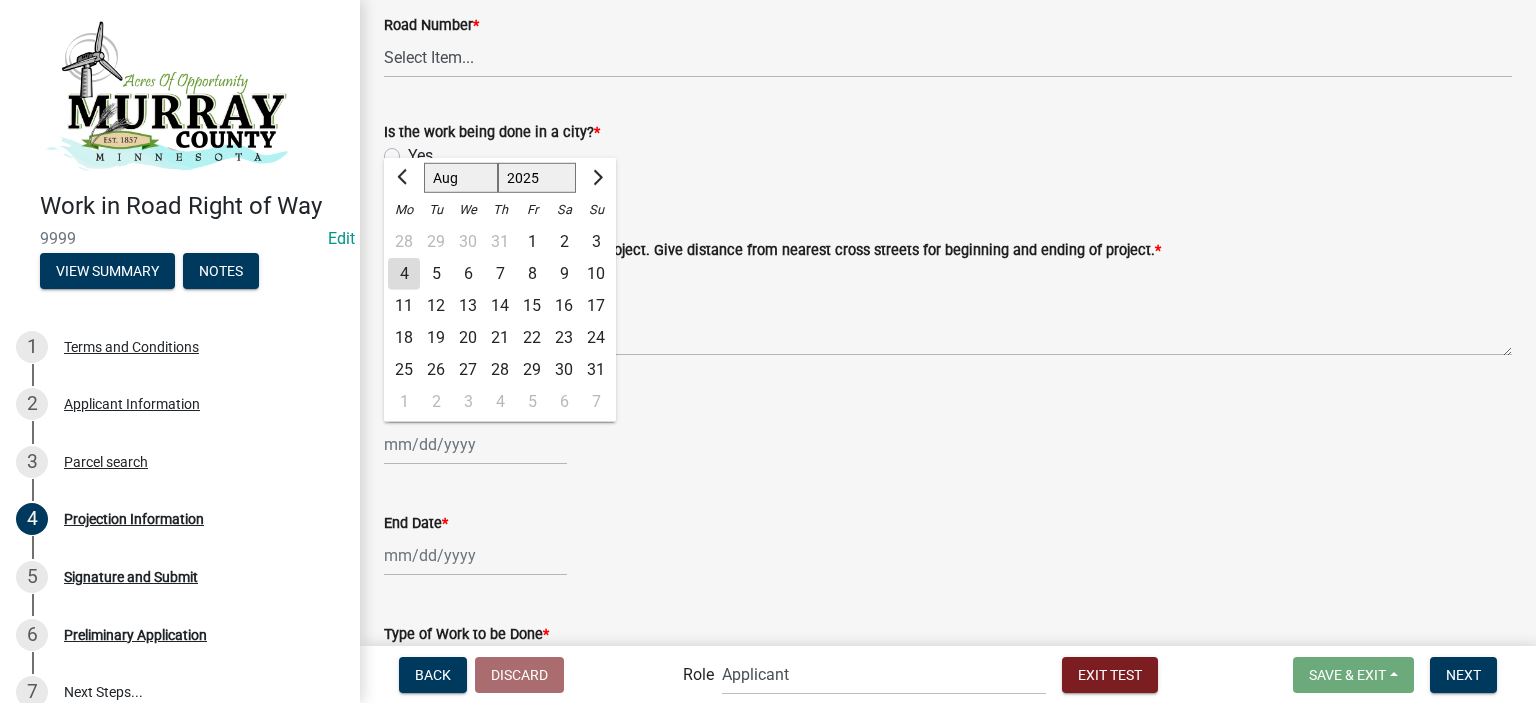 click on "4" 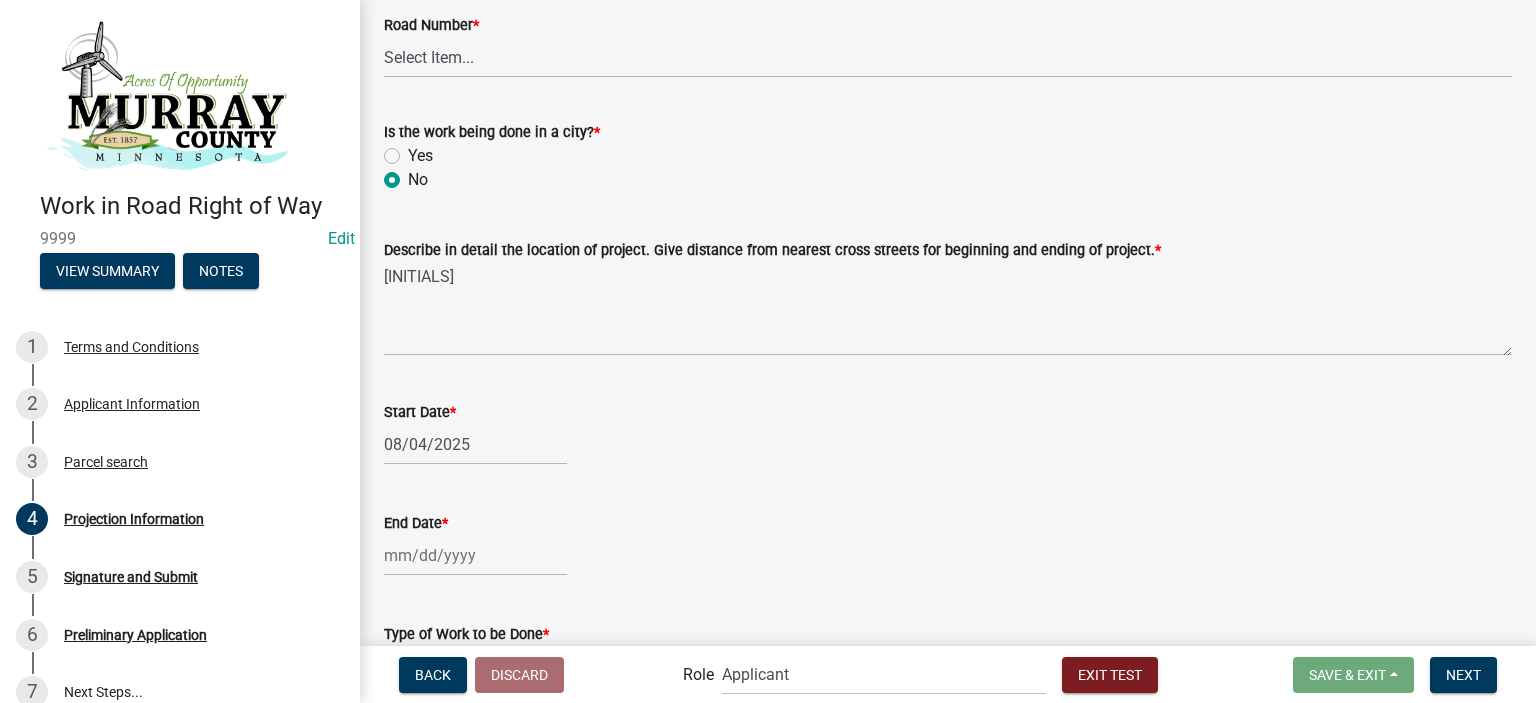 click on "End Date  *" 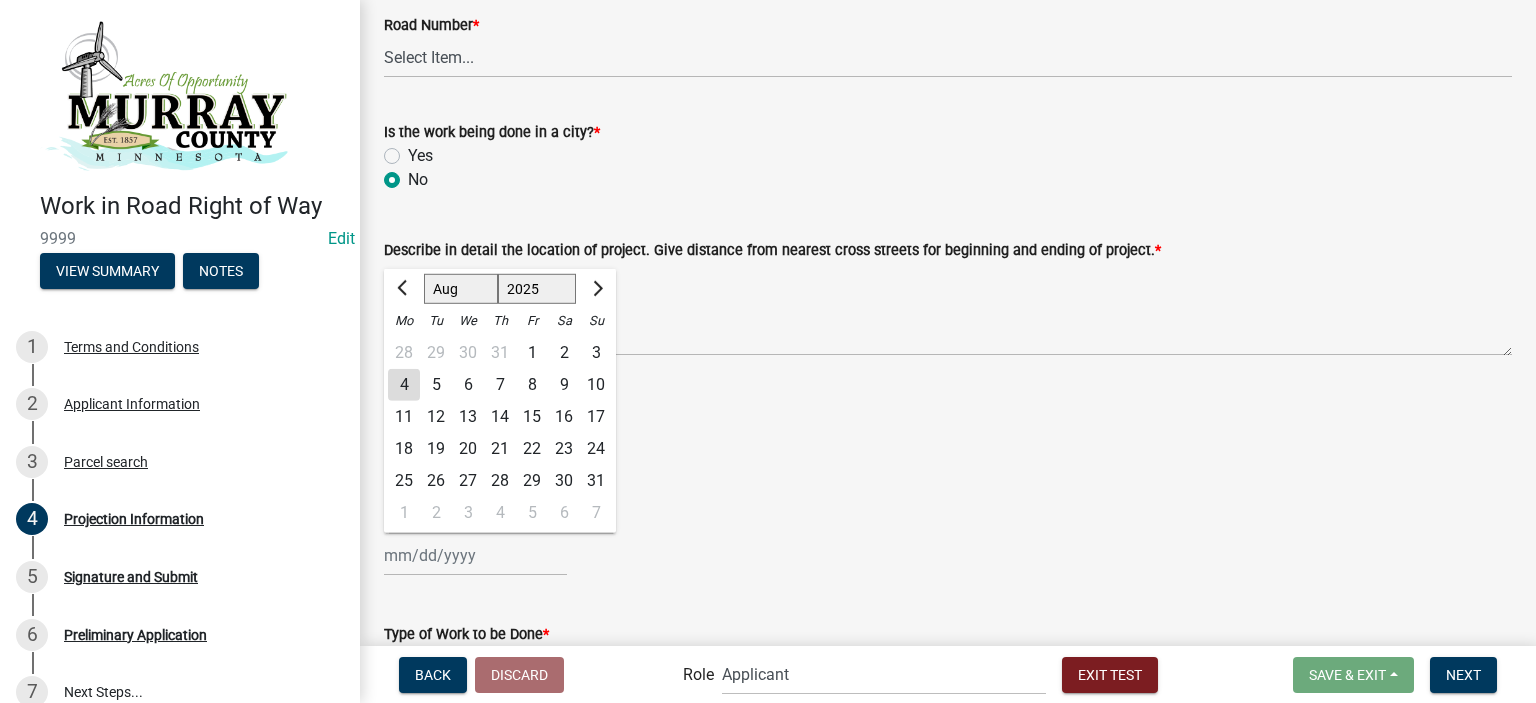 click on "5" 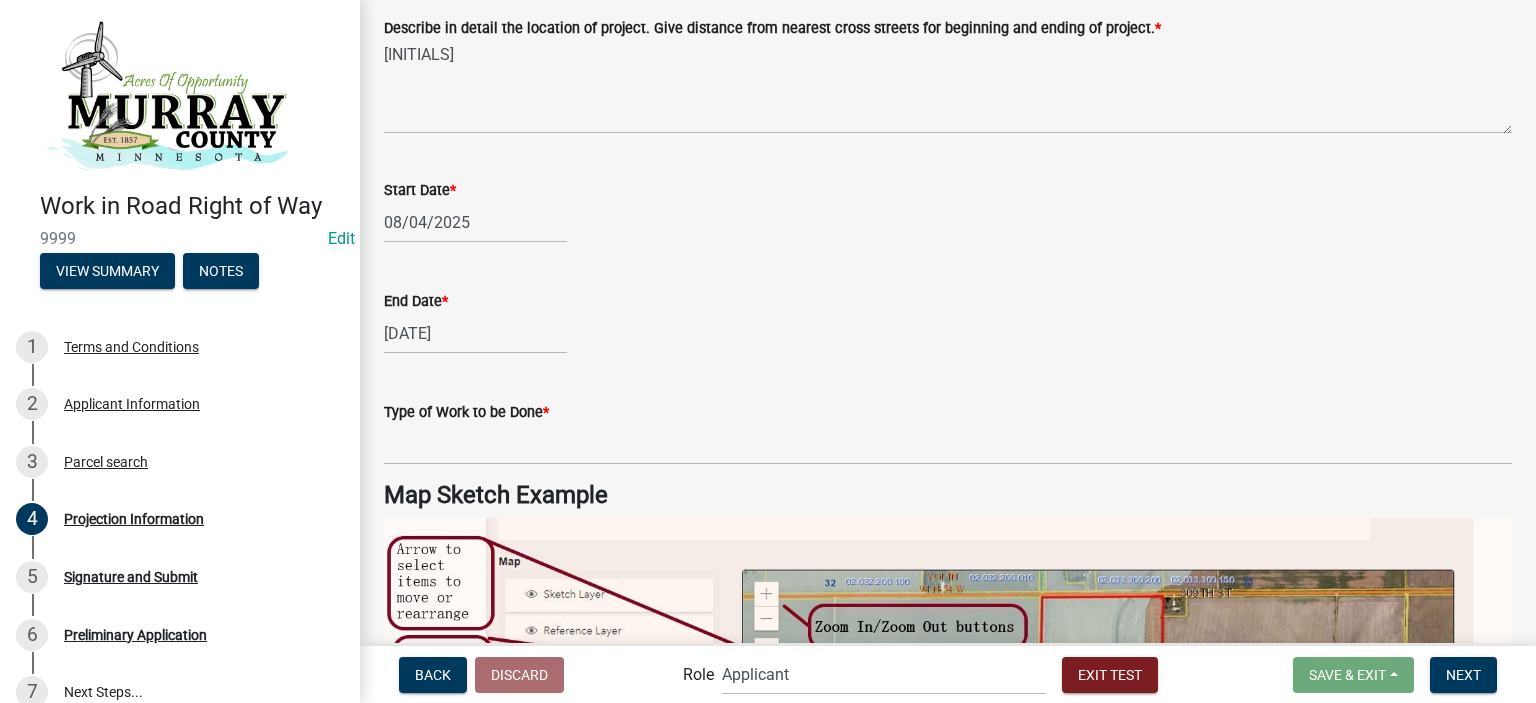 scroll, scrollTop: 600, scrollLeft: 0, axis: vertical 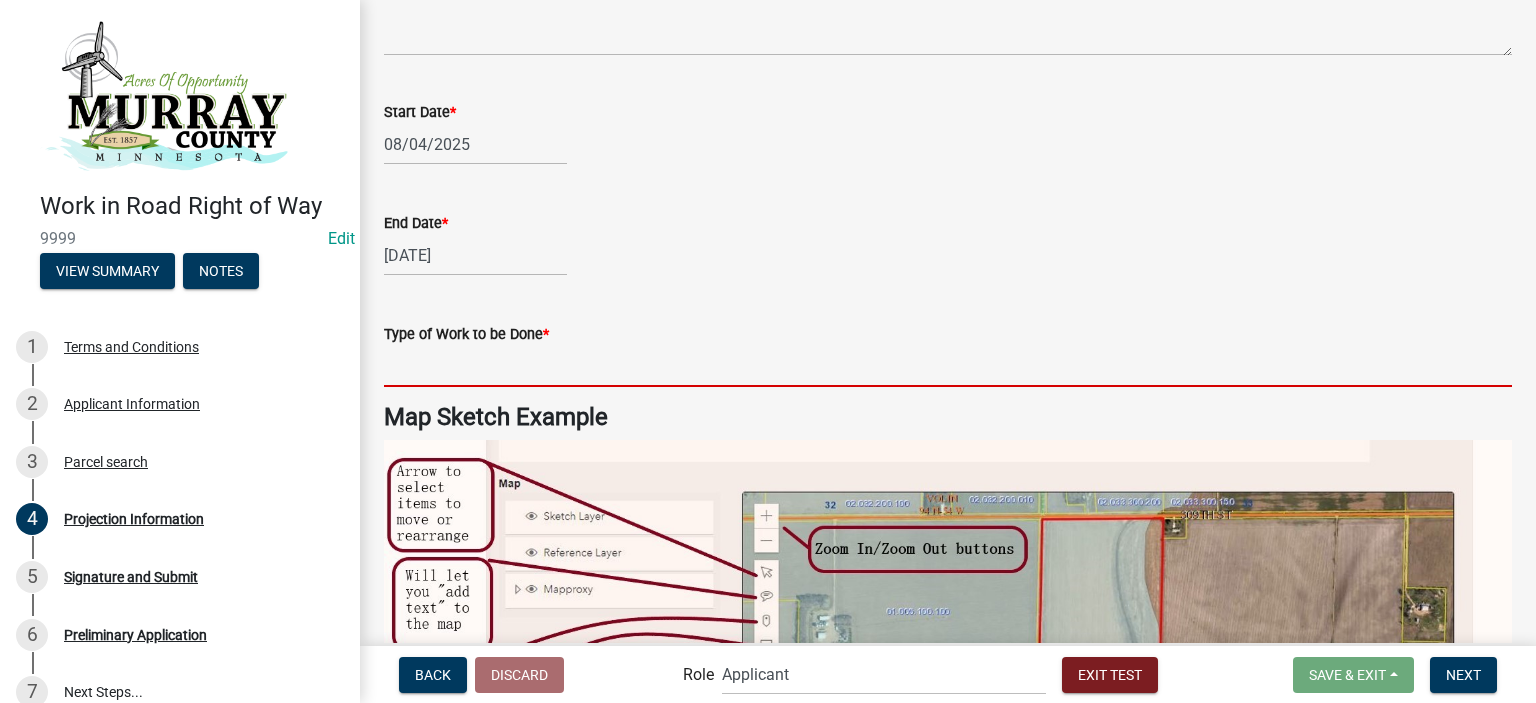 click on "Type of Work to be Done  *" at bounding box center (948, 366) 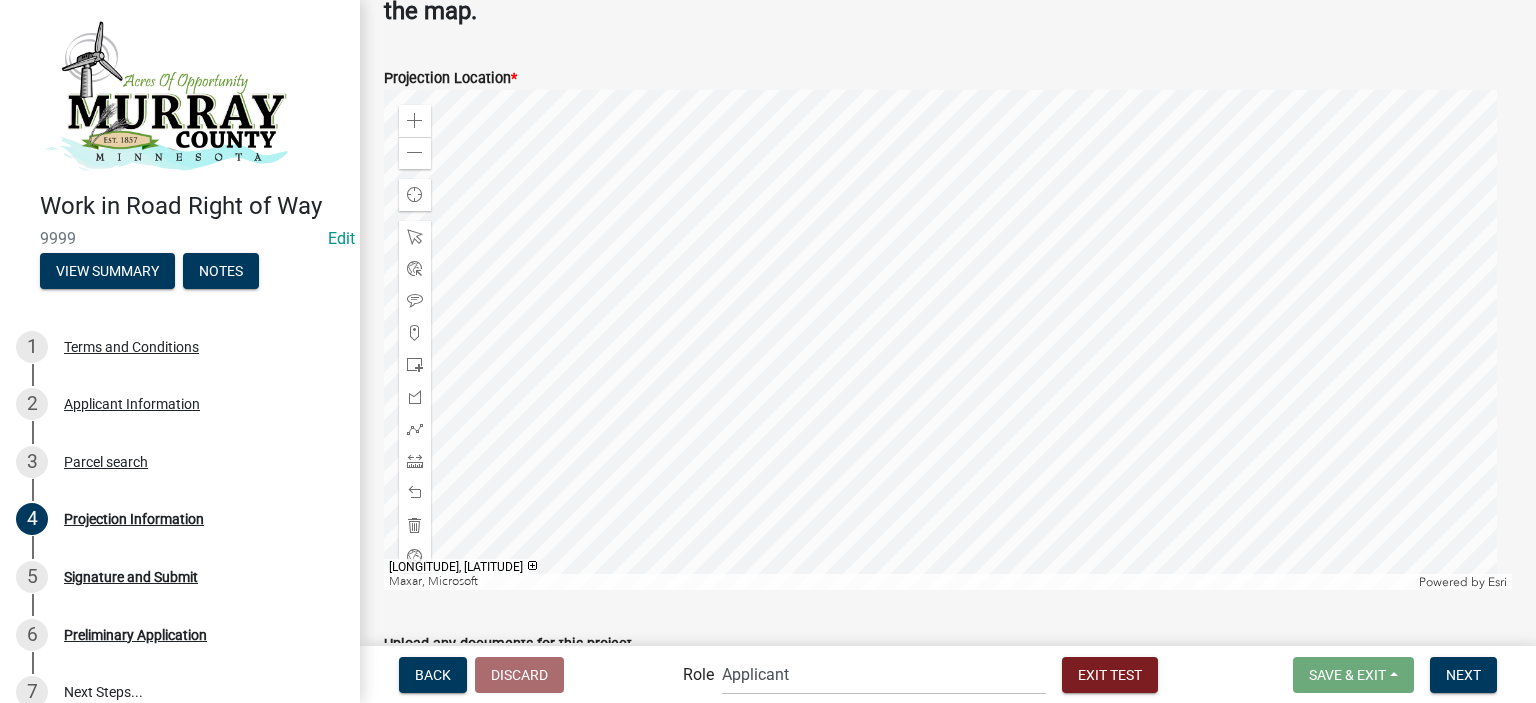 scroll, scrollTop: 1700, scrollLeft: 0, axis: vertical 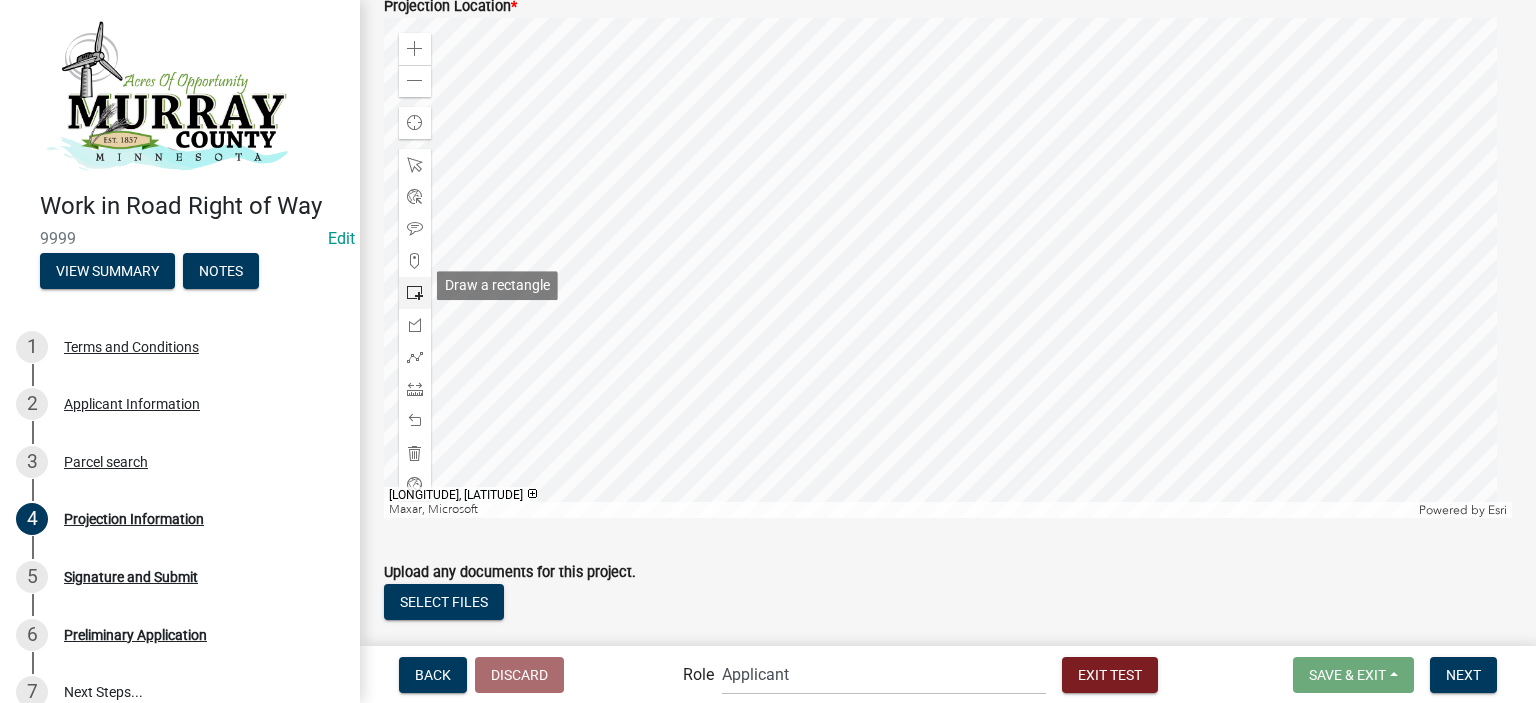 click 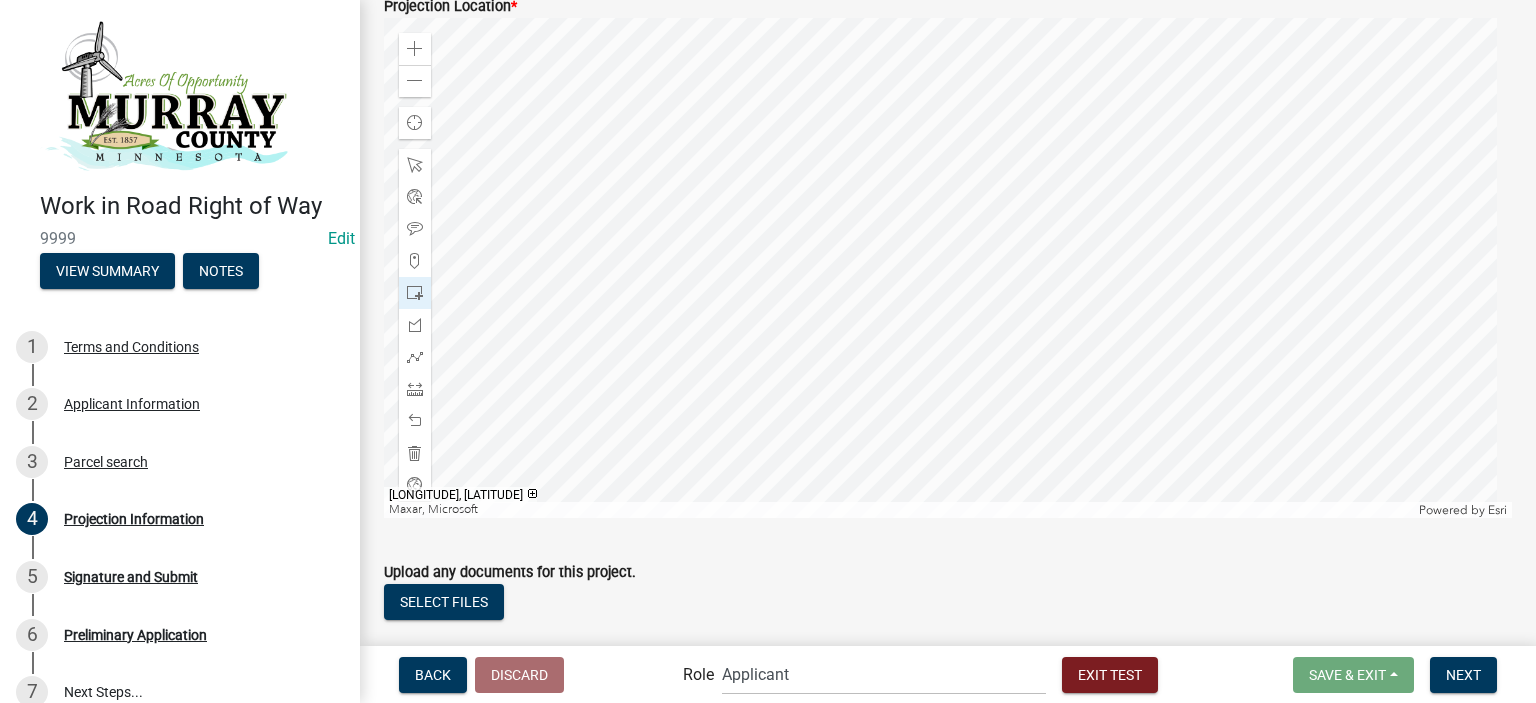 click 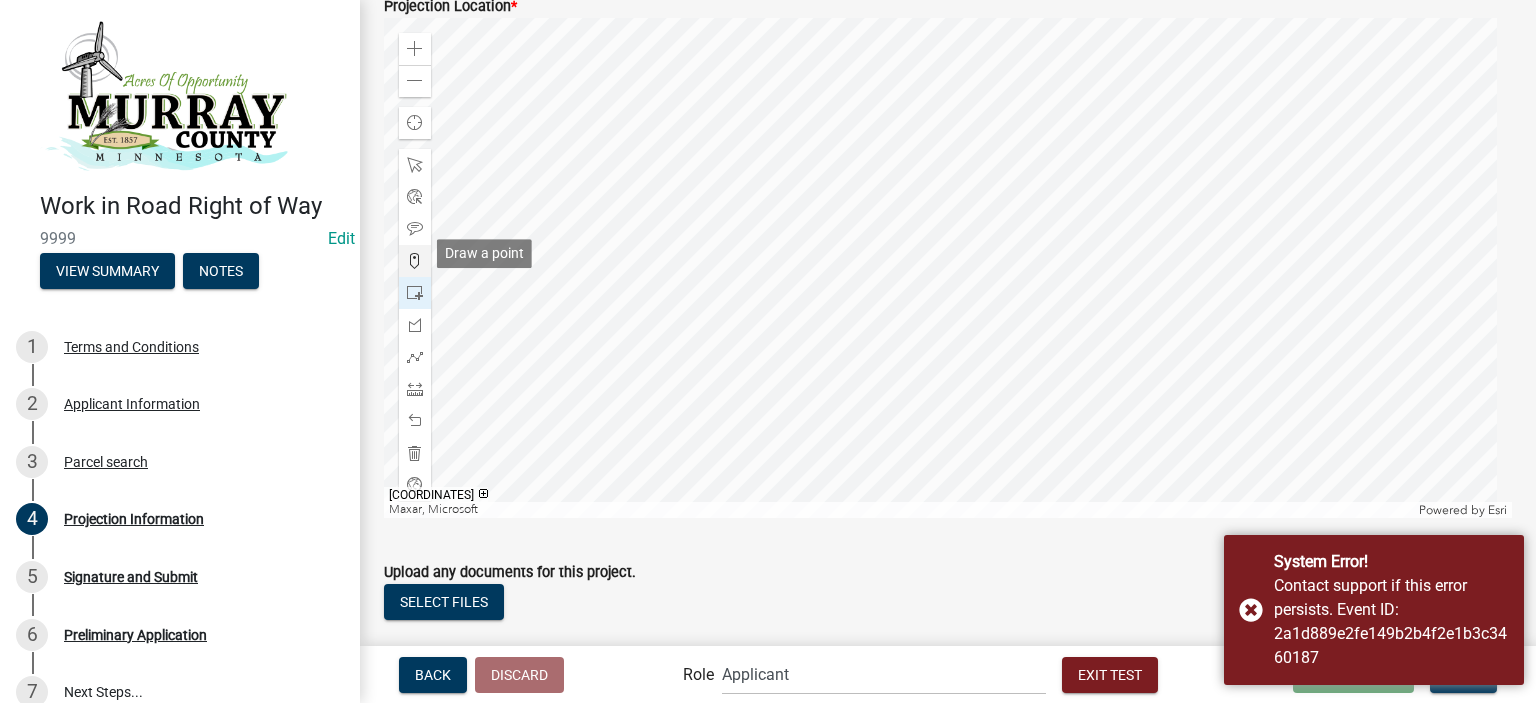 click 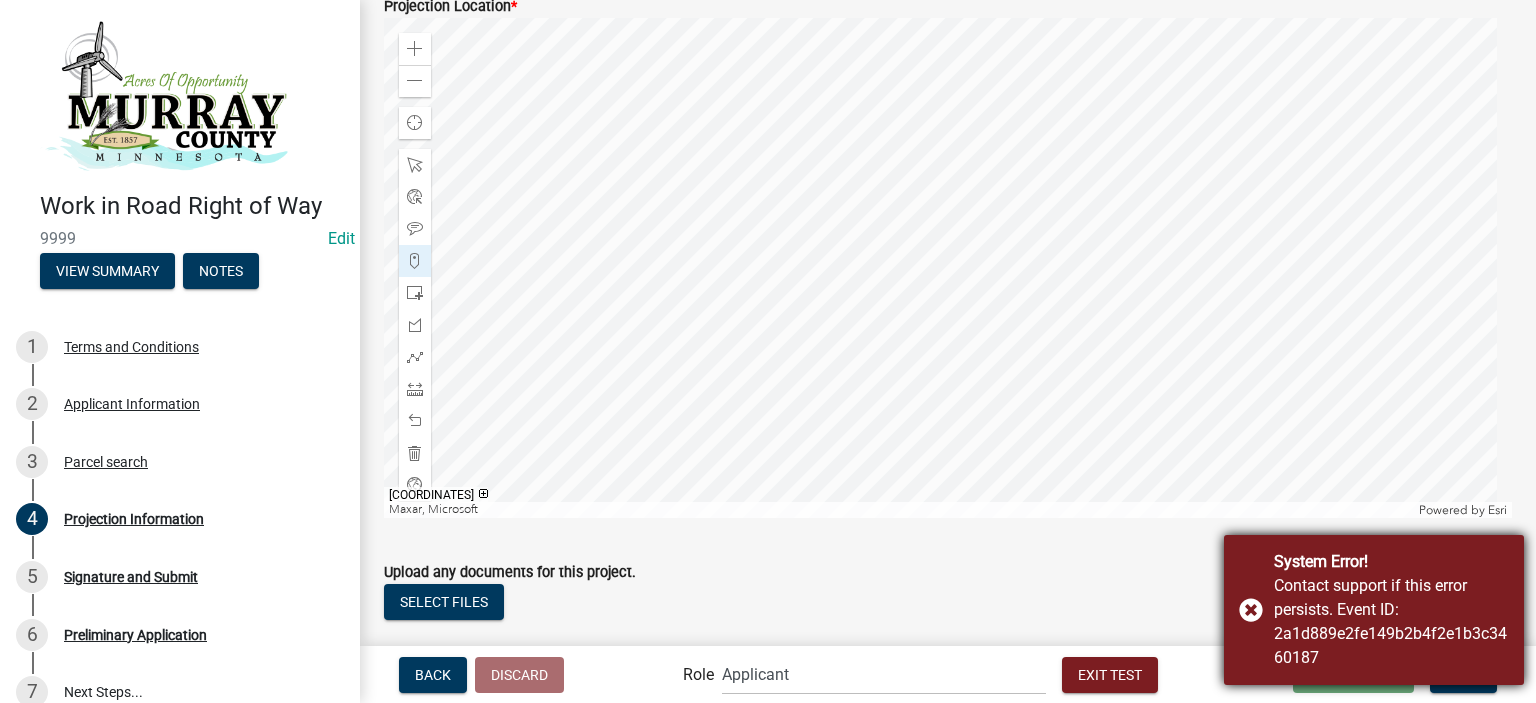 click on "System Error!   Contact support if this error persists. Event ID: 2a1d889e2fe149b2b4f2e1b3c3460187" at bounding box center [1374, 610] 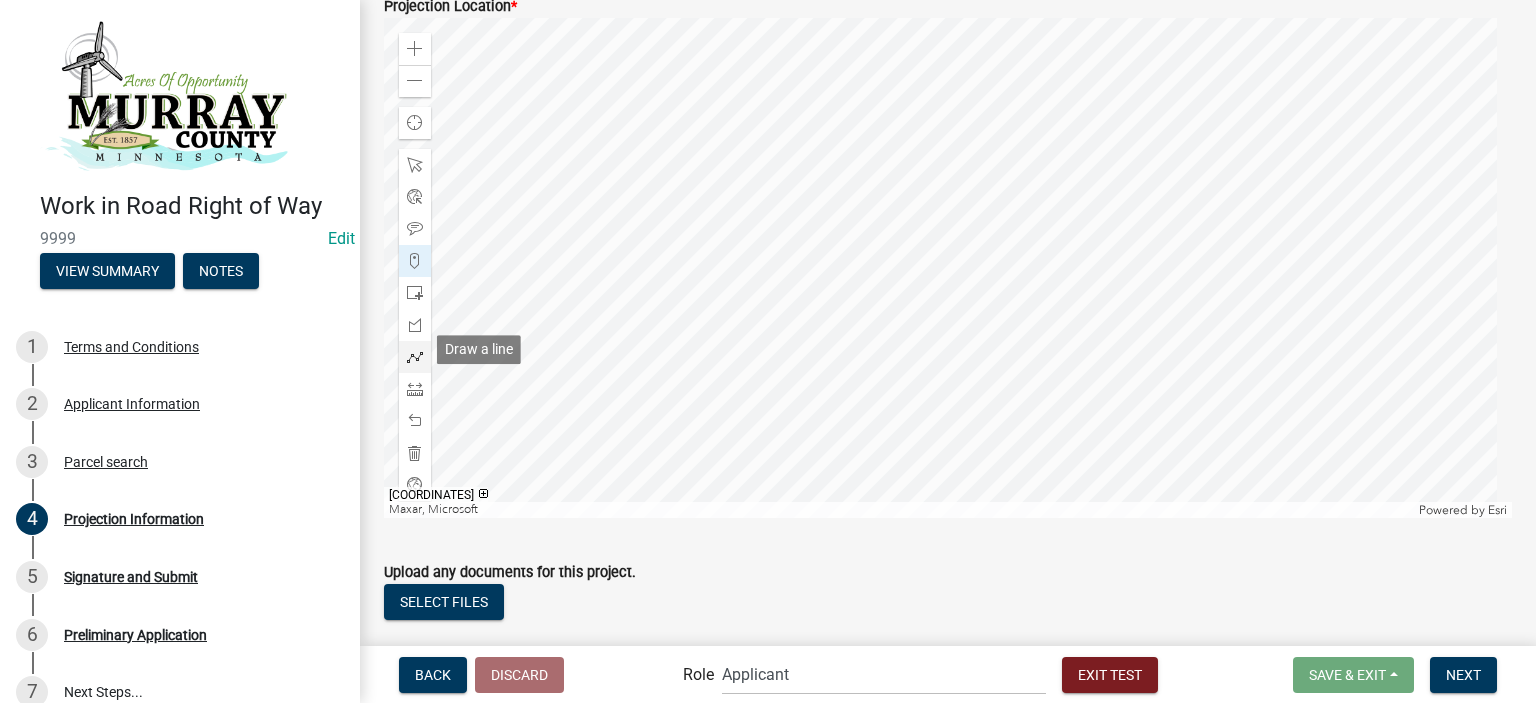 click 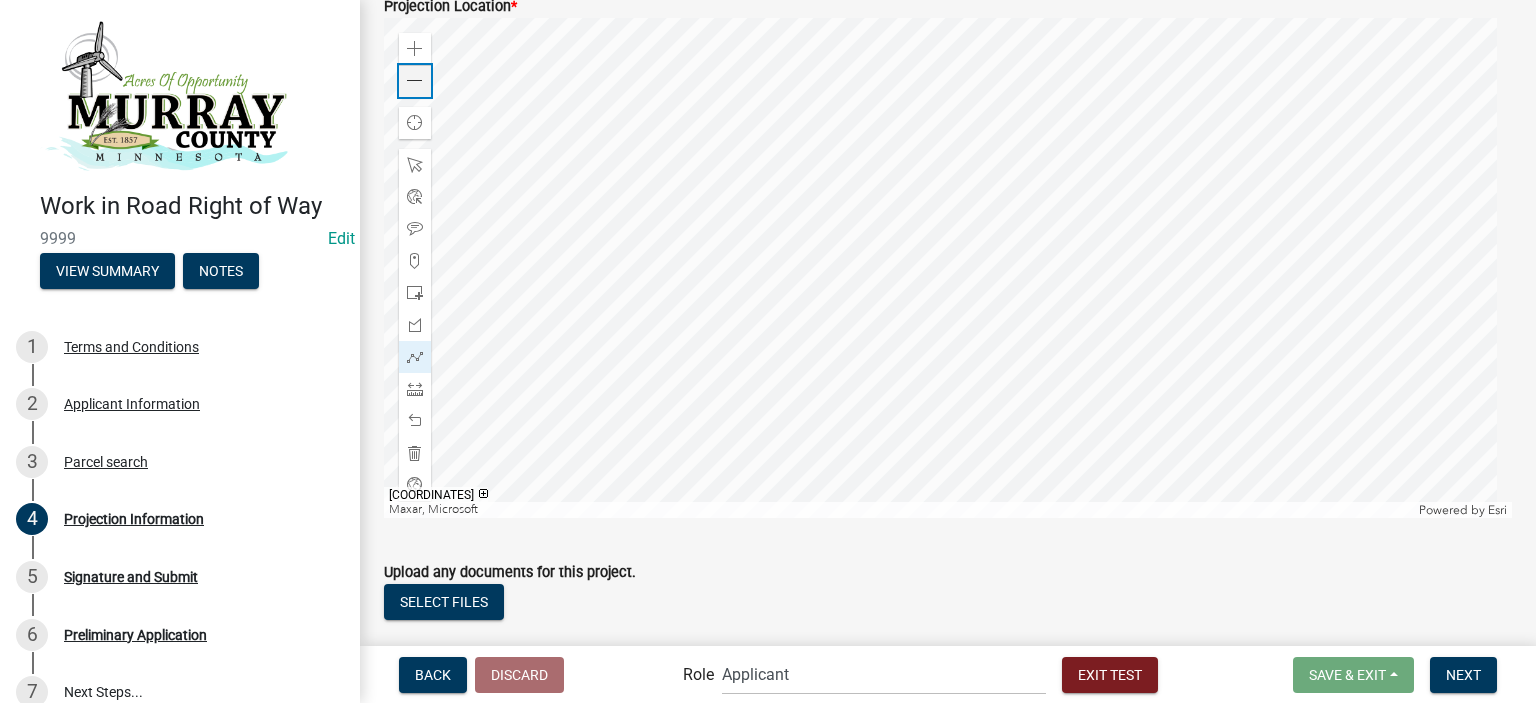 click on "Zoom out" 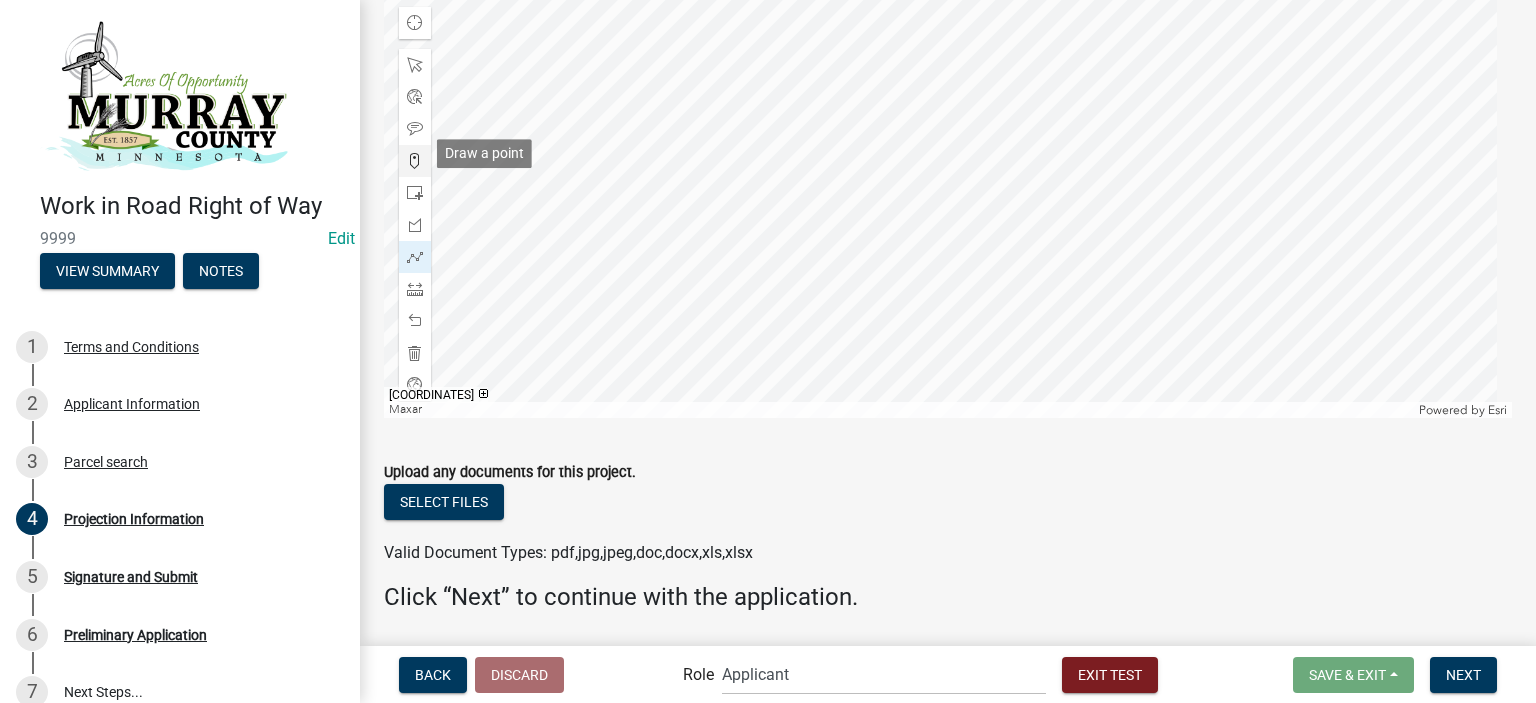 click 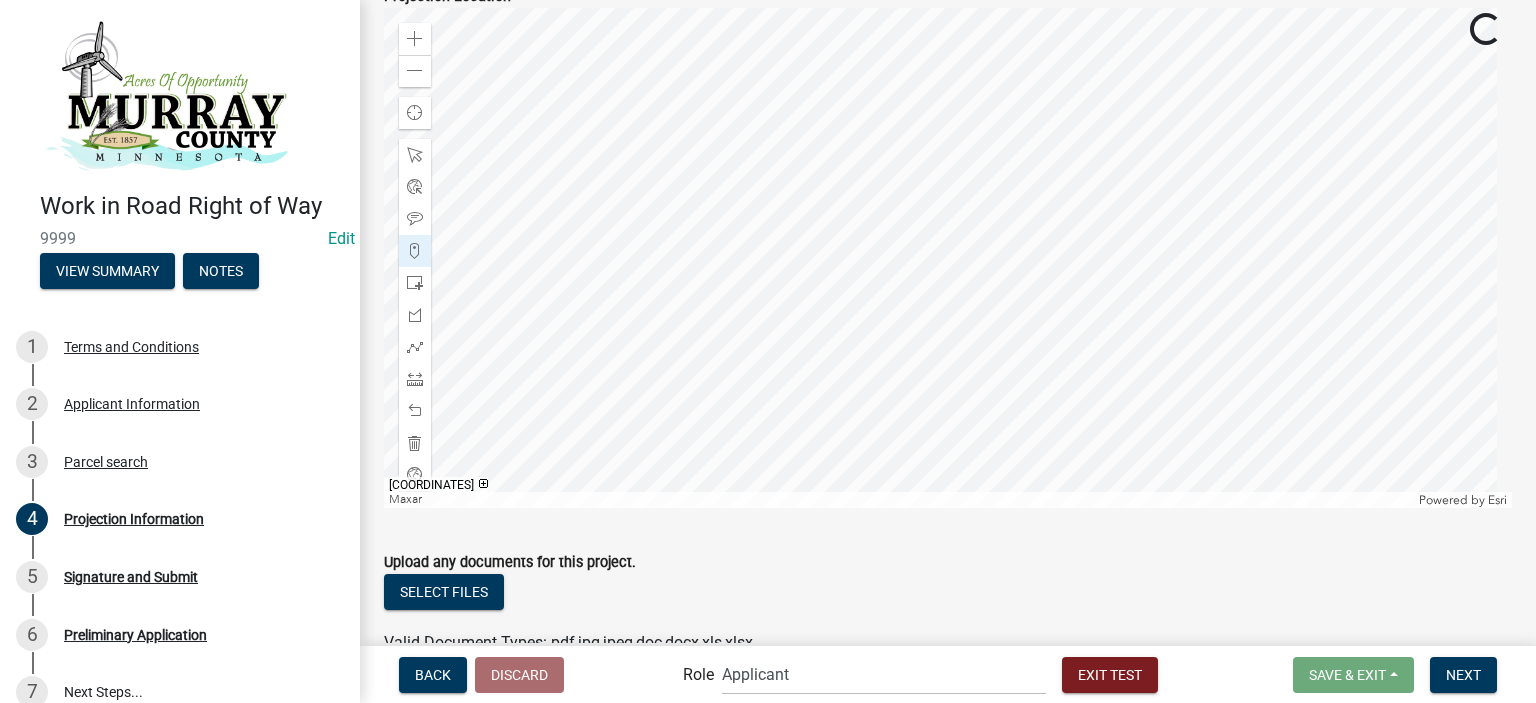 scroll, scrollTop: 1610, scrollLeft: 0, axis: vertical 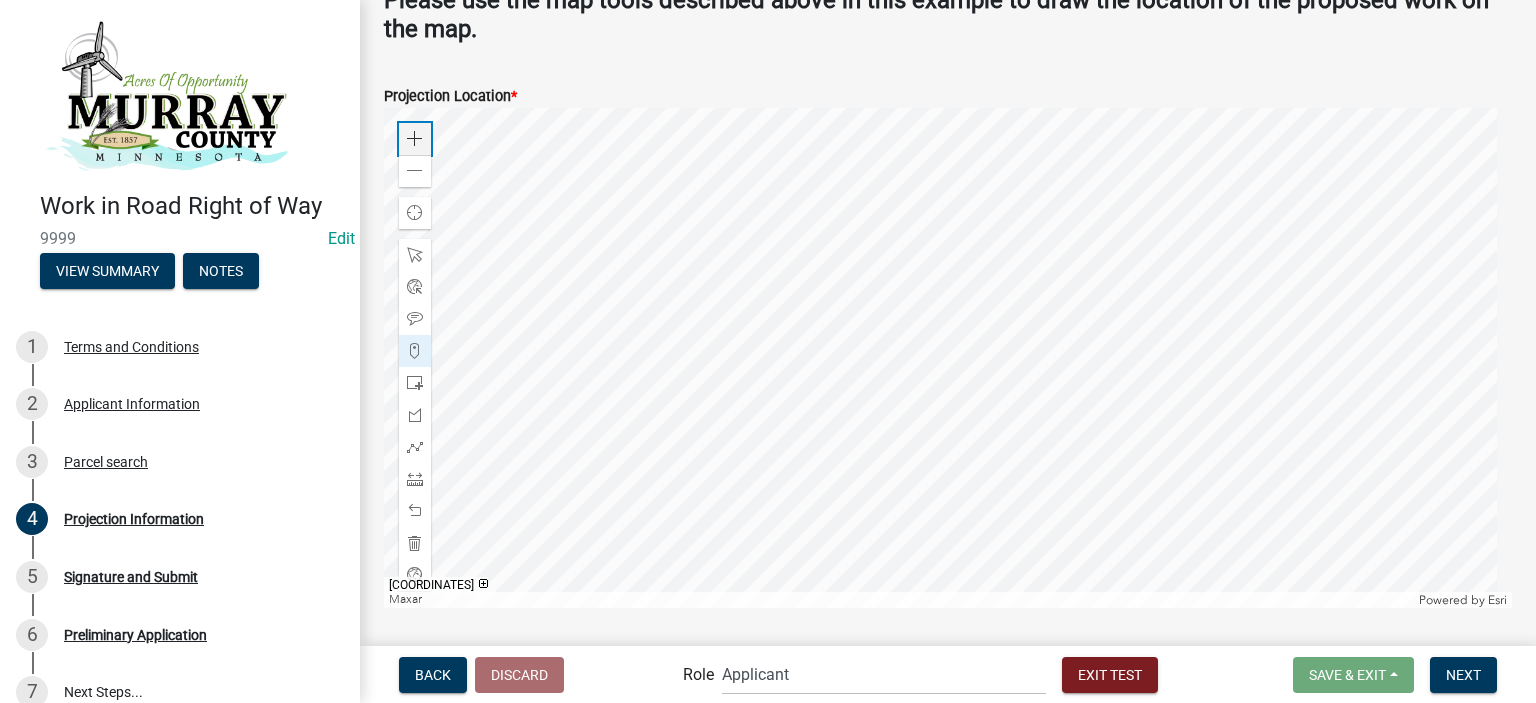 click on "Zoom in" 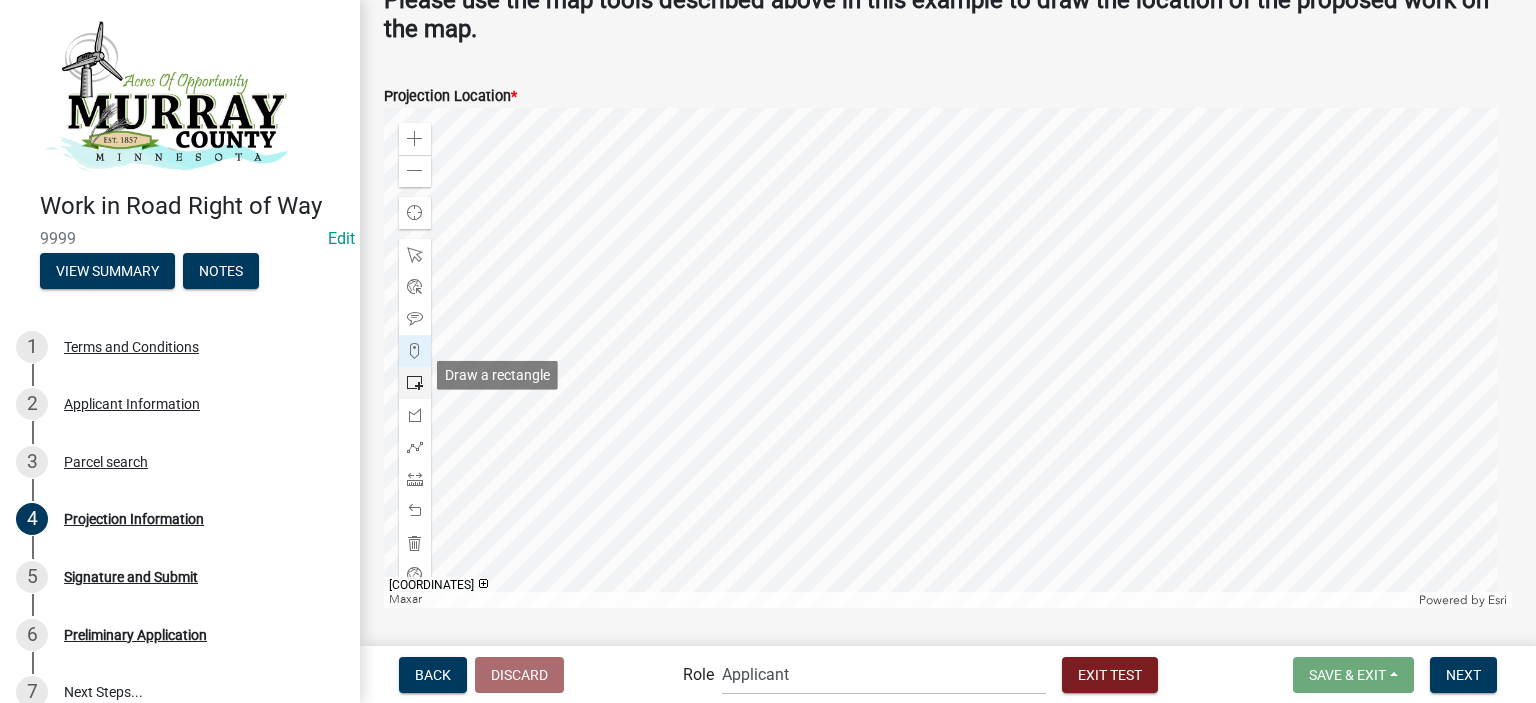 click 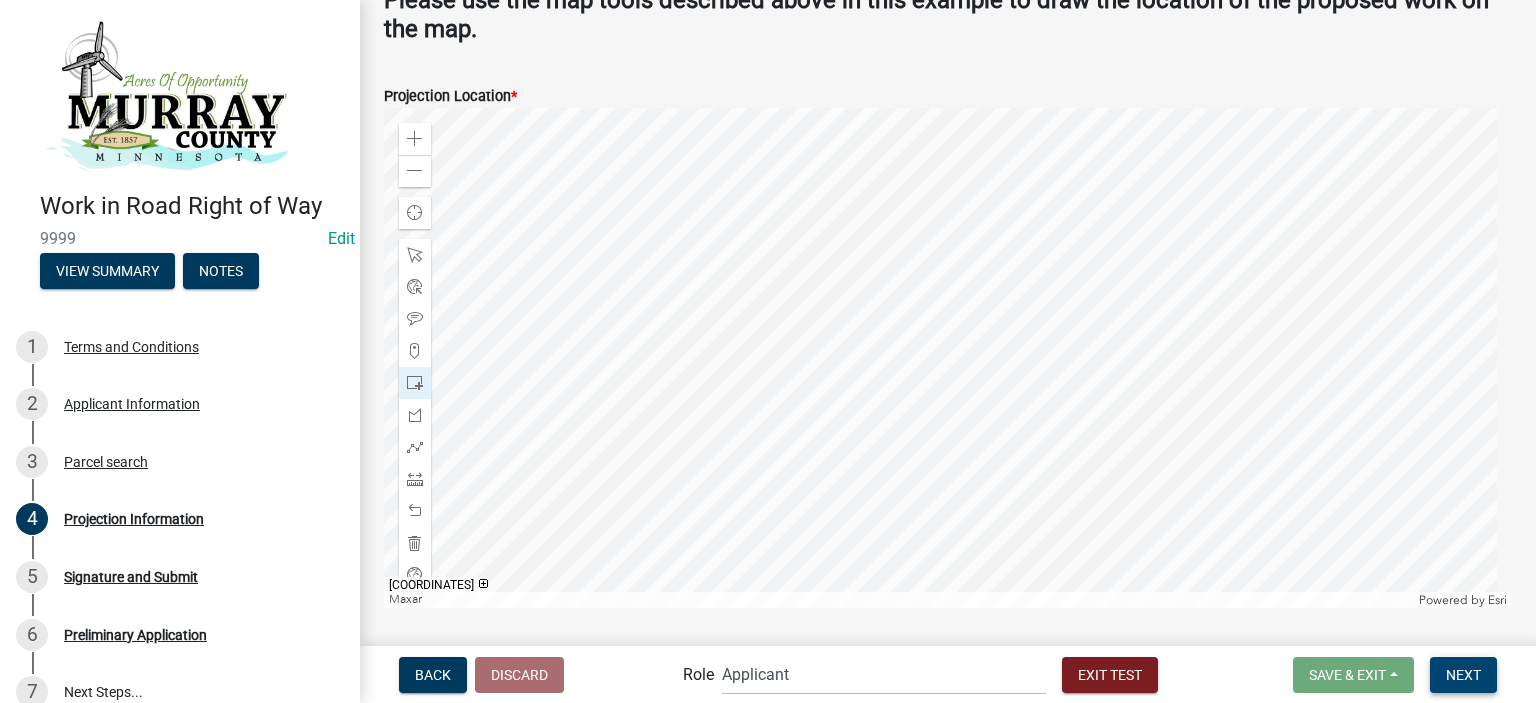 click on "Next" at bounding box center [1463, 674] 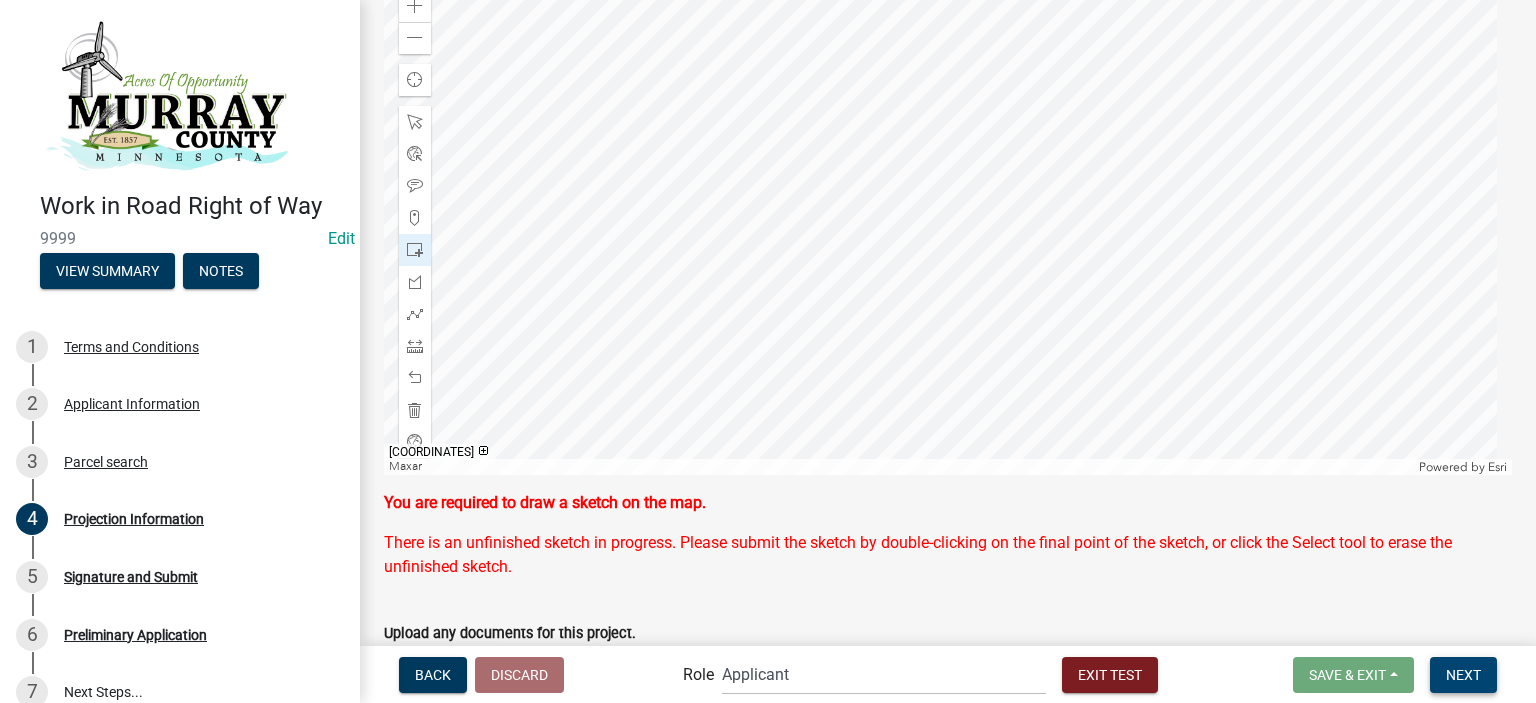 scroll, scrollTop: 1710, scrollLeft: 0, axis: vertical 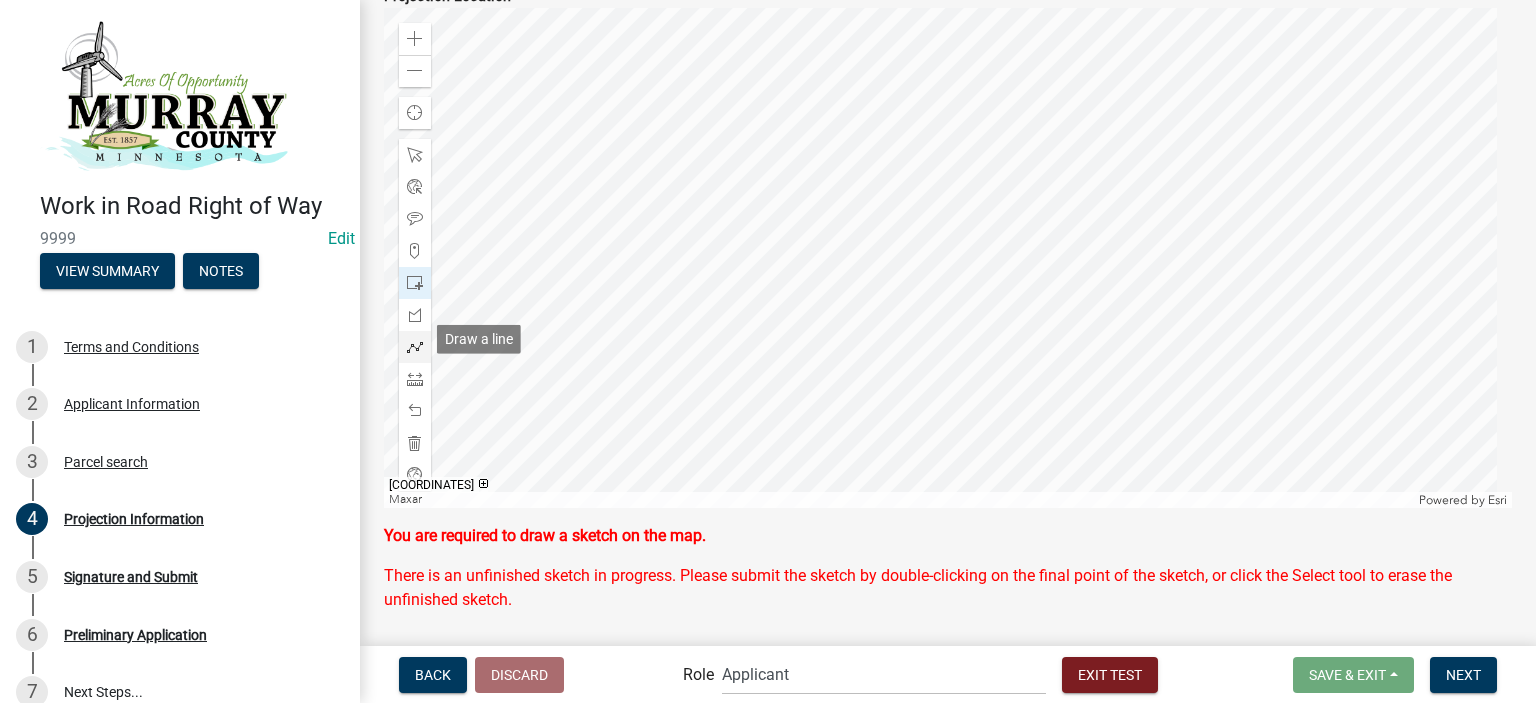 drag, startPoint x: 410, startPoint y: 328, endPoint x: 423, endPoint y: 327, distance: 13.038404 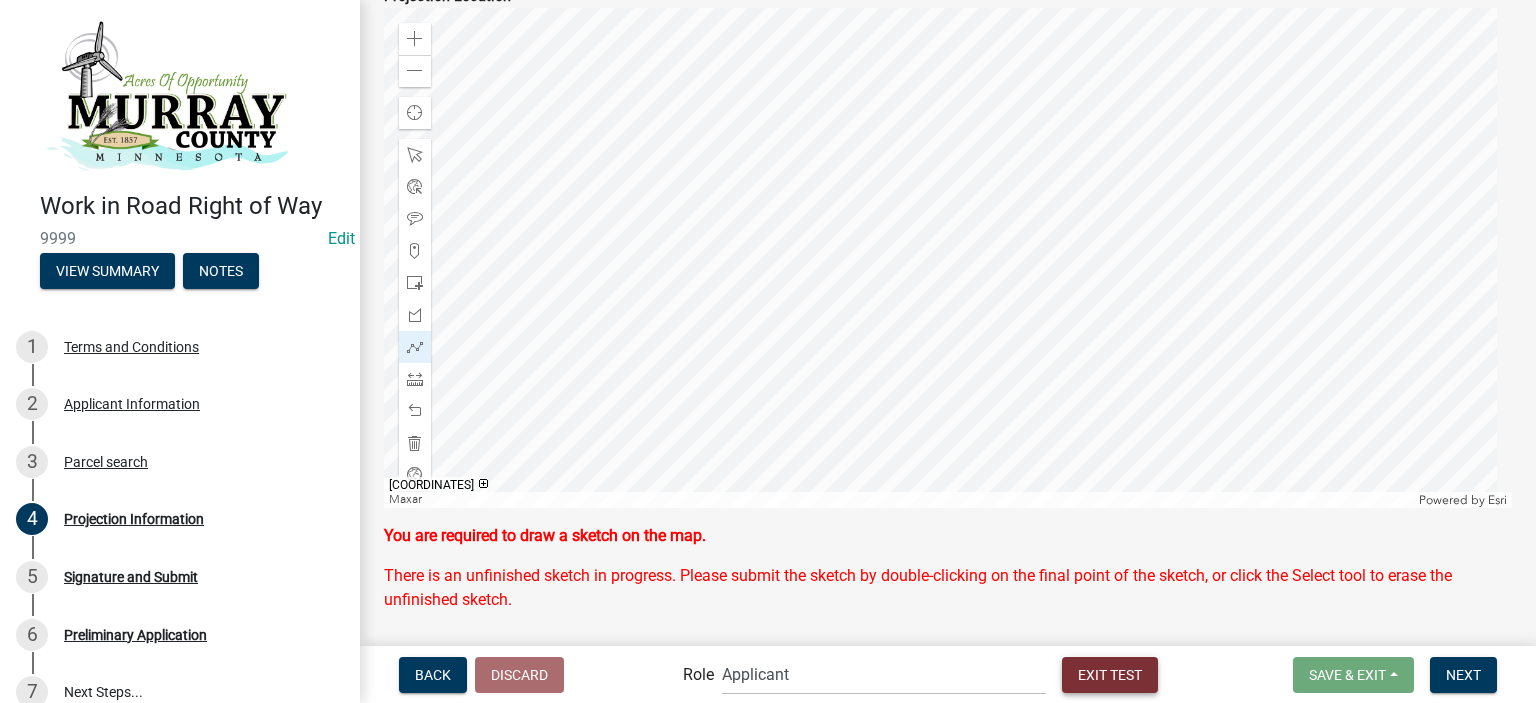 click on "Exit Test" at bounding box center (1110, 675) 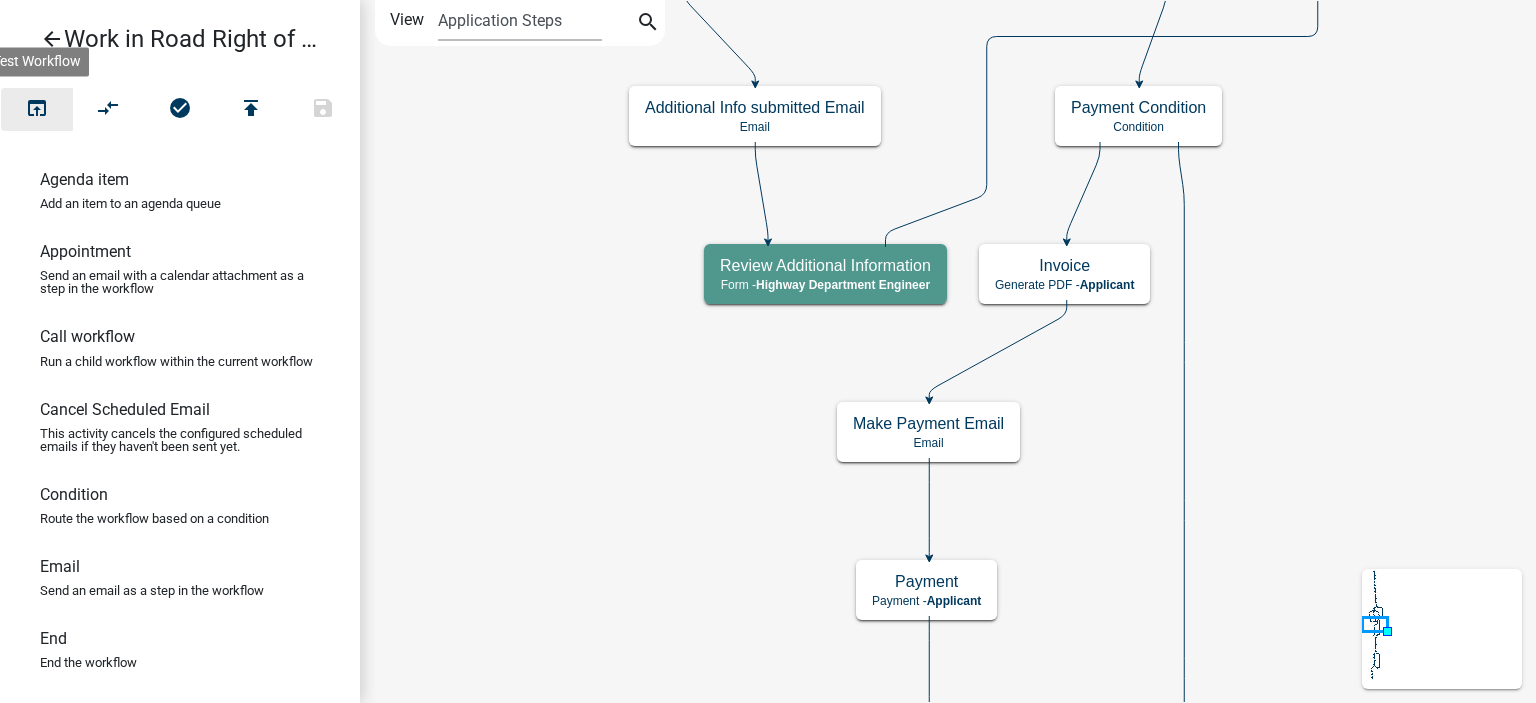 click on "open_in_browser" at bounding box center [37, 110] 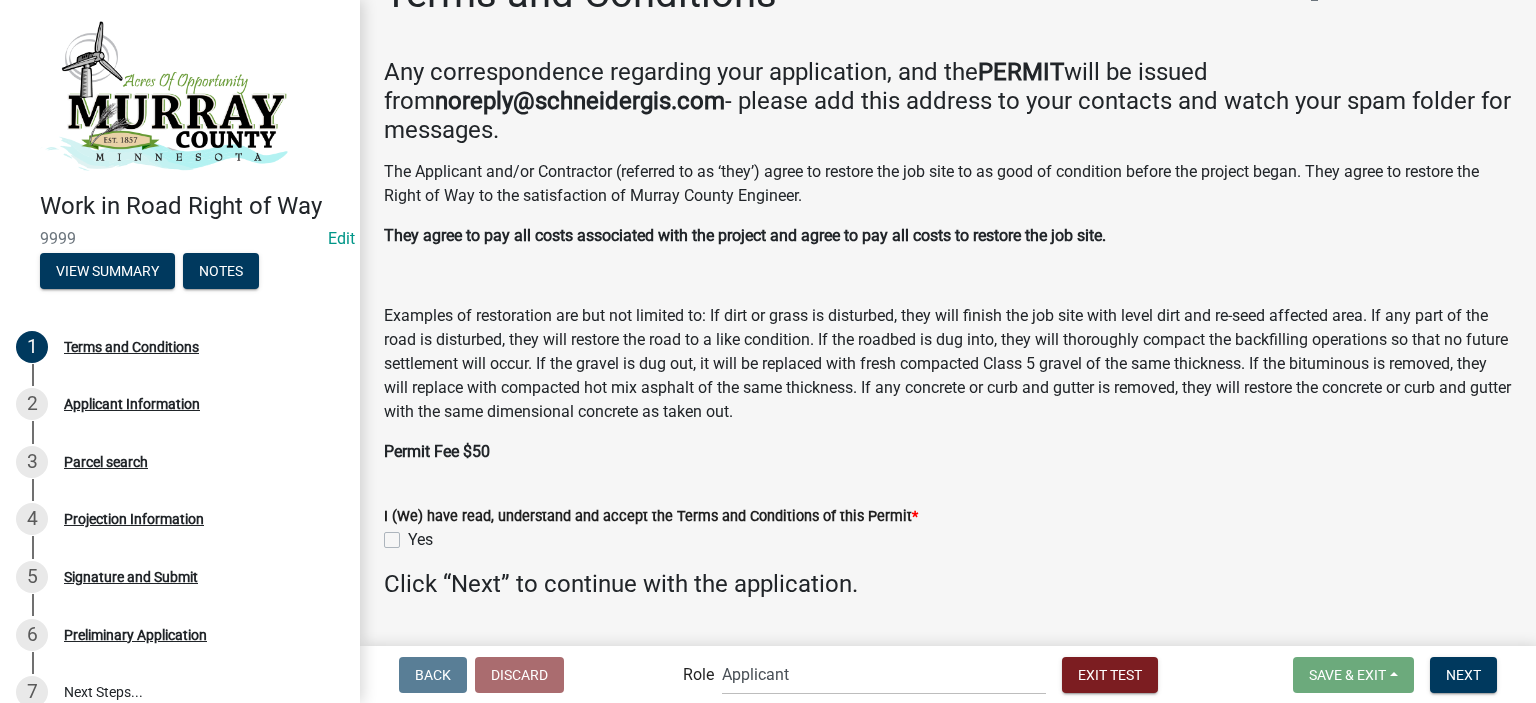 scroll, scrollTop: 104, scrollLeft: 0, axis: vertical 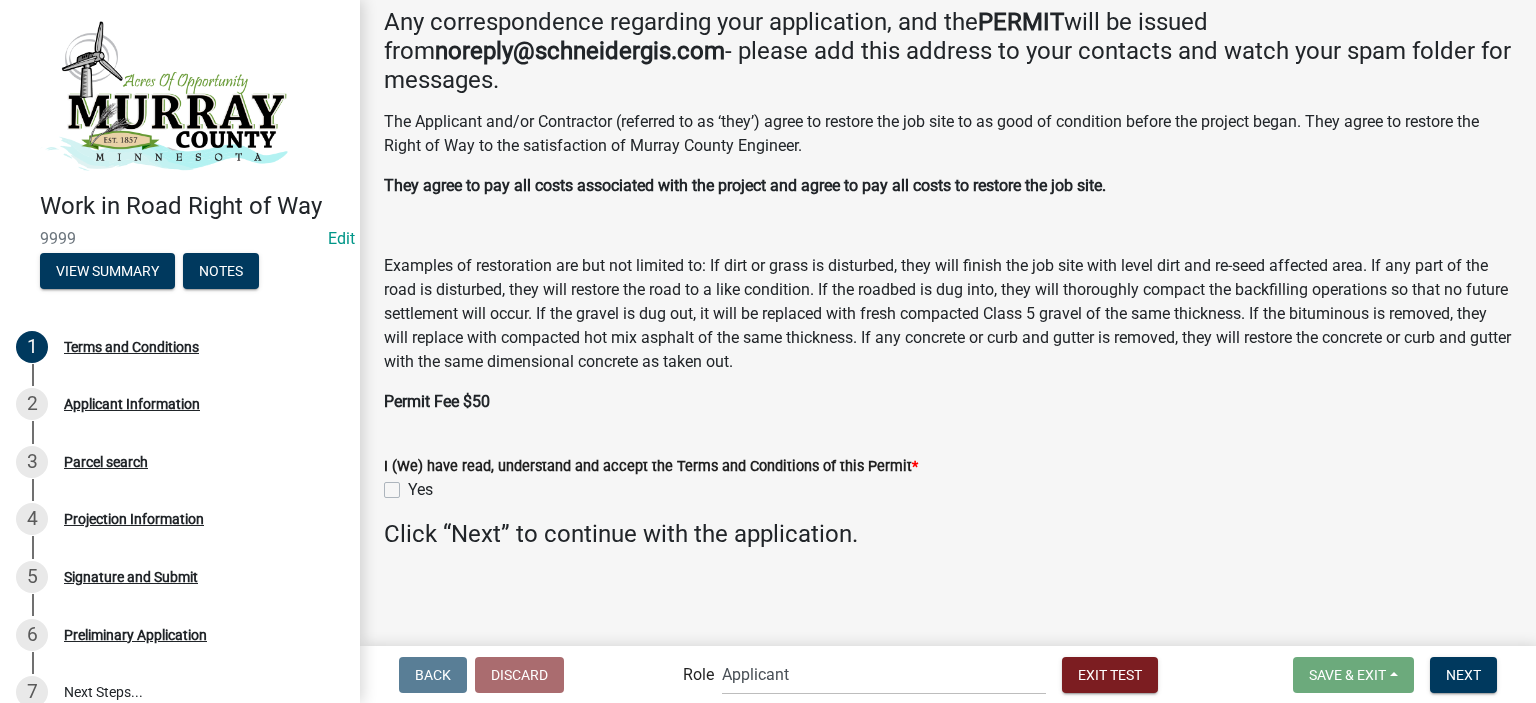 click on "Yes" 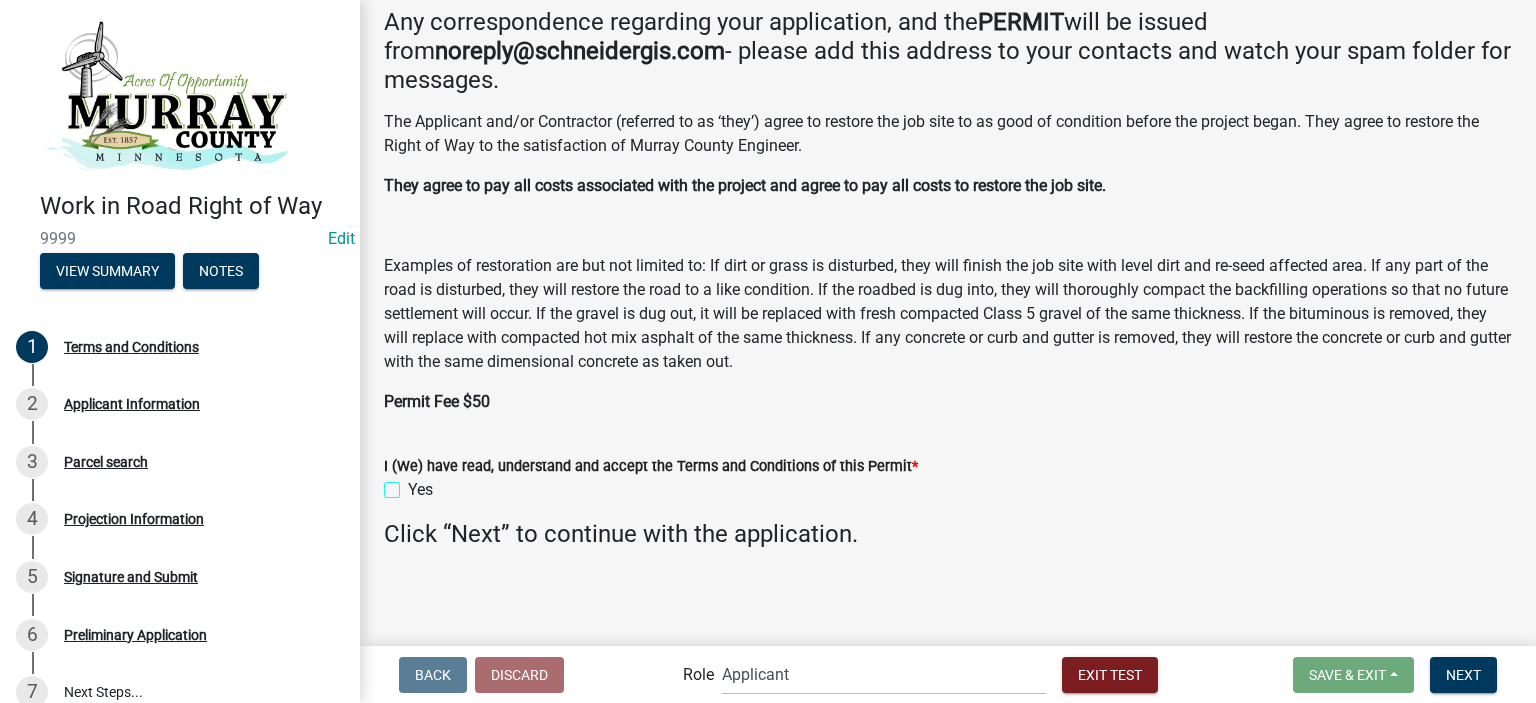 click on "Yes" at bounding box center (414, 484) 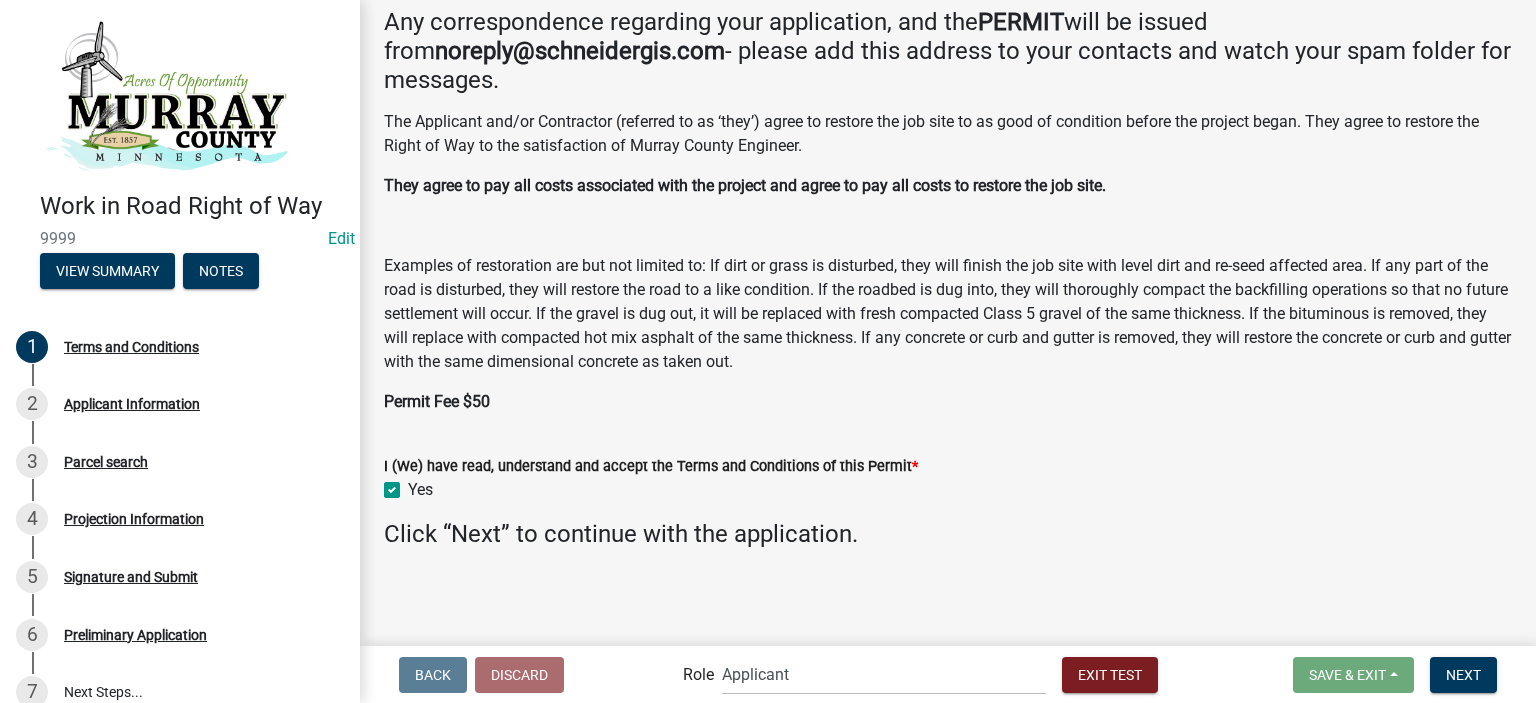 checkbox on "true" 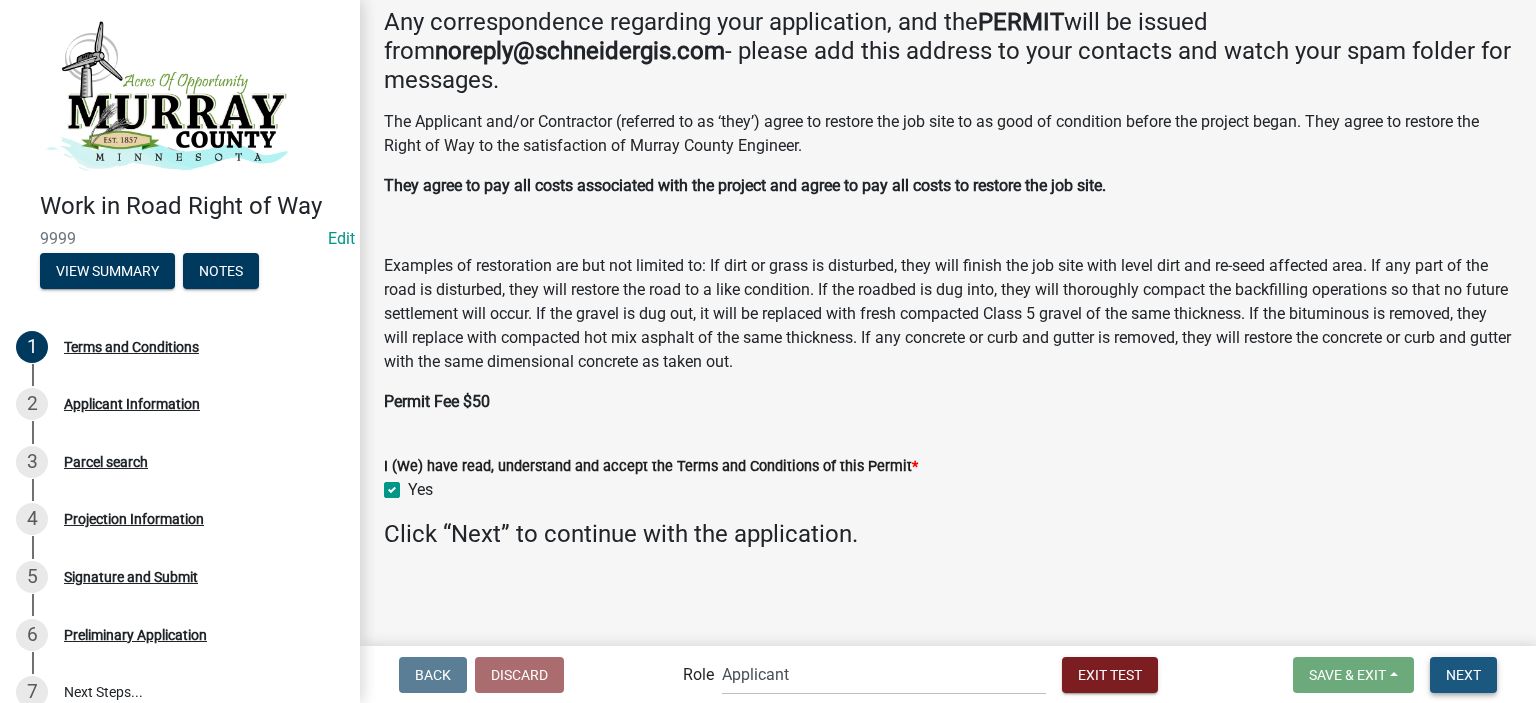 click on "Next" at bounding box center [1463, 675] 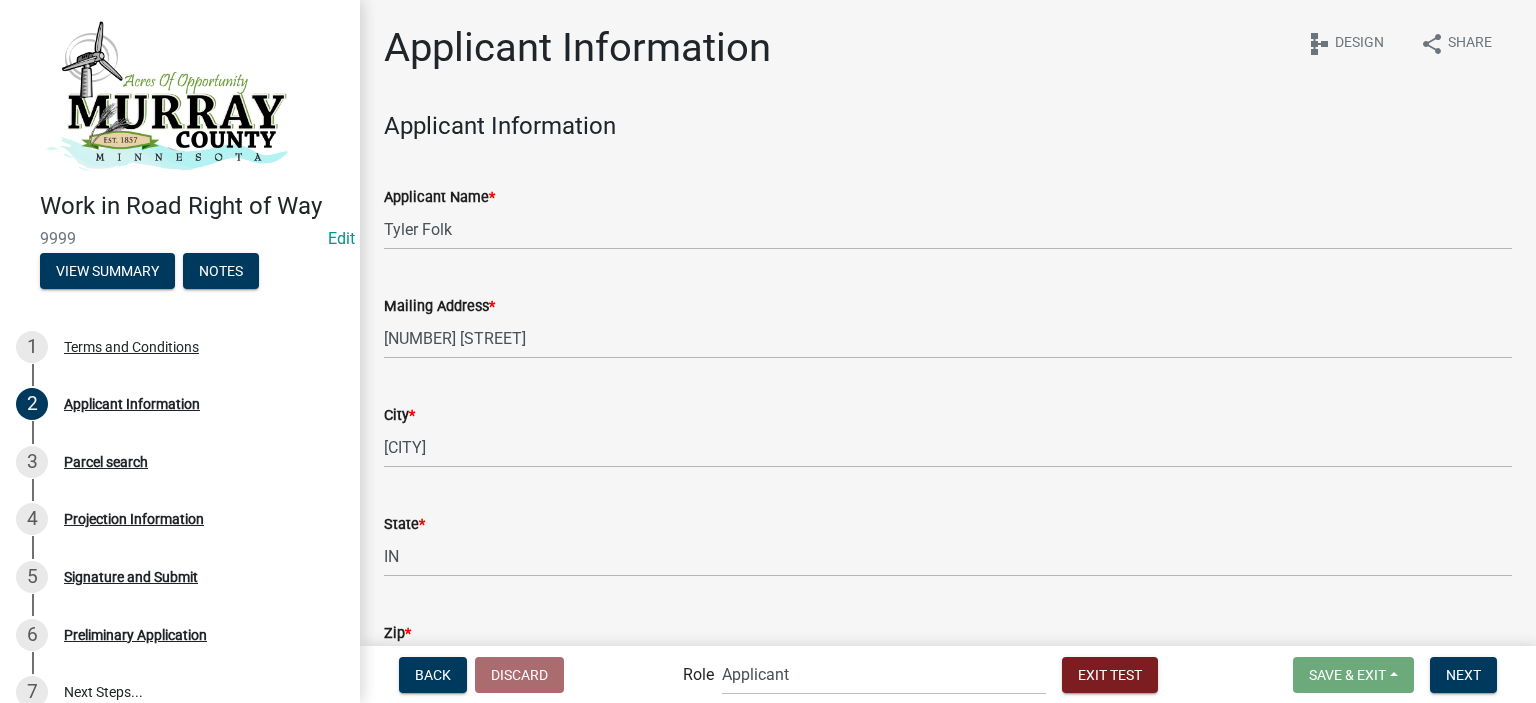 scroll, scrollTop: 245, scrollLeft: 0, axis: vertical 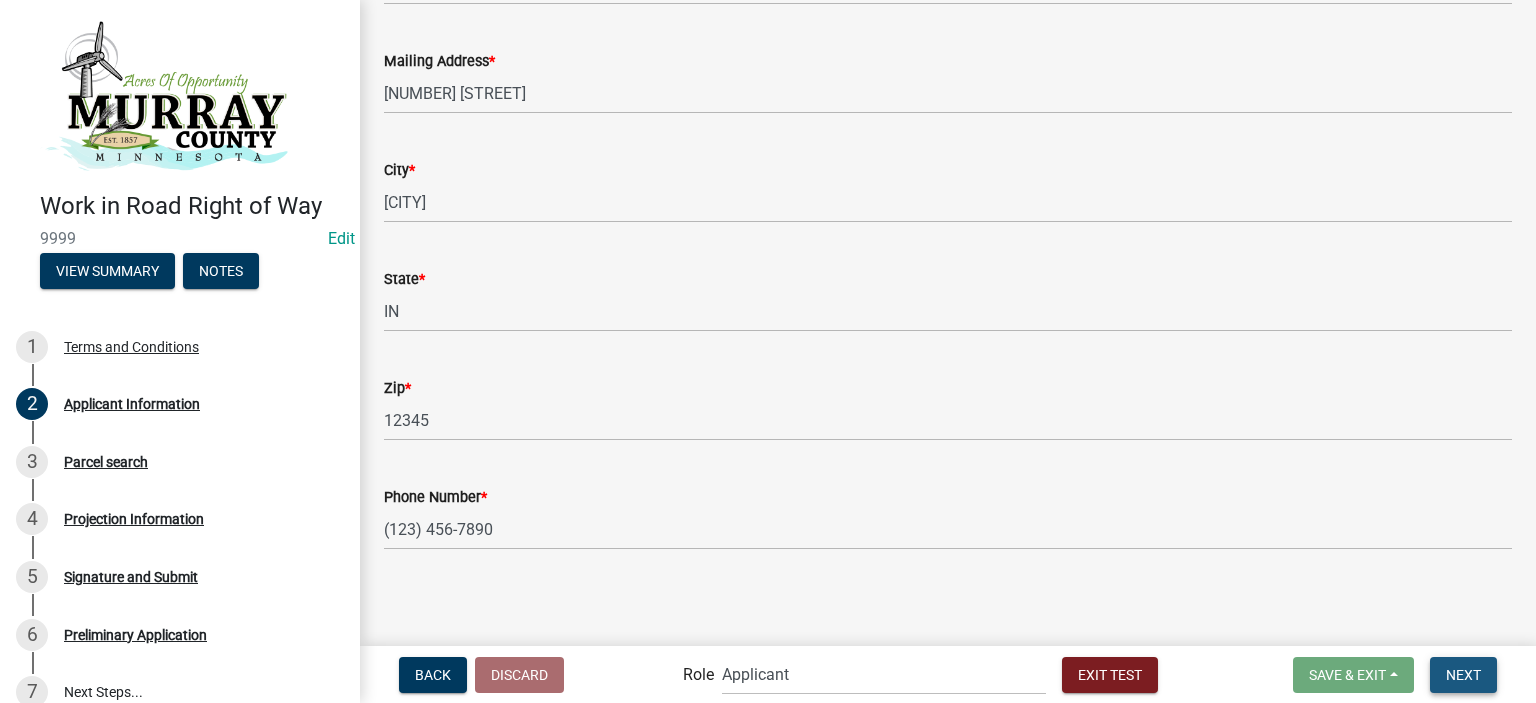 click on "Next" at bounding box center (1463, 674) 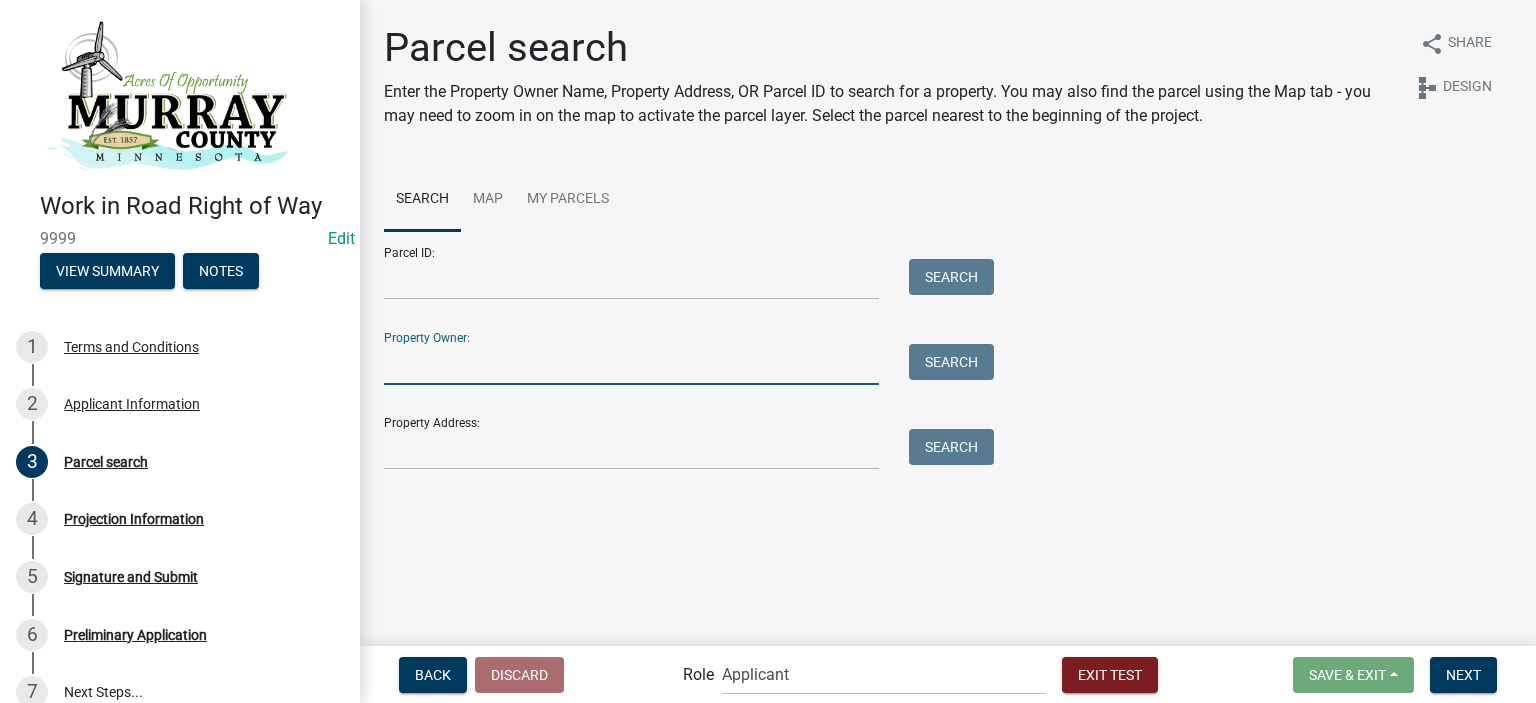 click on "Property Owner:" at bounding box center [631, 364] 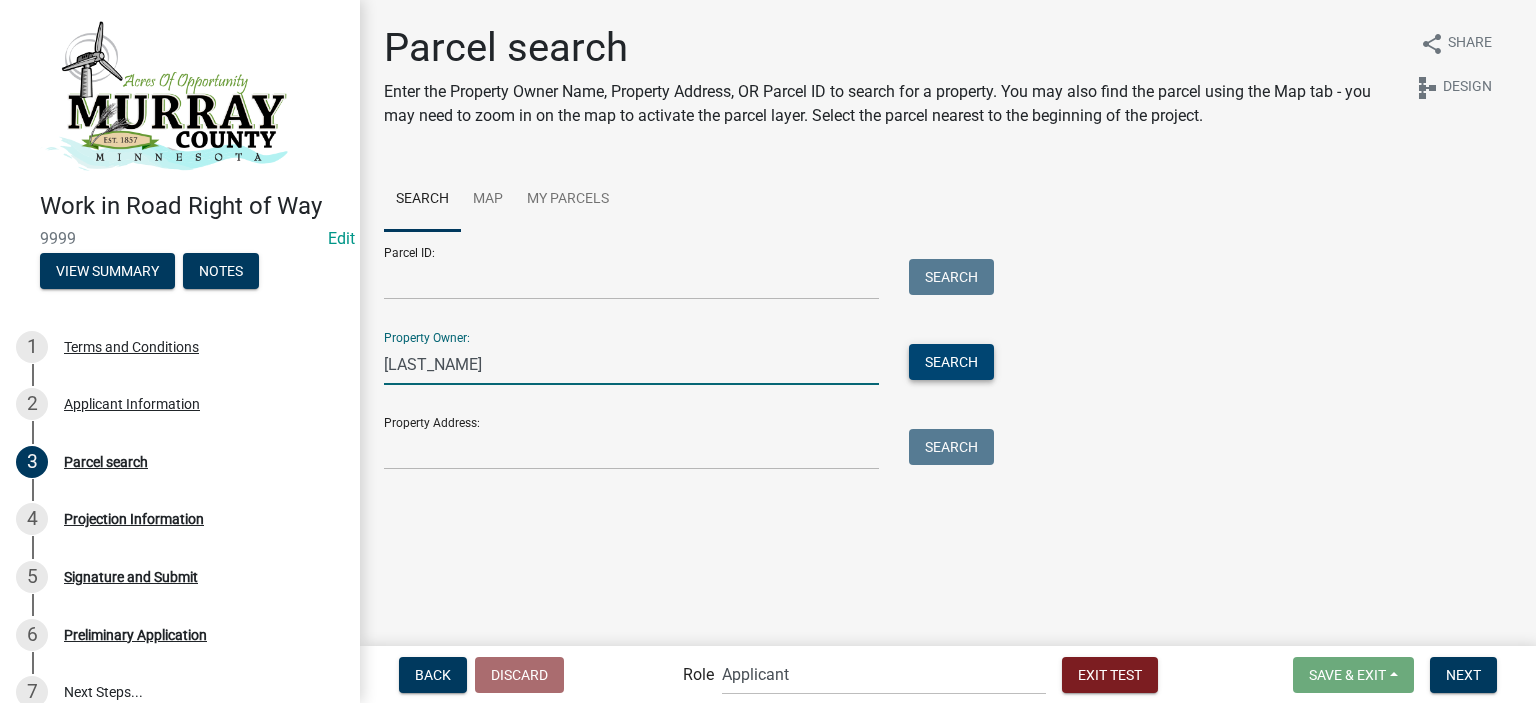 click on "Search" at bounding box center [951, 362] 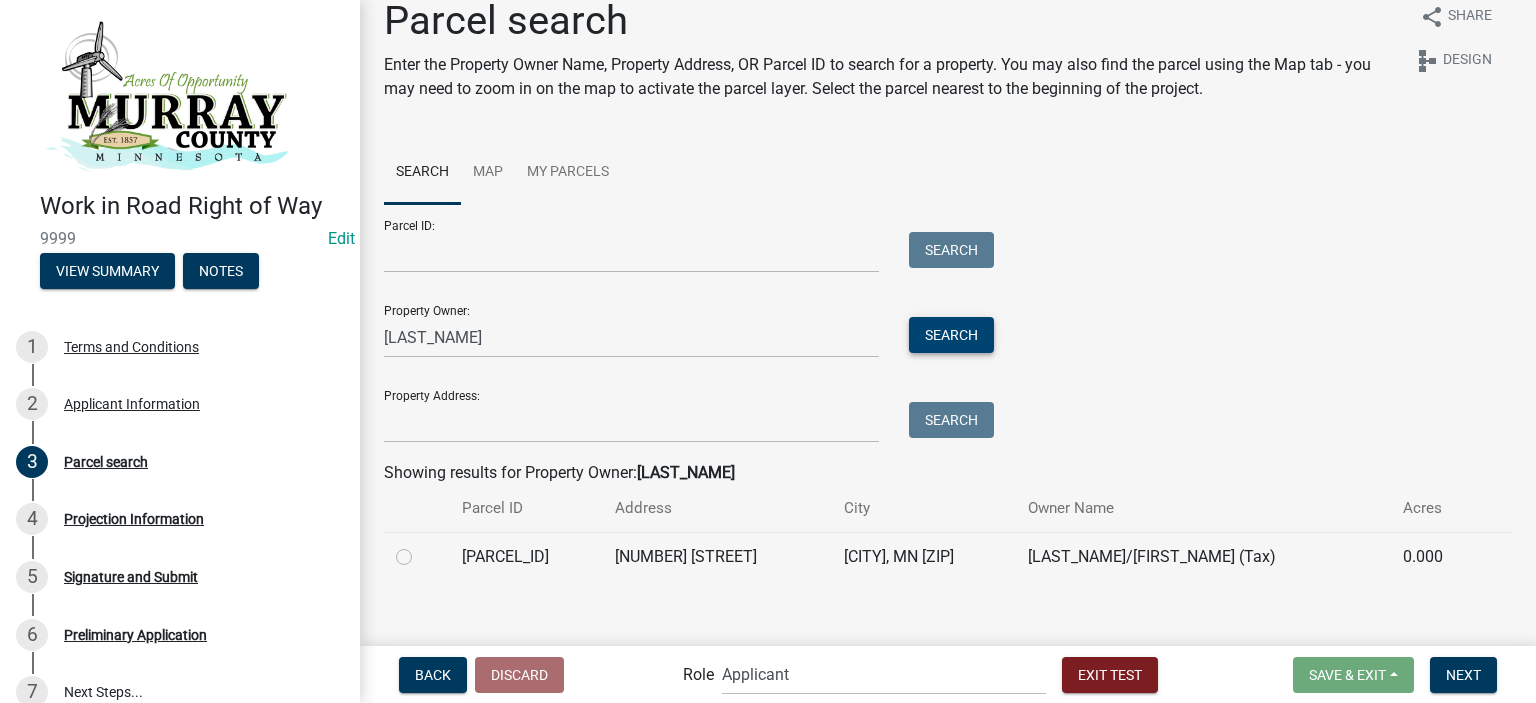 scroll, scrollTop: 42, scrollLeft: 0, axis: vertical 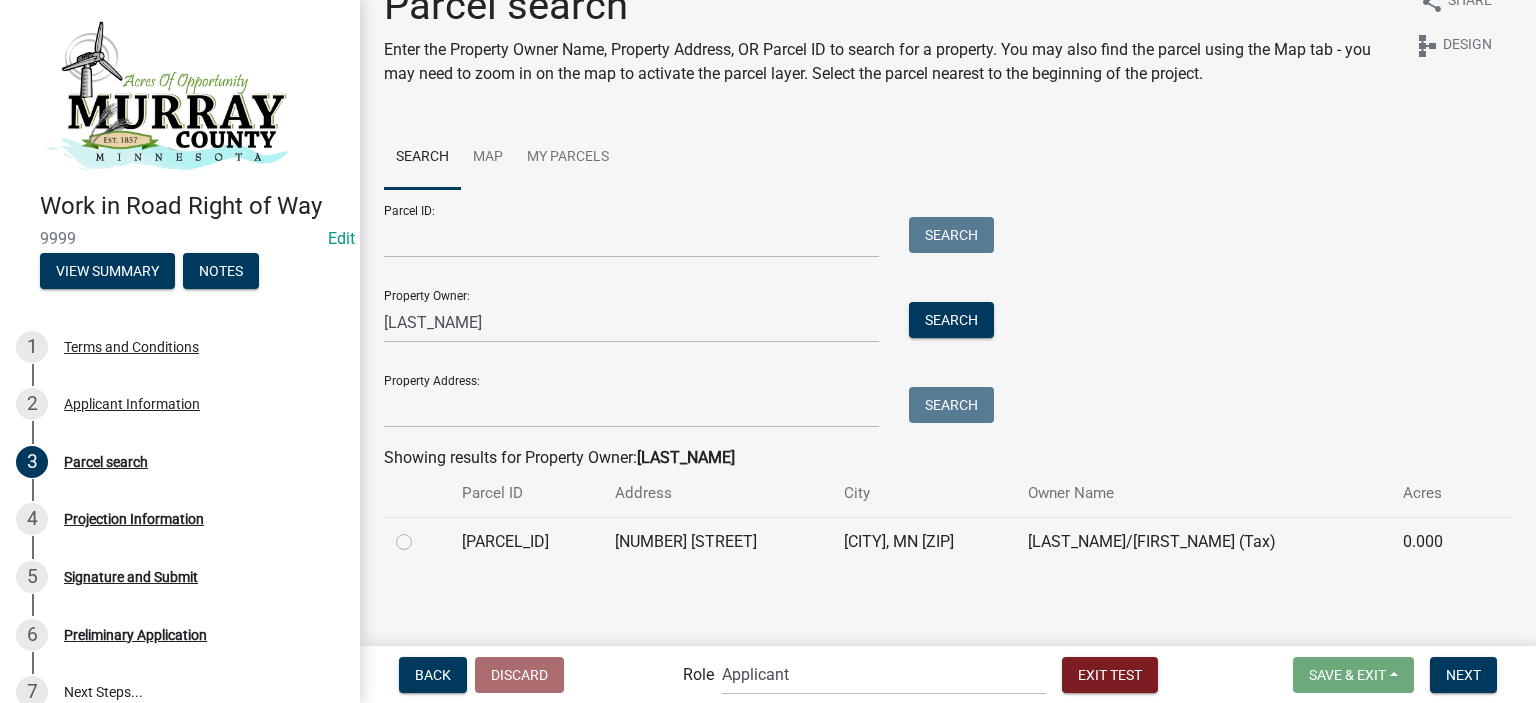 click 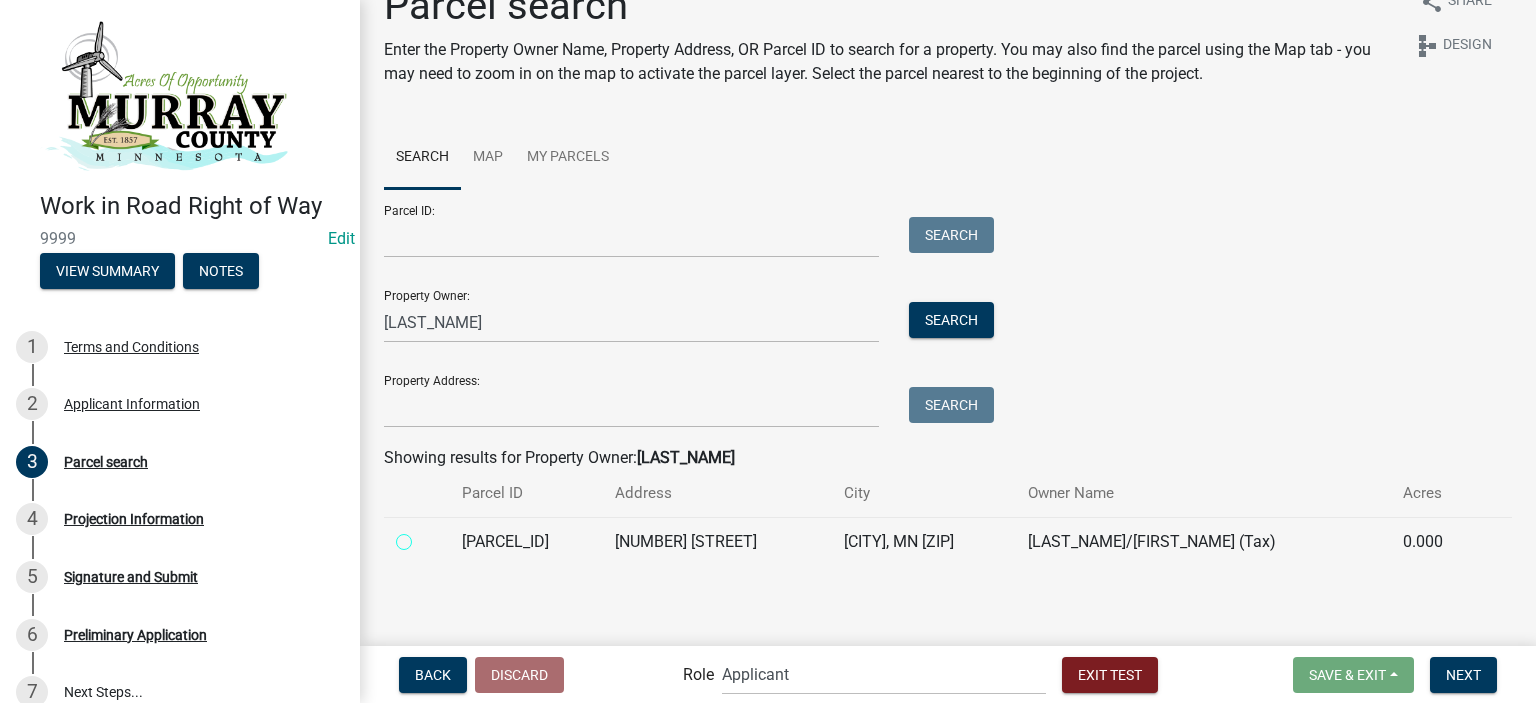 radio on "true" 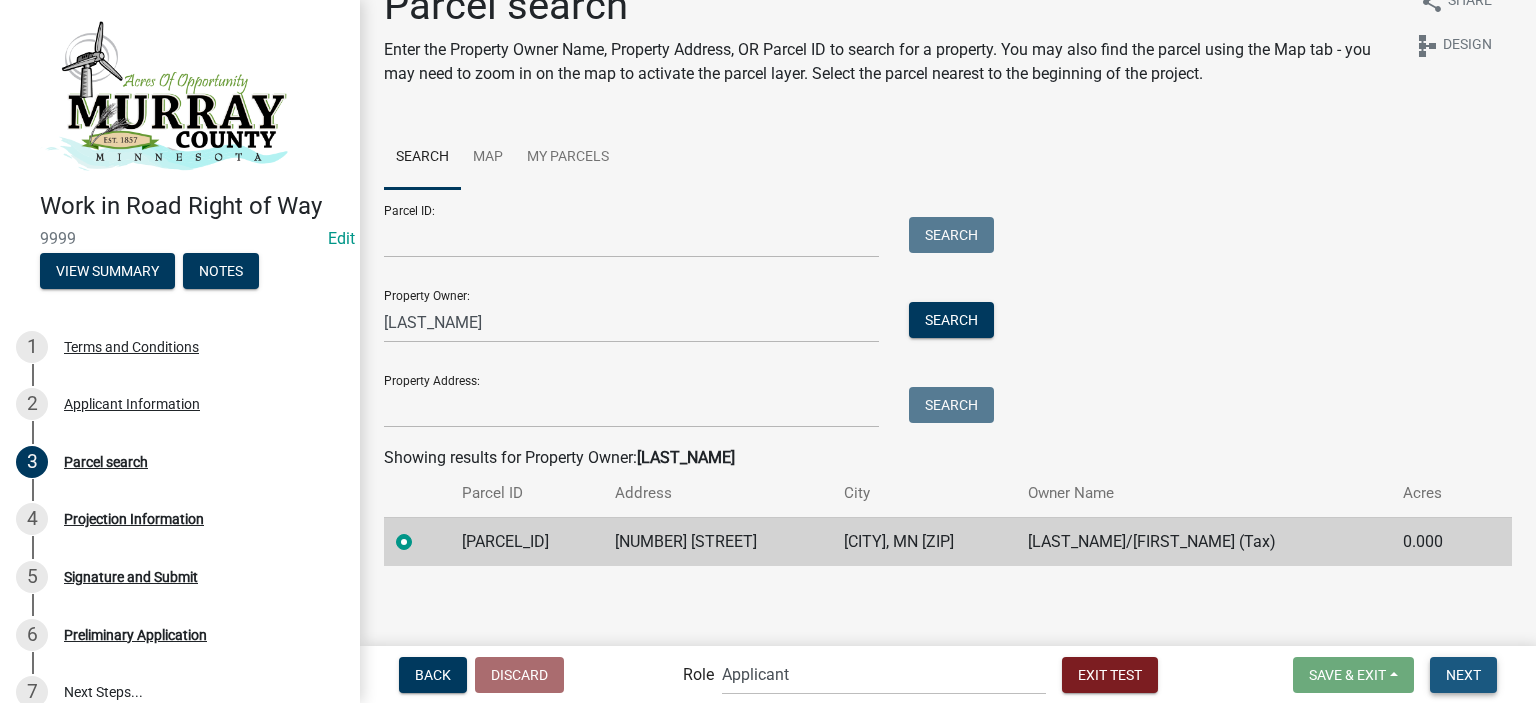click on "Next" at bounding box center (1463, 674) 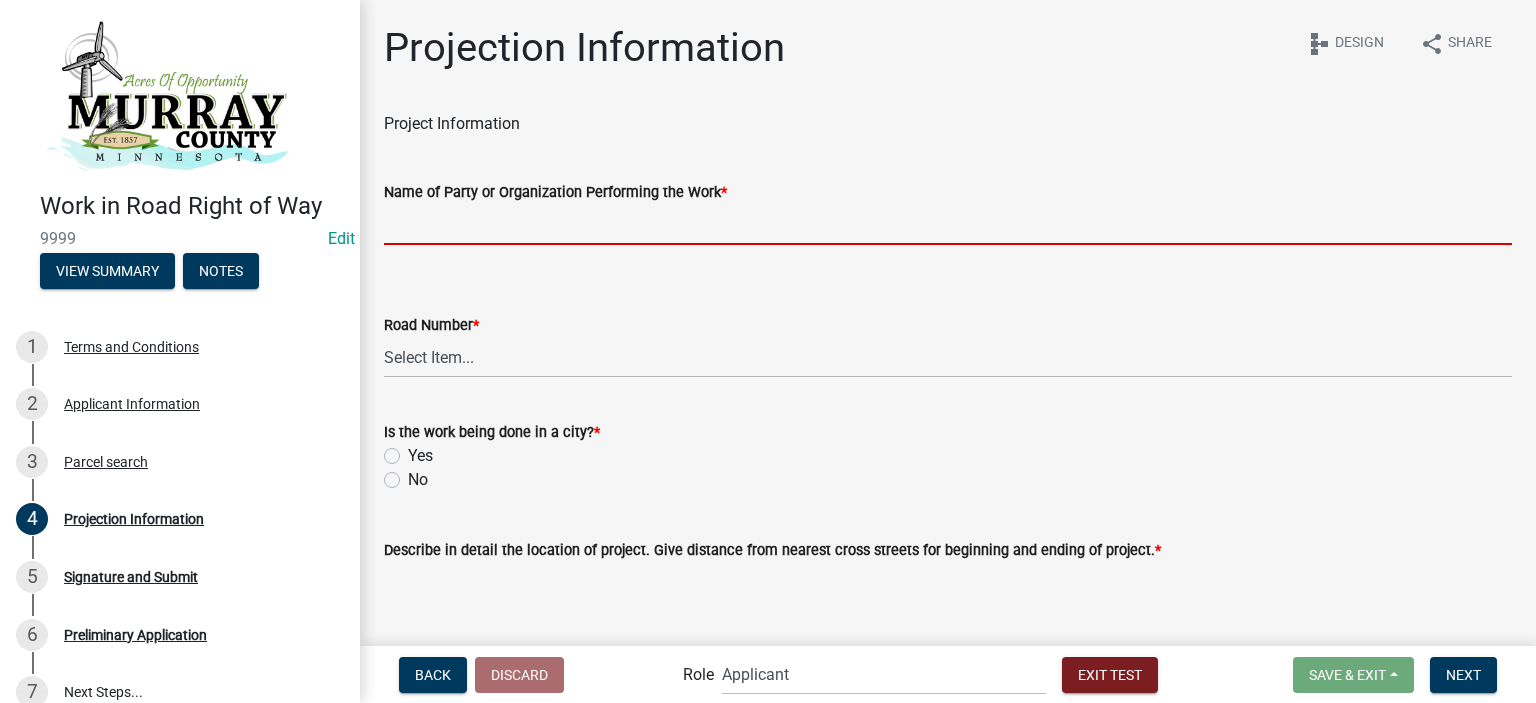 click on "Name of Party or Organization Performing the Work  *" at bounding box center [948, 224] 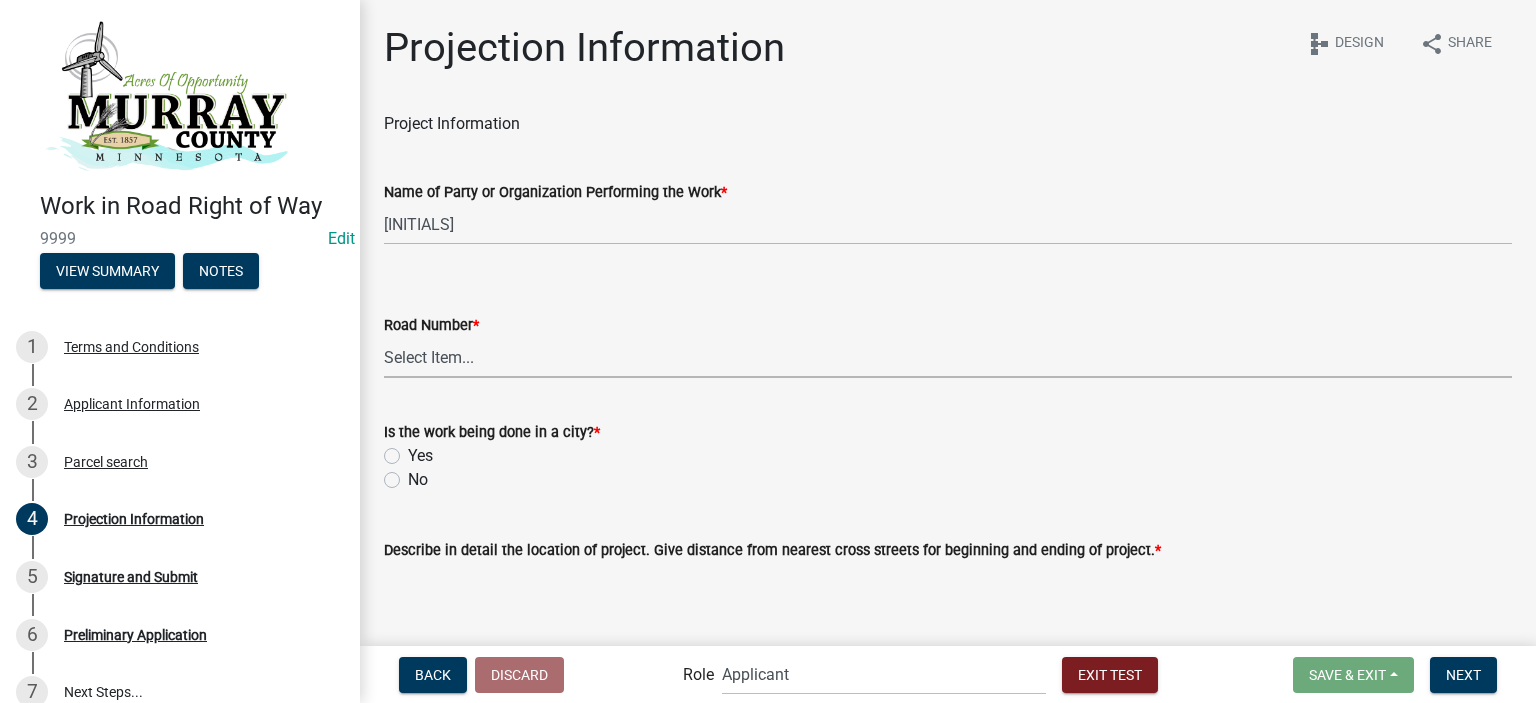 click on "Select Item...   CSAH 1   CSAH 2   CSAH 3   CSAH 4   CSAH 5   CSAH 6   CSAH 7   CSAH 8   CSAH 10   CSAH 11   CSAH 12   CSAH 13   CSAH 14   CSAH 15   CSAH 16   CSAH 17   CSAH 18   CSAH 20   CSAH 21   CSAH 22   CSAH 23   CSAH 24   CSAH 25   CSAH 26   CSAH 27   CSAH 28   CSAH 29   CSAH 30   CSAH 31   CSAH 32   CSAH 33   CSAH 34   CSAH 35   CSAH 36   CSAH 37   CSAH 38   CSAH 39   CSAH 40   CSAH 41   CSAH 42   CSAH 44   CSAH 45   CSAH 46   CSAH 47   CSAH 48   CSAH 49   CSAH 50   CSAH 51   CSAH 52   CR 67   CR 68   CR 70   CR 71   CR 72   CR 73   CR 74   CR 77   CR 80   CR 84   CR 85   CR 86   CR 87   CR 88   CR 91   CR 95   CR 96   CR 100   CR 102   CR 104   N/A" at bounding box center (948, 357) 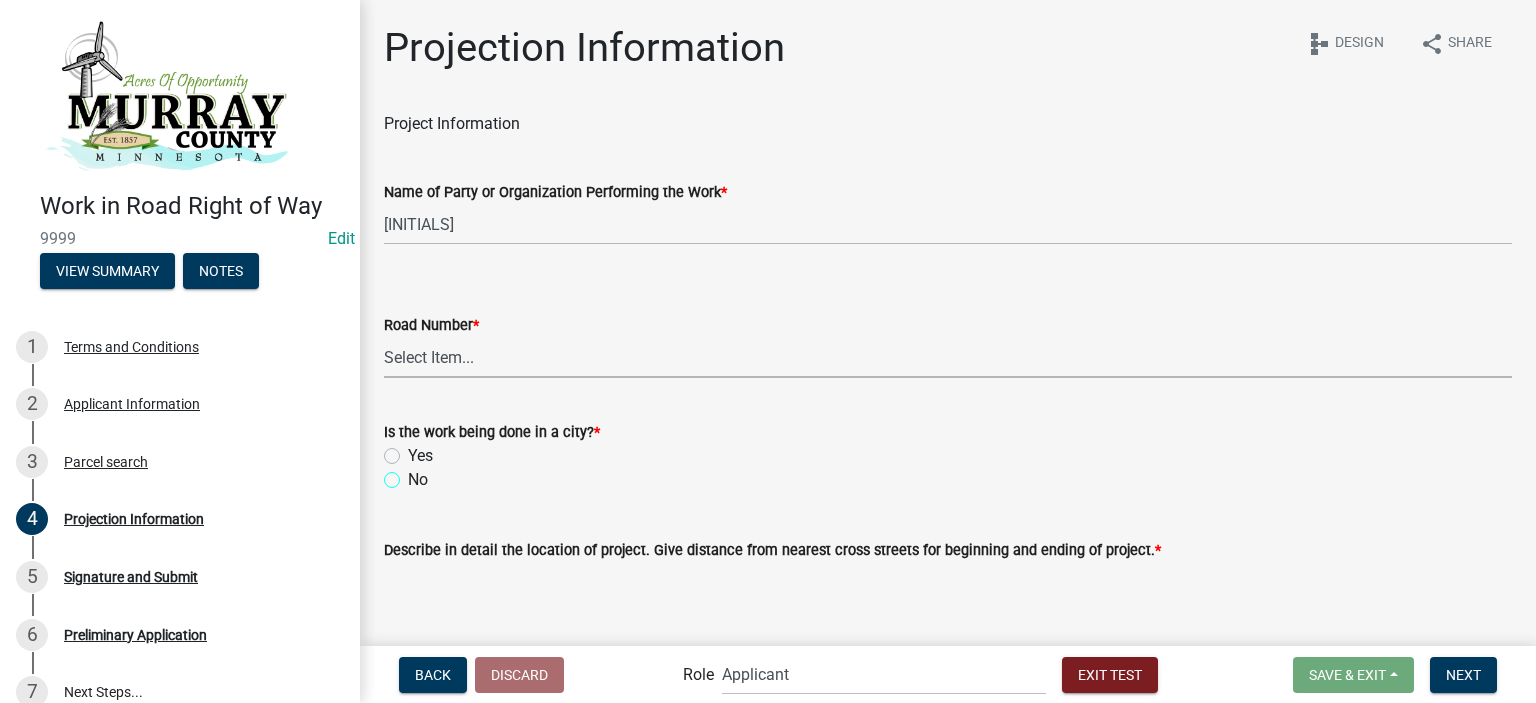 click on "No" at bounding box center (414, 474) 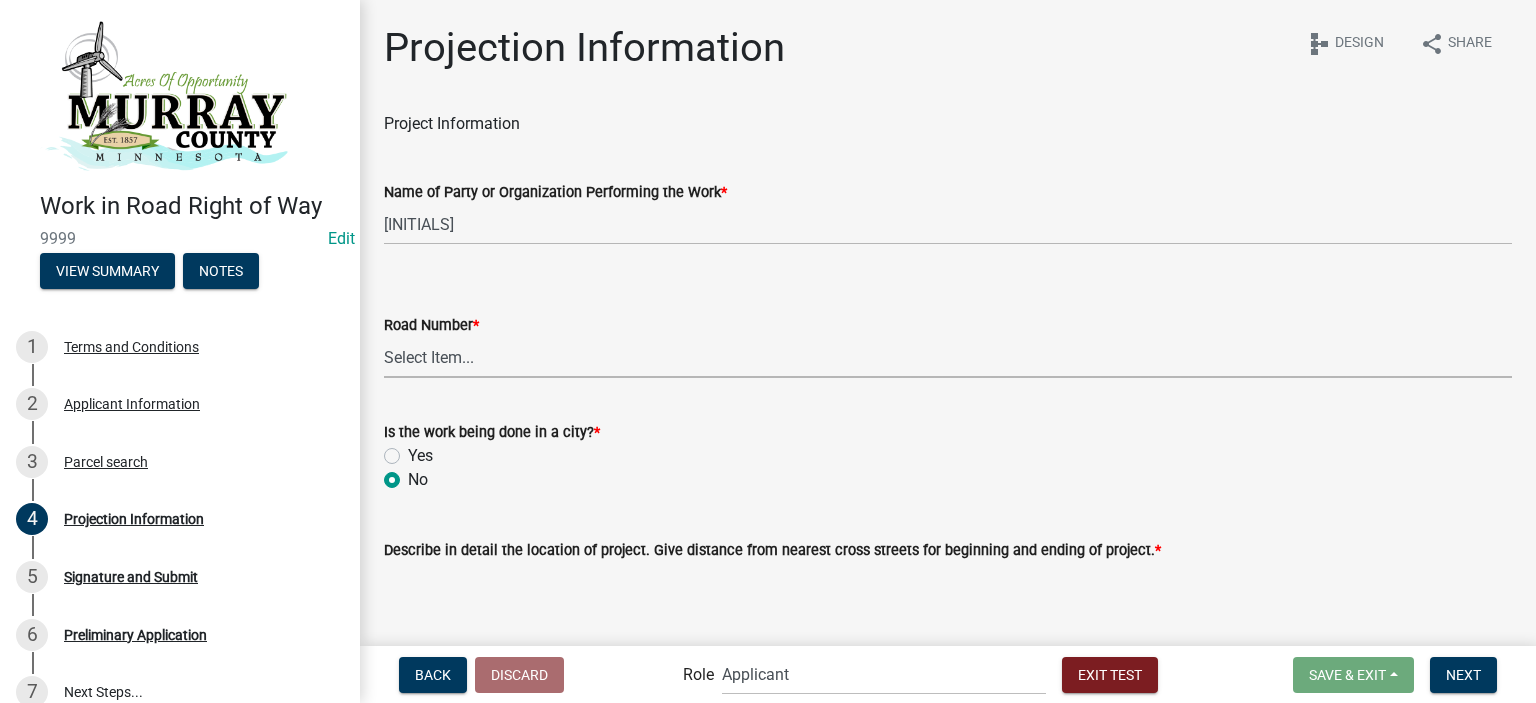 radio on "true" 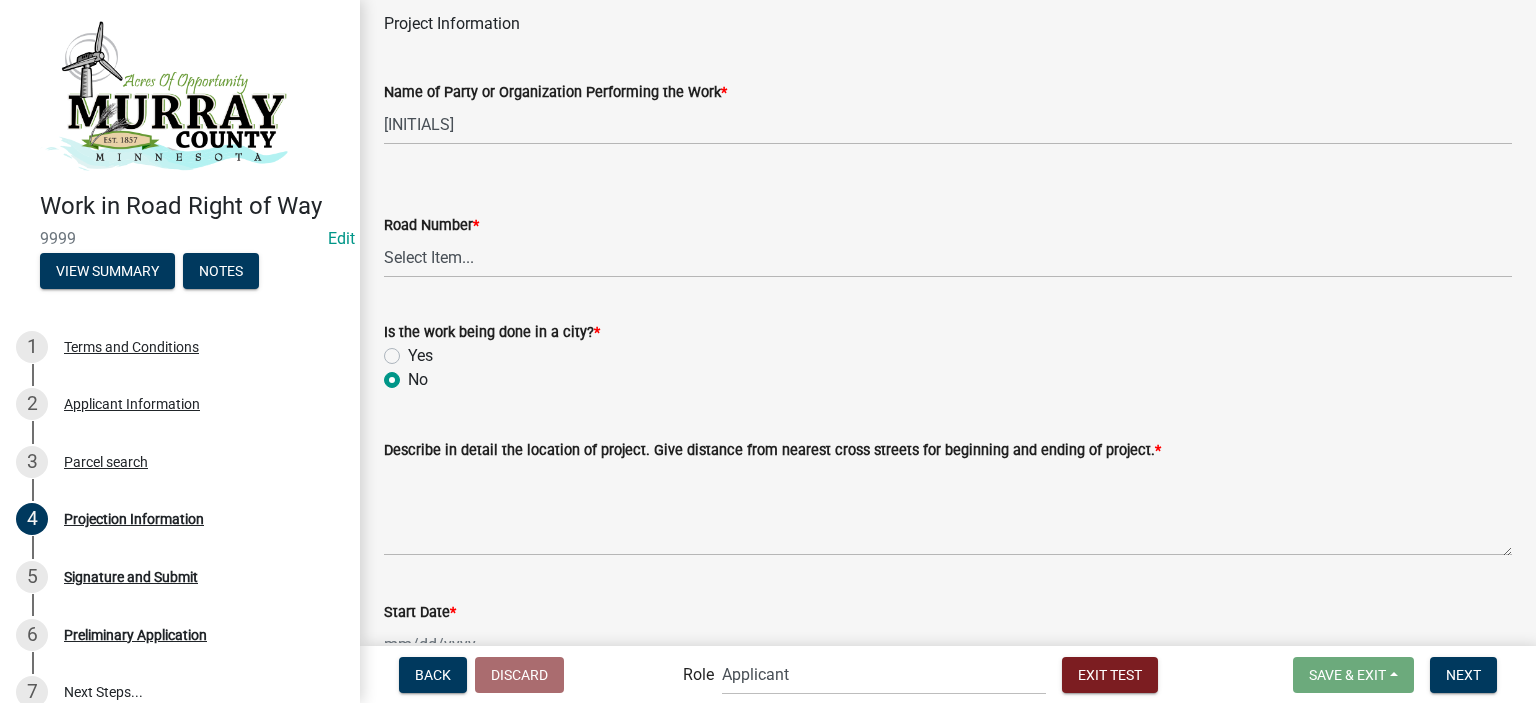 scroll, scrollTop: 300, scrollLeft: 0, axis: vertical 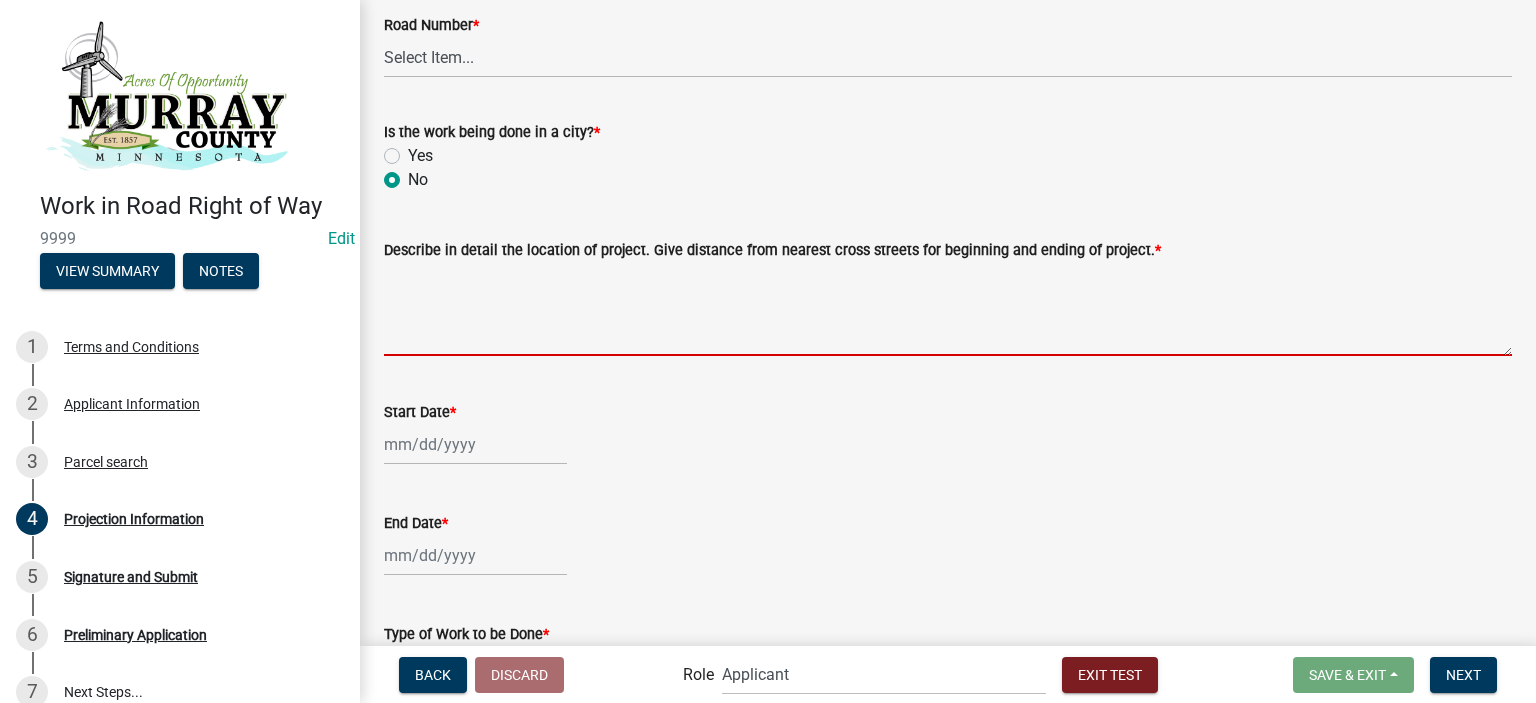 click on "Describe in detail the location of project. Give distance from nearest cross streets for beginning and ending of project.  *" at bounding box center [948, 309] 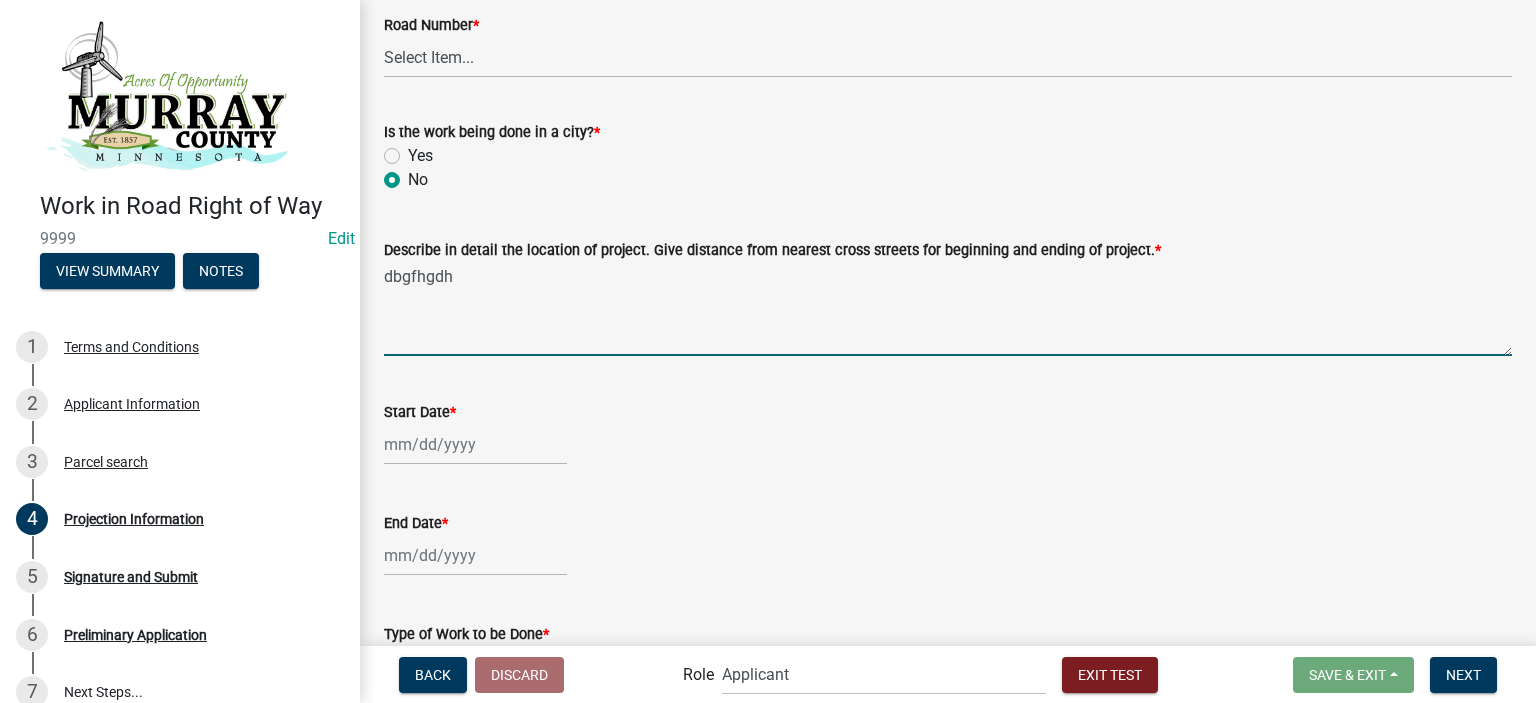 type on "dbgfhgdh" 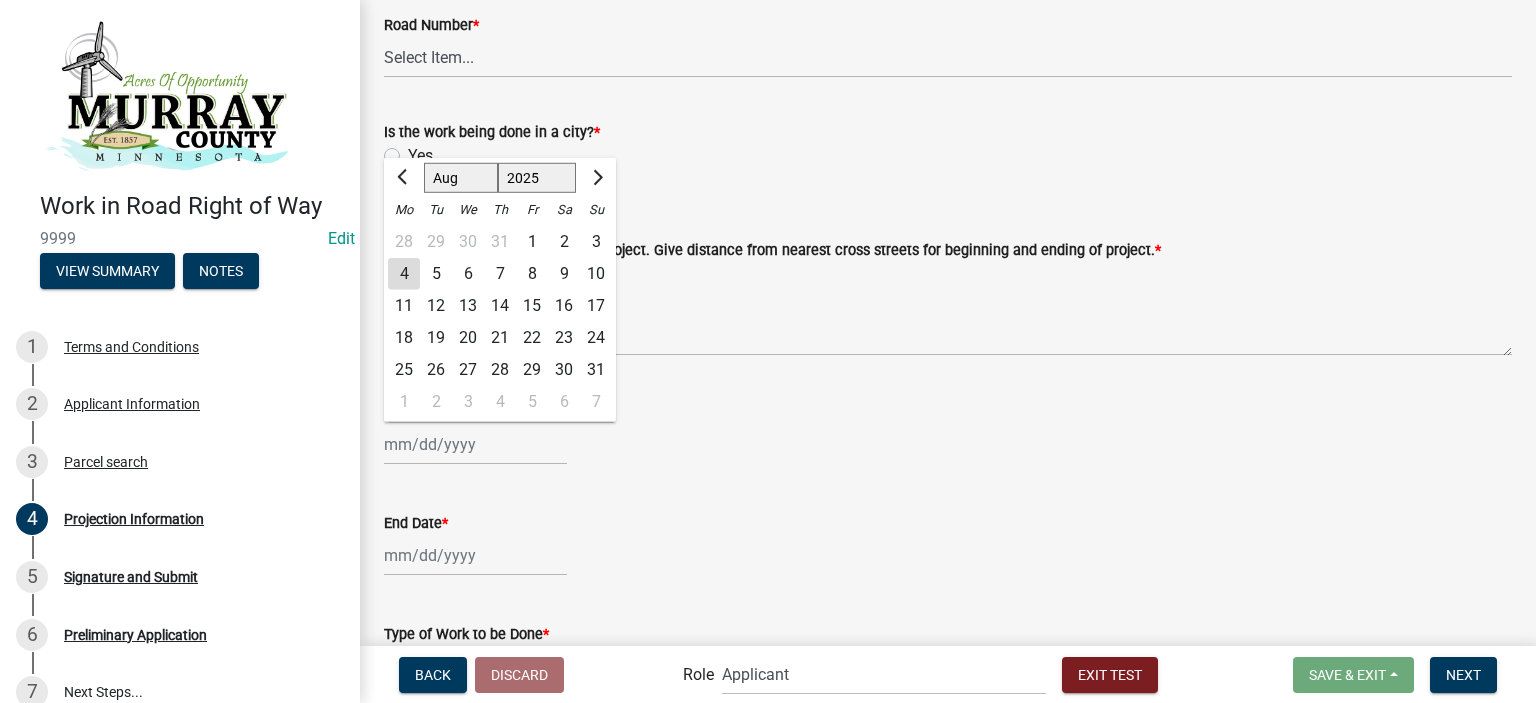 click on "4" 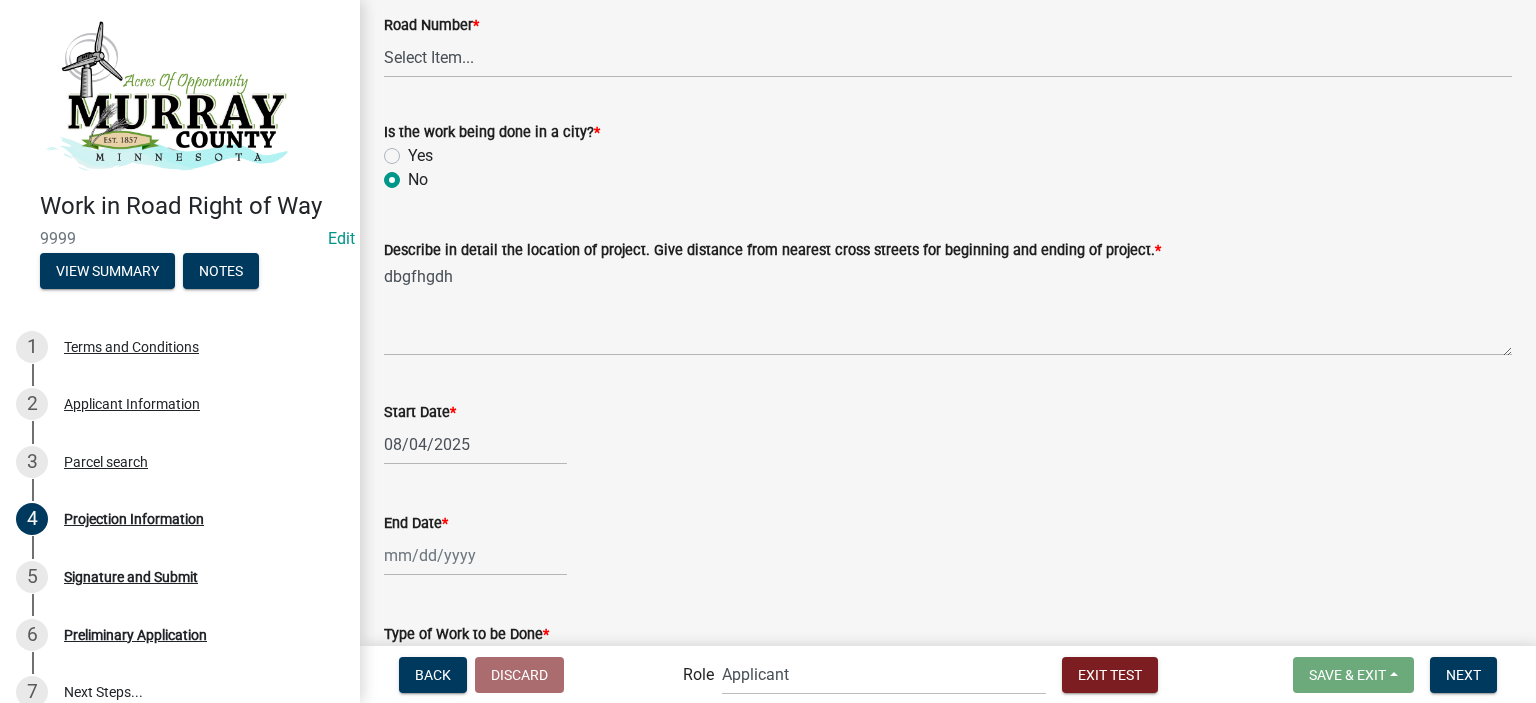 click 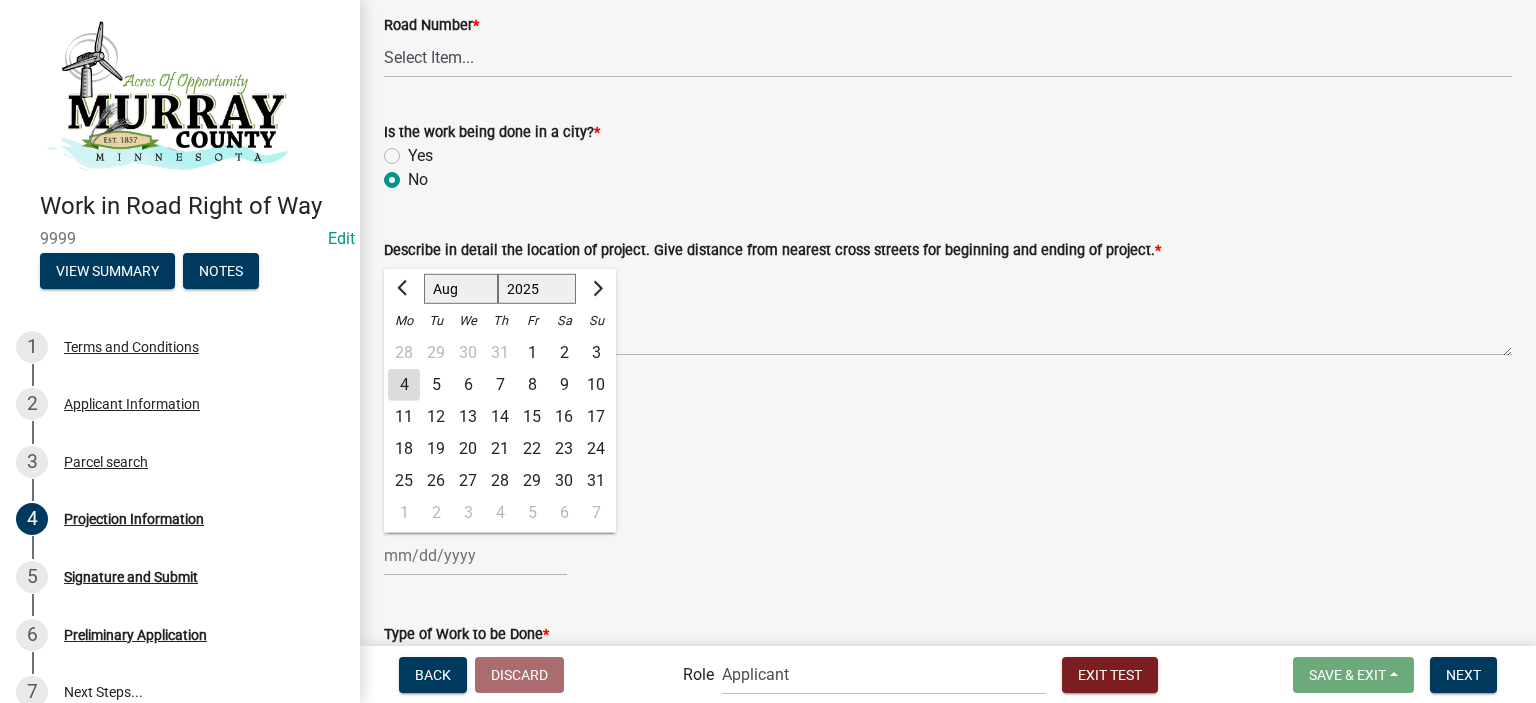 click on "5" 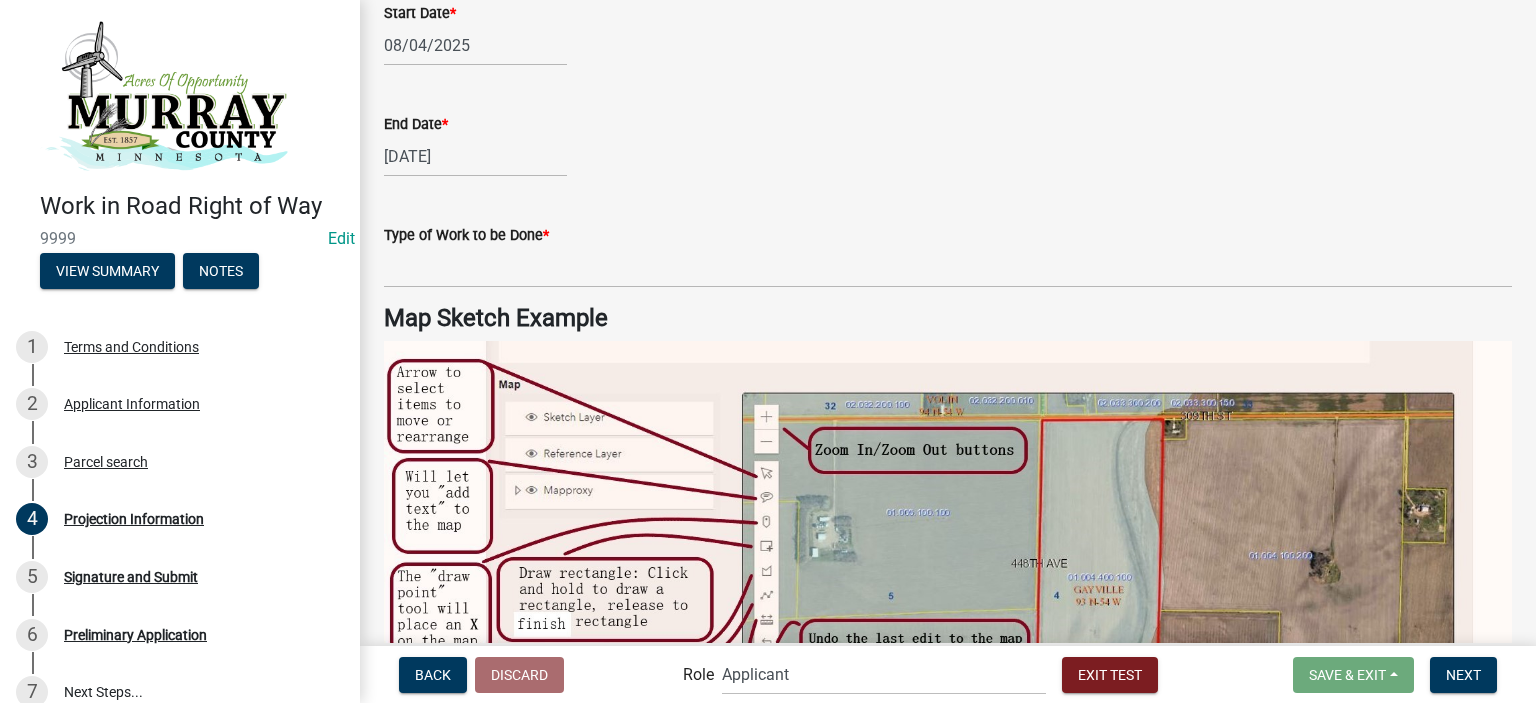 scroll, scrollTop: 700, scrollLeft: 0, axis: vertical 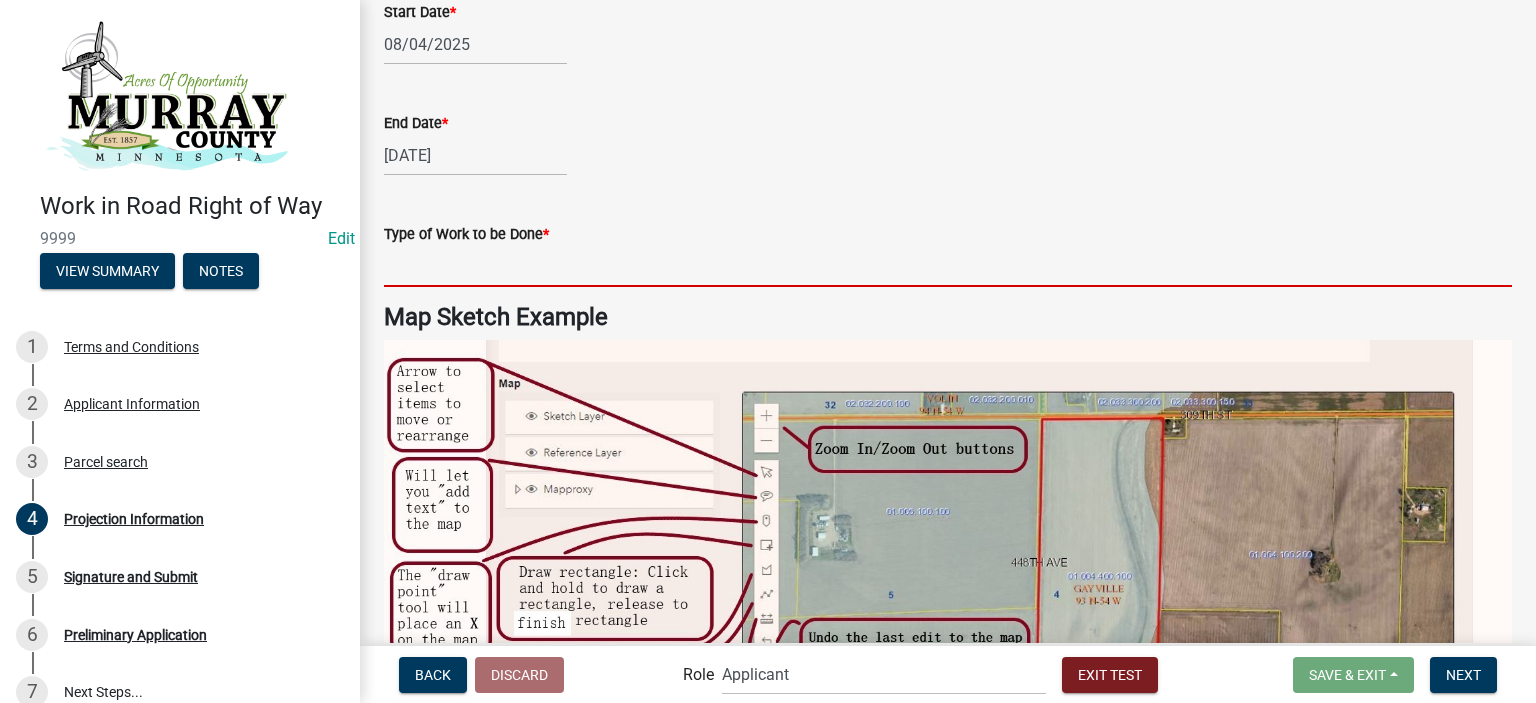 click on "Type of Work to be Done  *" at bounding box center [948, 266] 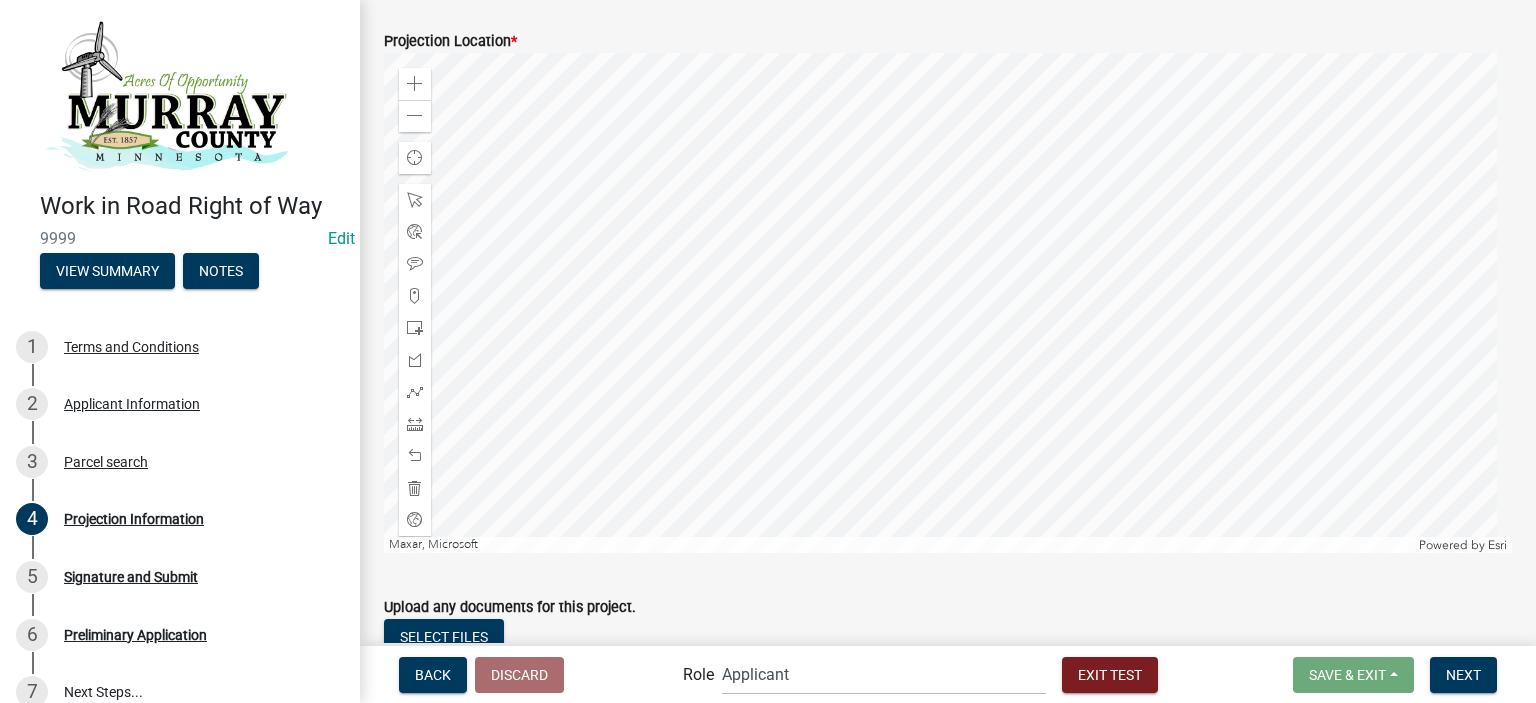 scroll, scrollTop: 1700, scrollLeft: 0, axis: vertical 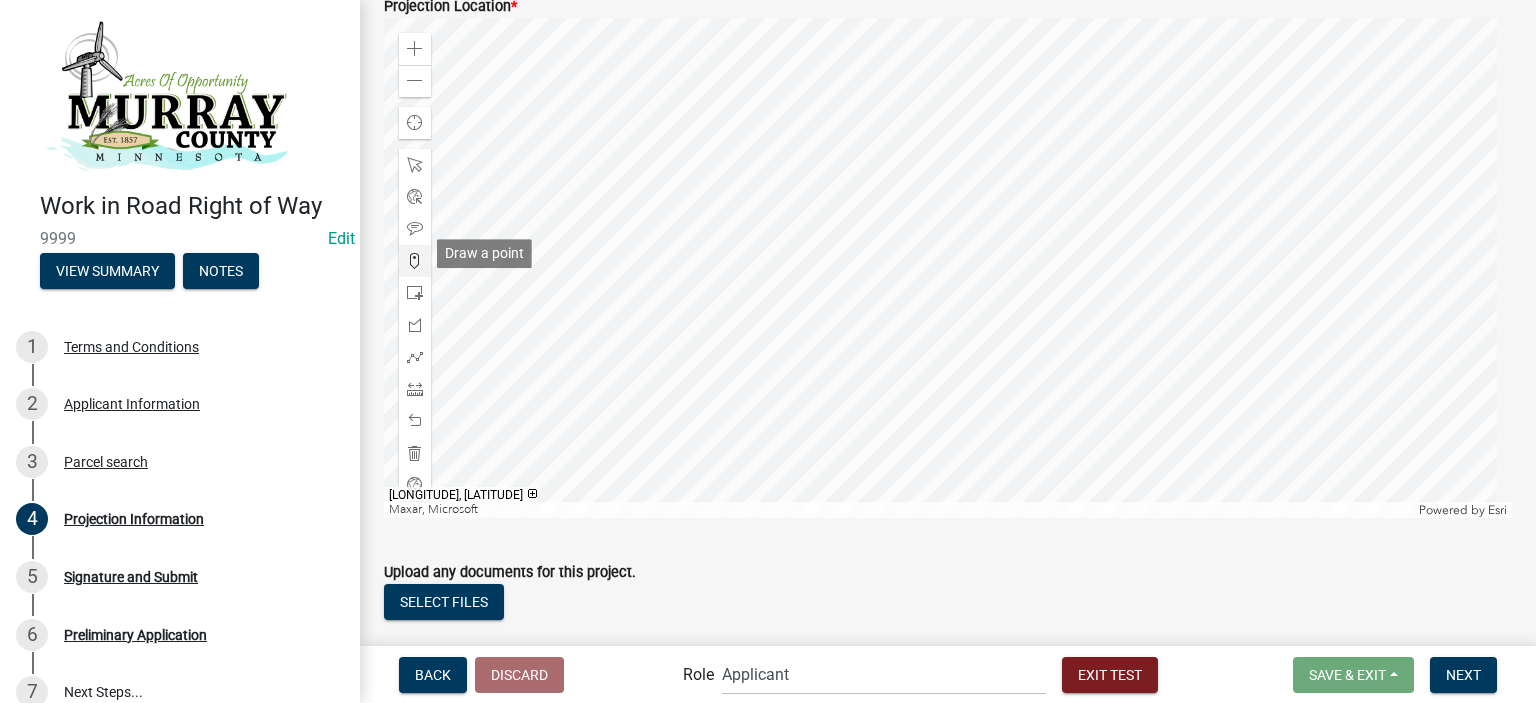 click 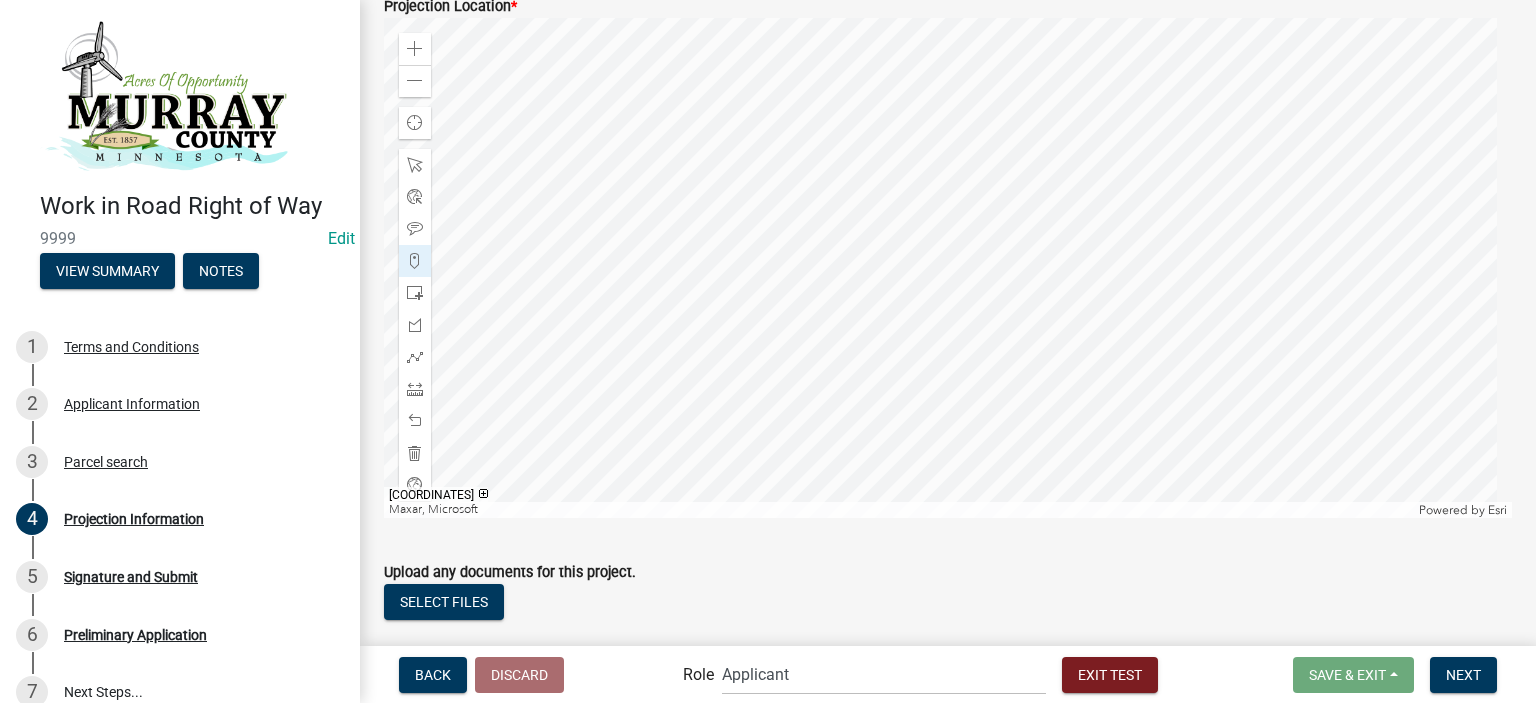 click 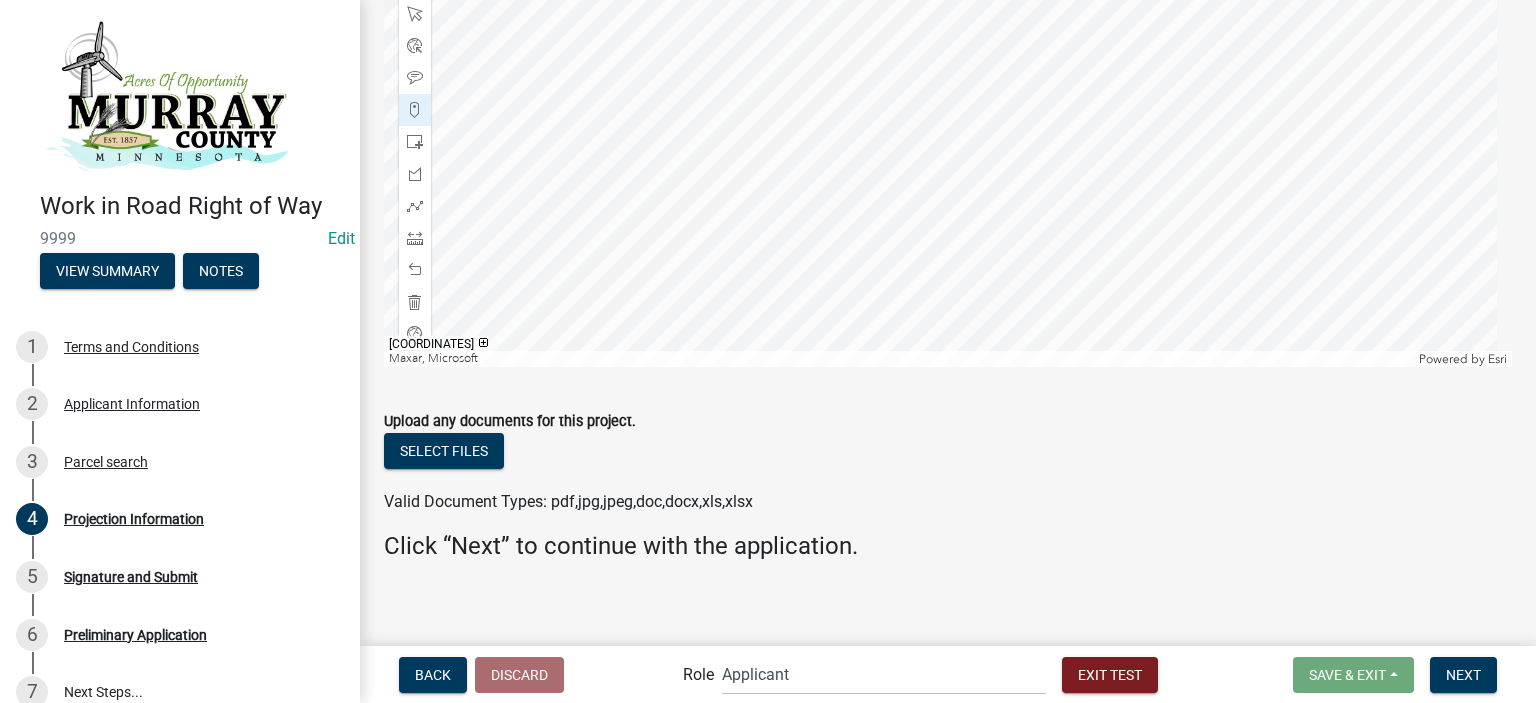 scroll, scrollTop: 1855, scrollLeft: 0, axis: vertical 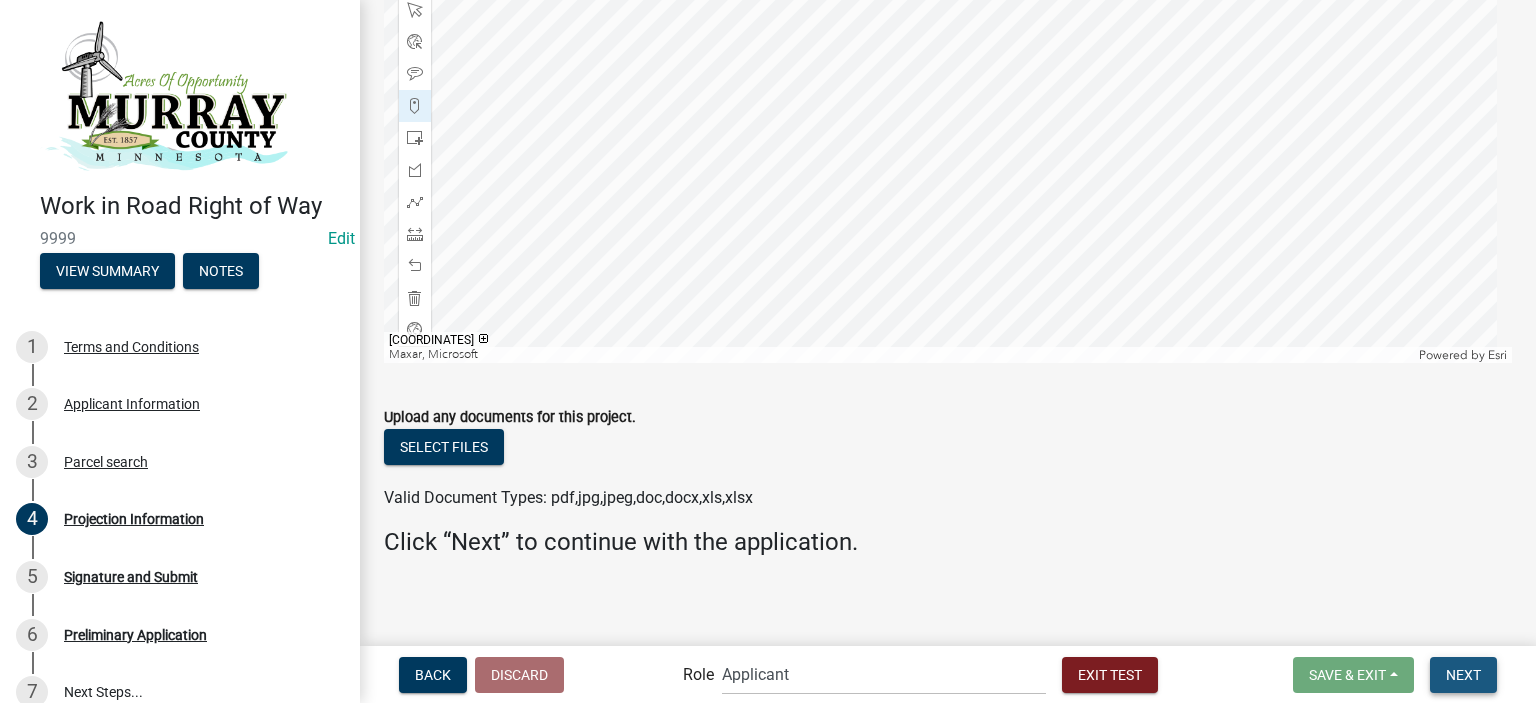 click on "Next" at bounding box center [1463, 675] 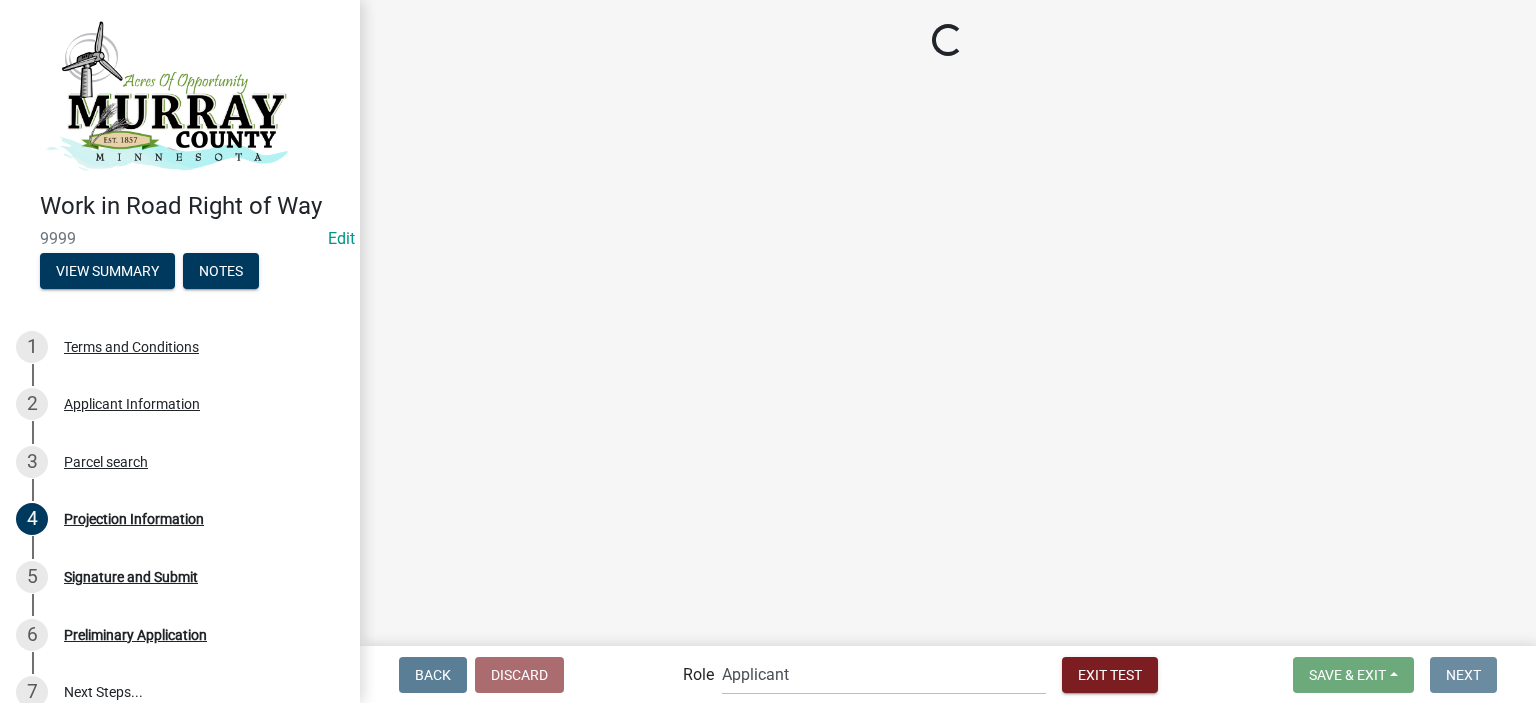 scroll, scrollTop: 0, scrollLeft: 0, axis: both 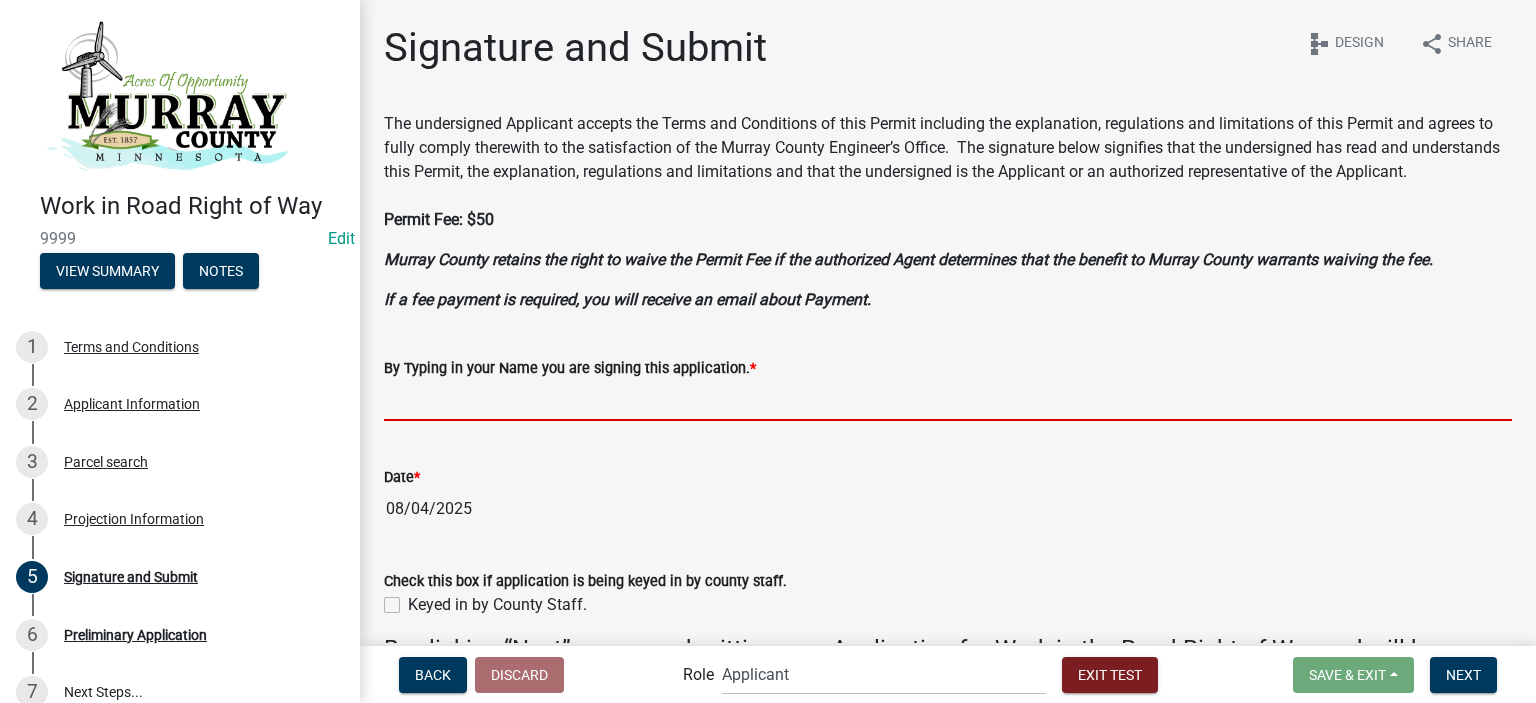 click on "By Typing in your Name you are signing this application.  *" at bounding box center [948, 400] 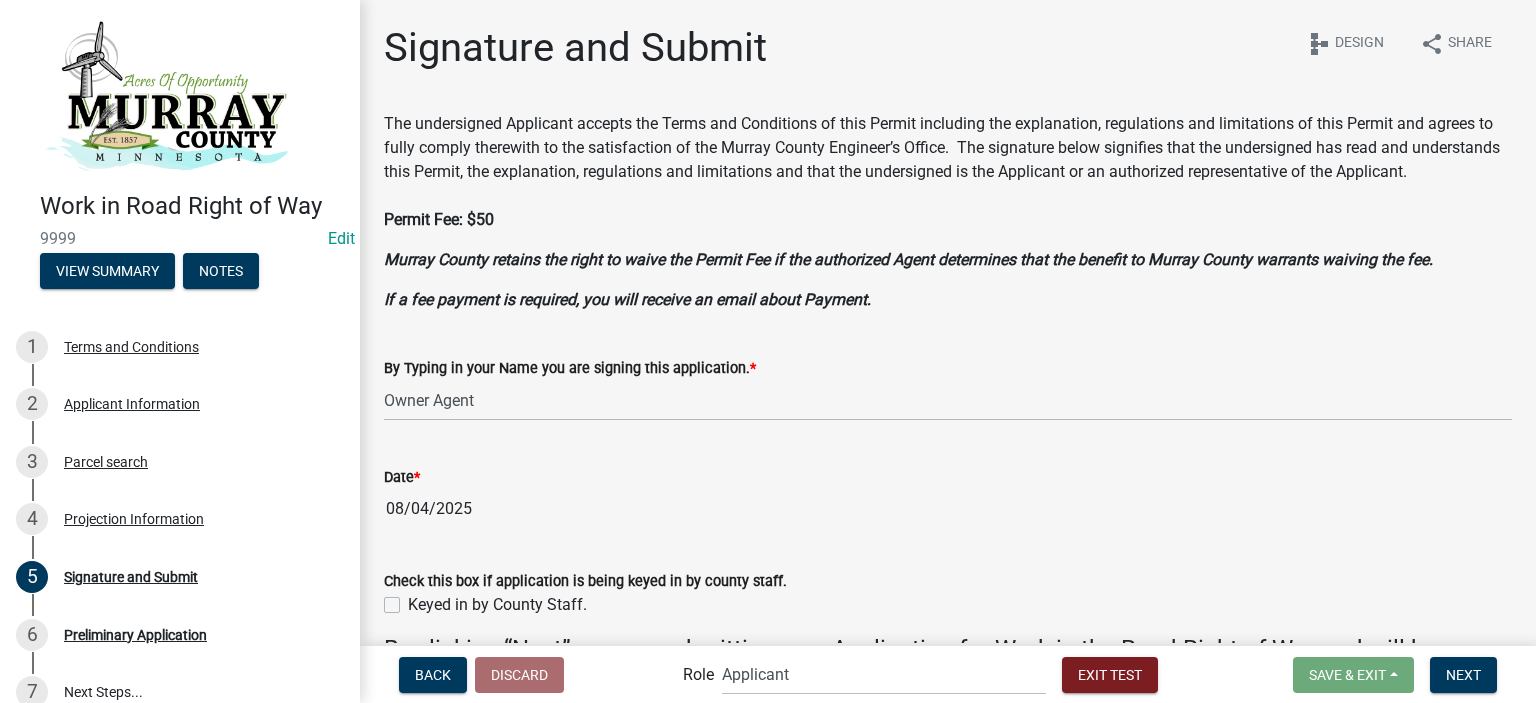 click on "Date  *" 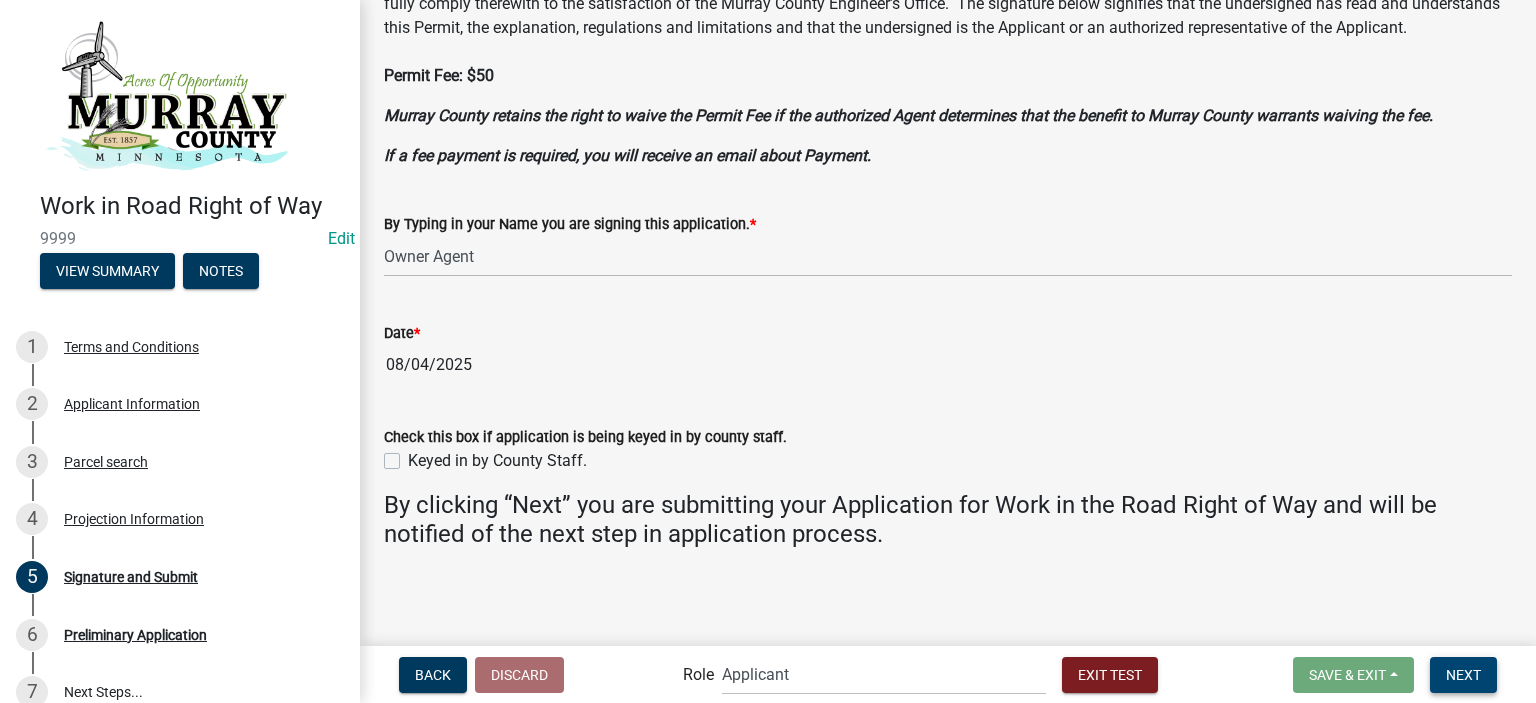 click on "Next" at bounding box center (1463, 674) 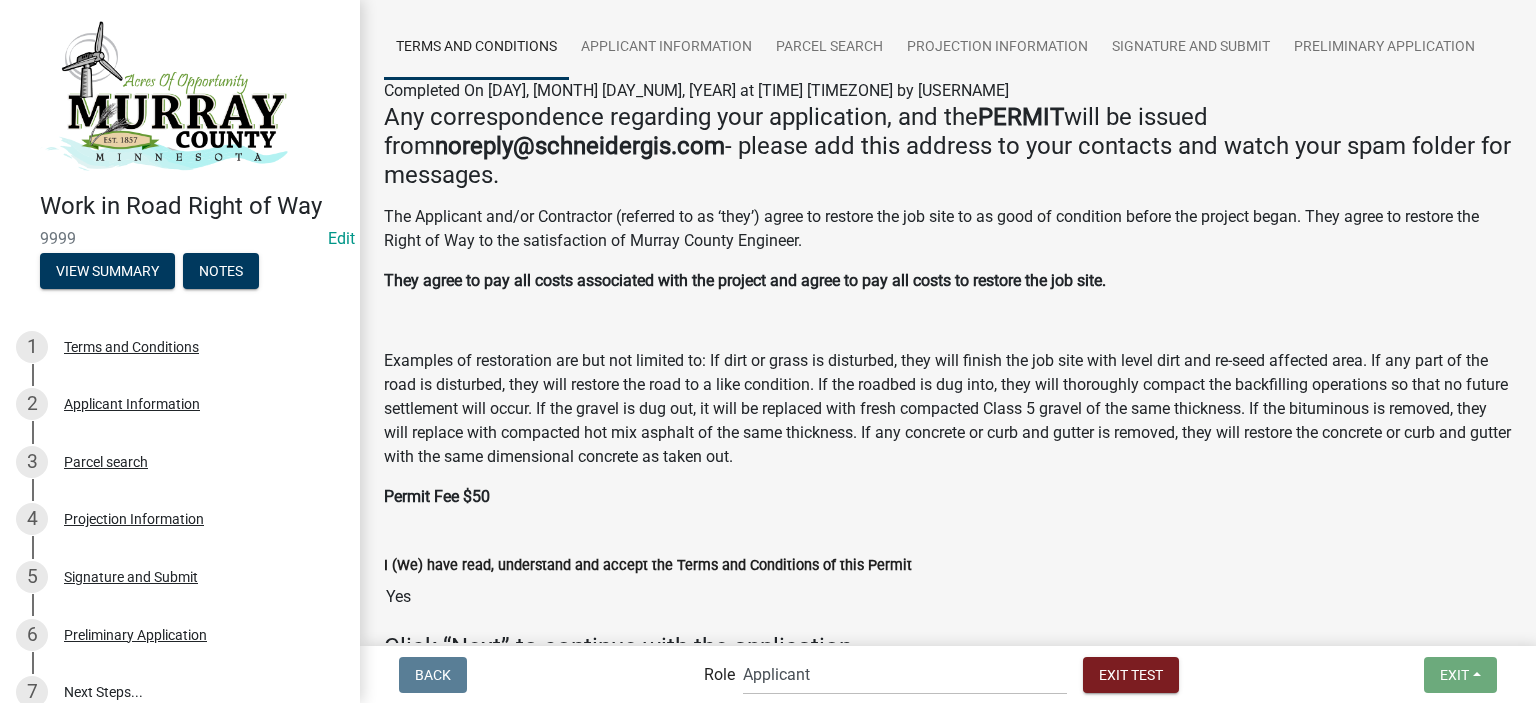 scroll, scrollTop: 272, scrollLeft: 0, axis: vertical 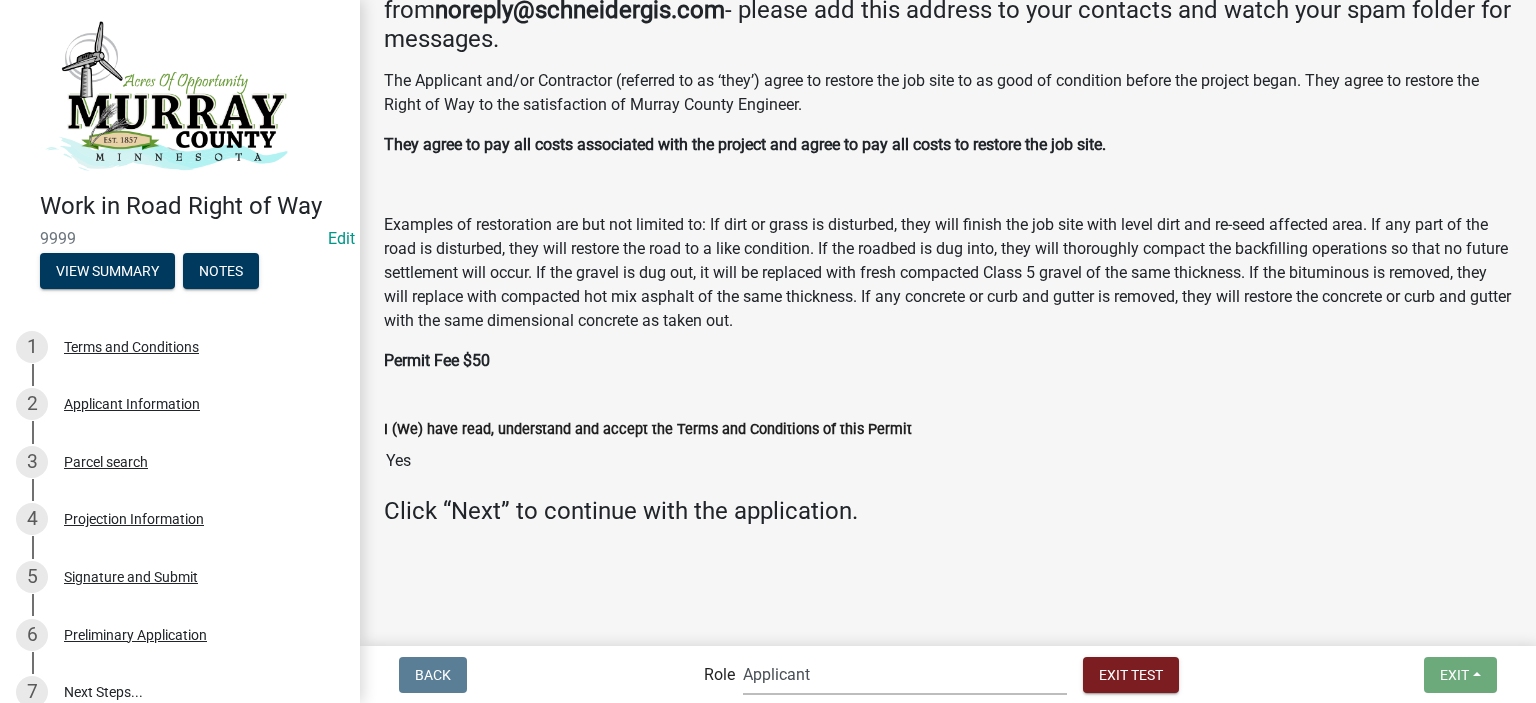 click on "Applicant   Highway Department Admin   Admin   Highway Department Maintenance Supervisor   Highway Department Engineer" at bounding box center (905, 674) 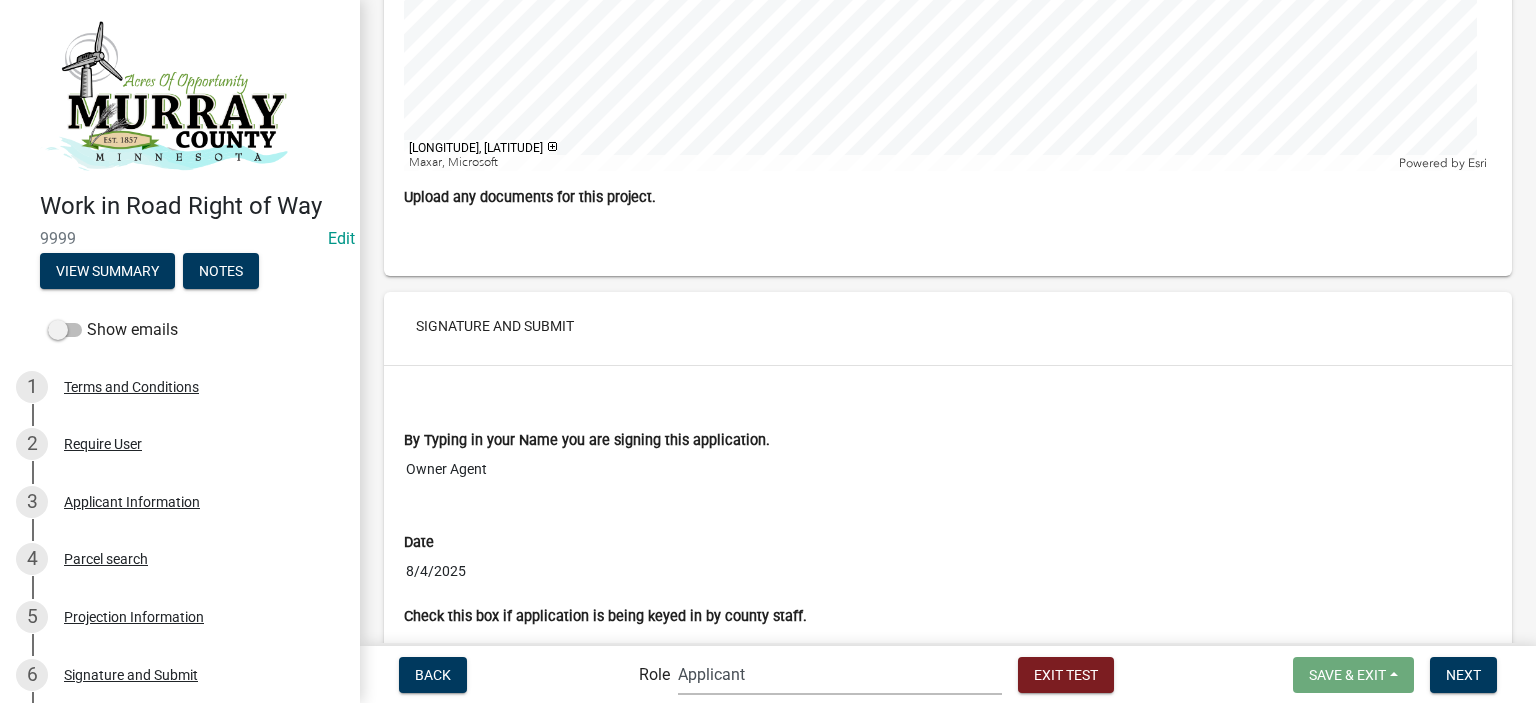 scroll, scrollTop: 3456, scrollLeft: 0, axis: vertical 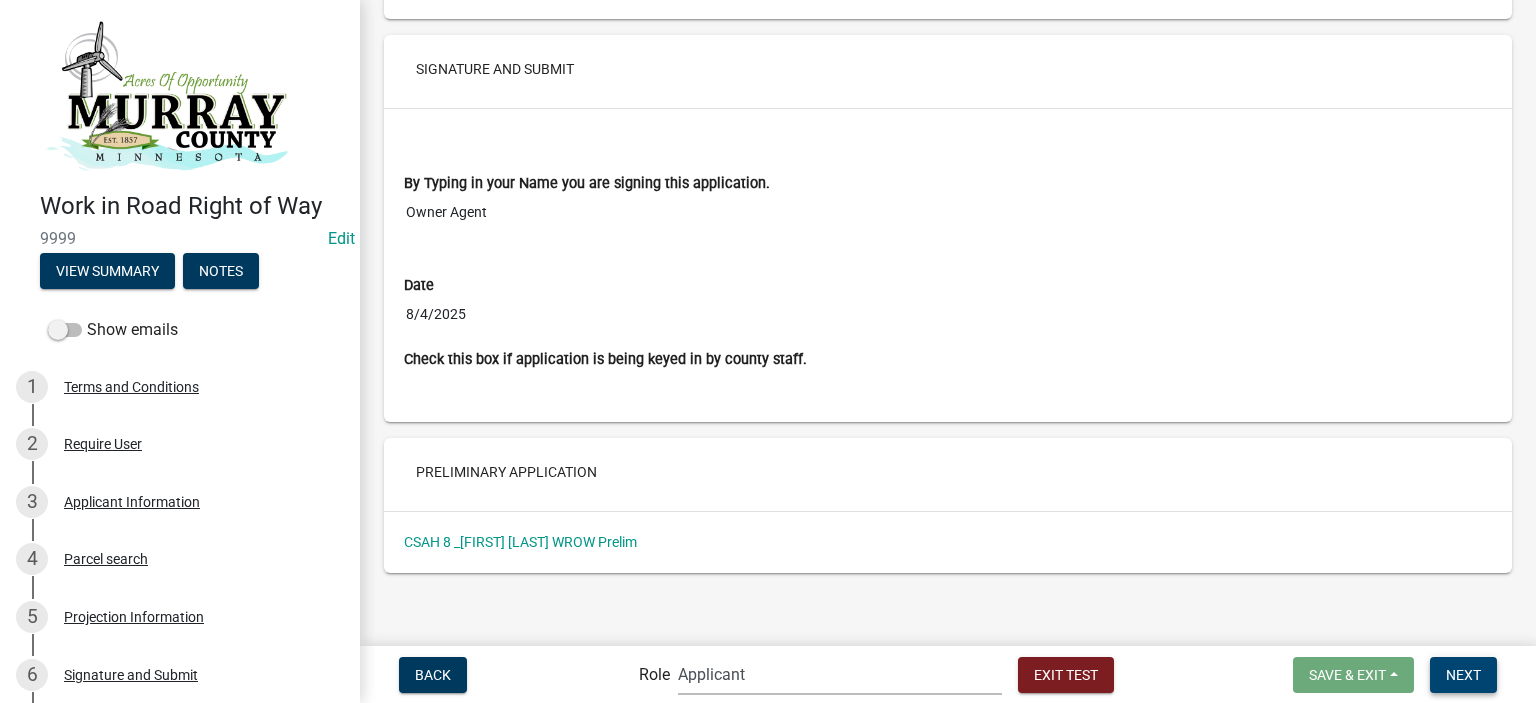 click on "Next" at bounding box center (1463, 674) 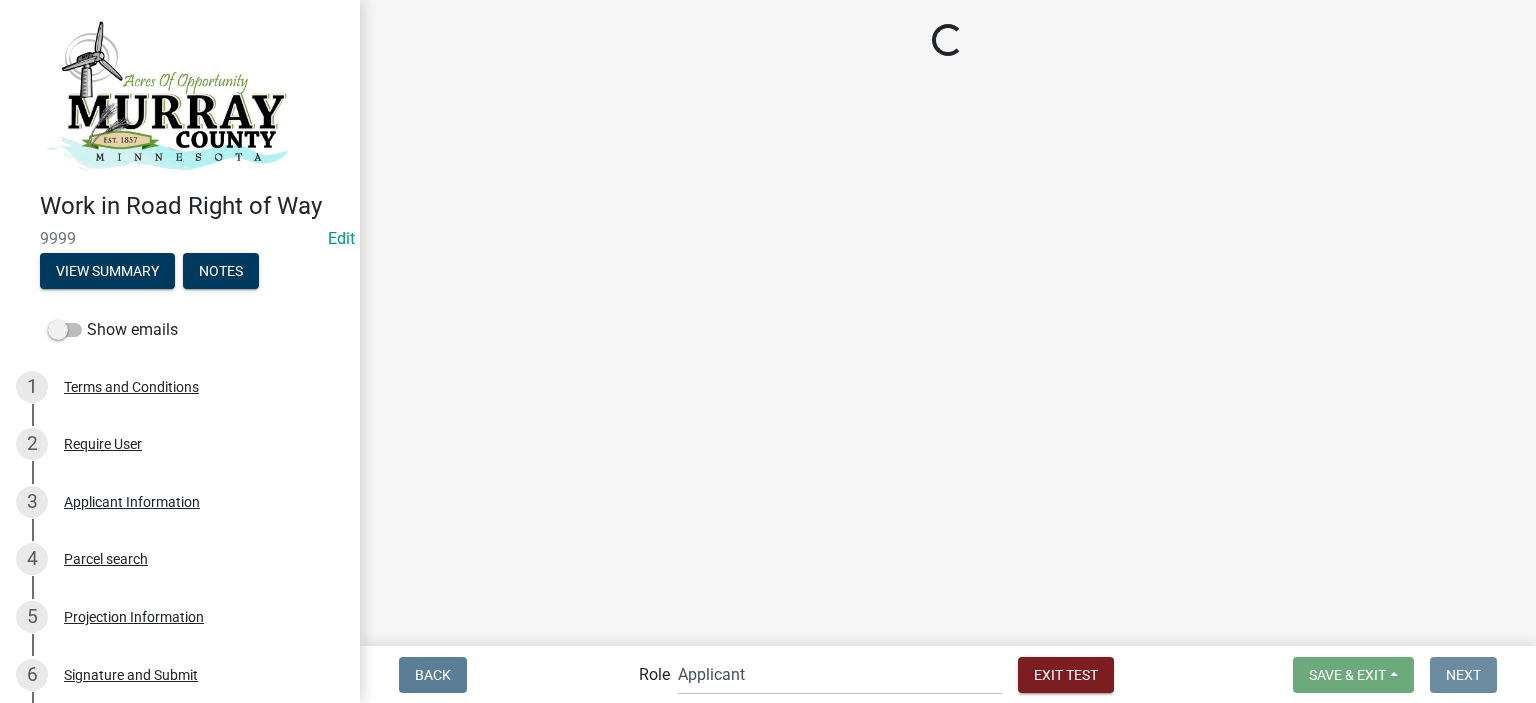 scroll, scrollTop: 0, scrollLeft: 0, axis: both 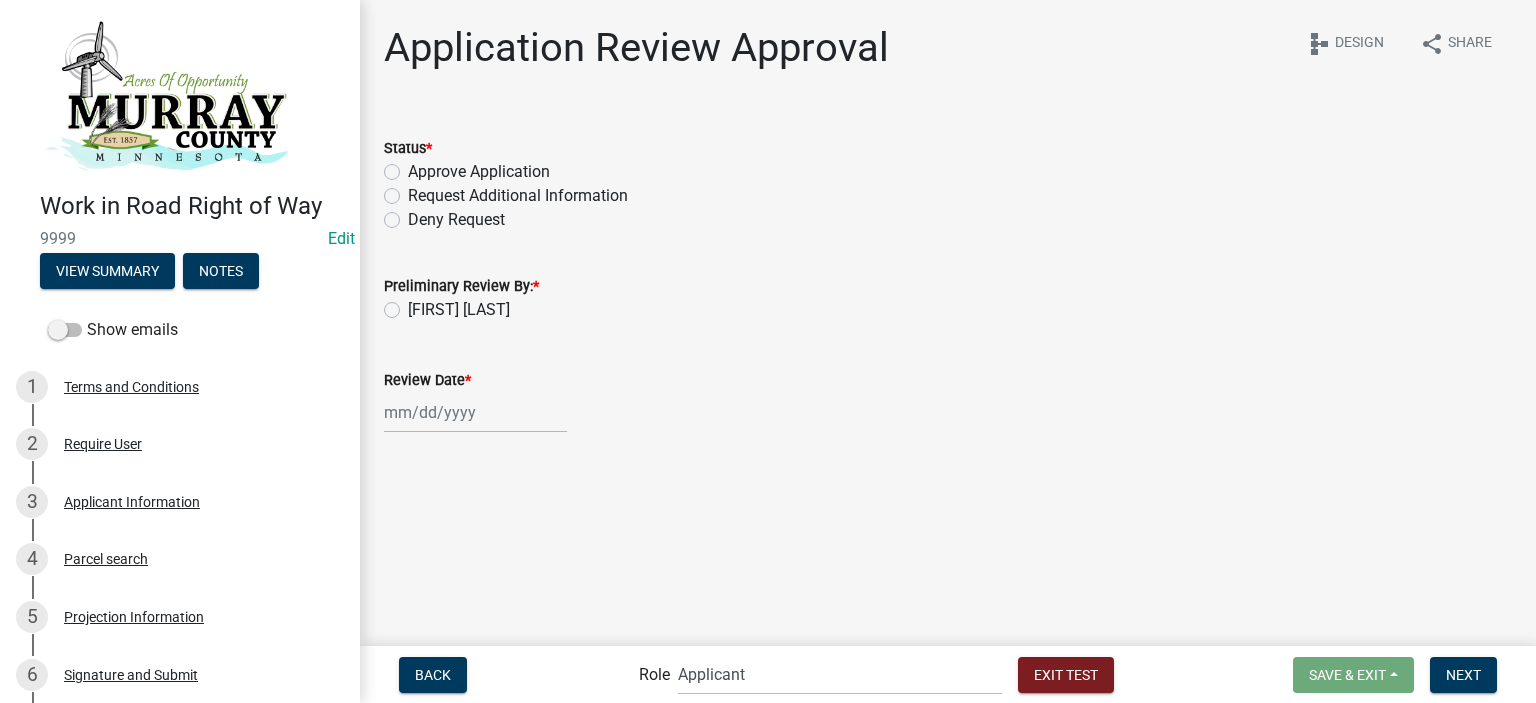 click on "Request Additional Information" 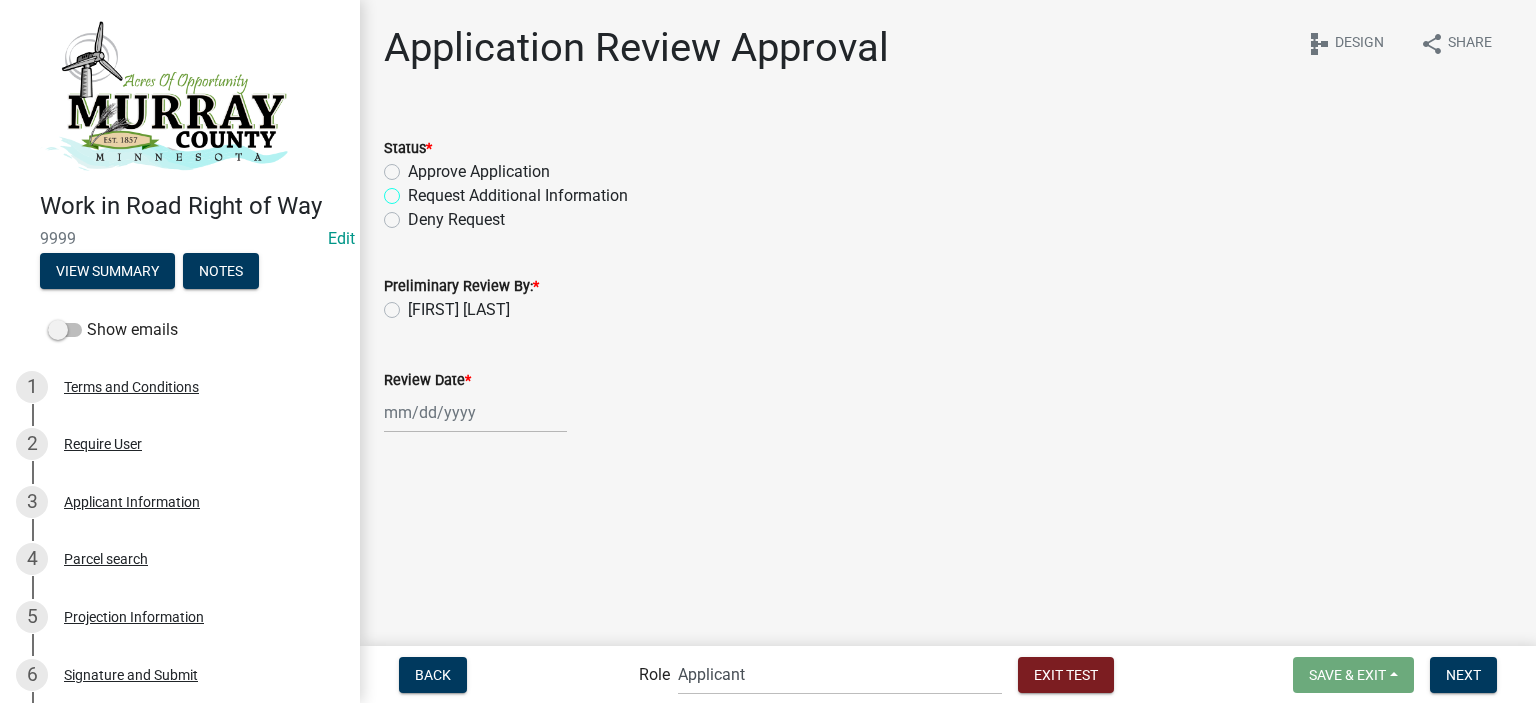 click on "Request Additional Information" at bounding box center (414, 190) 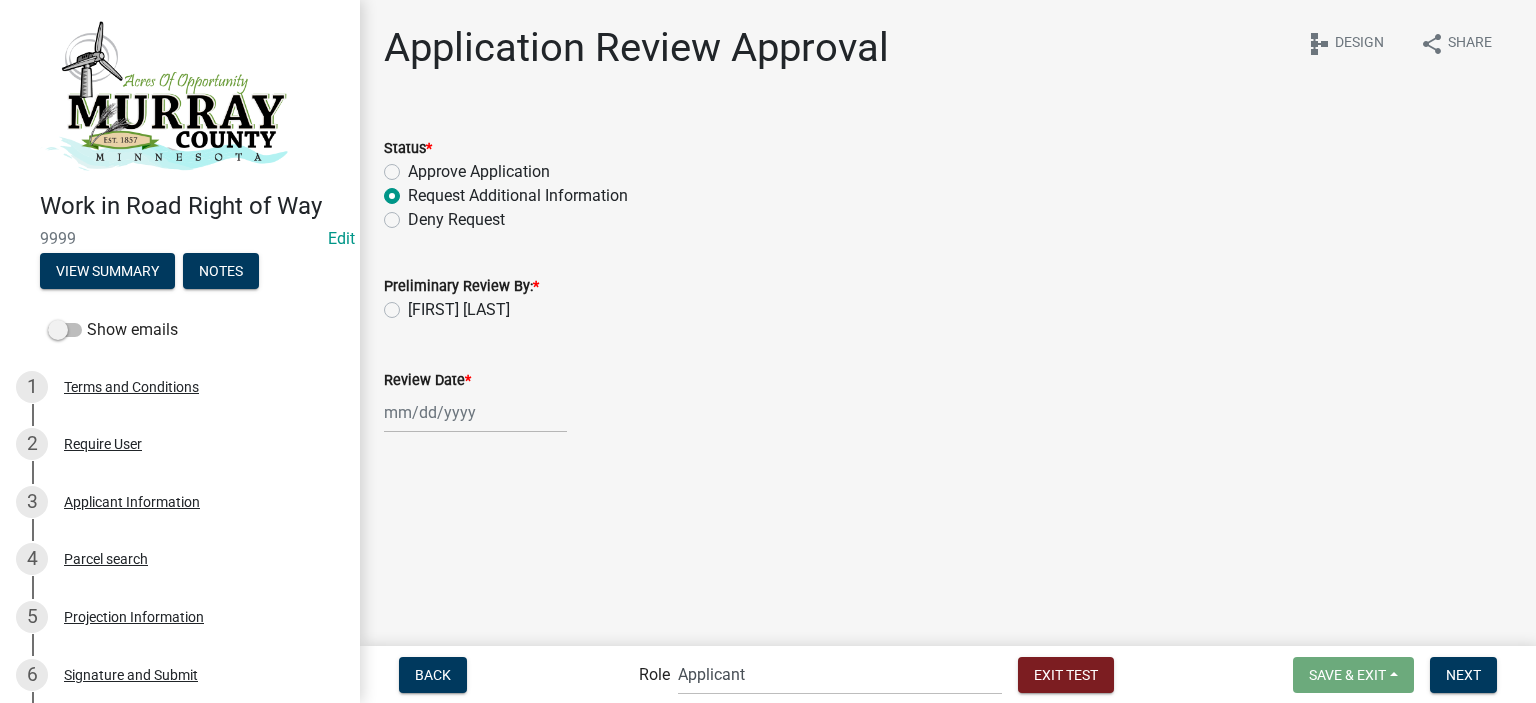 radio on "true" 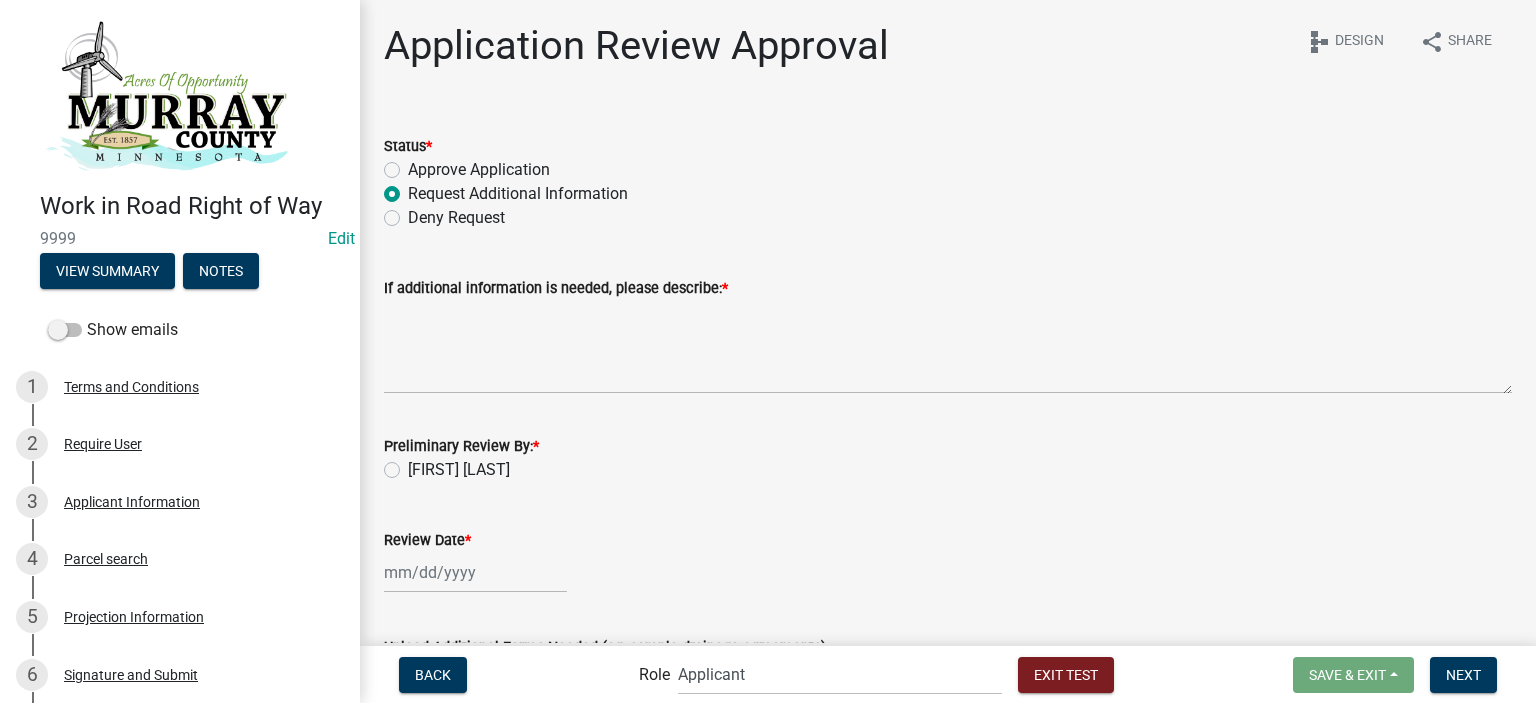 scroll, scrollTop: 0, scrollLeft: 0, axis: both 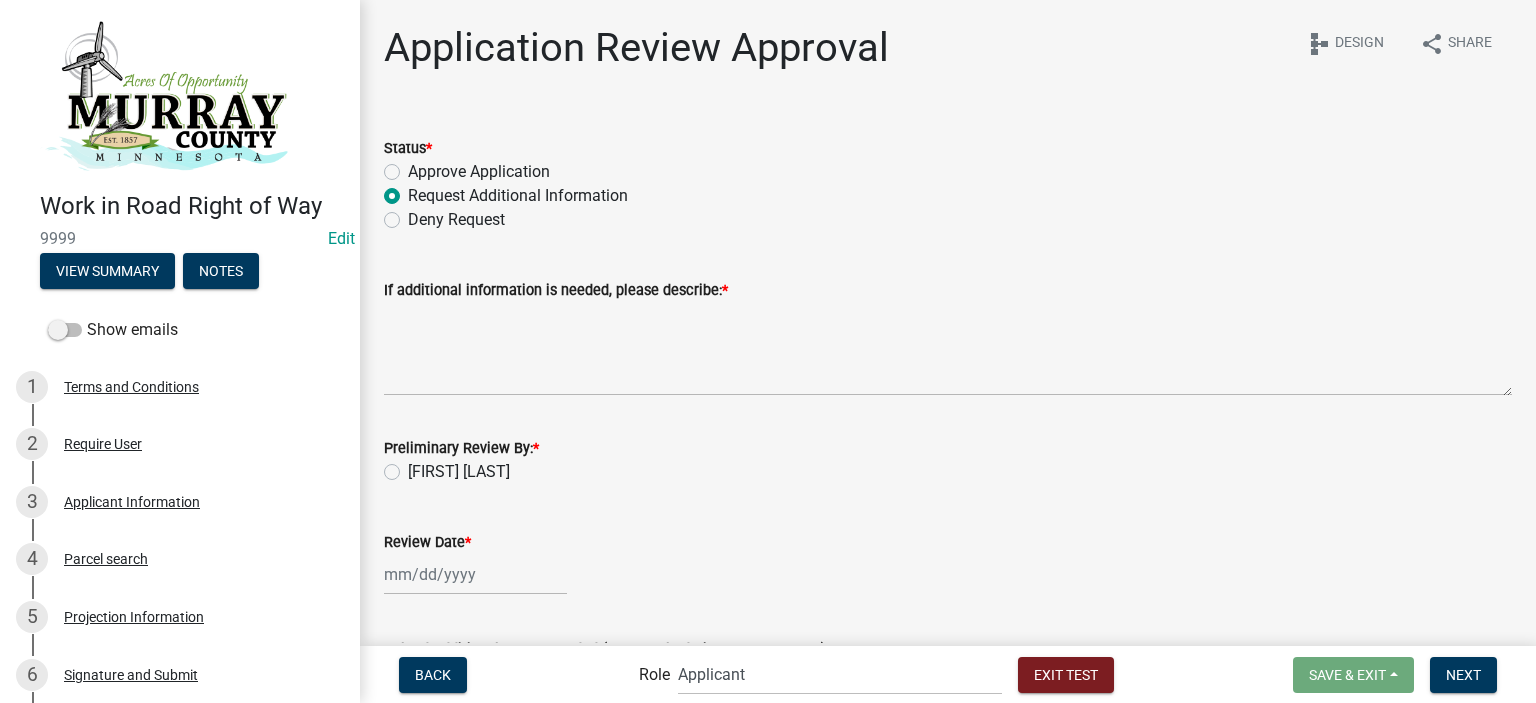 click on "Approve Application" 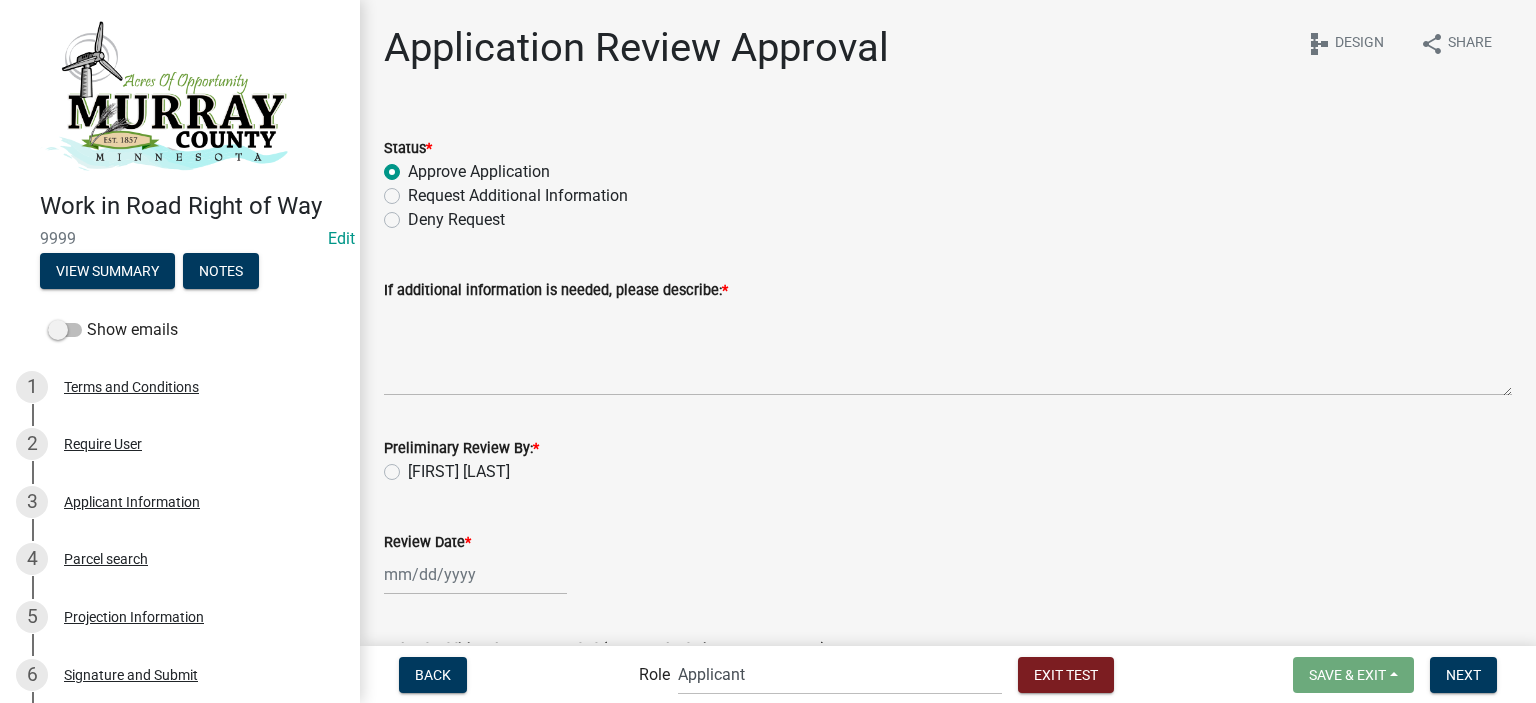 radio on "true" 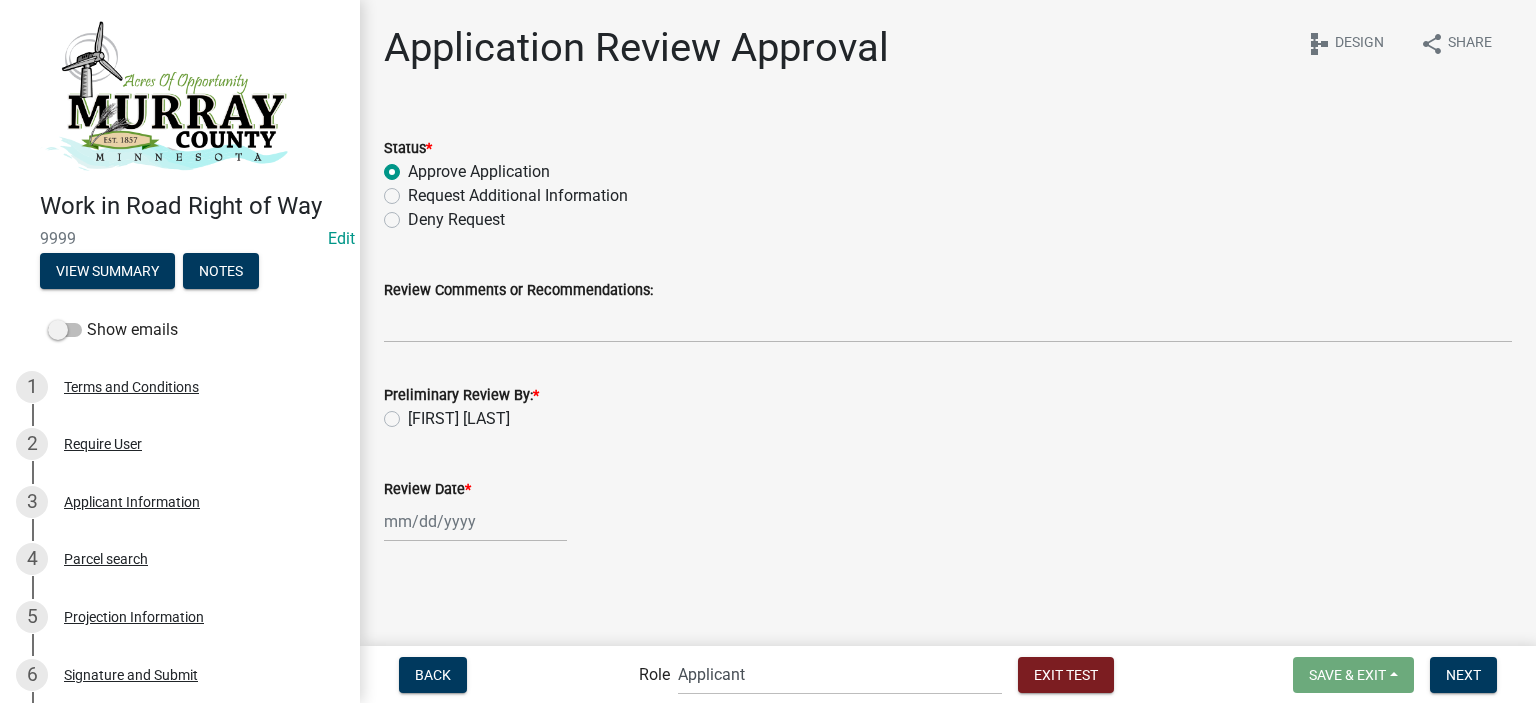click on "Randy Groves" 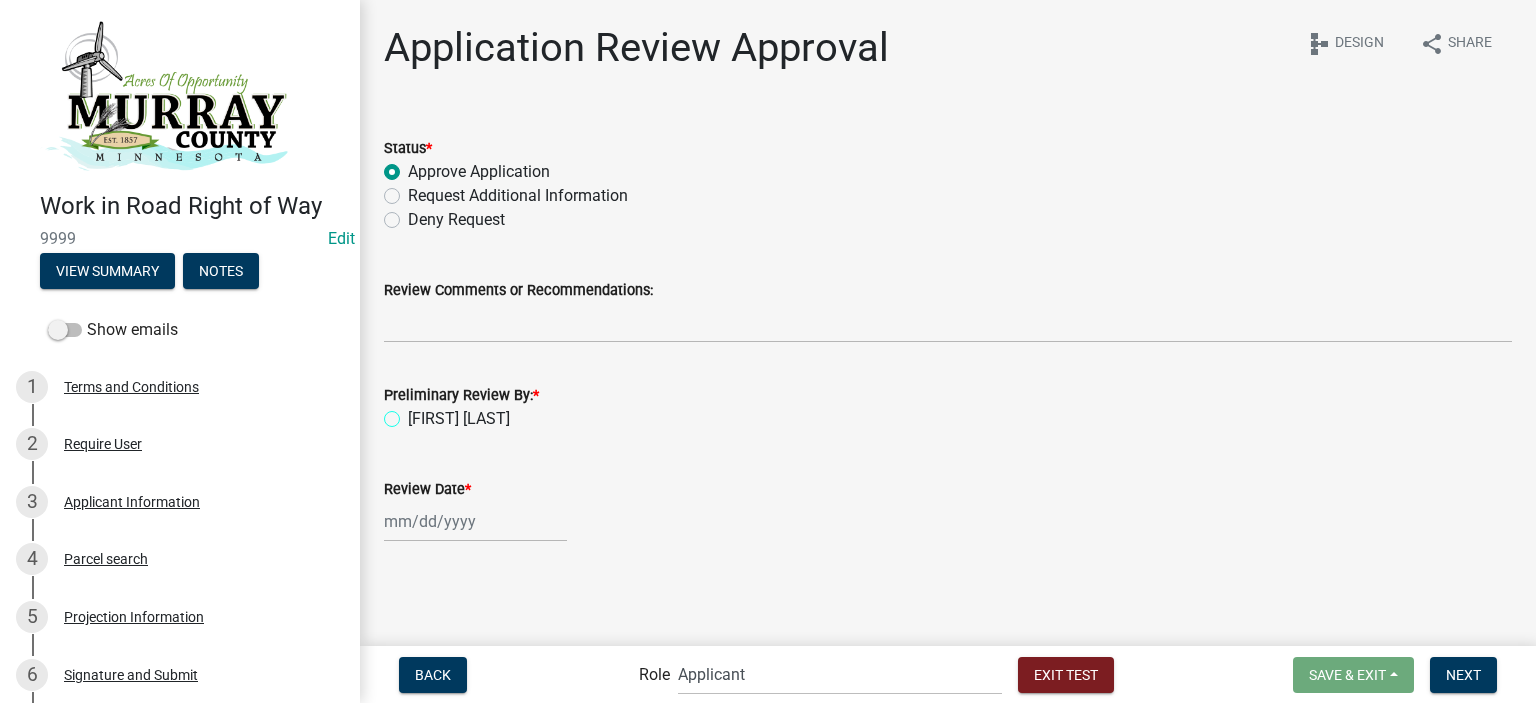 click on "Randy Groves" at bounding box center (414, 413) 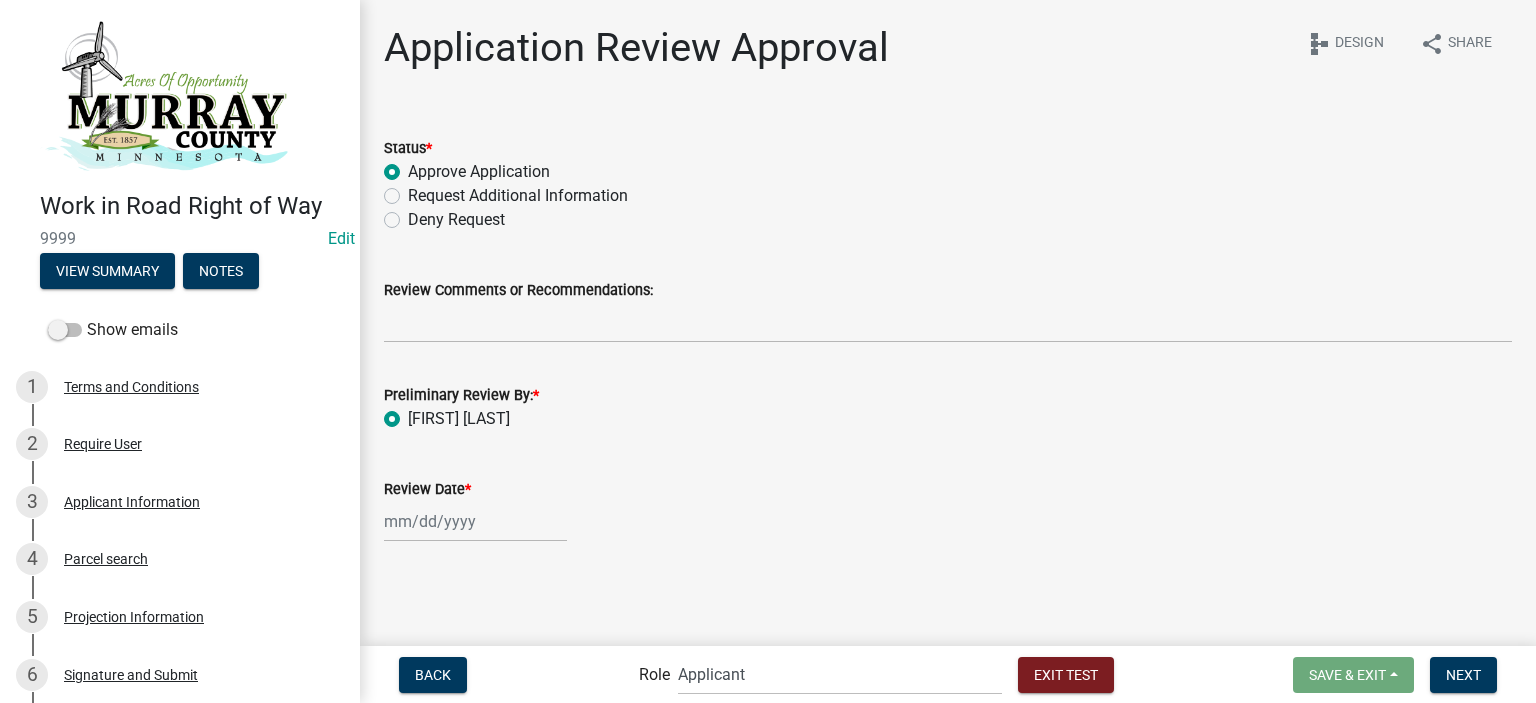radio on "true" 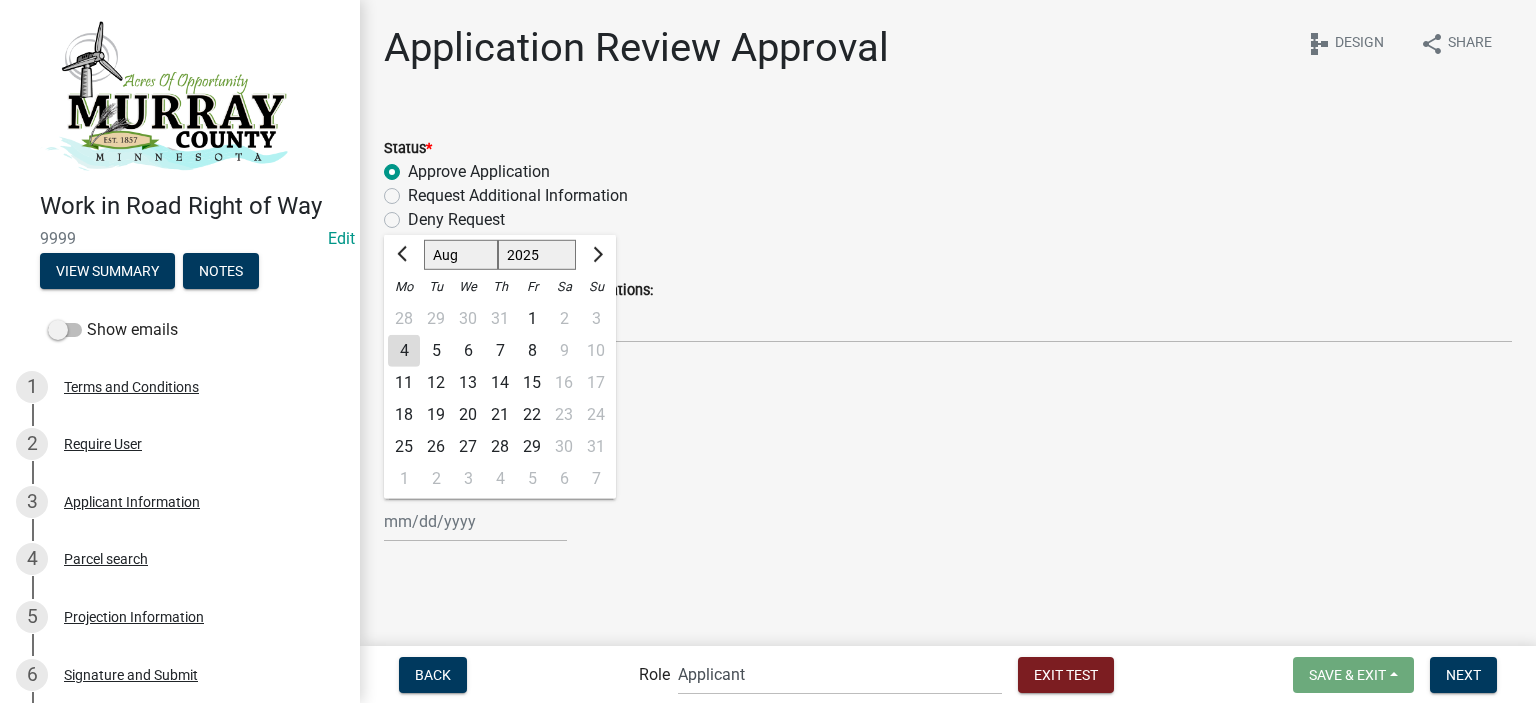 click on "4" 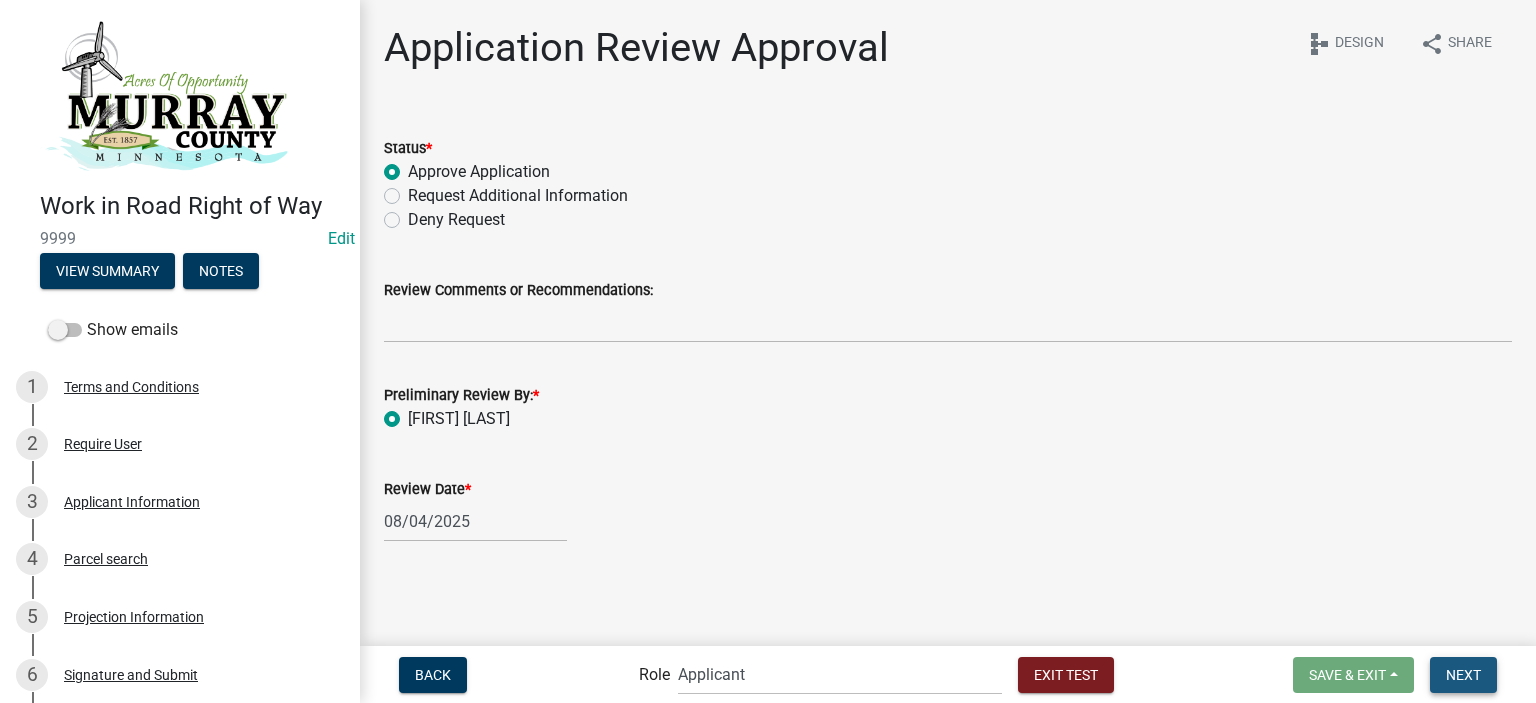 click on "Next" at bounding box center [1463, 674] 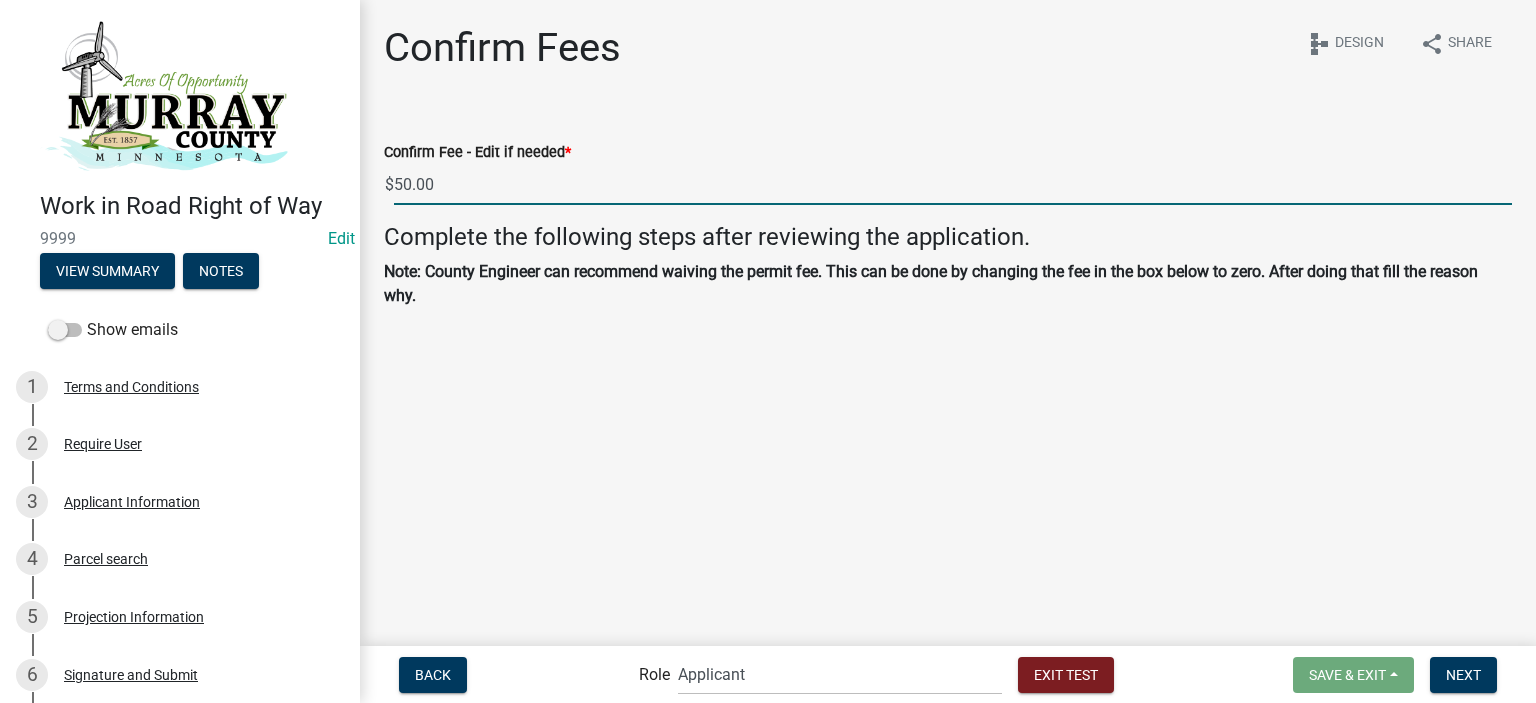click on "50.00" at bounding box center [953, 184] 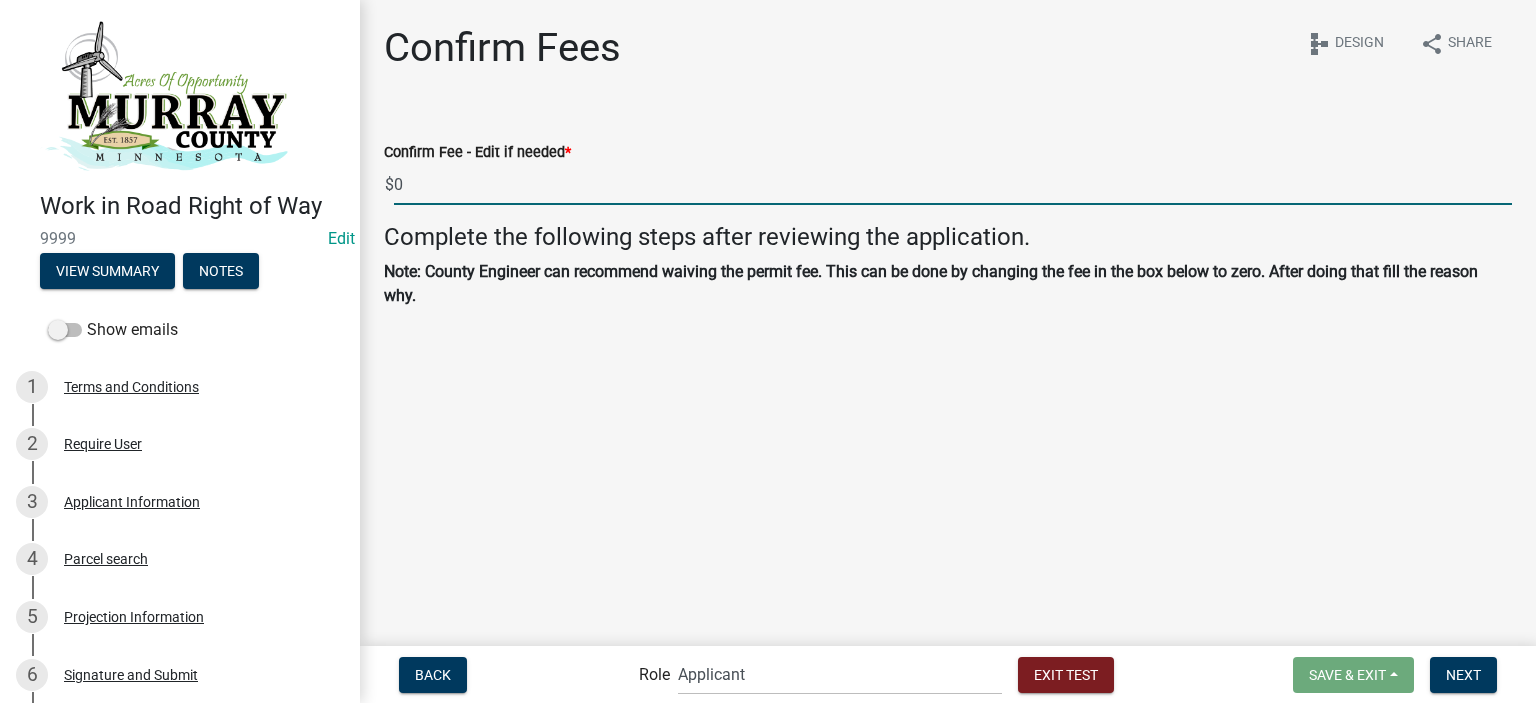 type on "0" 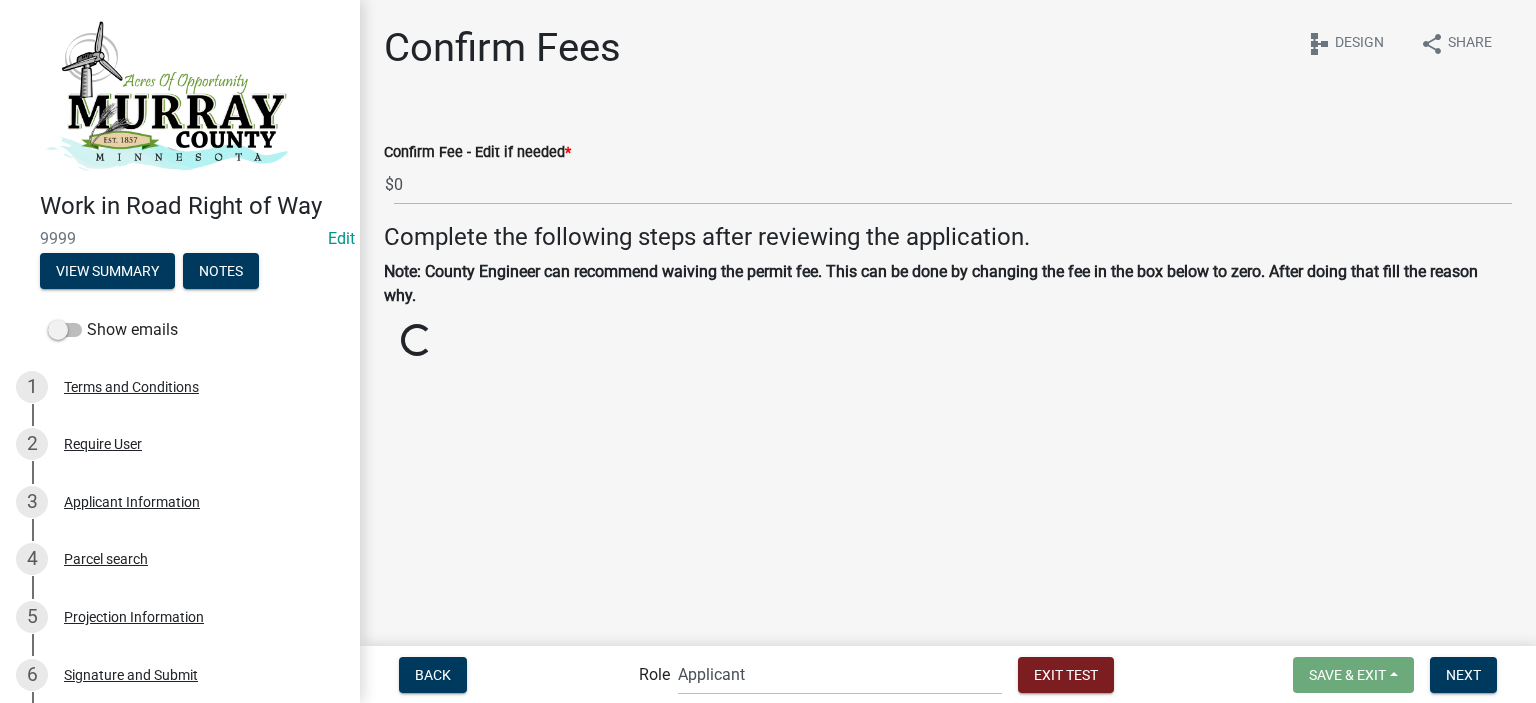 click on "Confirm Fees share Share schema Design  Confirm Fee - Edit if needed  * $ 0 Complete the following steps after reviewing the application. Note: County Engineer can recommend waiving the permit fee. This can be done by changing the fee in the box below to zero. After doing that fill the reason why.  Reason for Waiving Permit Fee.  Loading..." 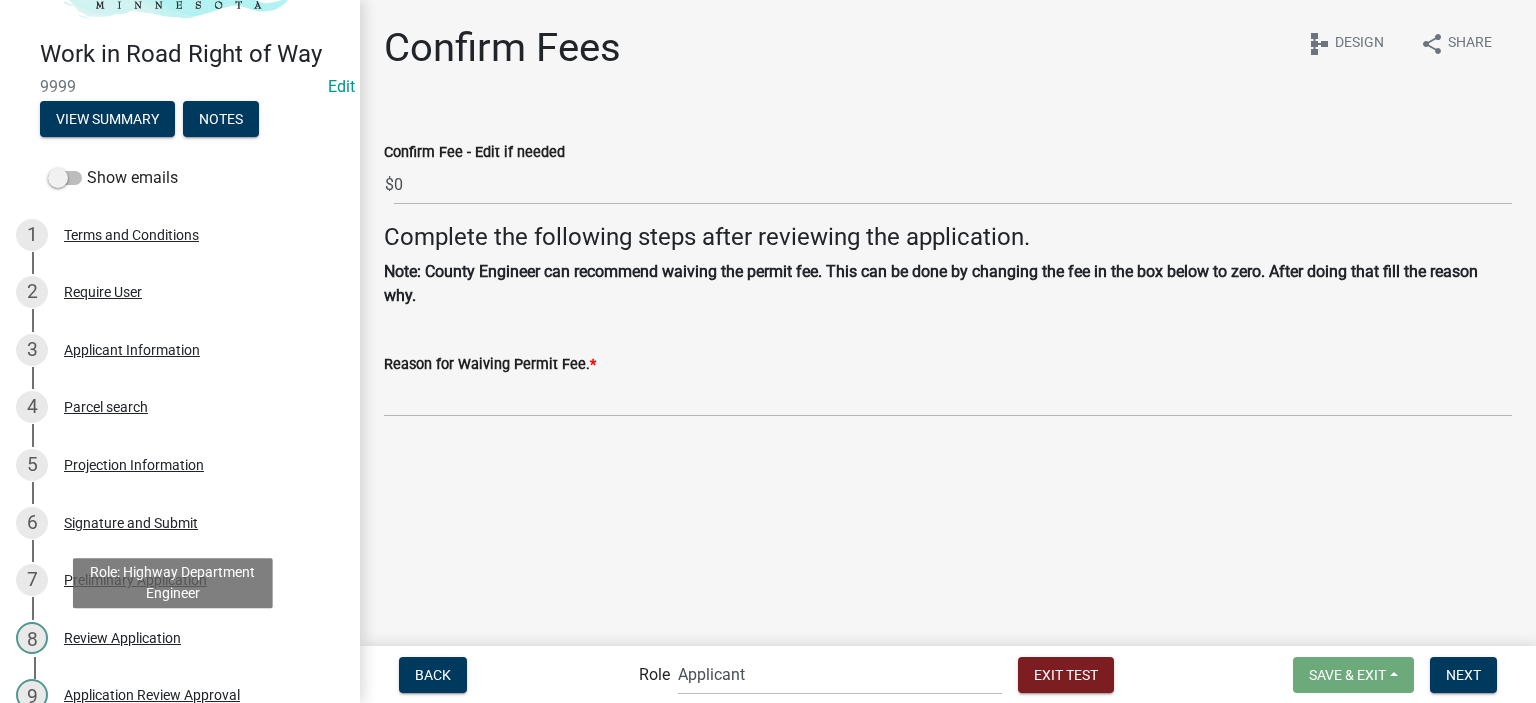 scroll, scrollTop: 200, scrollLeft: 0, axis: vertical 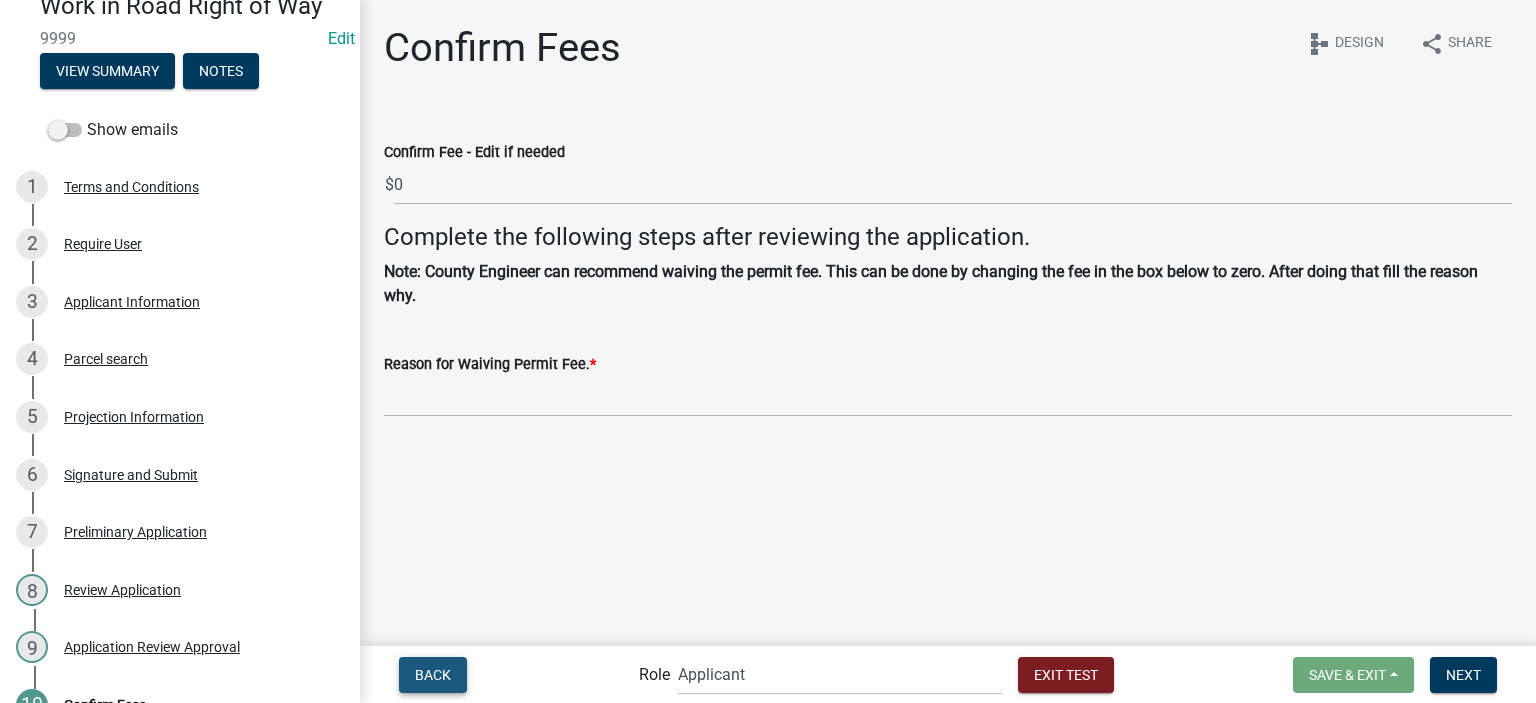 click on "Back" at bounding box center [433, 675] 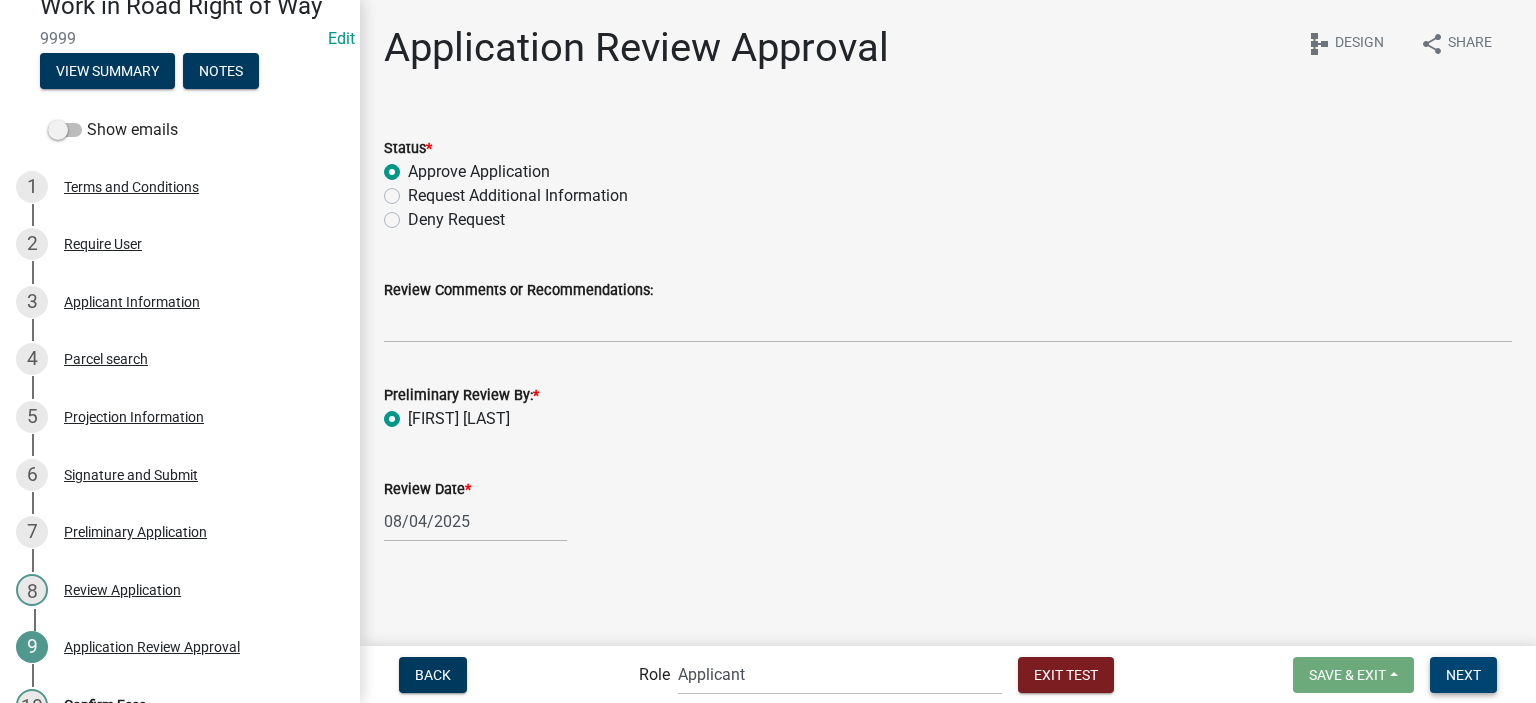 click on "Next" at bounding box center (1463, 675) 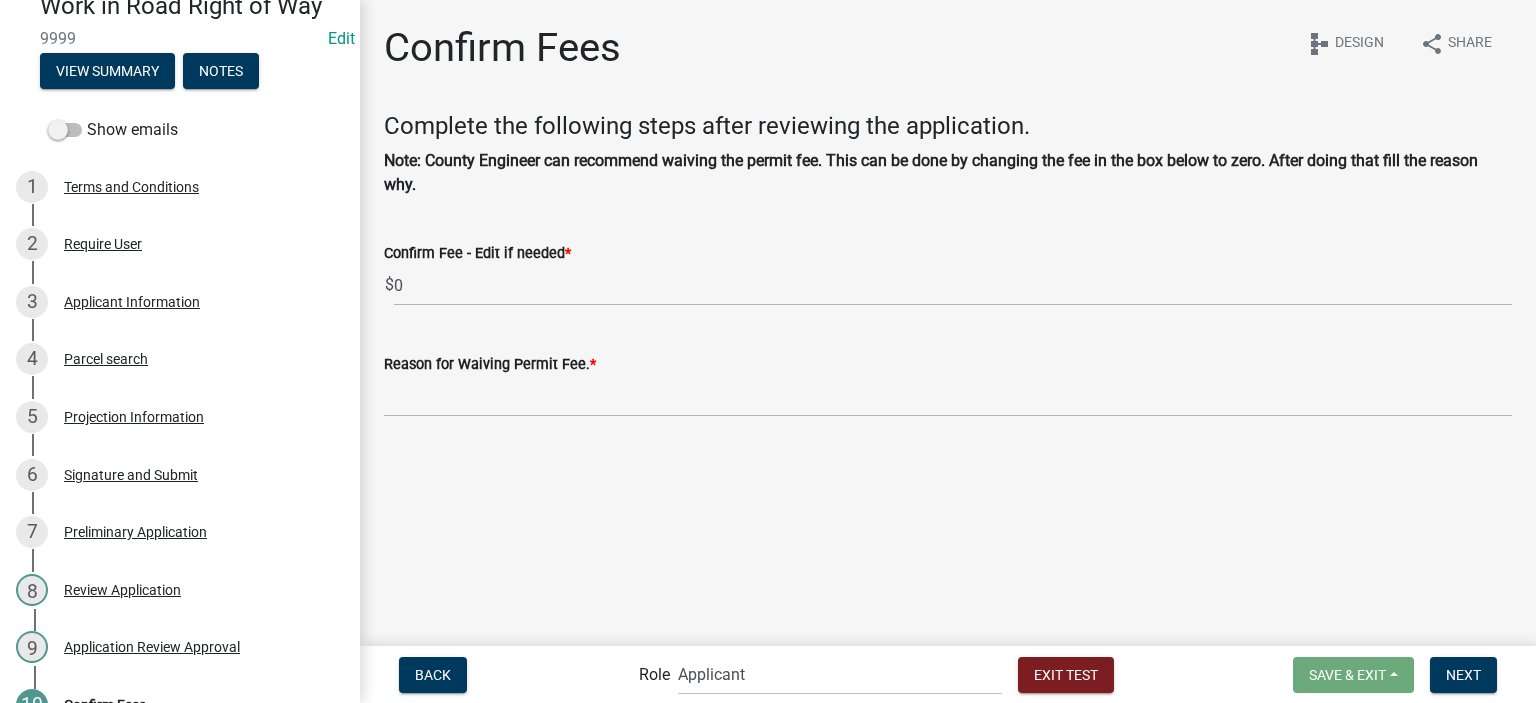 click on "Confirm Fee - Edit if needed  * $ 0" 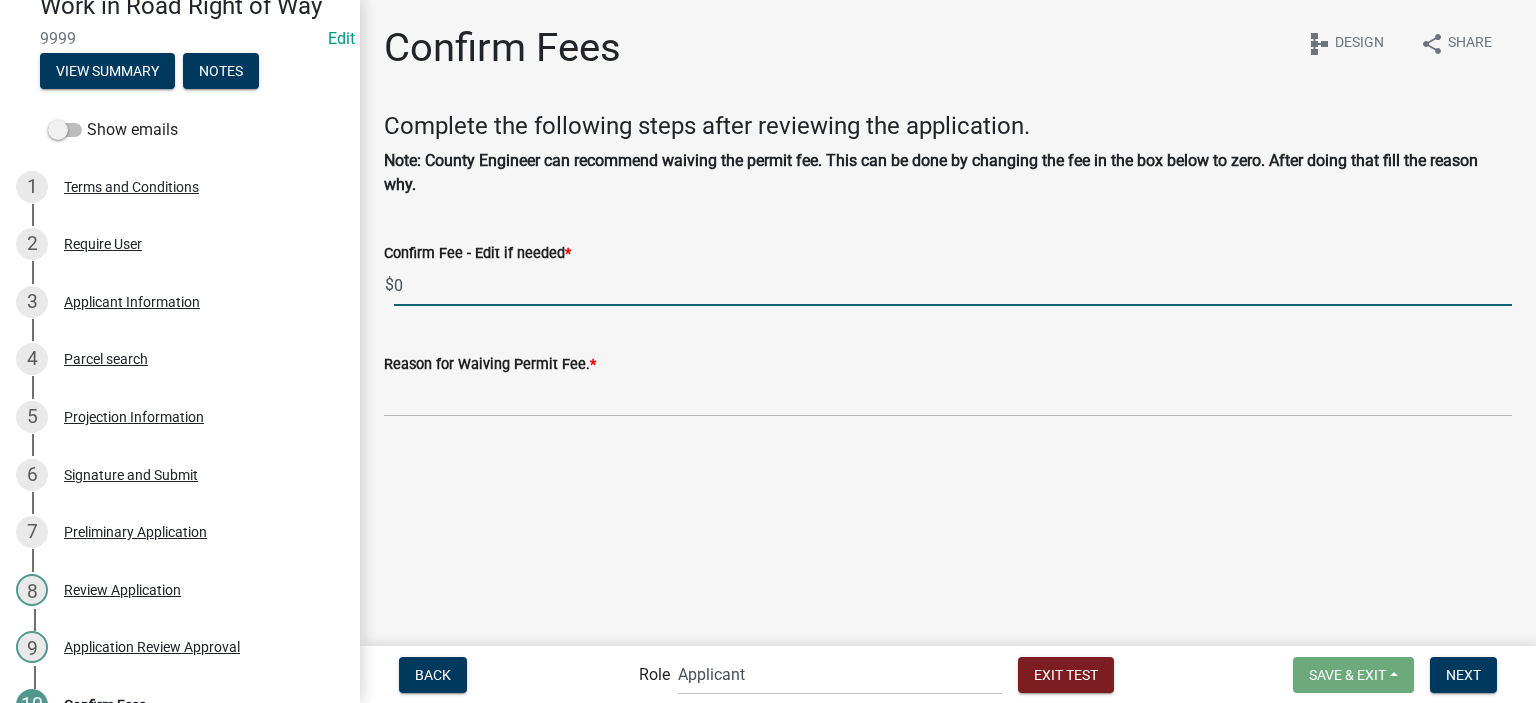 click on "0" at bounding box center (953, 285) 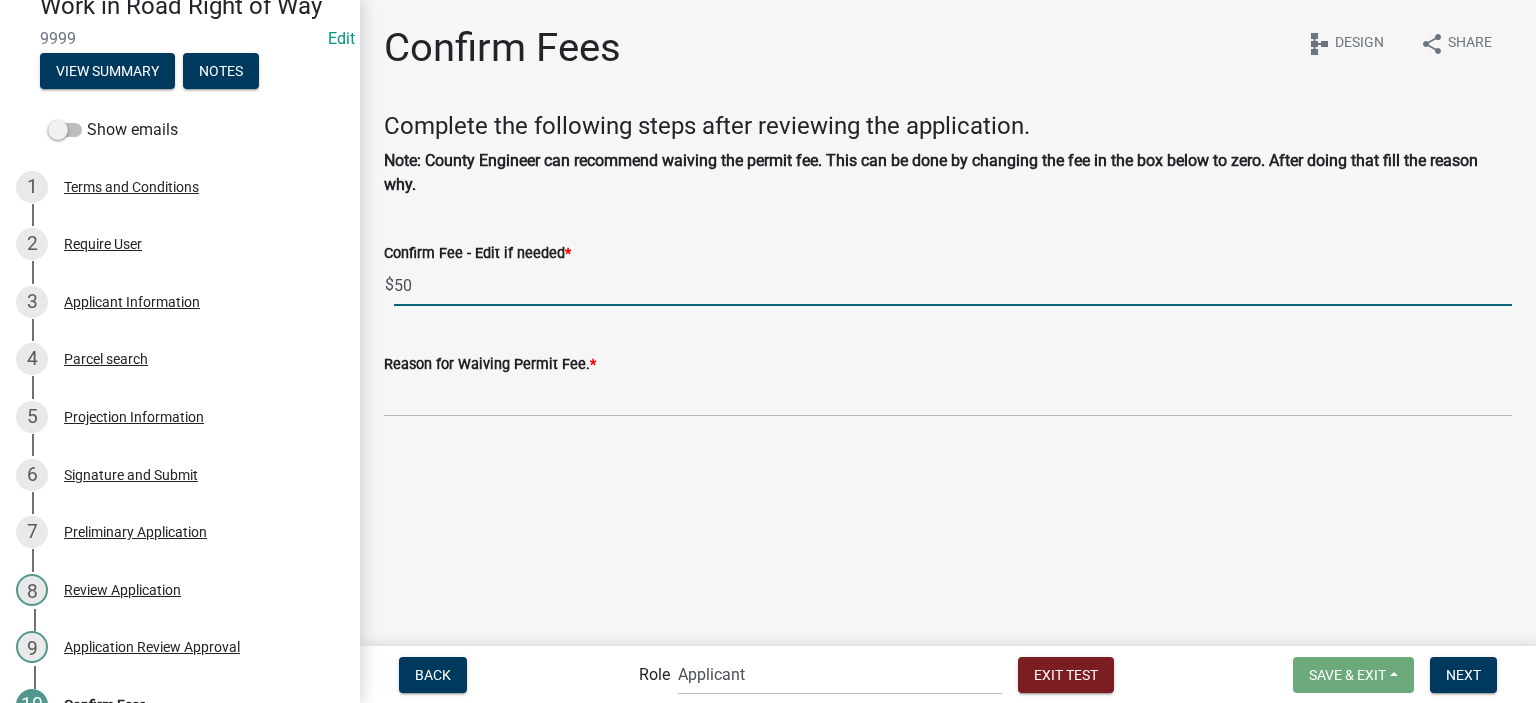 type on "50" 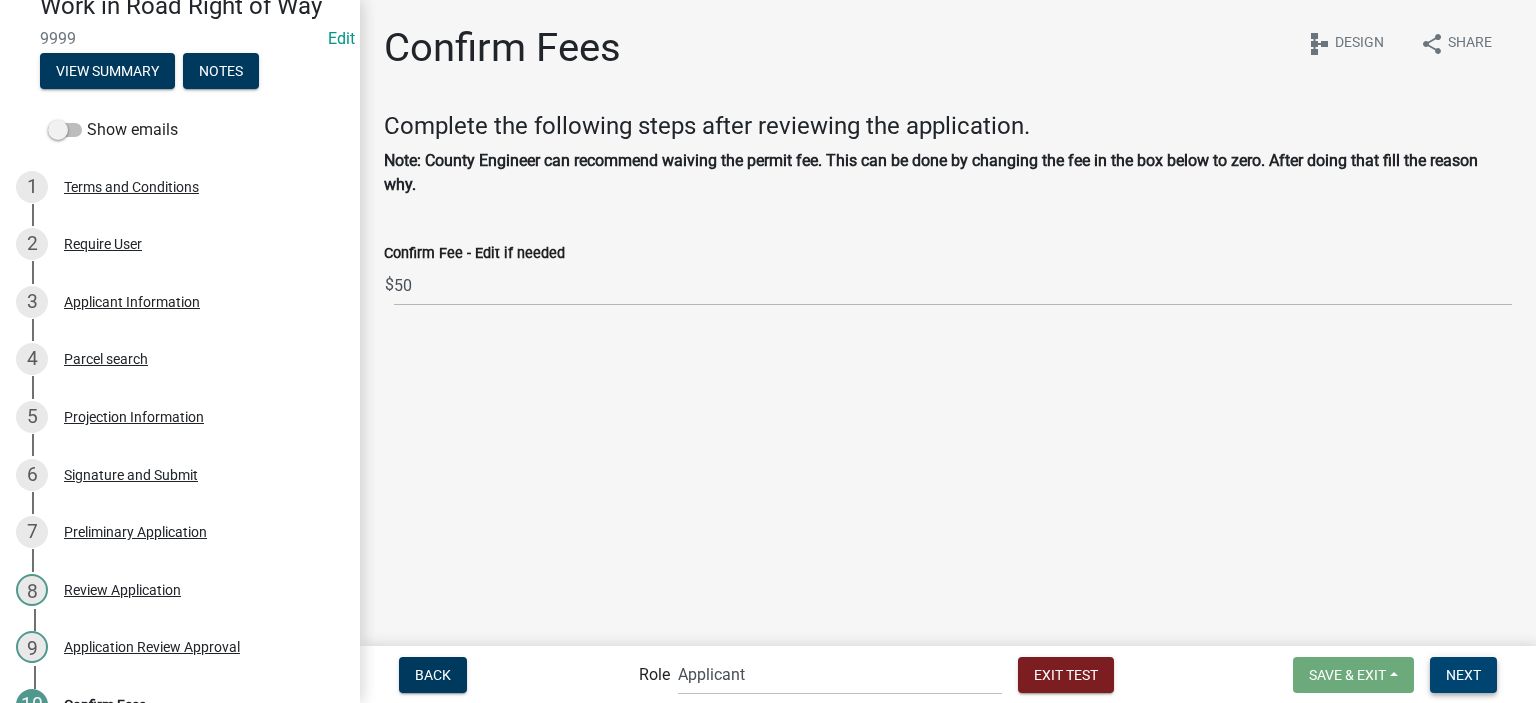 click on "Next" at bounding box center [1463, 674] 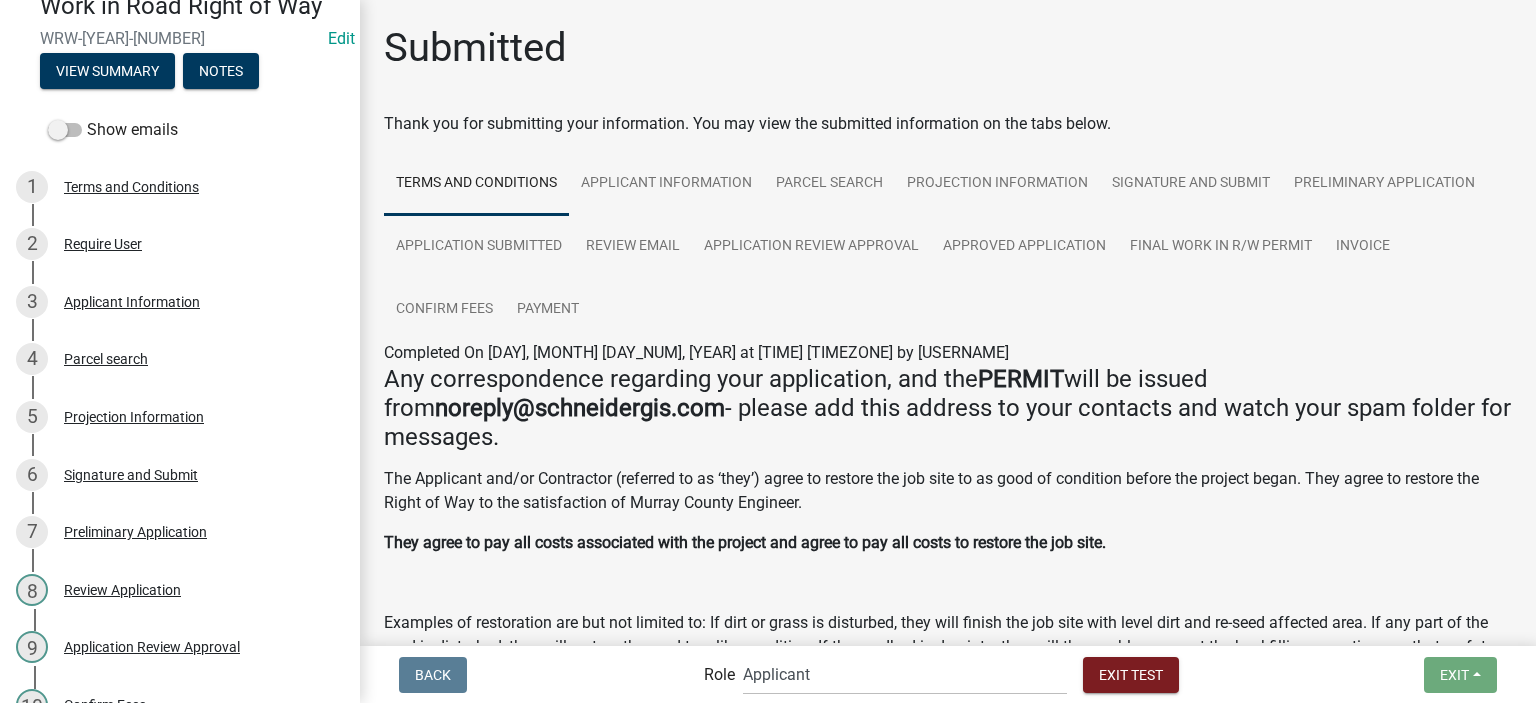 scroll, scrollTop: 399, scrollLeft: 0, axis: vertical 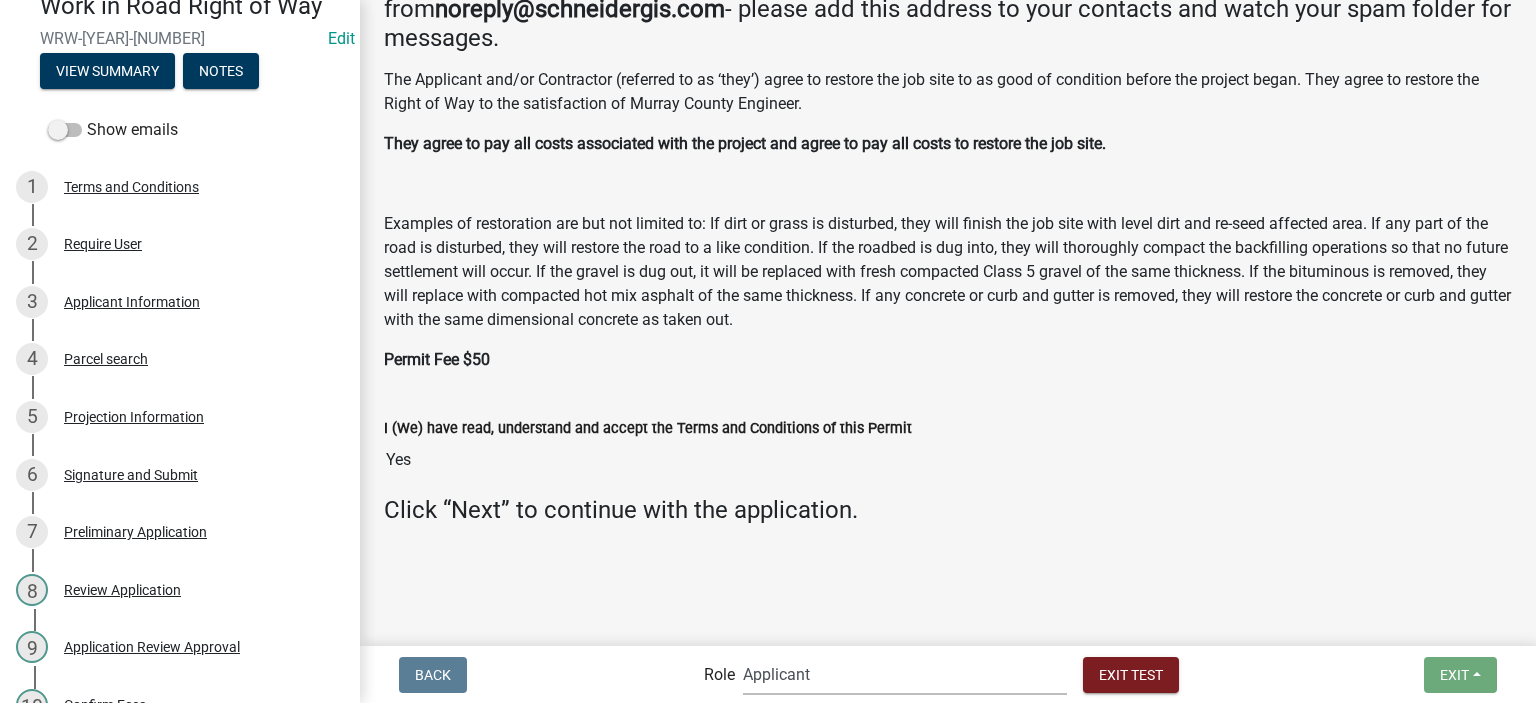 click on "Applicant   Highway Department Admin   Admin   Highway Department Maintenance Supervisor   Highway Department Engineer" at bounding box center [905, 674] 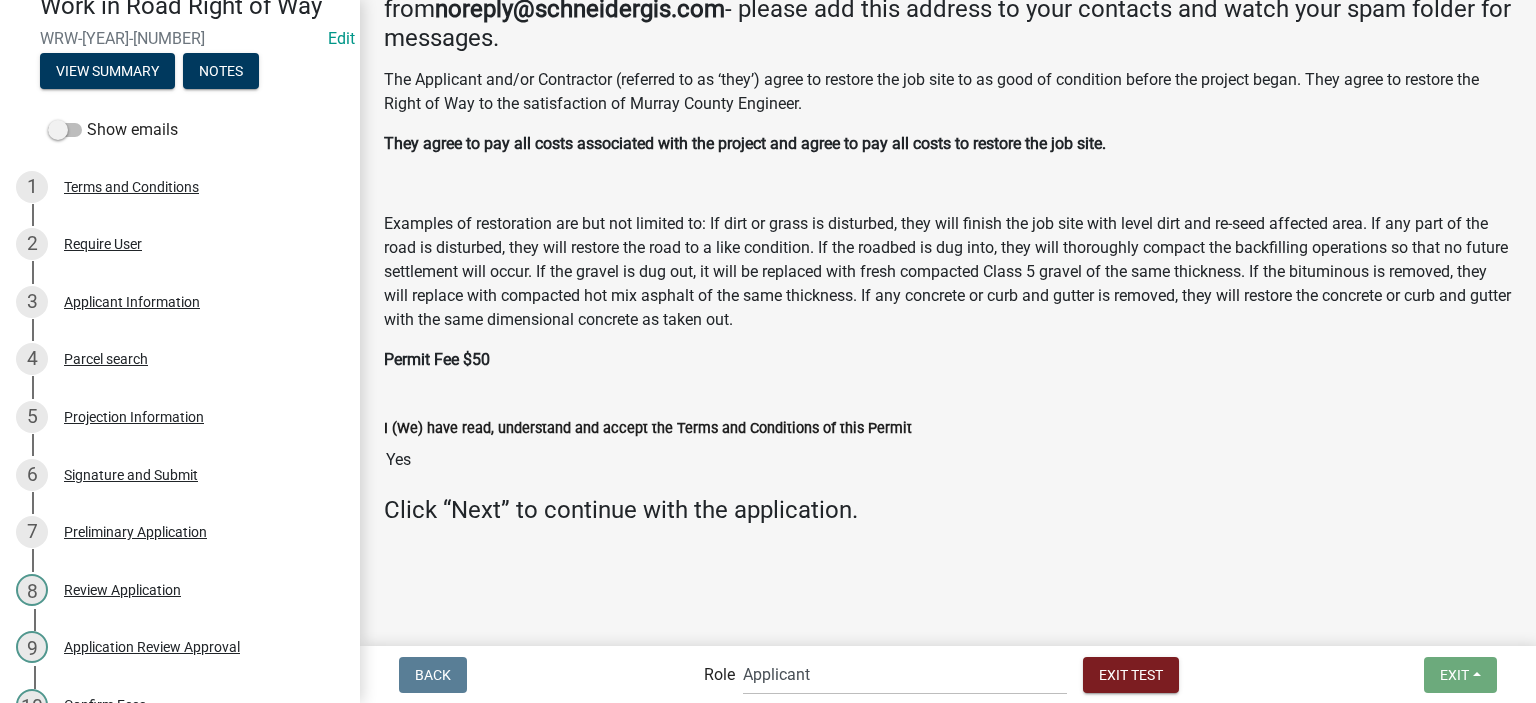 click on "Submitted  Thank you for submitting your information. You may view the submitted information on the tabs below.
Terms and Conditions Applicant Information Parcel search Projection Information Signature and Submit Preliminary Application Application Submitted Review Email Application Review Approval Approved Application Final Work in R/W Permit  Invoice Confirm Fees Payment Completed On Monday, August 4, 2025 at 8:26 AM CDT by tfolk Any correspondence regarding your application, and the  PERMIT  will be issued from  noreply@schneidergis.com   - please add this address to your contacts and watch your spam folder for messages.  The Applicant and/or Contractor (referred to as ‘they’) agree to restore the job site to as good of condition before the project began. They agree to restore the Right of Way to the satisfaction of Murray County Engineer. They agree to pay all costs associated with the project and agree to pay all costs to restore the job site.   Permit Fee $50 Yes Applicant Information Tyler Folk" 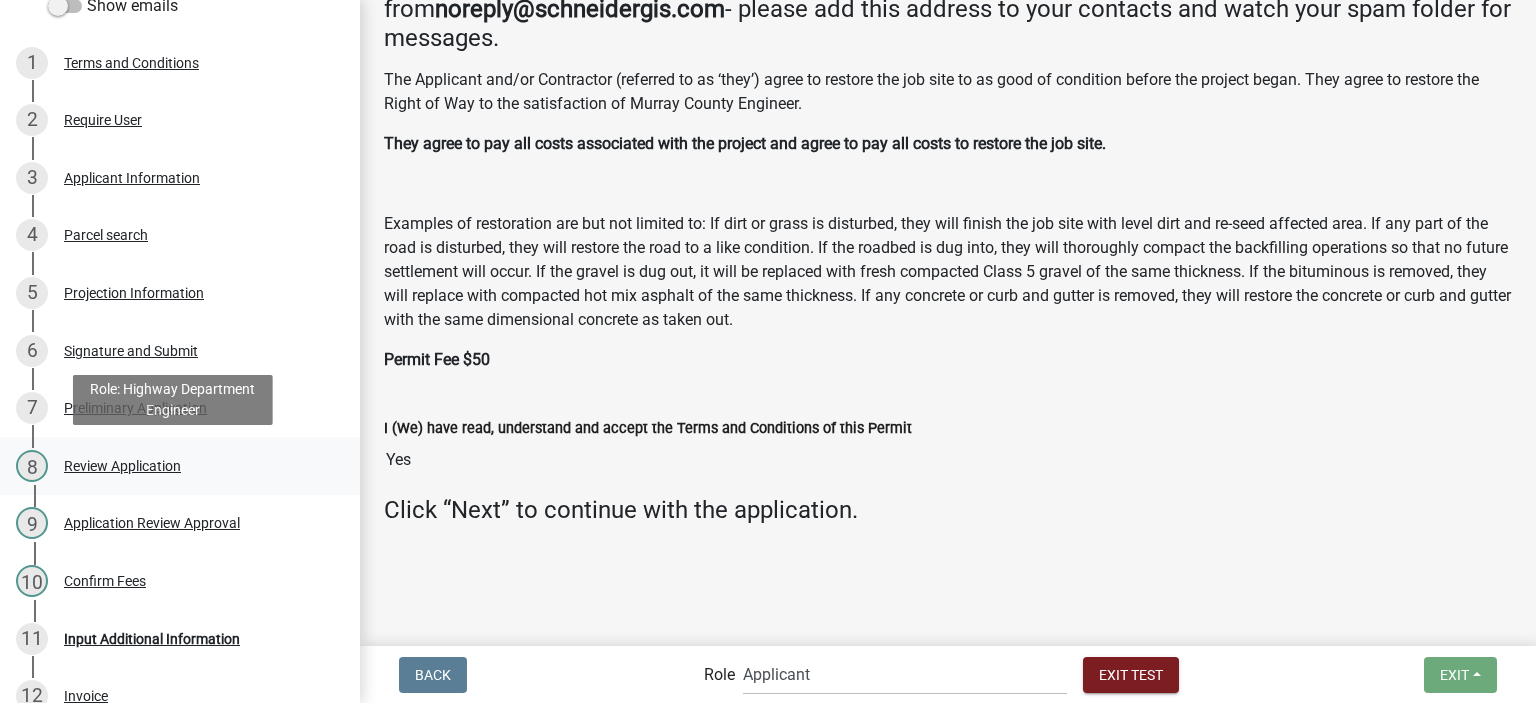 scroll, scrollTop: 700, scrollLeft: 0, axis: vertical 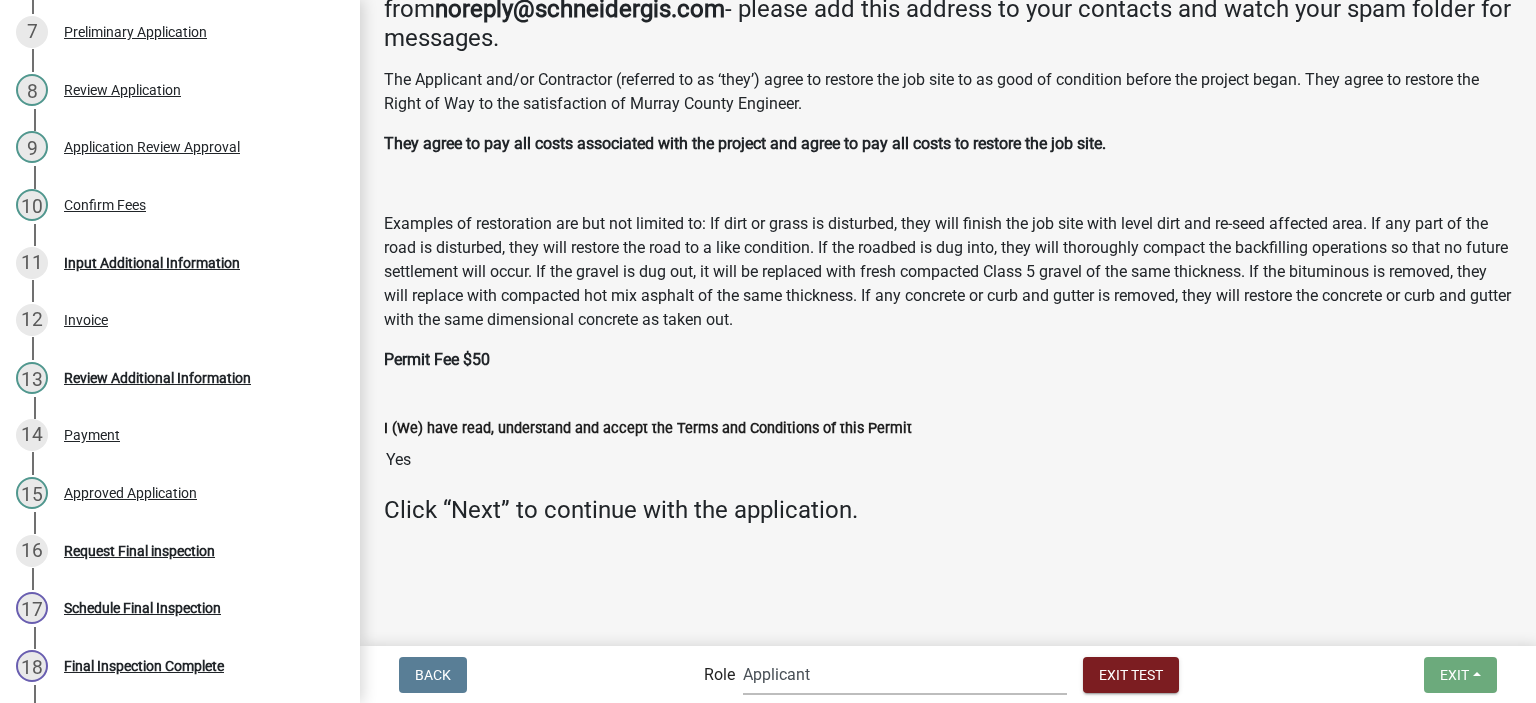 click on "Applicant   Highway Department Admin   Admin   Highway Department Maintenance Supervisor   Highway Department Engineer" at bounding box center [905, 674] 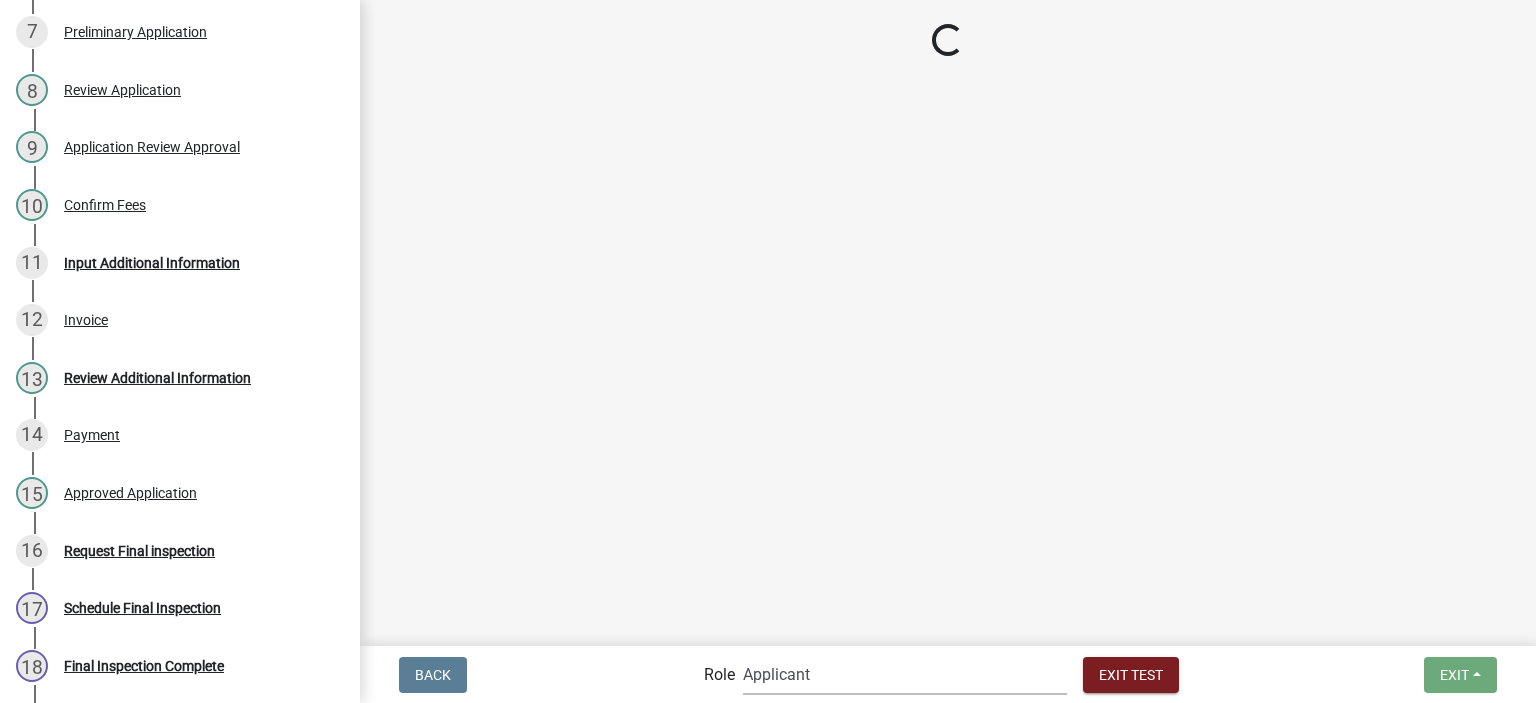 scroll, scrollTop: 434, scrollLeft: 0, axis: vertical 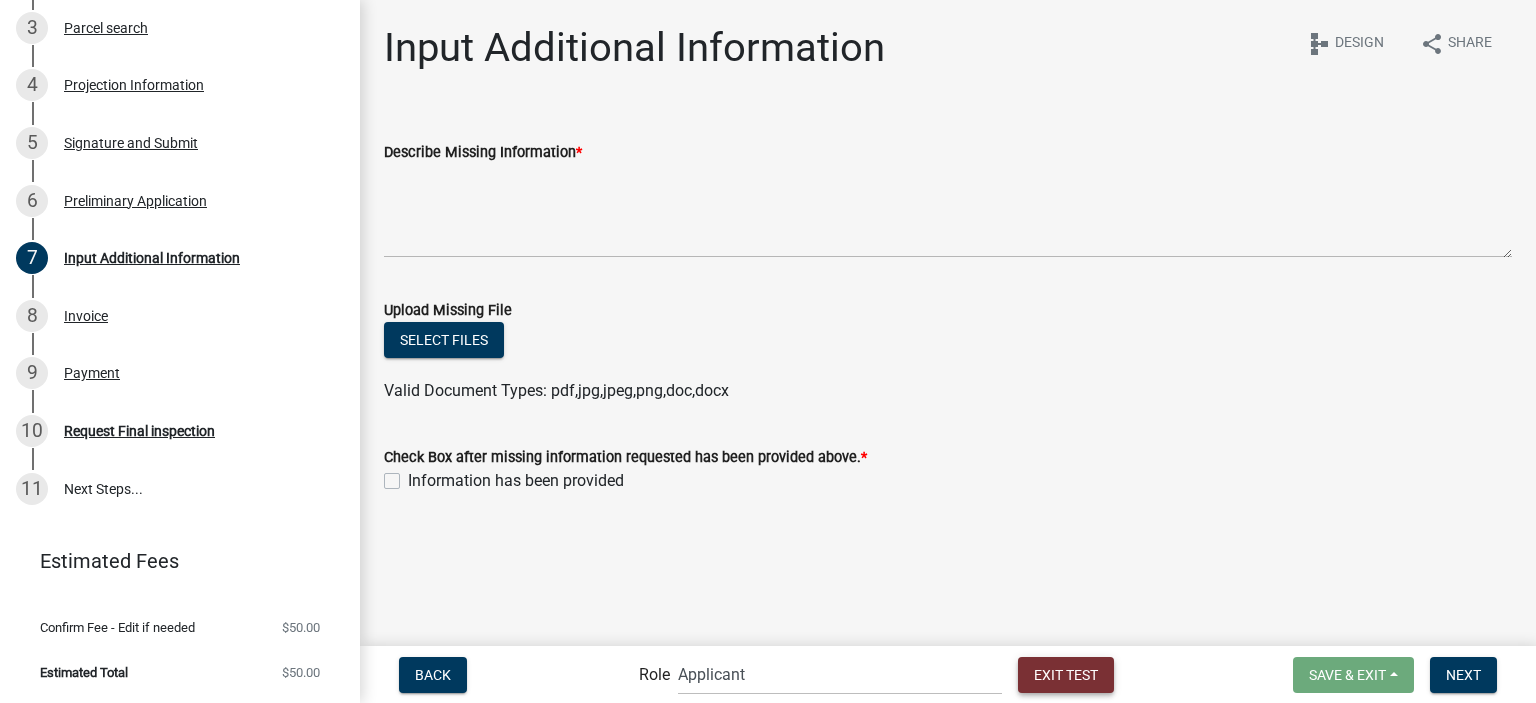click on "Exit Test" at bounding box center [1066, 674] 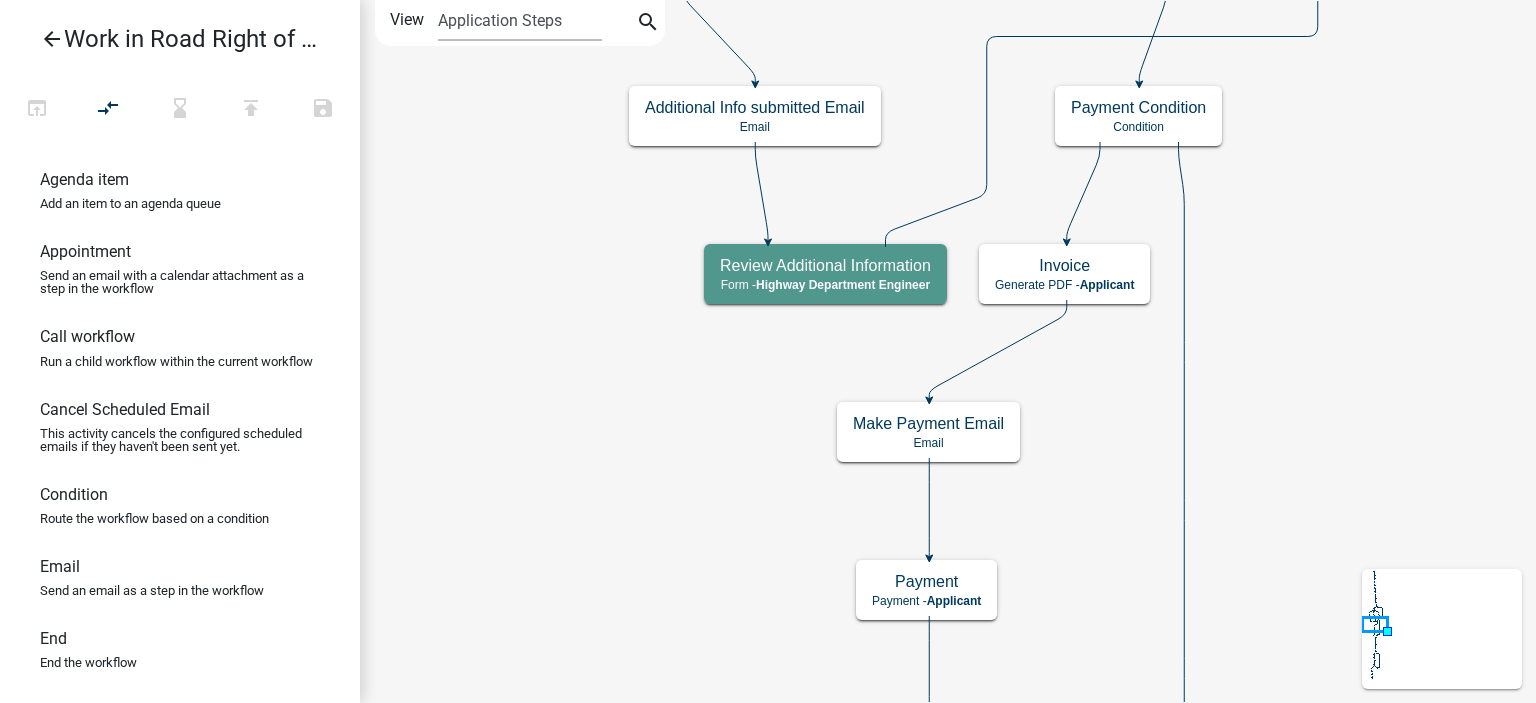 scroll, scrollTop: 0, scrollLeft: 0, axis: both 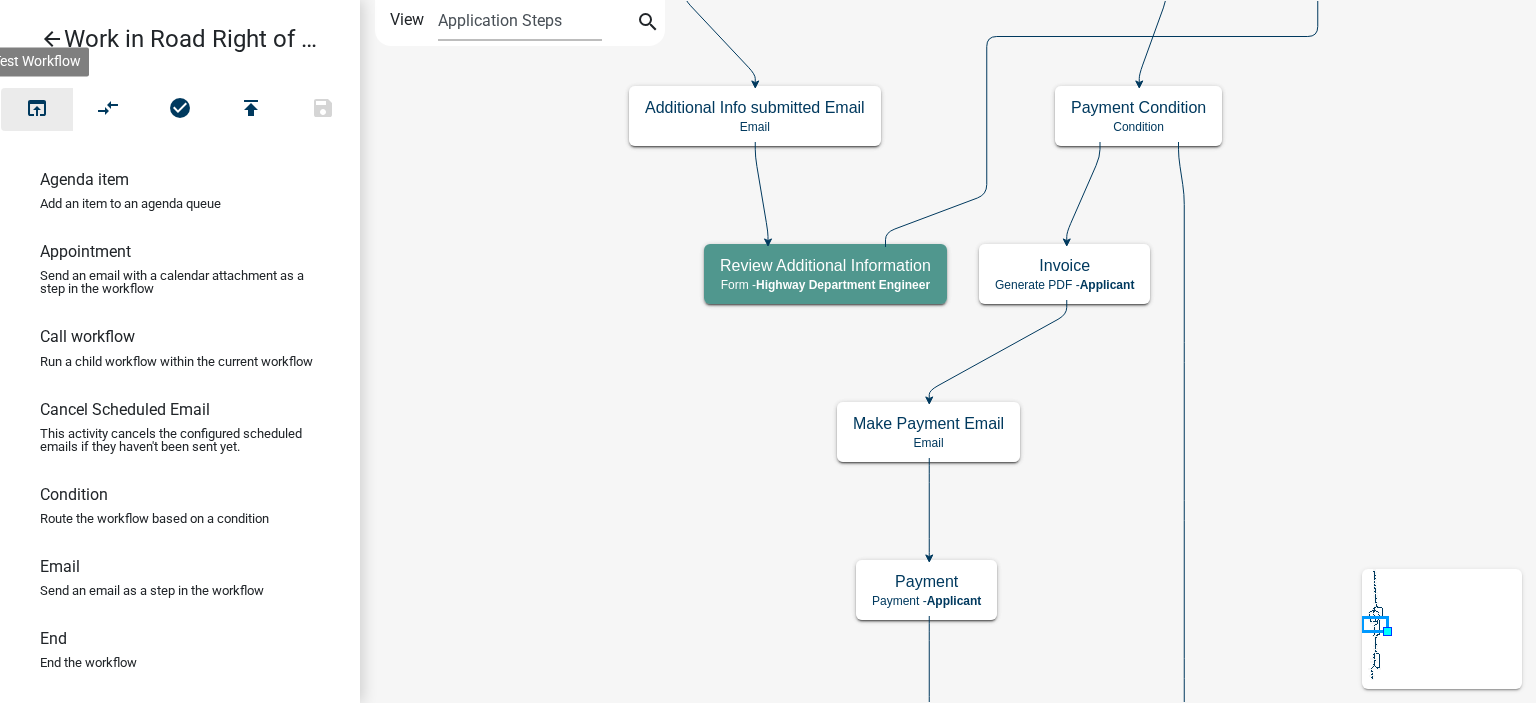 click on "open_in_browser" at bounding box center (37, 110) 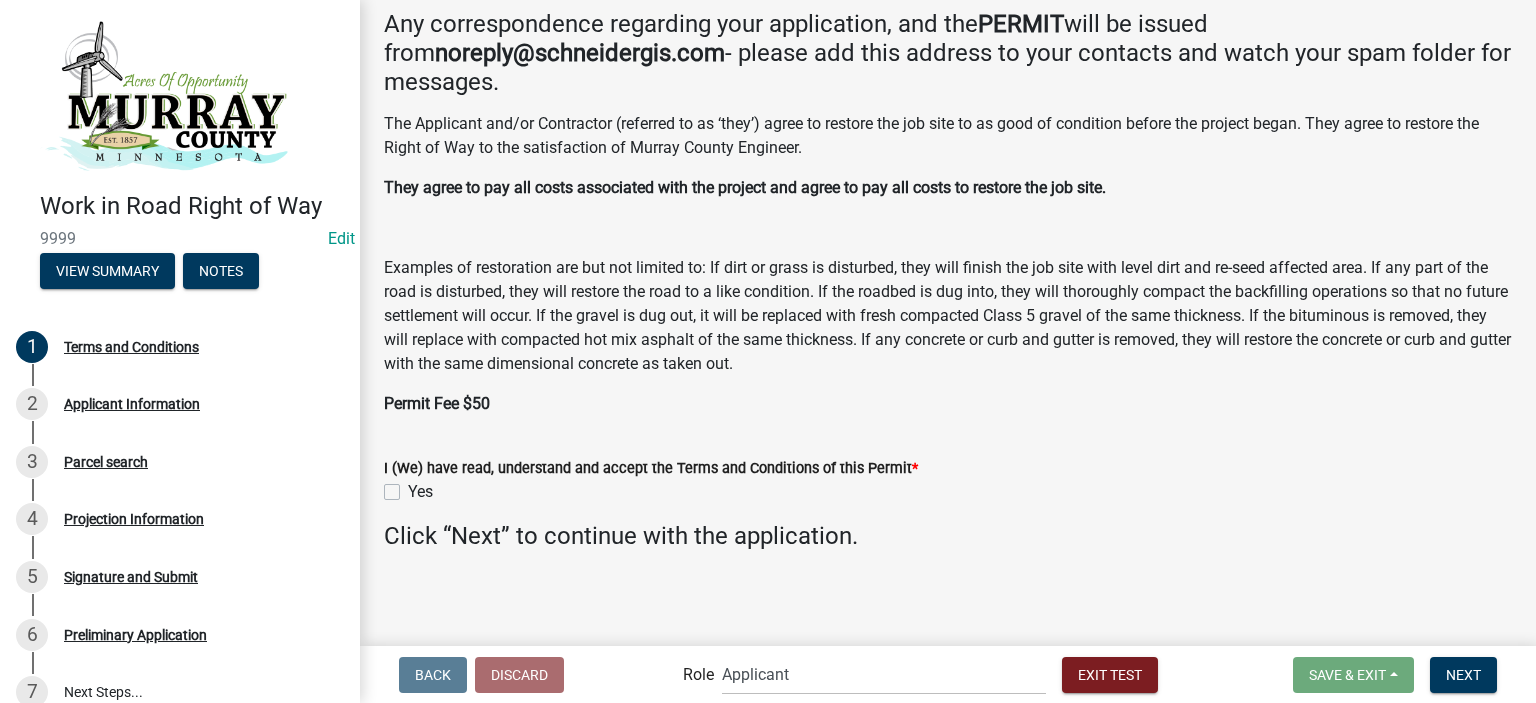 scroll, scrollTop: 104, scrollLeft: 0, axis: vertical 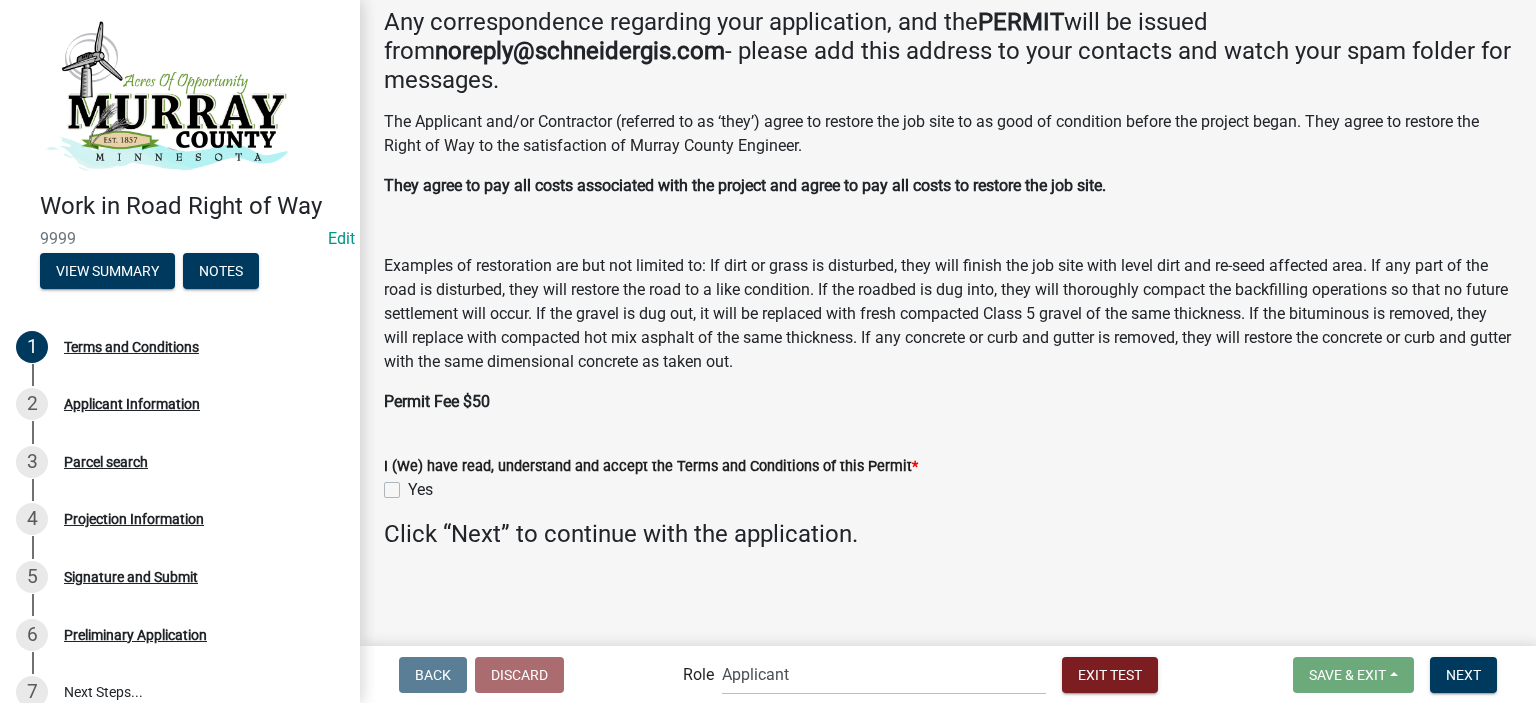 click on "Yes" 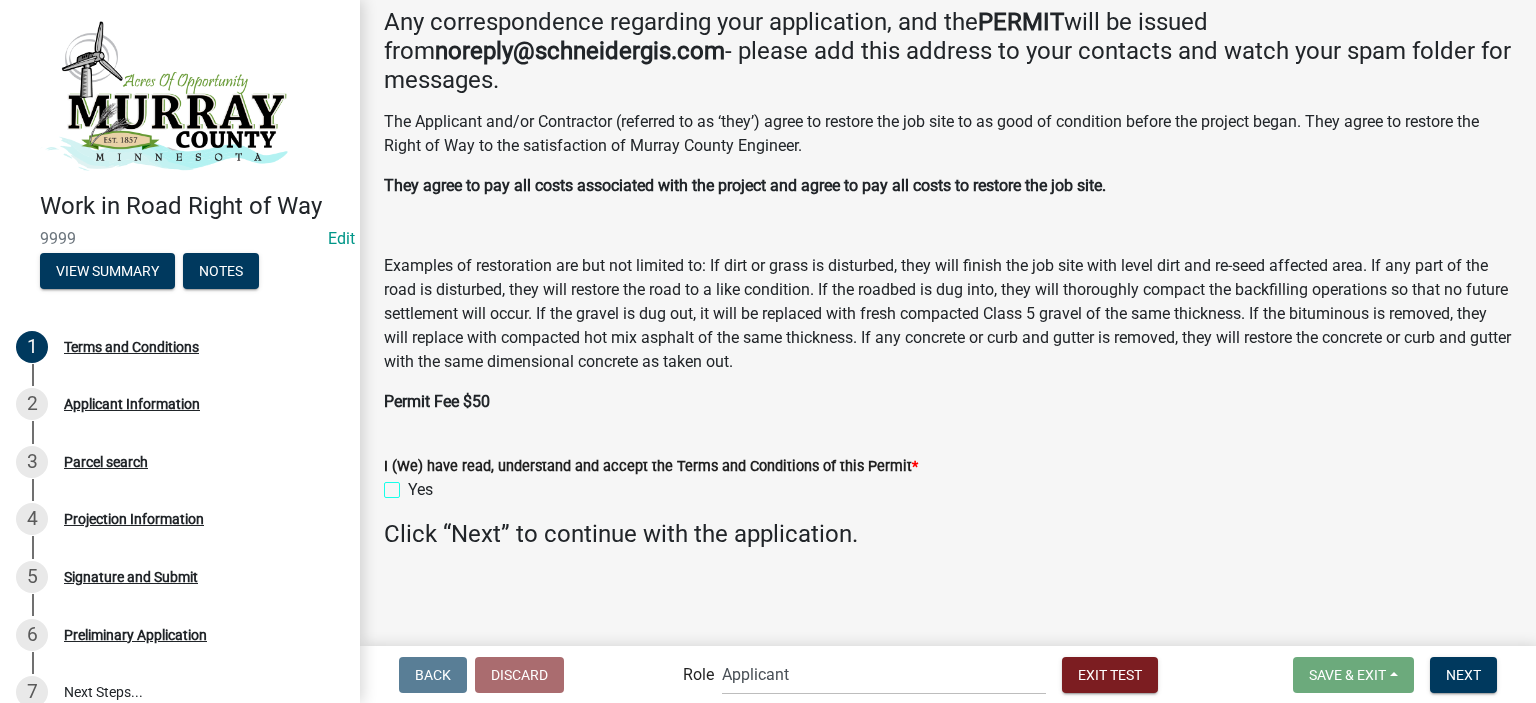 click on "Yes" at bounding box center [414, 484] 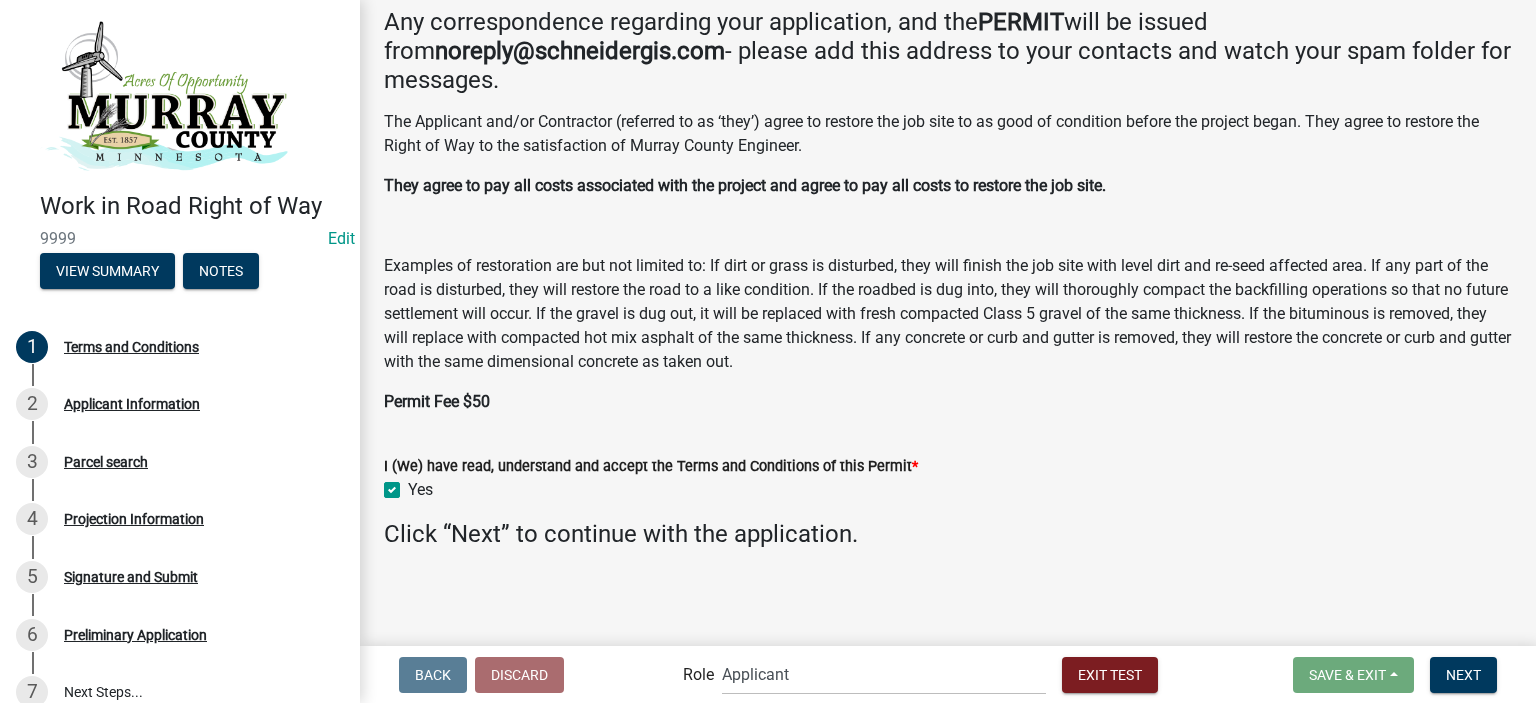 checkbox on "true" 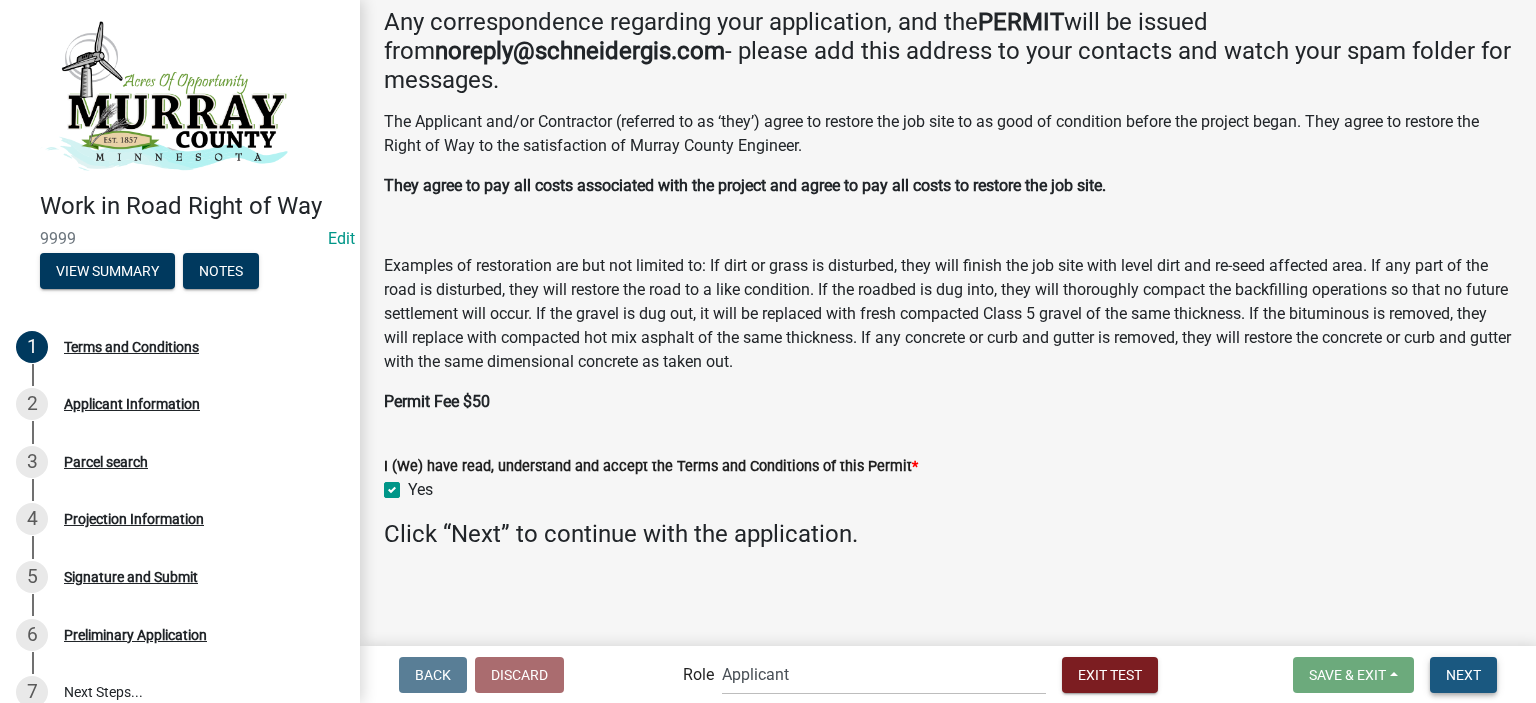 click on "Next" at bounding box center [1463, 674] 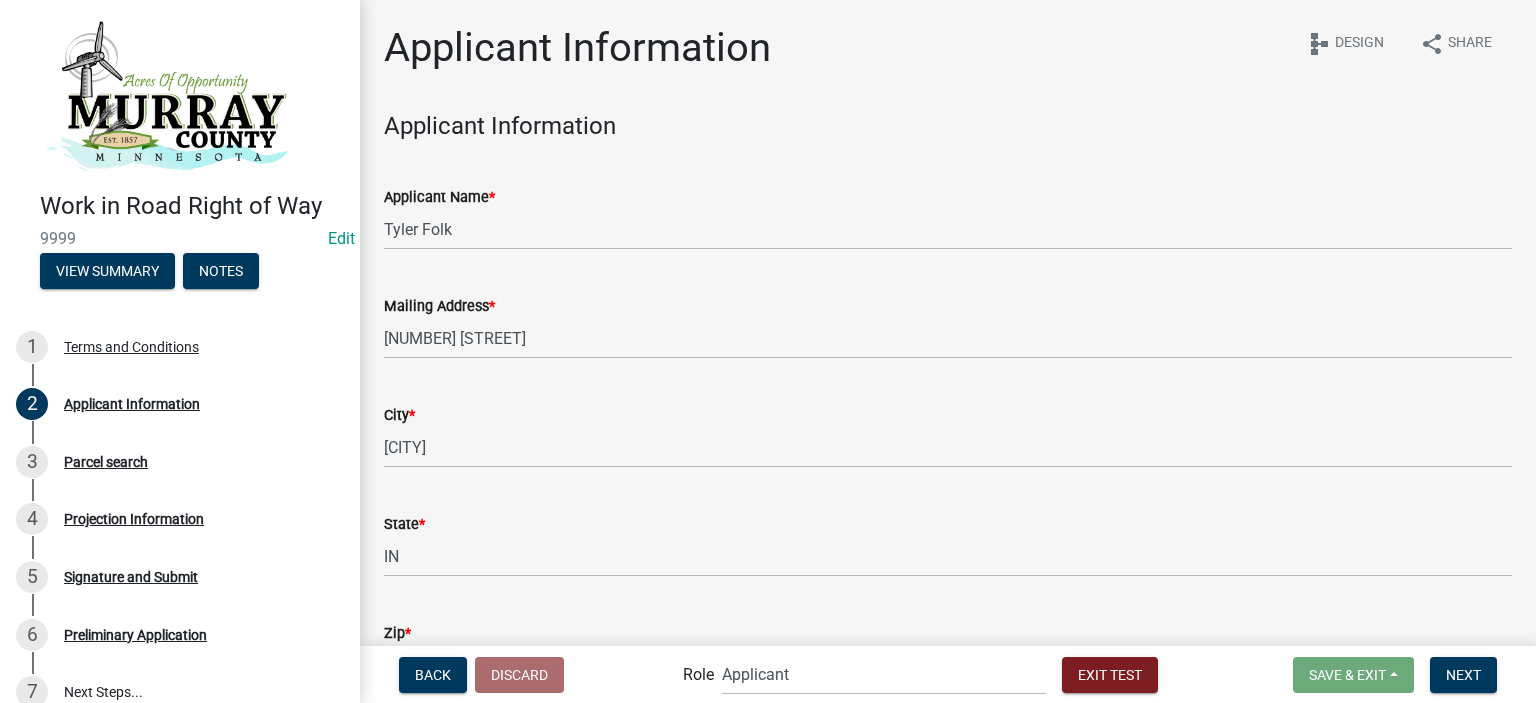 scroll, scrollTop: 245, scrollLeft: 0, axis: vertical 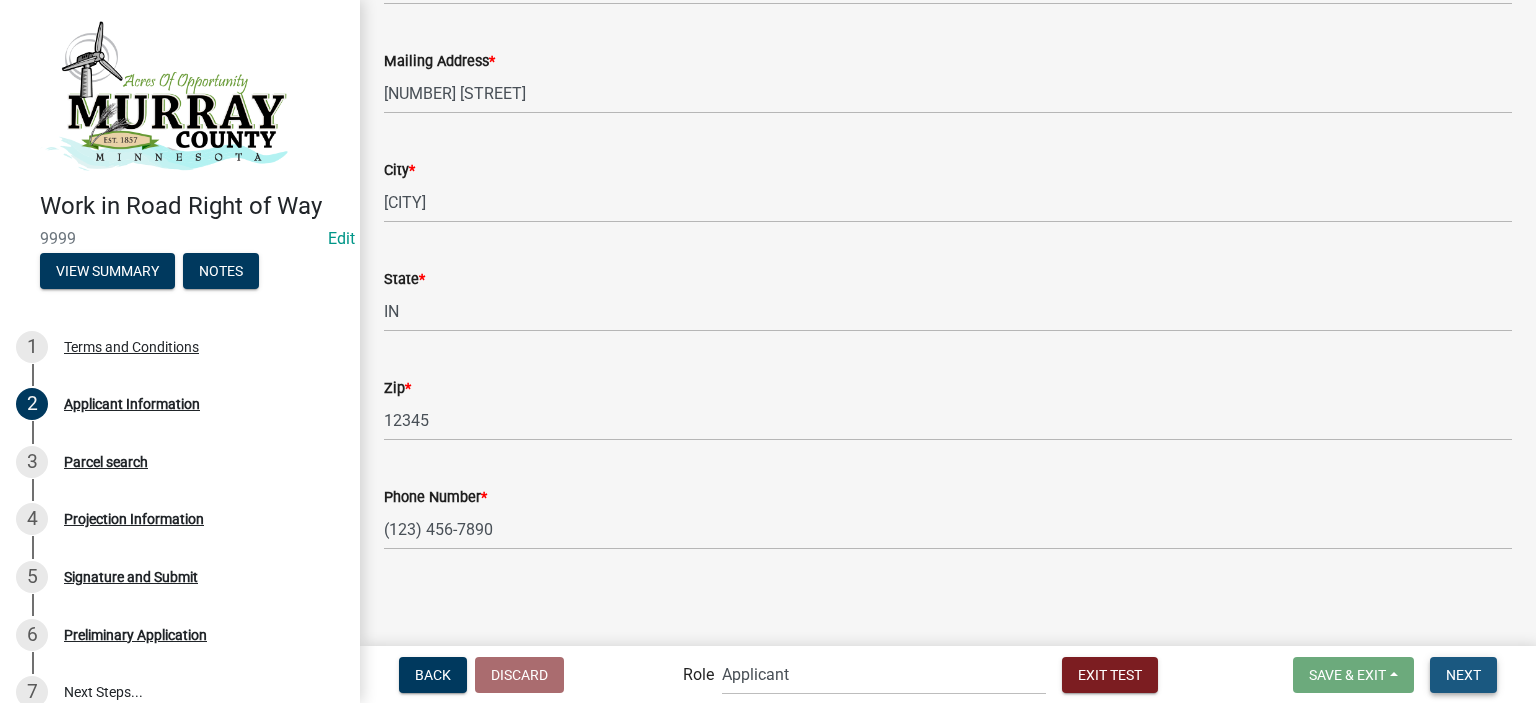 click on "Next" at bounding box center (1463, 674) 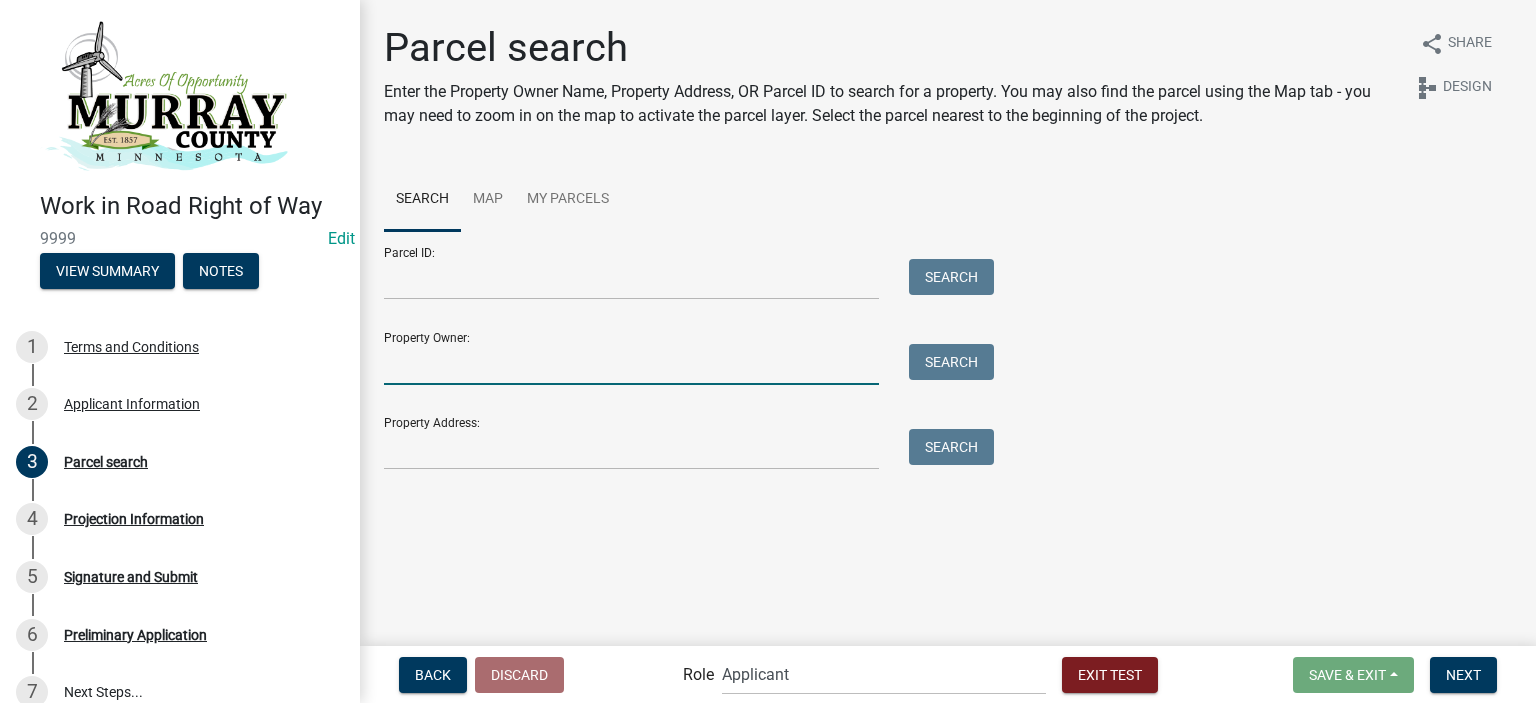 click on "Property Owner:" at bounding box center [631, 364] 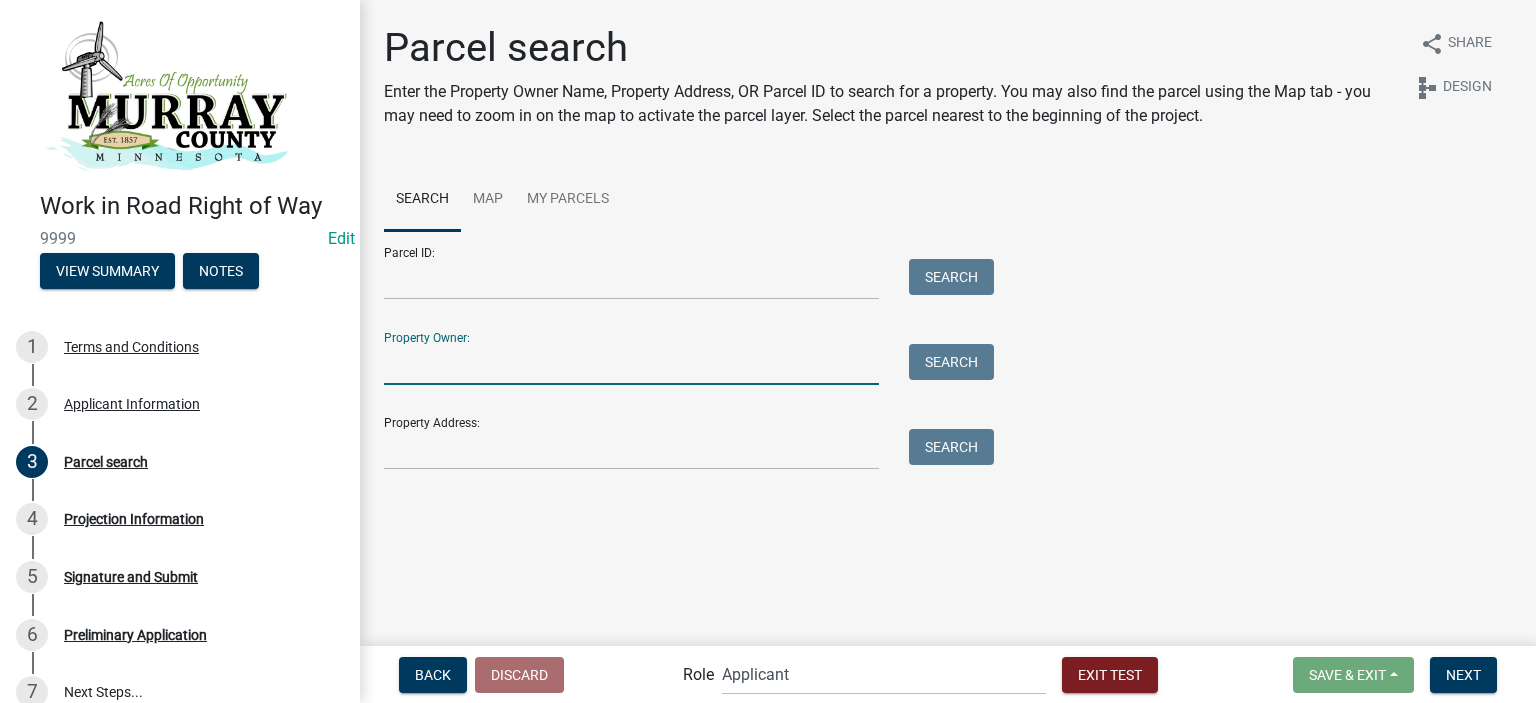 type on "smith" 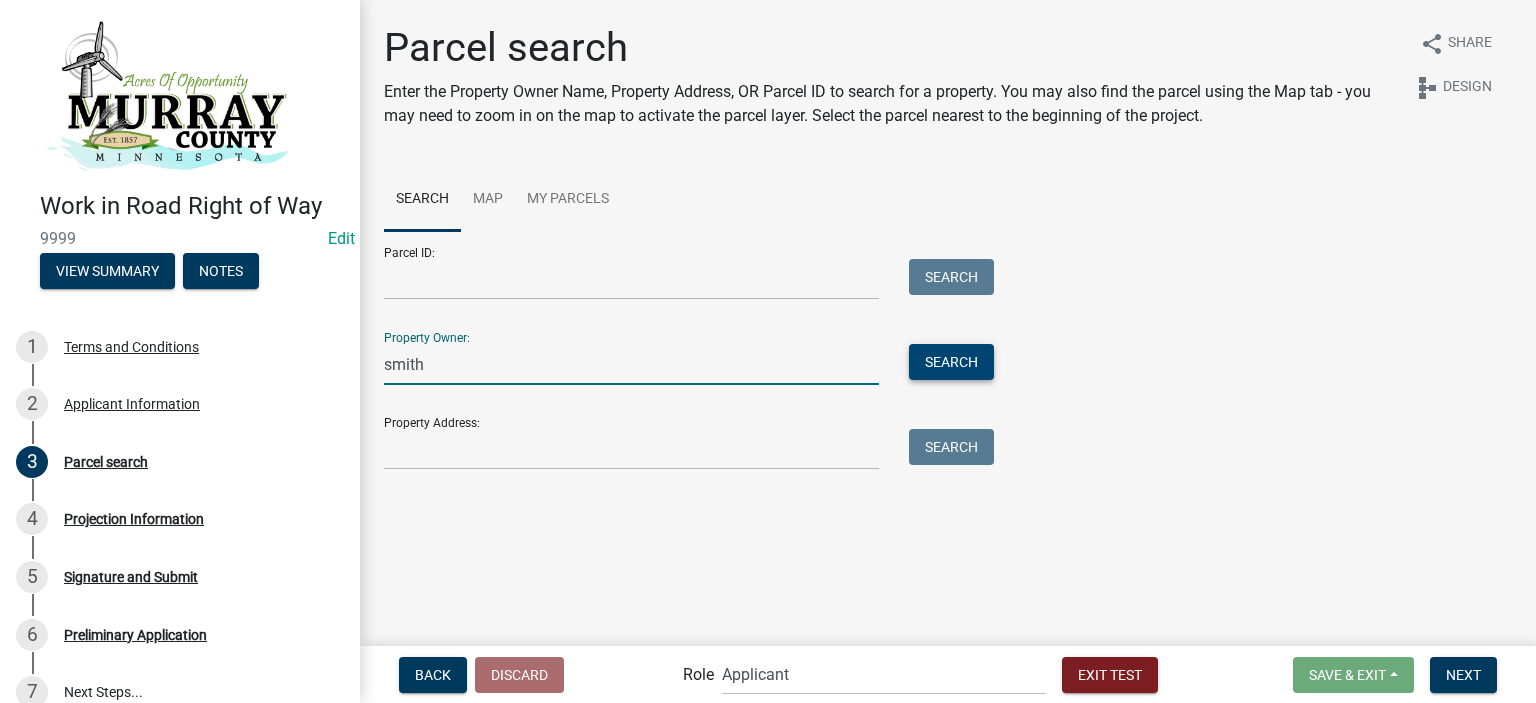 click on "Search" at bounding box center (951, 362) 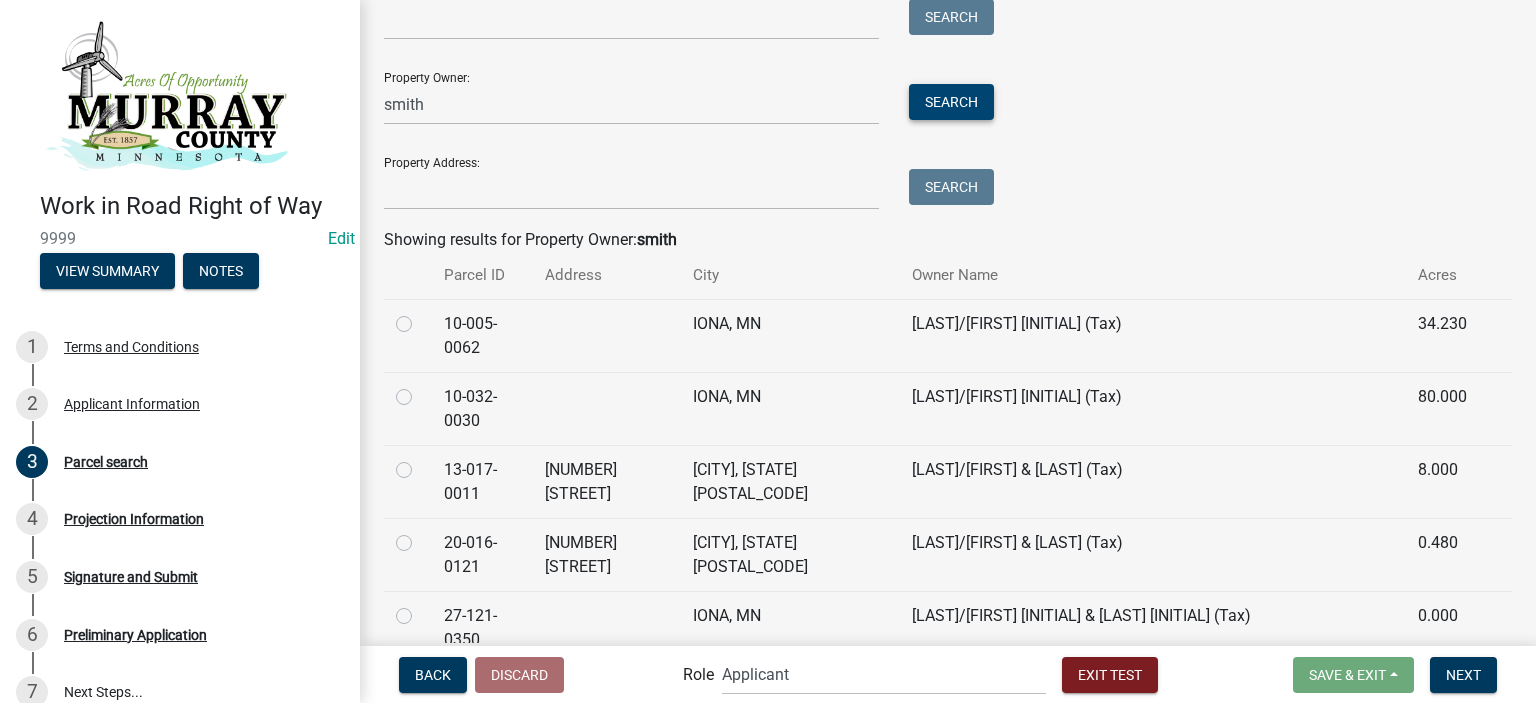 scroll, scrollTop: 300, scrollLeft: 0, axis: vertical 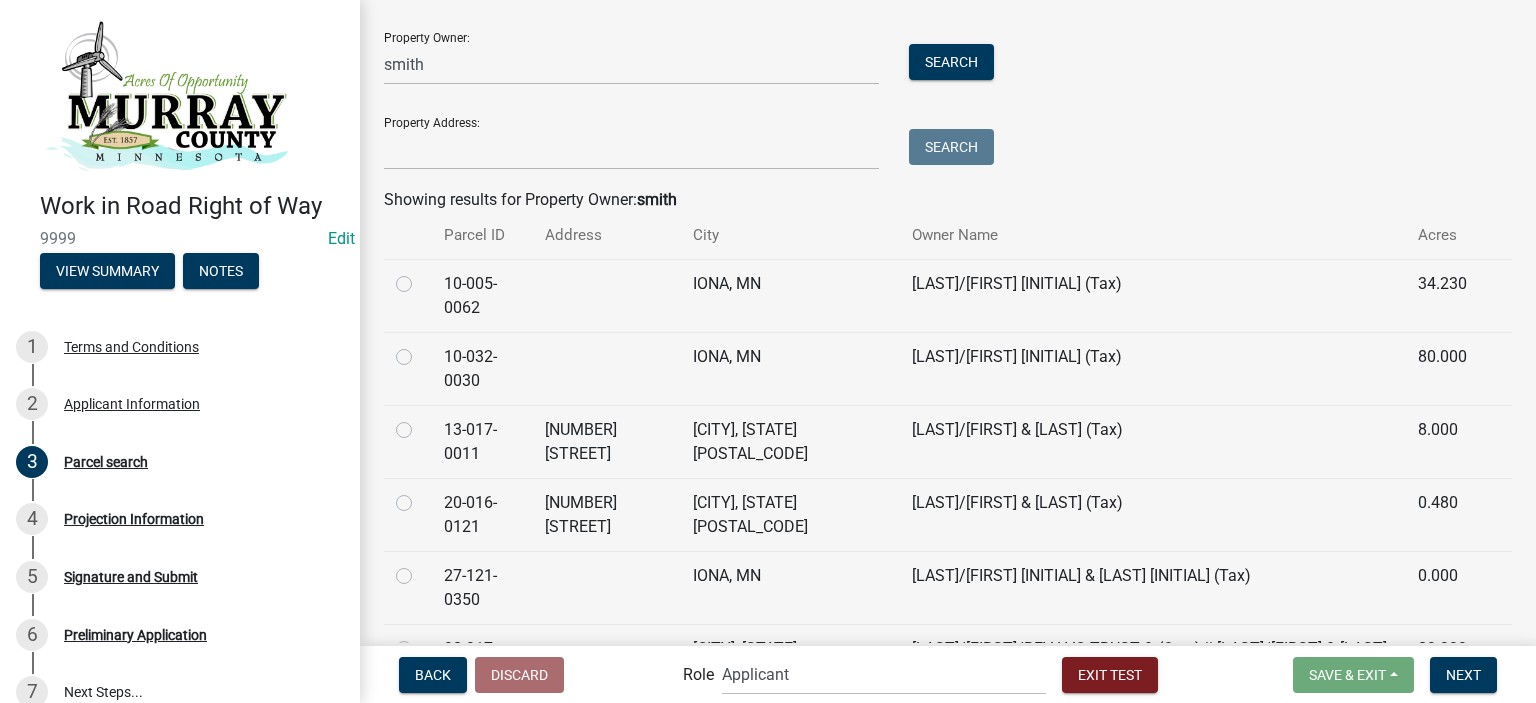 click 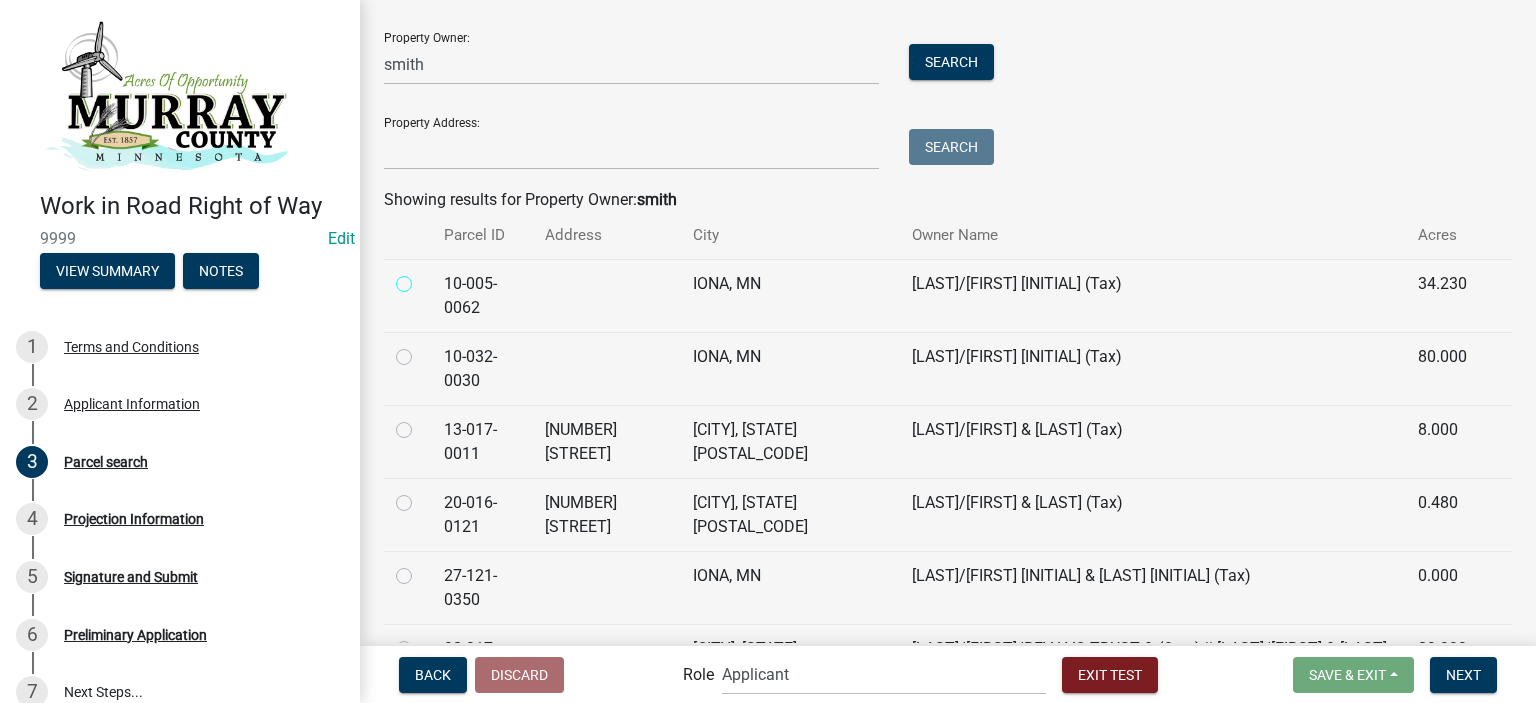 click at bounding box center [426, 278] 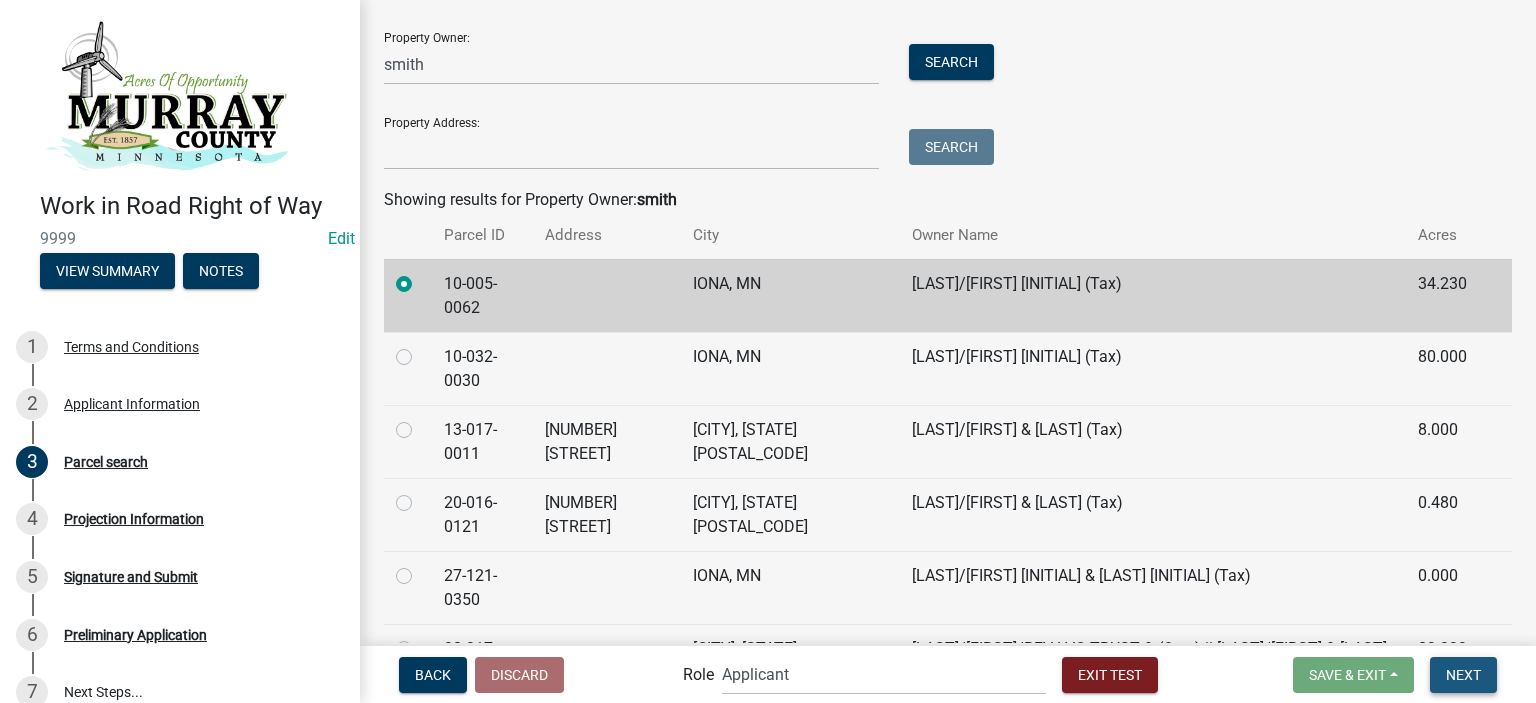 click on "Next" at bounding box center (1463, 674) 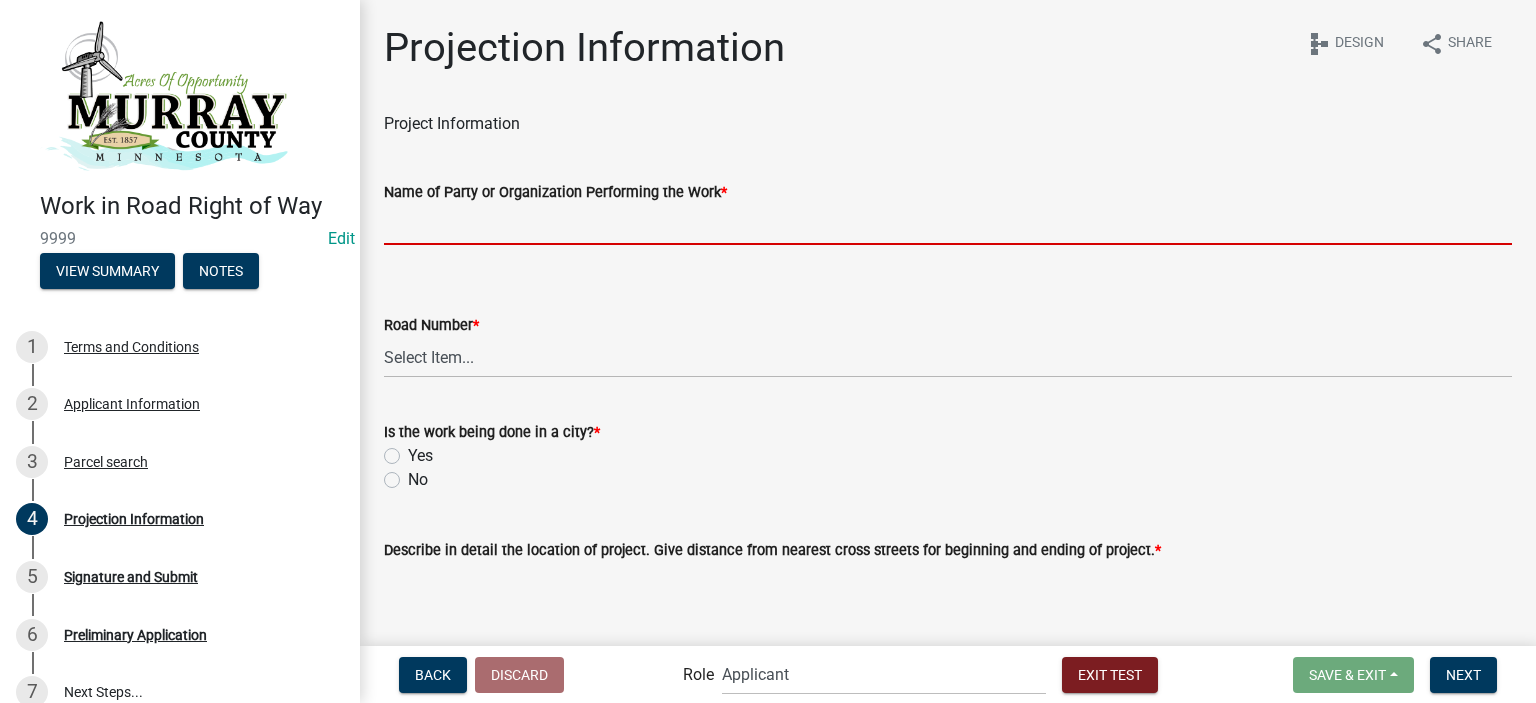 click on "Name of Party or Organization Performing the Work  *" at bounding box center (948, 224) 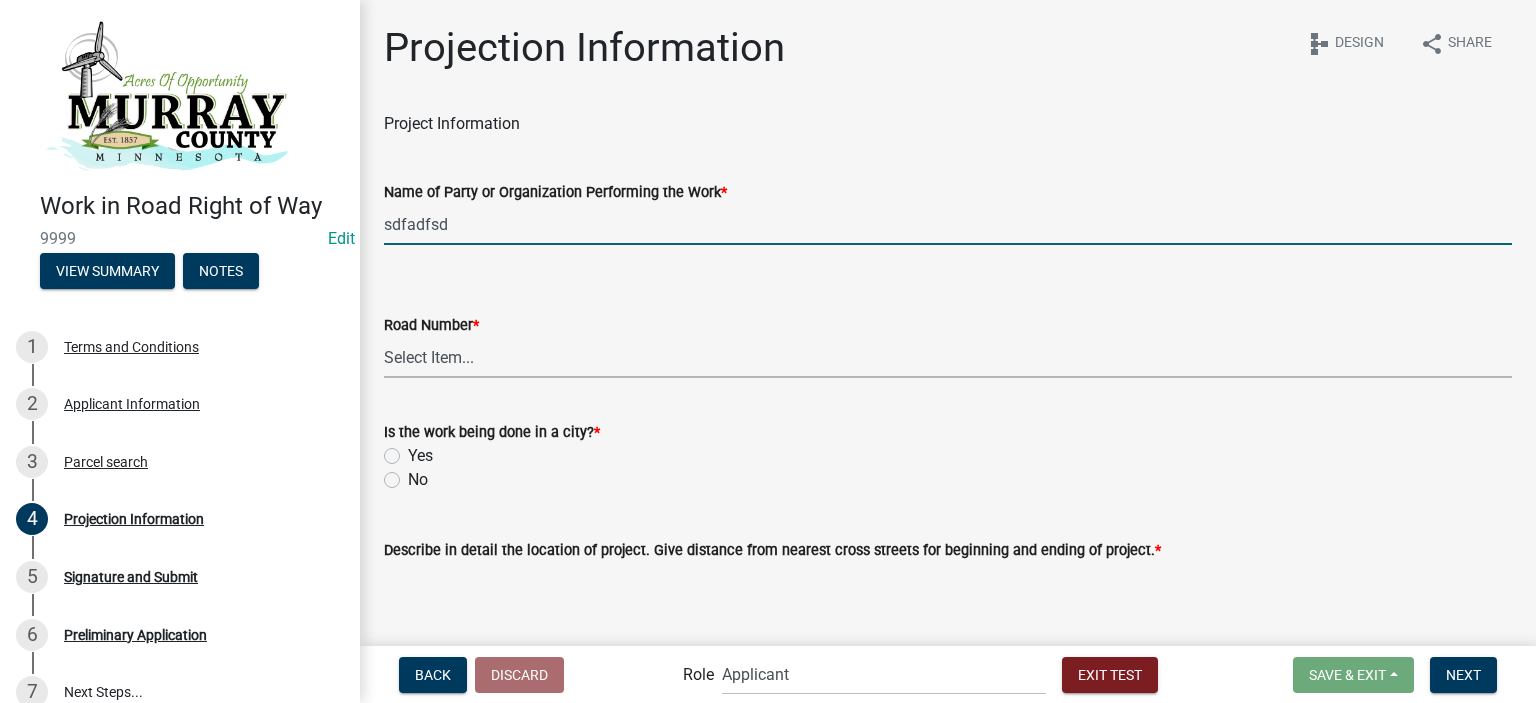 drag, startPoint x: 517, startPoint y: 356, endPoint x: 519, endPoint y: 345, distance: 11.18034 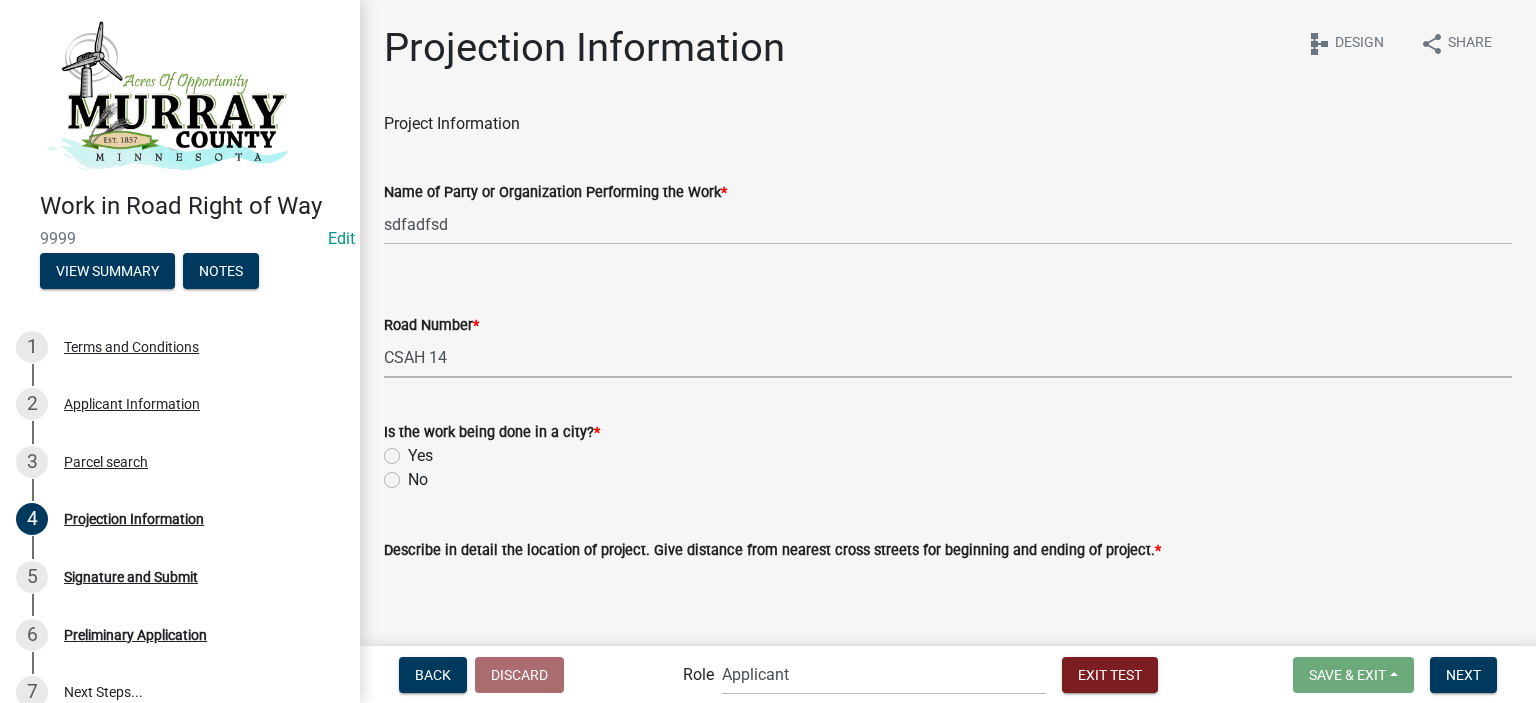 click on "Select Item...   CSAH 1   CSAH 2   CSAH 3   CSAH 4   CSAH 5   CSAH 6   CSAH 7   CSAH 8   CSAH 10   CSAH 11   CSAH 12   CSAH 13   CSAH 14   CSAH 15   CSAH 16   CSAH 17   CSAH 18   CSAH 20   CSAH 21   CSAH 22   CSAH 23   CSAH 24   CSAH 25   CSAH 26   CSAH 27   CSAH 28   CSAH 29   CSAH 30   CSAH 31   CSAH 32   CSAH 33   CSAH 34   CSAH 35   CSAH 36   CSAH 37   CSAH 38   CSAH 39   CSAH 40   CSAH 41   CSAH 42   CSAH 44   CSAH 45   CSAH 46   CSAH 47   CSAH 48   CSAH 49   CSAH 50   CSAH 51   CSAH 52   CR 67   CR 68   CR 70   CR 71   CR 72   CR 73   CR 74   CR 77   CR 80   CR 84   CR 85   CR 86   CR 87   CR 88   CR 91   CR 95   CR 96   CR 100   CR 102   CR 104   N/A" at bounding box center [948, 357] 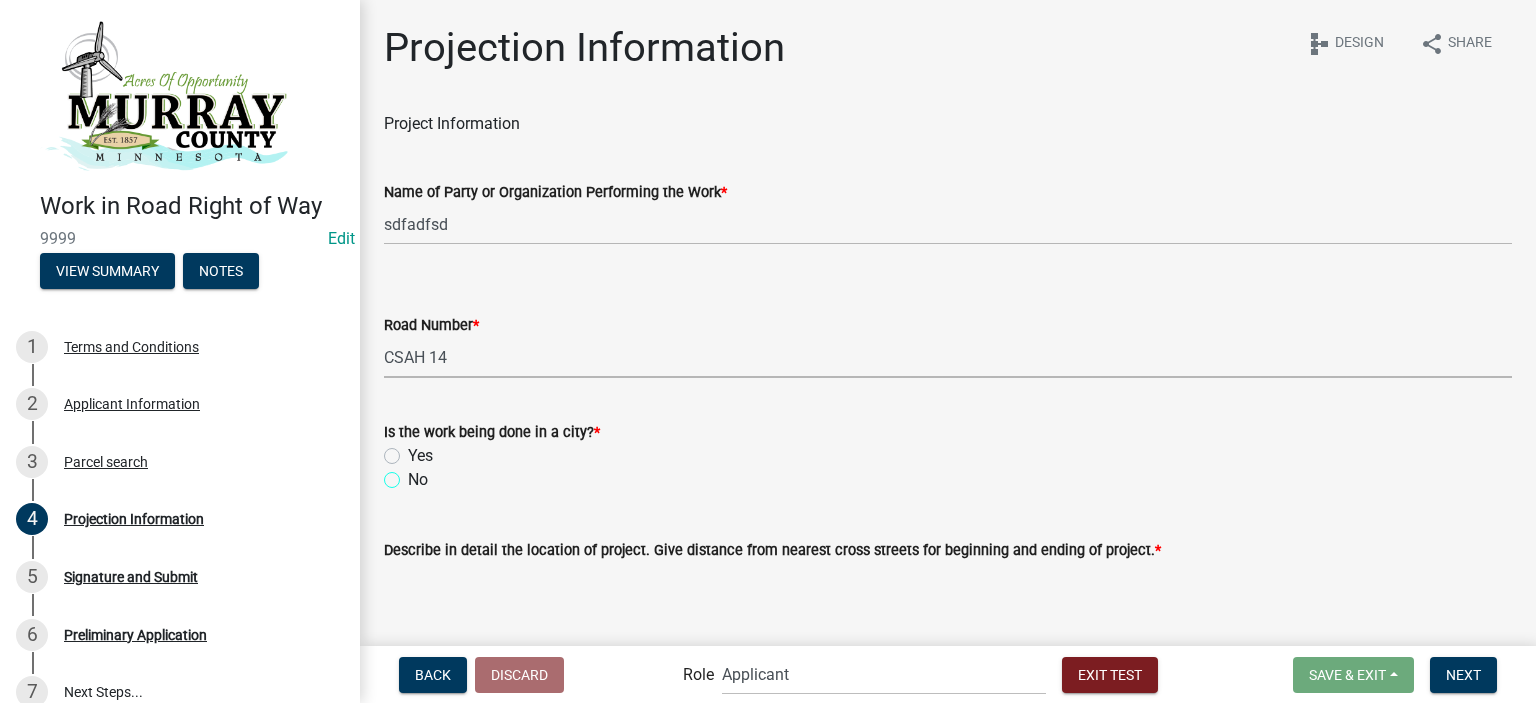 click on "No" at bounding box center [414, 474] 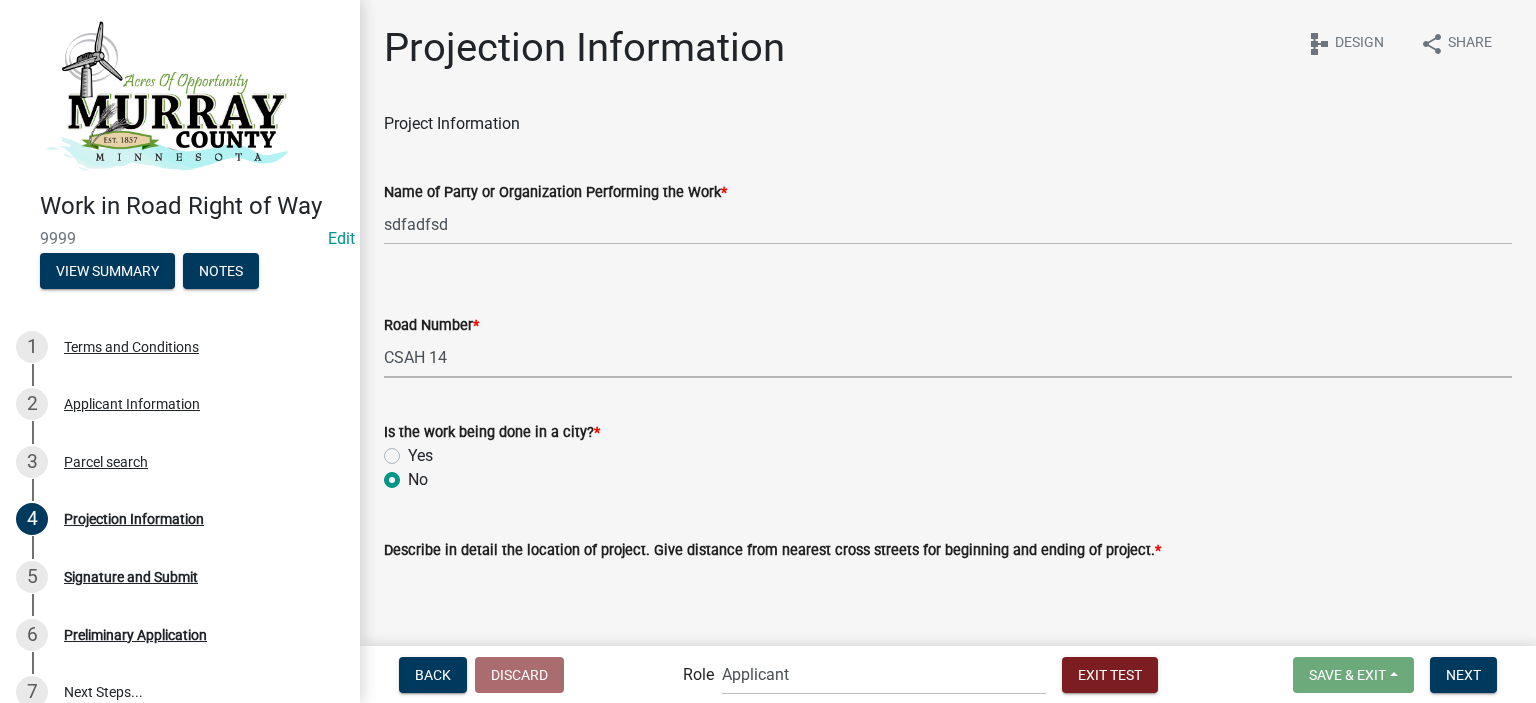 radio on "true" 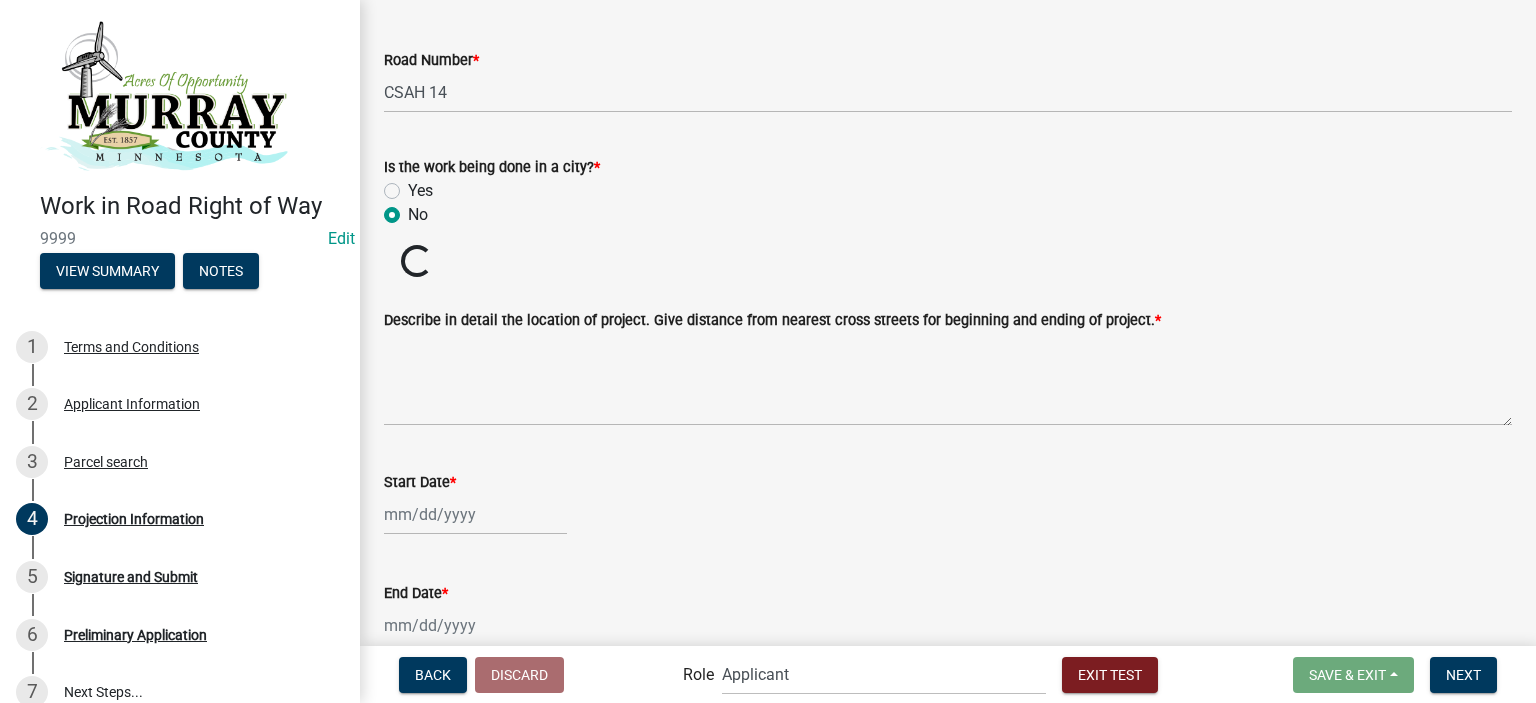 scroll, scrollTop: 300, scrollLeft: 0, axis: vertical 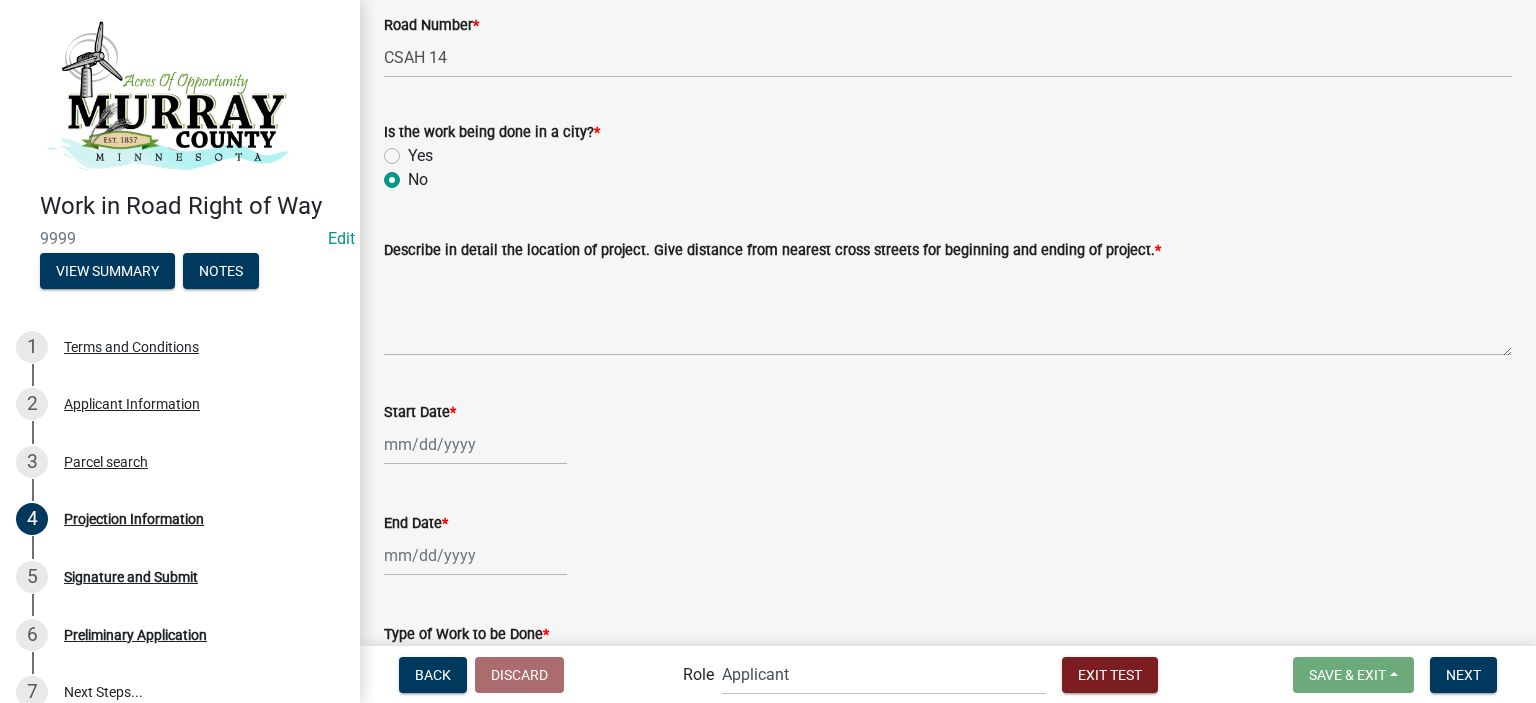 click on "Describe in detail the location of project. Give distance from nearest cross streets for beginning and ending of project.  *" 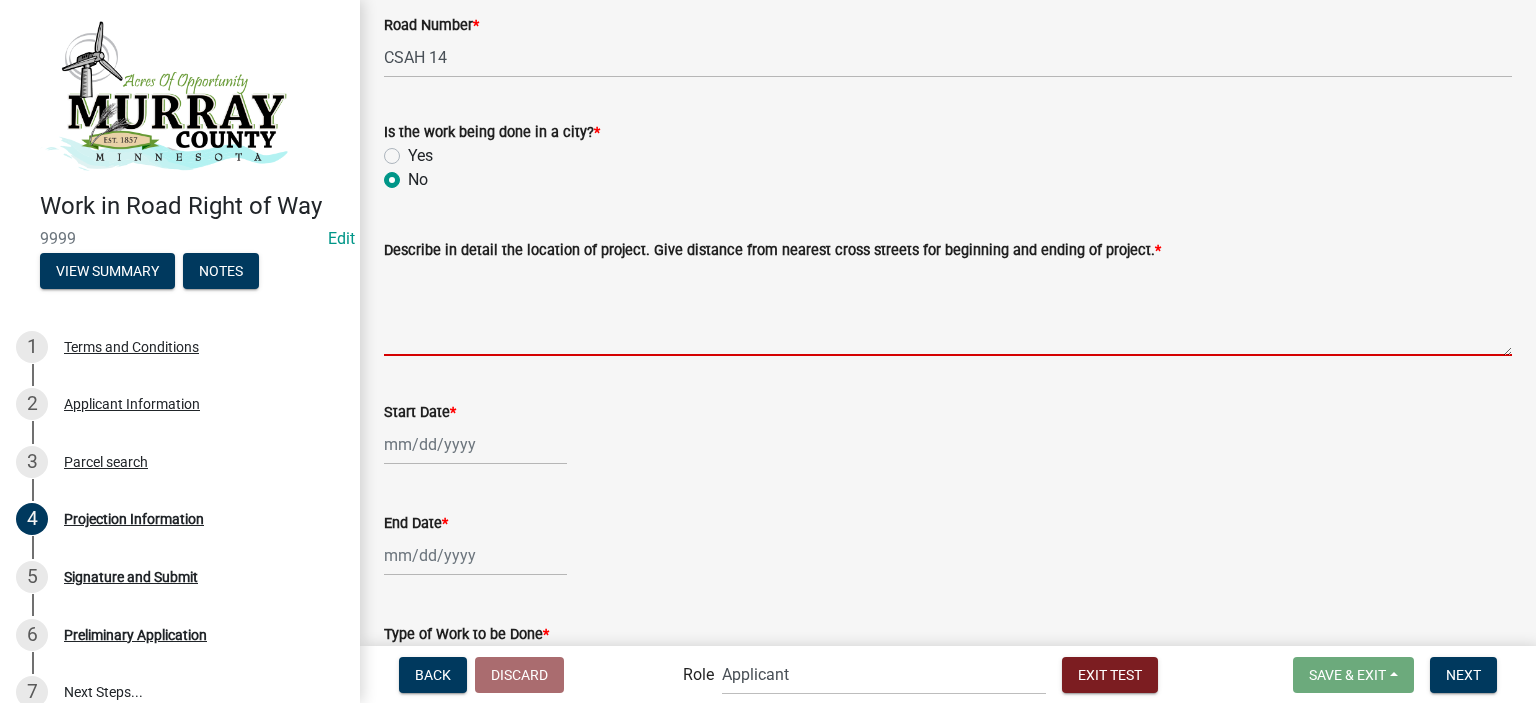 click on "Describe in detail the location of project. Give distance from nearest cross streets for beginning and ending of project.  *" at bounding box center [948, 309] 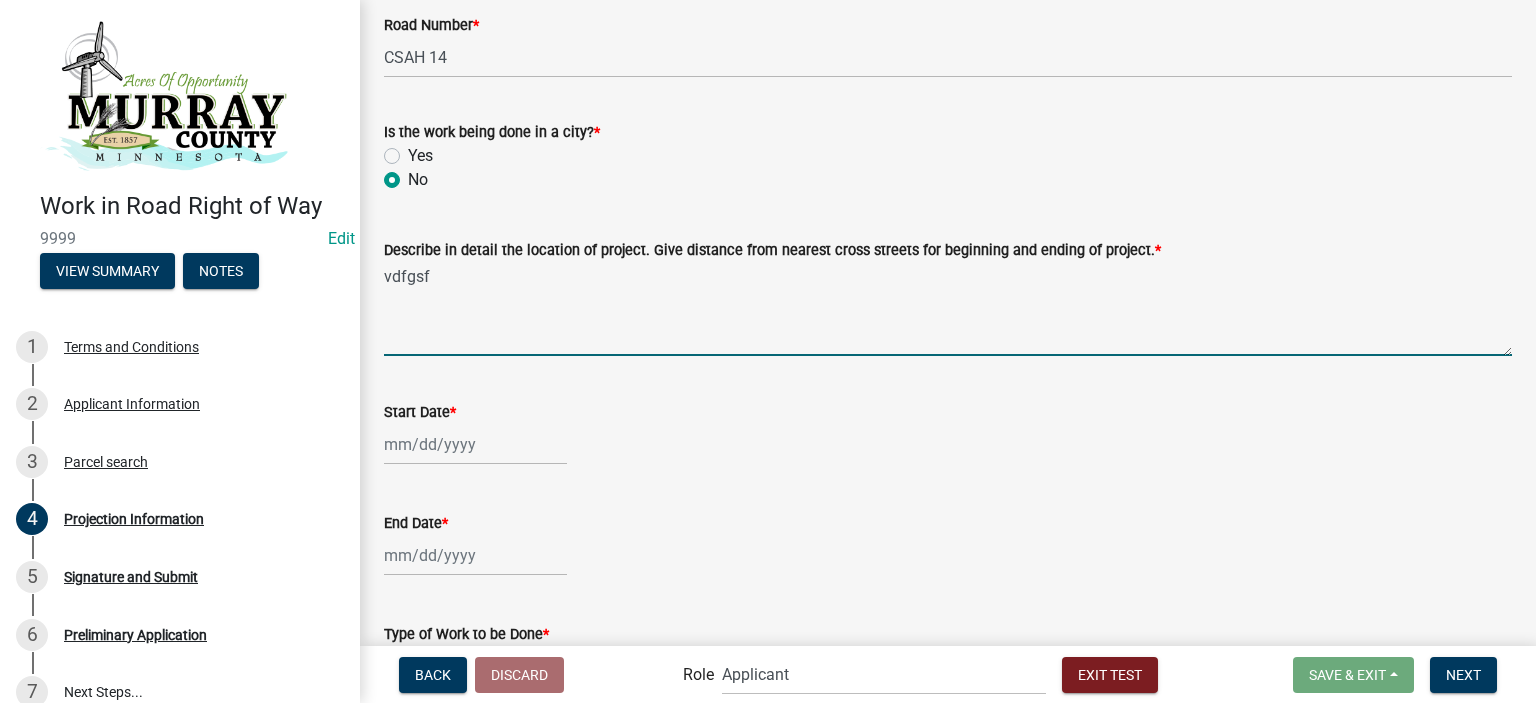 type on "vdfgsf" 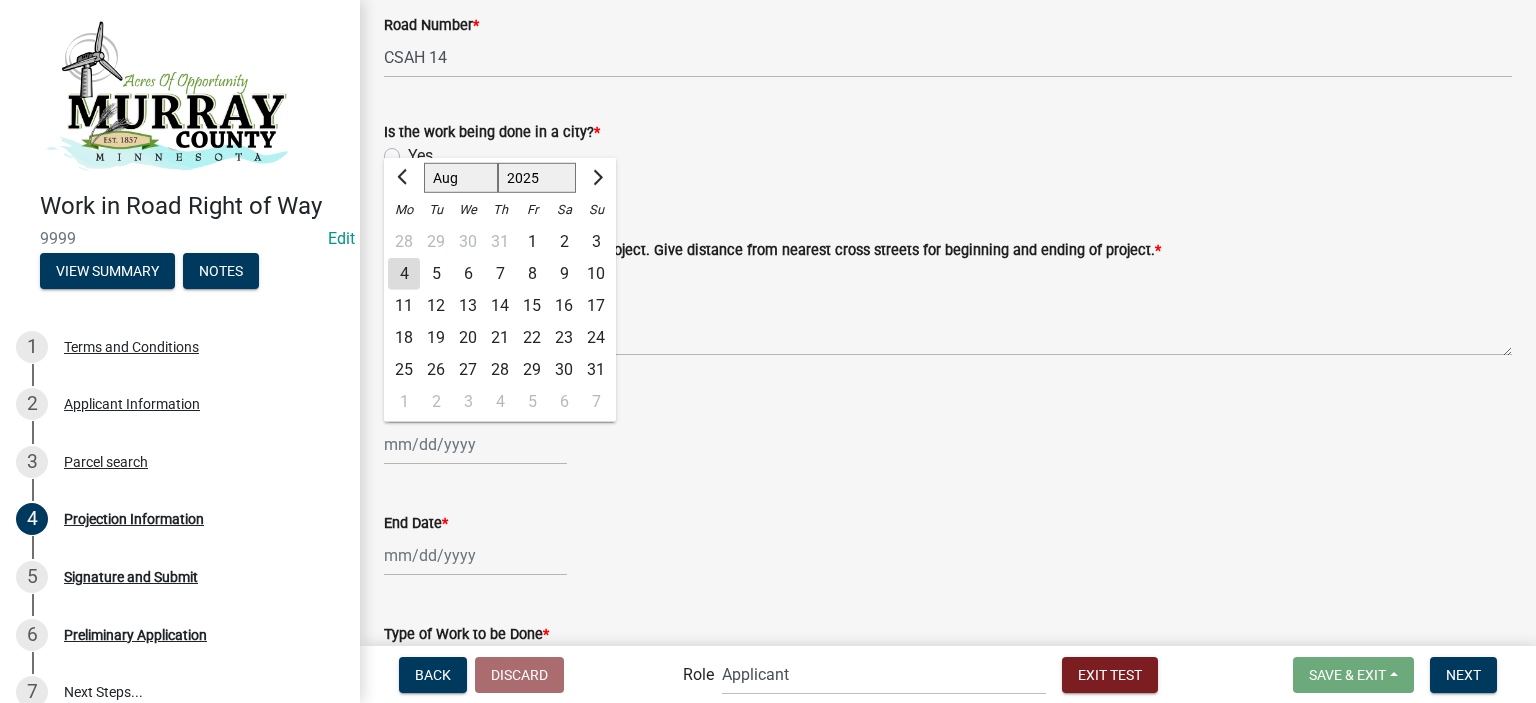 click on "Jan Feb Mar Apr May Jun Jul Aug Sep Oct Nov Dec 1525 1526 1527 1528 1529 1530 1531 1532 1533 1534 1535 1536 1537 1538 1539 1540 1541 1542 1543 1544 1545 1546 1547 1548 1549 1550 1551 1552 1553 1554 1555 1556 1557 1558 1559 1560 1561 1562 1563 1564 1565 1566 1567 1568 1569 1570 1571 1572 1573 1574 1575 1576 1577 1578 1579 1580 1581 1582 1583 1584 1585 1586 1587 1588 1589 1590 1591 1592 1593 1594 1595 1596 1597 1598 1599 1600 1601 1602 1603 1604 1605 1606 1607 1608 1609 1610 1611 1612 1613 1614 1615 1616 1617 1618 1619 1620 1621 1622 1623 1624 1625 1626 1627 1628 1629 1630 1631 1632 1633 1634 1635 1636 1637 1638 1639 1640 1641 1642 1643 1644 1645 1646 1647 1648 1649 1650 1651 1652 1653 1654 1655 1656 1657 1658 1659 1660 1661 1662 1663 1664 1665 1666 1667 1668 1669 1670 1671 1672 1673 1674 1675 1676 1677 1678 1679 1680 1681 1682 1683 1684 1685 1686 1687 1688 1689 1690 1691 1692 1693 1694 1695 1696 1697 1698 1699 1700 1701 1702 1703 1704 1705 1706 1707 1708 1709 1710 1711 1712 1713 1714 1715 1716 1717 1718 1719 1" 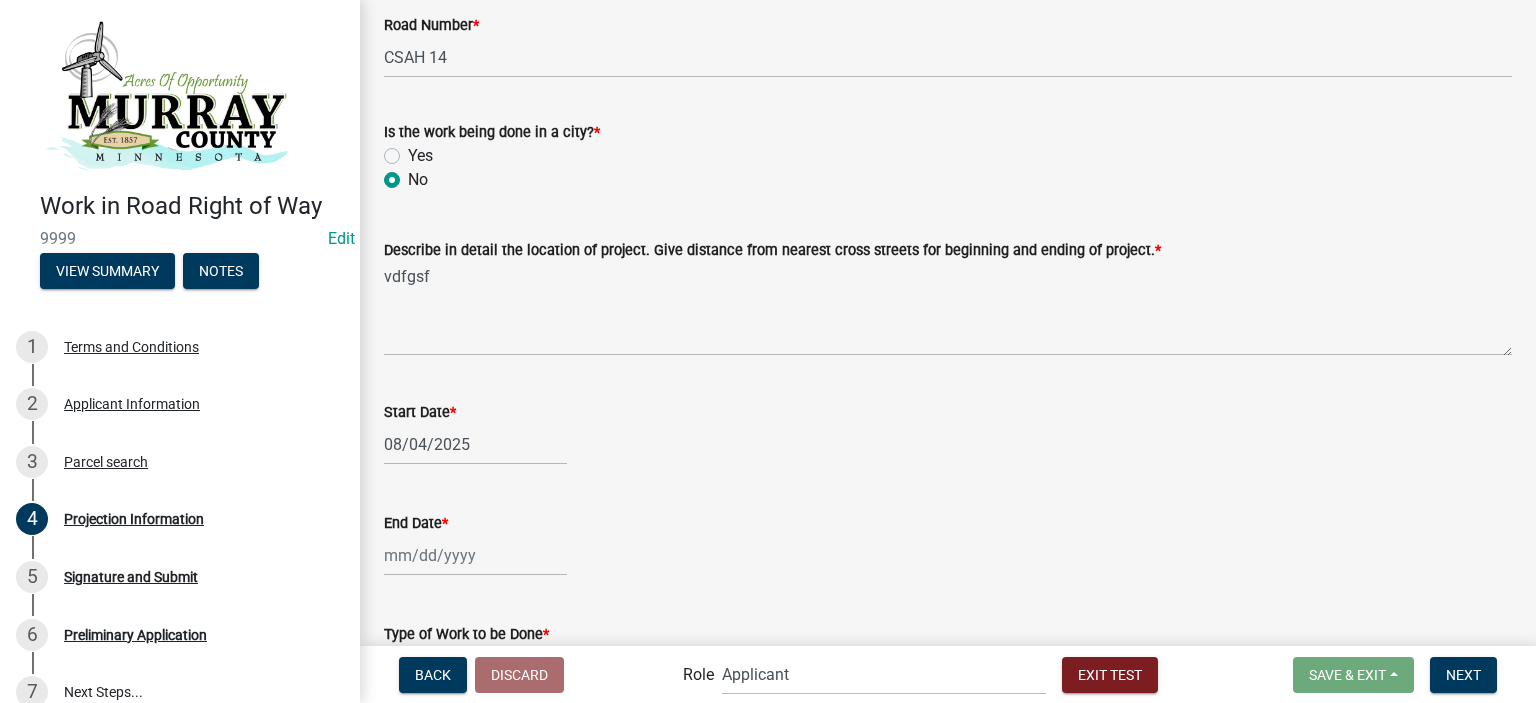 click 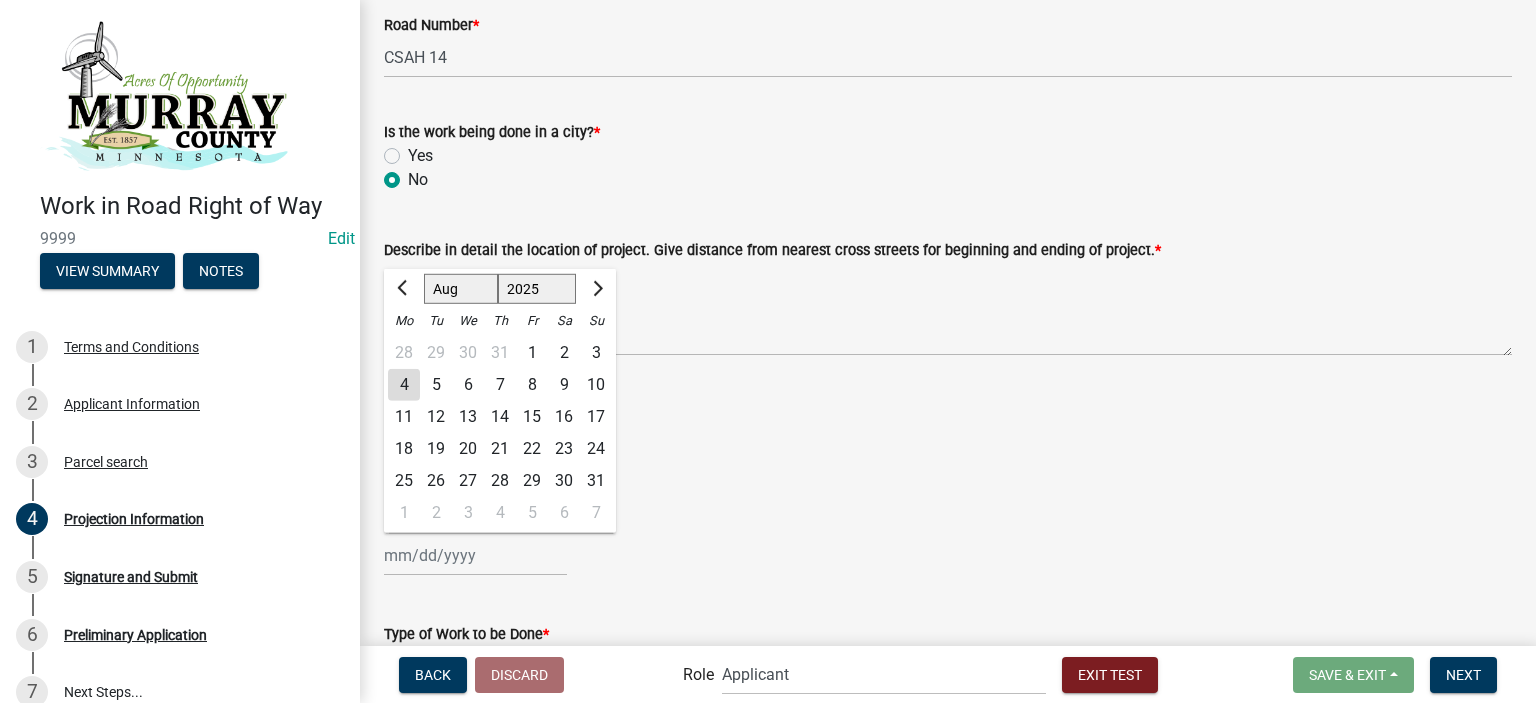 click on "5" 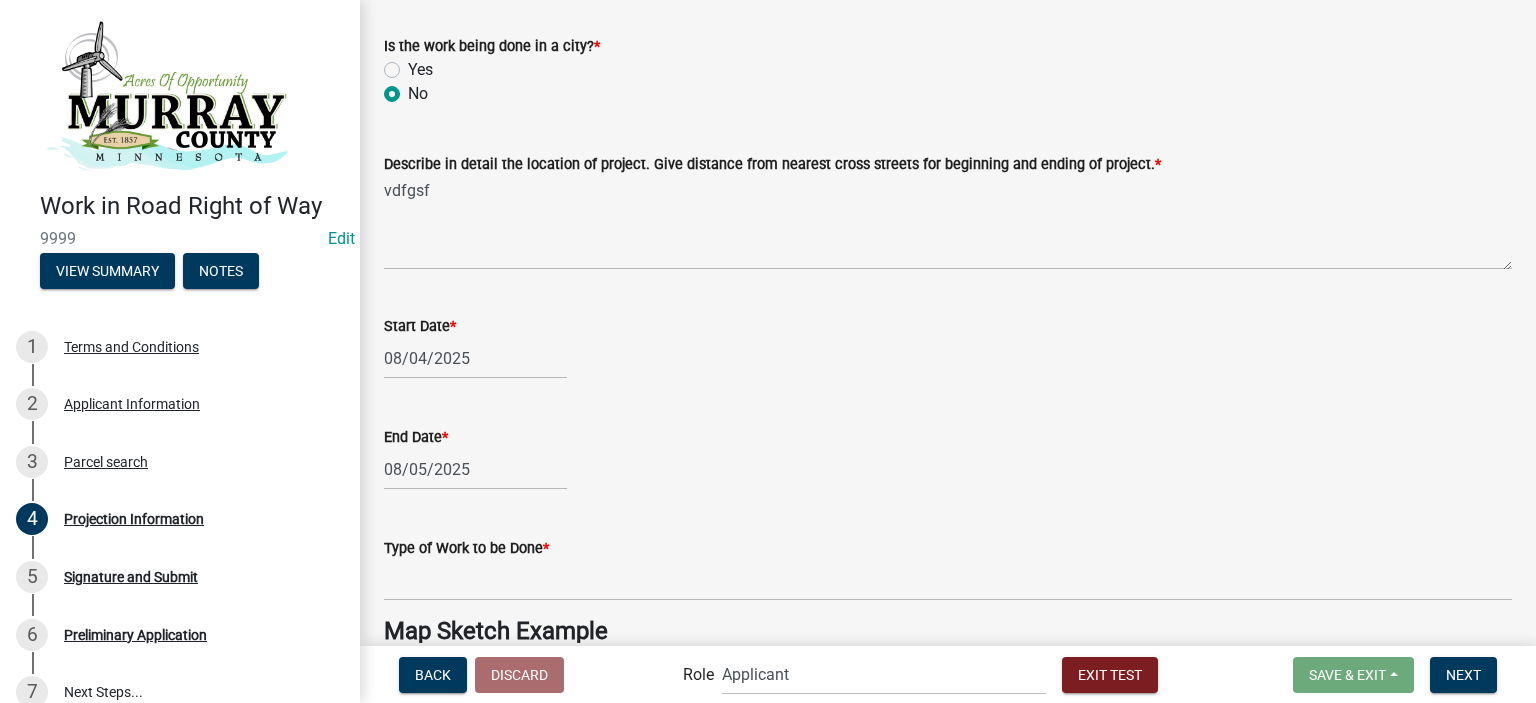 scroll, scrollTop: 500, scrollLeft: 0, axis: vertical 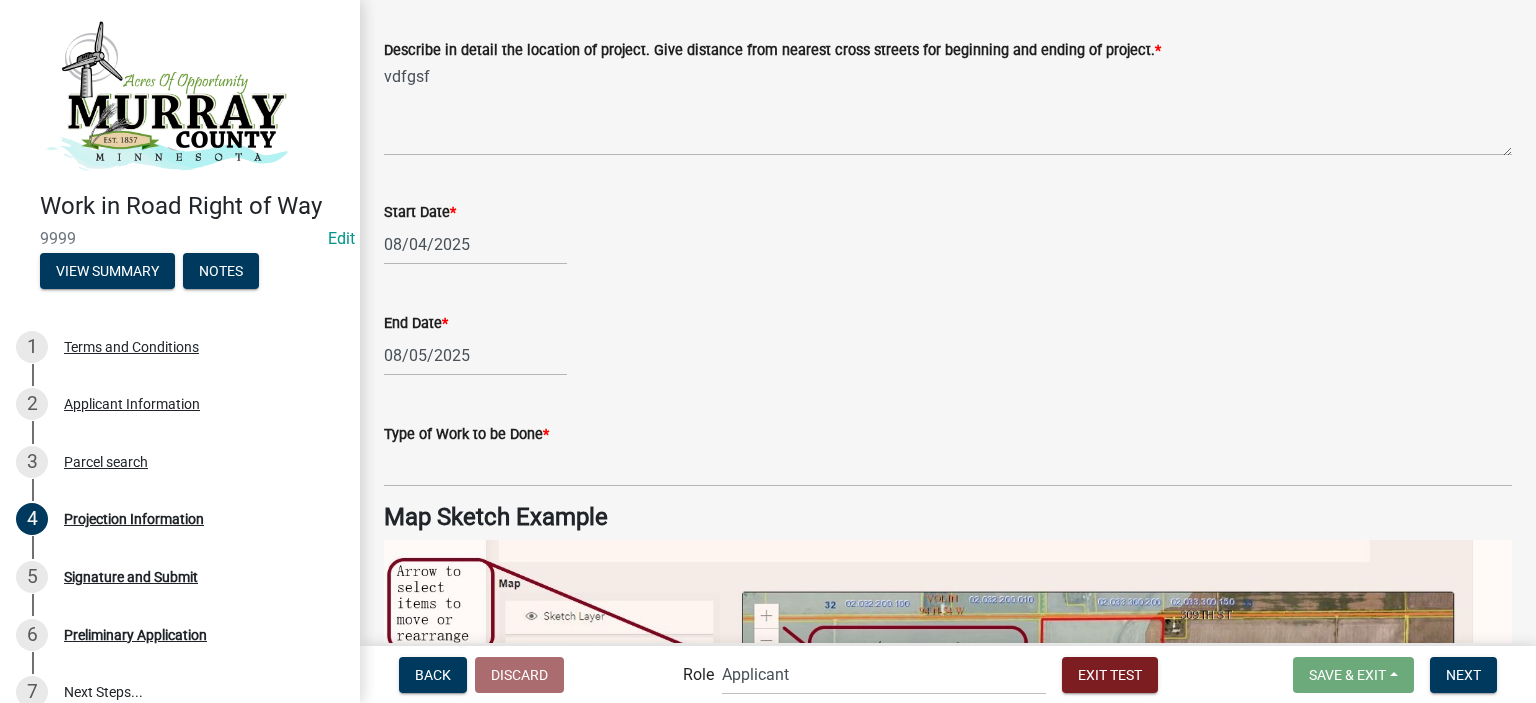 drag, startPoint x: 545, startPoint y: 441, endPoint x: 538, endPoint y: 454, distance: 14.764823 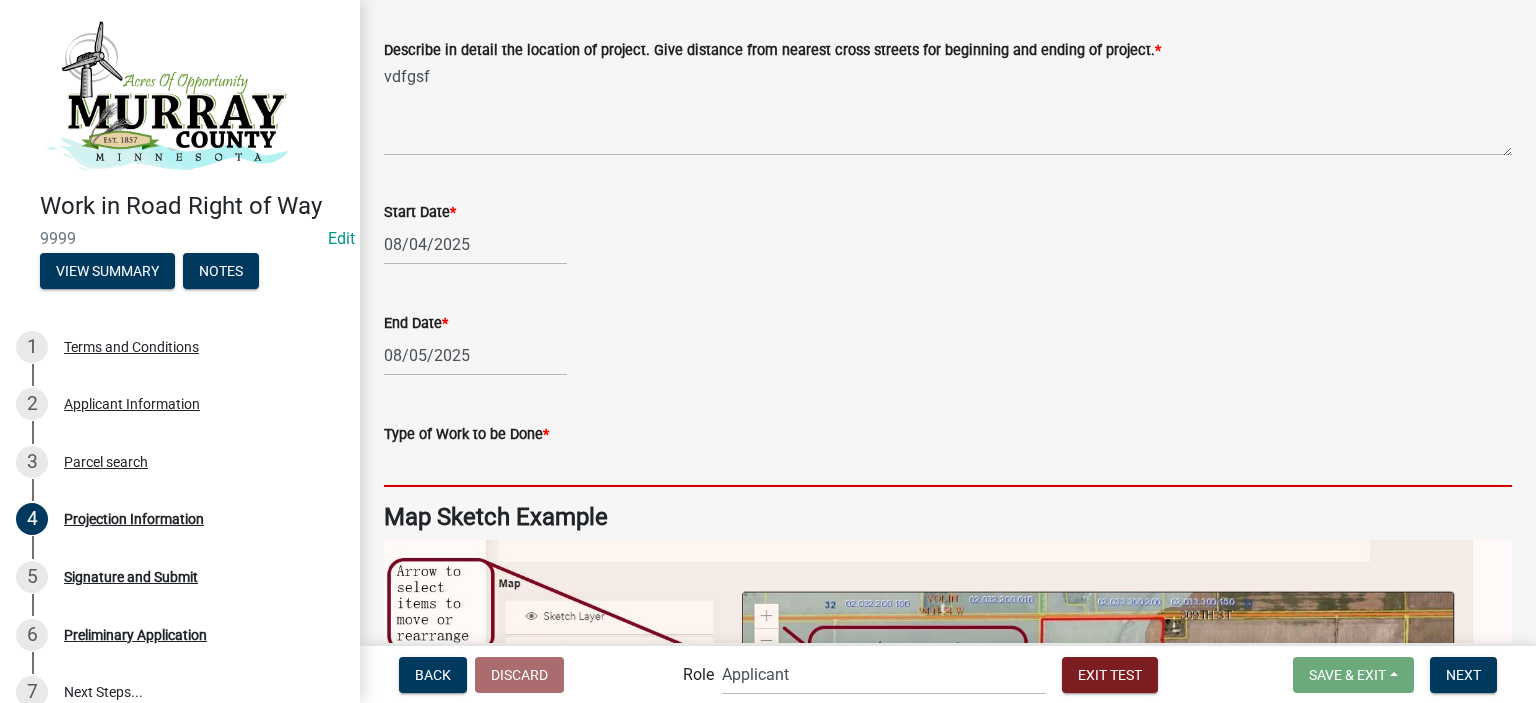 click on "Type of Work to be Done  *" at bounding box center (948, 466) 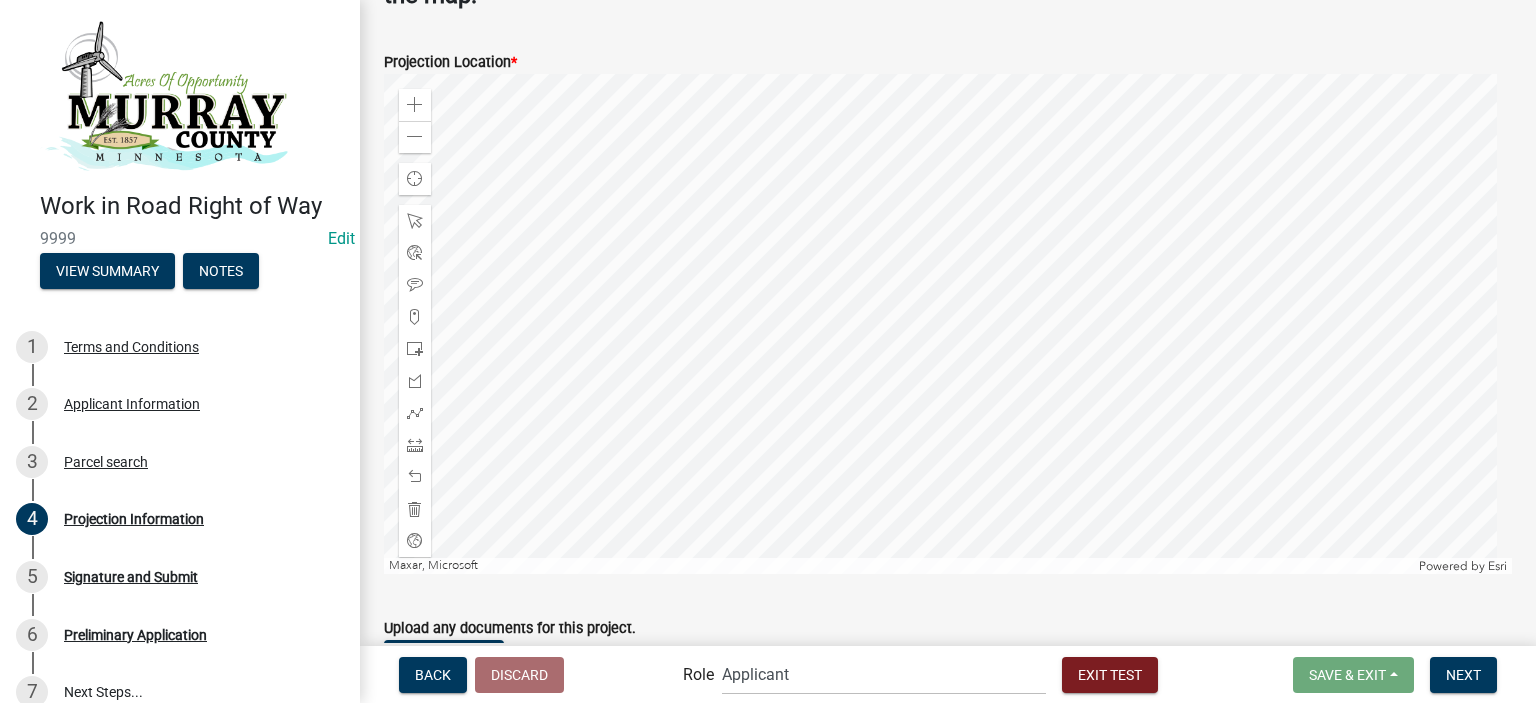 scroll, scrollTop: 1700, scrollLeft: 0, axis: vertical 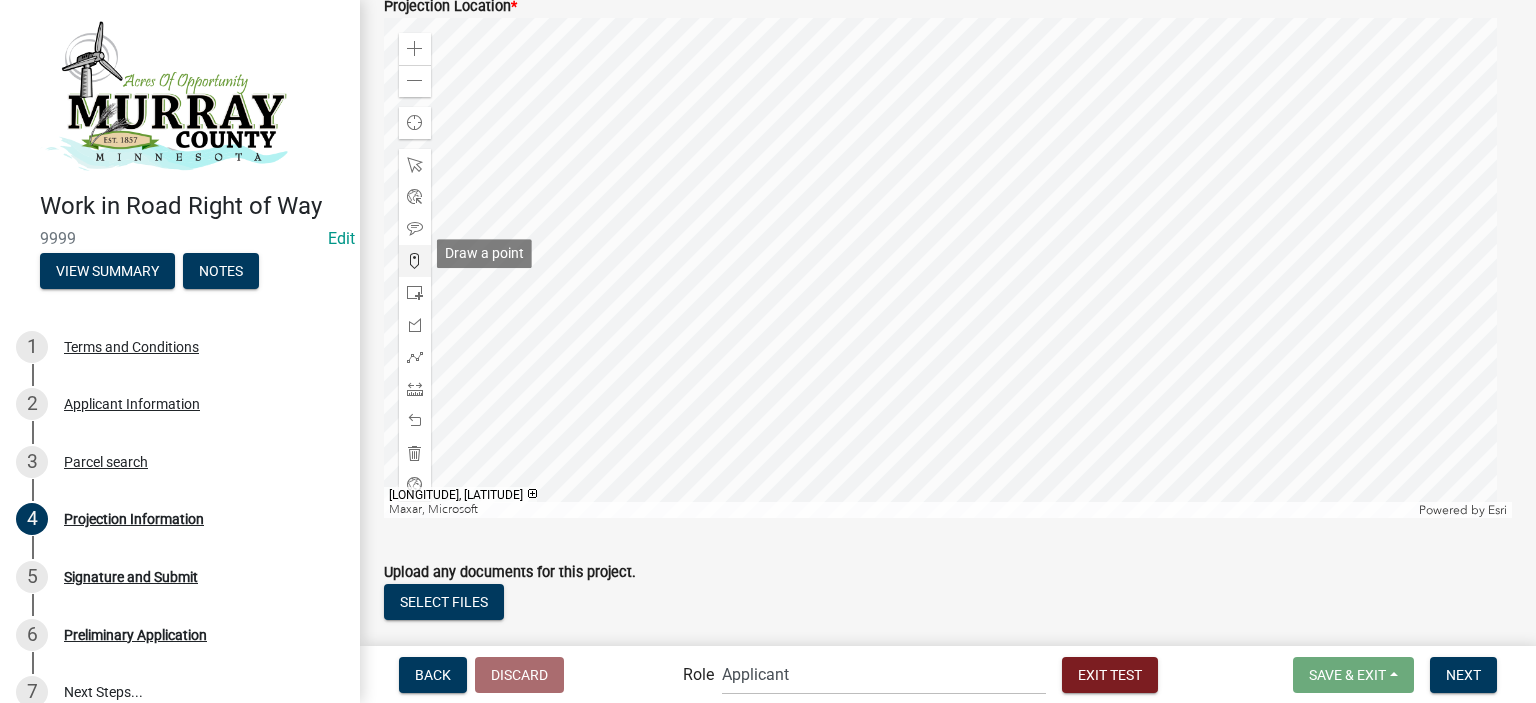click 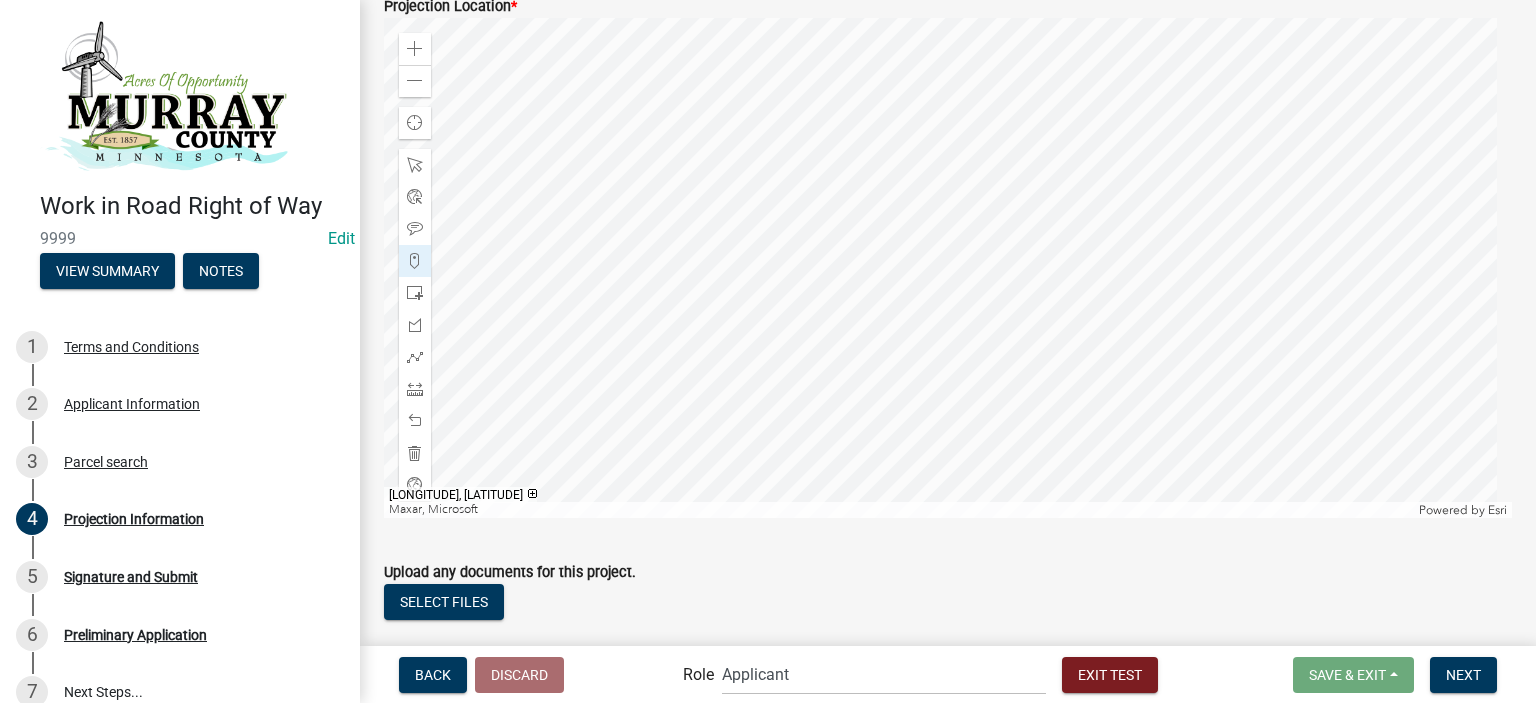 click 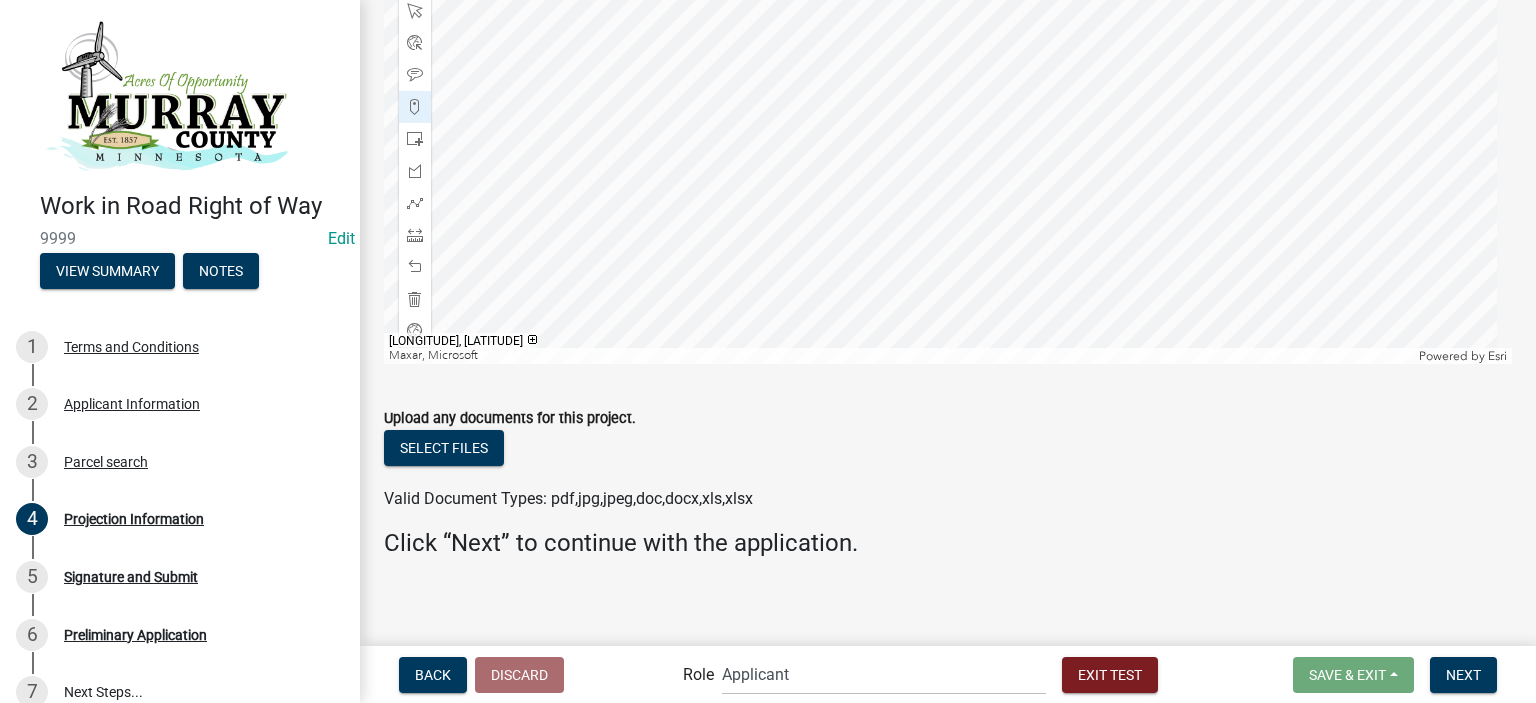 scroll, scrollTop: 1855, scrollLeft: 0, axis: vertical 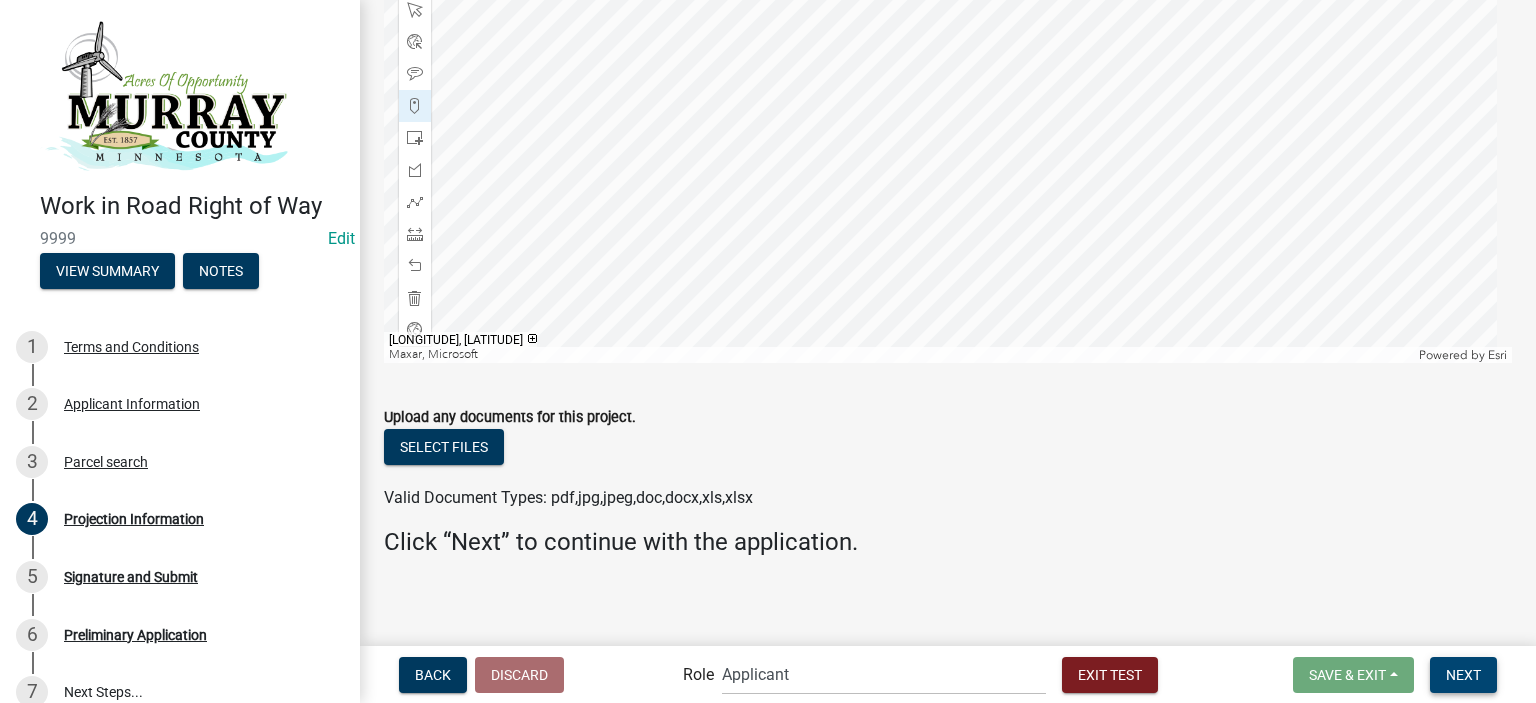 click on "Next" at bounding box center [1463, 675] 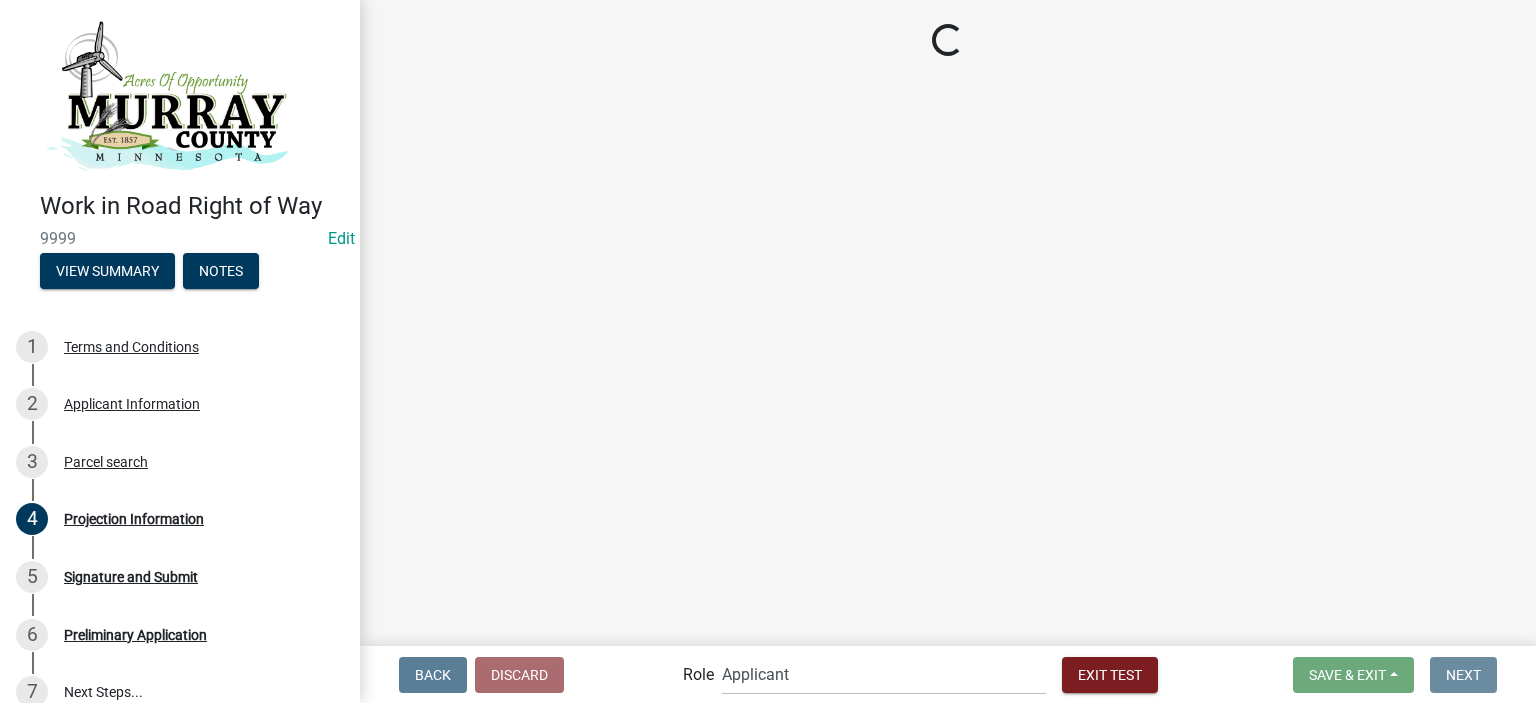 scroll, scrollTop: 0, scrollLeft: 0, axis: both 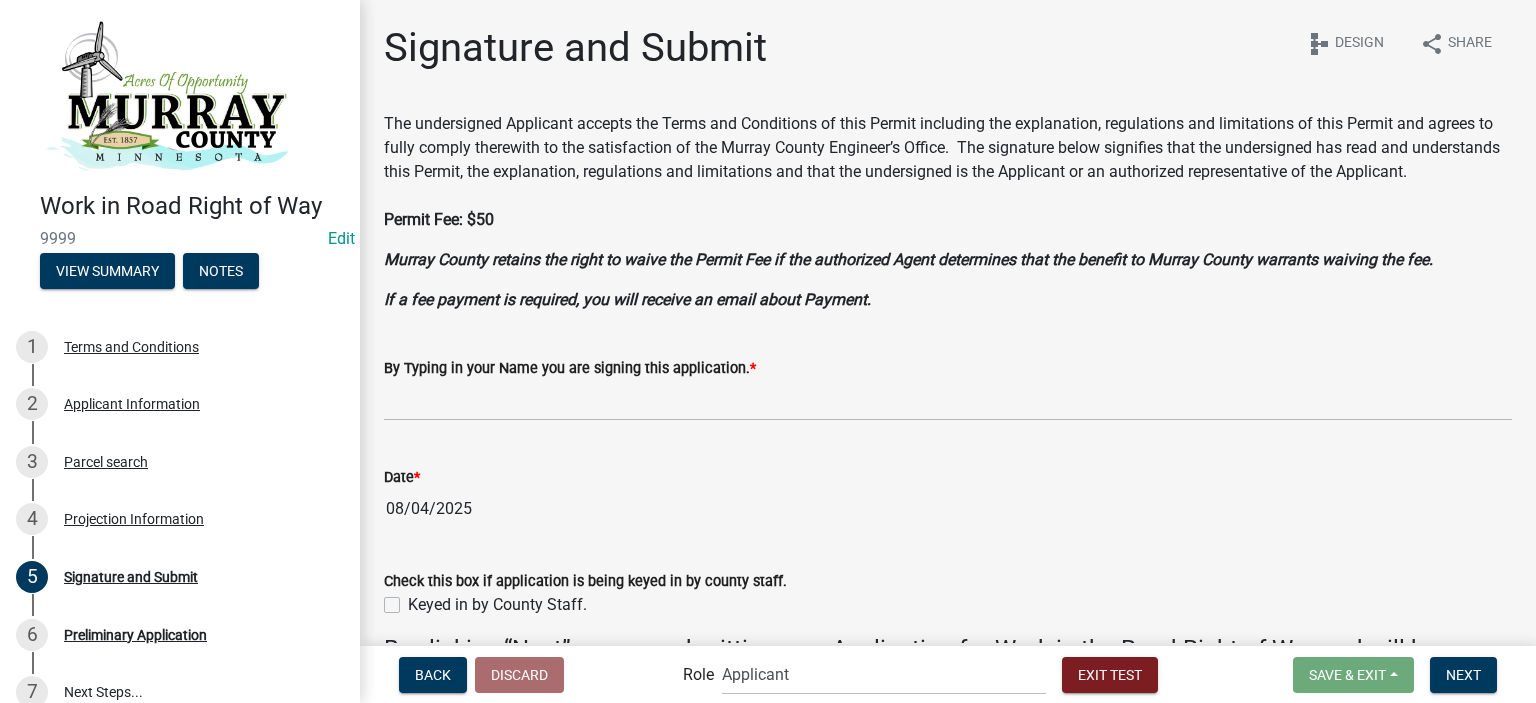 click on "By Typing in your Name you are signing this application.  *" 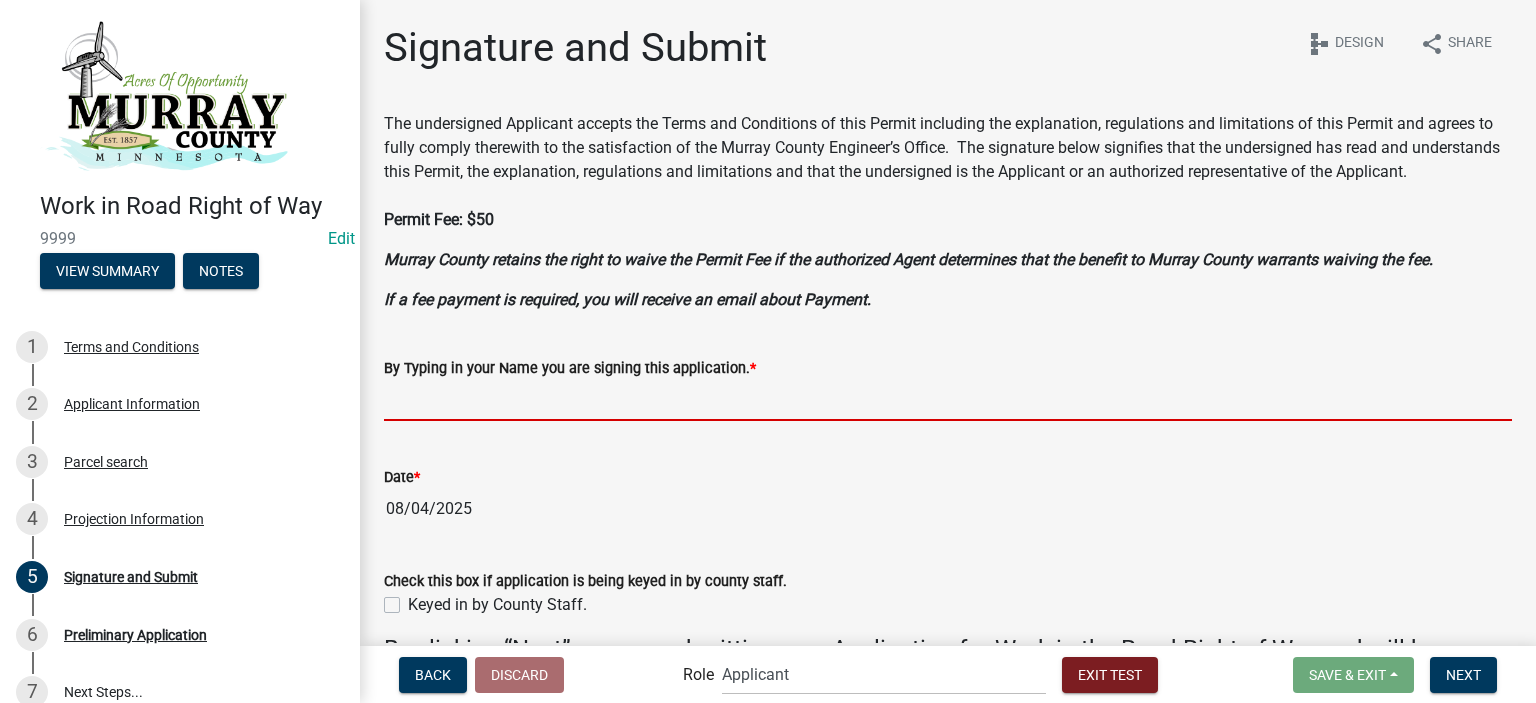 click on "By Typing in your Name you are signing this application.  *" at bounding box center [948, 400] 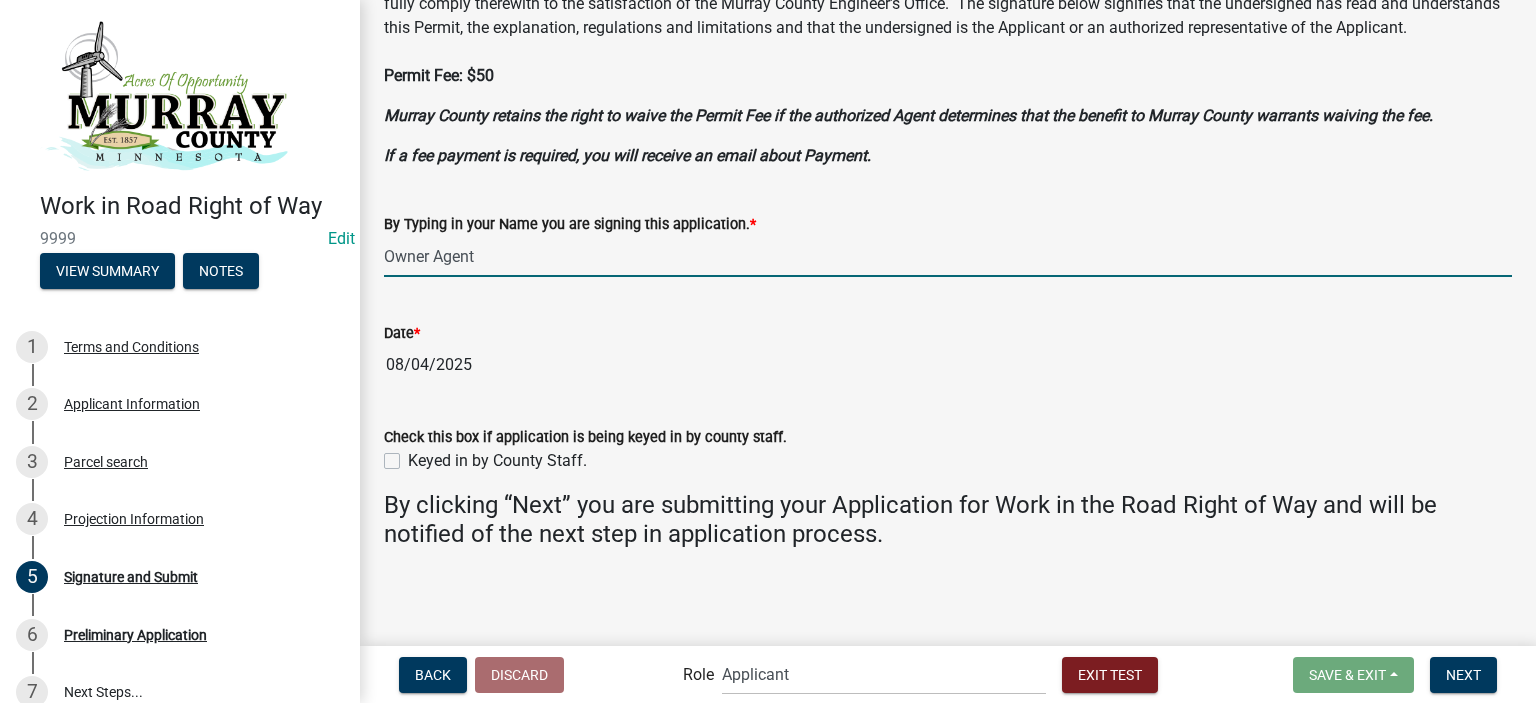 scroll, scrollTop: 167, scrollLeft: 0, axis: vertical 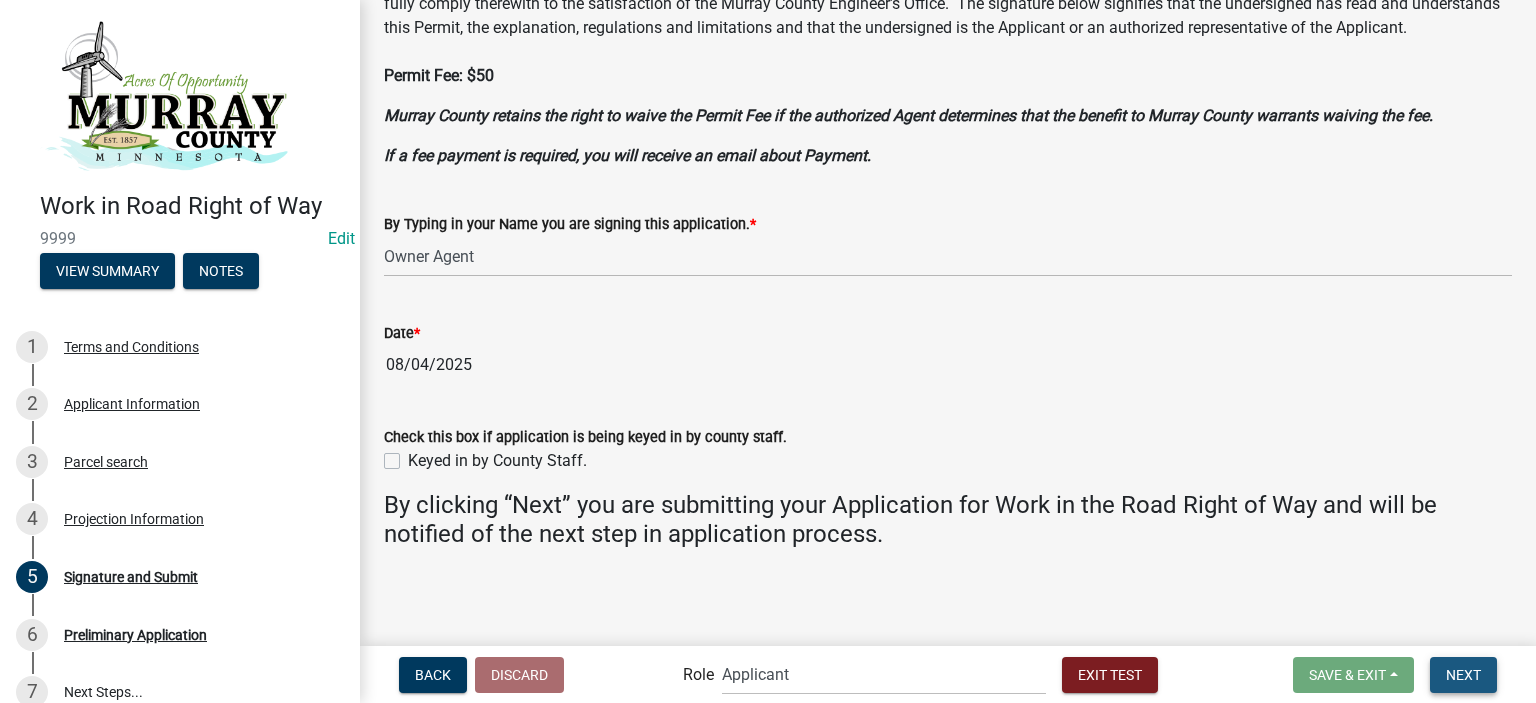 click on "Next" at bounding box center (1463, 675) 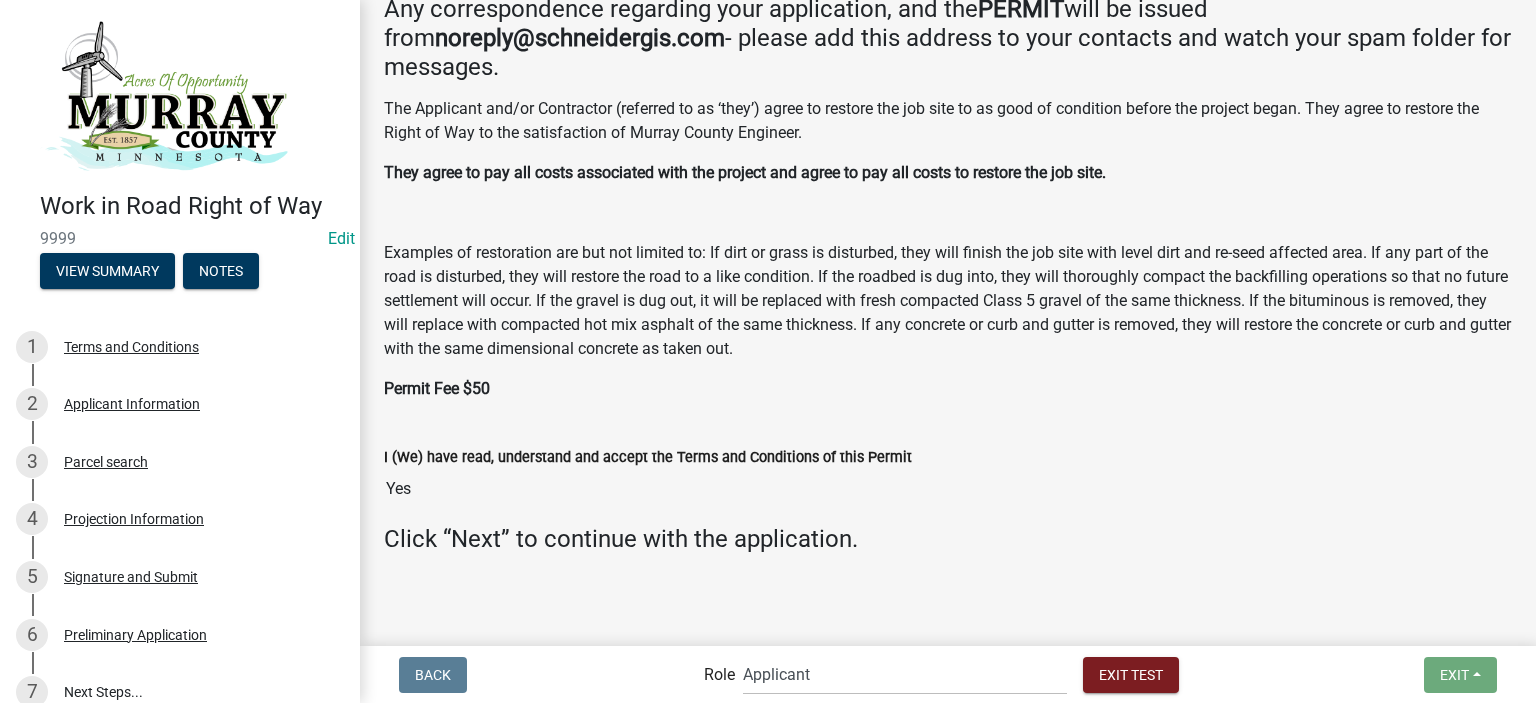 scroll, scrollTop: 272, scrollLeft: 0, axis: vertical 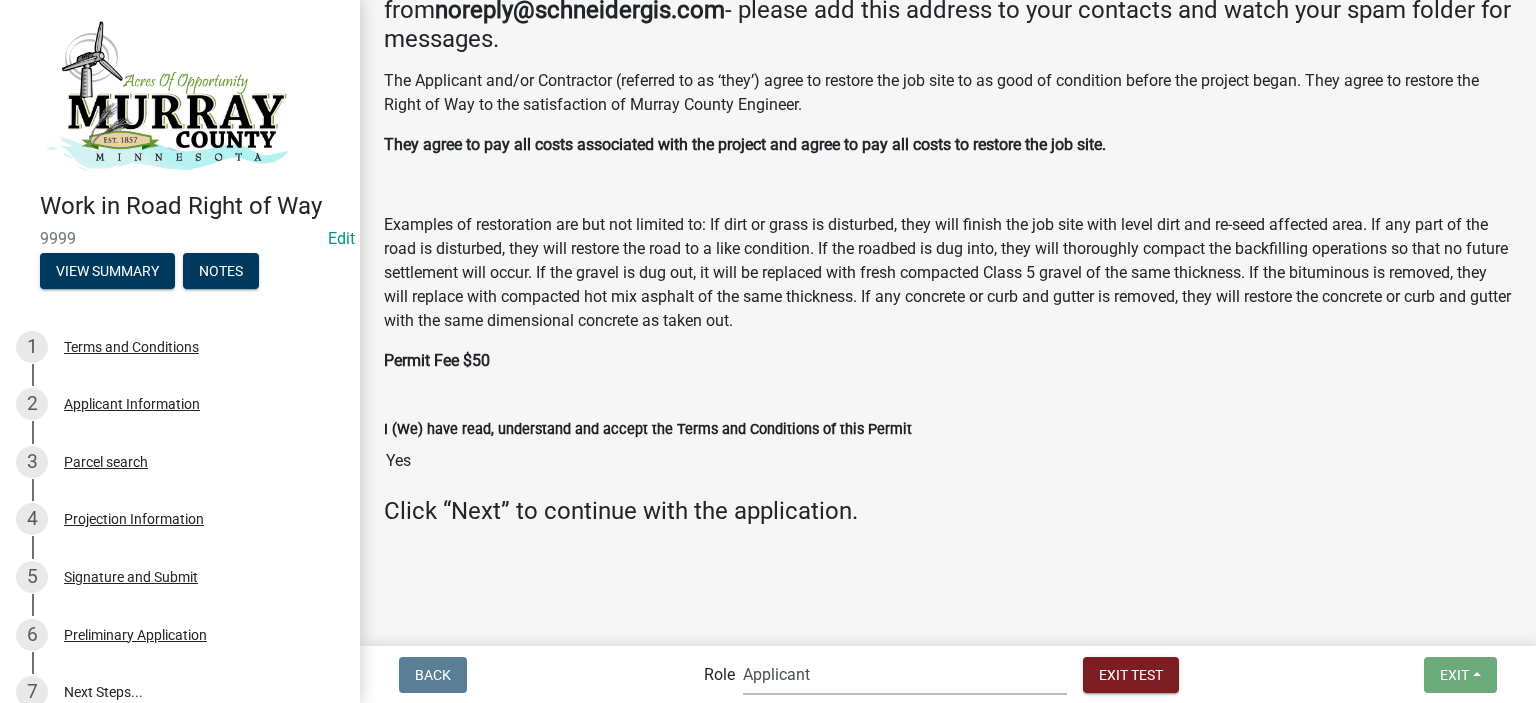 click on "Applicant   Highway Department Admin   Admin   Highway Department Maintenance Supervisor   Highway Department Engineer" at bounding box center [905, 674] 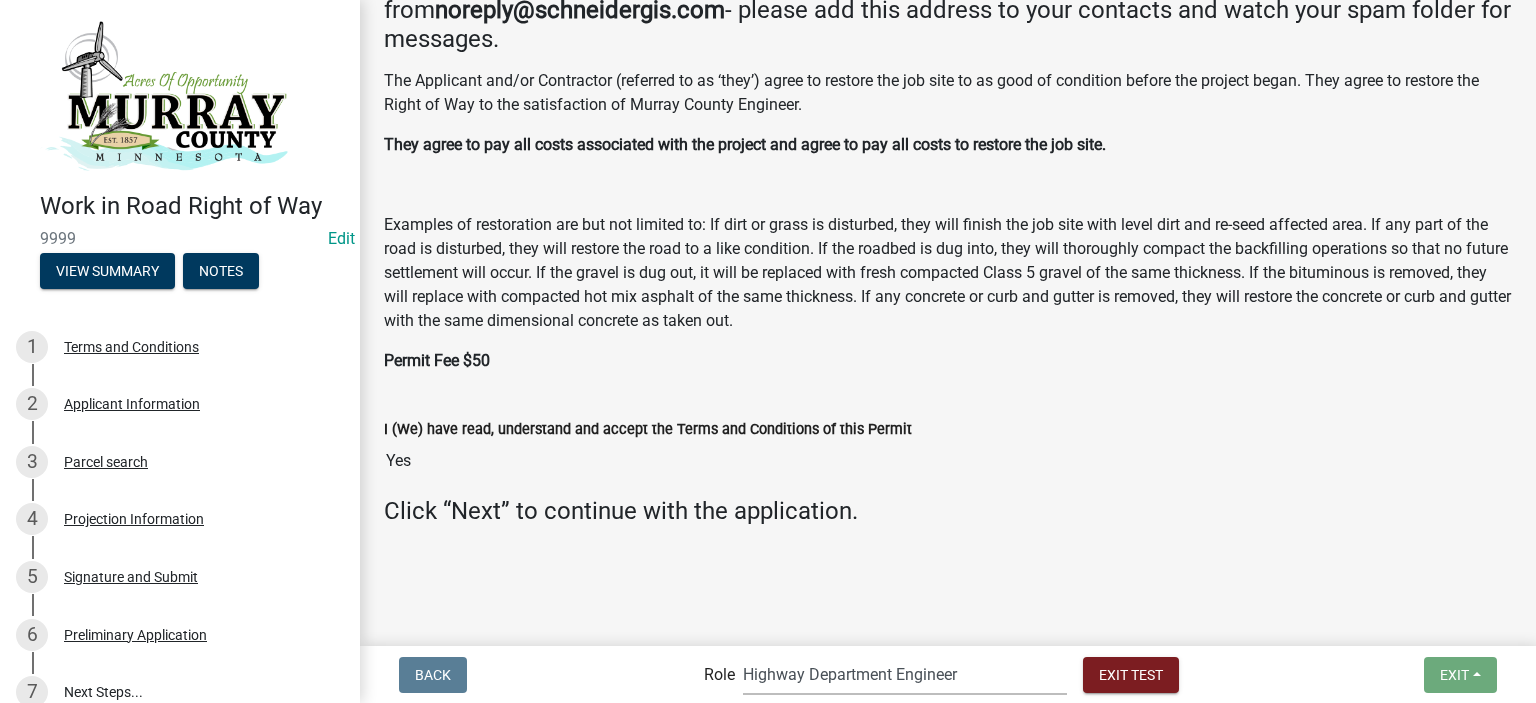 click on "Applicant   Highway Department Admin   Admin   Highway Department Maintenance Supervisor   Highway Department Engineer" at bounding box center (905, 674) 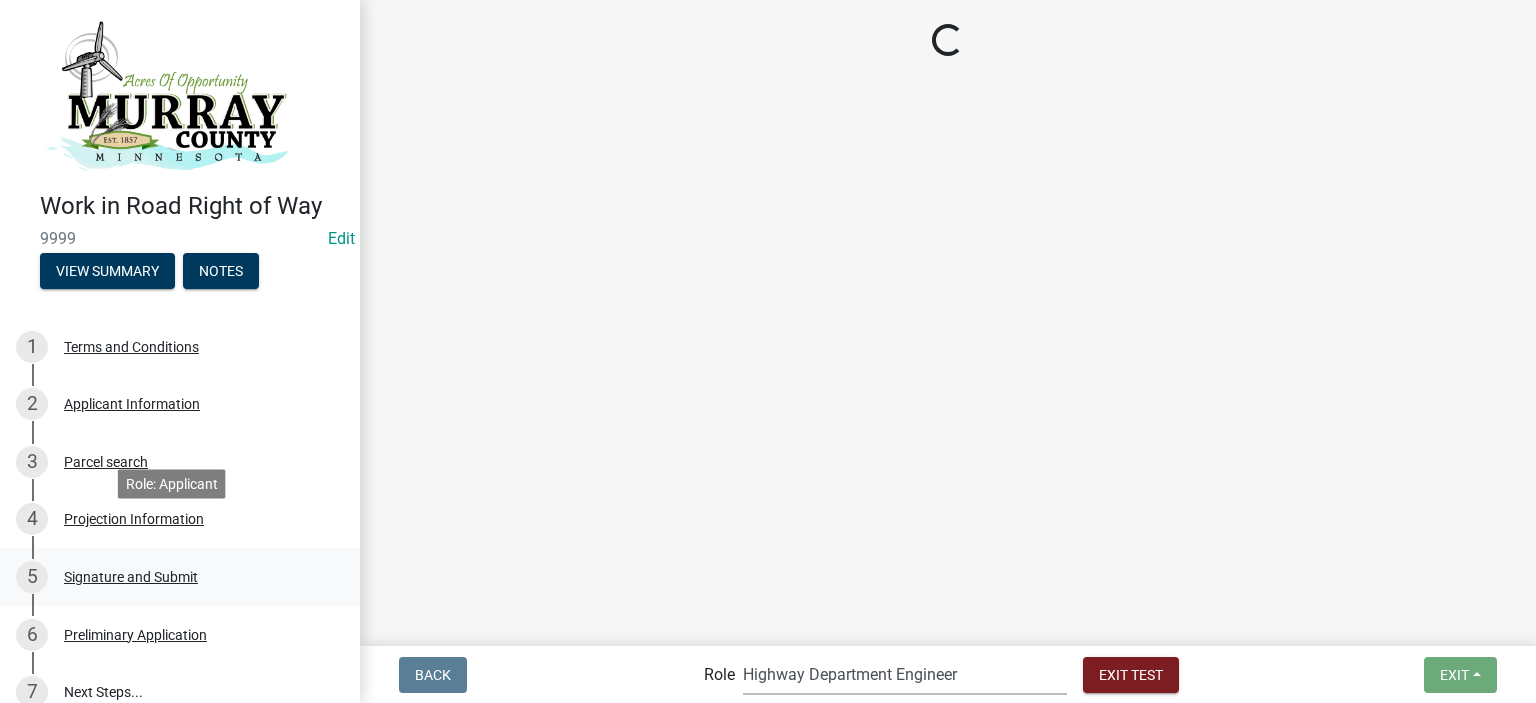 scroll, scrollTop: 159, scrollLeft: 0, axis: vertical 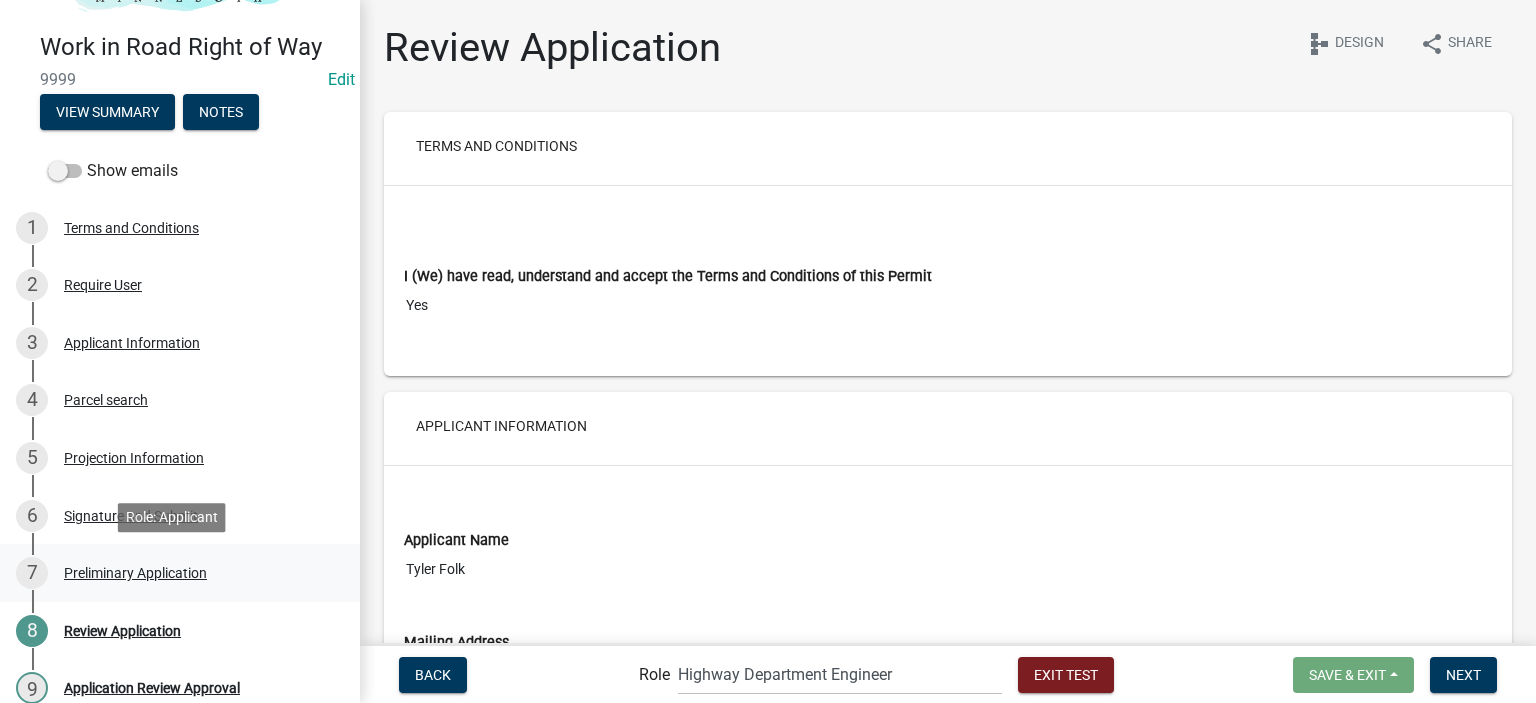 click on "7     Preliminary Application" at bounding box center [180, 573] 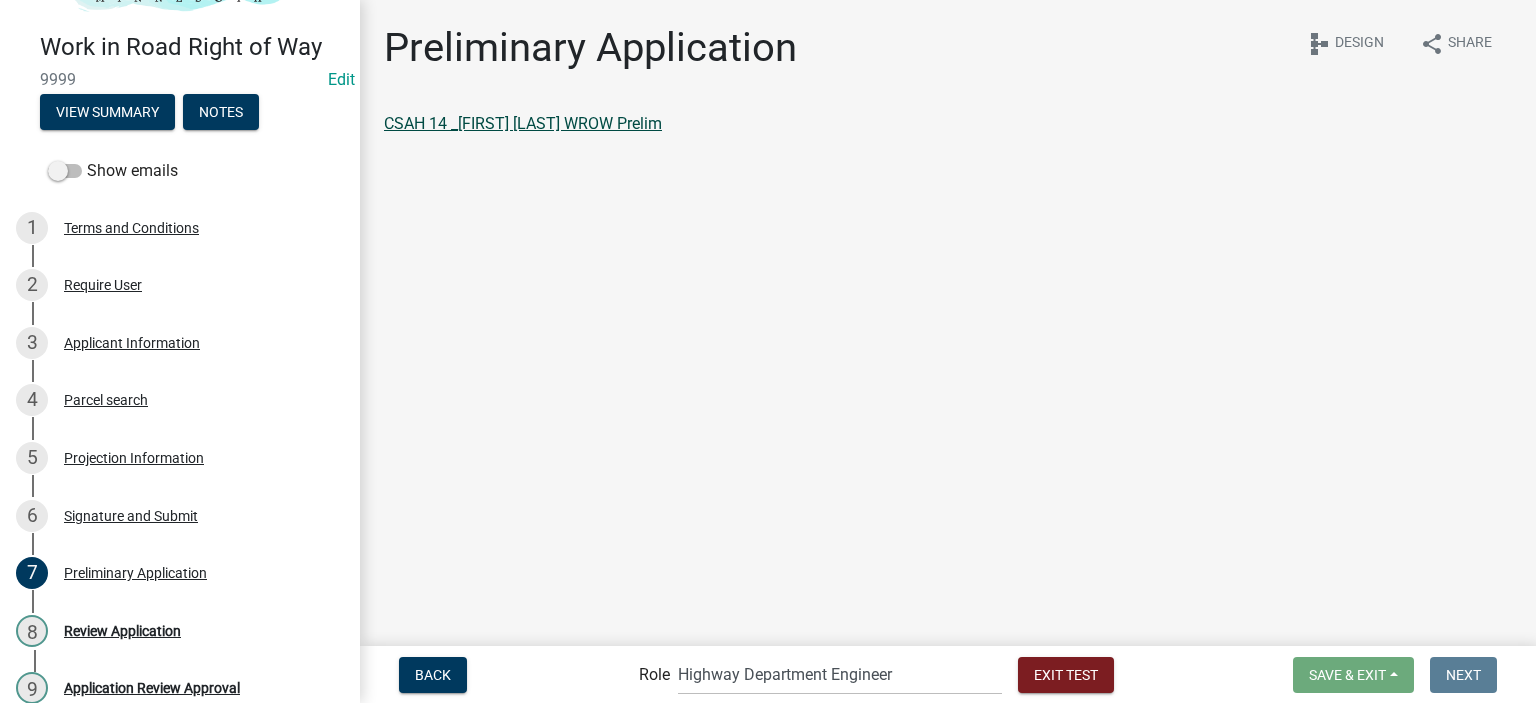 click on "CSAH 14  _[FIRST] [LAST] WROW Prelim" 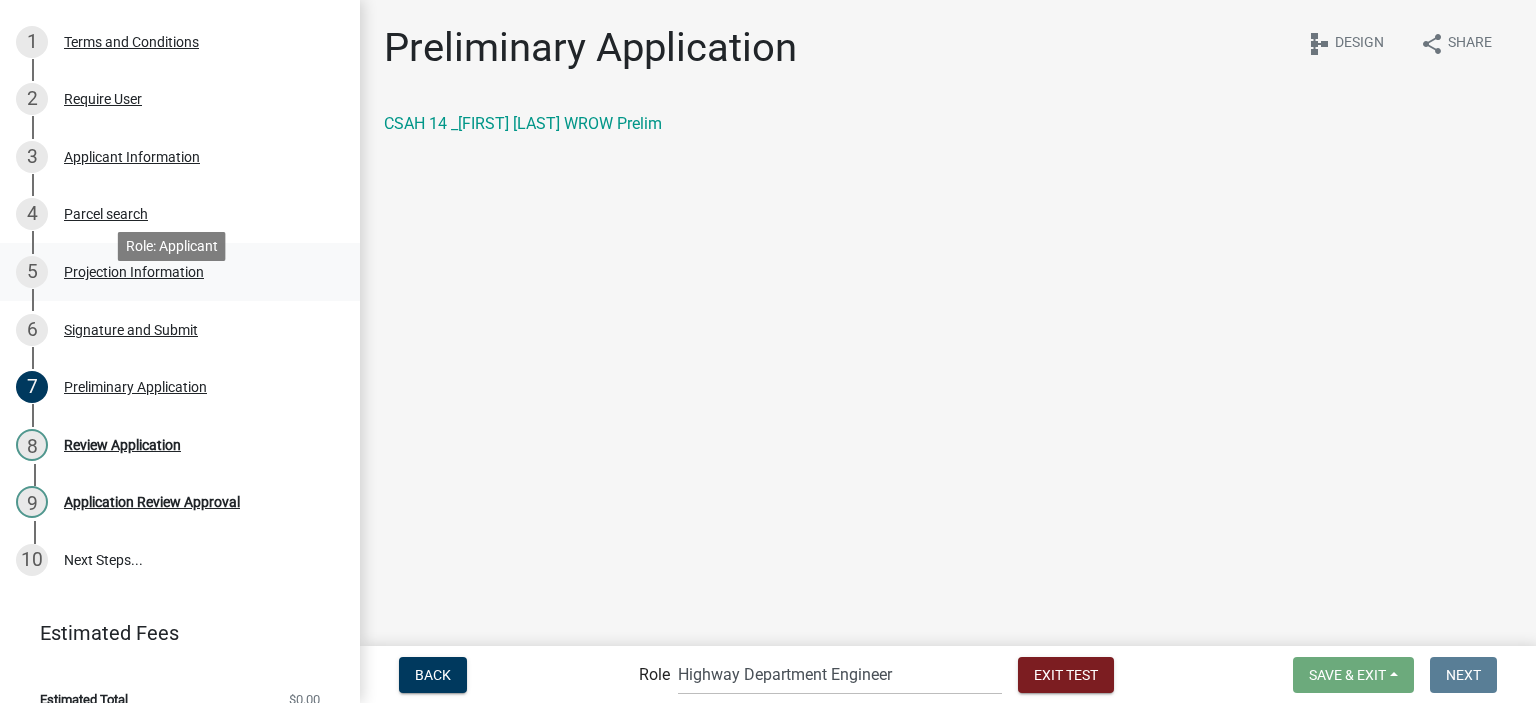 scroll, scrollTop: 372, scrollLeft: 0, axis: vertical 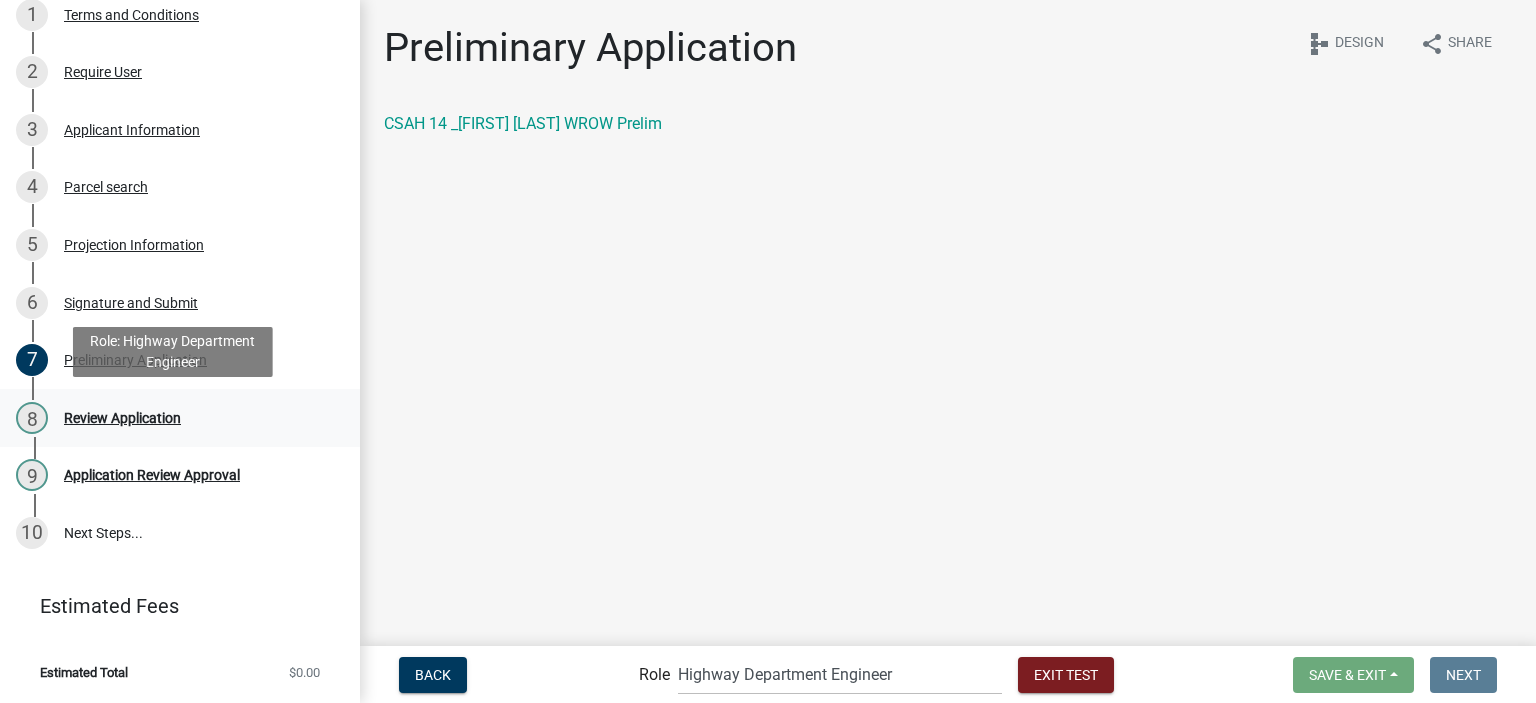 click on "Review Application" at bounding box center (122, 418) 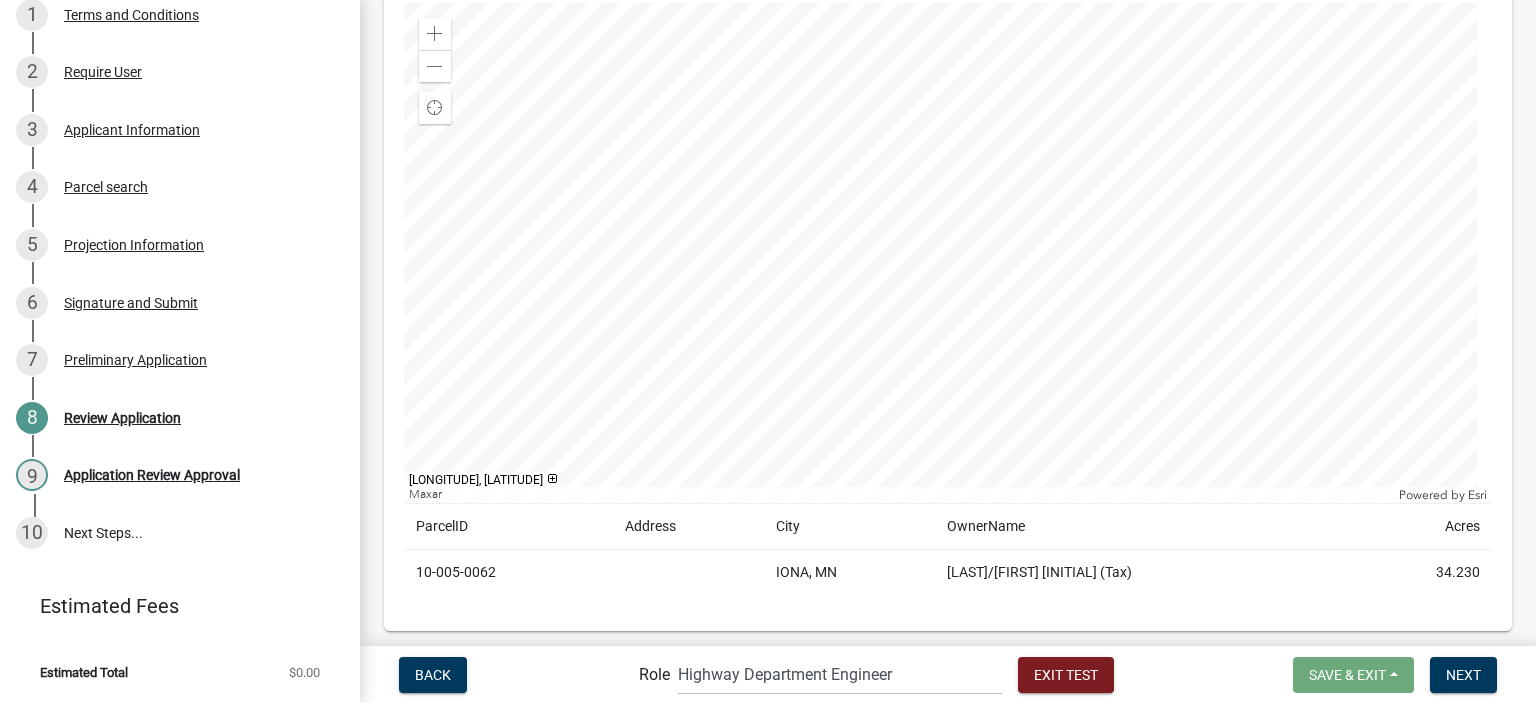 scroll, scrollTop: 1600, scrollLeft: 0, axis: vertical 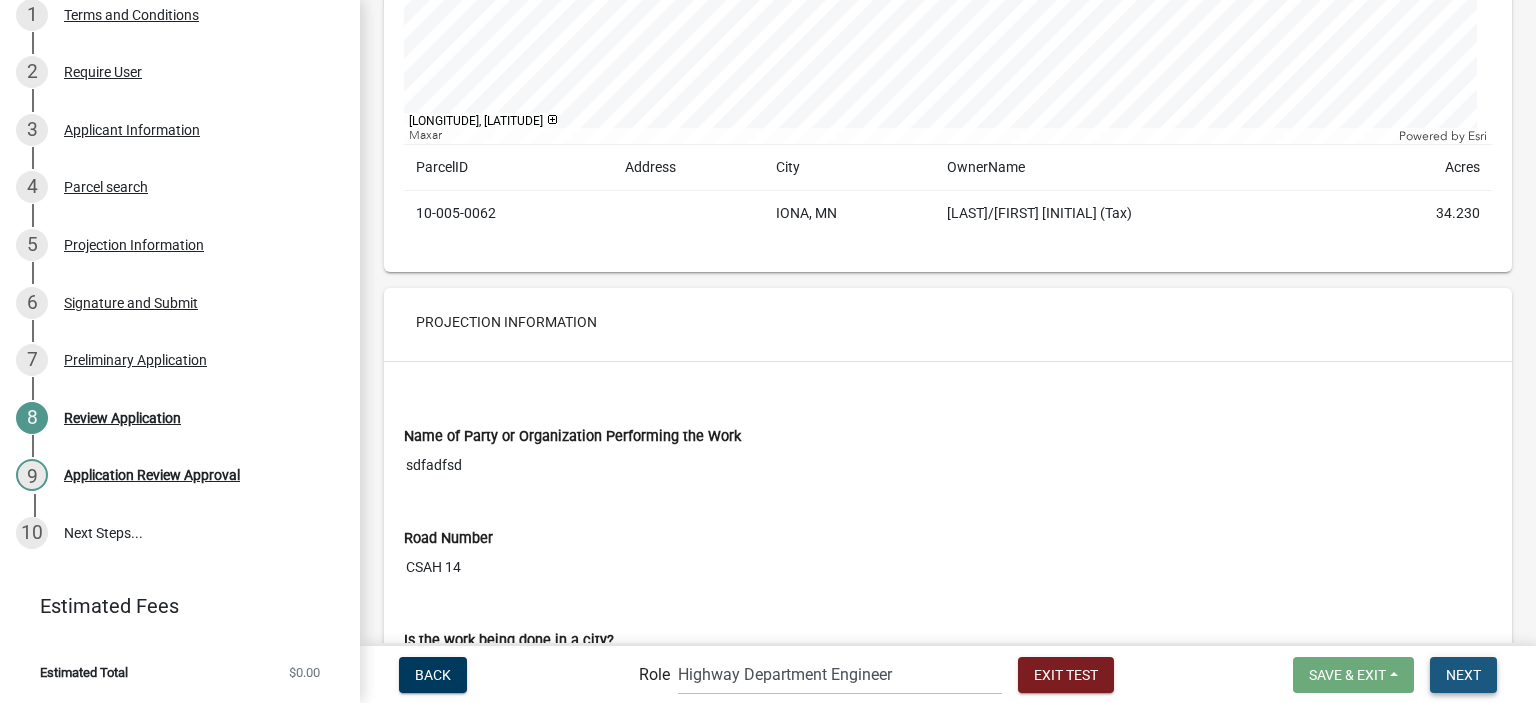 click on "Next" at bounding box center (1463, 674) 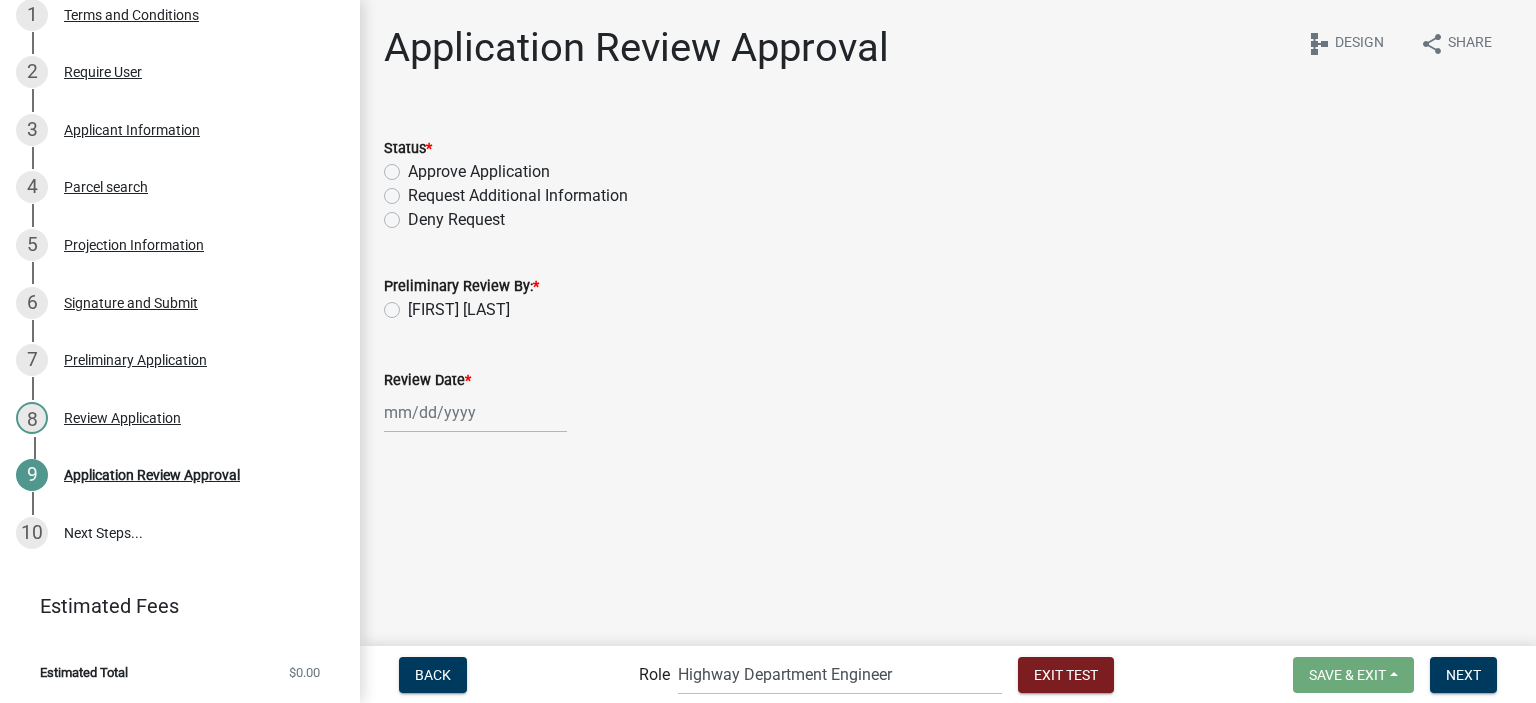 click on "Approve Application" 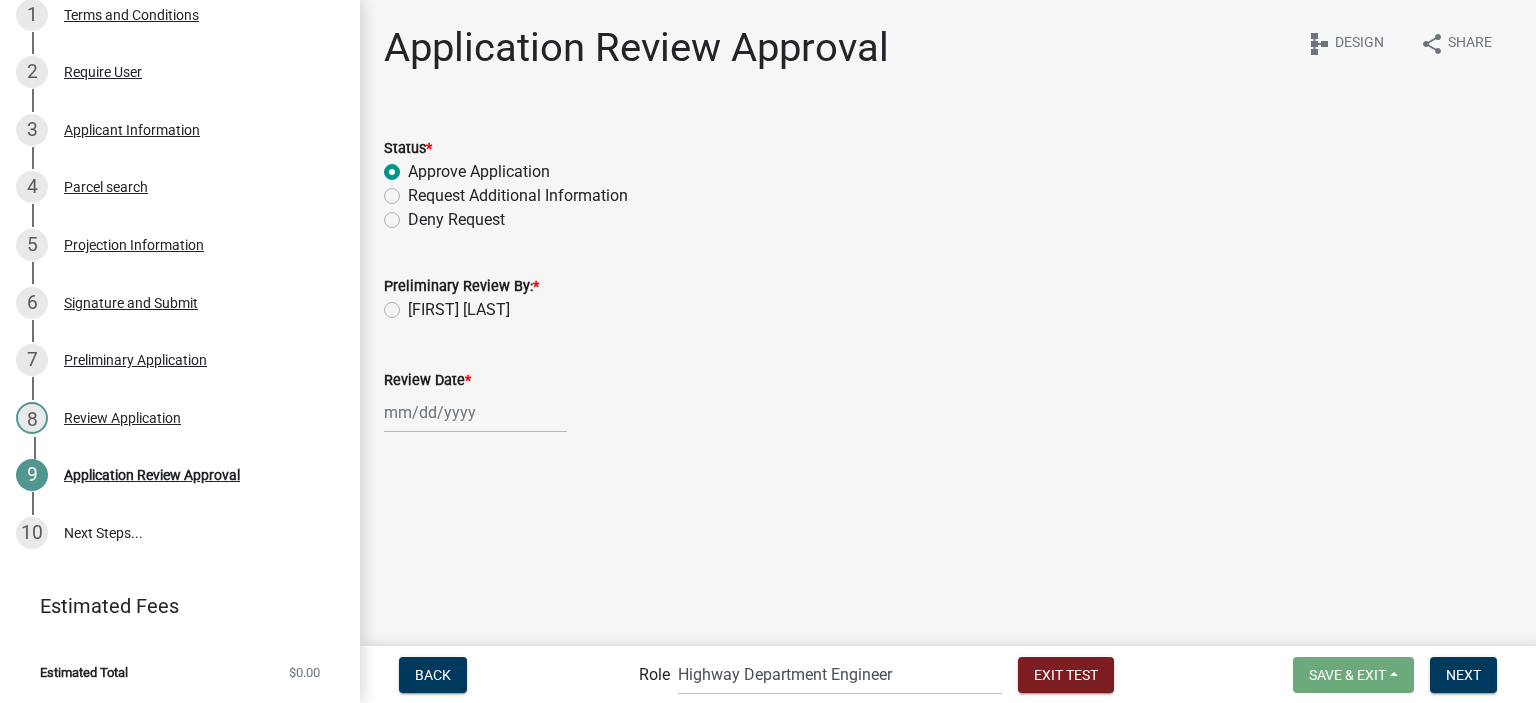 radio on "true" 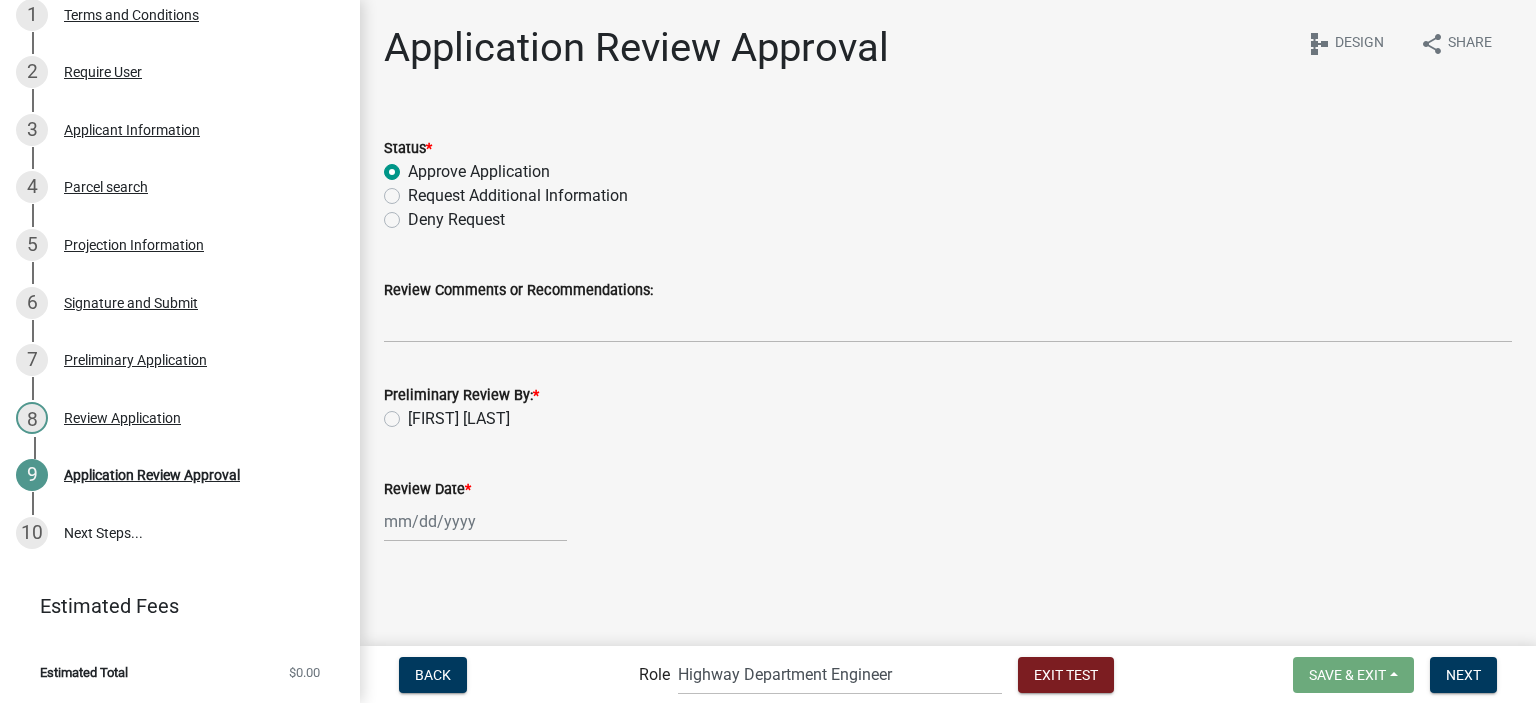 drag, startPoint x: 469, startPoint y: 407, endPoint x: 464, endPoint y: 416, distance: 10.29563 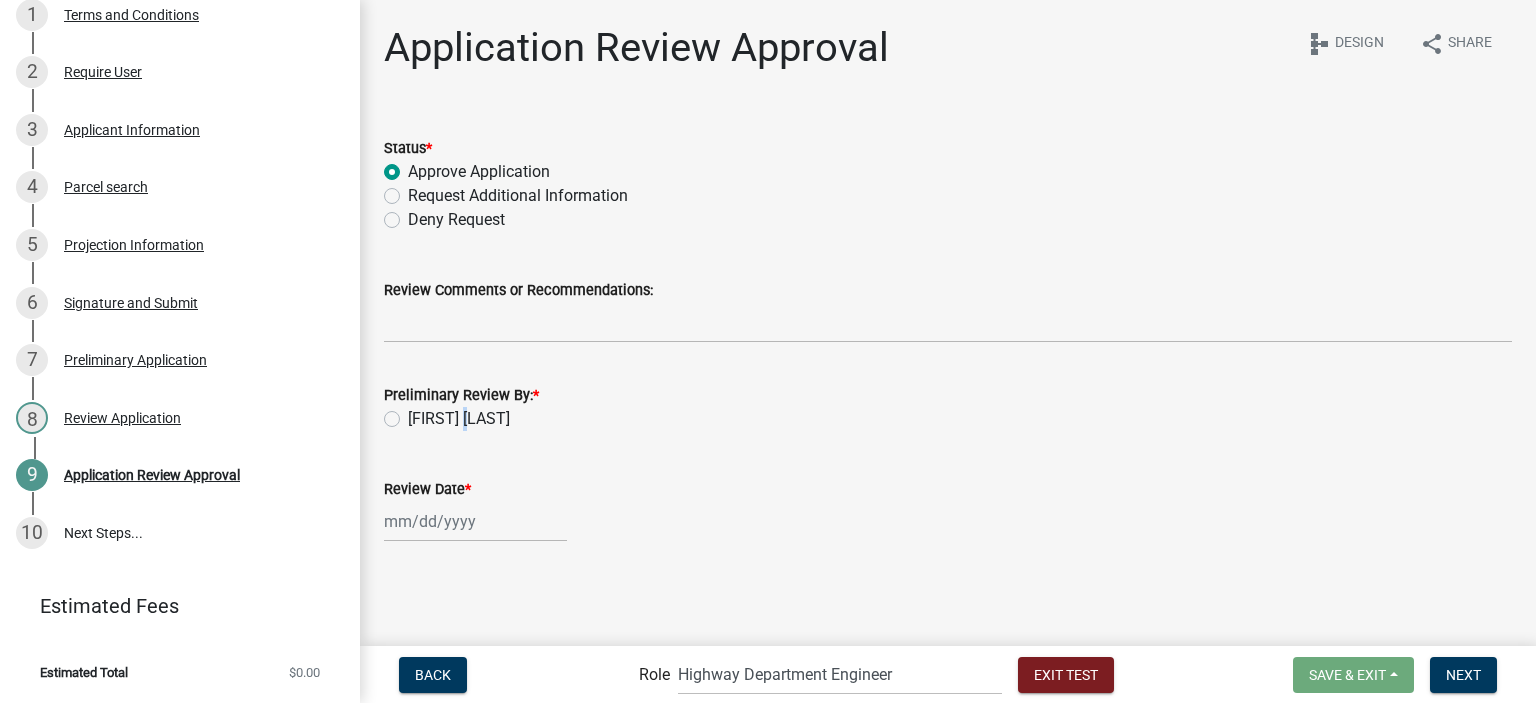 click on "[FIRST] [LAST]" 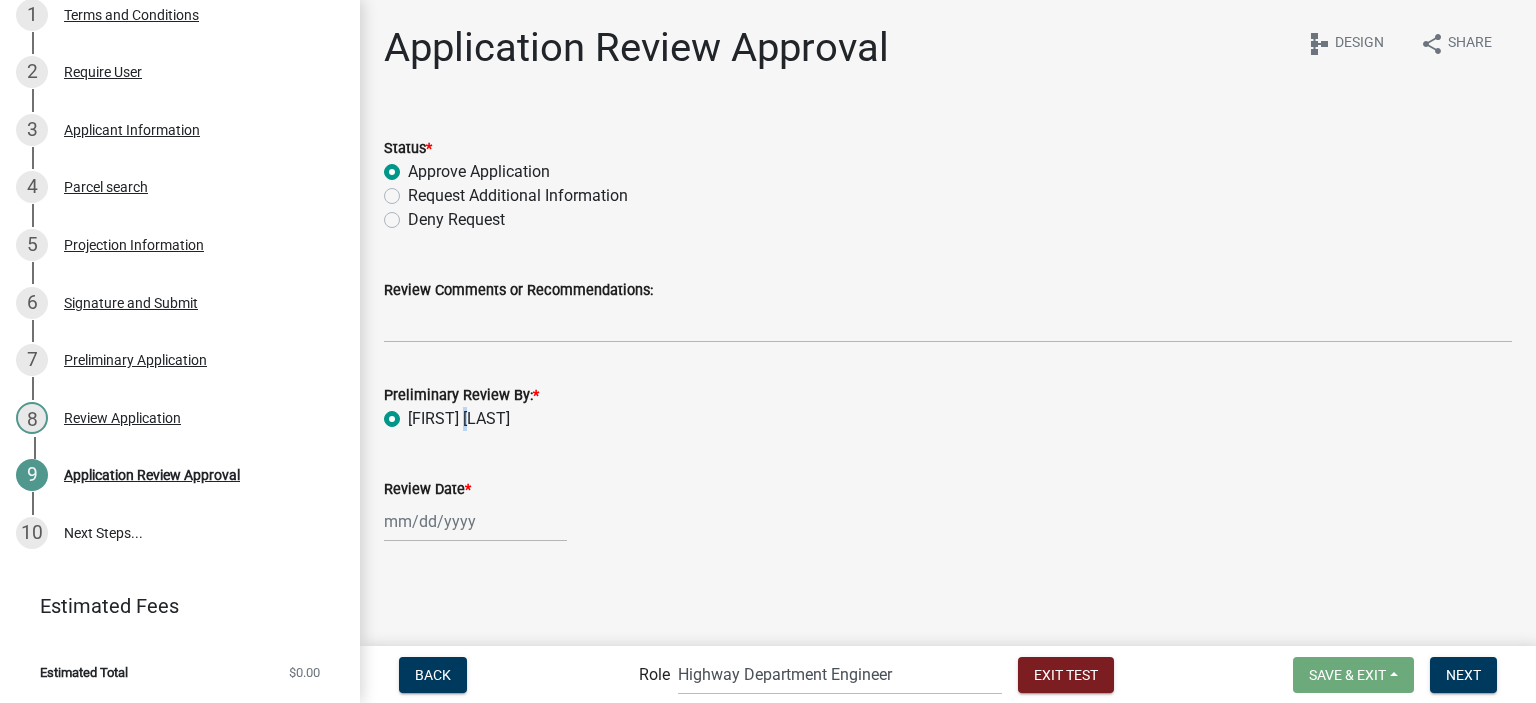 radio on "true" 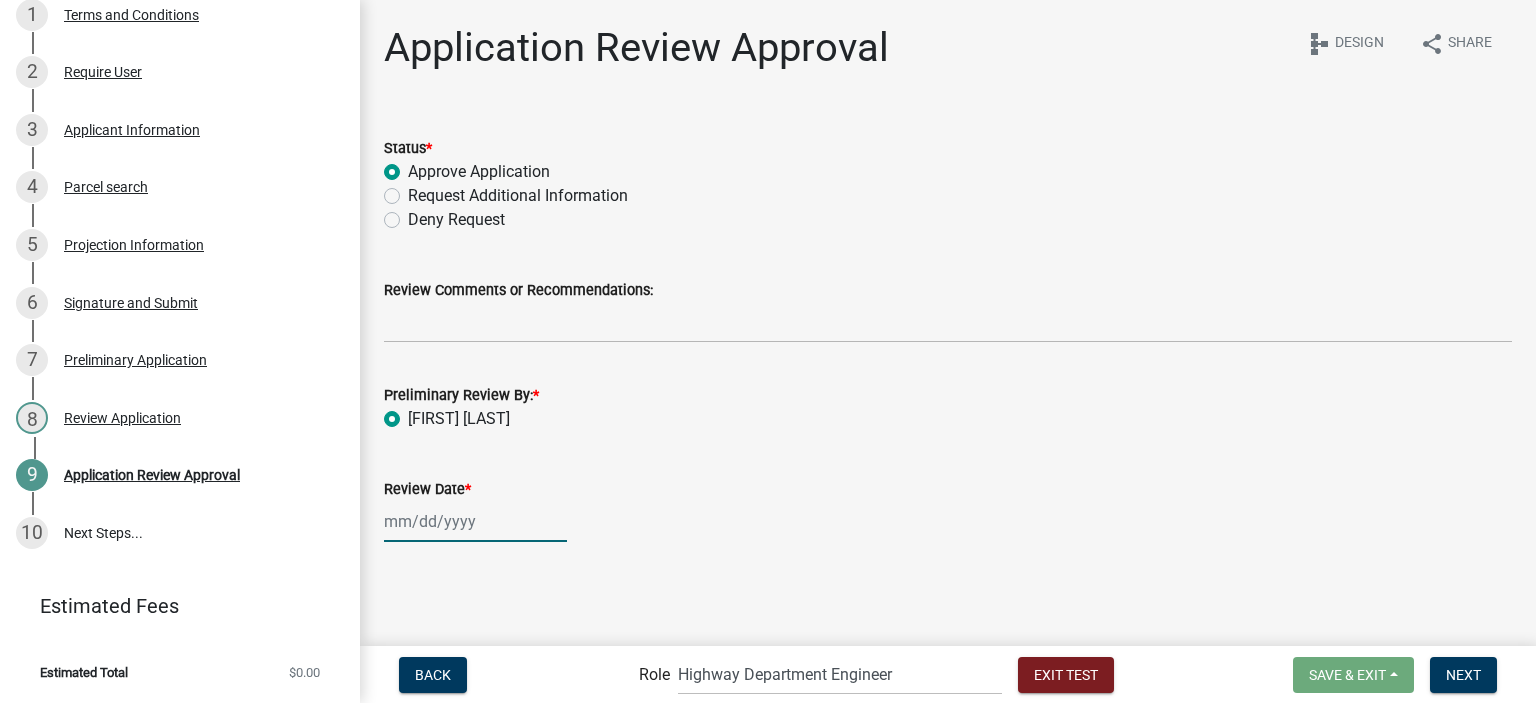 select on "8" 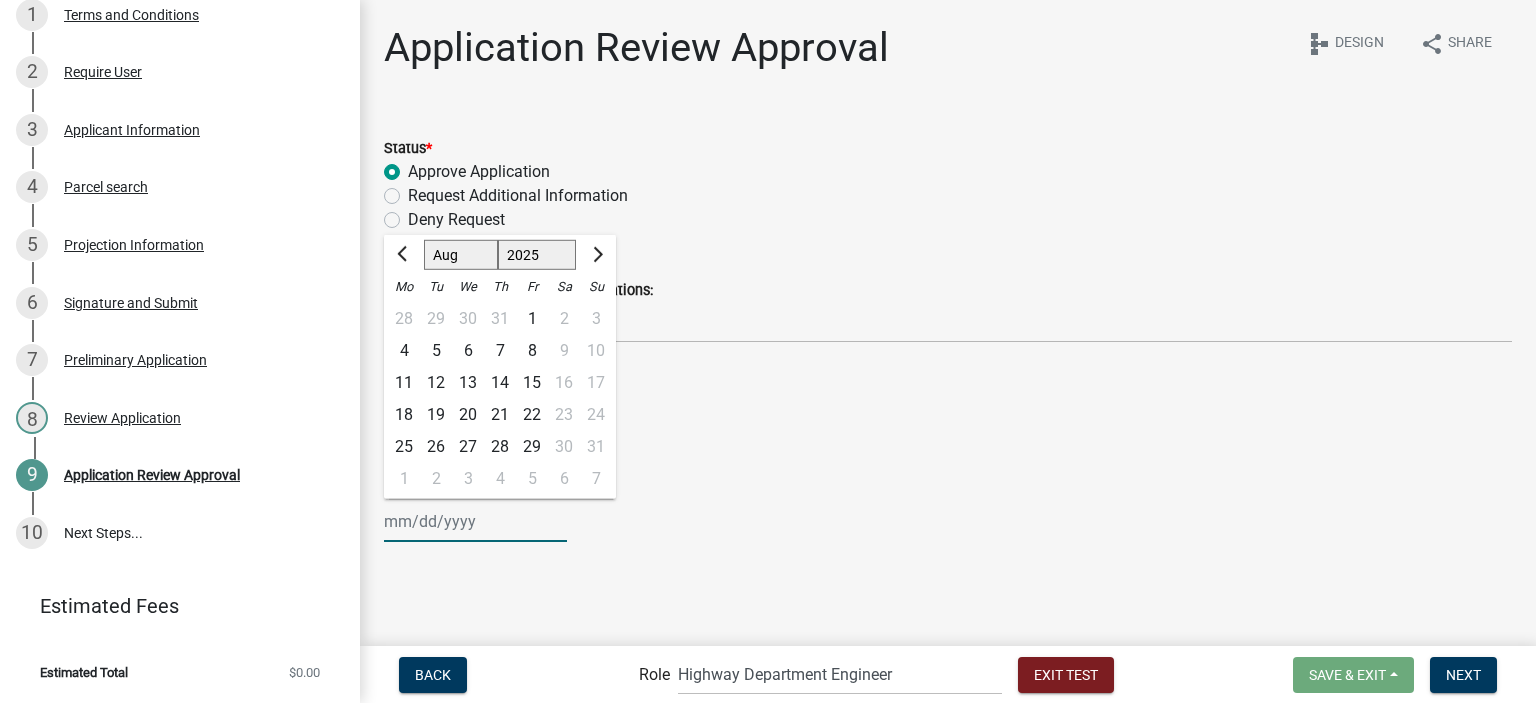 click on "Jan Feb Mar Apr May Jun Jul Aug Sep Oct Nov Dec 1525 1526 1527 1528 1529 1530 1531 1532 1533 1534 1535 1536 1537 1538 1539 1540 1541 1542 1543 1544 1545 1546 1547 1548 1549 1550 1551 1552 1553 1554 1555 1556 1557 1558 1559 1560 1561 1562 1563 1564 1565 1566 1567 1568 1569 1570 1571 1572 1573 1574 1575 1576 1577 1578 1579 1580 1581 1582 1583 1584 1585 1586 1587 1588 1589 1590 1591 1592 1593 1594 1595 1596 1597 1598 1599 1600 1601 1602 1603 1604 1605 1606 1607 1608 1609 1610 1611 1612 1613 1614 1615 1616 1617 1618 1619 1620 1621 1622 1623 1624 1625 1626 1627 1628 1629 1630 1631 1632 1633 1634 1635 1636 1637 1638 1639 1640 1641 1642 1643 1644 1645 1646 1647 1648 1649 1650 1651 1652 1653 1654 1655 1656 1657 1658 1659 1660 1661 1662 1663 1664 1665 1666 1667 1668 1669 1670 1671 1672 1673 1674 1675 1676 1677 1678 1679 1680 1681 1682 1683 1684 1685 1686 1687 1688 1689 1690 1691 1692 1693 1694 1695 1696 1697 1698 1699 1700 1701 1702 1703 1704 1705 1706 1707 1708 1709 1710 1711 1712 1713 1714 1715 1716 1717 1718 1719 1" 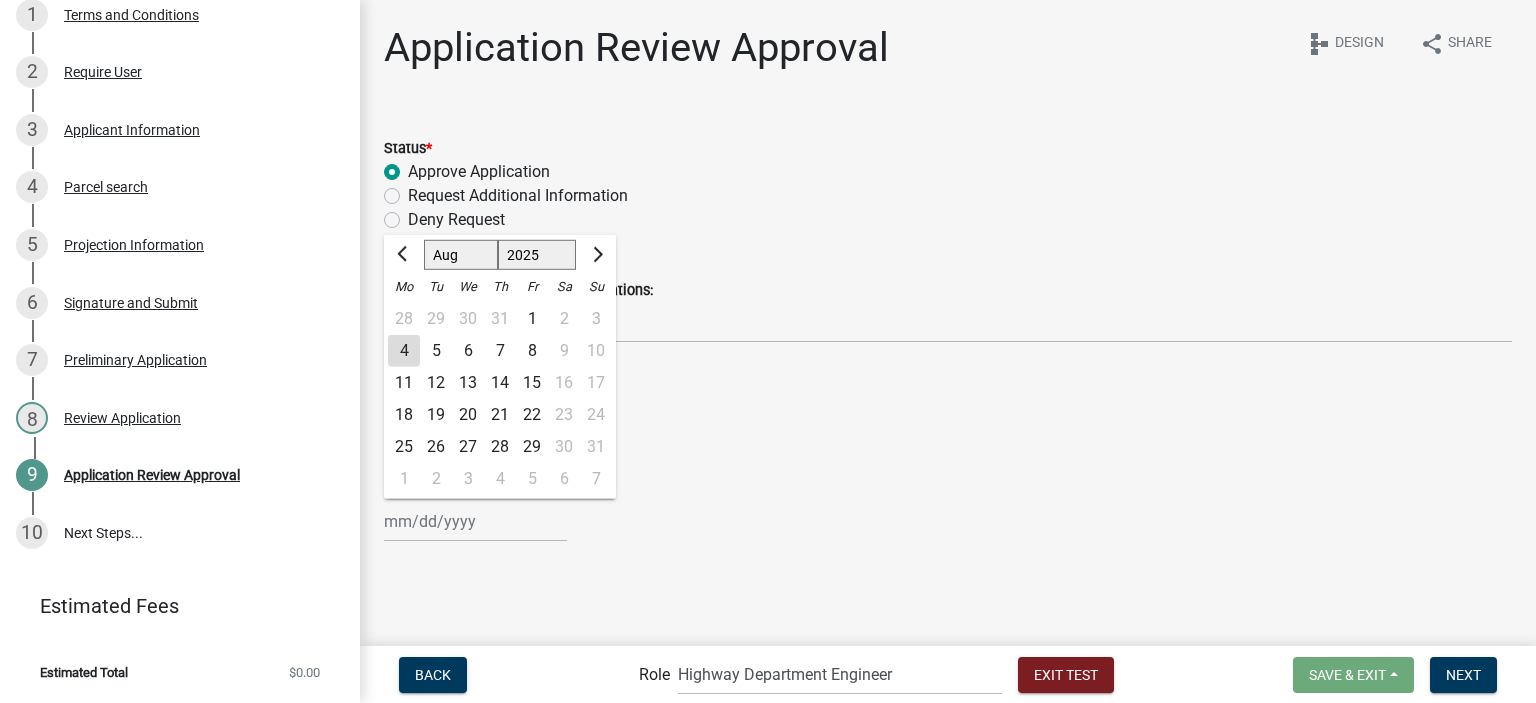 drag, startPoint x: 405, startPoint y: 343, endPoint x: 480, endPoint y: 359, distance: 76.687675 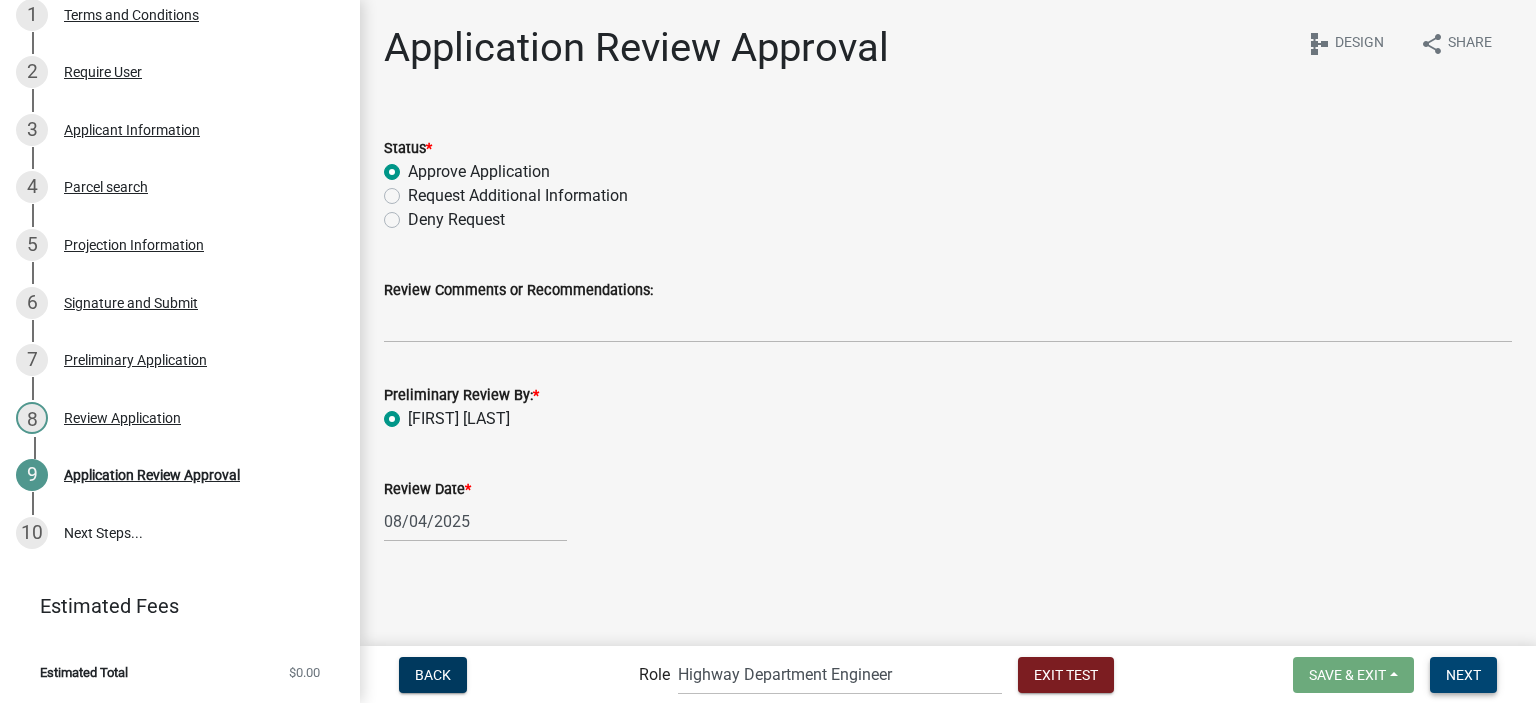 click on "Next" at bounding box center (1463, 674) 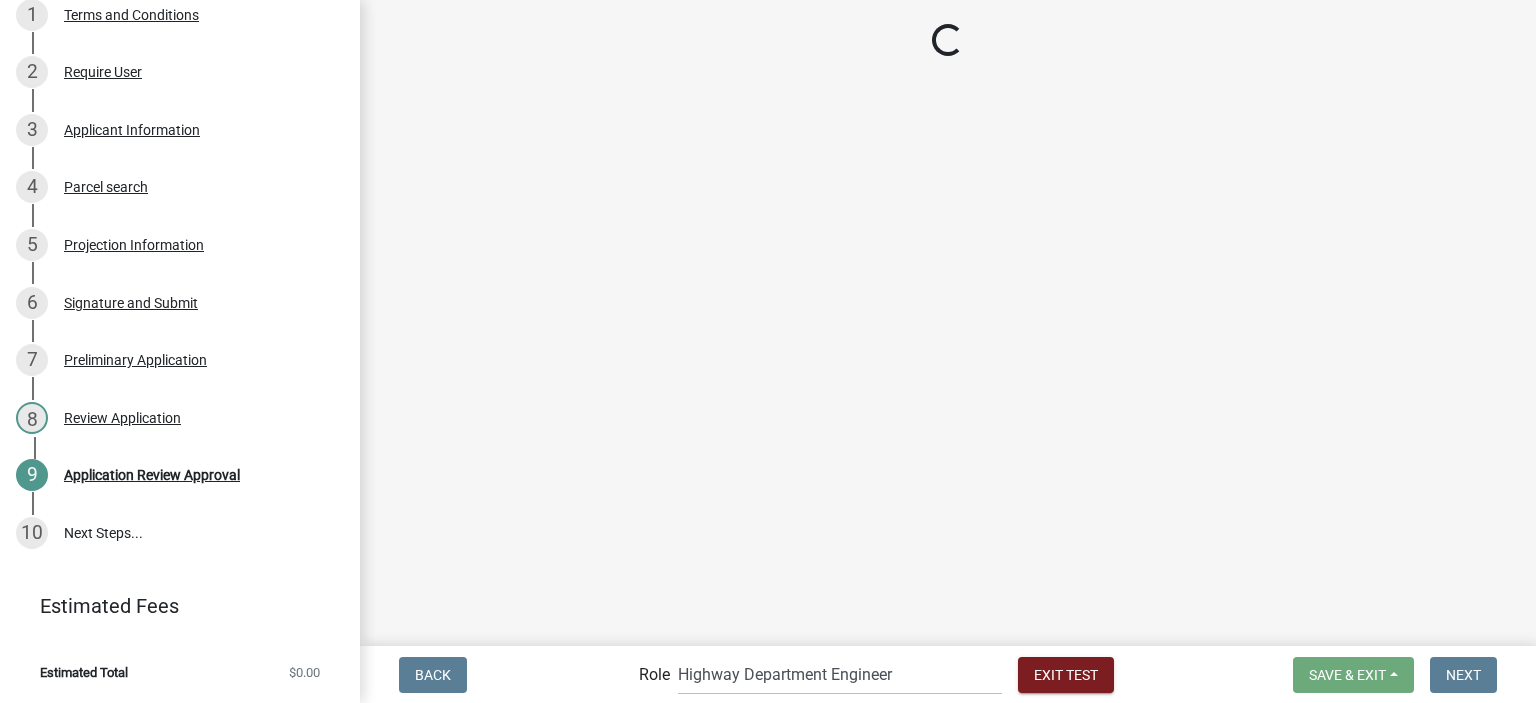 scroll, scrollTop: 775, scrollLeft: 0, axis: vertical 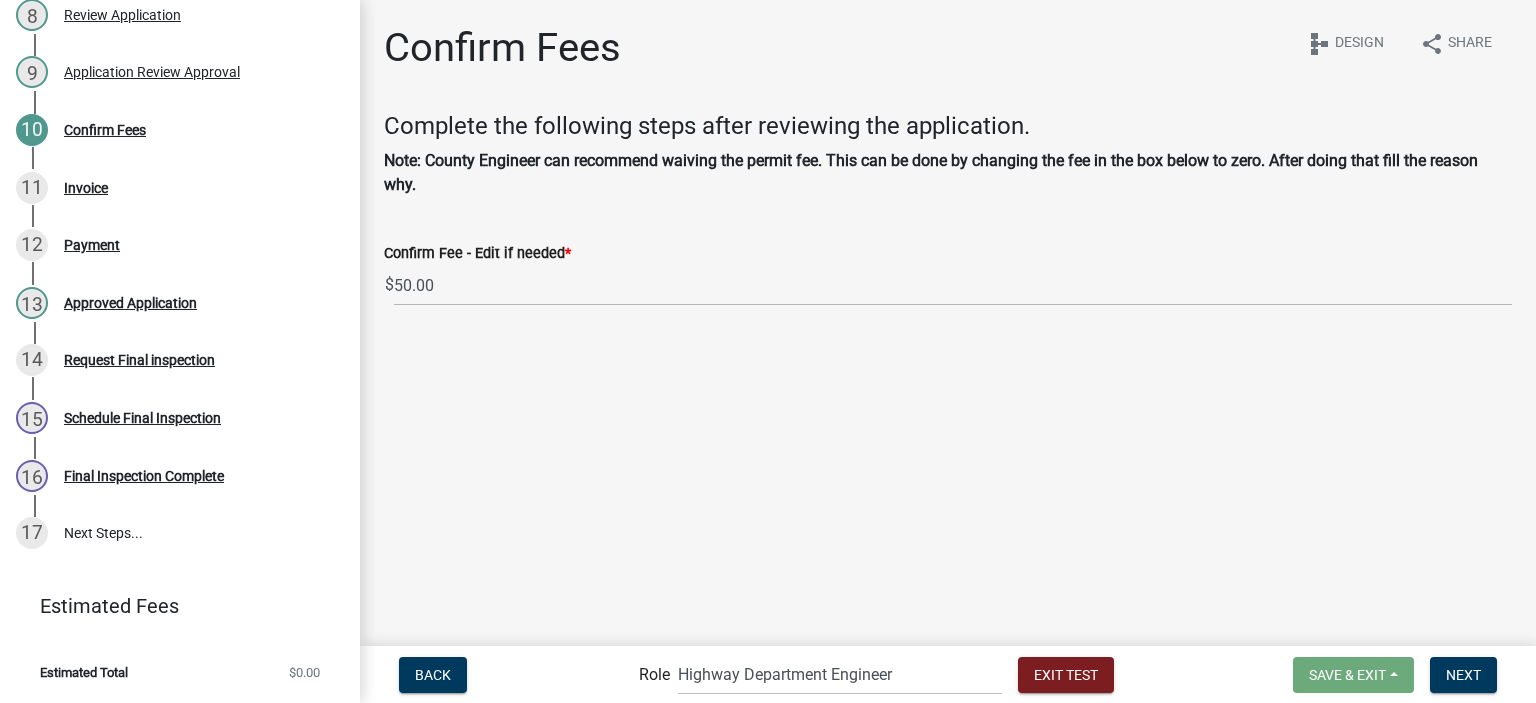 click on "Confirm Fees share Share schema Design Complete the following steps after reviewing the application. Note: County Engineer can recommend waiving the permit fee. This can be done by changing the fee in the box below to zero. After doing that fill the reason why.  Confirm Fee - Edit if needed  * $ 50.00  Reason for Waiving Permit Fee." 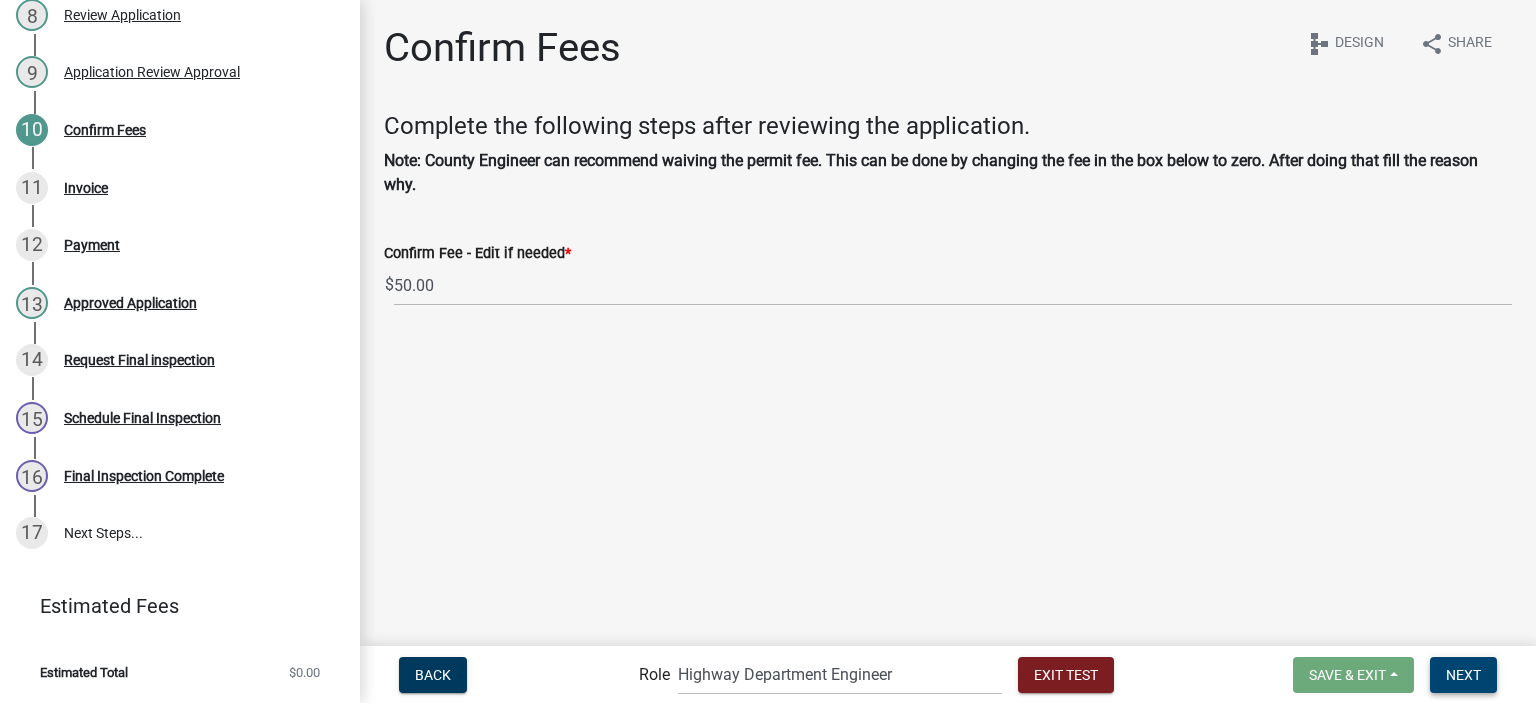 click on "Next" at bounding box center (1463, 675) 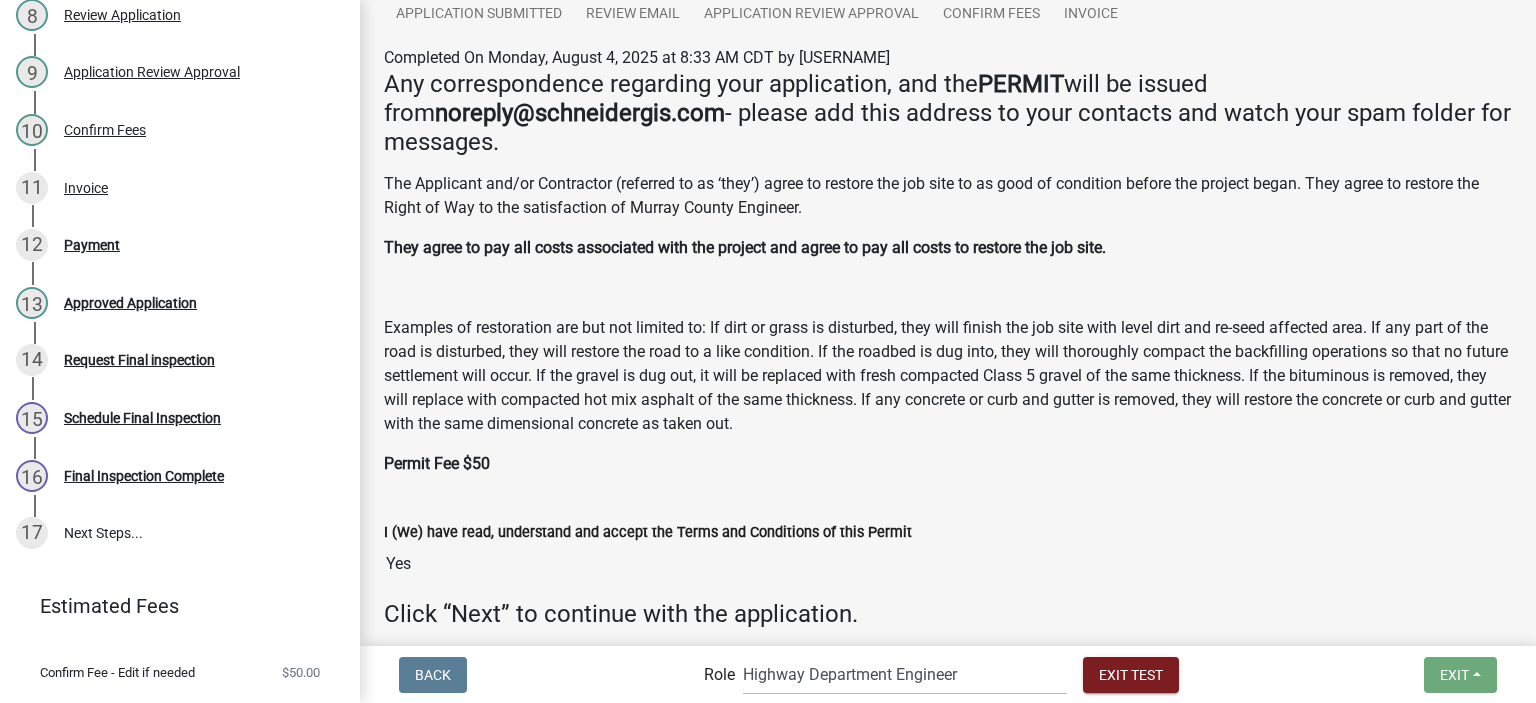 scroll, scrollTop: 336, scrollLeft: 0, axis: vertical 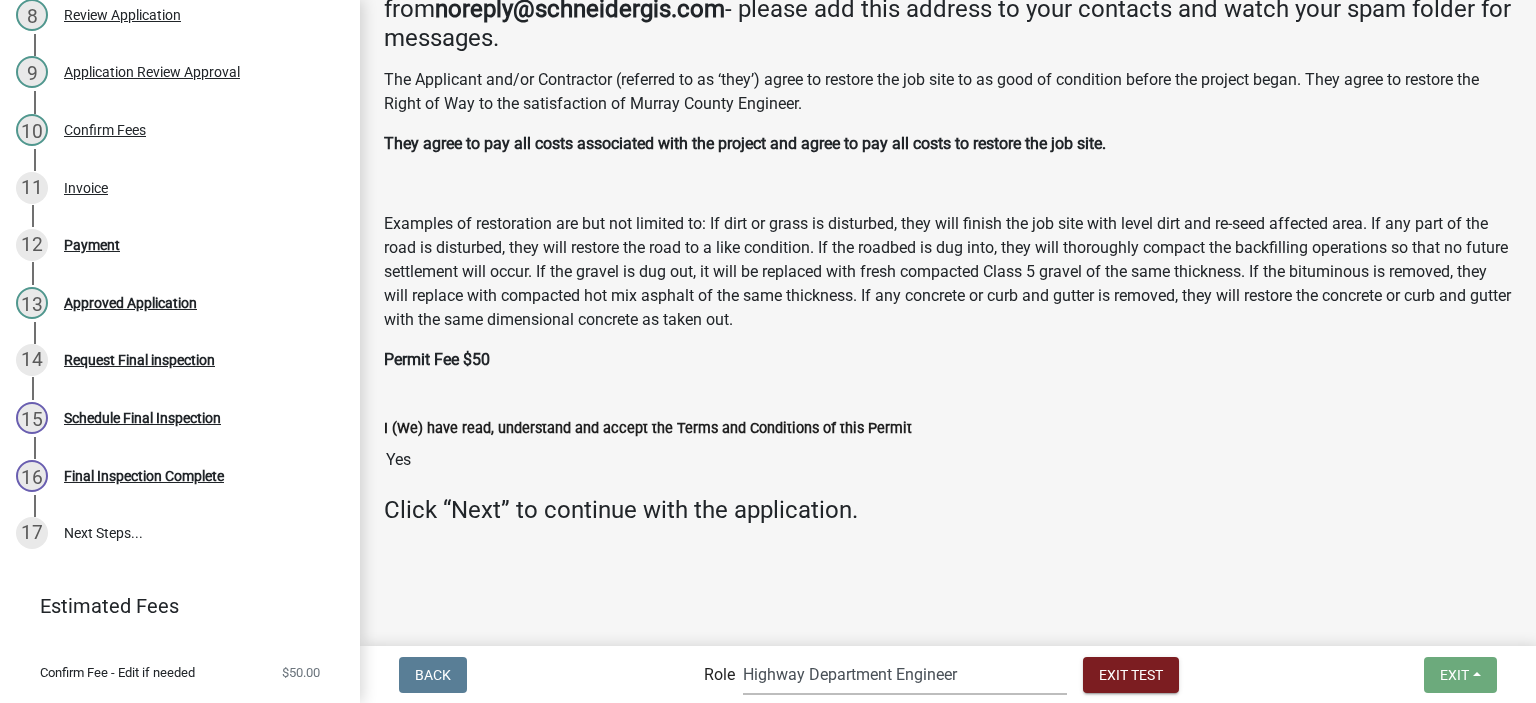 click on "Applicant   Highway Department Admin   Admin   Highway Department Maintenance Supervisor   Highway Department Engineer" at bounding box center (905, 674) 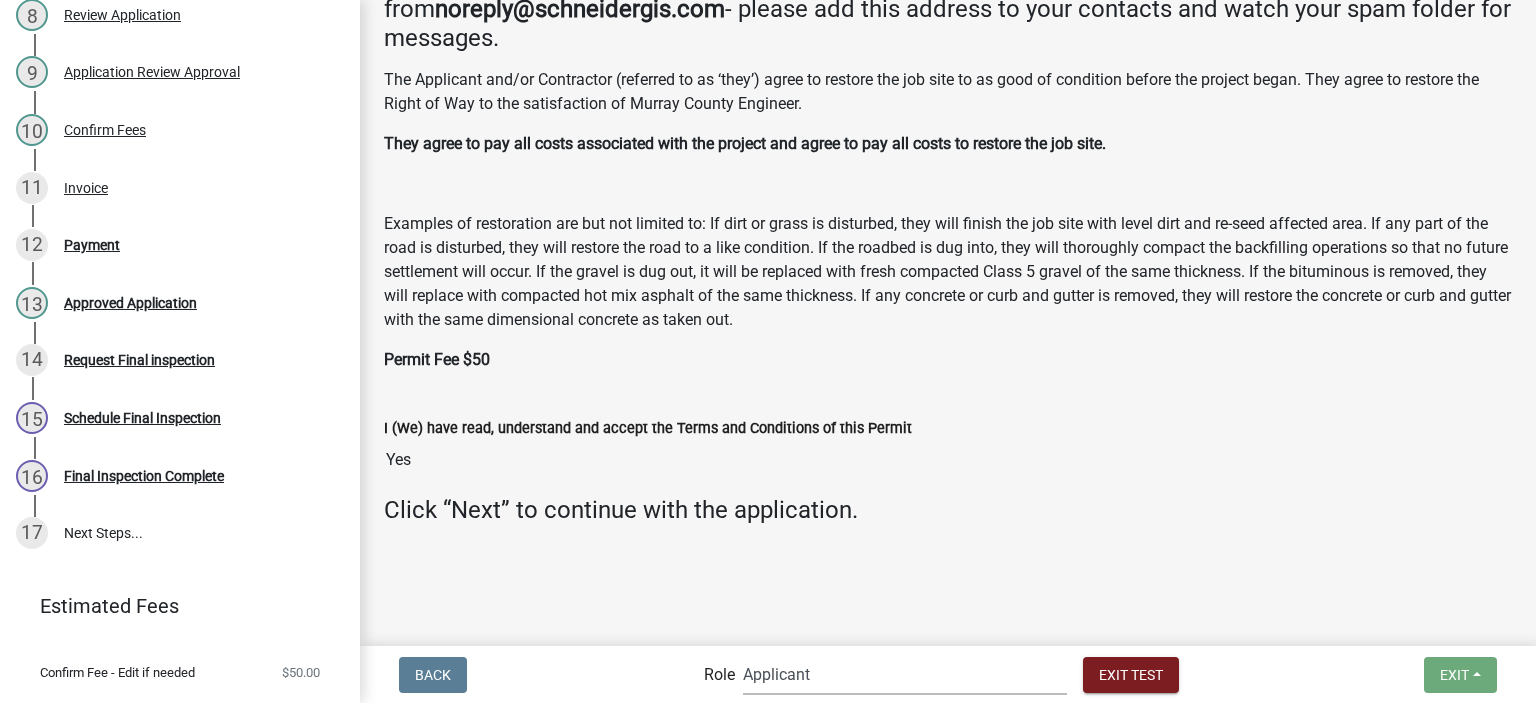 click on "Applicant   Highway Department Admin   Admin   Highway Department Maintenance Supervisor   Highway Department Engineer" at bounding box center (905, 674) 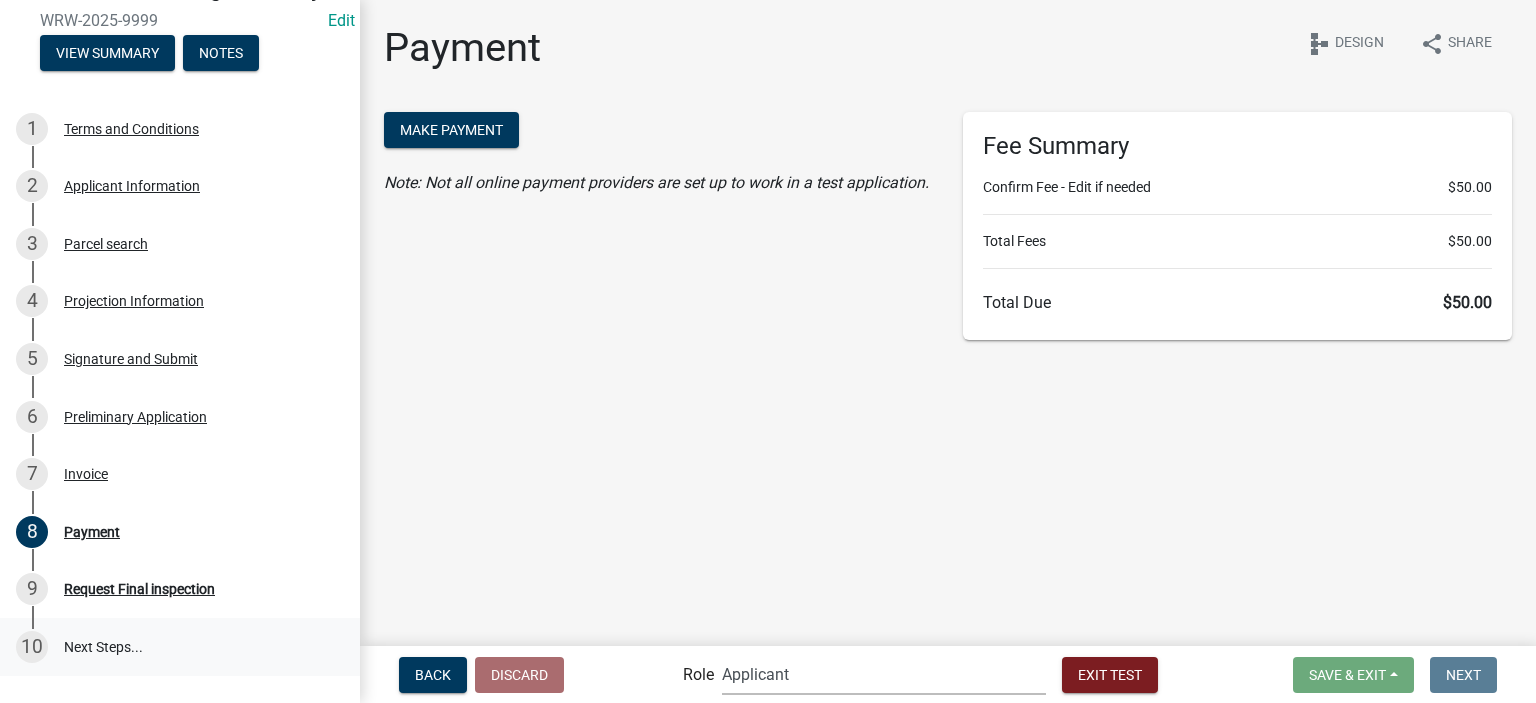 scroll, scrollTop: 376, scrollLeft: 0, axis: vertical 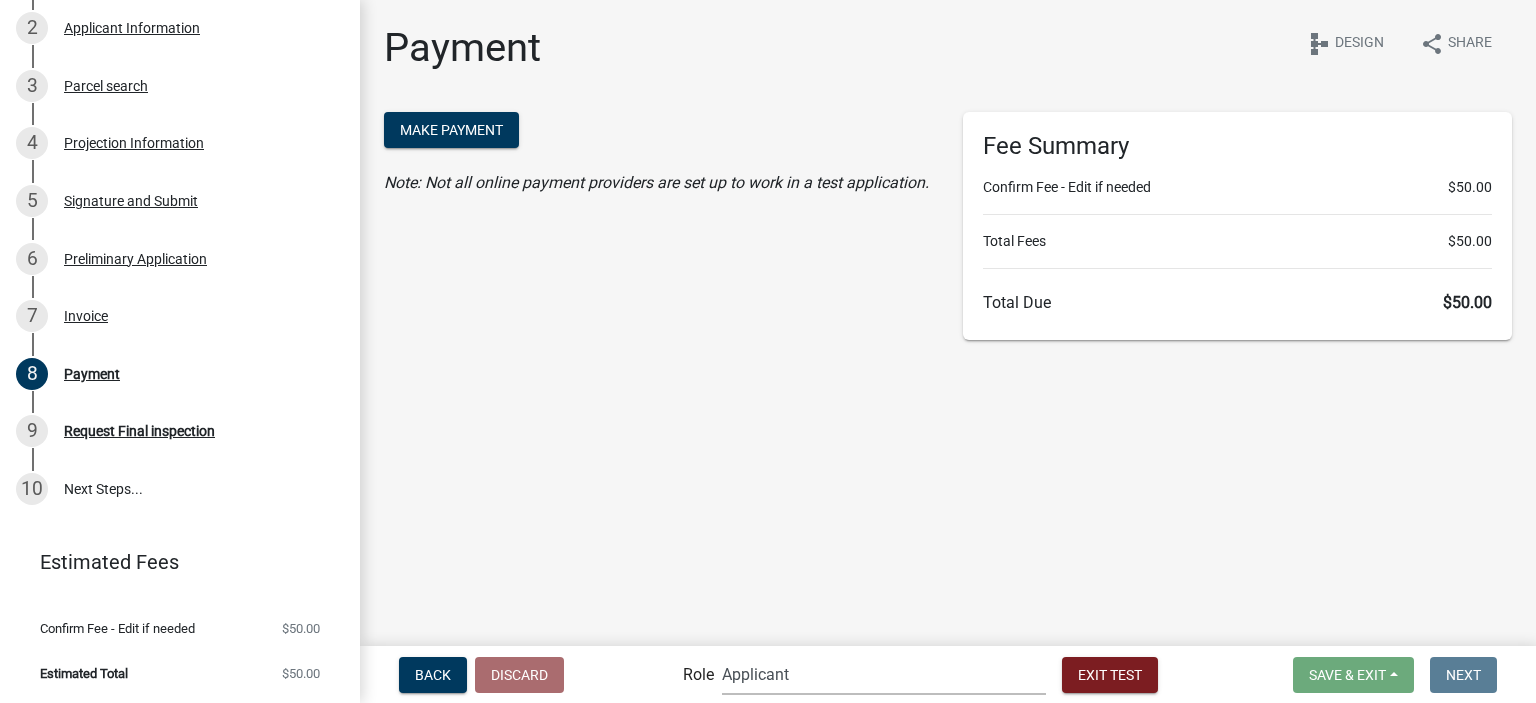 click on "Applicant   Highway Department Admin   Admin   Highway Department Maintenance Supervisor   Highway Department Engineer" at bounding box center [884, 674] 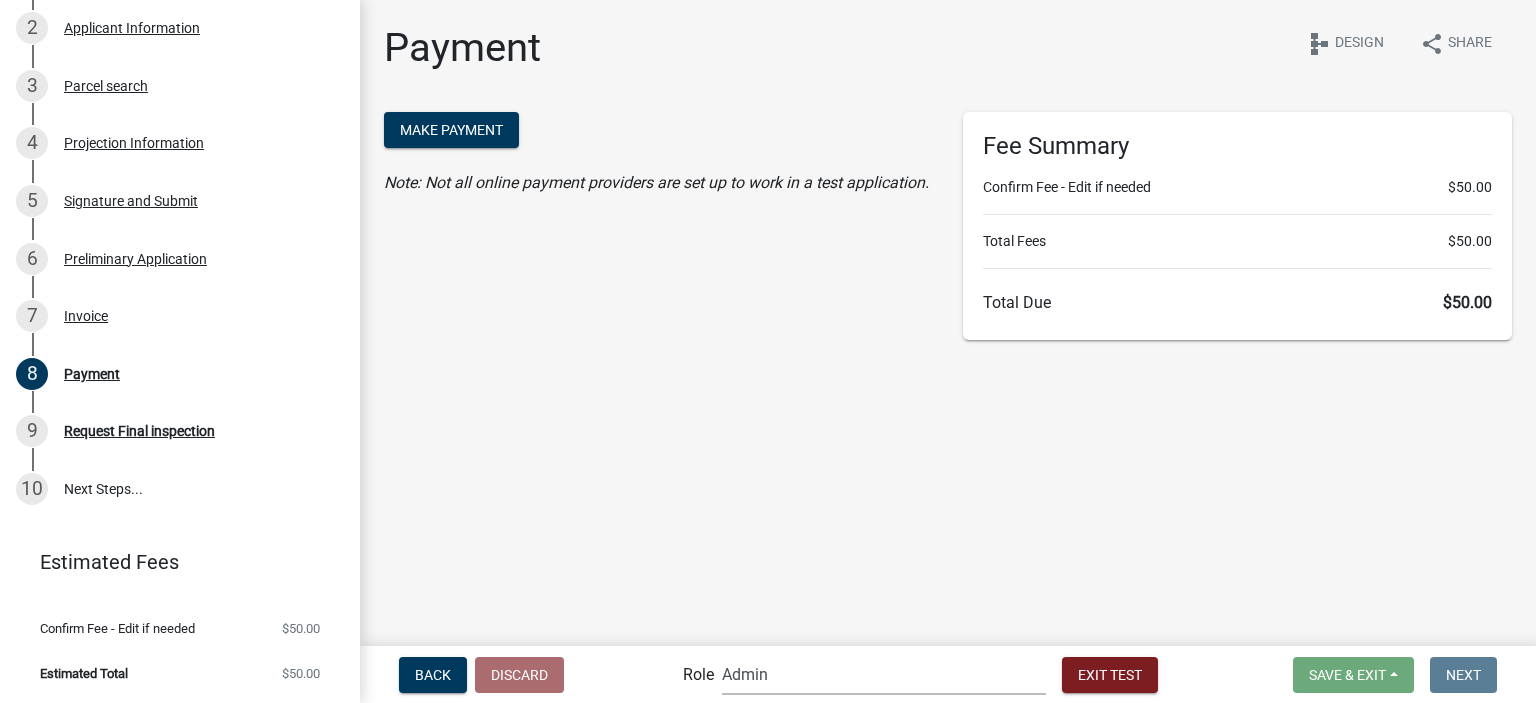 click on "Applicant   Highway Department Admin   Admin   Highway Department Maintenance Supervisor   Highway Department Engineer" at bounding box center (884, 674) 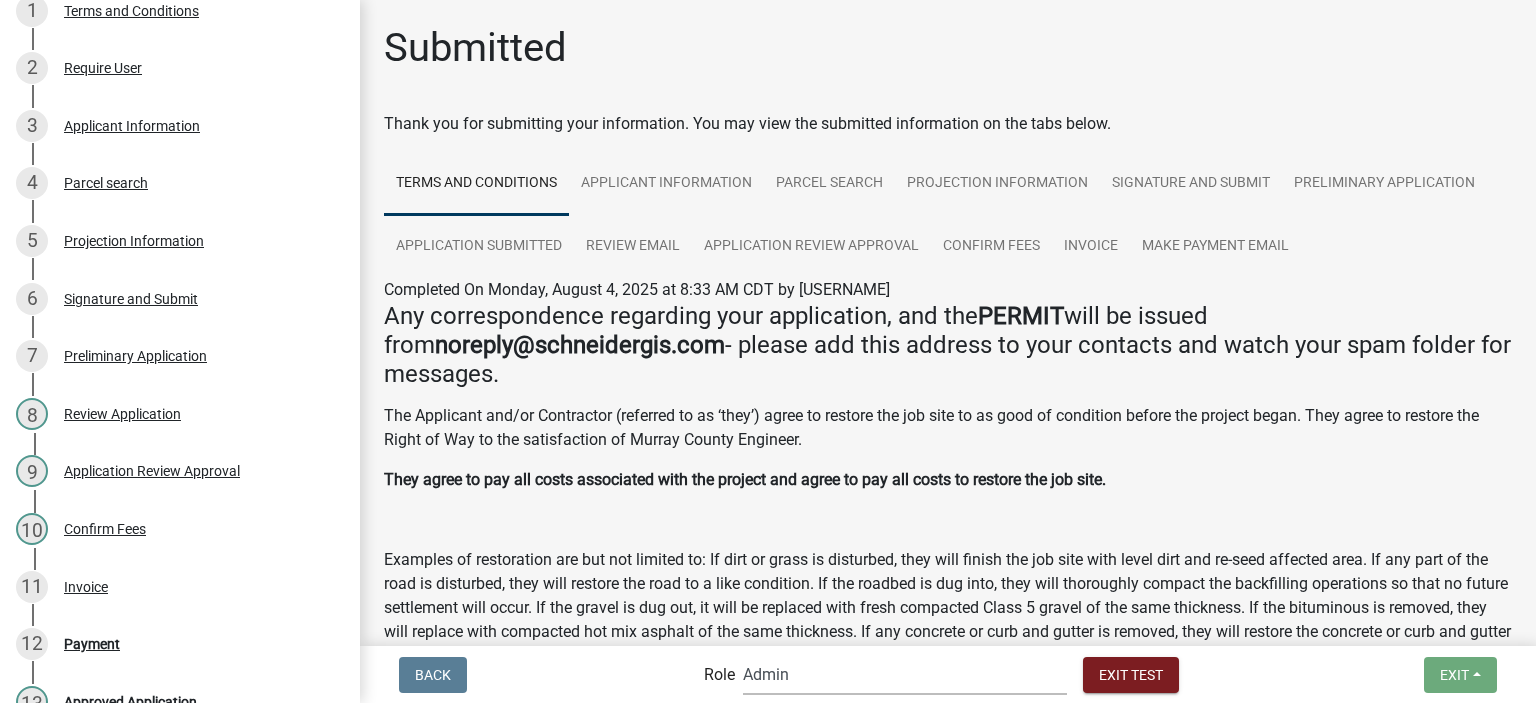 scroll, scrollTop: 820, scrollLeft: 0, axis: vertical 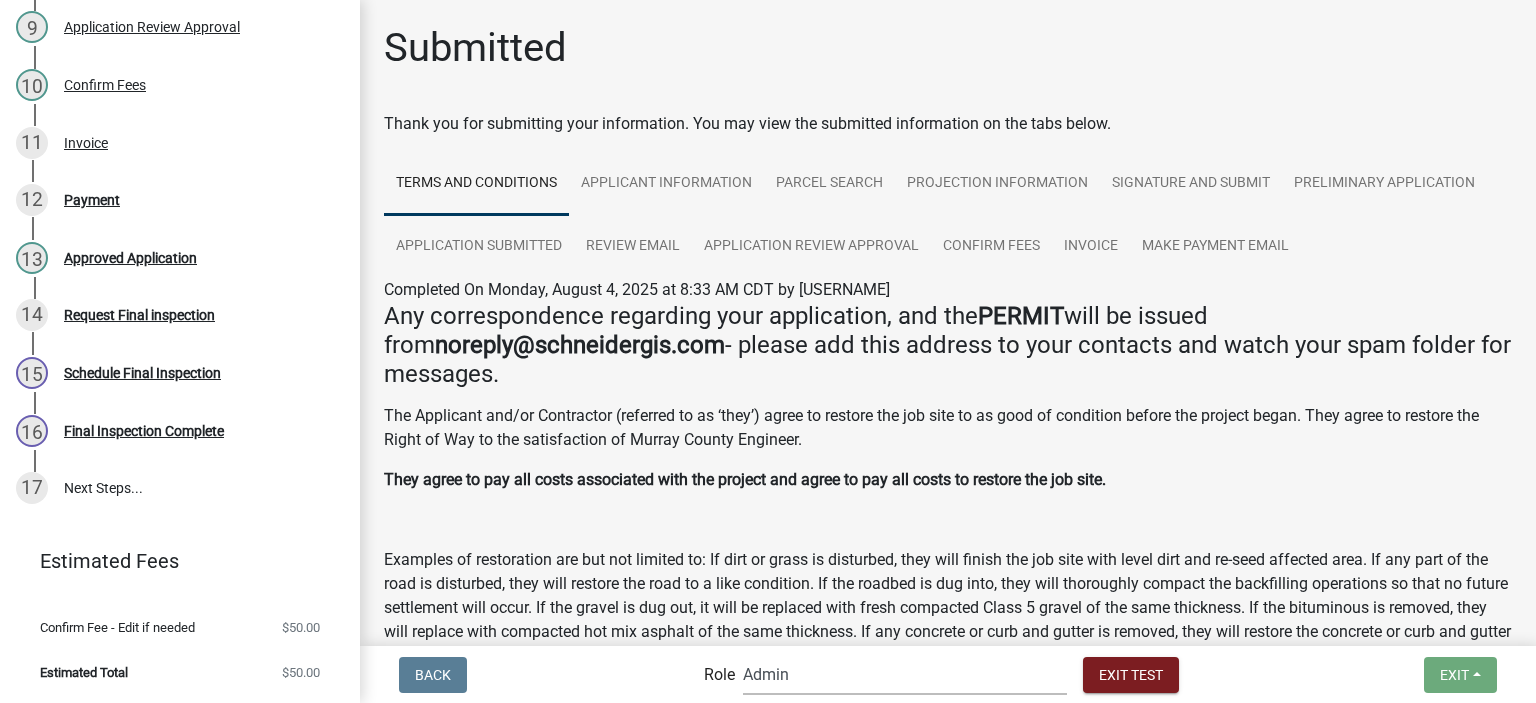 click on "Applicant   Highway Department Admin   Admin   Highway Department Maintenance Supervisor   Highway Department Engineer" at bounding box center [905, 674] 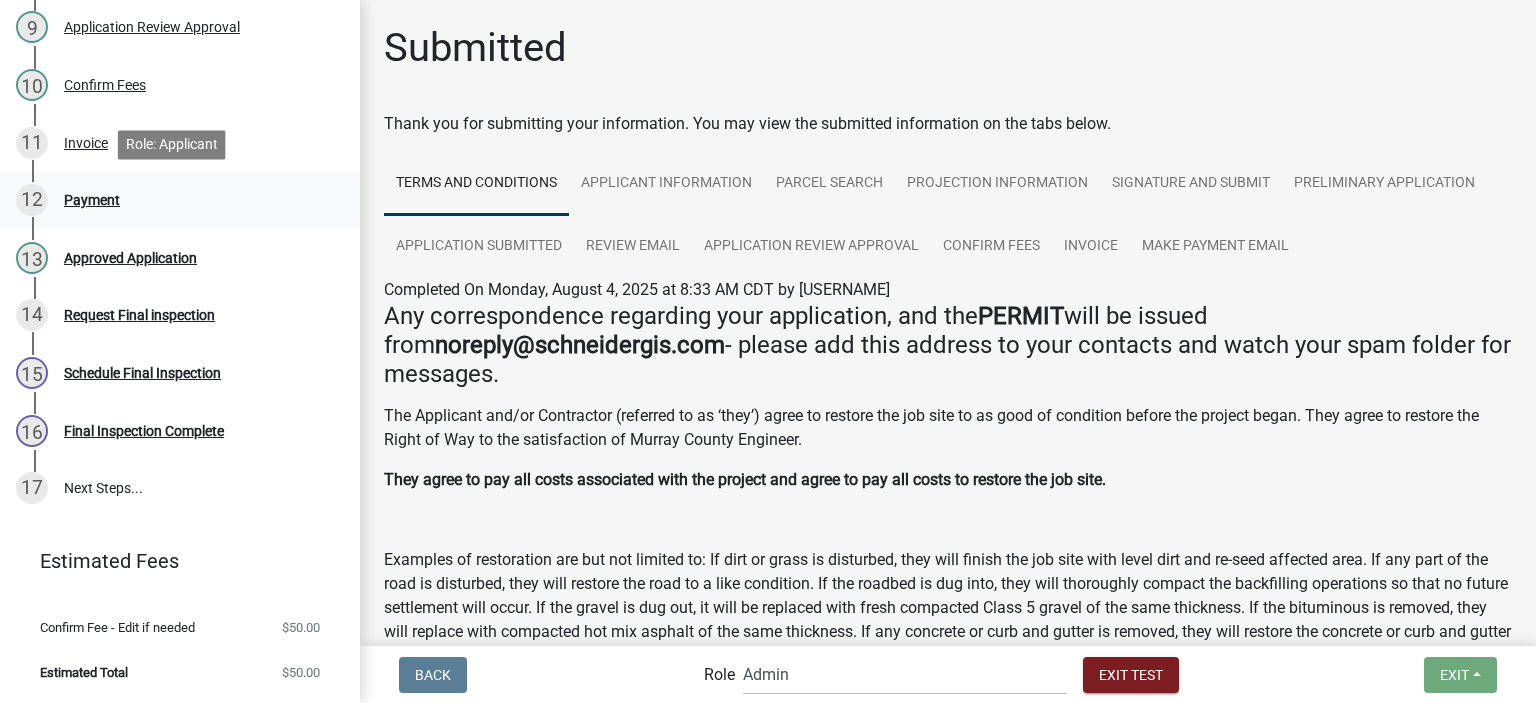 click on "Payment" at bounding box center (92, 200) 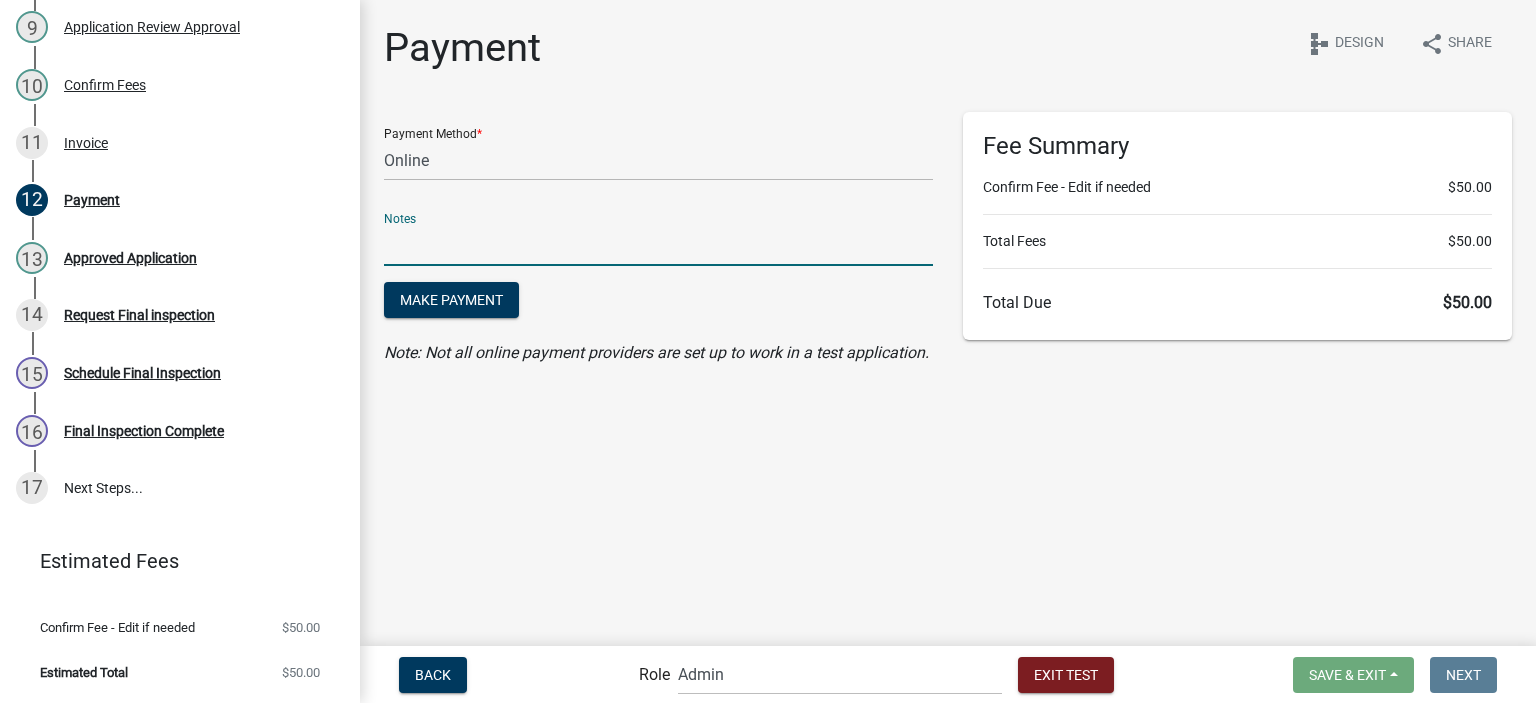 click 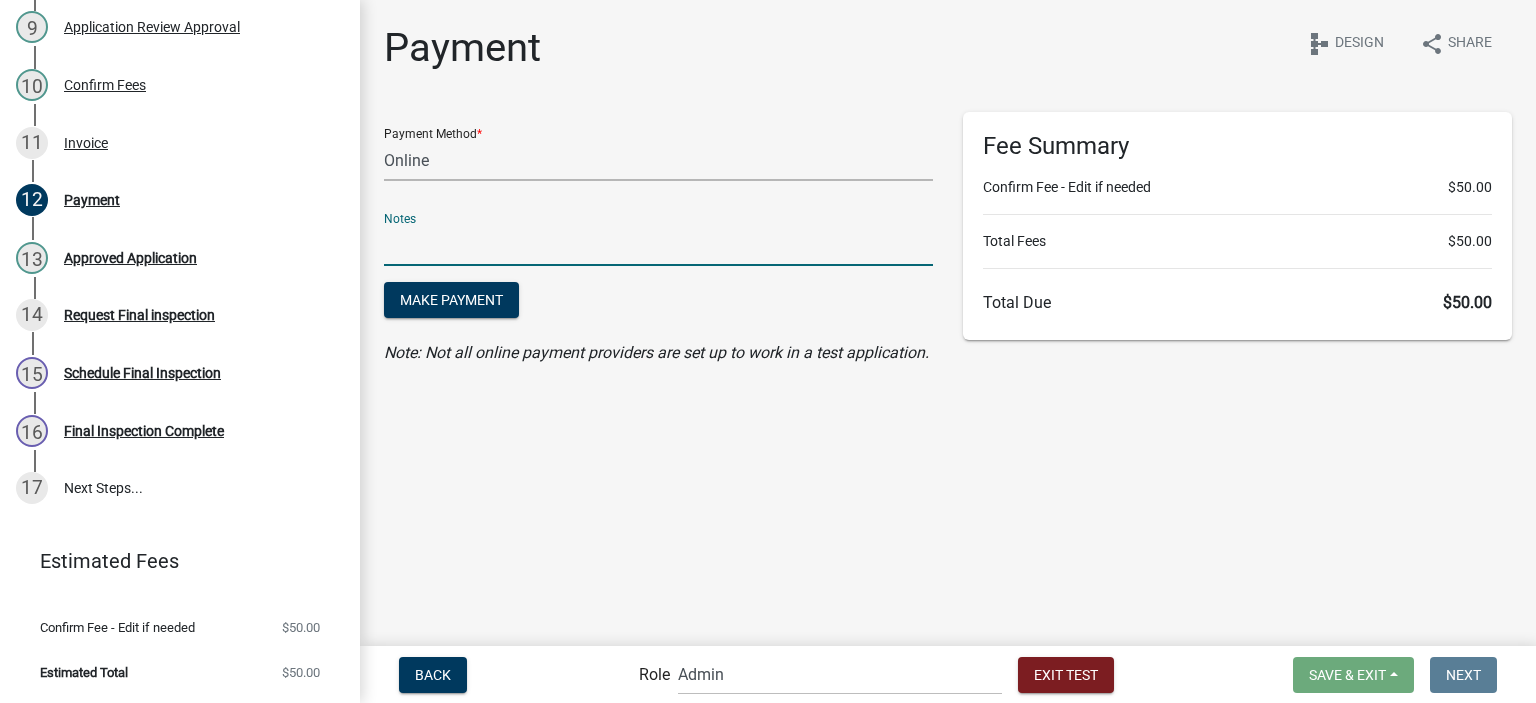 click on "Credit Card POS Check Cash Online" 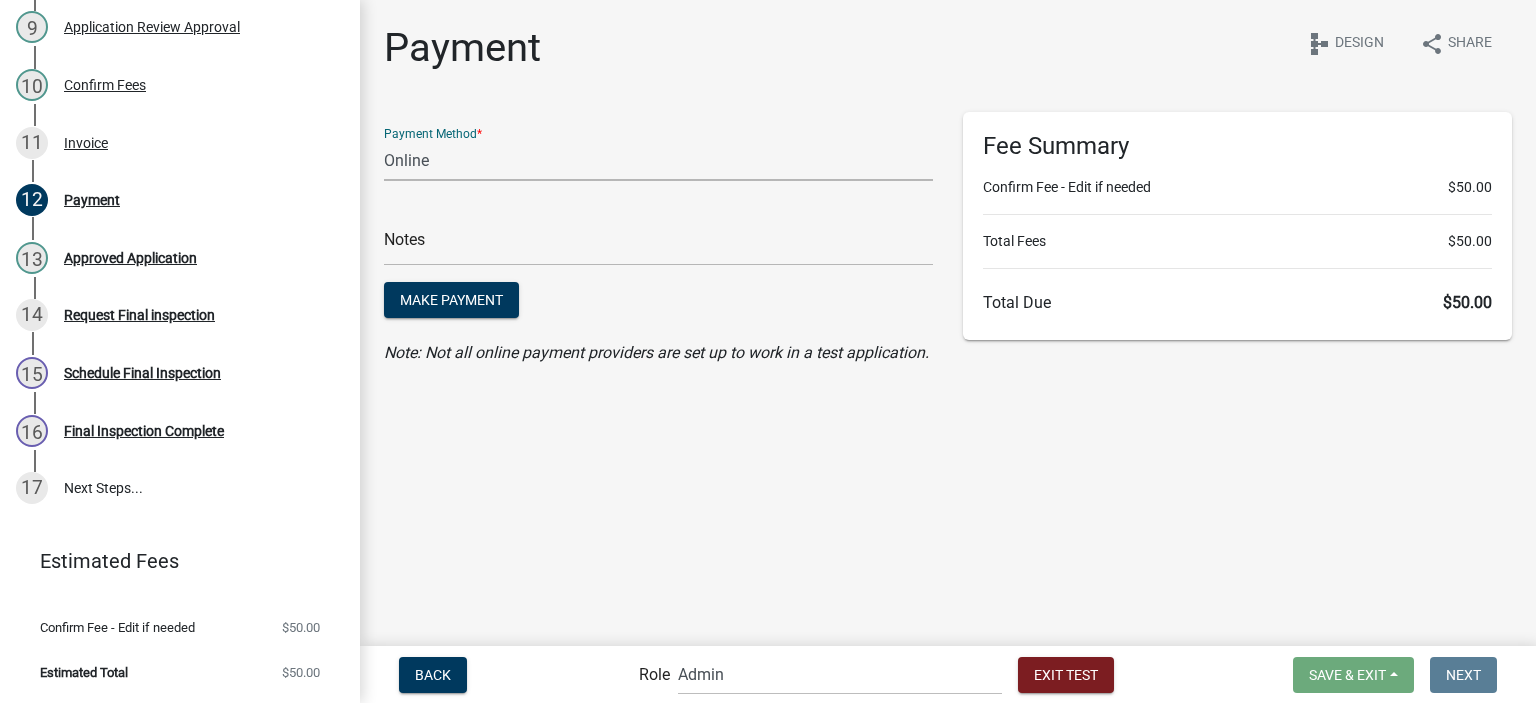 select on "1: 0" 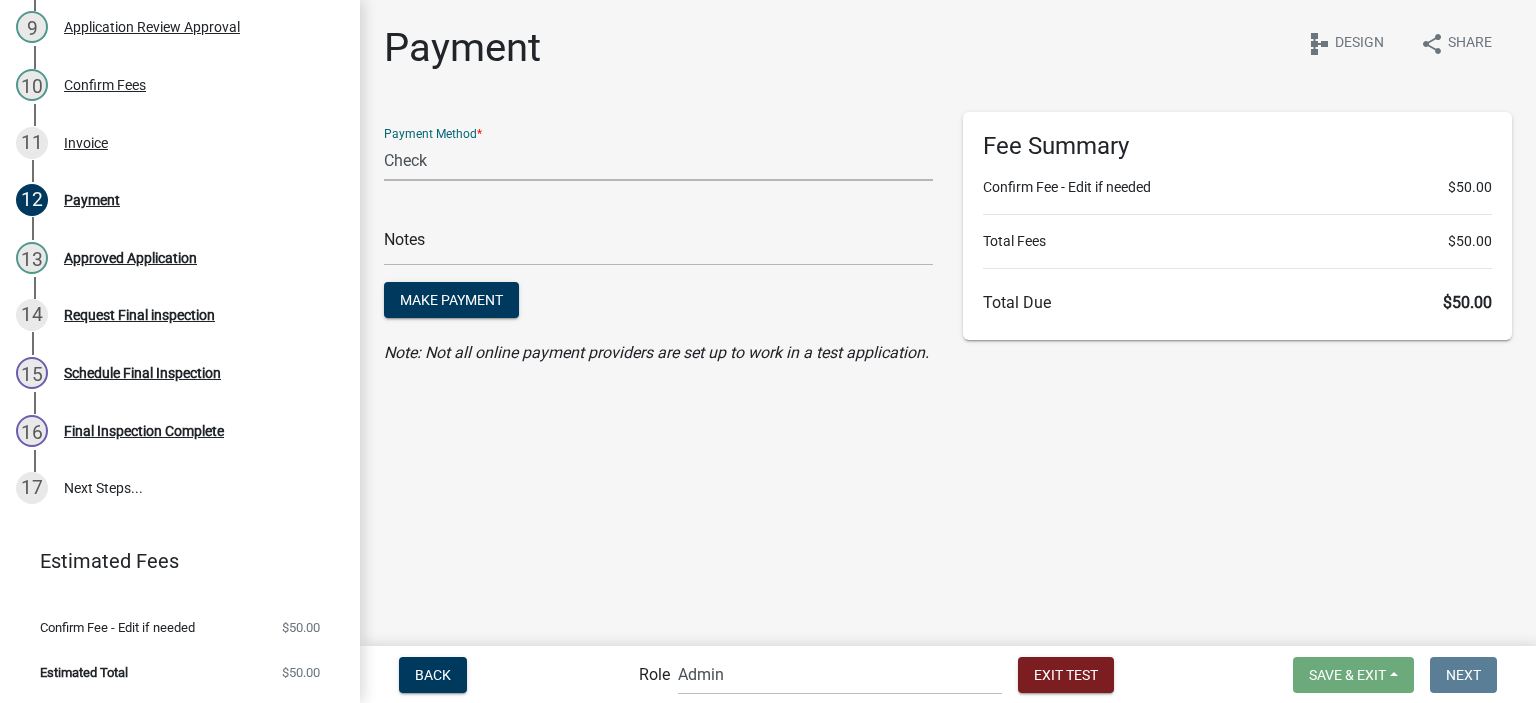 click on "Credit Card POS Check Cash Online" 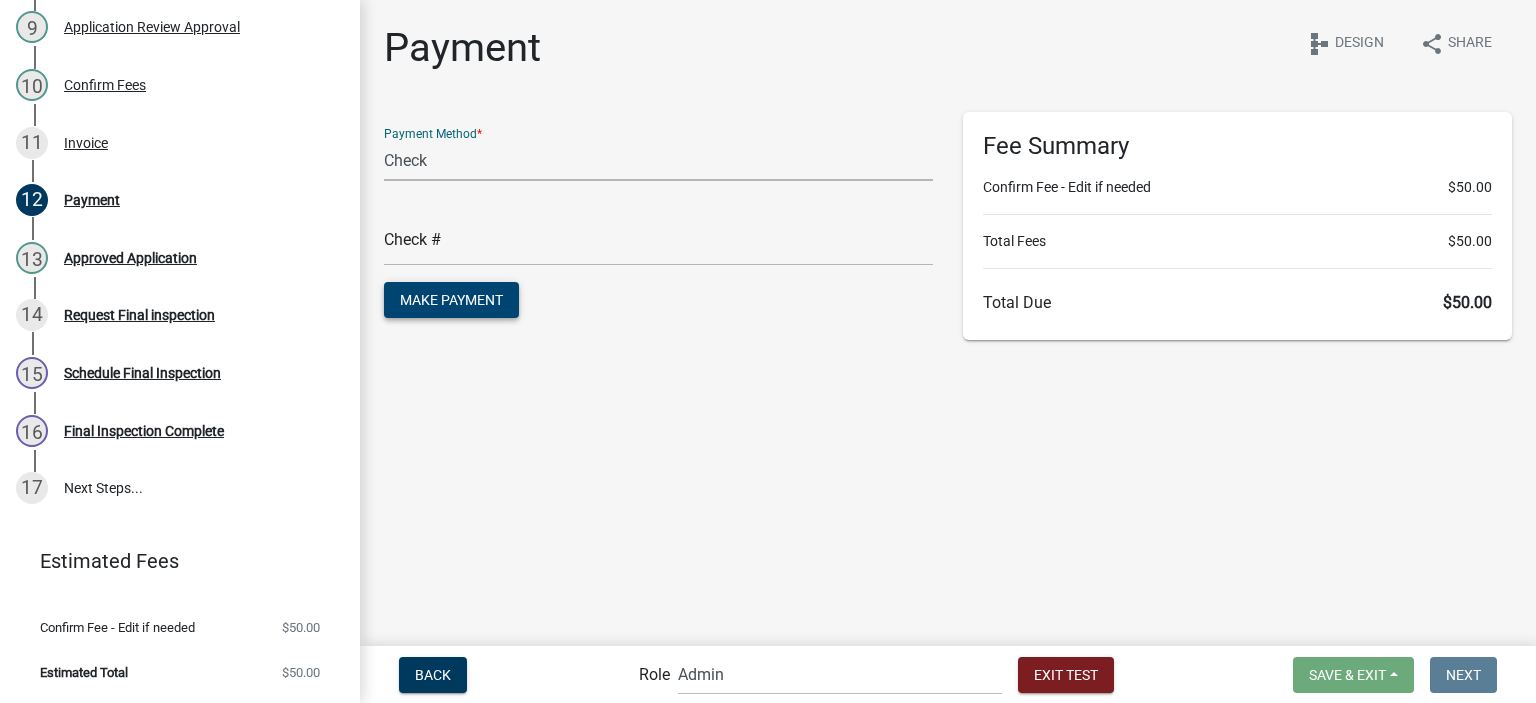 click on "Make Payment" 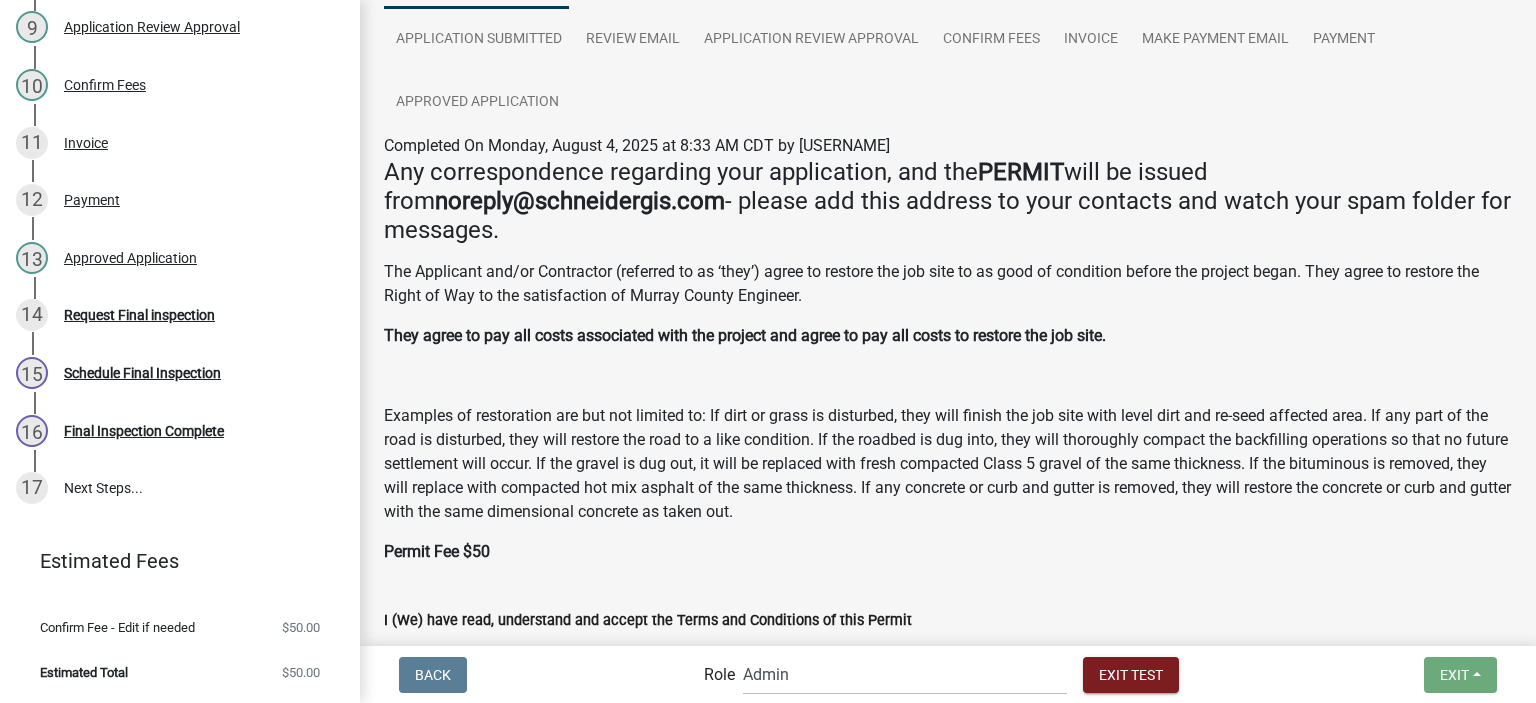 scroll, scrollTop: 399, scrollLeft: 0, axis: vertical 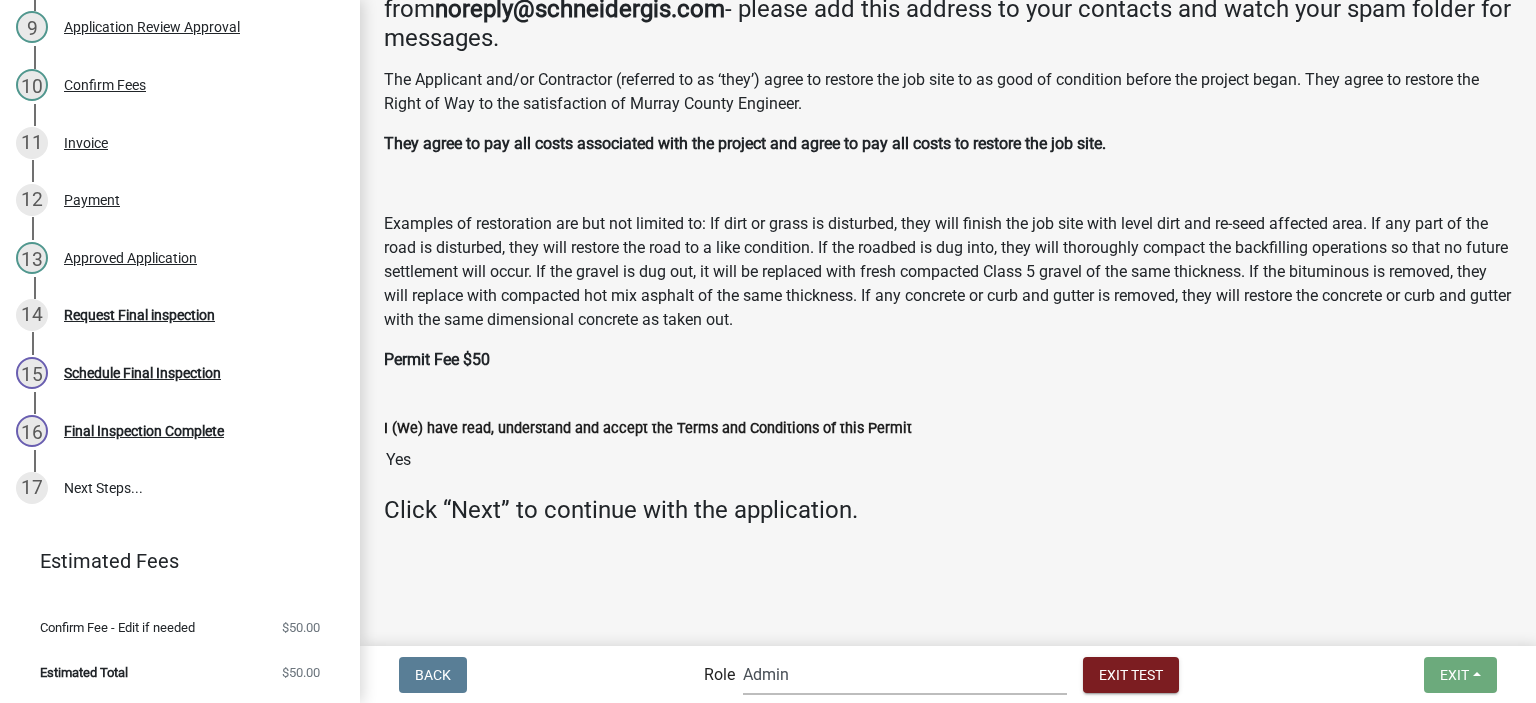 click on "Applicant   Highway Department Admin   Admin   Highway Department Maintenance Supervisor   Highway Department Engineer" at bounding box center [905, 674] 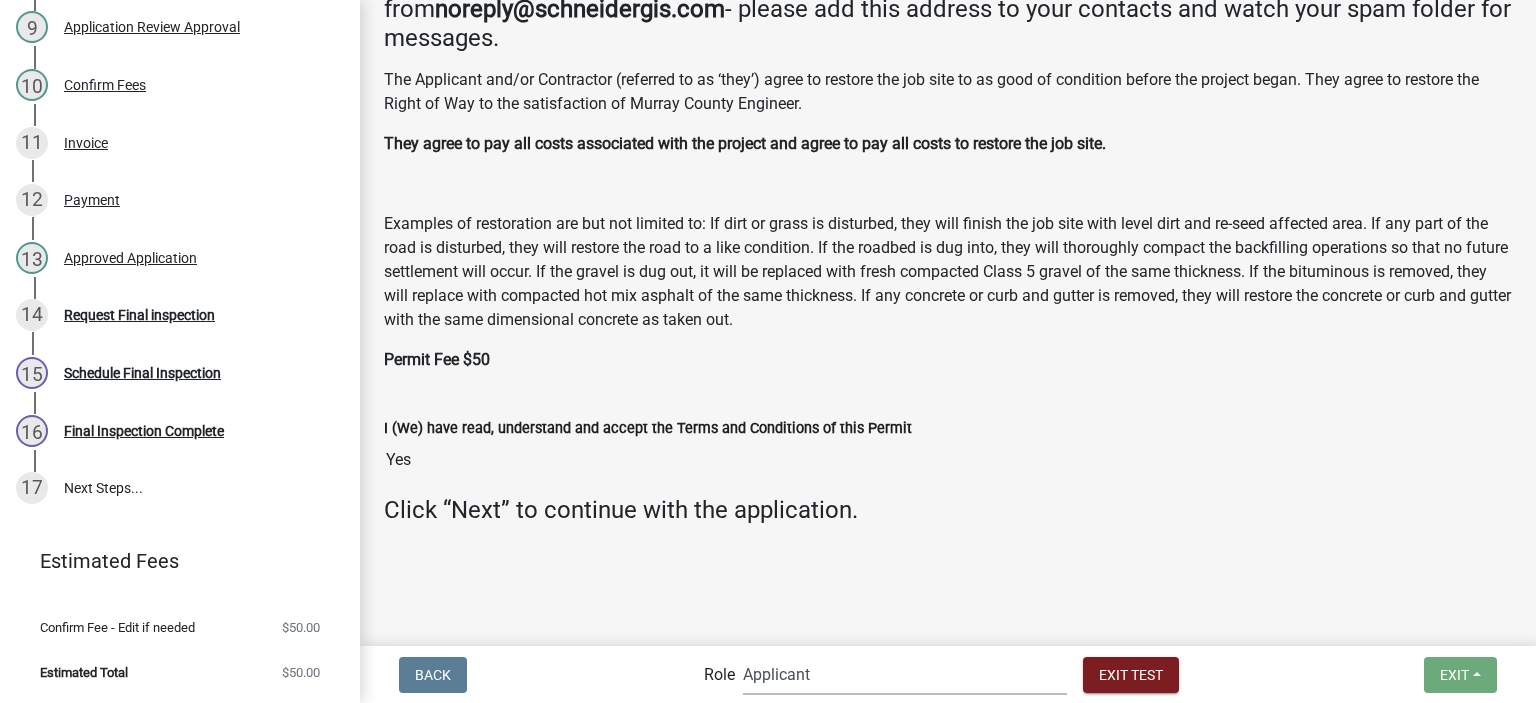 click on "Applicant   Highway Department Admin   Admin   Highway Department Maintenance Supervisor   Highway Department Engineer" at bounding box center [905, 674] 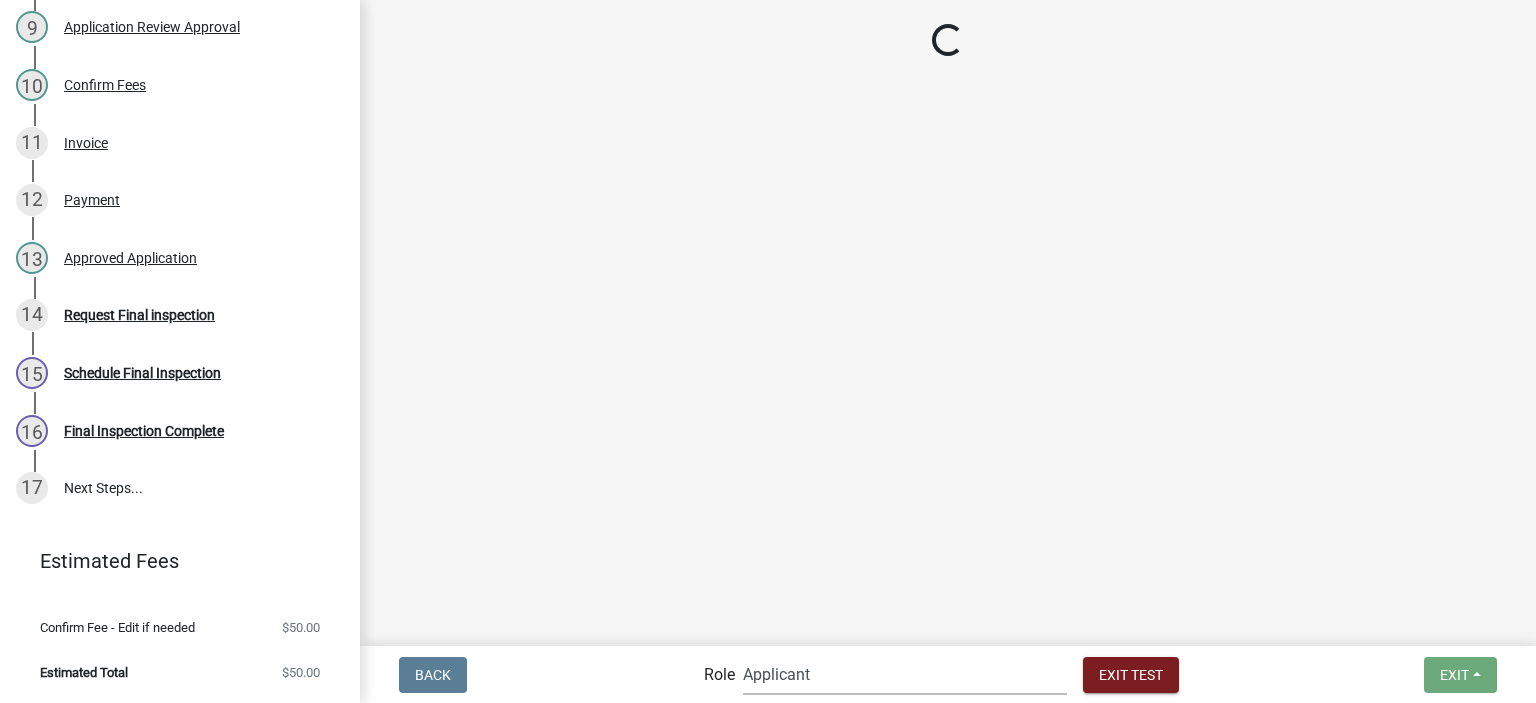 scroll, scrollTop: 0, scrollLeft: 0, axis: both 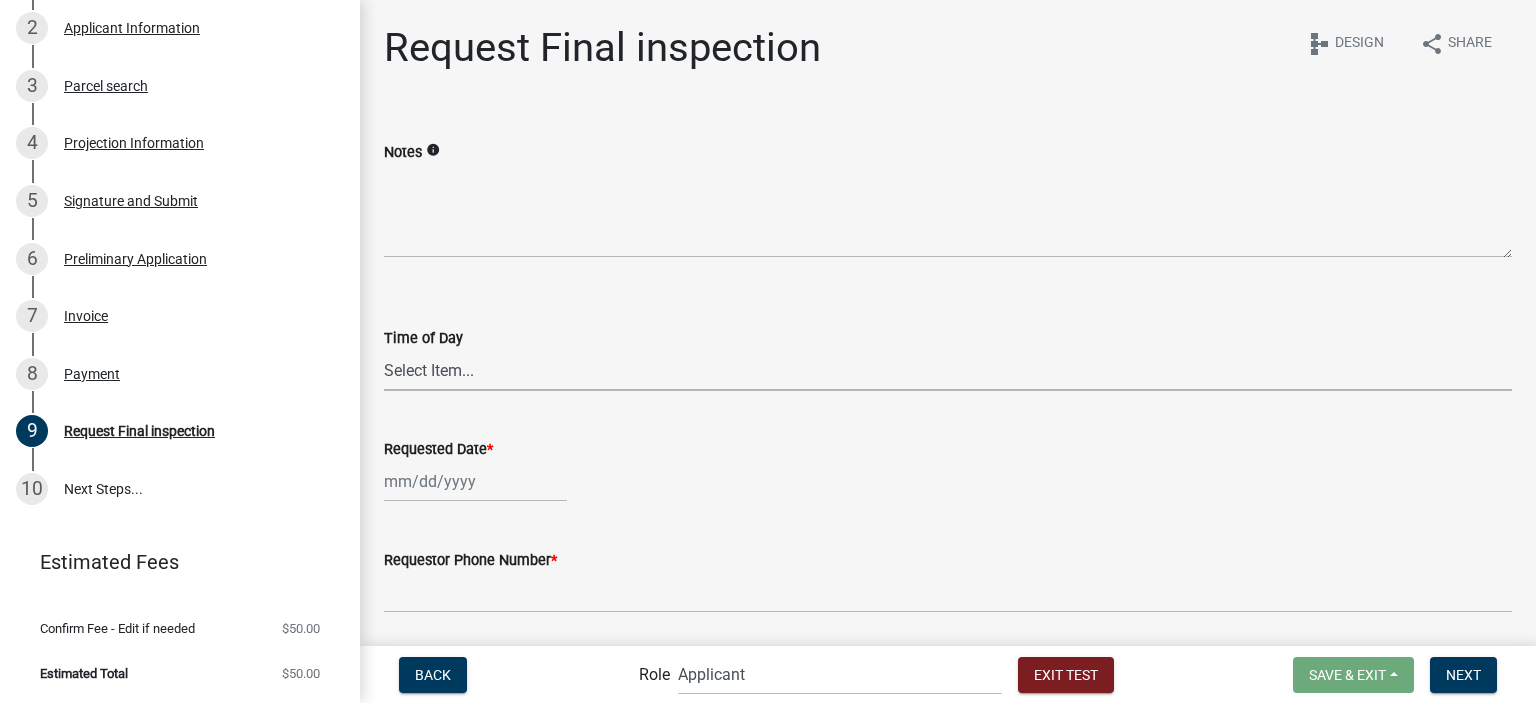 click on "Select Item...   AM   PM" at bounding box center (948, 370) 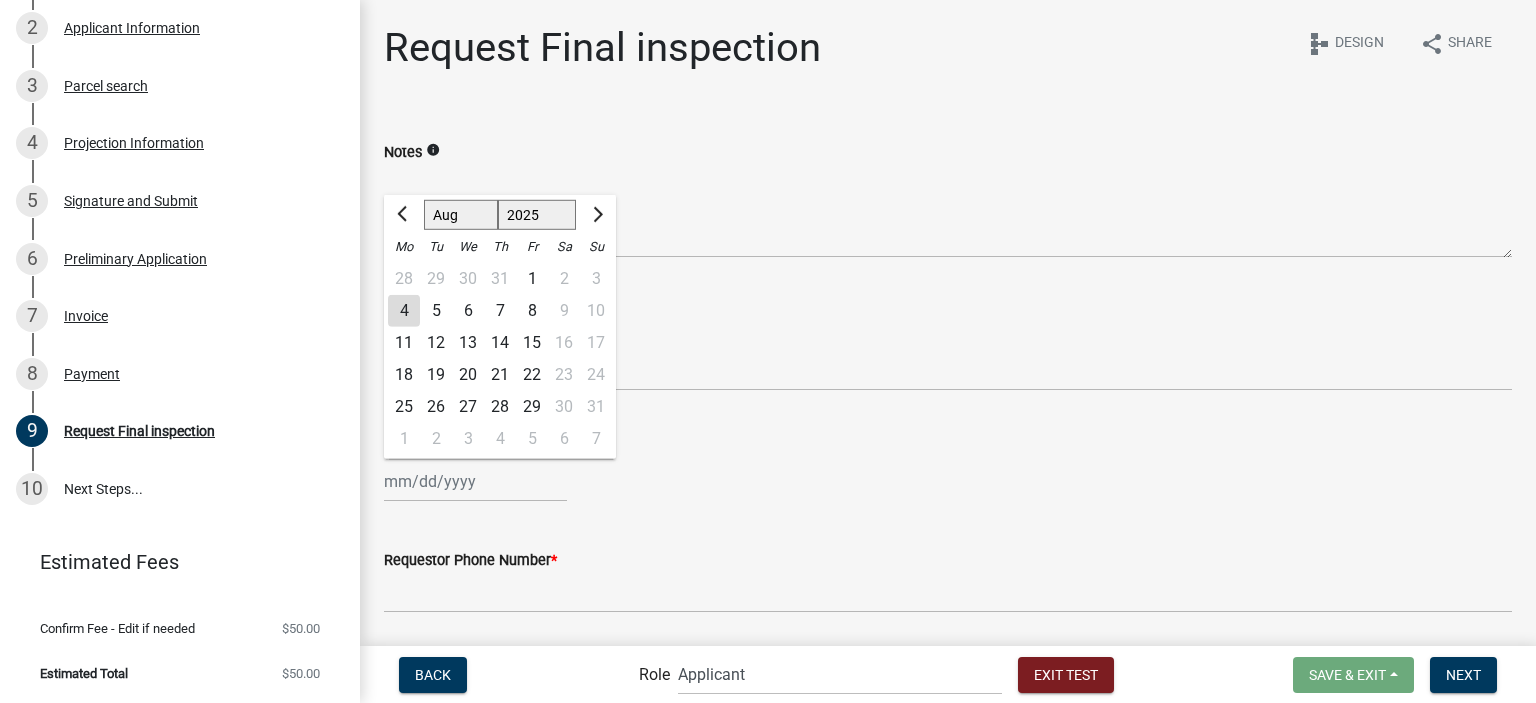 click on "6" 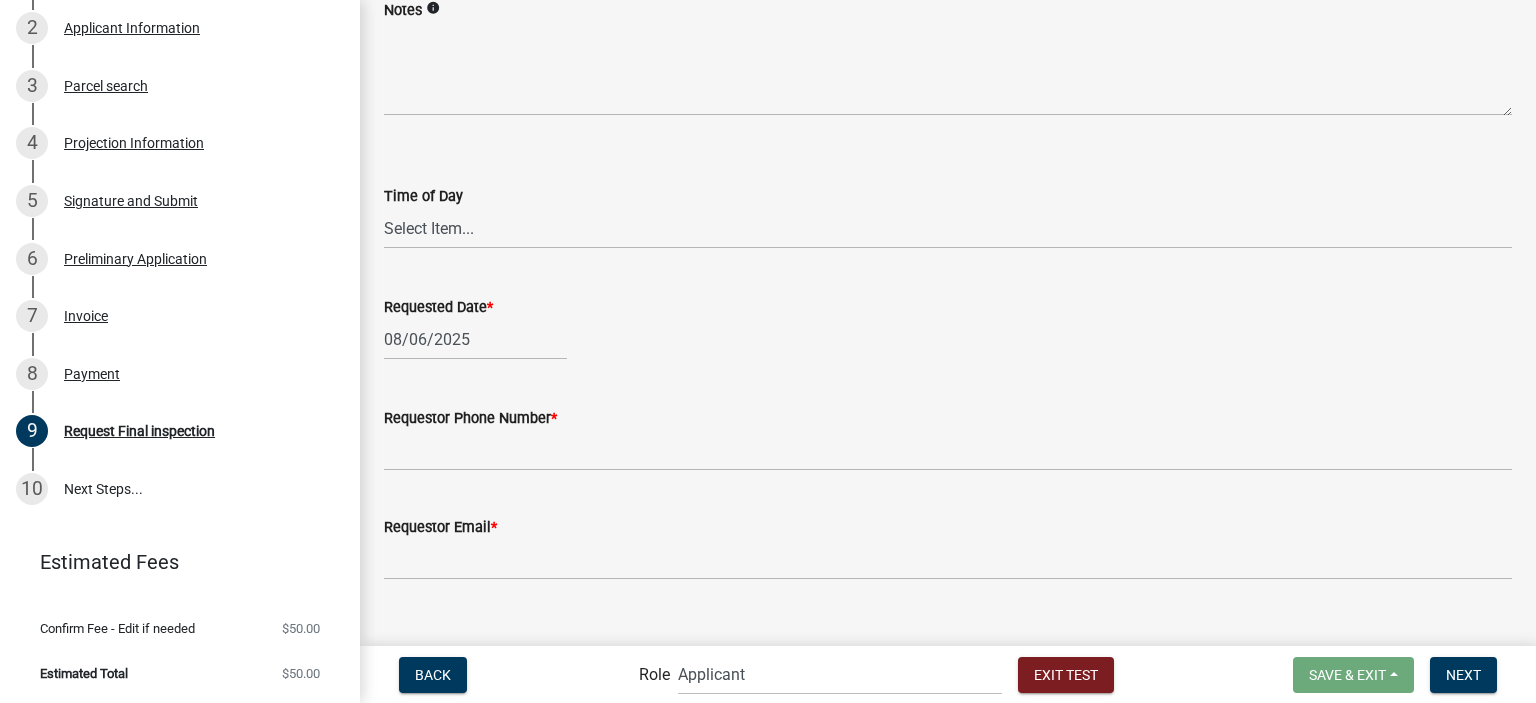 scroll, scrollTop: 200, scrollLeft: 0, axis: vertical 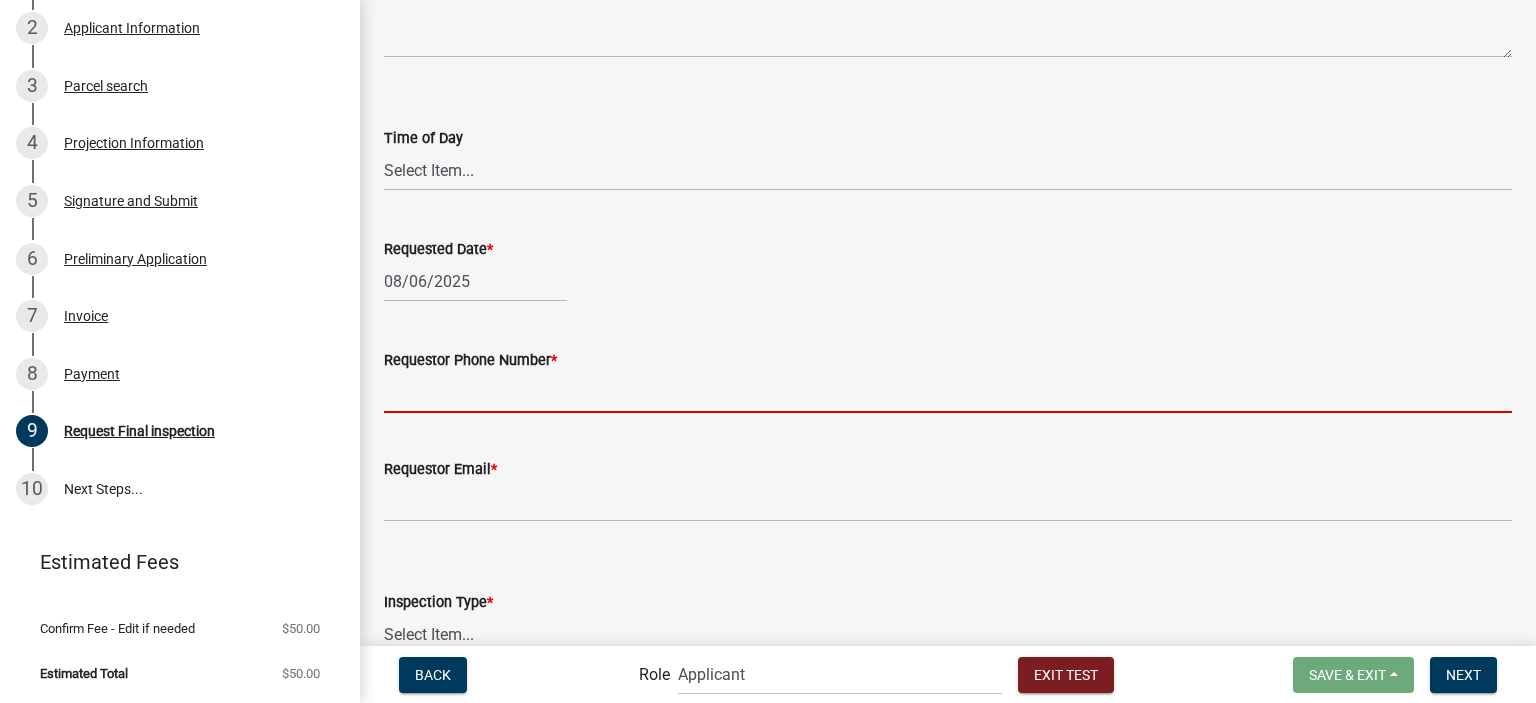 click on "Requestor Phone Number  *" at bounding box center (948, 392) 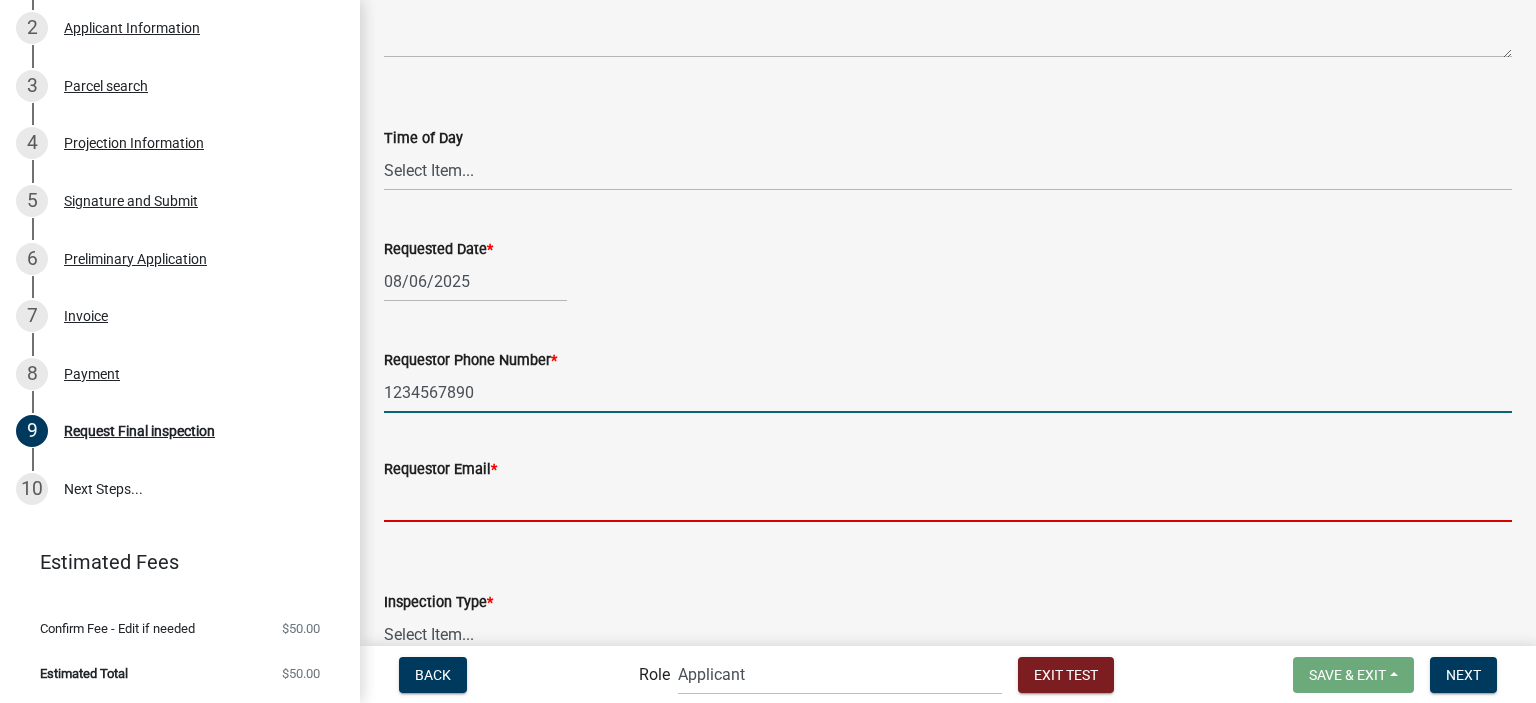 click on "Requestor Email  *" at bounding box center (948, 501) 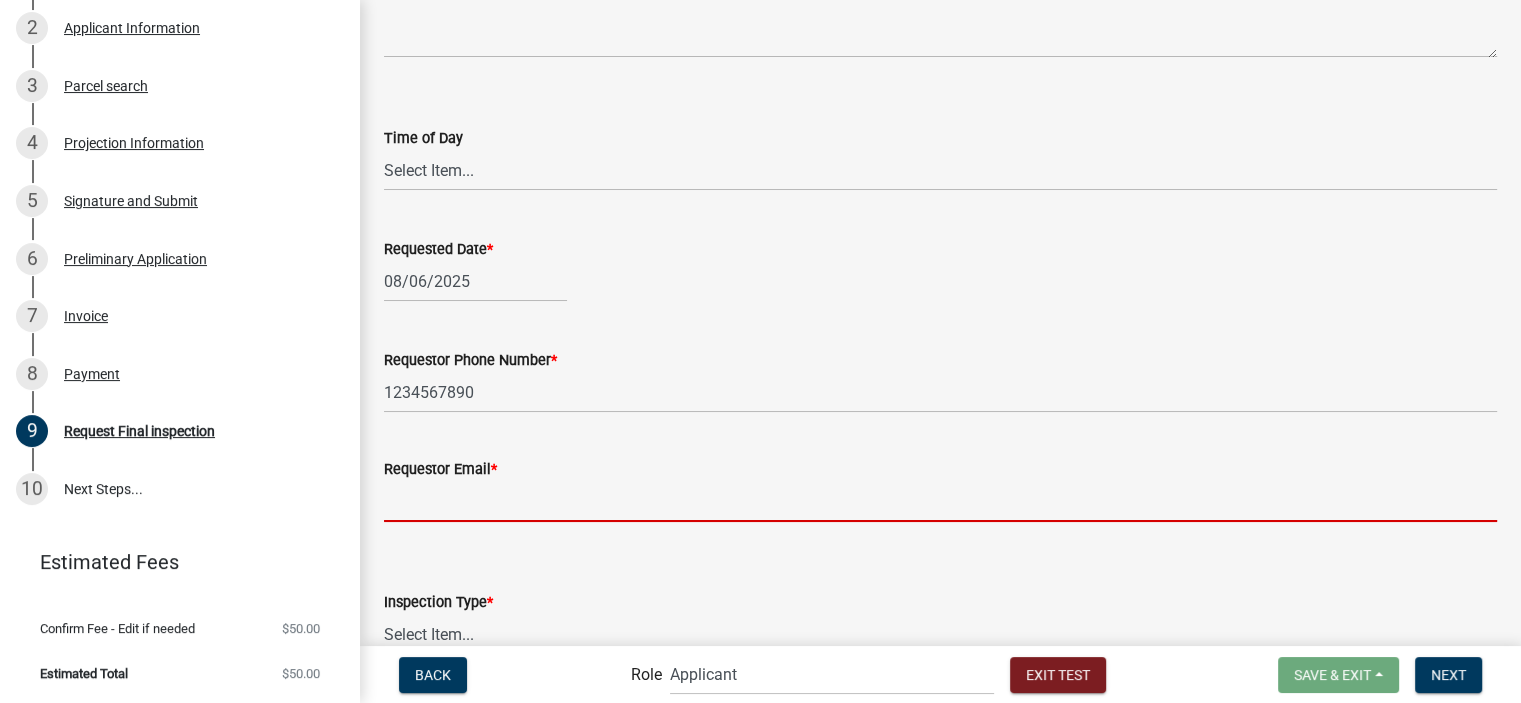 type on "requestor@email.com" 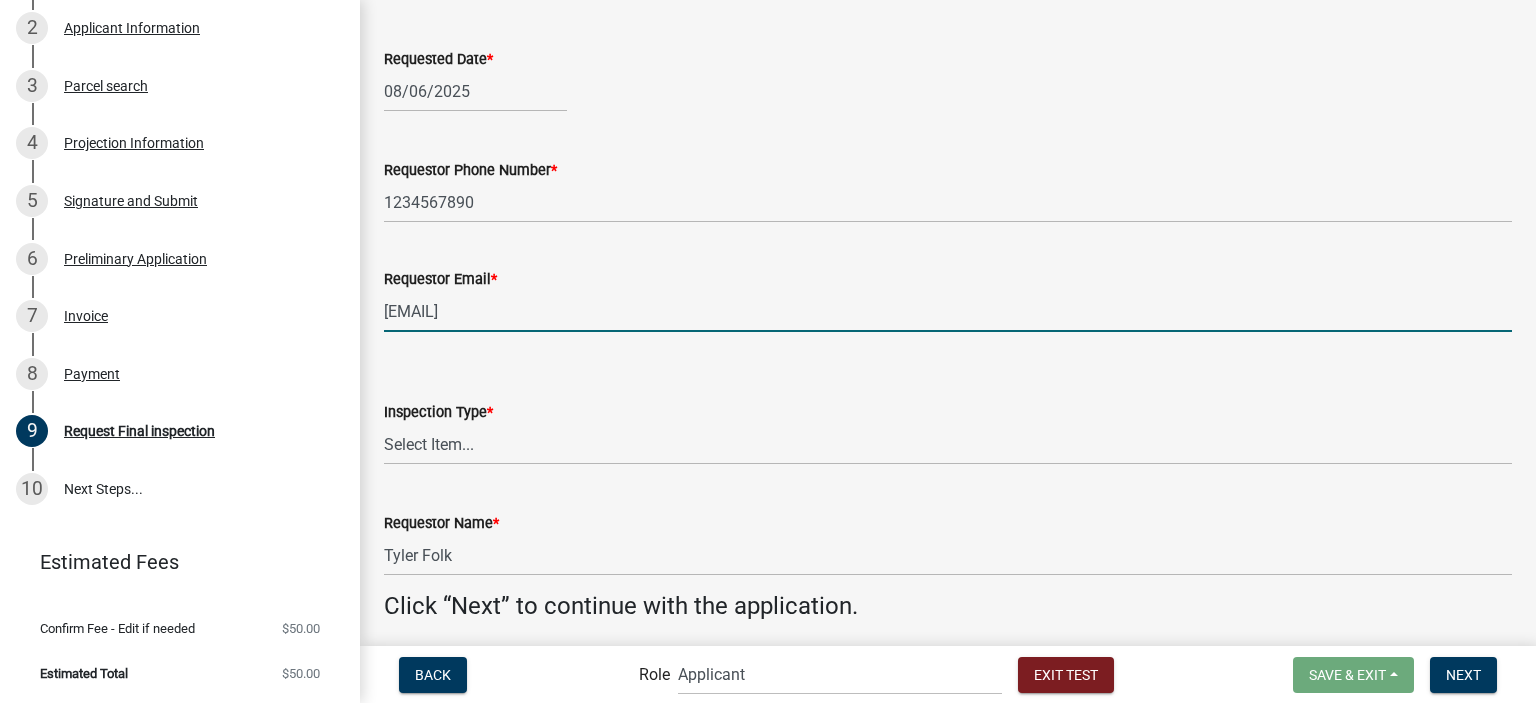 scroll, scrollTop: 400, scrollLeft: 0, axis: vertical 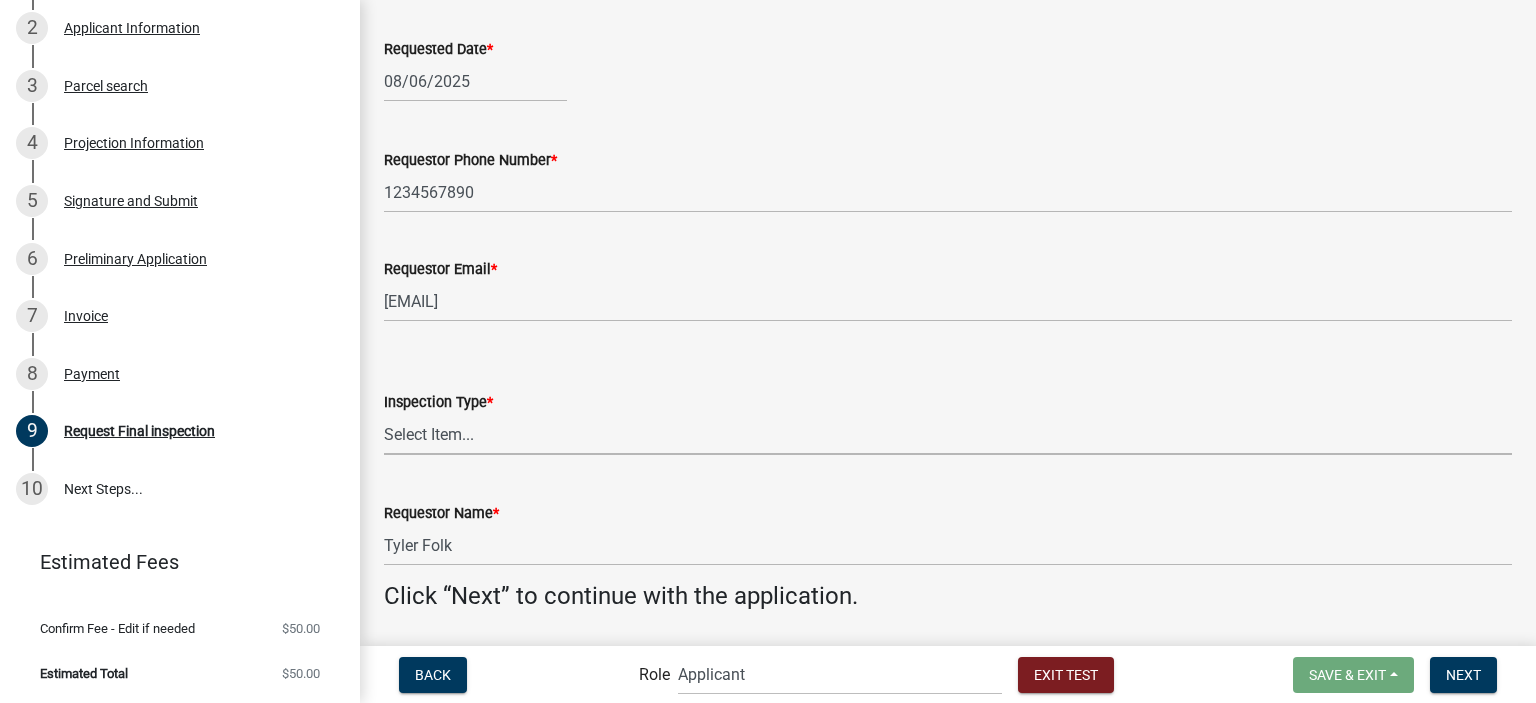 click on "Select Item...   Final" at bounding box center (948, 434) 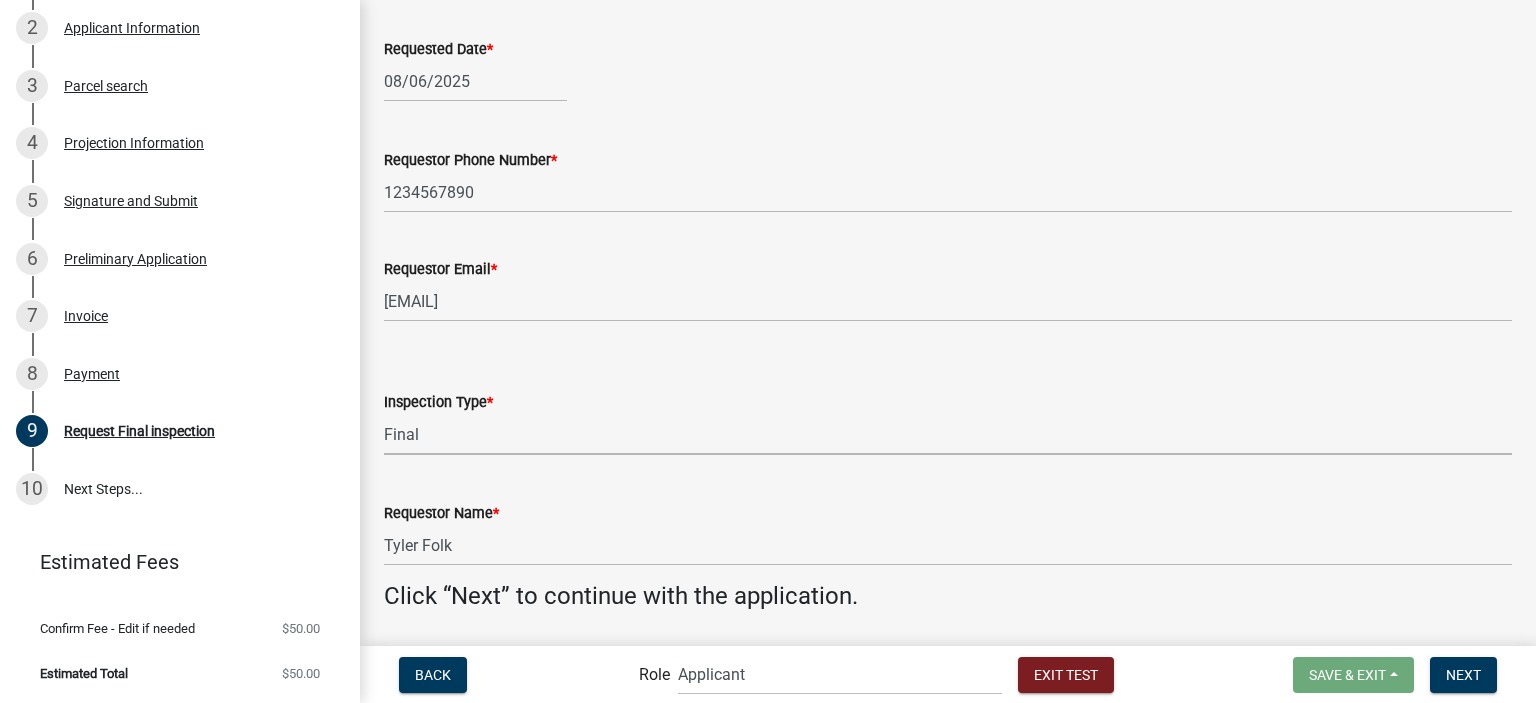 click on "Select Item...   Final" at bounding box center (948, 434) 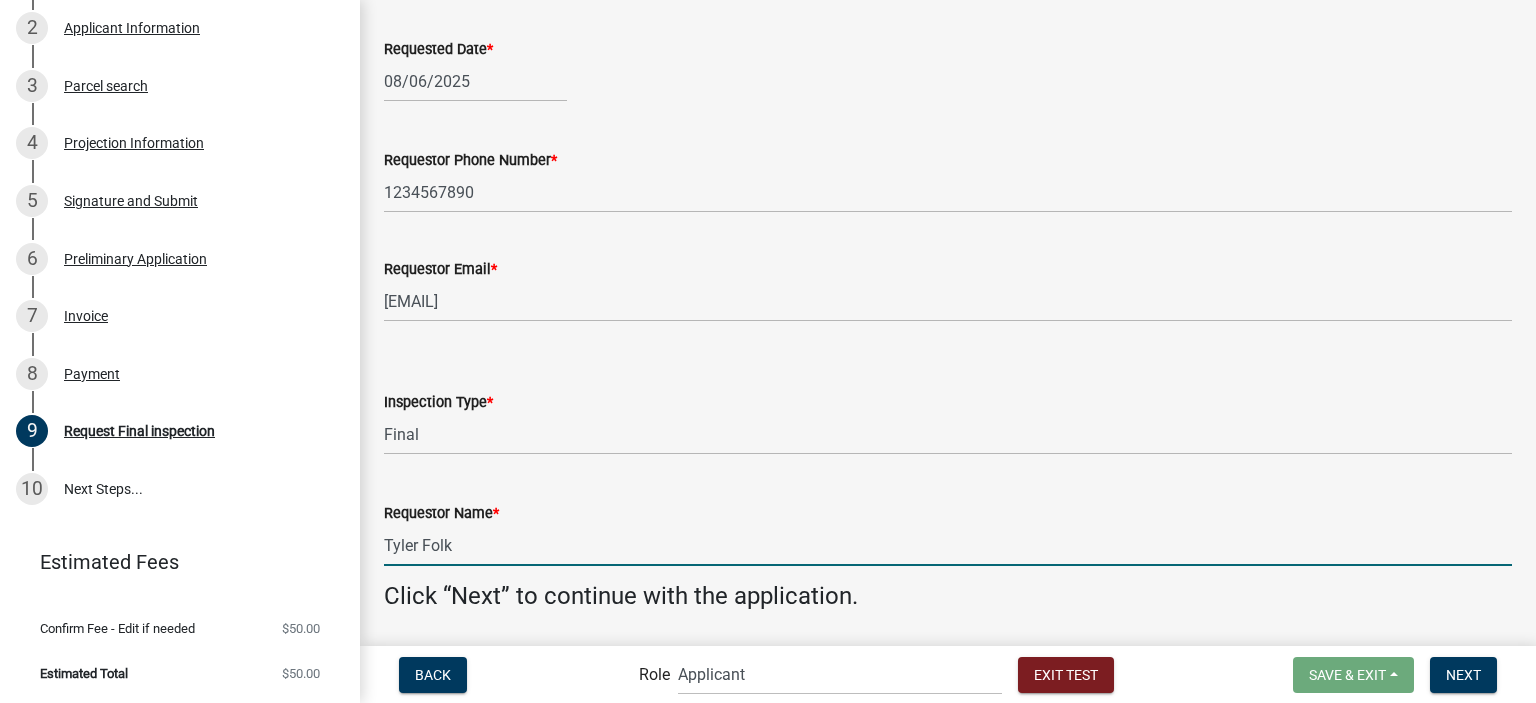 click on "Tyler Folk" at bounding box center [948, 545] 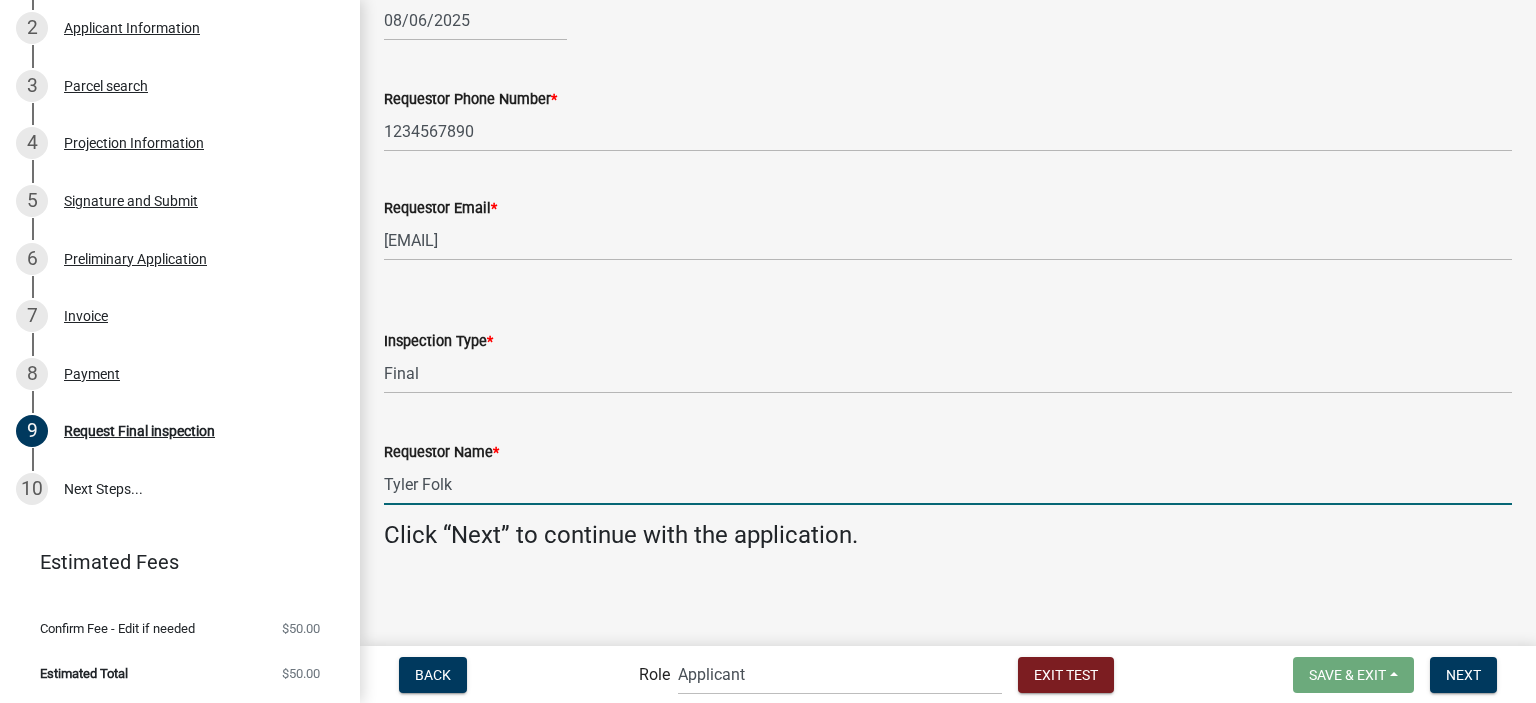 scroll, scrollTop: 0, scrollLeft: 0, axis: both 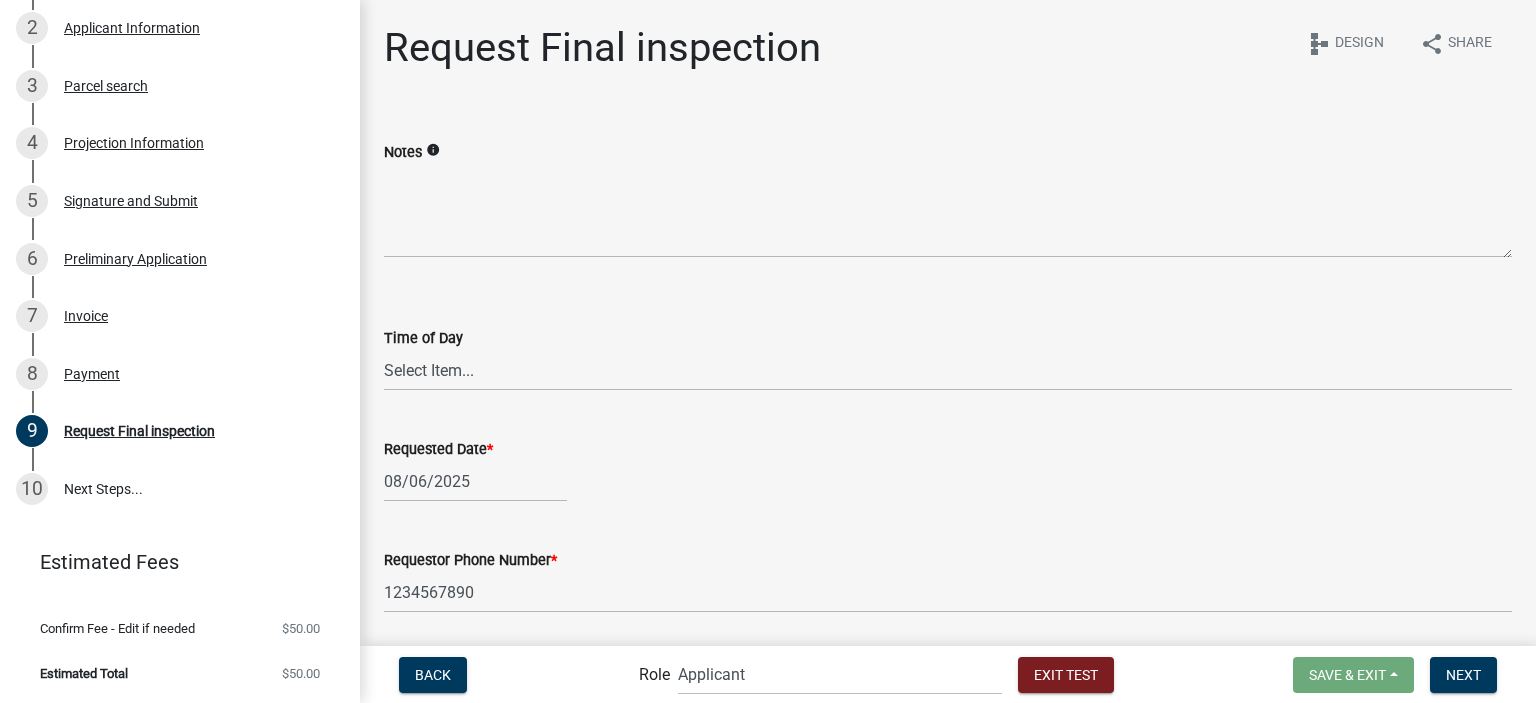 click on "Notes   info" 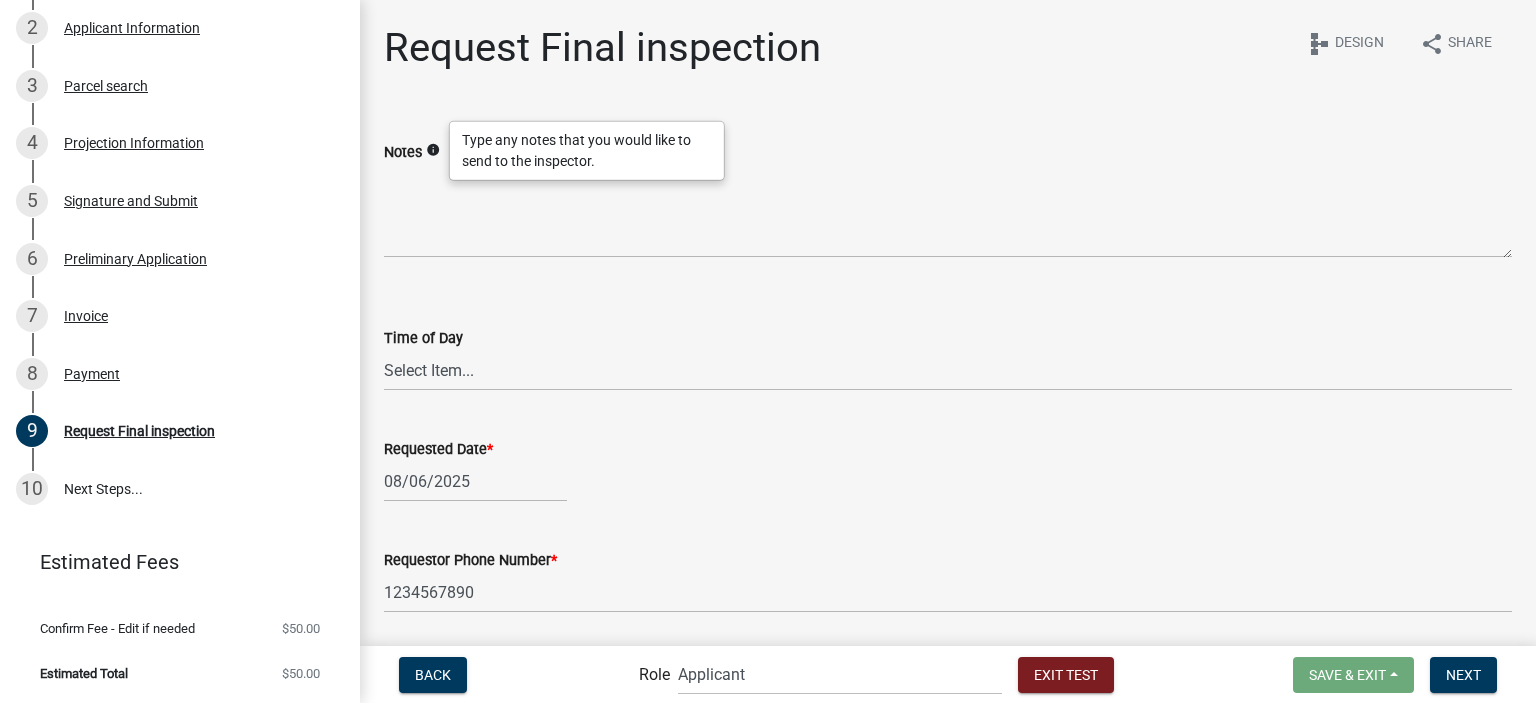 click on "info" 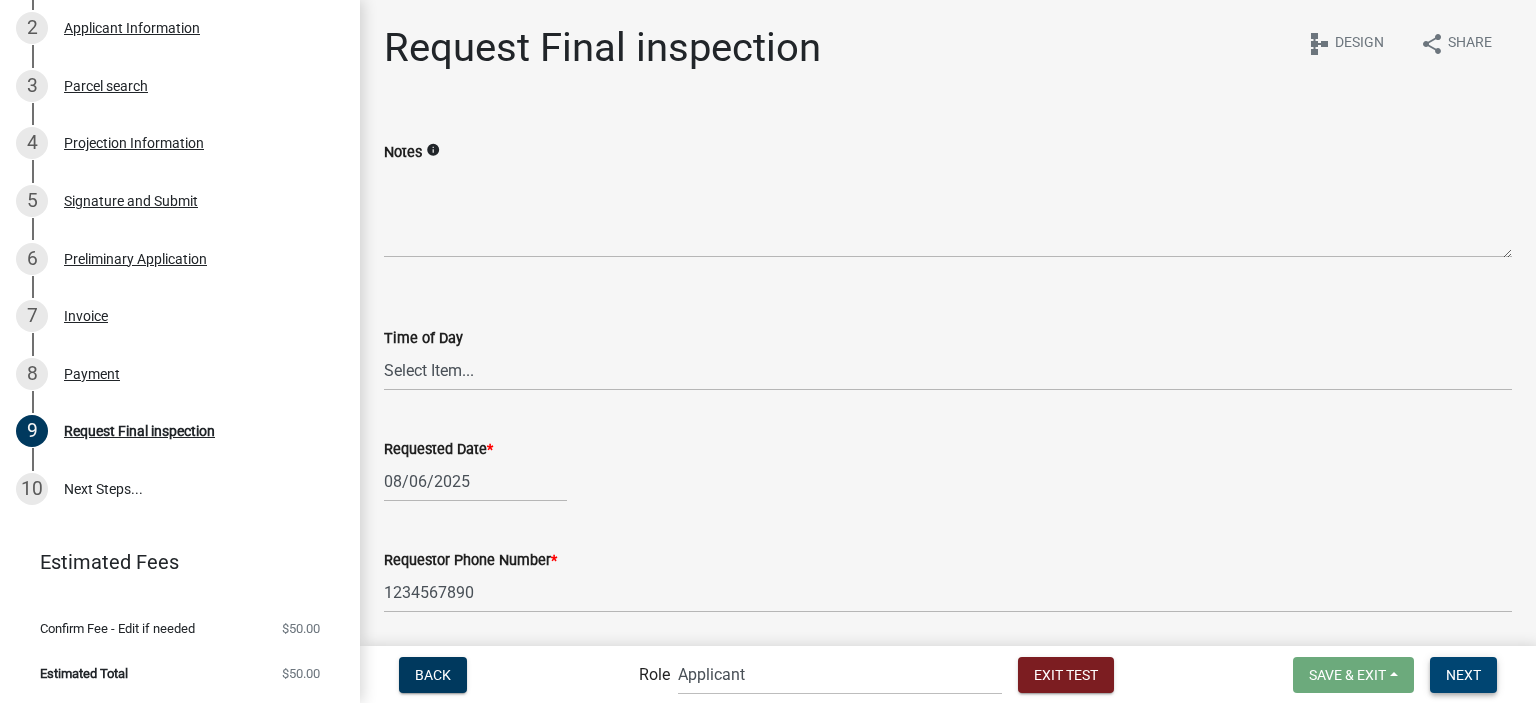 click on "Next" at bounding box center [1463, 674] 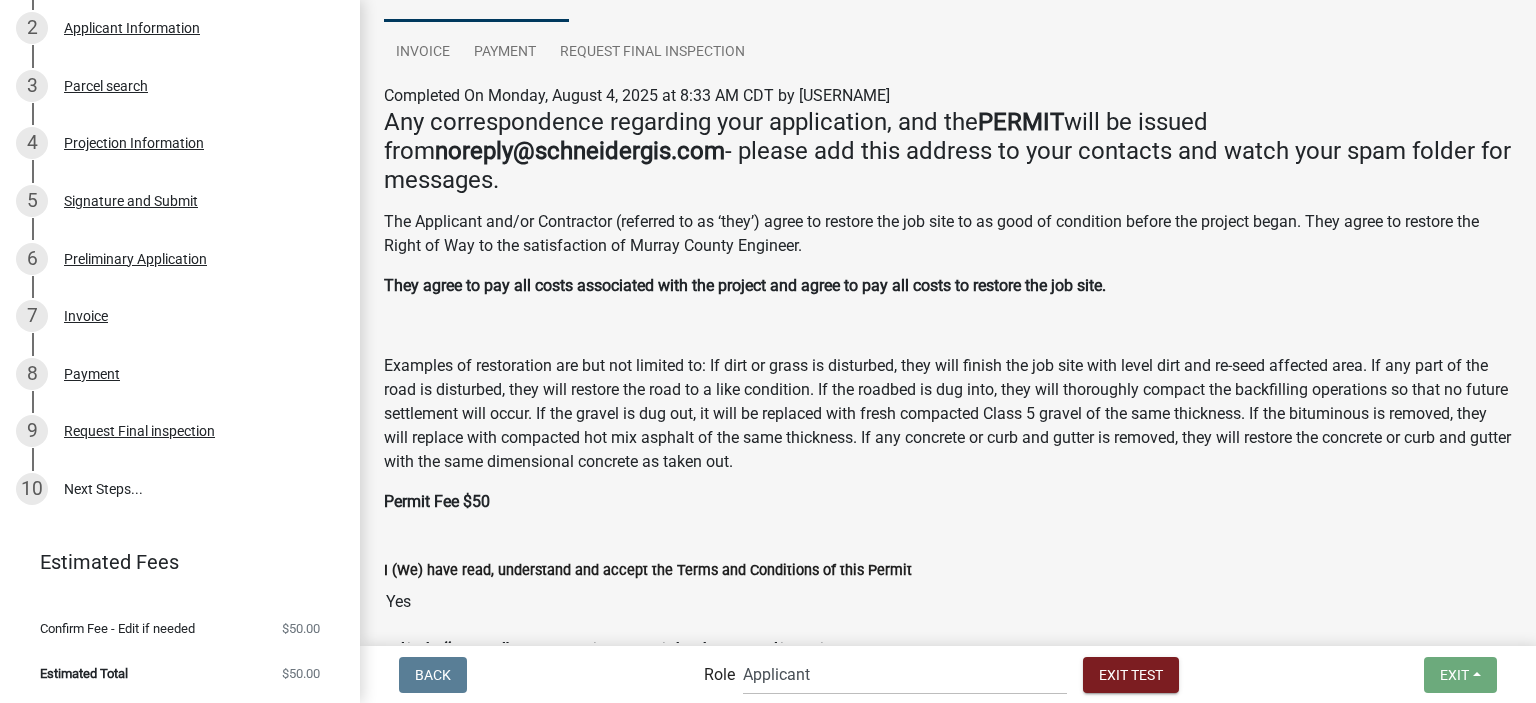 scroll, scrollTop: 336, scrollLeft: 0, axis: vertical 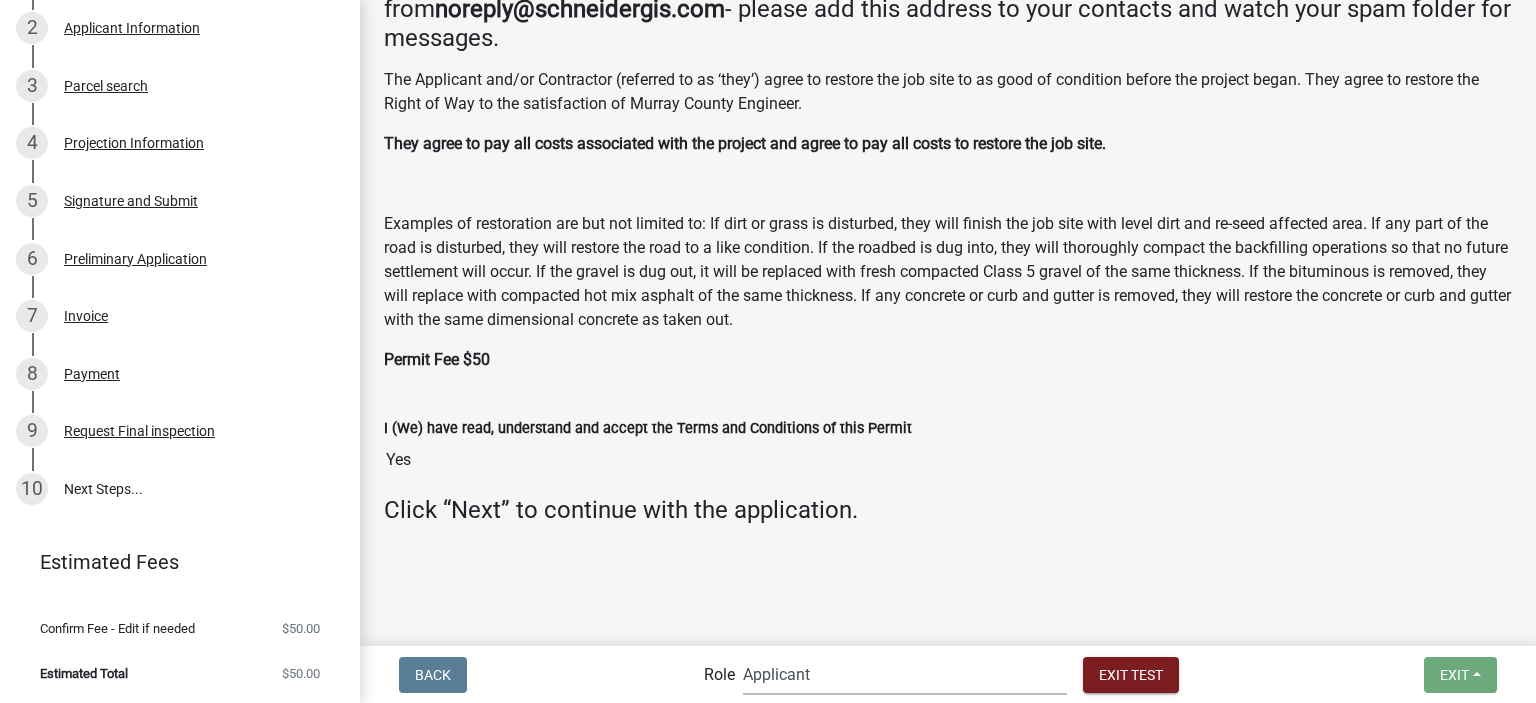 click on "Applicant   Highway Department Admin   Admin   Highway Department Maintenance Supervisor   Highway Department Engineer" at bounding box center (905, 674) 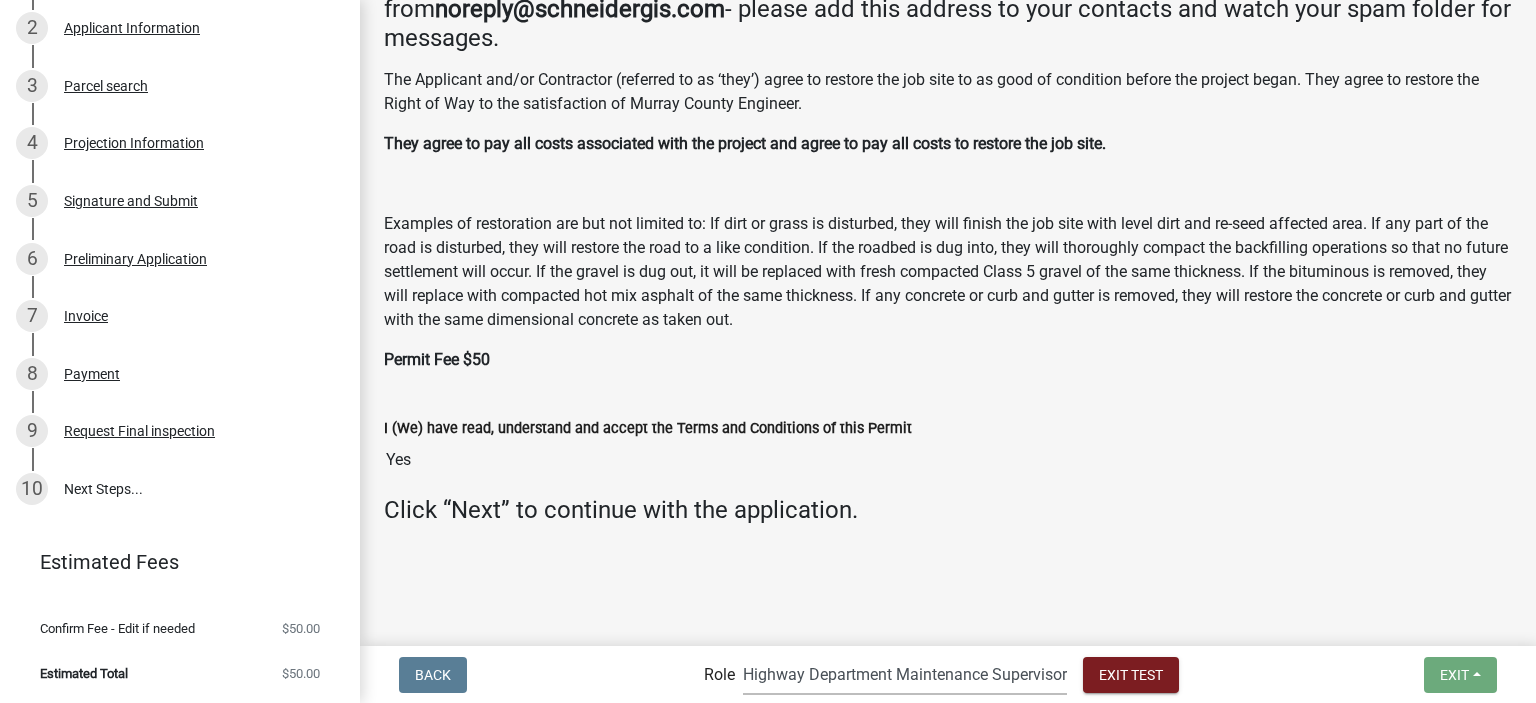 click on "Applicant   Highway Department Admin   Admin   Highway Department Maintenance Supervisor   Highway Department Engineer" at bounding box center (905, 674) 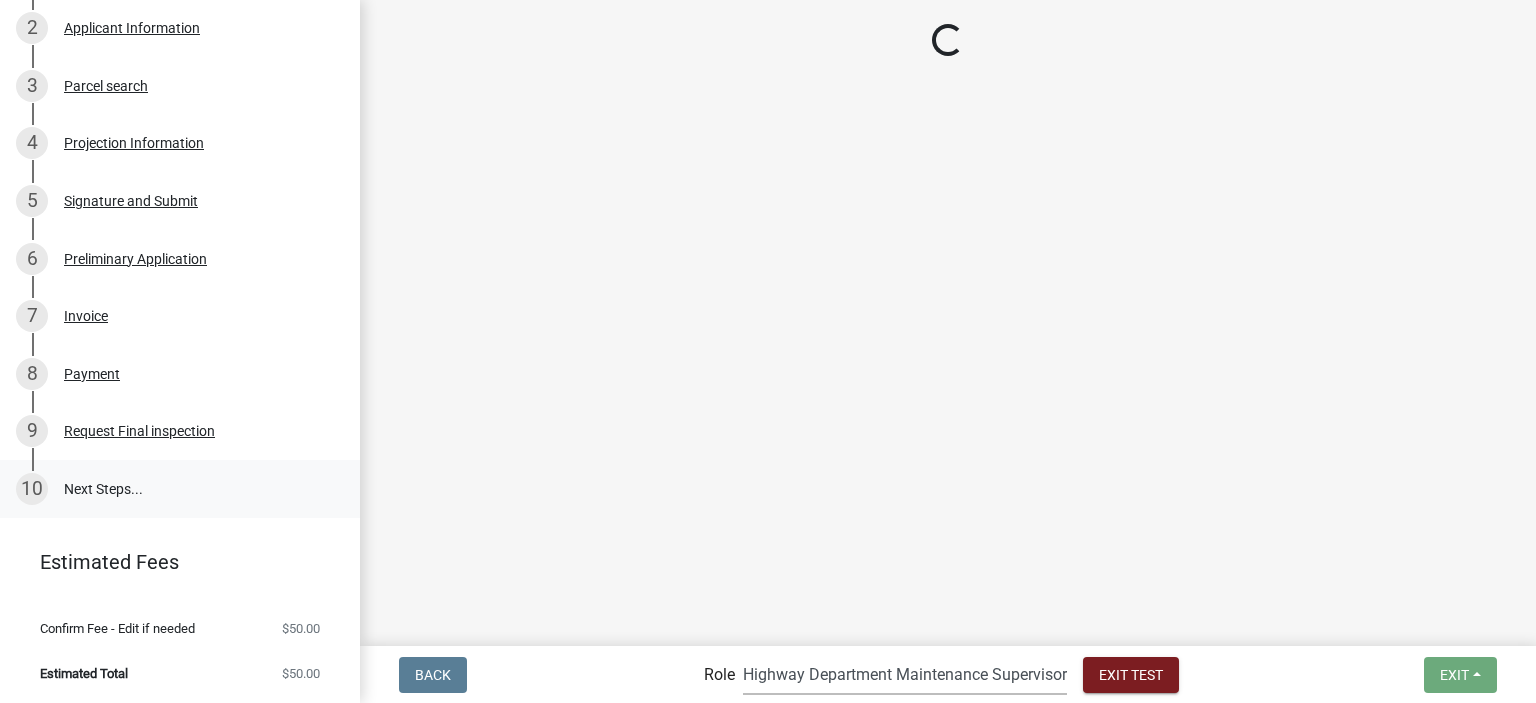 scroll, scrollTop: 780, scrollLeft: 0, axis: vertical 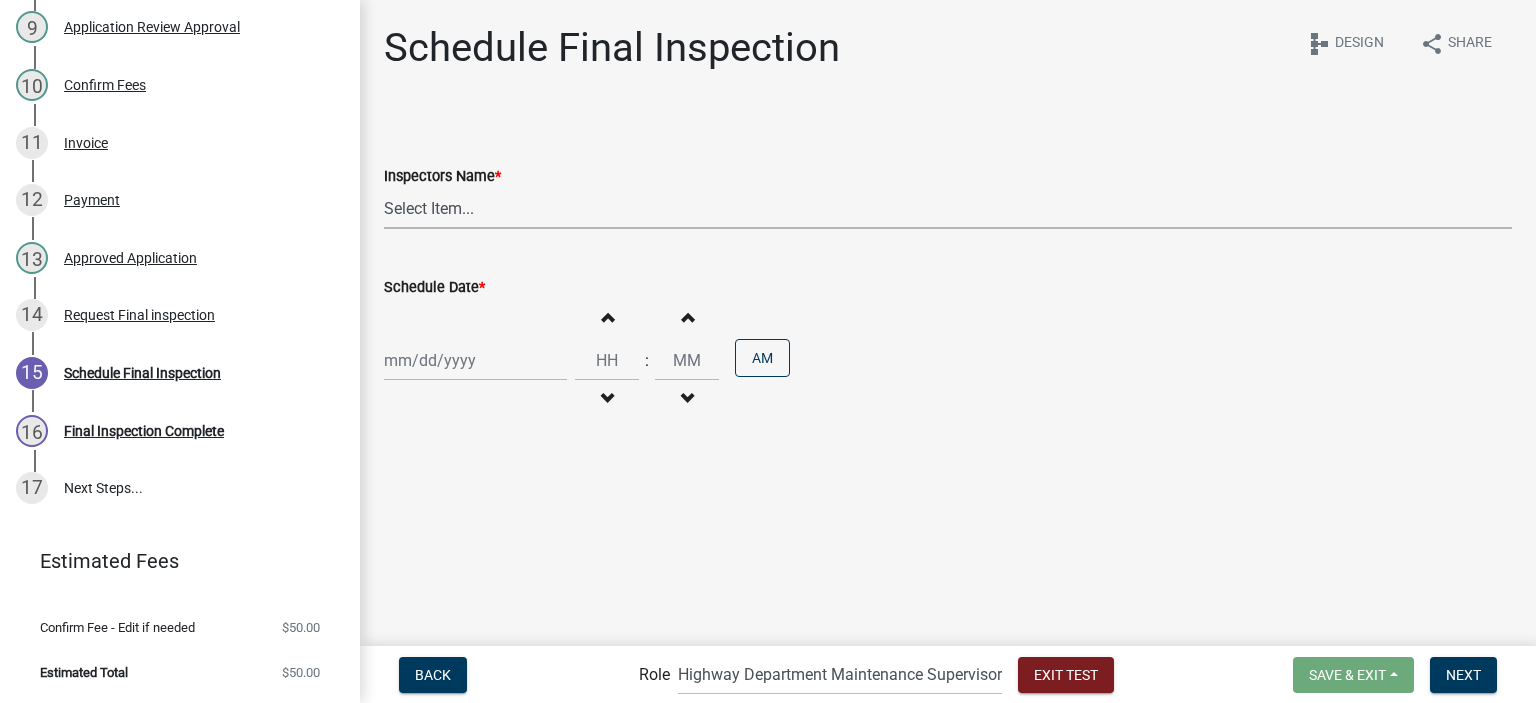 click on "Select Item...   Lonn J (Lonn D Jackels)" at bounding box center [948, 208] 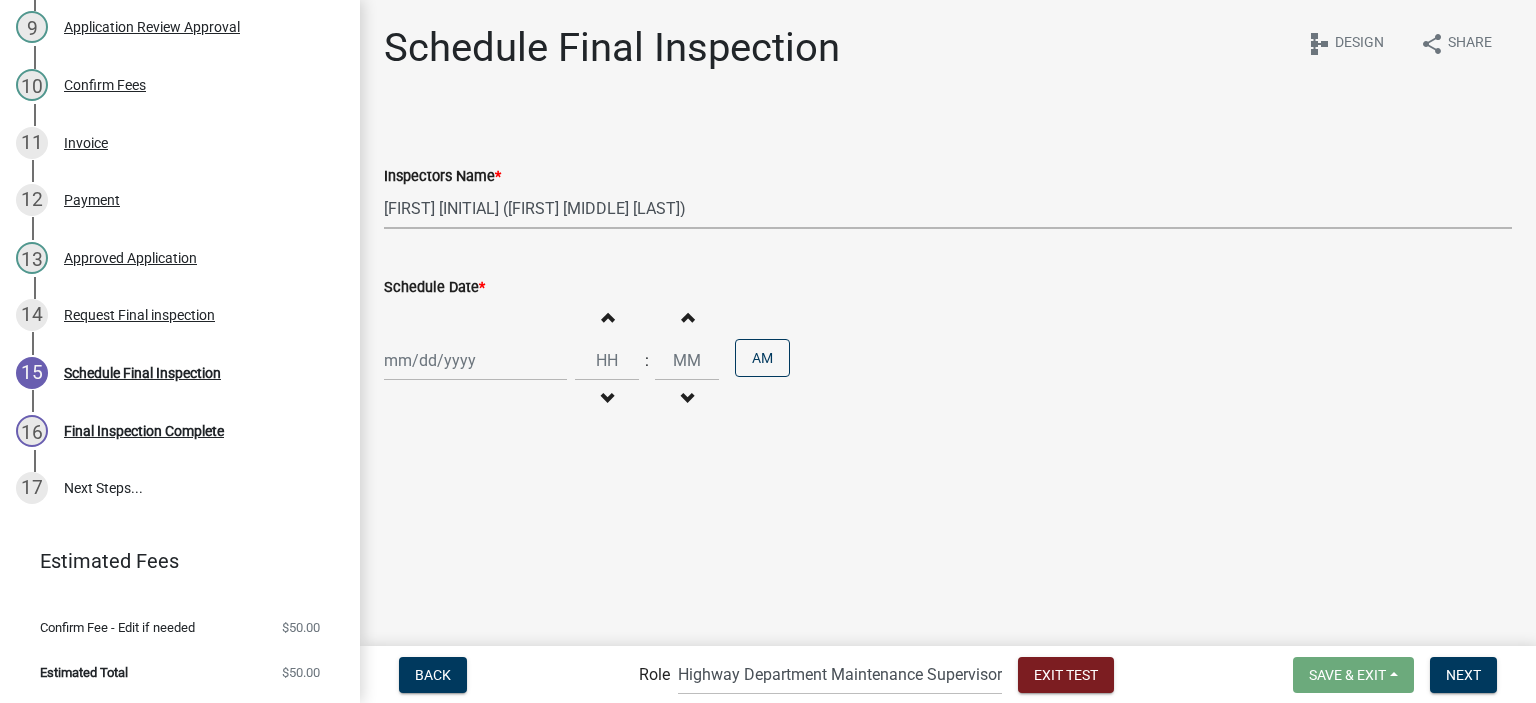 click on "Select Item...   Lonn J (Lonn D Jackels)" at bounding box center (948, 208) 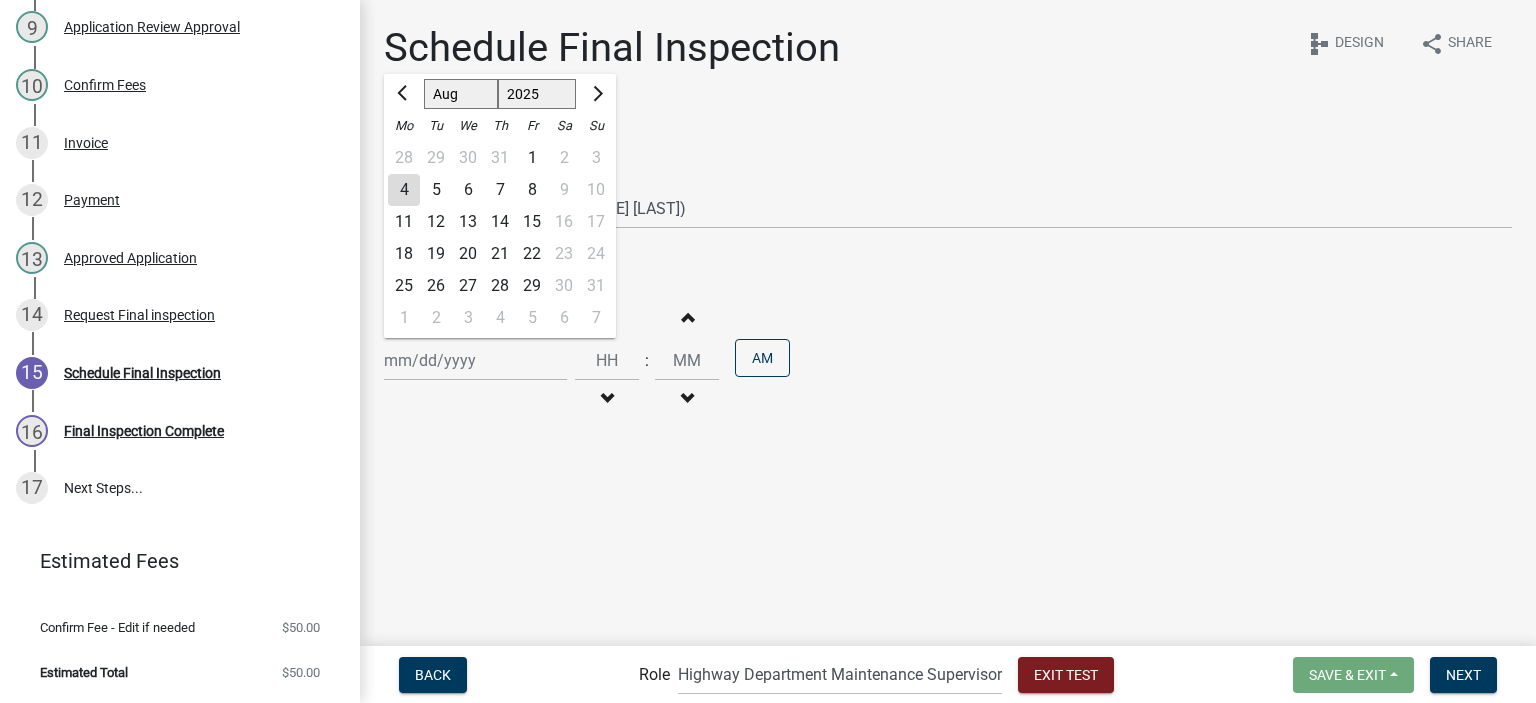 click on "6" 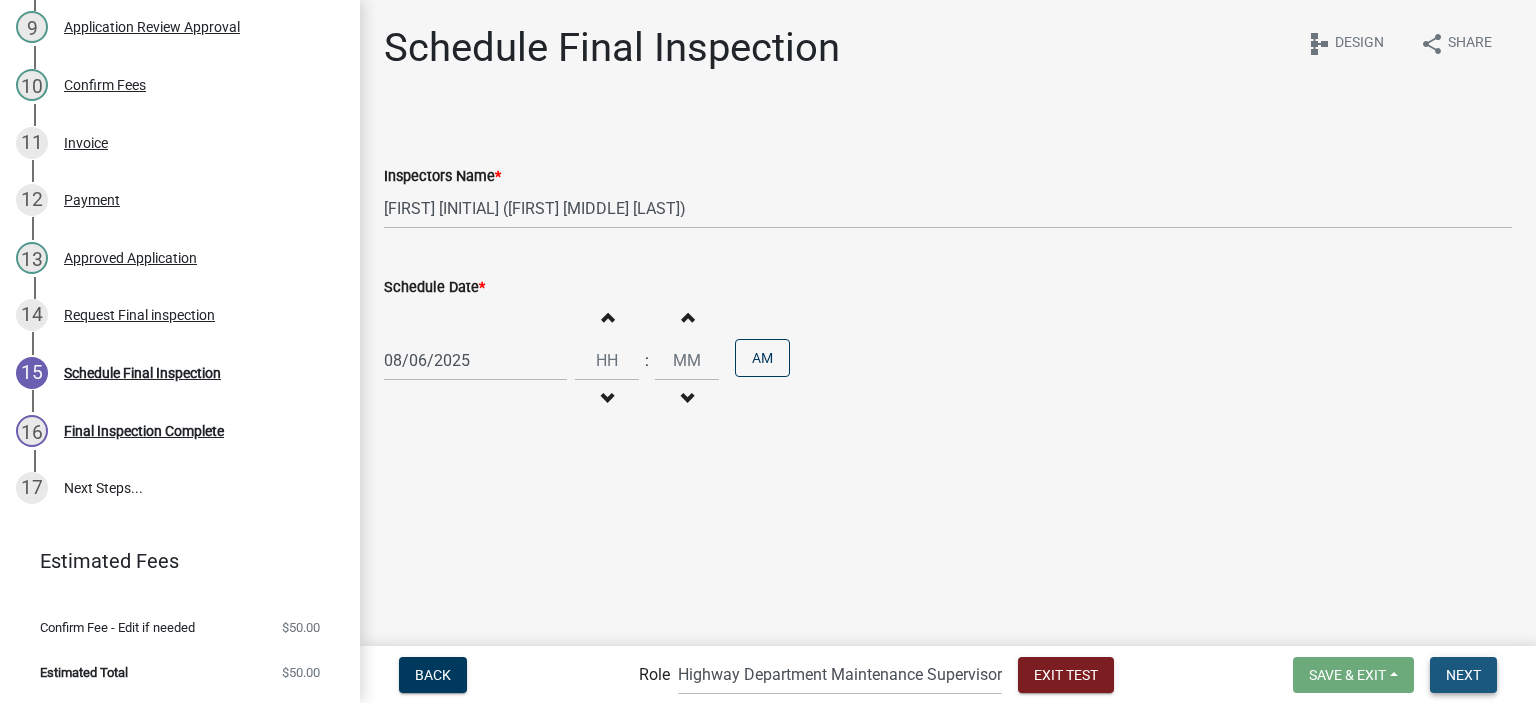 click on "Next" at bounding box center (1463, 674) 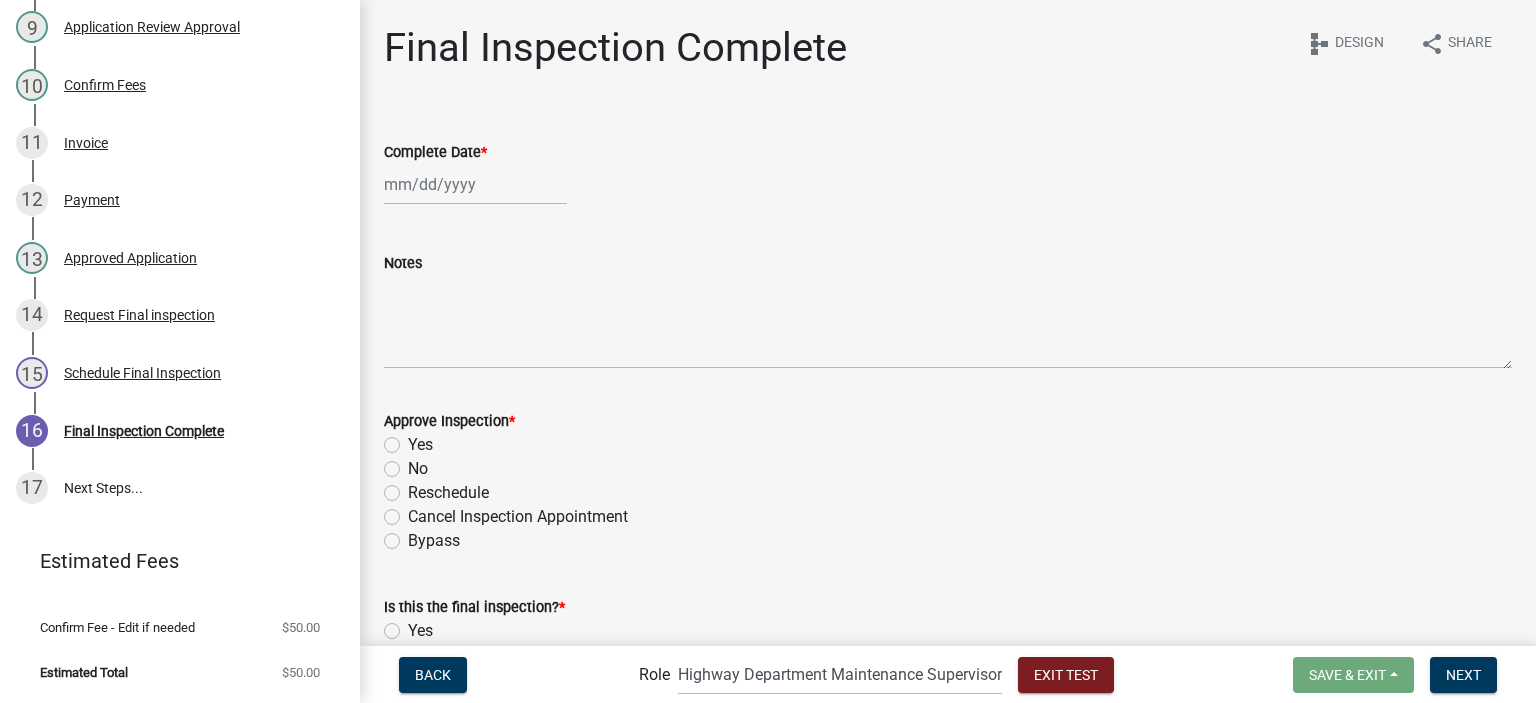 click on "Bypass" 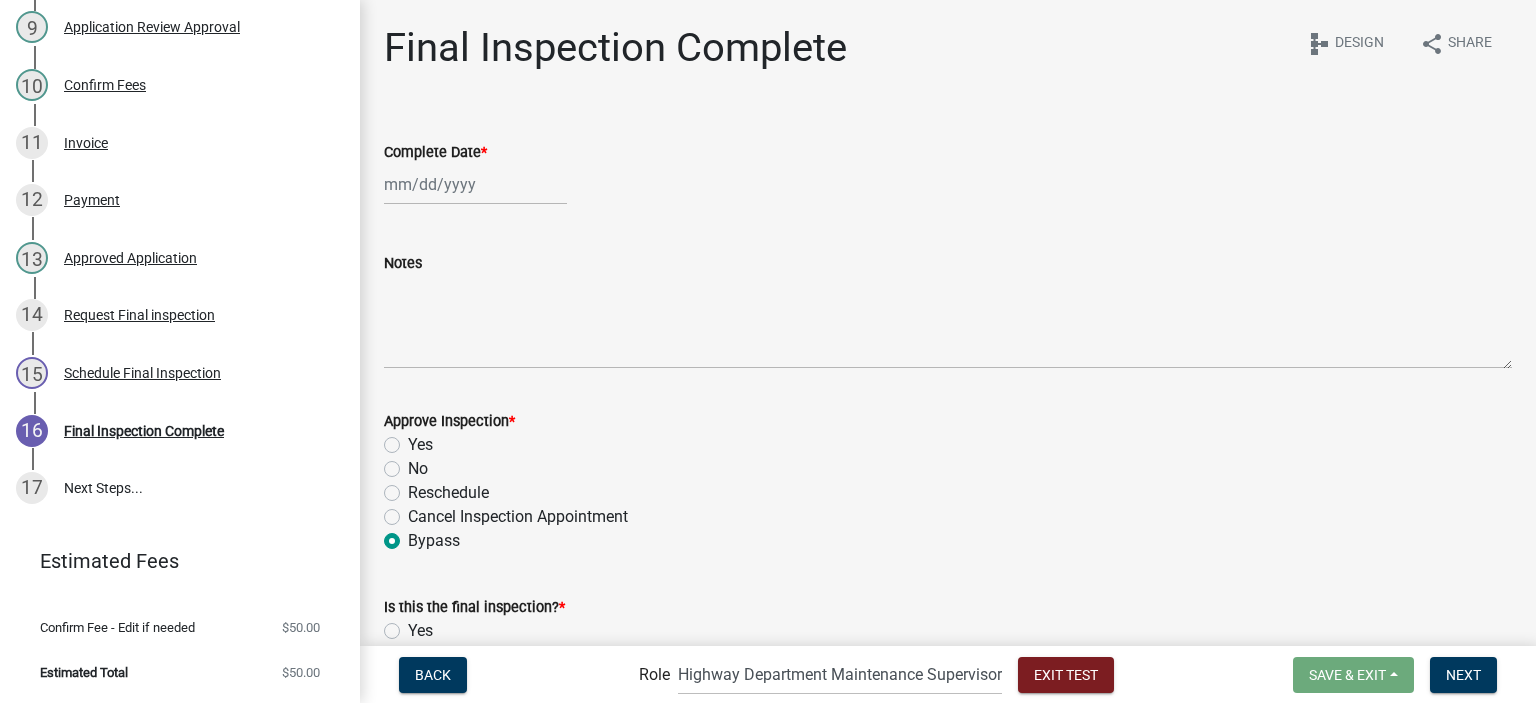 radio on "true" 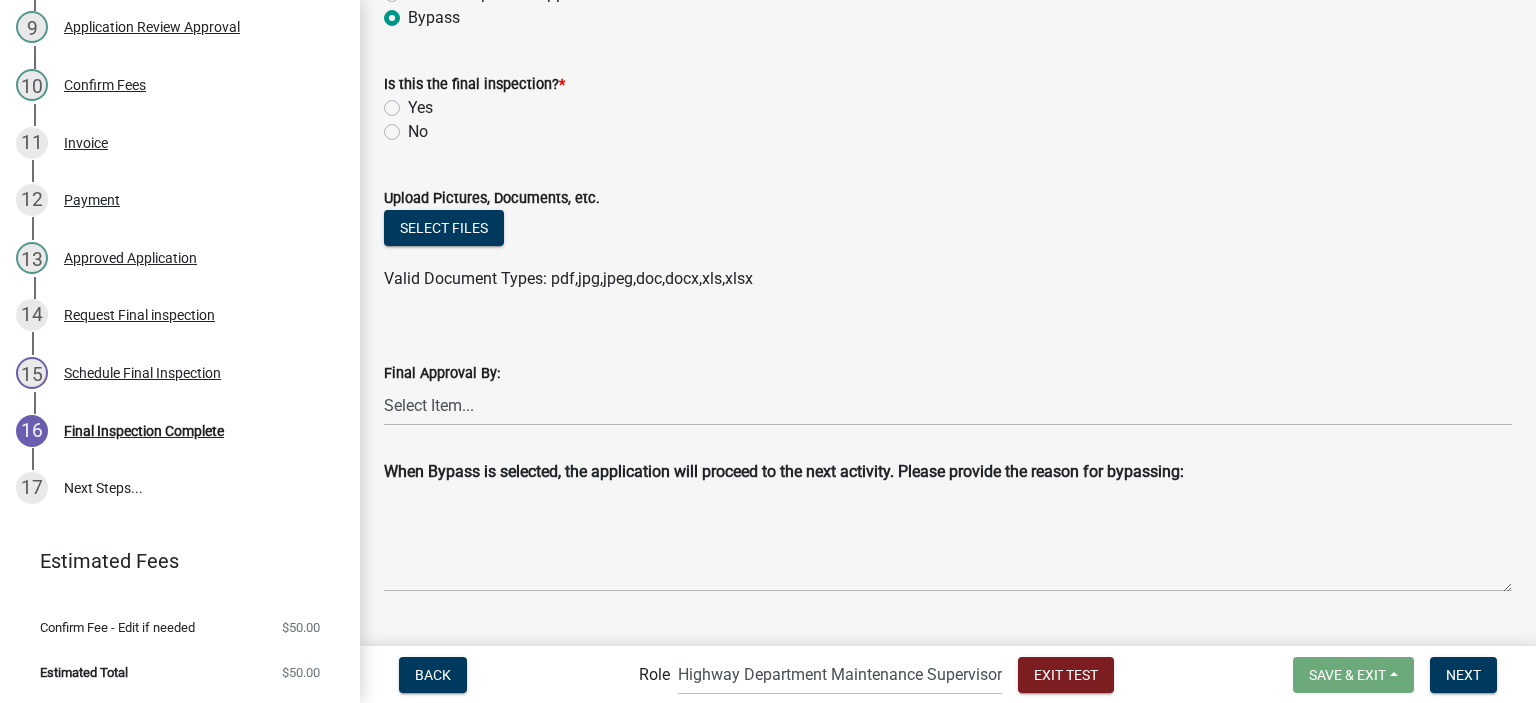 scroll, scrollTop: 557, scrollLeft: 0, axis: vertical 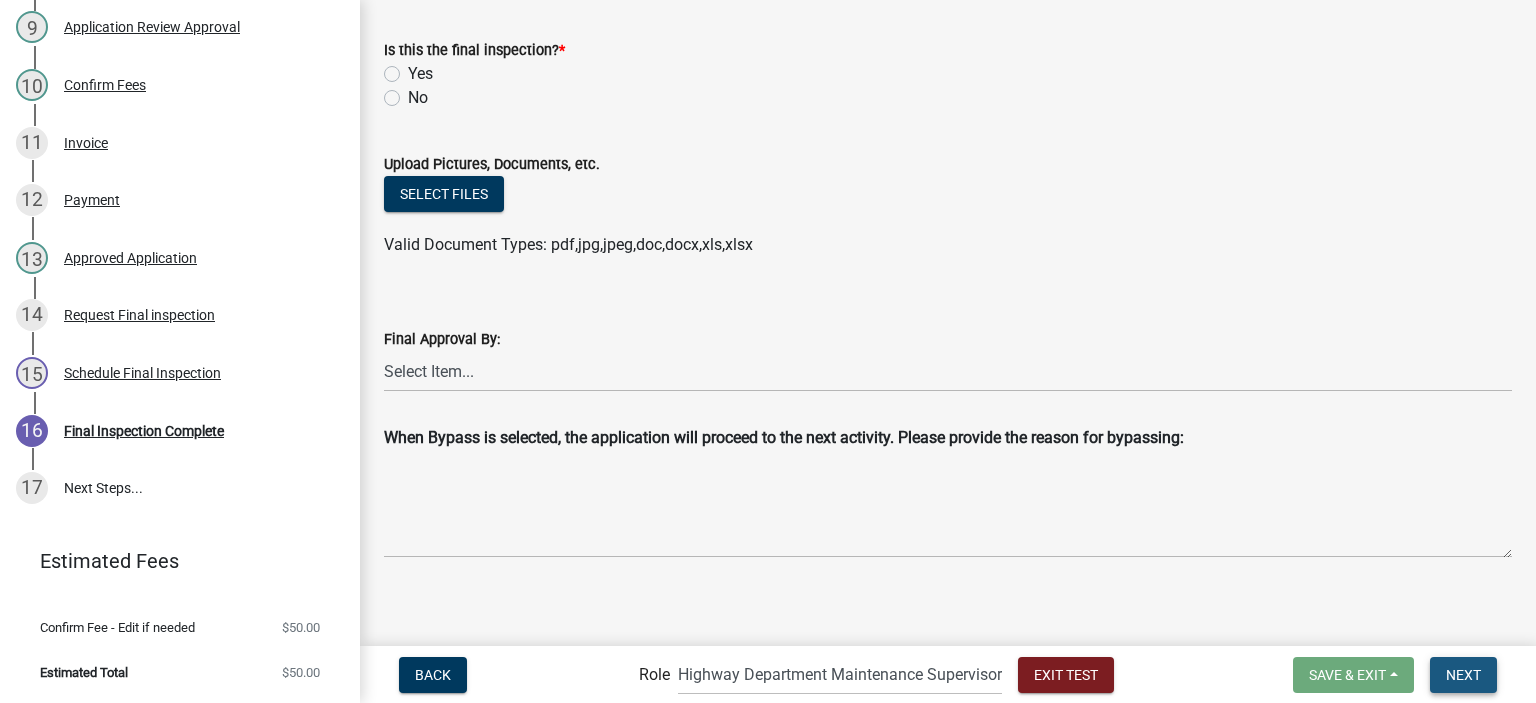 click on "Next" at bounding box center (1463, 674) 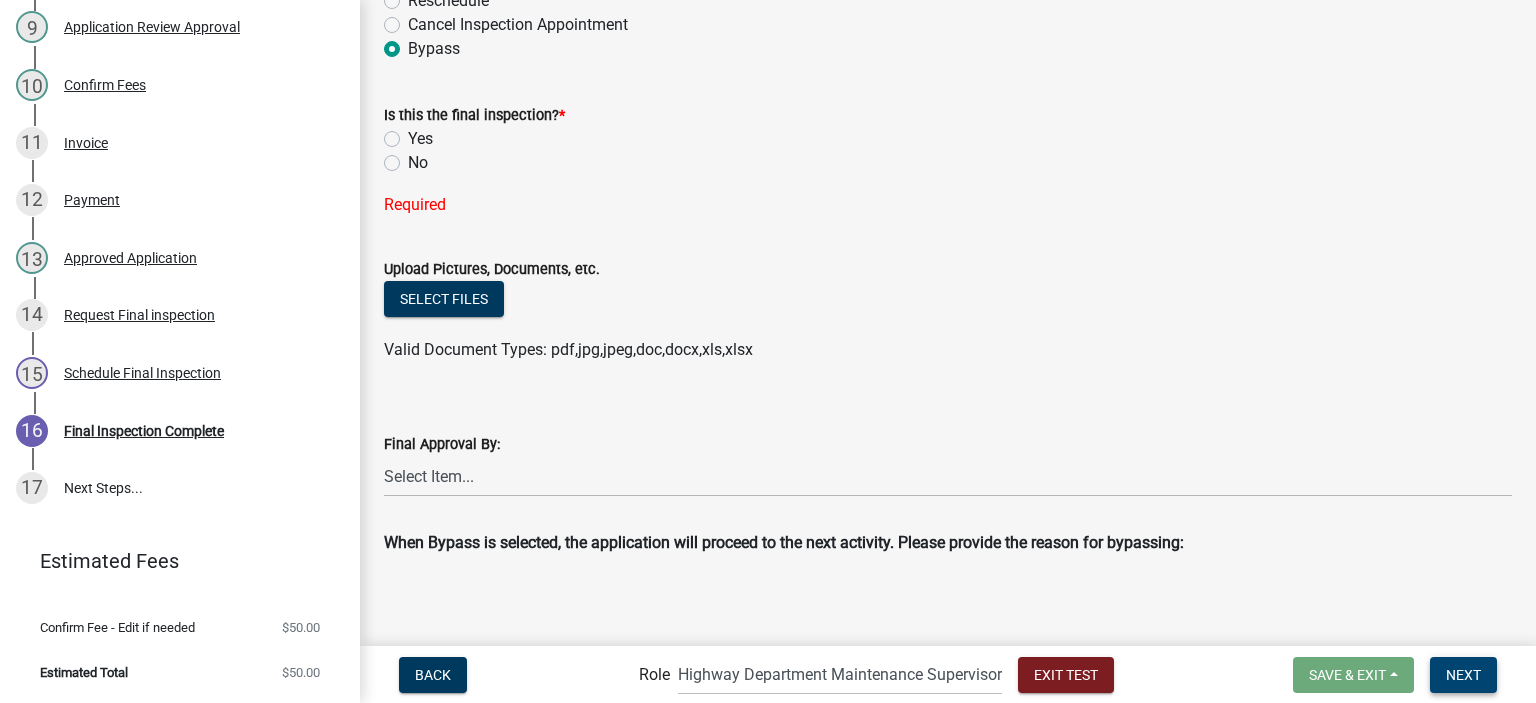 scroll, scrollTop: 457, scrollLeft: 0, axis: vertical 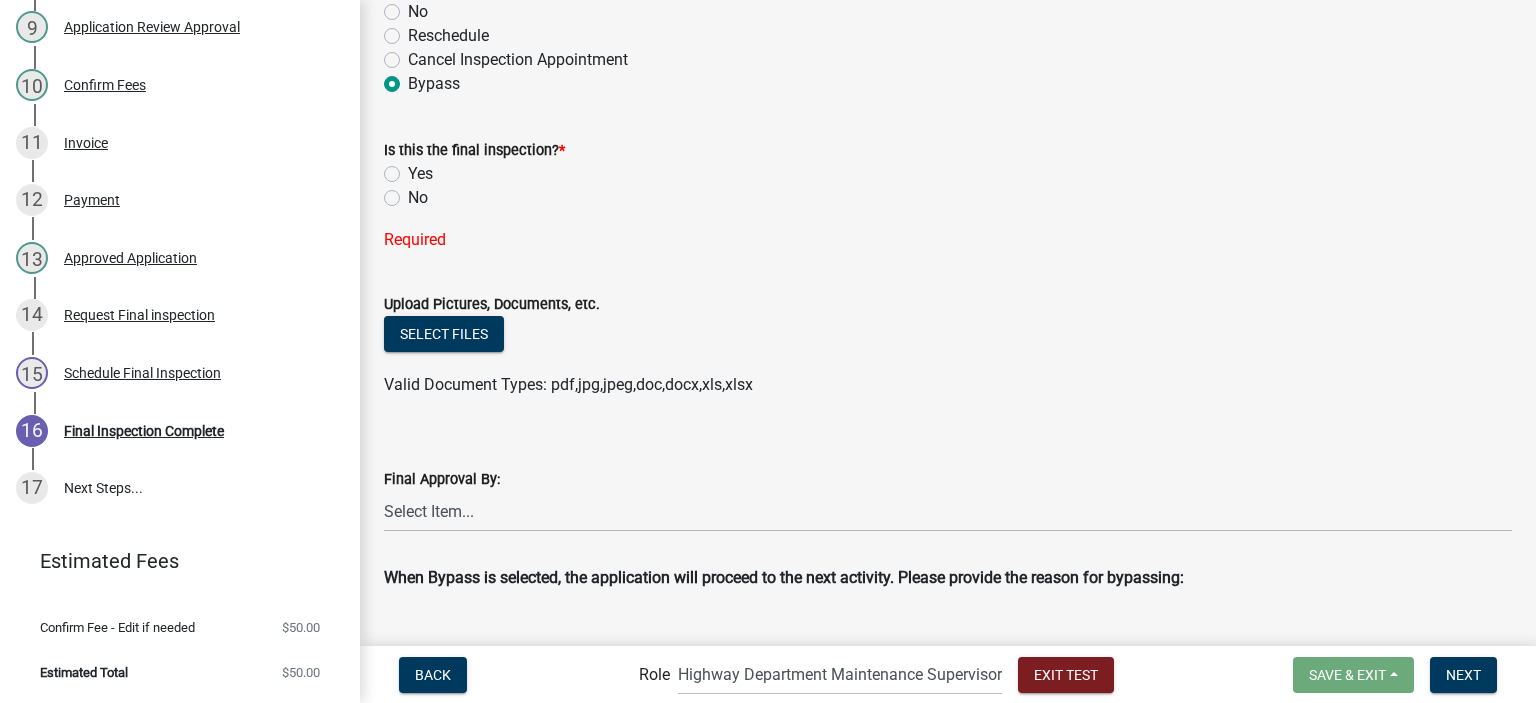 click on "Yes" 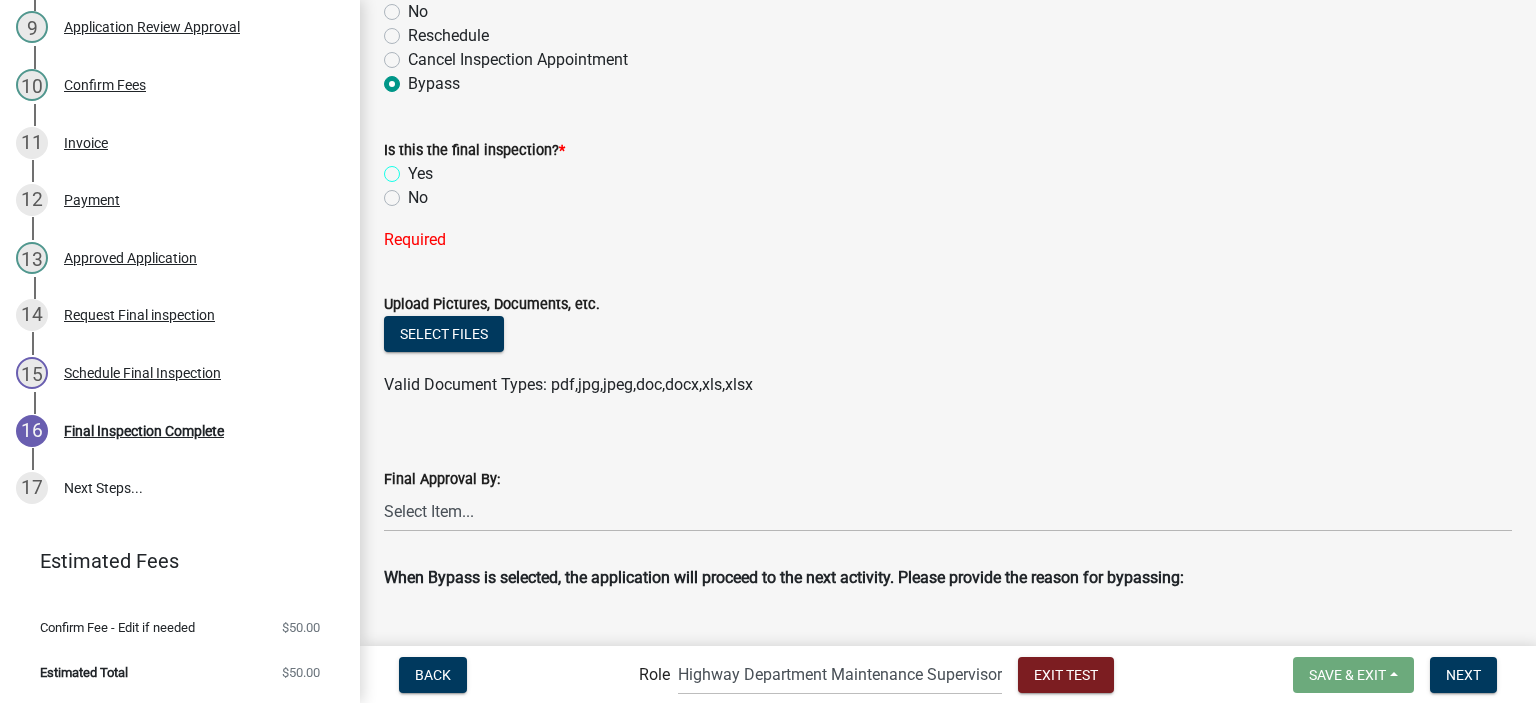 click on "Yes" at bounding box center [414, 168] 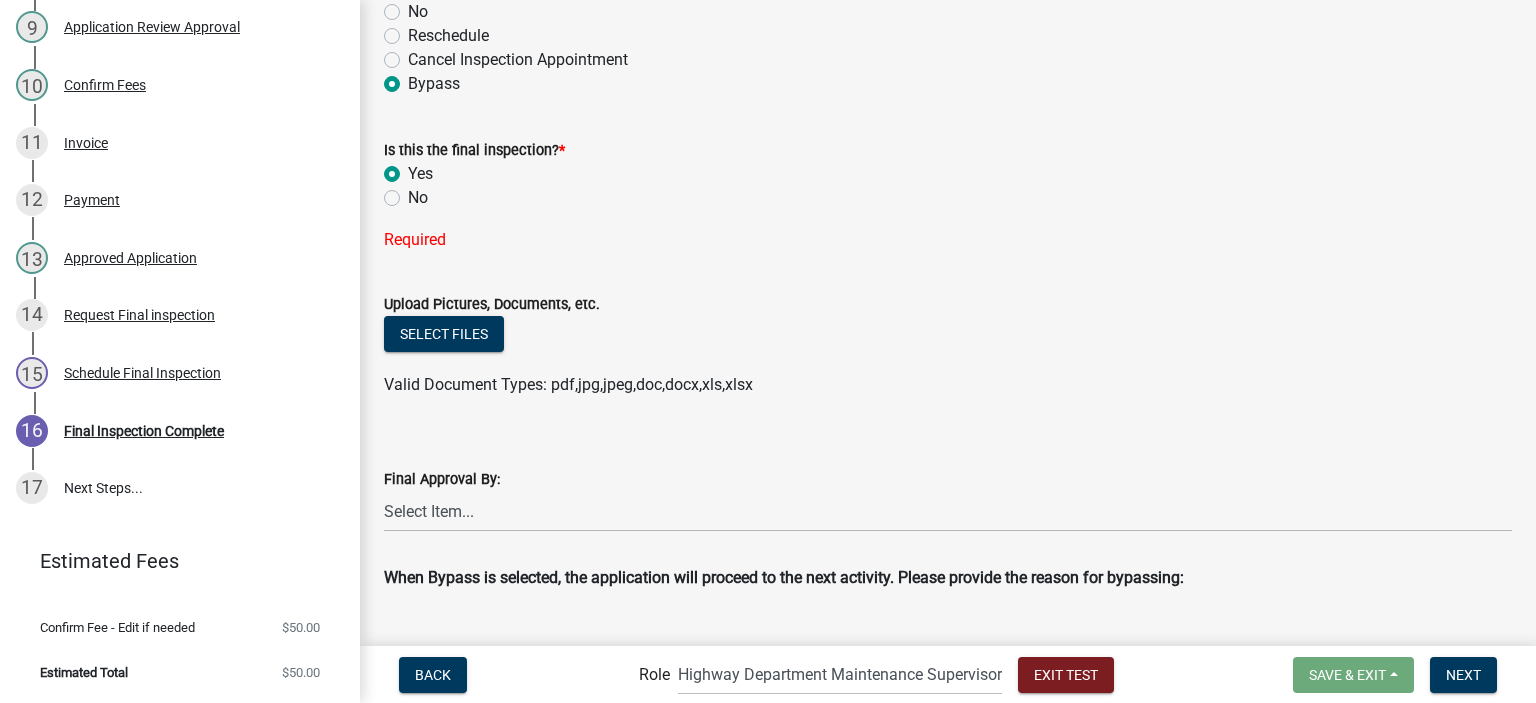 radio on "true" 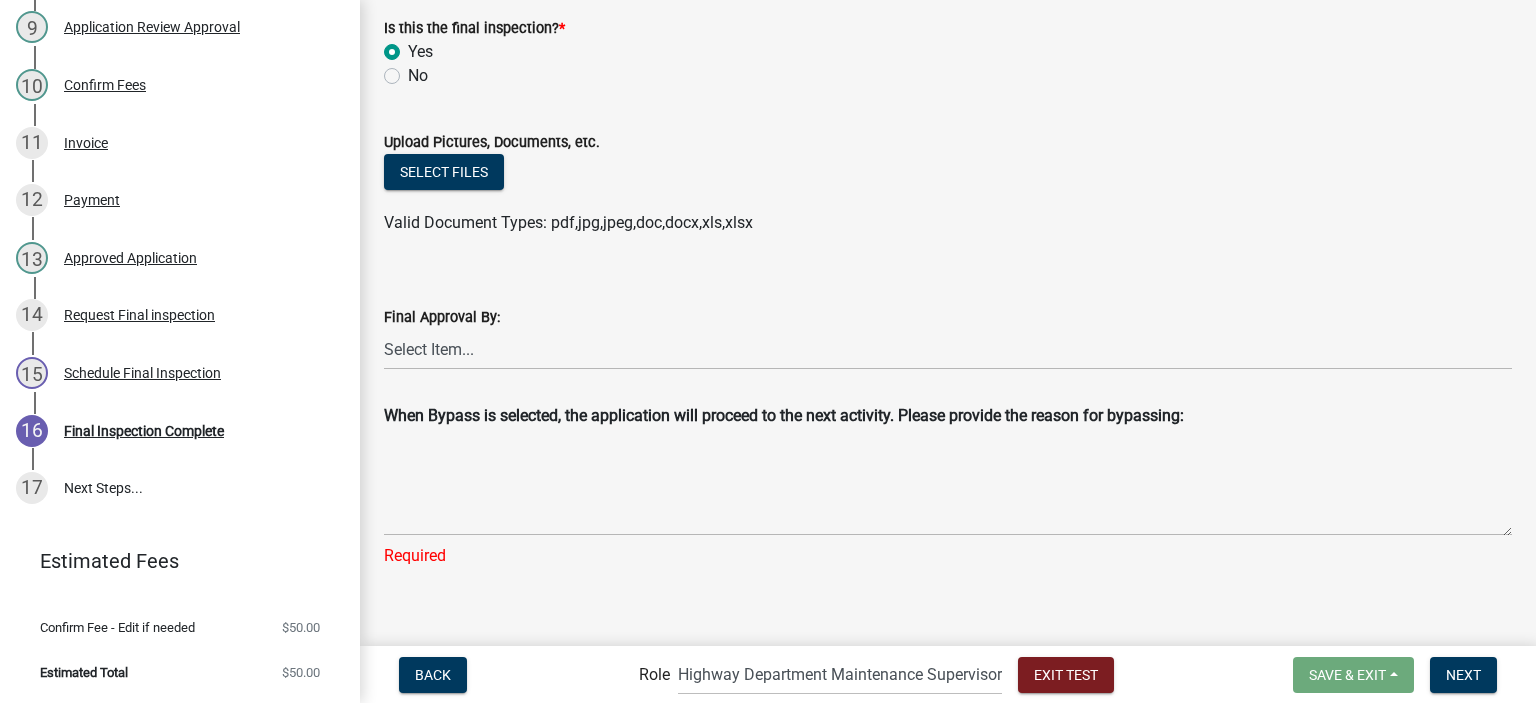 scroll, scrollTop: 581, scrollLeft: 0, axis: vertical 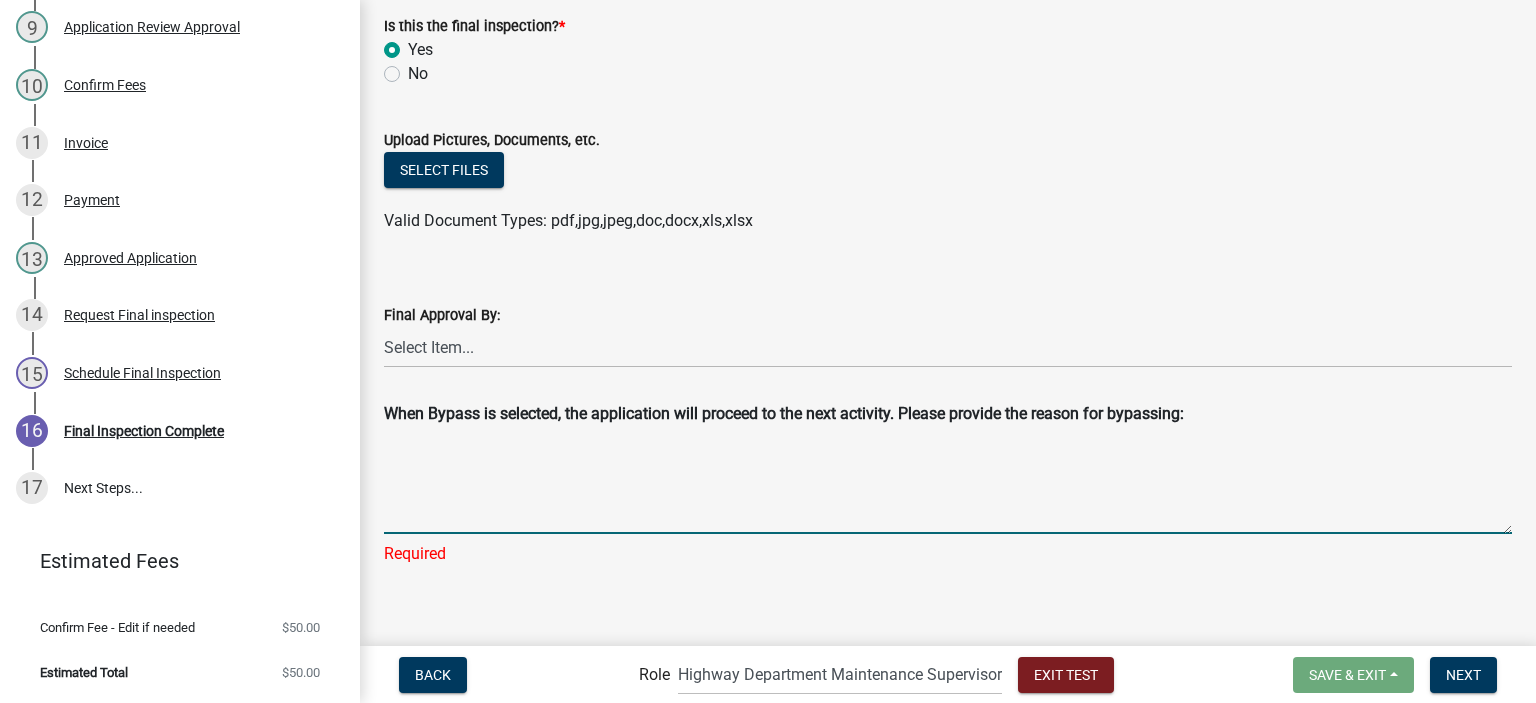 click at bounding box center (948, 484) 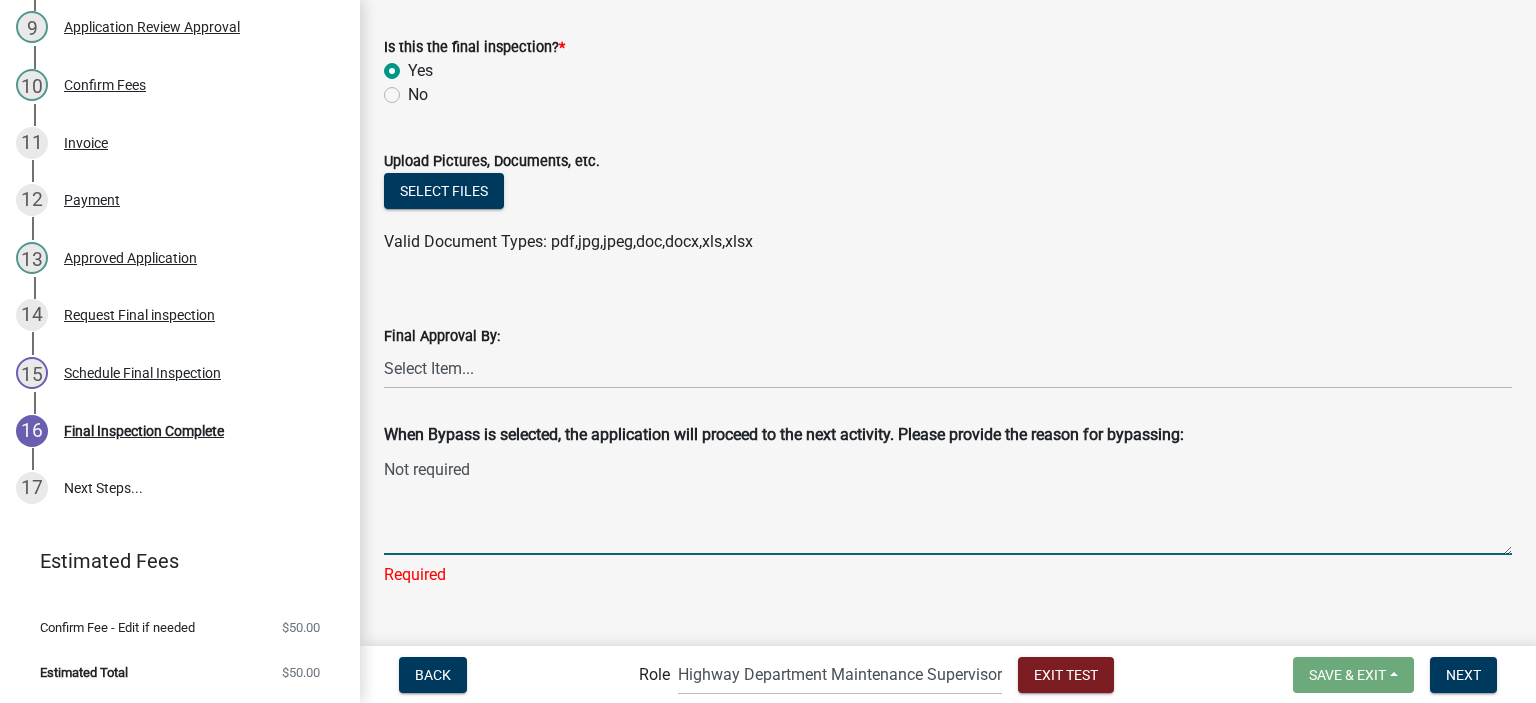 scroll, scrollTop: 581, scrollLeft: 0, axis: vertical 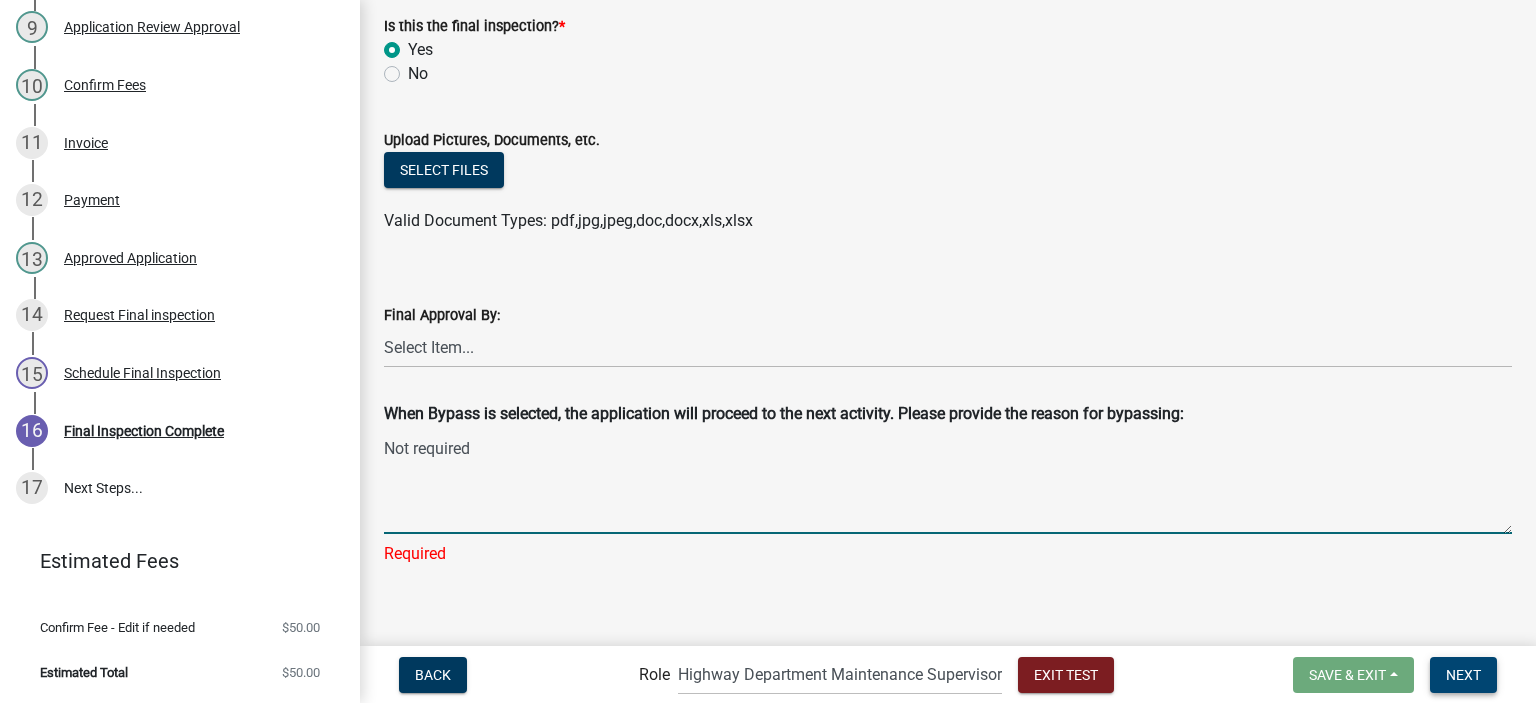 type on "Not required" 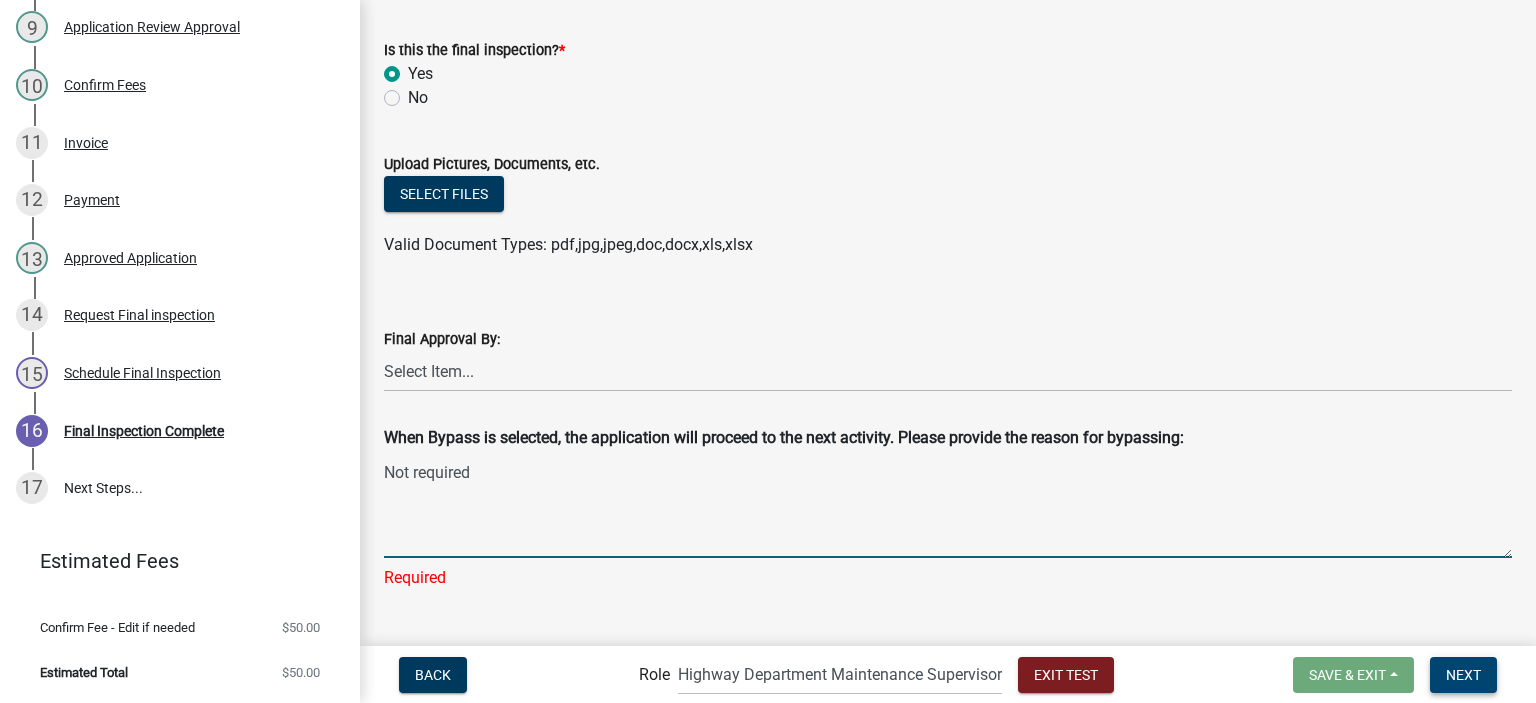 click on "Next" at bounding box center (1463, 675) 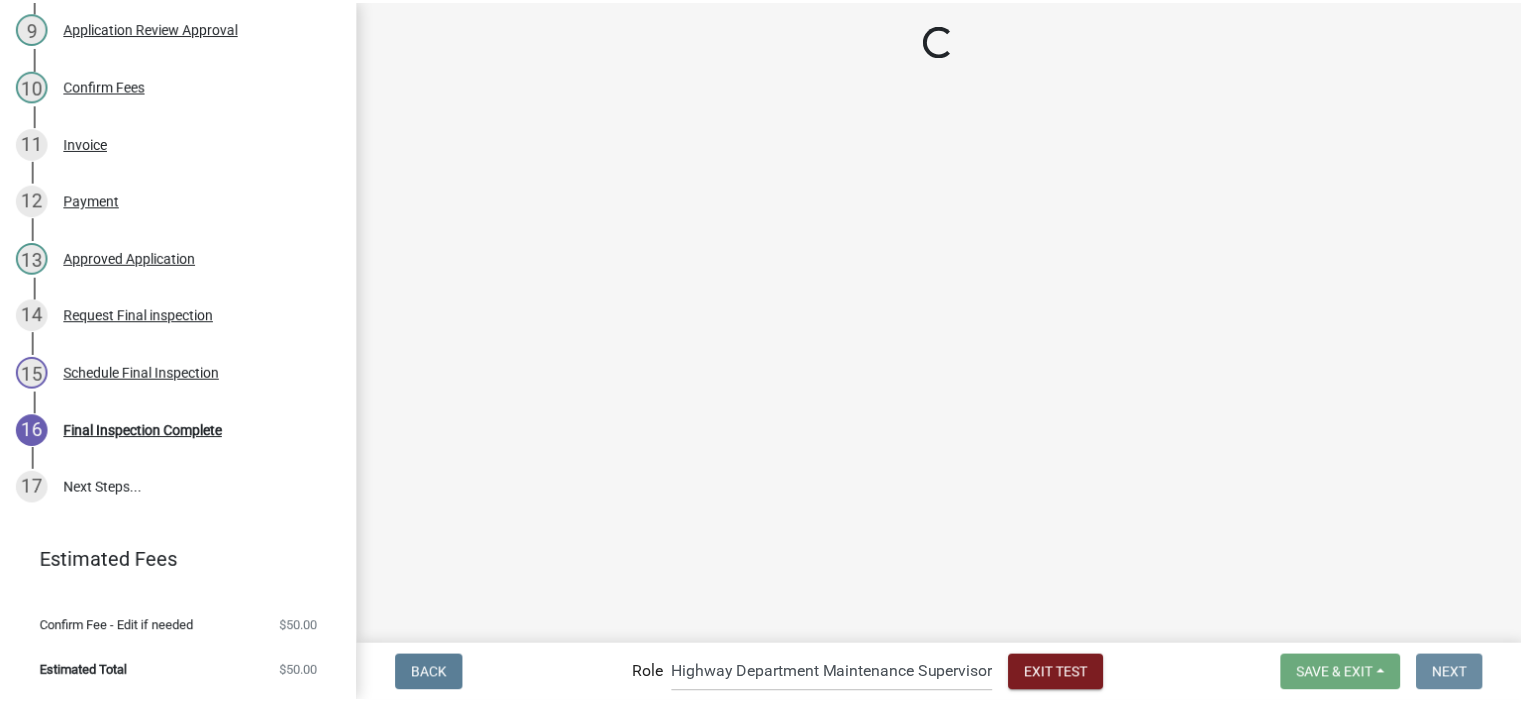 scroll, scrollTop: 0, scrollLeft: 0, axis: both 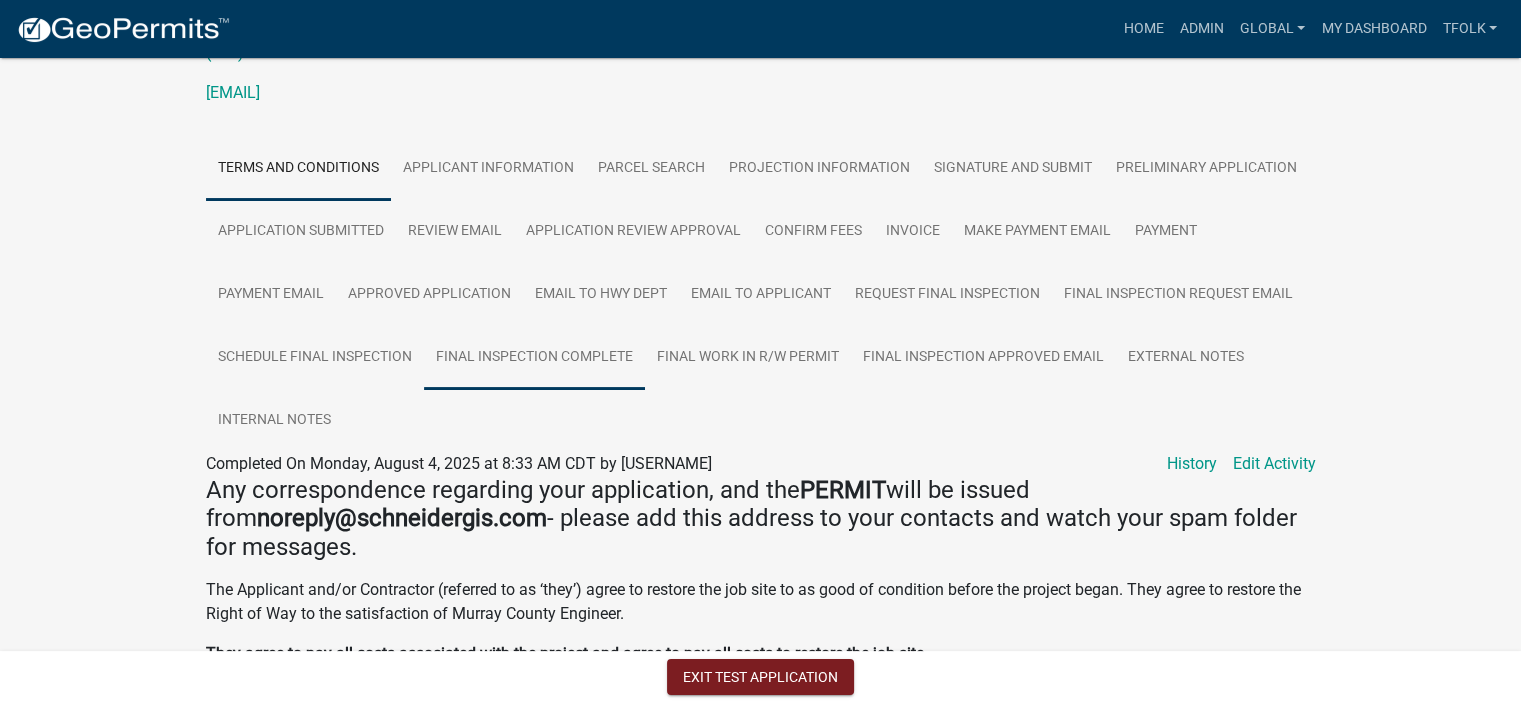 click on "Final Inspection Complete" at bounding box center (534, 358) 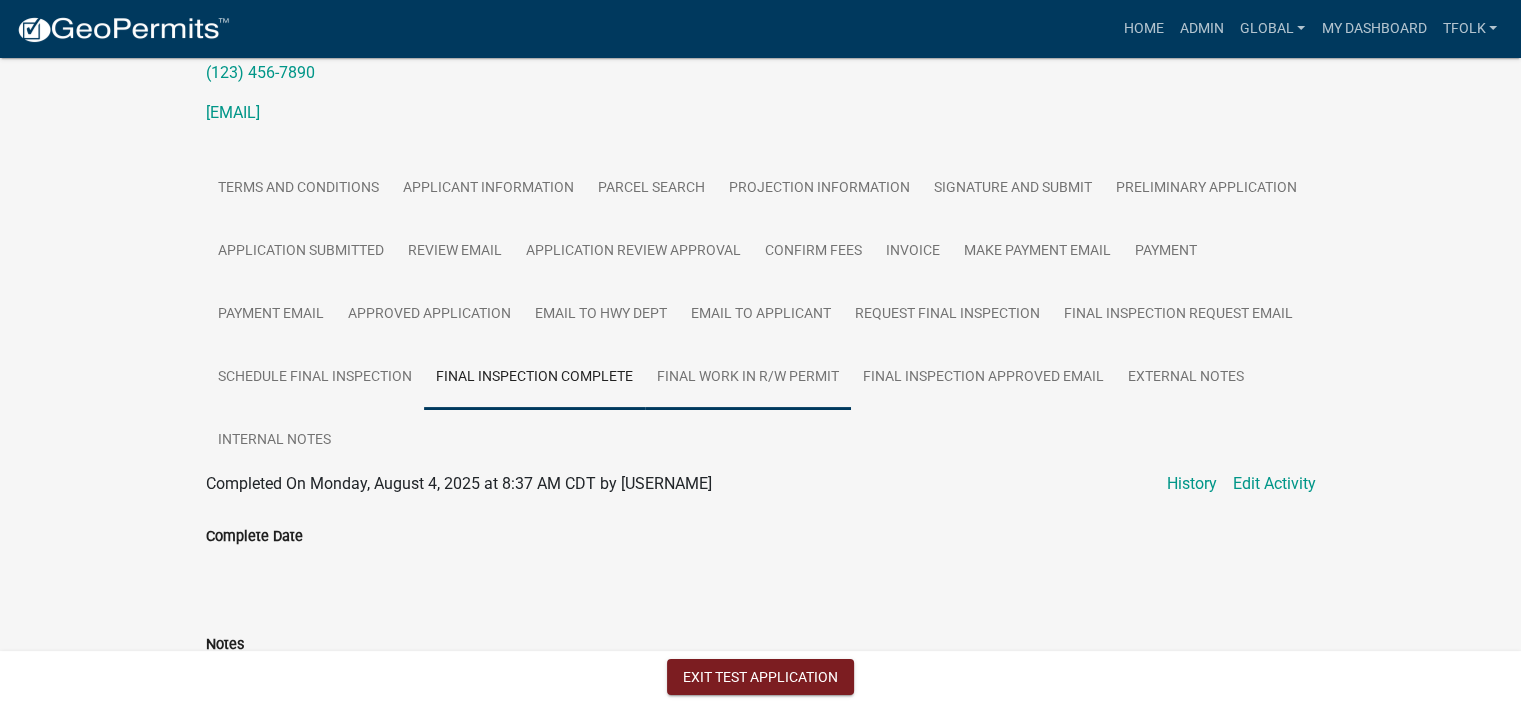 scroll, scrollTop: 280, scrollLeft: 0, axis: vertical 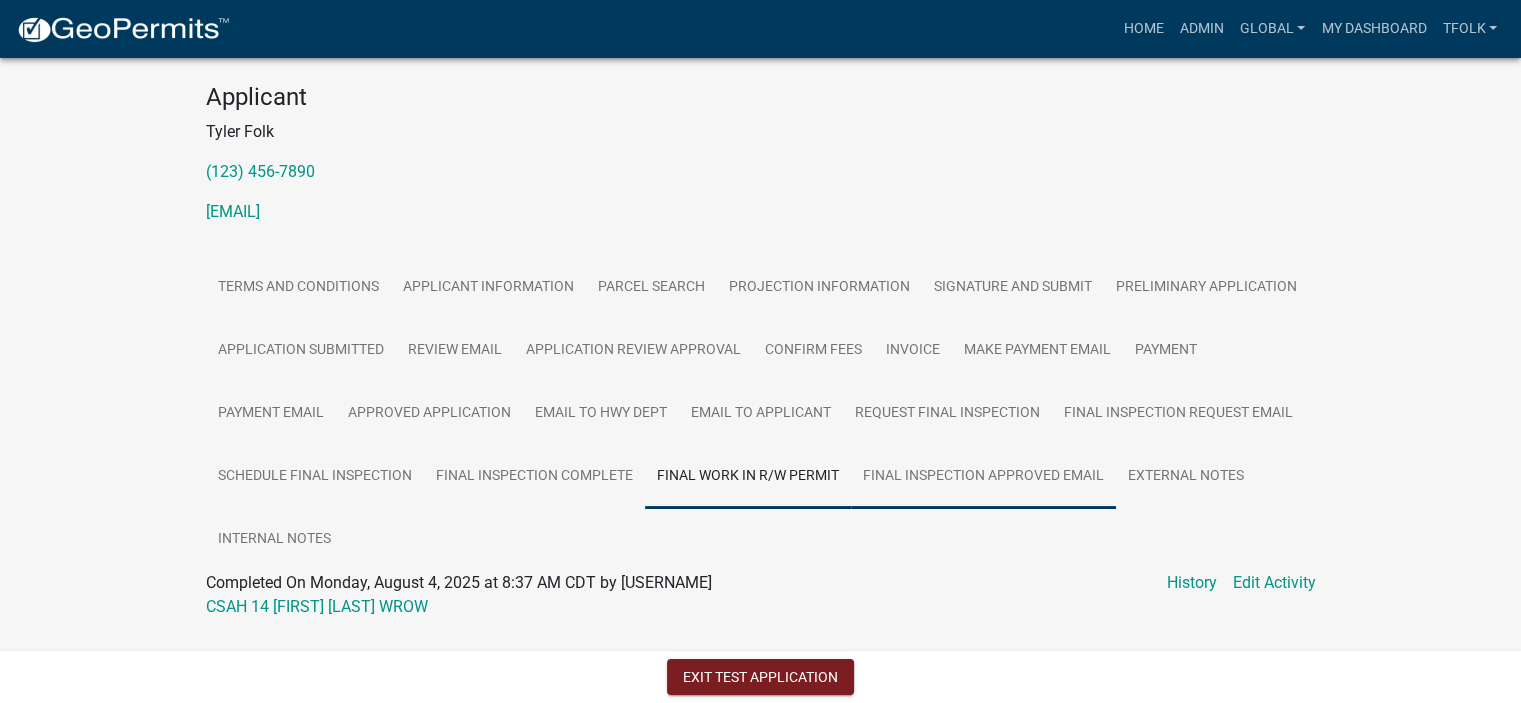 click on "Final Inspection Approved Email" at bounding box center [983, 477] 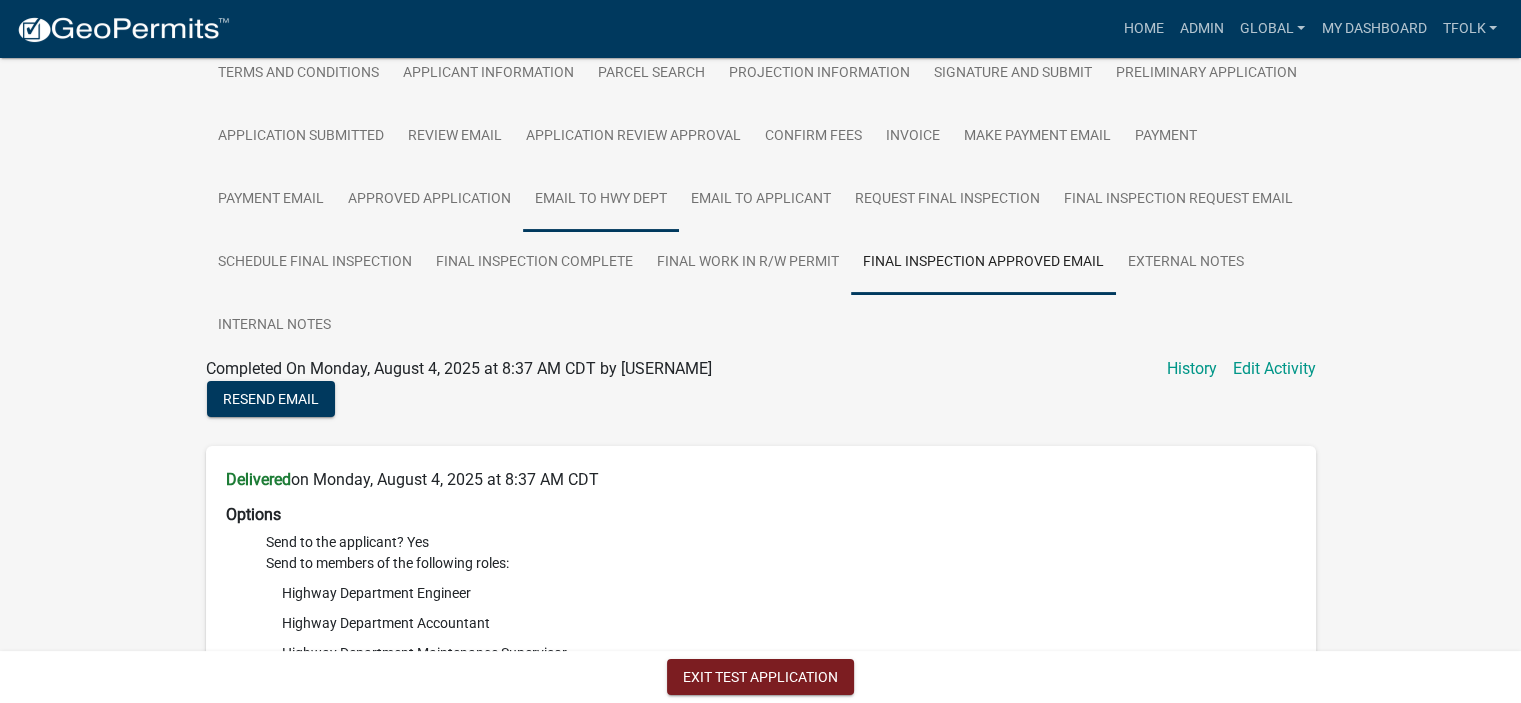 scroll, scrollTop: 381, scrollLeft: 0, axis: vertical 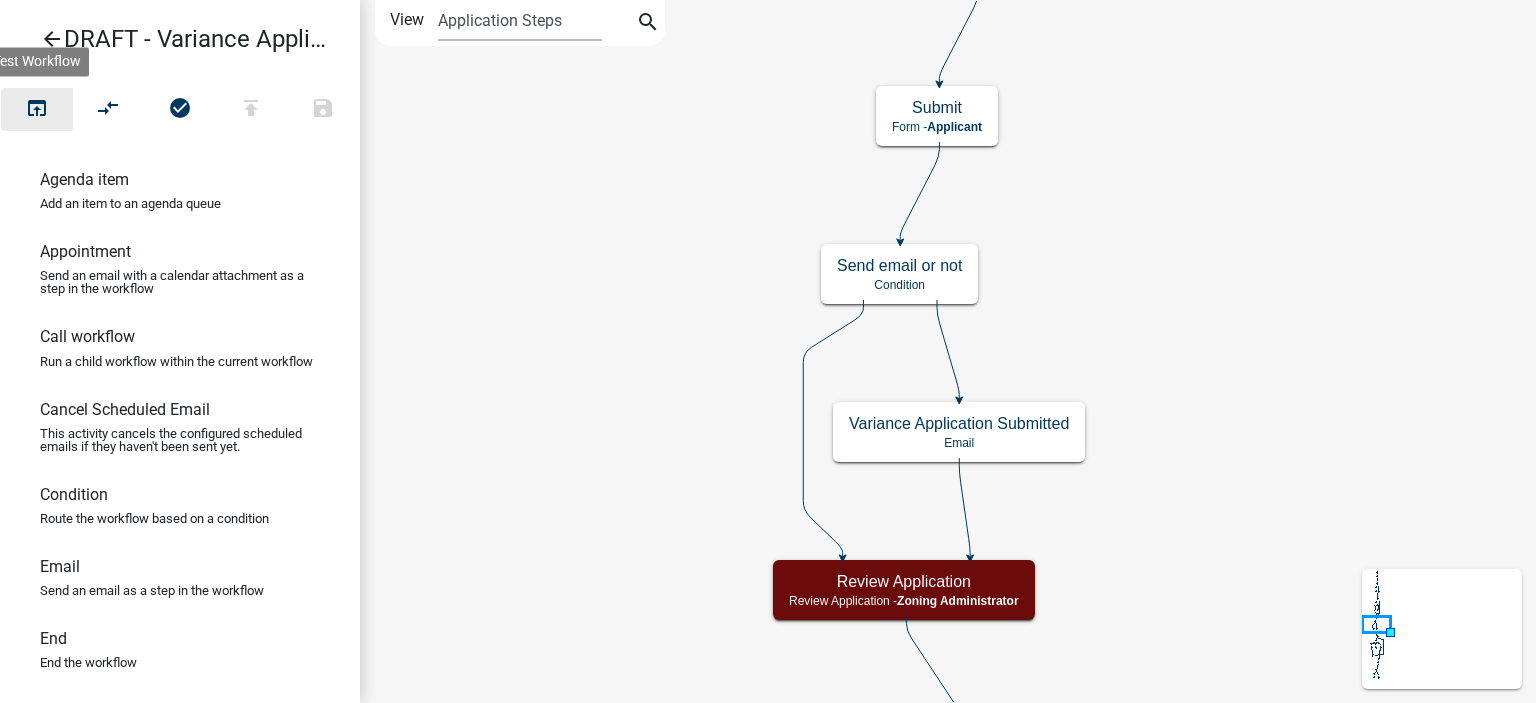click on "open_in_browser" at bounding box center (37, 110) 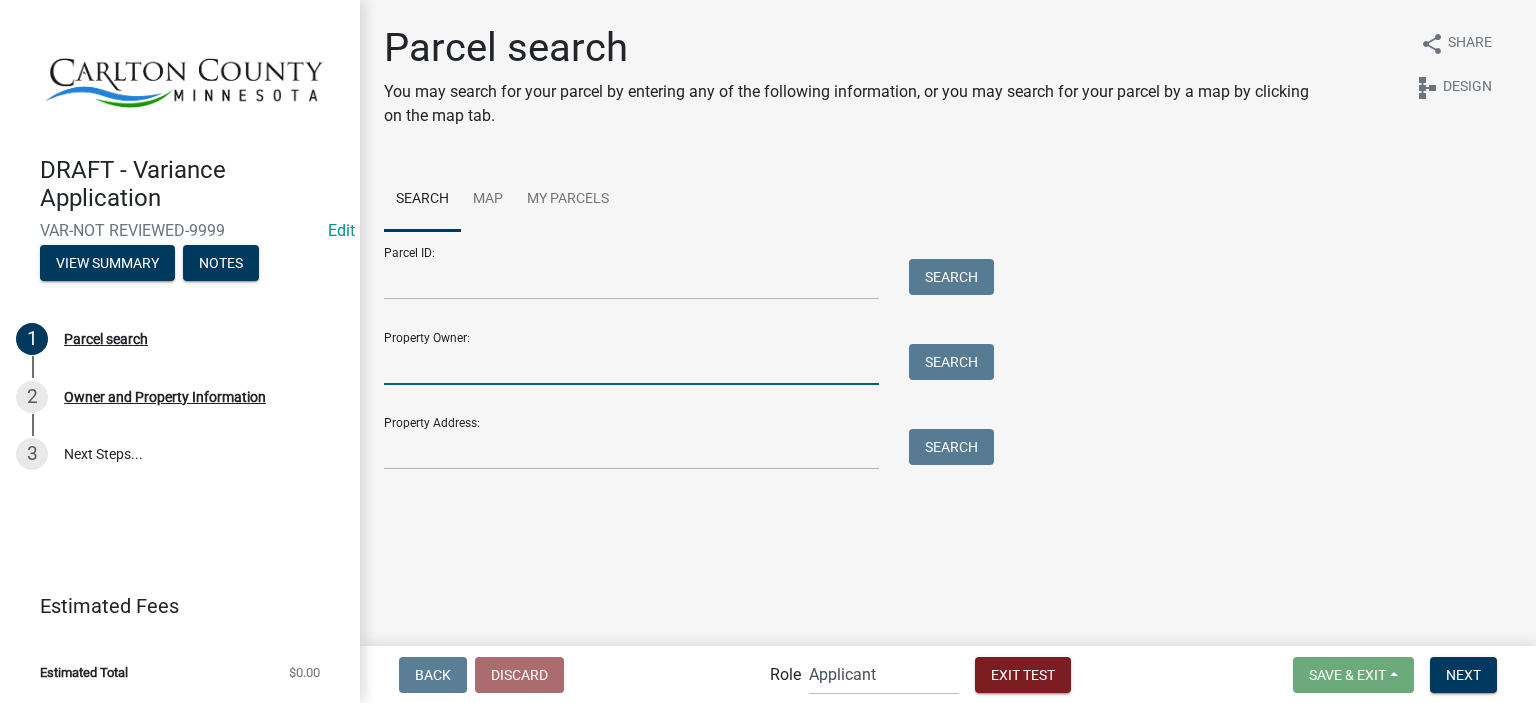 click on "Property Owner:" at bounding box center (631, 364) 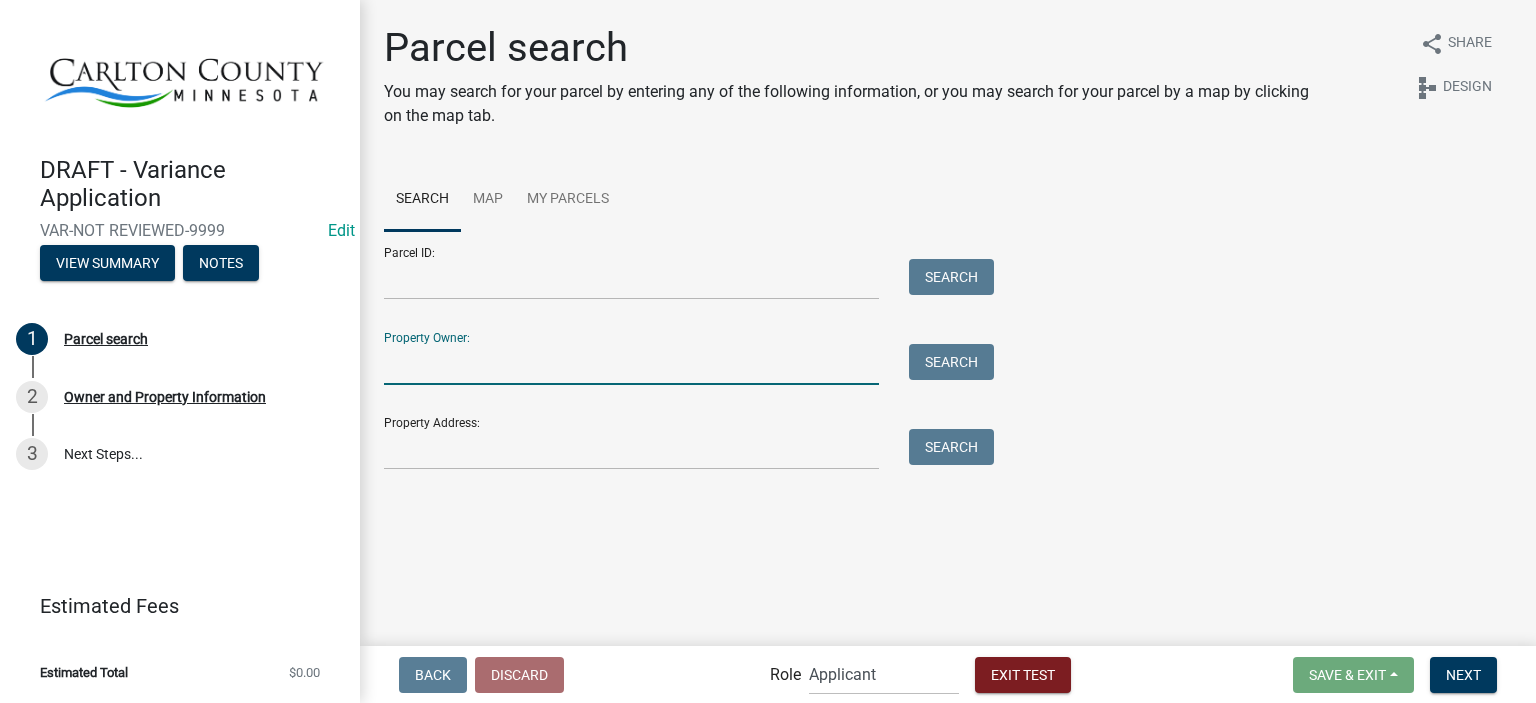 type on "smith" 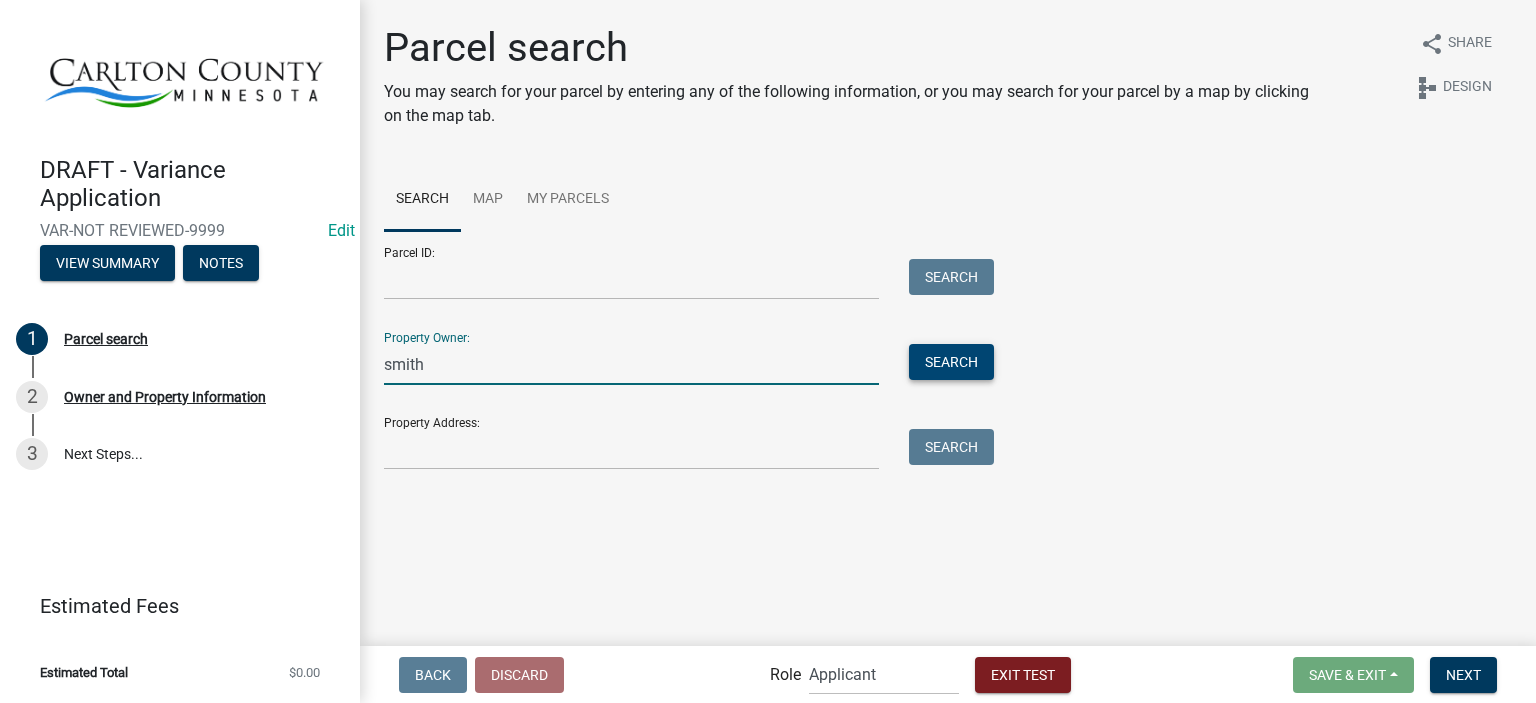 click on "Search" at bounding box center (951, 362) 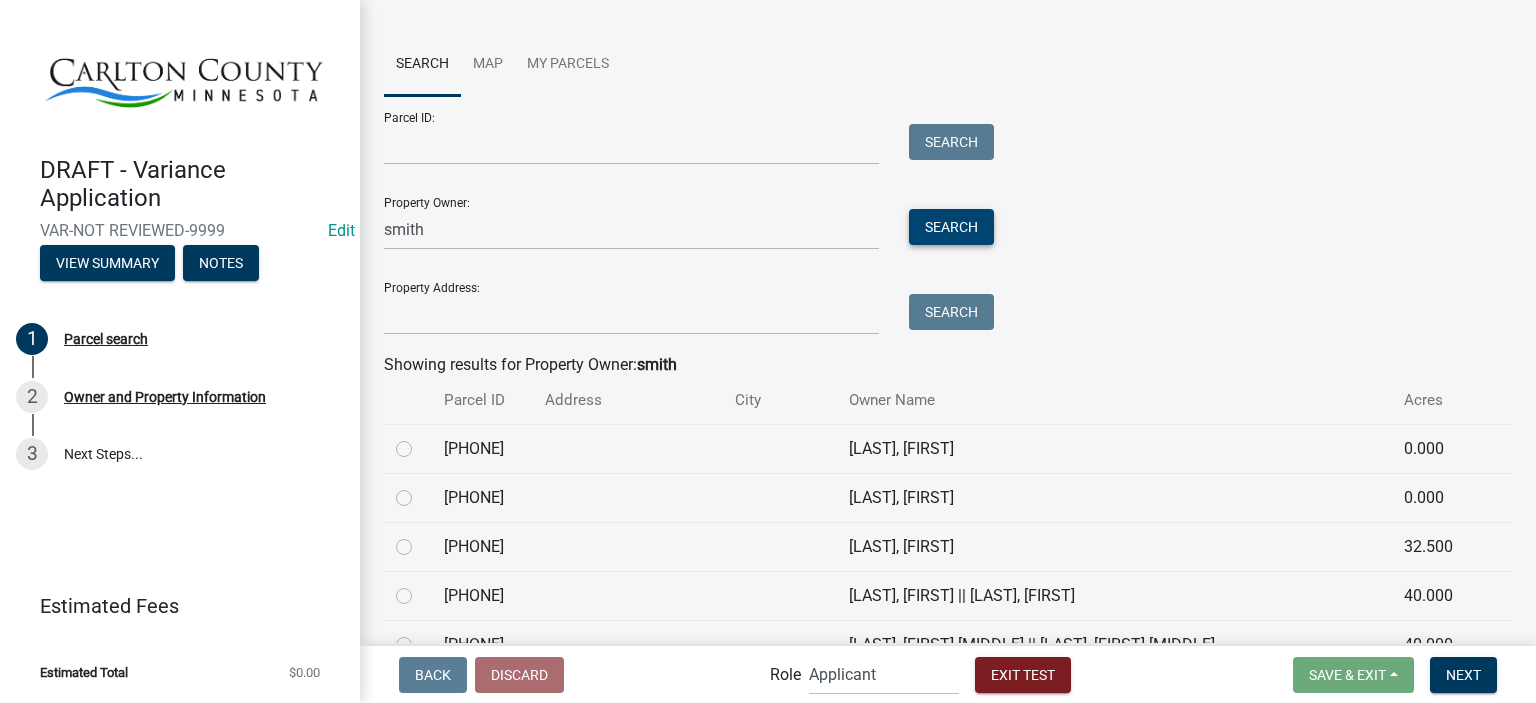 scroll, scrollTop: 300, scrollLeft: 0, axis: vertical 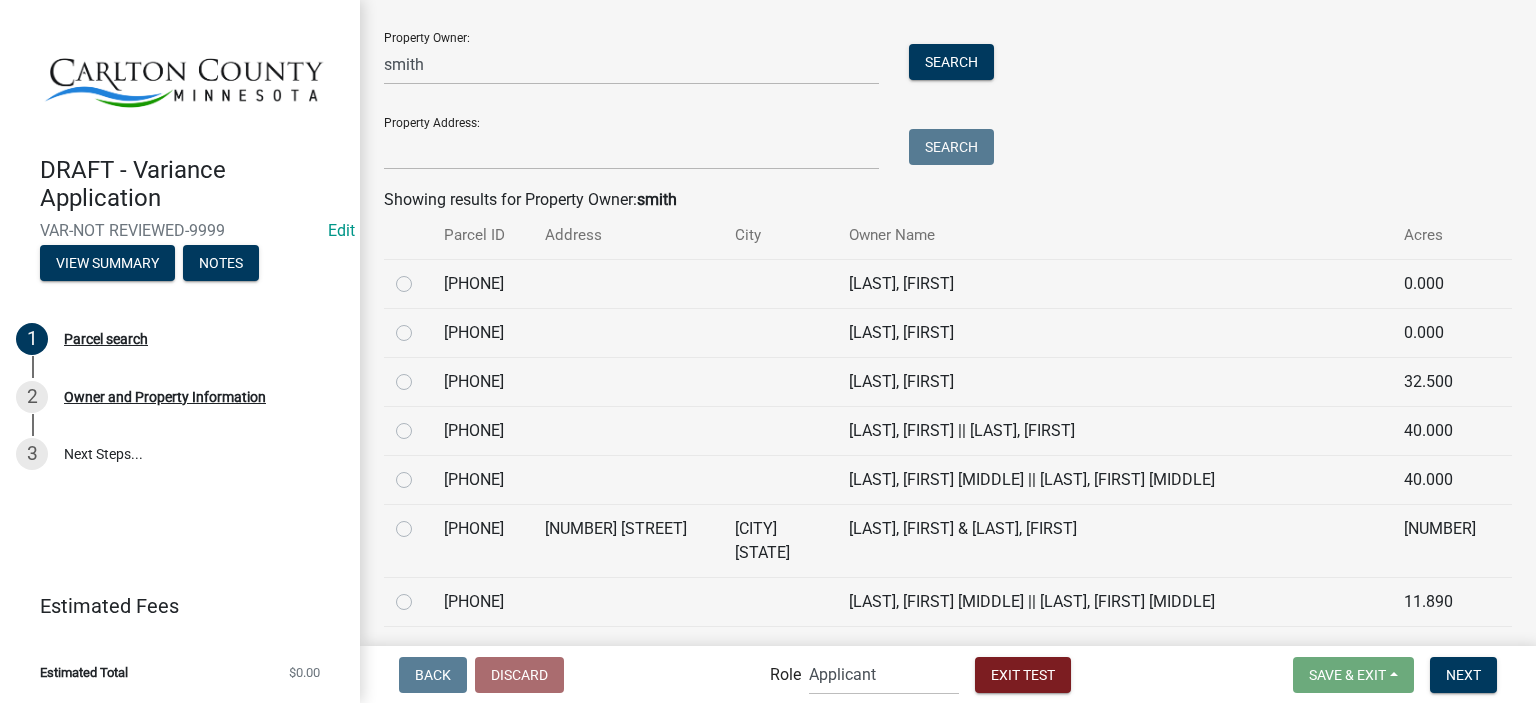 click 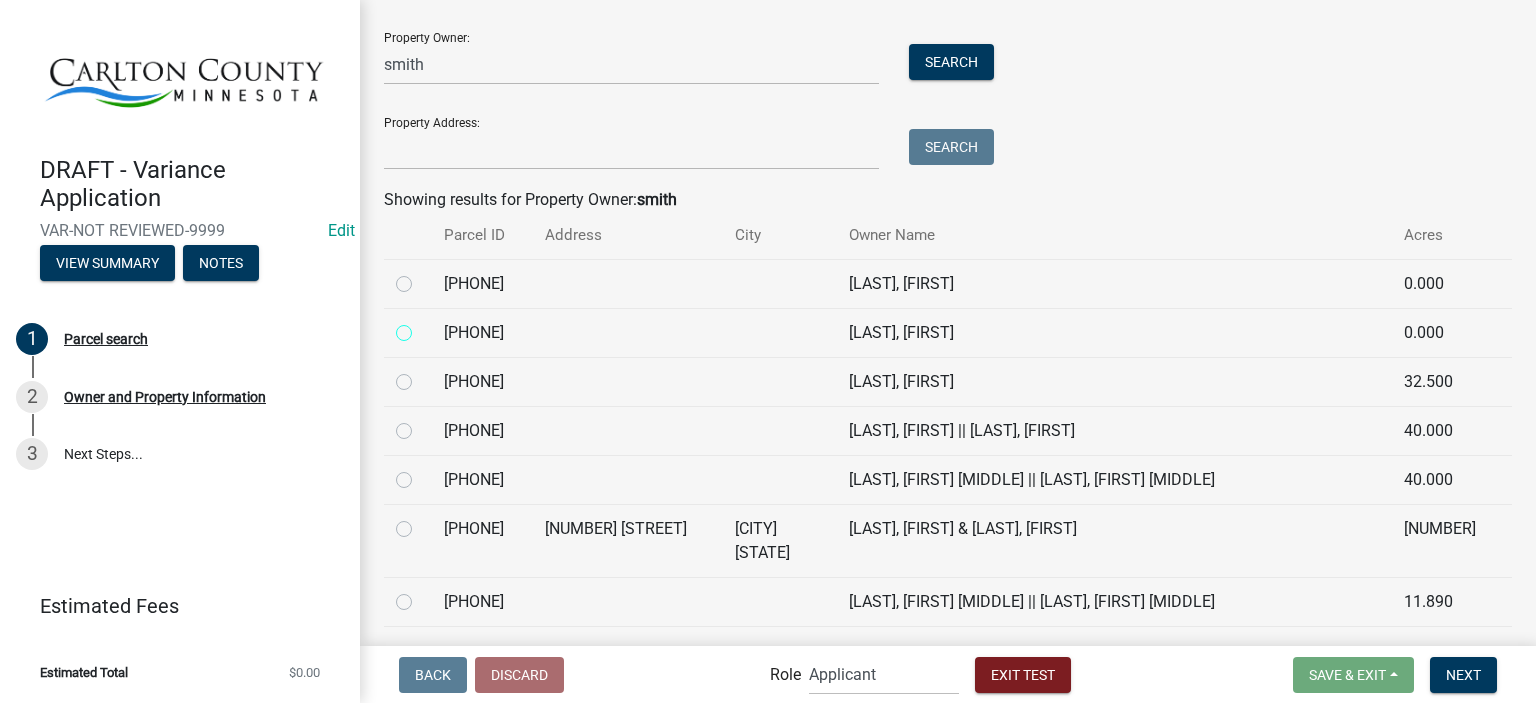 click at bounding box center (426, 327) 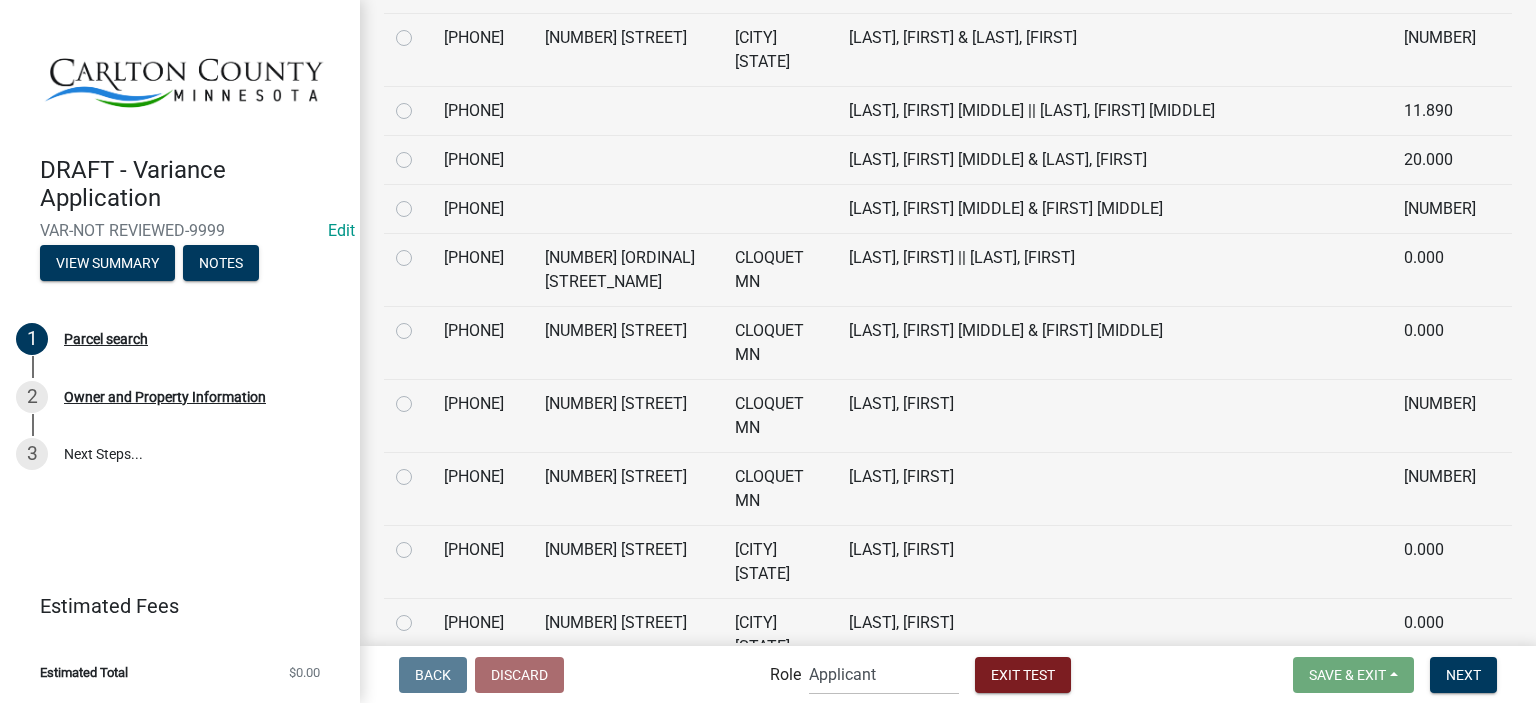 scroll, scrollTop: 800, scrollLeft: 0, axis: vertical 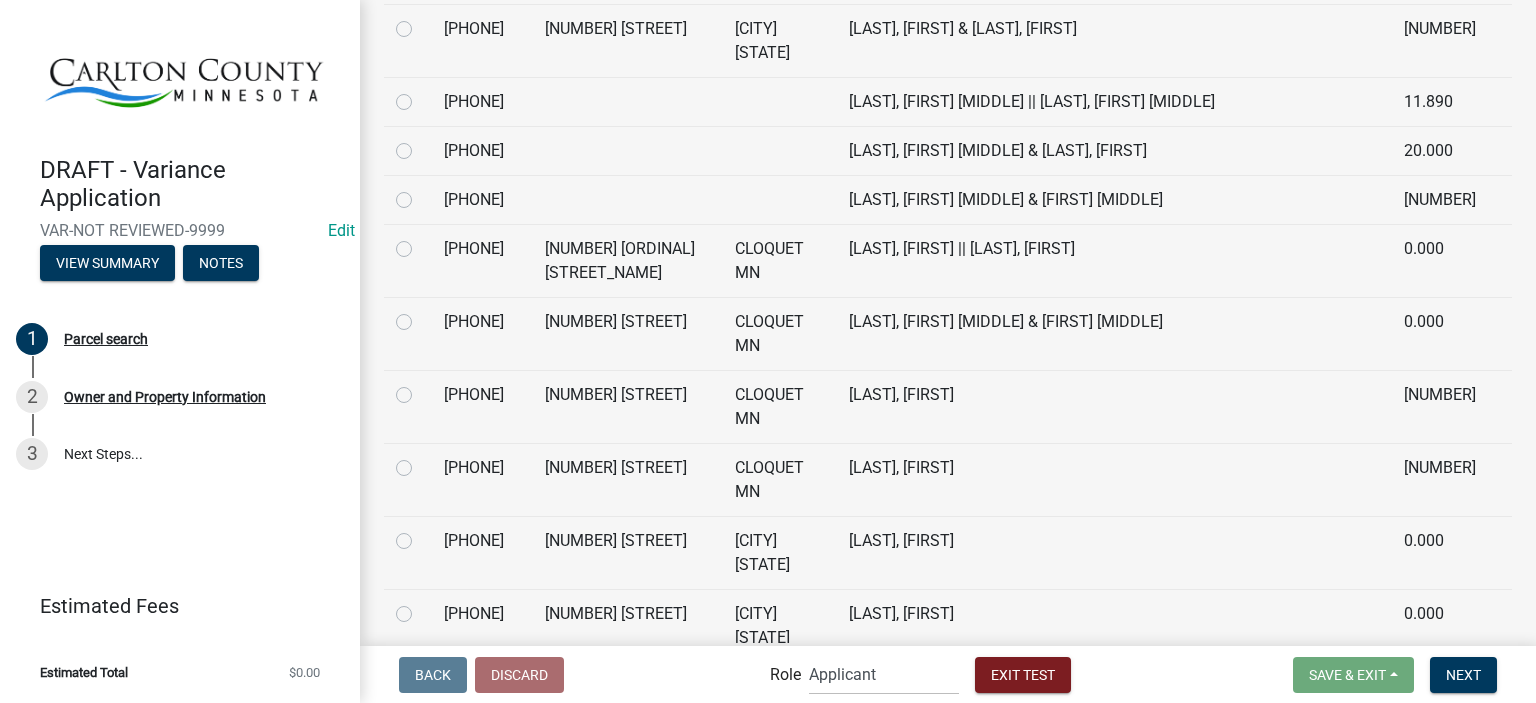 click 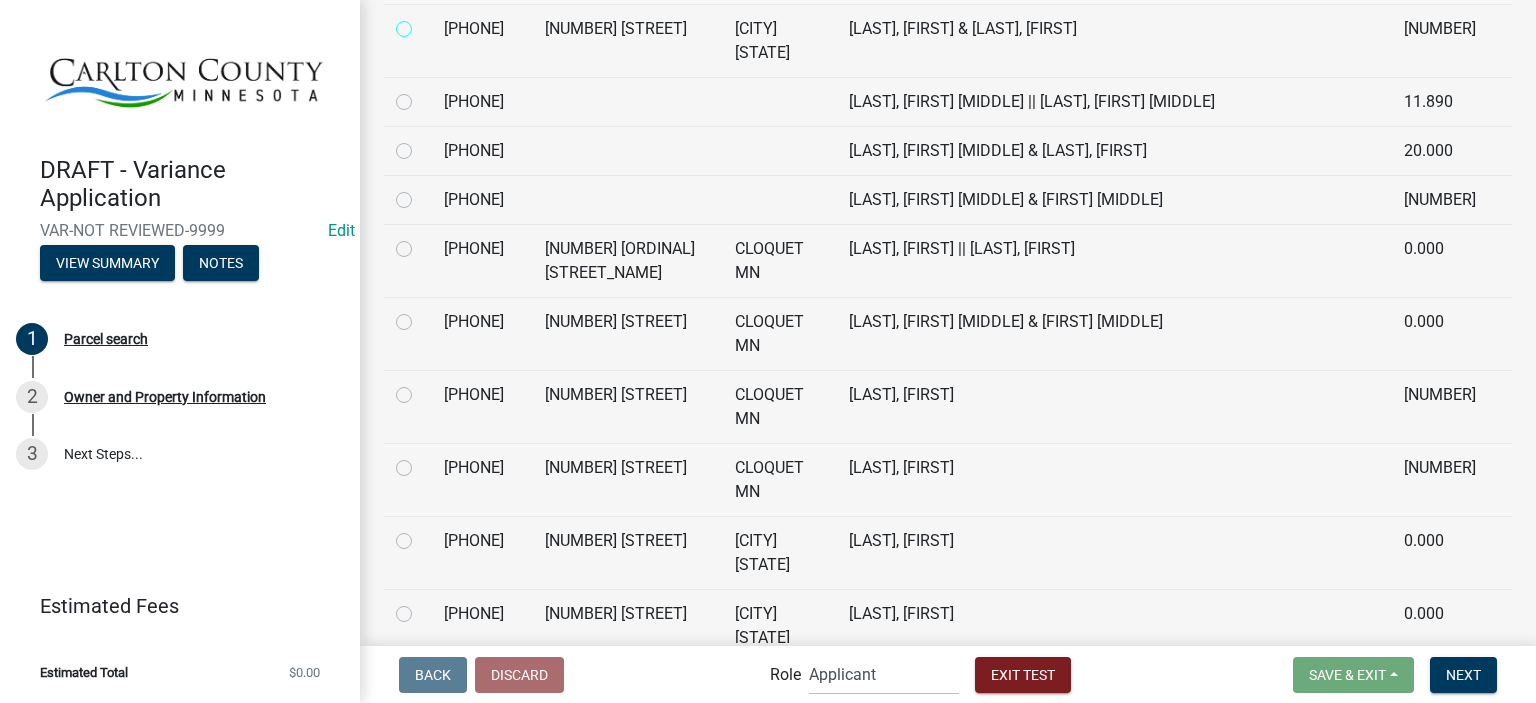 radio on "true" 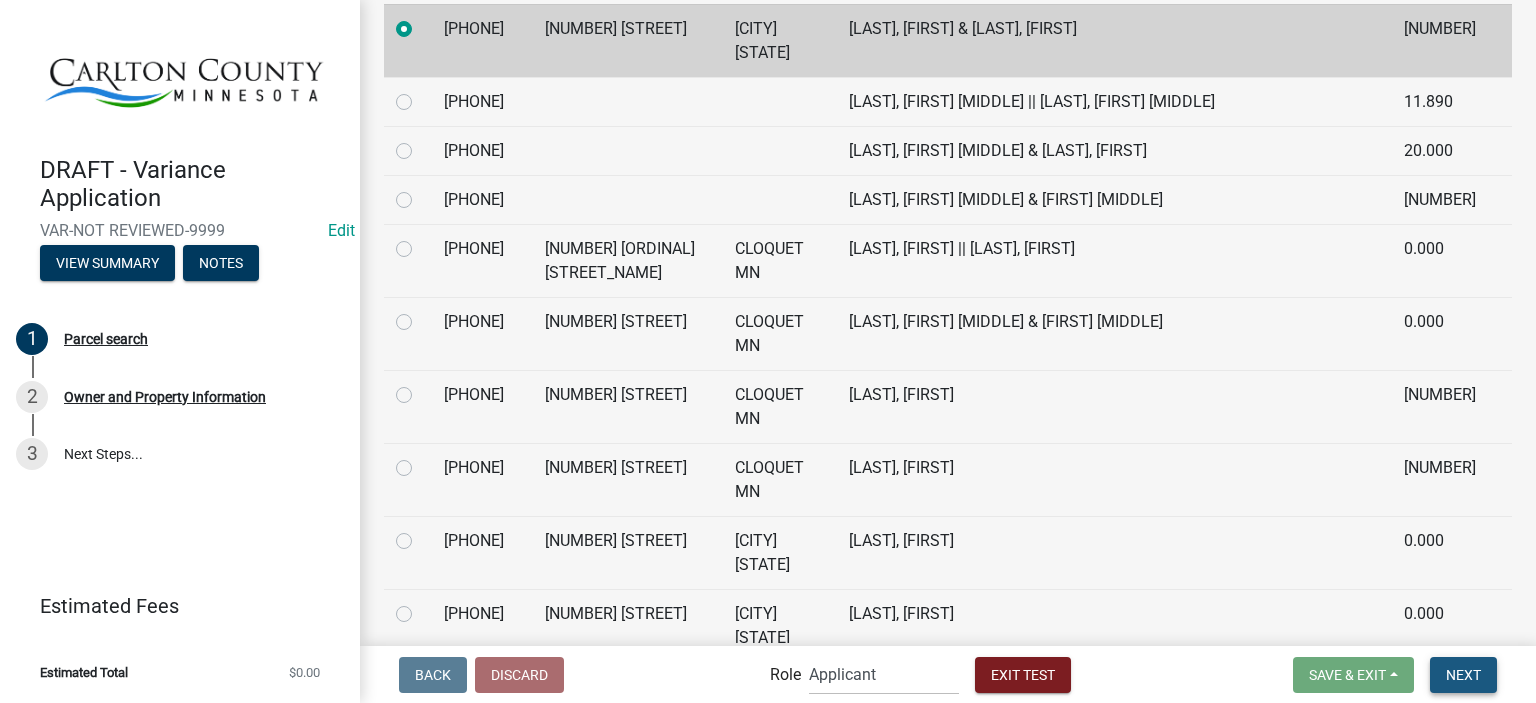 click on "Next" at bounding box center (1463, 674) 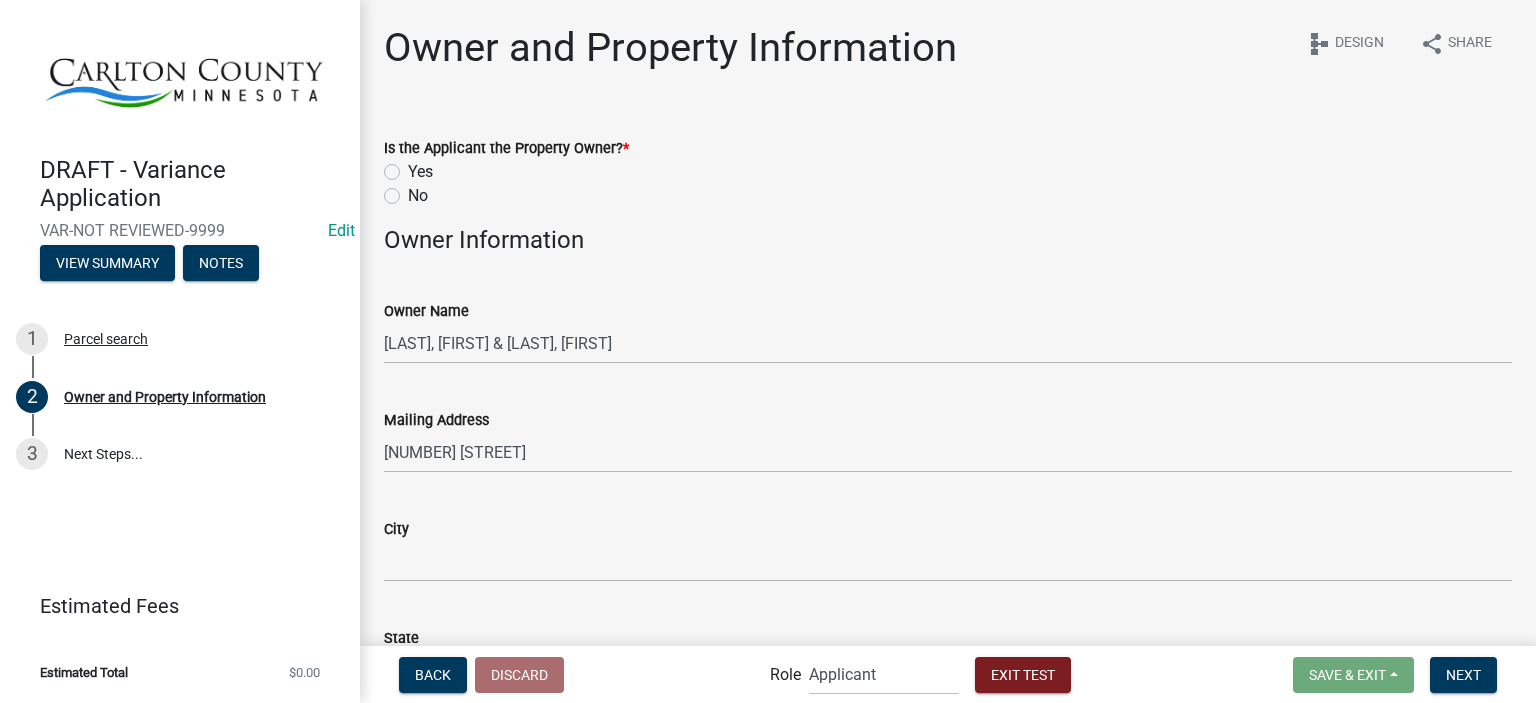 click on "Yes" 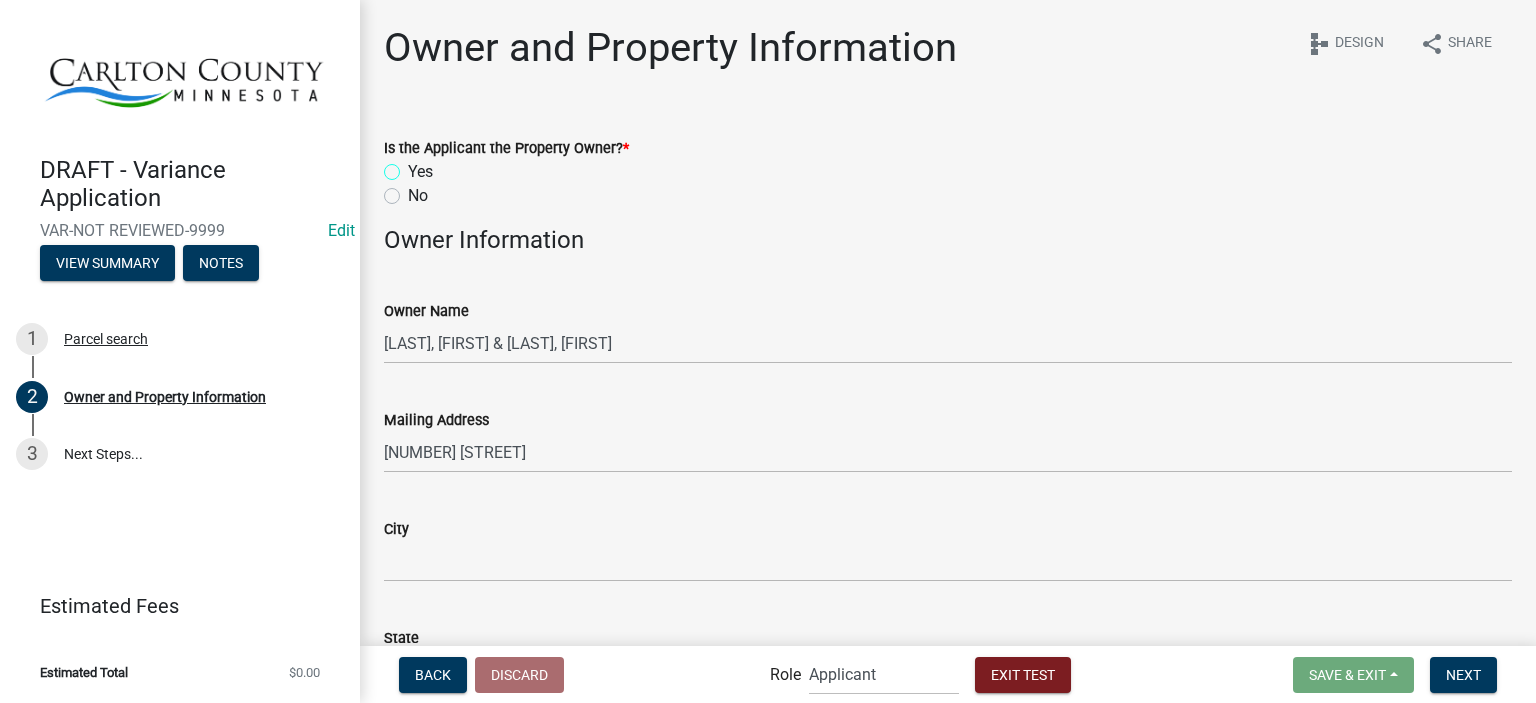 click on "Yes" at bounding box center (414, 166) 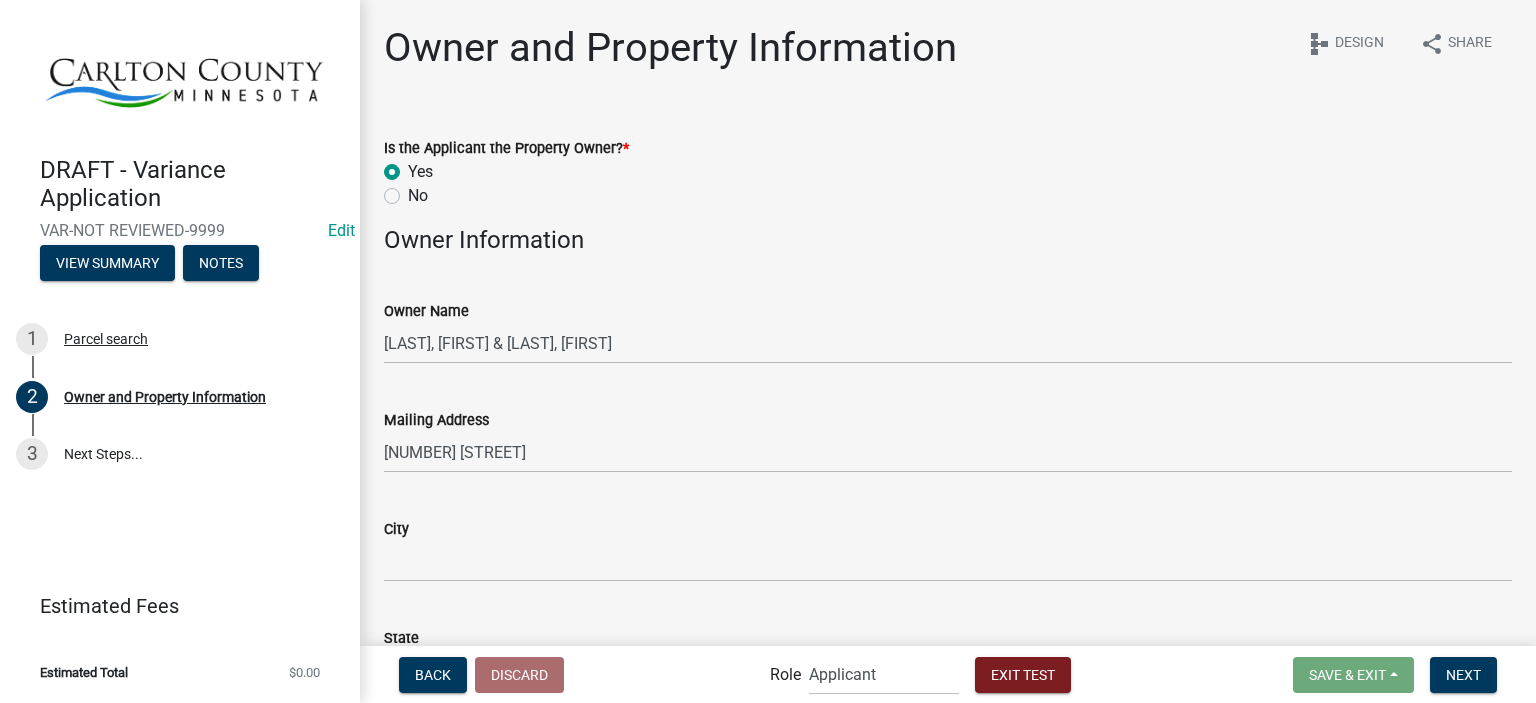 radio on "true" 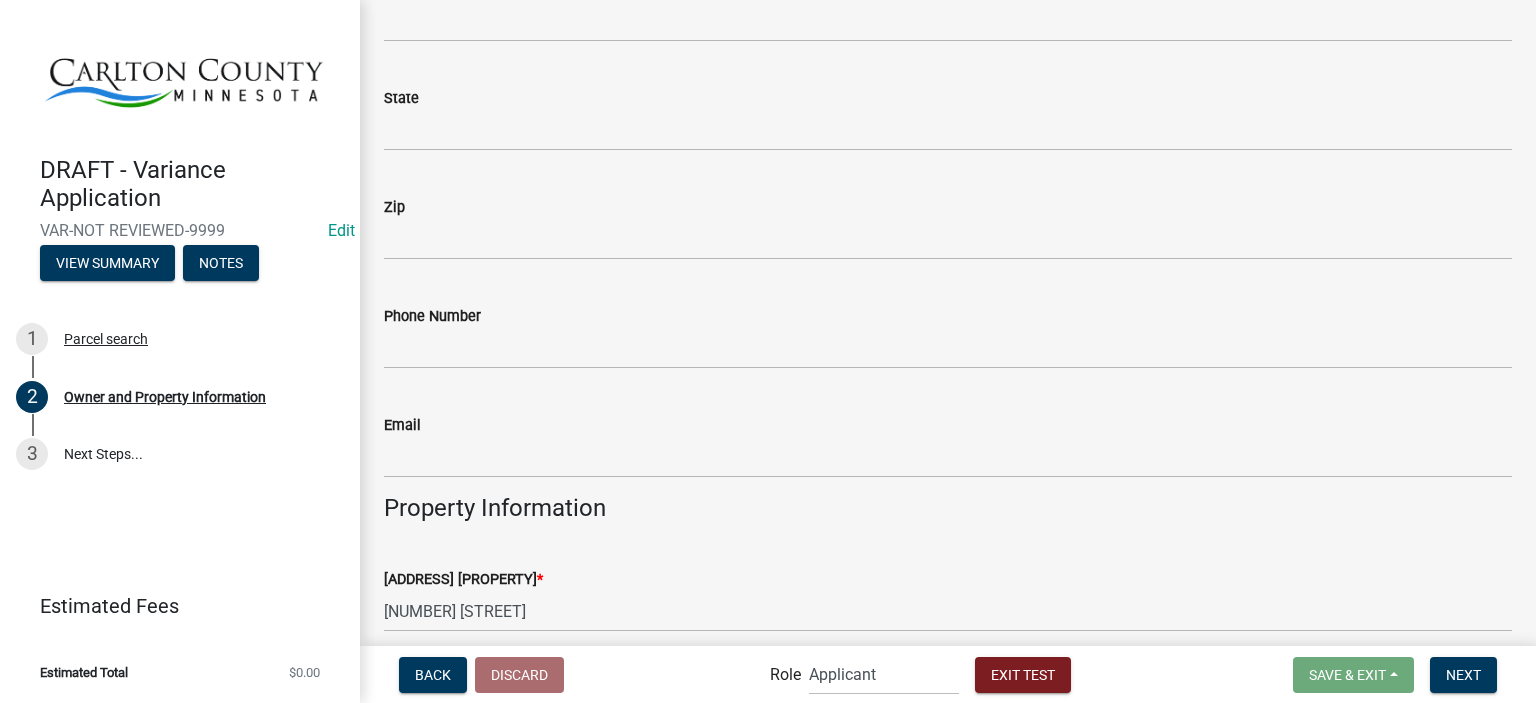 scroll, scrollTop: 0, scrollLeft: 0, axis: both 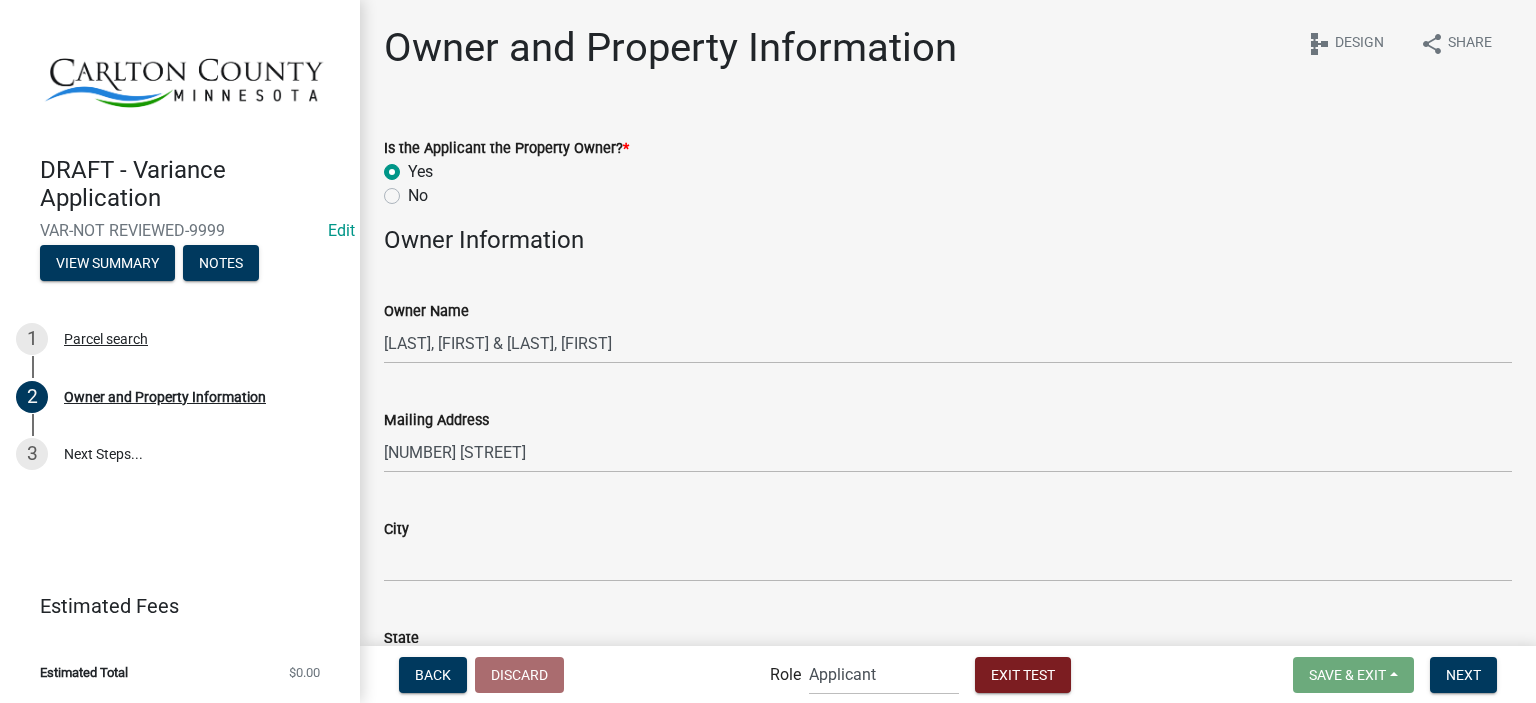 click on "No" 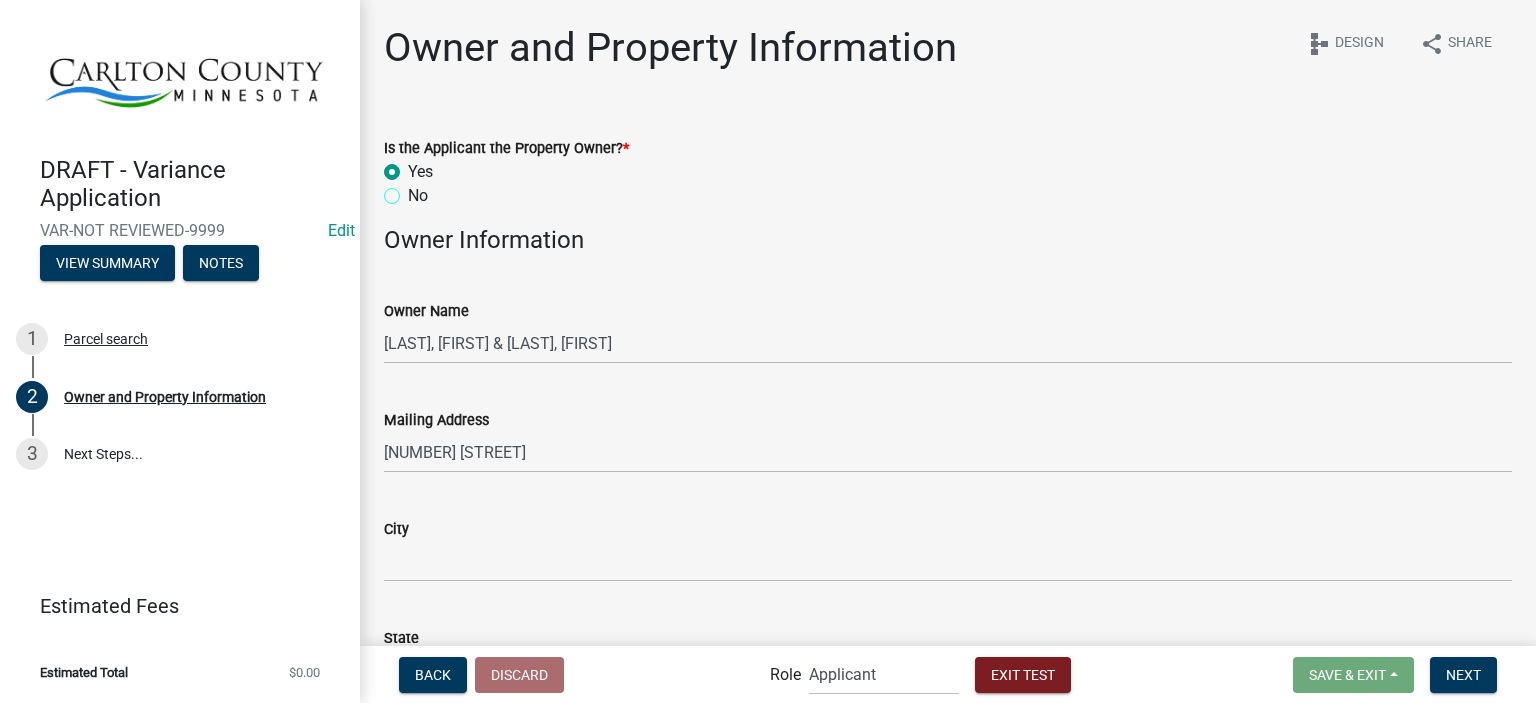 click on "No" at bounding box center [414, 190] 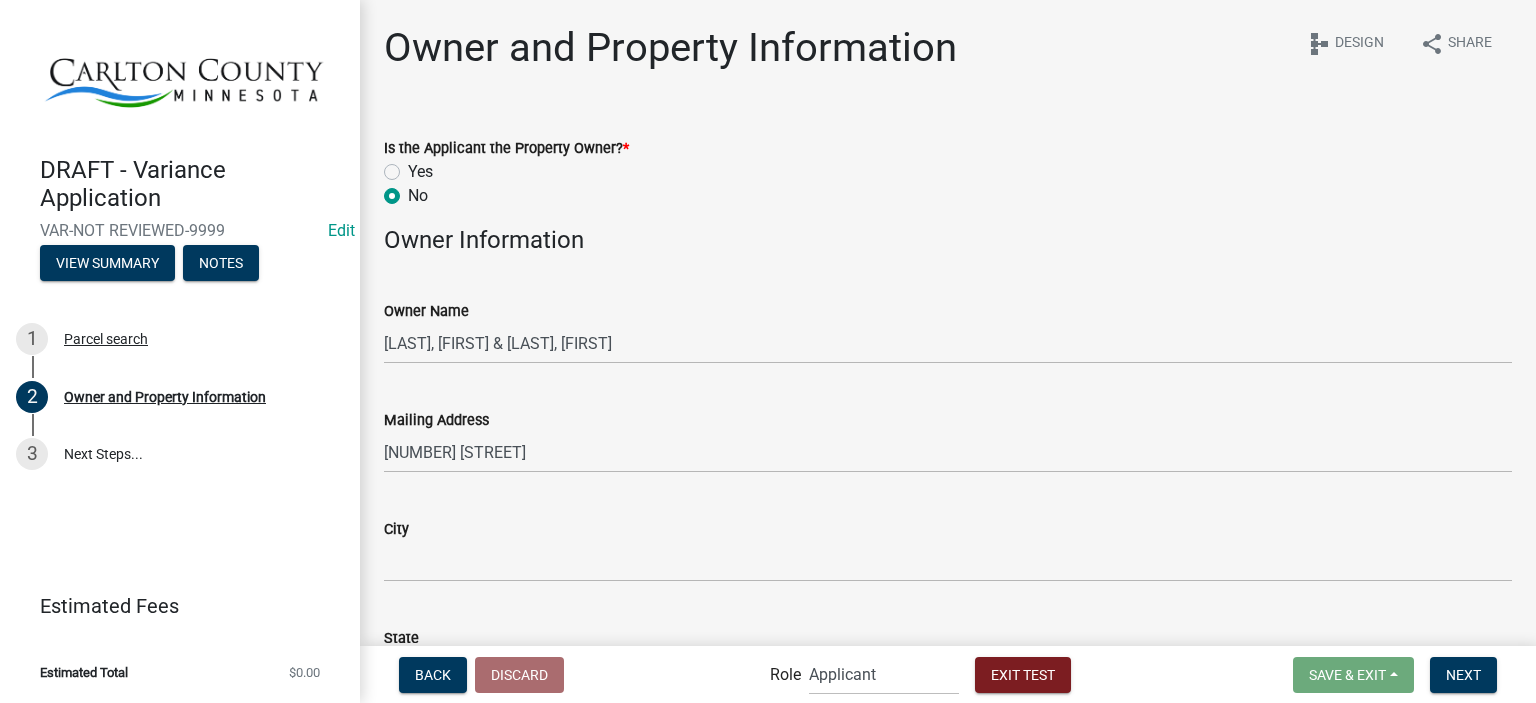 radio on "true" 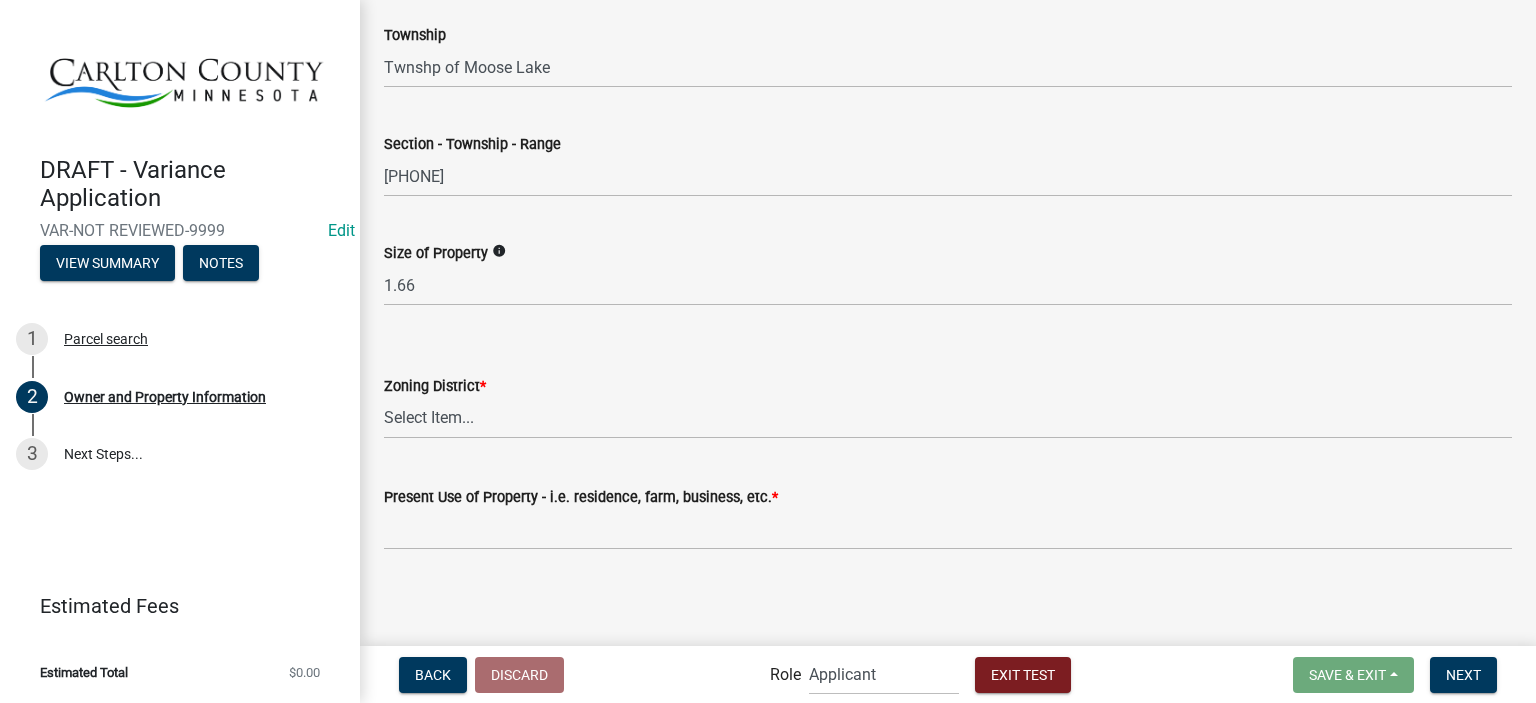 scroll, scrollTop: 1740, scrollLeft: 0, axis: vertical 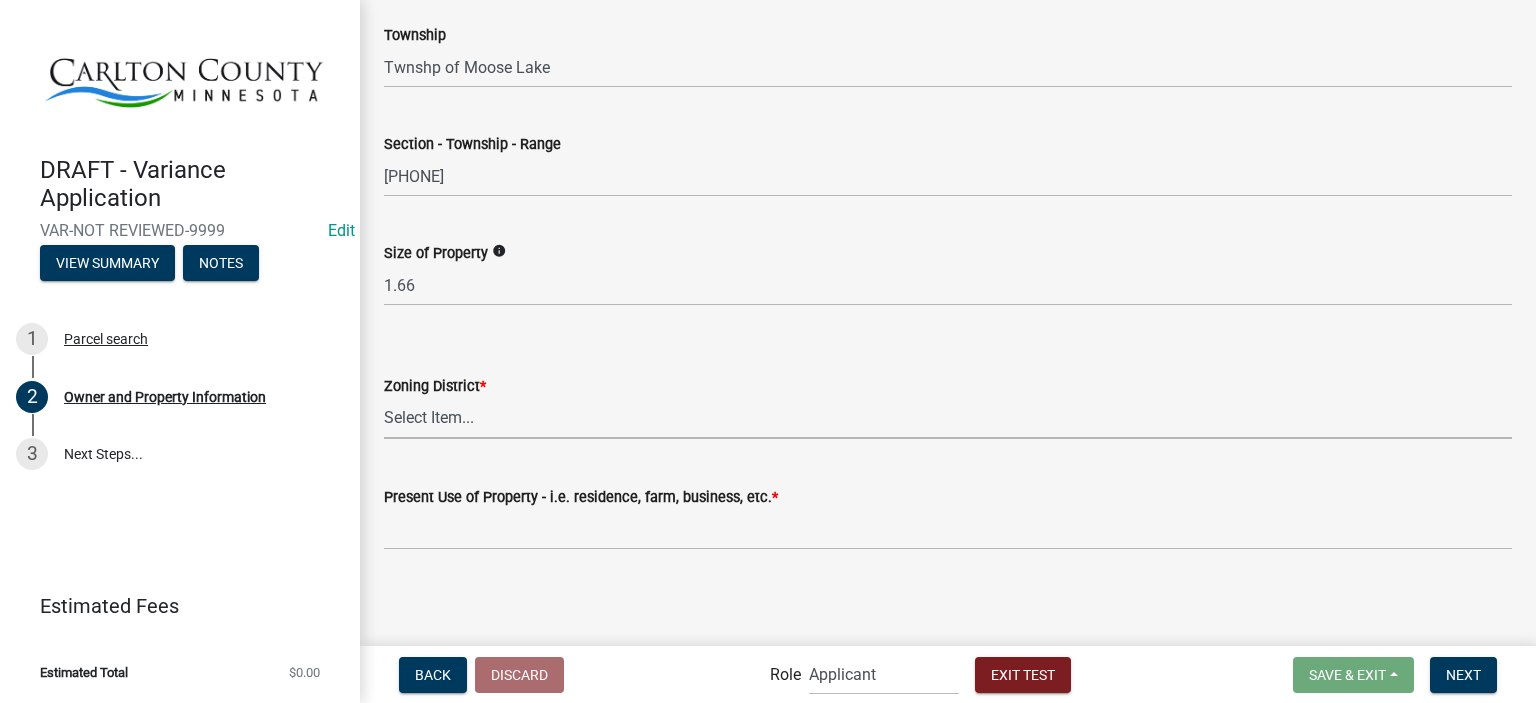 click on "Select Item...   A-1 Agriculture/Forest Management District   A-2 Agriculture/Rural Residential District   R-1 Recreation Residential District   C-1 Commercial Recreation District   C-2 Highway Service Commercial District   M-1 Limited Industrial District" at bounding box center (948, 418) 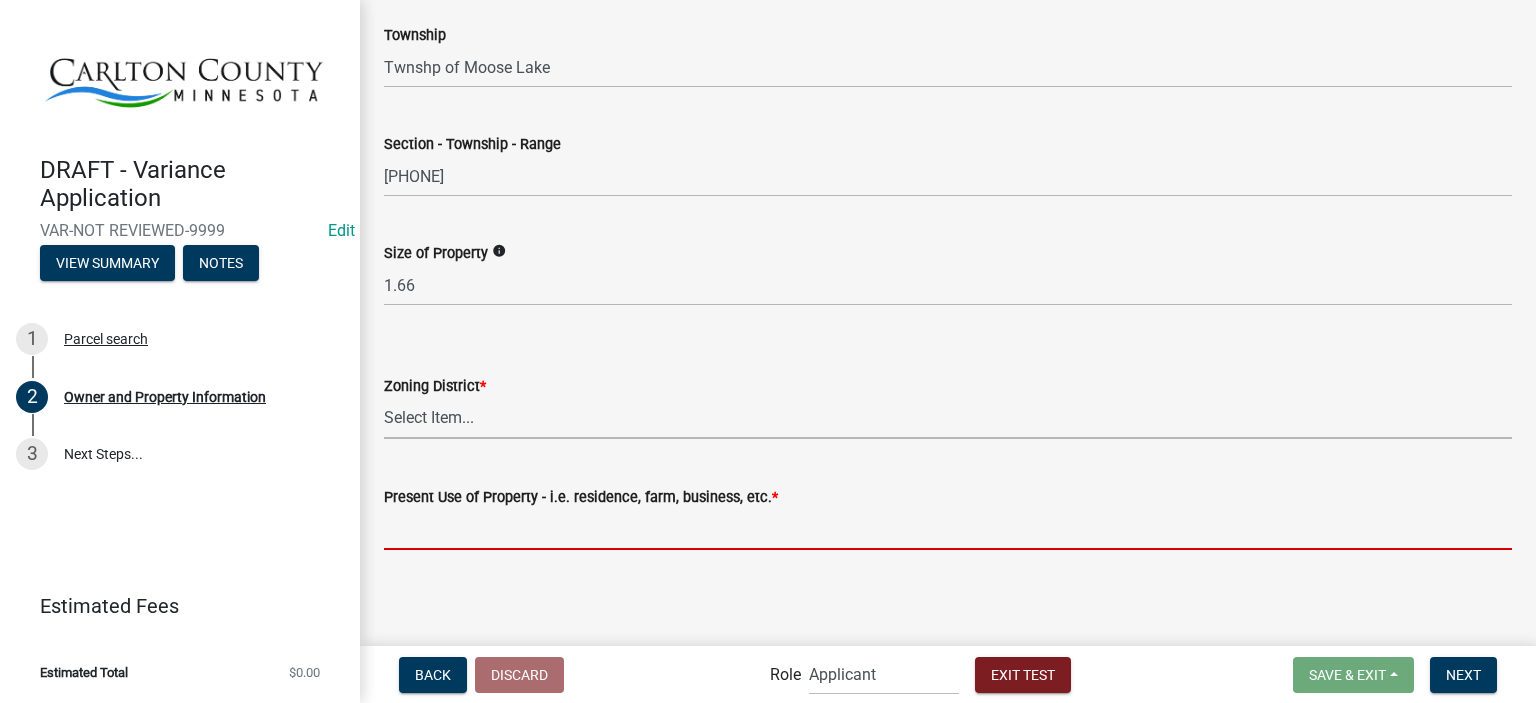 click on "Present Use of Property - i.e. residence, farm, business, etc.  *" at bounding box center (948, 529) 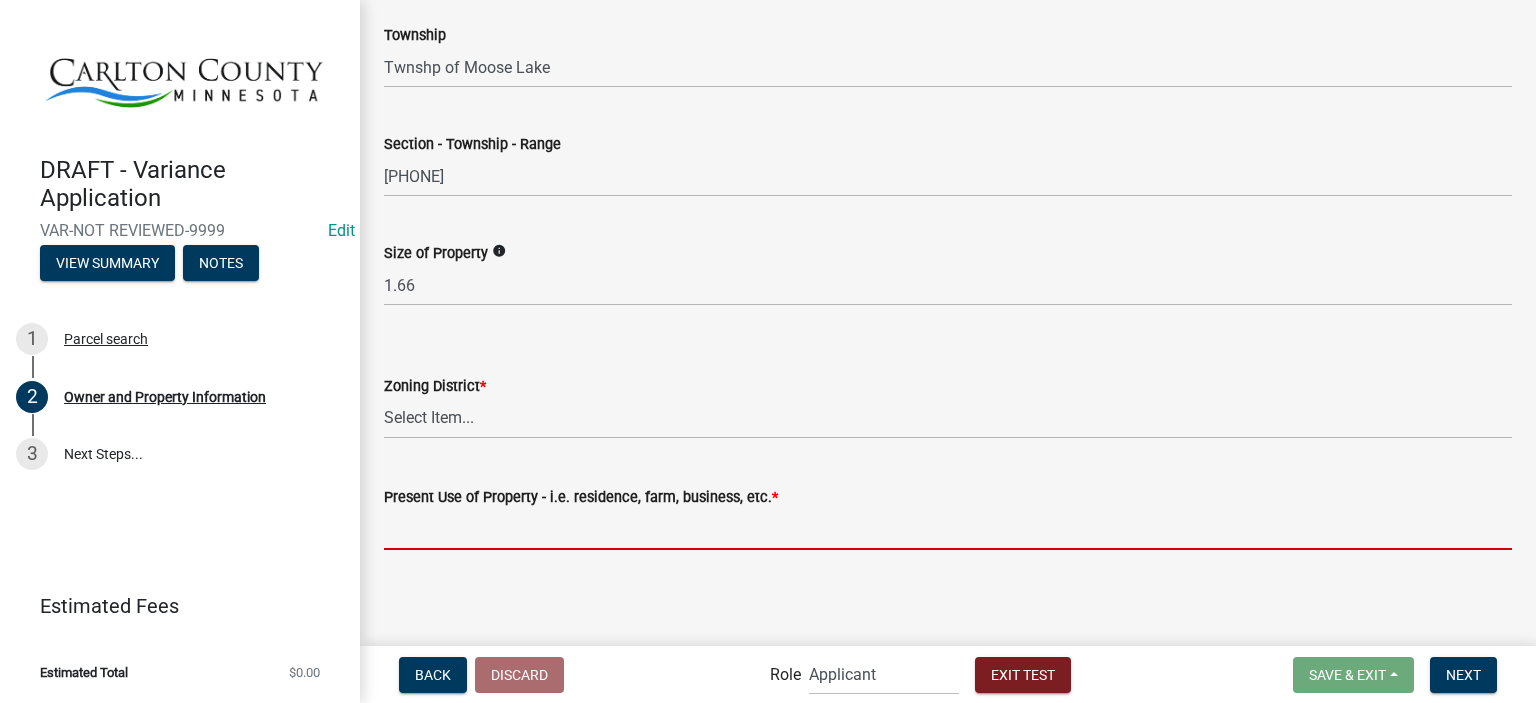 type on "House" 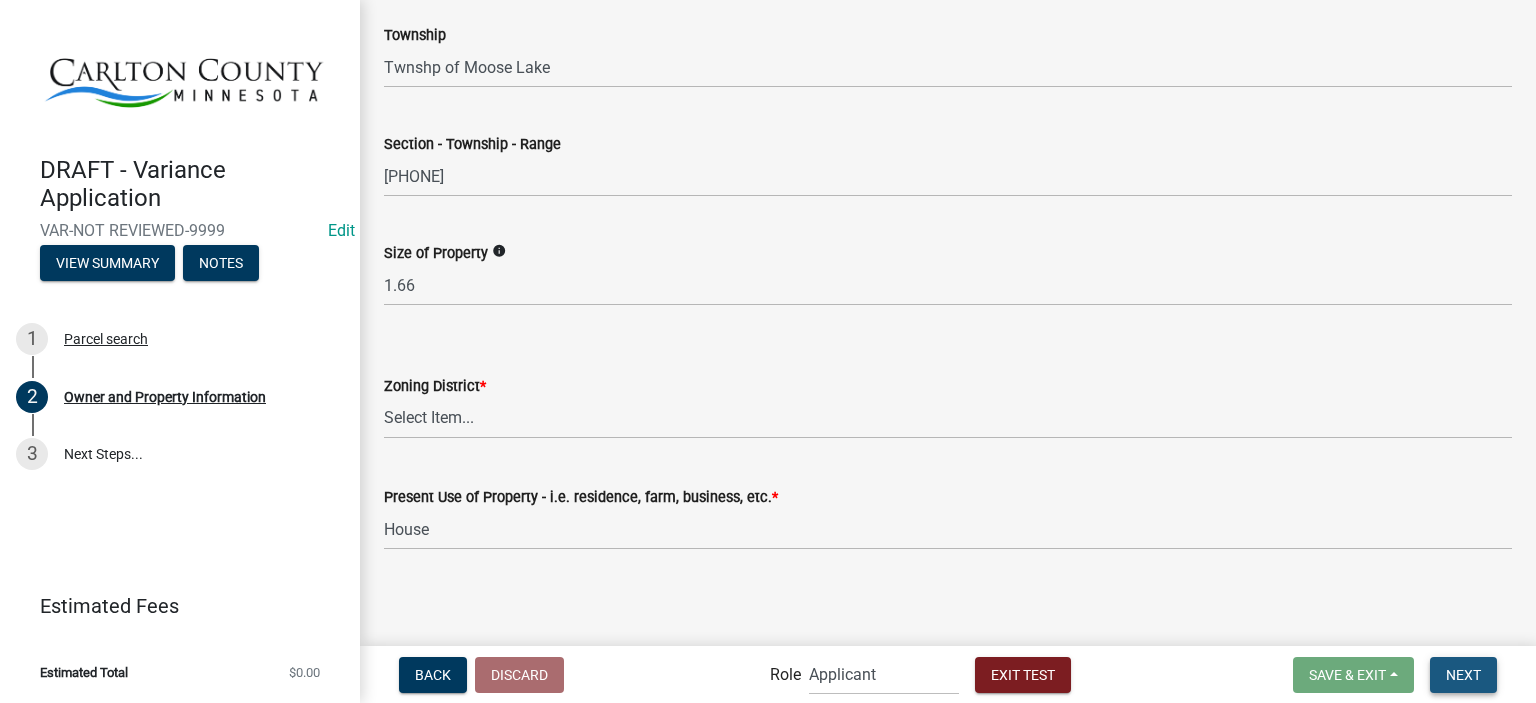 click on "Next" at bounding box center (1463, 674) 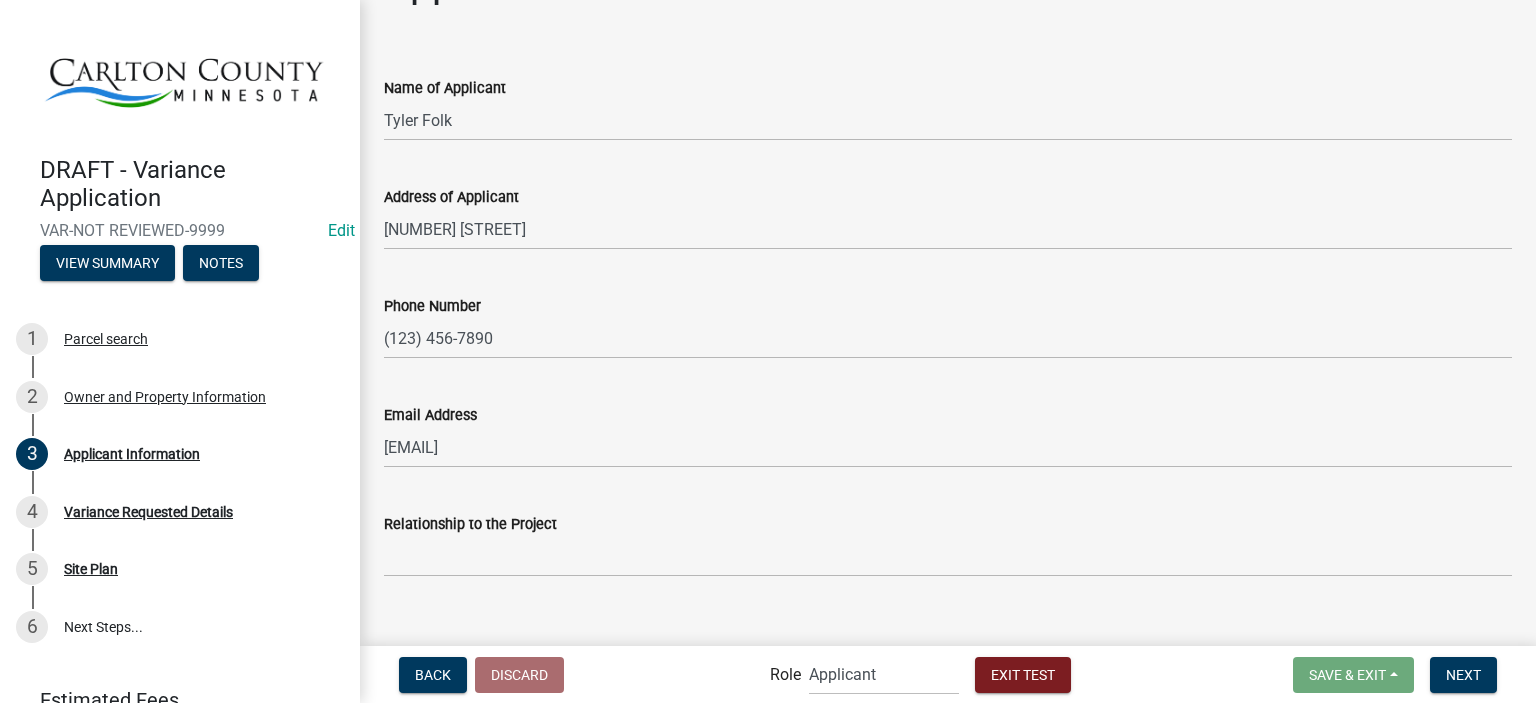 scroll, scrollTop: 92, scrollLeft: 0, axis: vertical 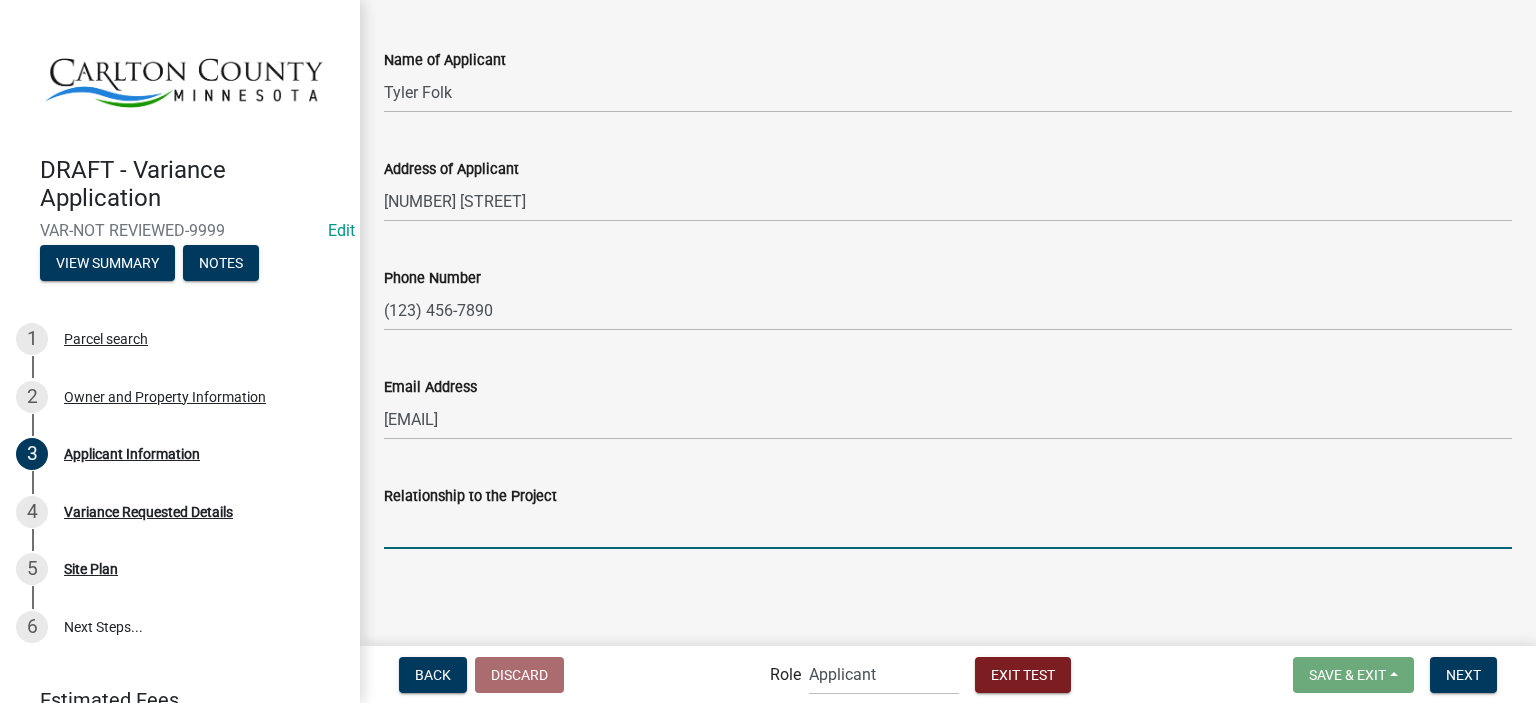 click on "Relationship to the Project" at bounding box center (948, 528) 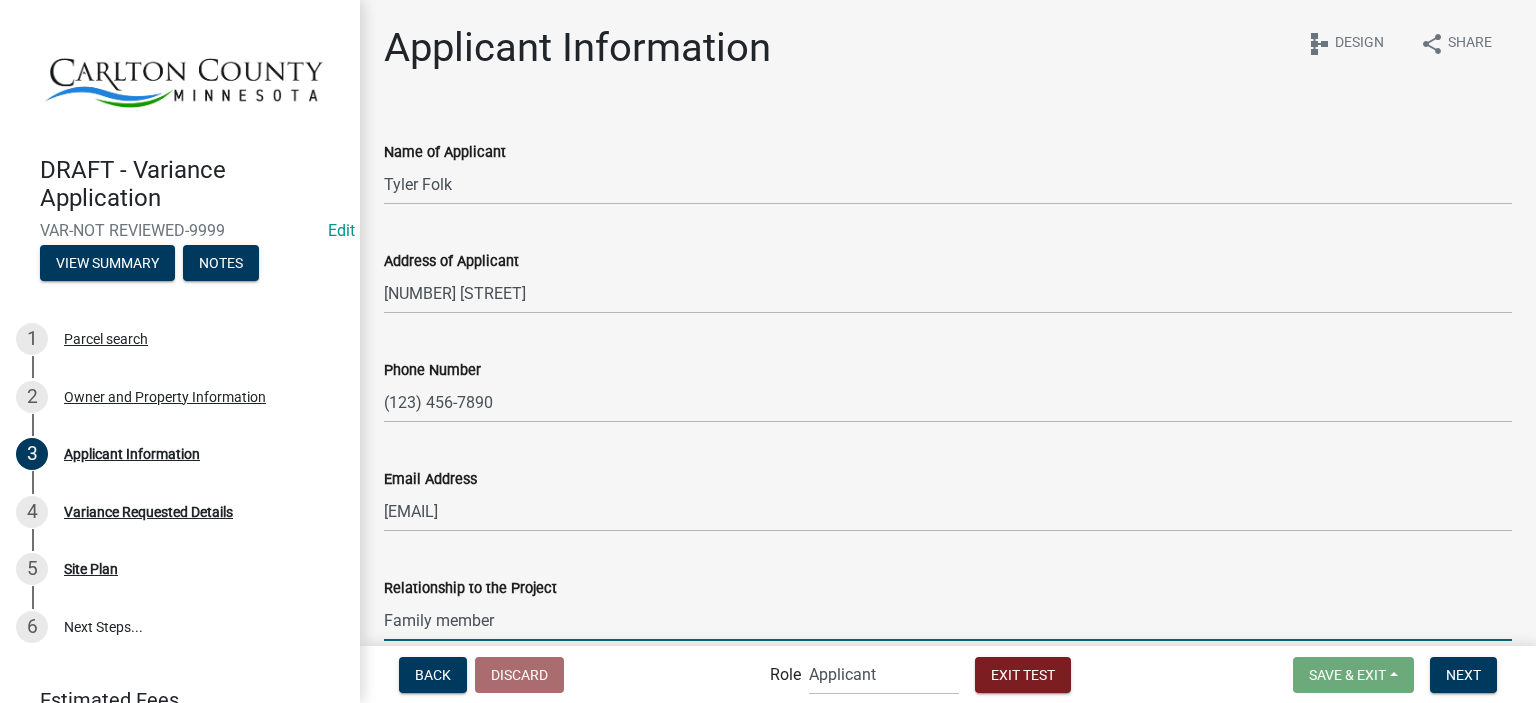 scroll, scrollTop: 92, scrollLeft: 0, axis: vertical 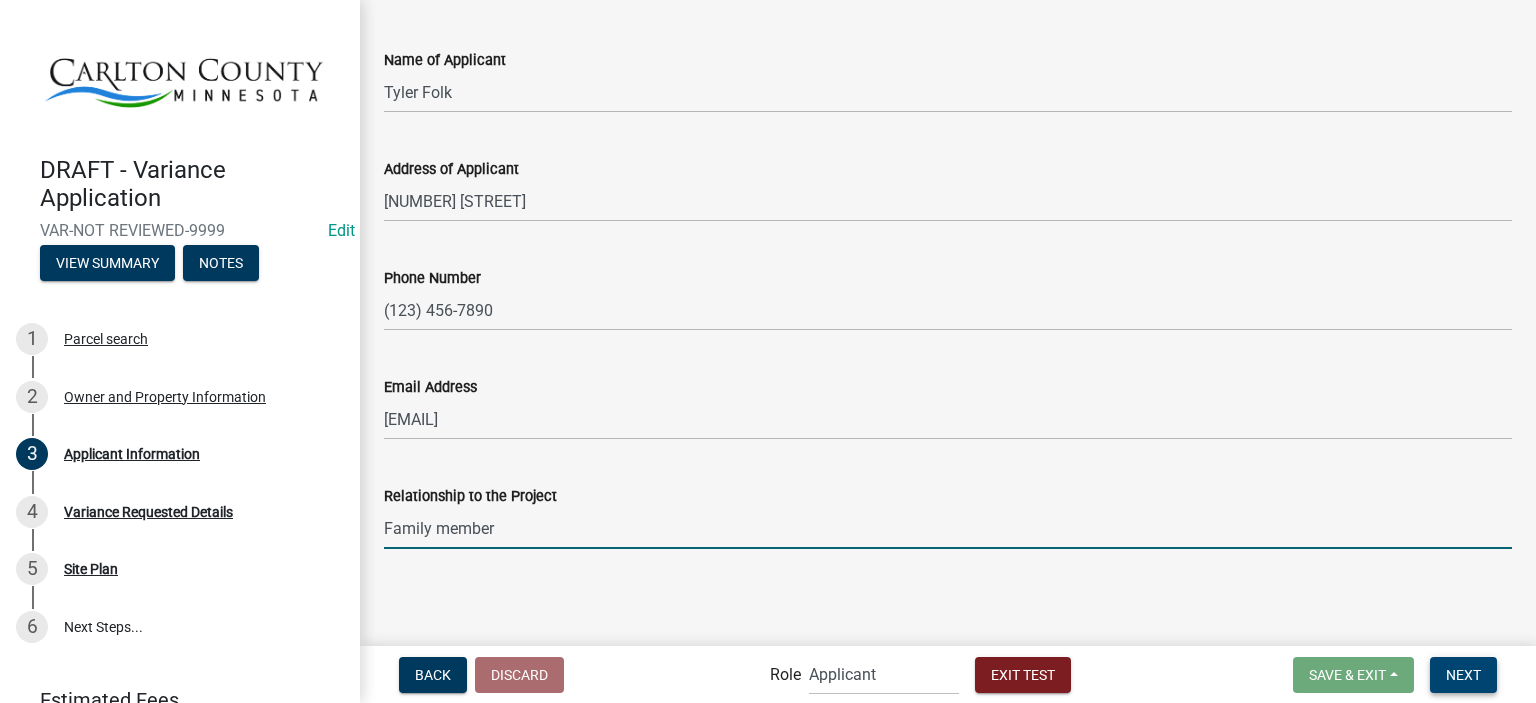 click on "Next" at bounding box center [1463, 675] 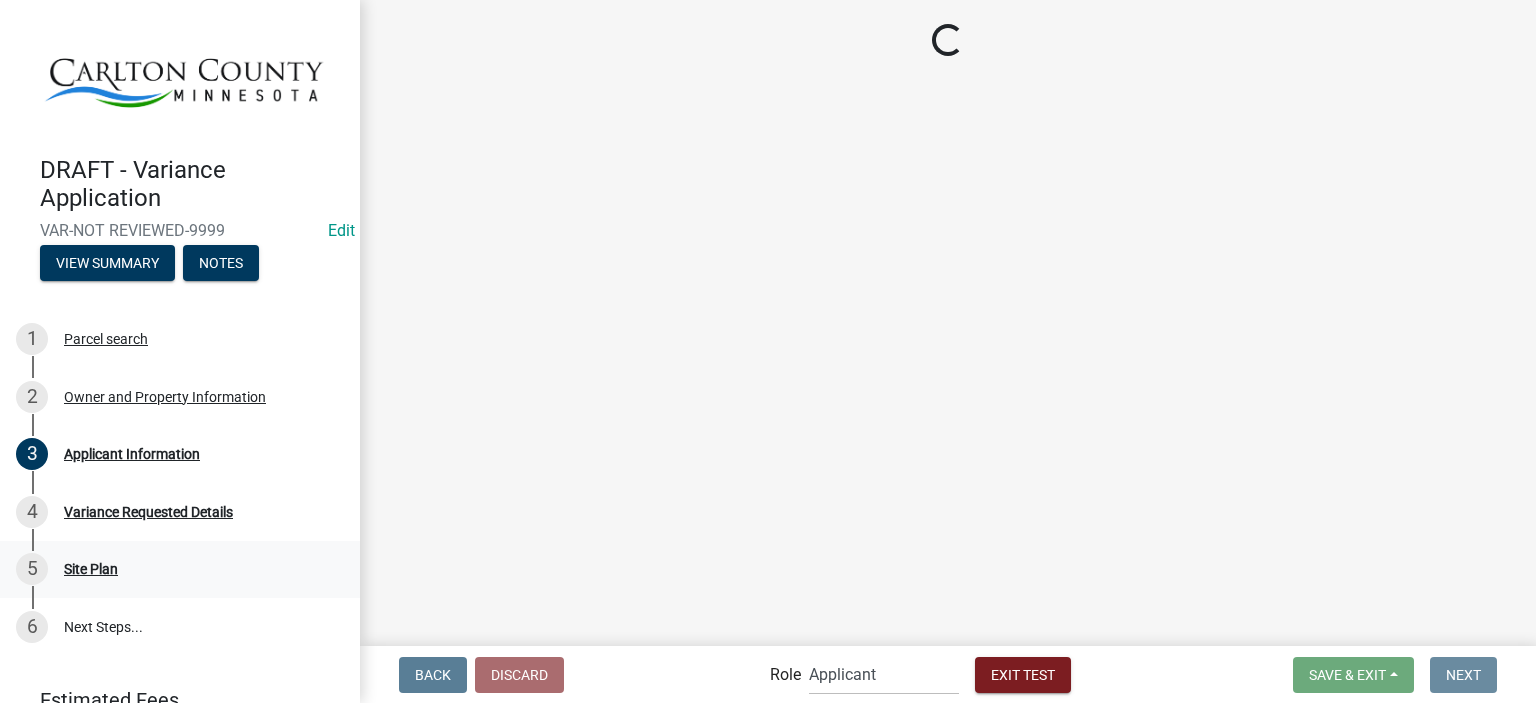 scroll, scrollTop: 0, scrollLeft: 0, axis: both 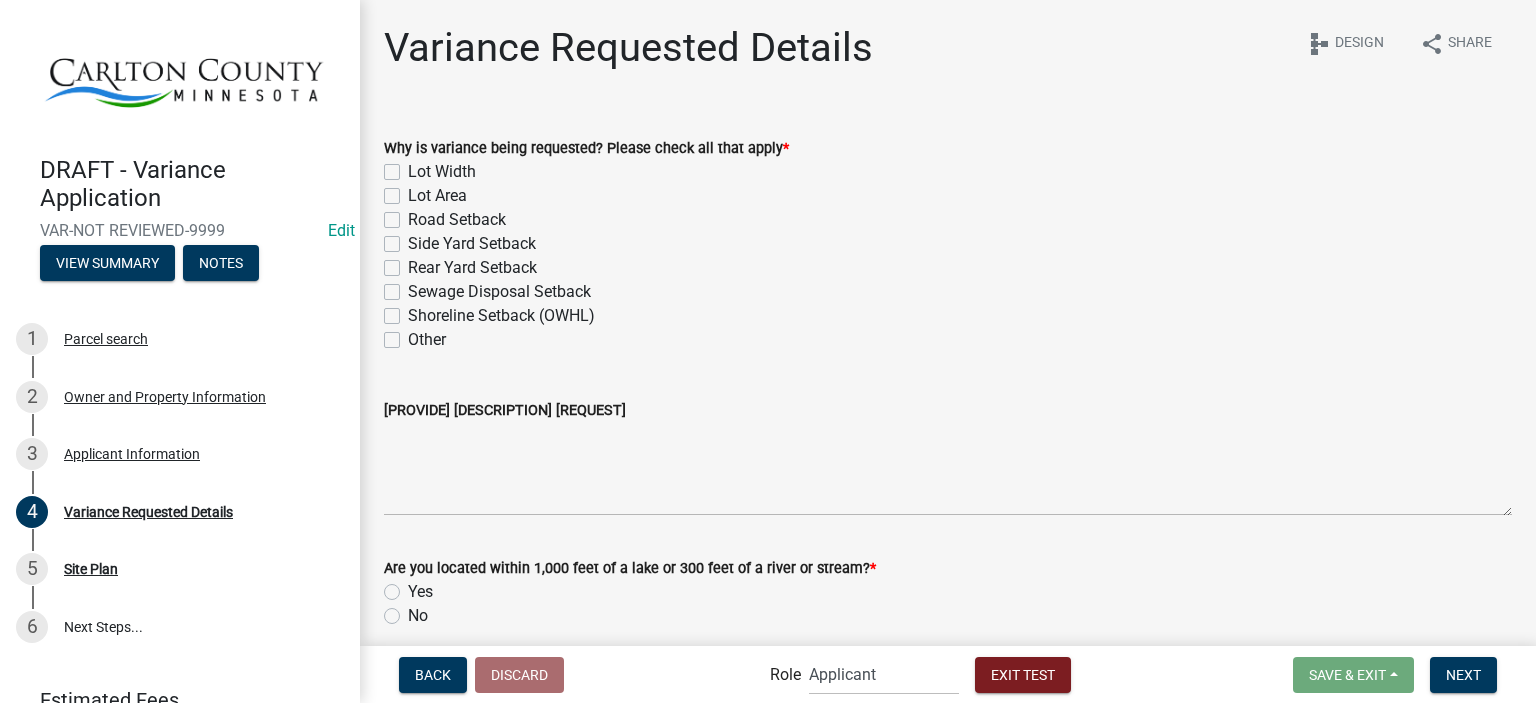 click on "Lot Width" 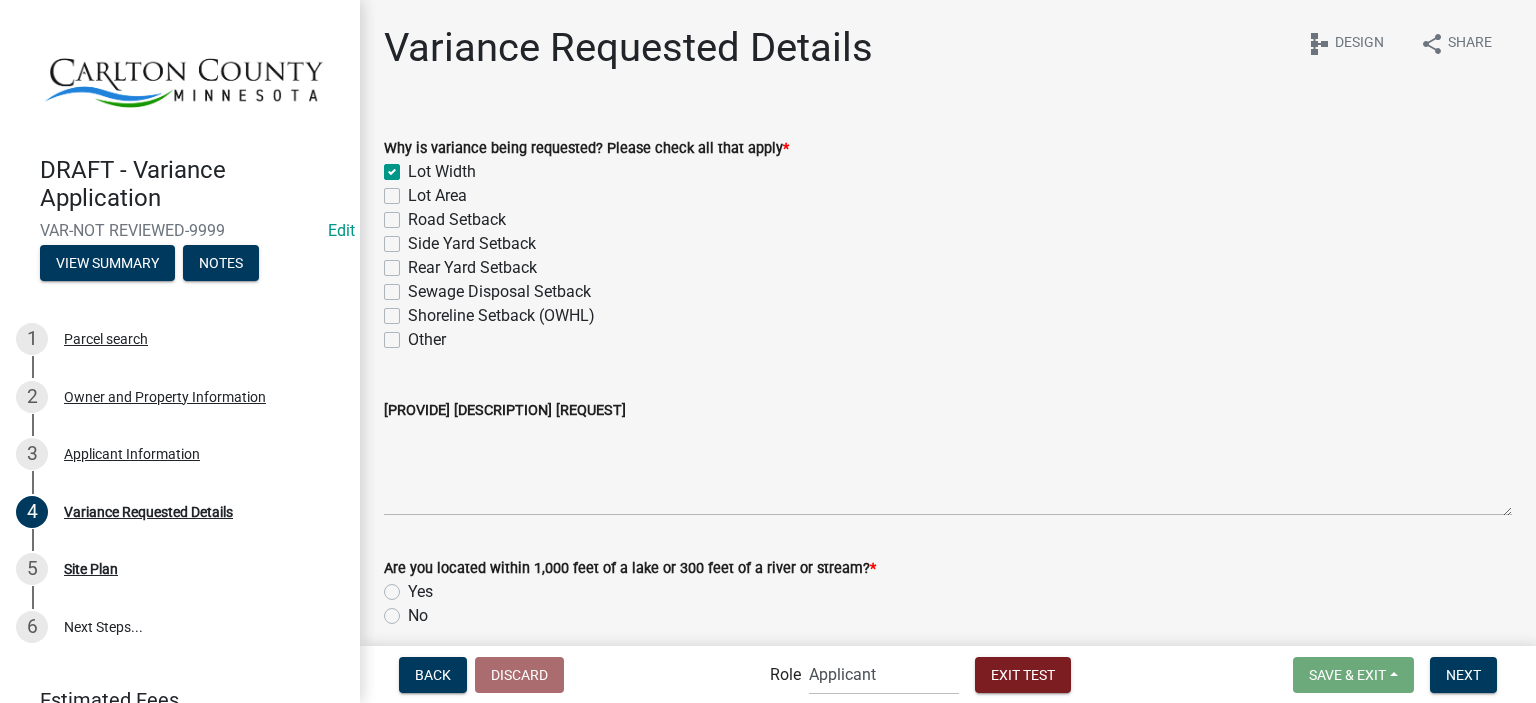 checkbox on "true" 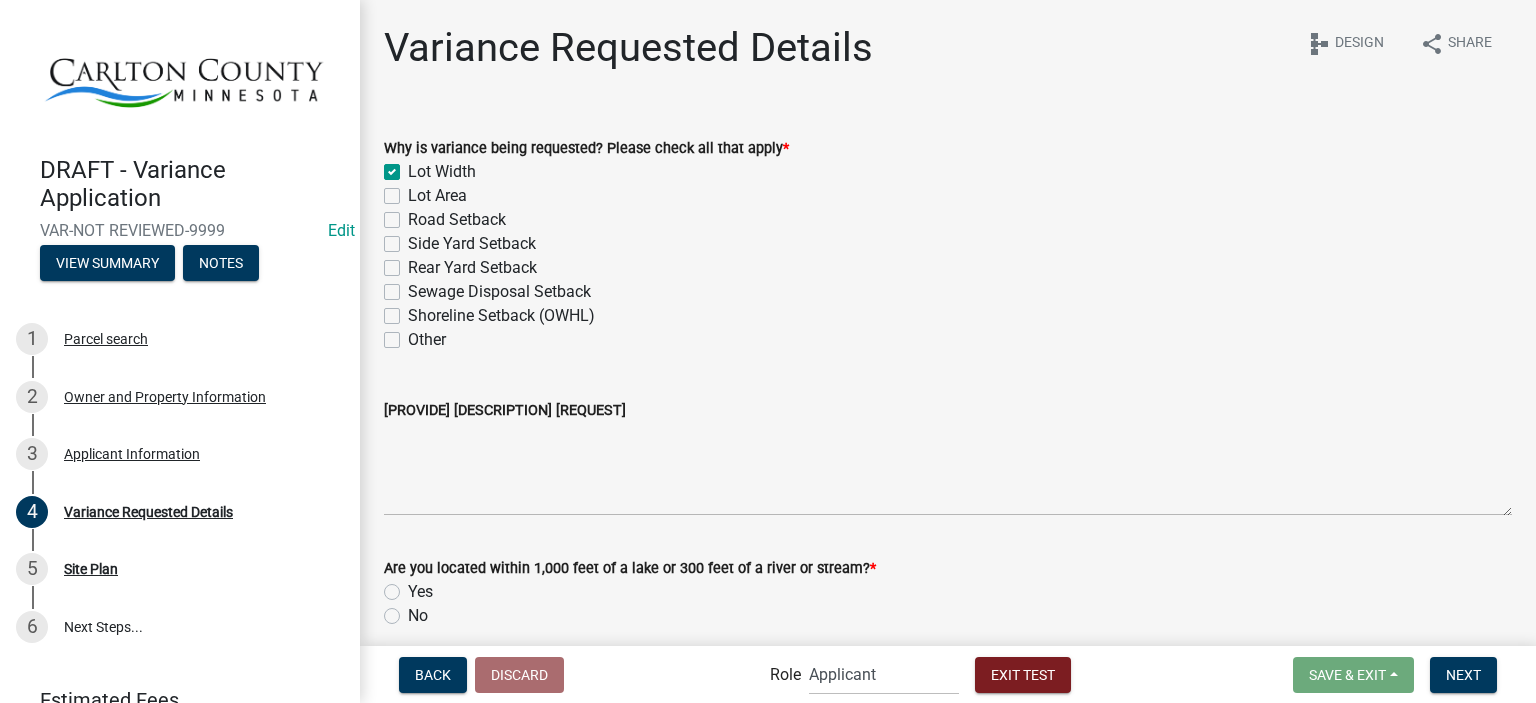 click on "Side Yard Setback" 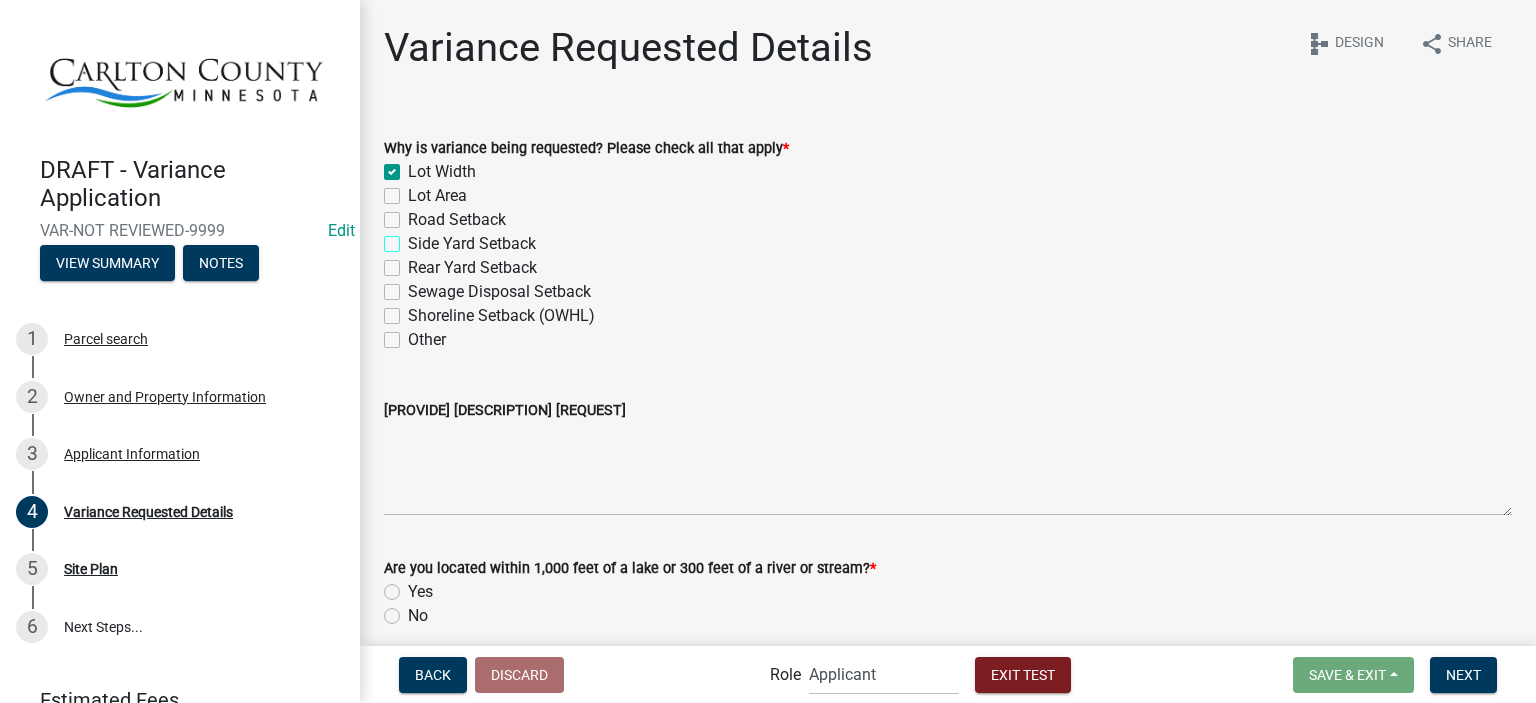 click on "Side Yard Setback" at bounding box center (414, 238) 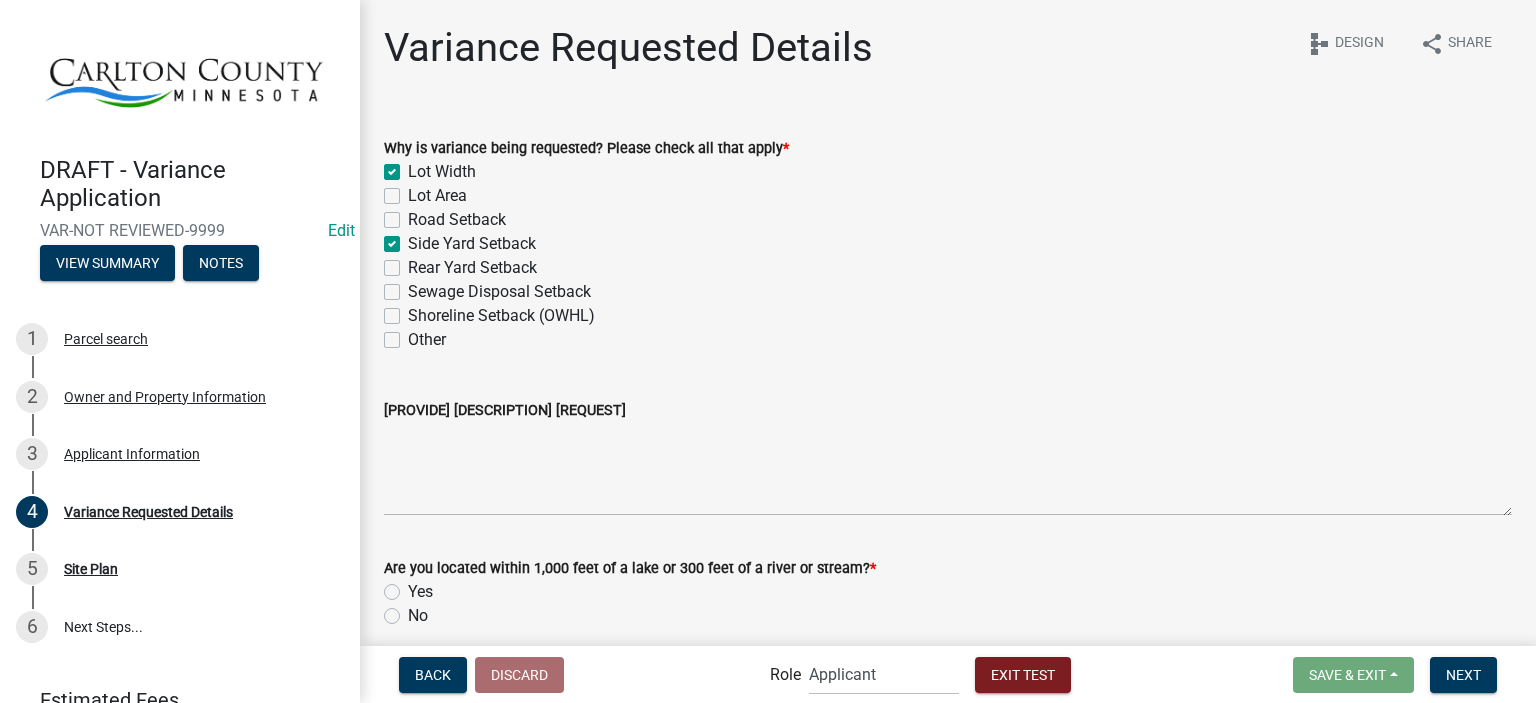 checkbox on "true" 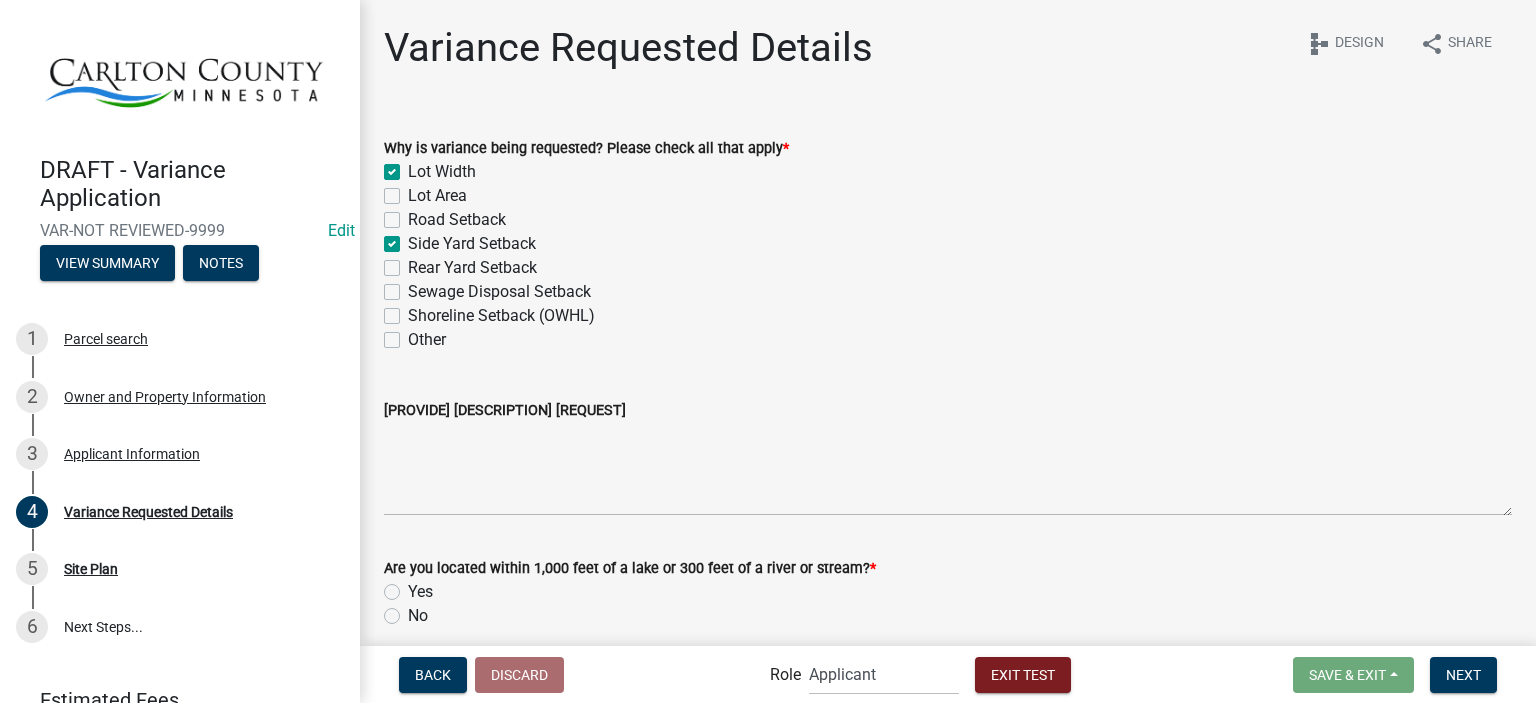 click on "Lot Width" 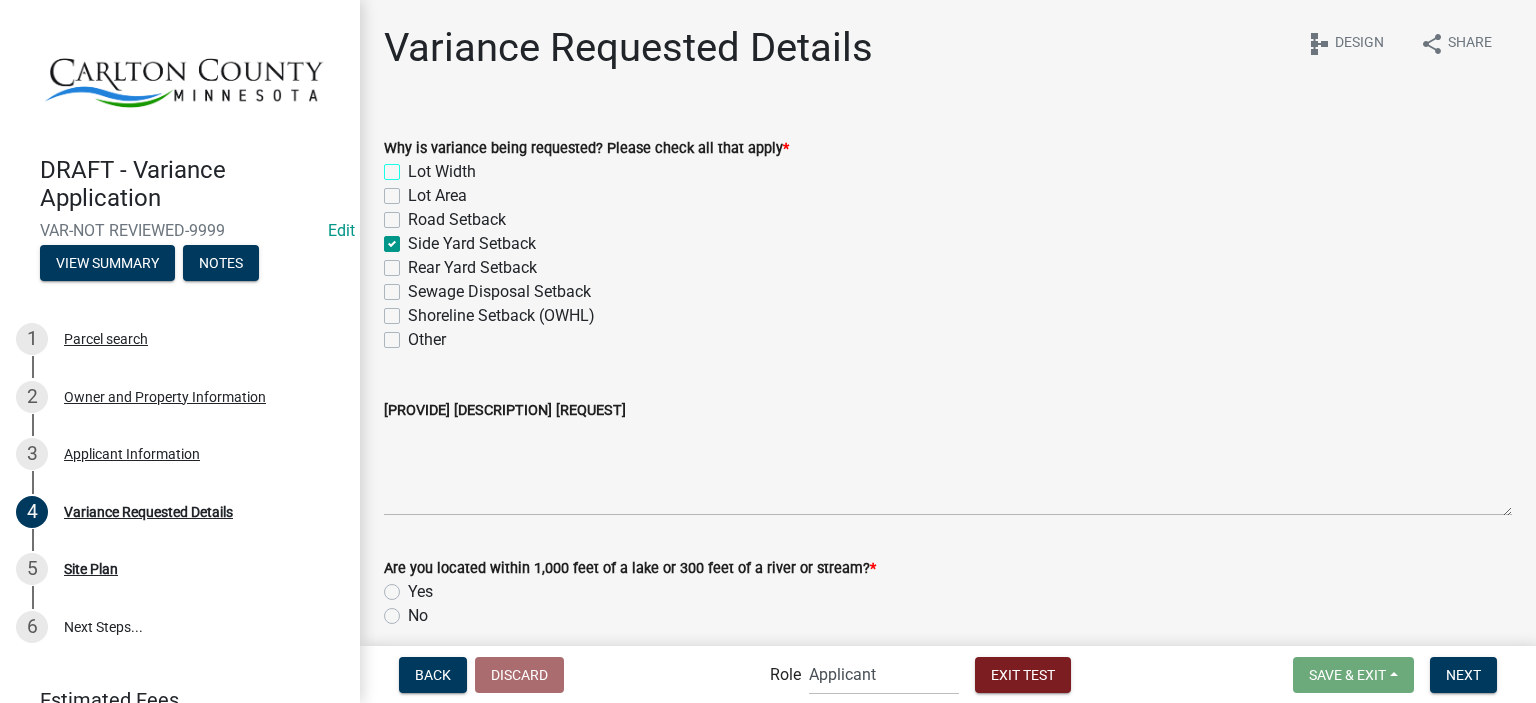 checkbox on "false" 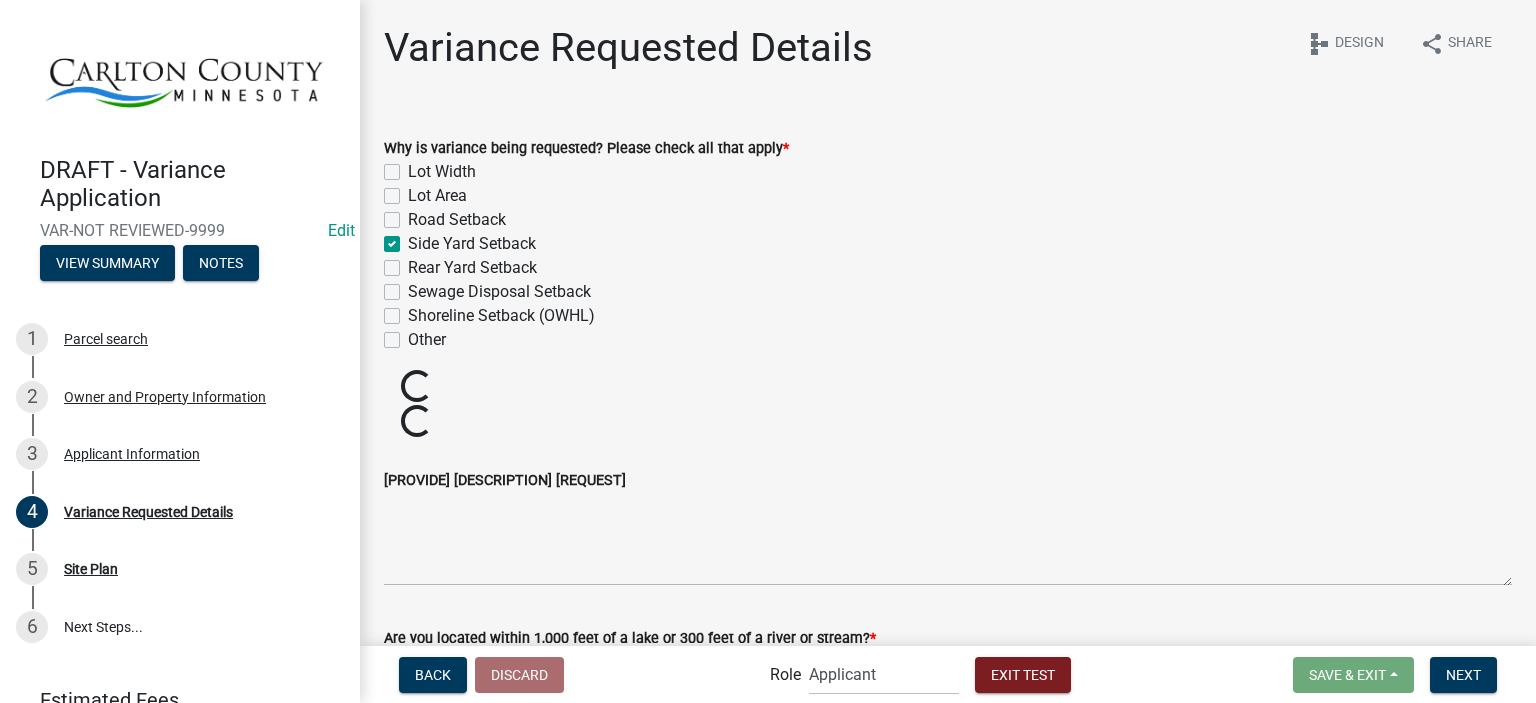 click on "Rear Yard Setback" 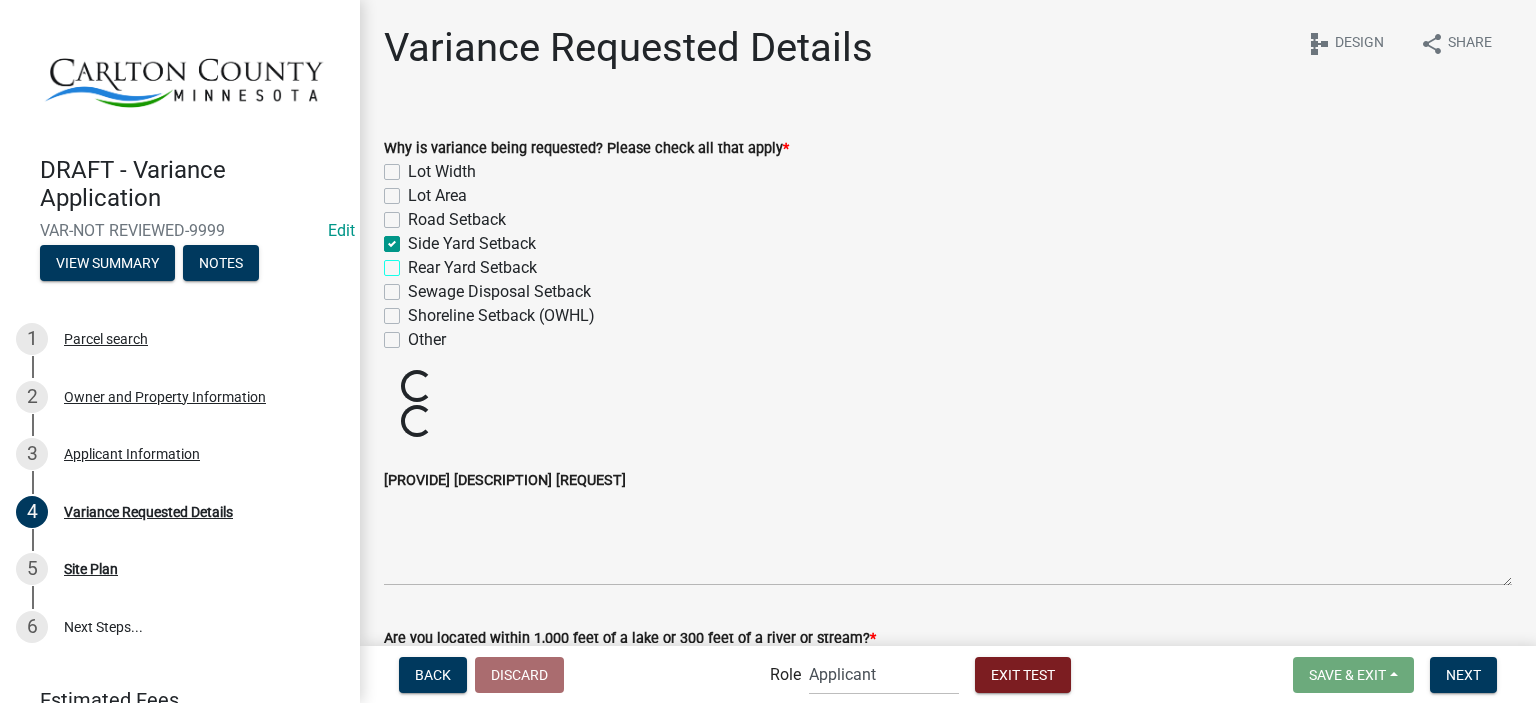 click on "Rear Yard Setback" at bounding box center (414, 262) 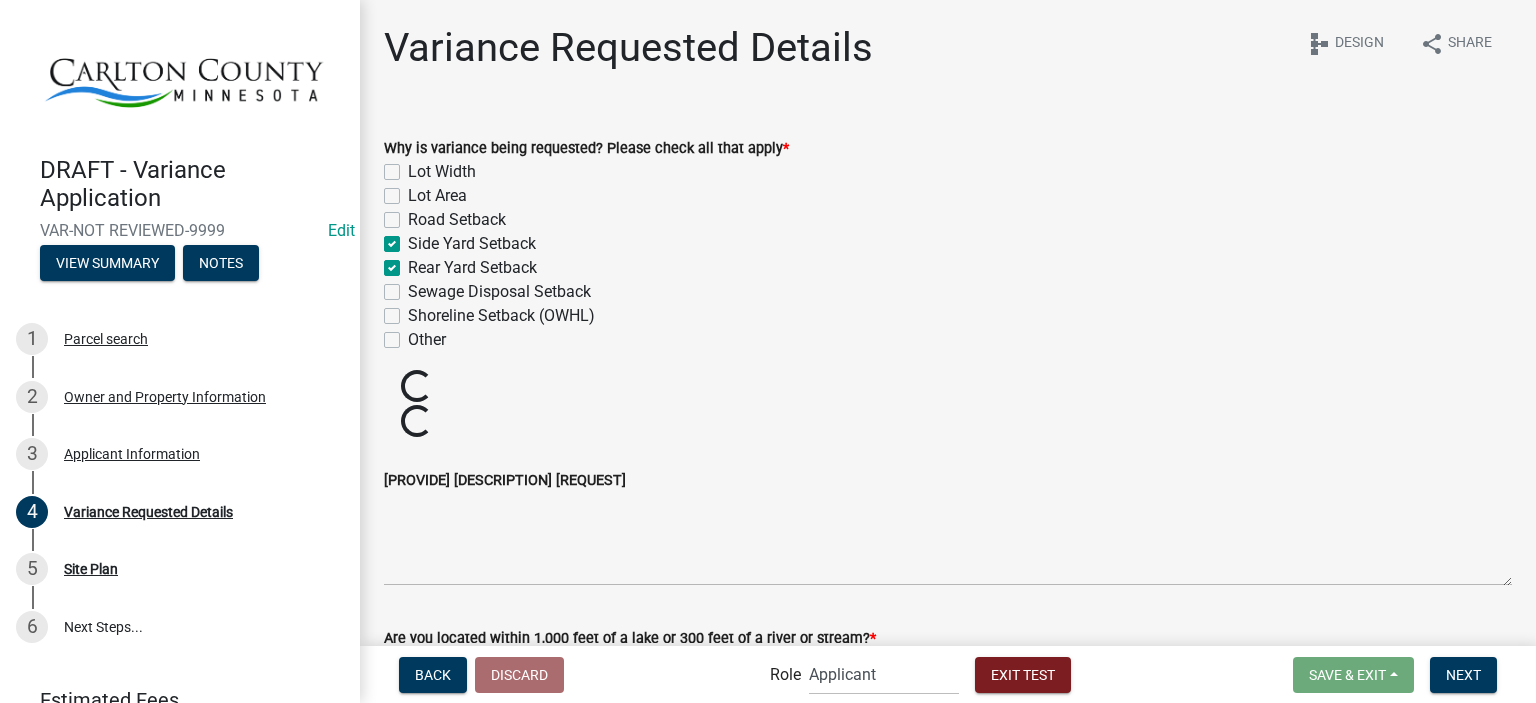 checkbox on "false" 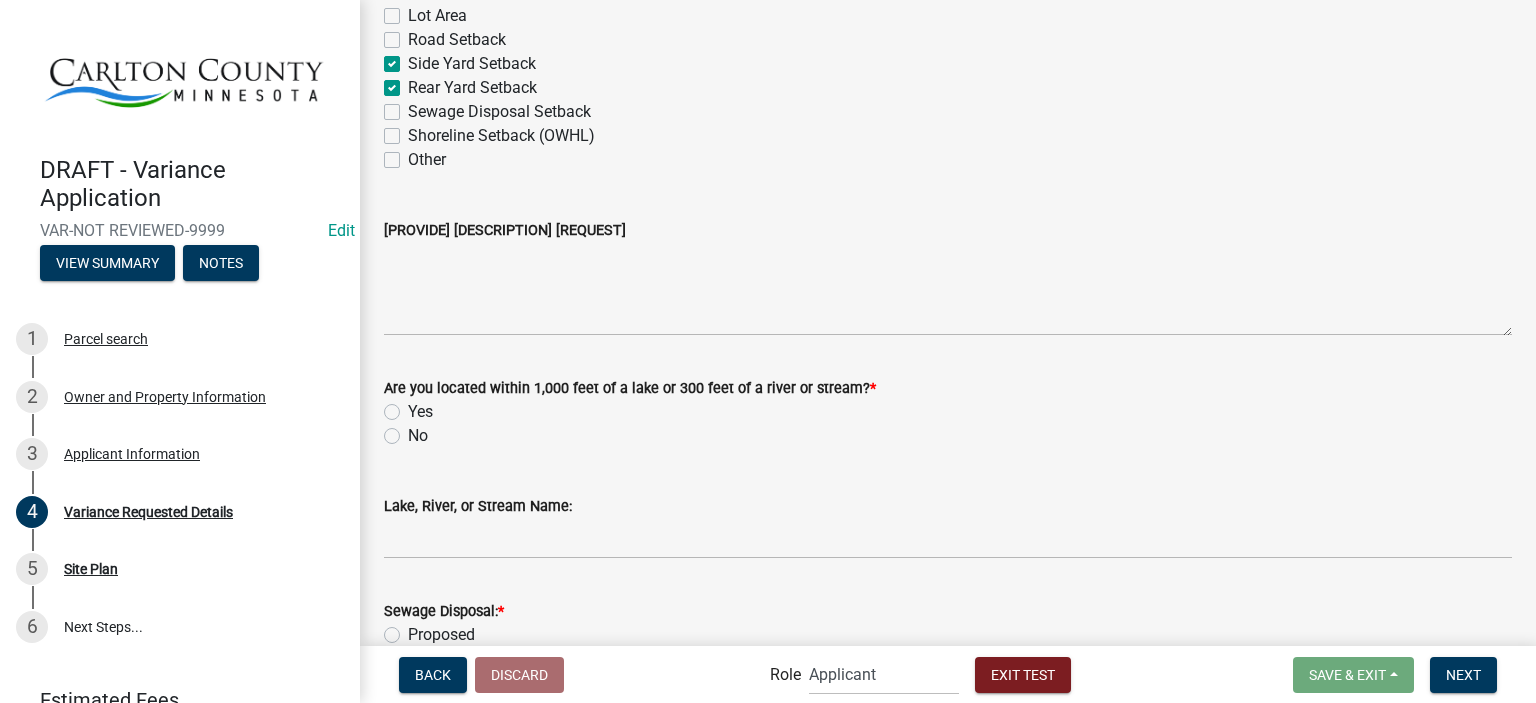 scroll, scrollTop: 200, scrollLeft: 0, axis: vertical 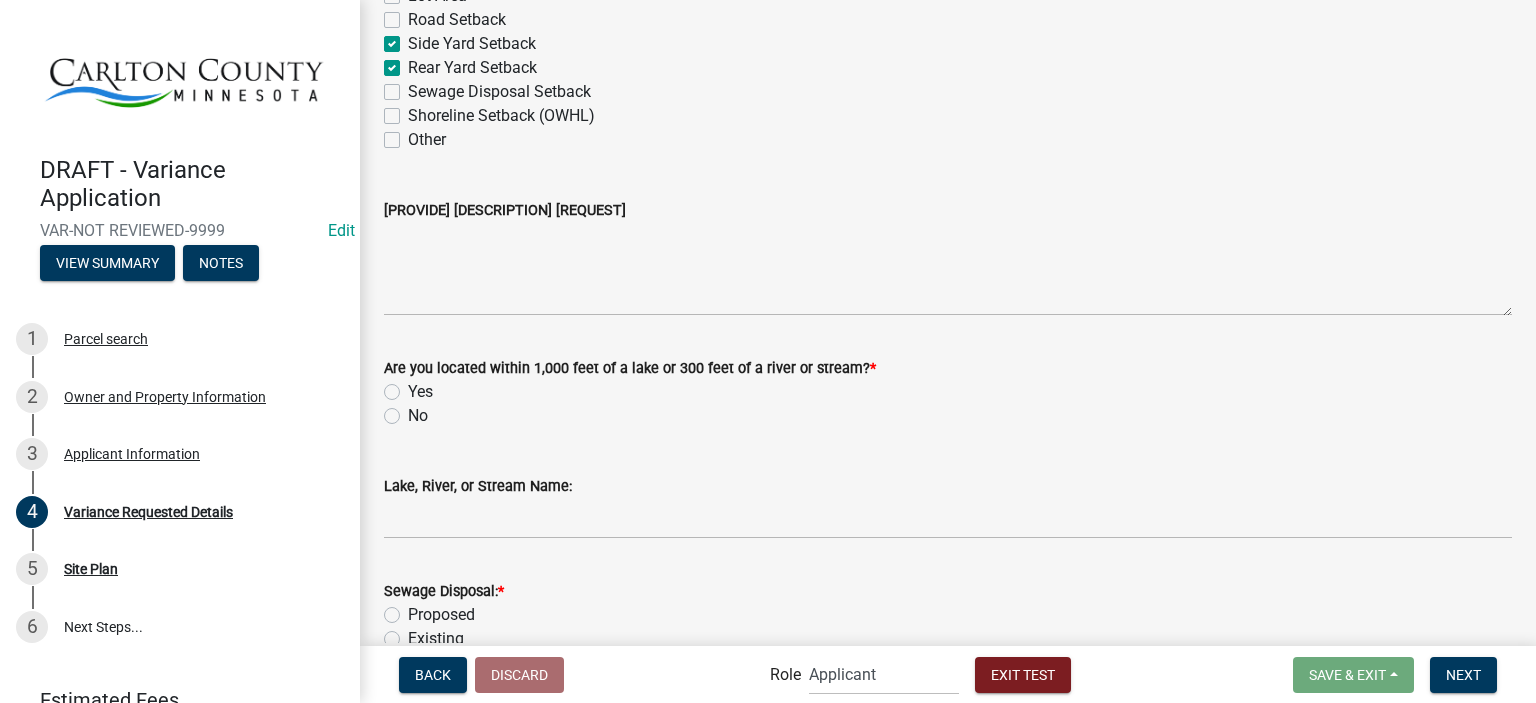 click on "No" 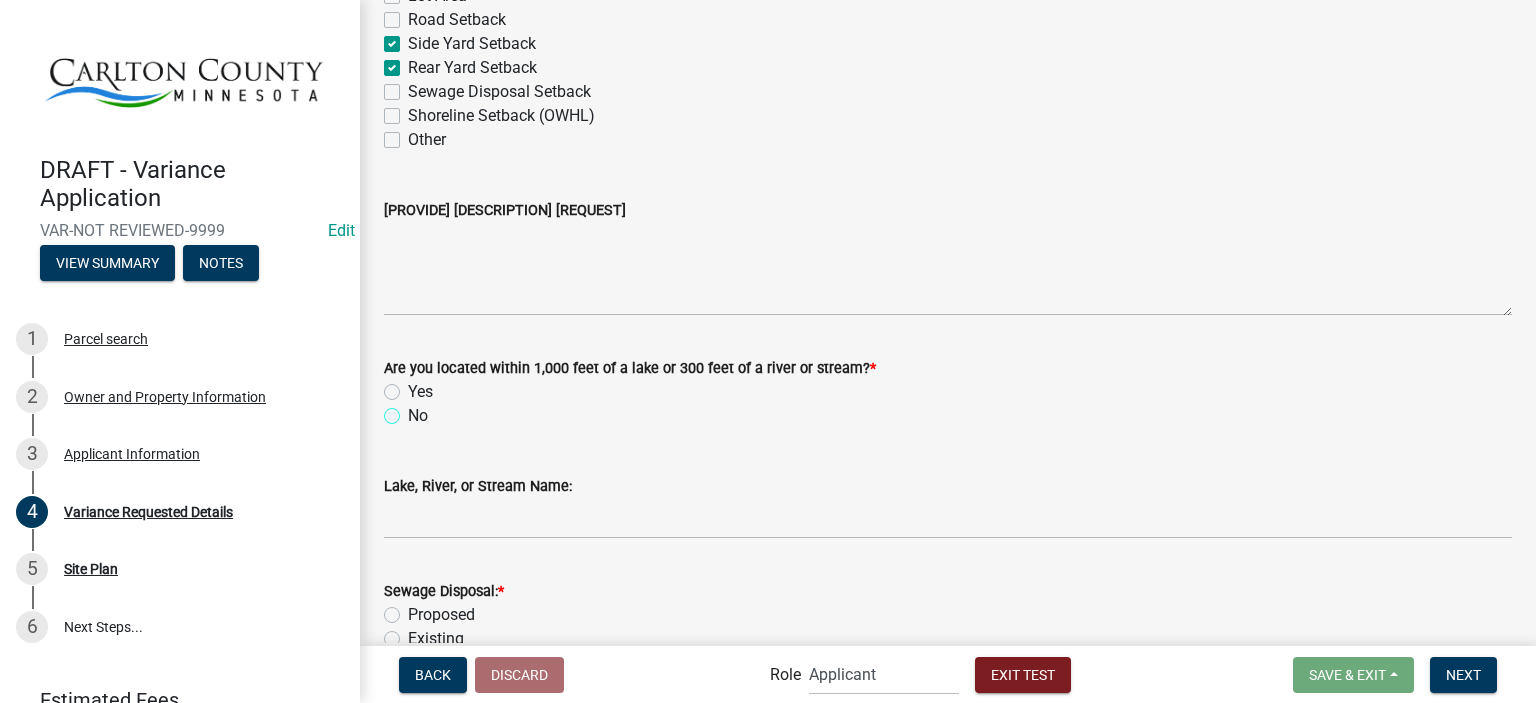 click on "No" at bounding box center (414, 410) 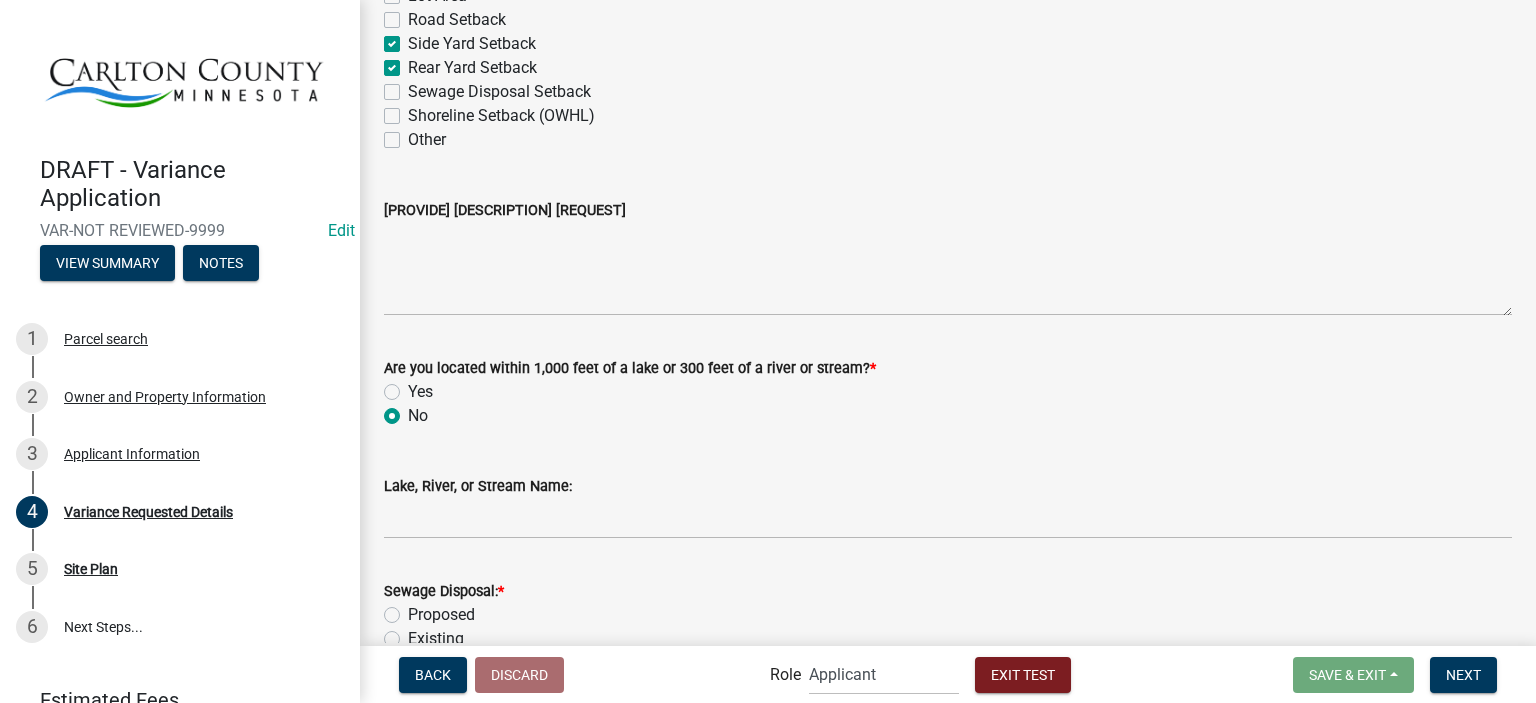 radio on "true" 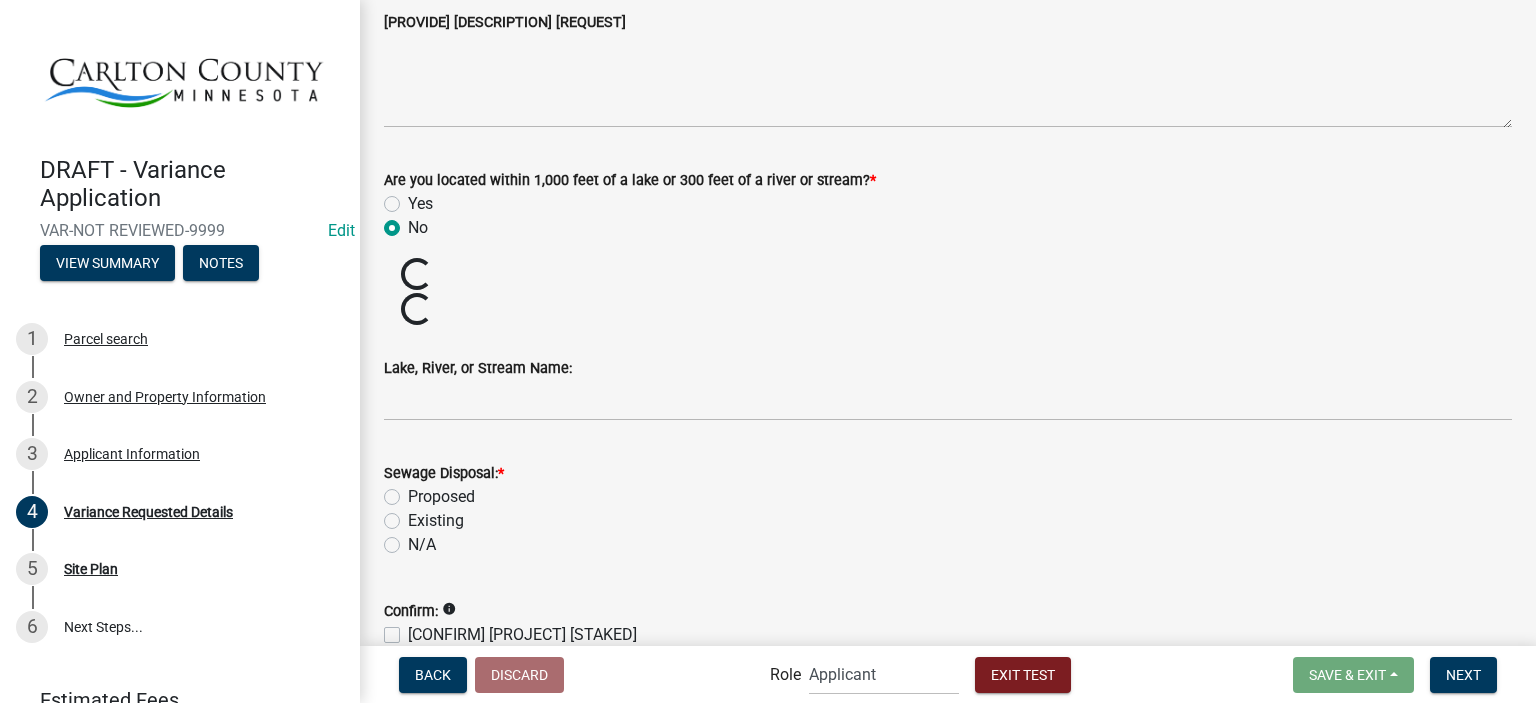 scroll, scrollTop: 400, scrollLeft: 0, axis: vertical 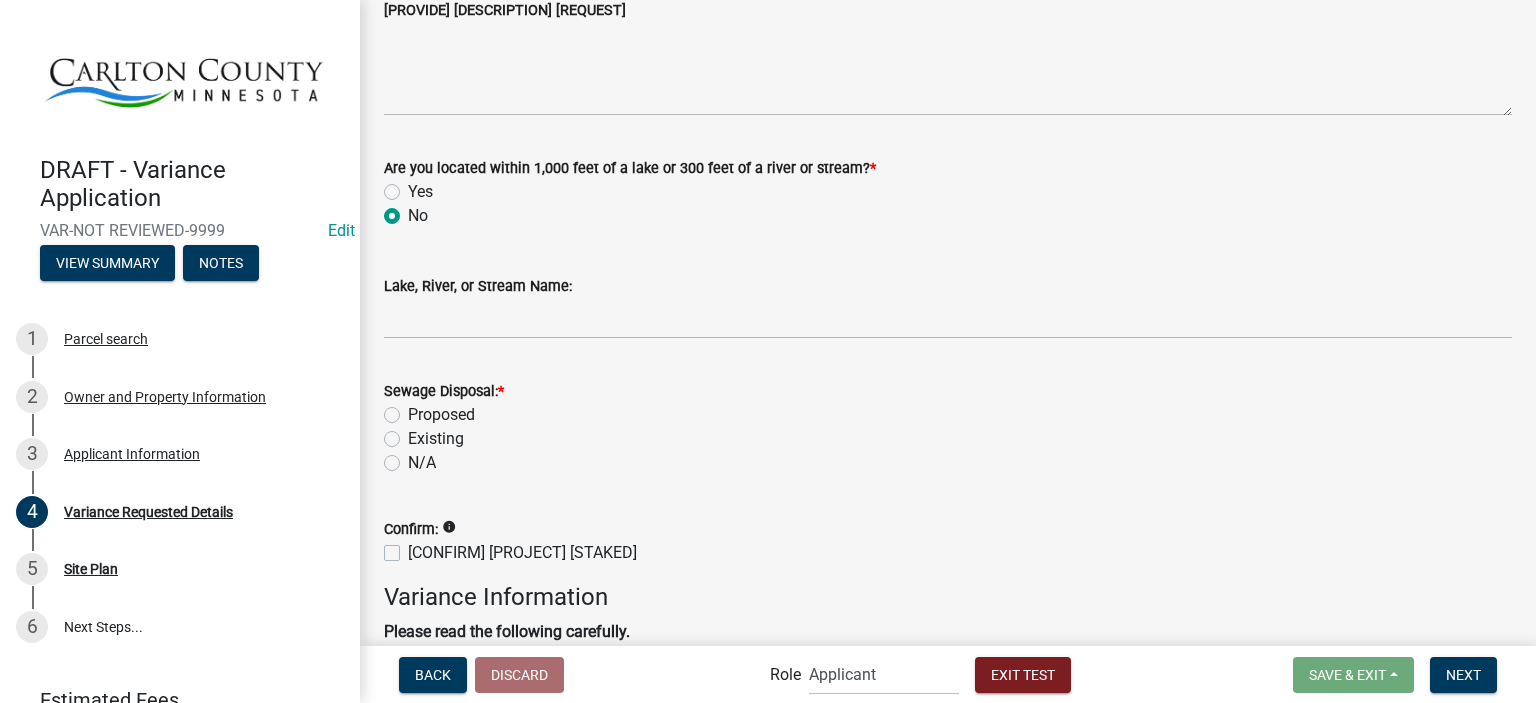 click on "Yes" 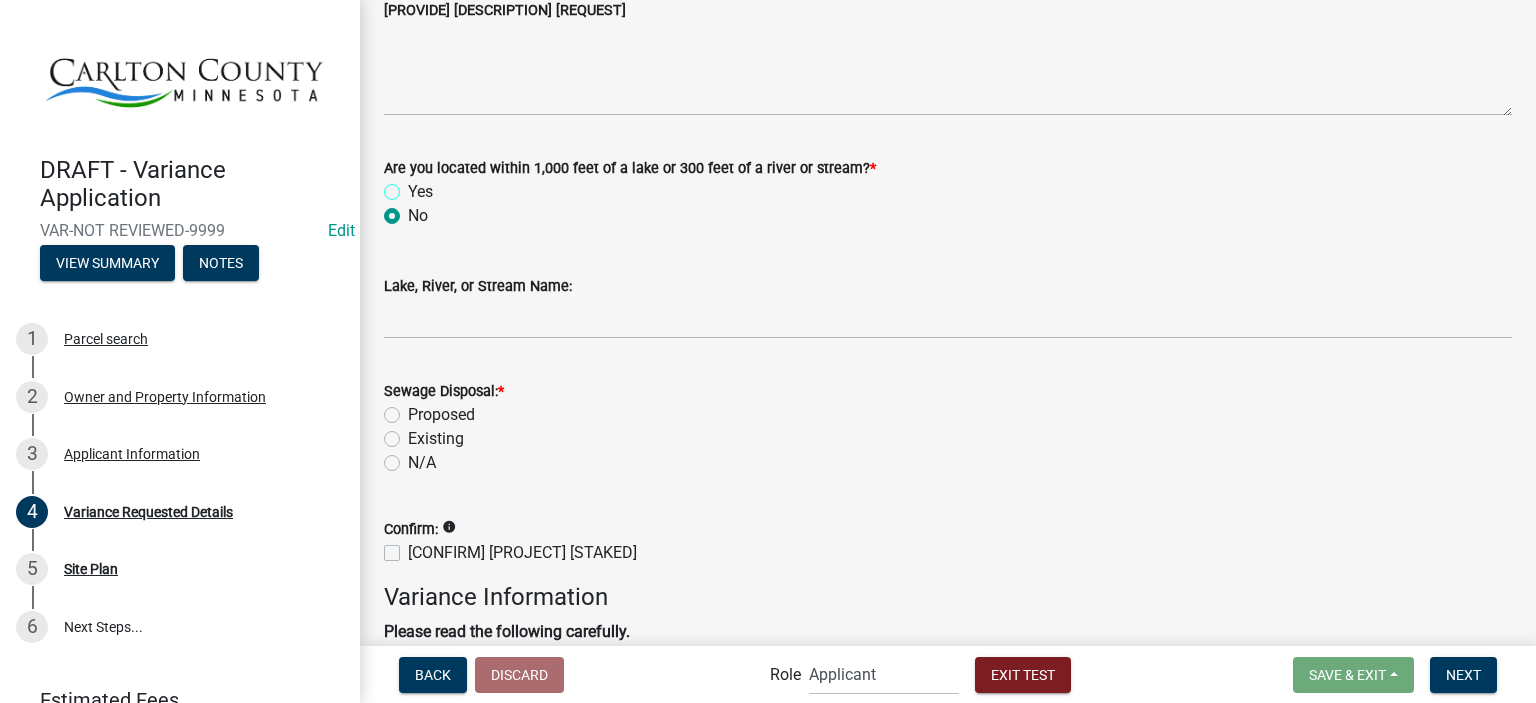 click on "Yes" at bounding box center (414, 186) 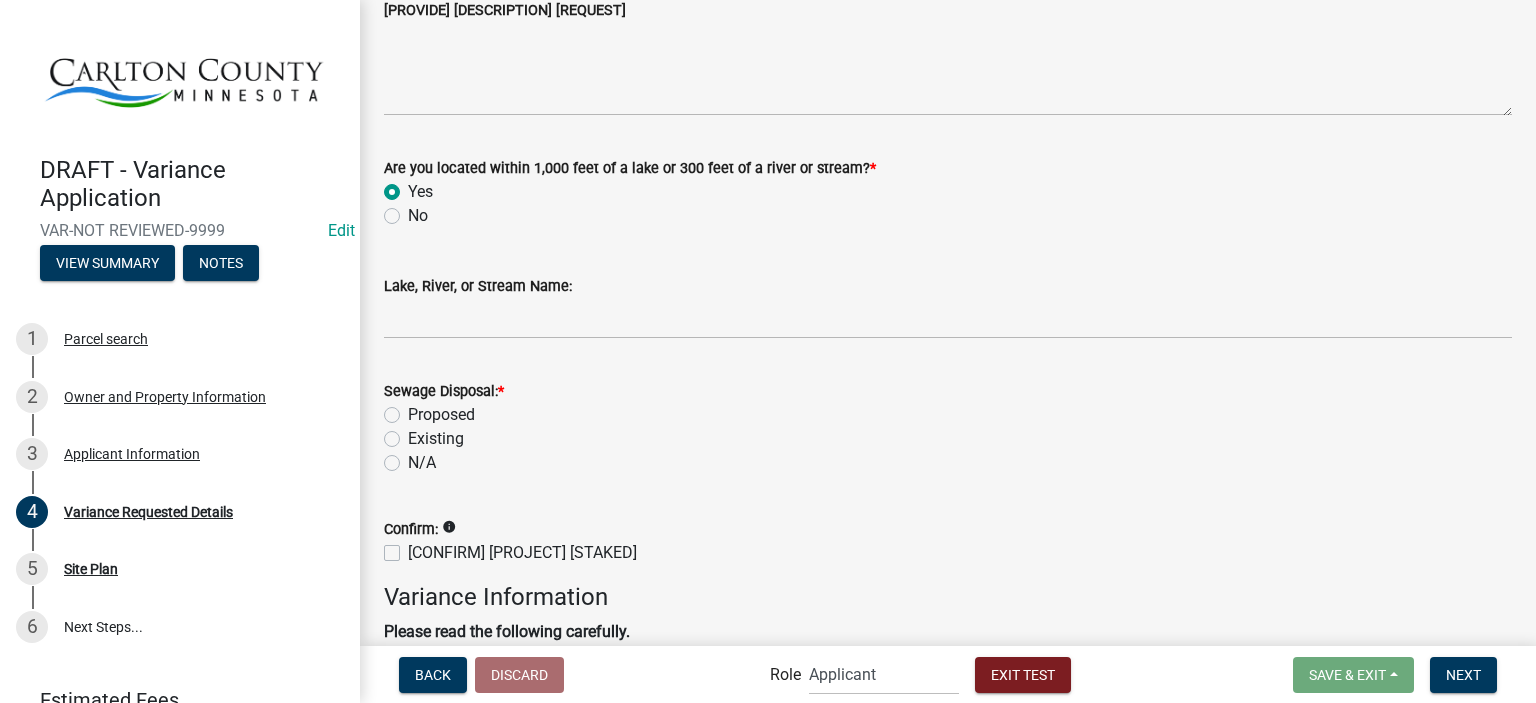 radio on "true" 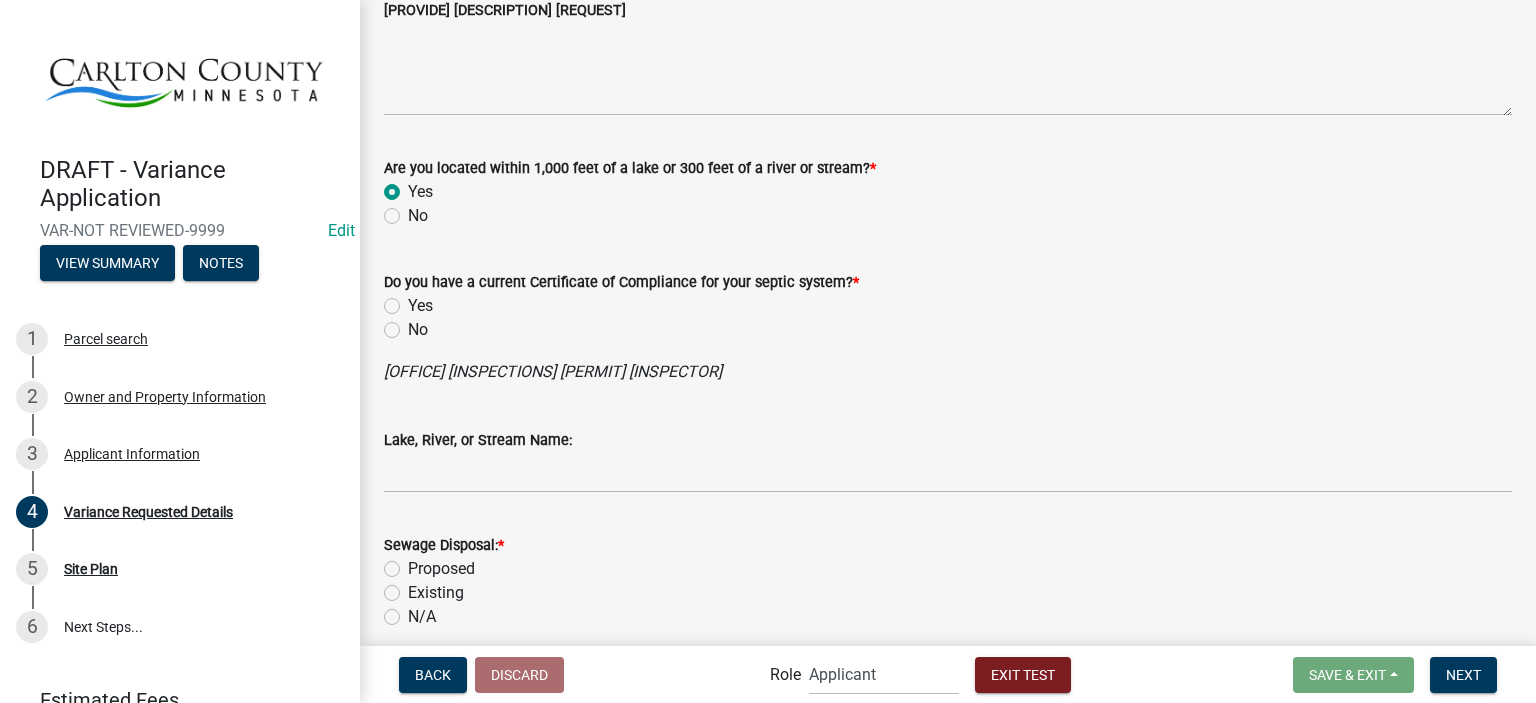 click on "No" 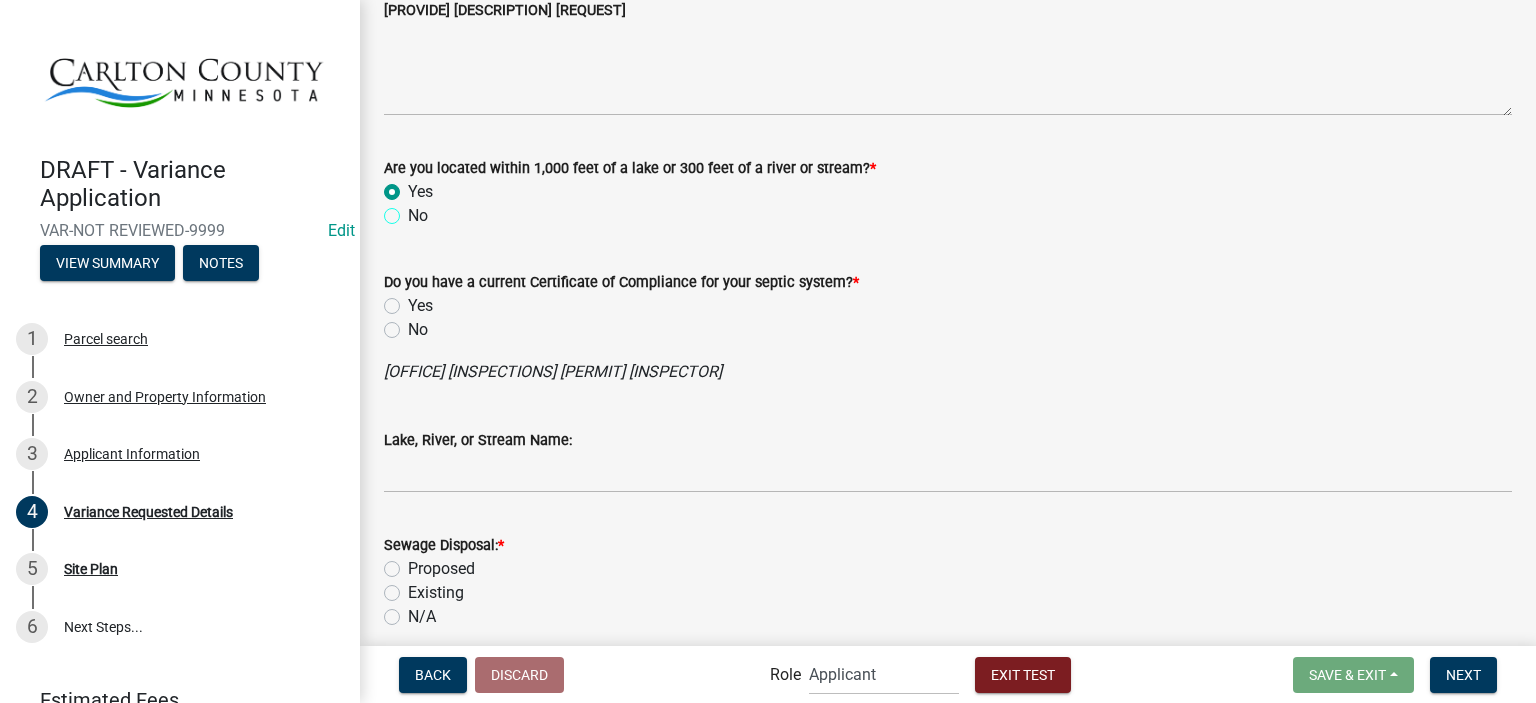 click on "No" at bounding box center [414, 210] 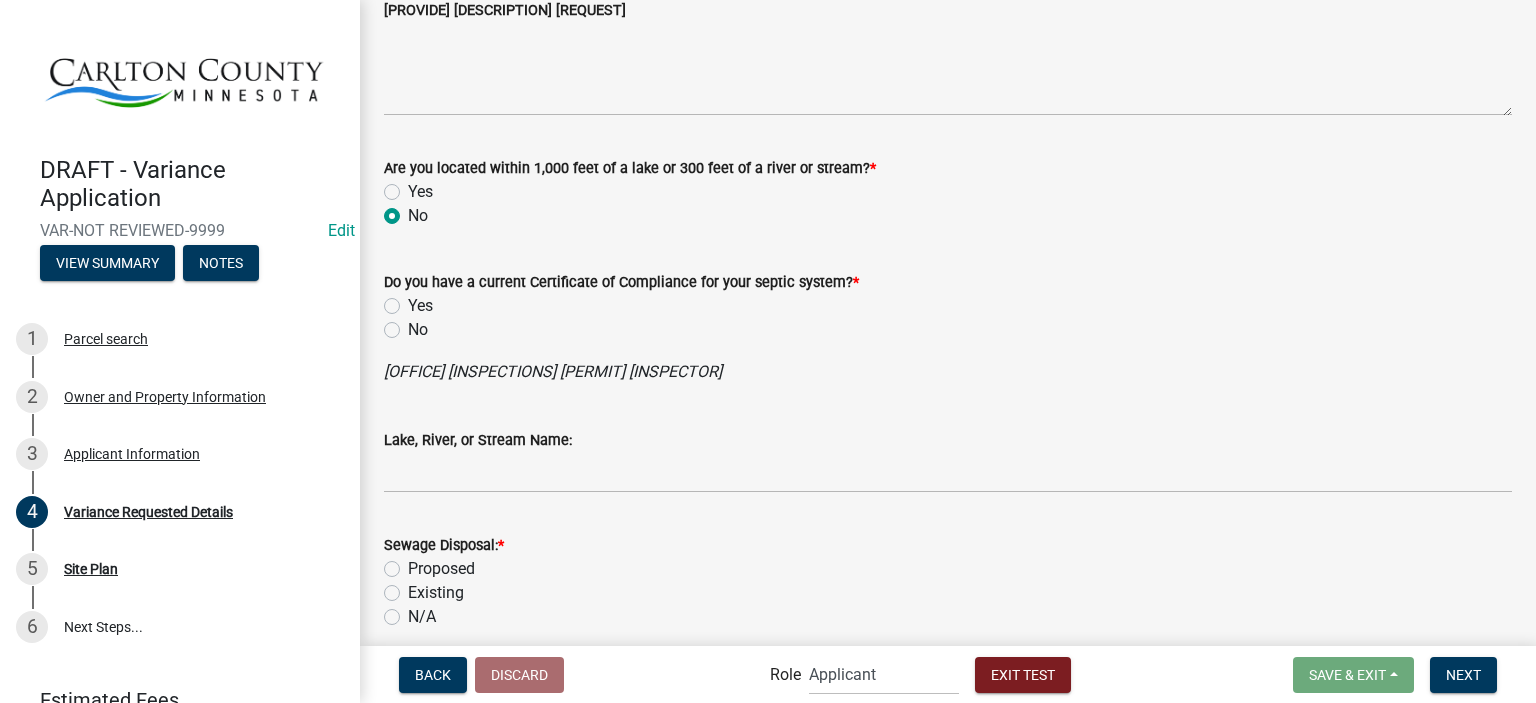 radio on "true" 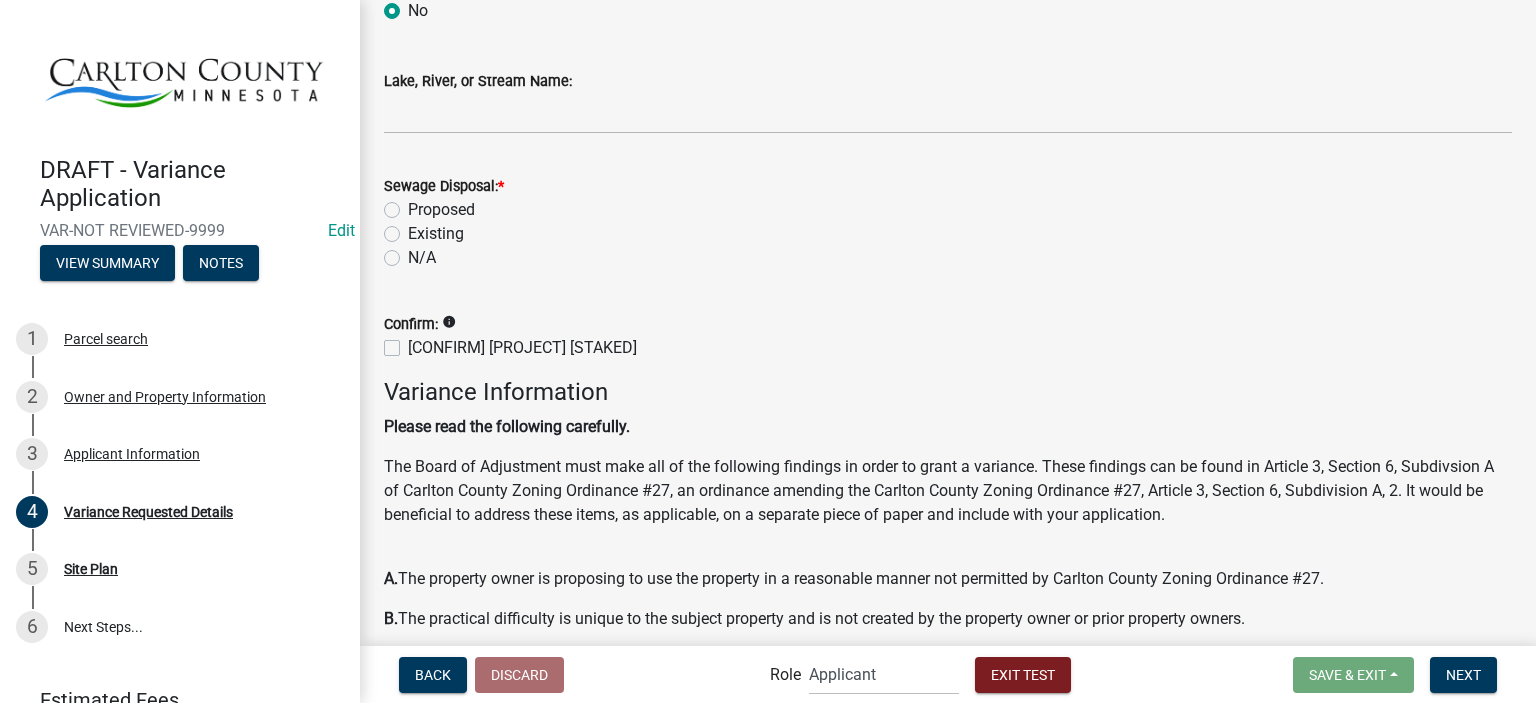 scroll, scrollTop: 500, scrollLeft: 0, axis: vertical 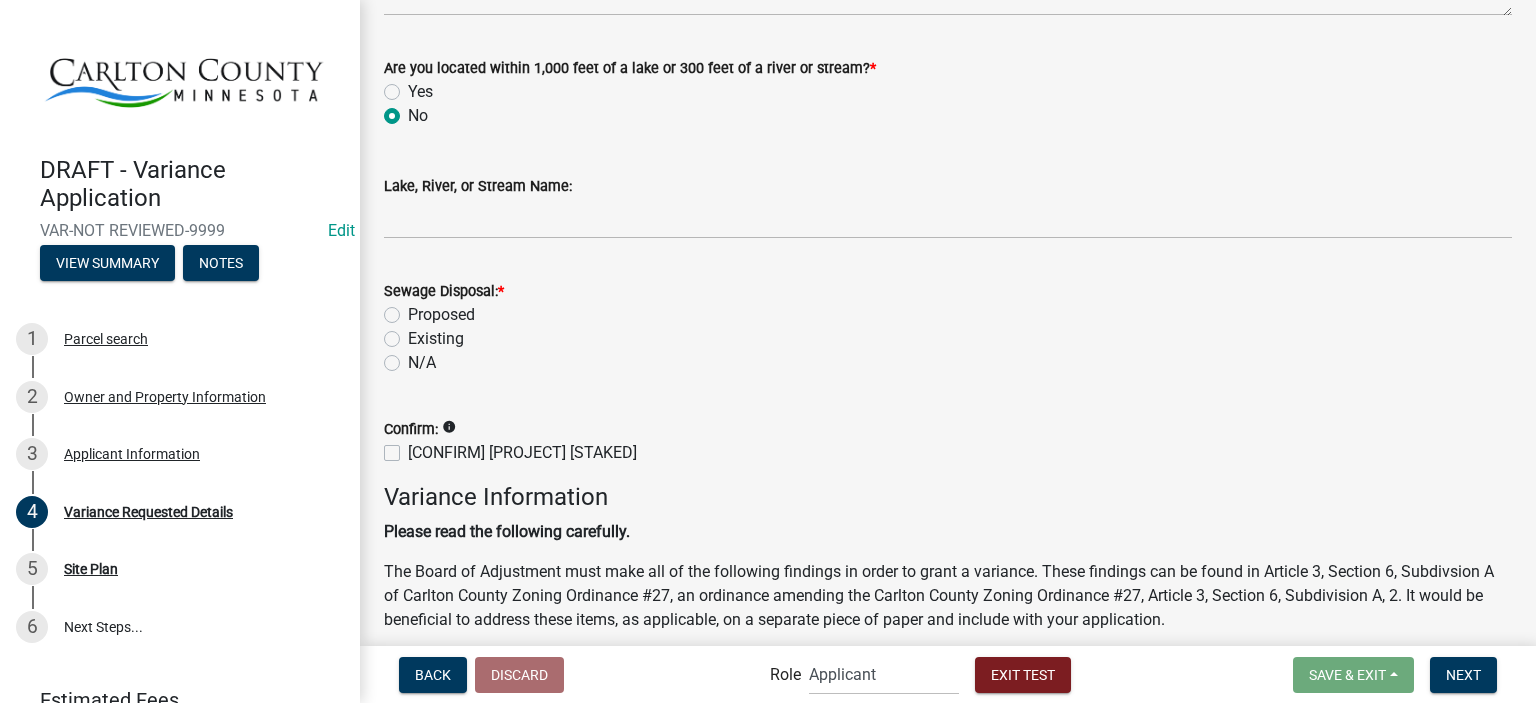 click on "Existing" 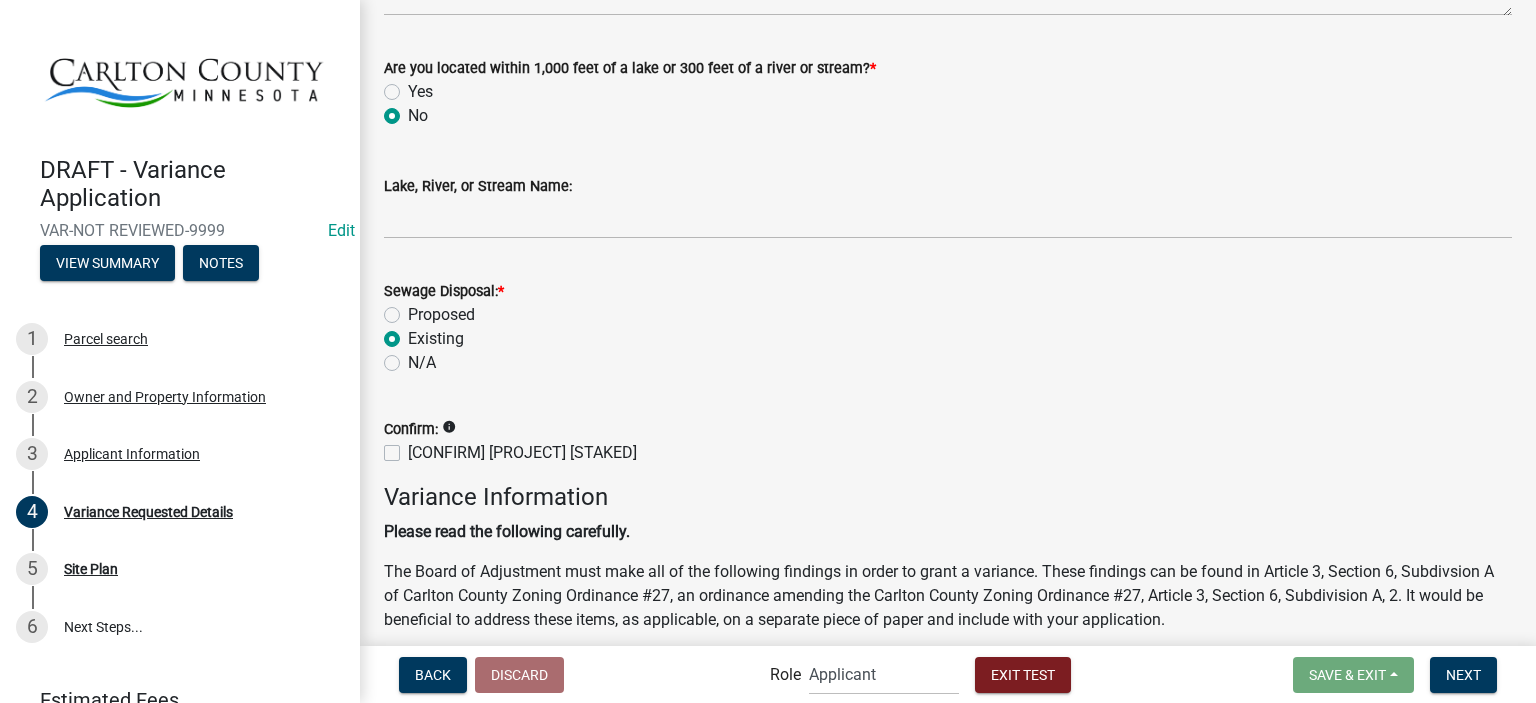 radio on "true" 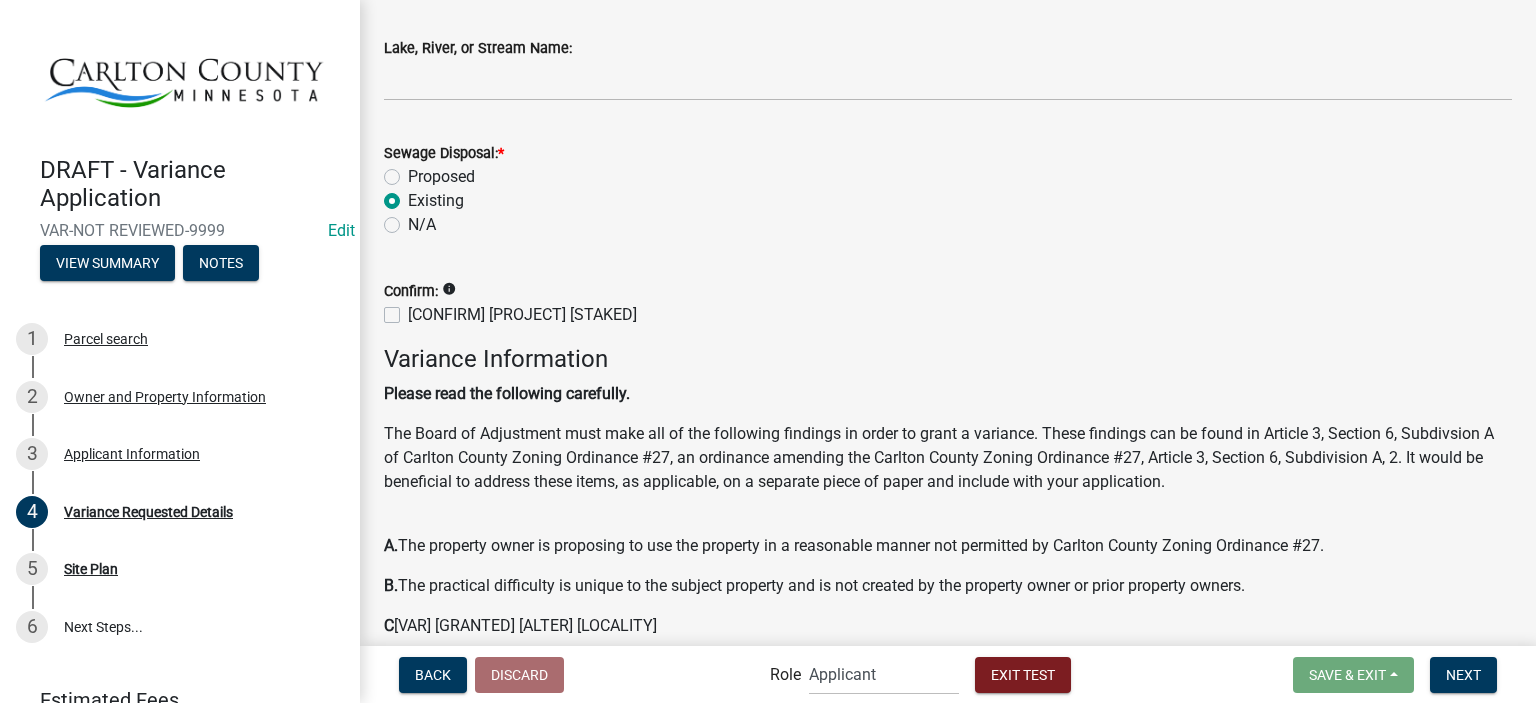 scroll, scrollTop: 700, scrollLeft: 0, axis: vertical 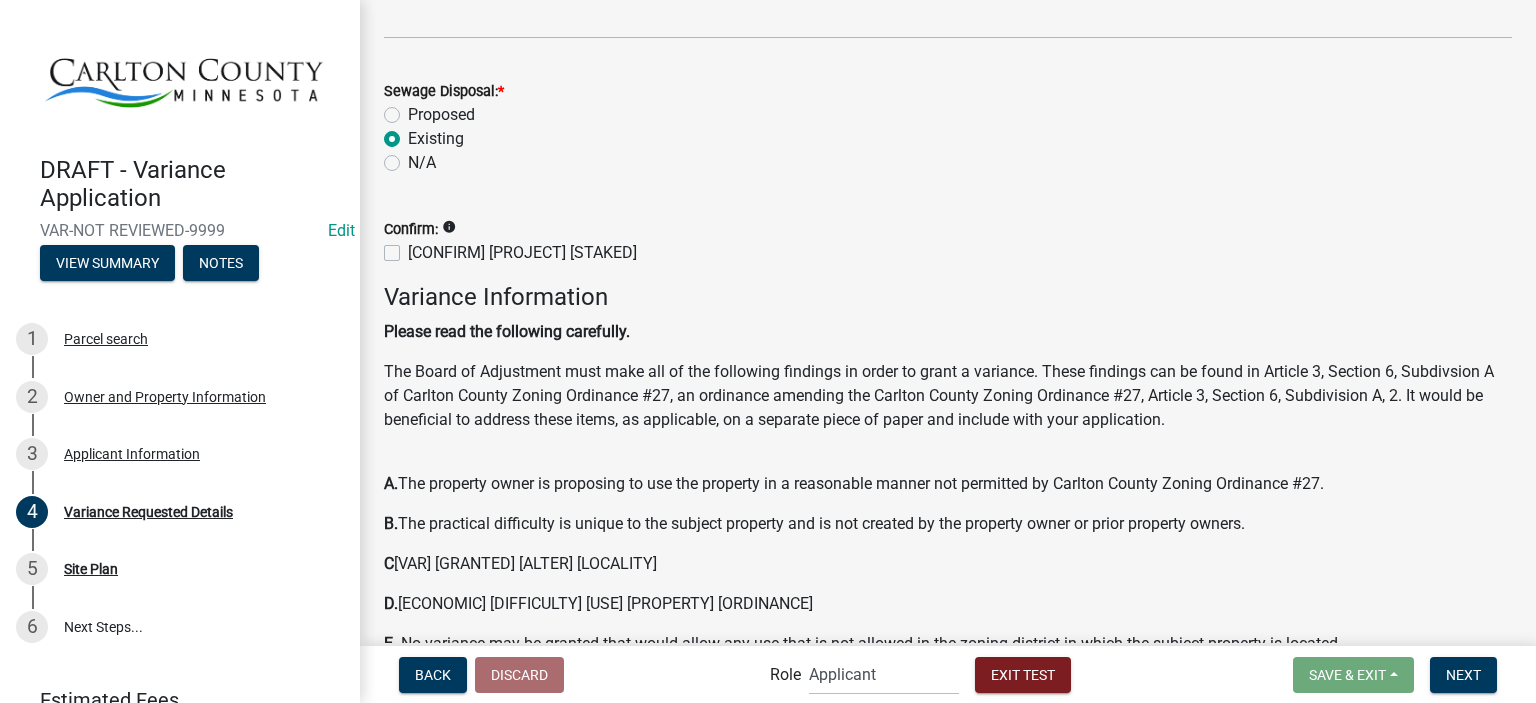 click on "info" 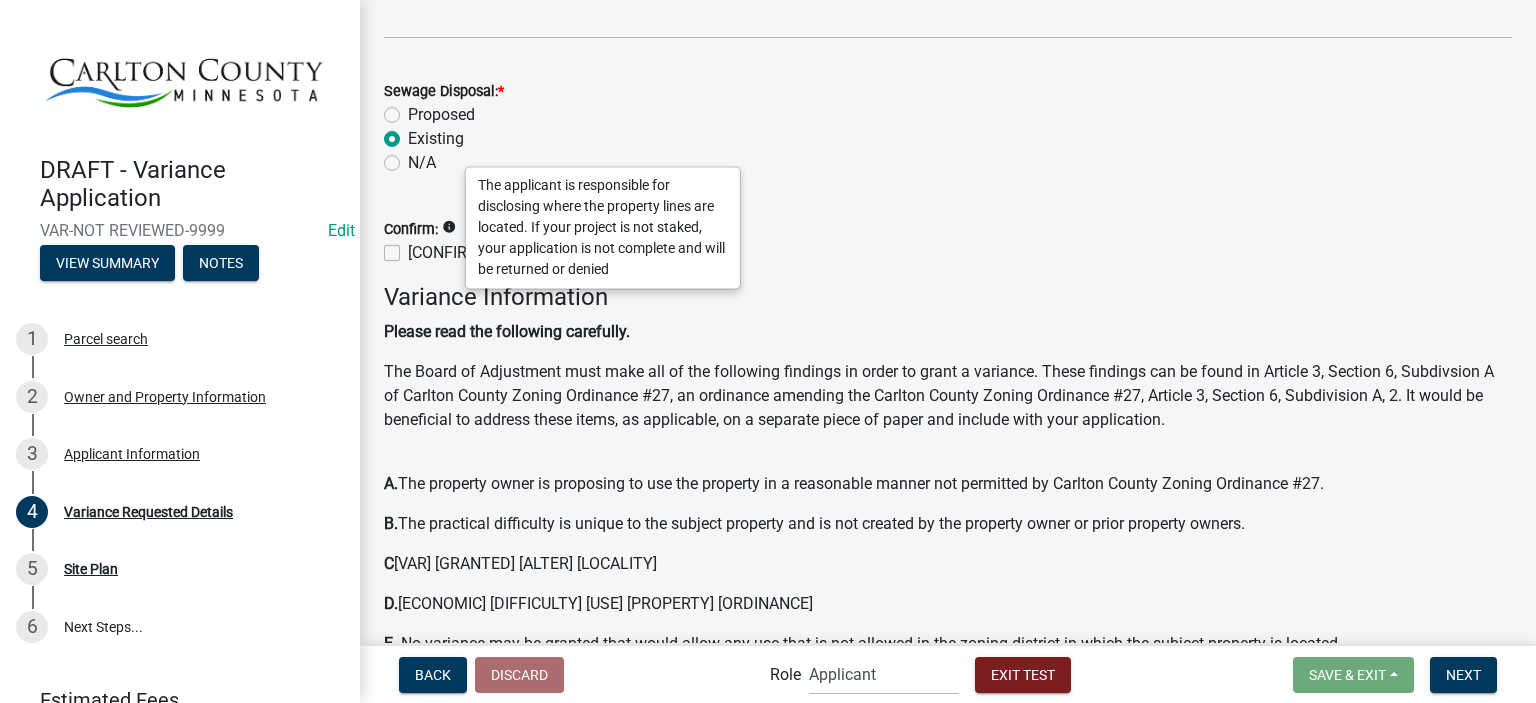 click on "info" 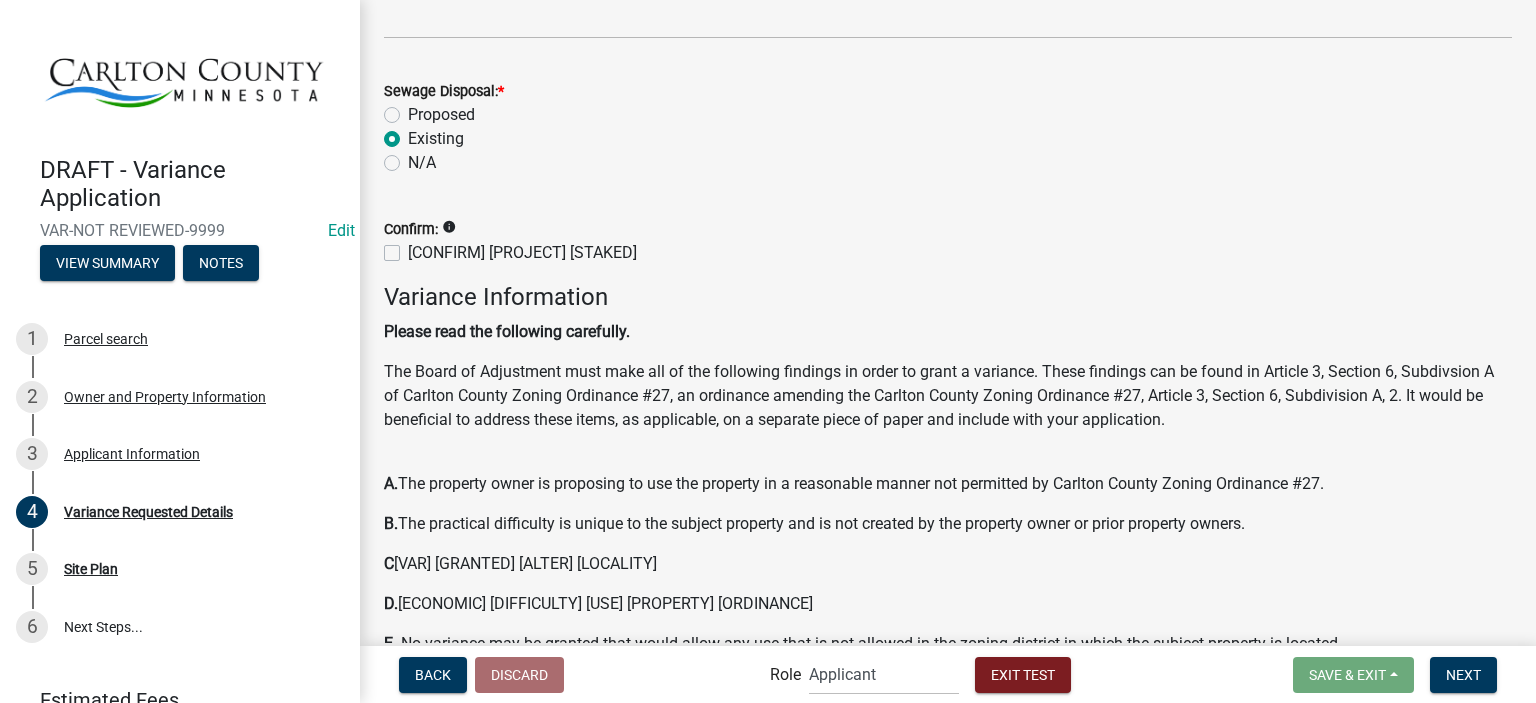 click on "[CONFIRM] [PROJECT] [STAKED]" 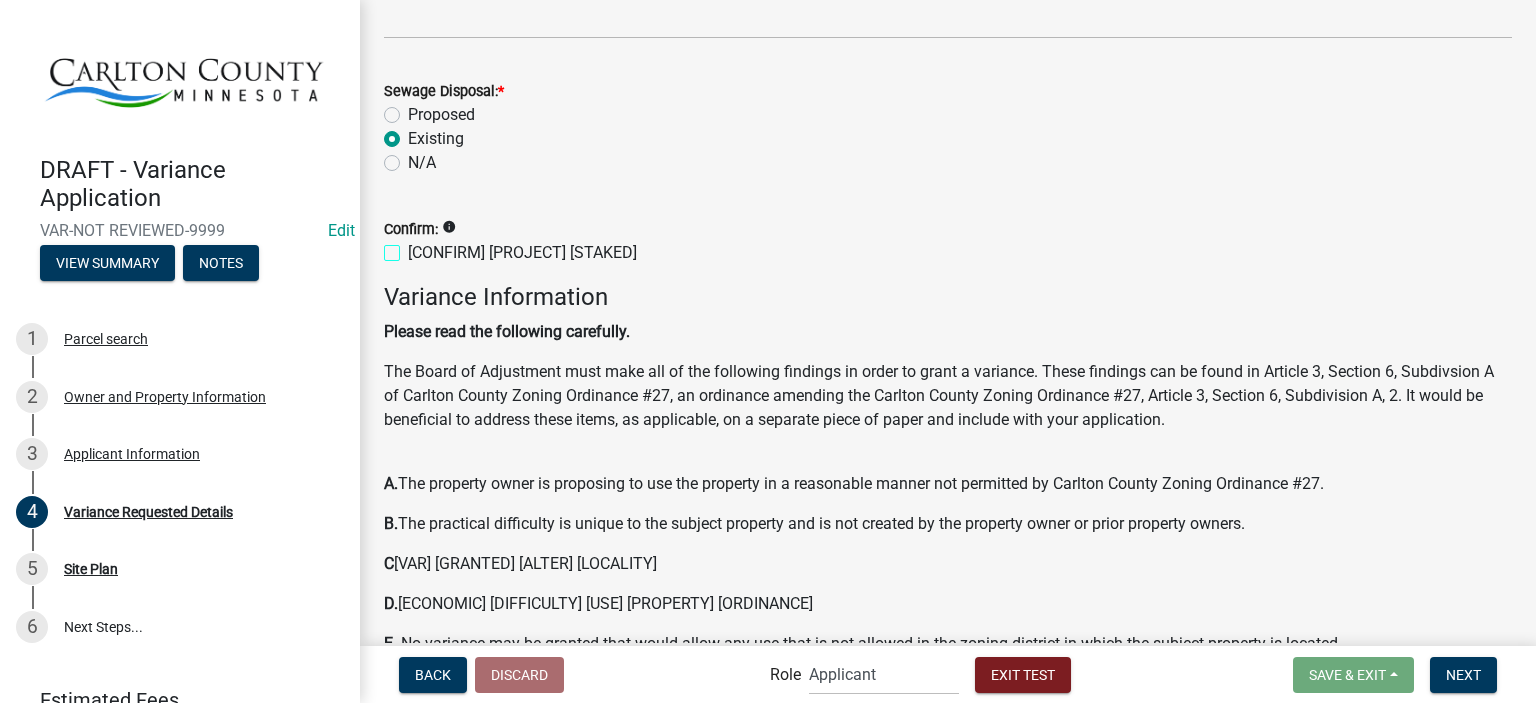 click on "[CONFIRM] [PROJECT] [STAKED]" at bounding box center [414, 247] 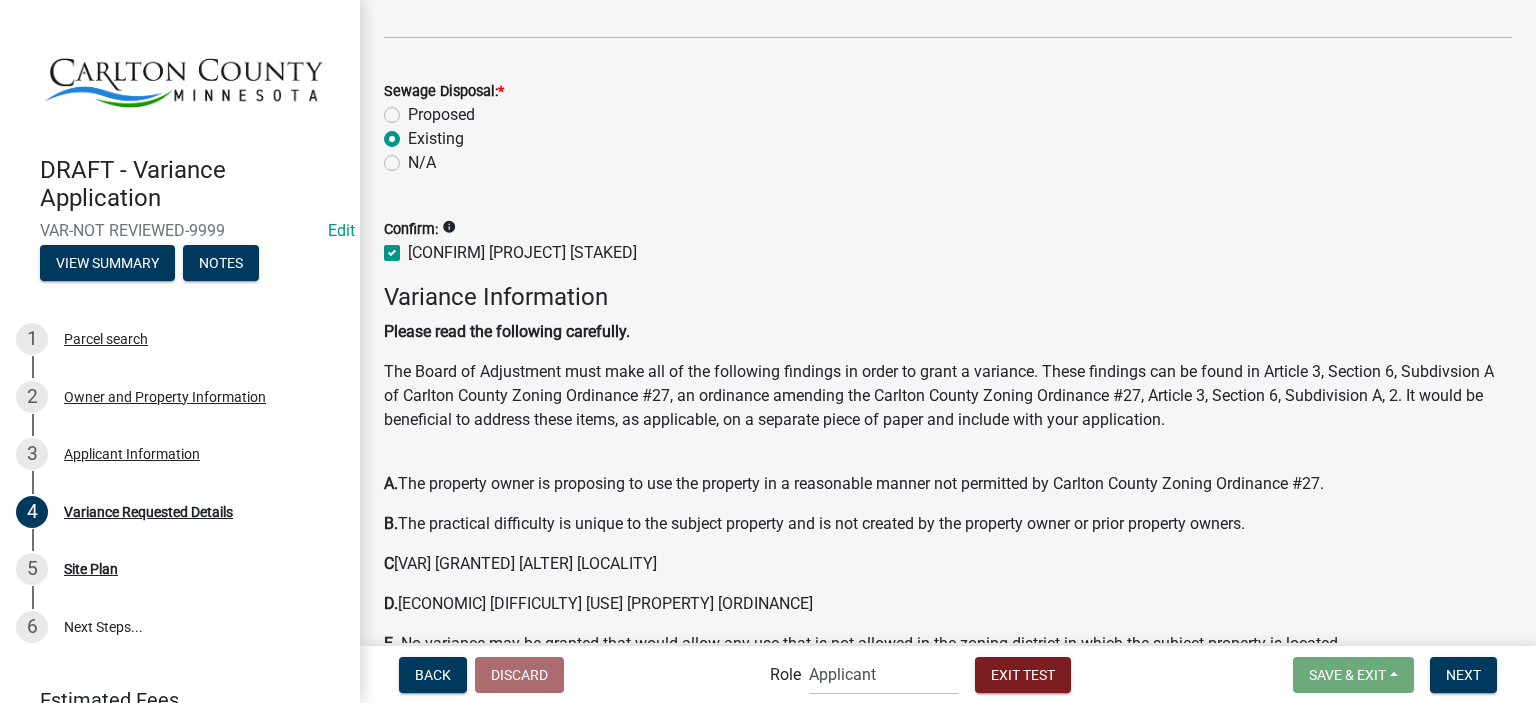 click on "[CONFIRM] [PROJECT] [STAKED]" 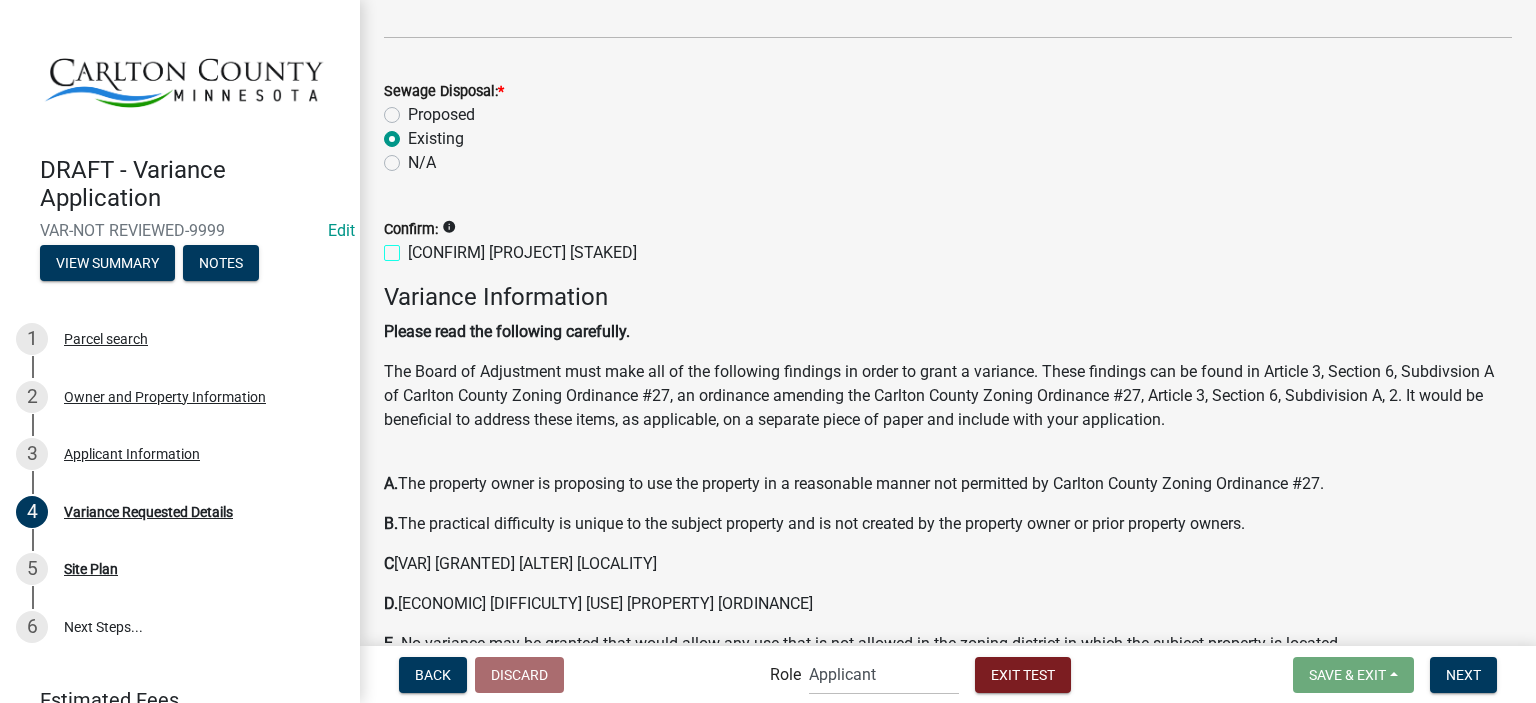 checkbox on "false" 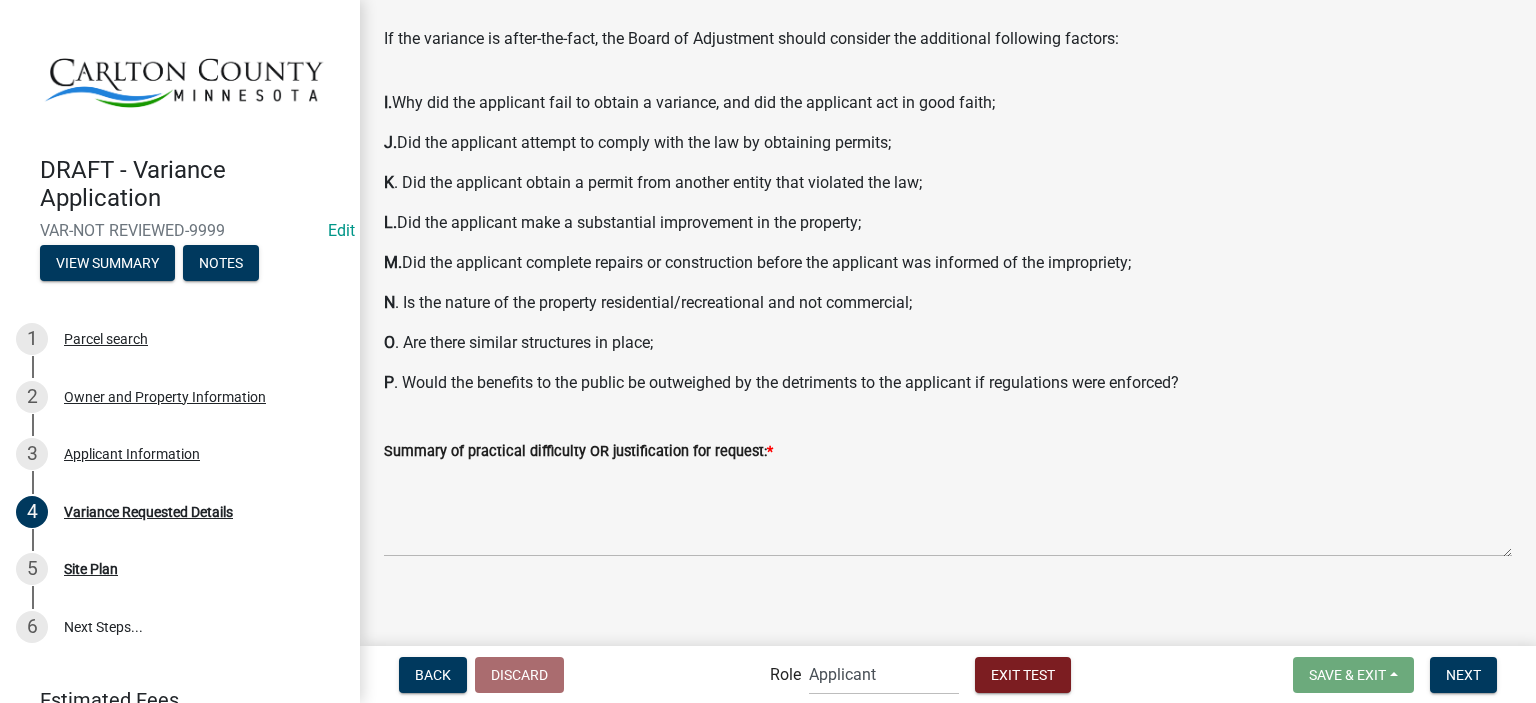 scroll, scrollTop: 1520, scrollLeft: 0, axis: vertical 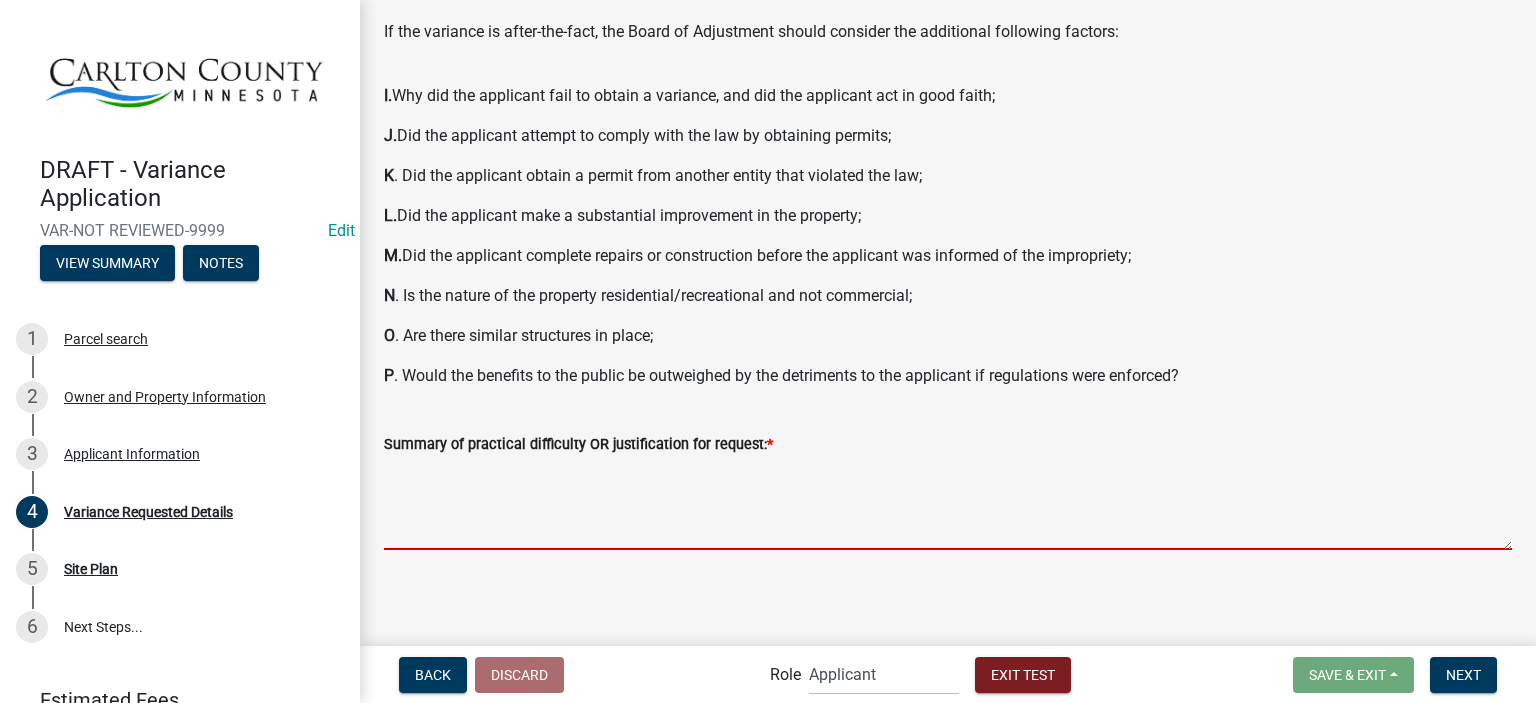 click on "Summary of practical difficulty OR justification for request:  *" at bounding box center [948, 503] 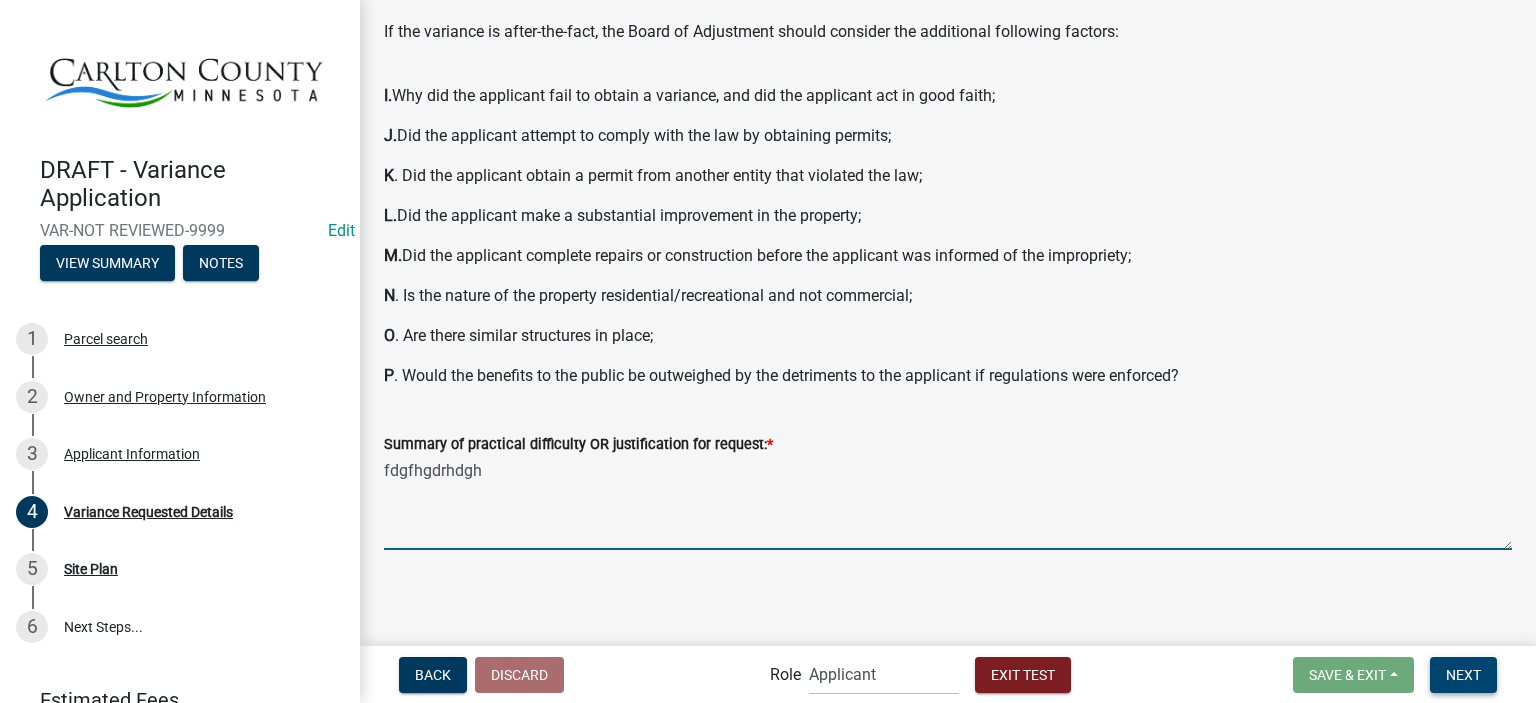 type on "fdgfhgdrhdgh" 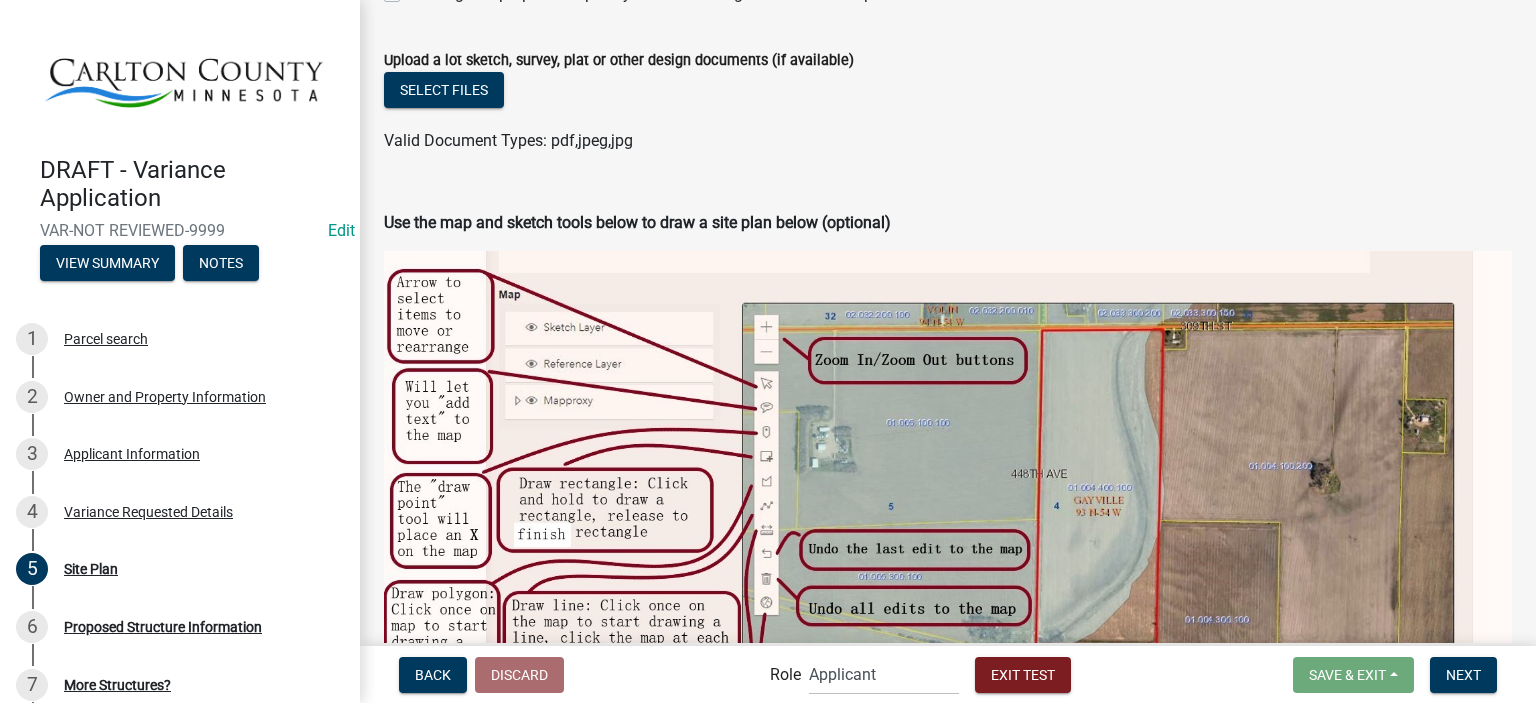 scroll, scrollTop: 1380, scrollLeft: 0, axis: vertical 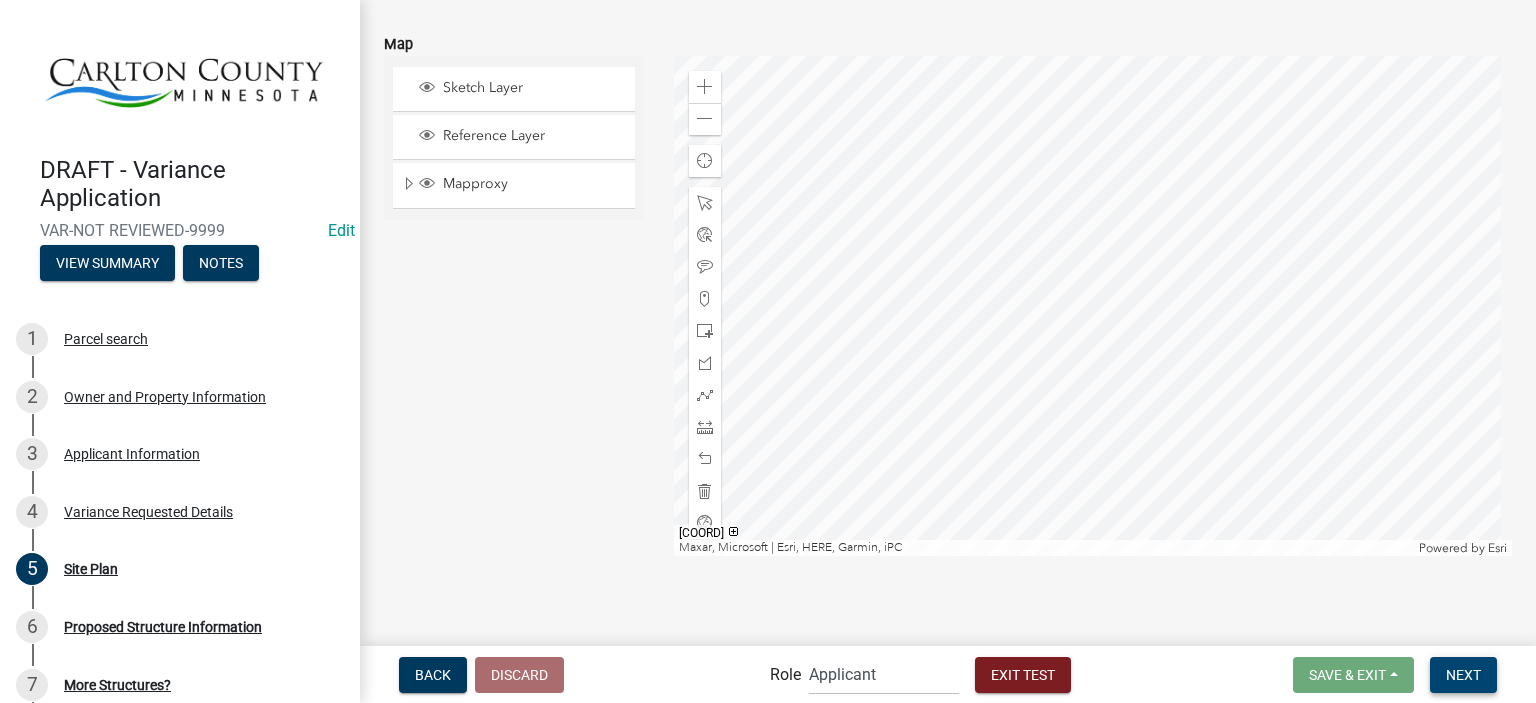 click on "Next" at bounding box center (1463, 674) 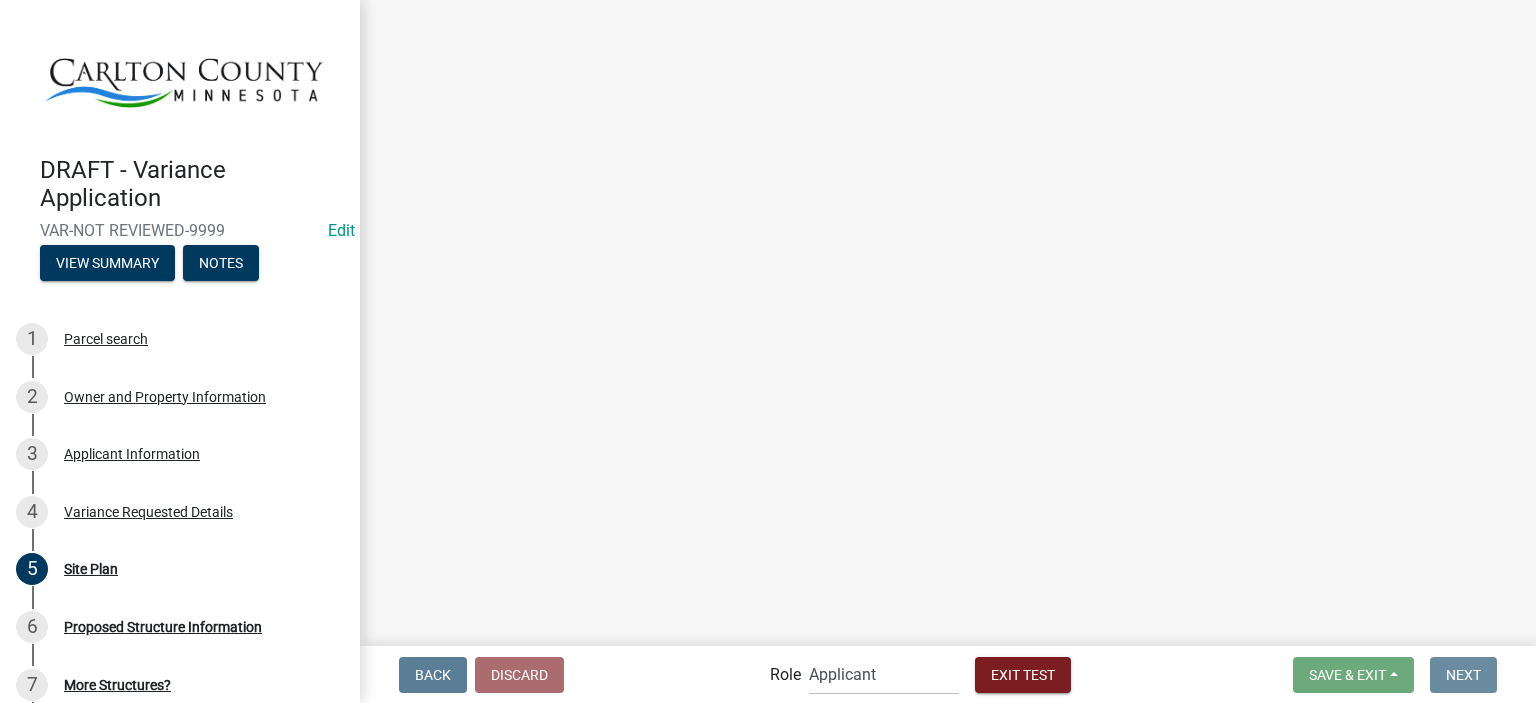 scroll, scrollTop: 0, scrollLeft: 0, axis: both 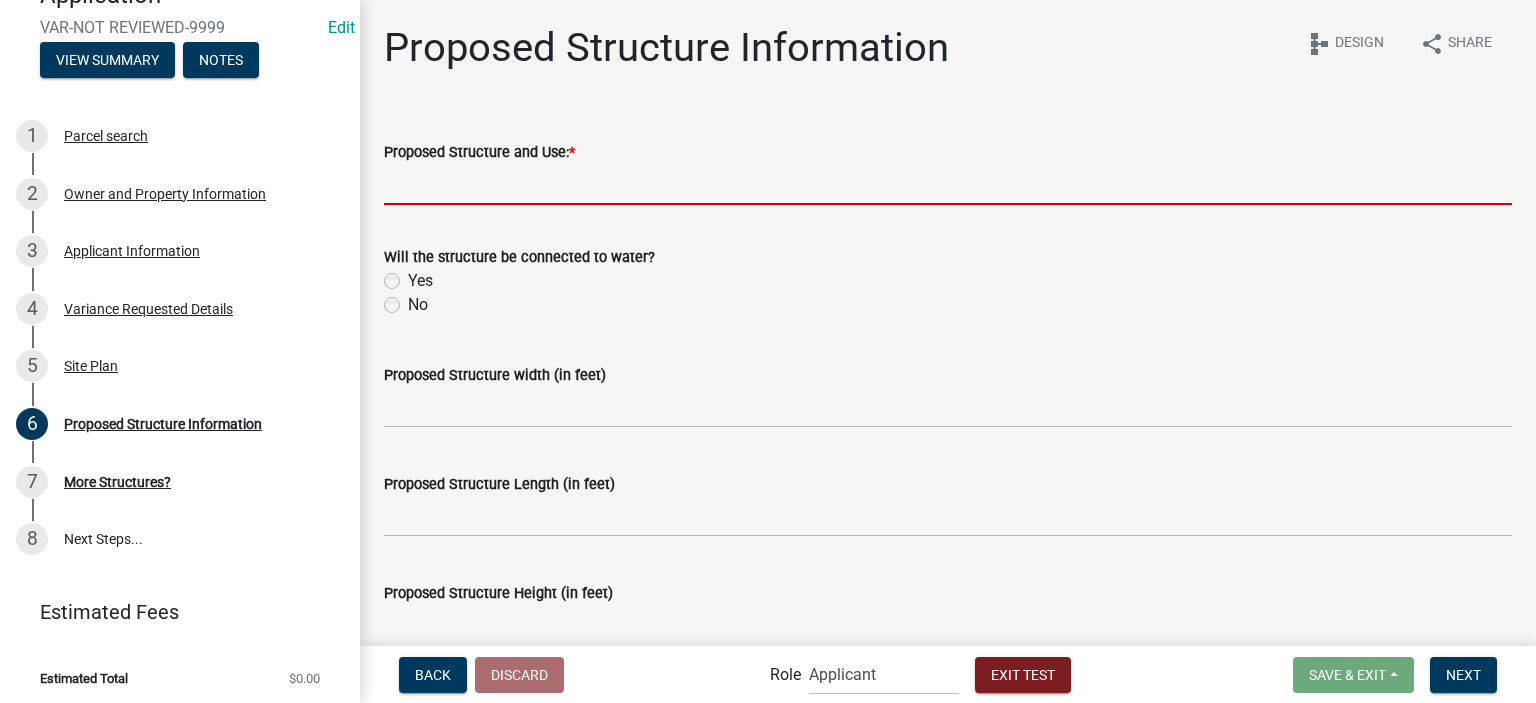 click on "Proposed Structure and Use:  *" at bounding box center [948, 184] 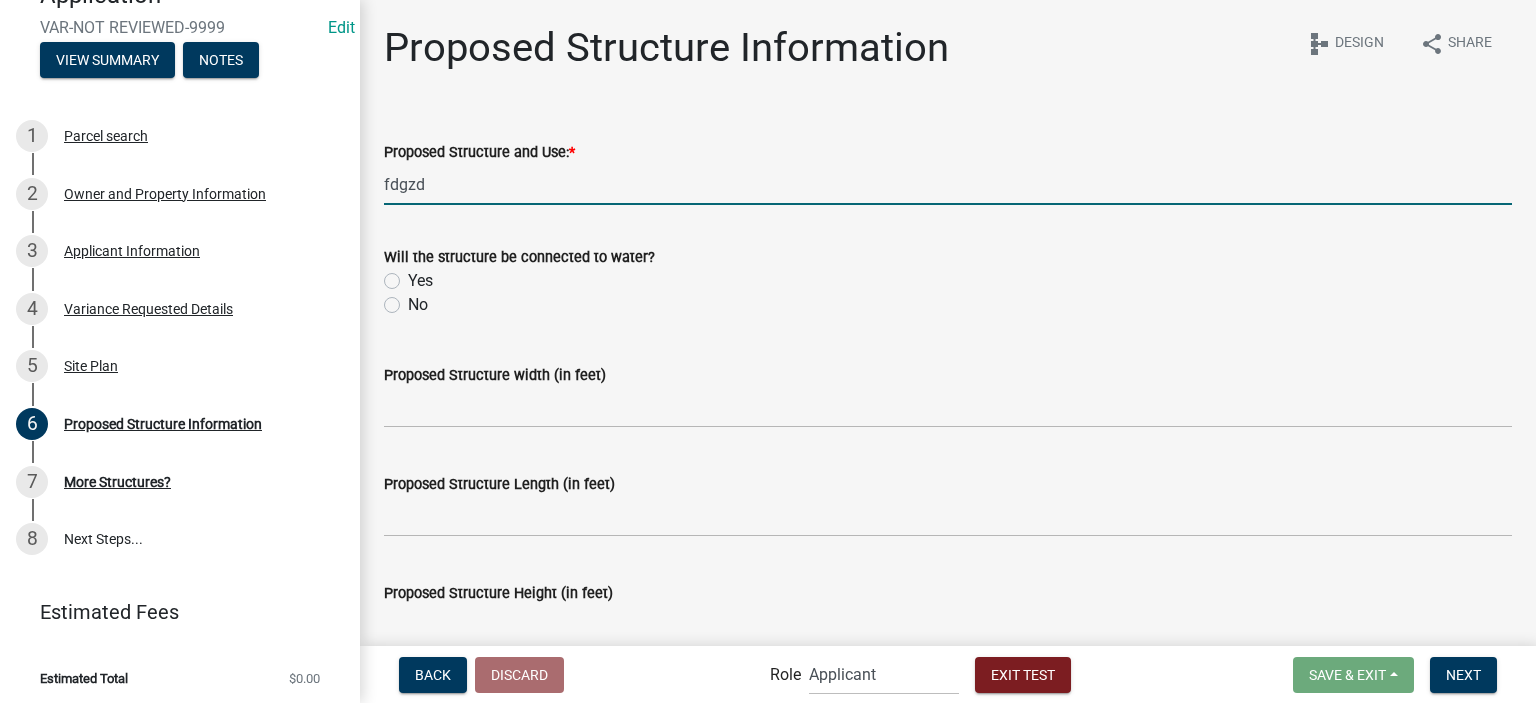 scroll, scrollTop: 751, scrollLeft: 0, axis: vertical 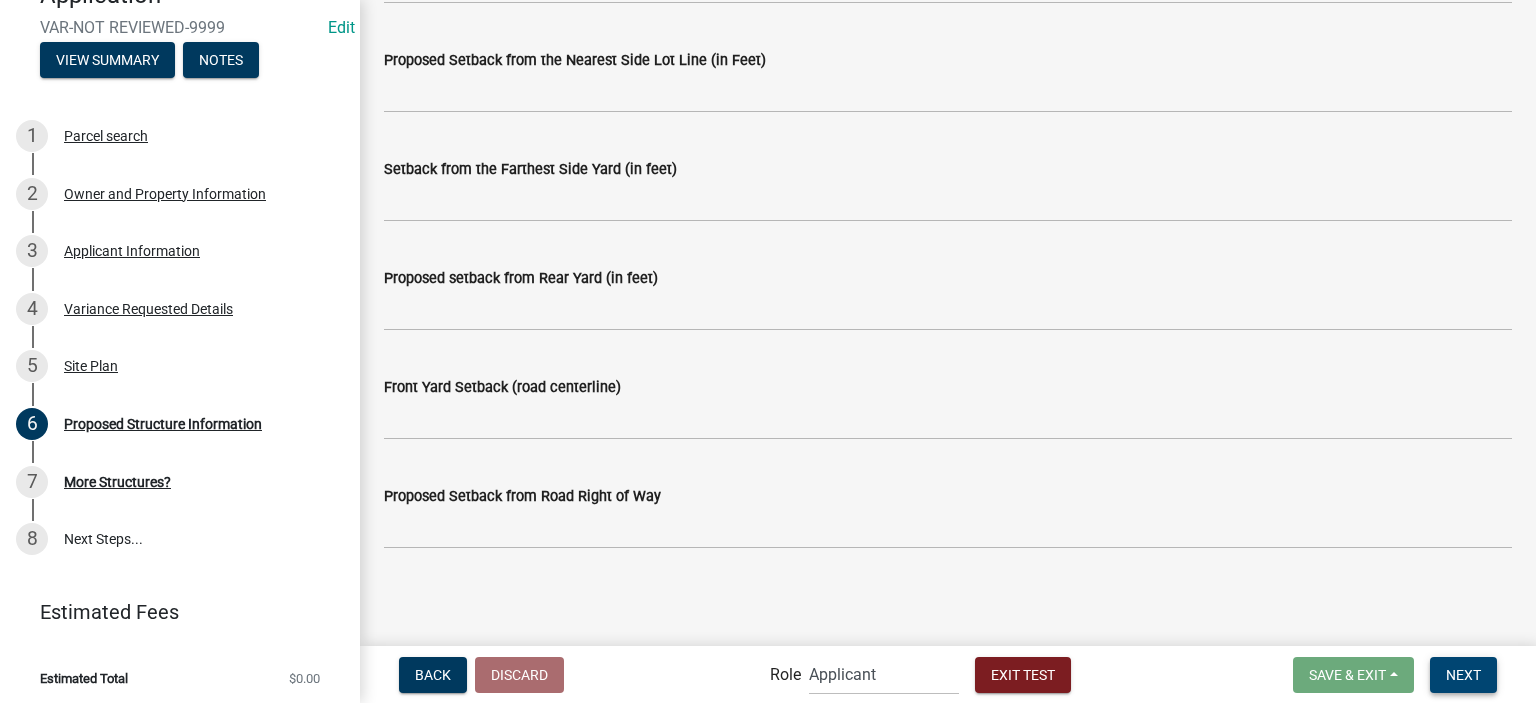 type on "fdgzd" 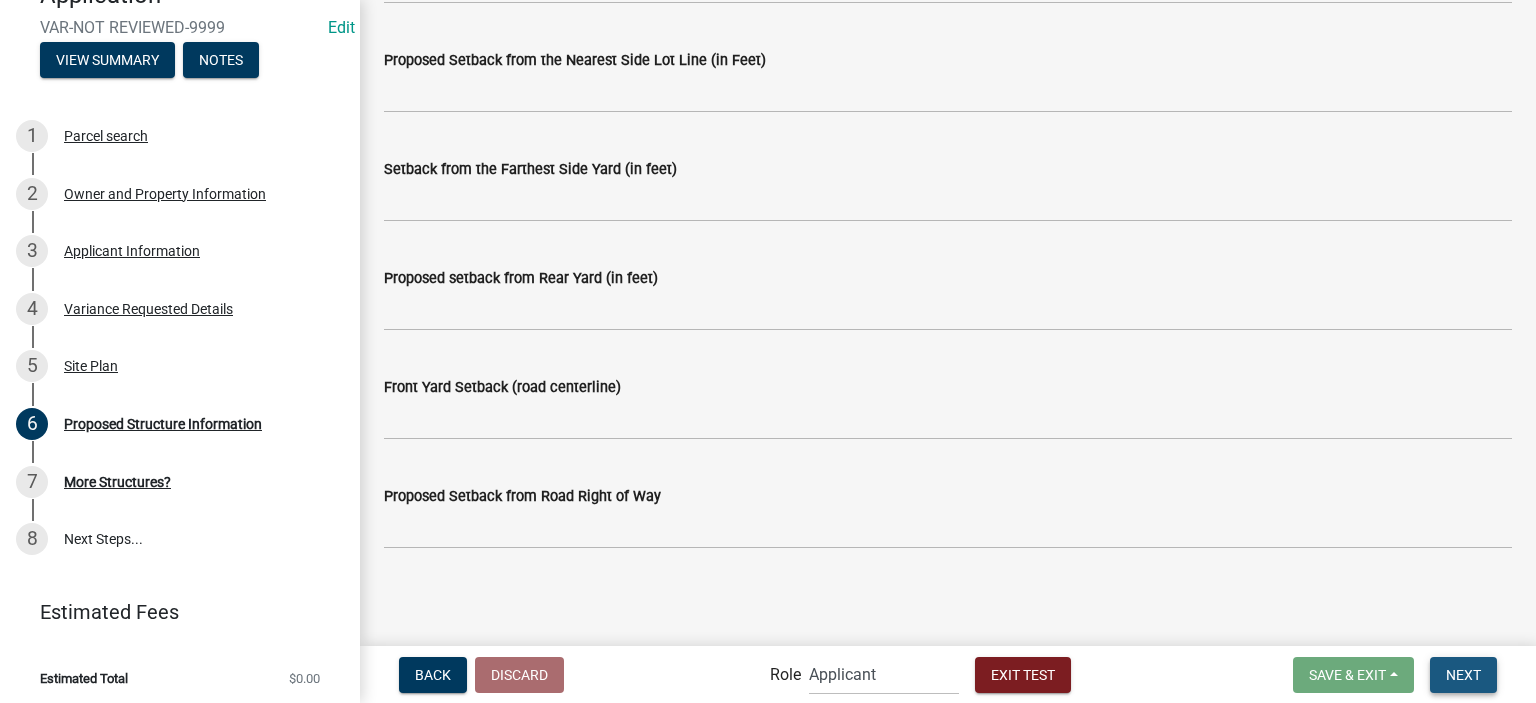 click on "Next" at bounding box center [1463, 674] 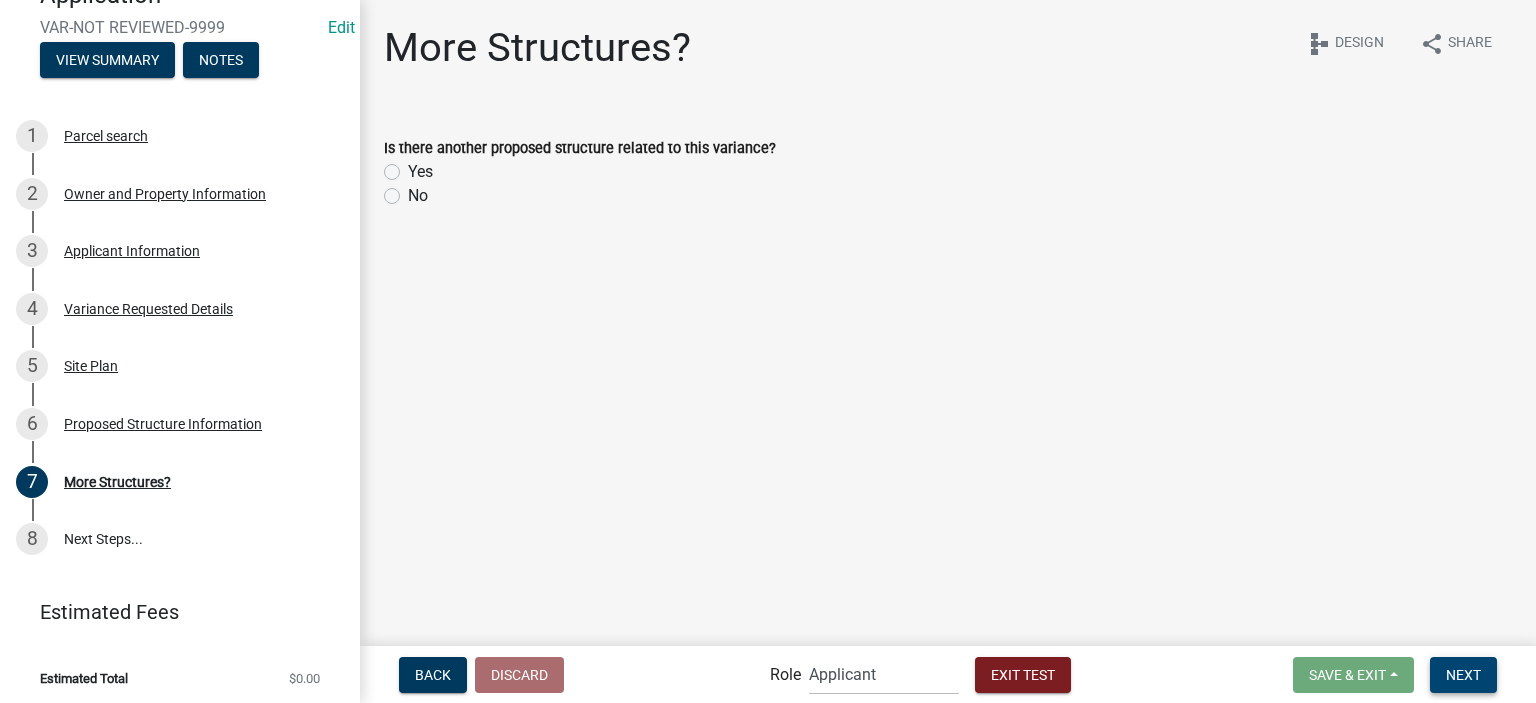click on "Next" at bounding box center [1463, 675] 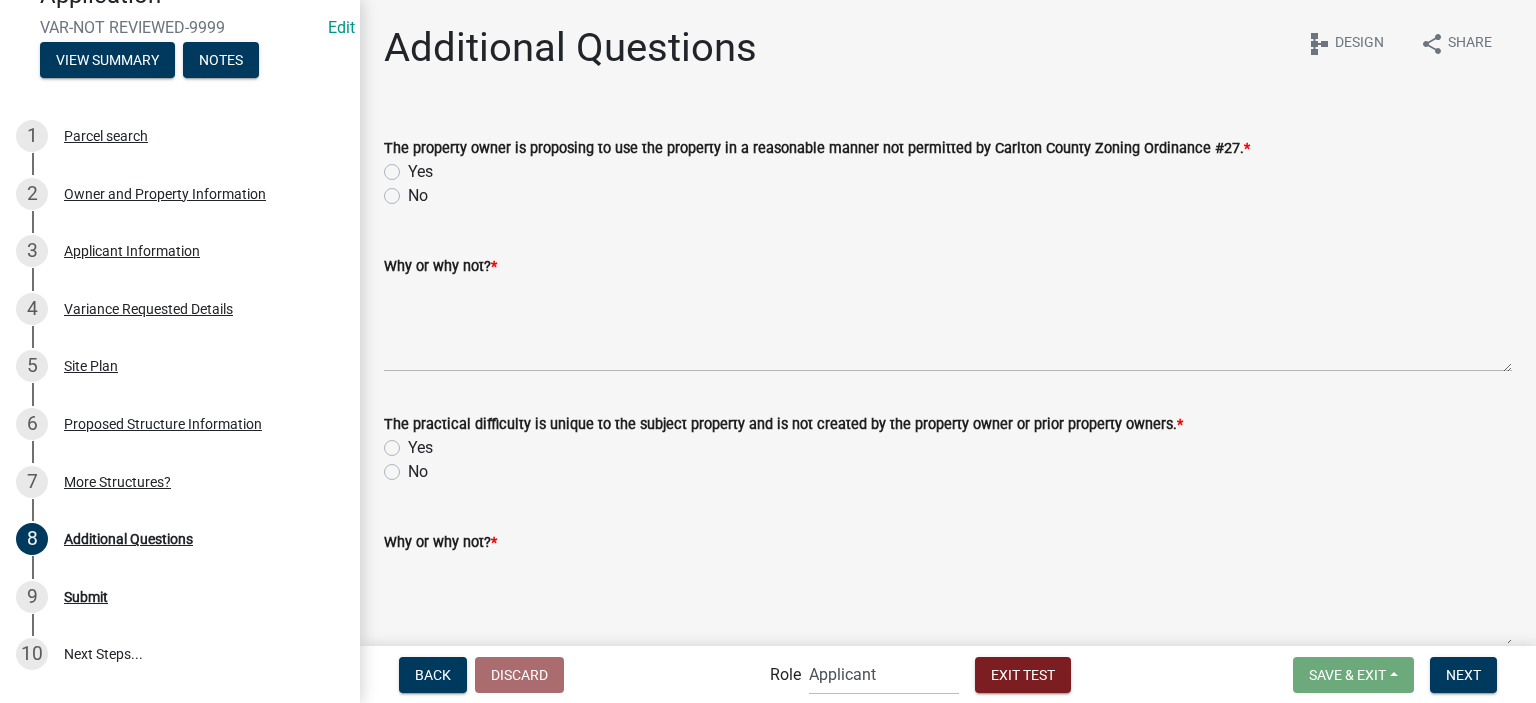 click on "Yes" 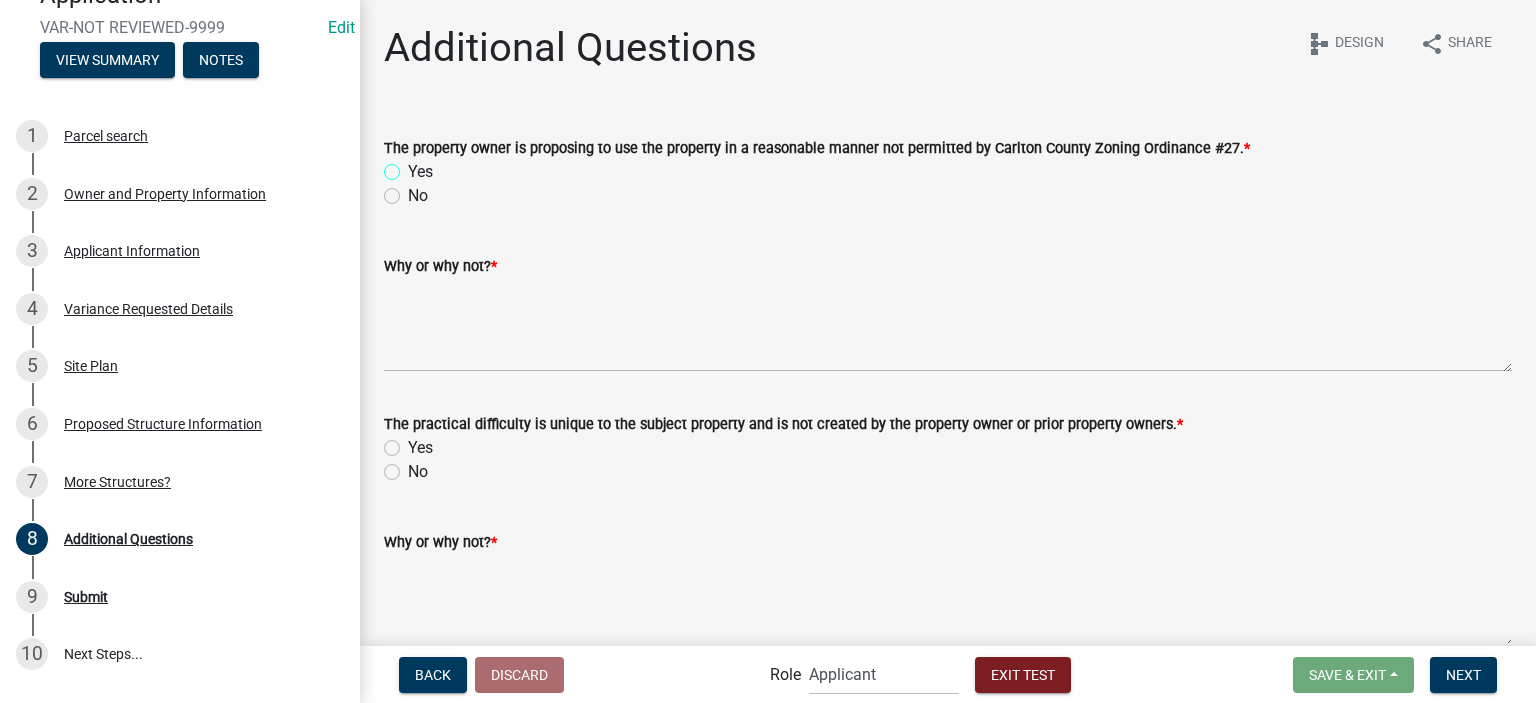 click on "Yes" at bounding box center [414, 166] 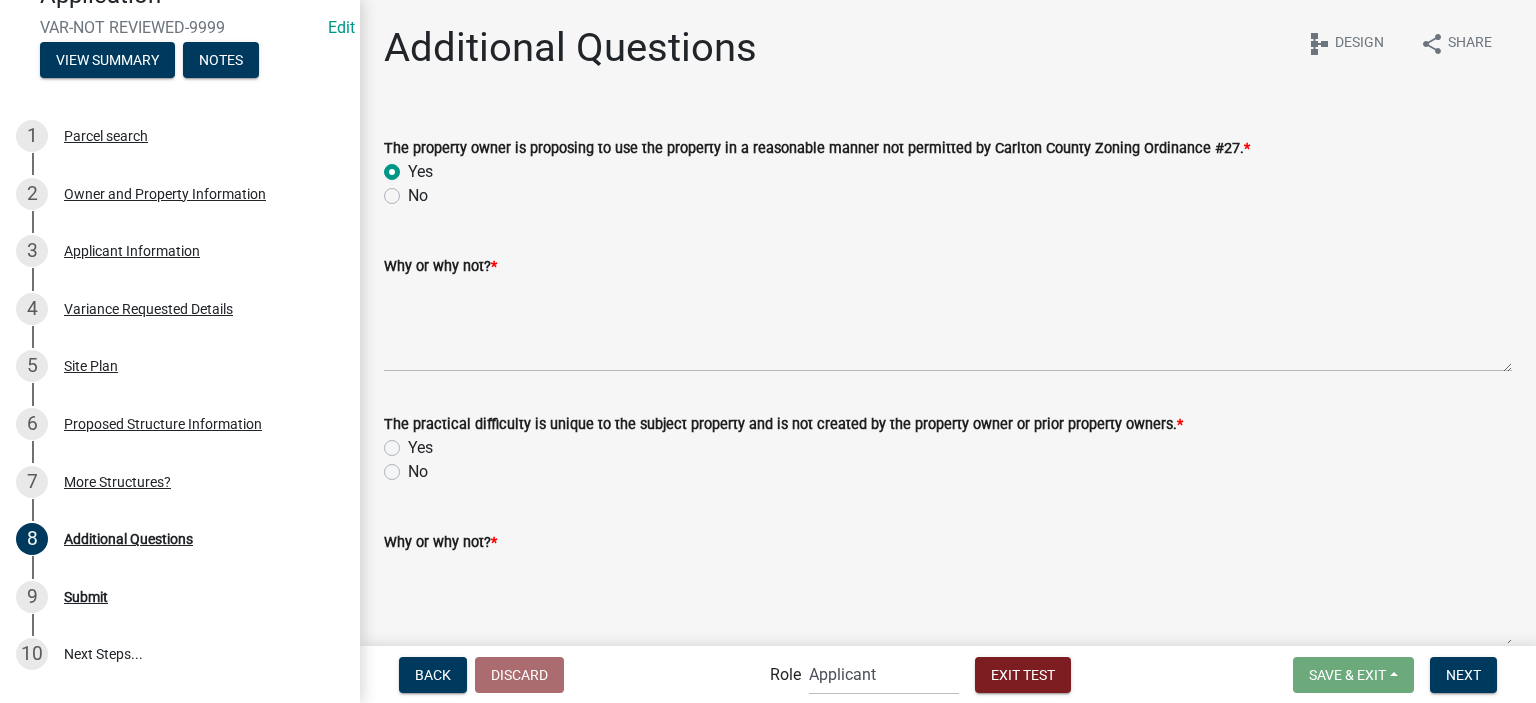 radio on "true" 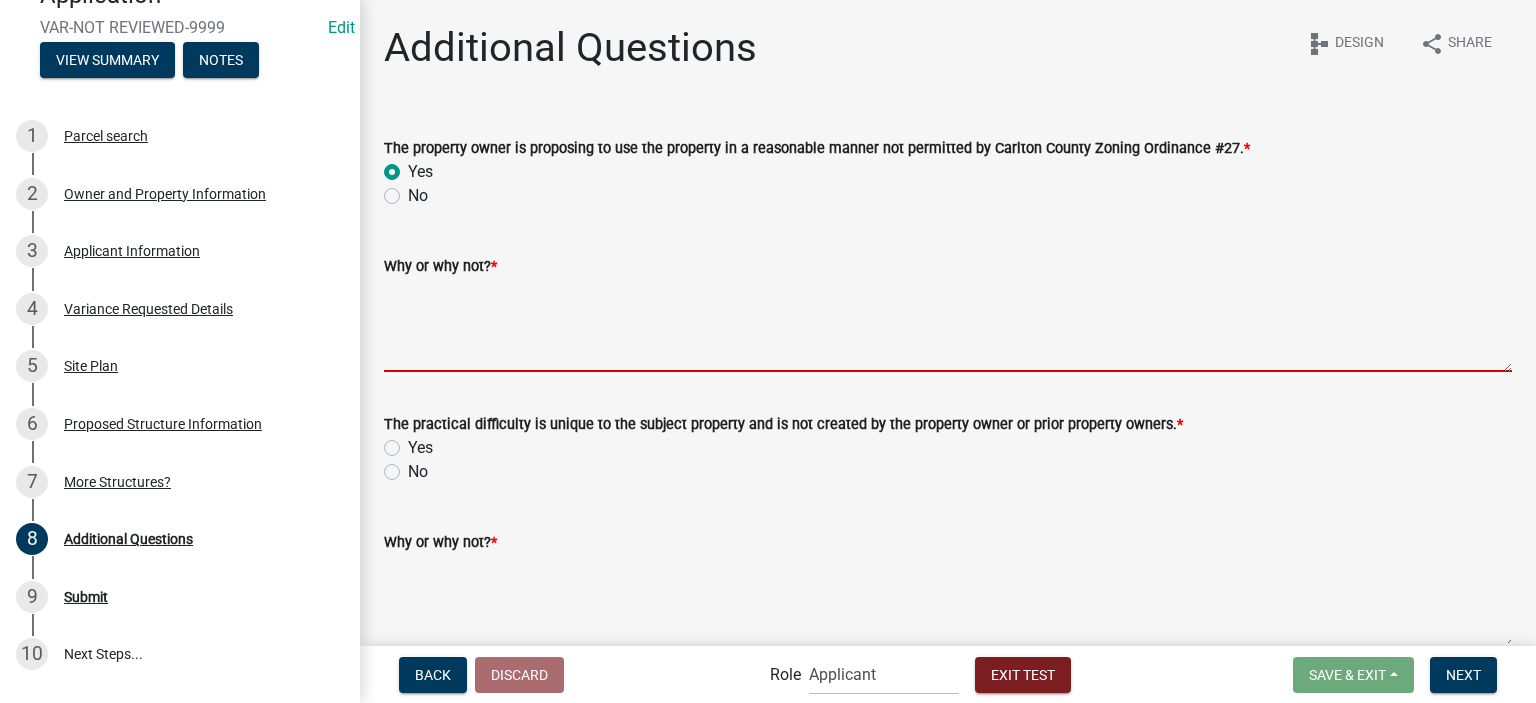 click on "Why or why not?  *" at bounding box center (948, 325) 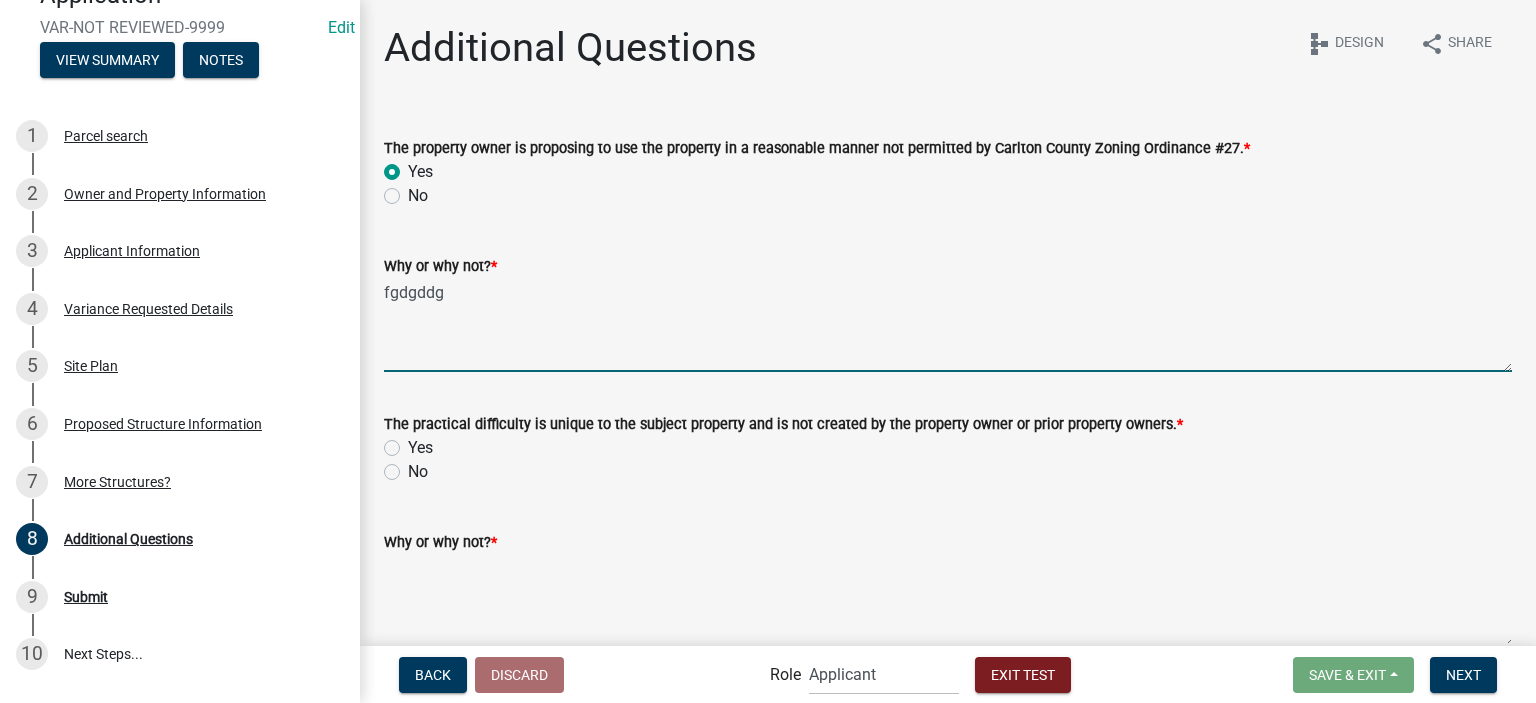 type on "fgdgddg" 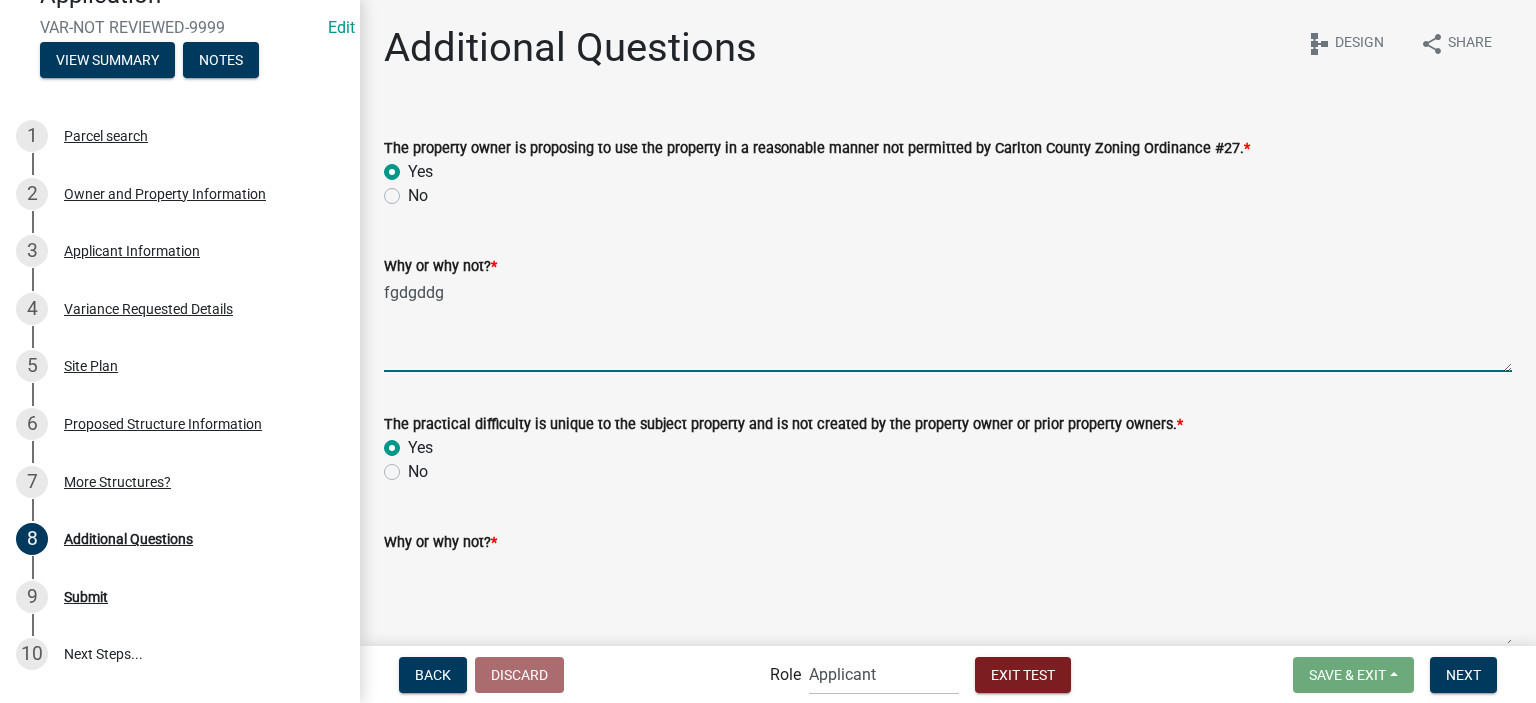 radio on "true" 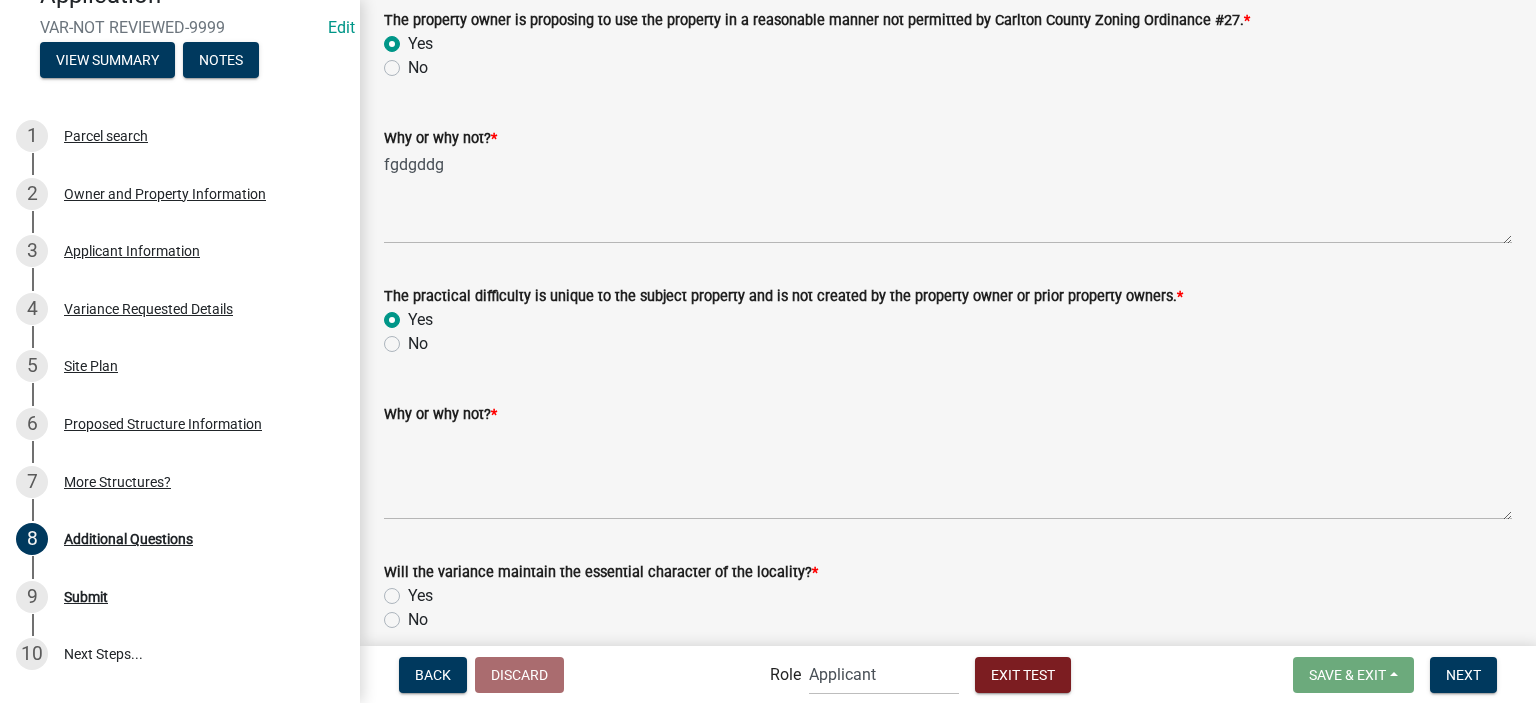 scroll, scrollTop: 300, scrollLeft: 0, axis: vertical 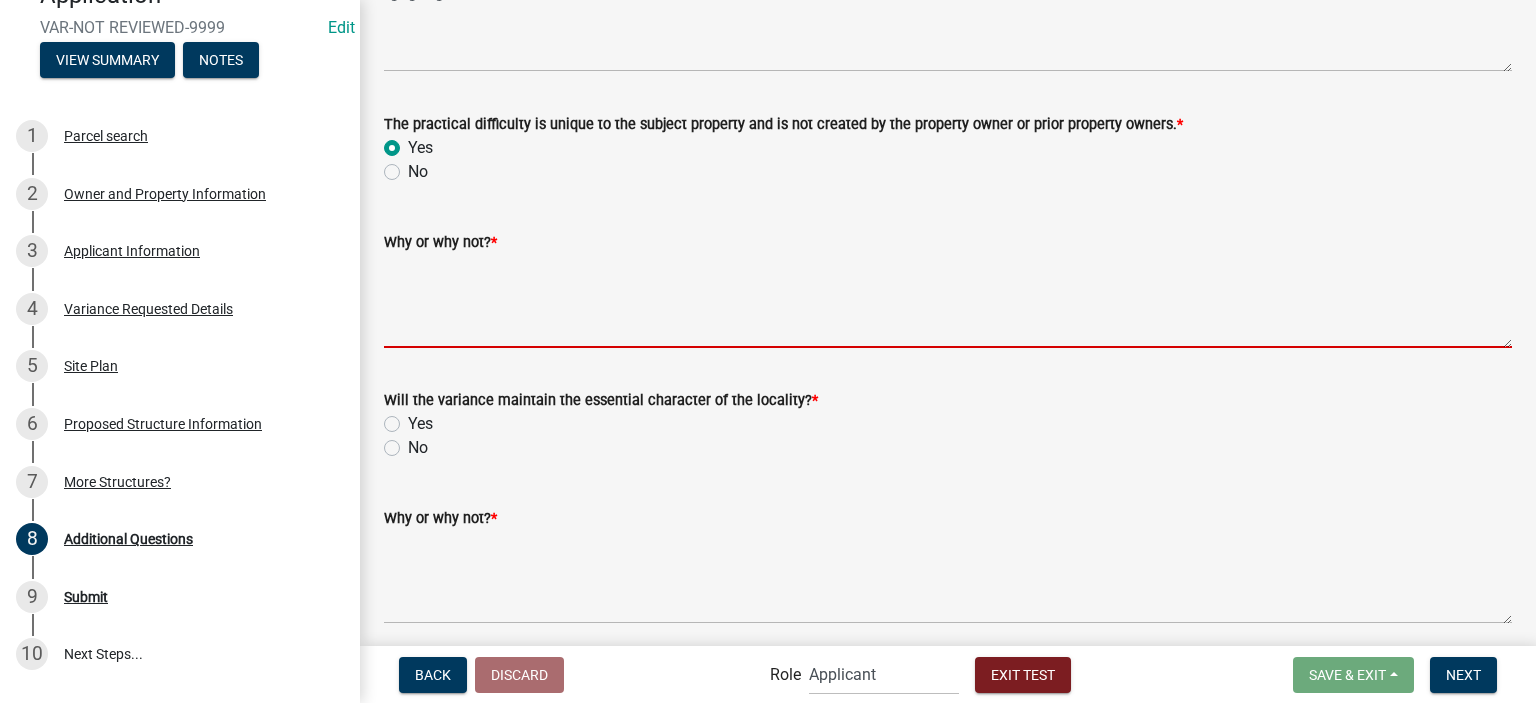 click on "Why or why not?  *" at bounding box center [948, 301] 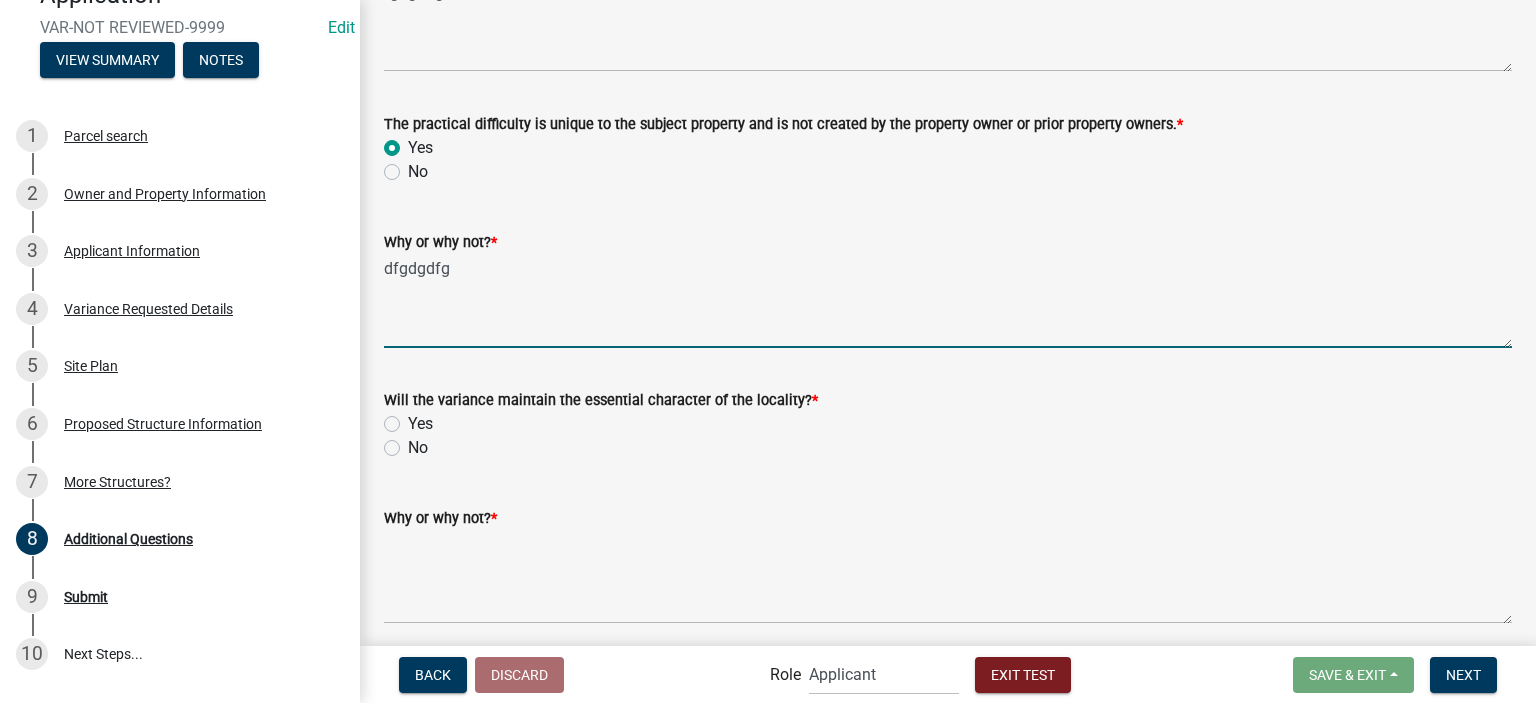 type on "dfgdgdfg" 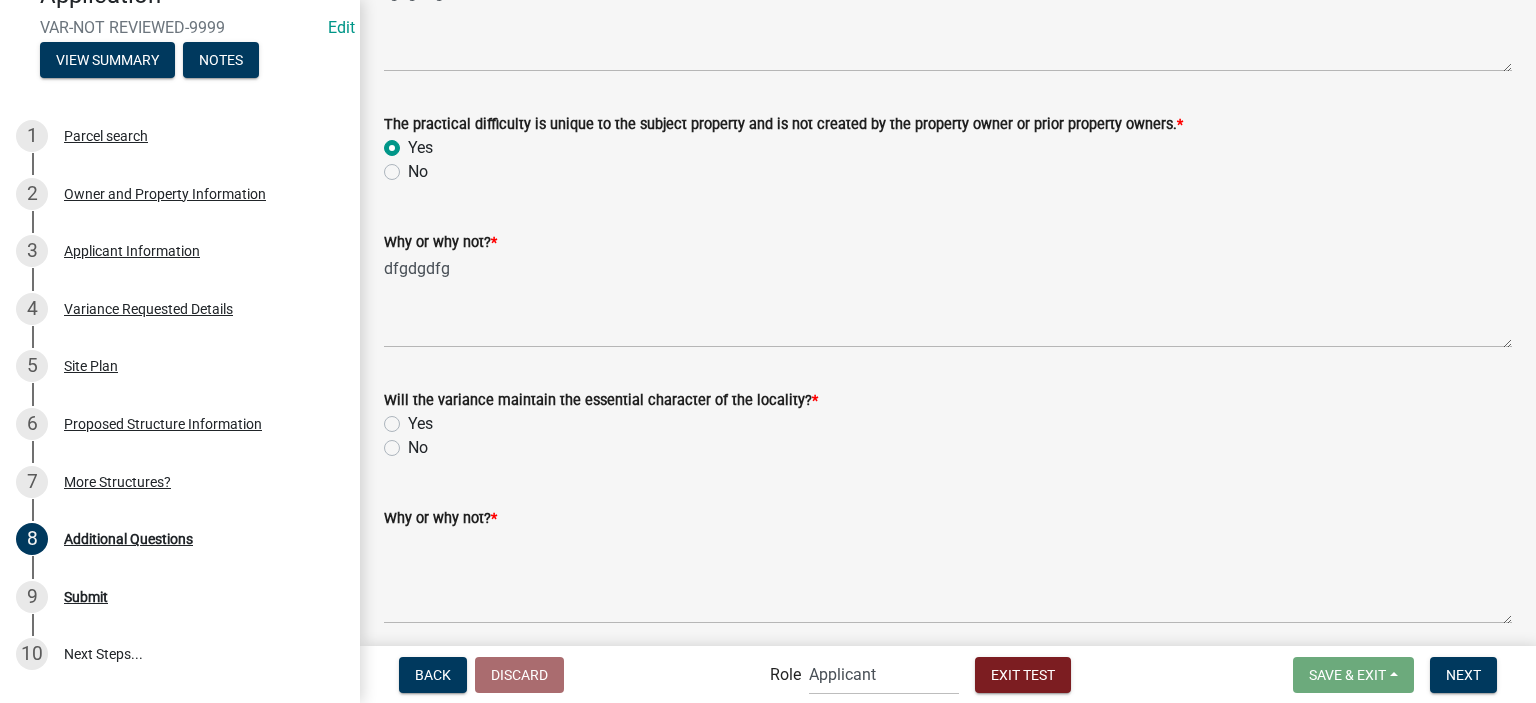 click on "Yes" 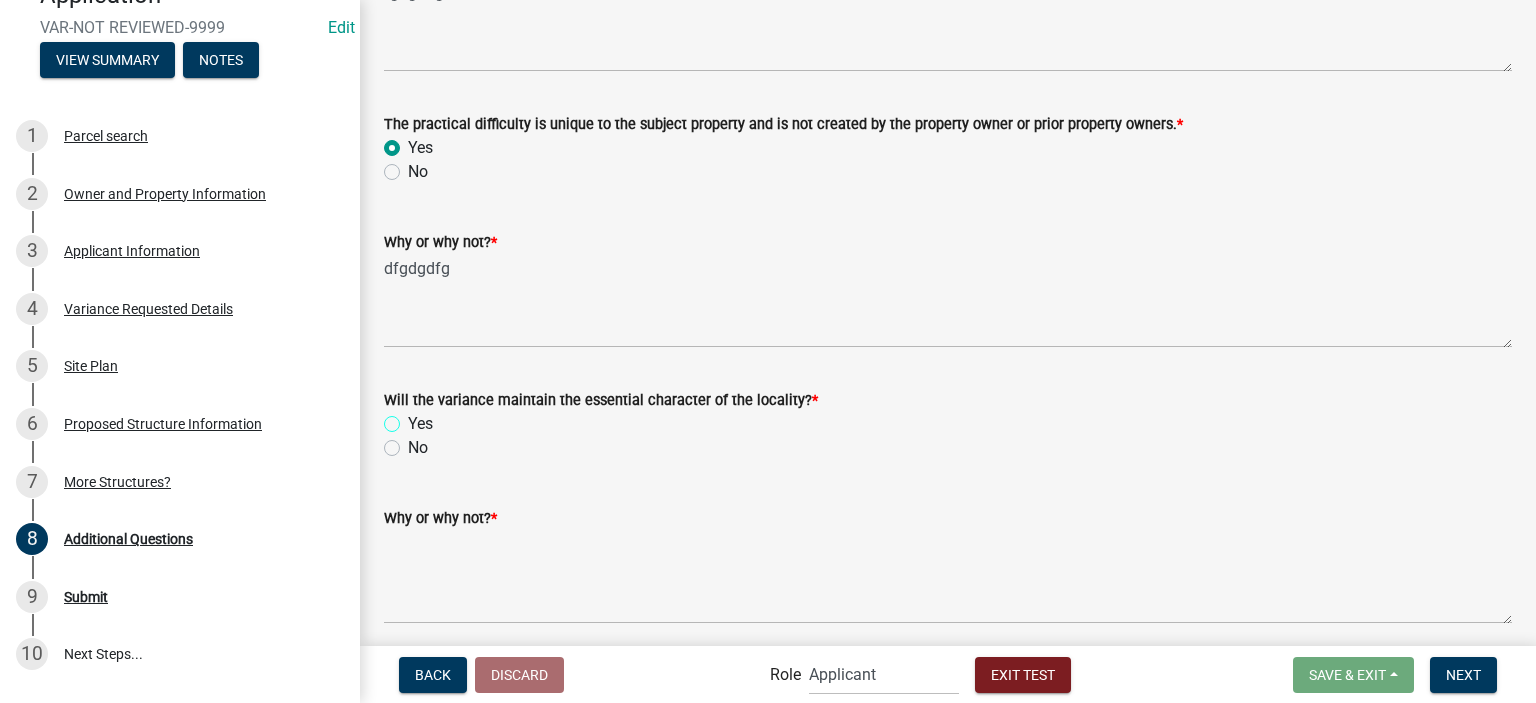 click on "Yes" at bounding box center [414, 418] 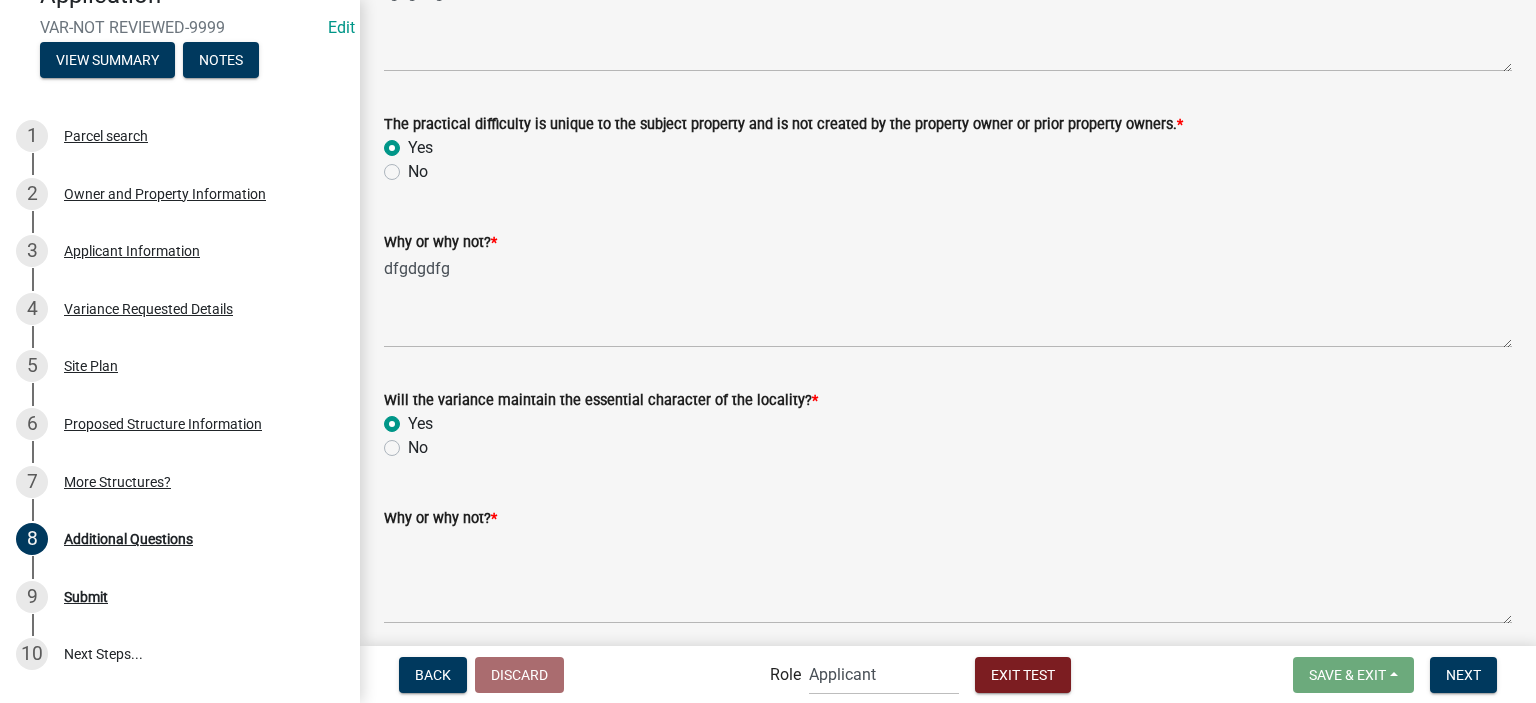 radio on "true" 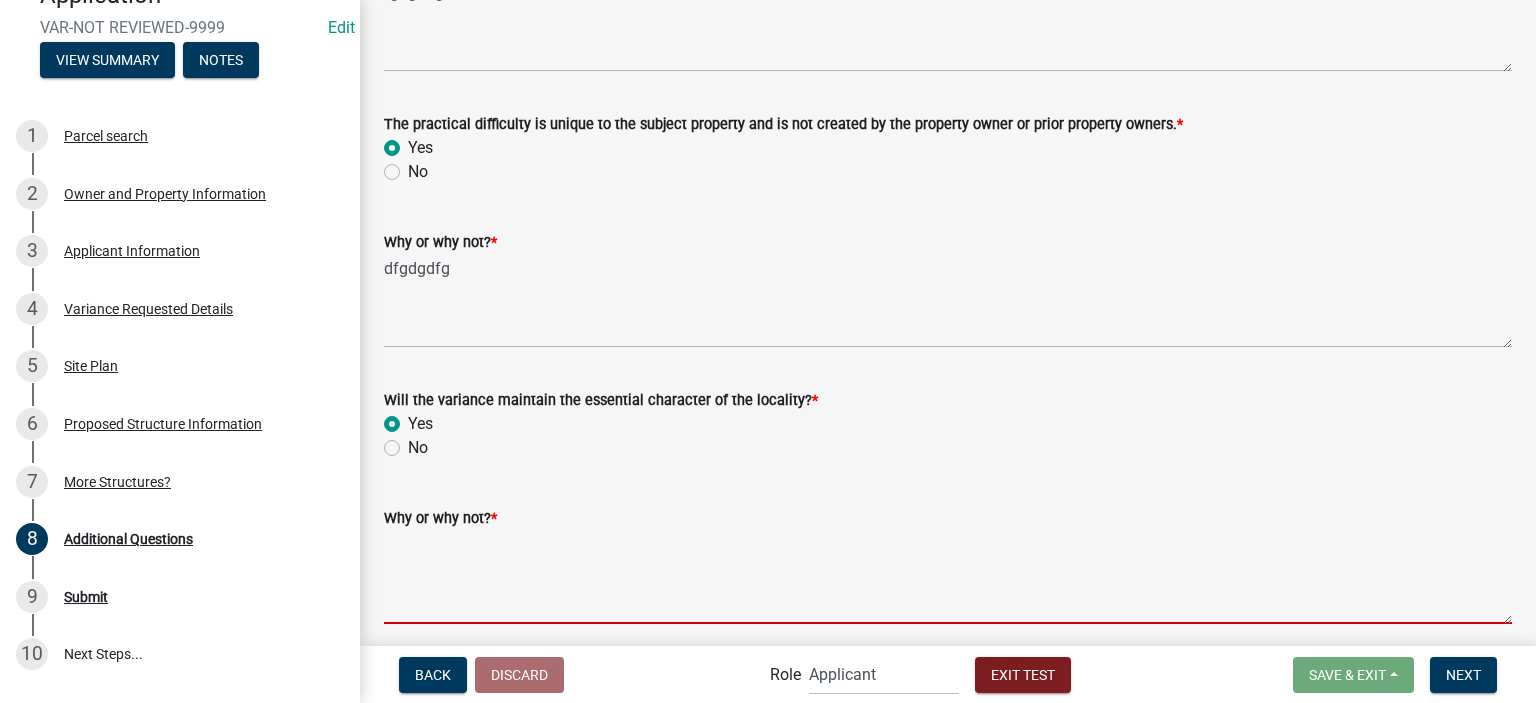 click on "Why or why not?  *" at bounding box center (948, 577) 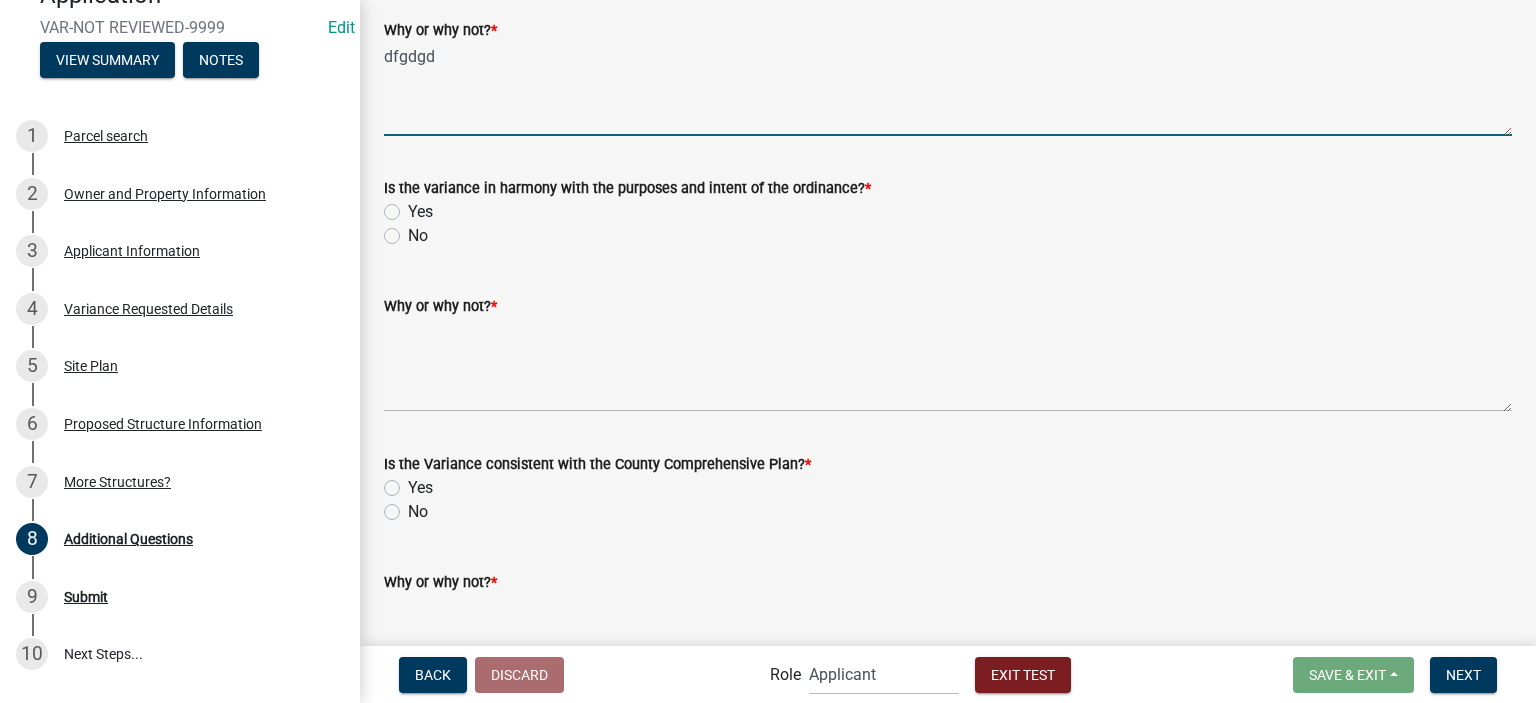 scroll, scrollTop: 800, scrollLeft: 0, axis: vertical 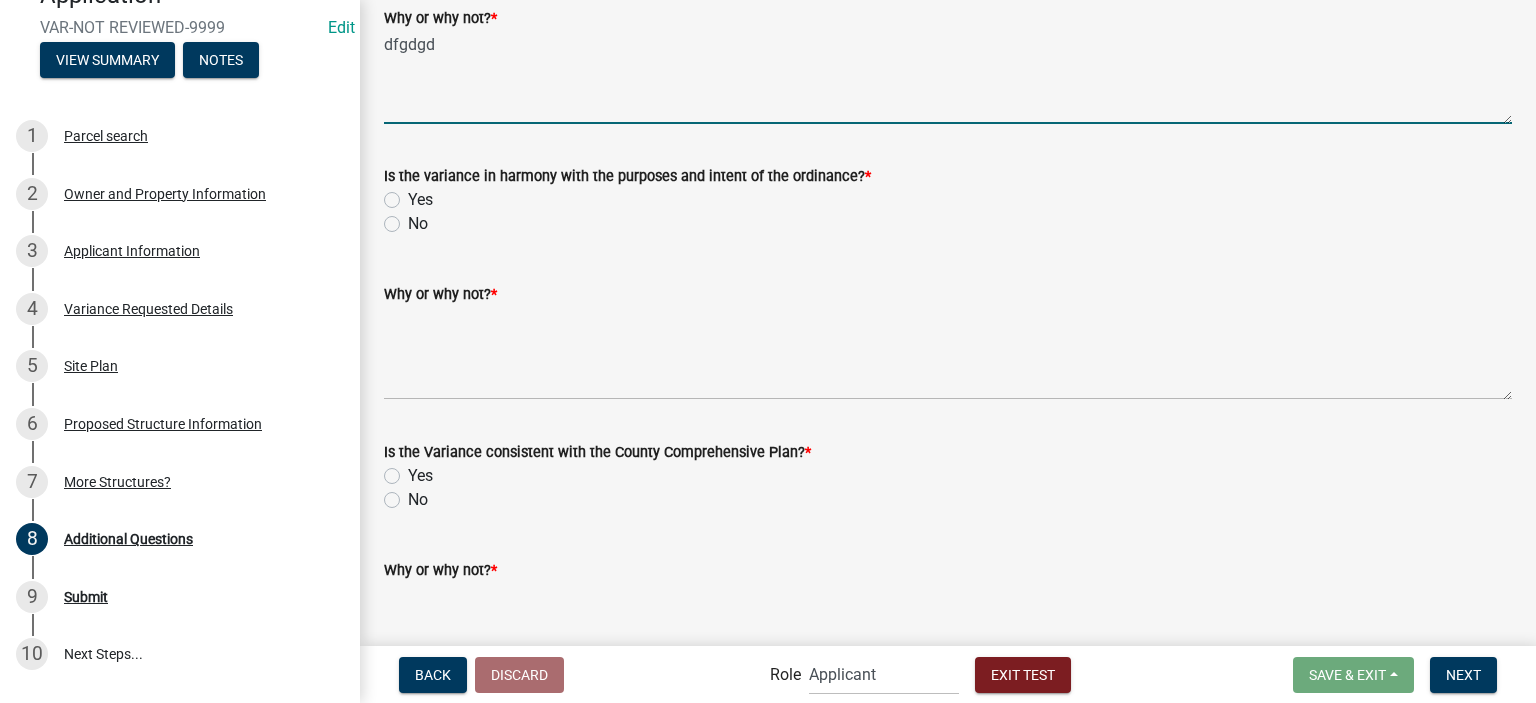 type on "dfgdgd" 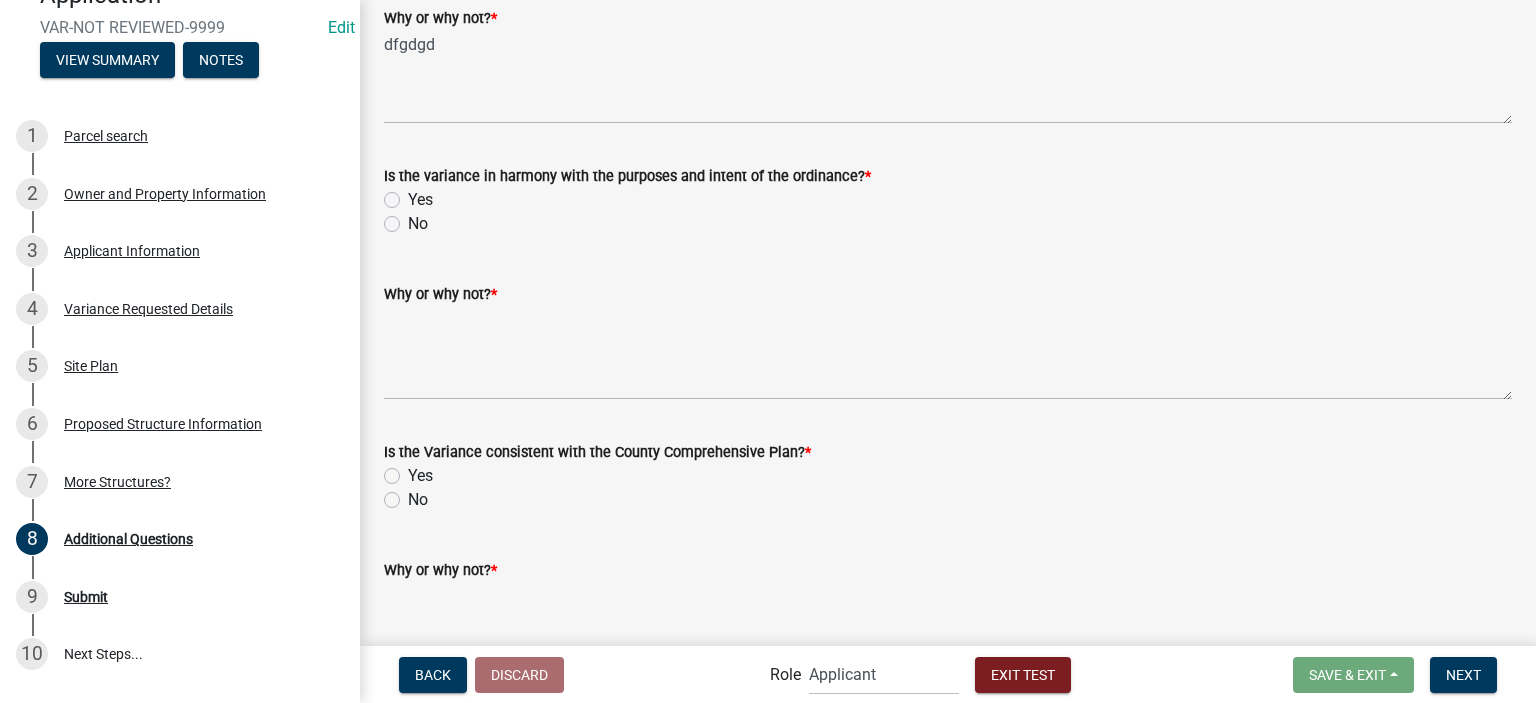 click on "Yes" 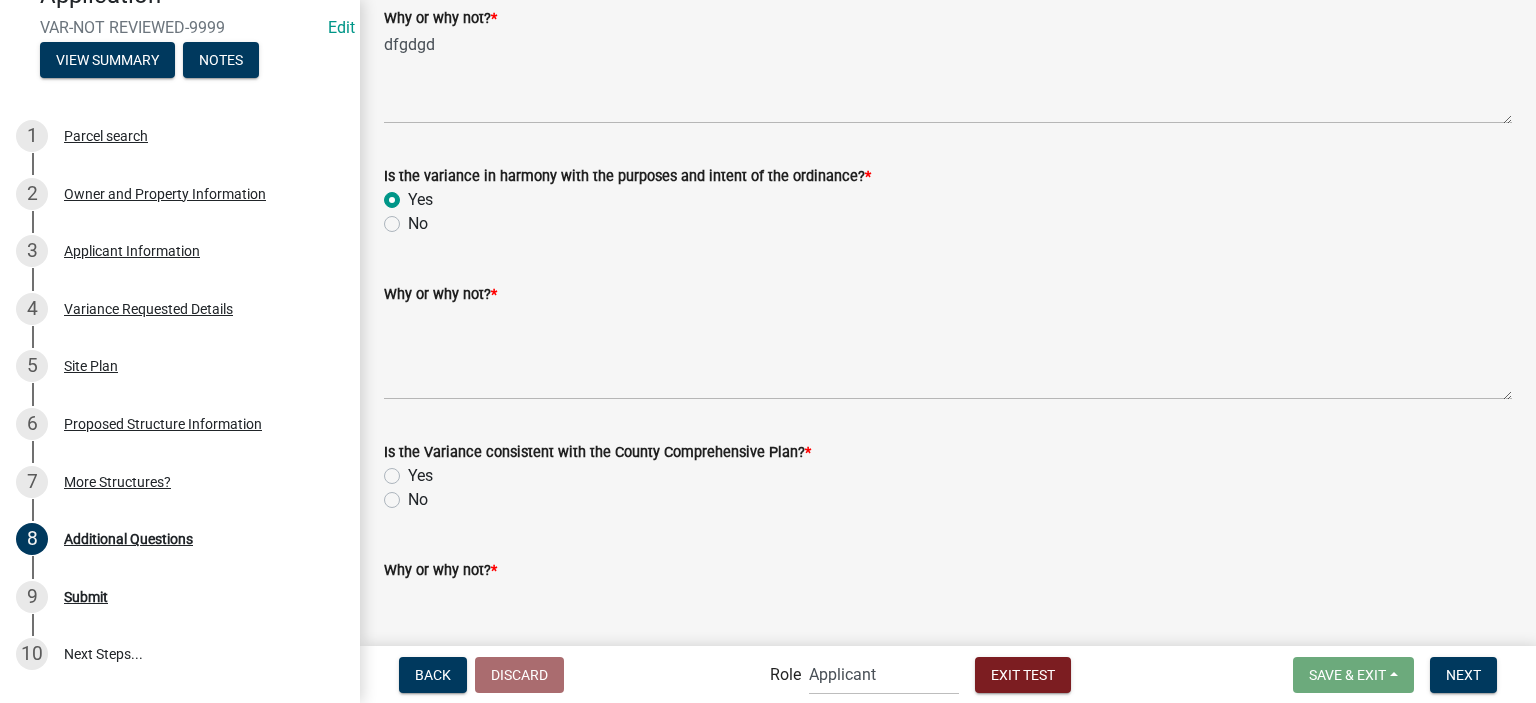 radio on "true" 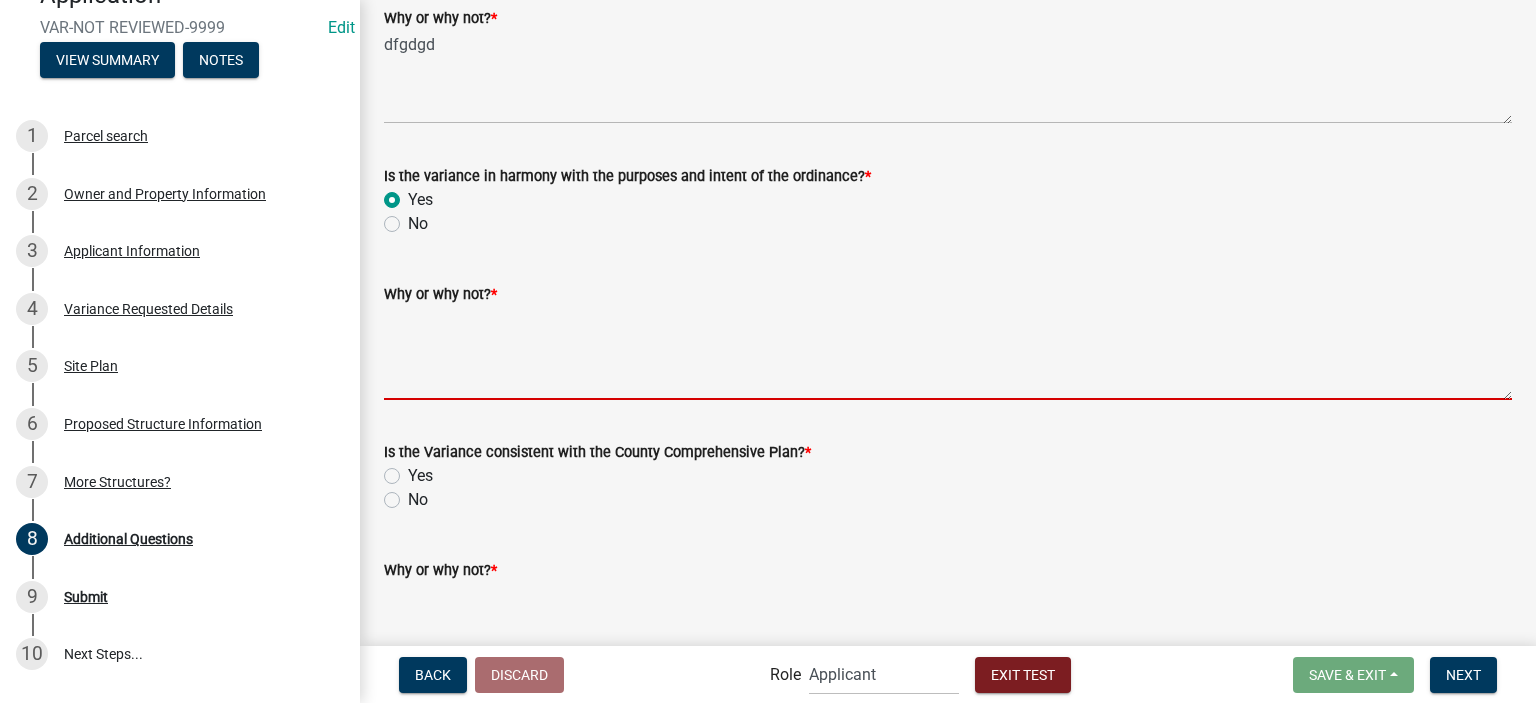 click on "Why or why not?  *" at bounding box center [948, 353] 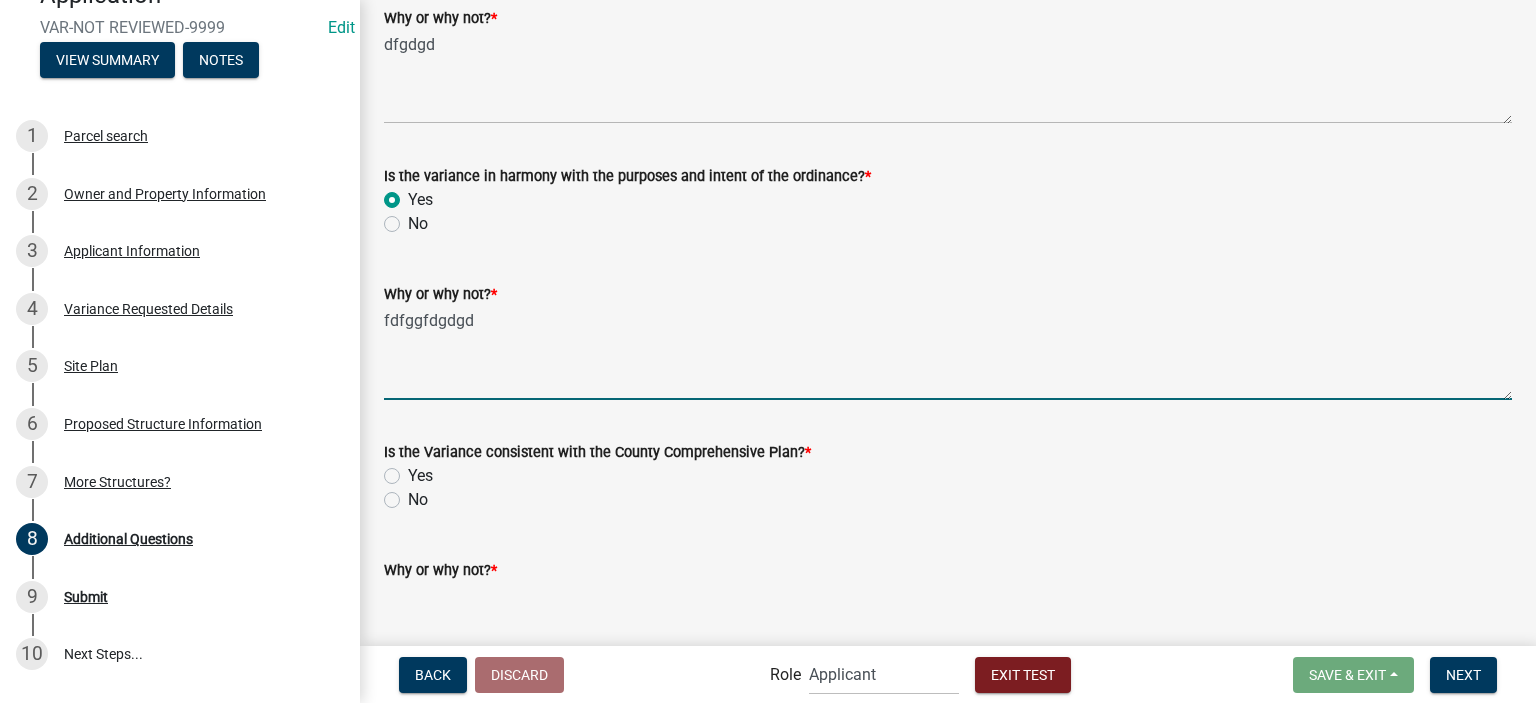 type on "fdfggfdgdgd" 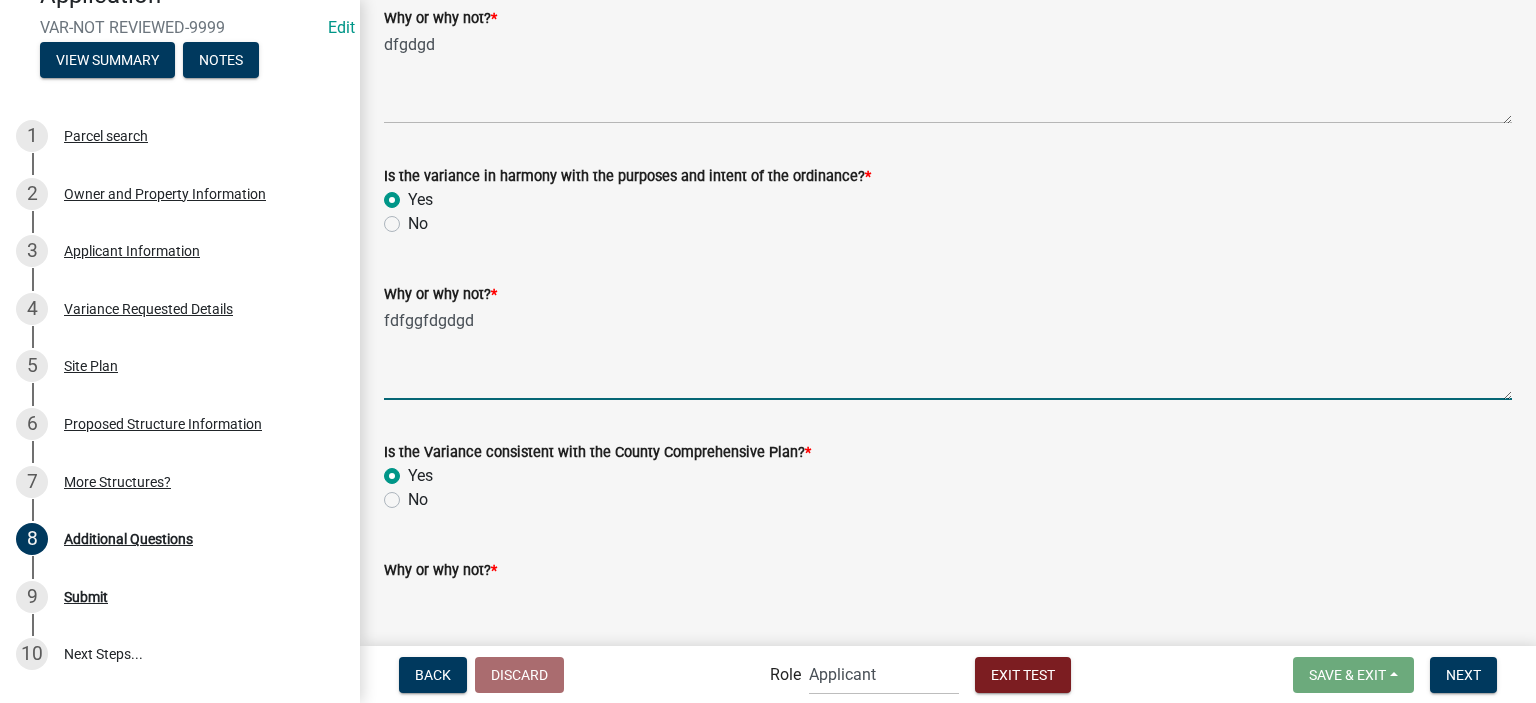 radio on "true" 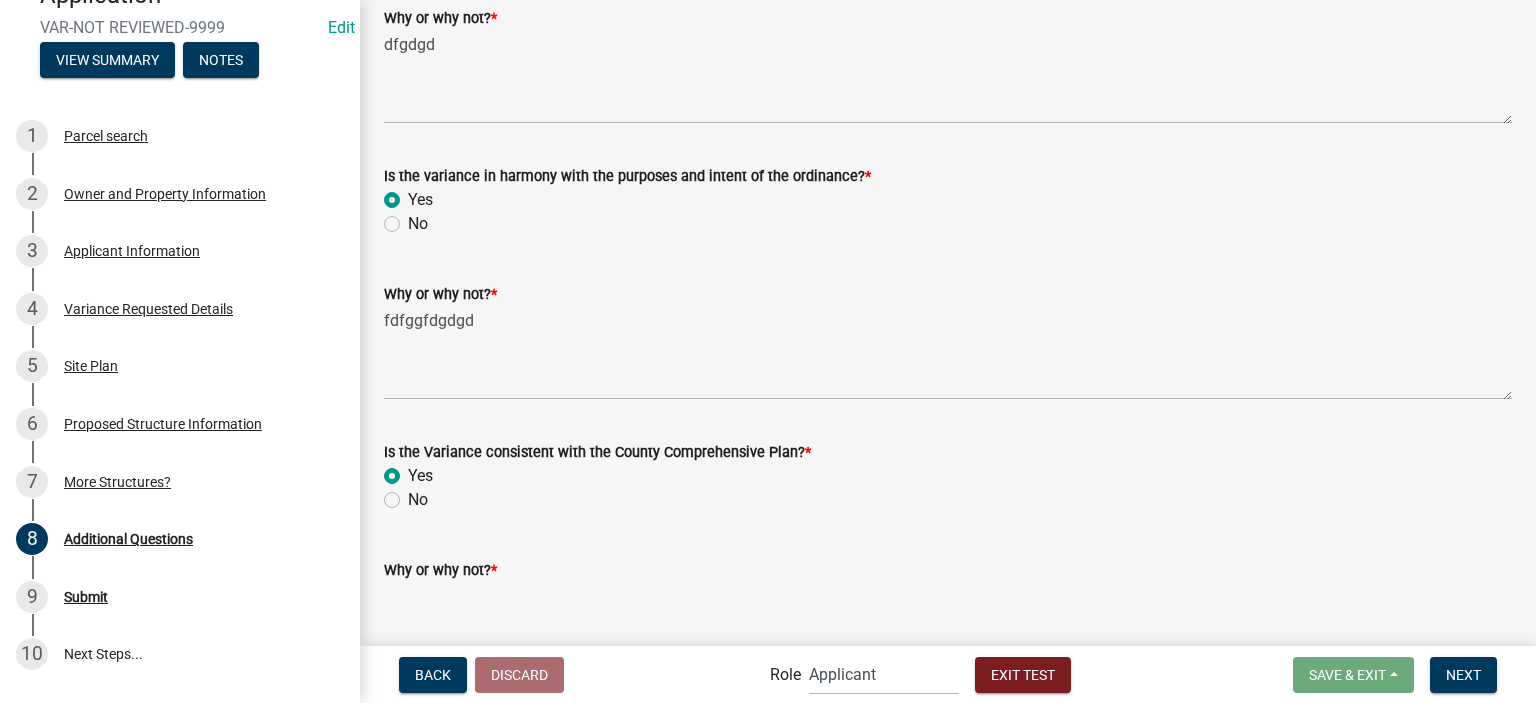 scroll, scrollTop: 1000, scrollLeft: 0, axis: vertical 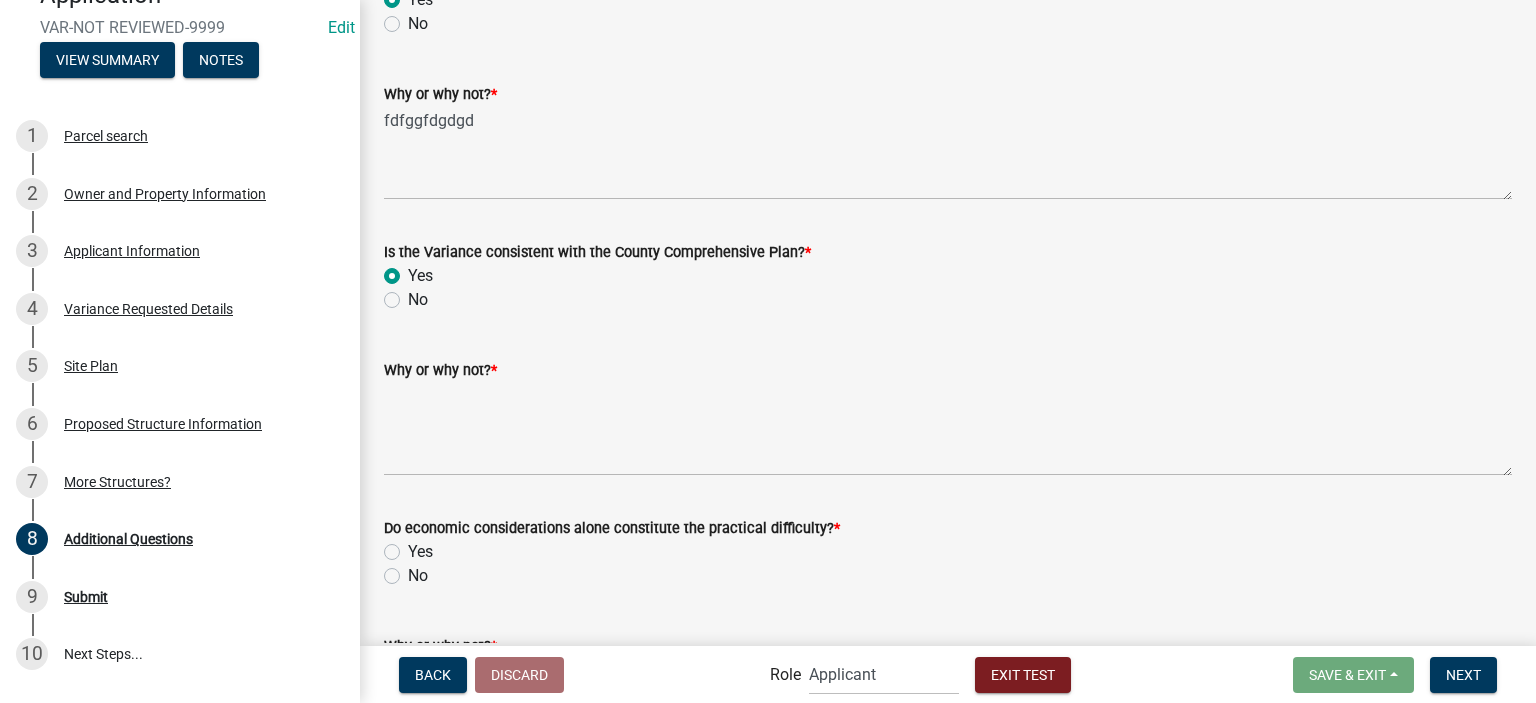 click on "Why or why not?  *" 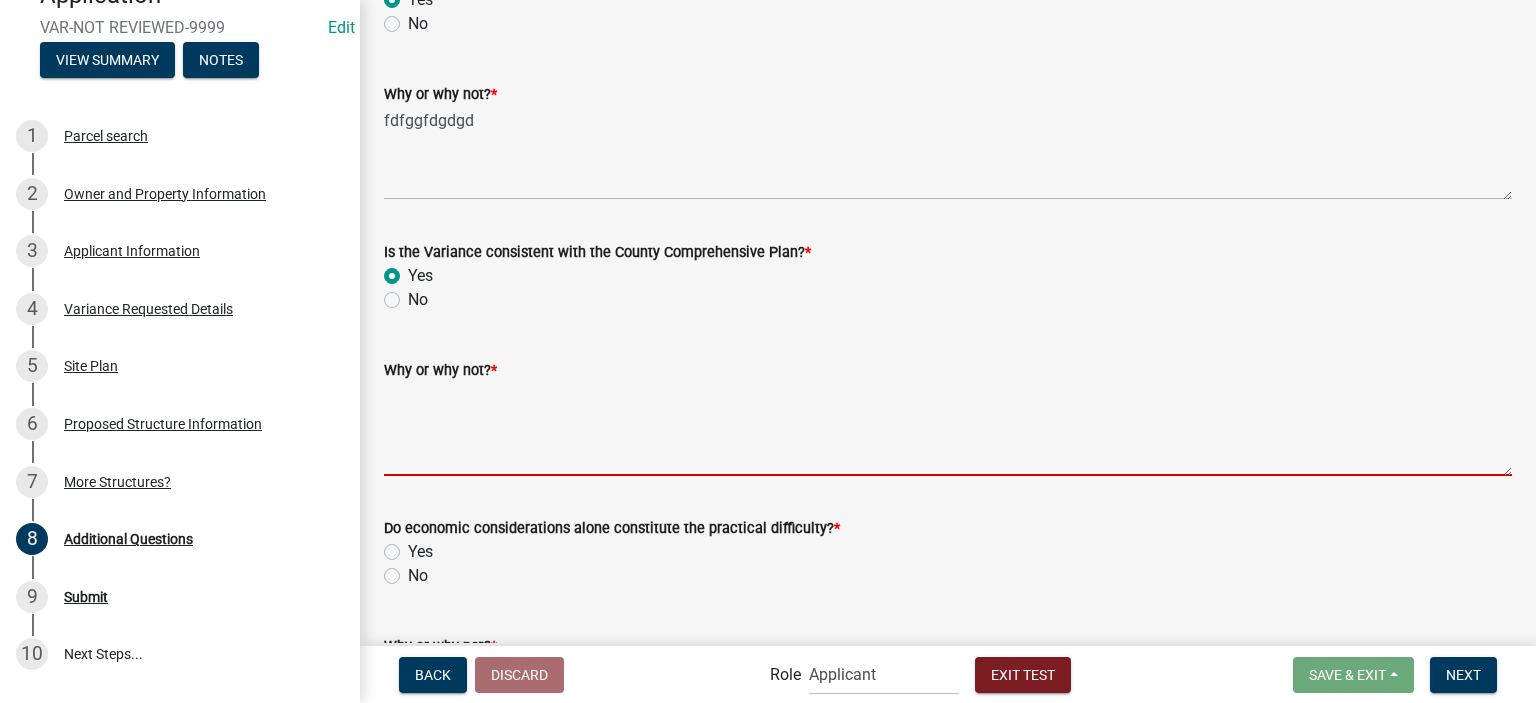 click on "Why or why not?  *" at bounding box center [948, 429] 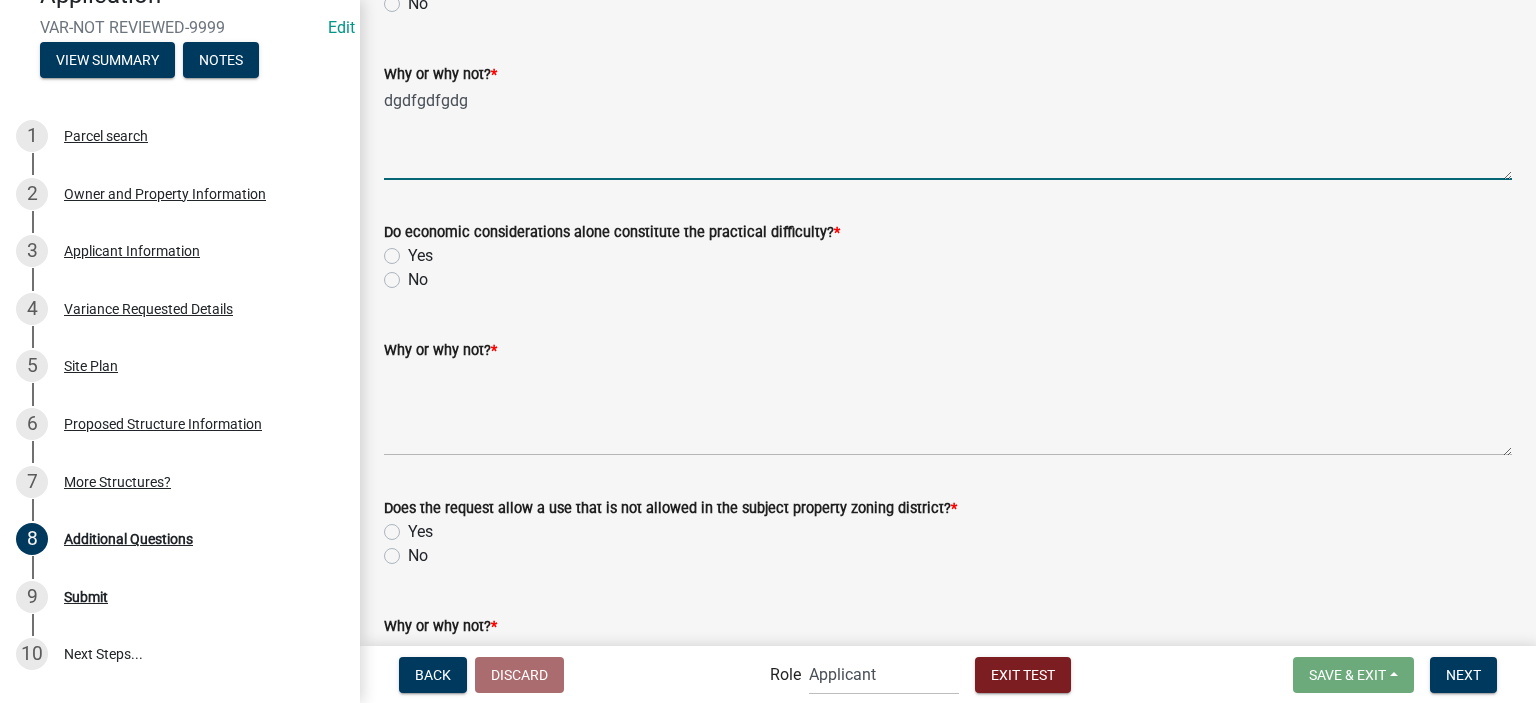 scroll, scrollTop: 1300, scrollLeft: 0, axis: vertical 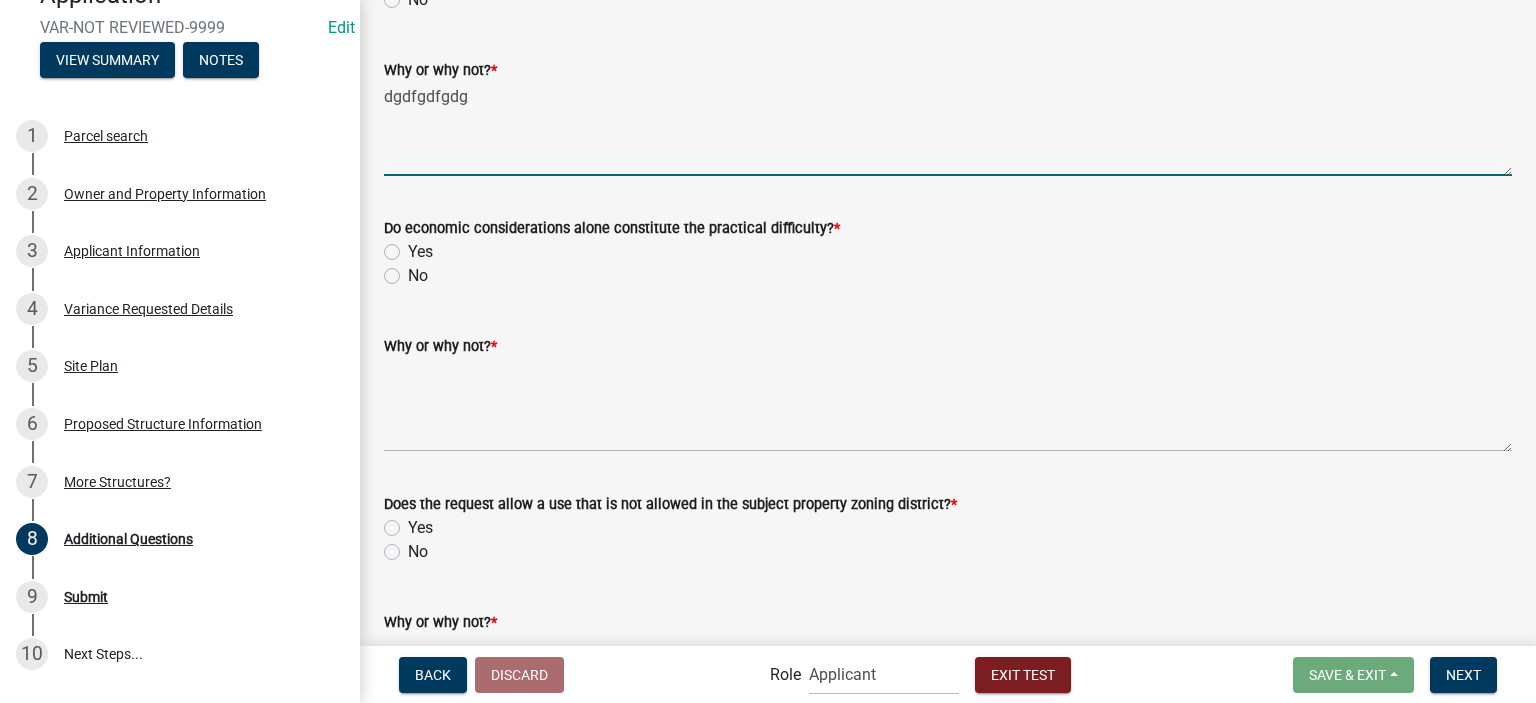 type on "dgdfgdfgdg" 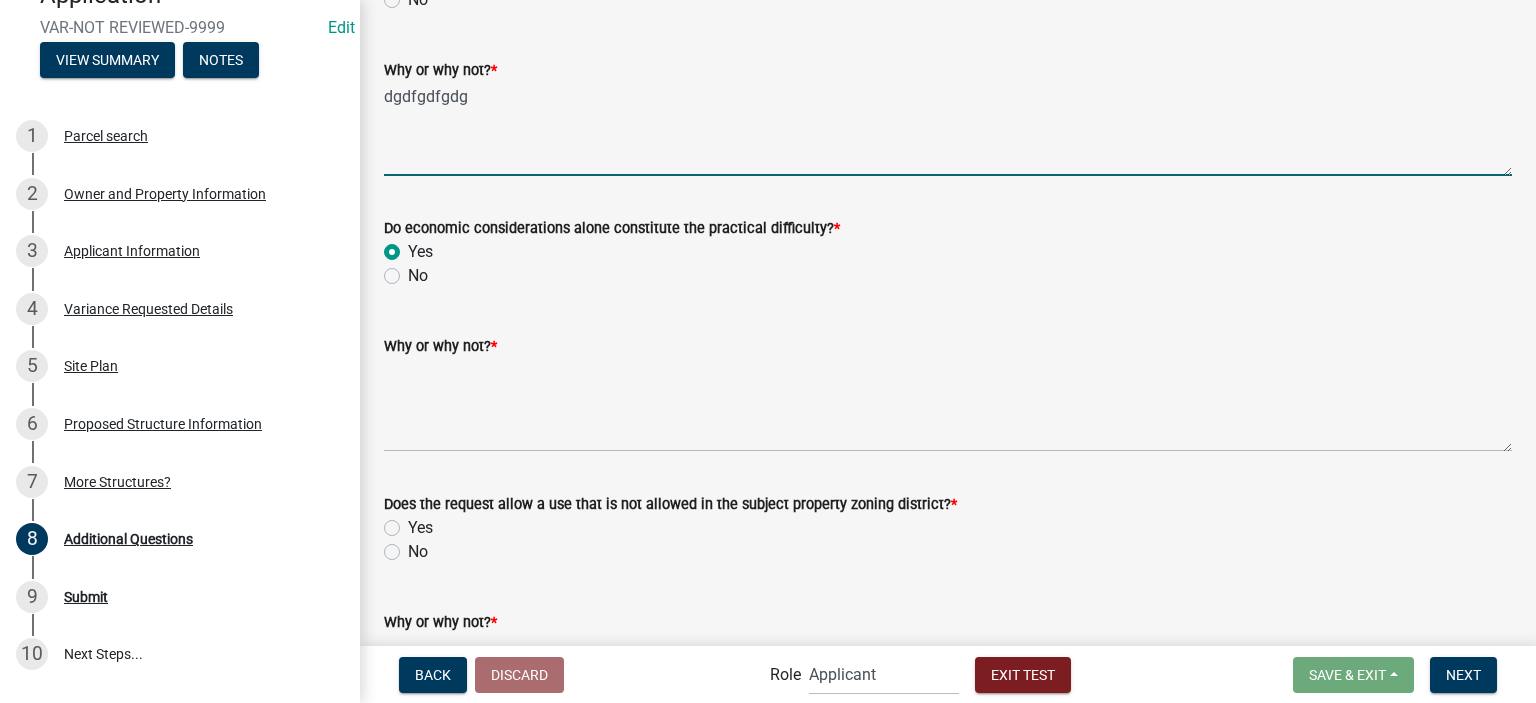 radio on "true" 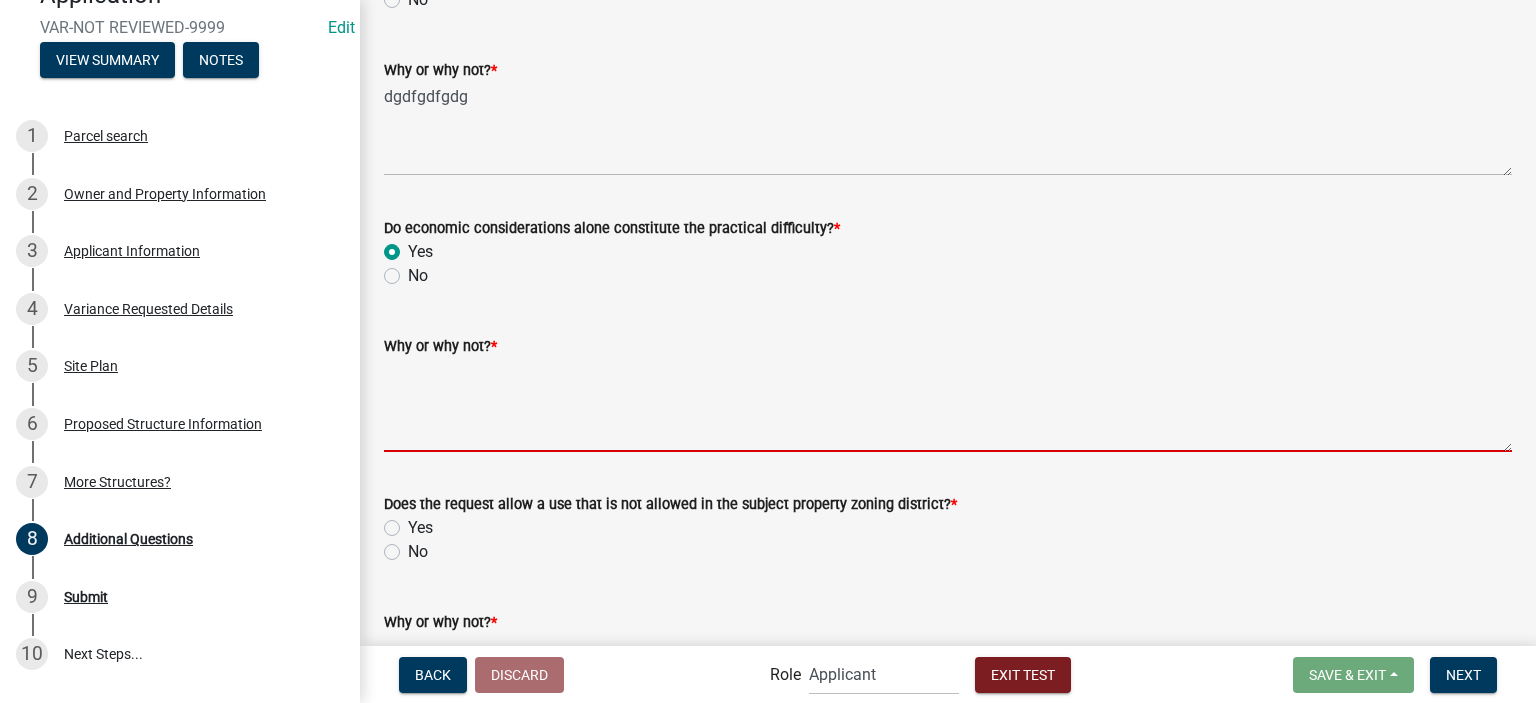 click on "Why or why not?  *" at bounding box center (948, 405) 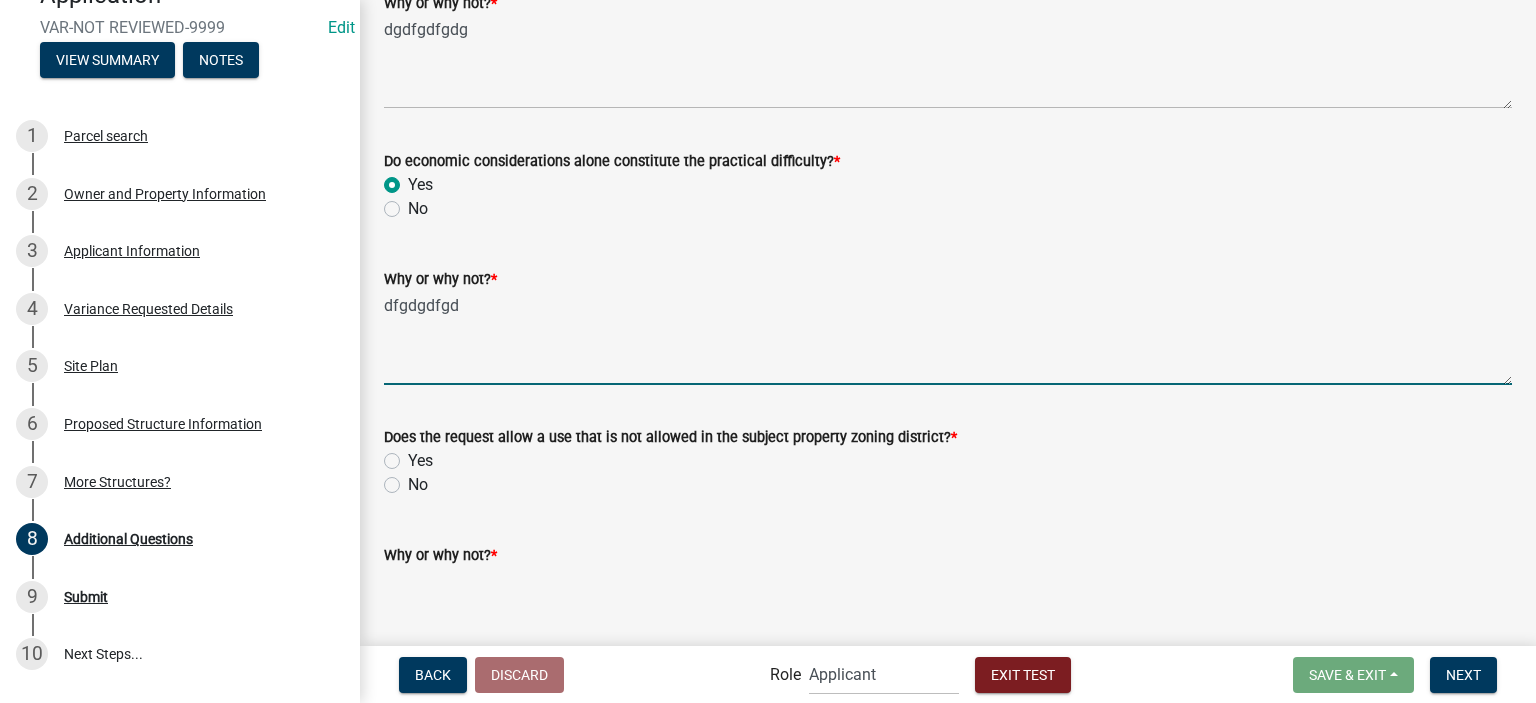 scroll, scrollTop: 1400, scrollLeft: 0, axis: vertical 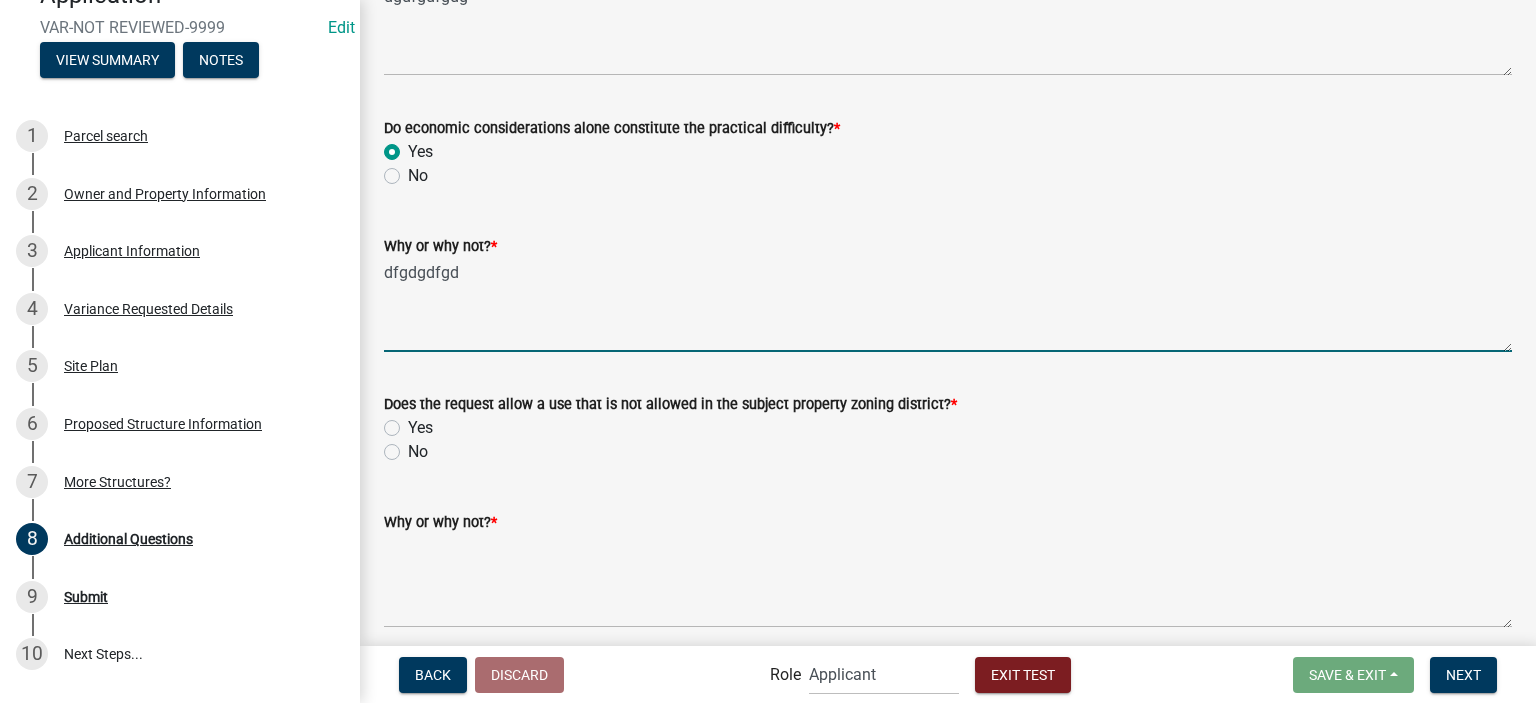 type on "dfgdgdfgd" 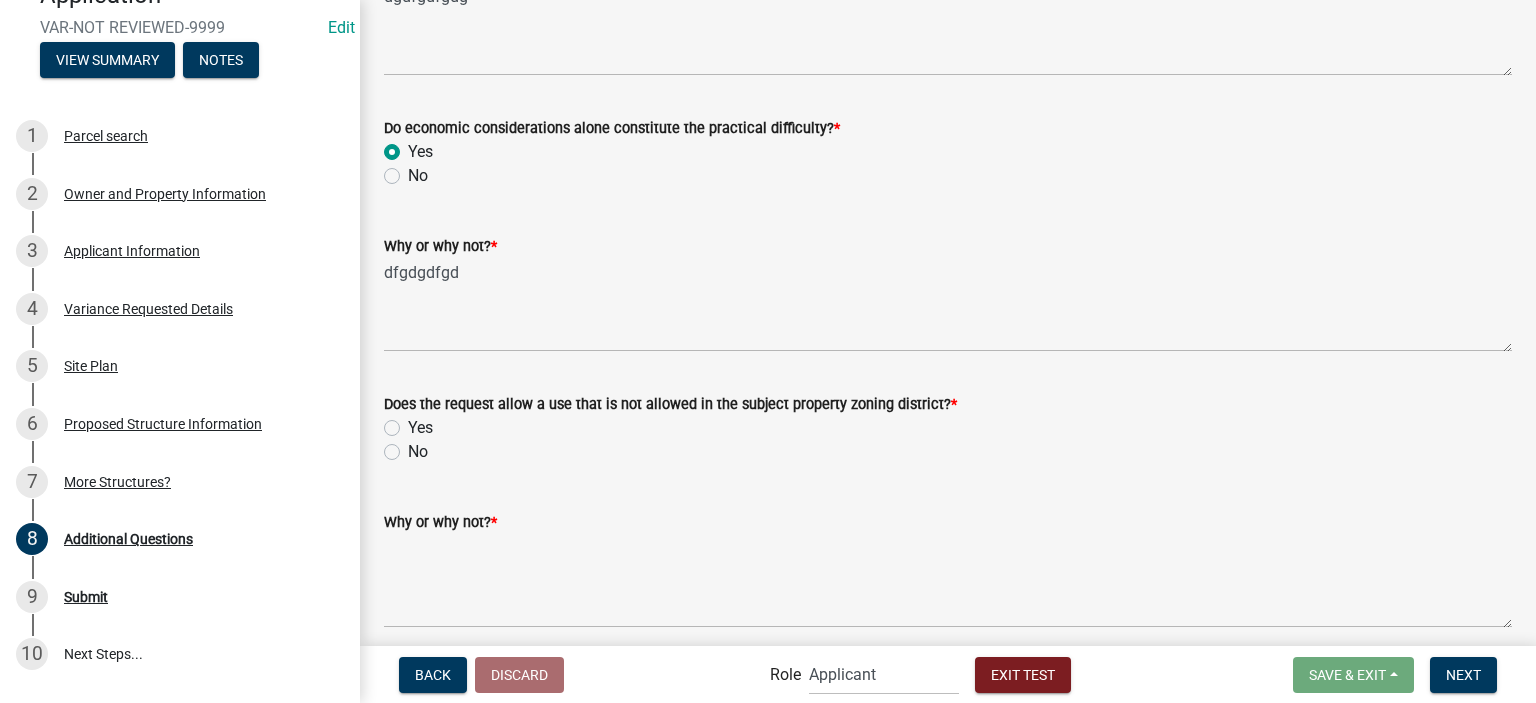 click on "Yes" 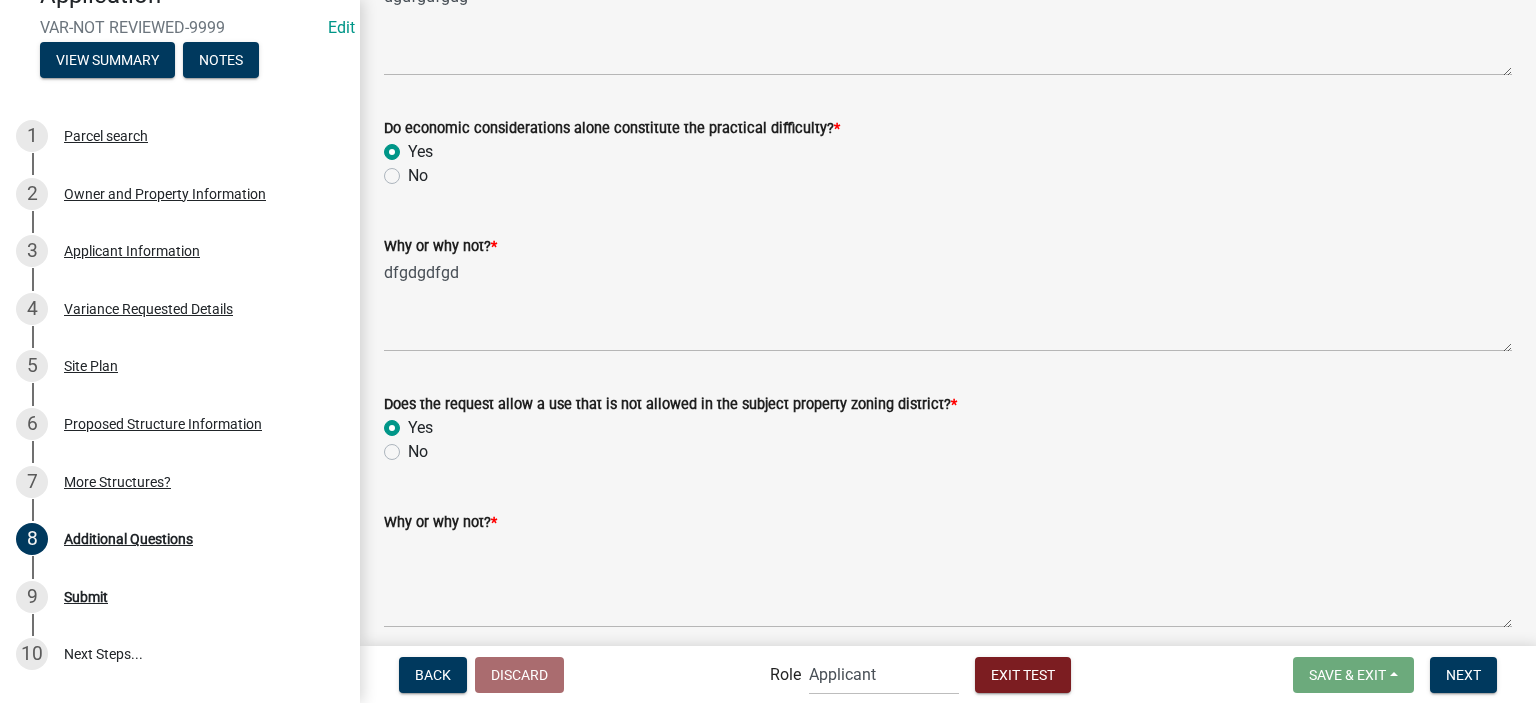 radio on "true" 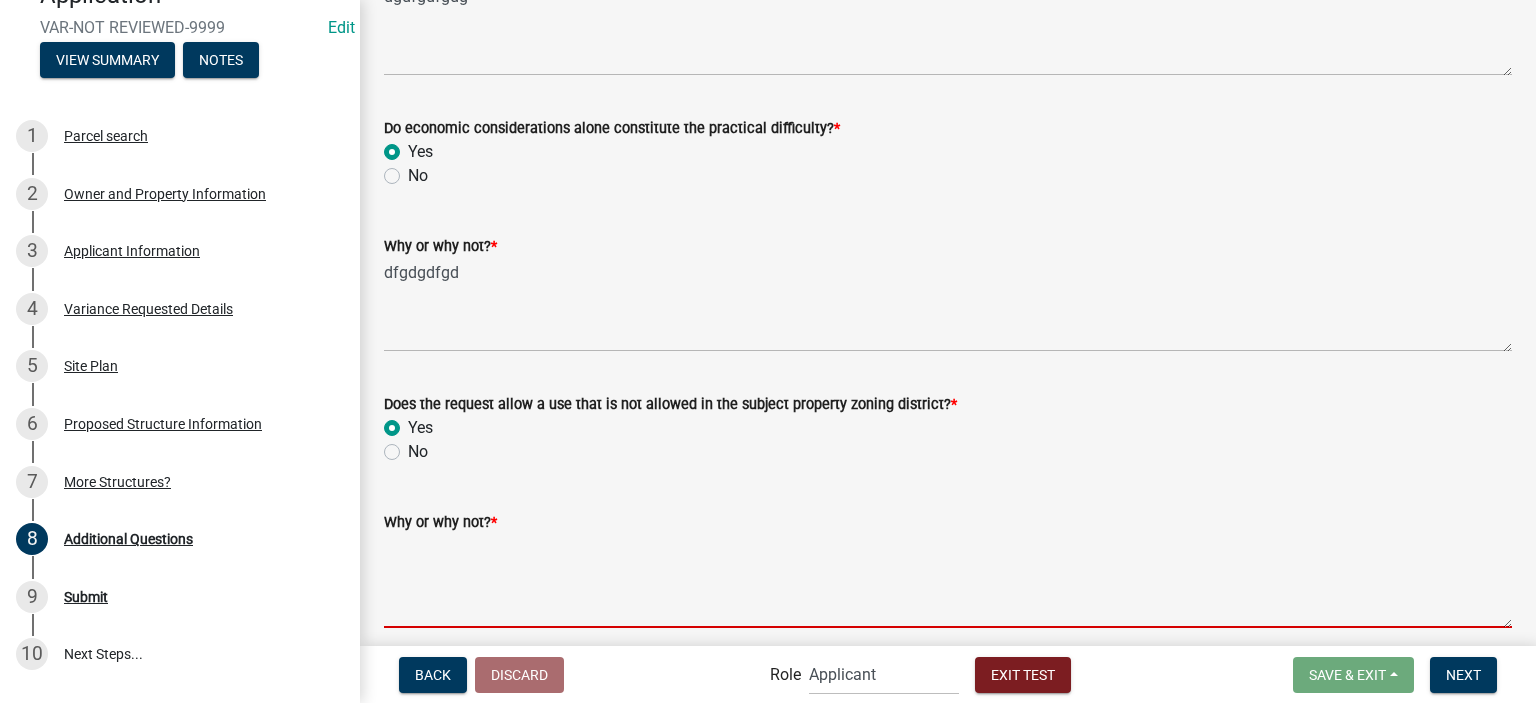 click on "Why or why not?  *" at bounding box center (948, 581) 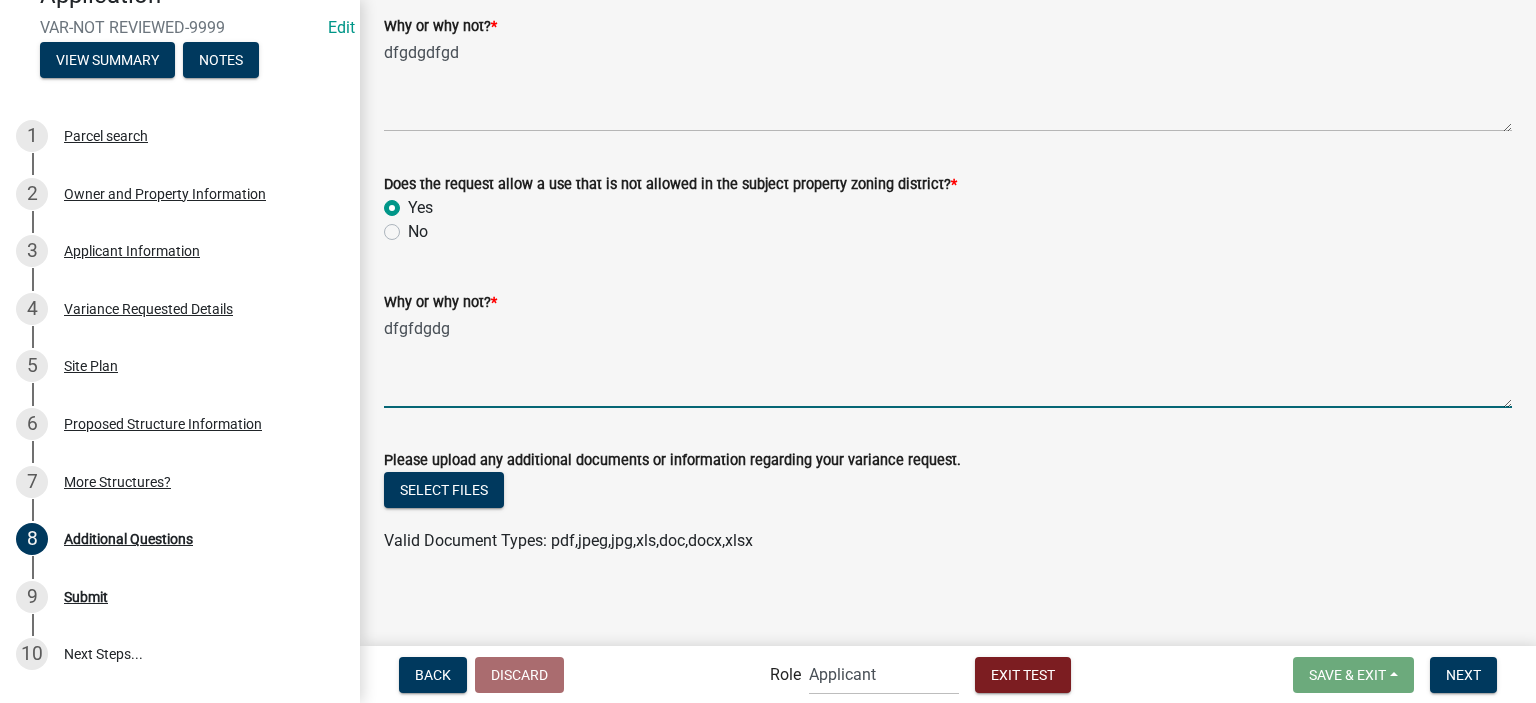 scroll, scrollTop: 1625, scrollLeft: 0, axis: vertical 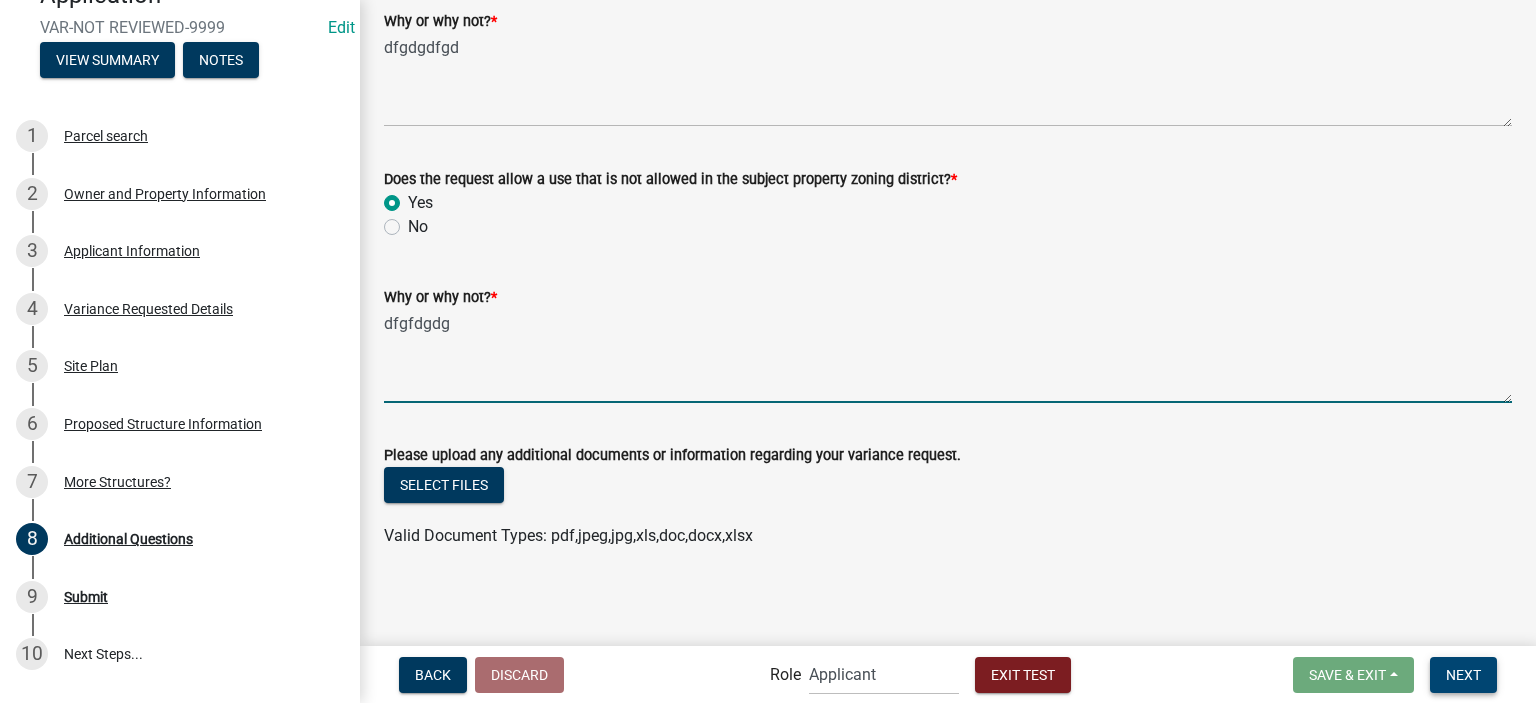 type on "dfgfdgdg" 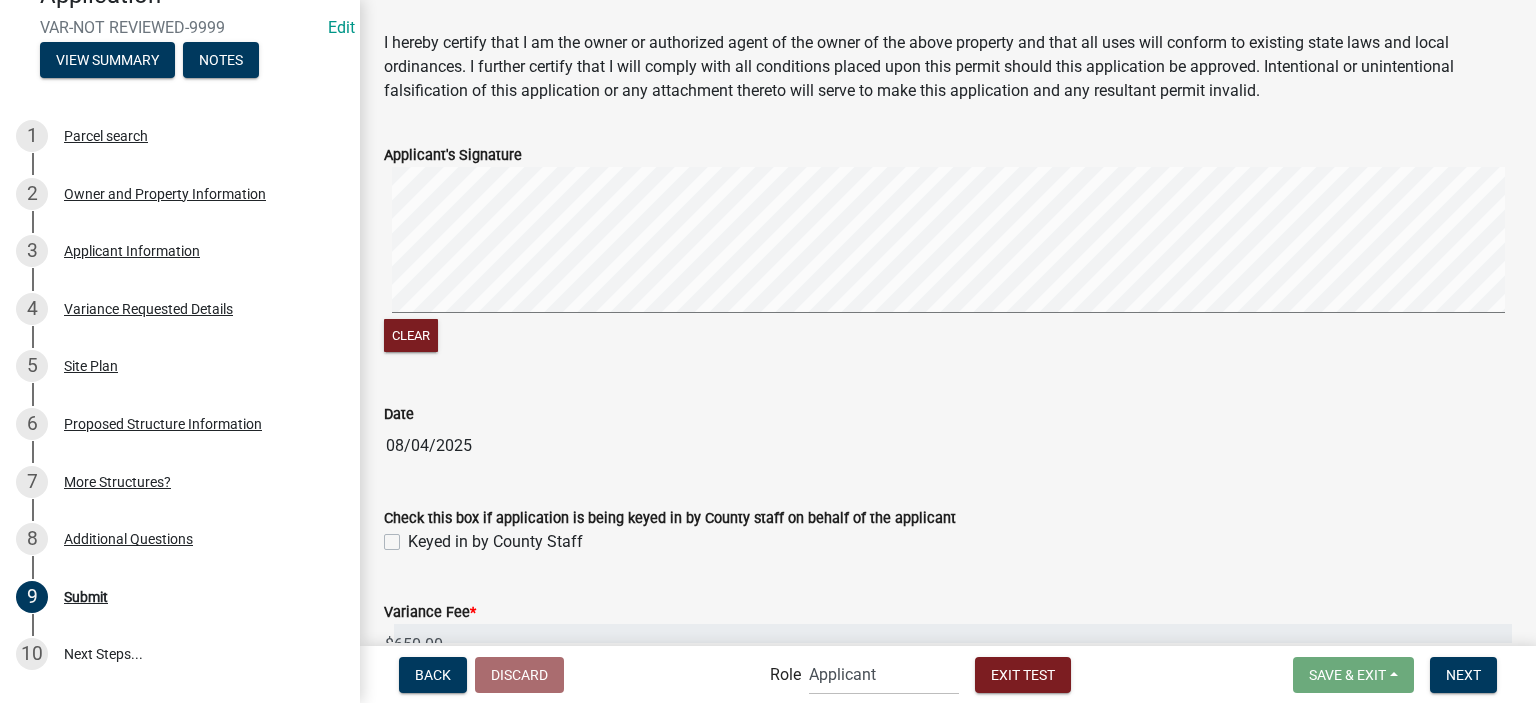 scroll, scrollTop: 198, scrollLeft: 0, axis: vertical 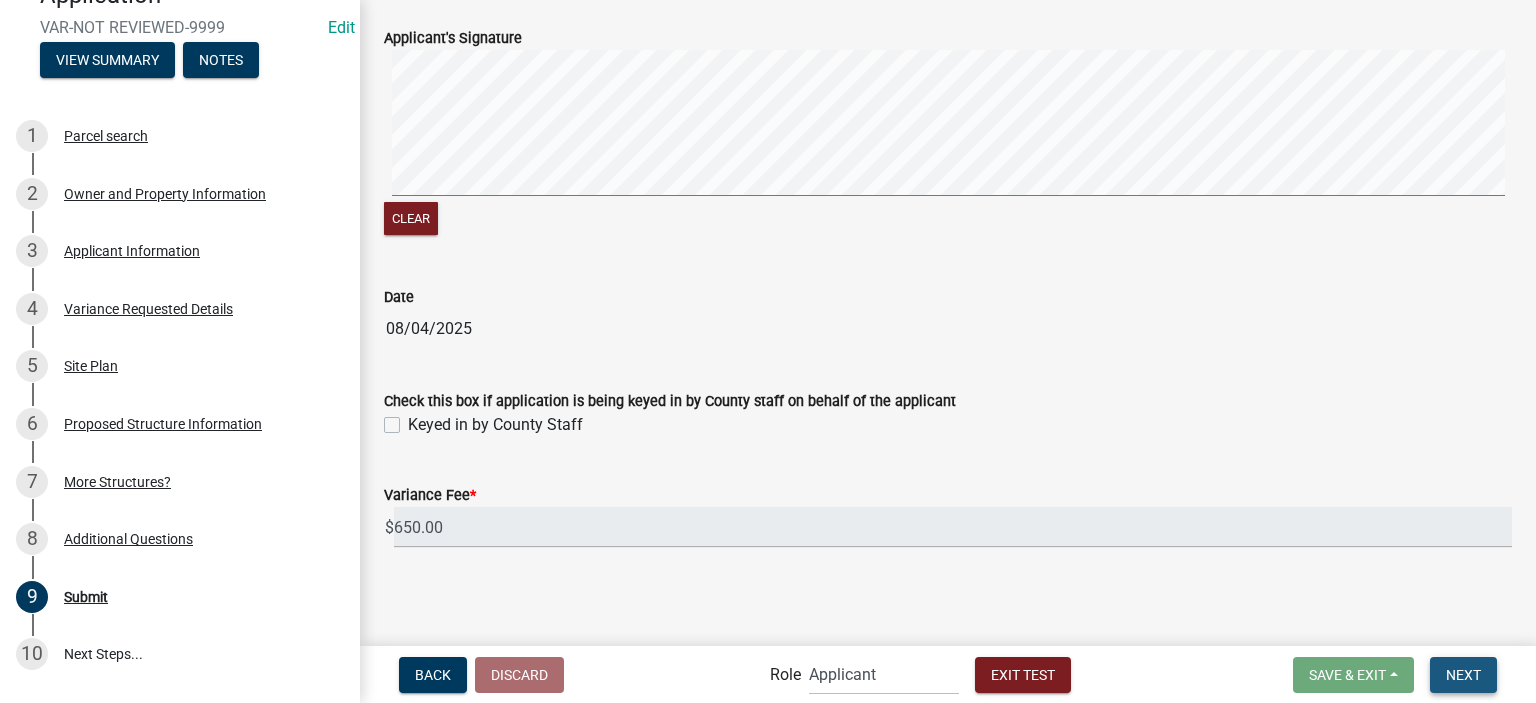 click on "Next" at bounding box center (1463, 674) 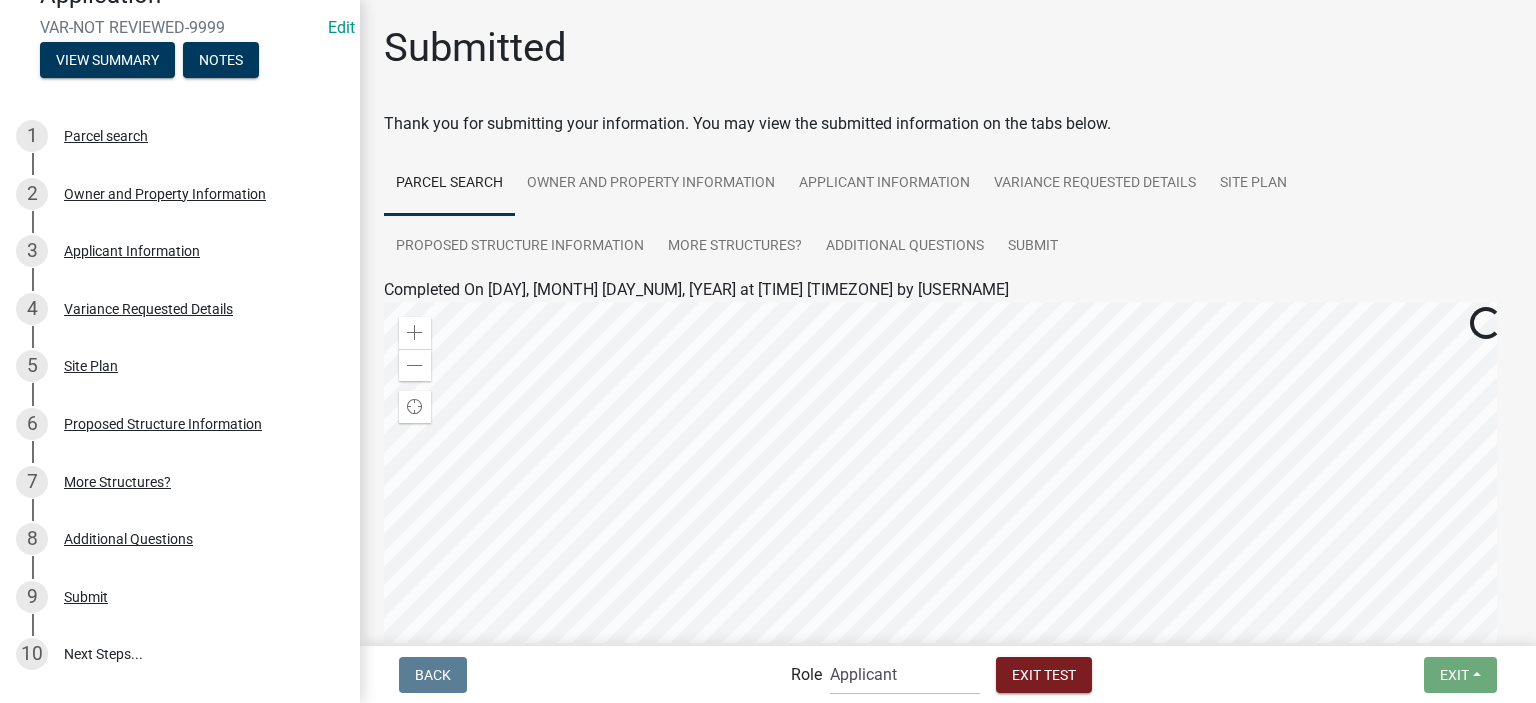 scroll, scrollTop: 375, scrollLeft: 0, axis: vertical 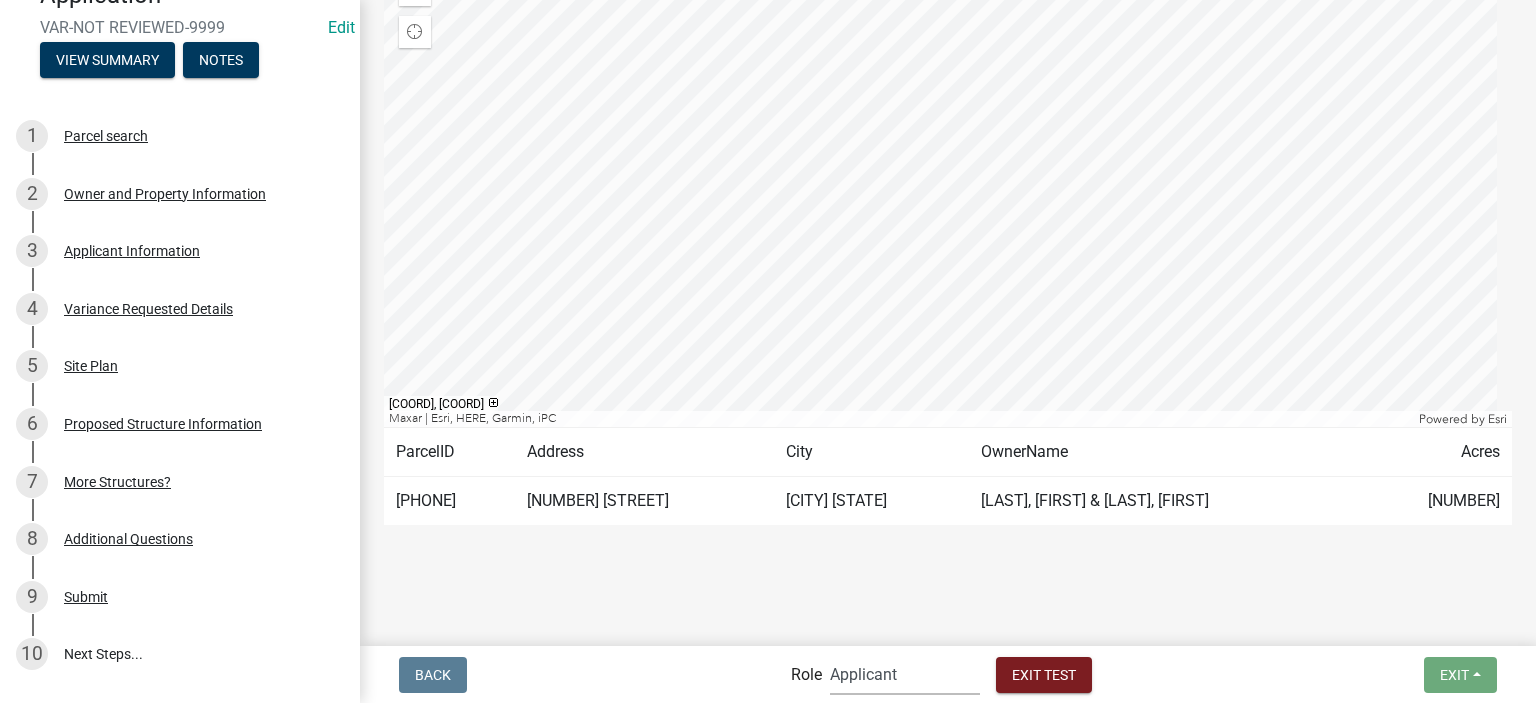 click on "[ROLE] [ROLE] [ROLE]" at bounding box center (905, 674) 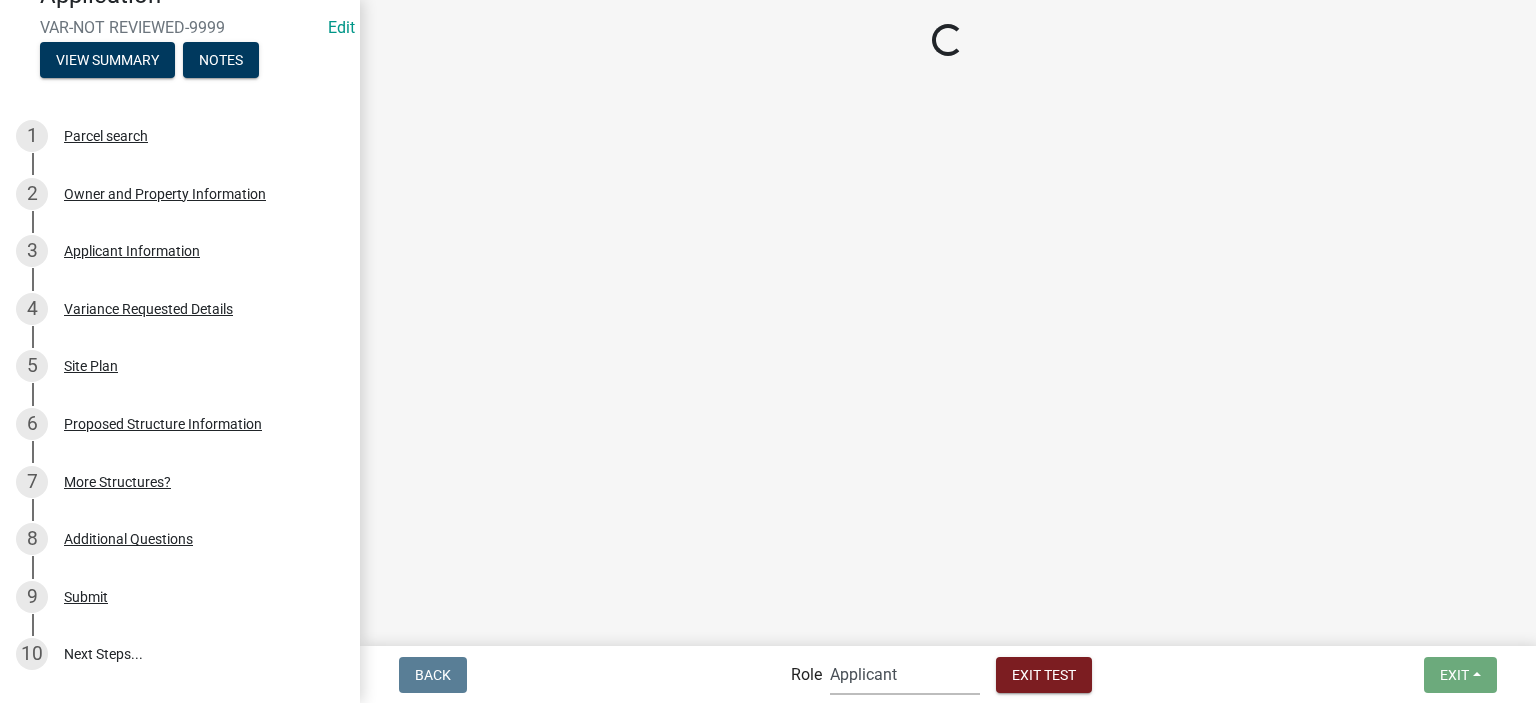 scroll, scrollTop: 0, scrollLeft: 0, axis: both 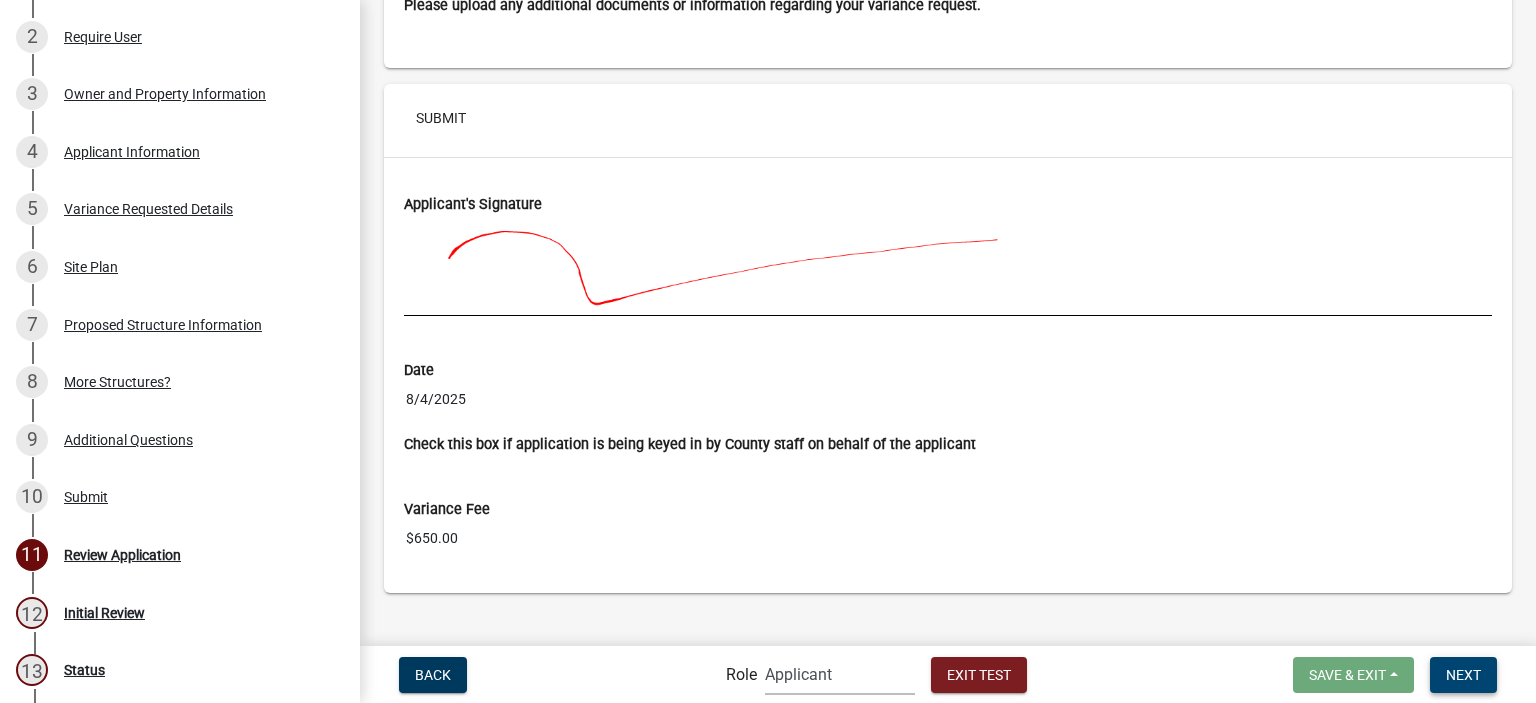click on "Next" at bounding box center (1463, 674) 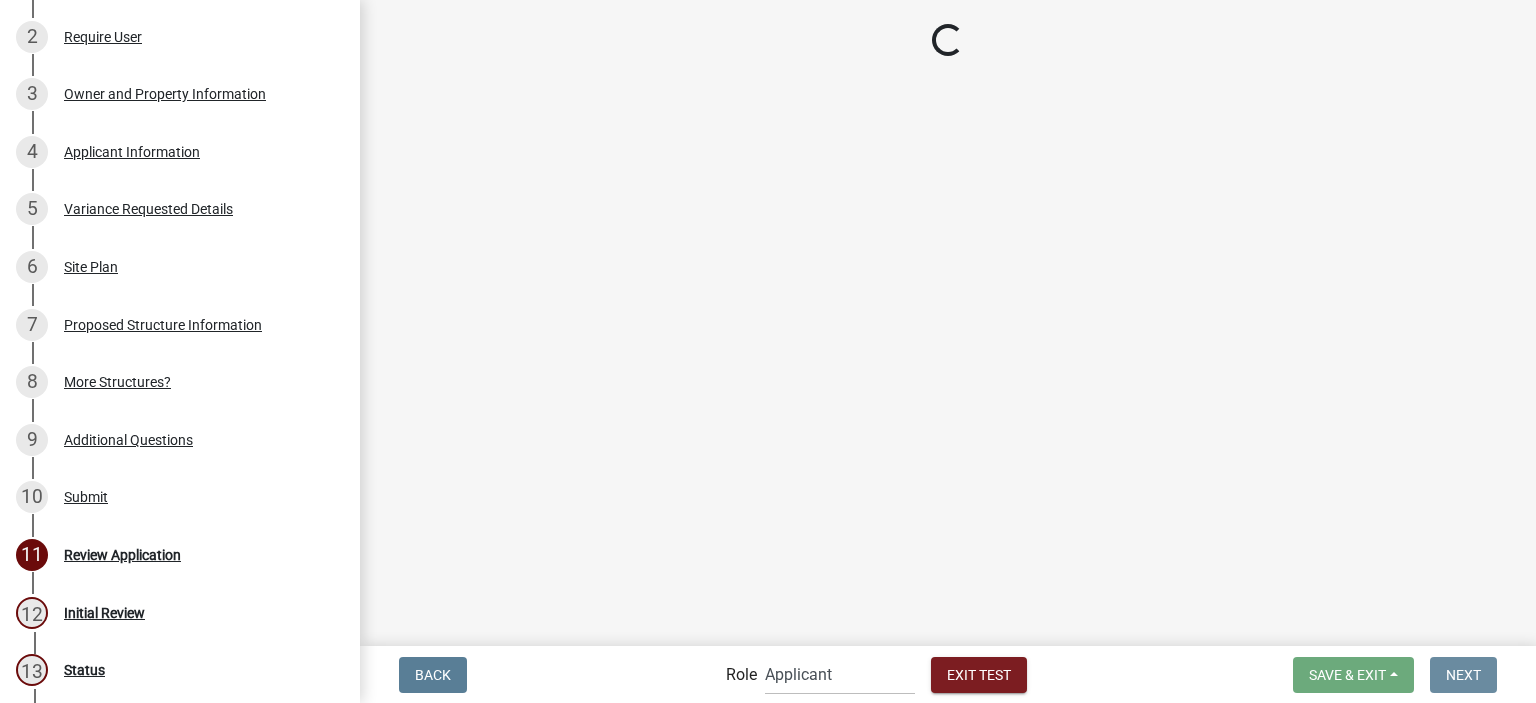 scroll, scrollTop: 0, scrollLeft: 0, axis: both 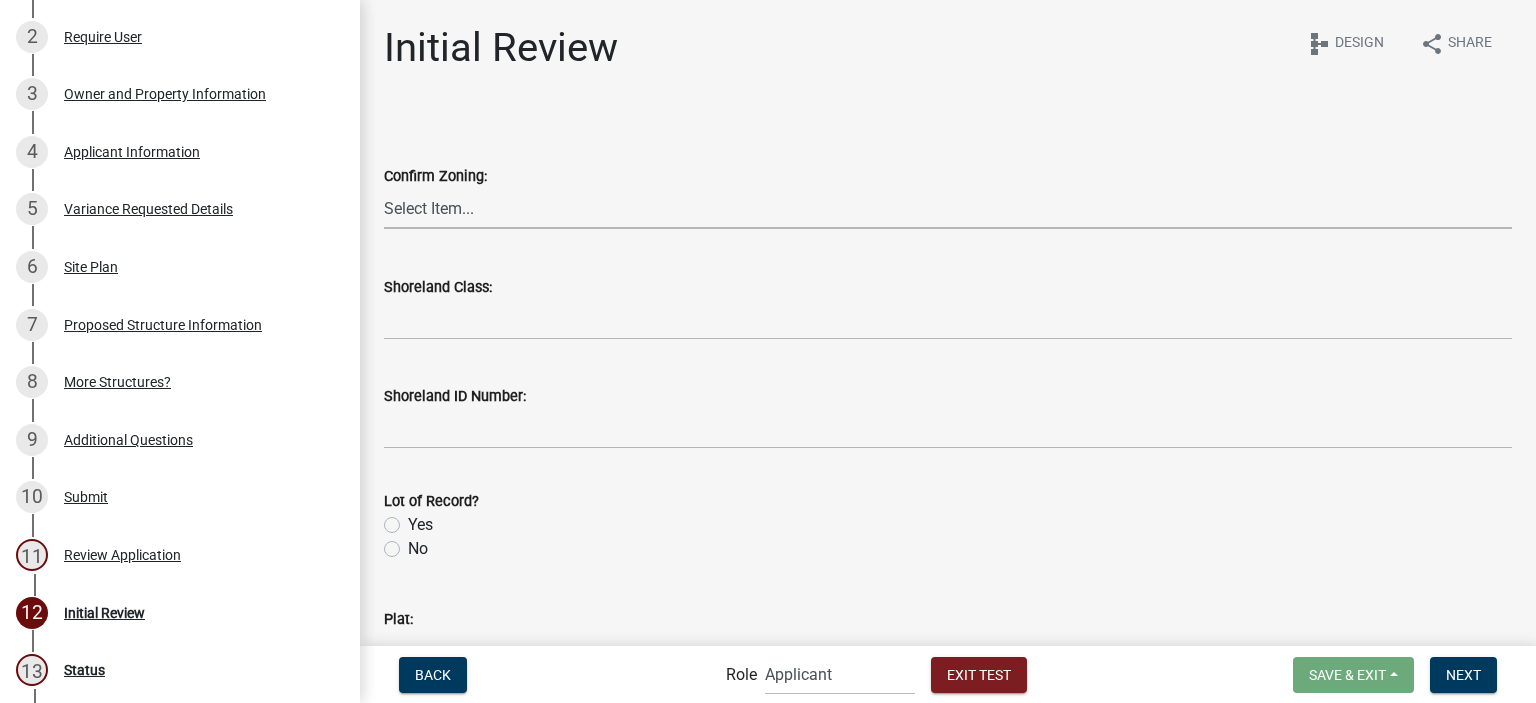click on "Select Item...   A-1 Agriculture/Forest Management District   A-2 Agriculture/Rural Residential District   R-1 Recreation Residential District   C-1 Commercial Recreation District   C-2 Highway Service Commercial District   M-1 Limited Industrial District" at bounding box center (948, 208) 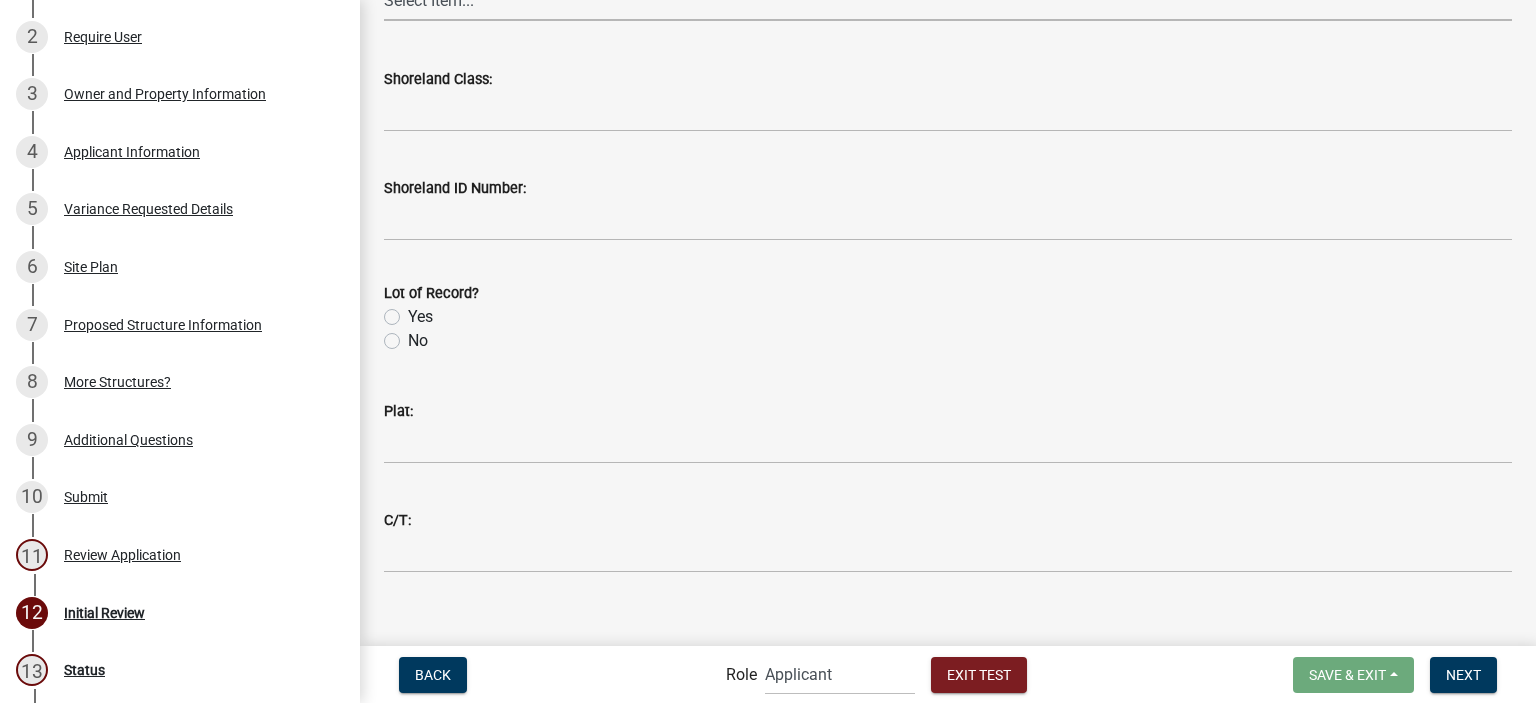 scroll, scrollTop: 232, scrollLeft: 0, axis: vertical 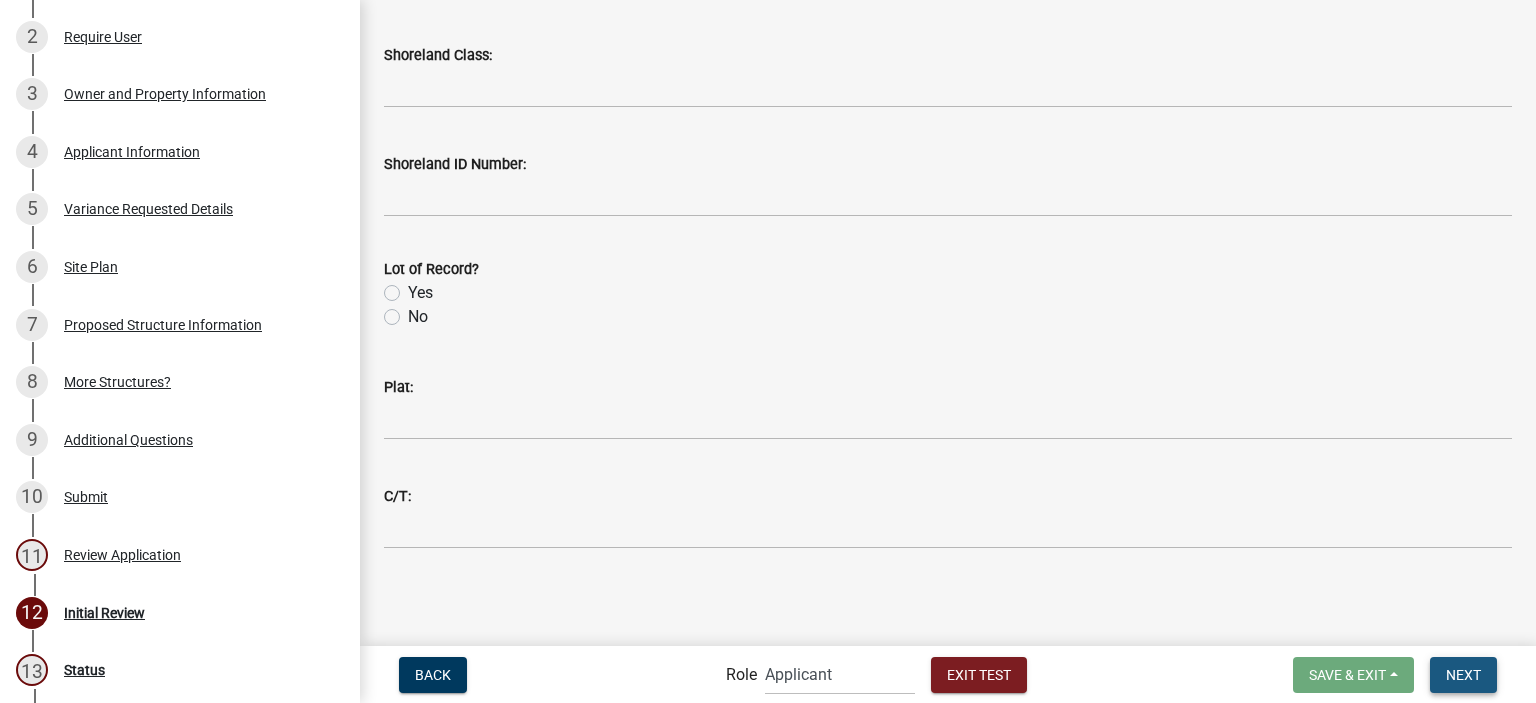 click on "Next" at bounding box center (1463, 675) 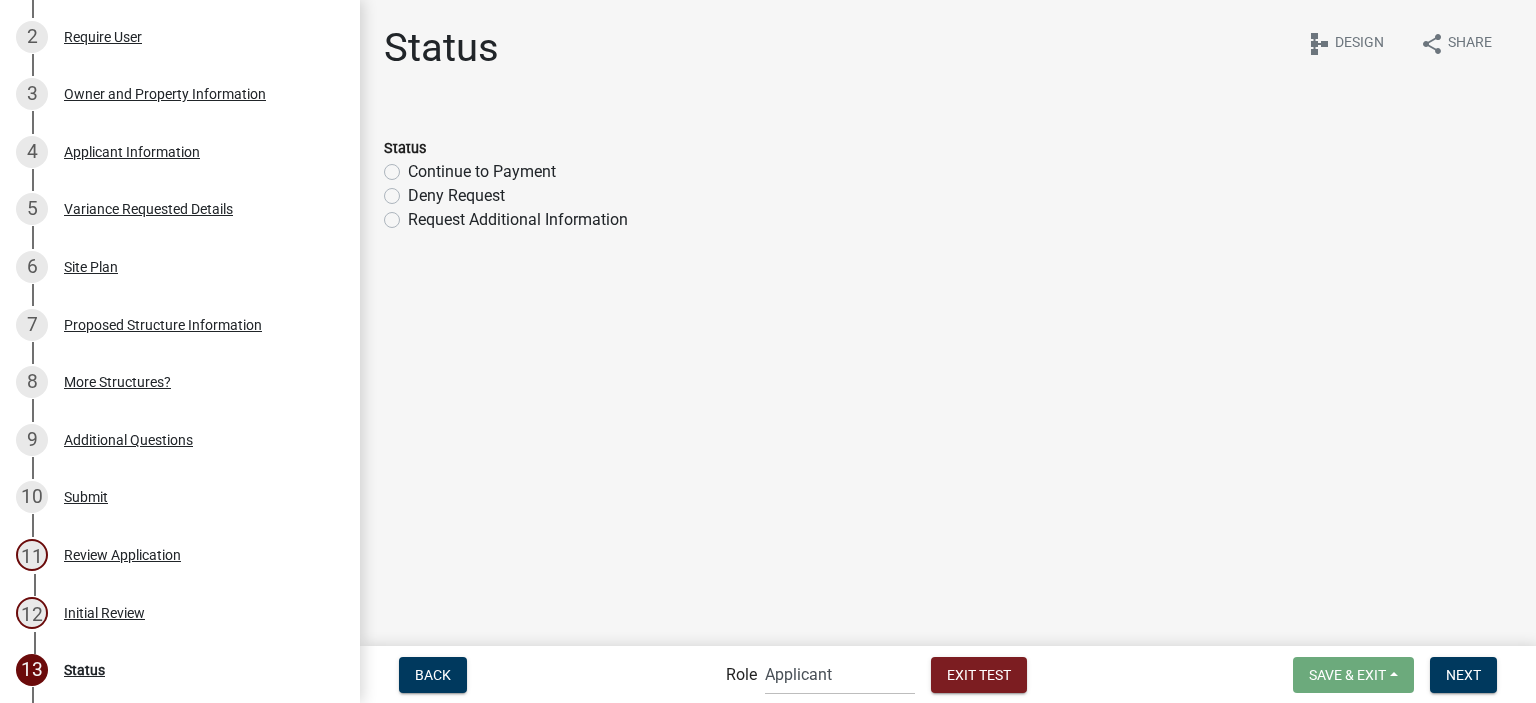 click on "Continue to Payment" 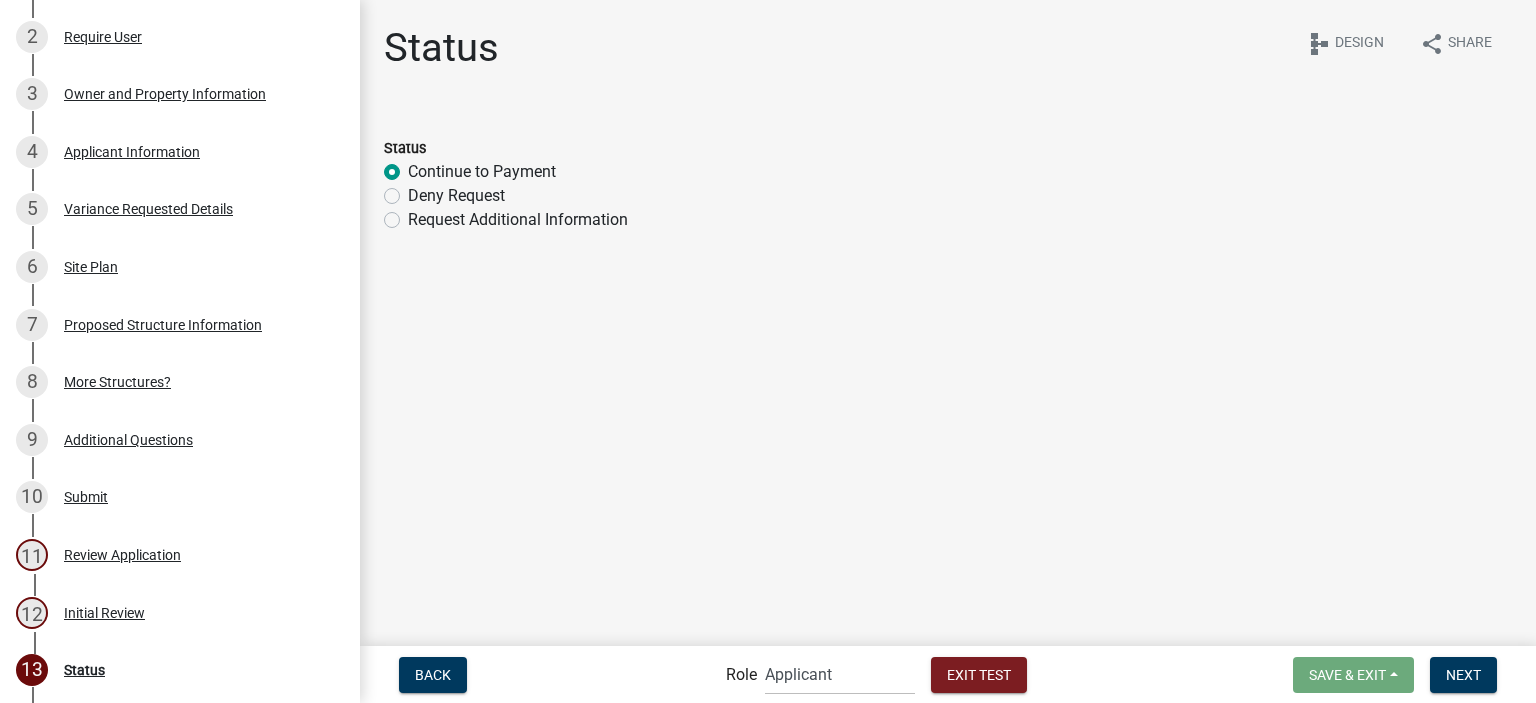 radio on "true" 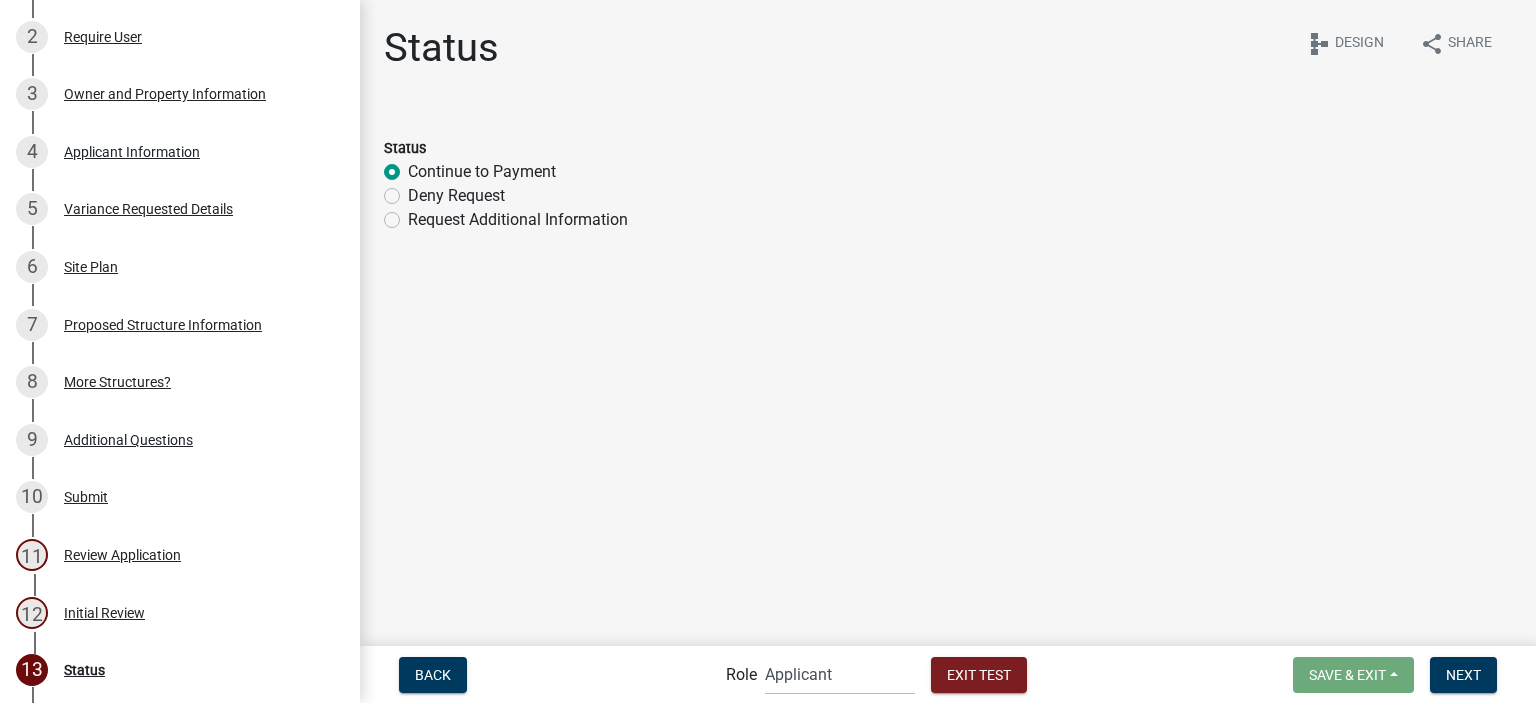 click on "Request Additional Information" 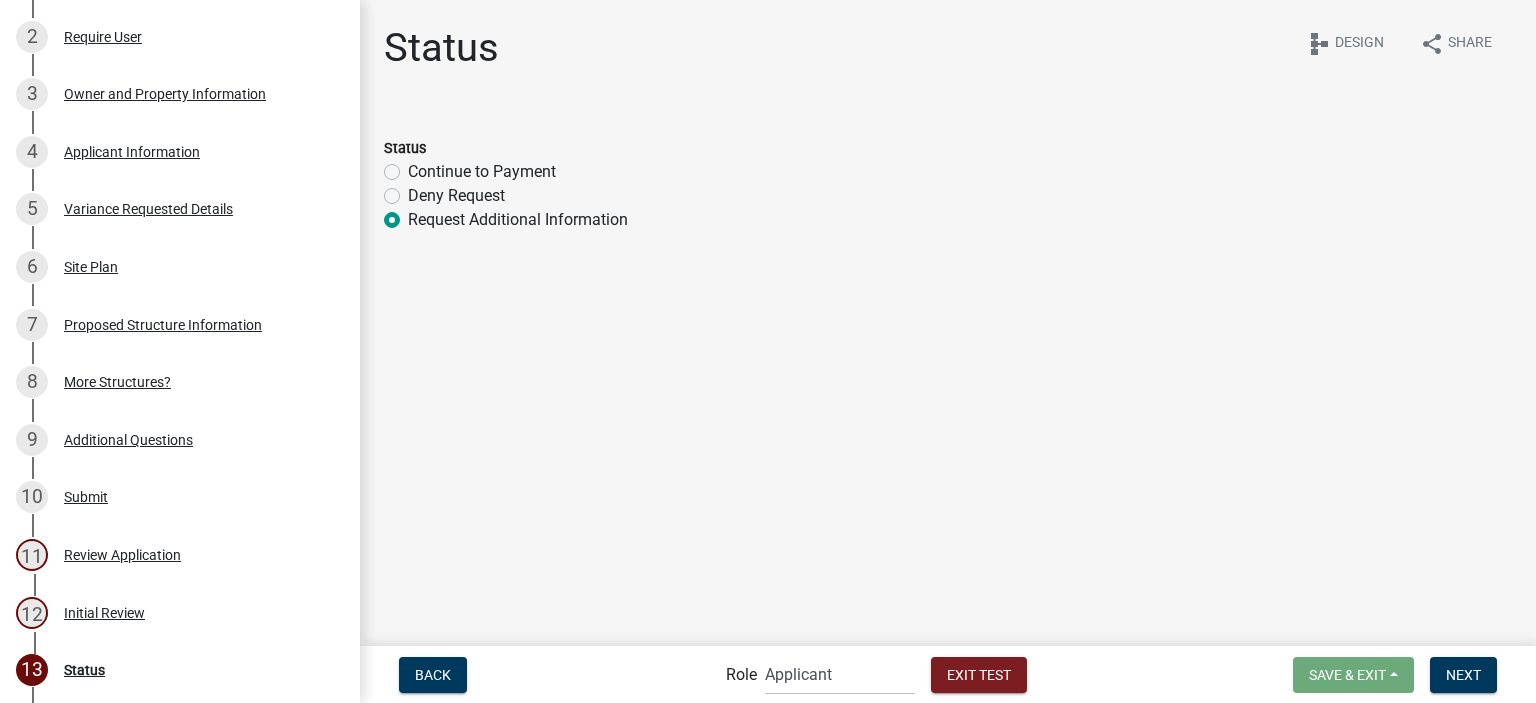 radio on "true" 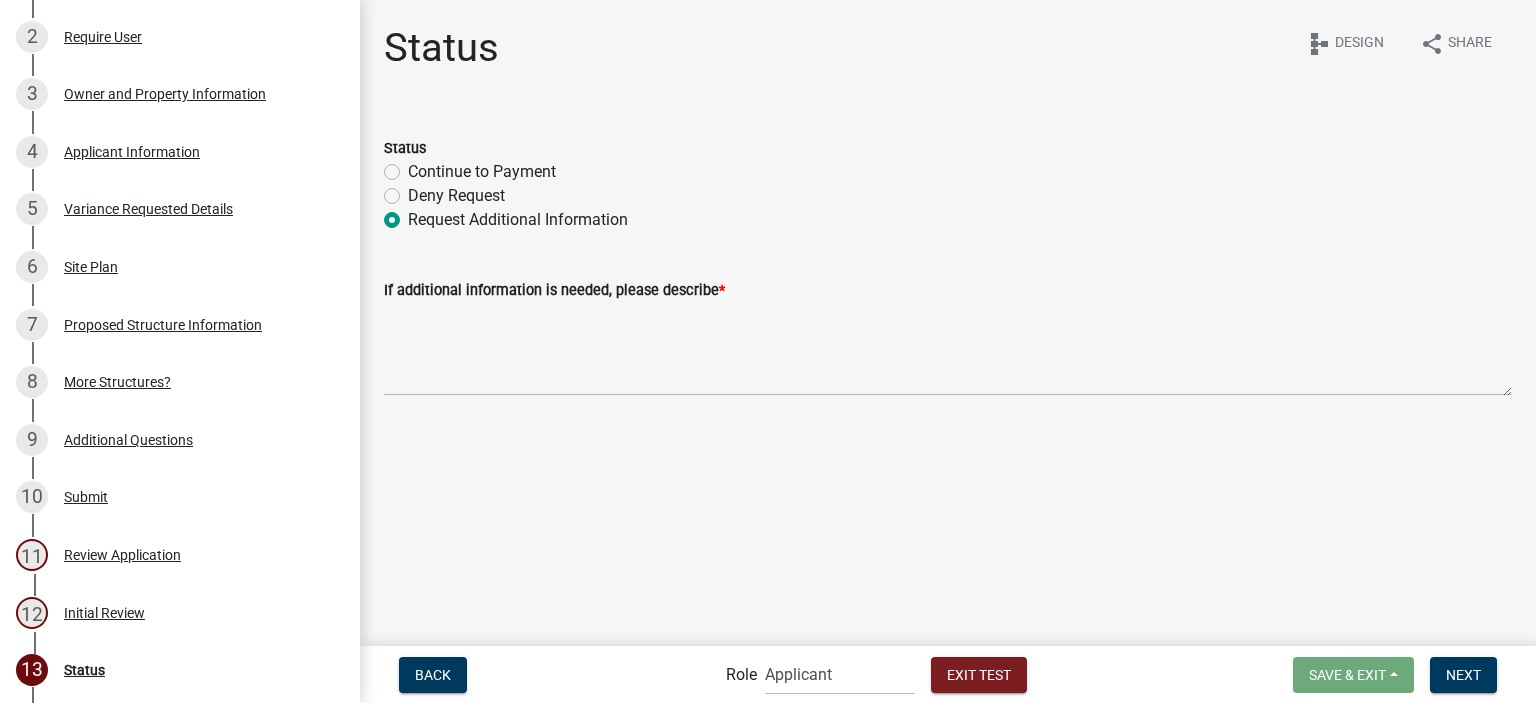 click on "Continue to Payment" 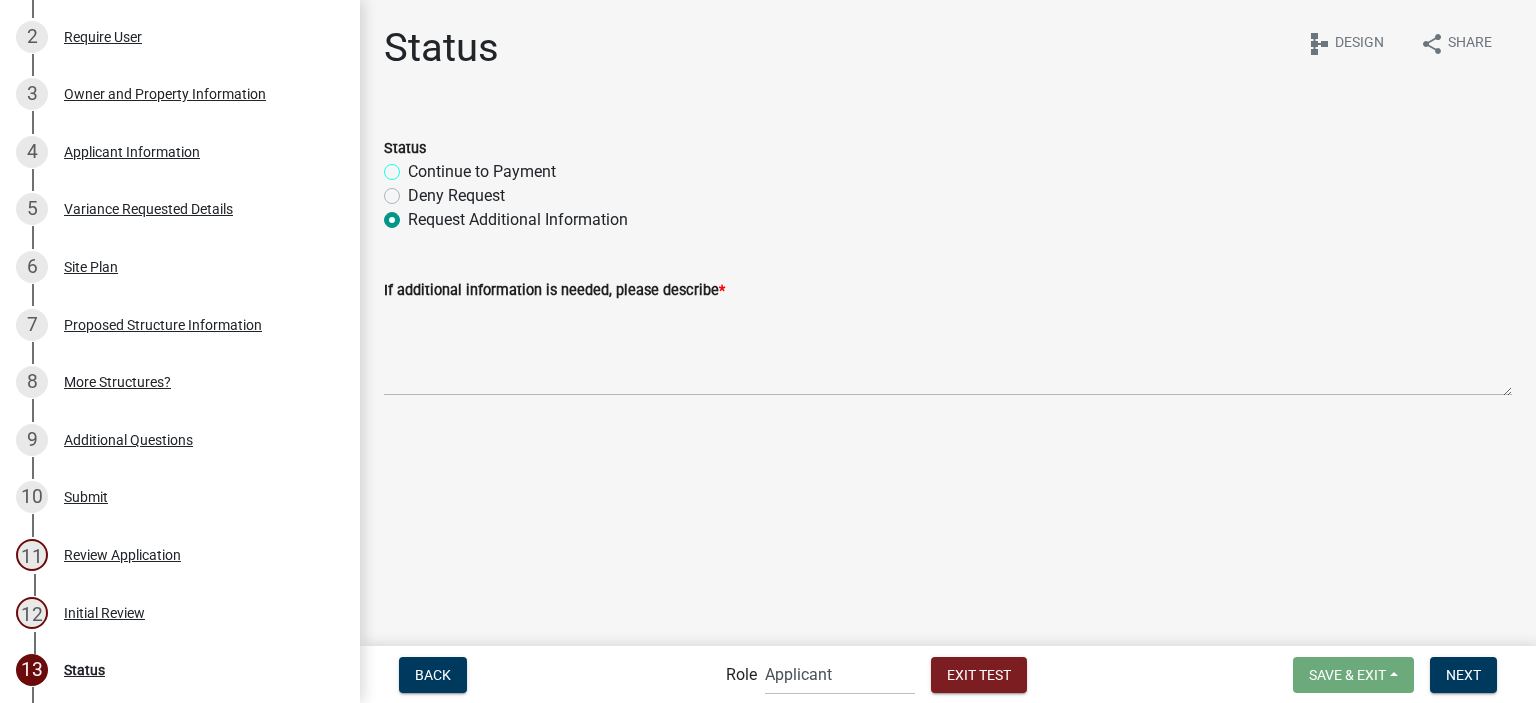 click on "Continue to Payment" at bounding box center (414, 166) 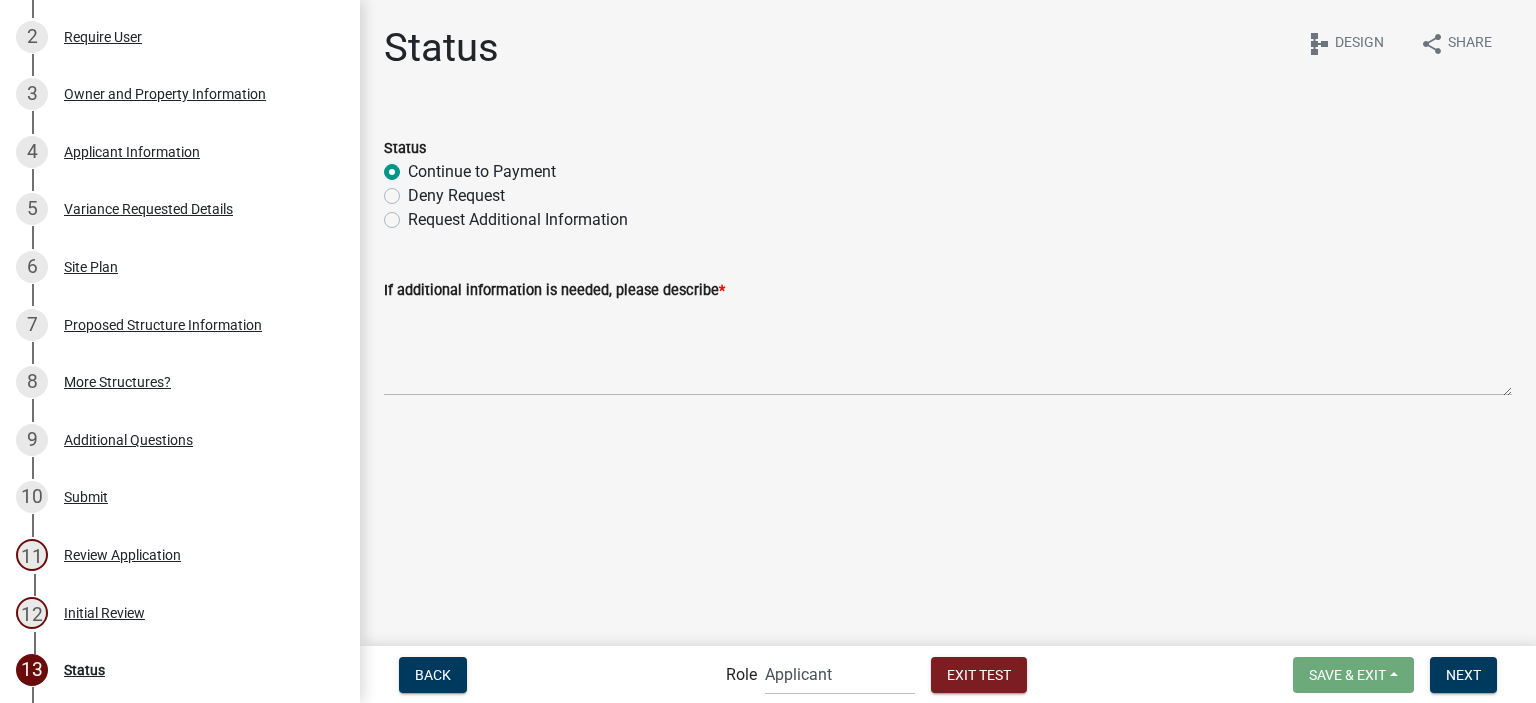 radio on "true" 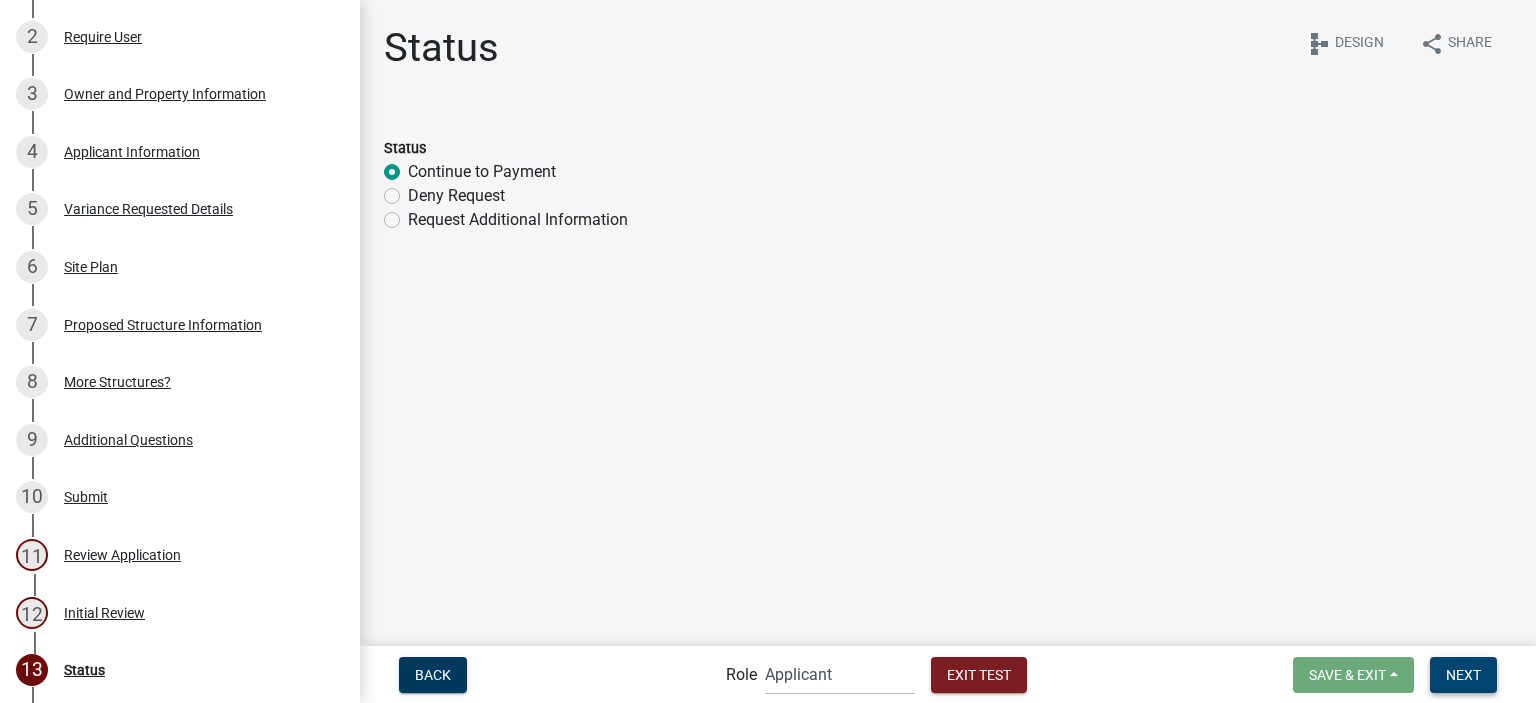 click on "Next" at bounding box center (1463, 674) 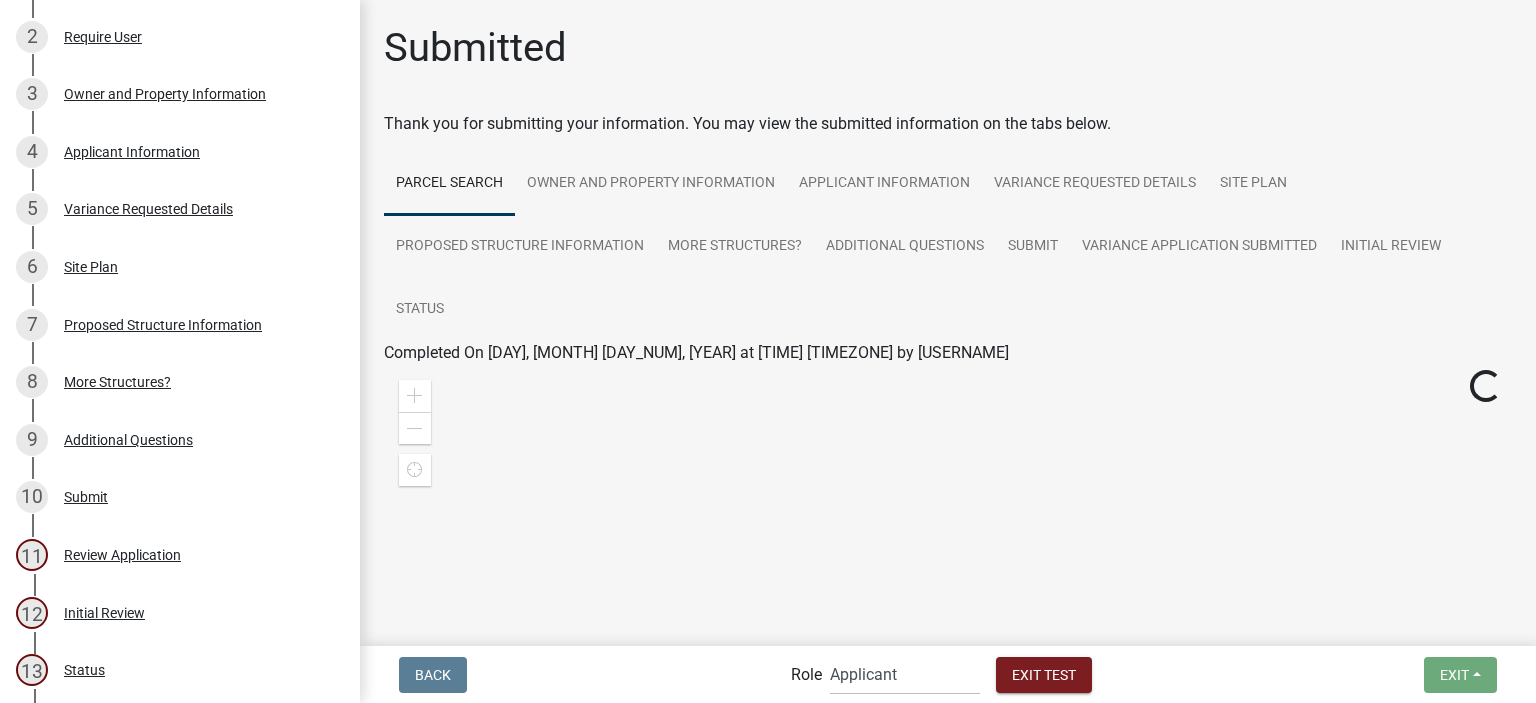 scroll, scrollTop: 572, scrollLeft: 0, axis: vertical 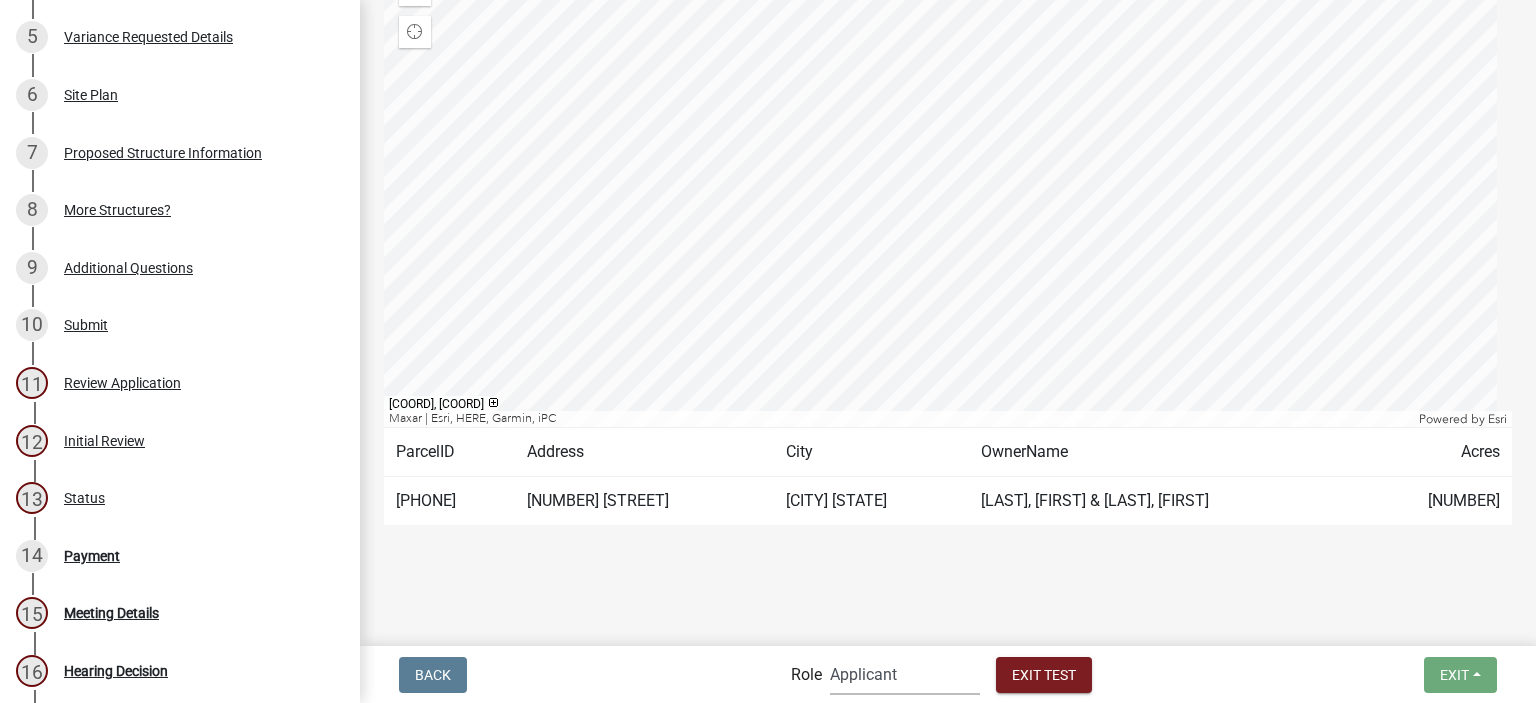 click on "[ROLE] [ROLE] [ROLE]" at bounding box center [905, 674] 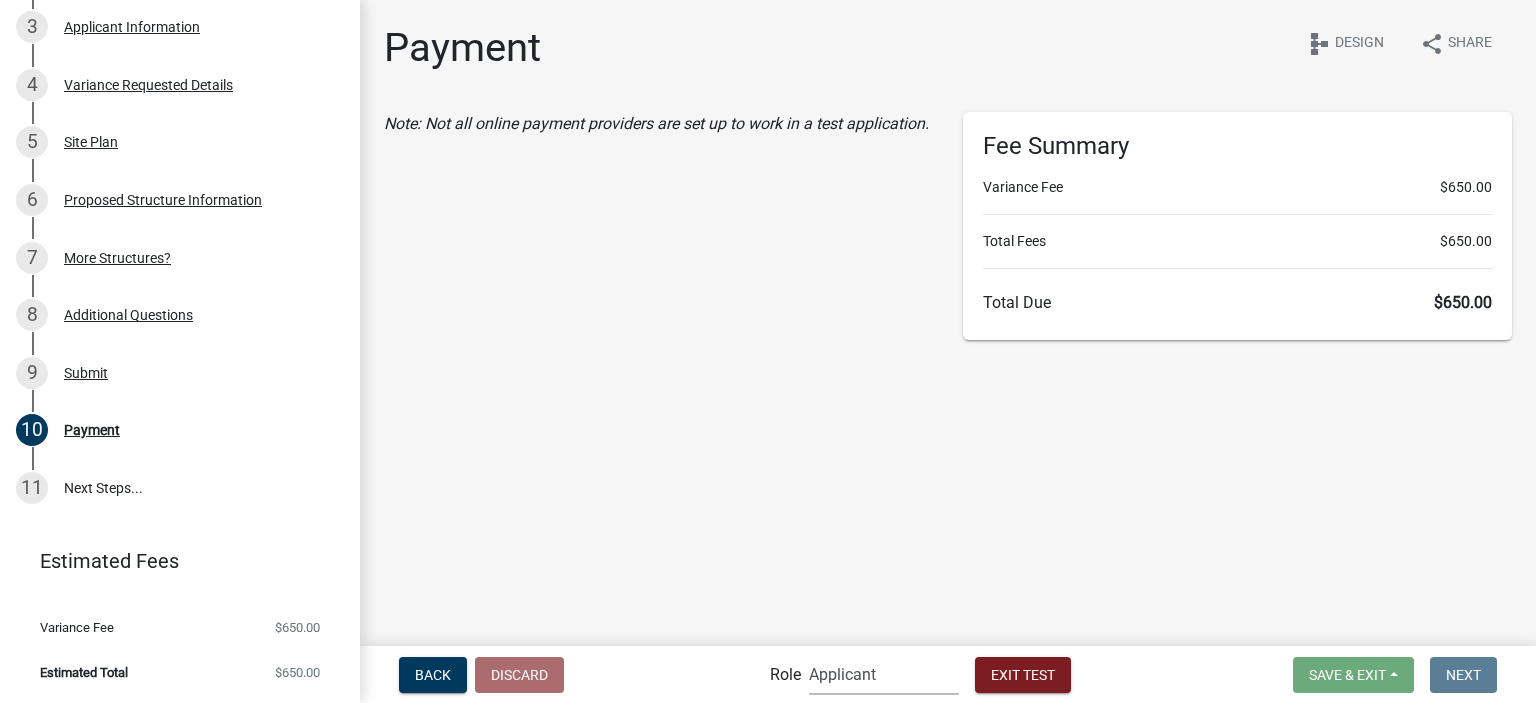scroll, scrollTop: 187, scrollLeft: 0, axis: vertical 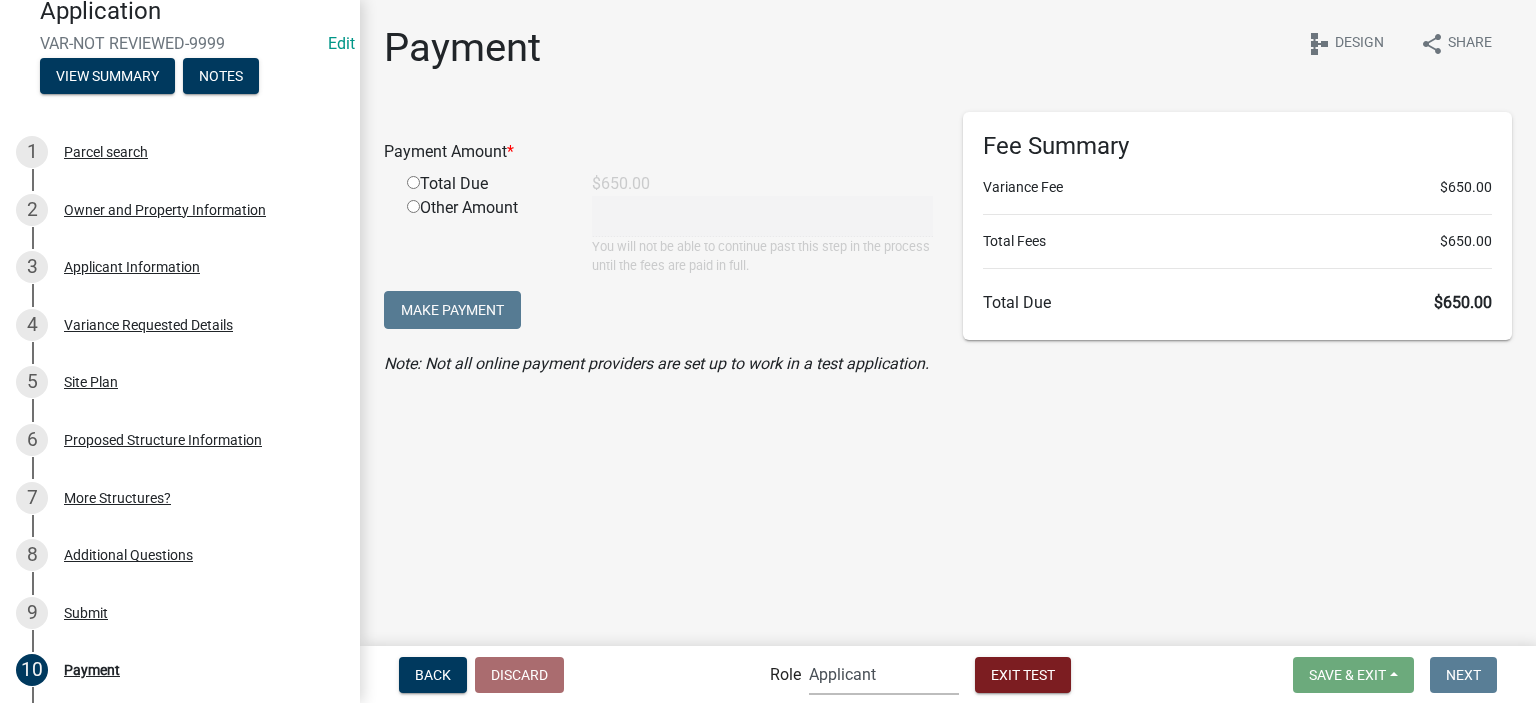 click on "[ROLE] [ROLE] [ROLE]" at bounding box center [884, 674] 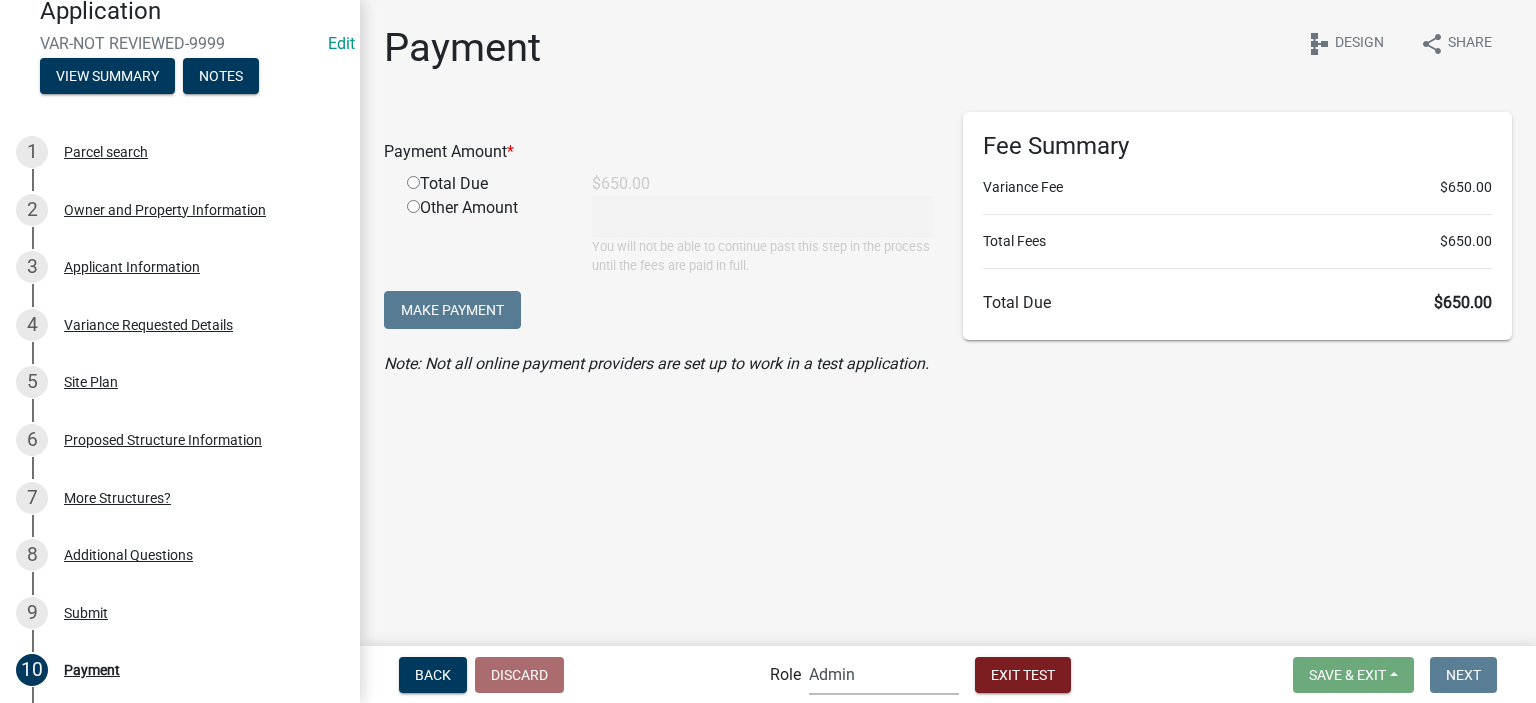 click on "[ROLE] [ROLE] [ROLE]" at bounding box center (884, 674) 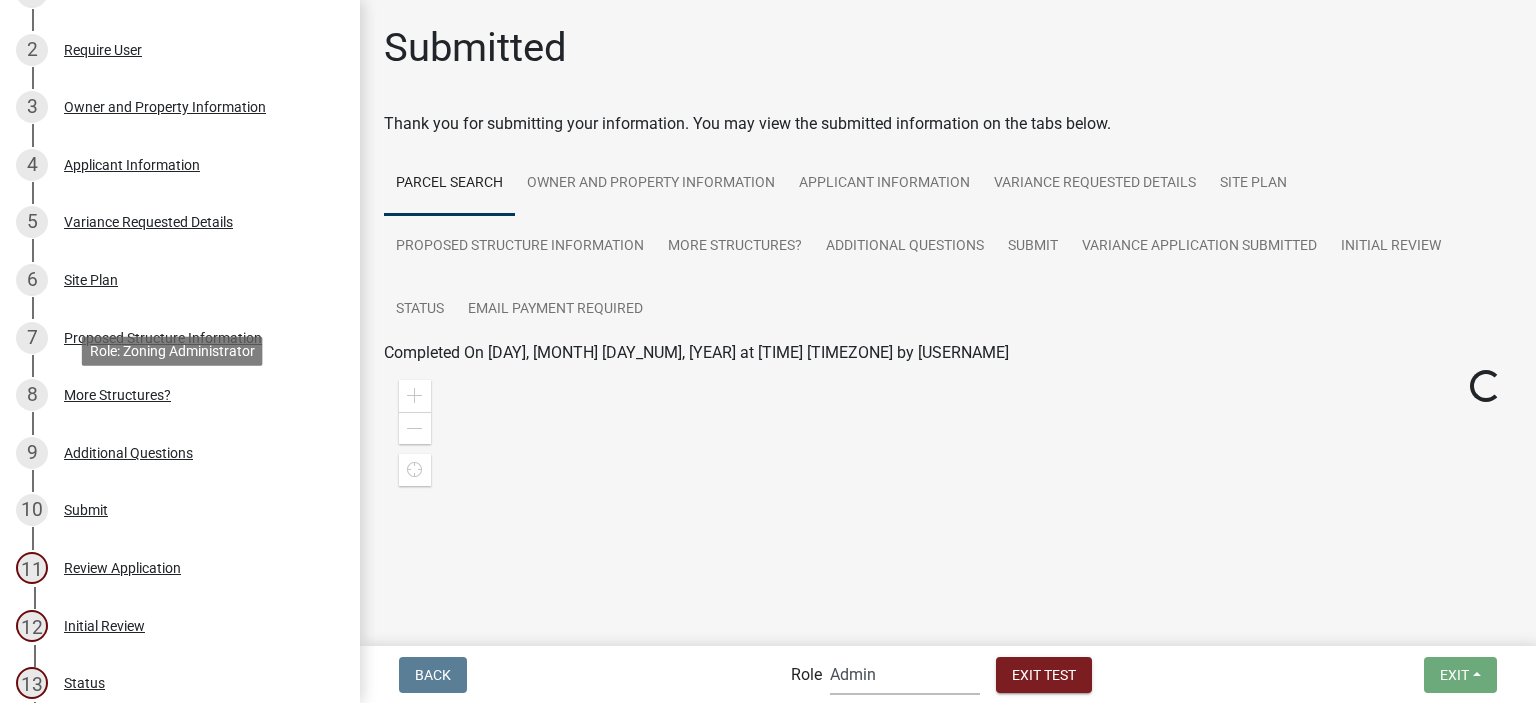 scroll, scrollTop: 772, scrollLeft: 0, axis: vertical 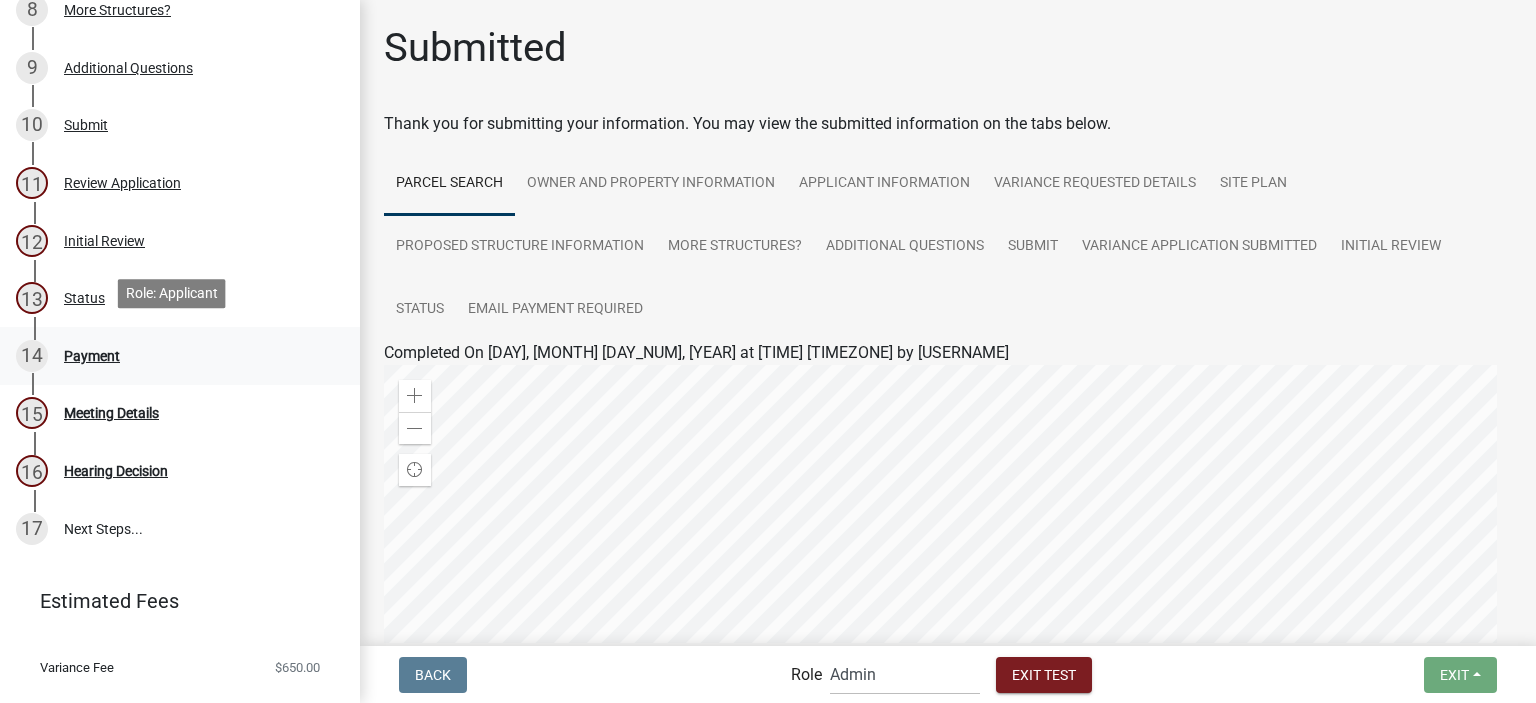 click on "14     Payment" at bounding box center (180, 356) 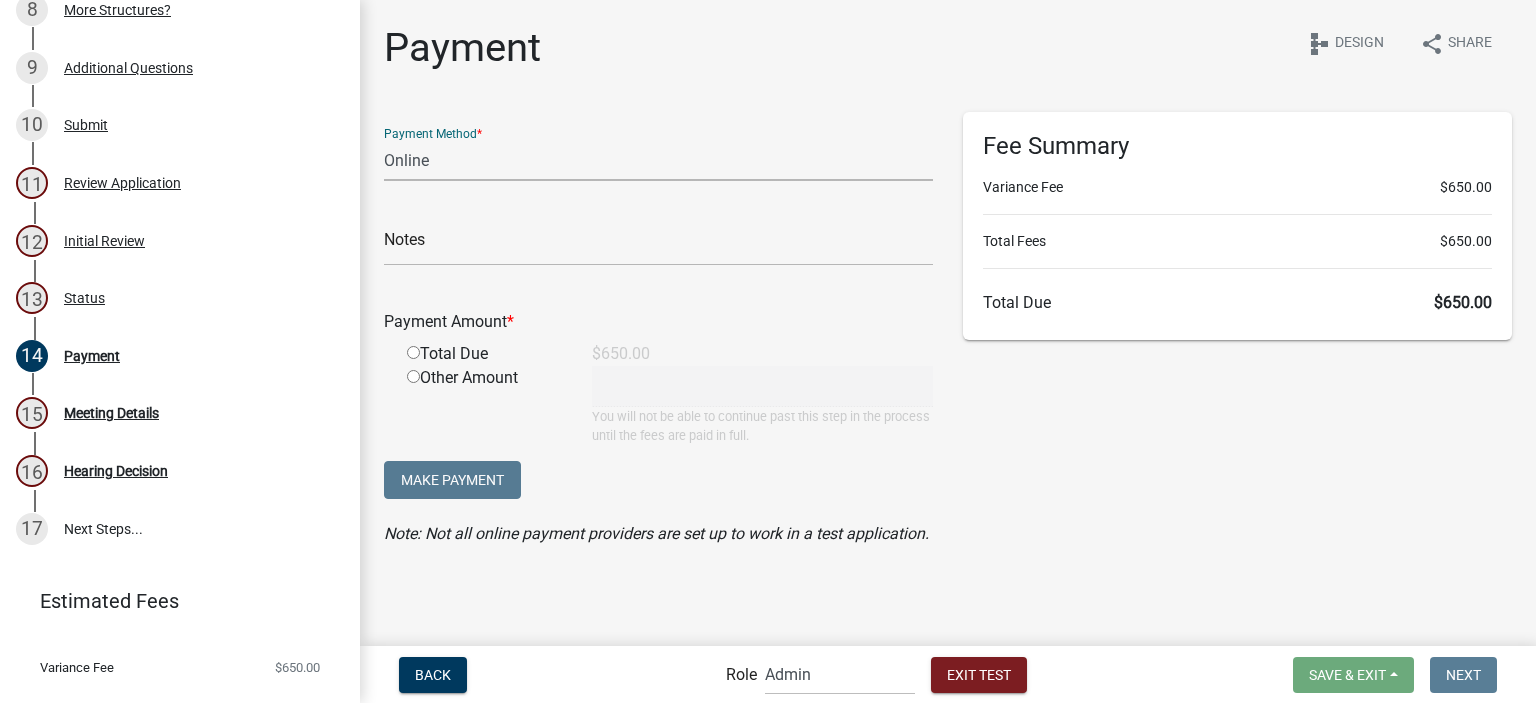 click on "Credit Card POS Check Cash Online" 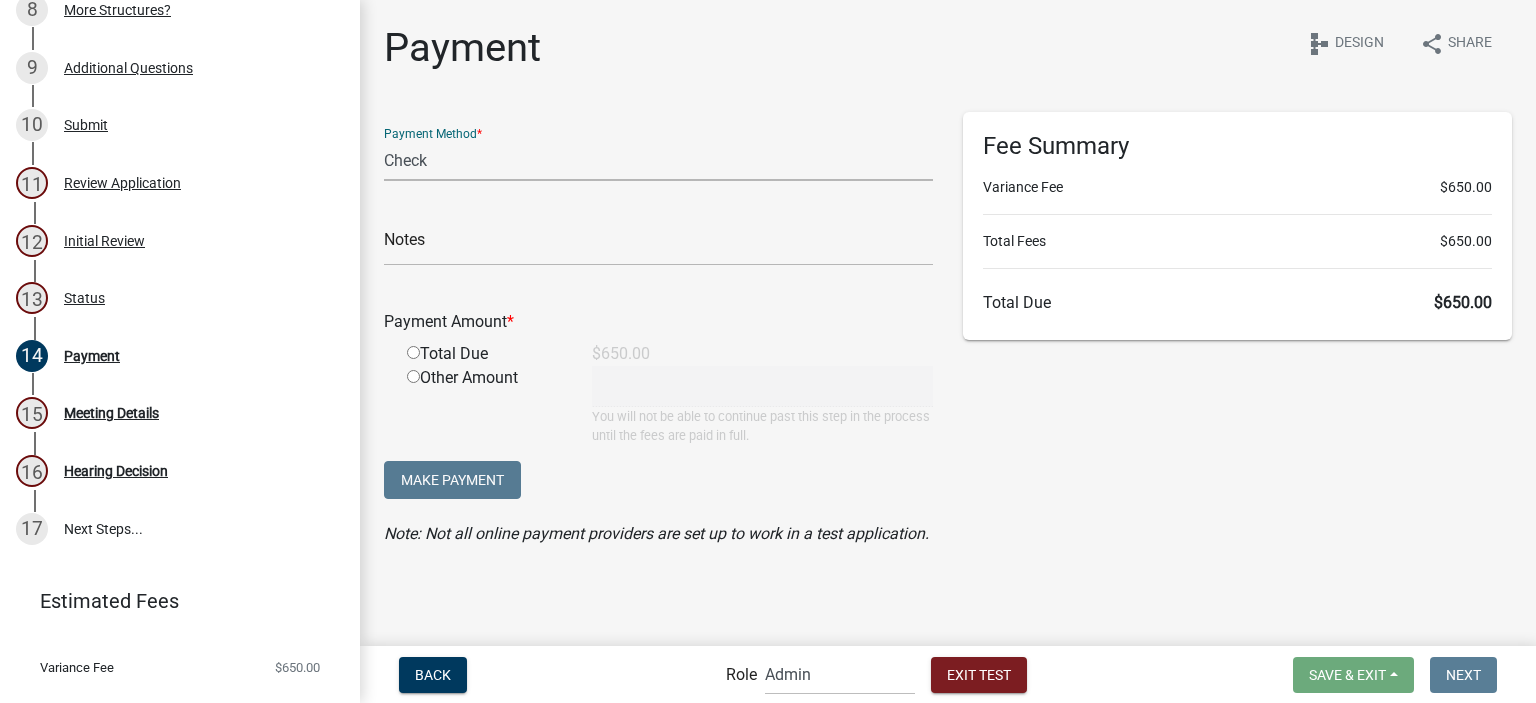click on "Credit Card POS Check Cash Online" 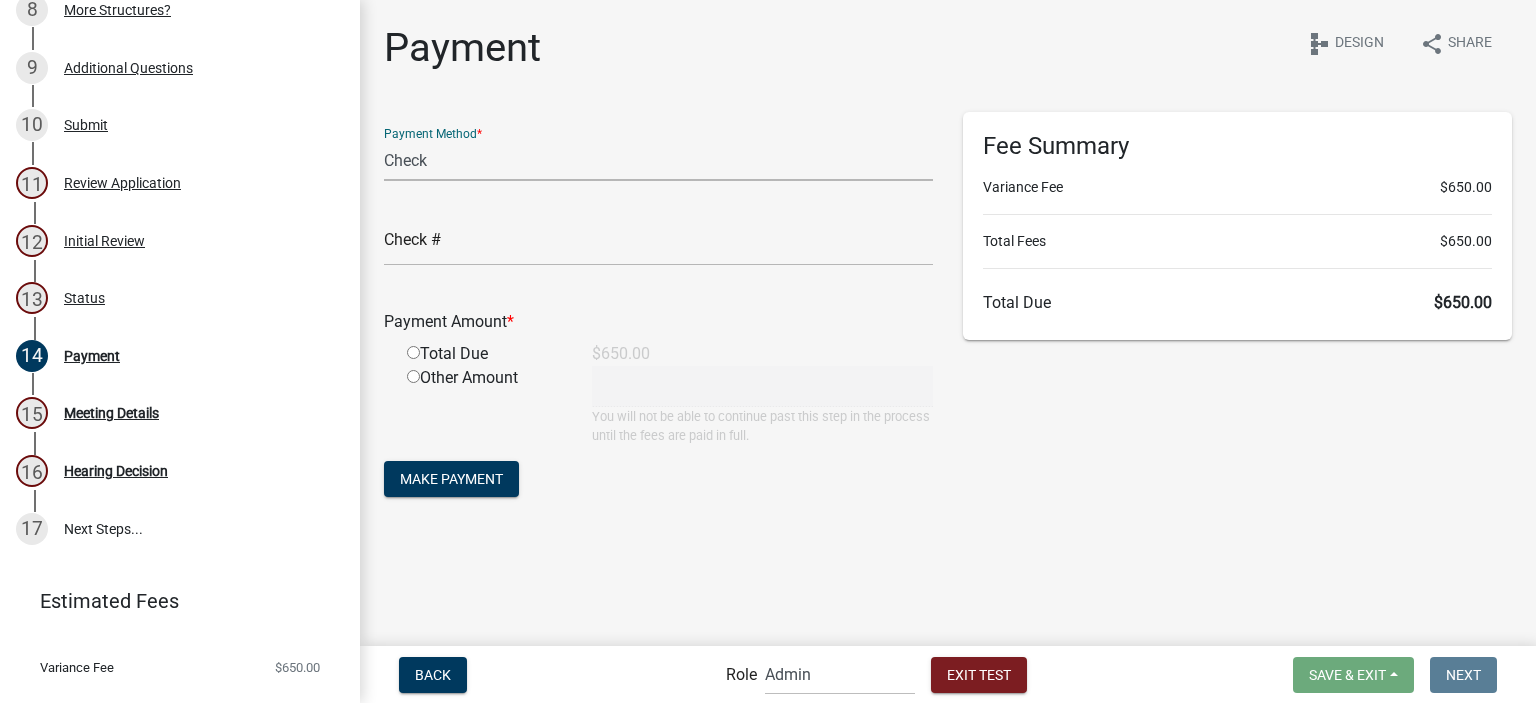 click 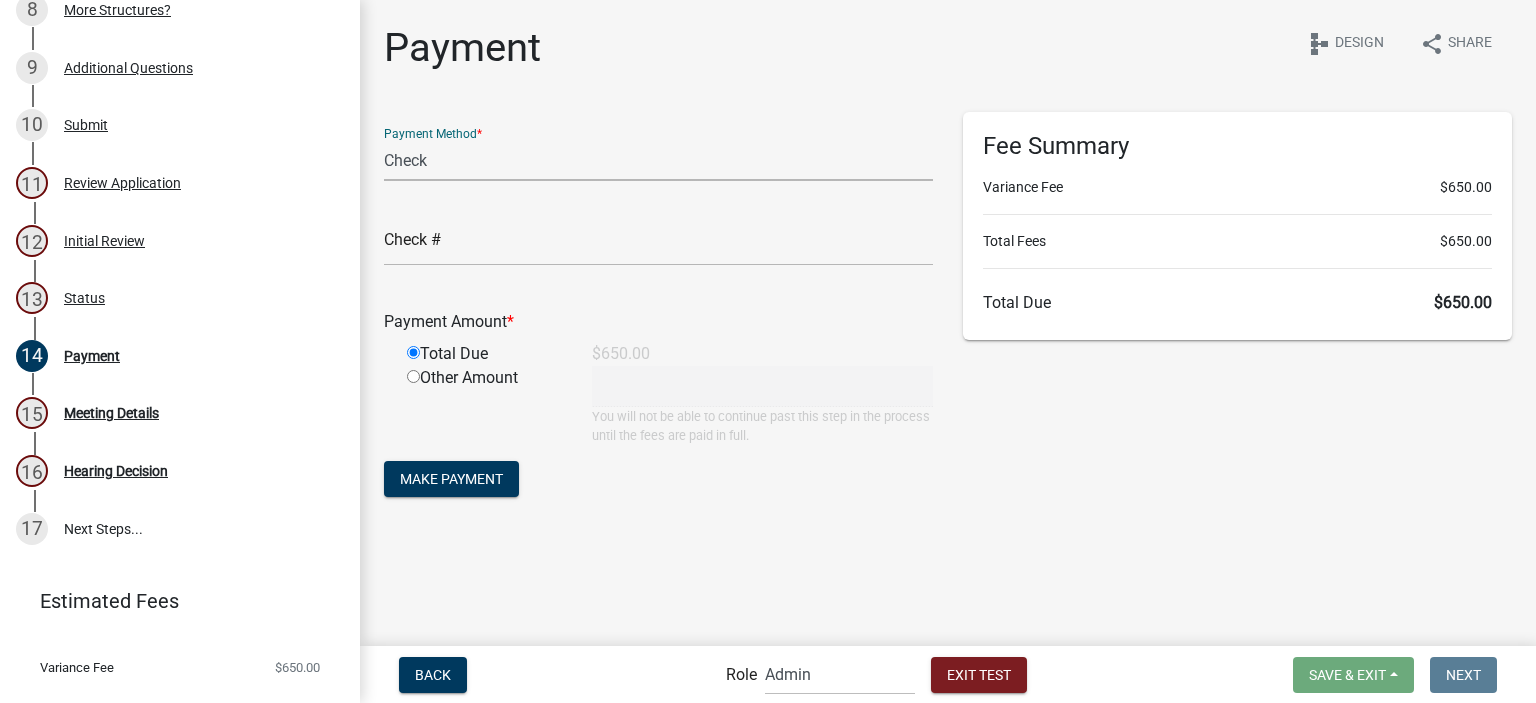 type on "650" 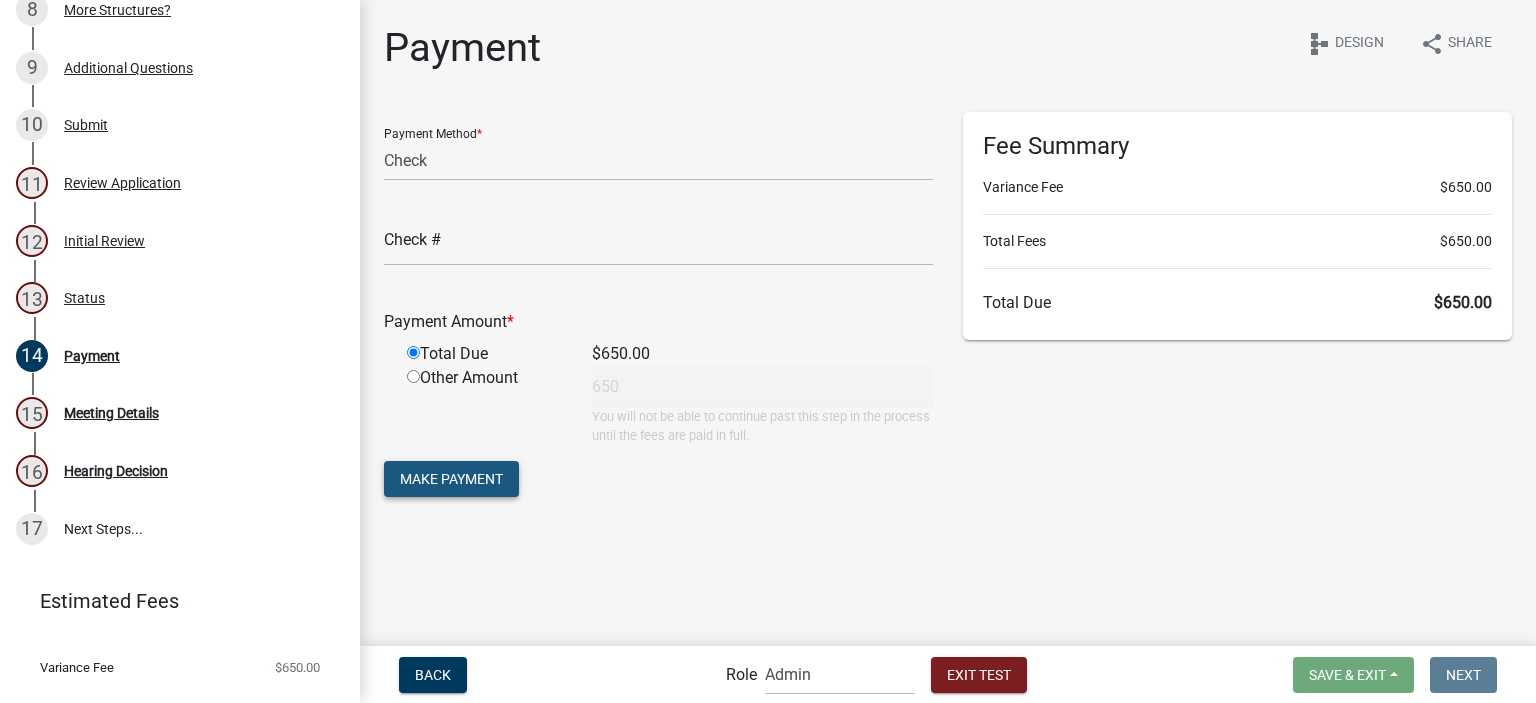 click on "Make Payment" 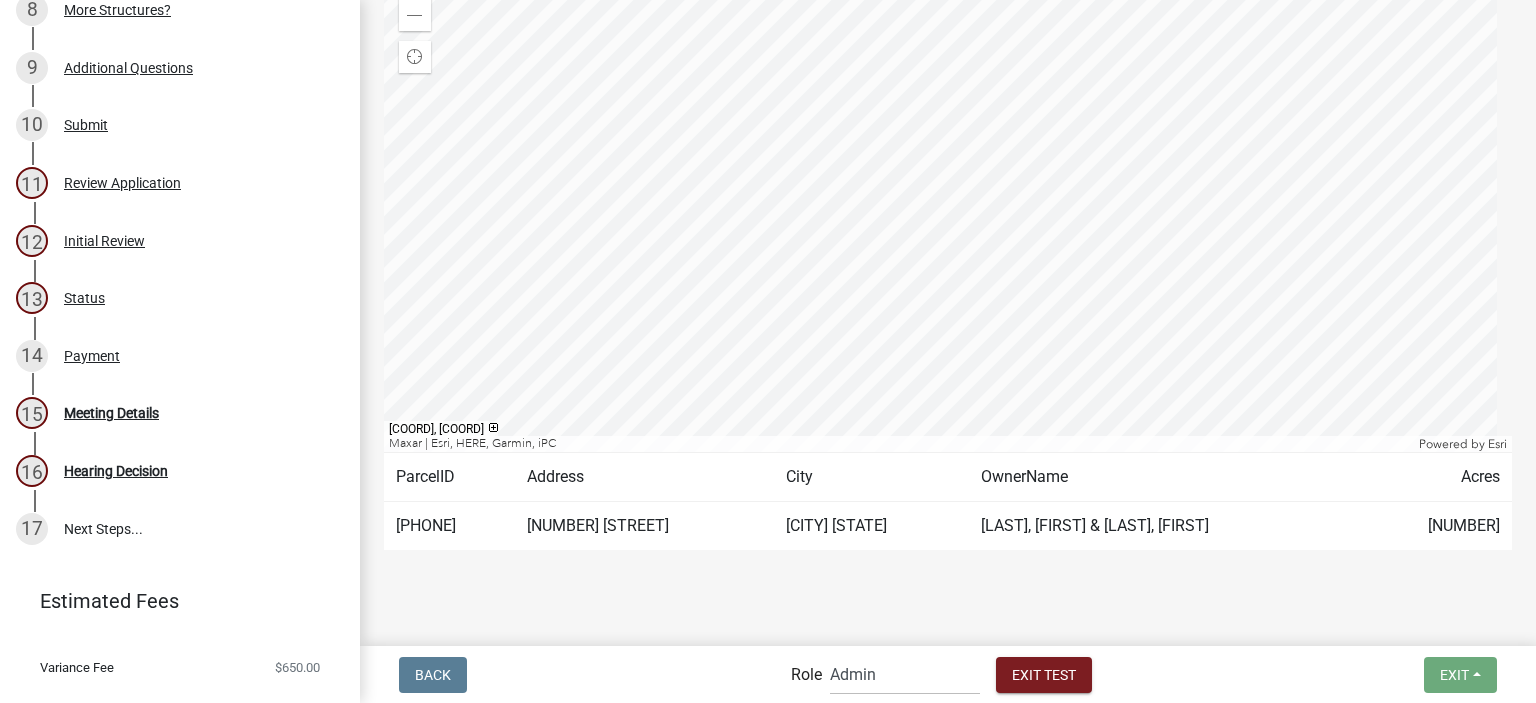 scroll, scrollTop: 438, scrollLeft: 0, axis: vertical 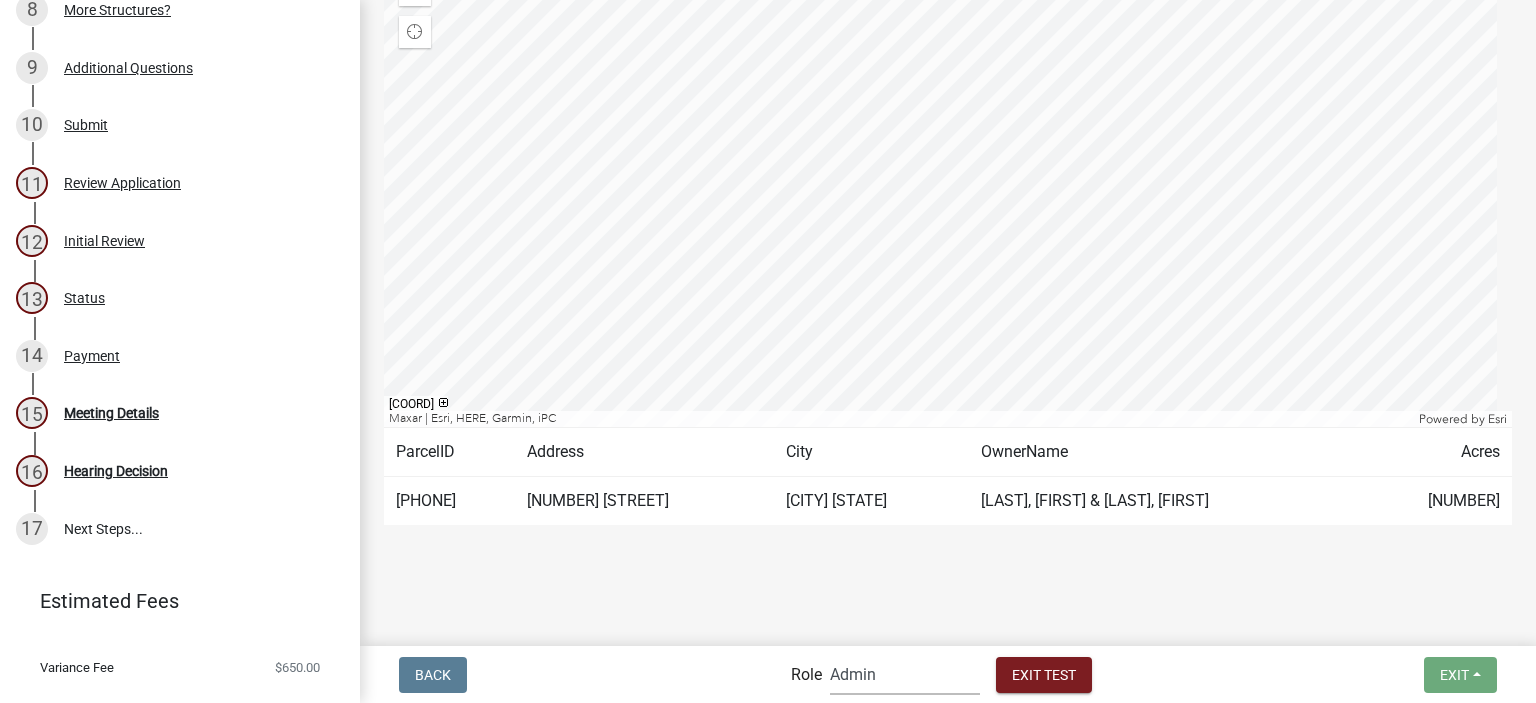 click on "[ROLE] [ROLE] [ROLE]" at bounding box center [905, 674] 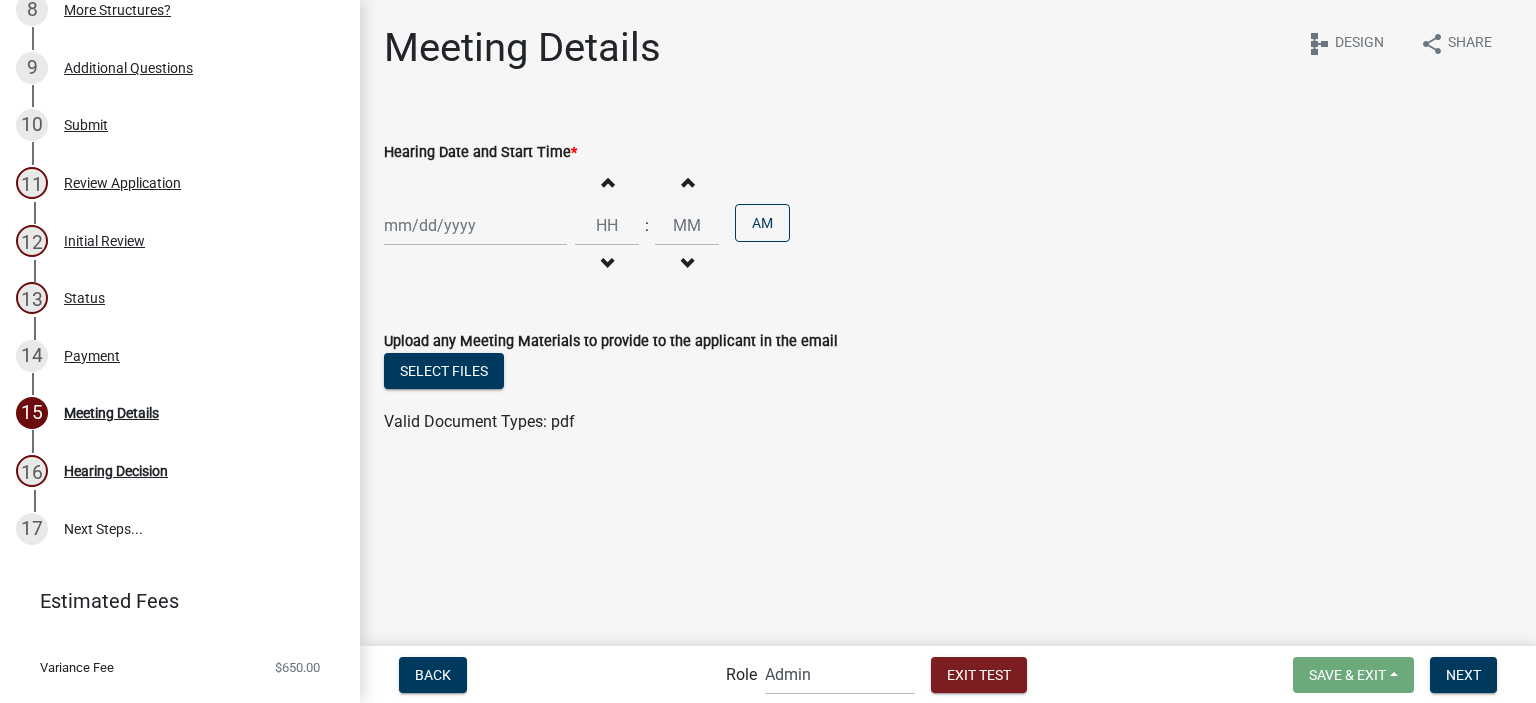 click on "Increment hours Decrement hours : Increment minutes Decrement minutes AM" 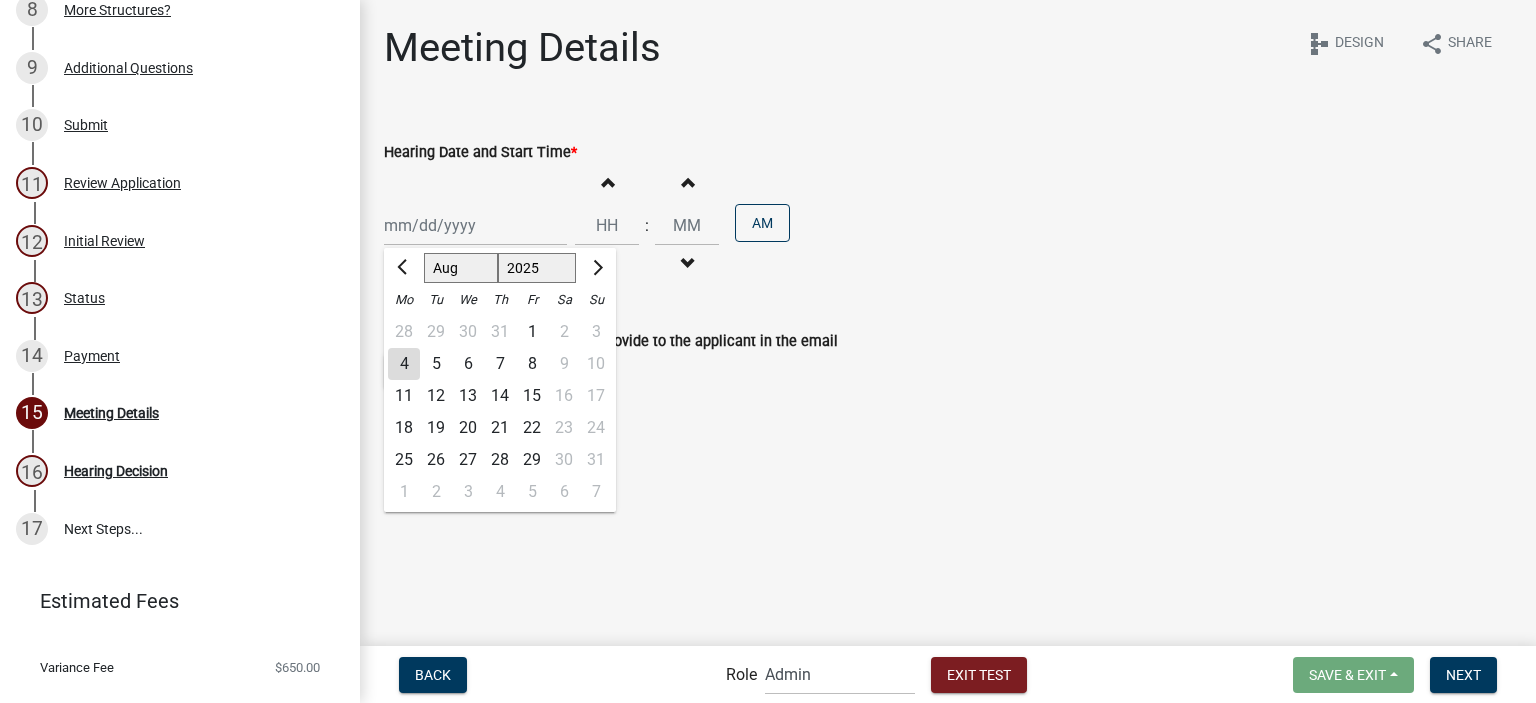 click on "27" 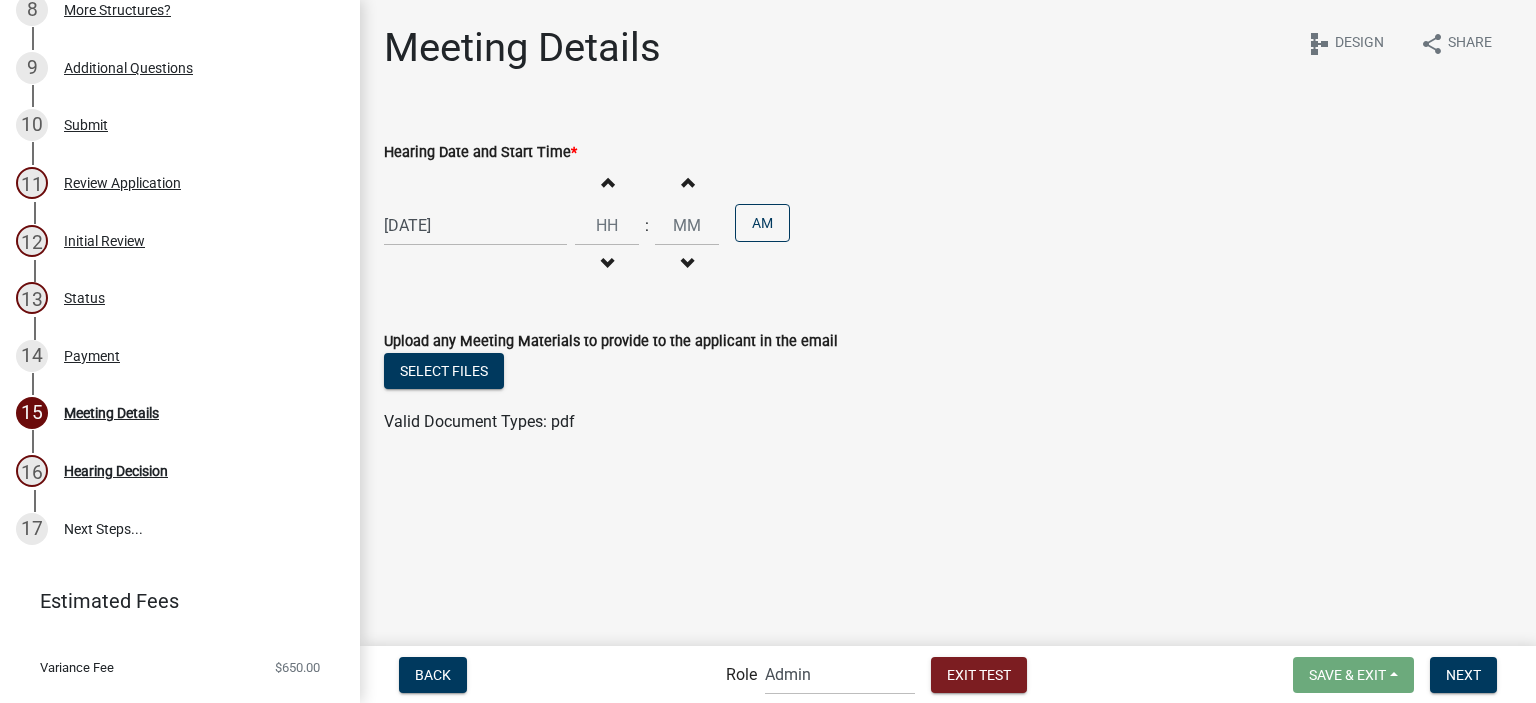 click at bounding box center (607, 264) 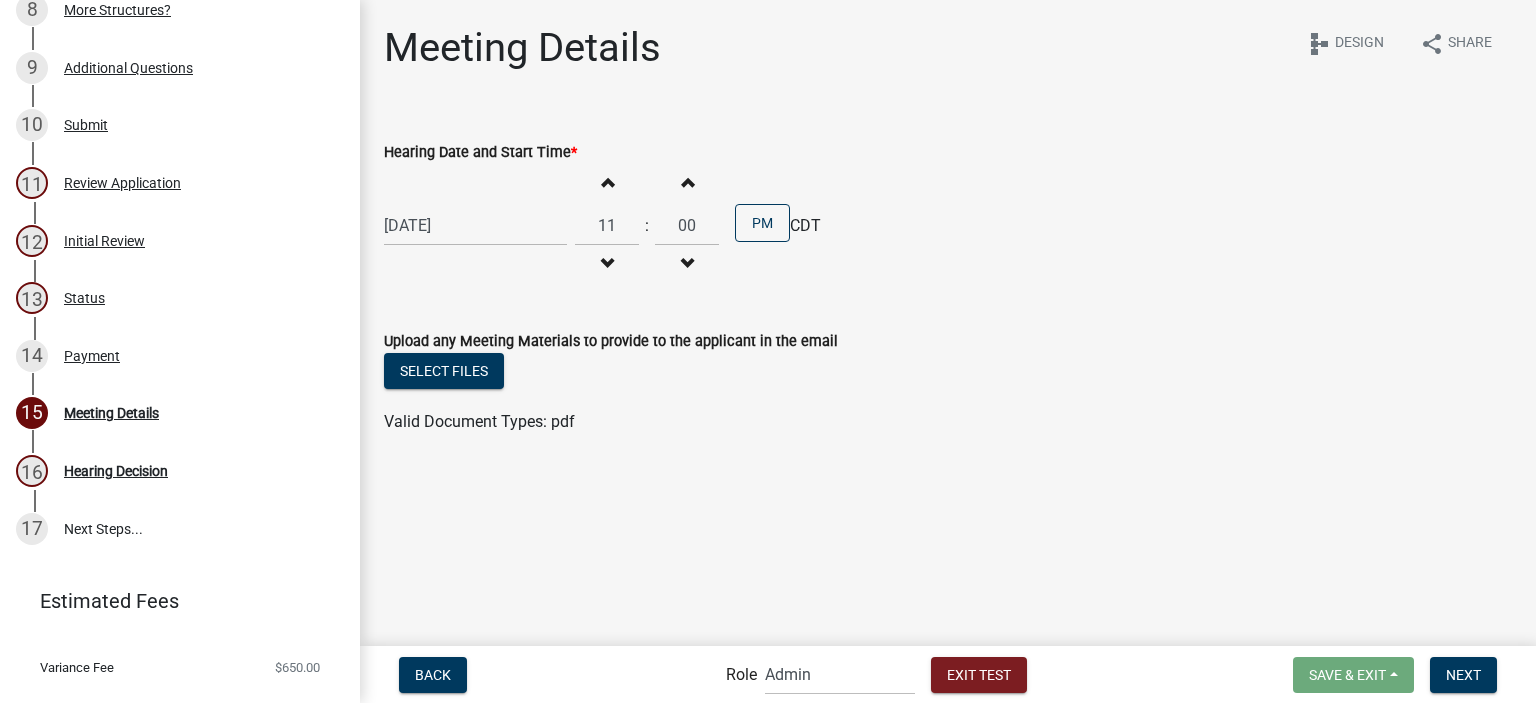 click at bounding box center (607, 264) 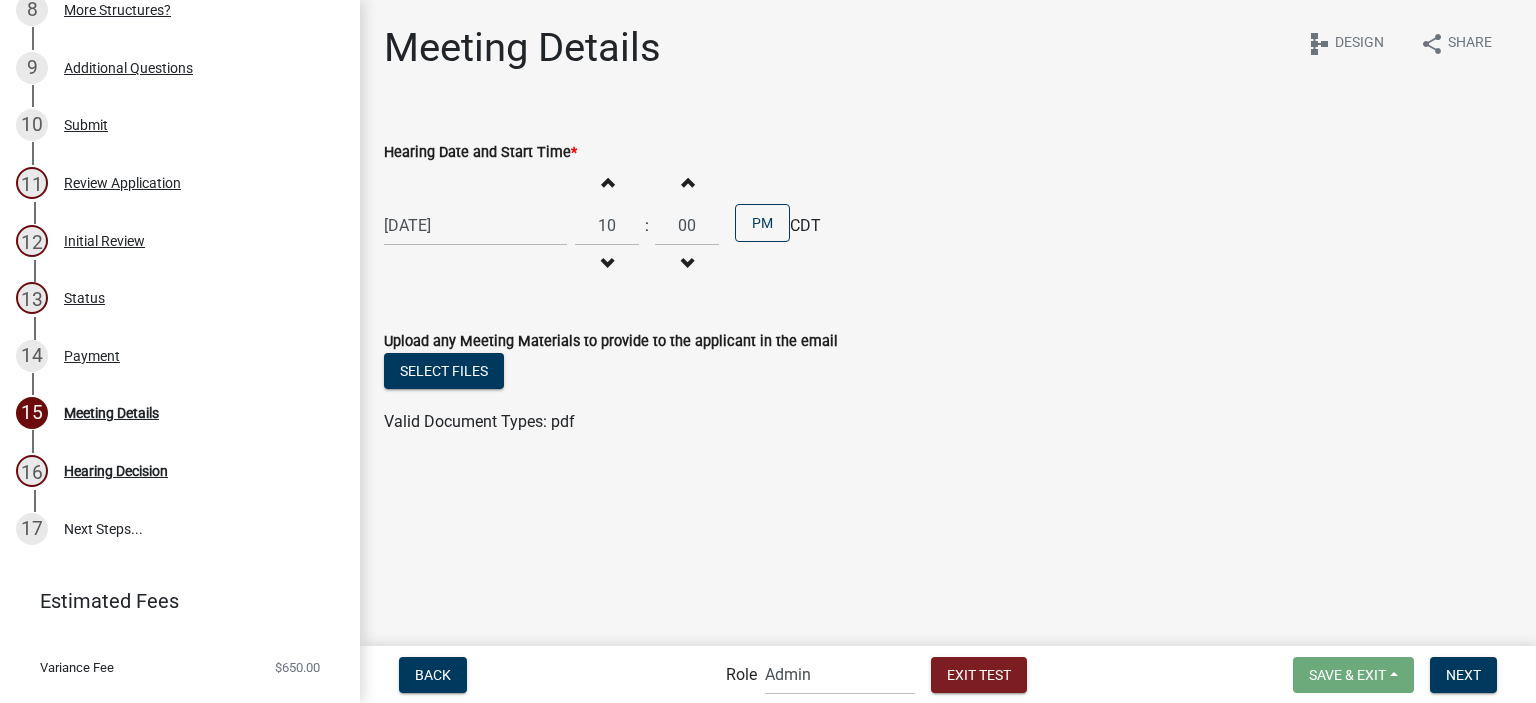 click at bounding box center [607, 264] 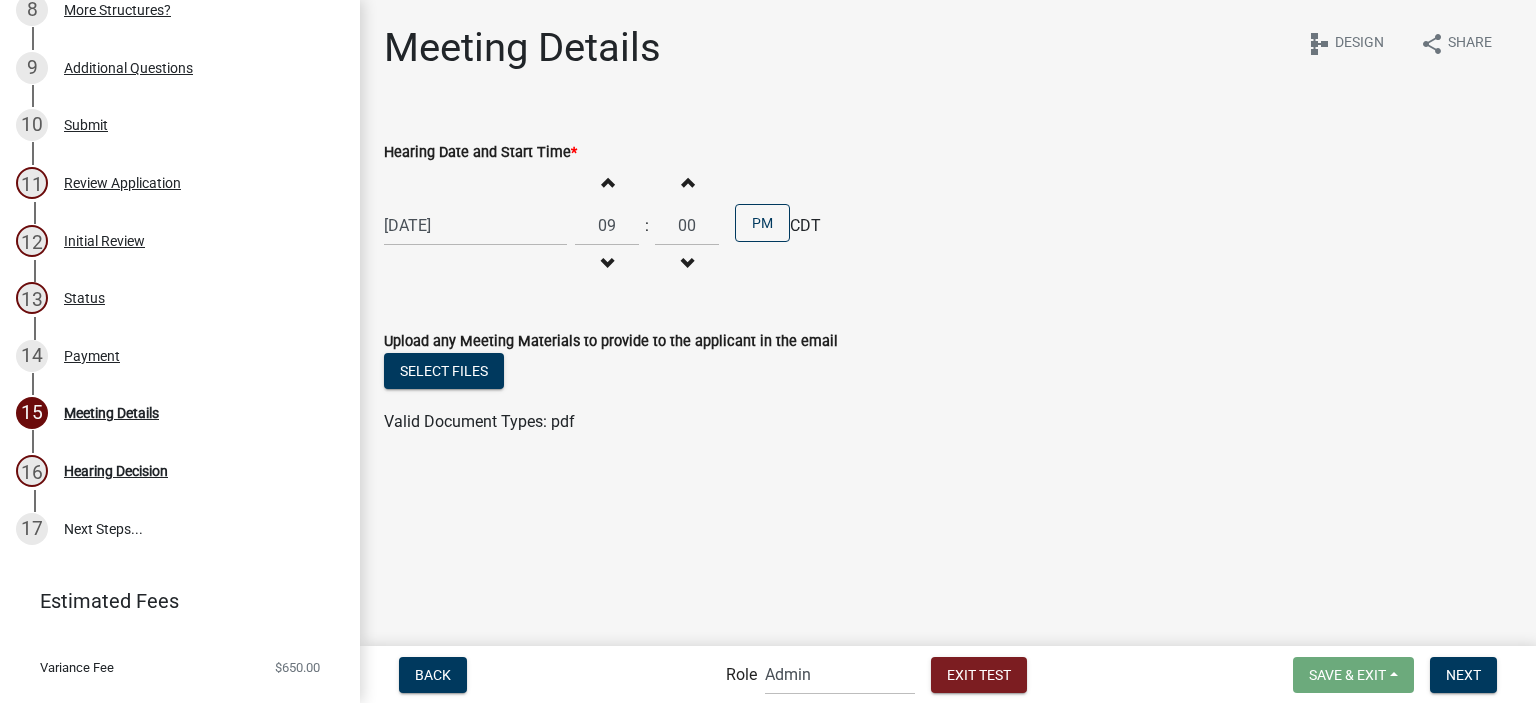 click at bounding box center (607, 264) 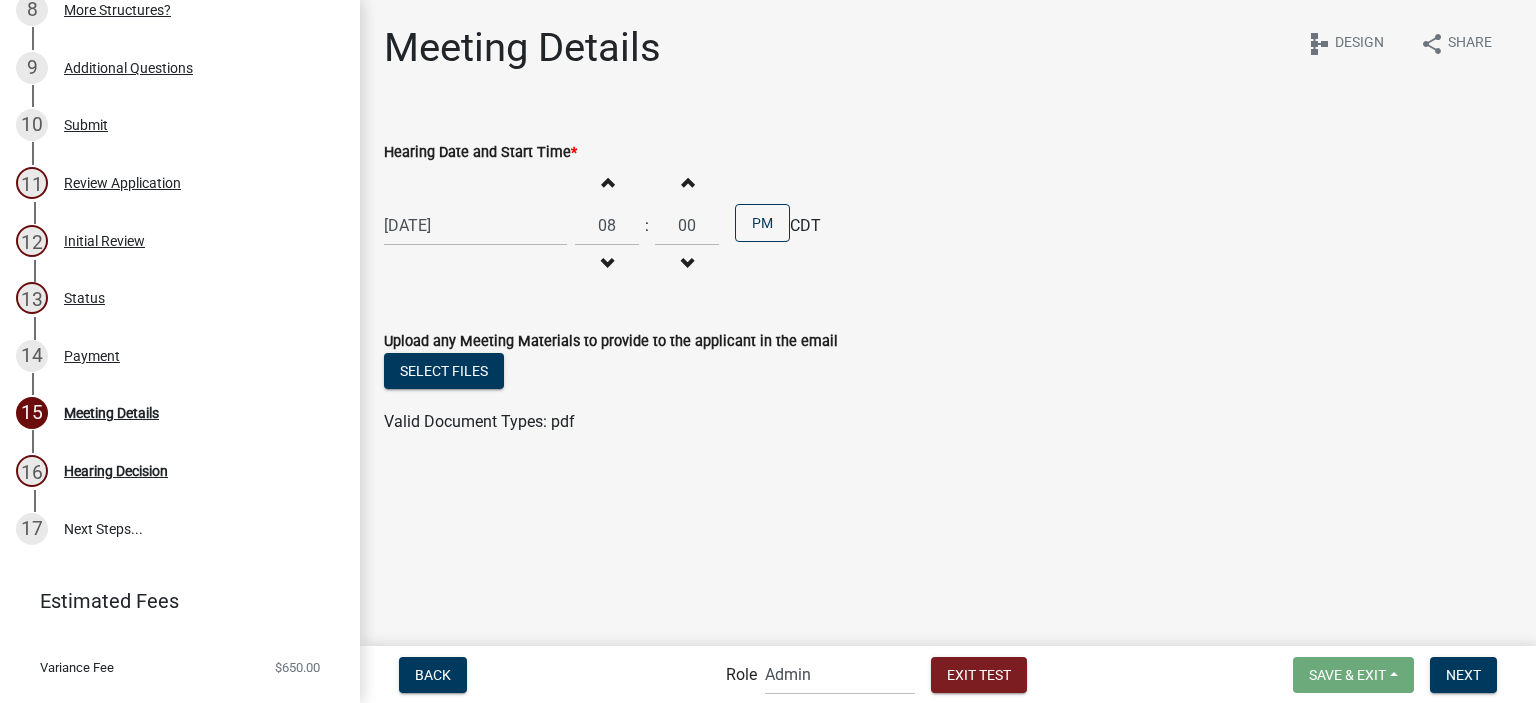click at bounding box center [607, 264] 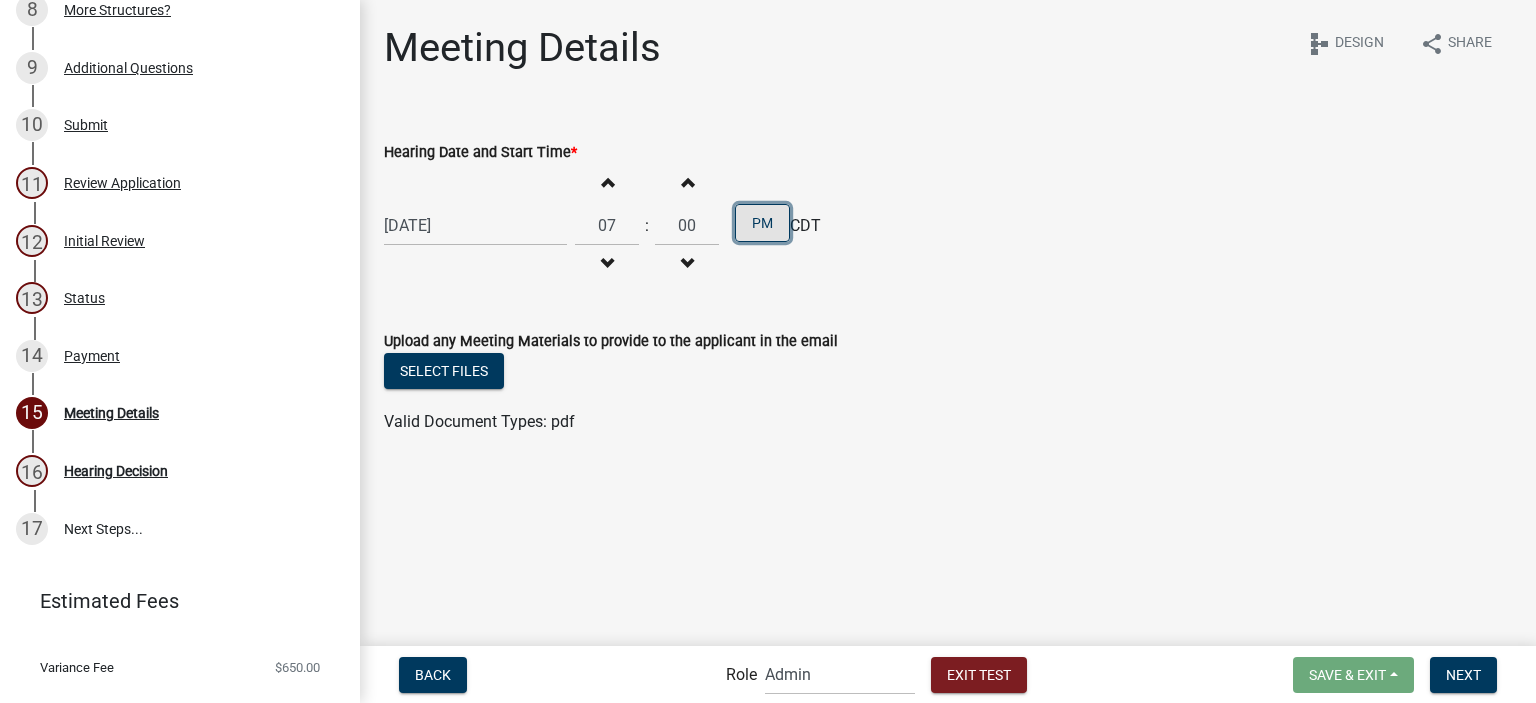 click on "PM" at bounding box center [762, 223] 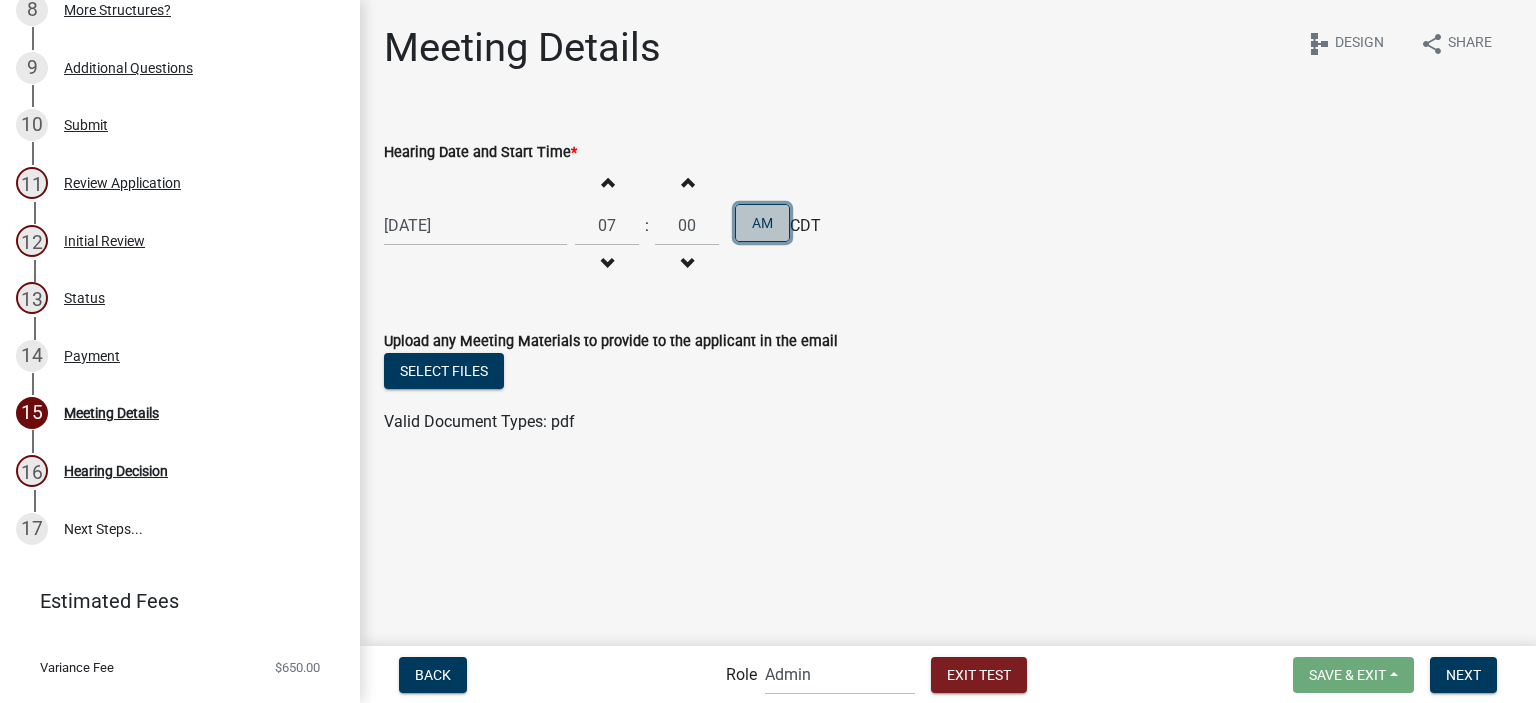 click on "AM" at bounding box center [762, 223] 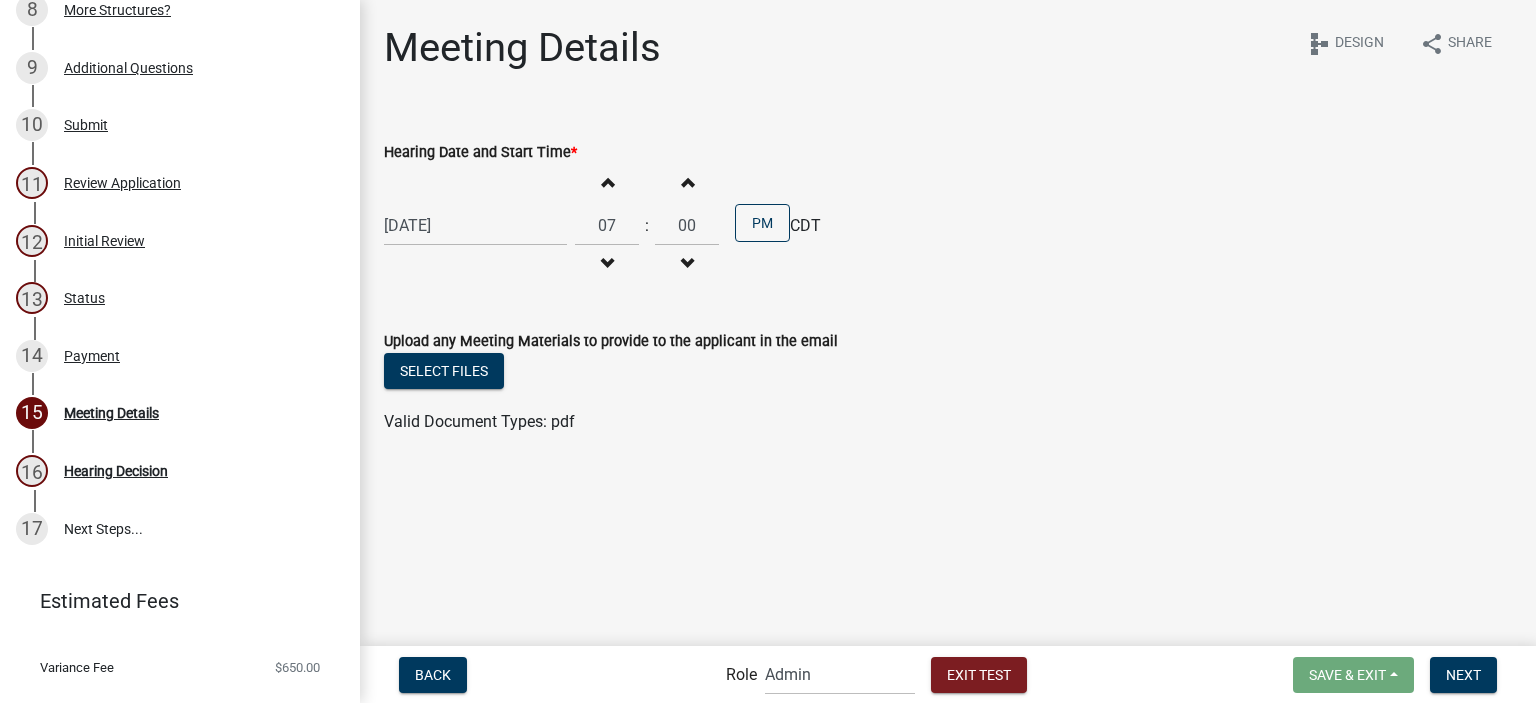 click on "Upload any Meeting Materials to provide to the applicant in the email   Select files  Valid Document Types: pdf" 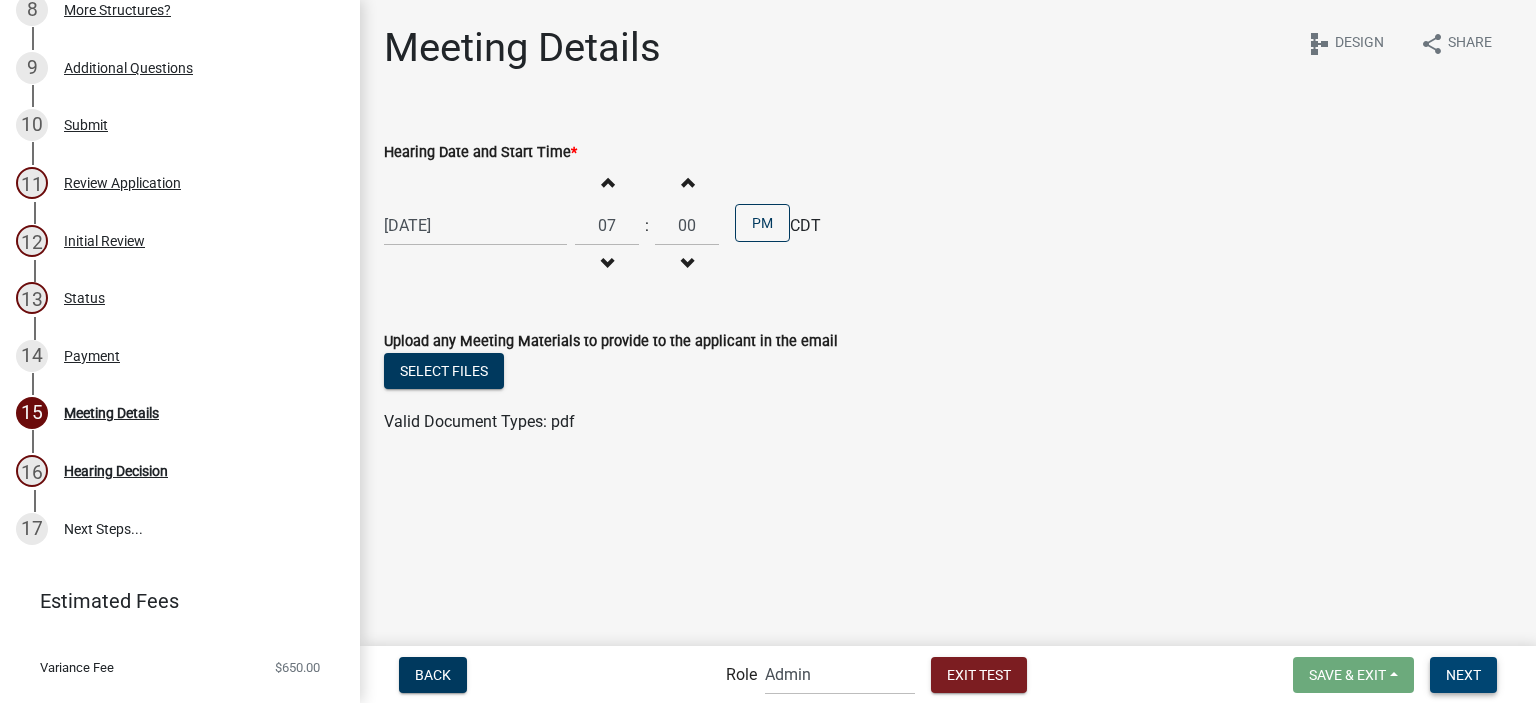 click on "Next" at bounding box center (1463, 674) 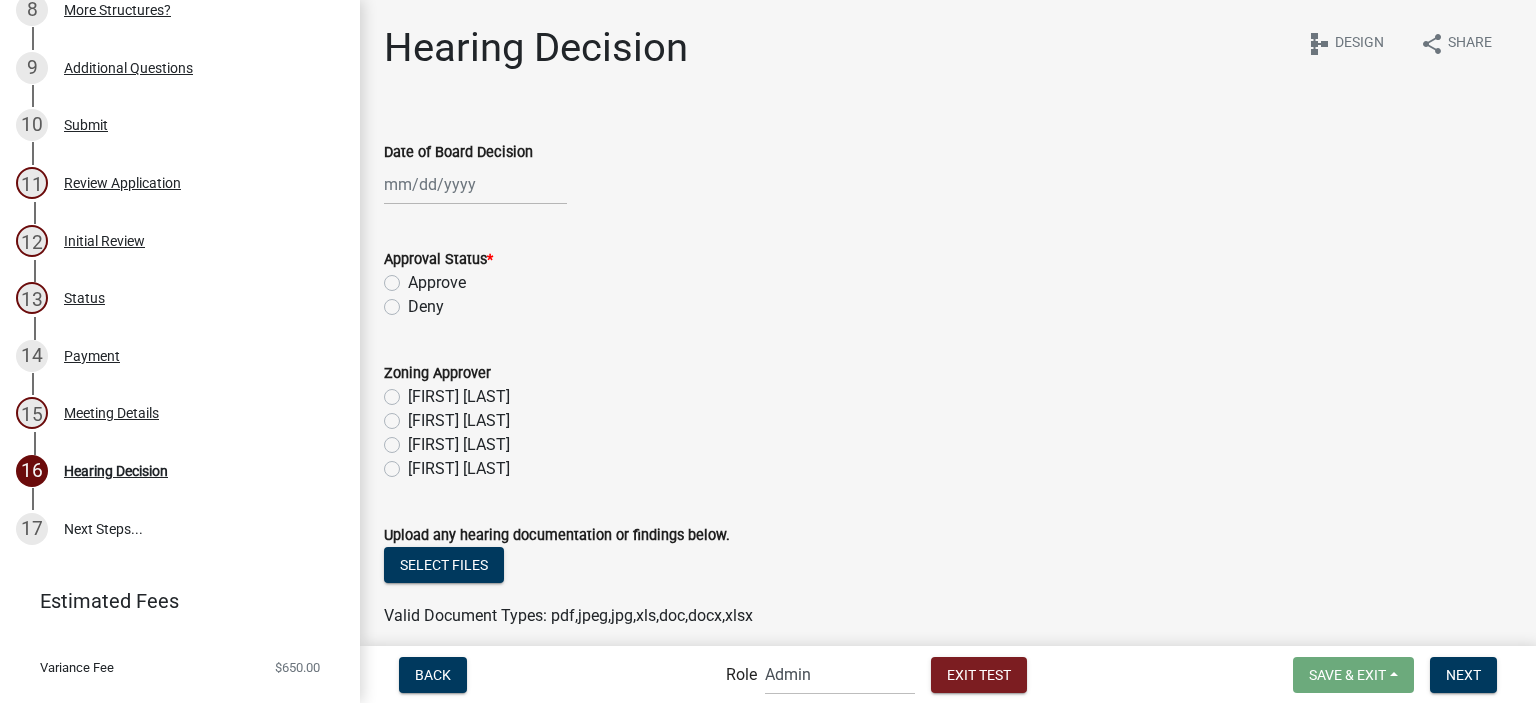 select on "8" 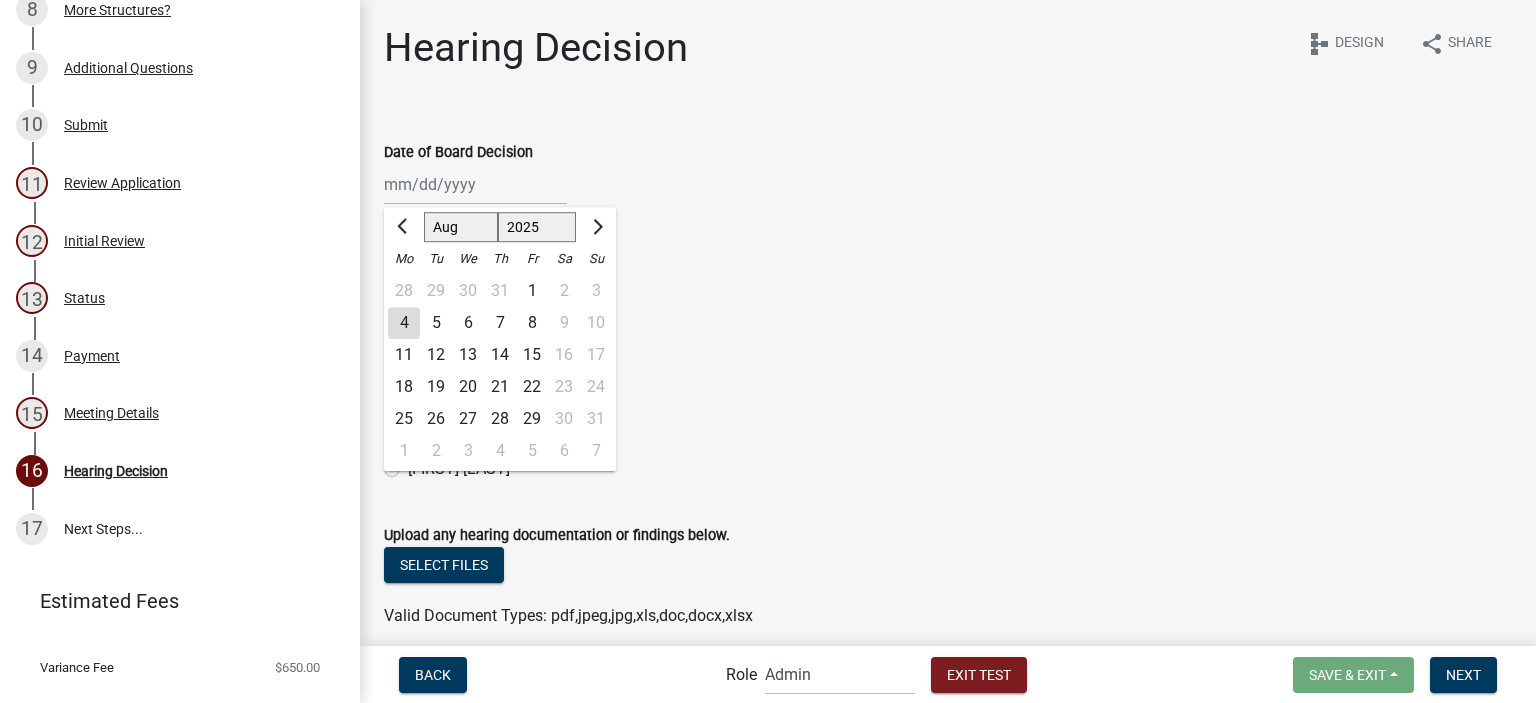 click on "Date of Board Decision  Jan Feb Mar Apr May Jun Jul Aug Sep Oct Nov Dec 1525 1526 1527 1528 1529 1530 1531 1532 1533 1534 1535 1536 1537 1538 1539 1540 1541 1542 1543 1544 1545 1546 1547 1548 1549 1550 1551 1552 1553 1554 1555 1556 1557 1558 1559 1560 1561 1562 1563 1564 1565 1566 1567 1568 1569 1570 1571 1572 1573 1574 1575 1576 1577 1578 1579 1580 1581 1582 1583 1584 1585 1586 1587 1588 1589 1590 1591 1592 1593 1594 1595 1596 1597 1598 1599 1600 1601 1602 1603 1604 1605 1606 1607 1608 1609 1610 1611 1612 1613 1614" 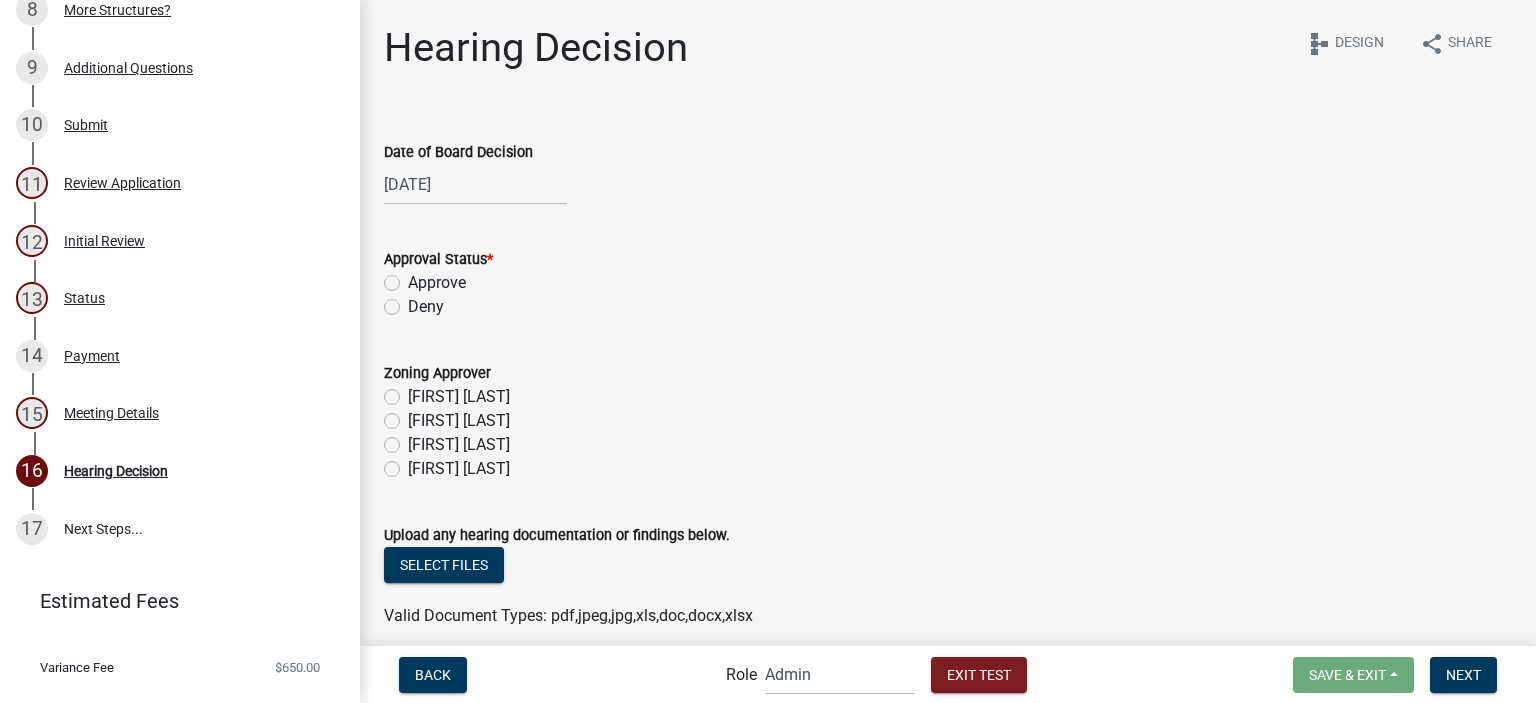 click on "Approve" 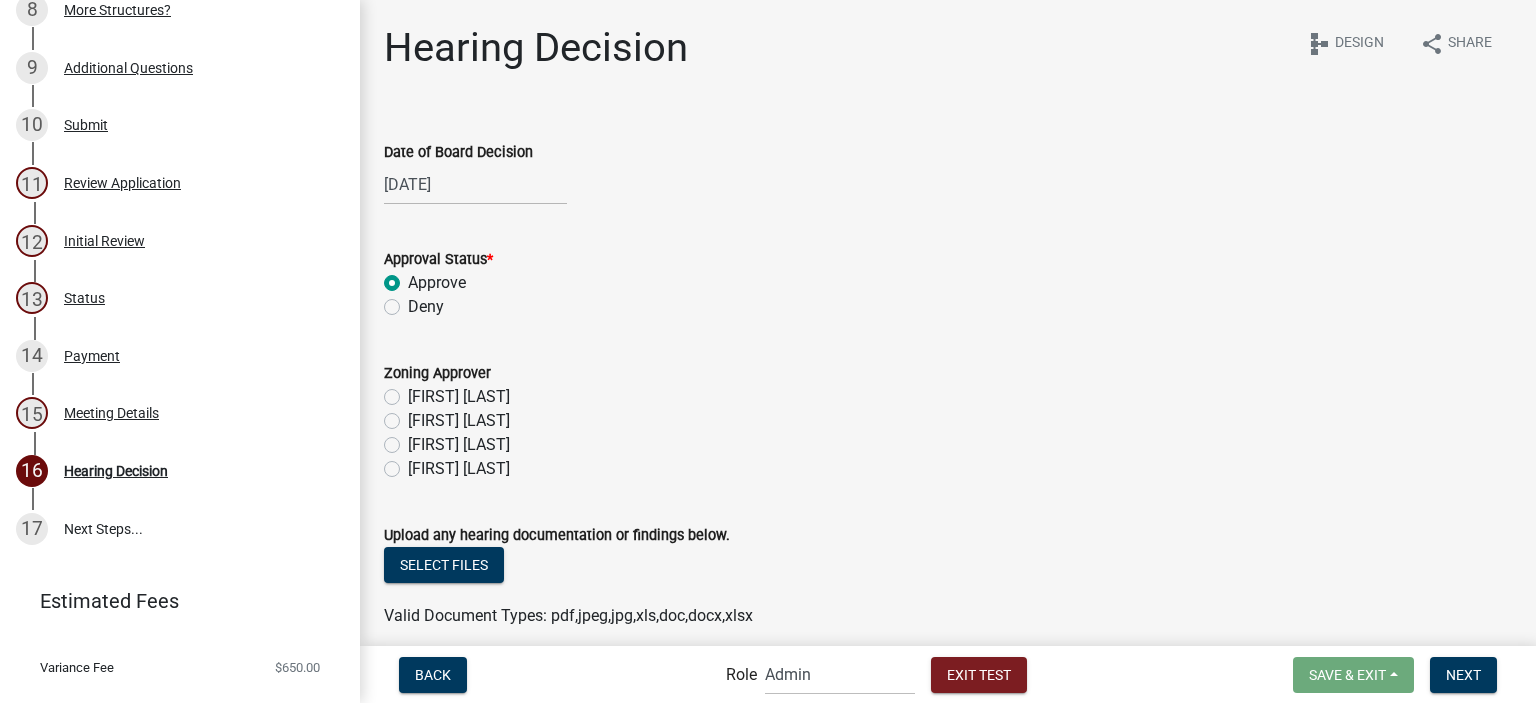radio on "true" 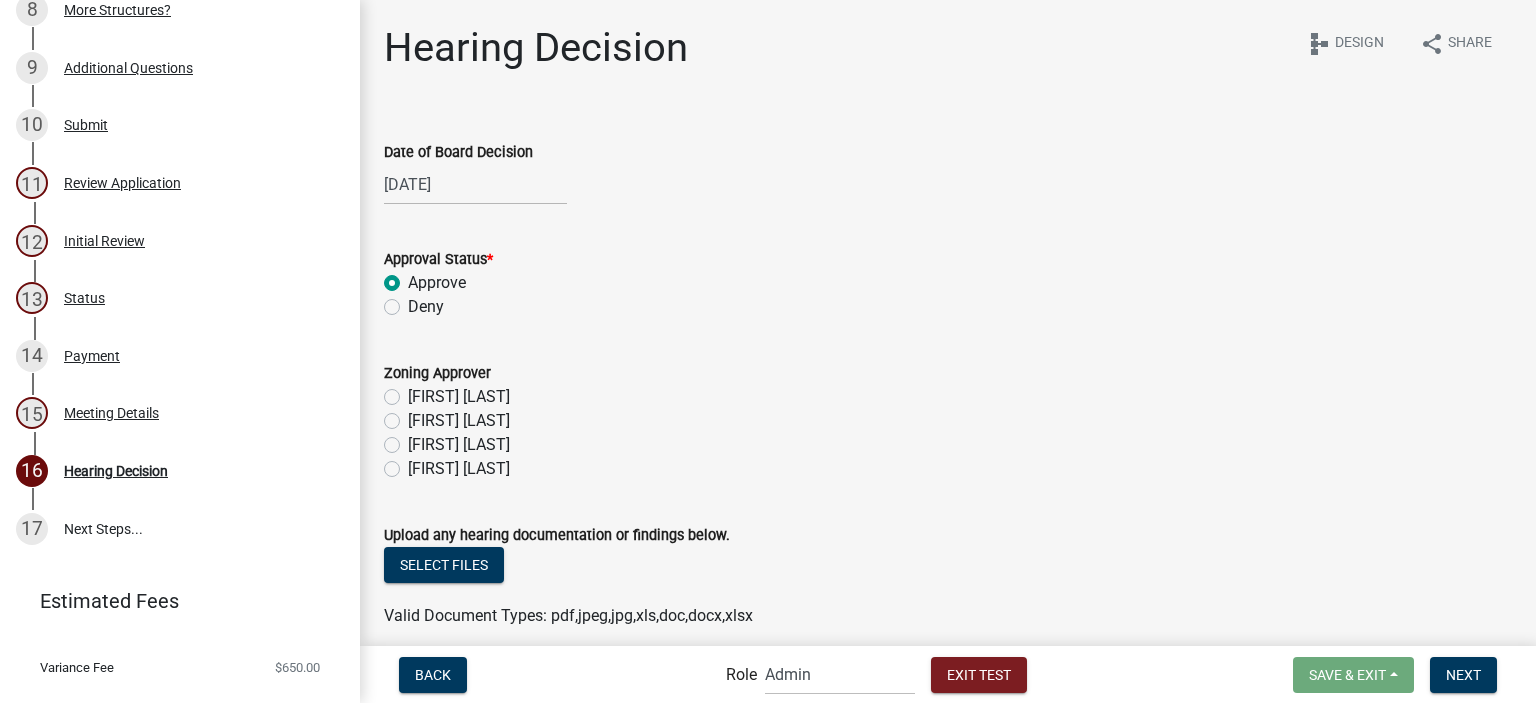 click on "[FIRST] [LAST]" 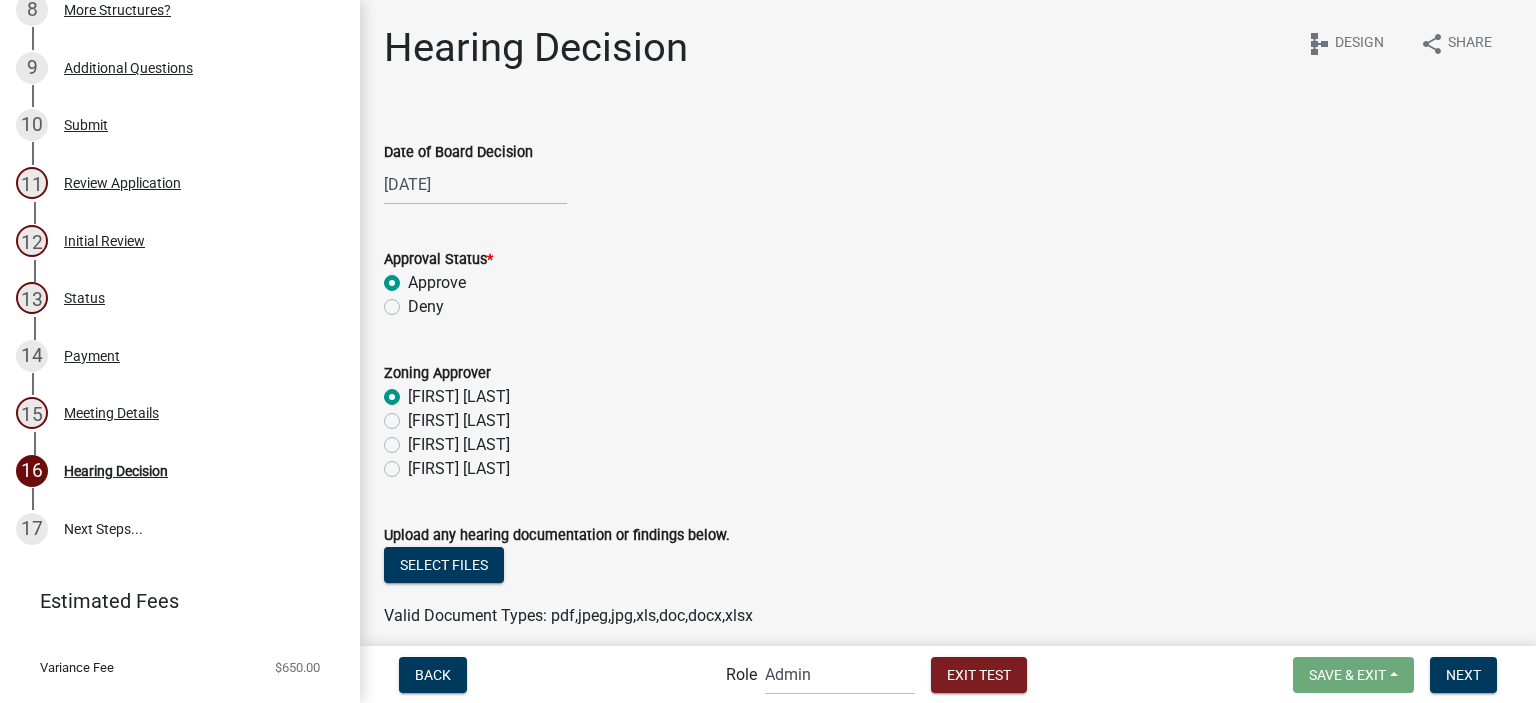 radio on "true" 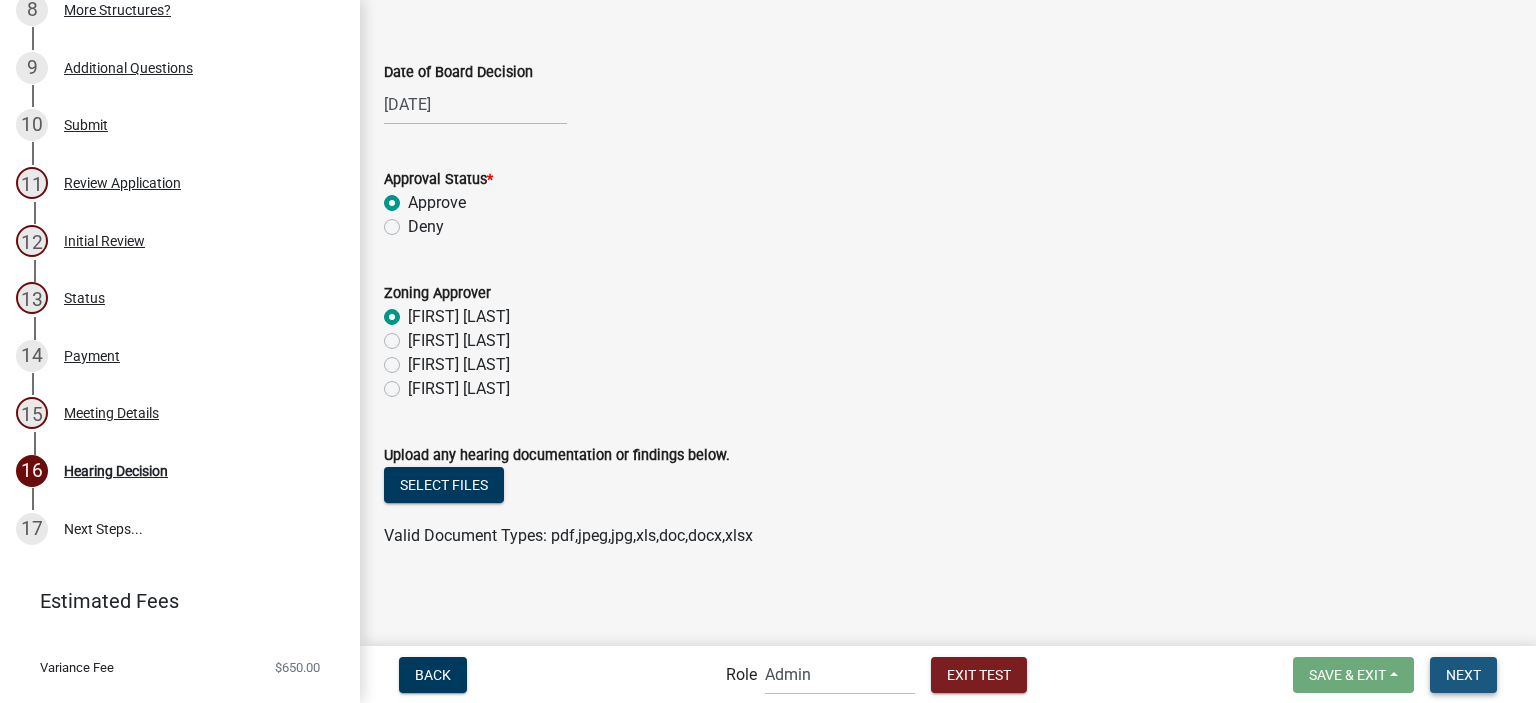 click on "Next" at bounding box center (1463, 675) 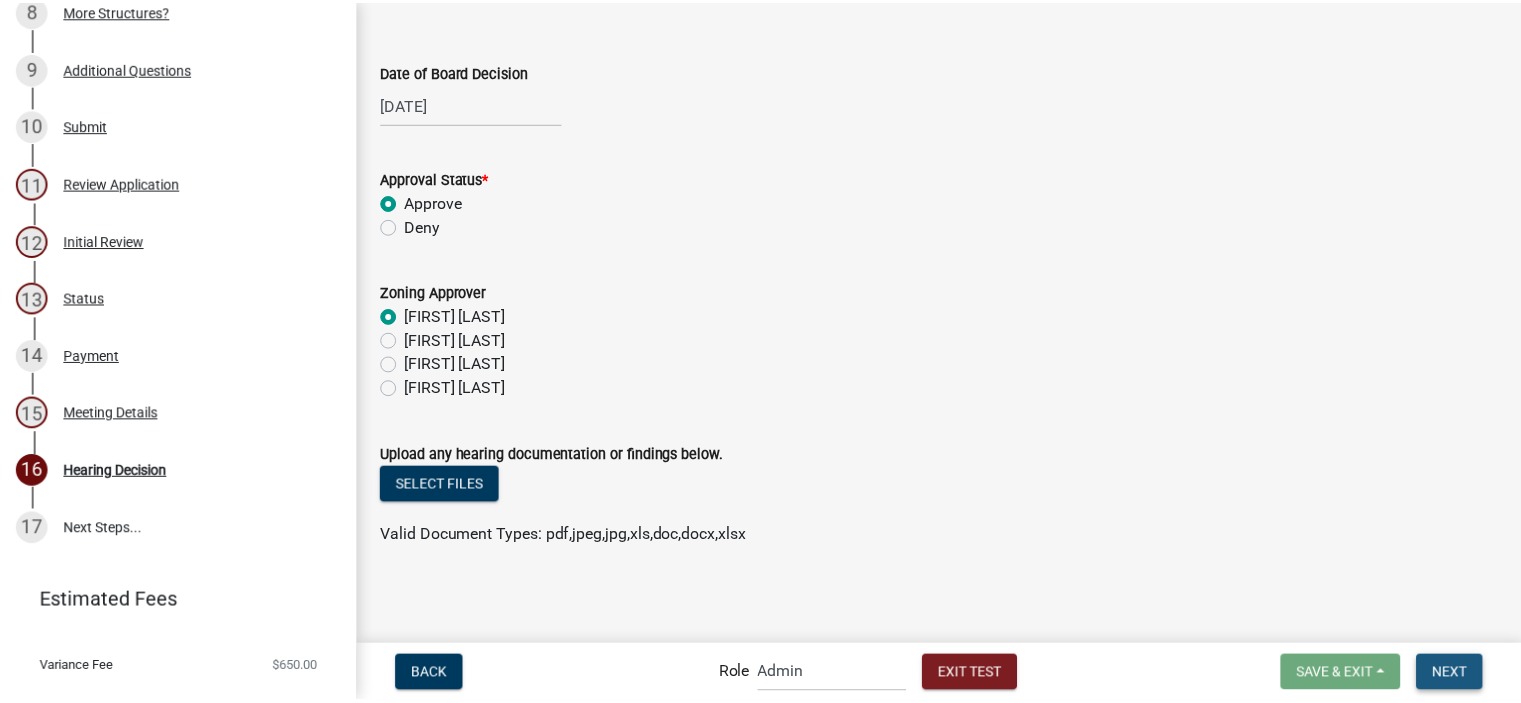 scroll, scrollTop: 0, scrollLeft: 0, axis: both 